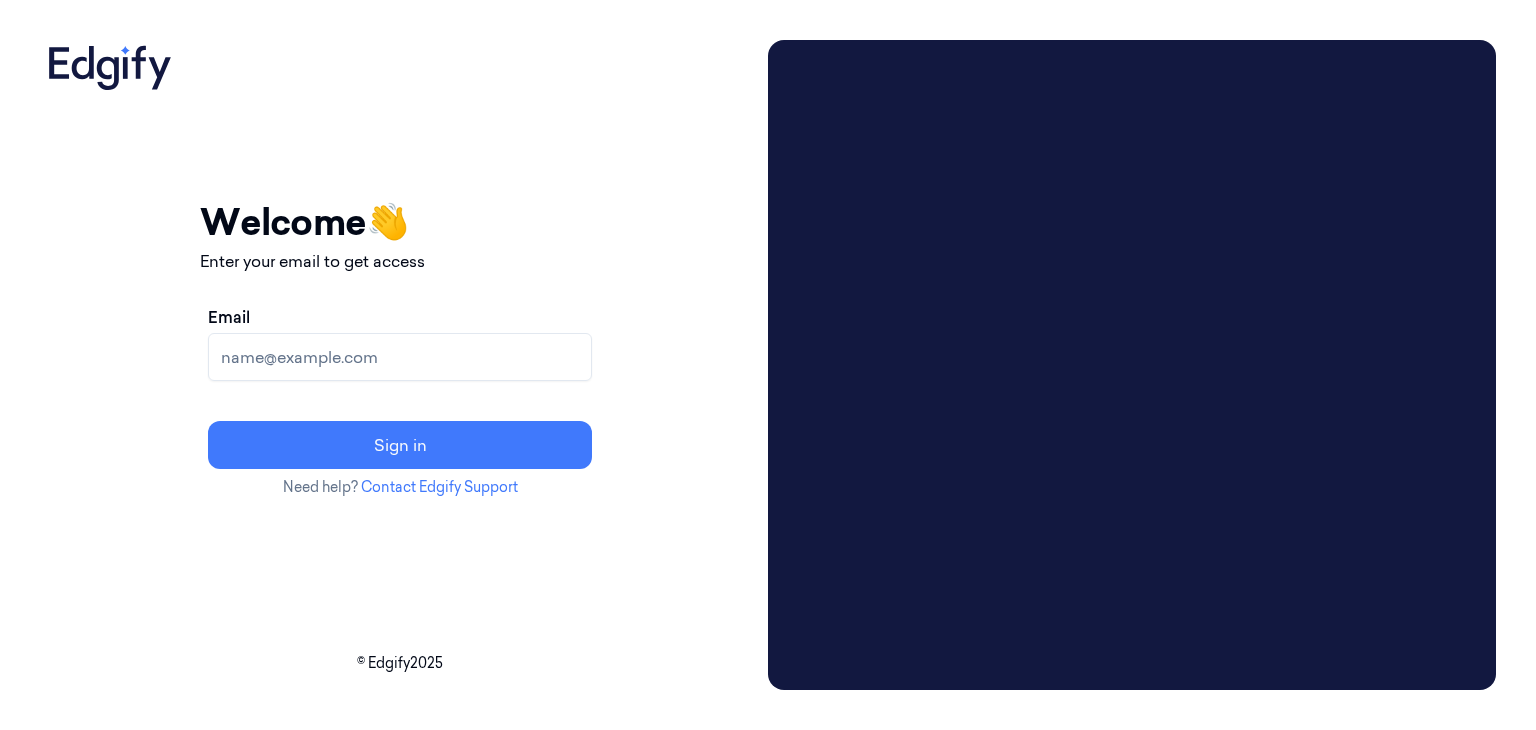 scroll, scrollTop: 0, scrollLeft: 0, axis: both 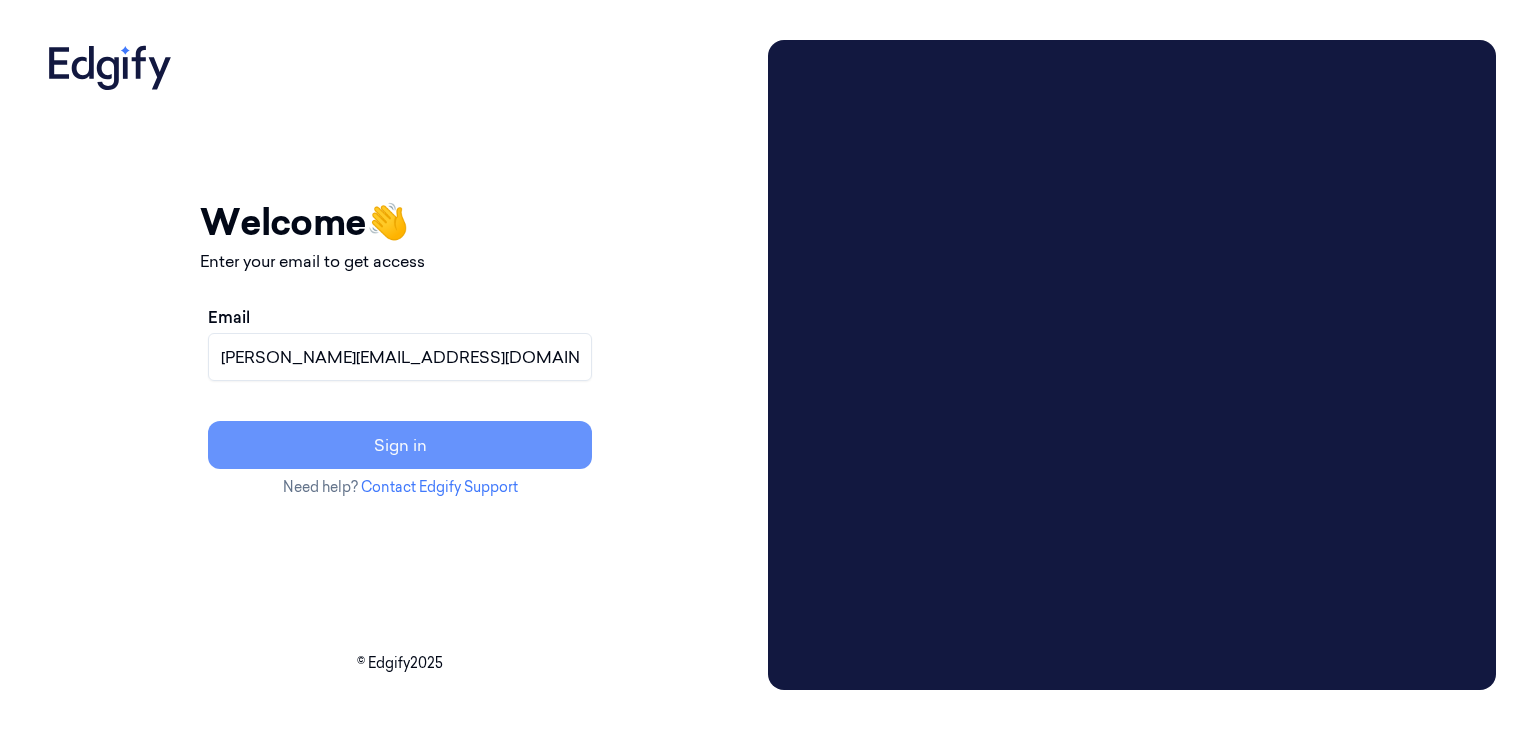 type on "[PERSON_NAME][EMAIL_ADDRESS][DOMAIN_NAME]" 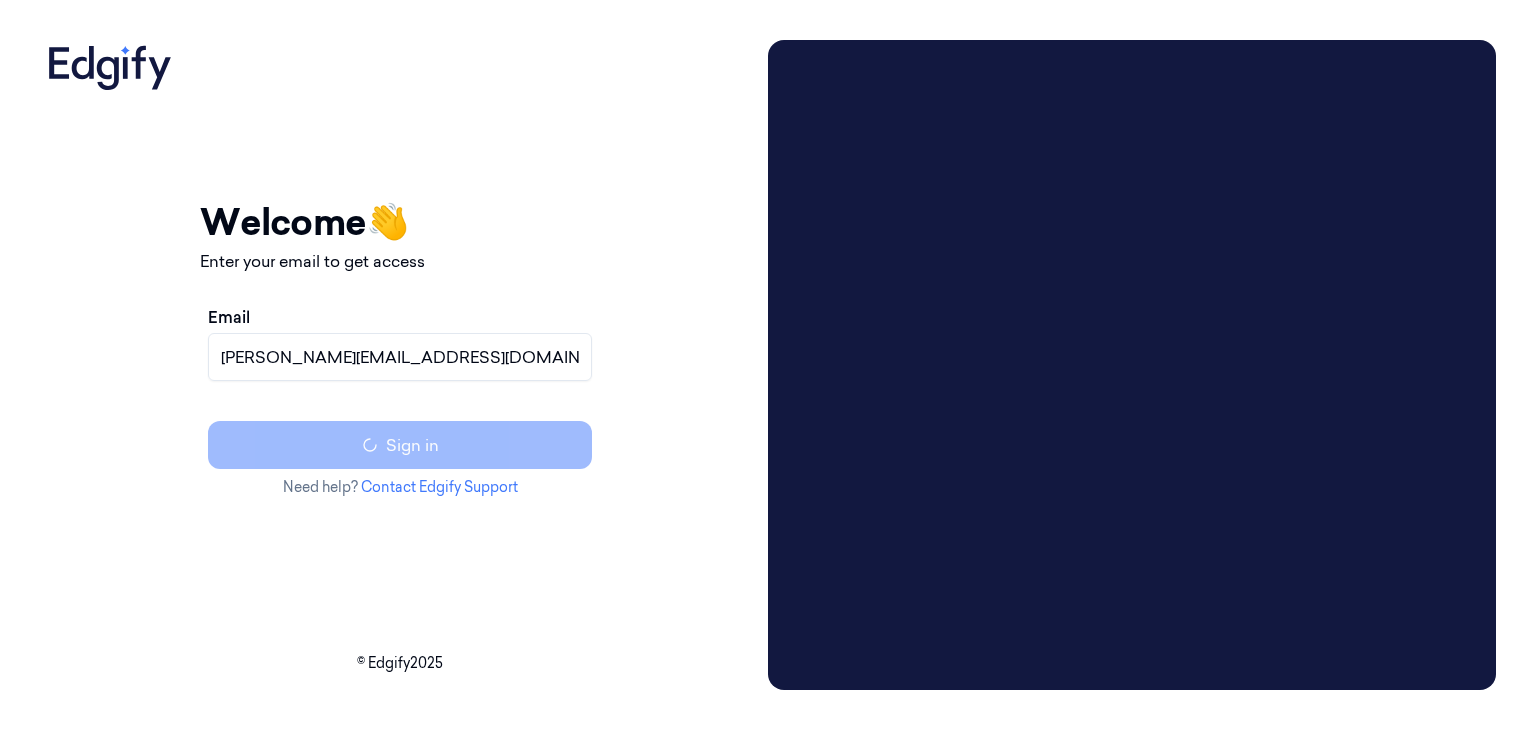 click on "Email chandu@indivillage.co Sign in" at bounding box center (400, 387) 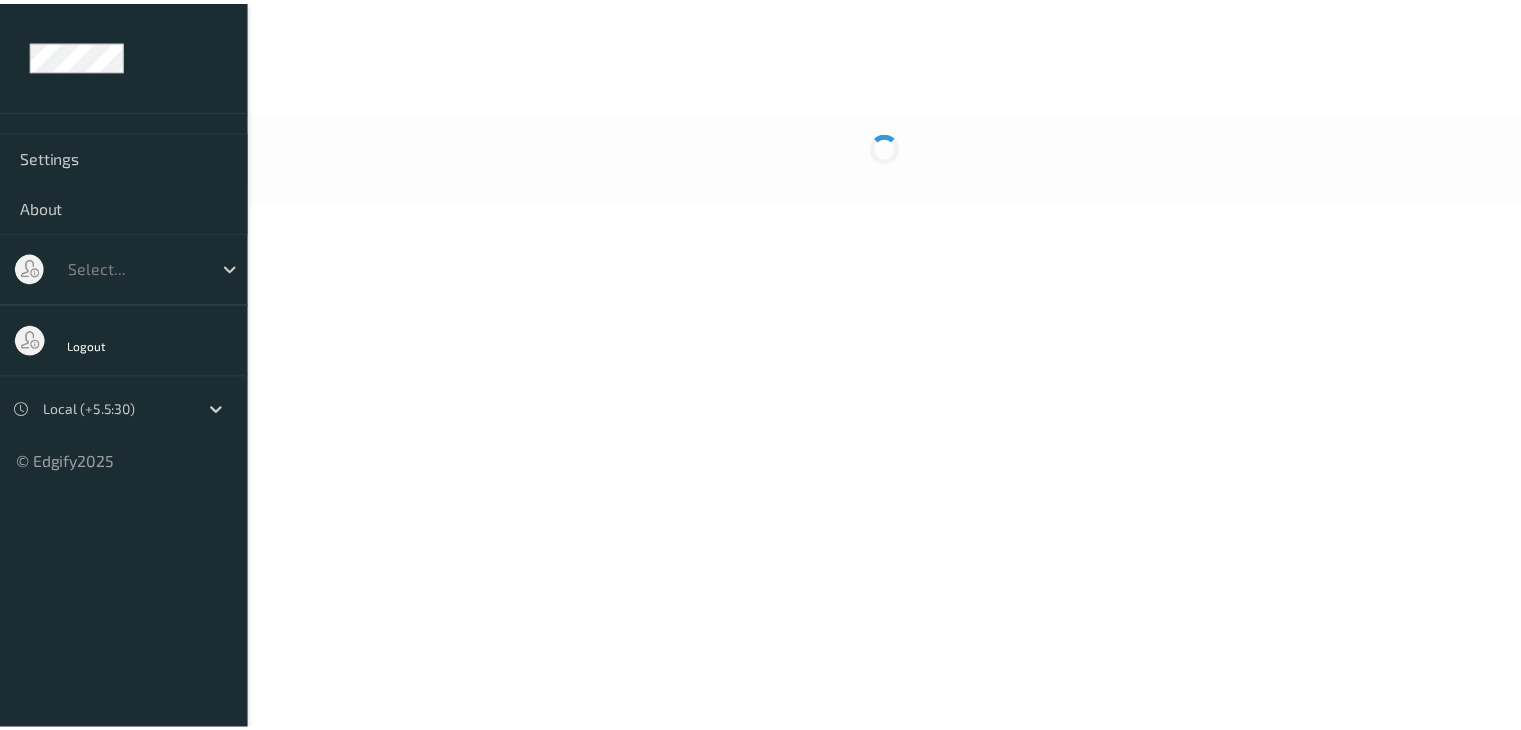 scroll, scrollTop: 0, scrollLeft: 0, axis: both 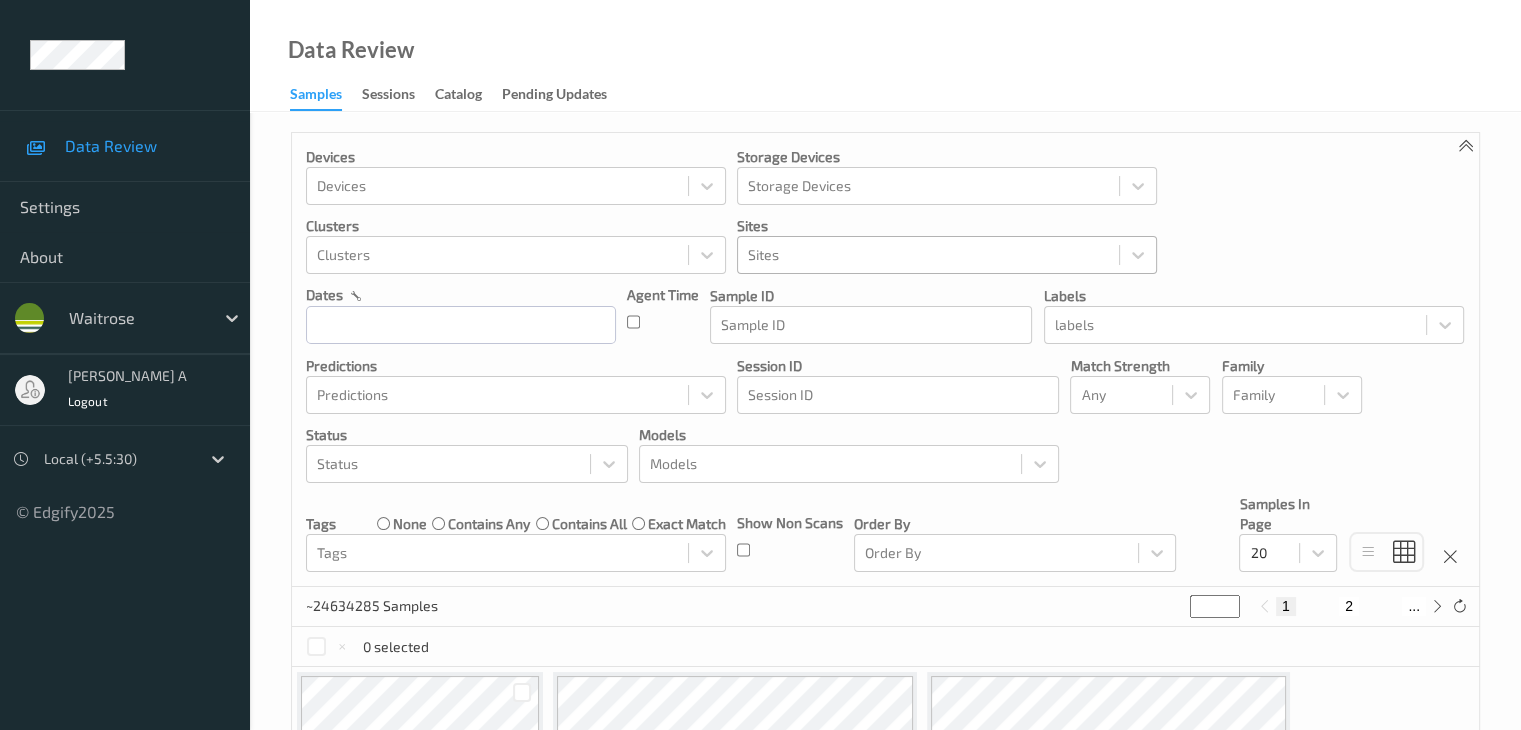 click at bounding box center (928, 255) 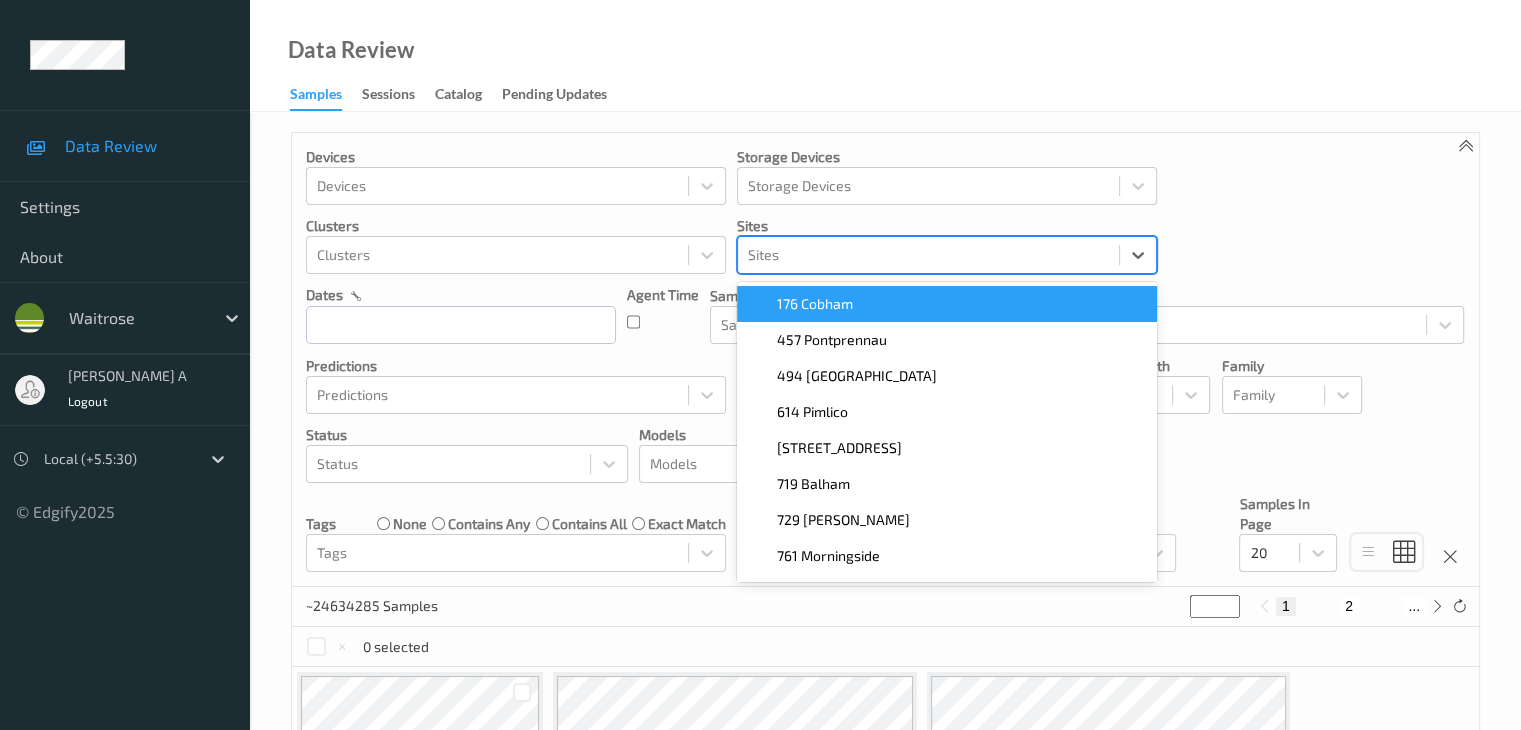 paste on "494 altrincham" 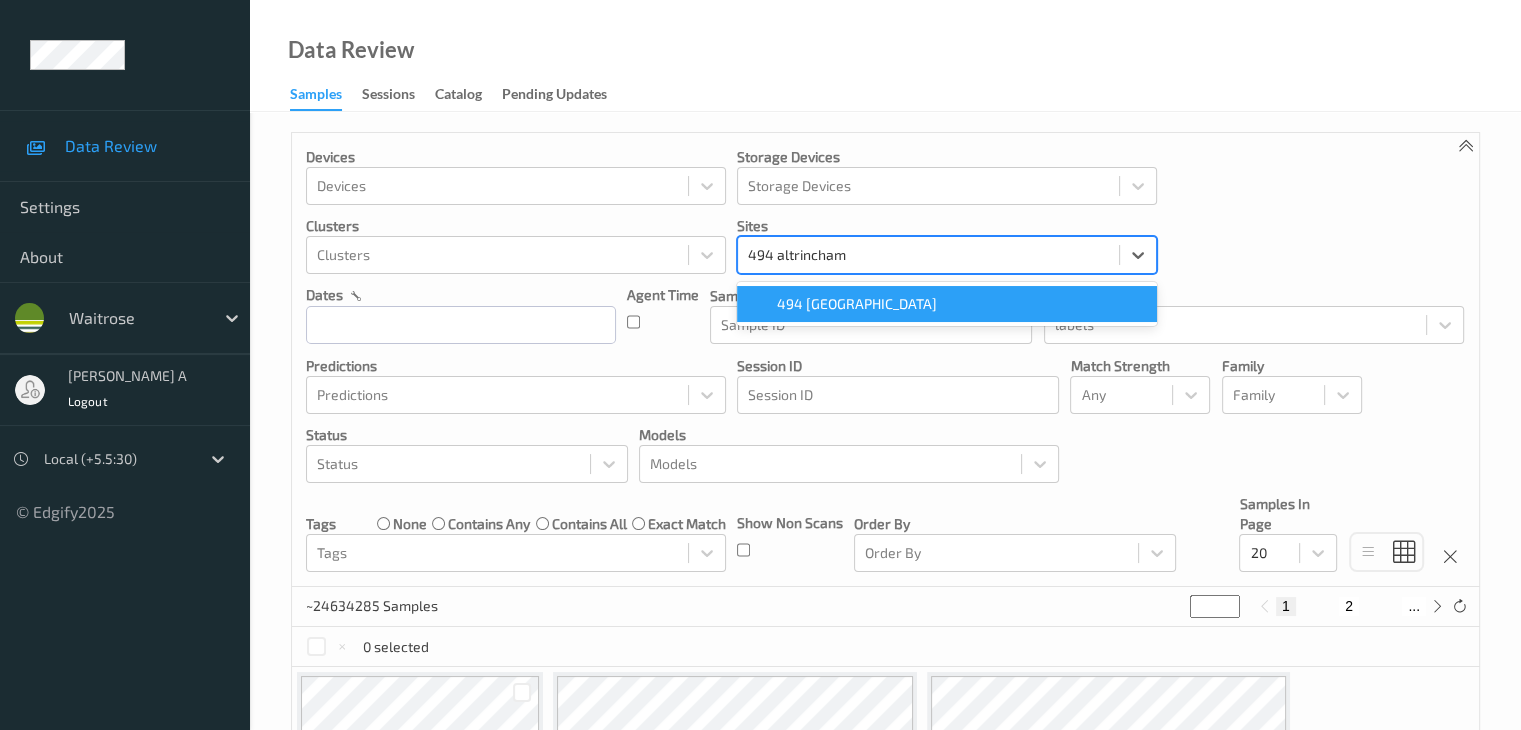 click on "494 Altrincham" at bounding box center [857, 304] 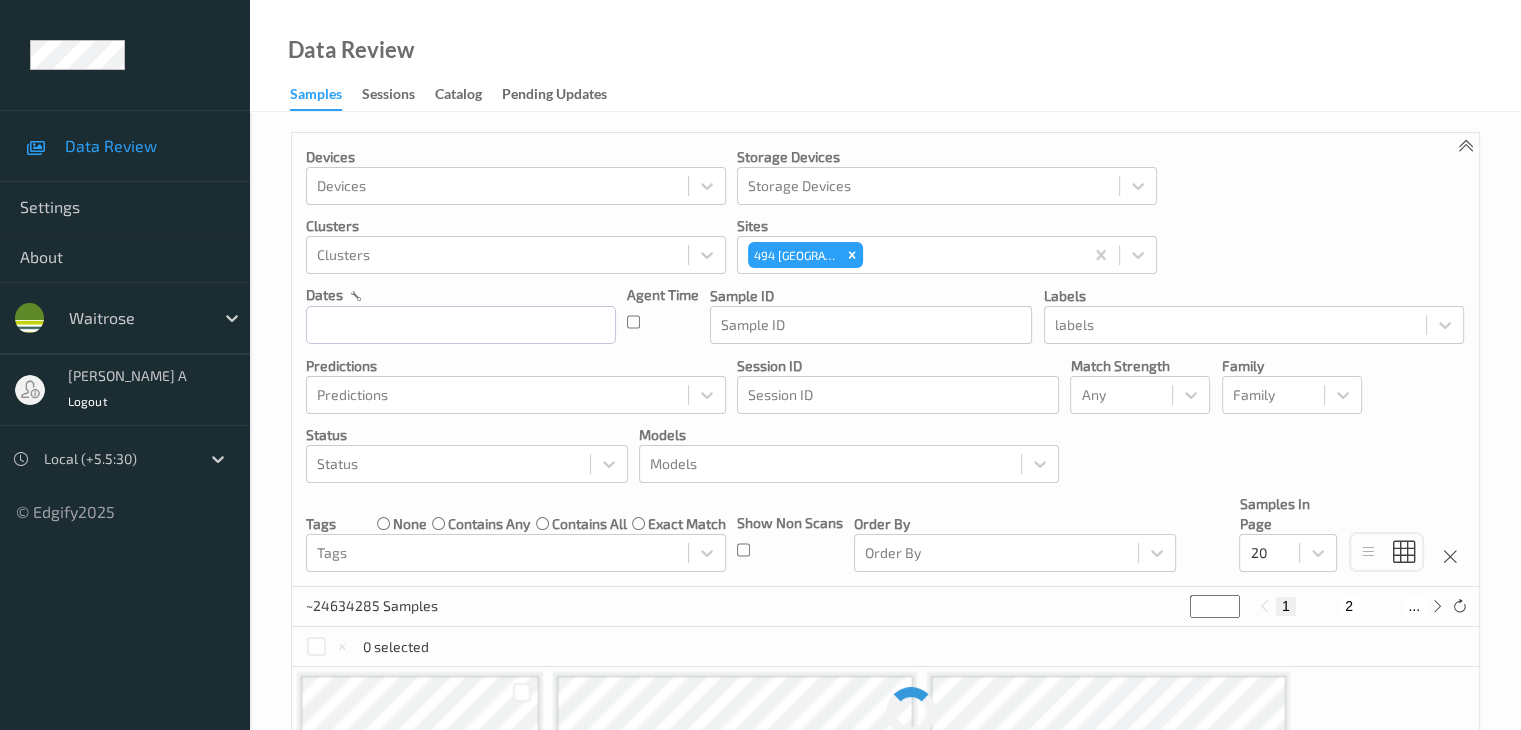 click on "Models" at bounding box center [849, 435] 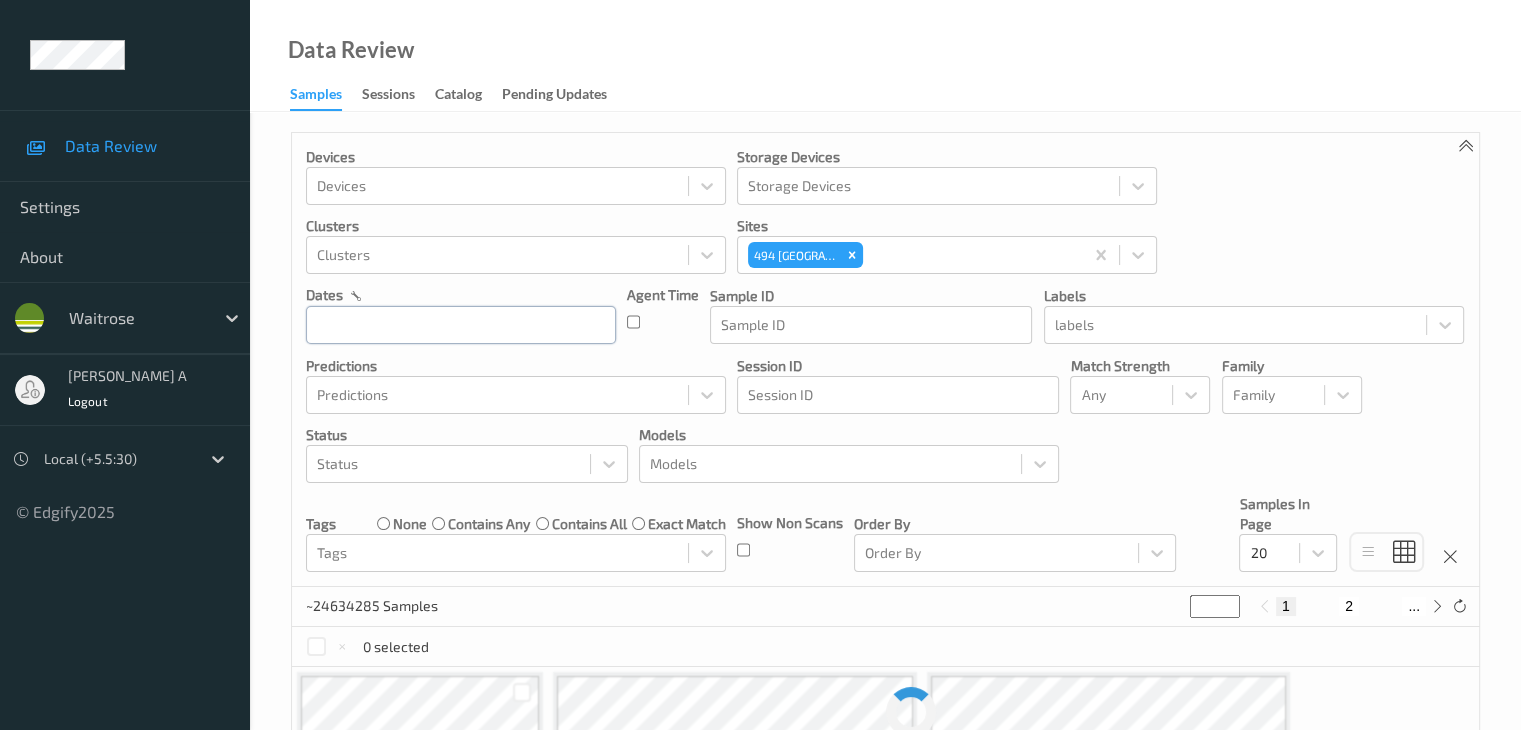 click at bounding box center (461, 325) 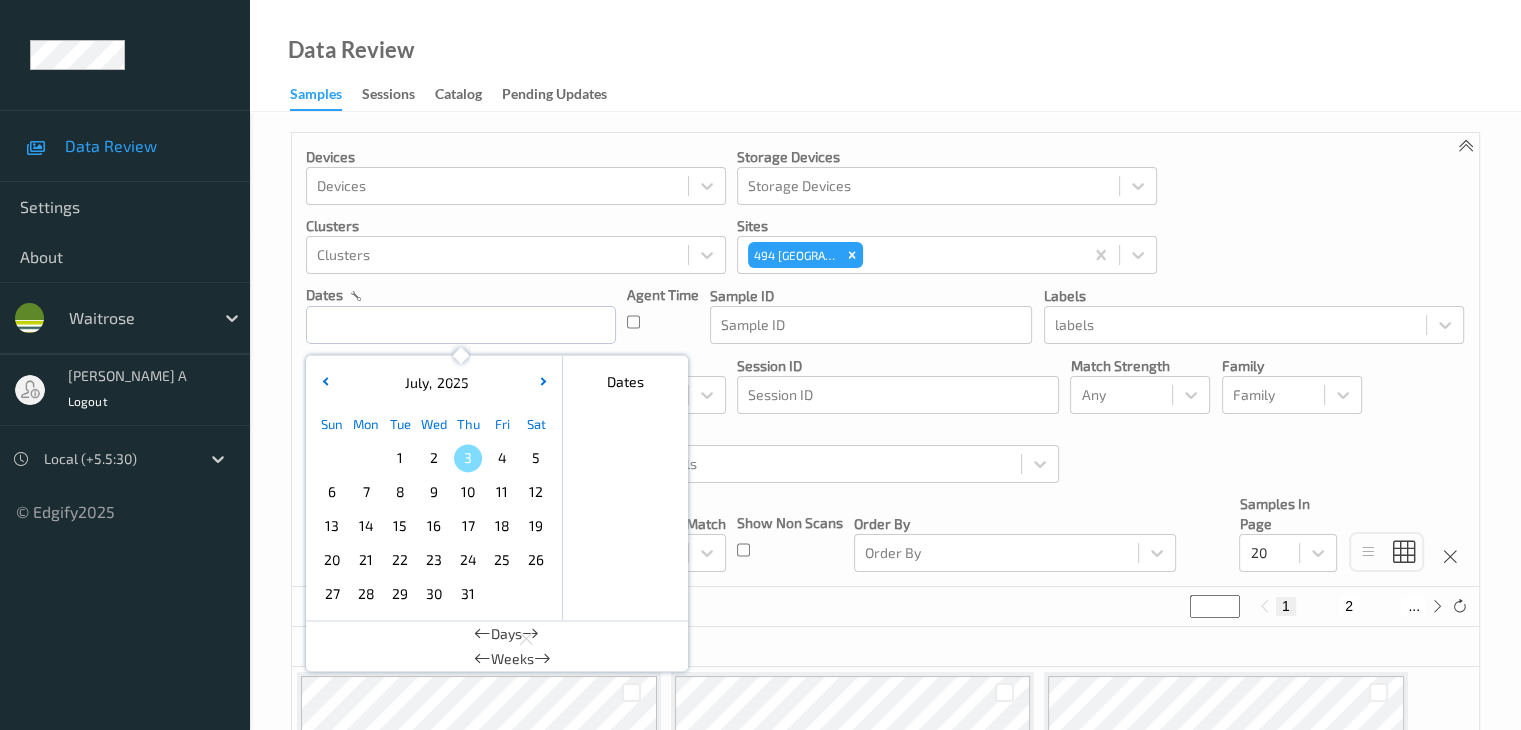 click on "2" at bounding box center [434, 458] 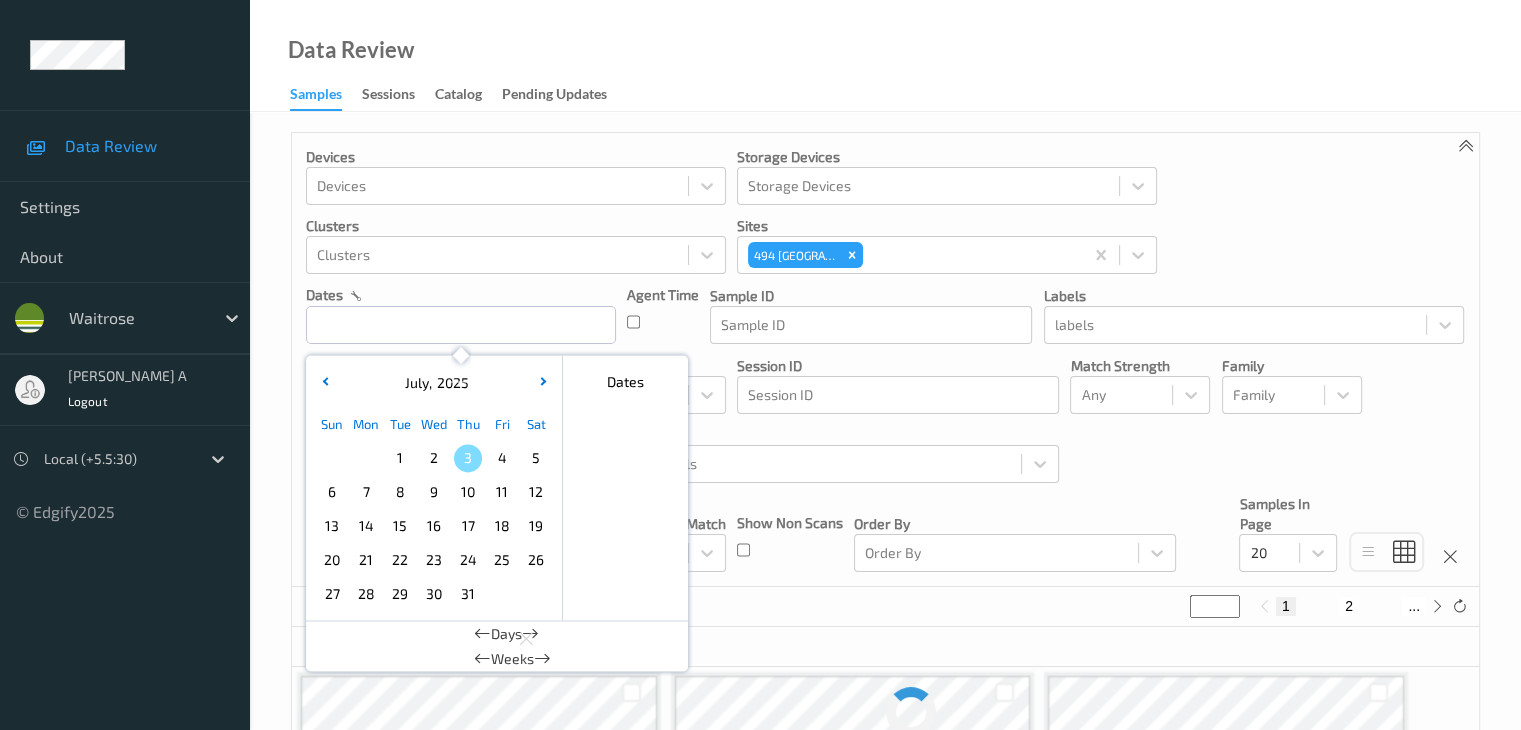 click on "2" at bounding box center [434, 458] 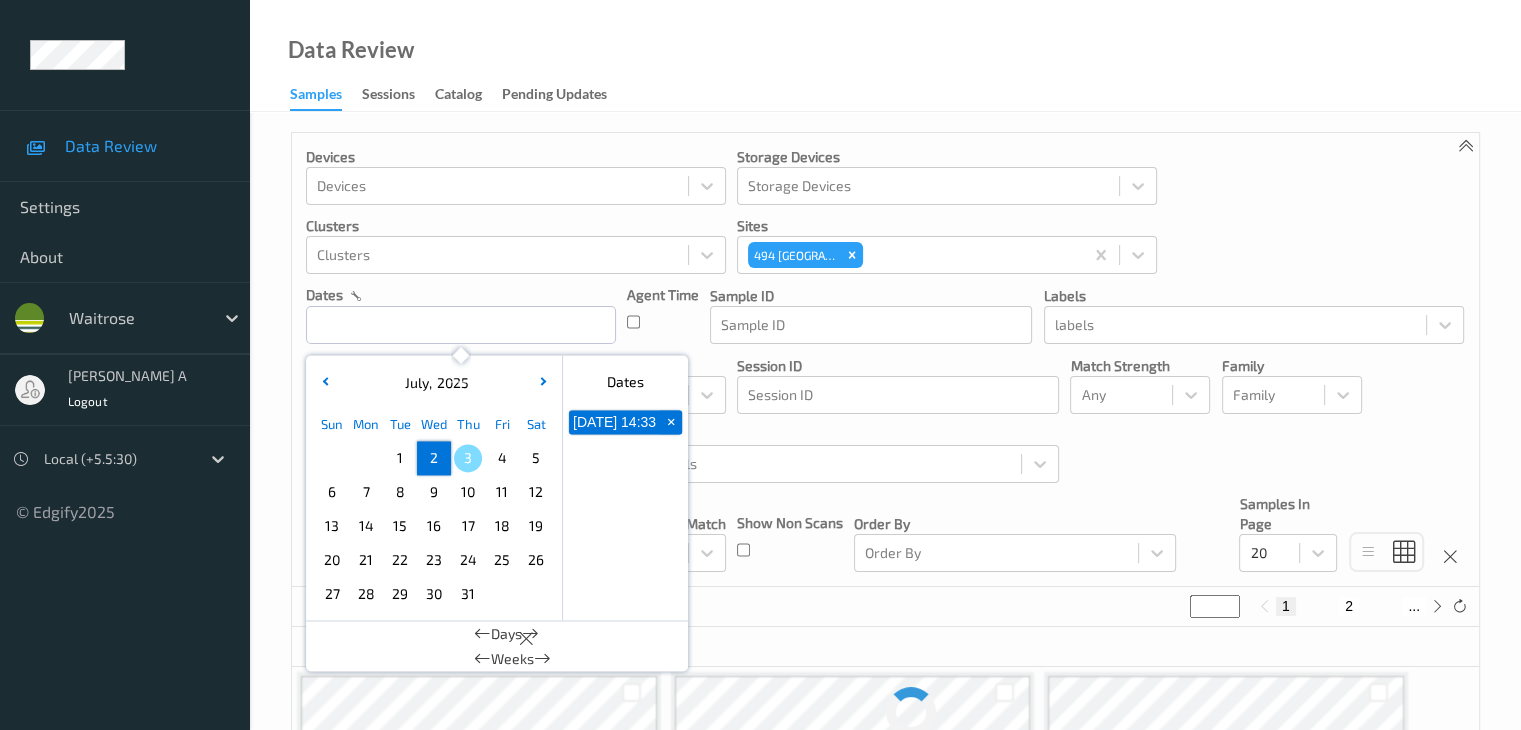click on "2" at bounding box center [434, 458] 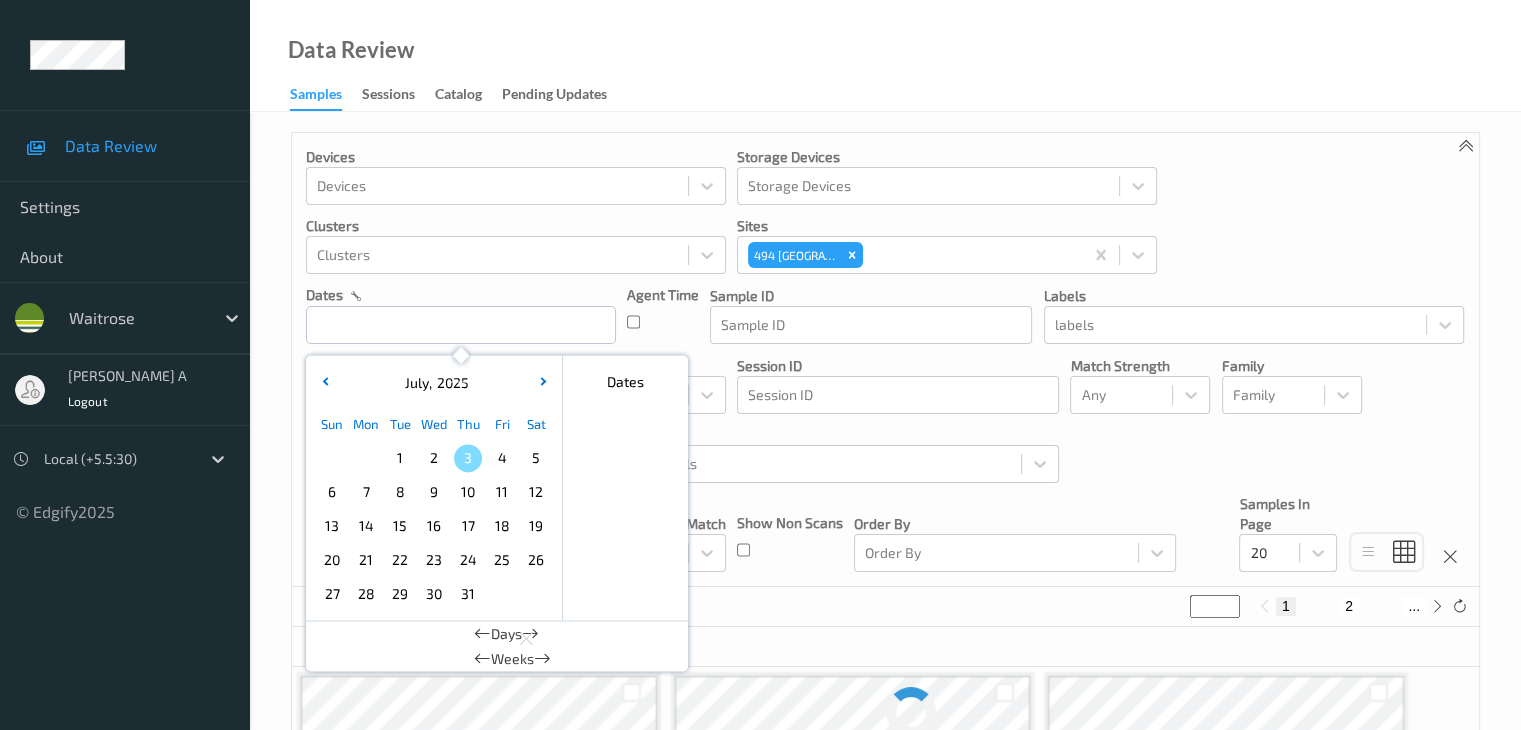 click on "2" at bounding box center [434, 458] 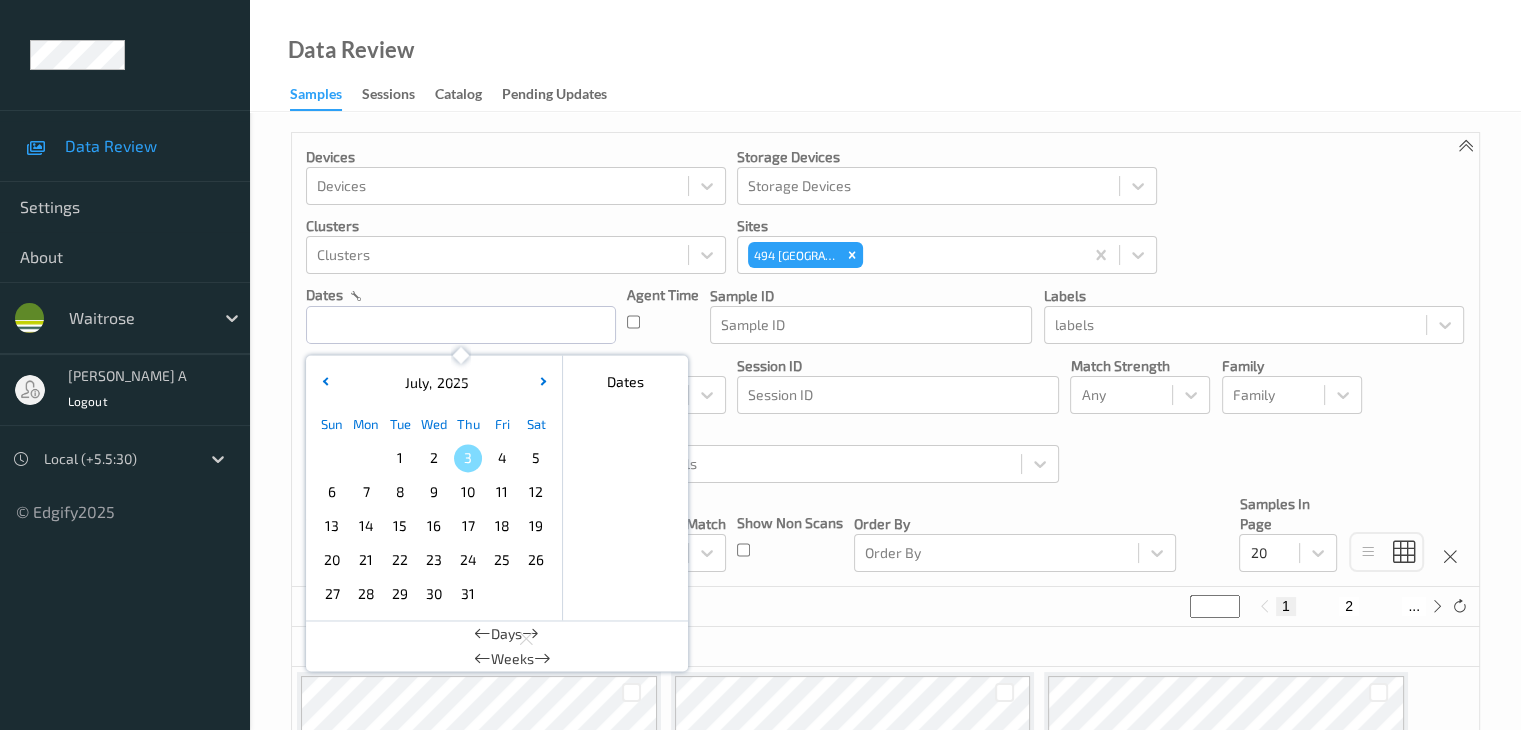click on "2" at bounding box center [434, 458] 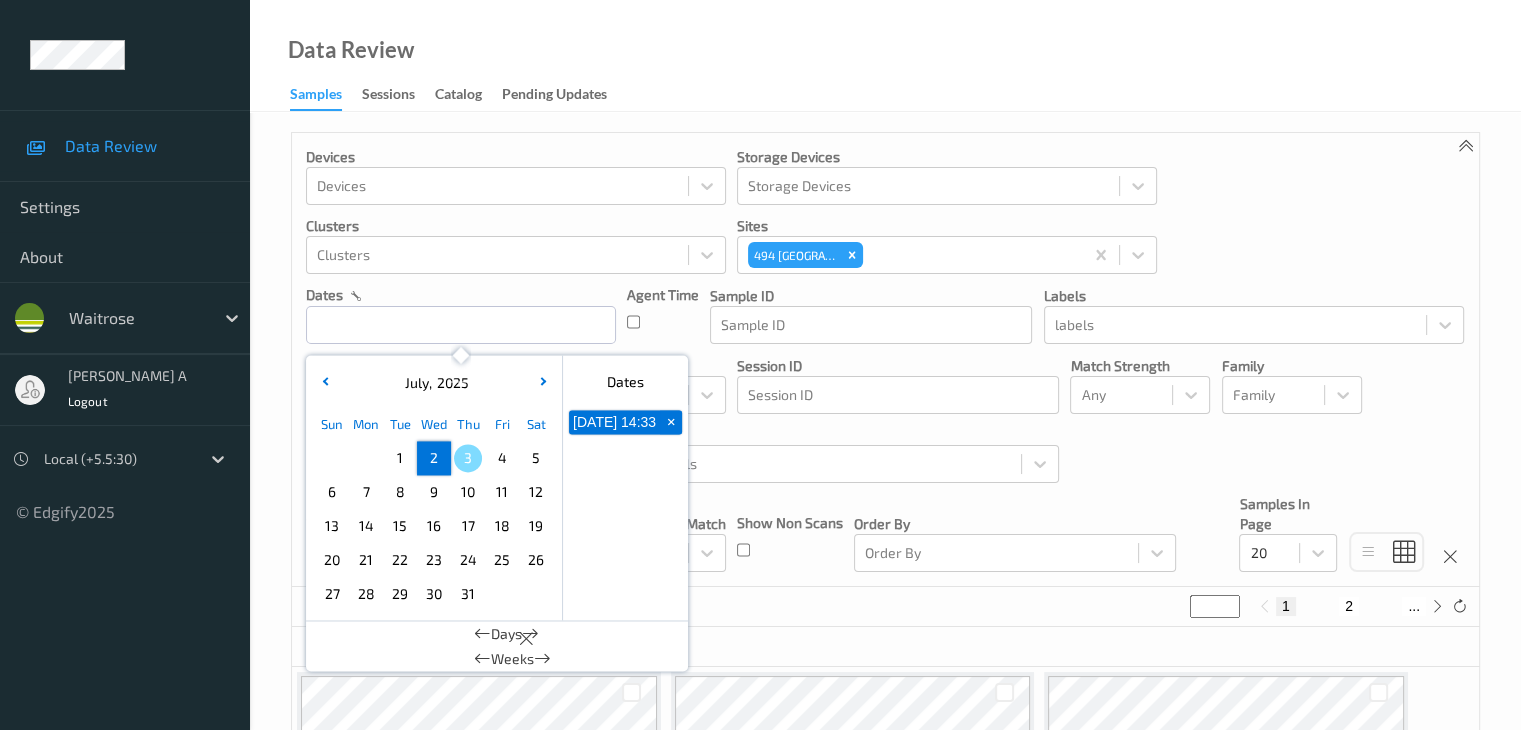 click on "2" at bounding box center (434, 458) 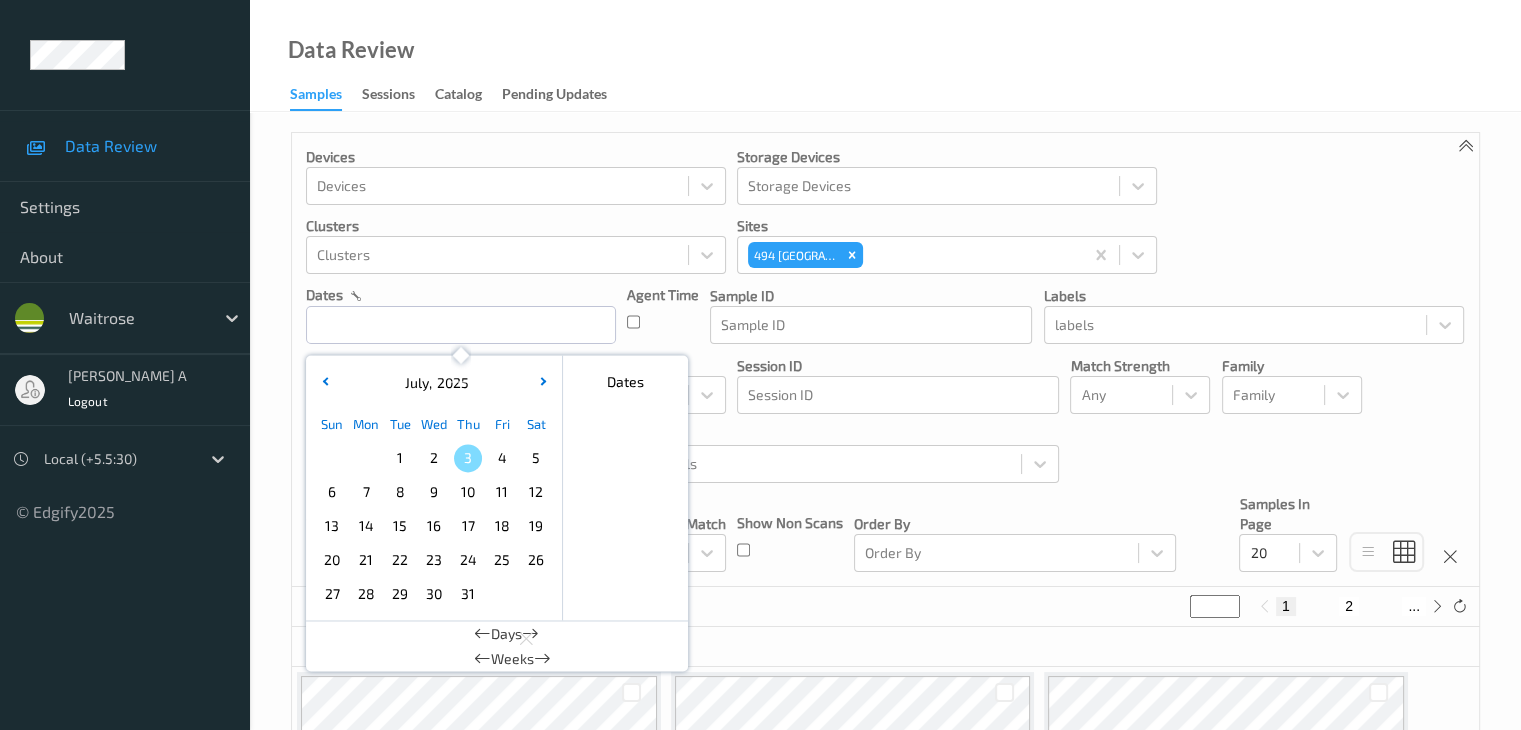 click on "2" at bounding box center (434, 458) 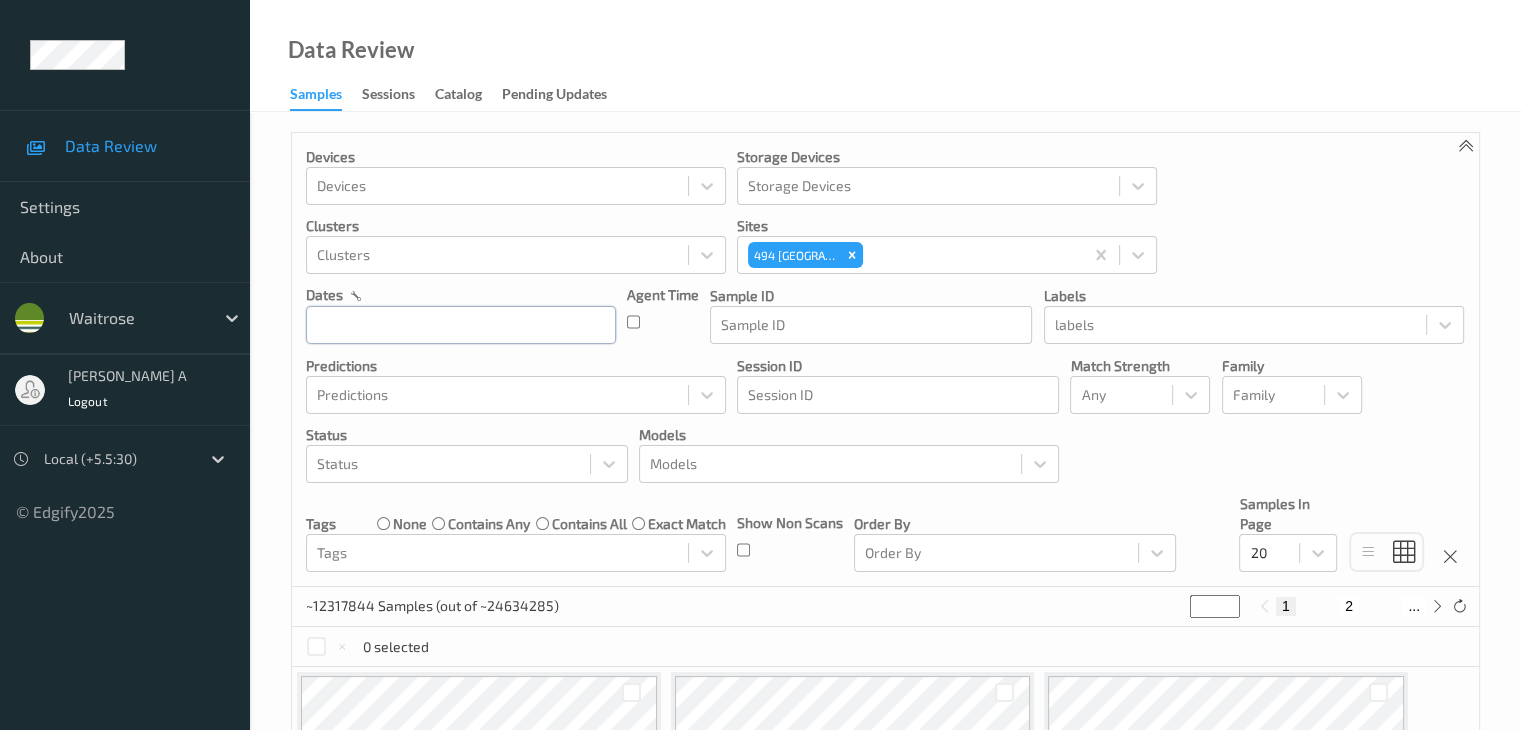 click at bounding box center [461, 325] 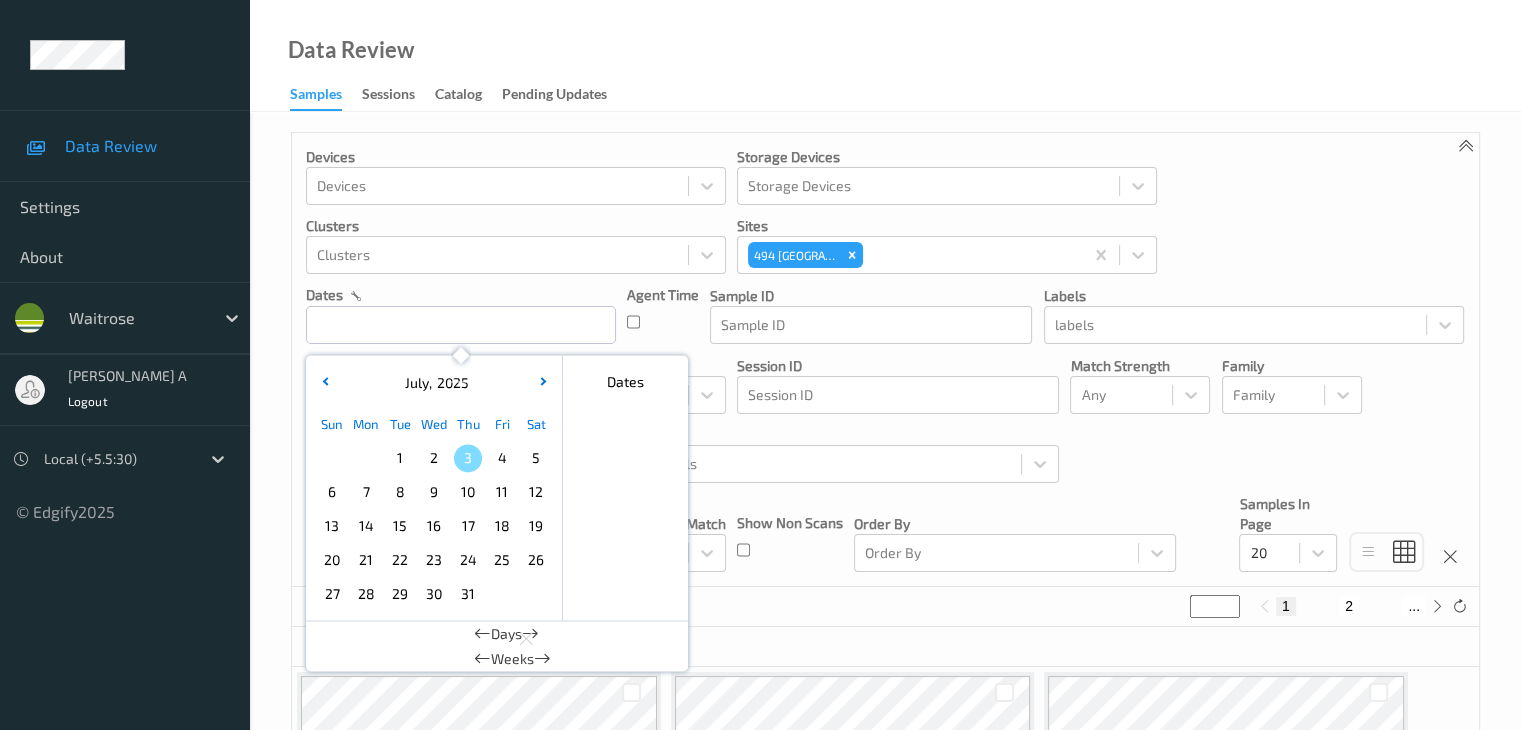 click on "2" at bounding box center (434, 458) 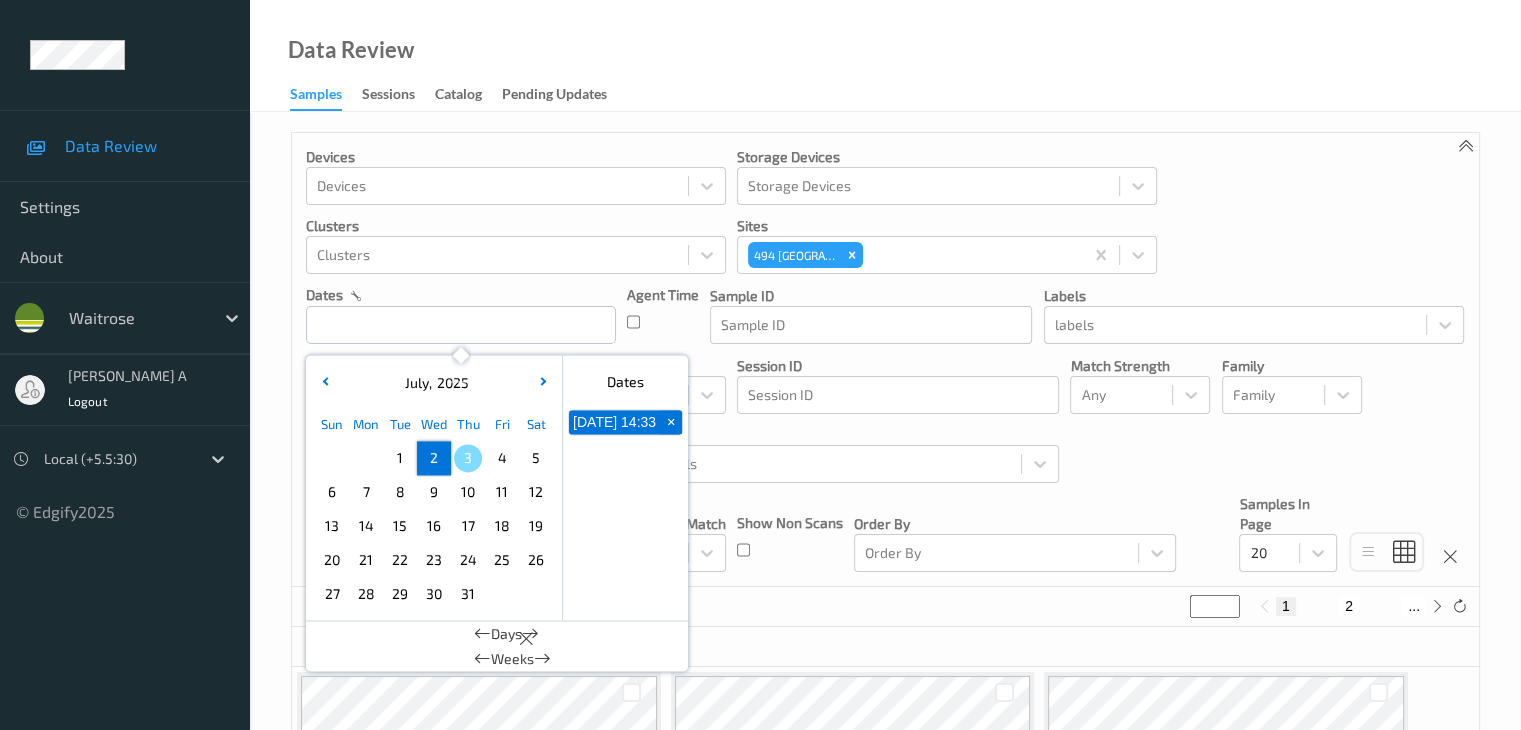 click on "2" at bounding box center [434, 458] 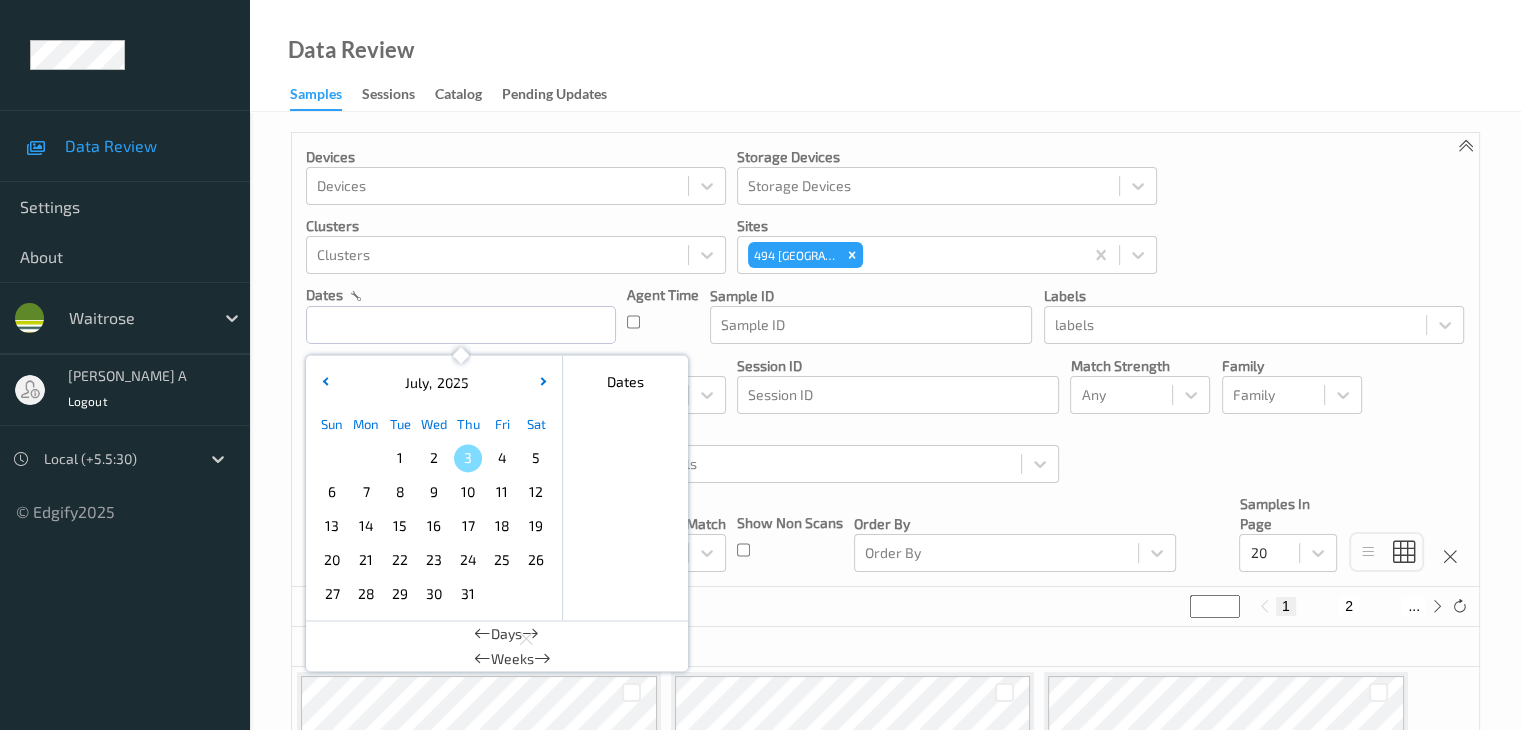 click on "2" at bounding box center (434, 458) 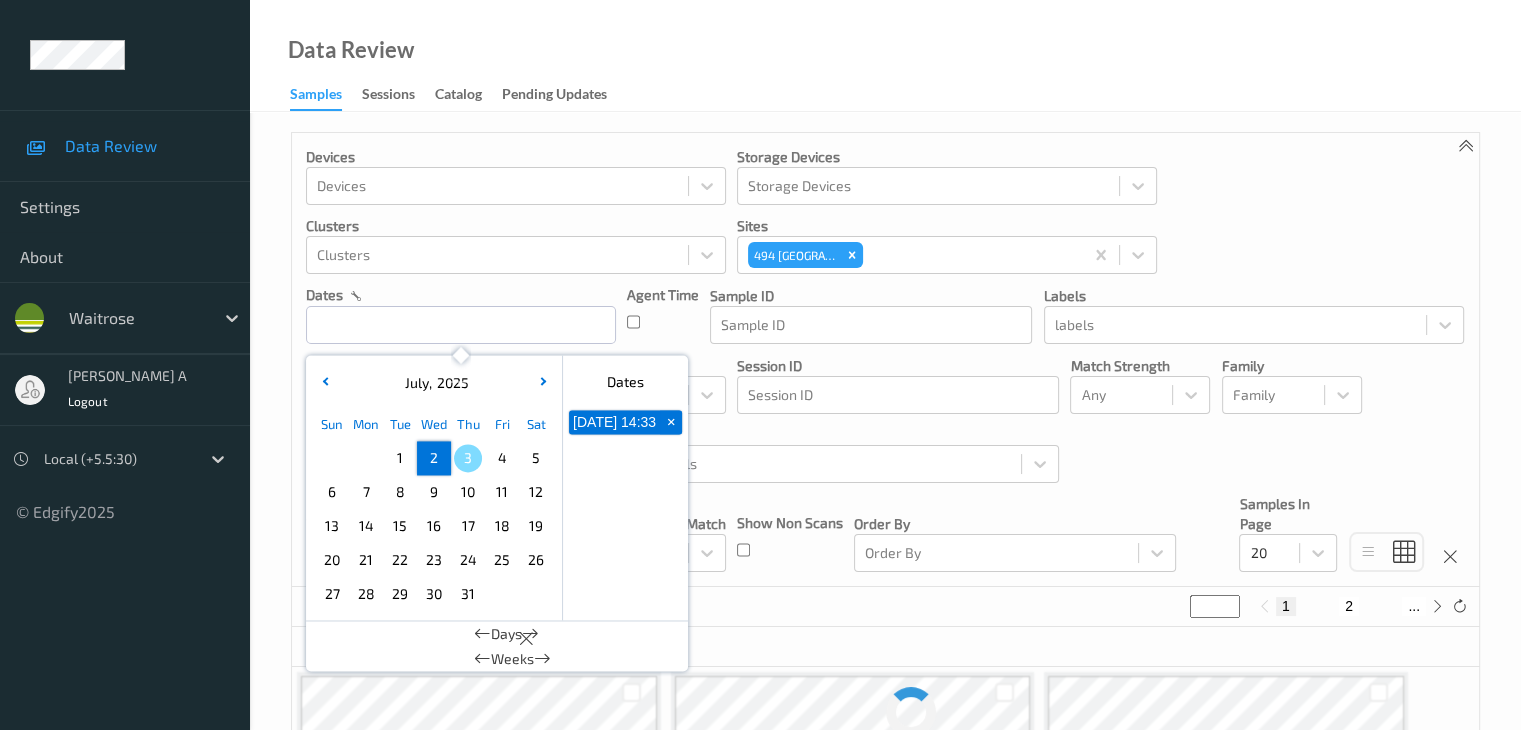 click on "2" at bounding box center [434, 458] 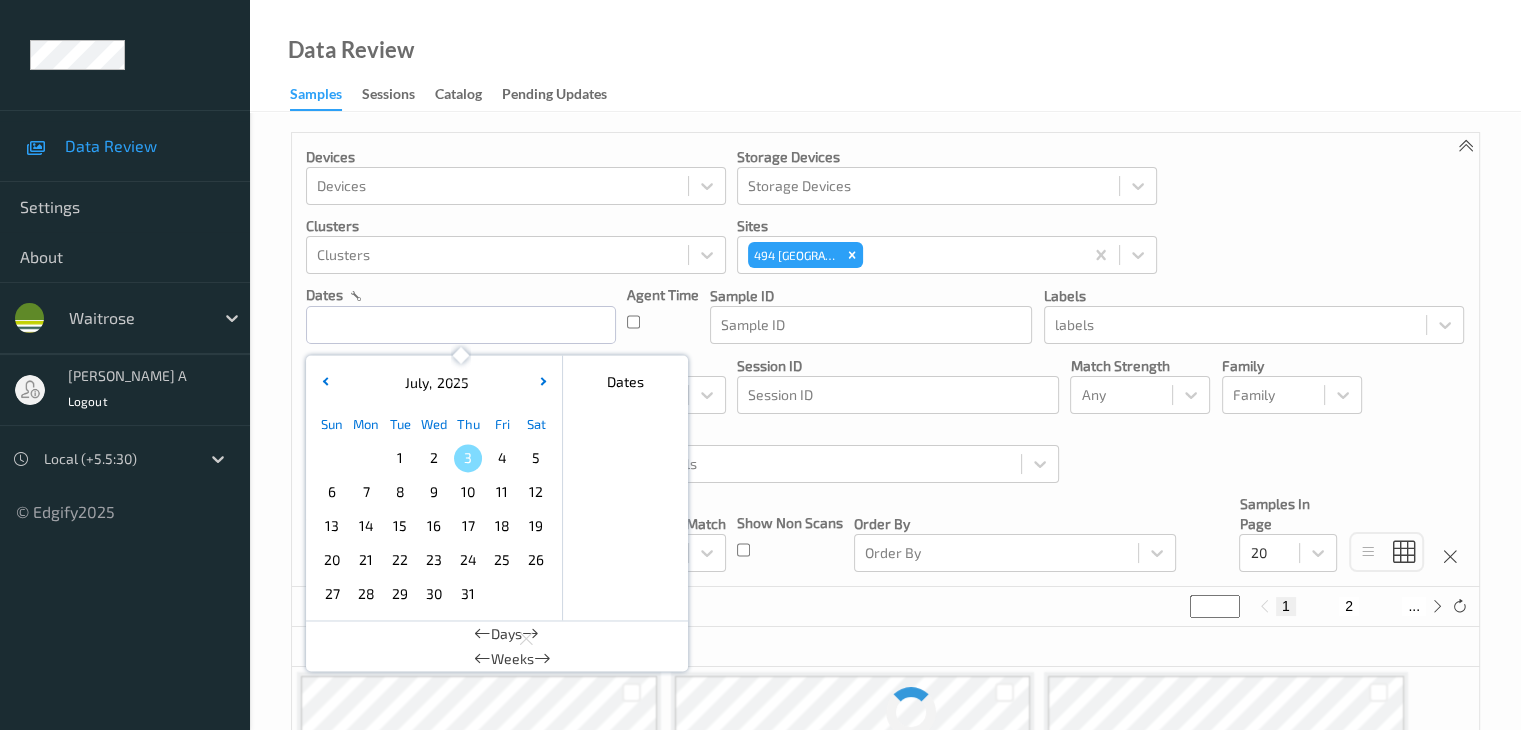 click on "2" at bounding box center (434, 458) 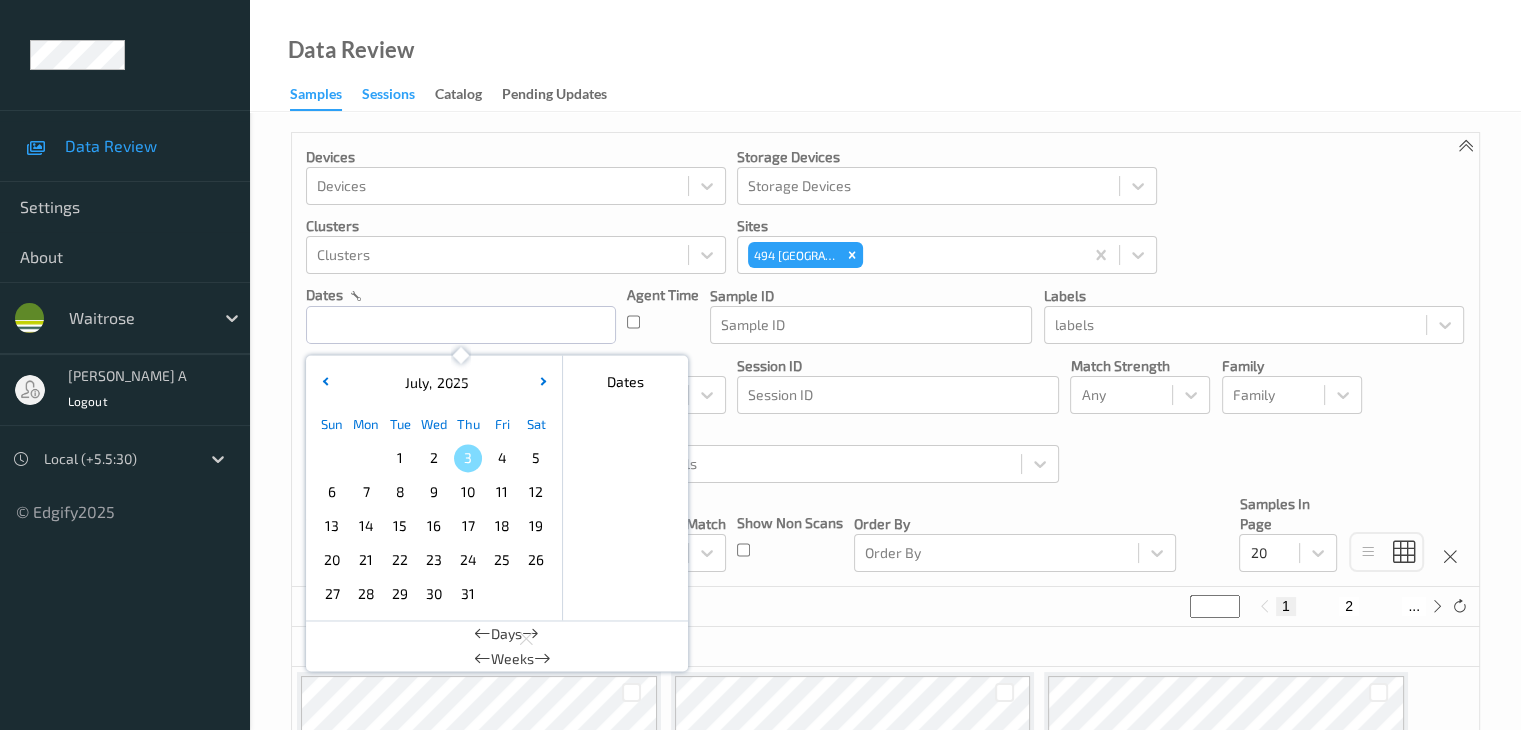 click on "Sessions" at bounding box center [388, 96] 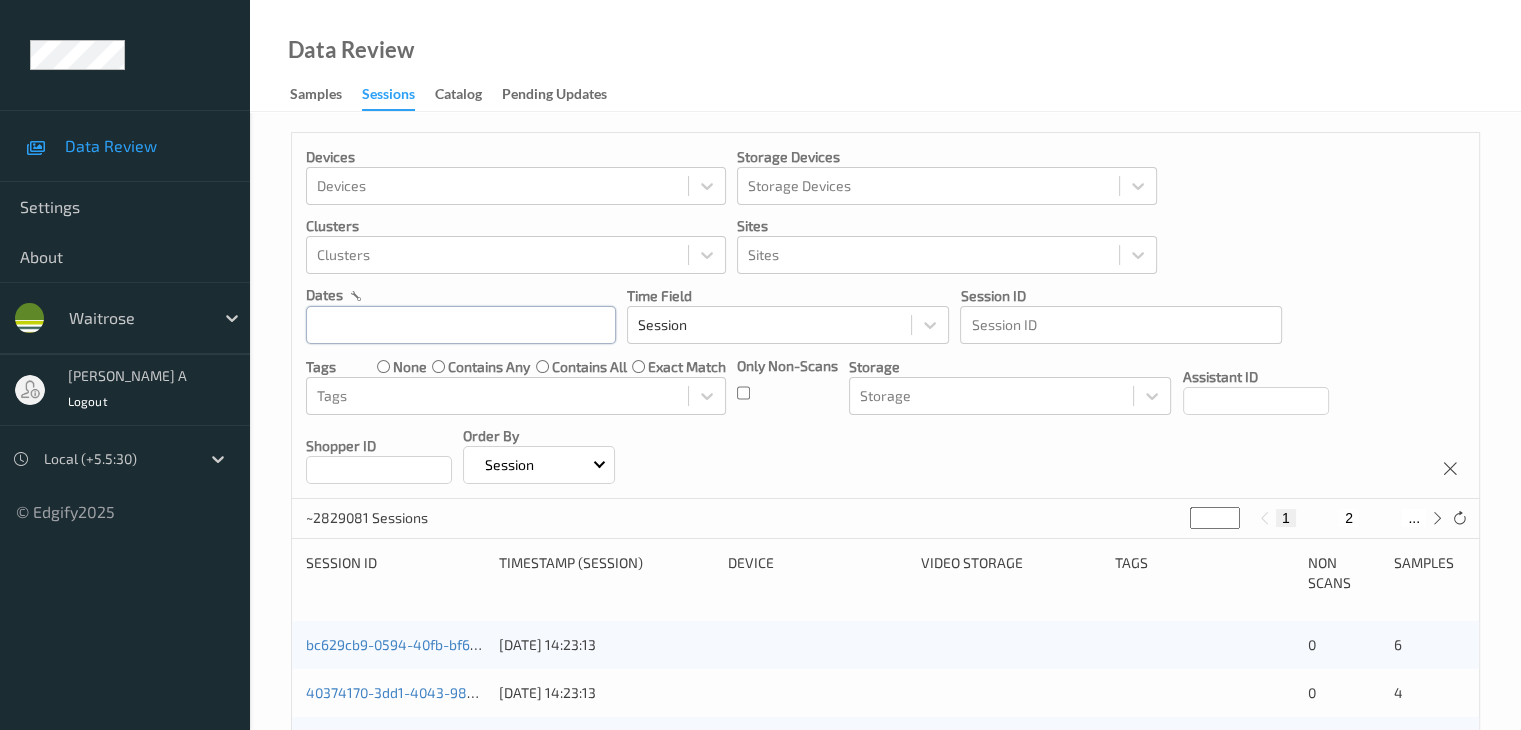 click at bounding box center (461, 325) 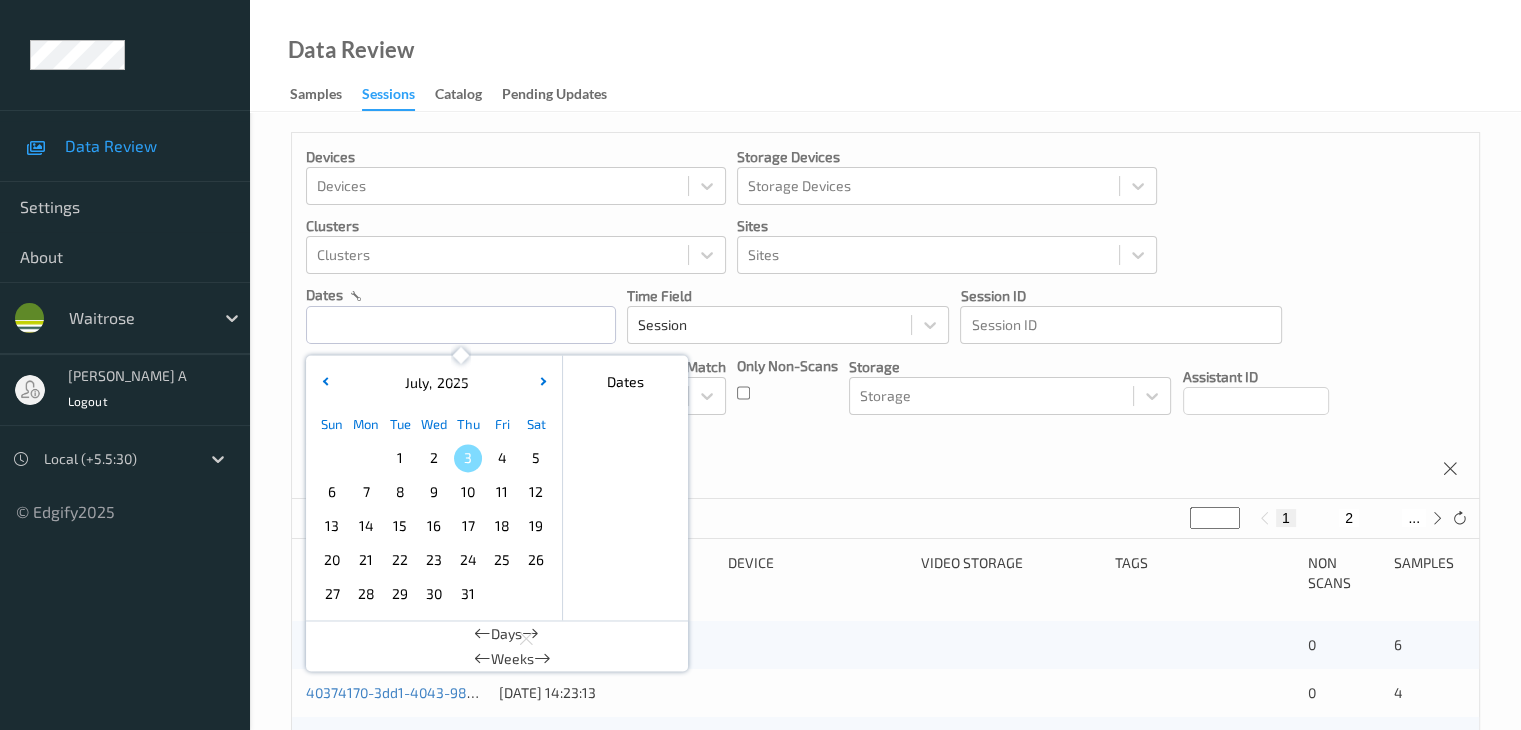 click on "2" at bounding box center [434, 458] 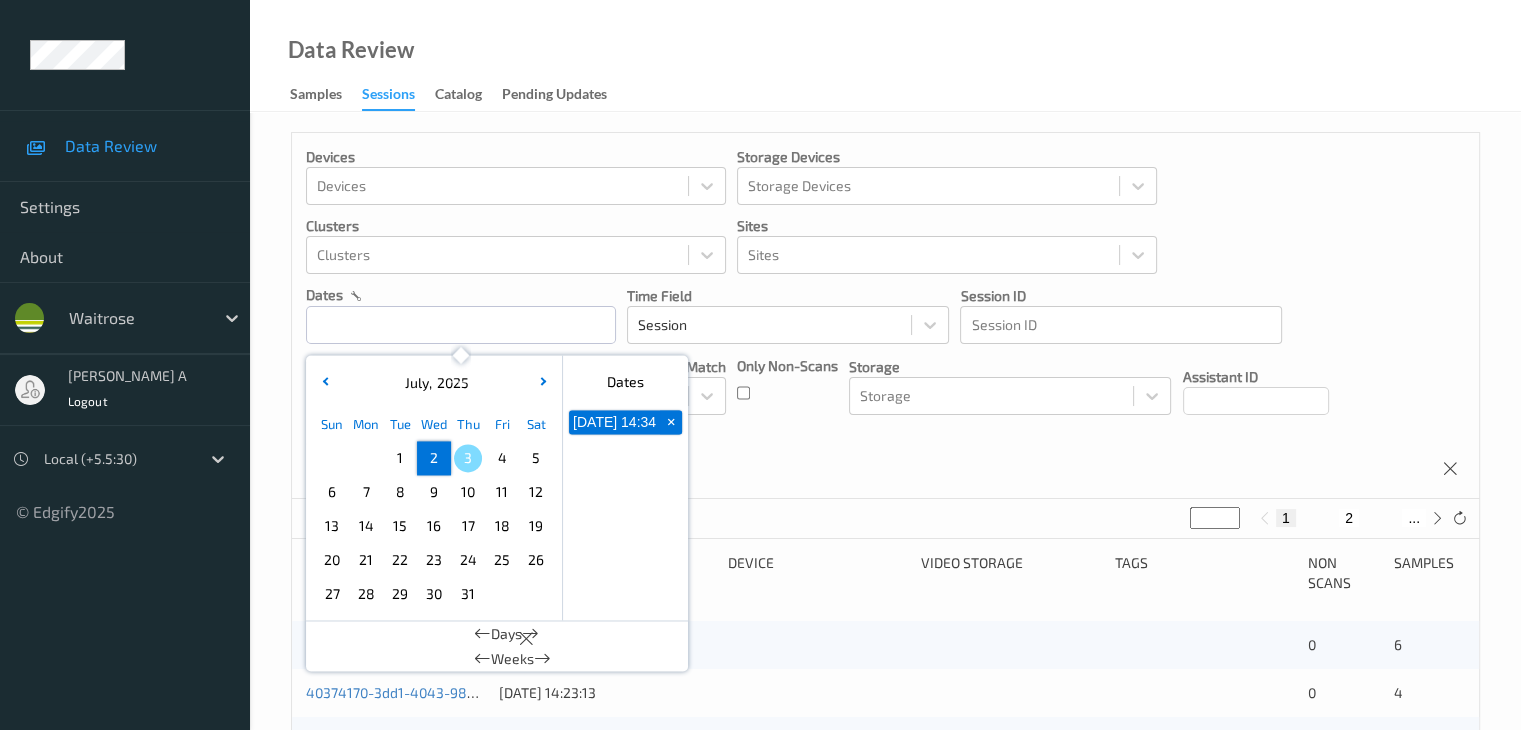 click on "2" at bounding box center [434, 458] 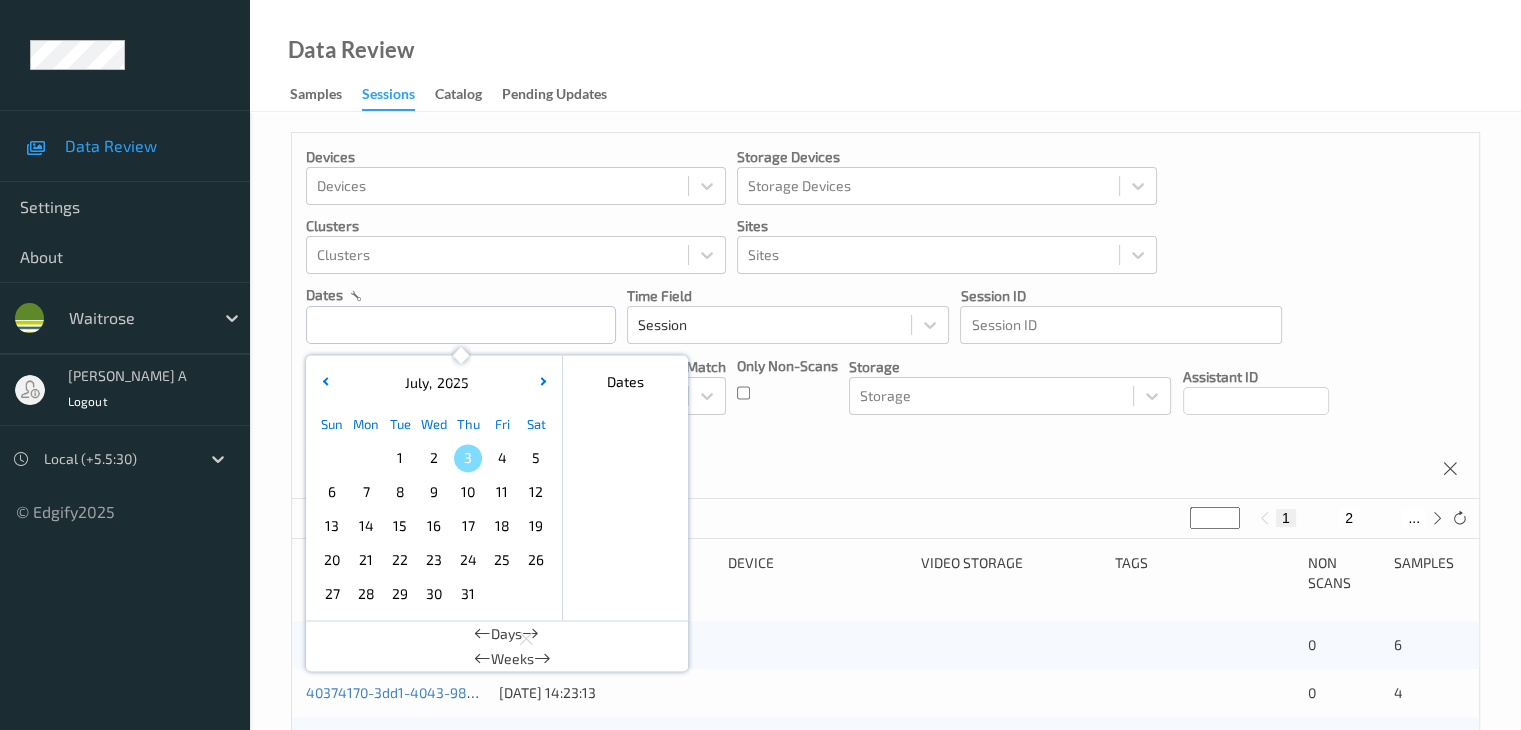 click on "2" at bounding box center (434, 458) 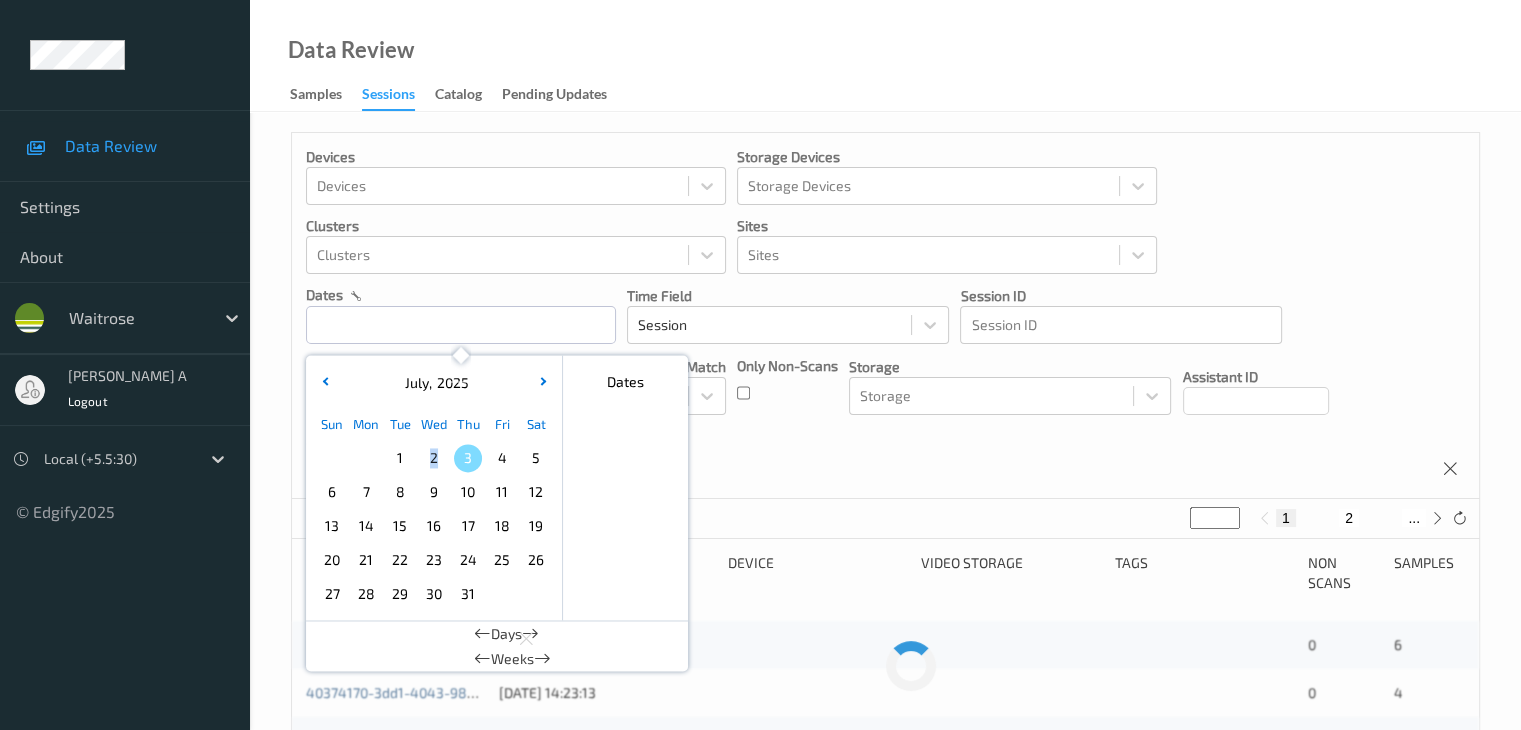 click on "2" at bounding box center [434, 458] 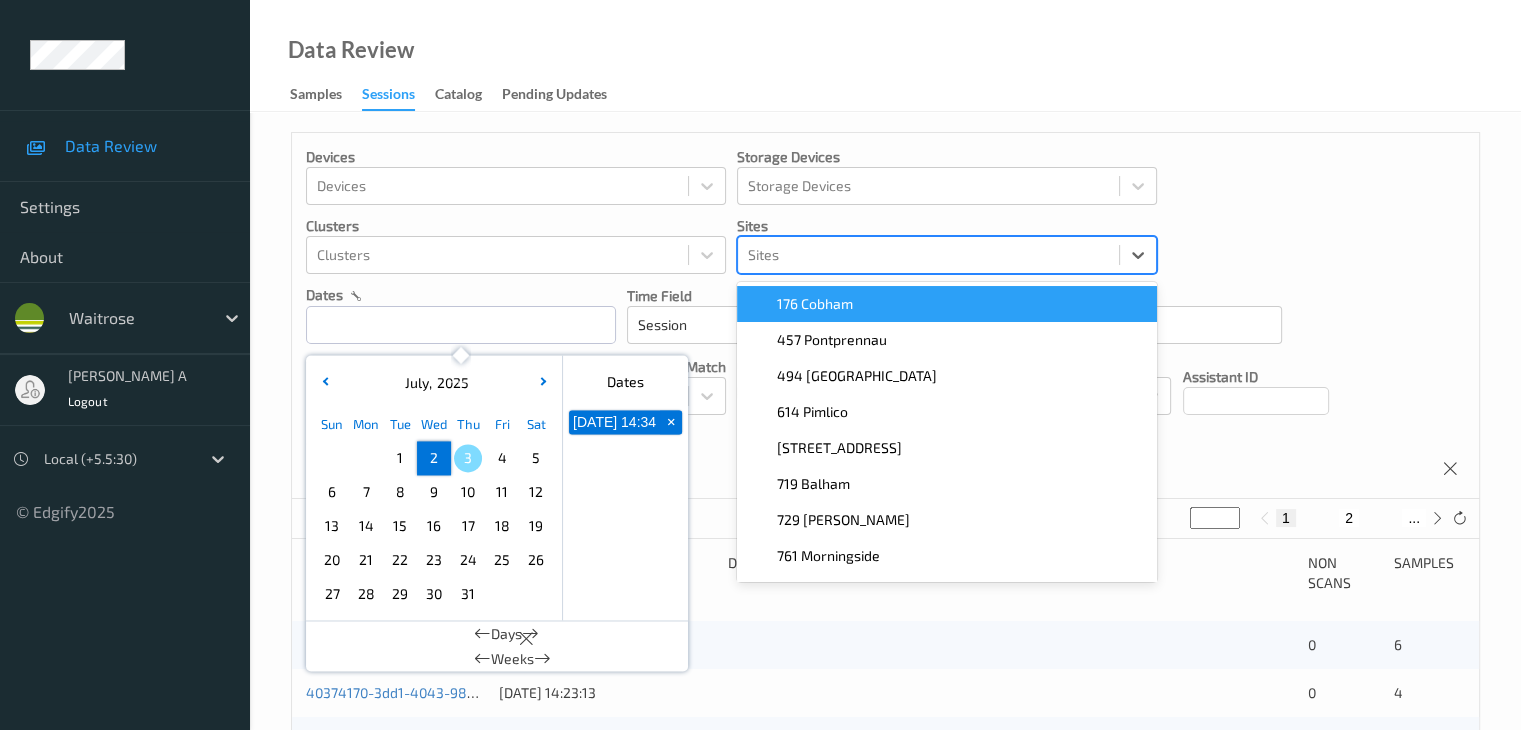 click at bounding box center [928, 255] 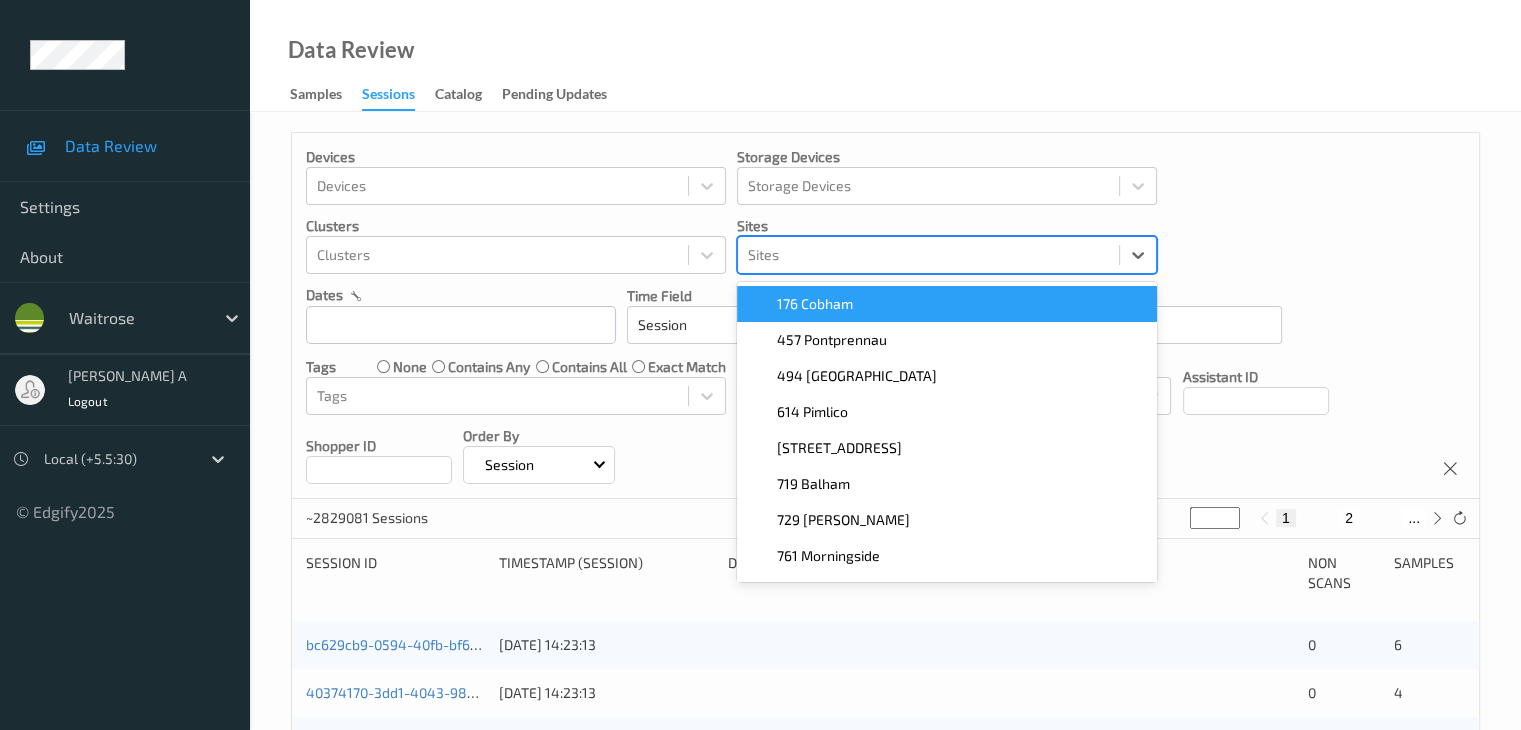 paste on "494 altrincham" 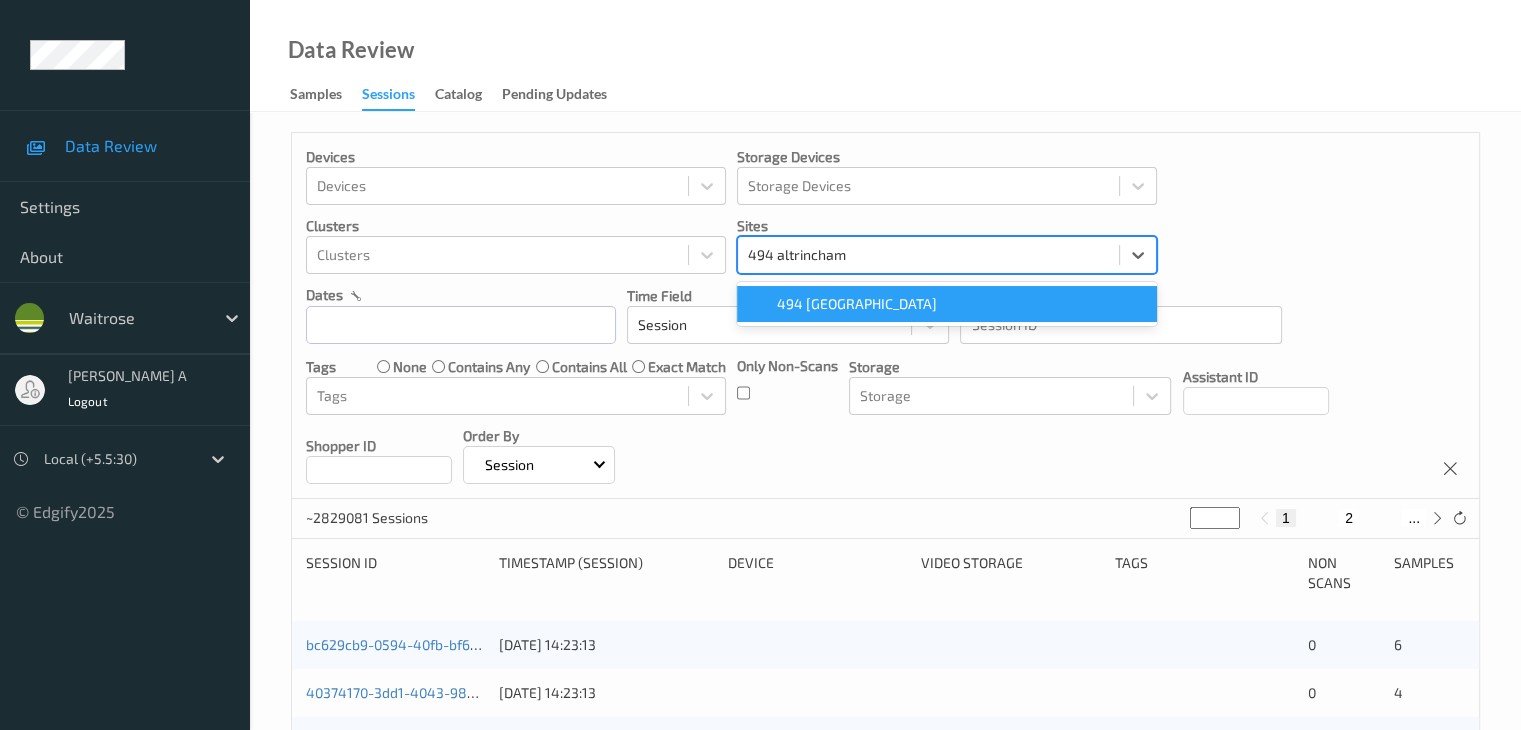 click on "494 [GEOGRAPHIC_DATA]" at bounding box center [947, 304] 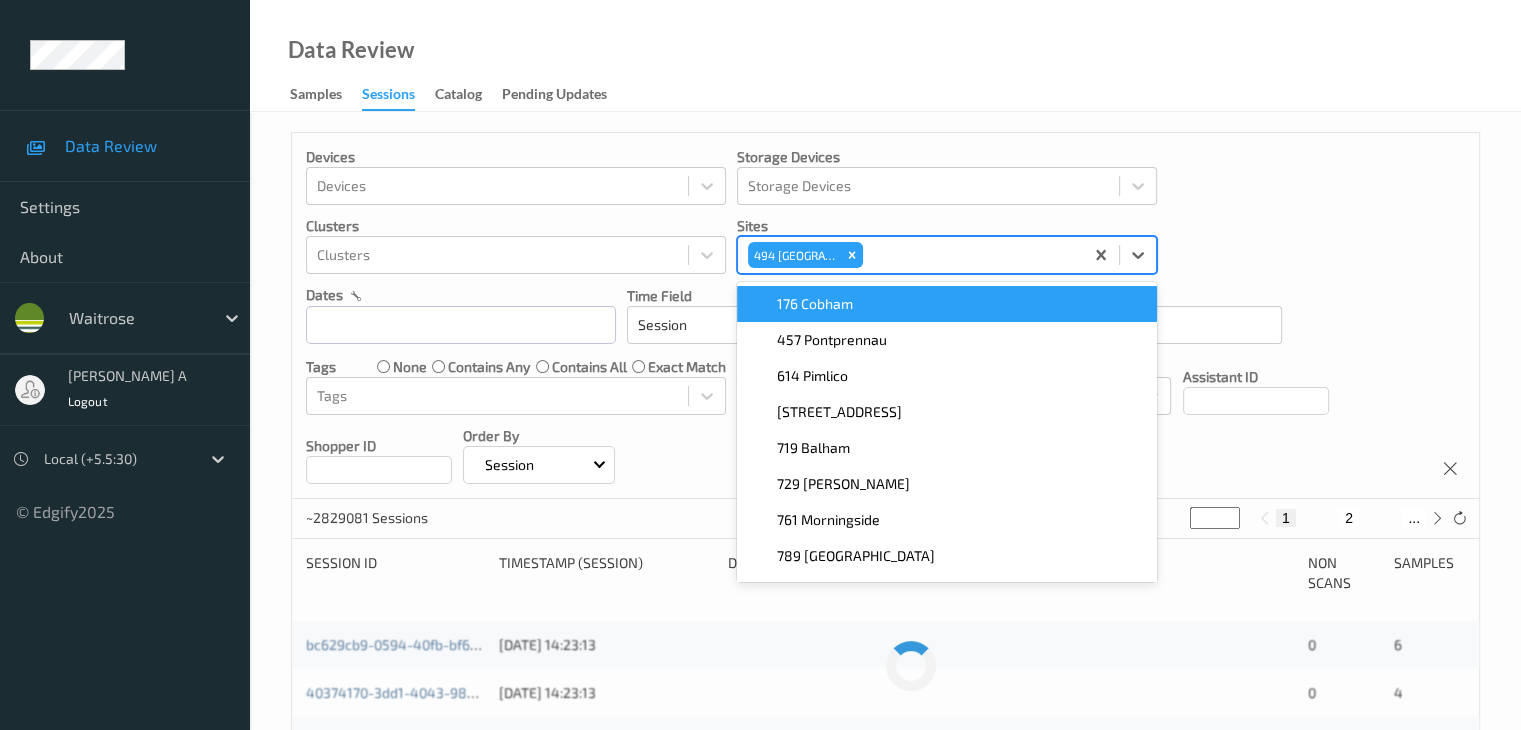 click on "Devices Devices Storage Devices Storage Devices Clusters Clusters Sites option 494 Altrincham, selected. option 176 Cobham focused, 1 of 9. 9 results available. Use Up and Down to choose options, press Enter to select the currently focused option, press Escape to exit the menu, press Tab to select the option and exit the menu. 494 Altrincham    176 Cobham    457	 Pontprennau    614 Pimlico    670 Mill Hill    719	Balham    729	Wells    761	Morningside    789 Vauxhall    833 Trinity Square dates Time Field Session Session ID Session ID Tags none contains any contains all exact match Tags Only Non-Scans Storage Storage Assistant ID Shopper ID Order By Session" at bounding box center [885, 316] 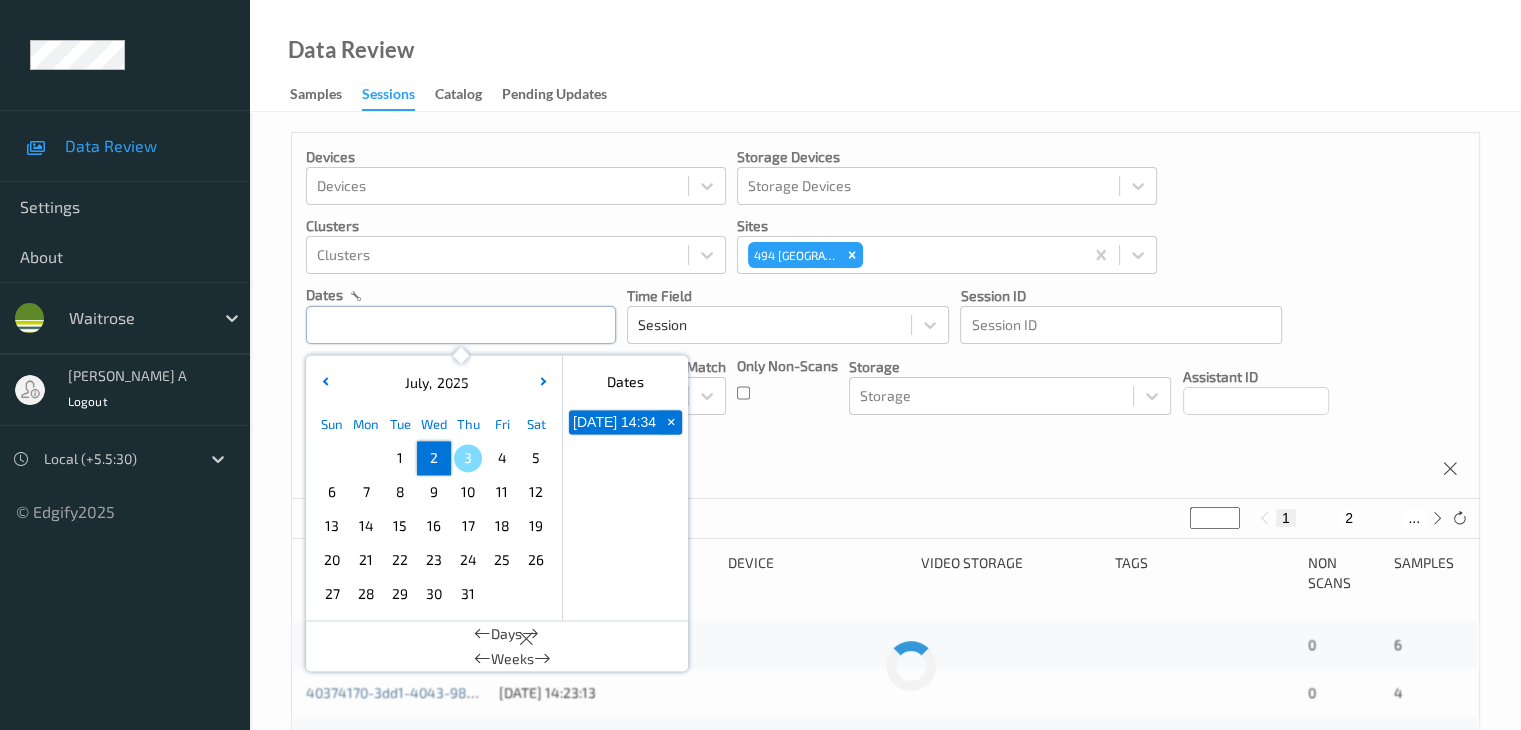 click at bounding box center [461, 325] 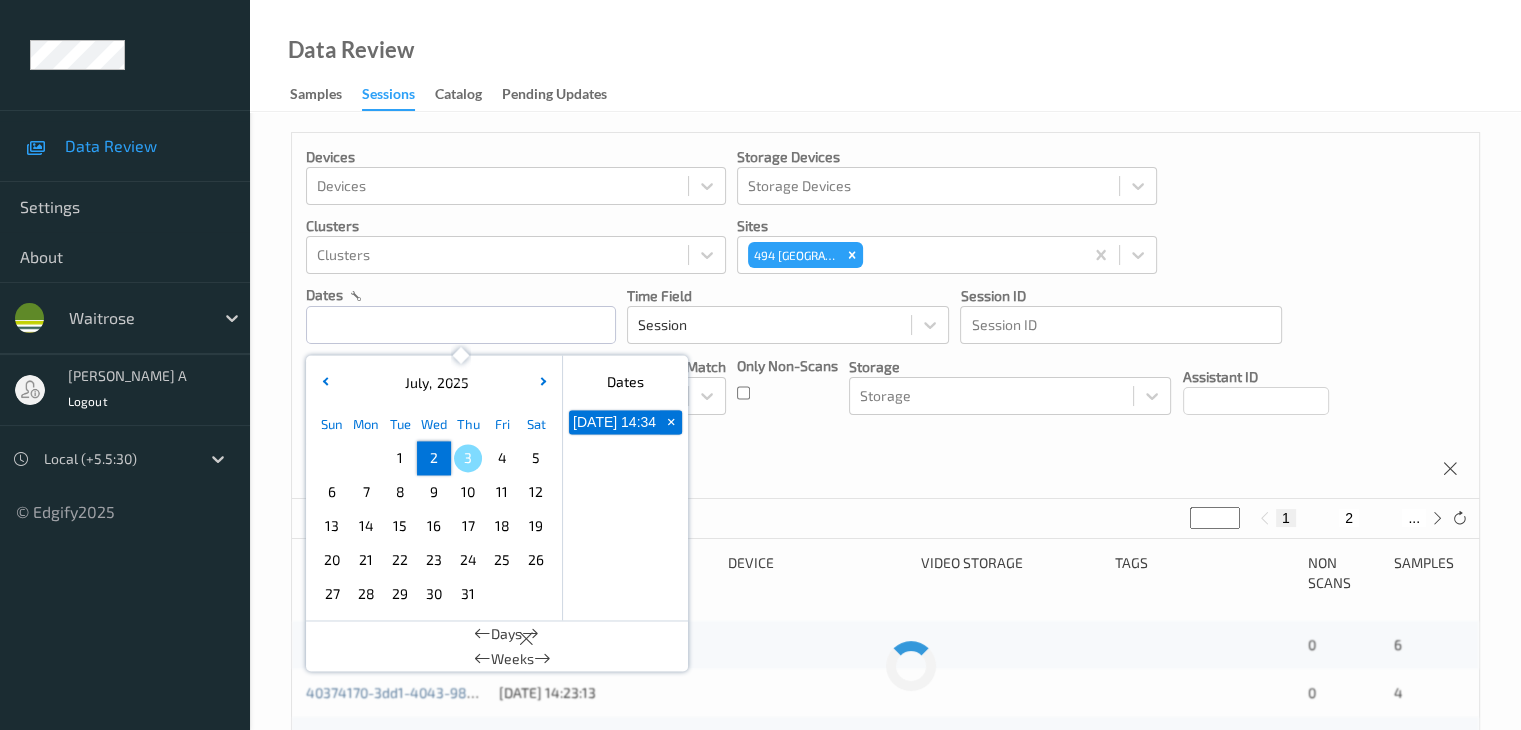 click on "2" at bounding box center (434, 458) 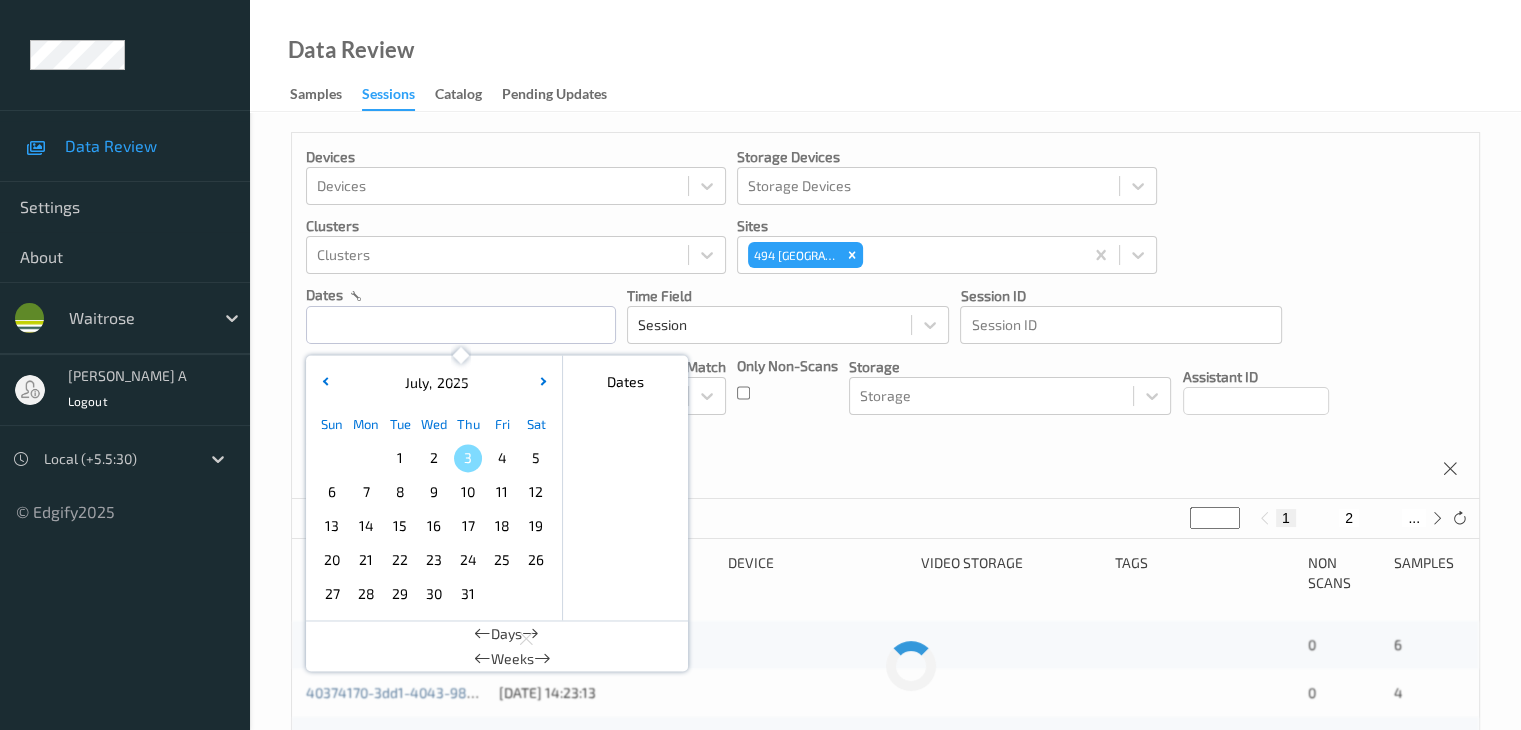 click on "2" at bounding box center [434, 458] 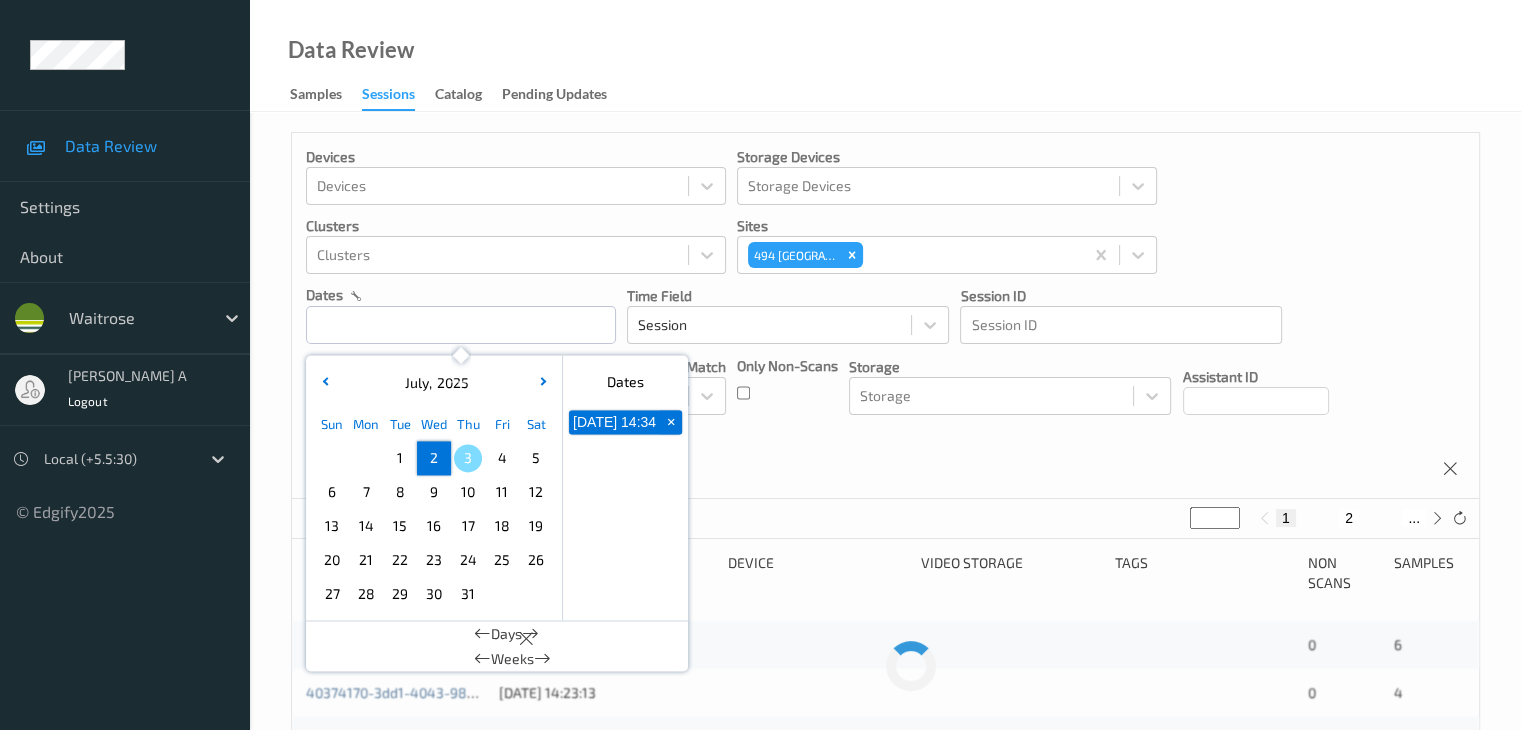 click on "2" at bounding box center [434, 458] 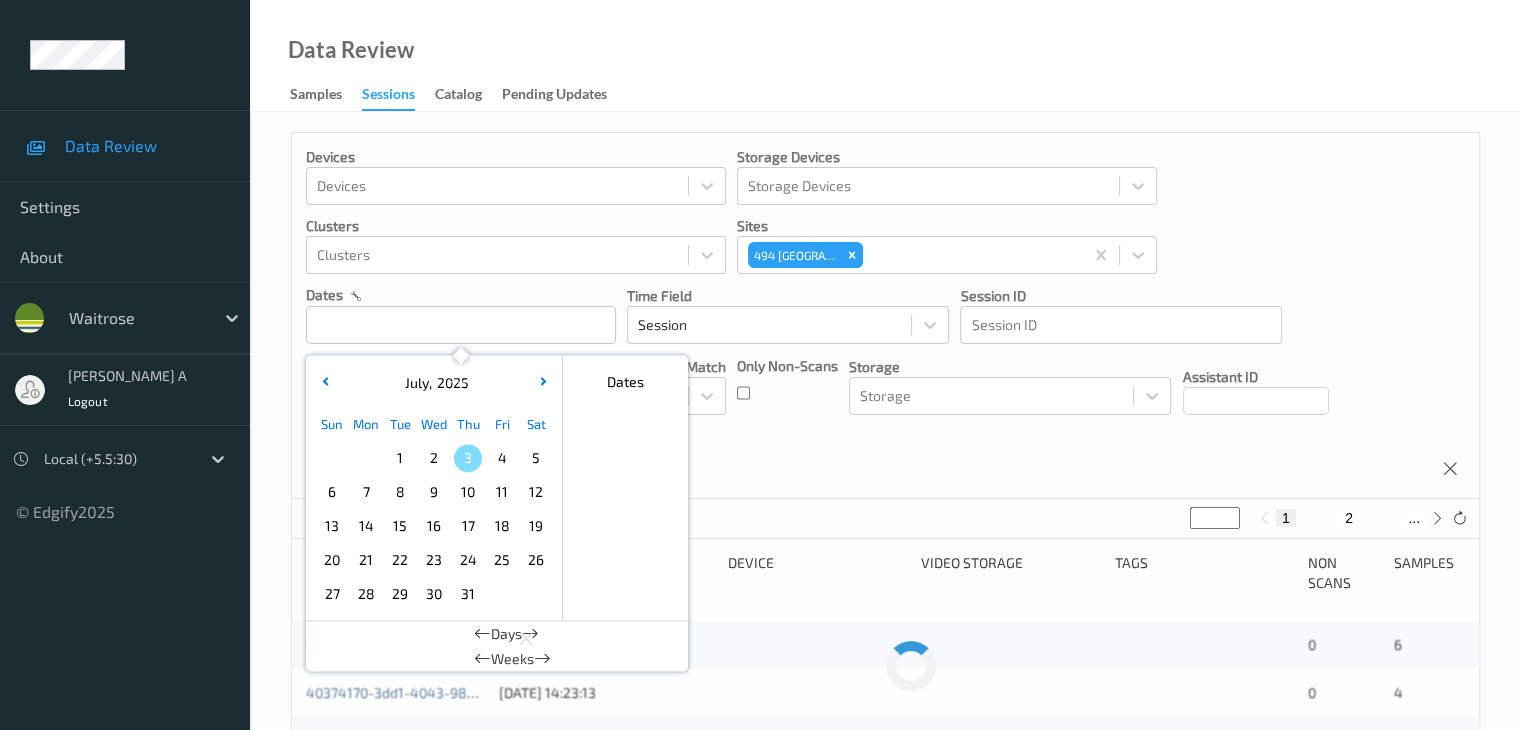 click on "2" at bounding box center (434, 458) 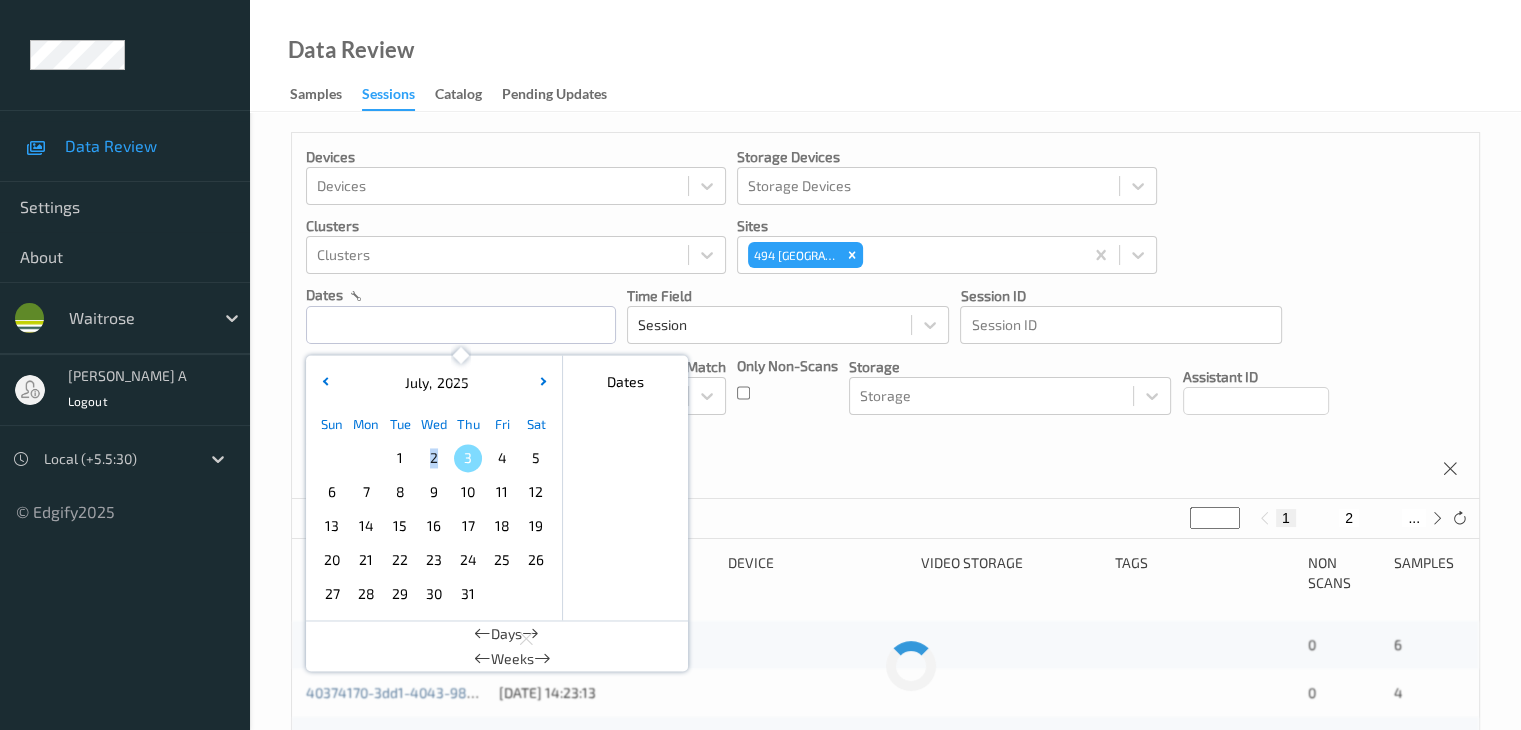 click on "2" at bounding box center (434, 458) 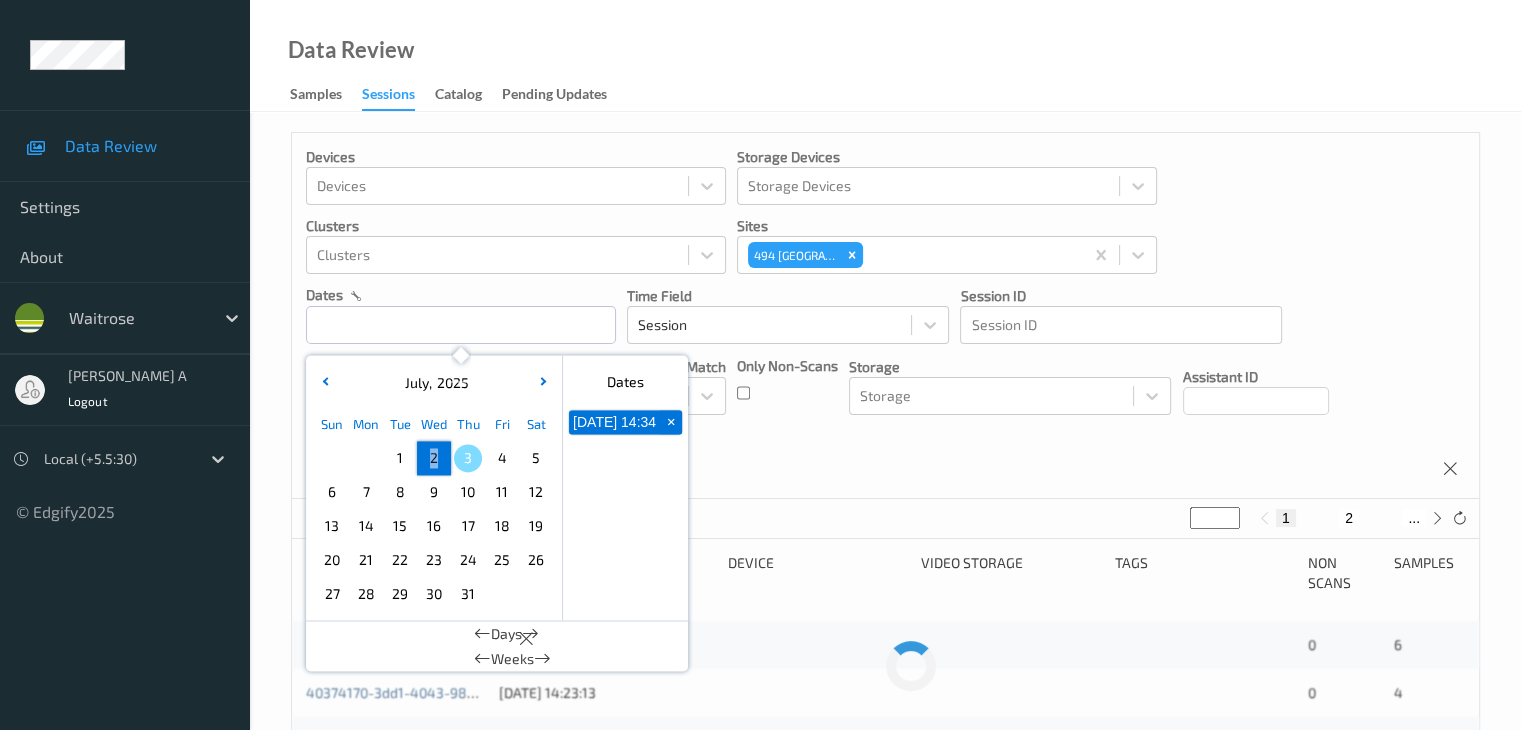 click on "2" at bounding box center [434, 458] 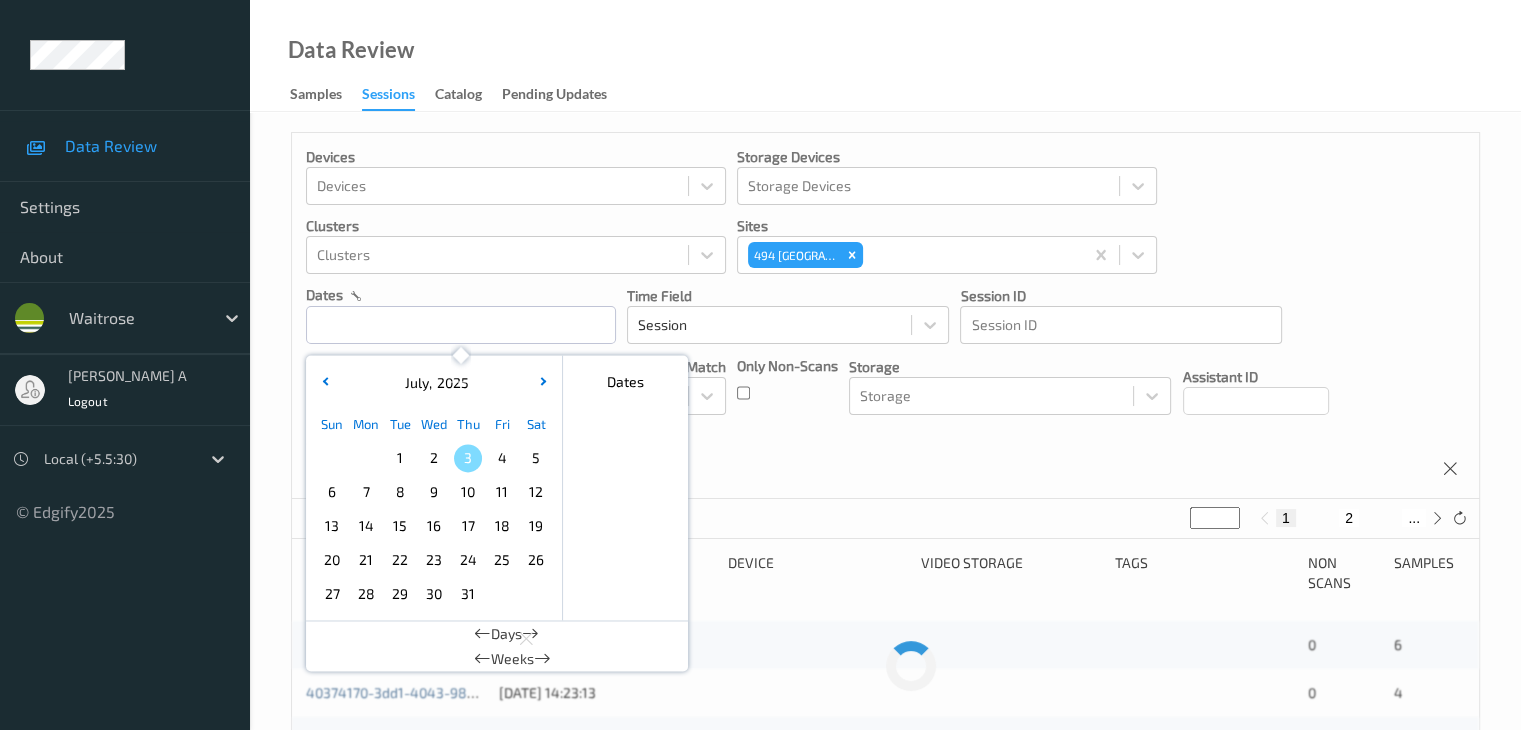 click on "2" at bounding box center (434, 458) 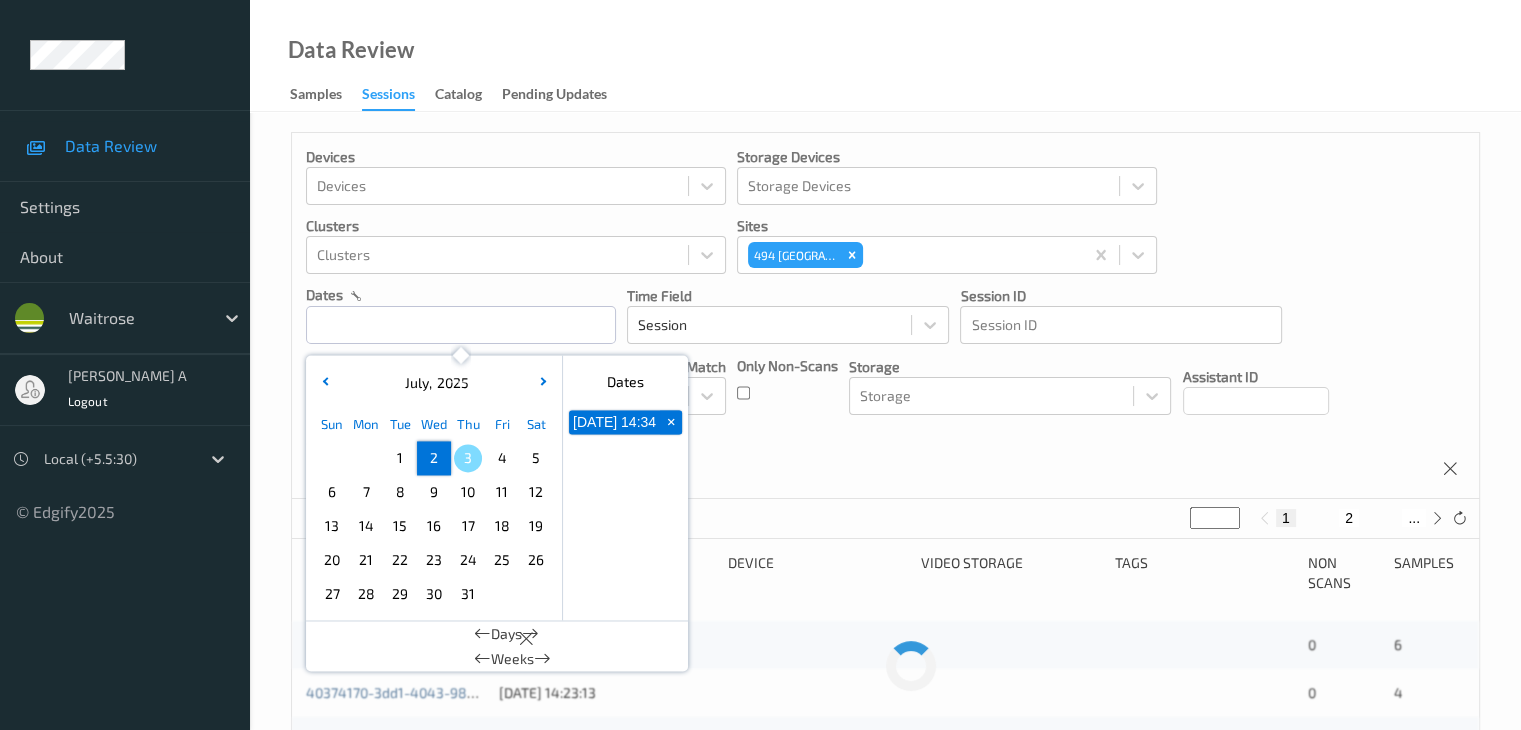 click on "2" at bounding box center [434, 458] 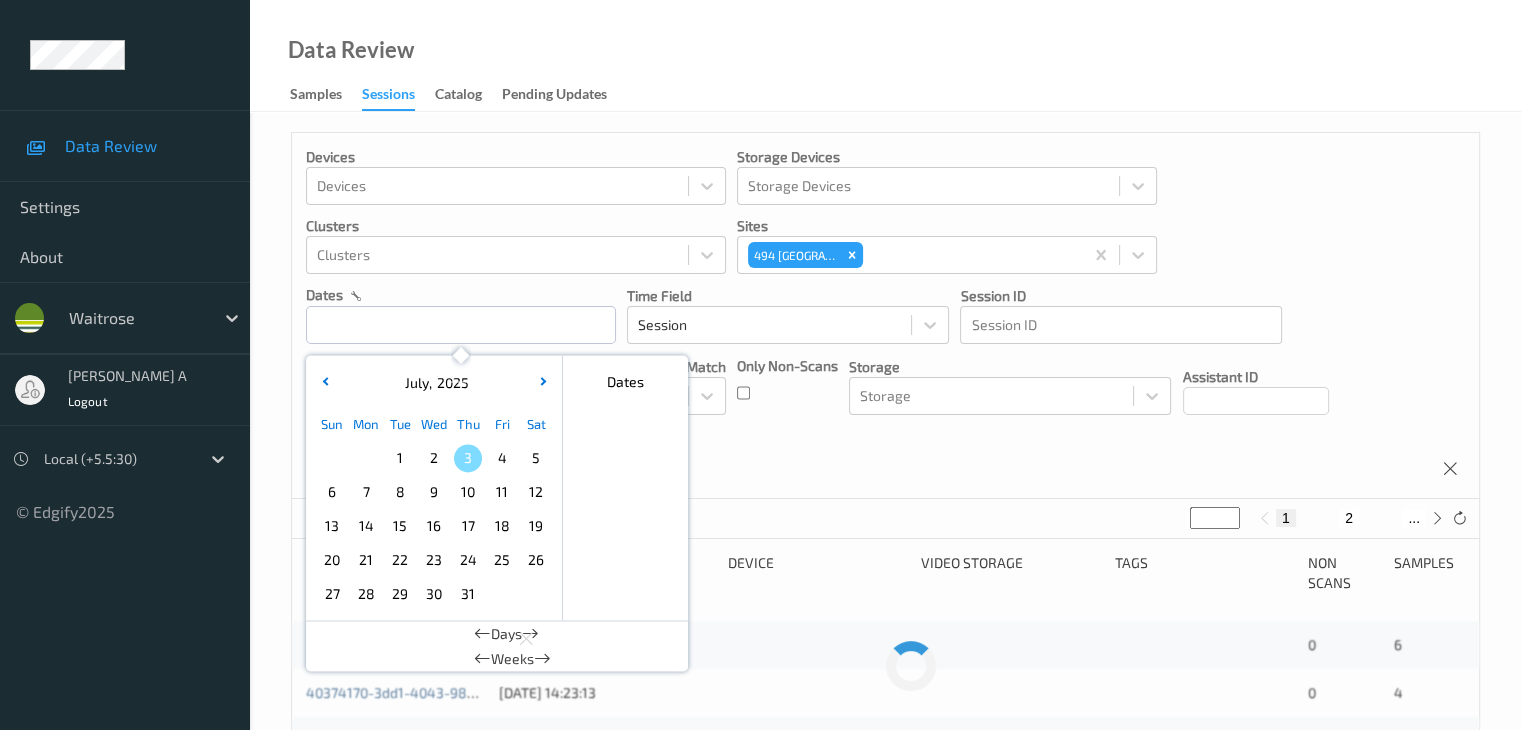 click on "Devices Devices Storage Devices Storage Devices Clusters Clusters Sites 494 Altrincham dates July , 2025 Sun Mon Tue Wed Thu Fri Sat 1 2 3 4 5 6 7 8 9 10 11 12 13 14 15 16 17 18 19 20 21 22 23 24 25 26 27 28 29 30 31 January February March April May June July August September October November December 2021 2022 2023 2024 2025 2026 2027 2028 2029 2030 2031 2032 Dates Days Weeks Time Field Session Session ID Session ID Tags none contains any contains all exact match Tags Only Non-Scans Storage Storage Assistant ID Shopper ID Order By Session" at bounding box center [885, 316] 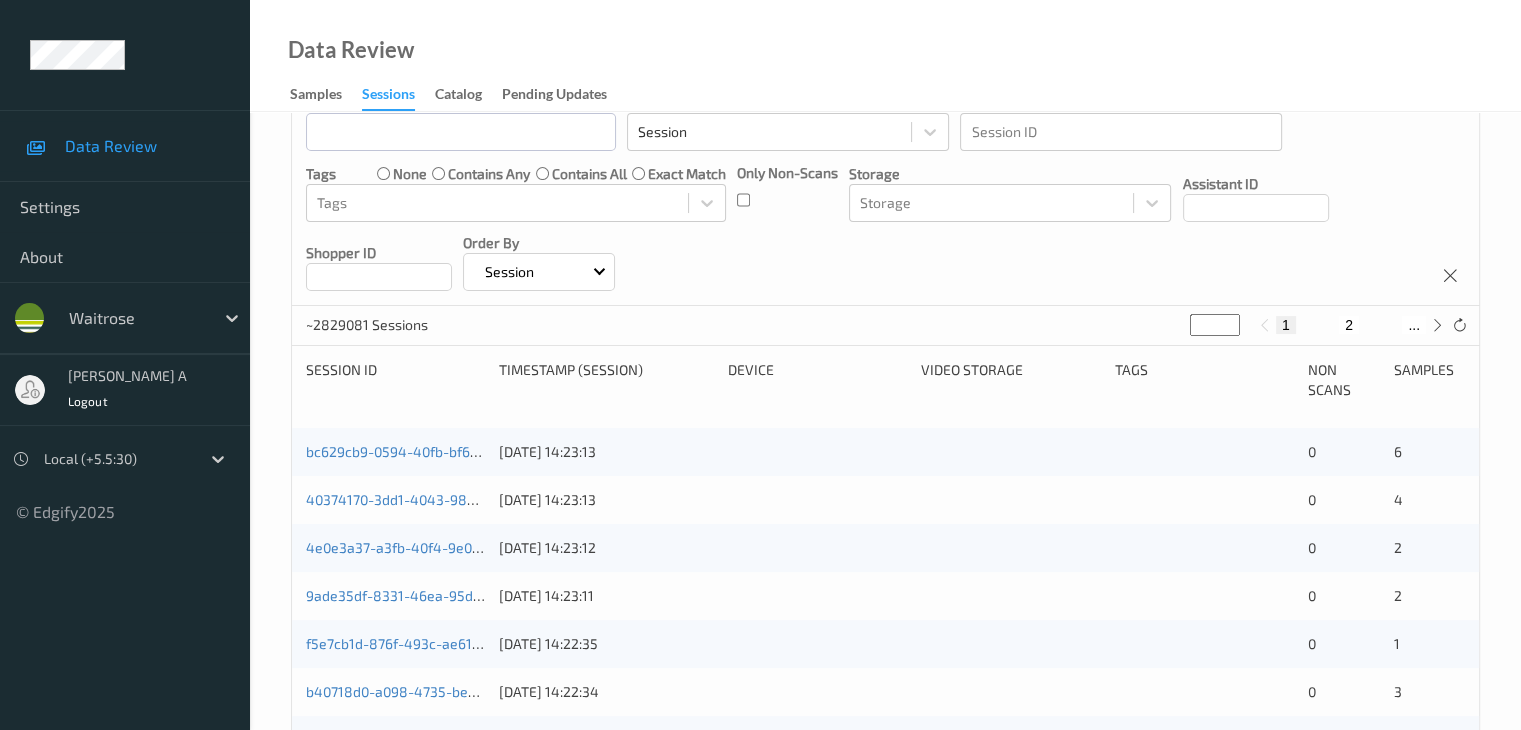 scroll, scrollTop: 0, scrollLeft: 0, axis: both 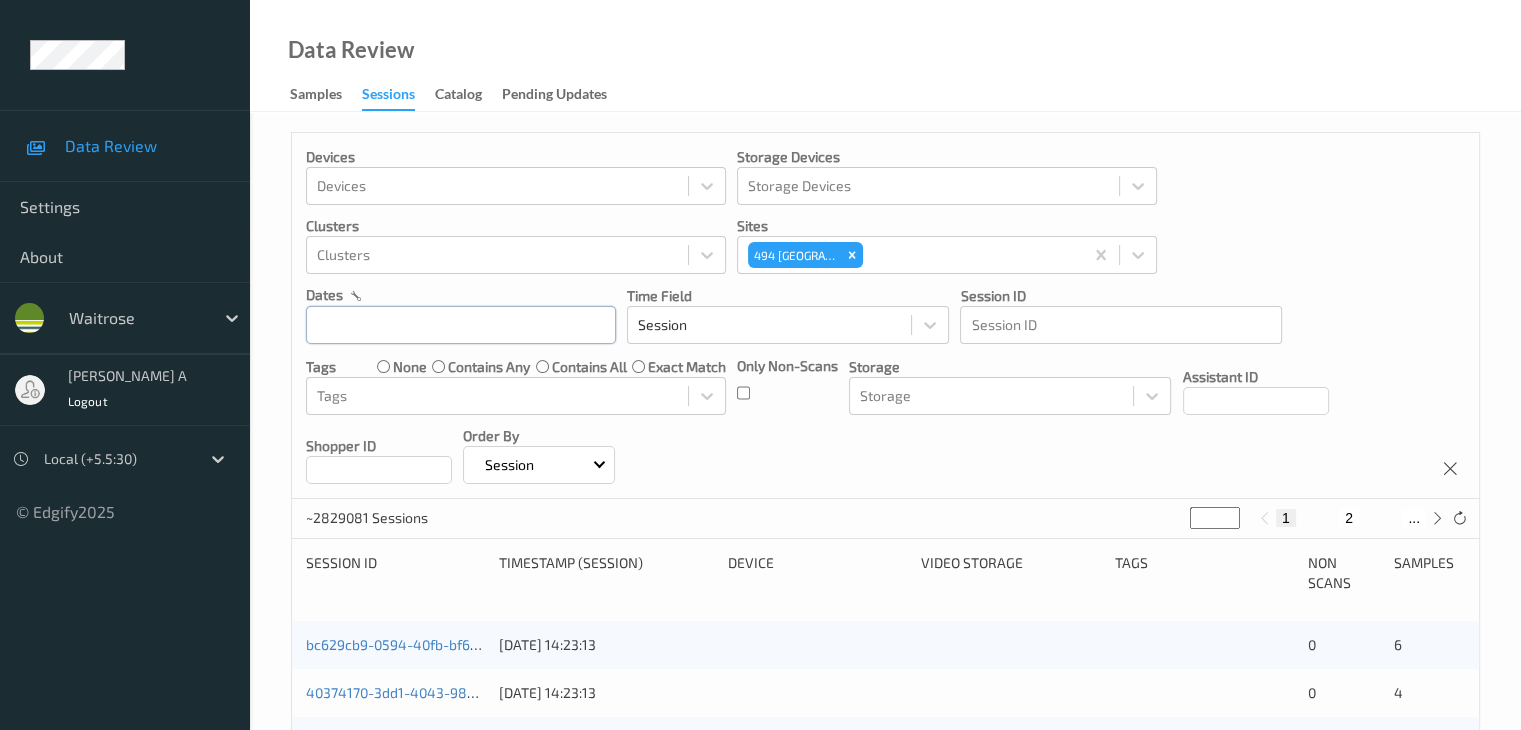 click at bounding box center [461, 325] 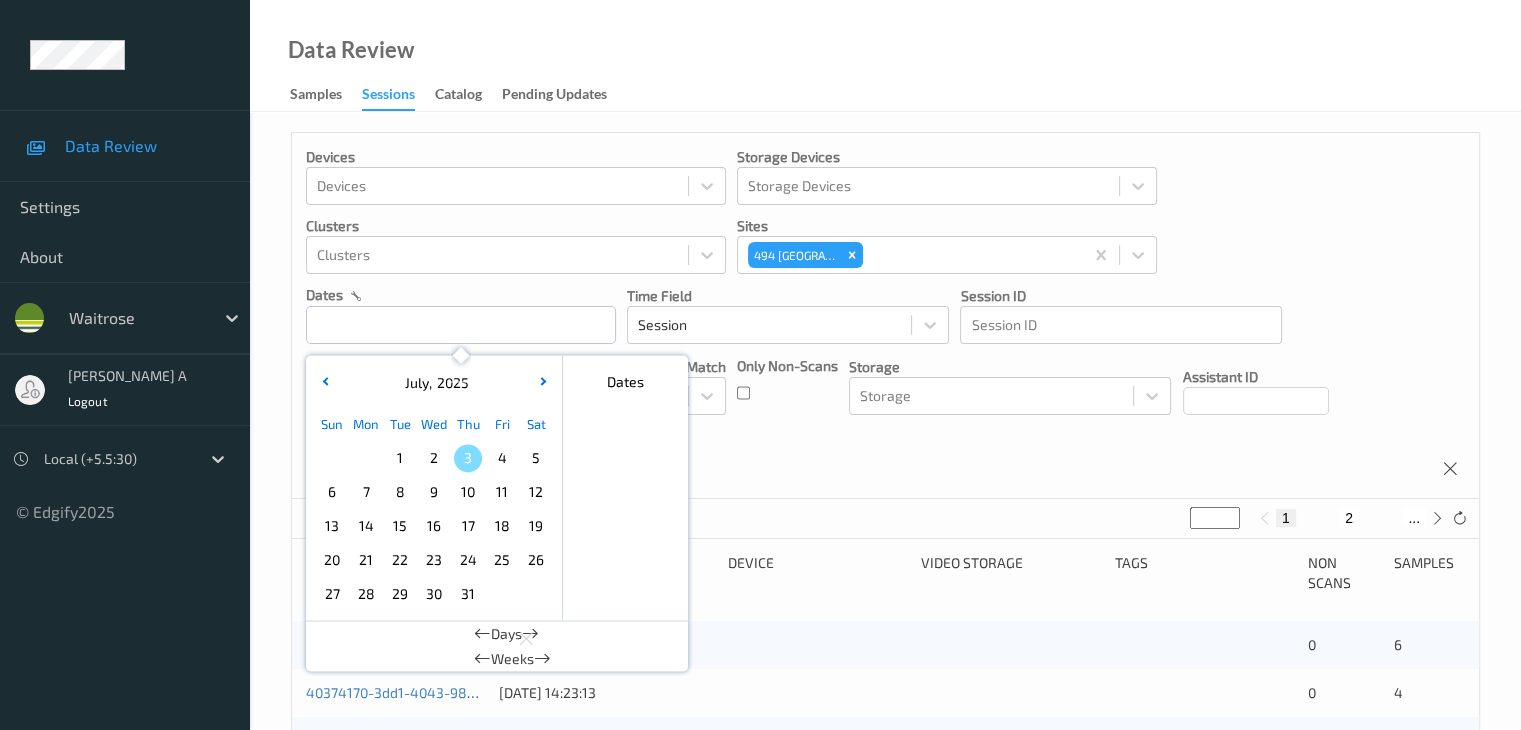 click on "2" at bounding box center [434, 458] 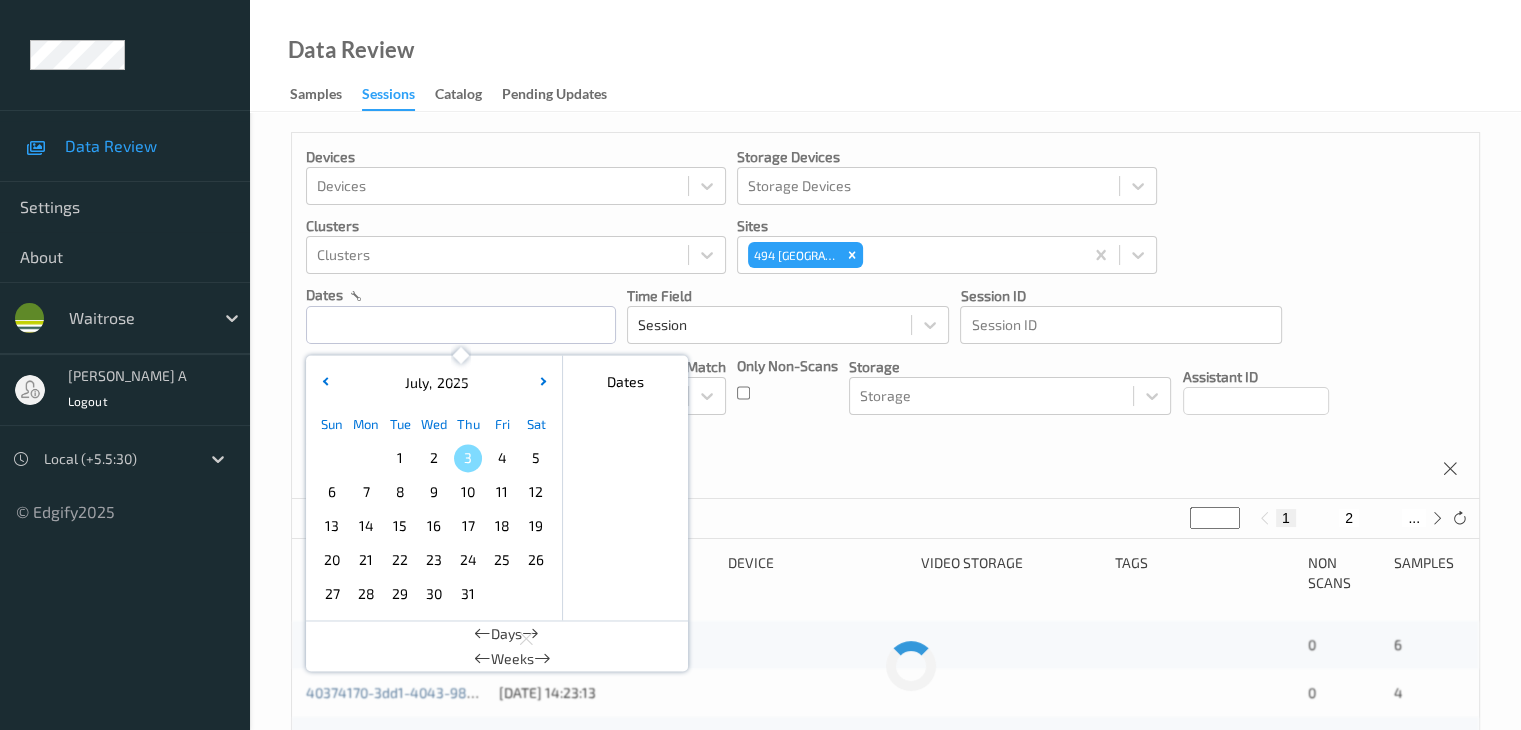click on "2" at bounding box center [434, 458] 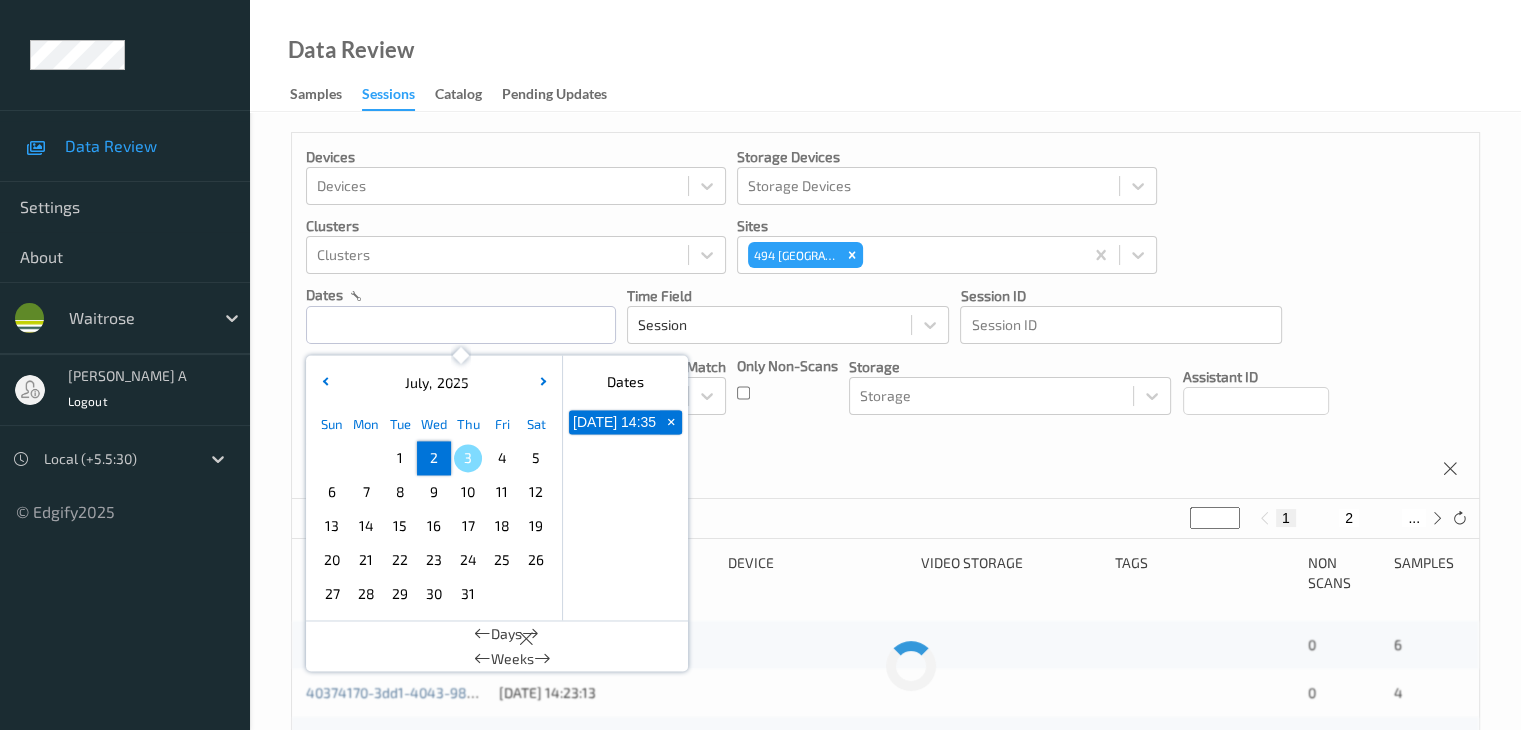 click on "2" at bounding box center (434, 458) 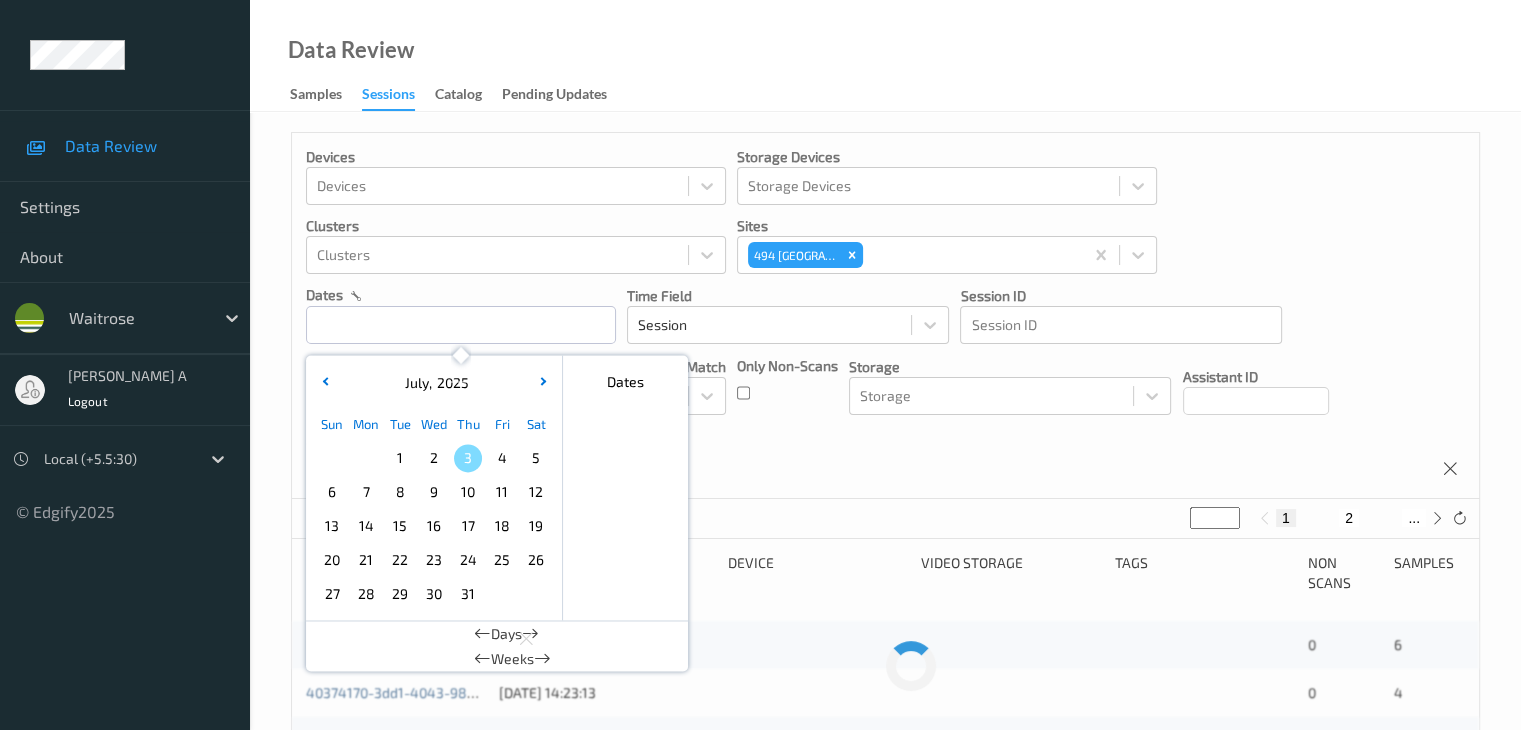 click on "2" at bounding box center (434, 458) 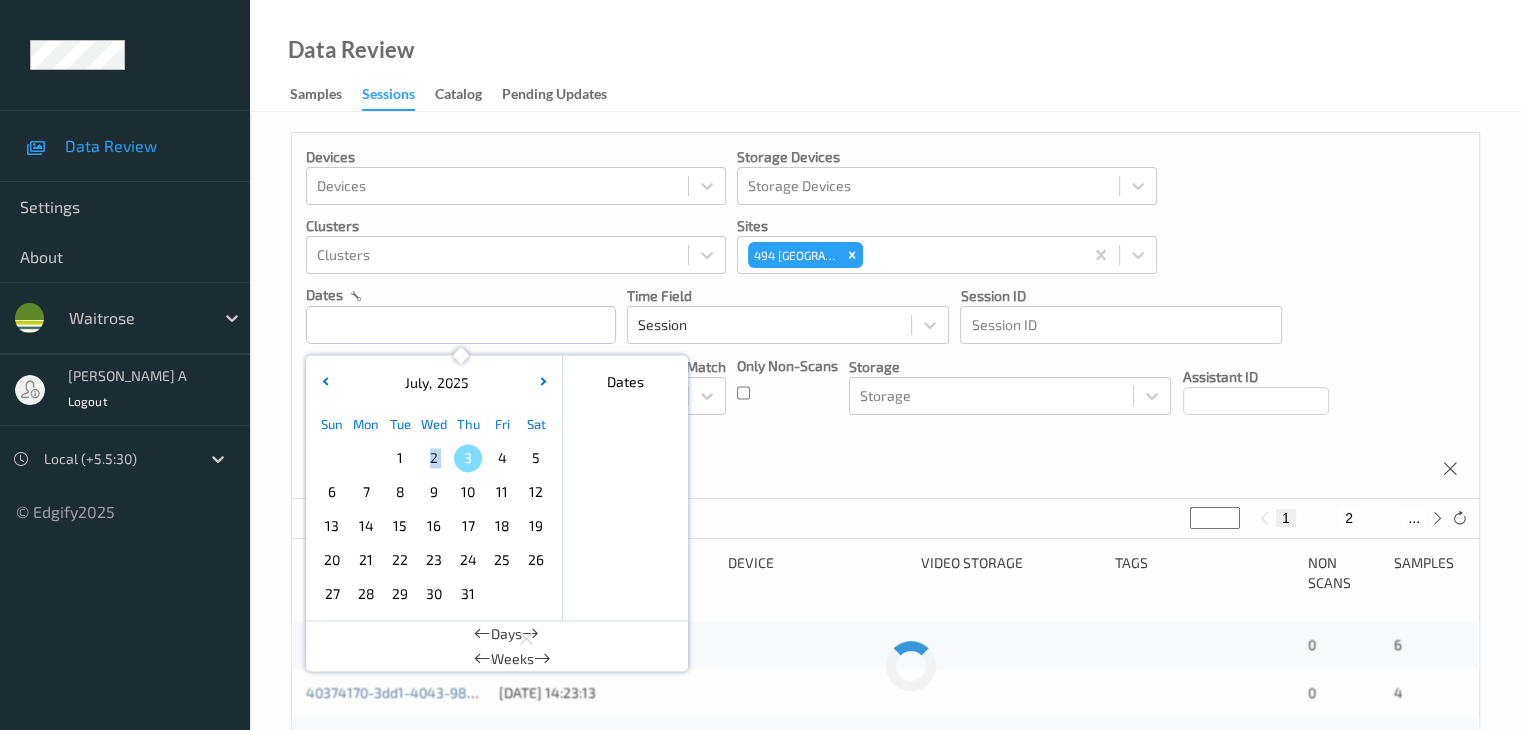 click on "2" at bounding box center (434, 458) 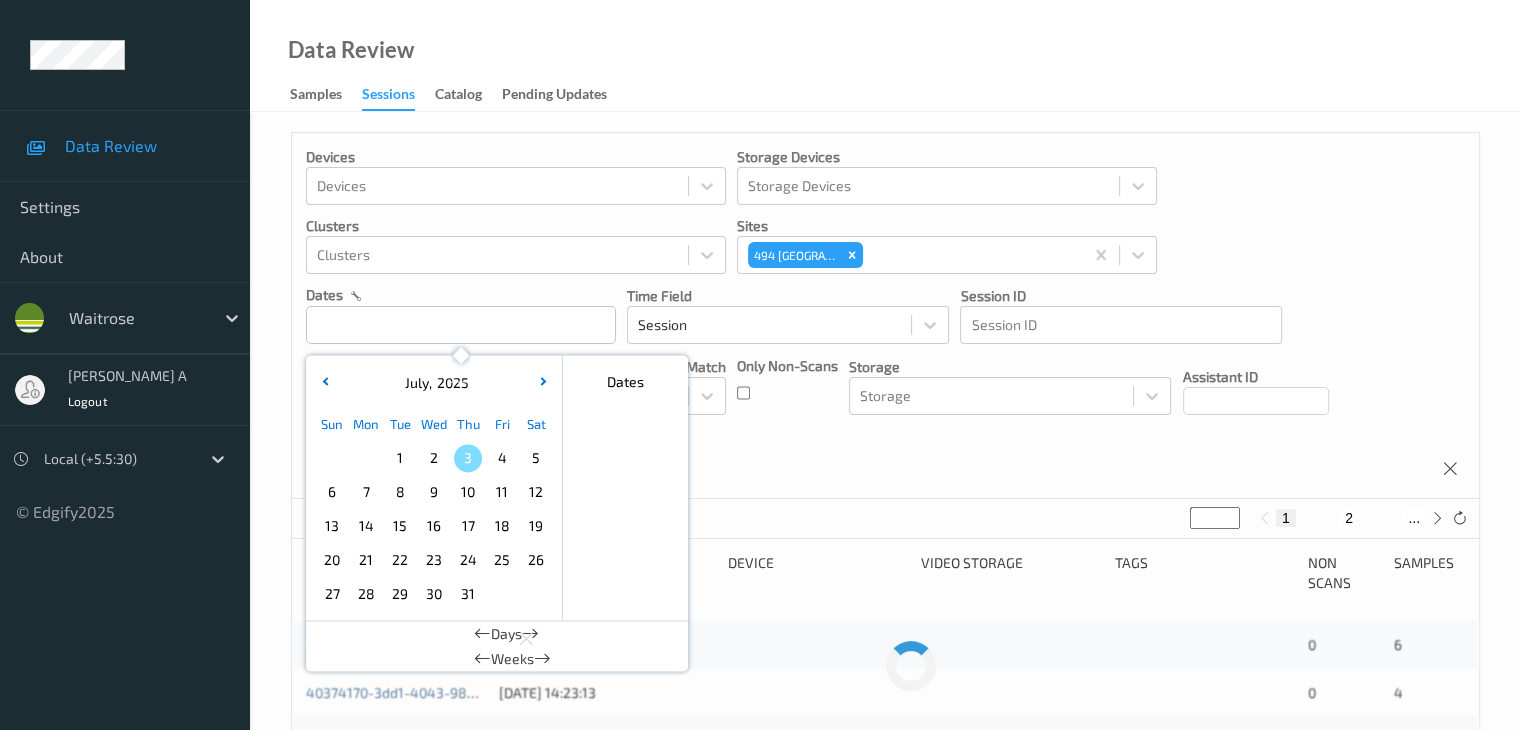 click on "2" at bounding box center (434, 458) 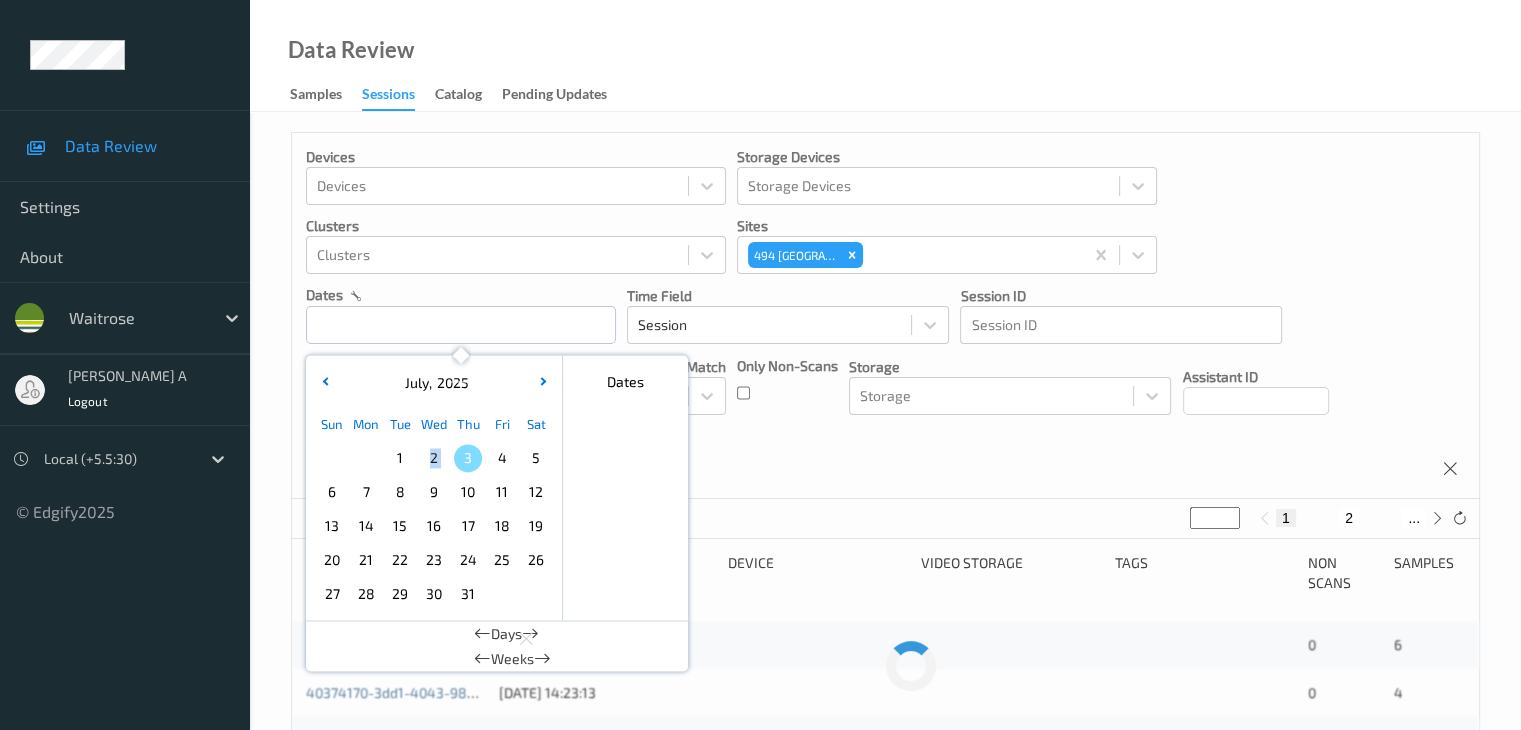 click on "2" at bounding box center (434, 458) 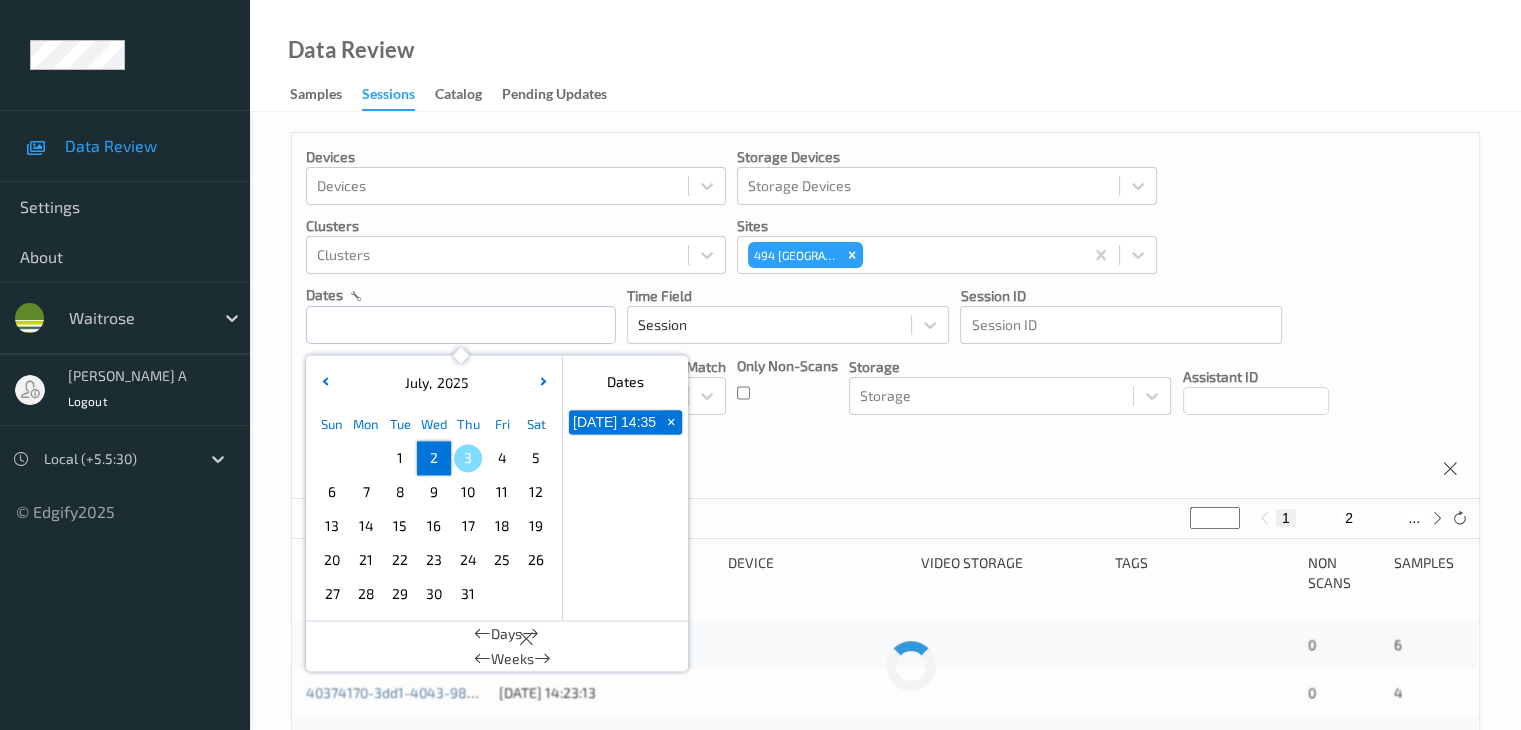 click on "2" at bounding box center (434, 458) 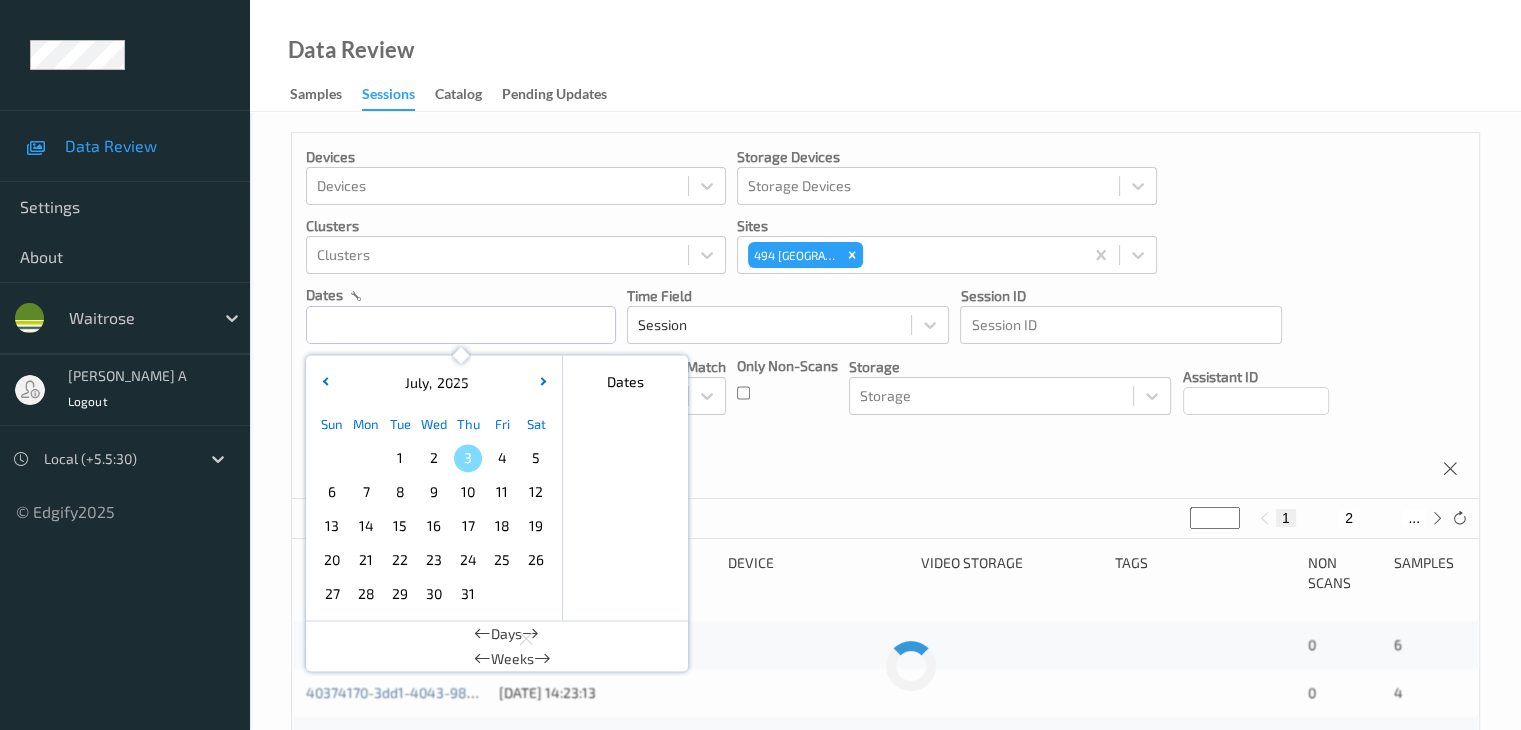 click on "2" at bounding box center [434, 458] 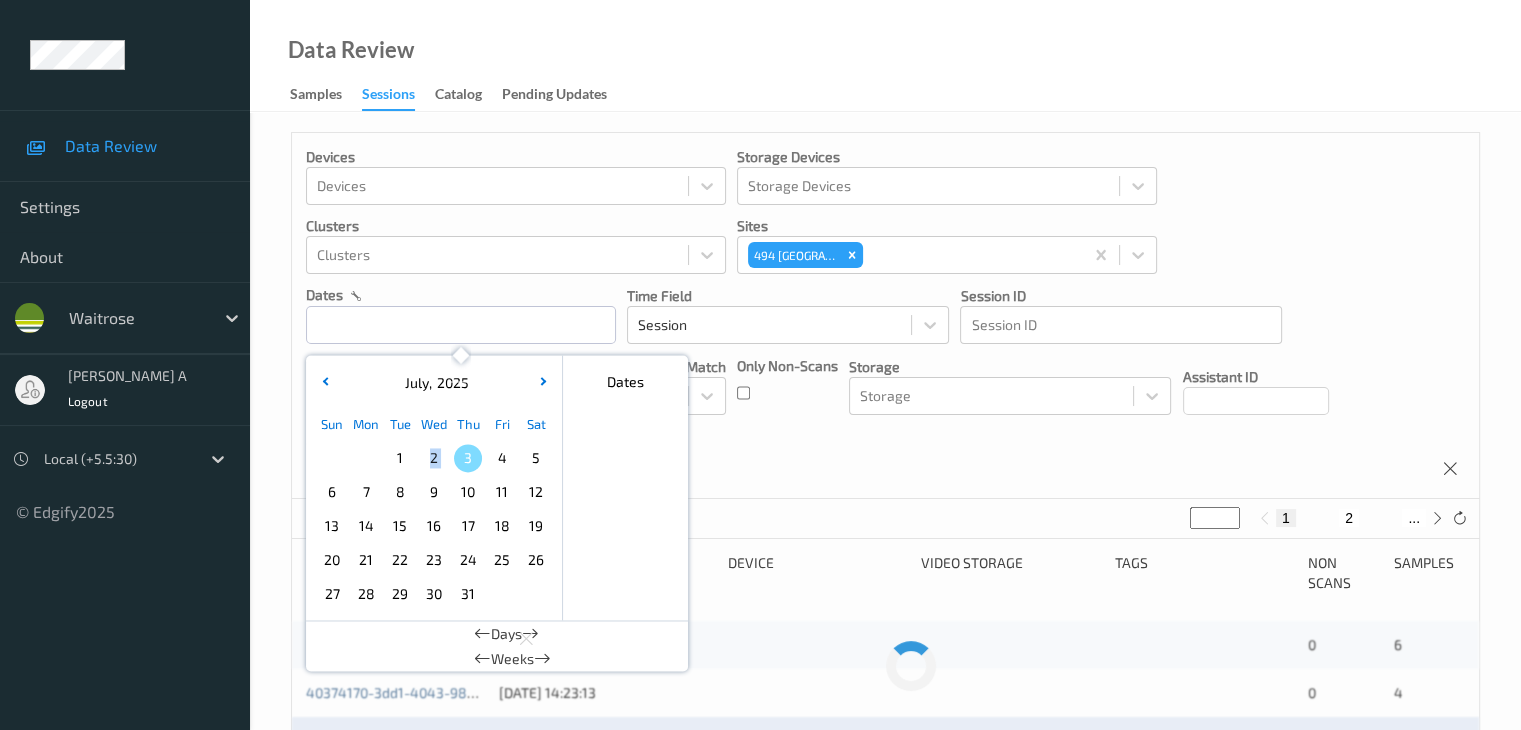 click on "2" at bounding box center (434, 458) 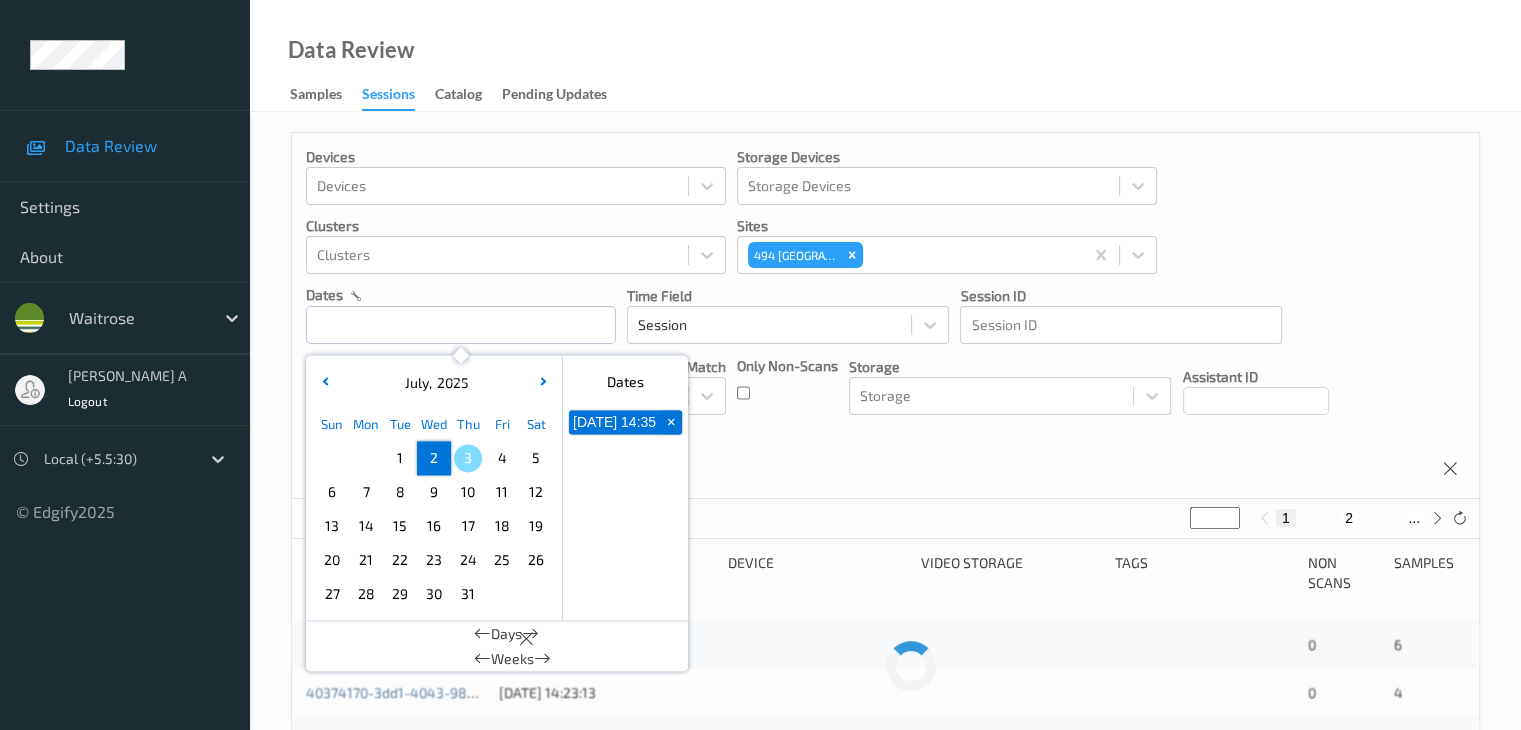 click on "2" at bounding box center [434, 458] 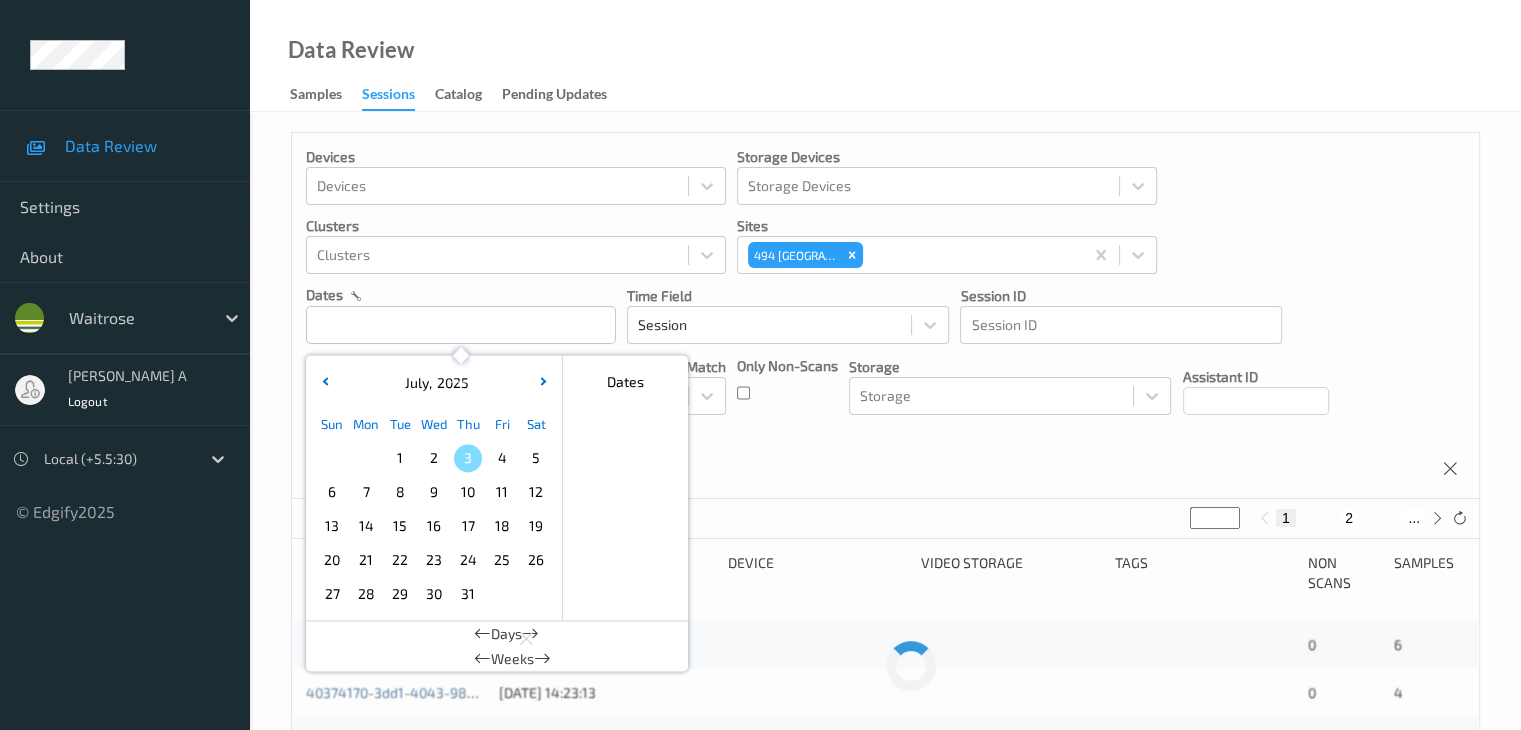 click on "2" at bounding box center (434, 458) 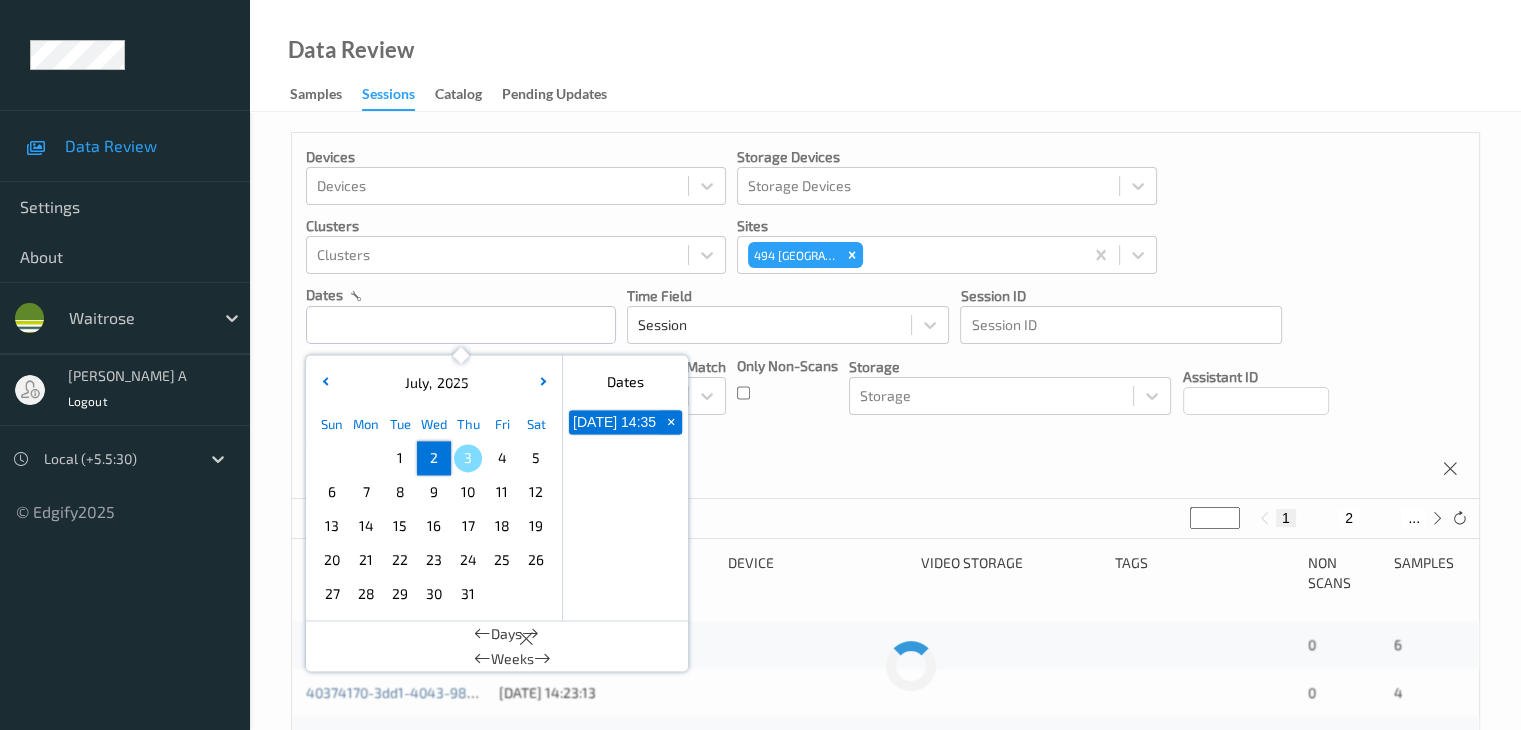 click on "2" at bounding box center [434, 458] 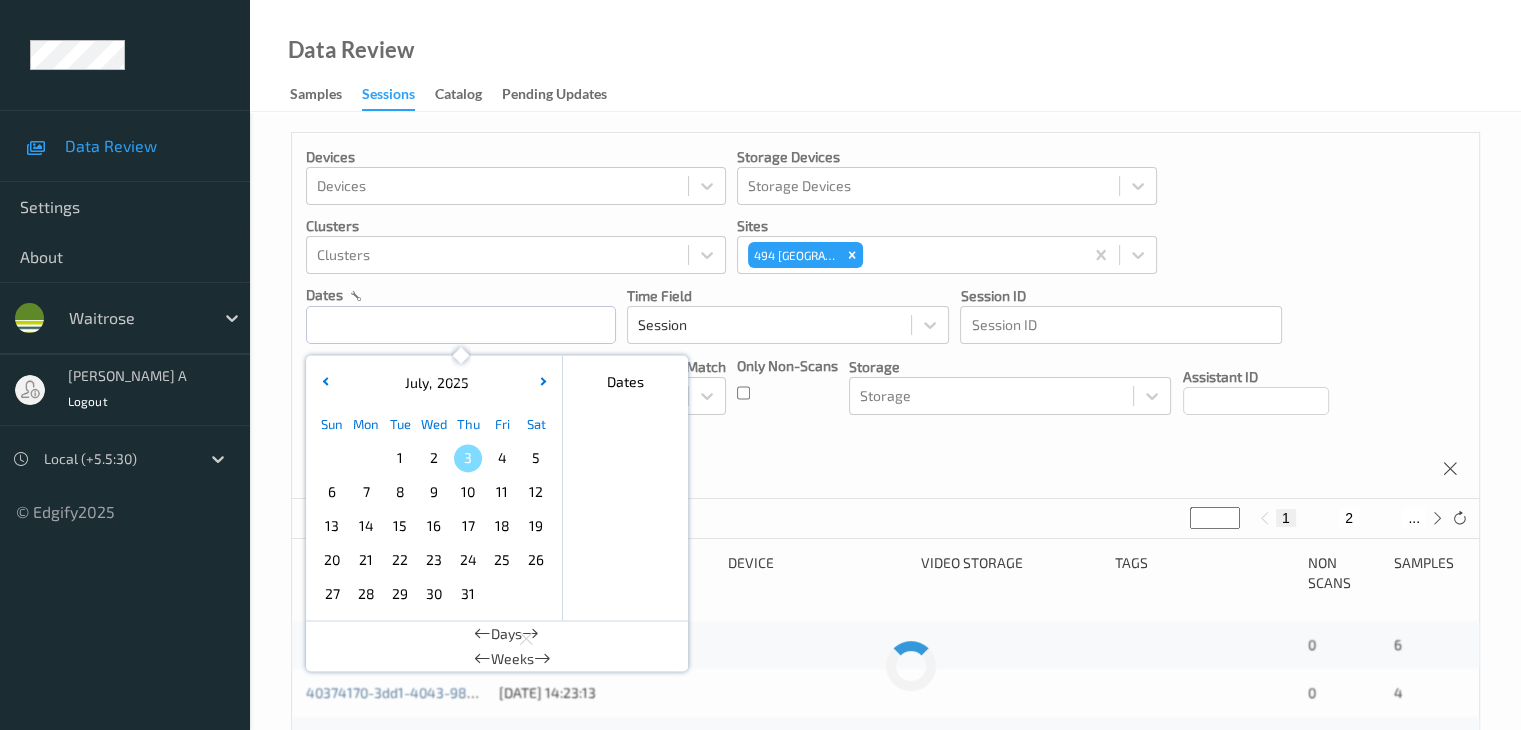 click on "2" at bounding box center [434, 458] 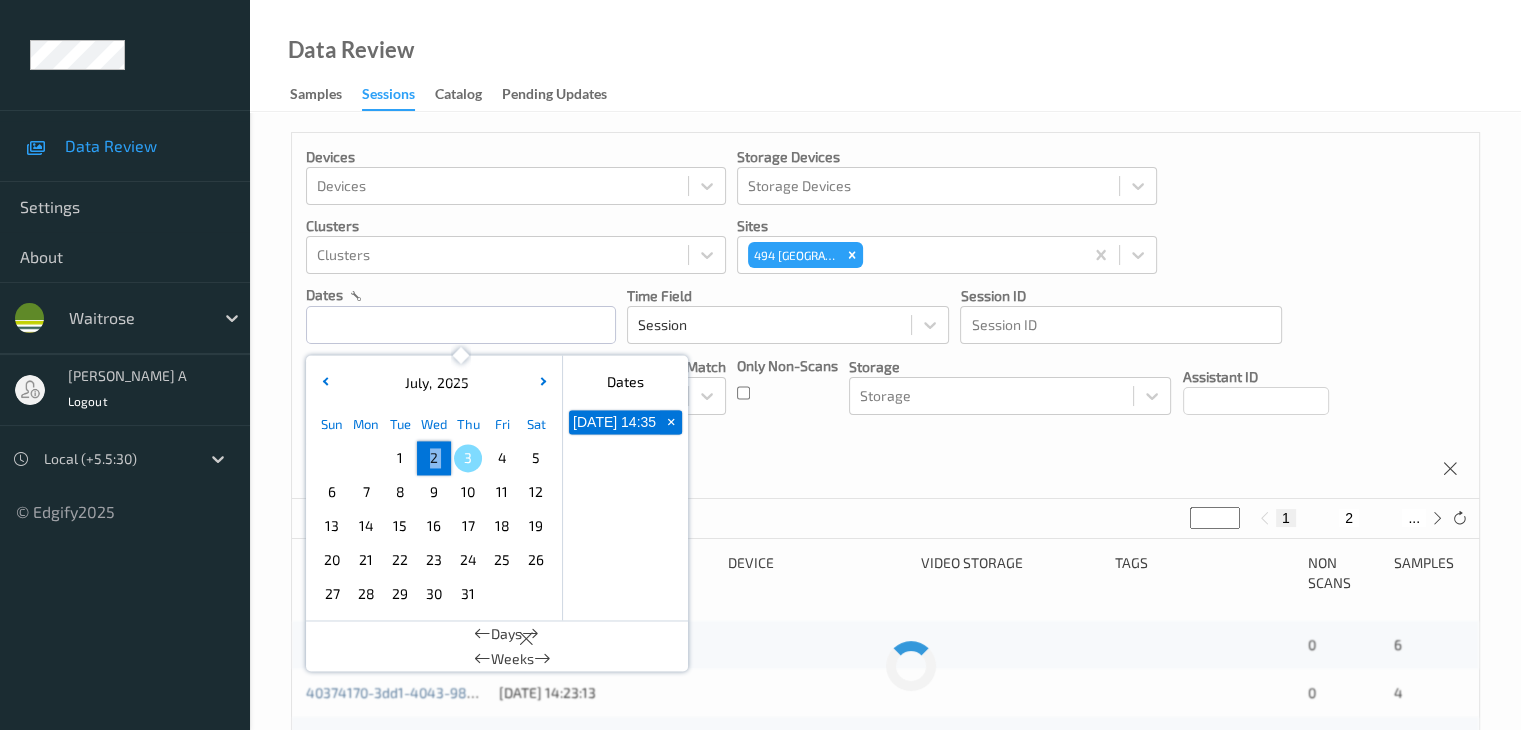 click on "2" at bounding box center (434, 458) 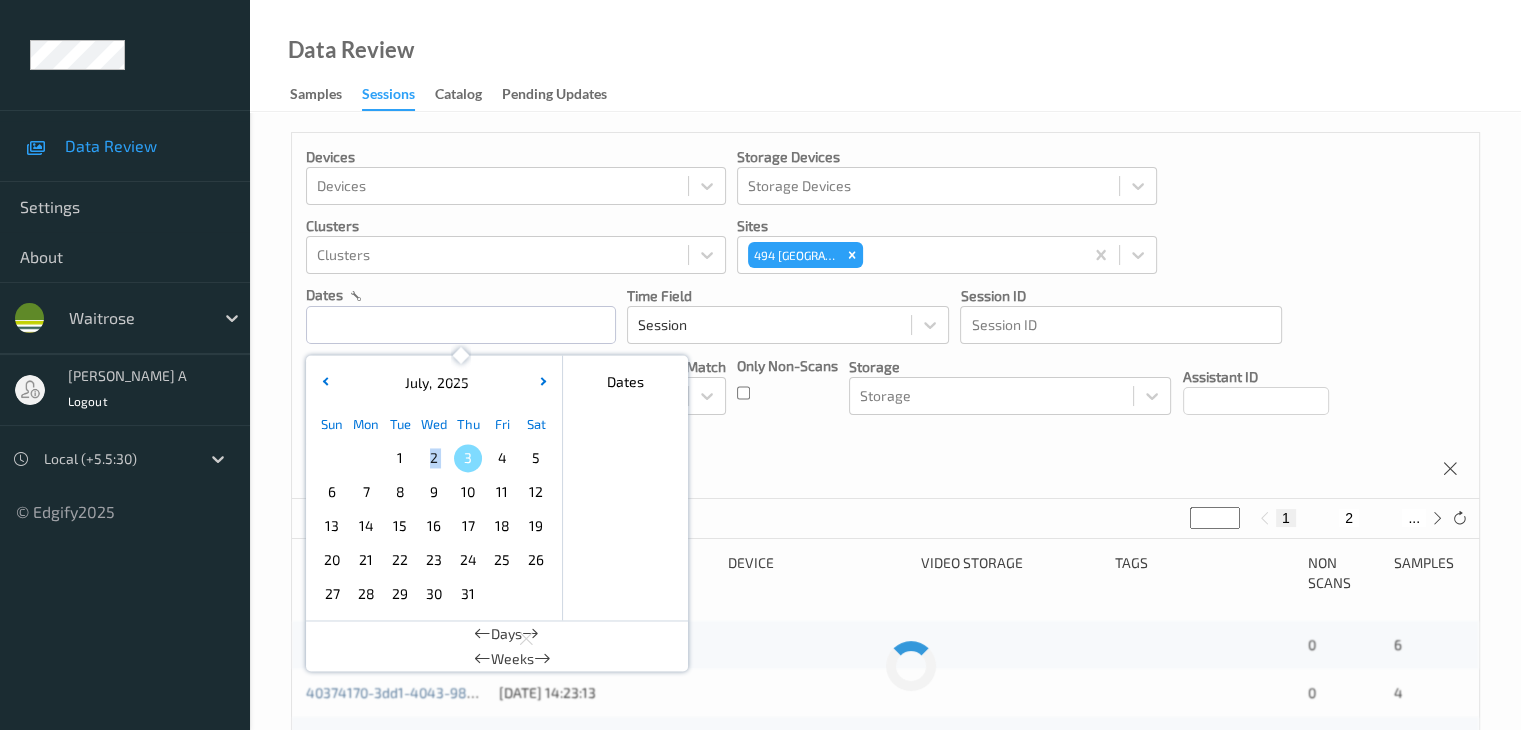 click on "2" at bounding box center (434, 458) 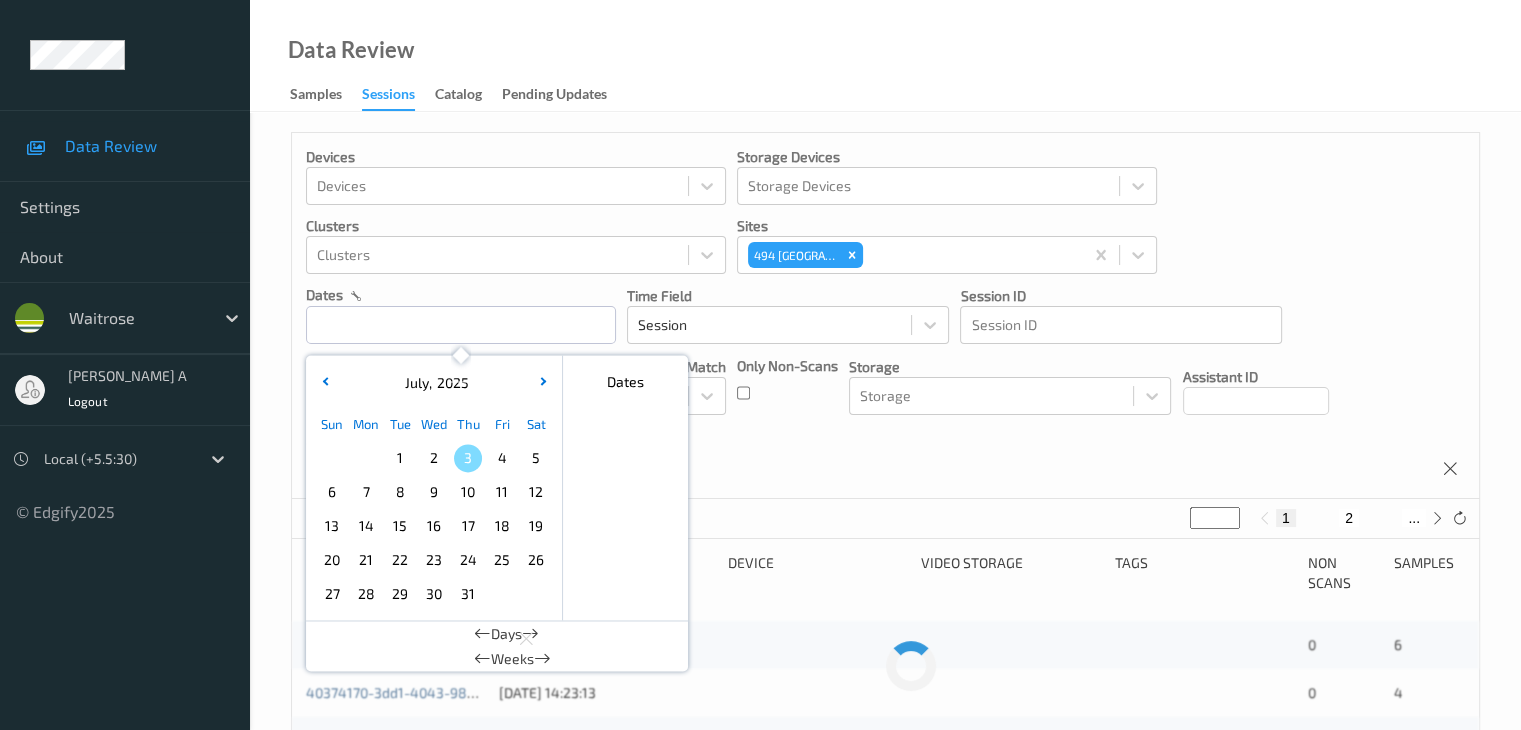click on "2" at bounding box center (434, 458) 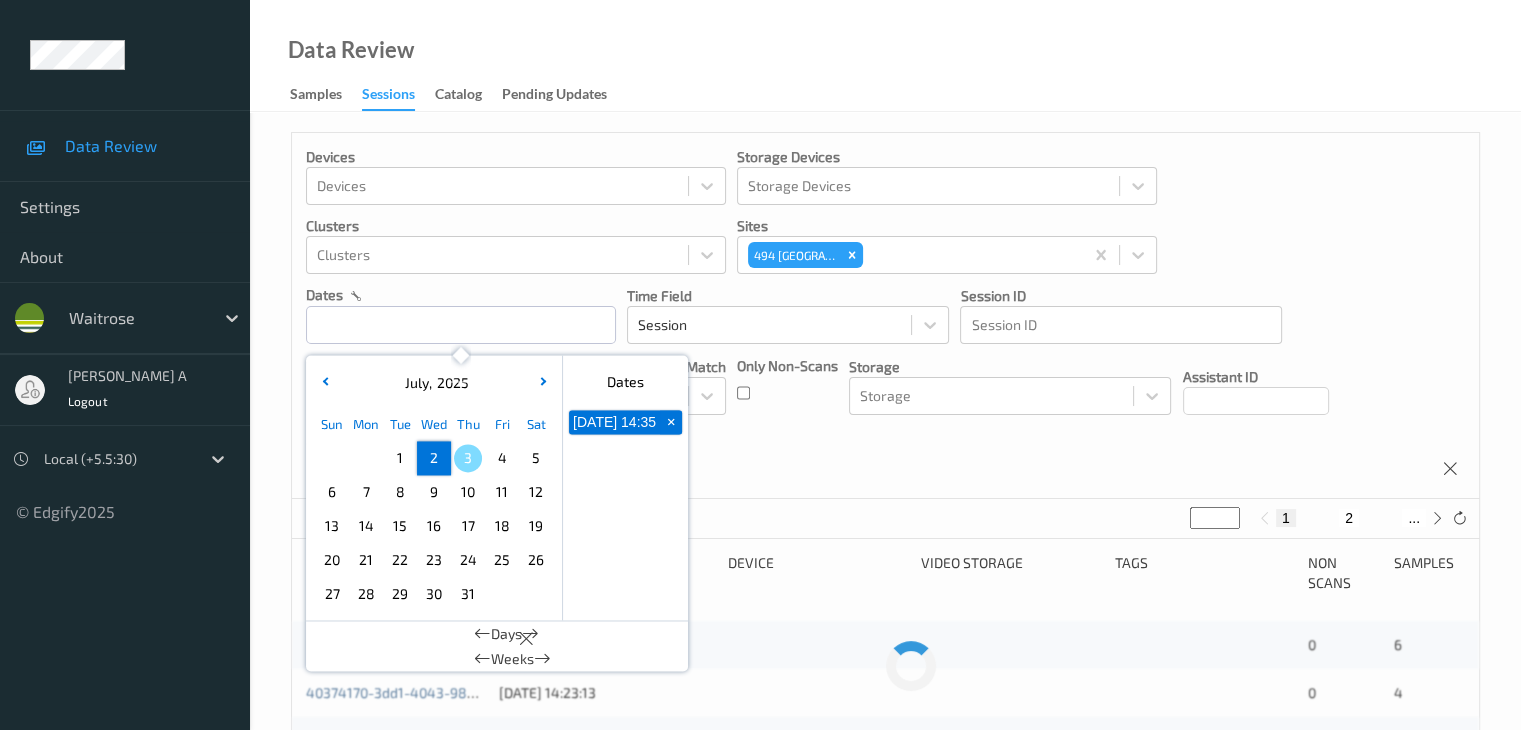 click on "2" at bounding box center [434, 458] 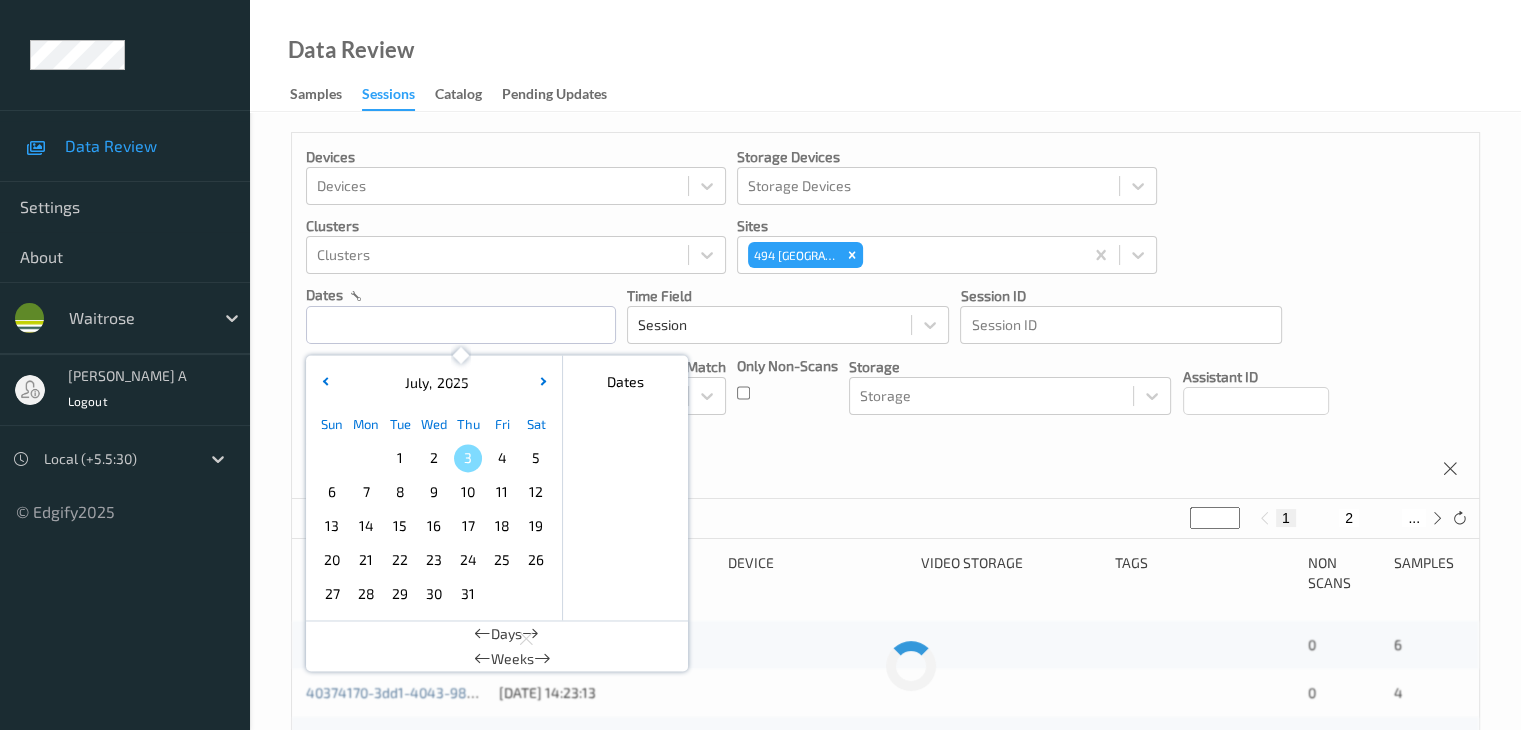 click on "2" at bounding box center (434, 458) 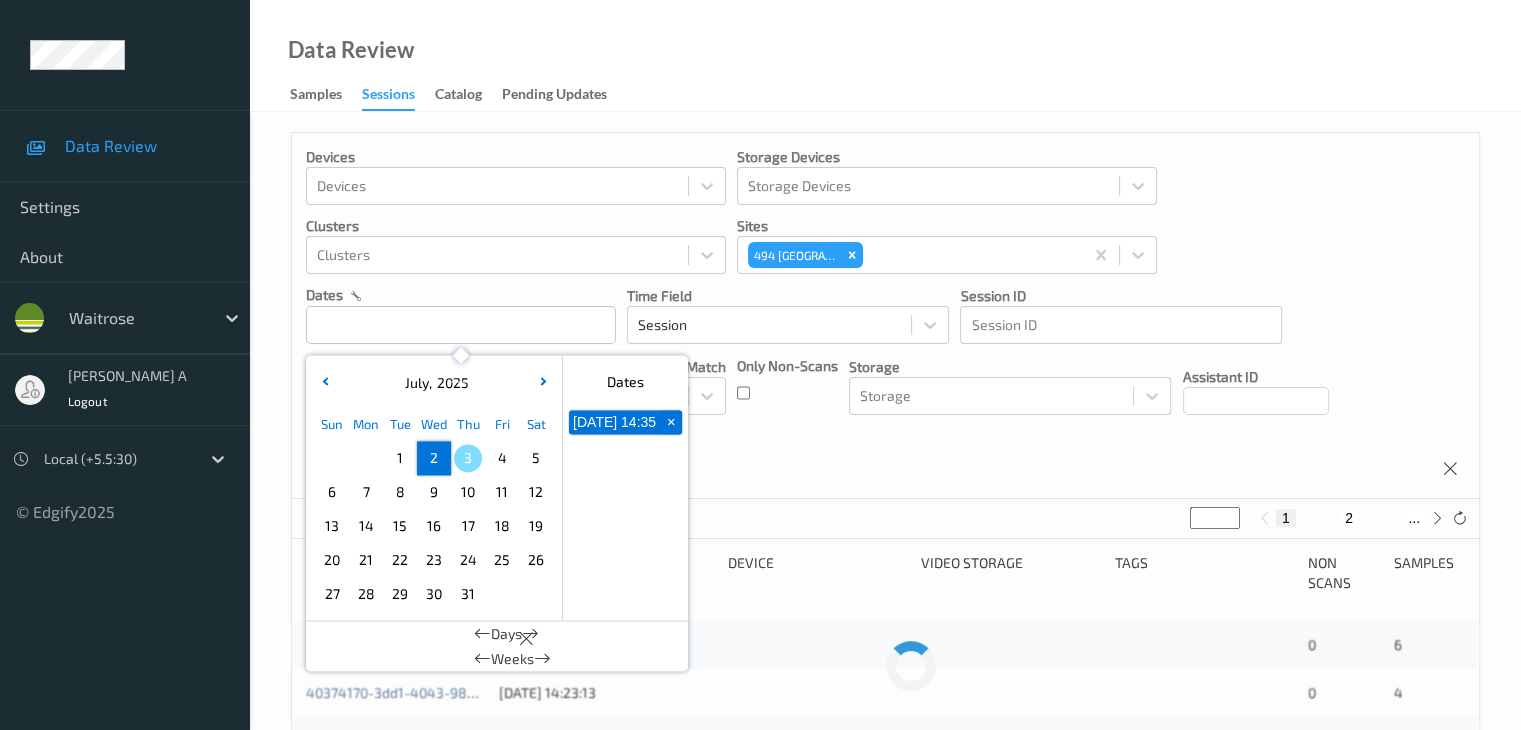 click on "Devices Devices Storage Devices Storage Devices Clusters Clusters Sites 494 Altrincham dates July , 2025 Sun Mon Tue Wed Thu Fri Sat 1 2 3 4 5 6 7 8 9 10 11 12 13 14 15 16 17 18 19 20 21 22 23 24 25 26 27 28 29 30 31 January February March April May June July August September October November December 2021 2022 2023 2024 2025 2026 2027 2028 2029 2030 2031 2032 Dates 02/07/2025 14:35 + Days Weeks Time Field Session Session ID Session ID Tags none contains any contains all exact match Tags Only Non-Scans Storage Storage Assistant ID Shopper ID Order By Session" at bounding box center (885, 316) 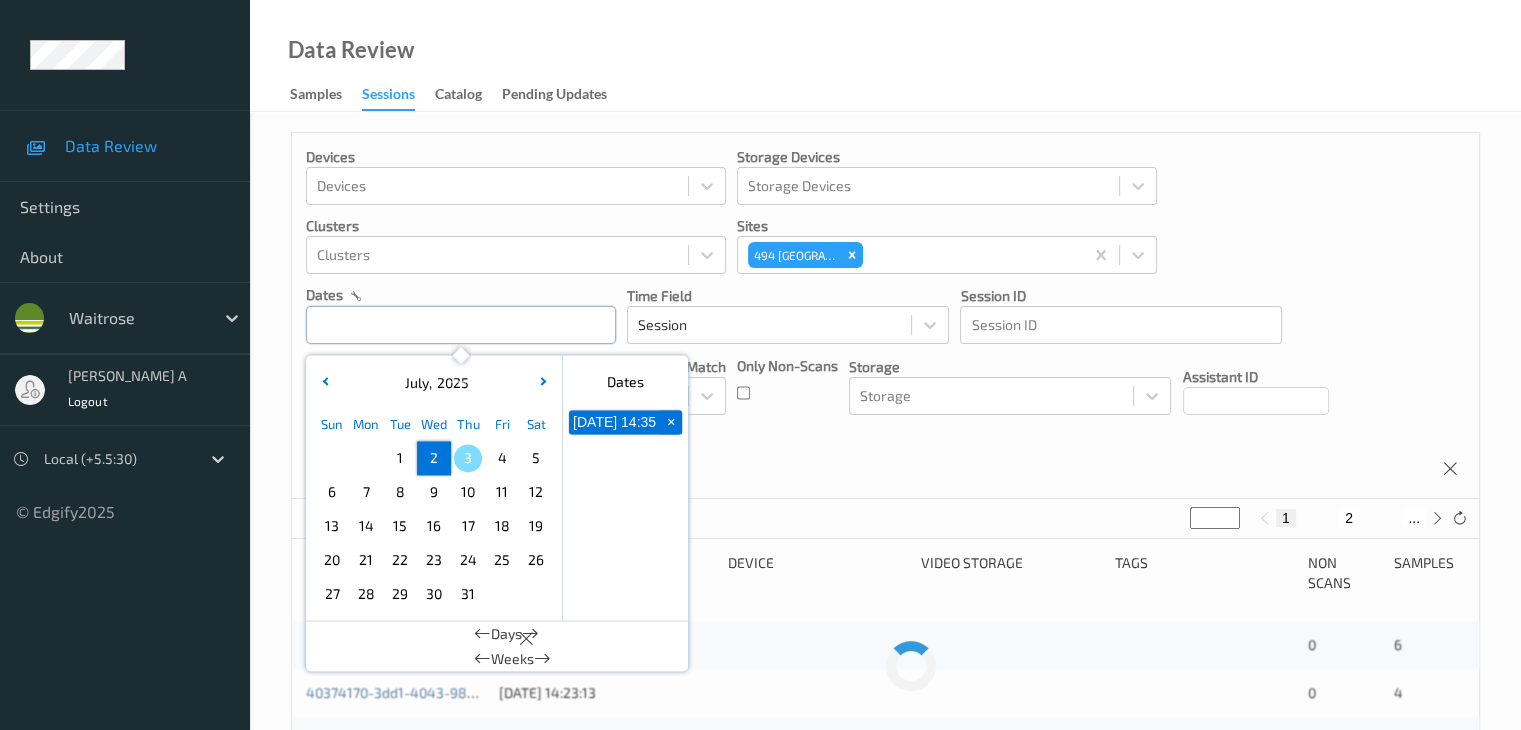 click at bounding box center [461, 325] 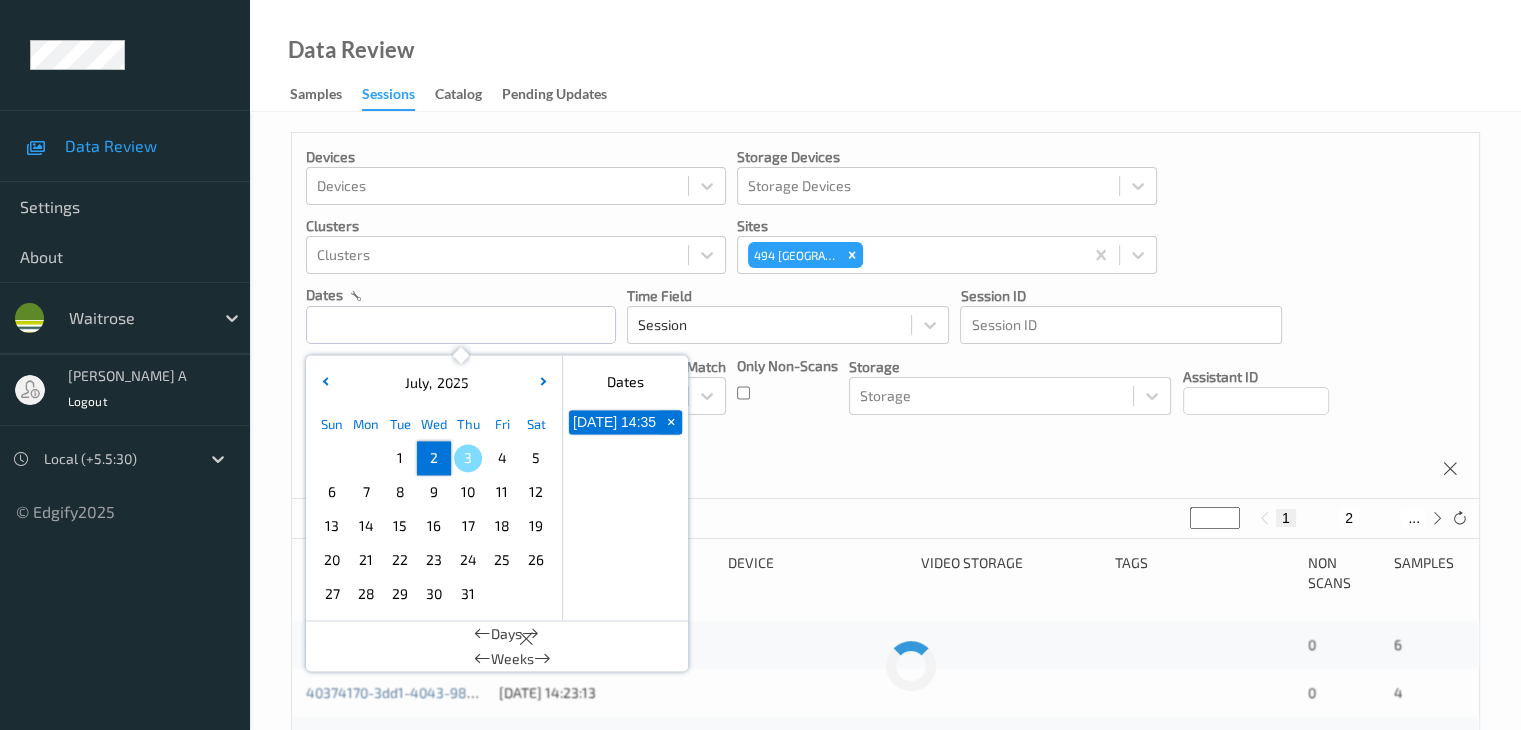 click on "2" at bounding box center (434, 458) 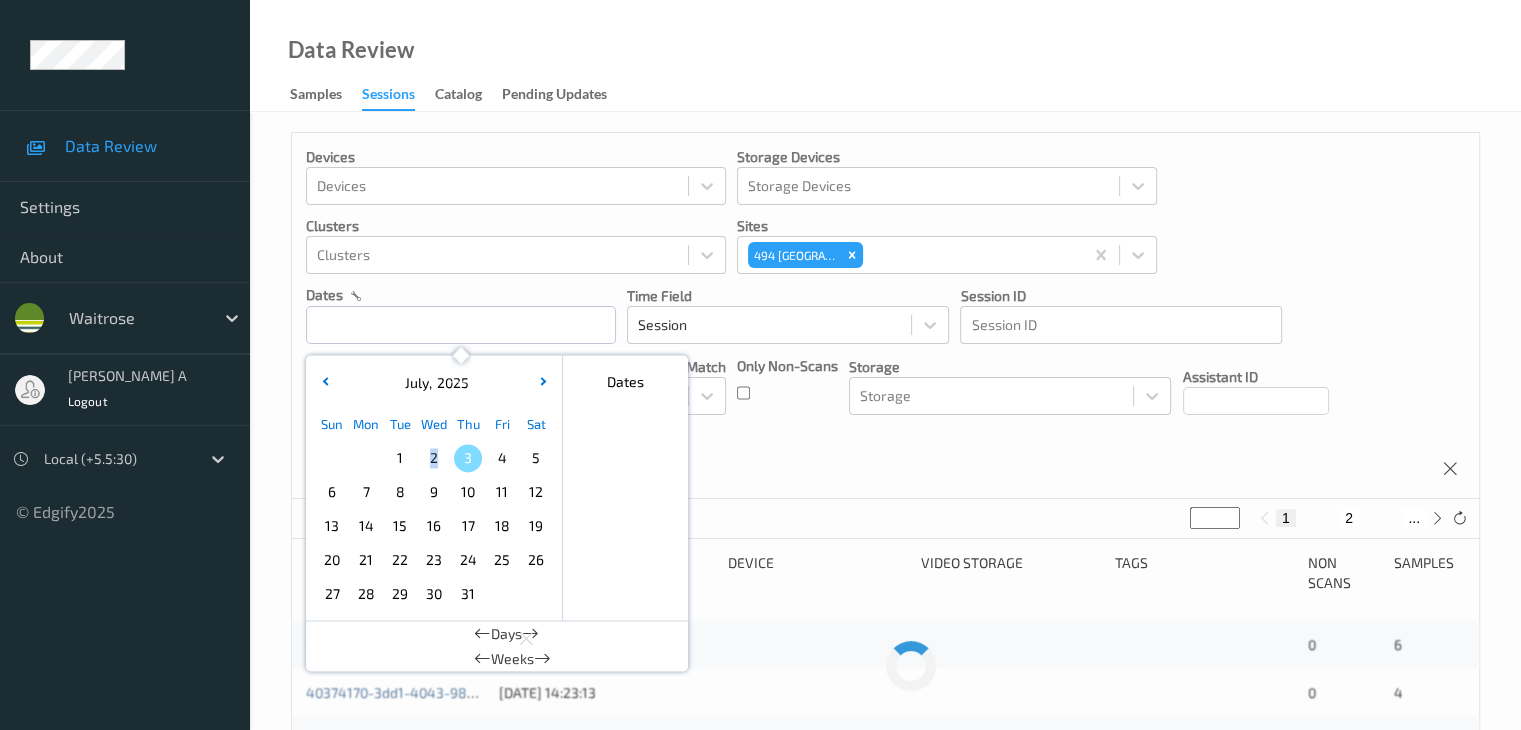 click on "2" at bounding box center [434, 458] 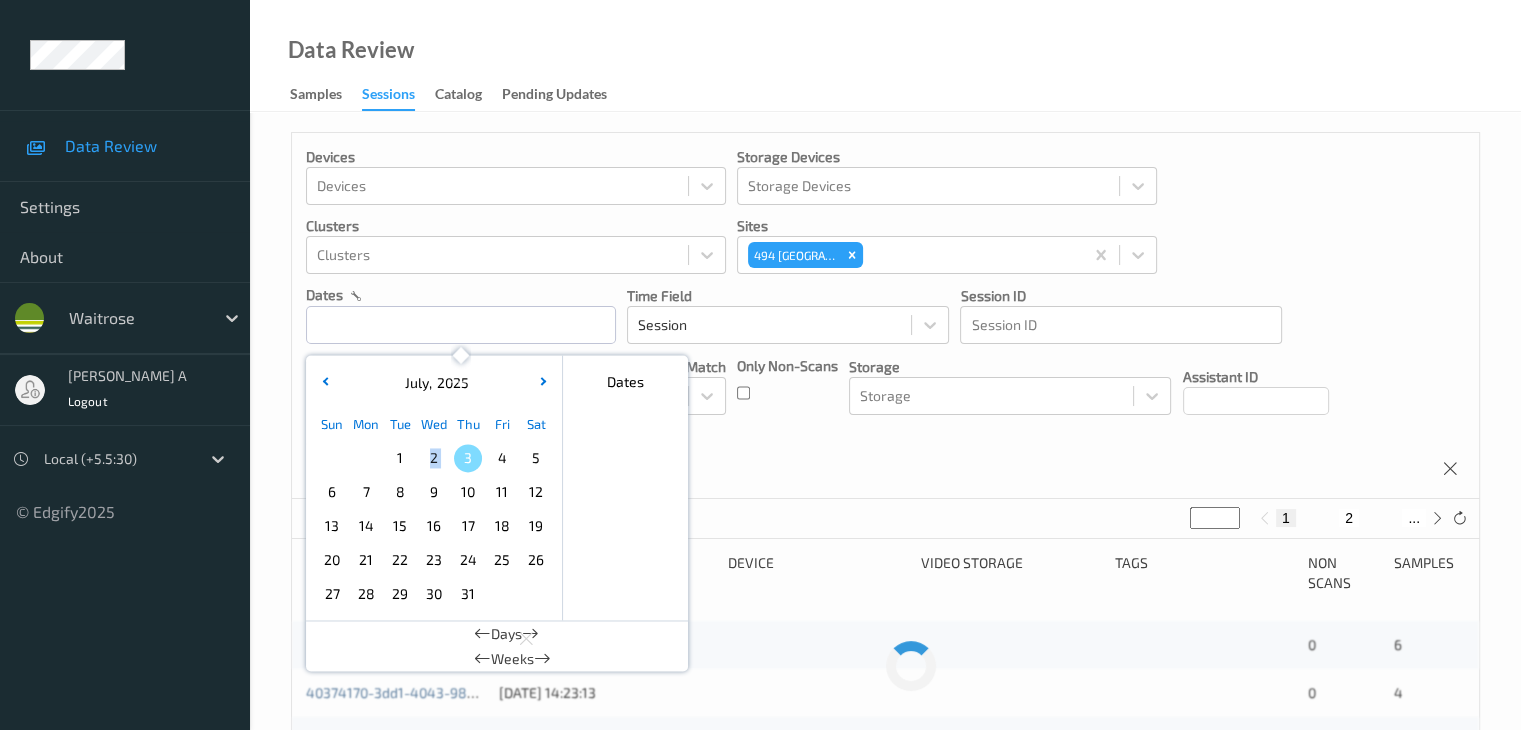 click on "2" at bounding box center (434, 458) 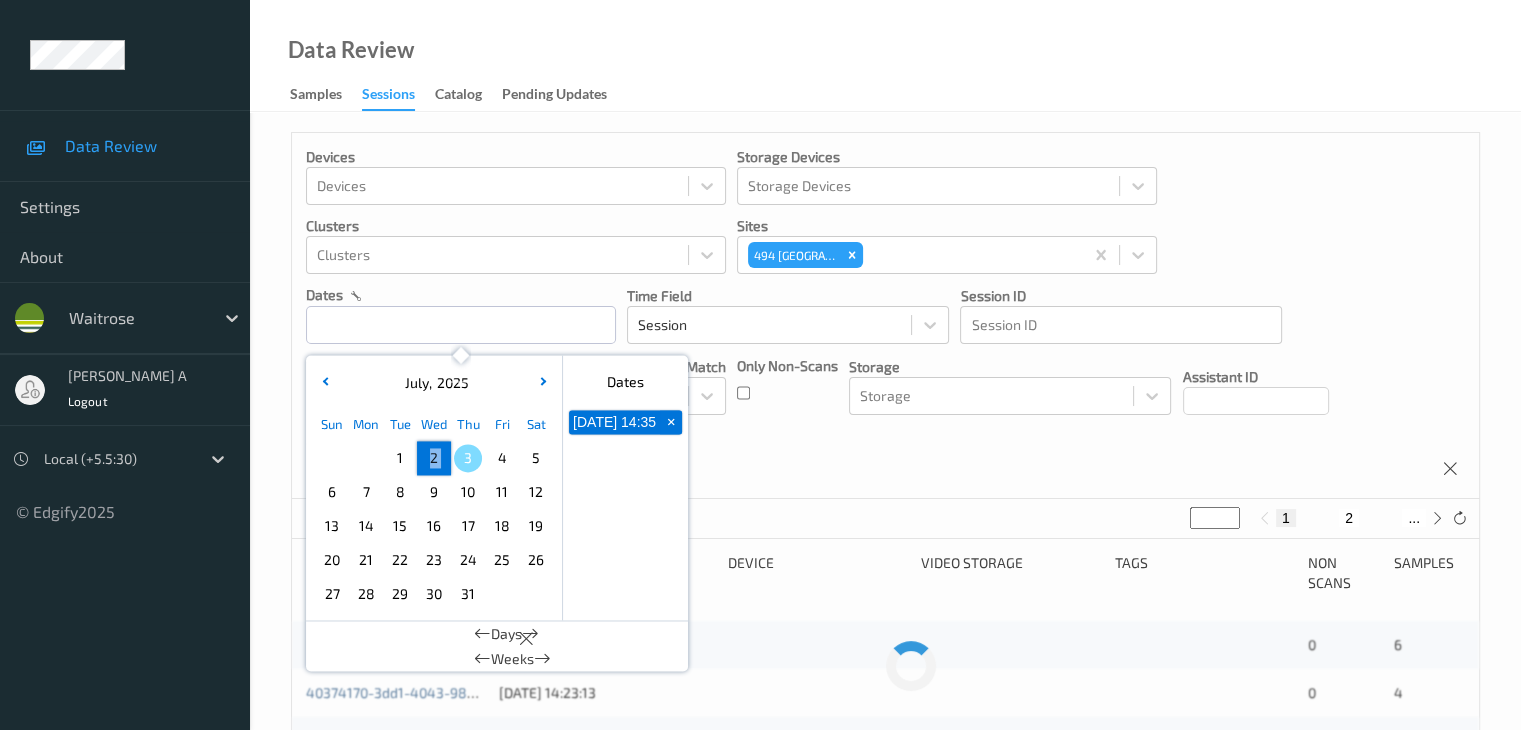 click on "2" at bounding box center (434, 458) 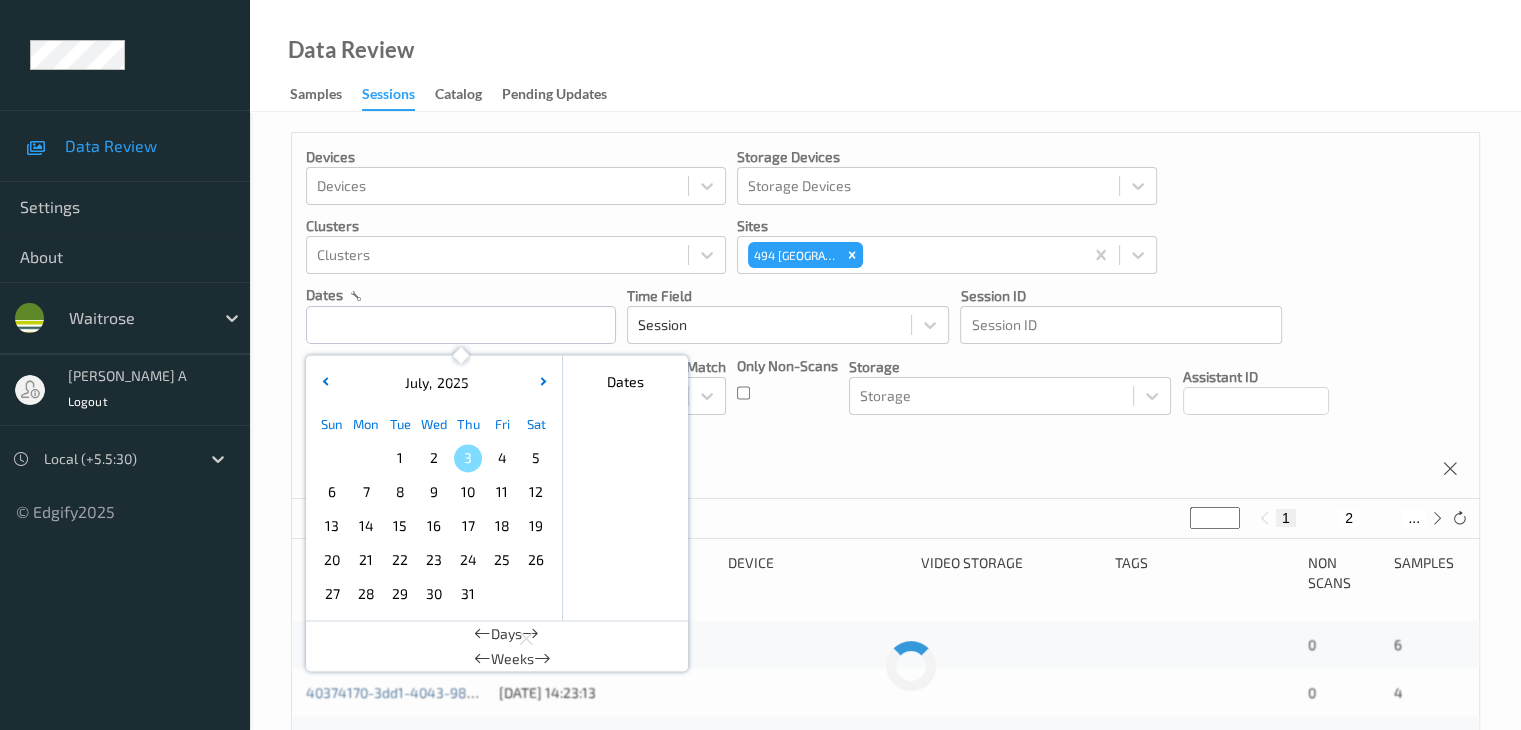 click on "2" at bounding box center [434, 458] 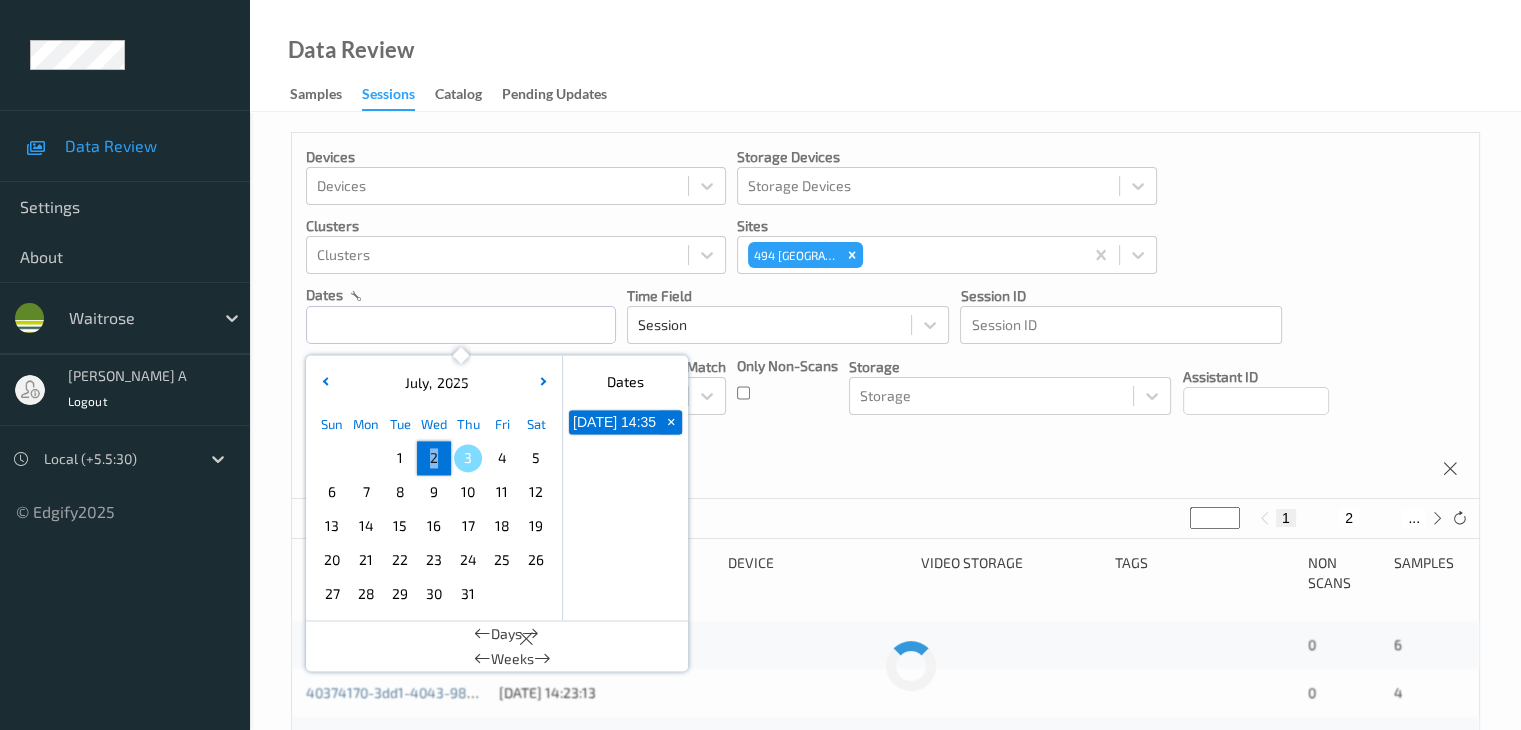 click on "2" at bounding box center [434, 458] 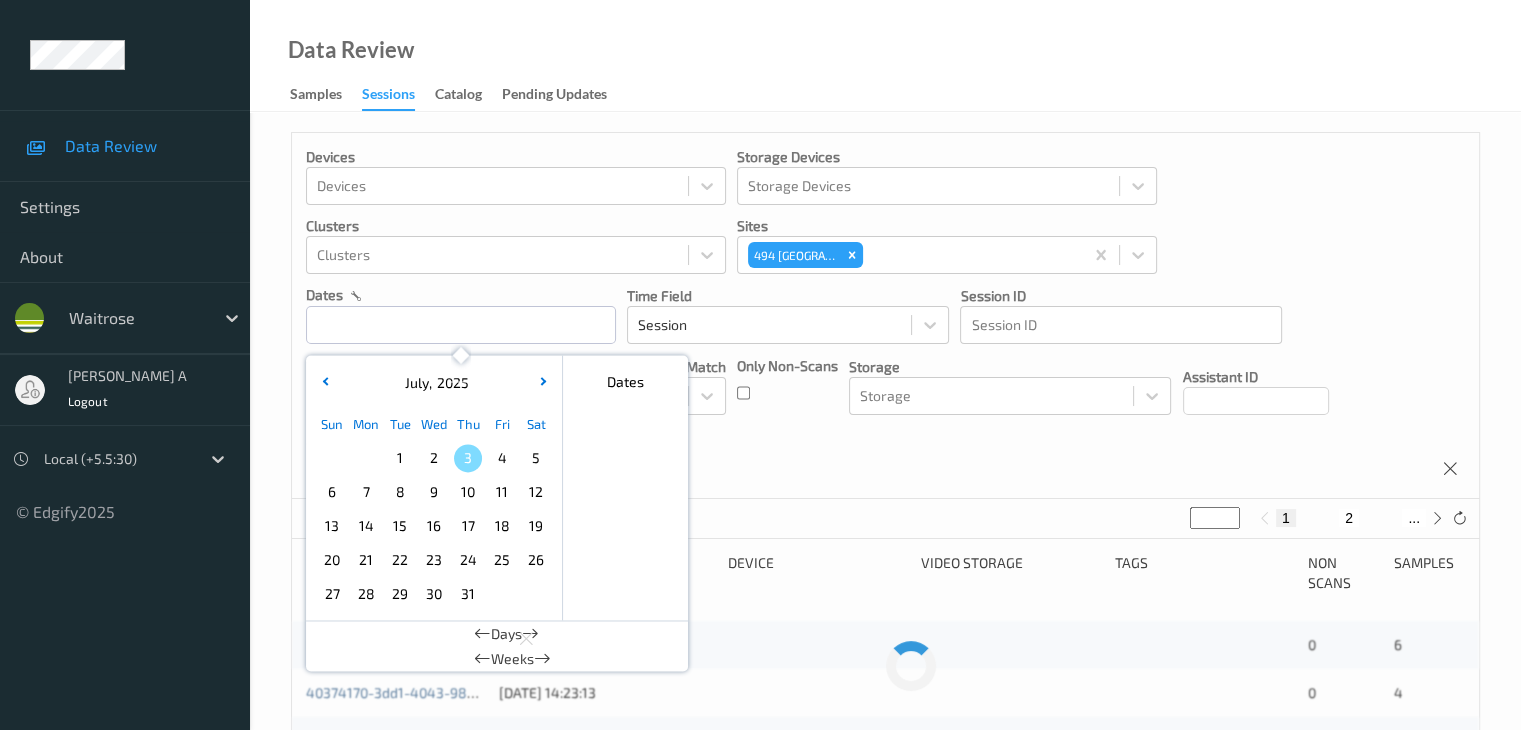 click on "3" at bounding box center [468, 458] 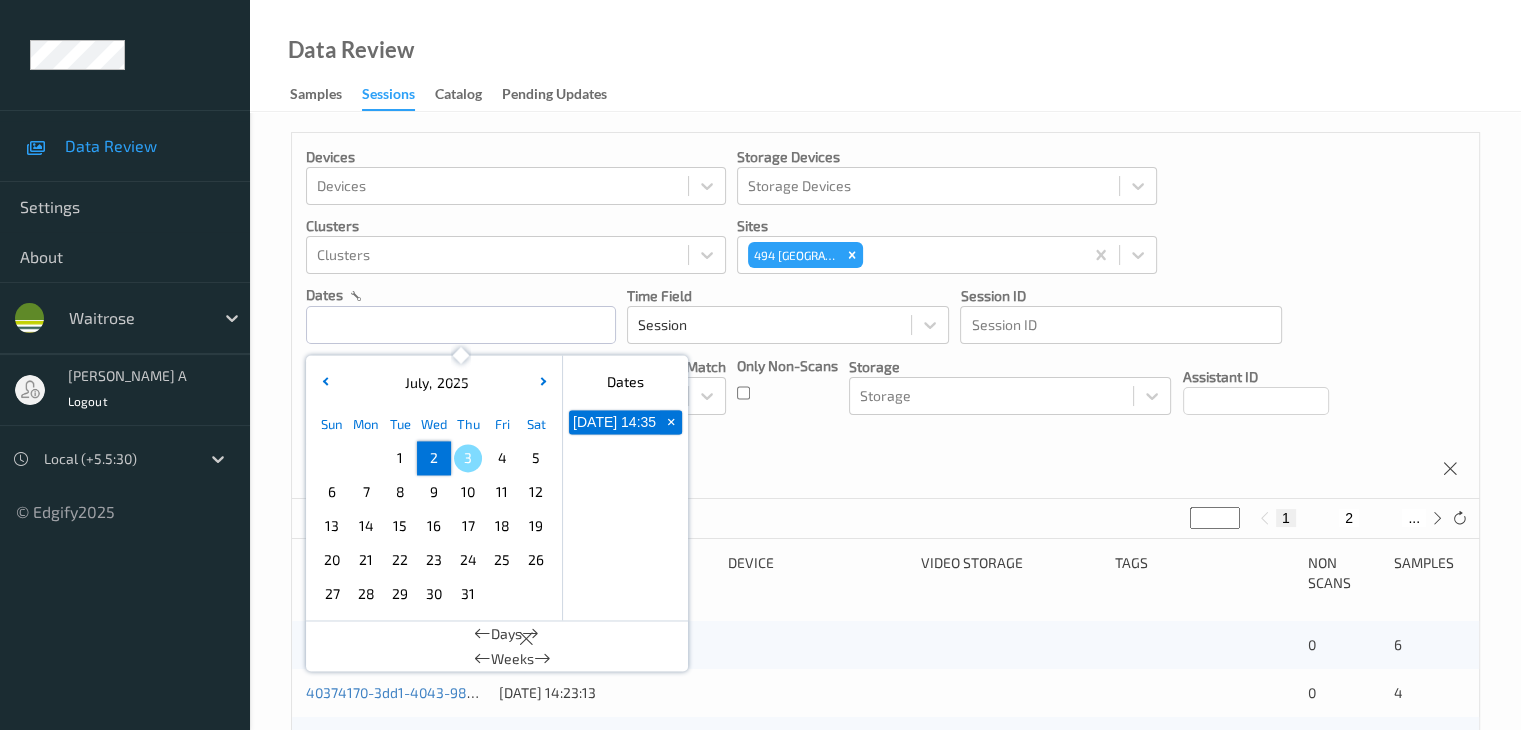 click on "2" at bounding box center [434, 458] 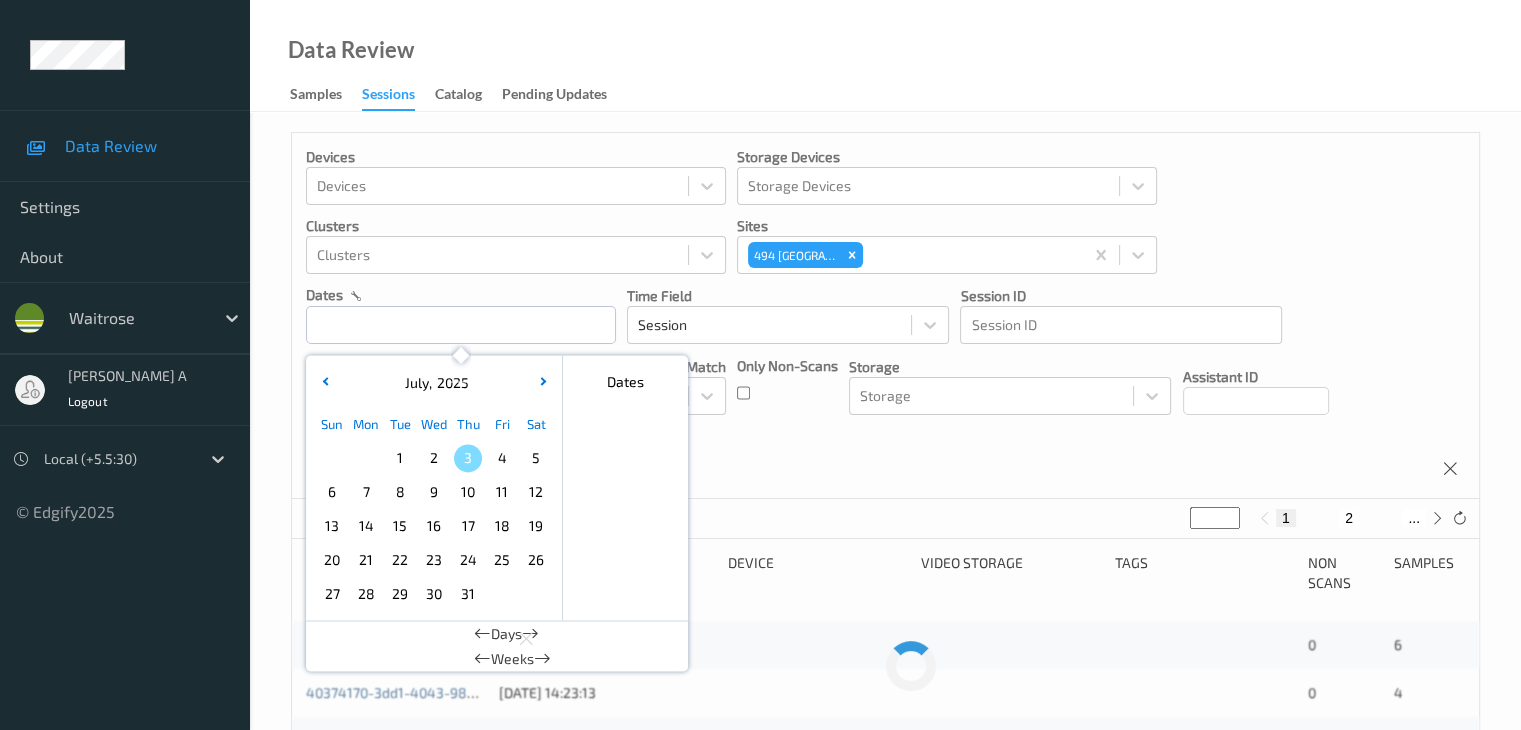 click on "Devices Devices Storage Devices Storage Devices Clusters Clusters Sites 494 Altrincham dates July , 2025 Sun Mon Tue Wed Thu Fri Sat 1 2 3 4 5 6 7 8 9 10 11 12 13 14 15 16 17 18 19 20 21 22 23 24 25 26 27 28 29 30 31 January February March April May June July August September October November December 2021 2022 2023 2024 2025 2026 2027 2028 2029 2030 2031 2032 Dates Days Weeks Time Field Session Session ID Session ID Tags none contains any contains all exact match Tags Only Non-Scans Storage Storage Assistant ID Shopper ID Order By Session" at bounding box center [885, 316] 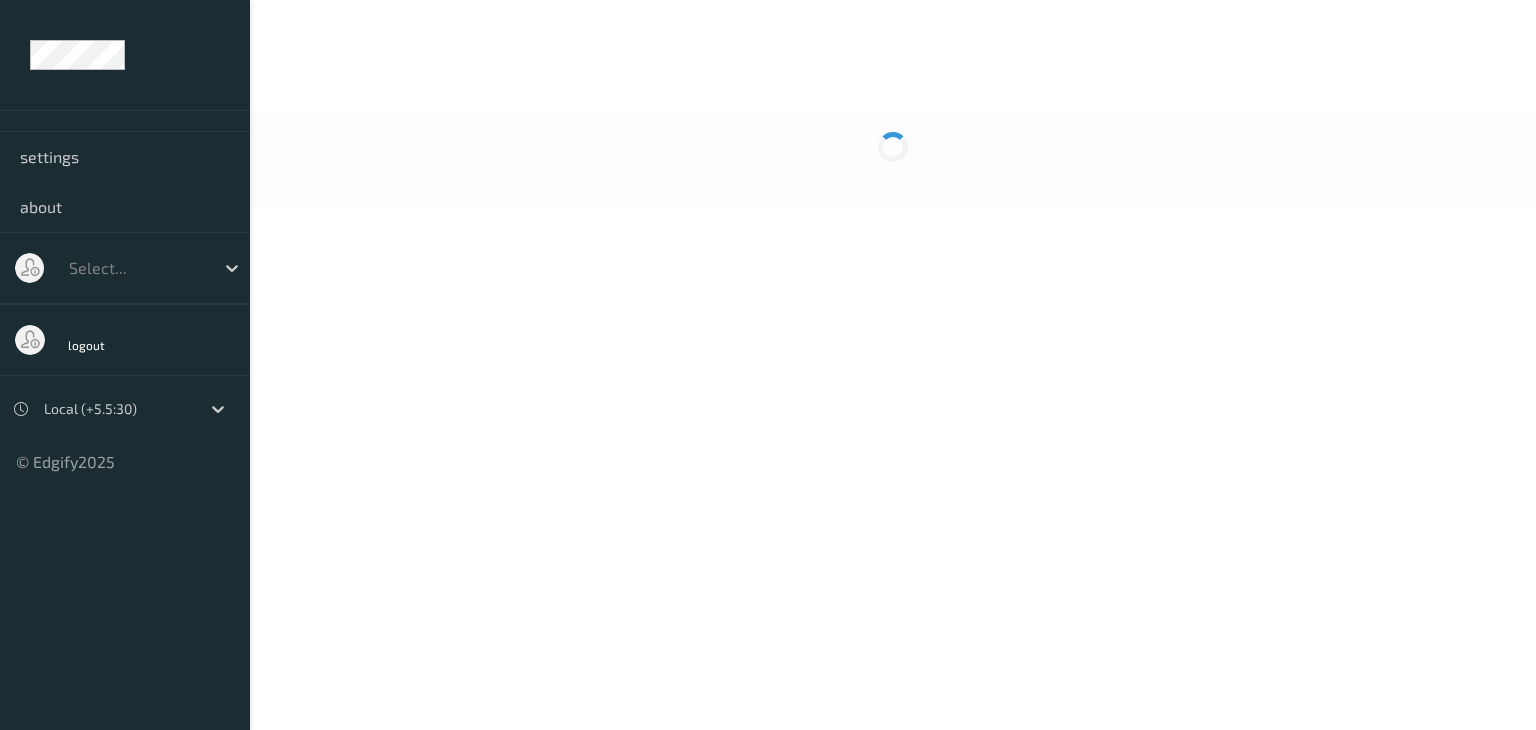 scroll, scrollTop: 0, scrollLeft: 0, axis: both 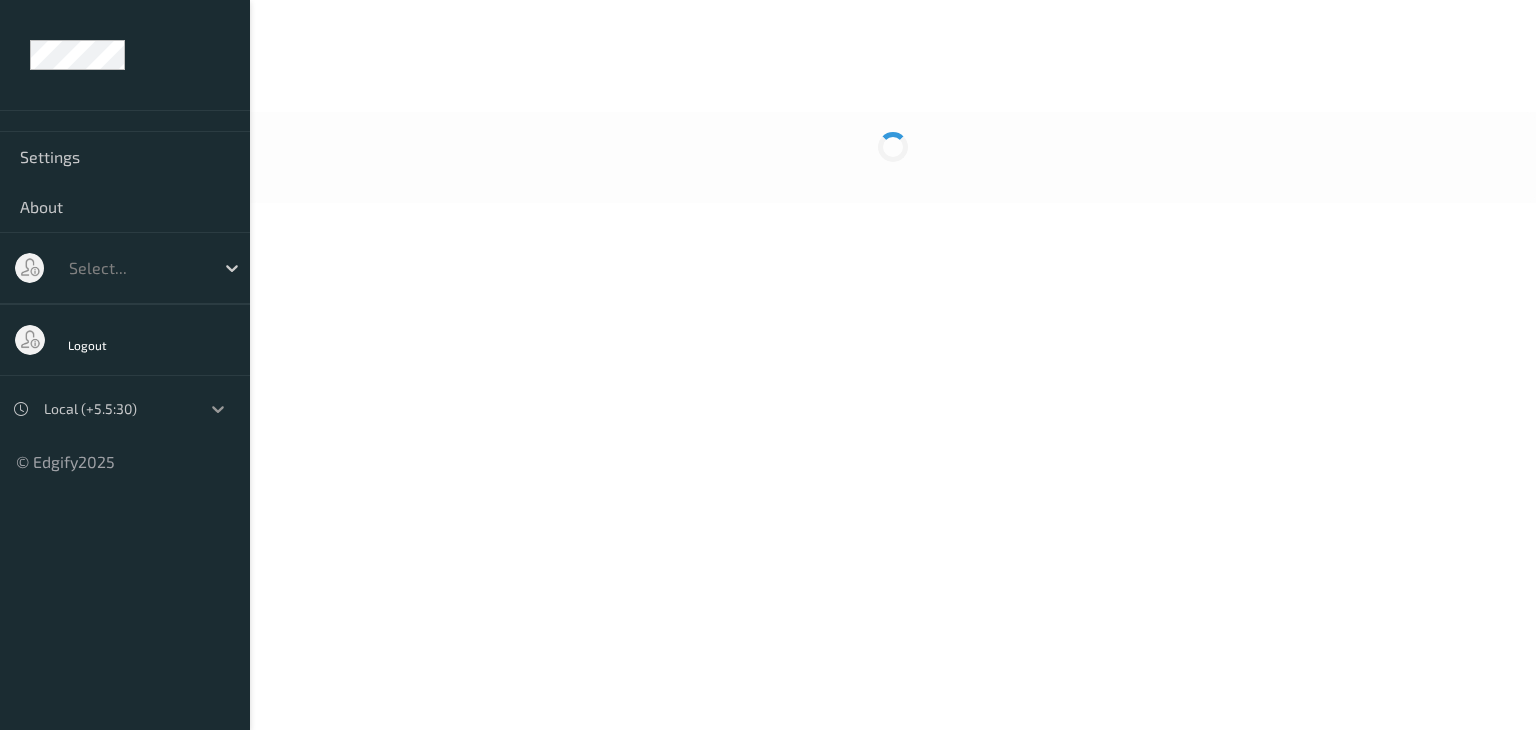 click at bounding box center (218, 409) 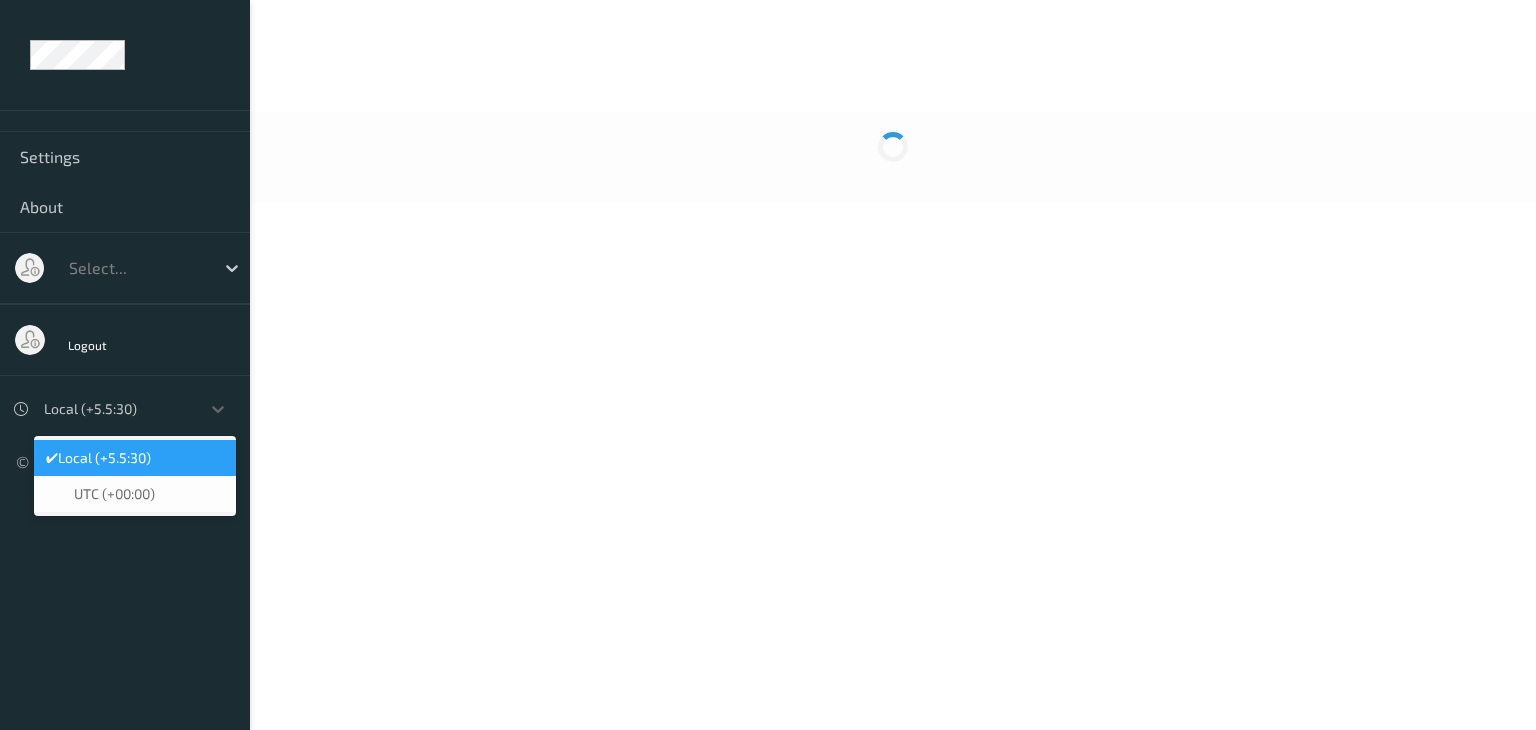 click on "Local (+5.5:30)" at bounding box center (104, 458) 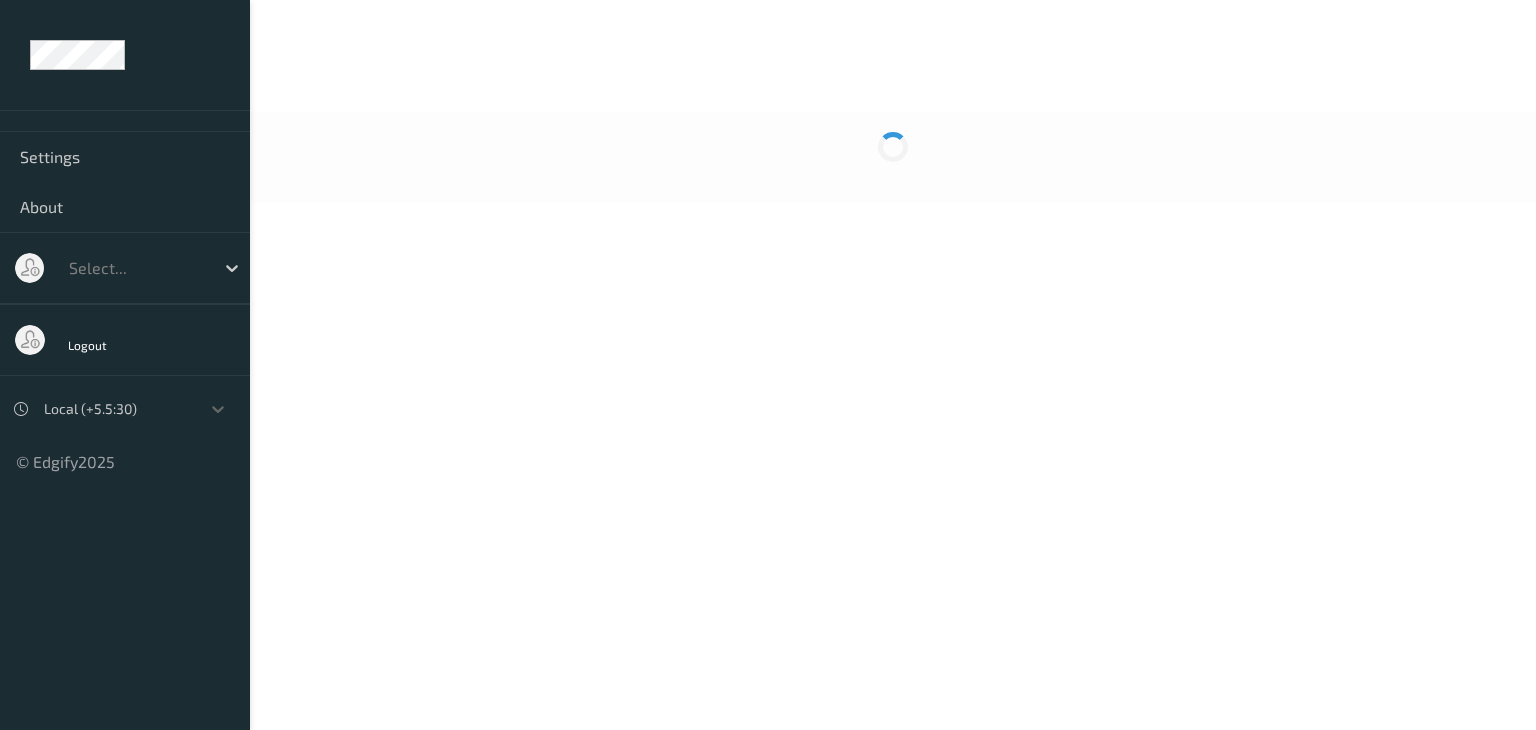 click at bounding box center (117, 409) 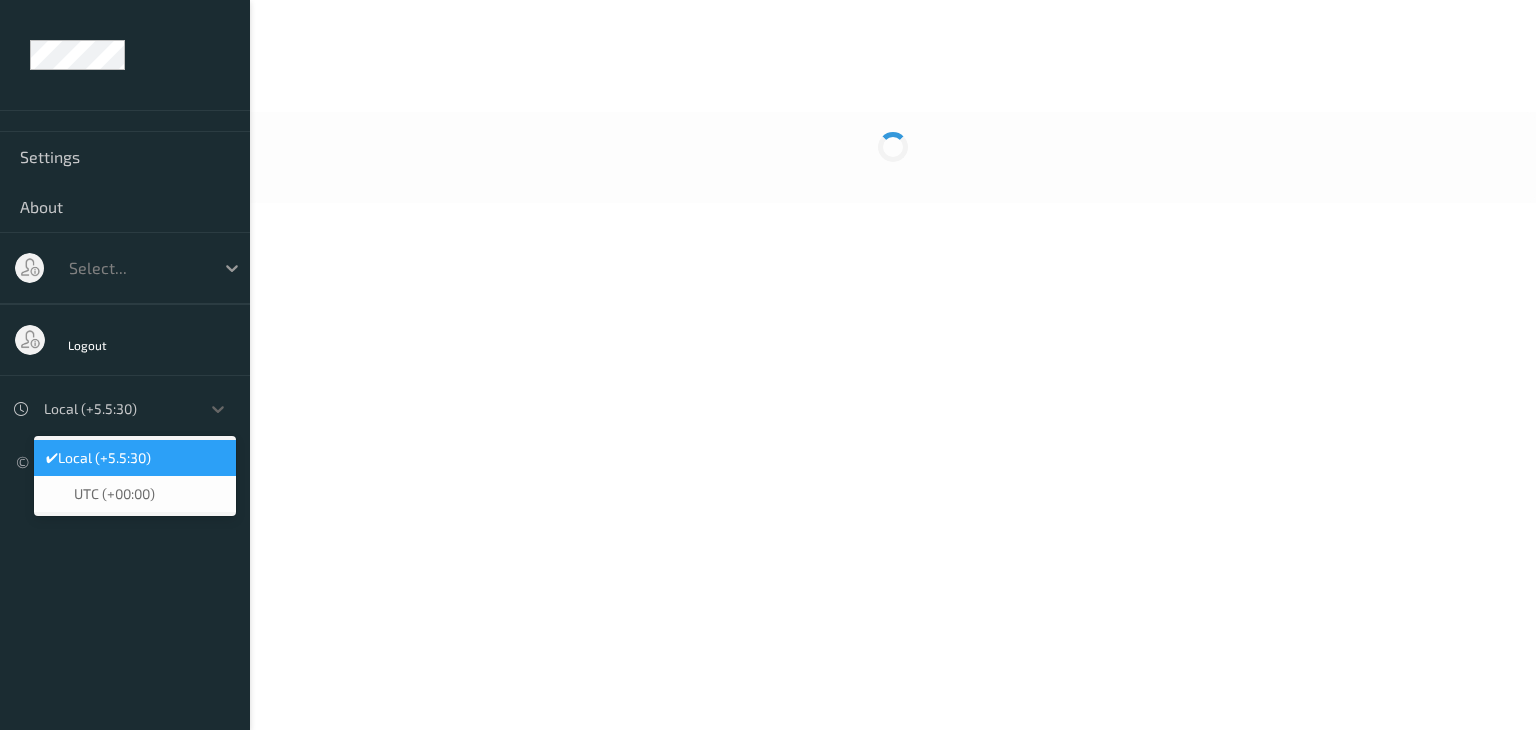 click 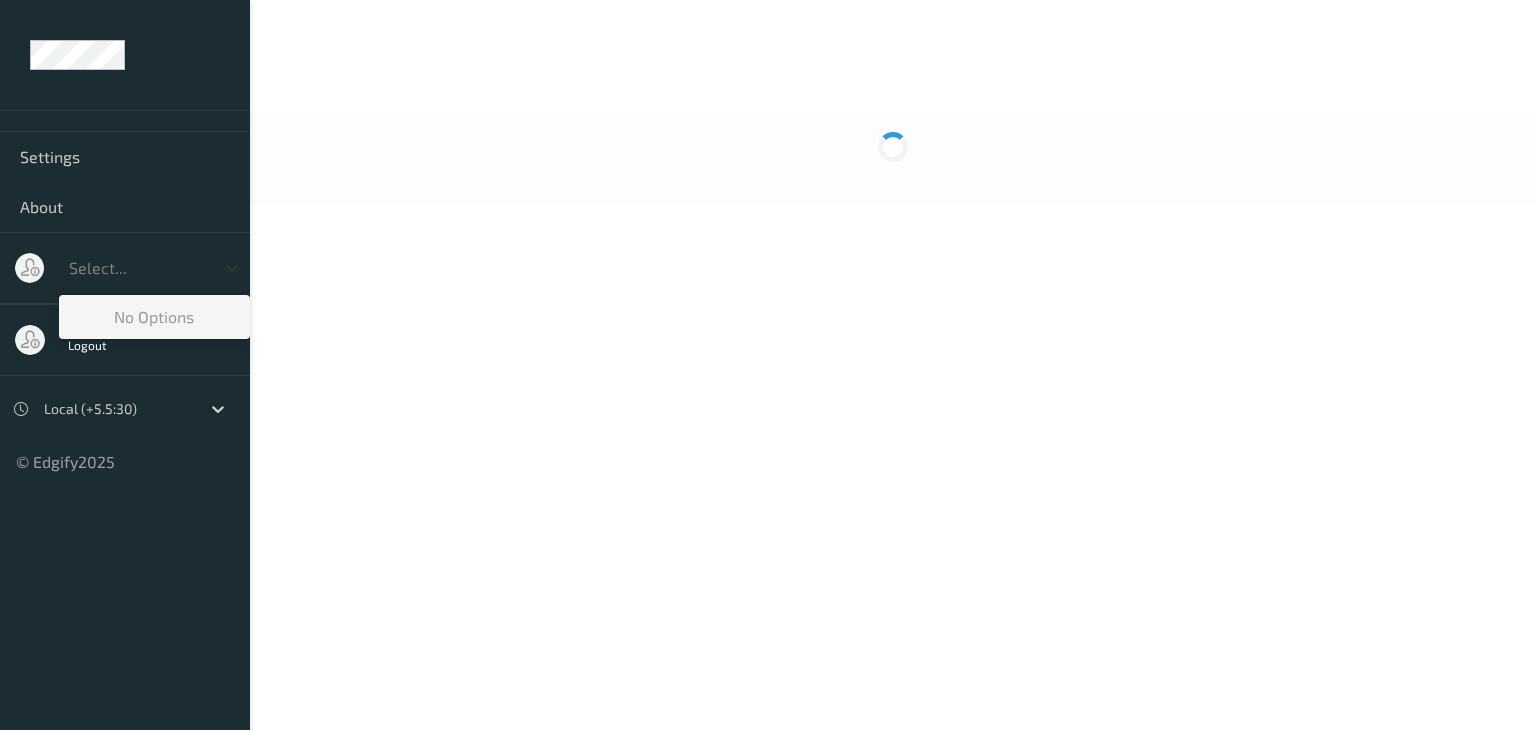 click 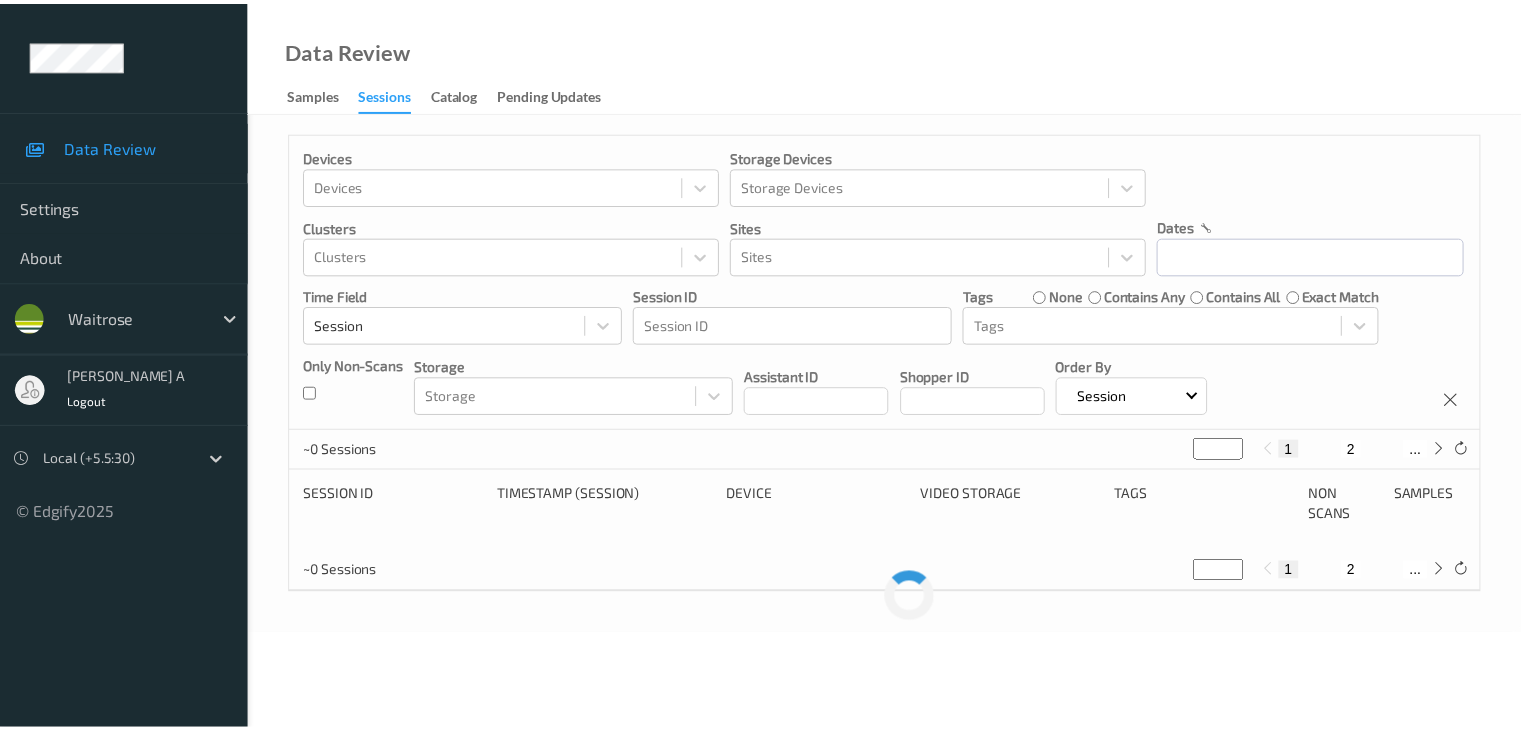 scroll, scrollTop: 0, scrollLeft: 0, axis: both 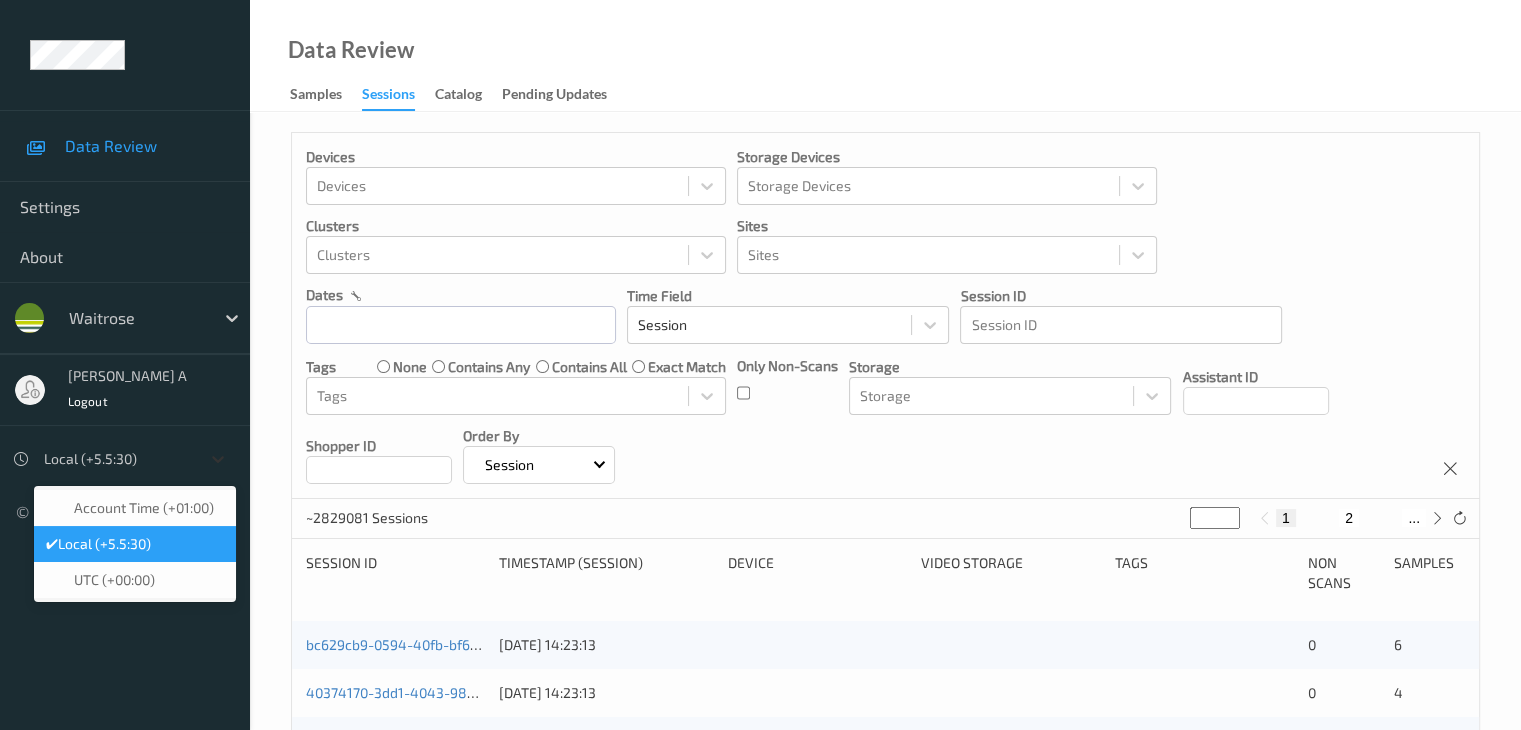 click 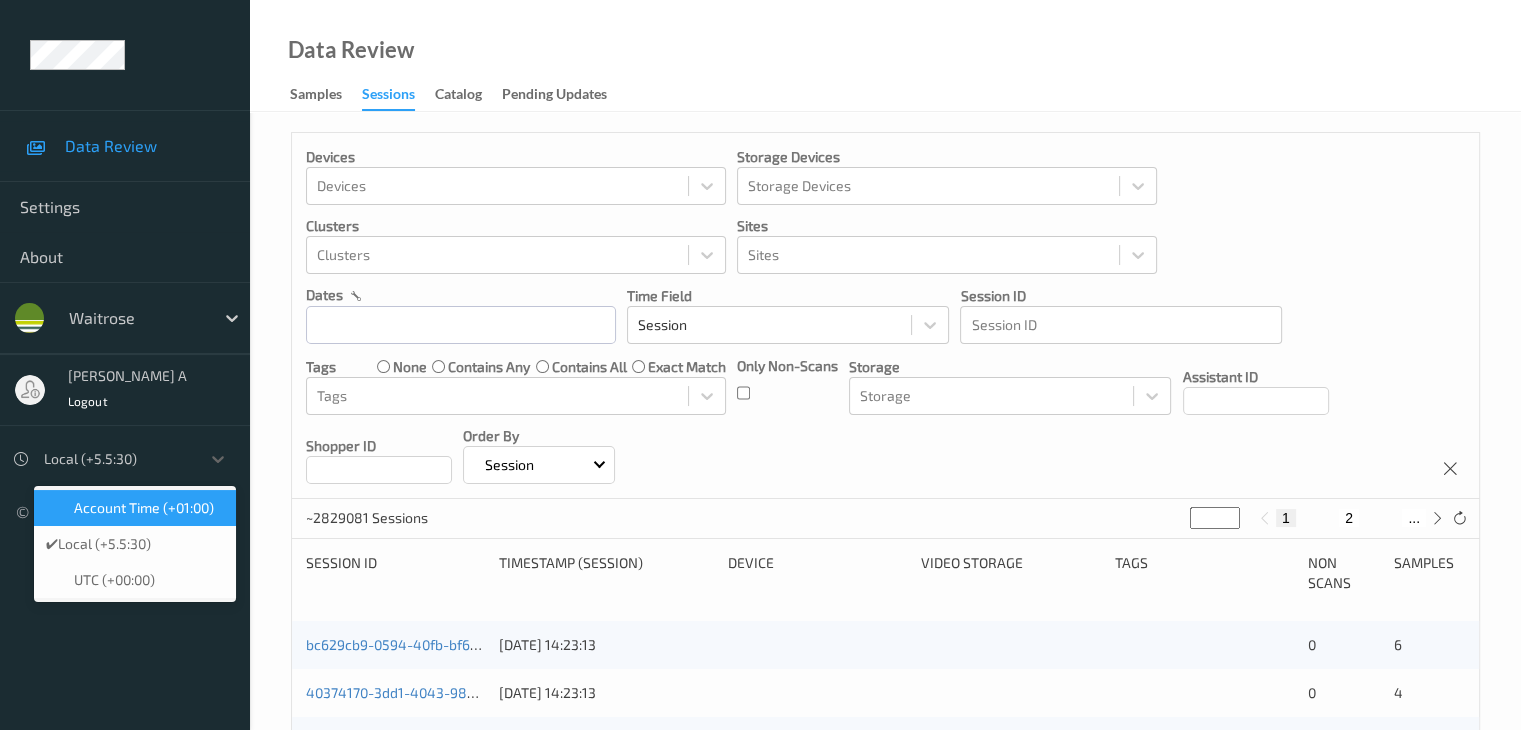 click on "Account Time (+01:00)" at bounding box center (144, 508) 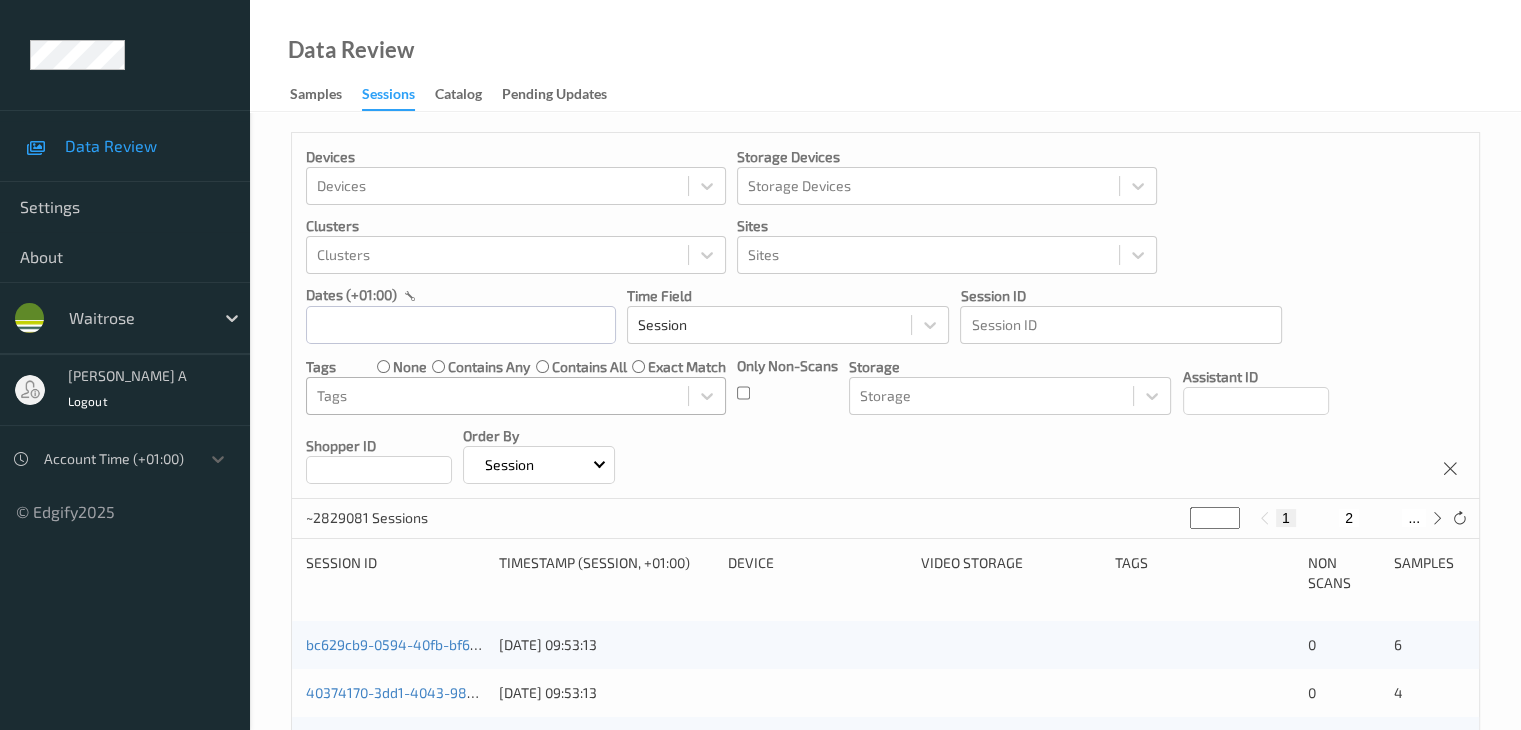 click at bounding box center (497, 396) 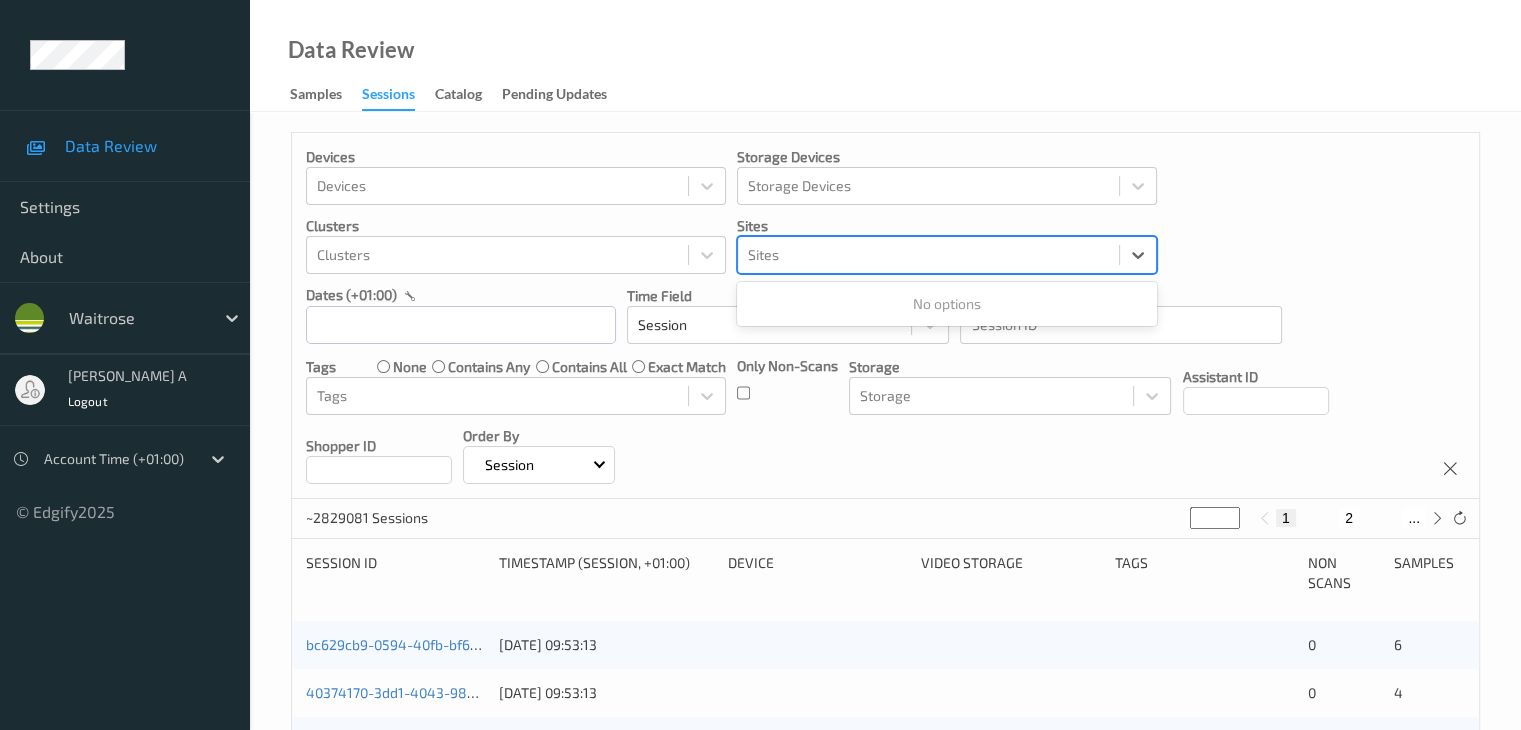 click at bounding box center (928, 255) 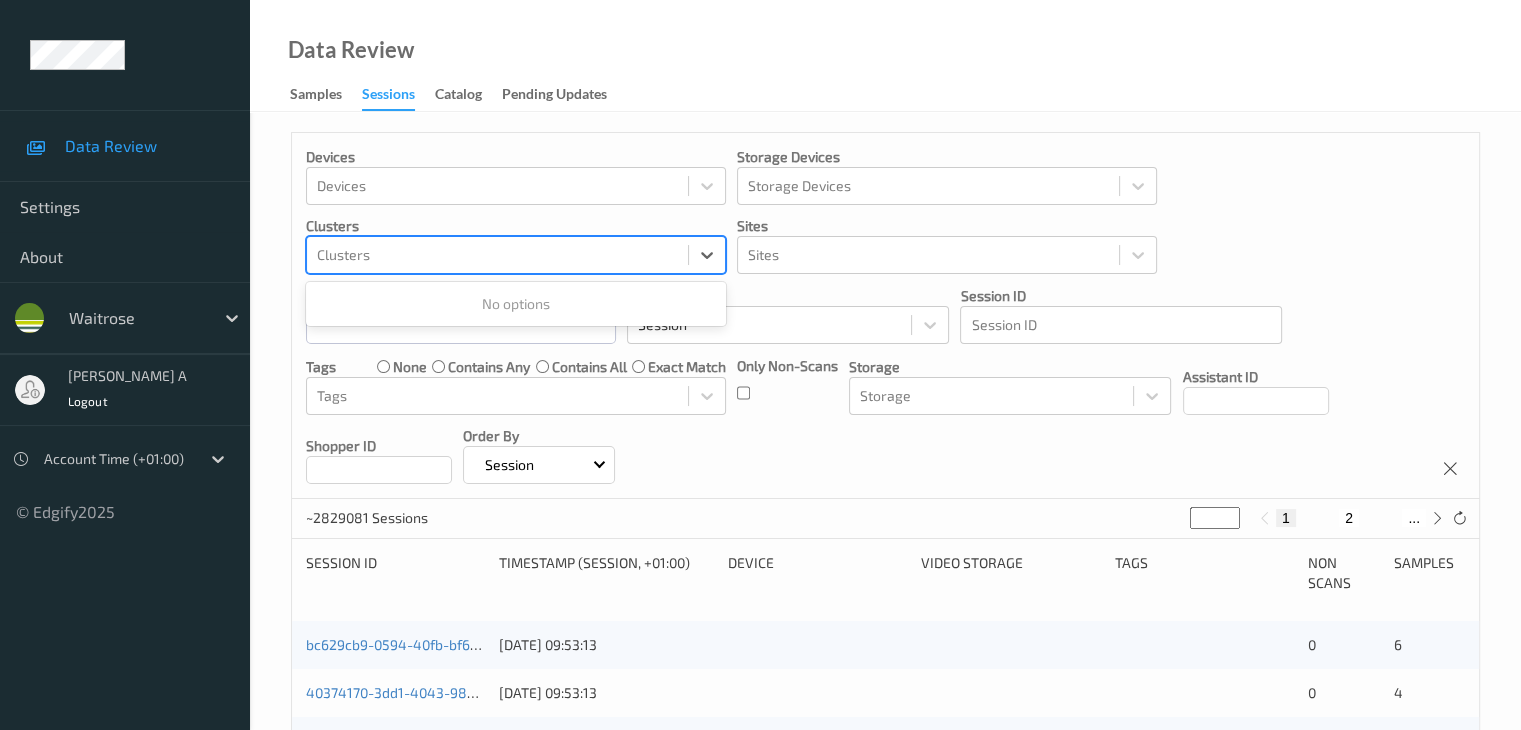 click at bounding box center [497, 255] 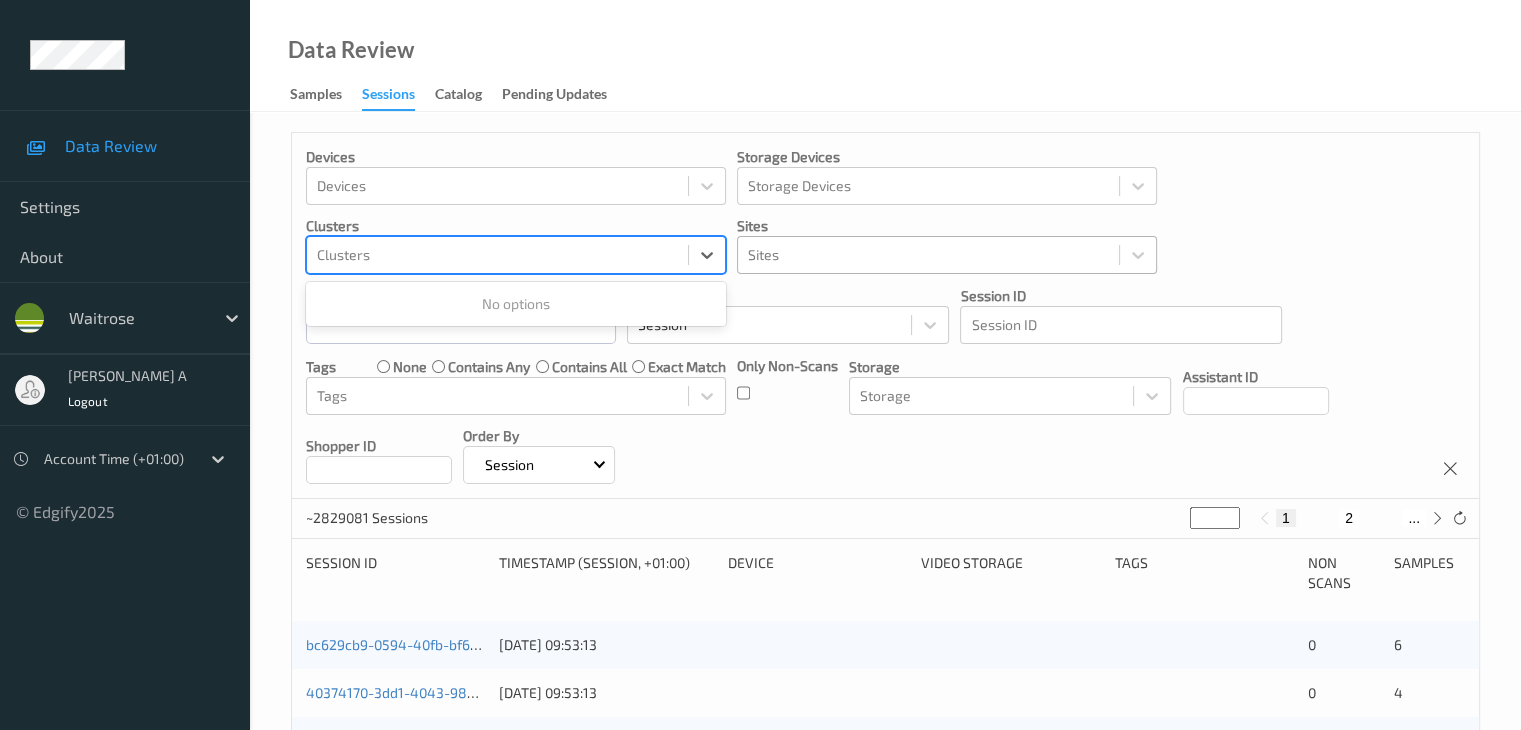 click on "Sites" at bounding box center (928, 255) 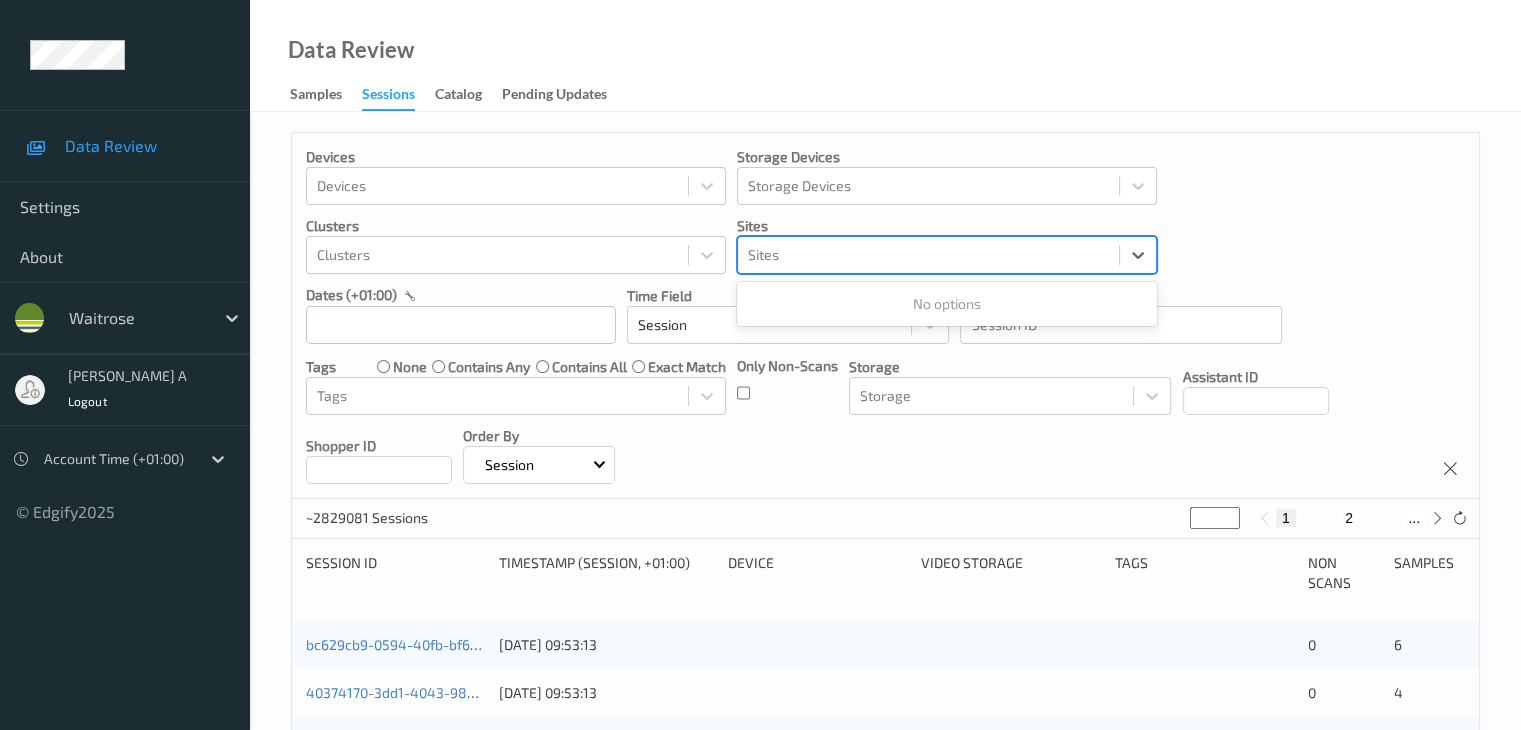 click at bounding box center [928, 255] 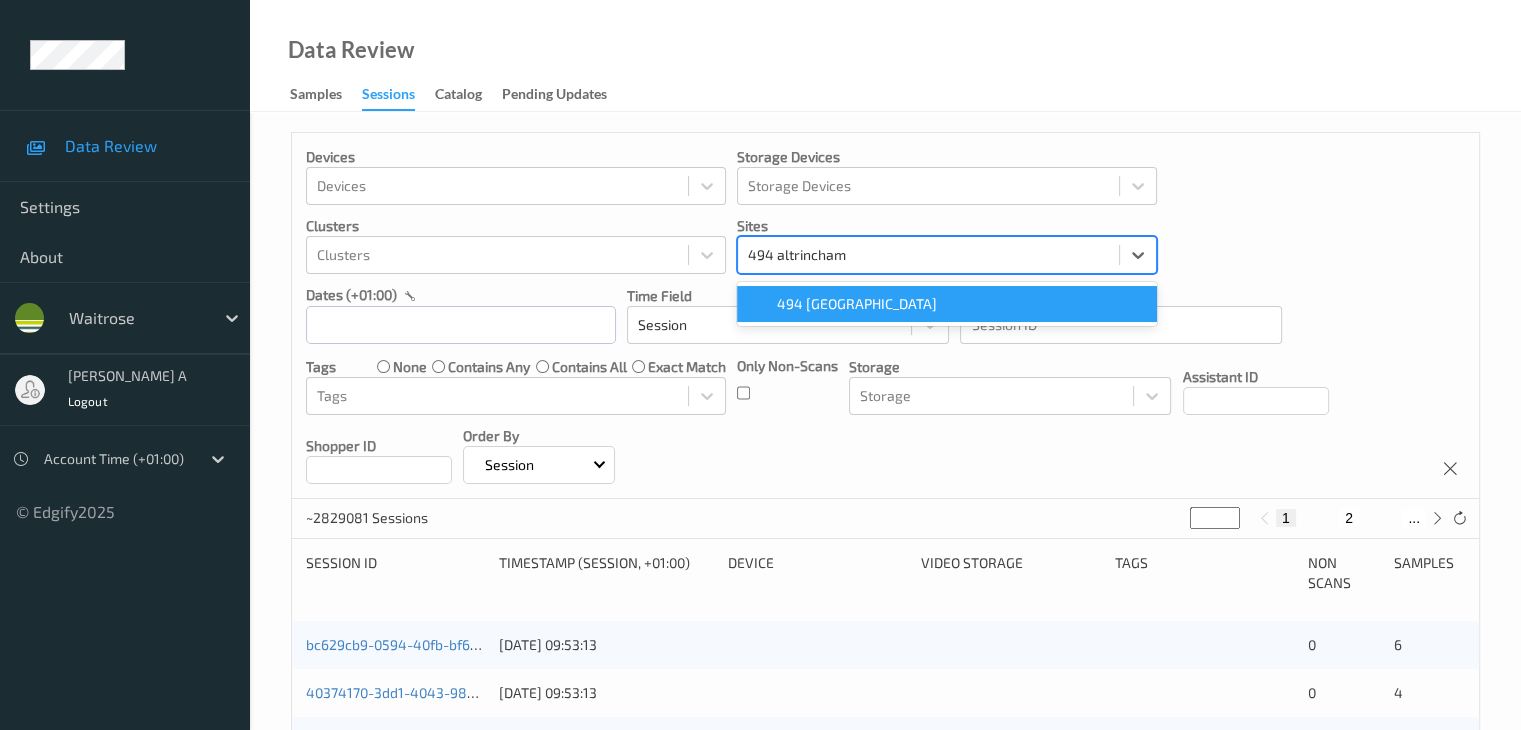 click on "494 [GEOGRAPHIC_DATA]" at bounding box center [857, 304] 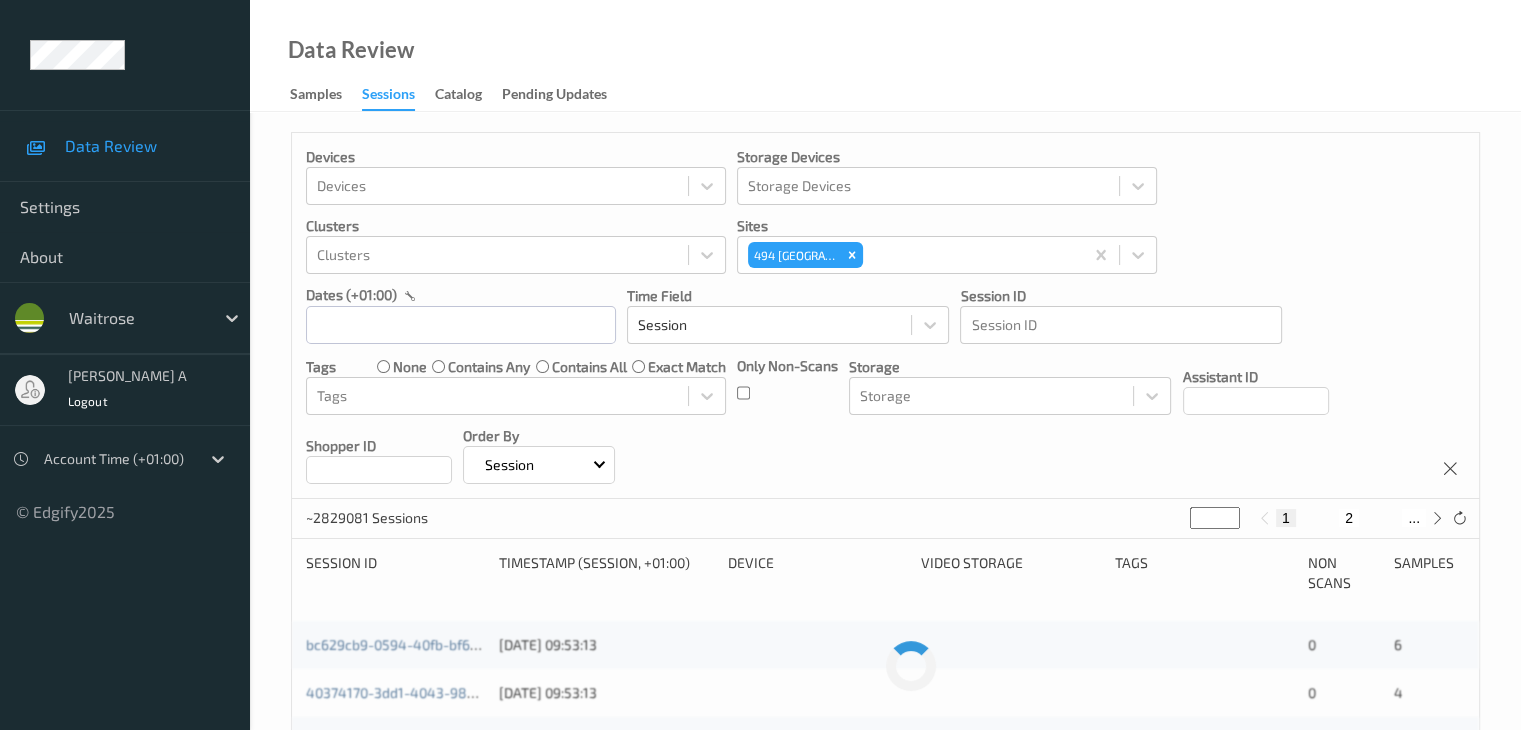 click on "Devices Devices Storage Devices Storage Devices Clusters Clusters Sites 494 Altrincham dates (+01:00) Time Field Session Session ID Session ID Tags none contains any contains all exact match Tags Only Non-Scans Storage Storage Assistant ID Shopper ID Order By Session" at bounding box center (885, 316) 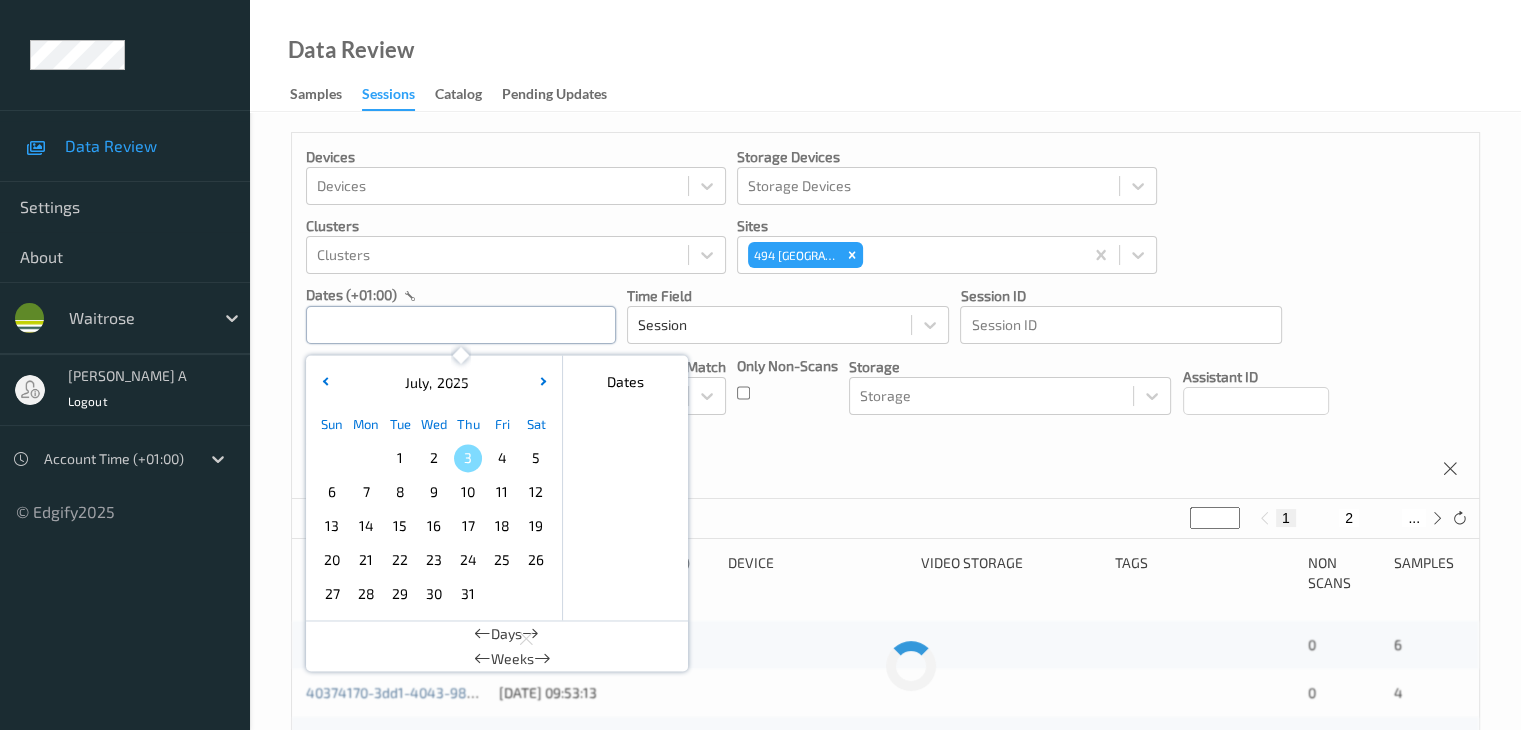 click at bounding box center [461, 325] 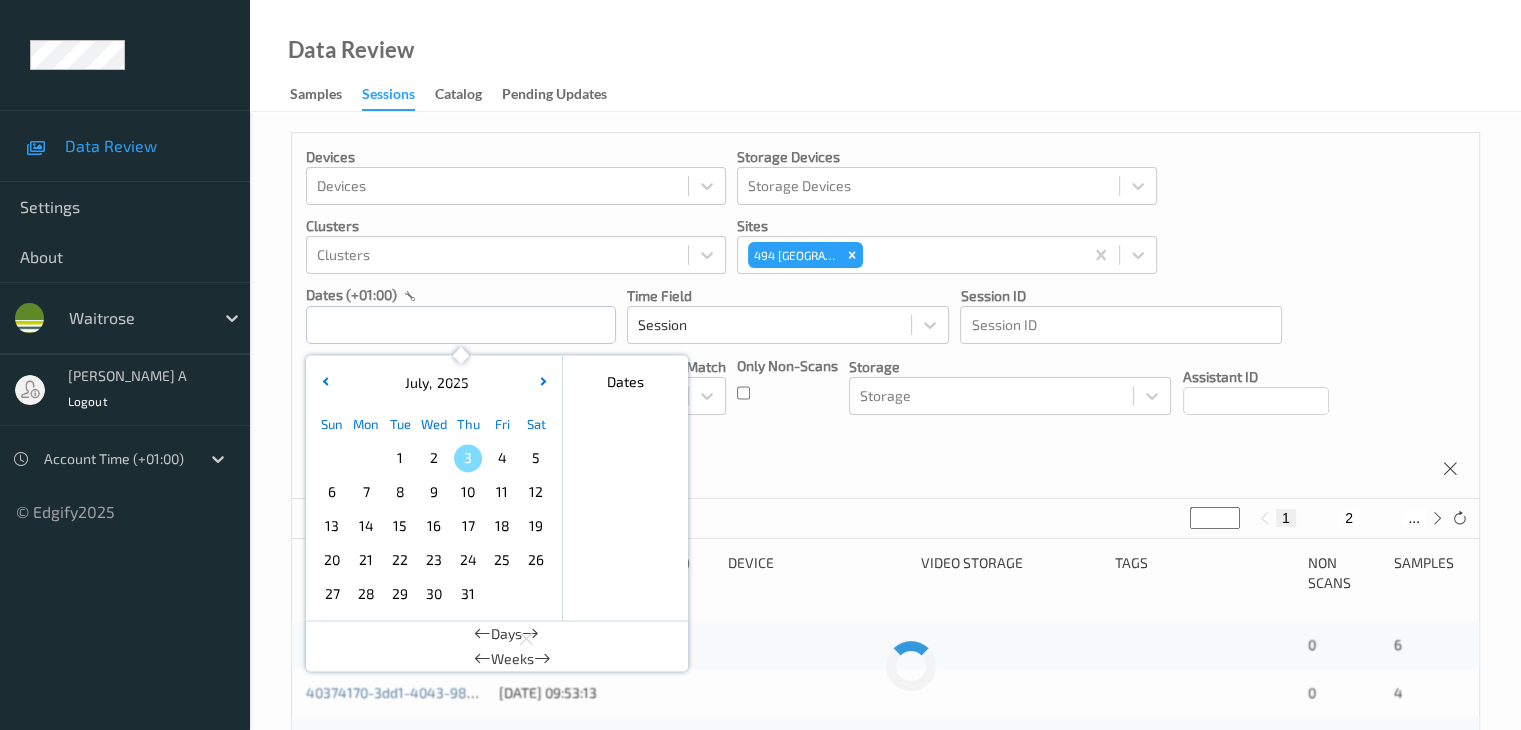 click on "2" at bounding box center [434, 458] 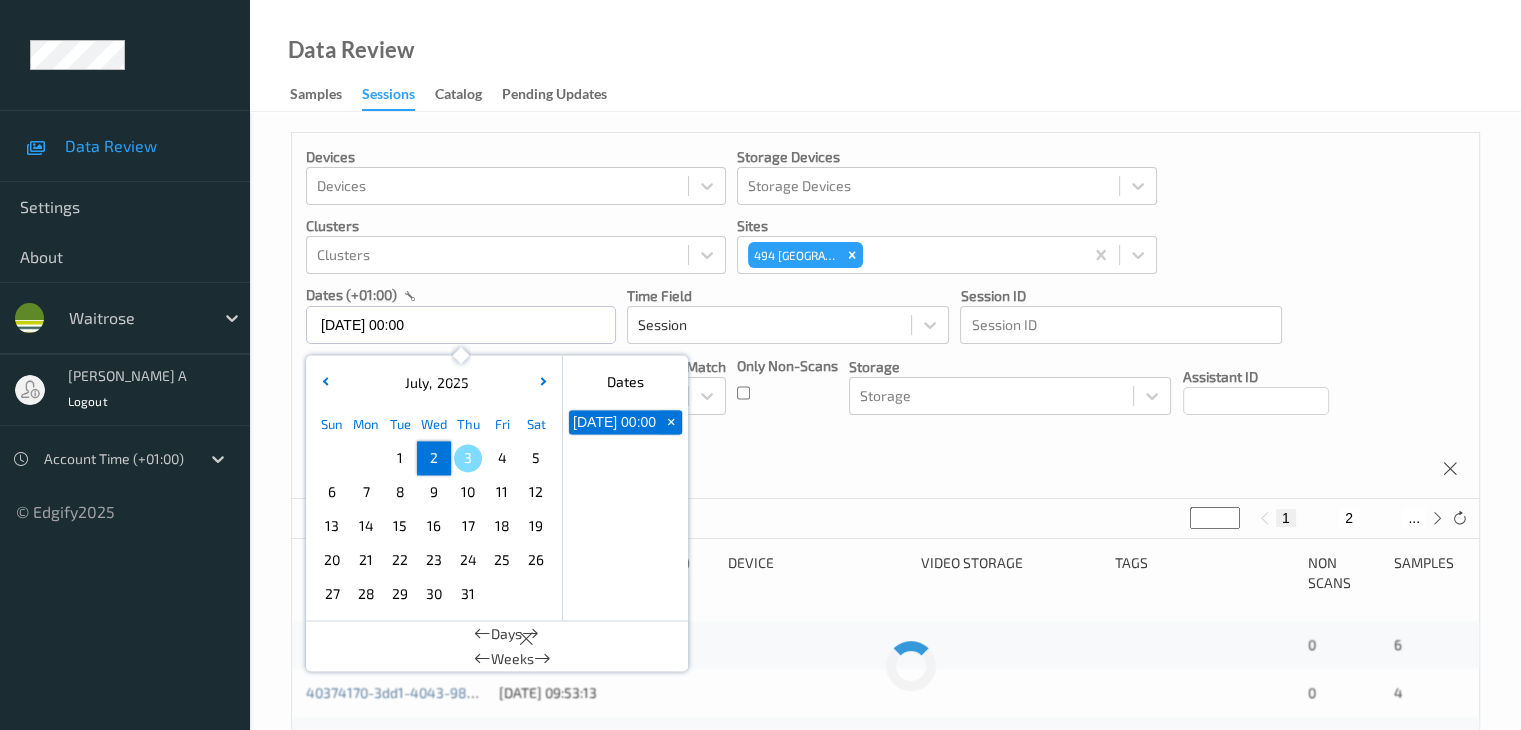 click on "2" at bounding box center [434, 458] 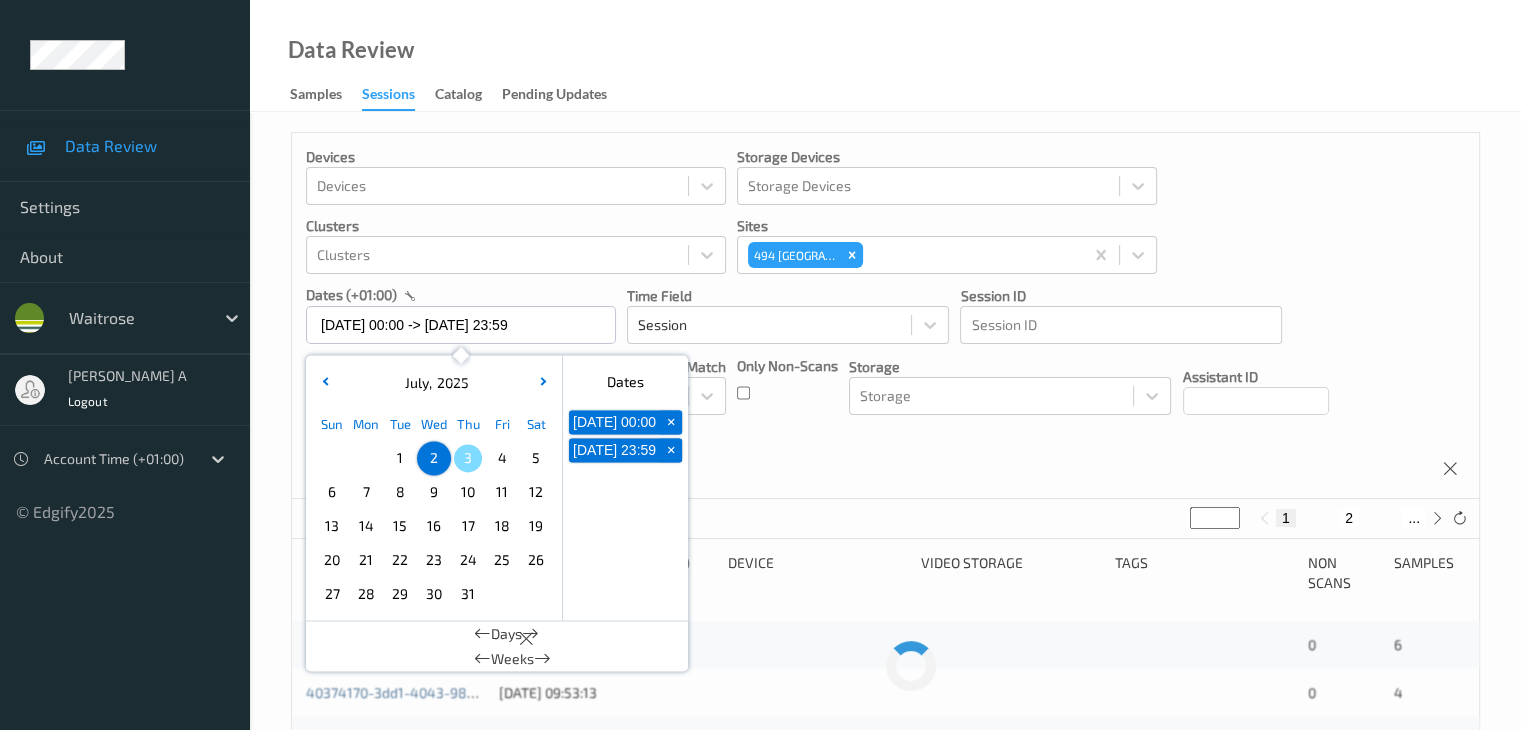 click on "Devices Devices Storage Devices Storage Devices Clusters Clusters Sites 494 Altrincham dates (+01:00) 02/07/2025 00:00 -> 02/07/2025 23:59 July , 2025 Sun Mon Tue Wed Thu Fri Sat 1 2 3 4 5 6 7 8 9 10 11 12 13 14 15 16 17 18 19 20 21 22 23 24 25 26 27 28 29 30 31 January February March April May June July August September October November December 2021 2022 2023 2024 2025 2026 2027 2028 2029 2030 2031 2032 Dates 02/07/2025 00:00 + 02/07/2025 23:59 + Days Weeks Time Field Session Session ID Session ID Tags none contains any contains all exact match Tags Only Non-Scans Storage Storage Assistant ID Shopper ID Order By Session" at bounding box center [885, 316] 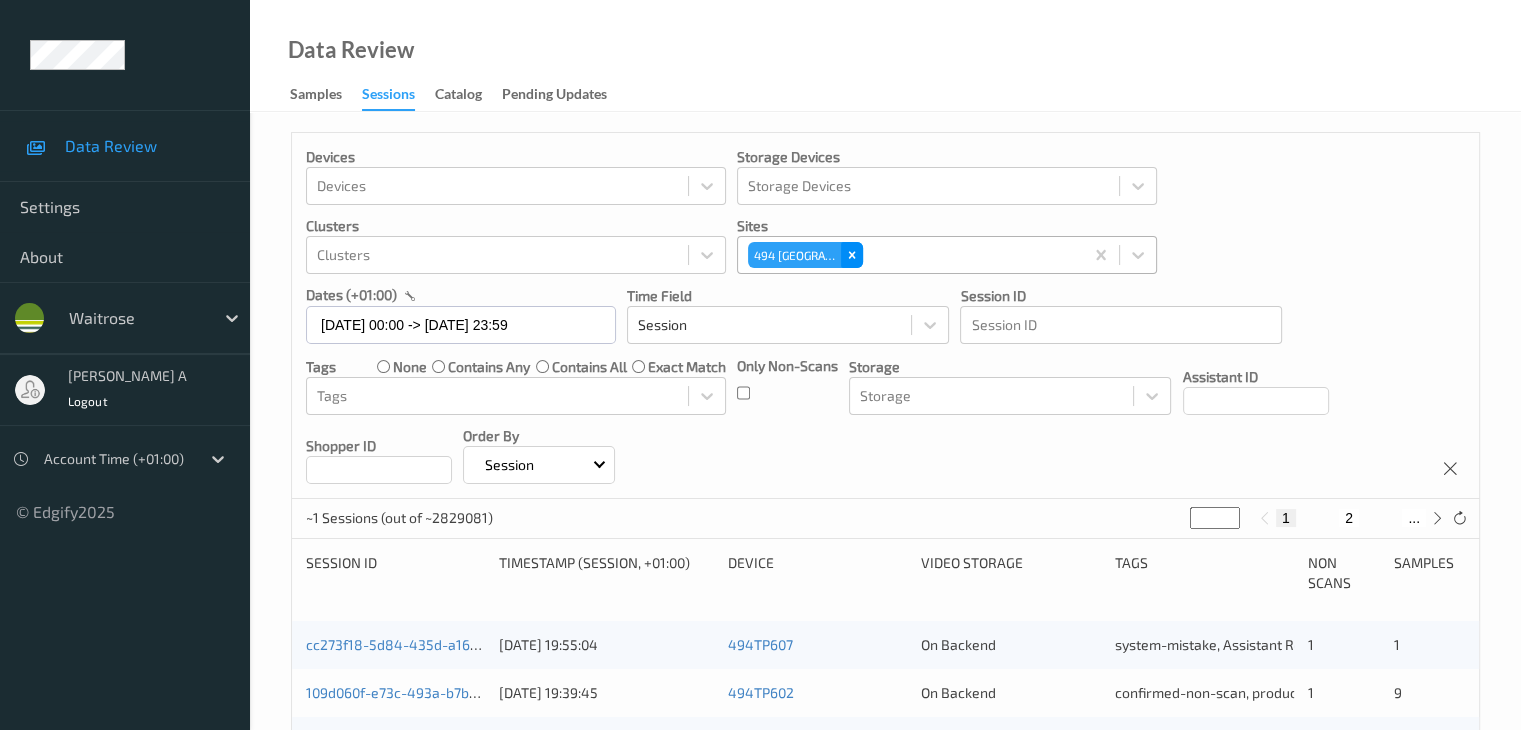 click 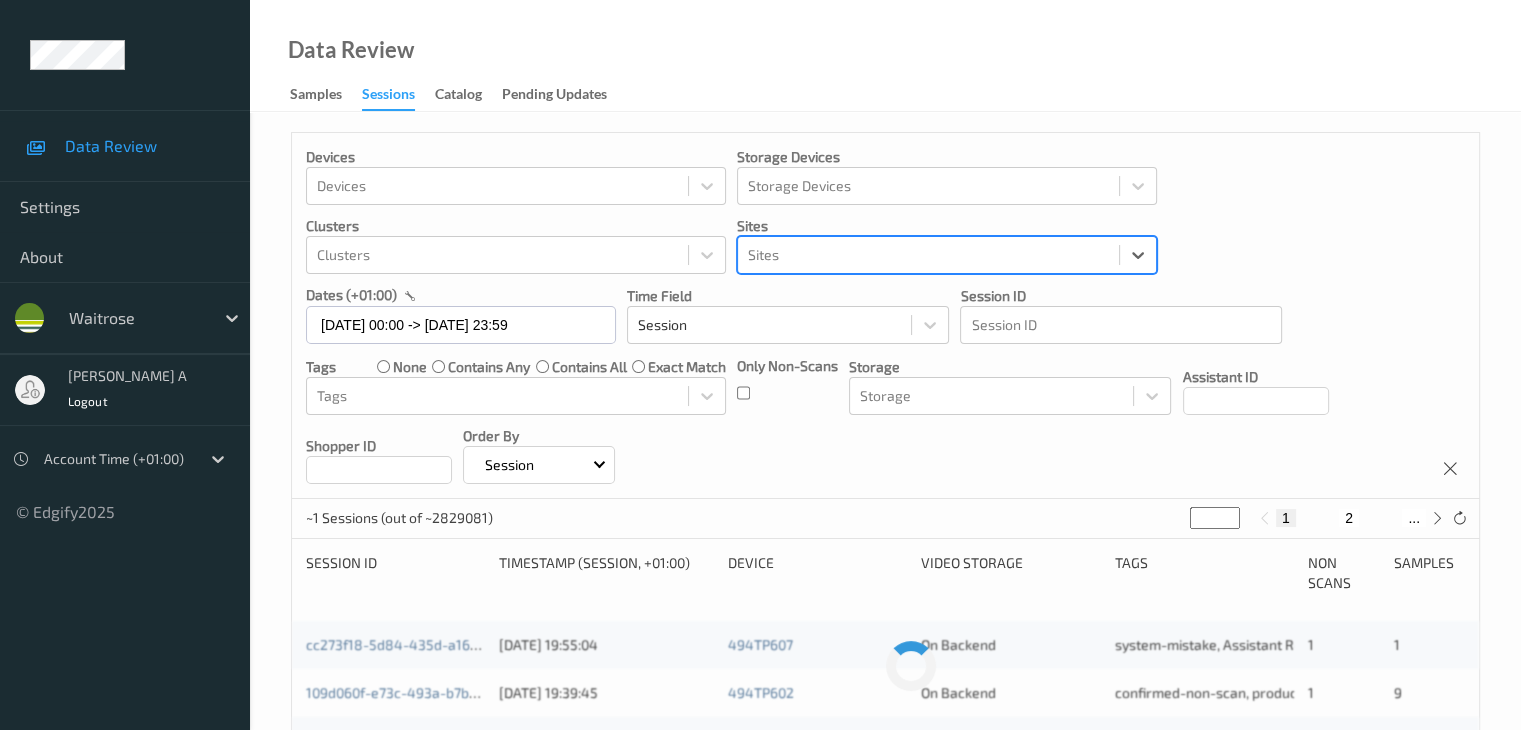 click at bounding box center (928, 255) 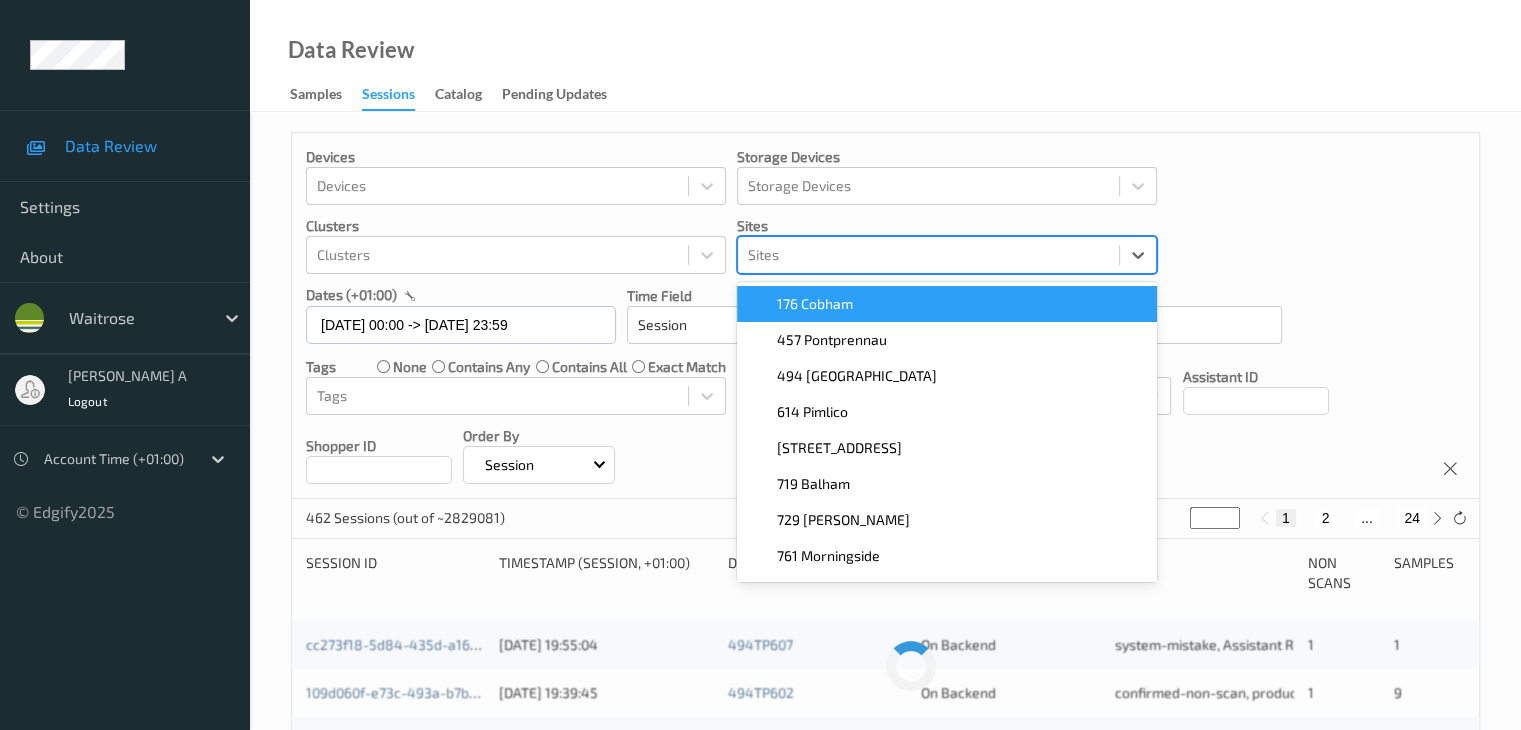 paste on "494 altrincham" 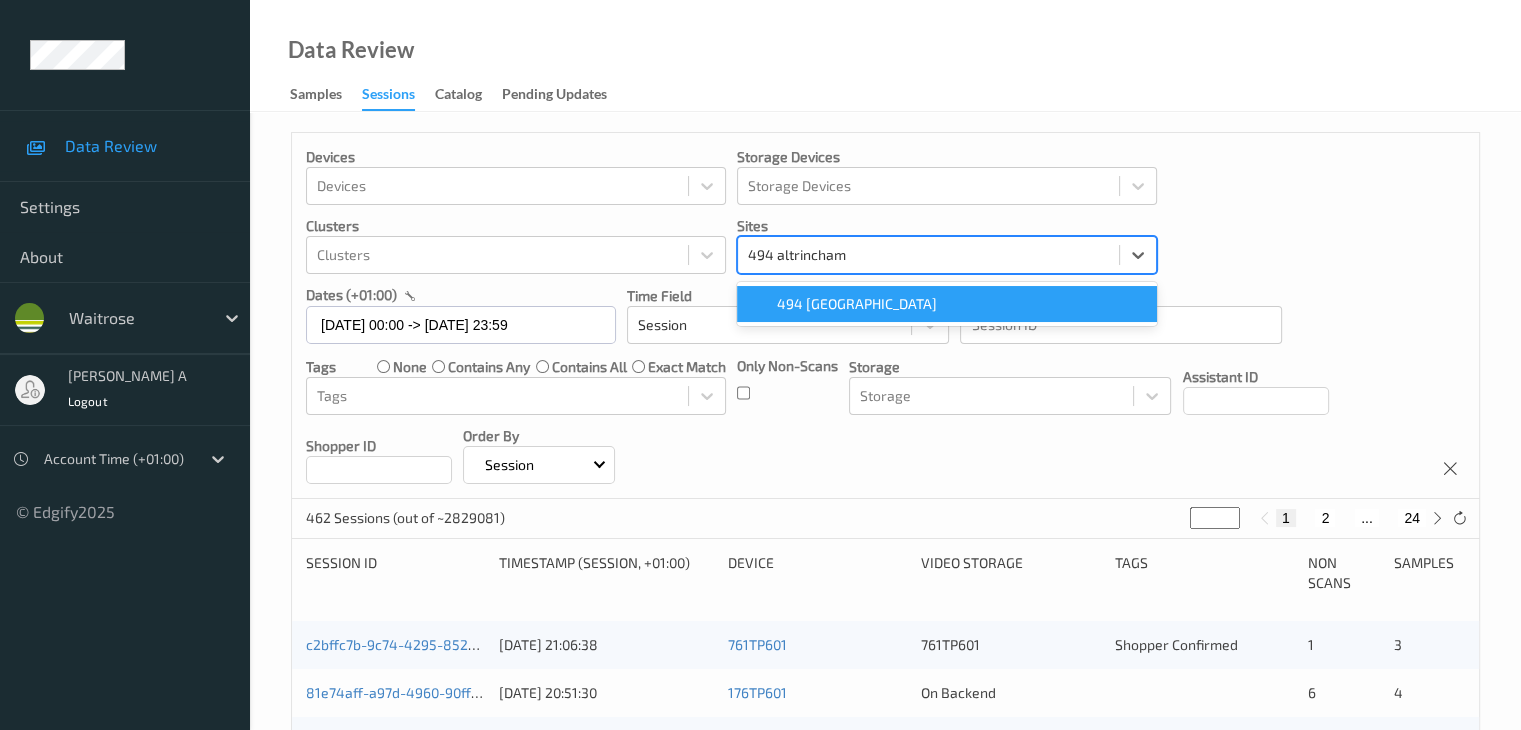 click on "494 [GEOGRAPHIC_DATA]" at bounding box center [857, 304] 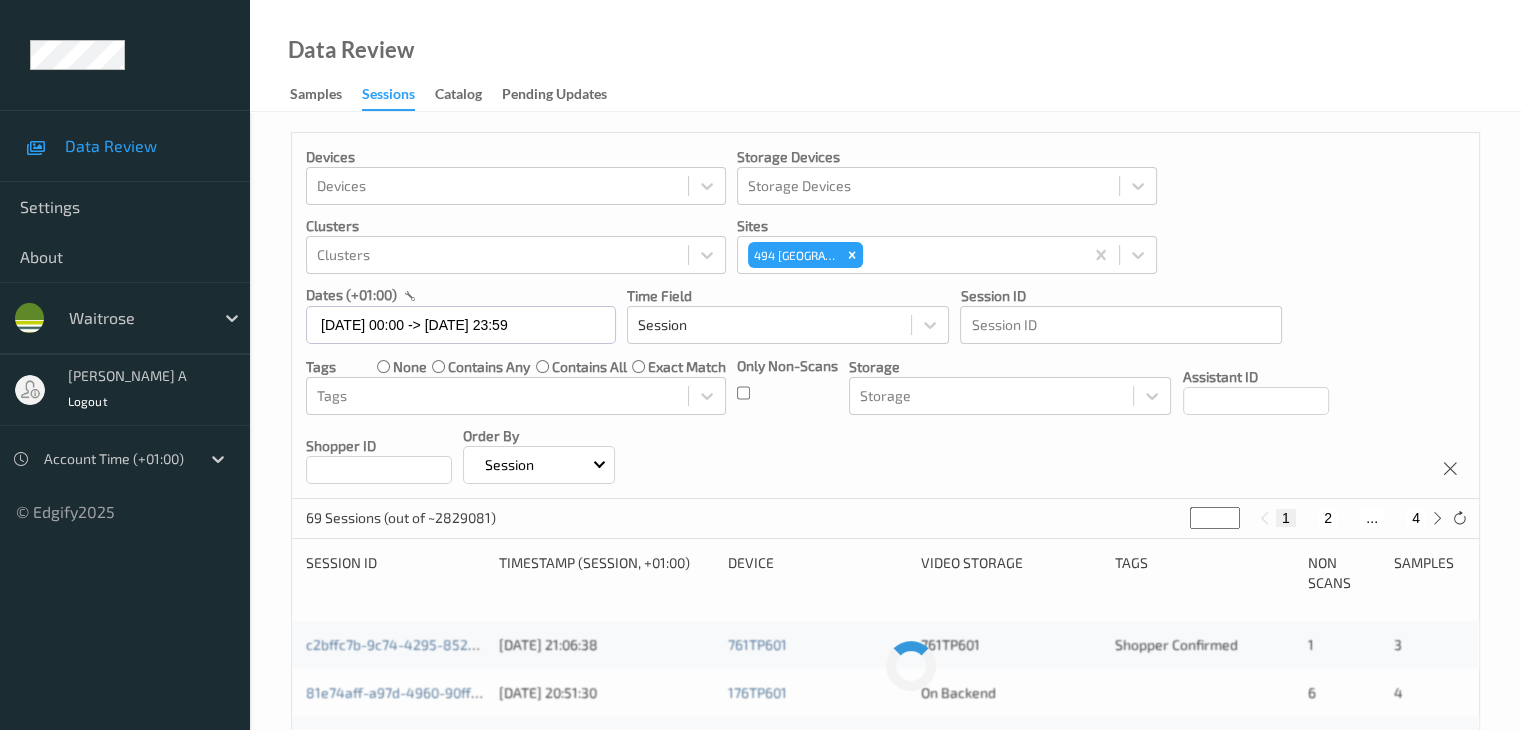 click on "Devices Devices Storage Devices Storage Devices Clusters Clusters Sites 494 Altrincham dates (+01:00) 02/07/2025 00:00 -> 02/07/2025 23:59 Time Field Session Session ID Session ID Tags none contains any contains all exact match Tags Only Non-Scans Storage Storage Assistant ID Shopper ID Order By Session" at bounding box center (885, 316) 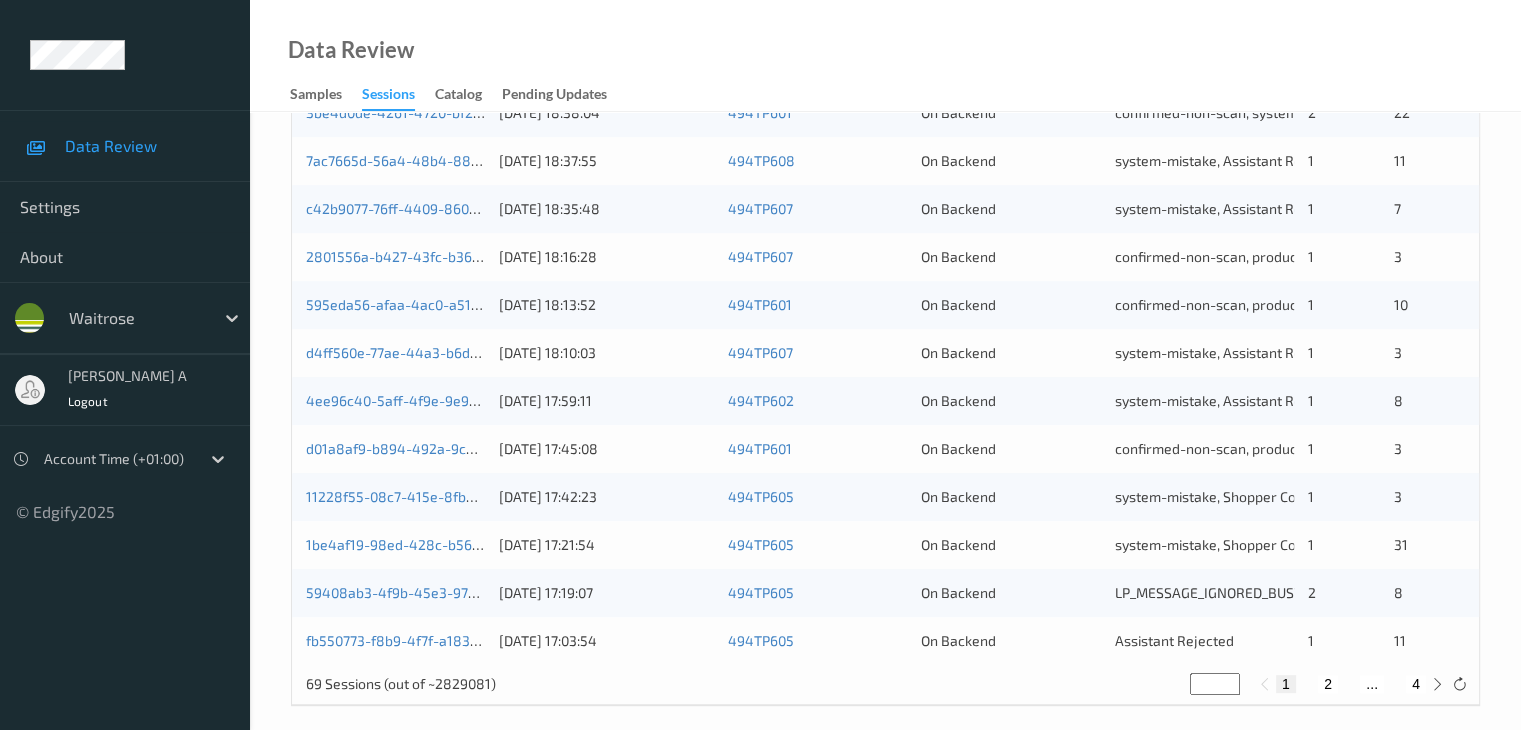 scroll, scrollTop: 932, scrollLeft: 0, axis: vertical 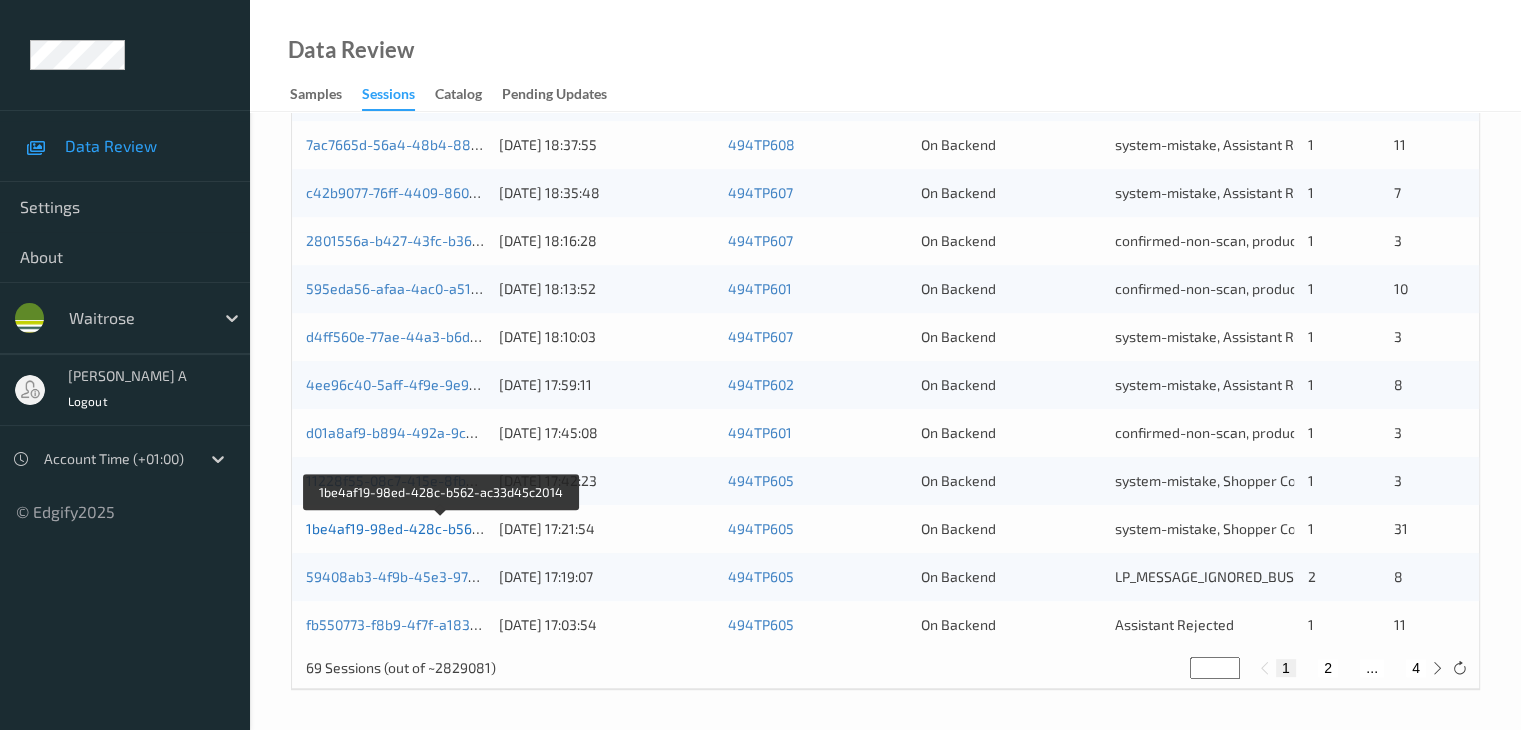 click on "1be4af19-98ed-428c-b562-ac33d45c2014" at bounding box center (443, 528) 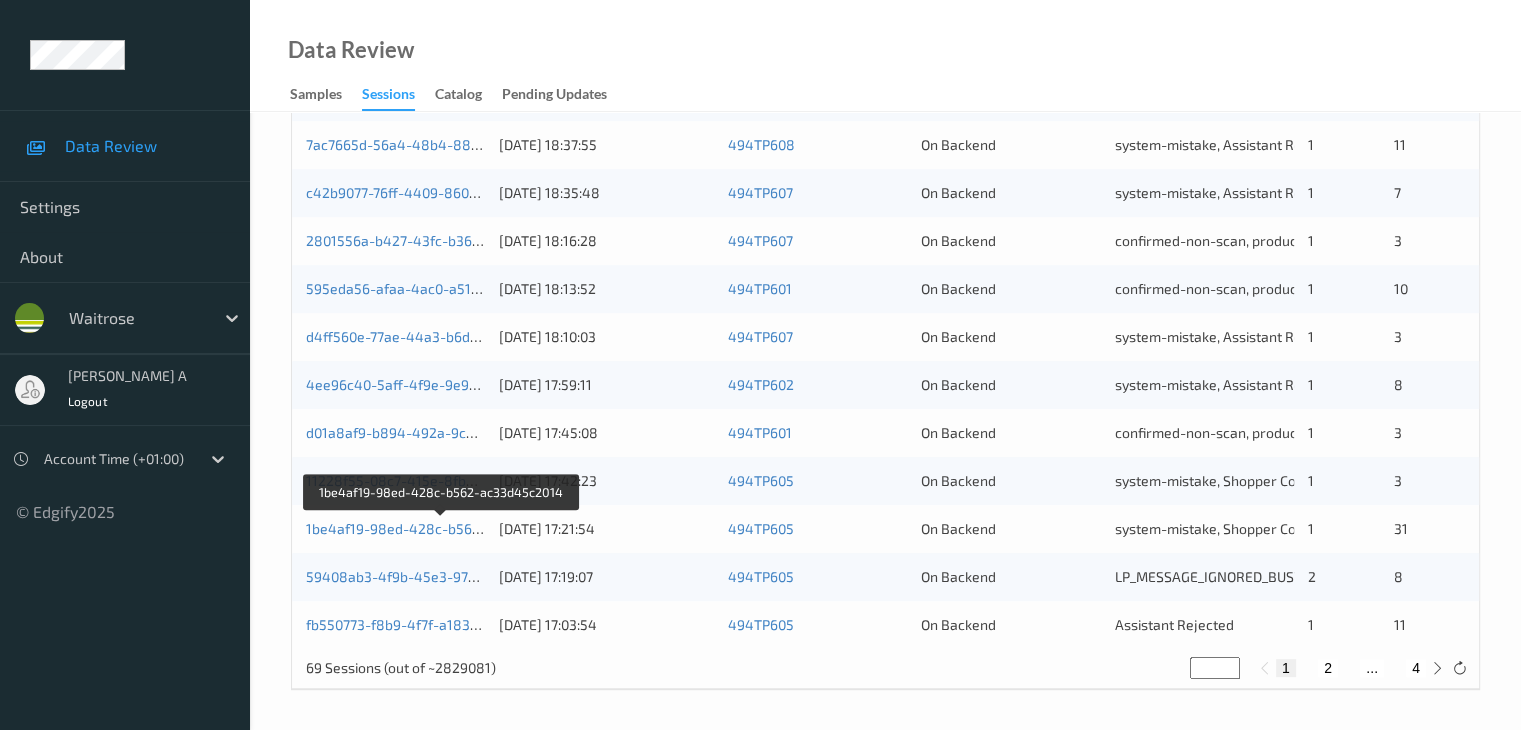 scroll, scrollTop: 0, scrollLeft: 0, axis: both 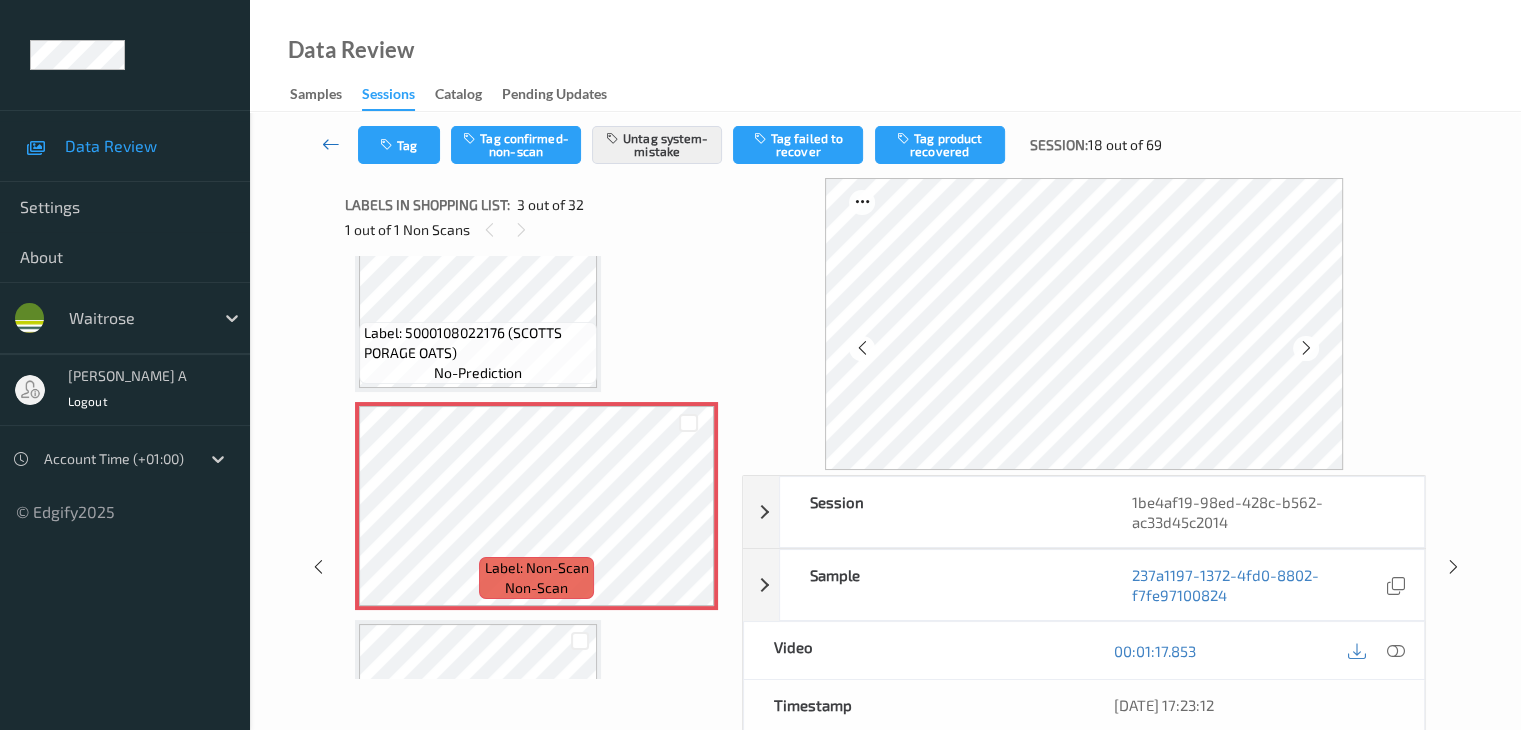 click at bounding box center [331, 144] 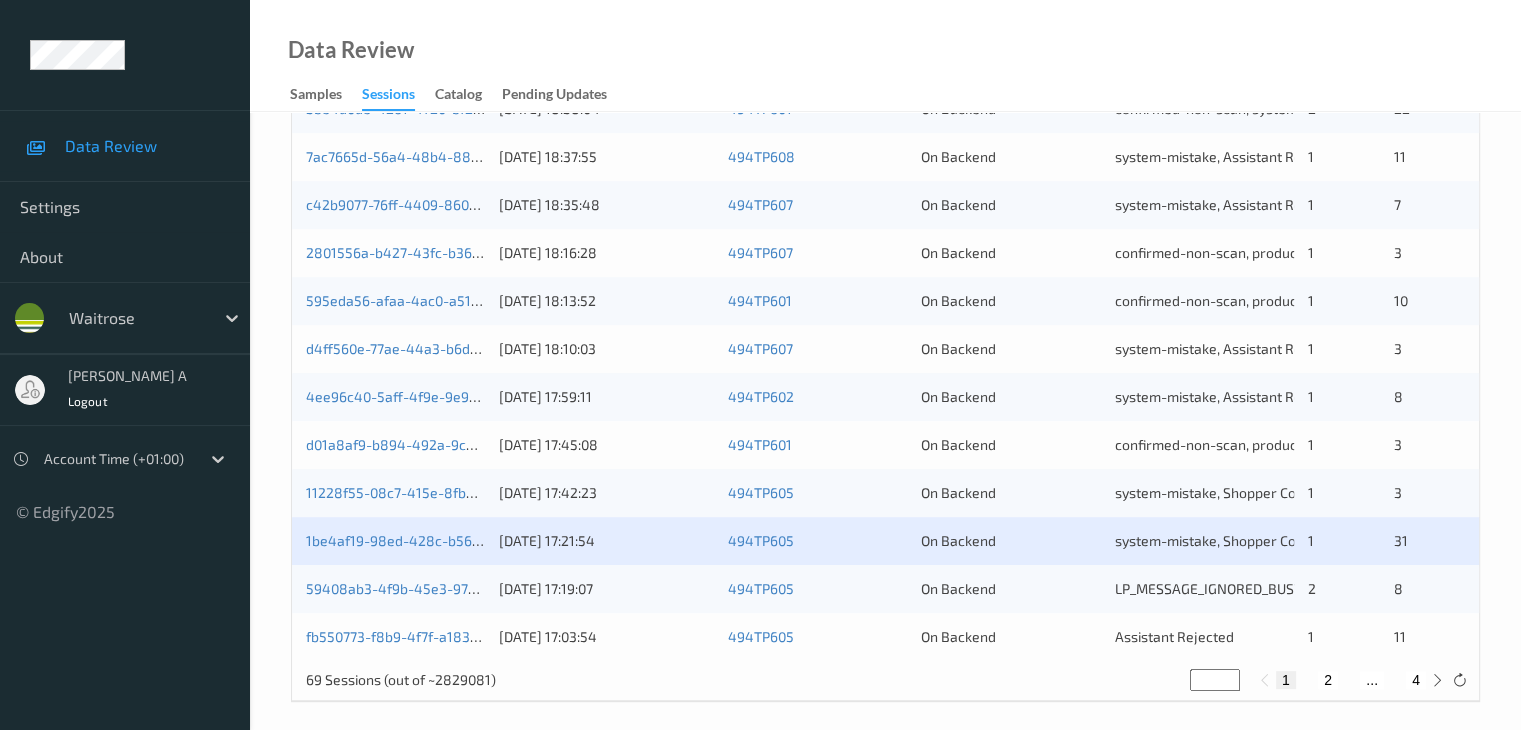 scroll, scrollTop: 932, scrollLeft: 0, axis: vertical 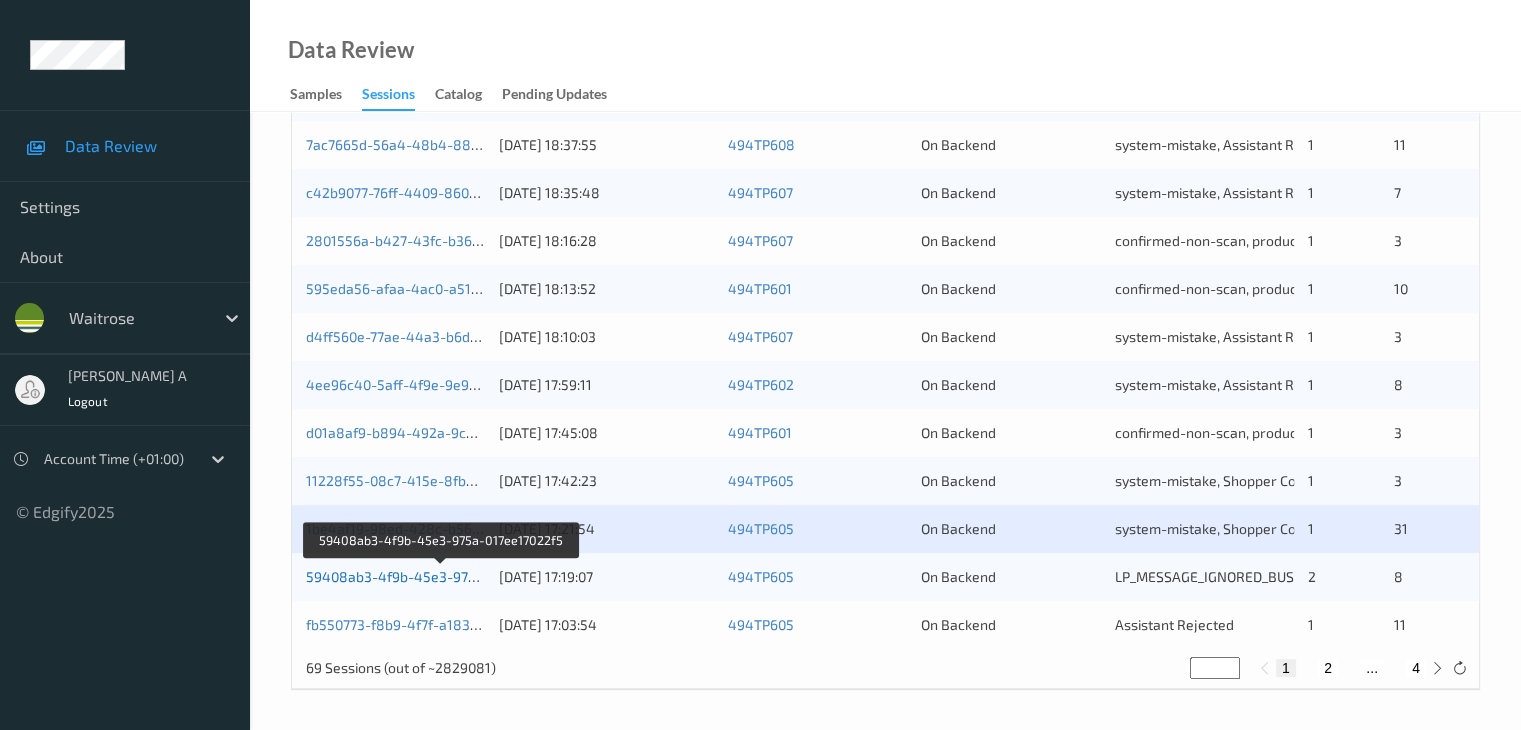 click on "59408ab3-4f9b-45e3-975a-017ee17022f5" at bounding box center (441, 576) 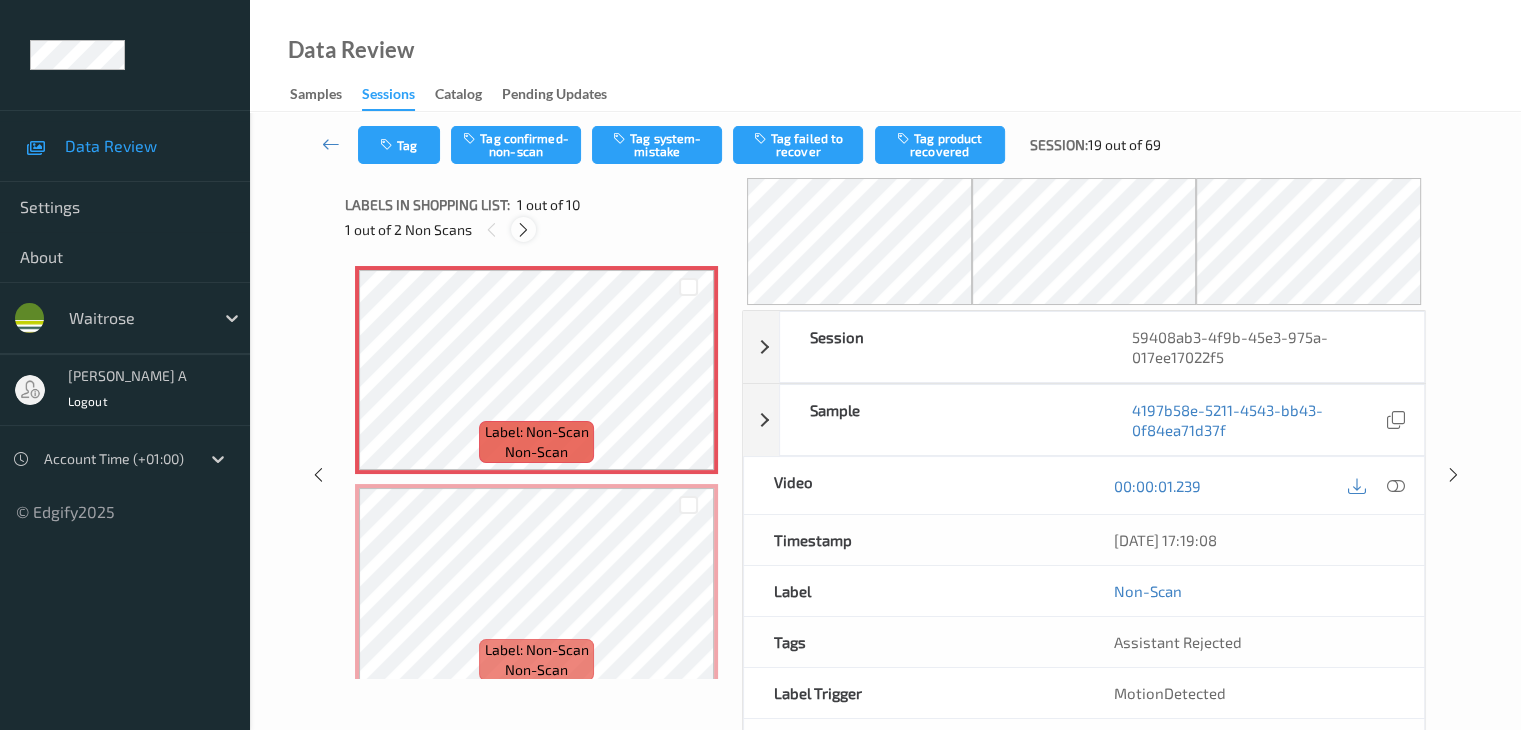 click at bounding box center (523, 230) 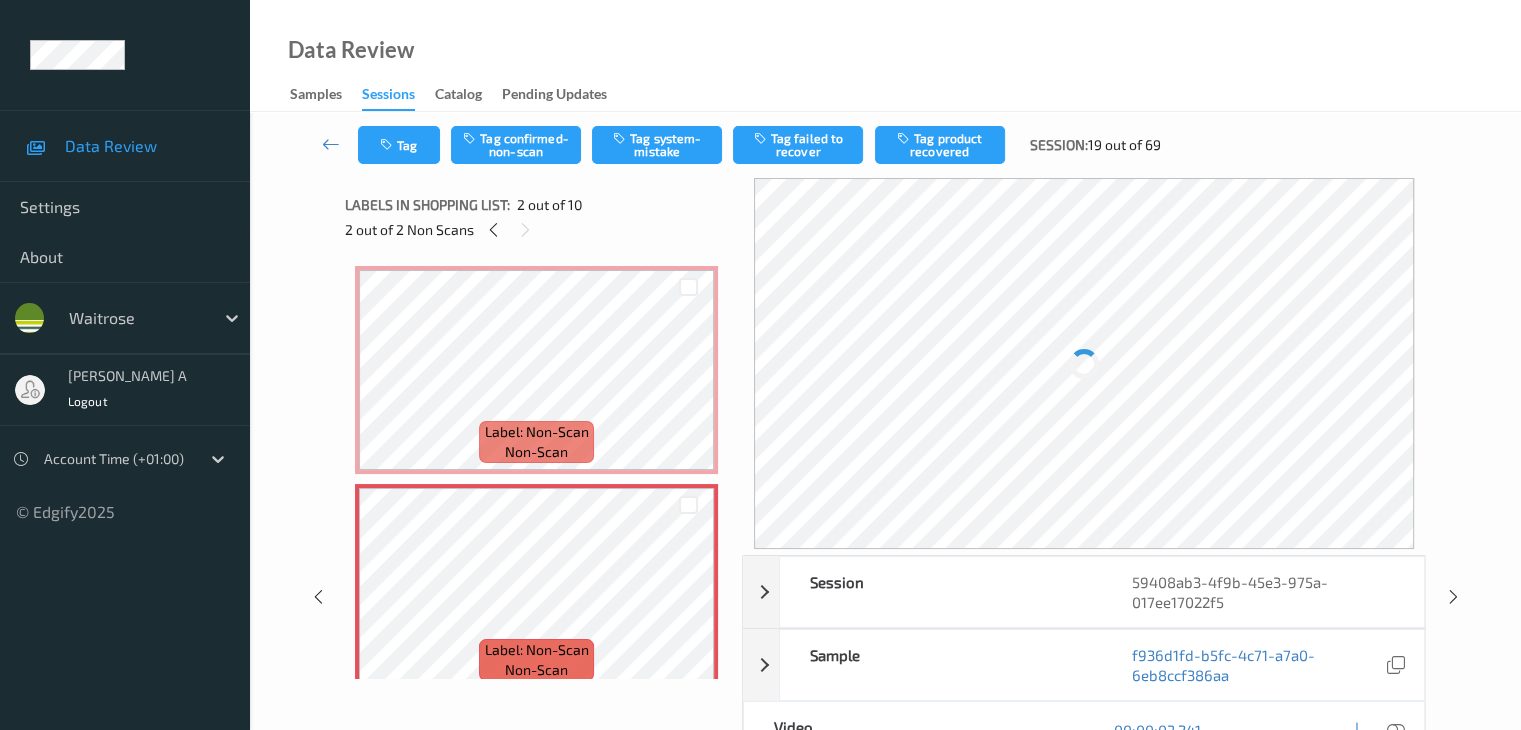 scroll, scrollTop: 10, scrollLeft: 0, axis: vertical 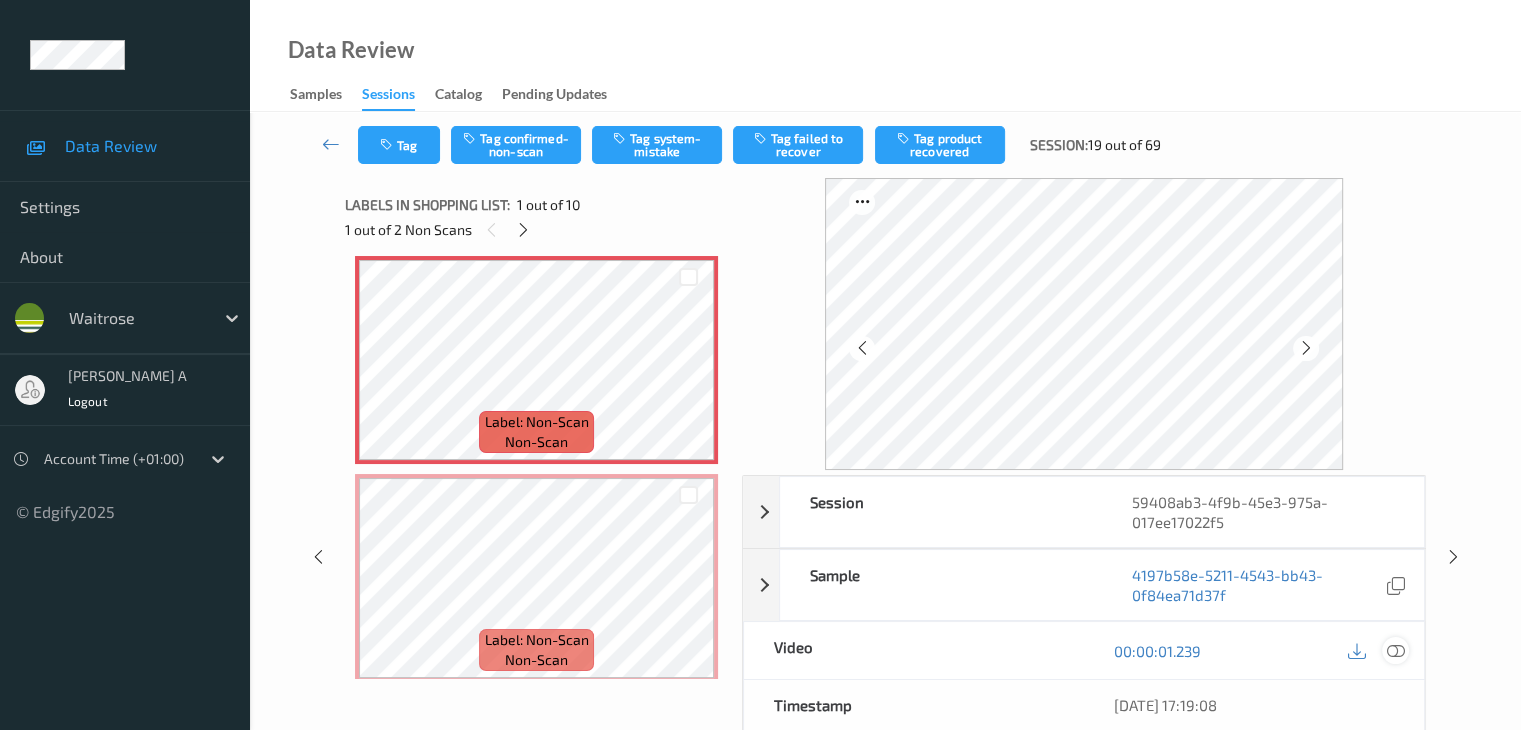 click at bounding box center (1395, 651) 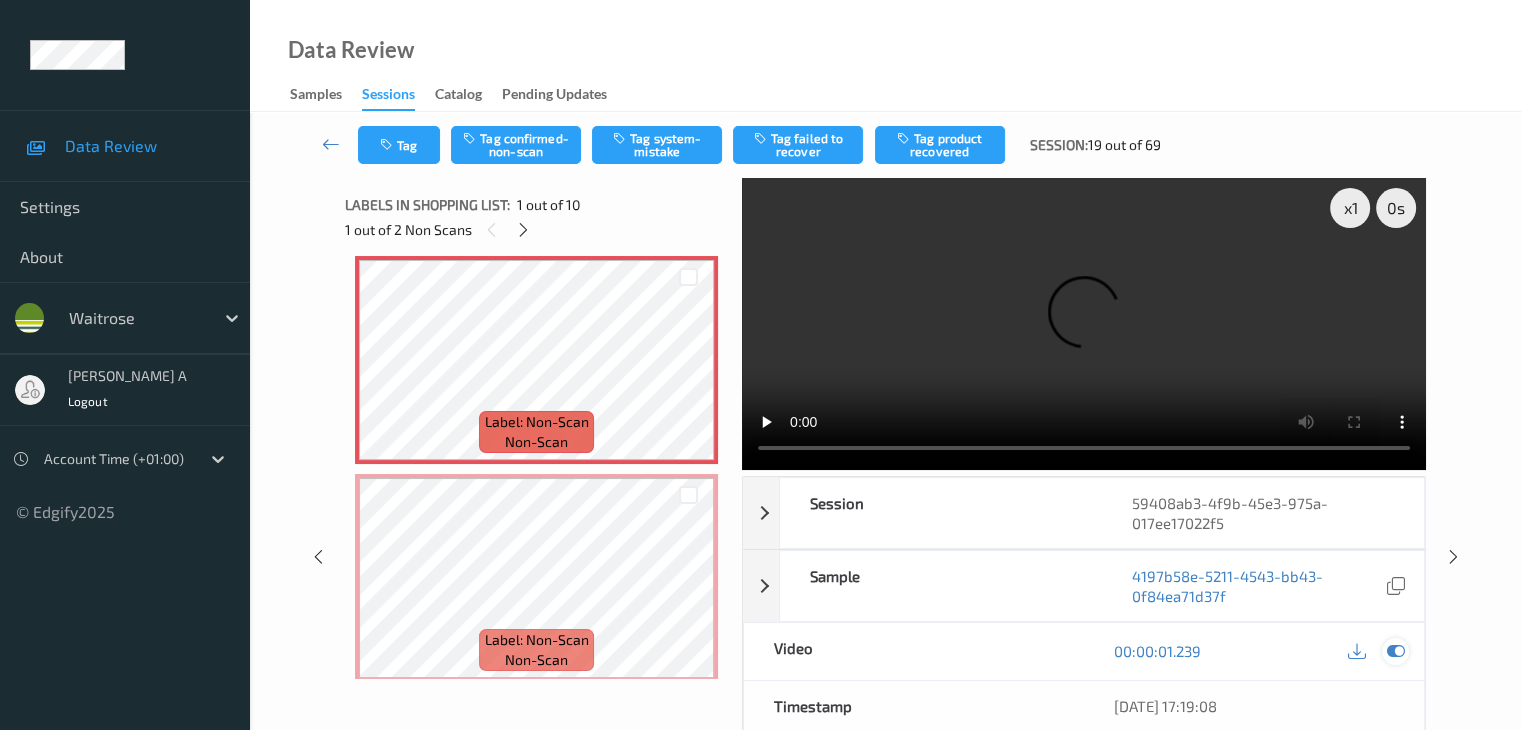 click at bounding box center (1395, 651) 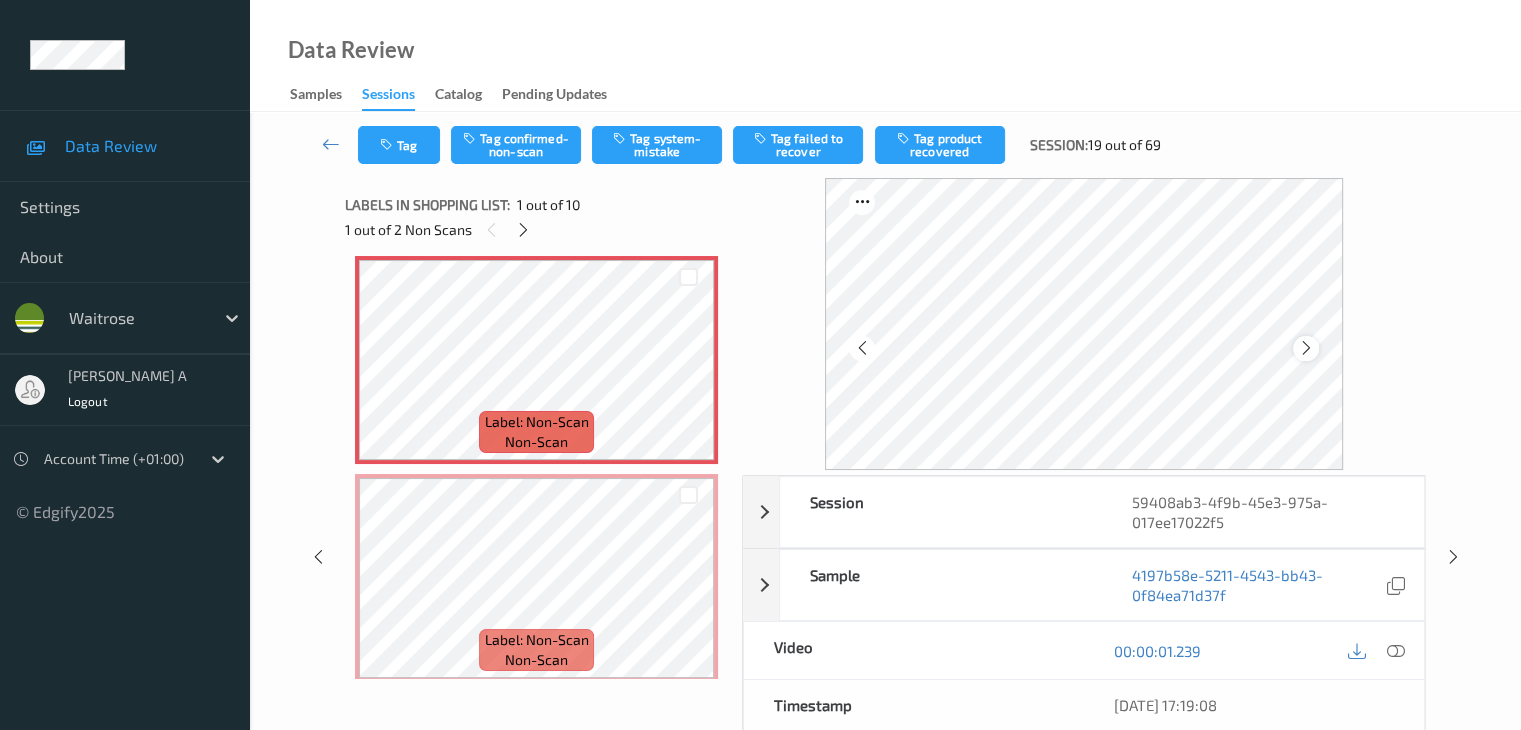 click at bounding box center [1306, 348] 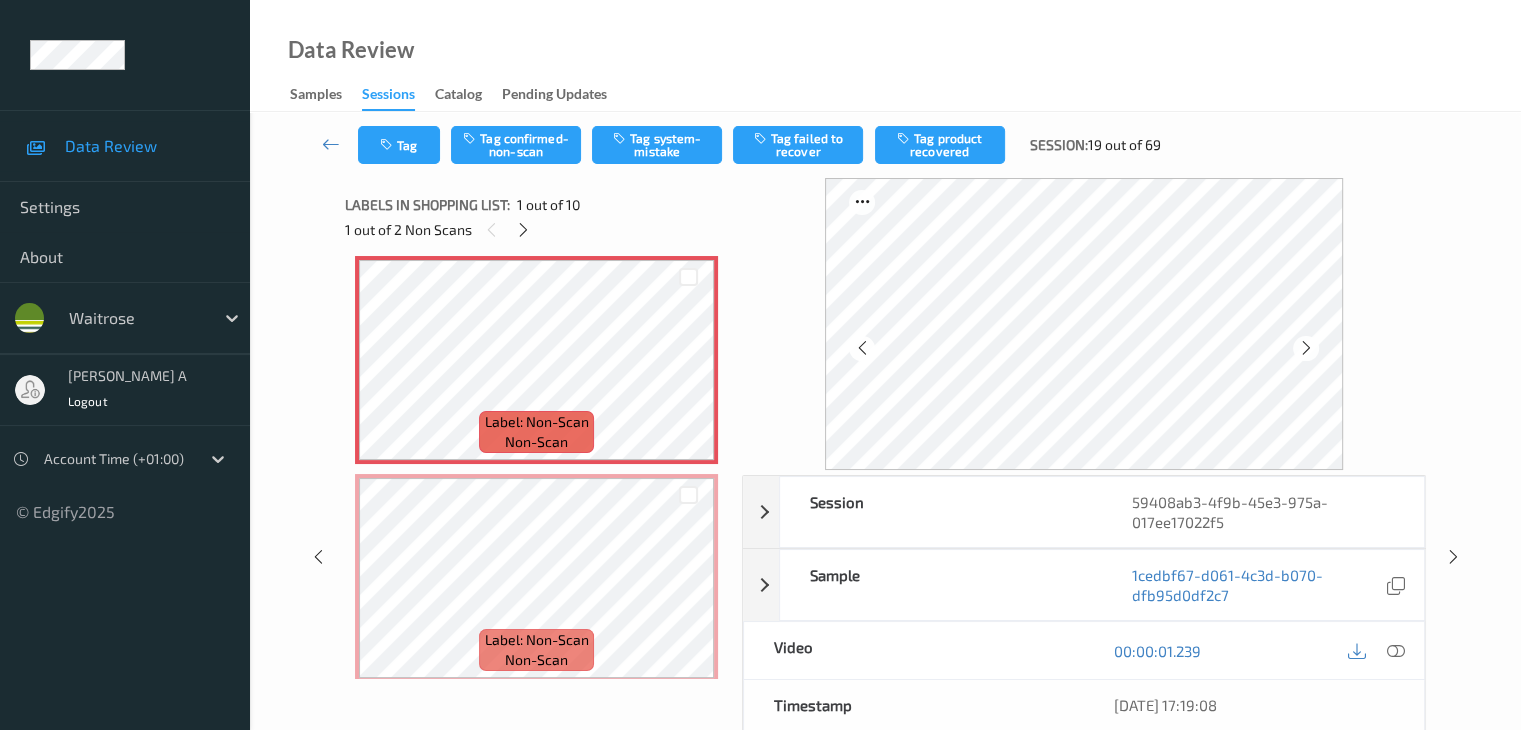 click at bounding box center (1306, 348) 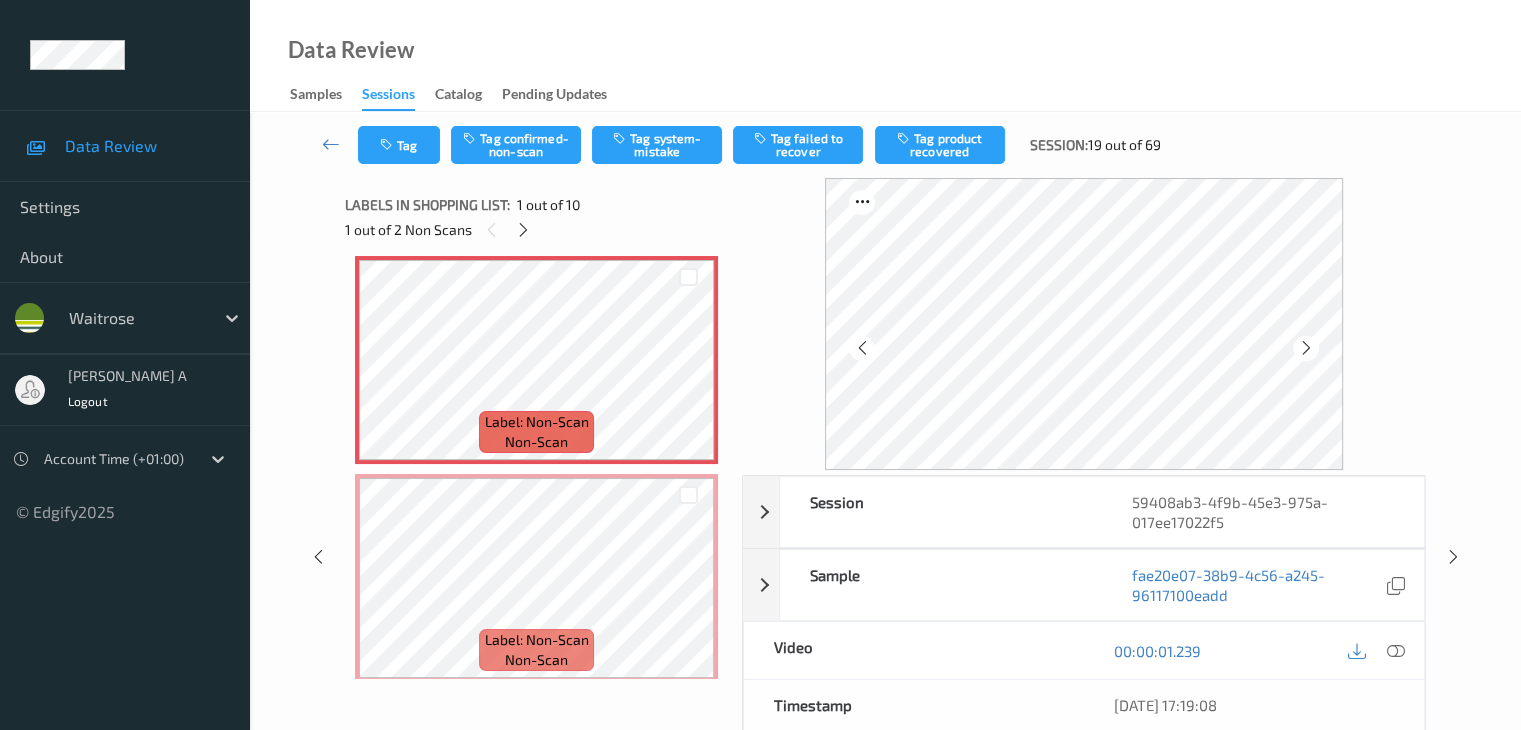 click at bounding box center (1306, 348) 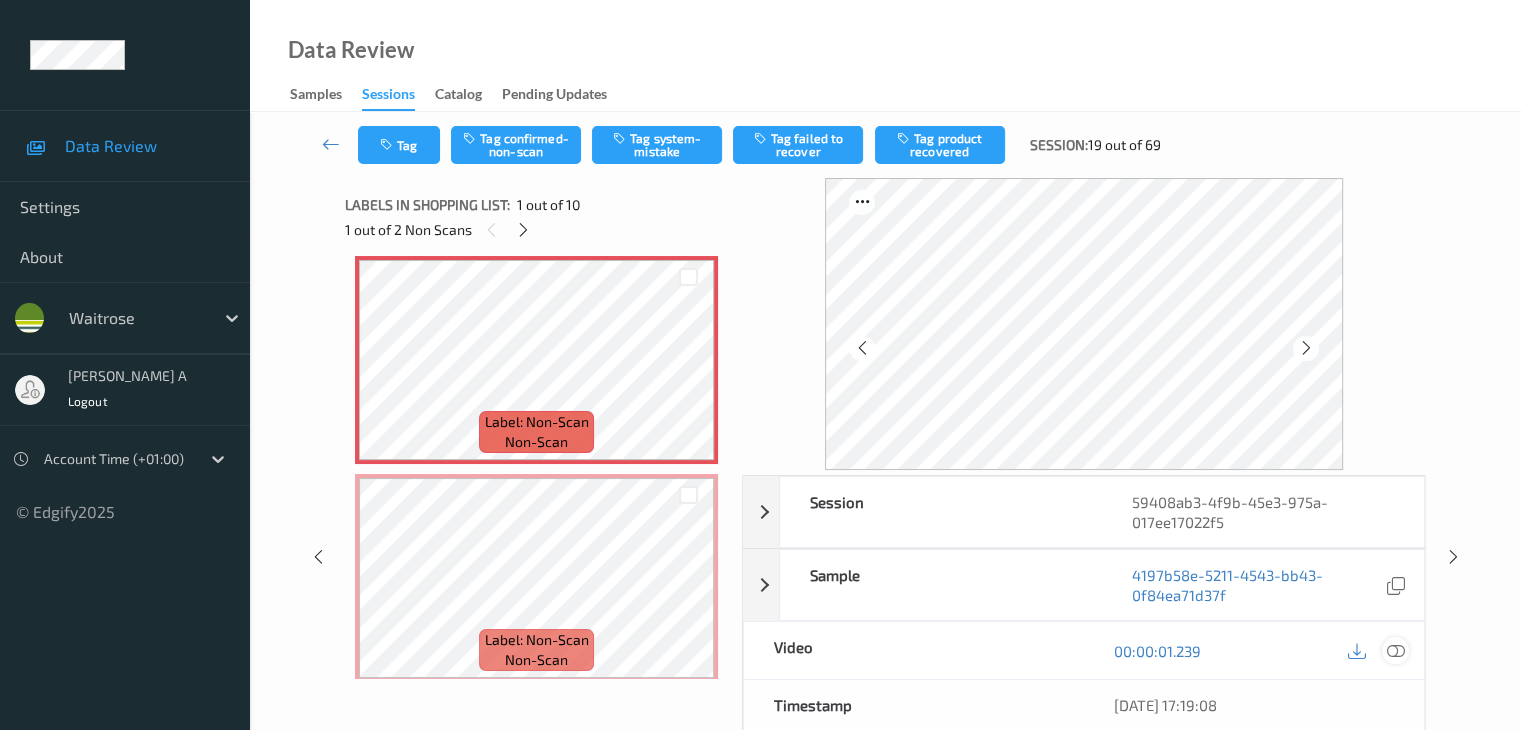 click at bounding box center [1395, 651] 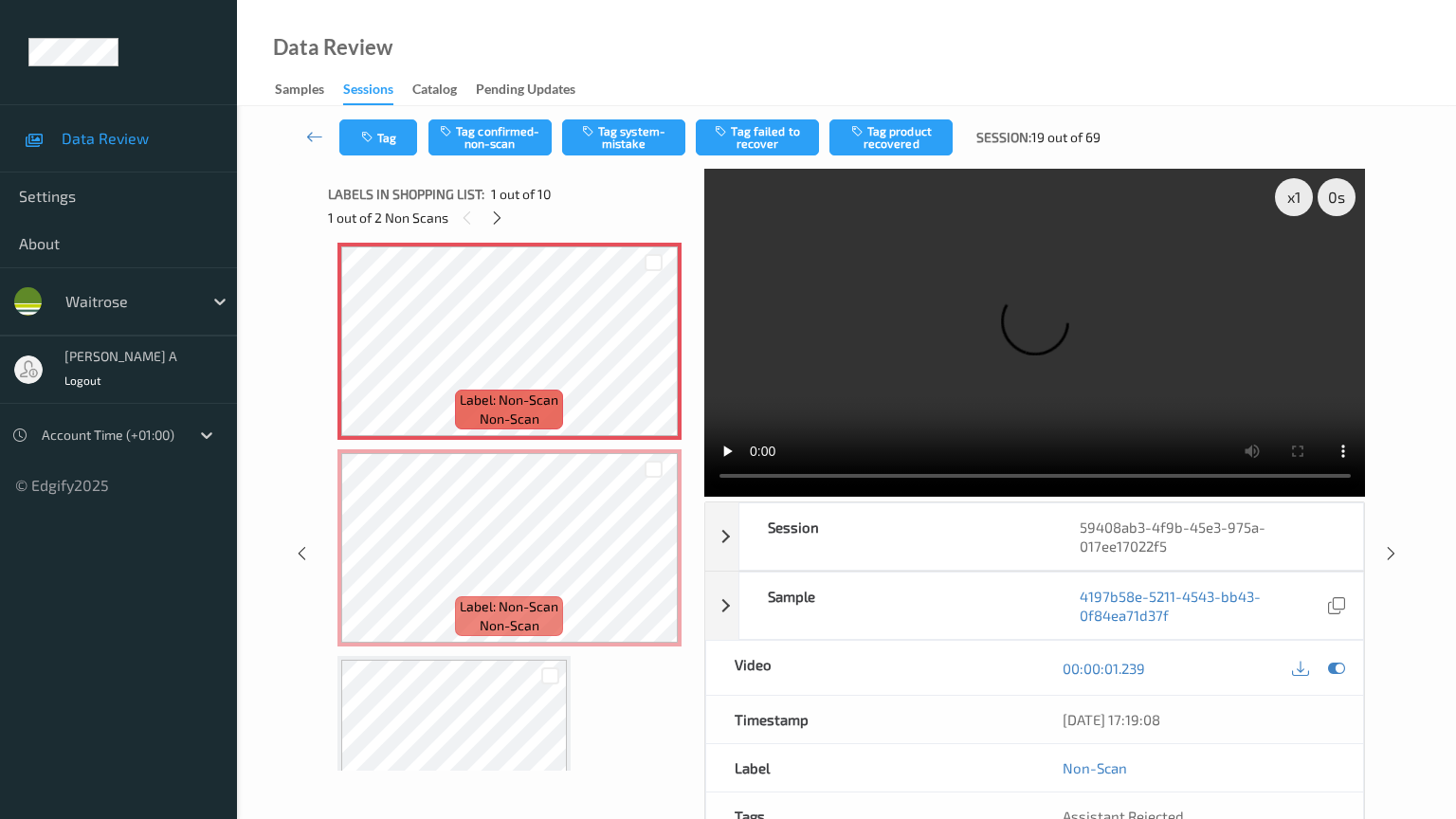 type 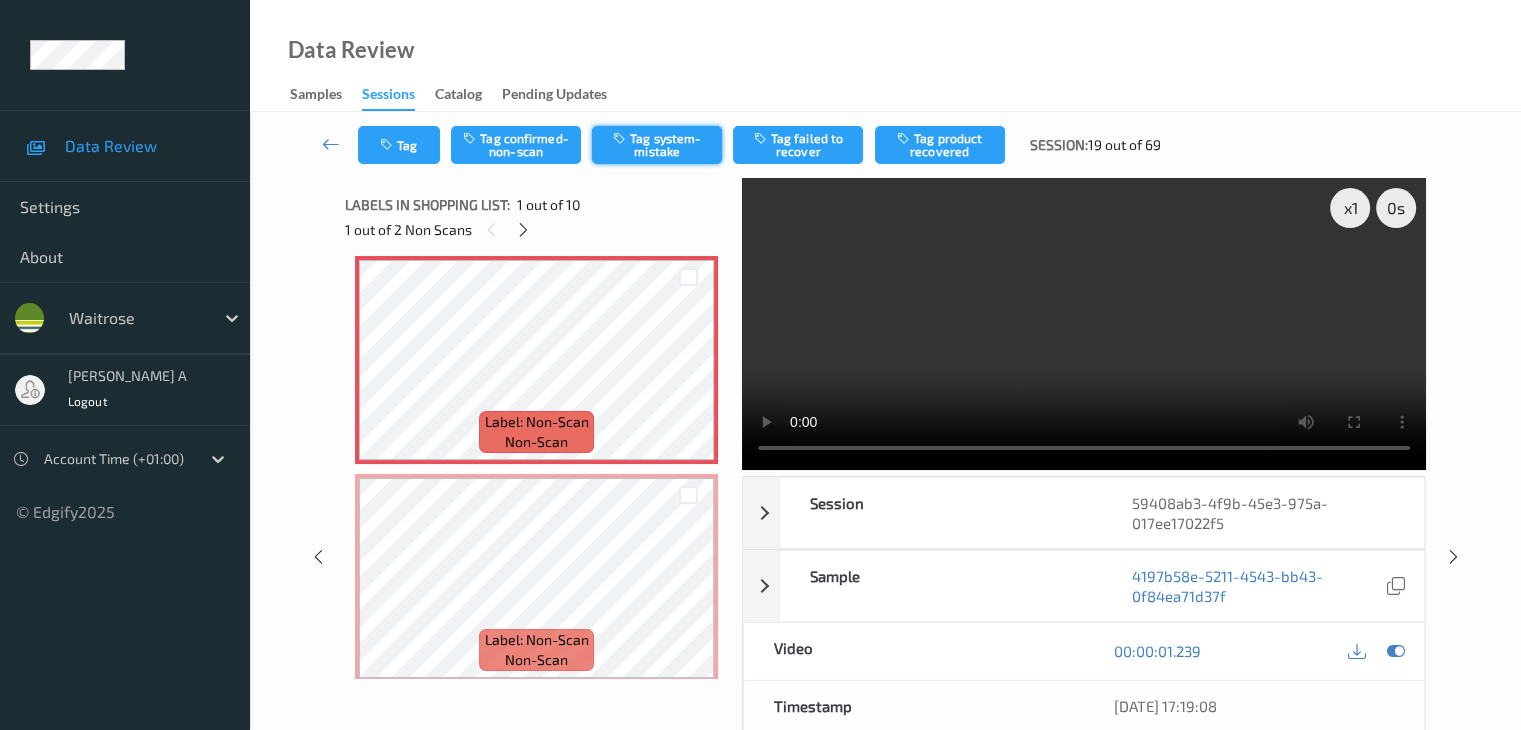 click on "Tag   system-mistake" at bounding box center (657, 145) 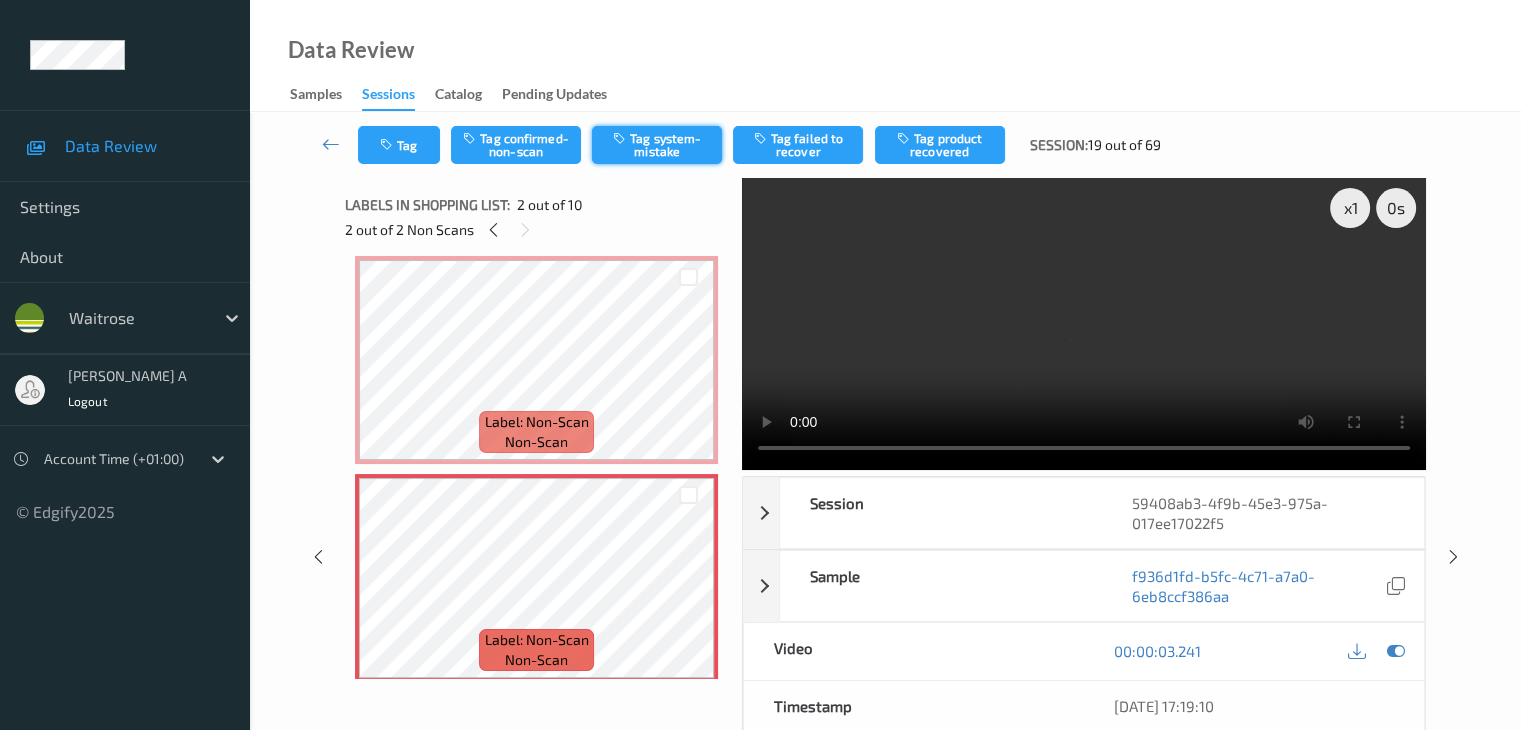 click on "Tag   system-mistake" at bounding box center (657, 145) 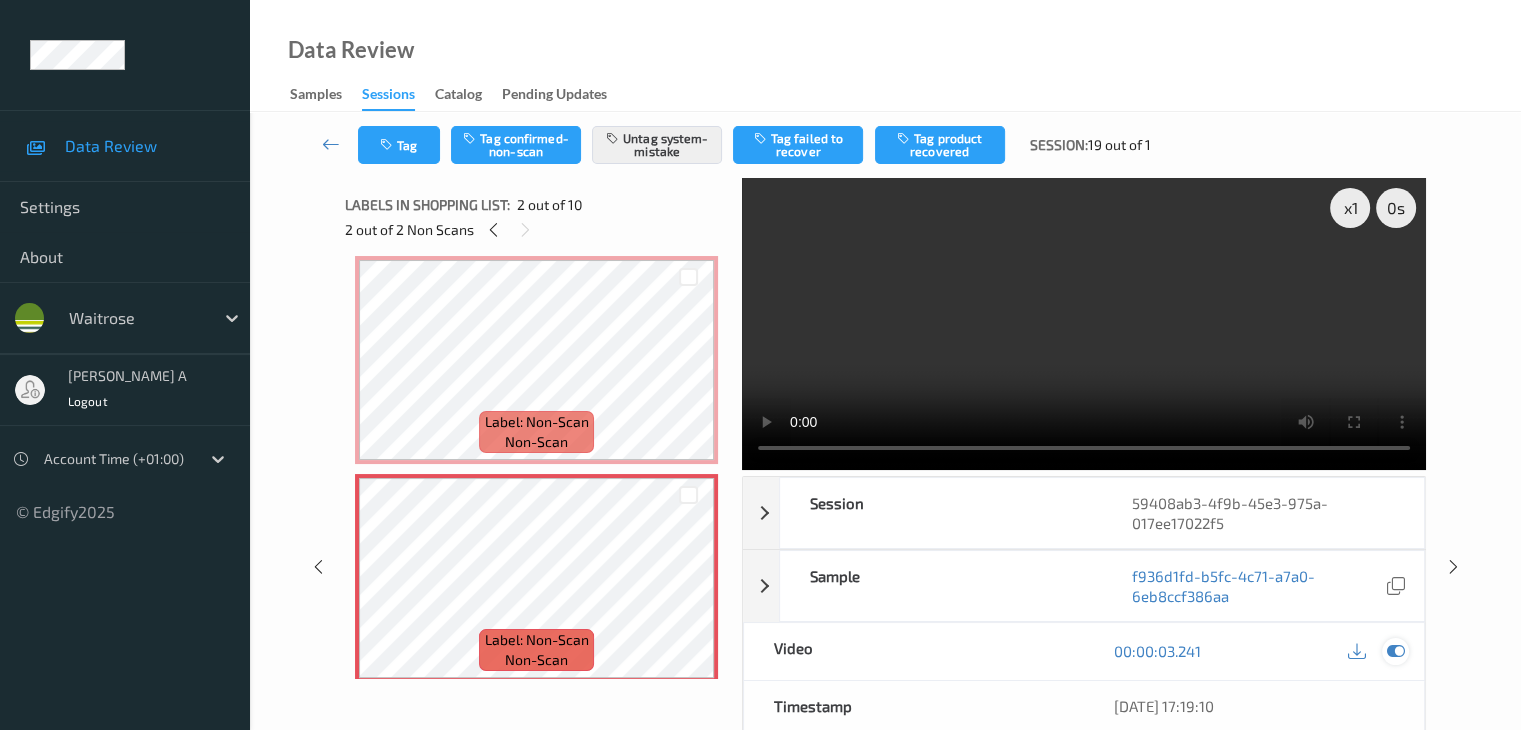 click at bounding box center (1395, 651) 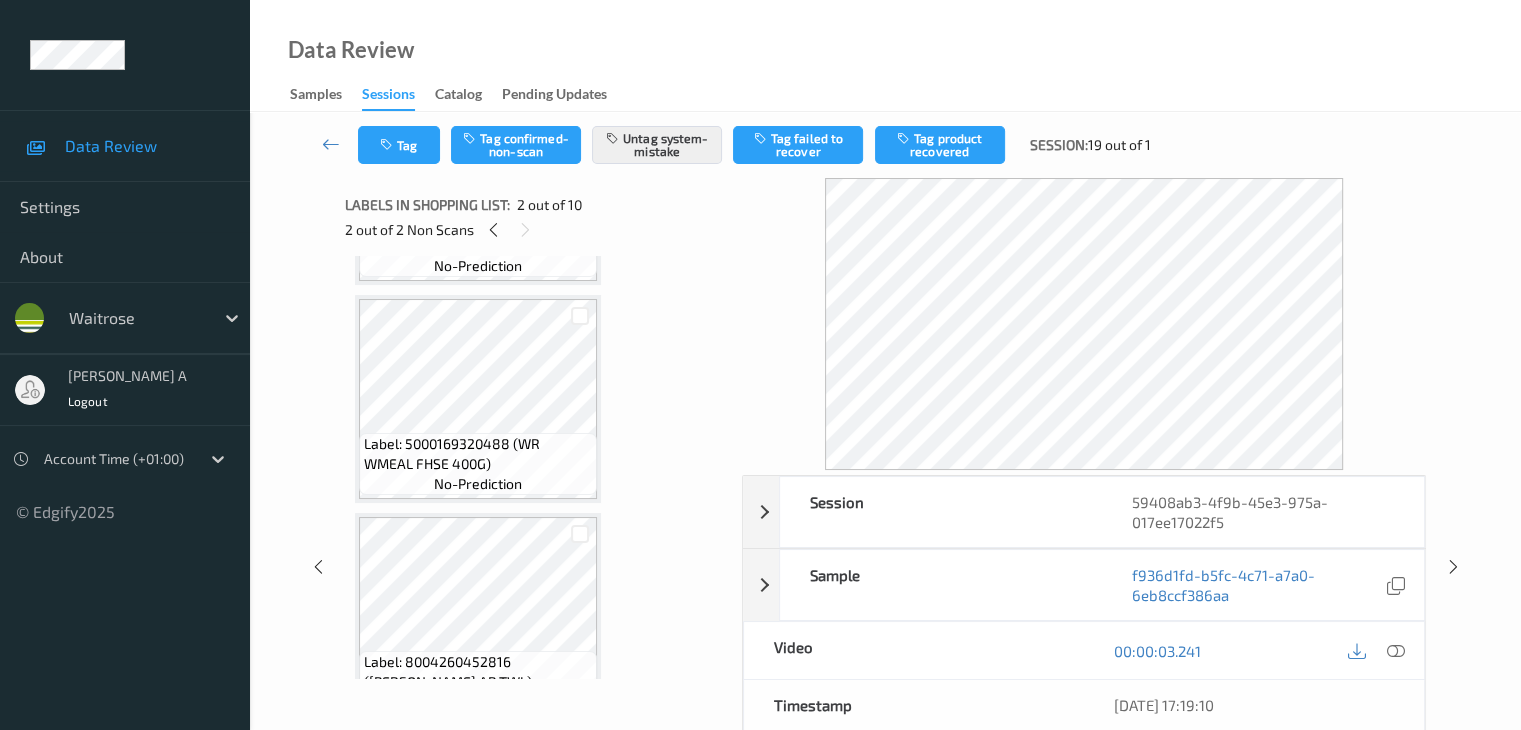 scroll, scrollTop: 1767, scrollLeft: 0, axis: vertical 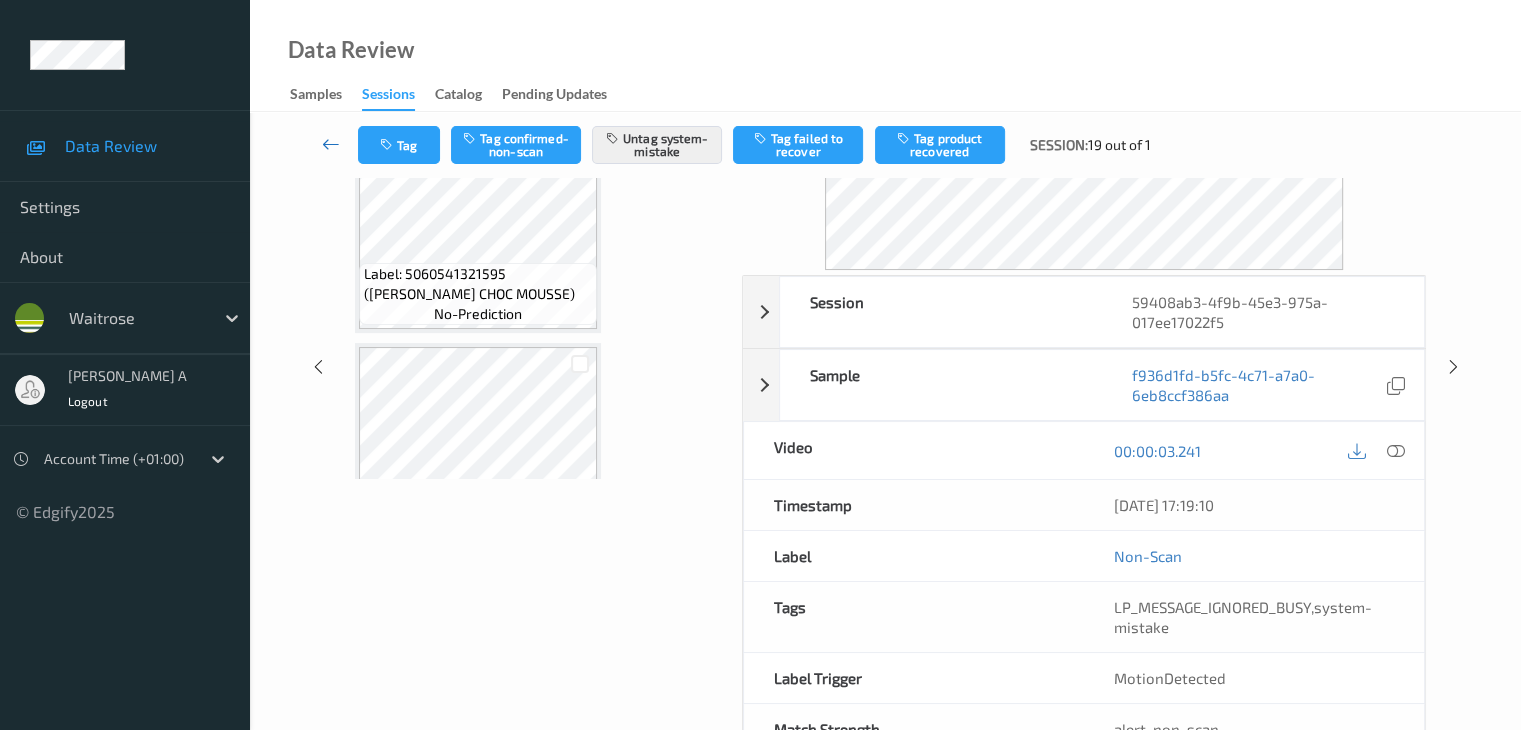 click at bounding box center [331, 144] 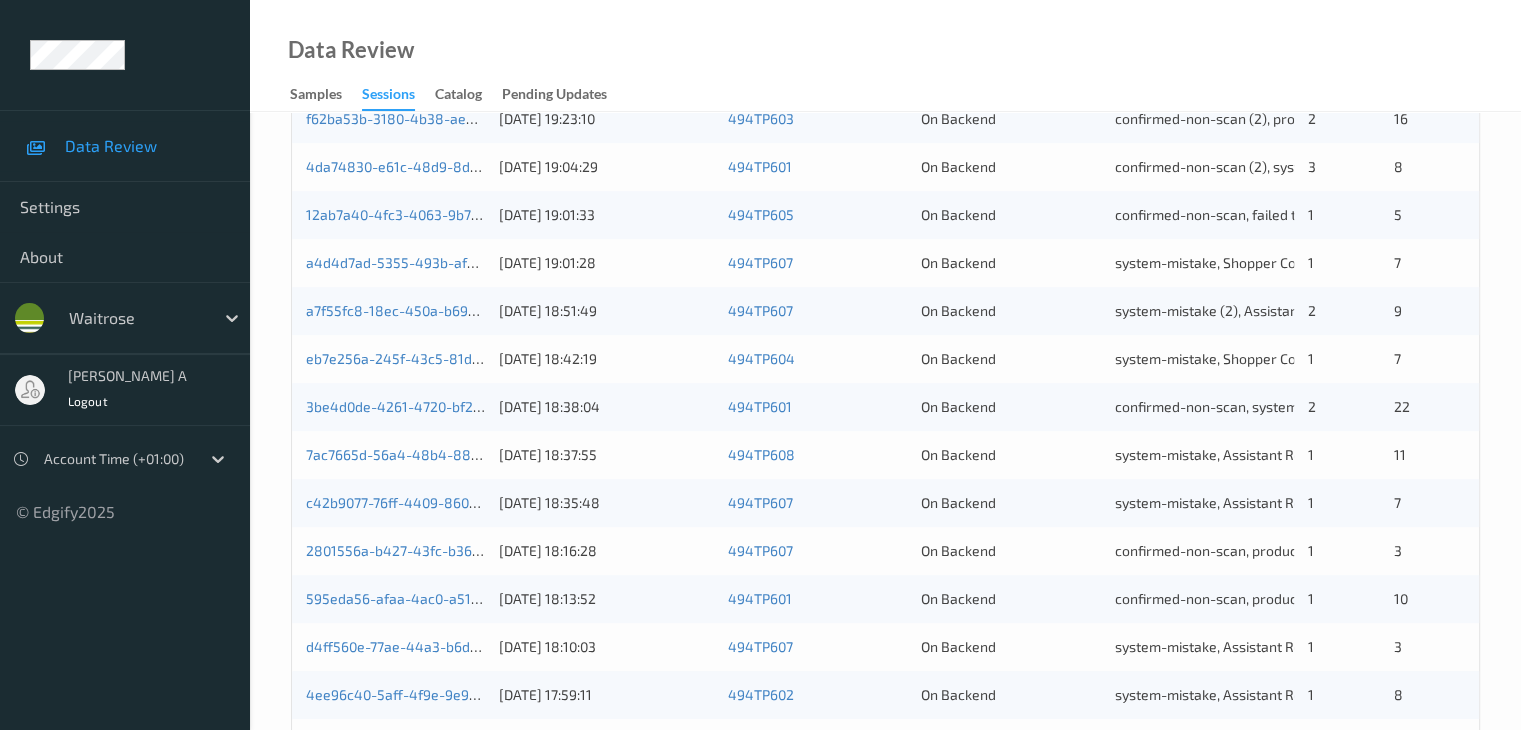 scroll, scrollTop: 900, scrollLeft: 0, axis: vertical 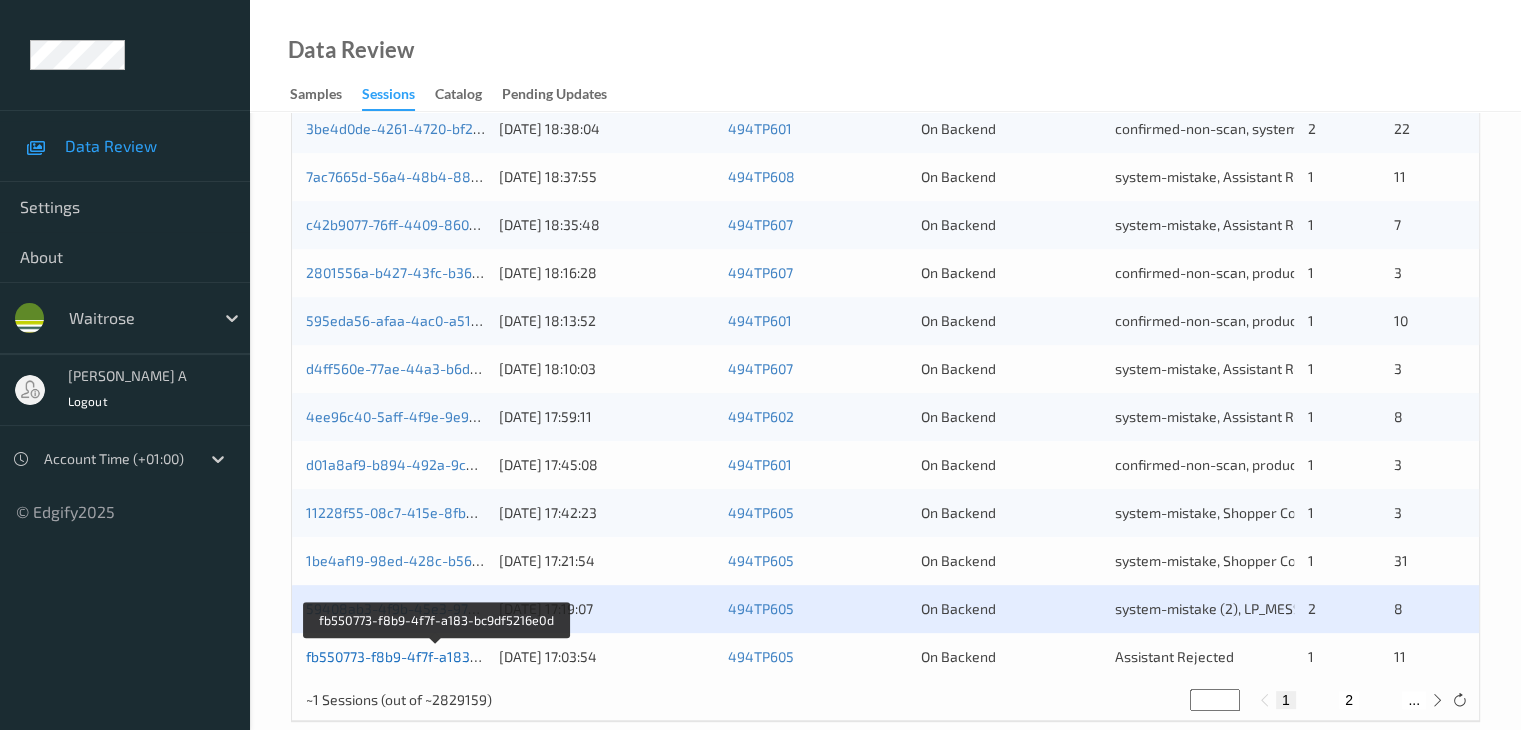 click on "fb550773-f8b9-4f7f-a183-bc9df5216e0d" at bounding box center [436, 656] 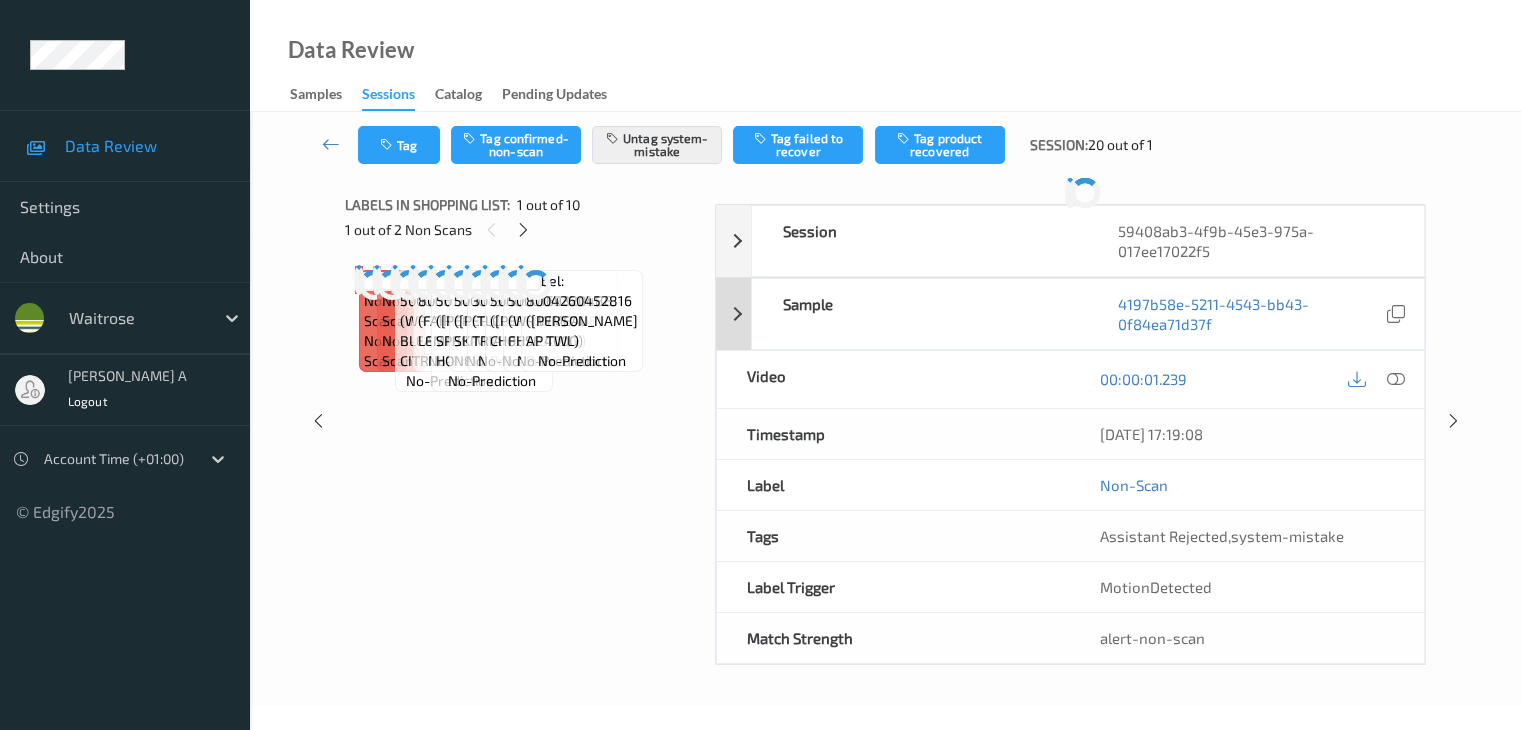 scroll, scrollTop: 0, scrollLeft: 0, axis: both 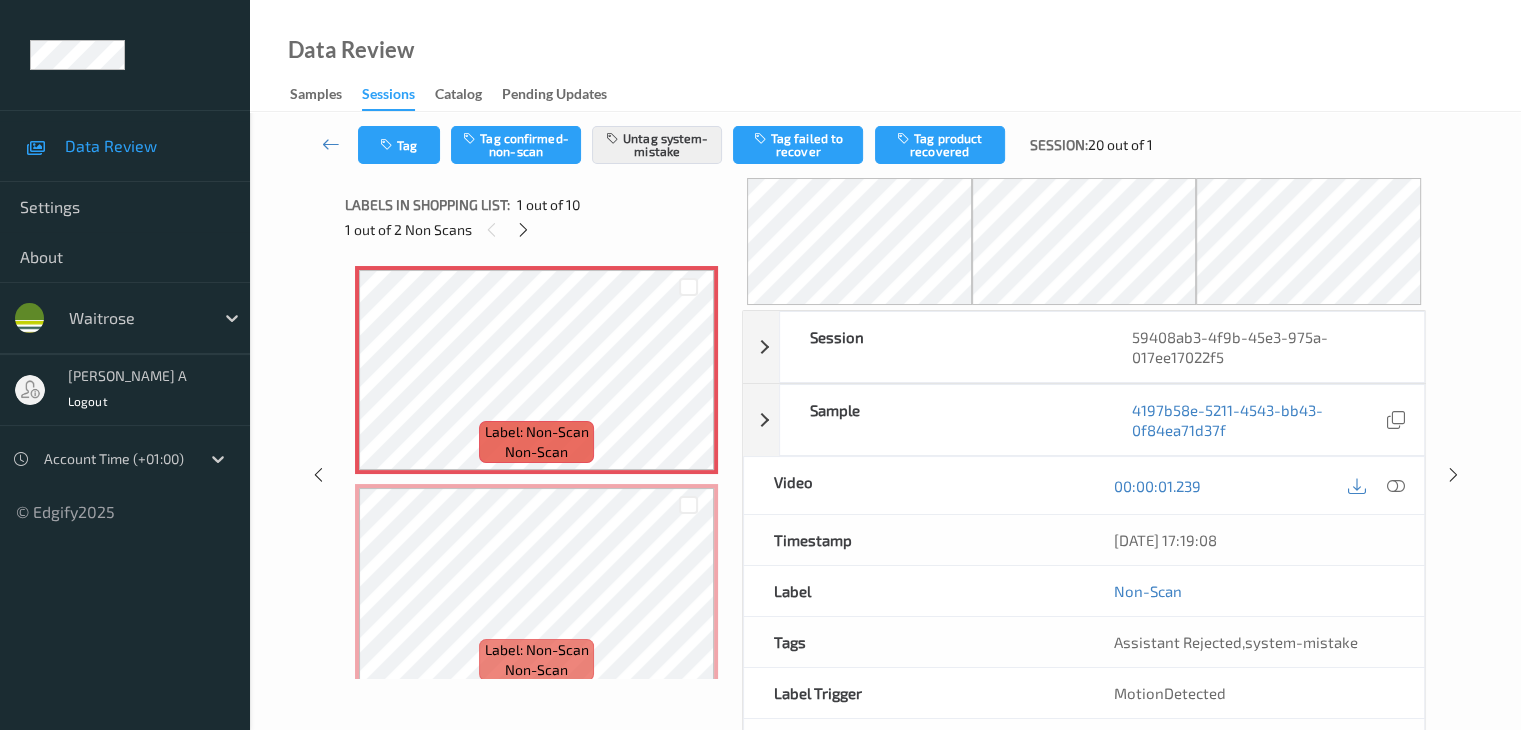 click on "Data Review Samples Sessions Catalog Pending Updates" at bounding box center [885, 56] 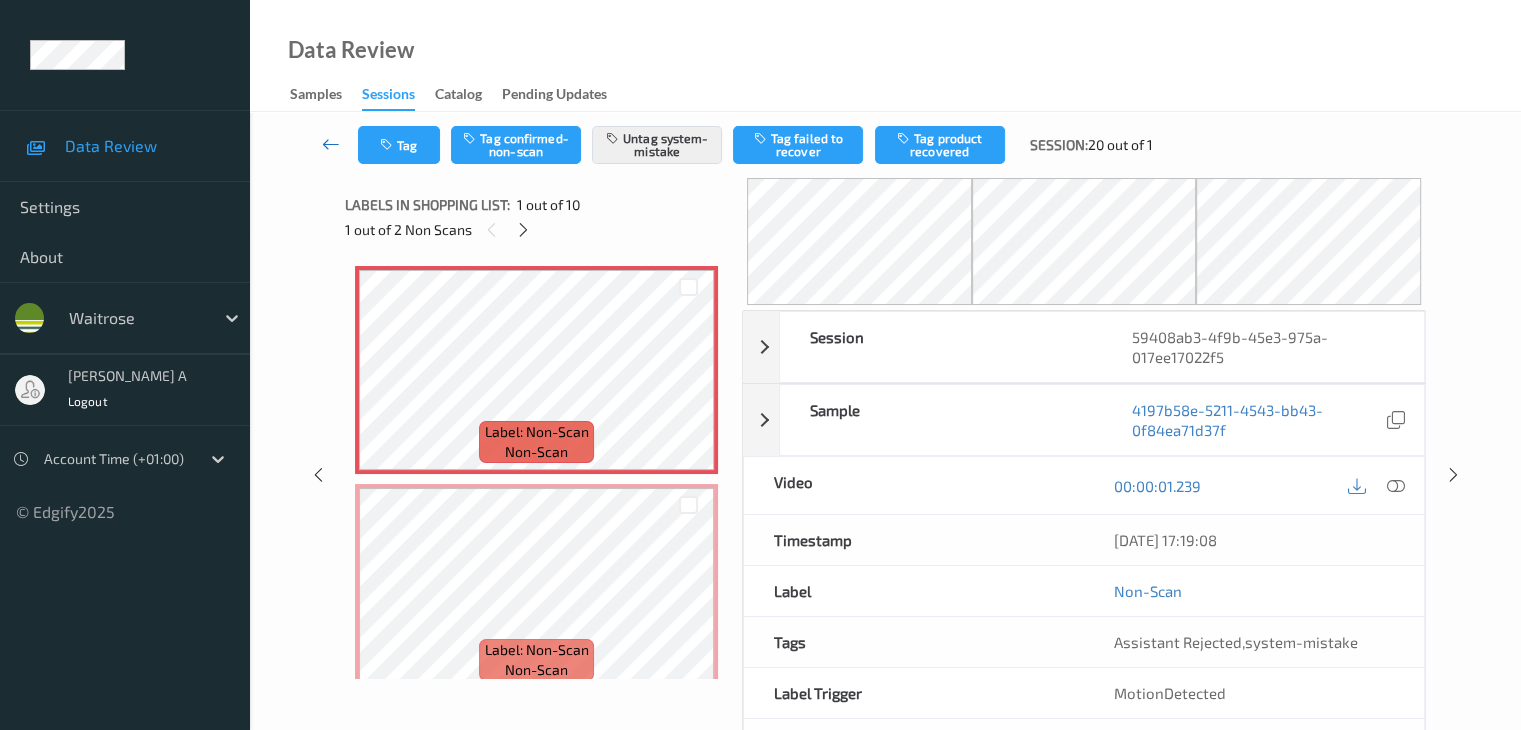 click at bounding box center (331, 144) 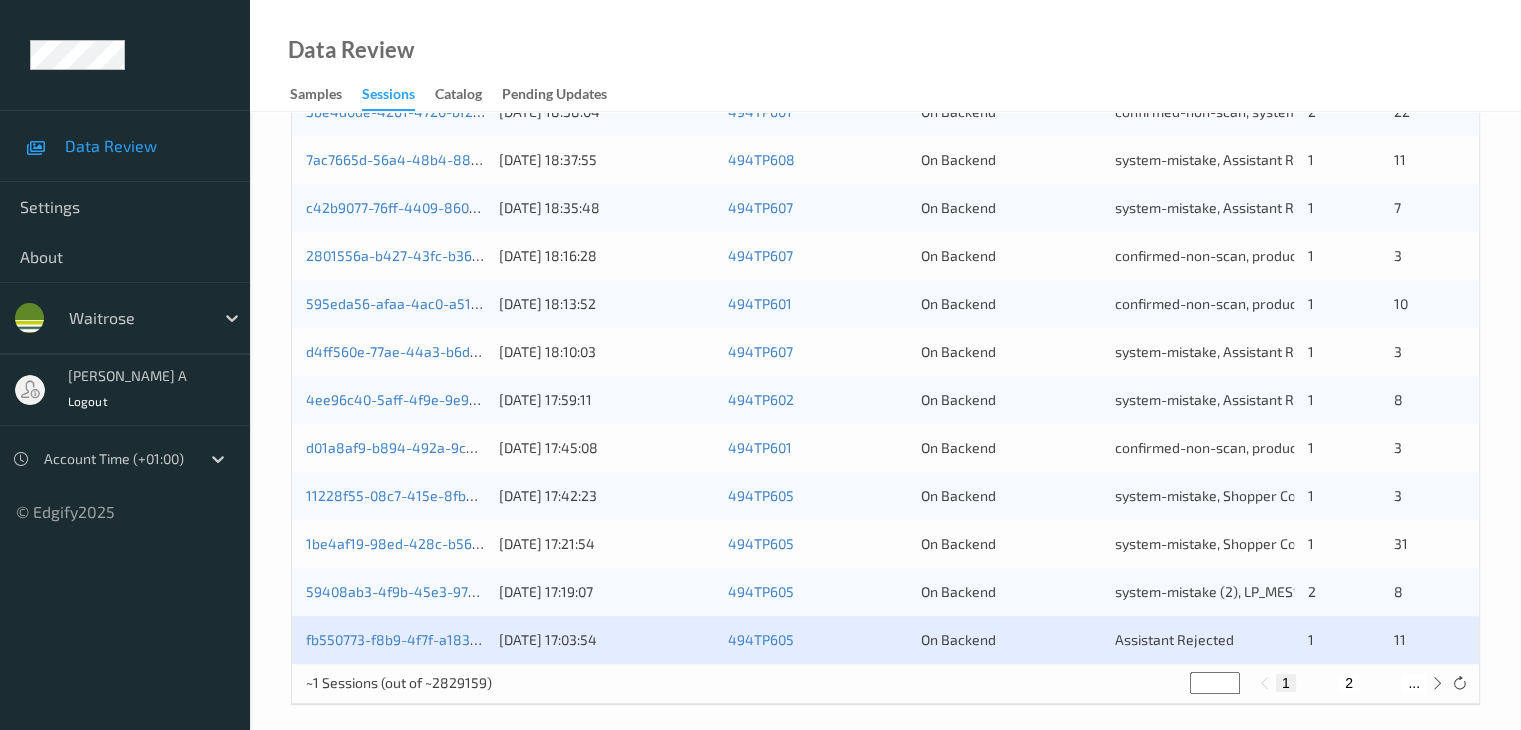 scroll, scrollTop: 932, scrollLeft: 0, axis: vertical 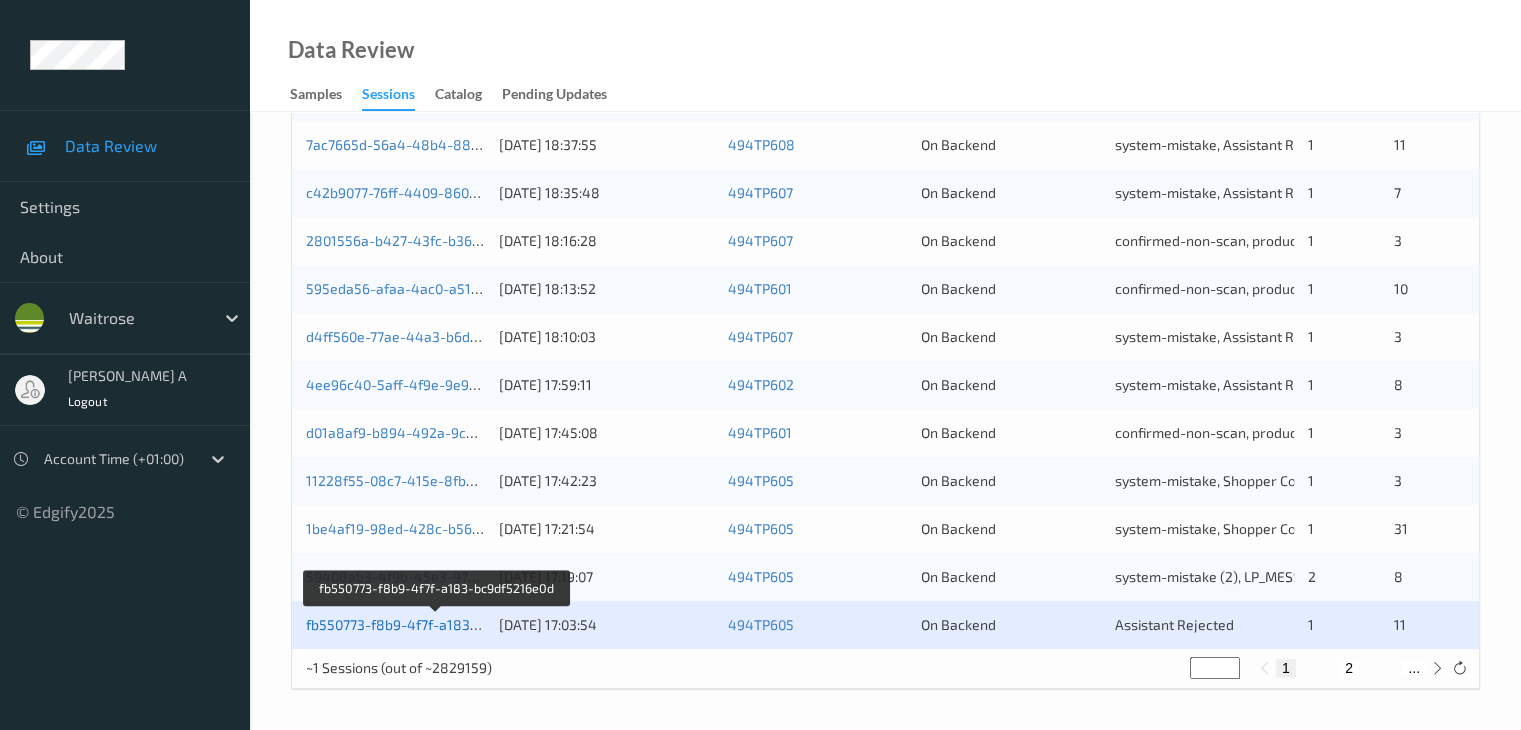 click on "fb550773-f8b9-4f7f-a183-bc9df5216e0d" at bounding box center [436, 624] 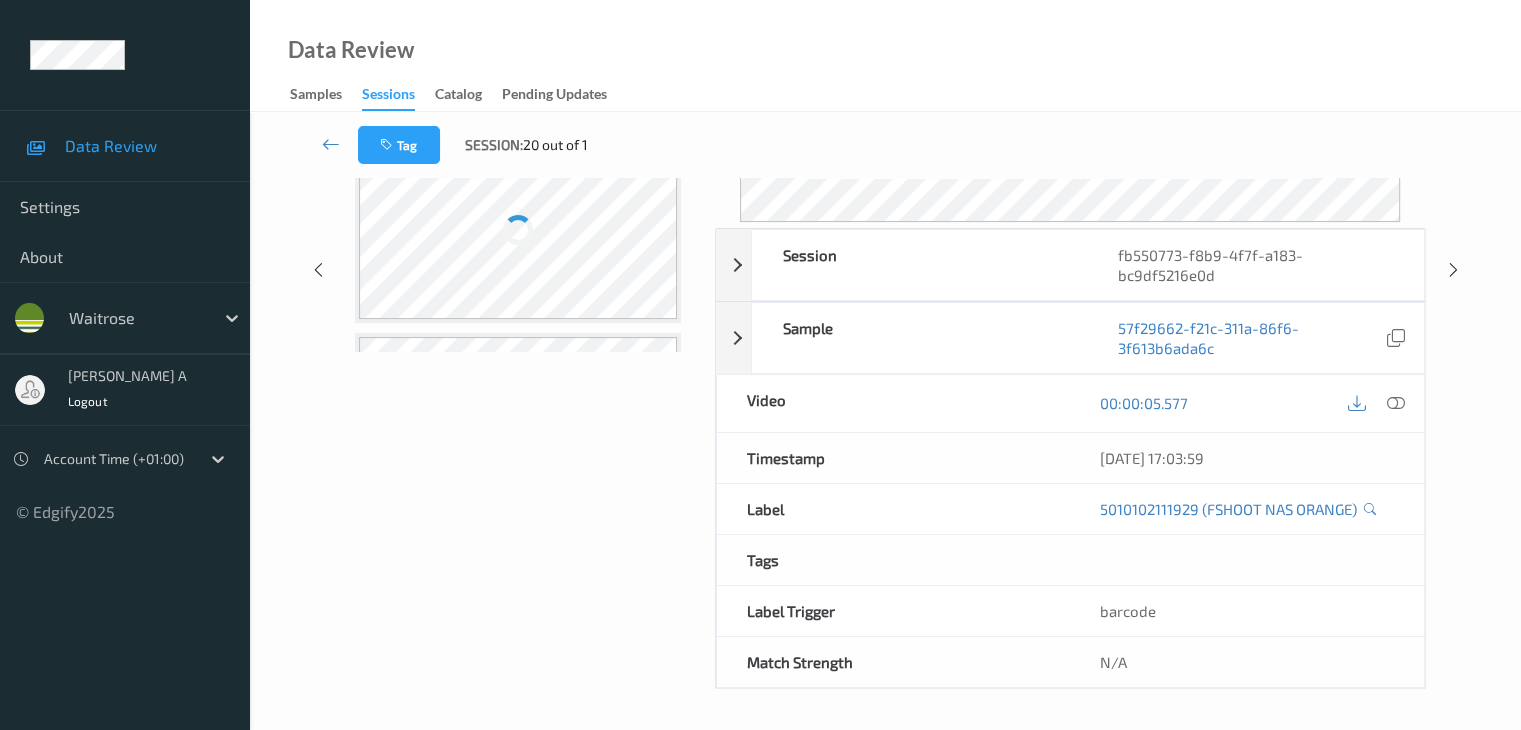 scroll, scrollTop: 0, scrollLeft: 0, axis: both 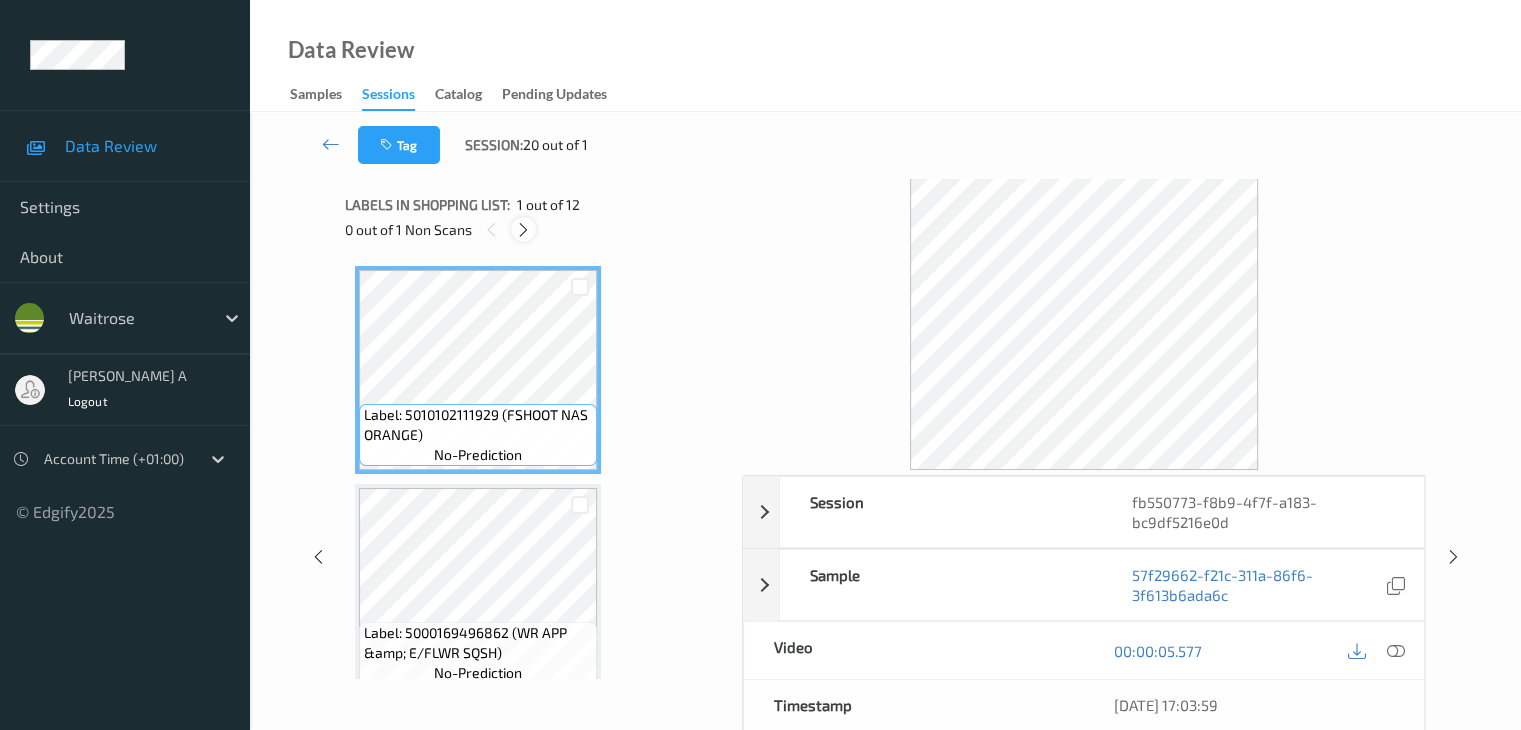click at bounding box center [523, 230] 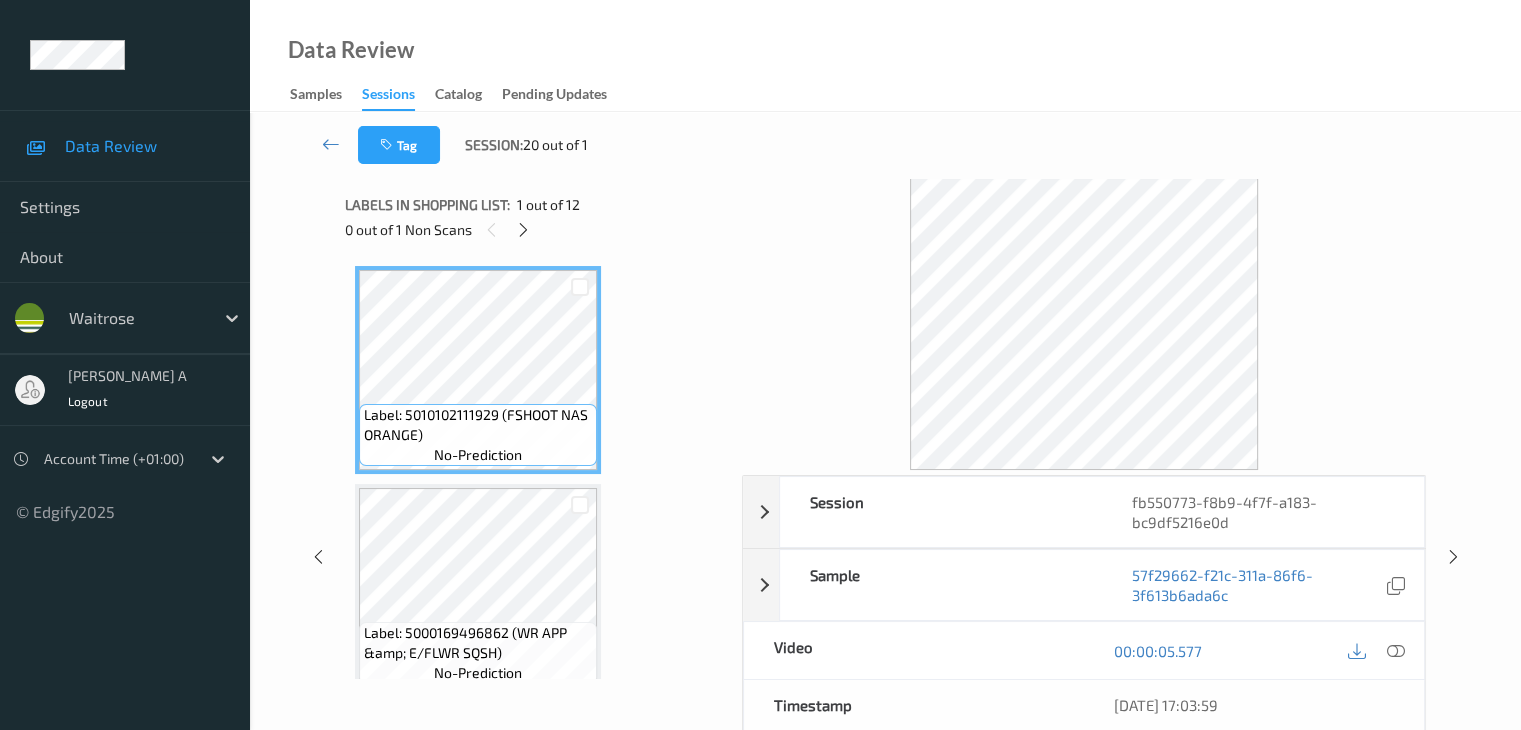 scroll, scrollTop: 1972, scrollLeft: 0, axis: vertical 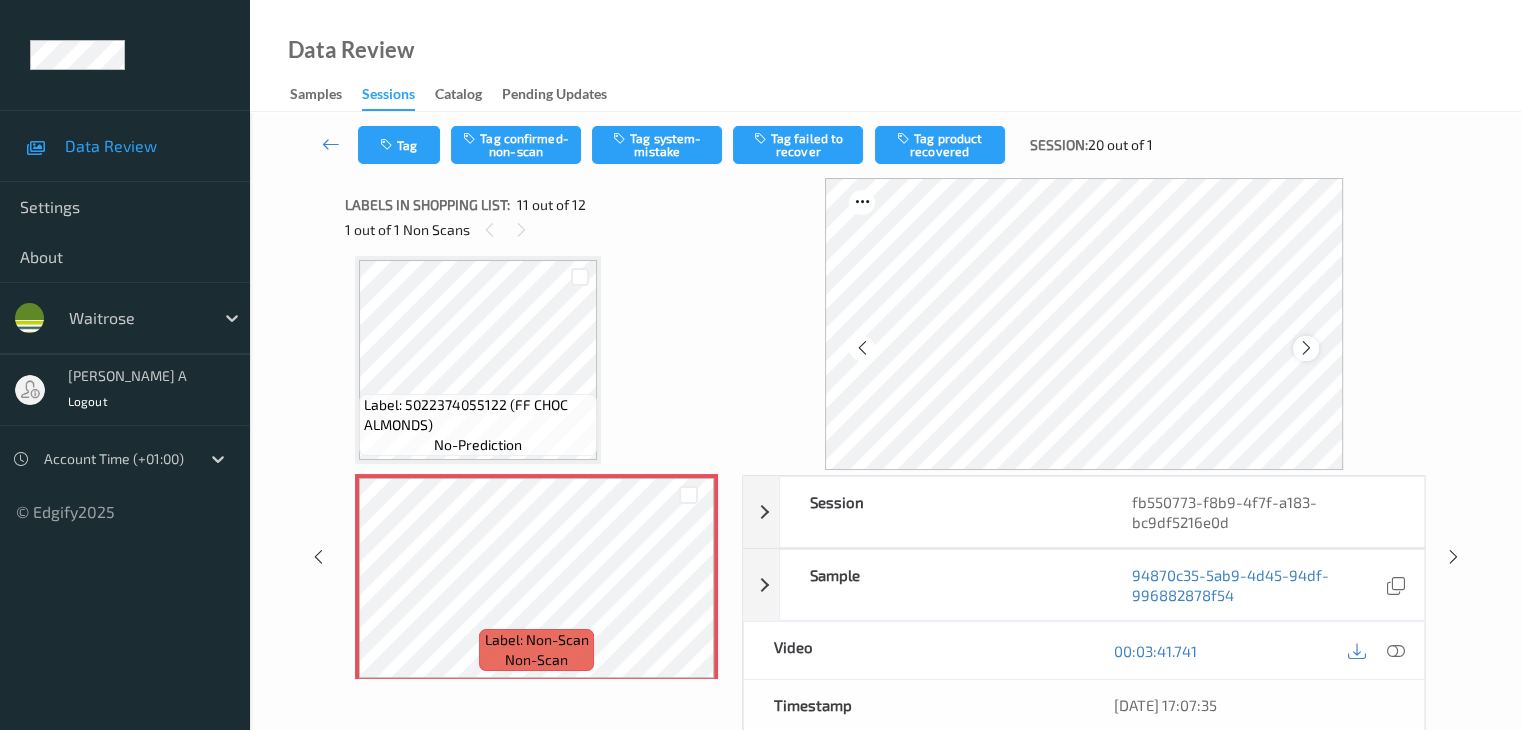 click at bounding box center [1306, 348] 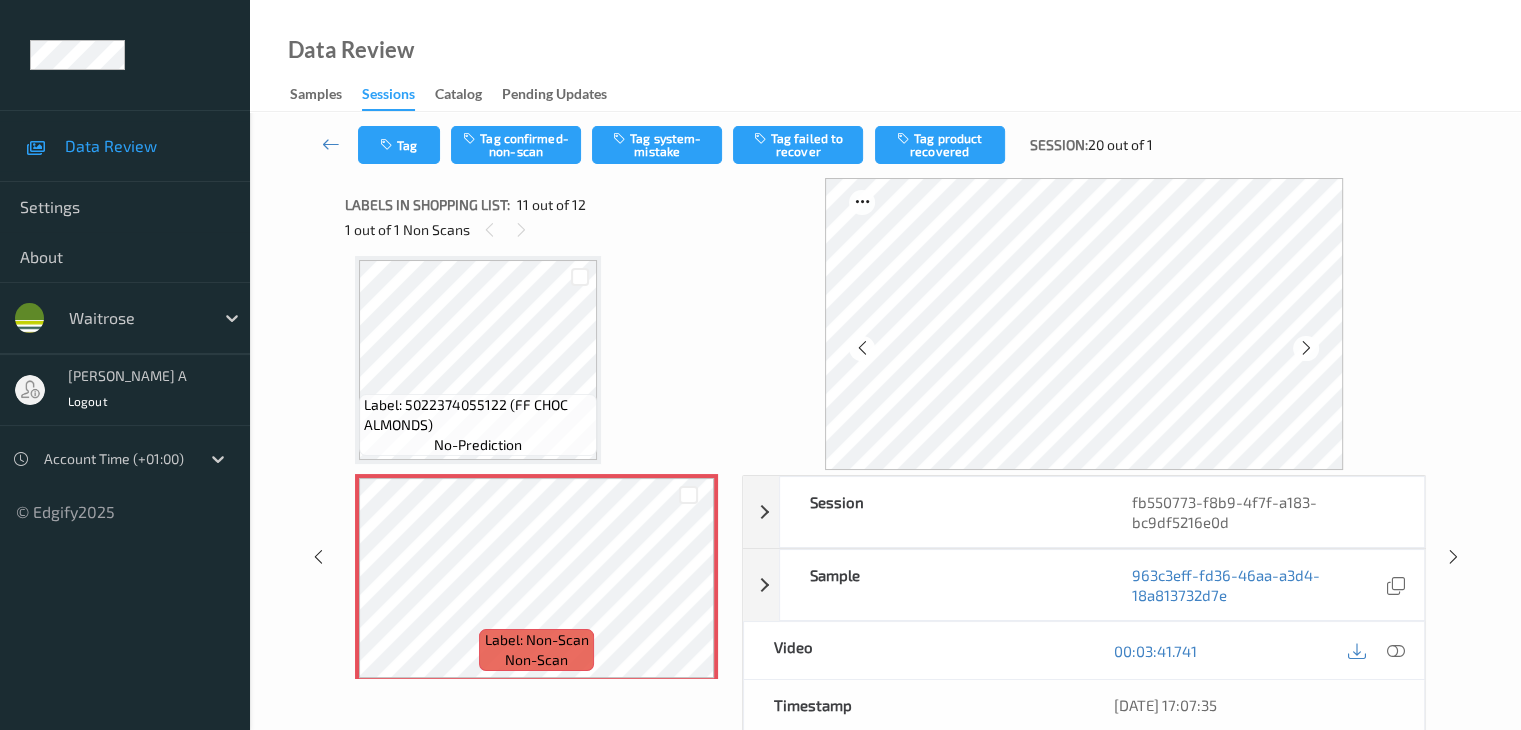 click at bounding box center [1306, 348] 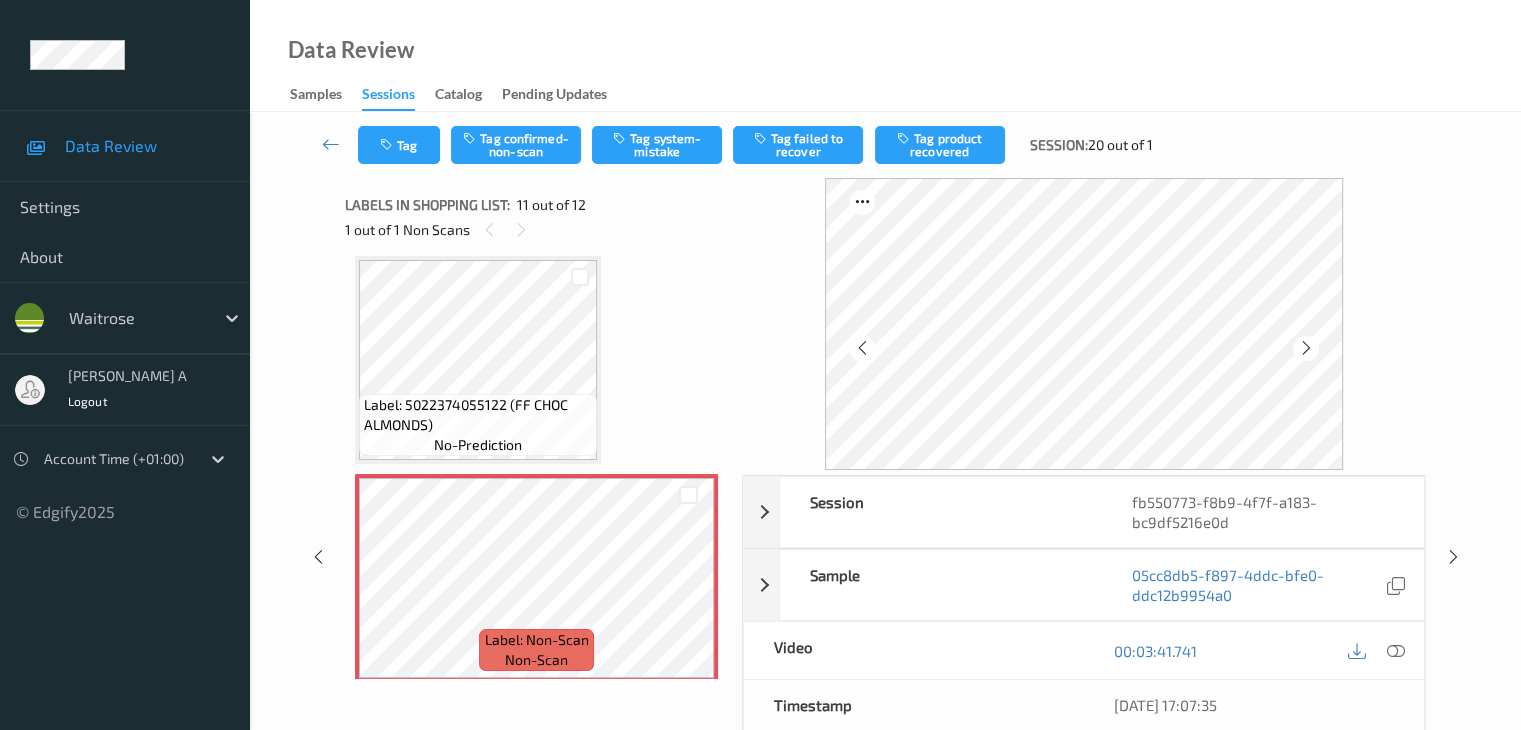 click at bounding box center [1306, 348] 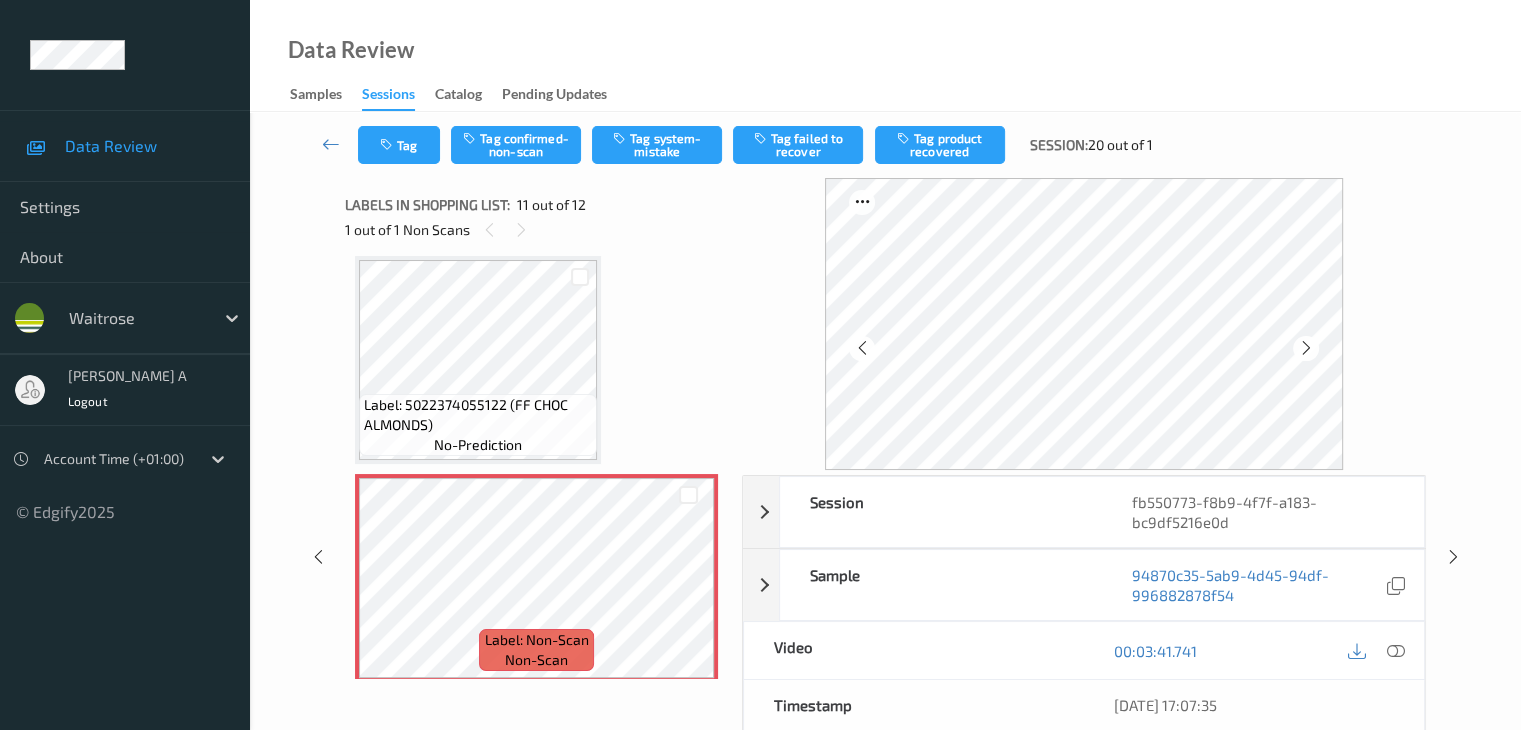 click at bounding box center (1306, 348) 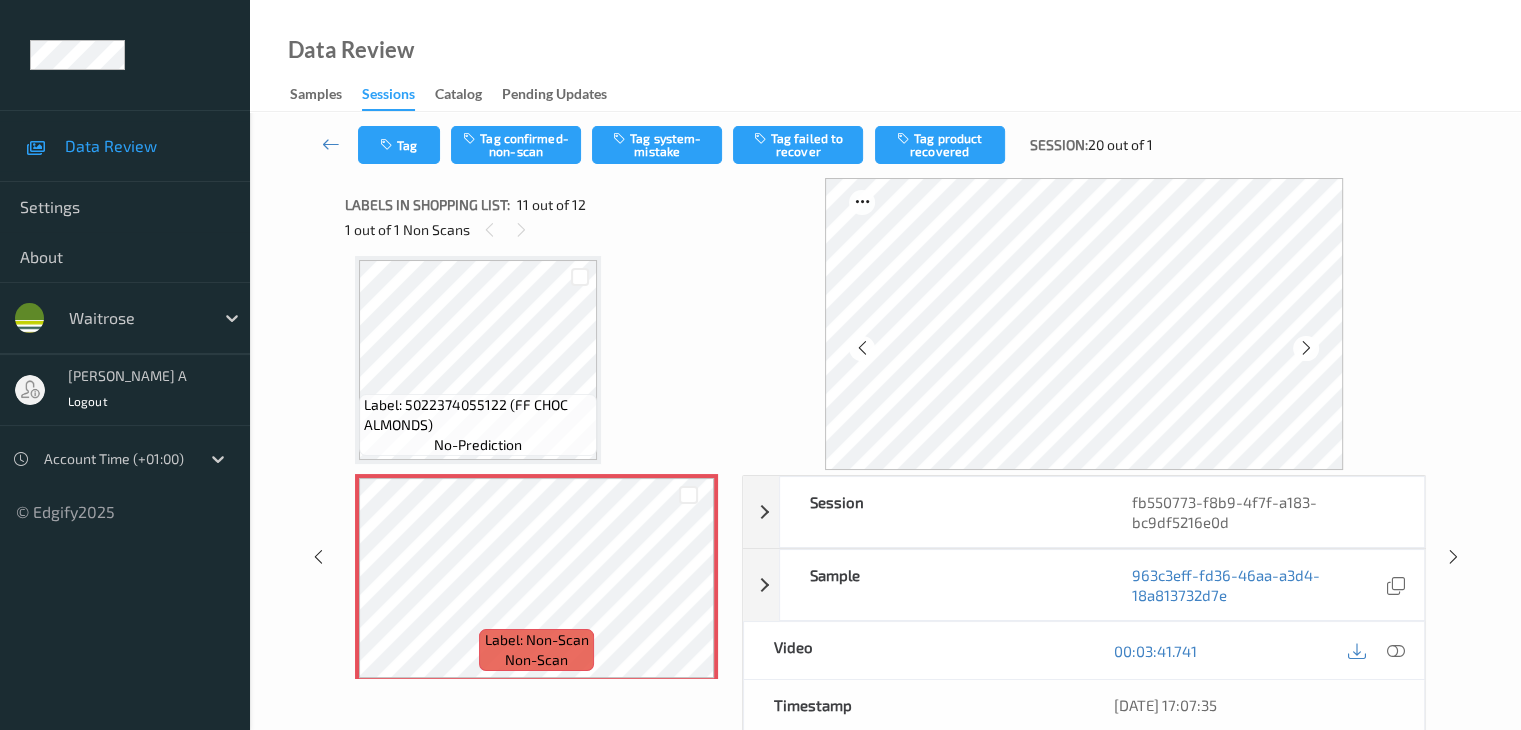 click at bounding box center (1306, 348) 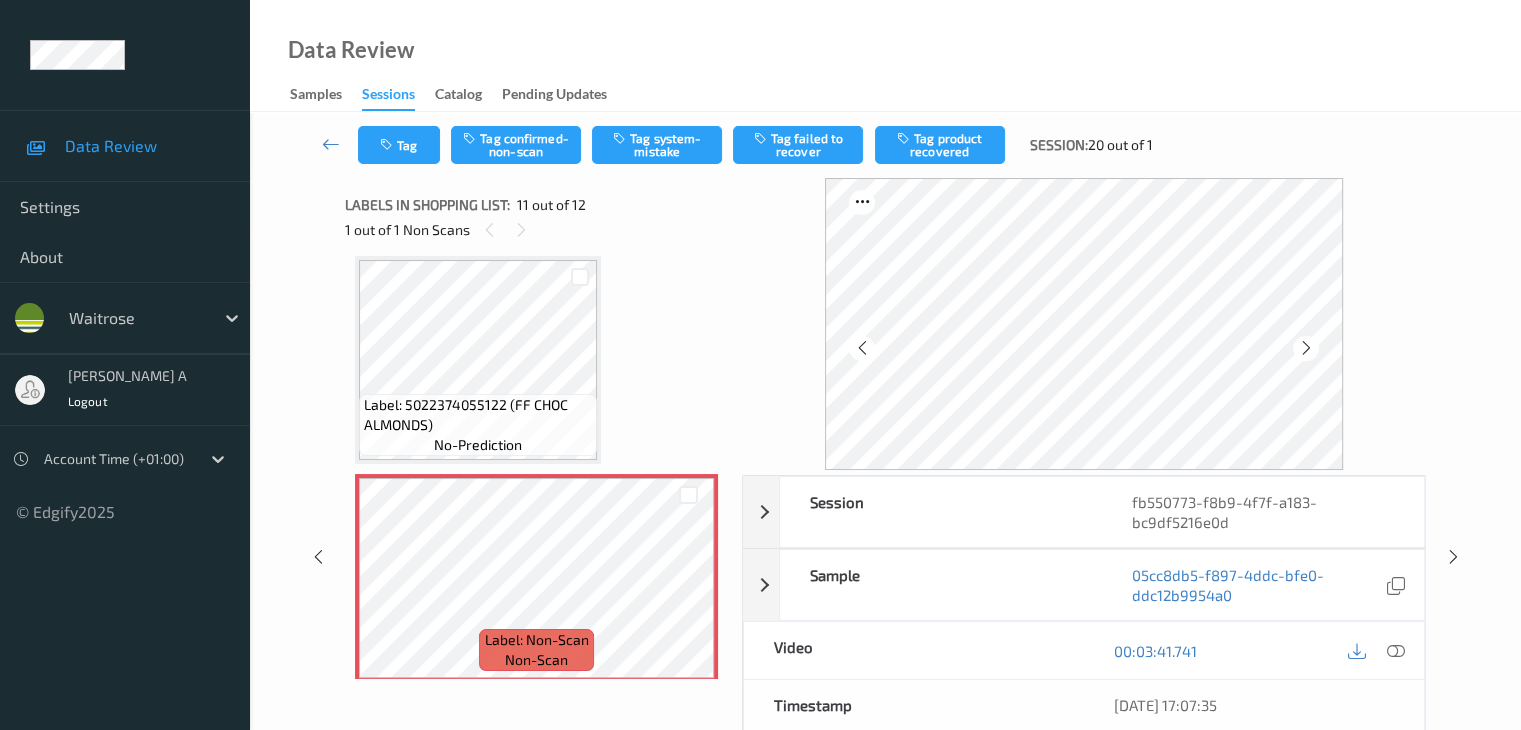 click at bounding box center [1306, 348] 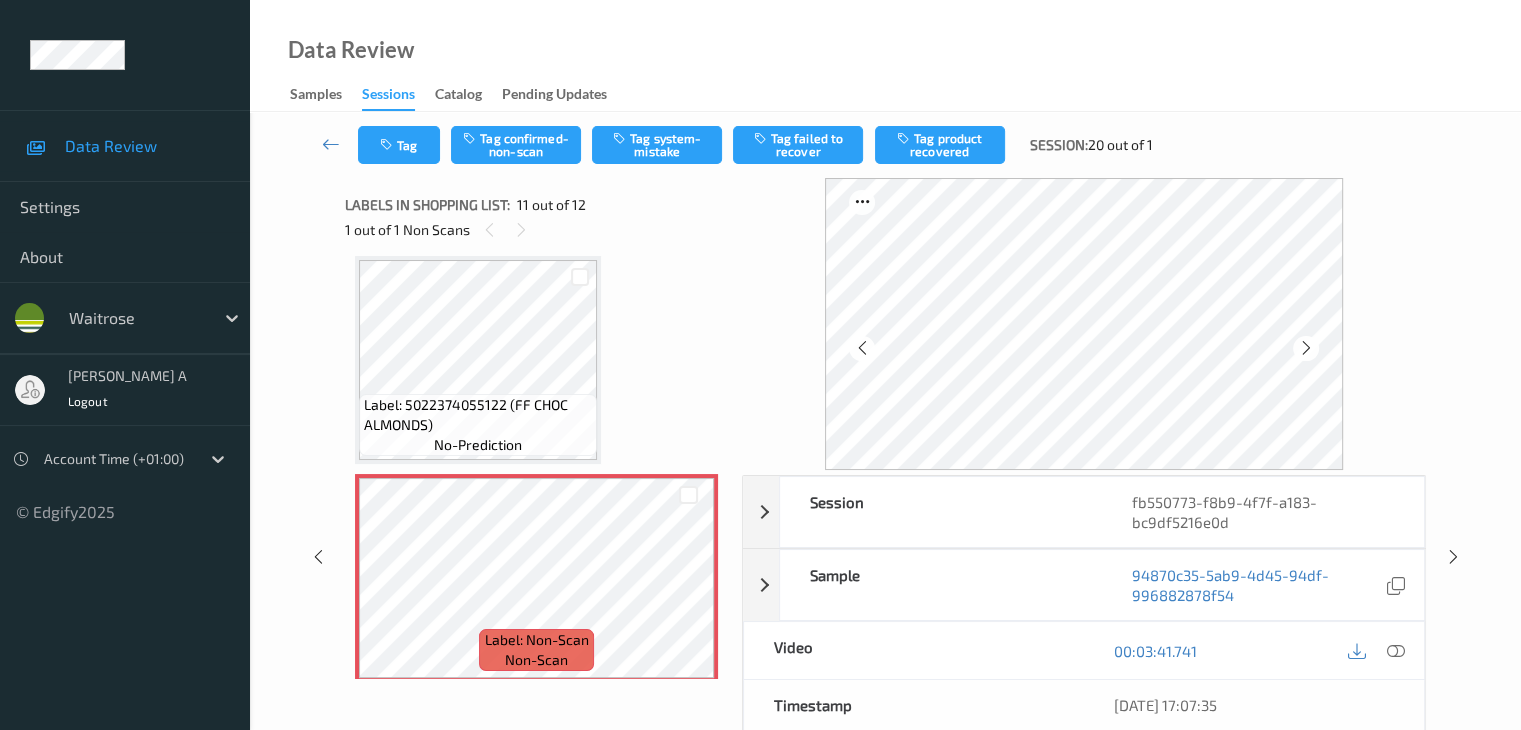 click at bounding box center [1306, 348] 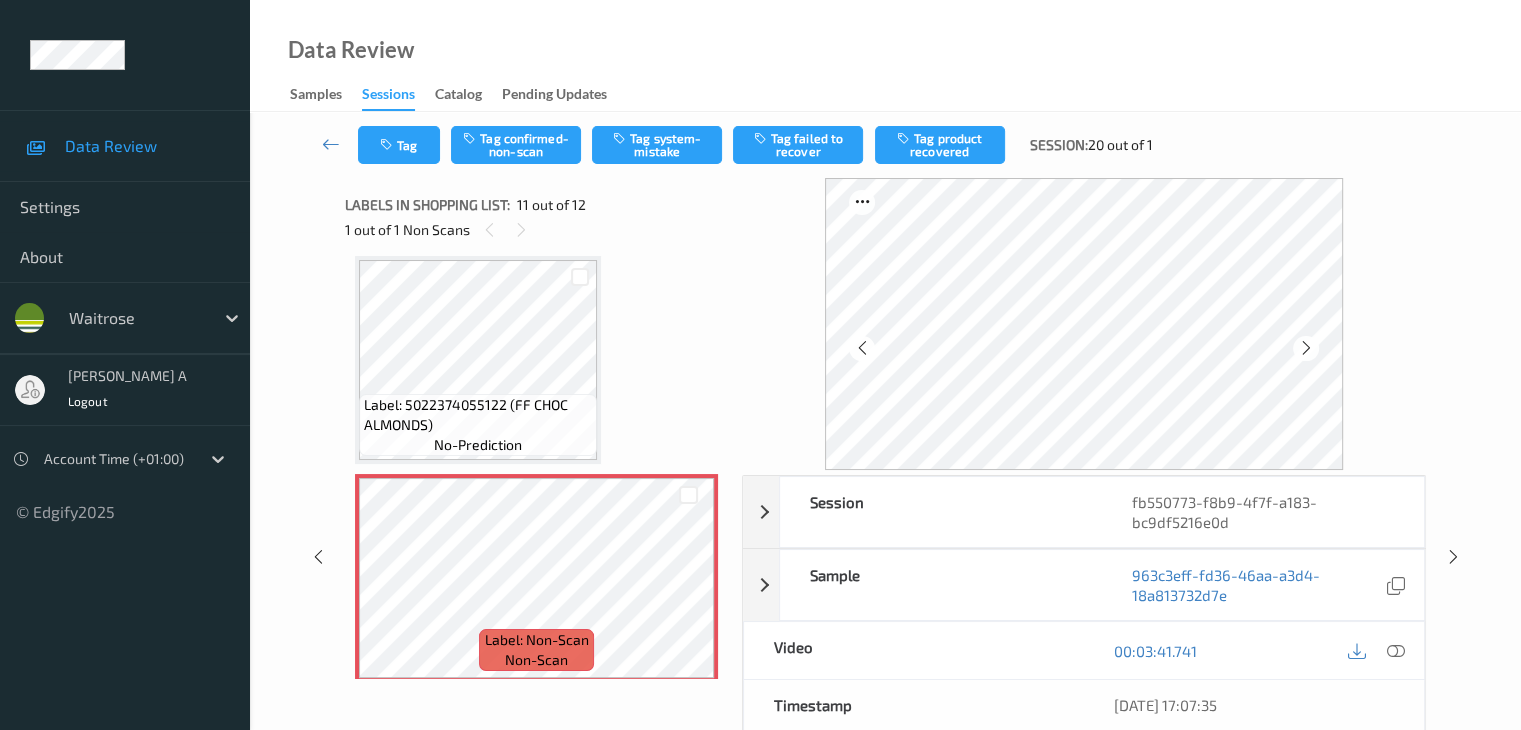 click at bounding box center (1306, 348) 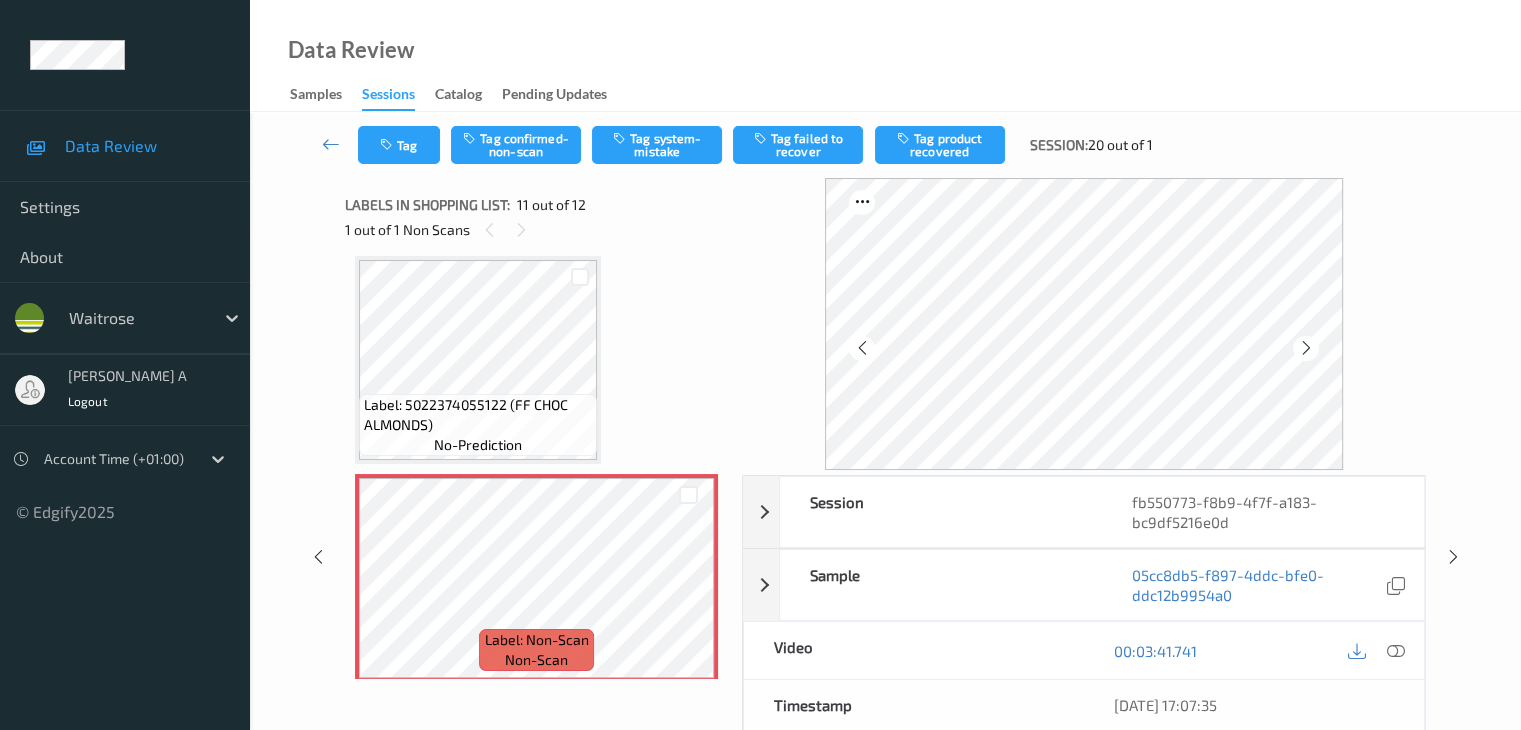 click at bounding box center (1306, 348) 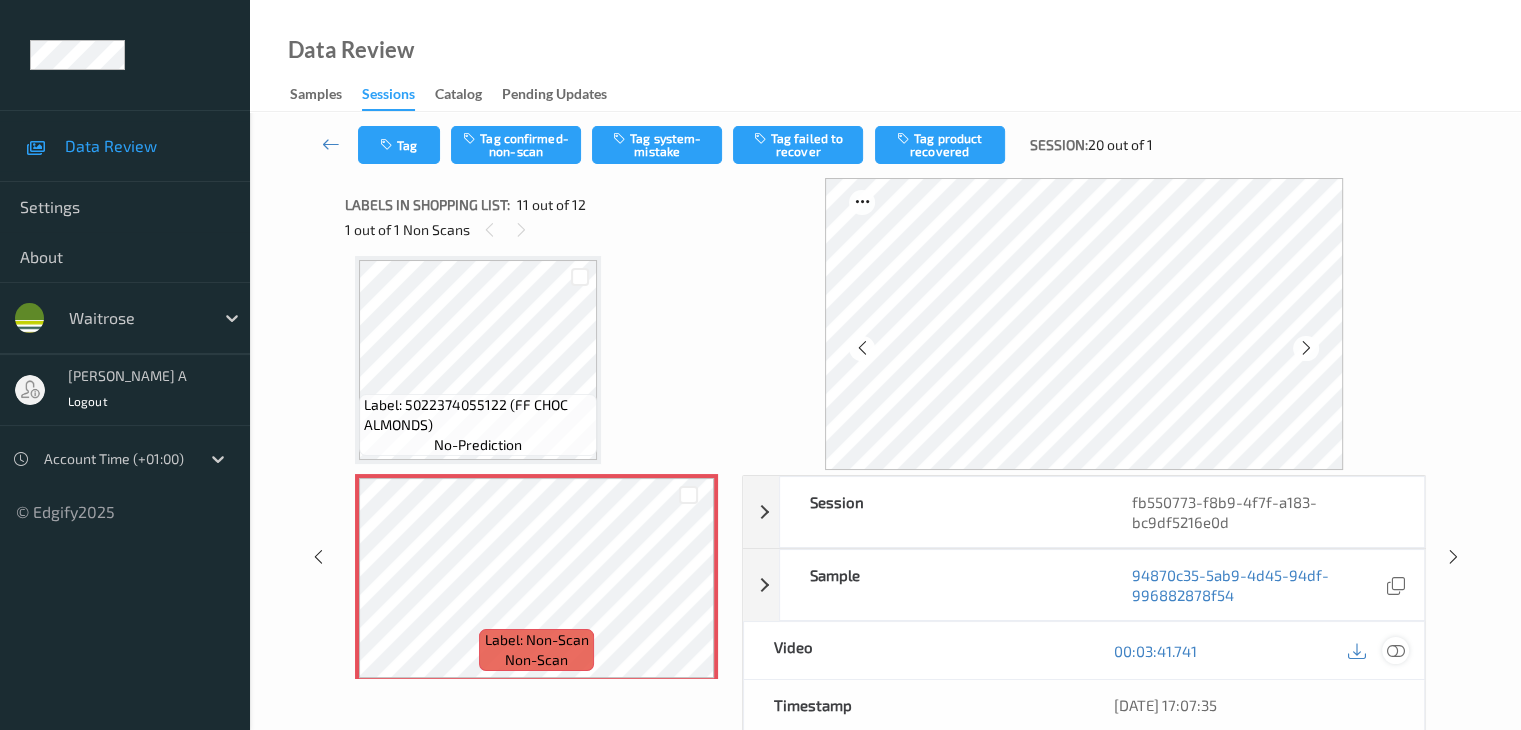 click at bounding box center [1395, 651] 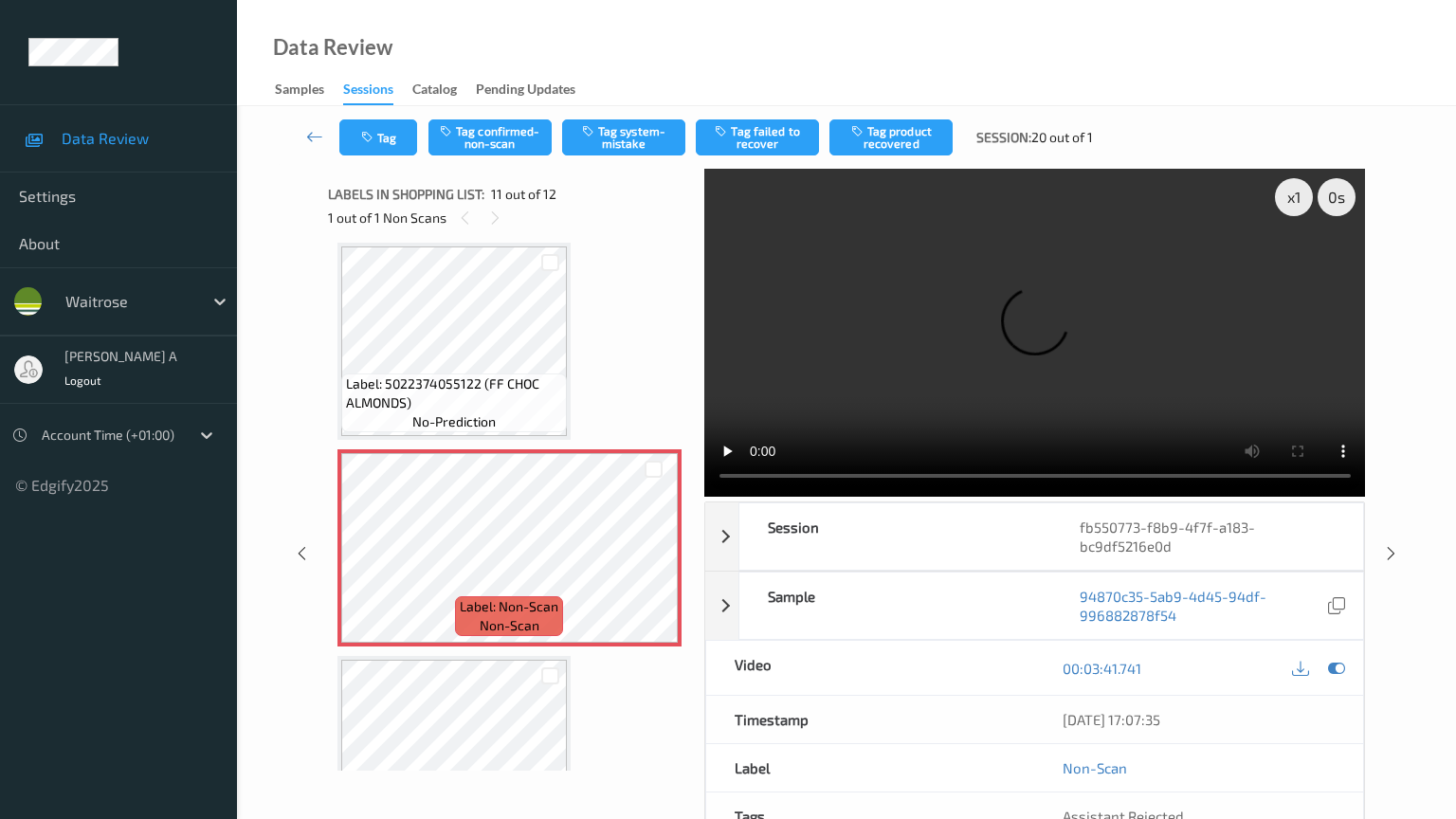 type 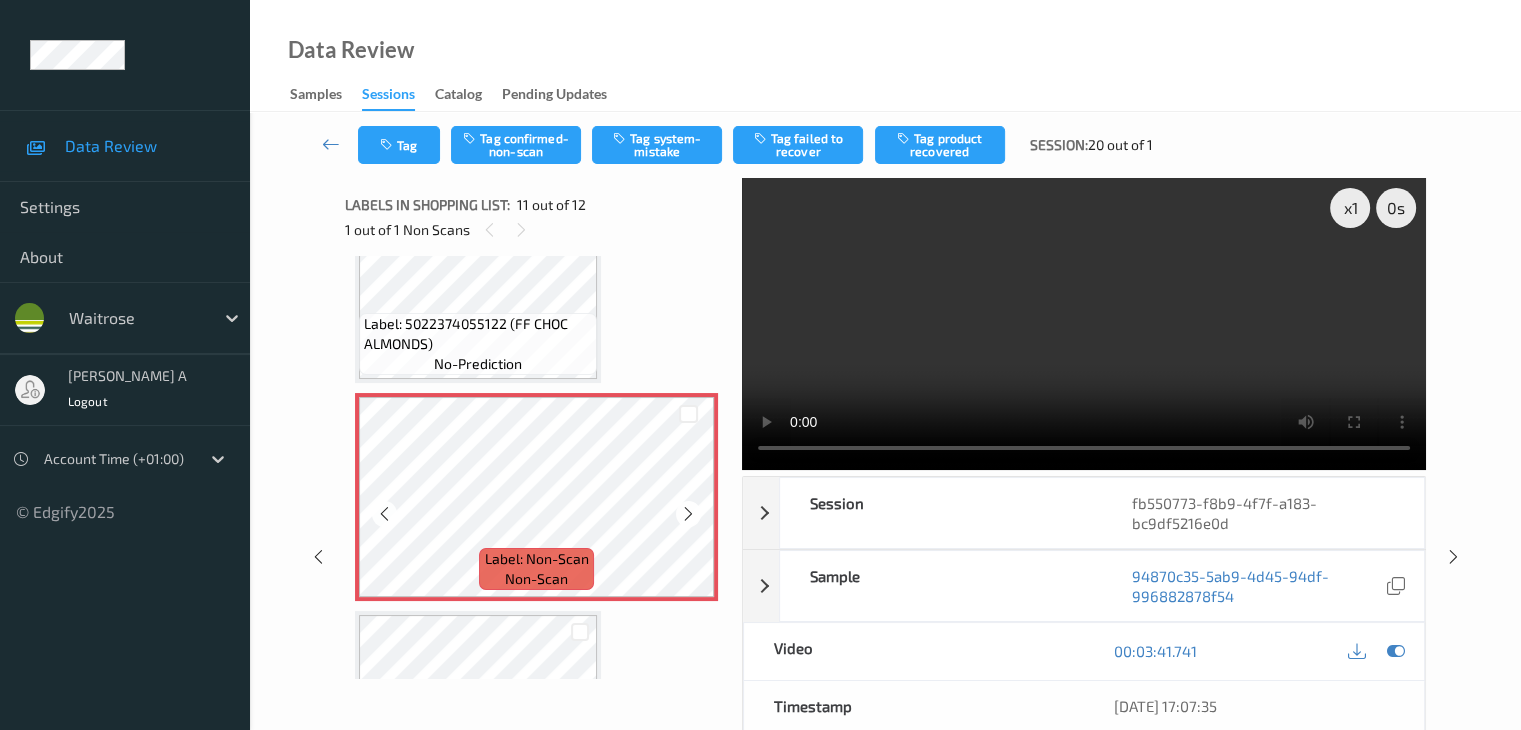 scroll, scrollTop: 2203, scrollLeft: 0, axis: vertical 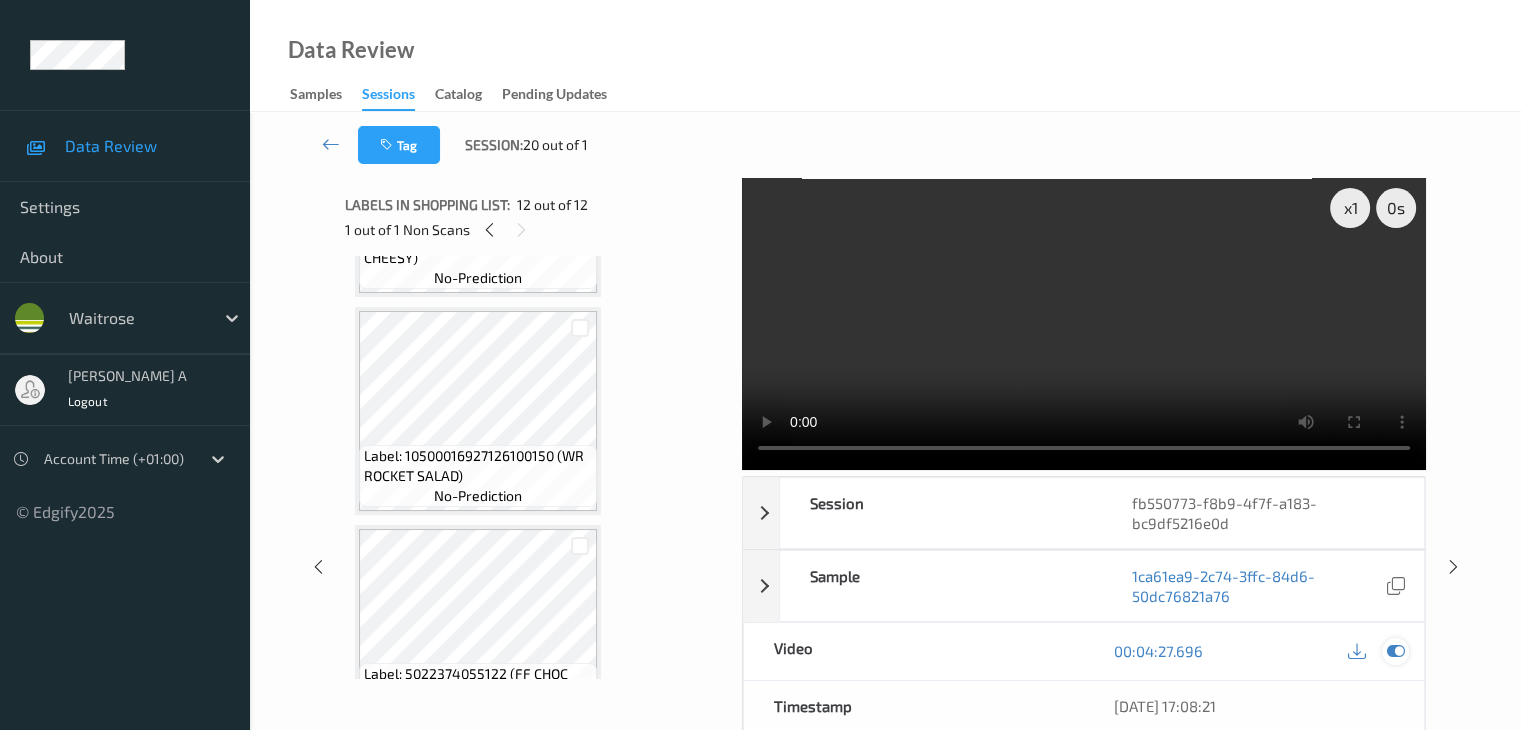 click at bounding box center [1395, 651] 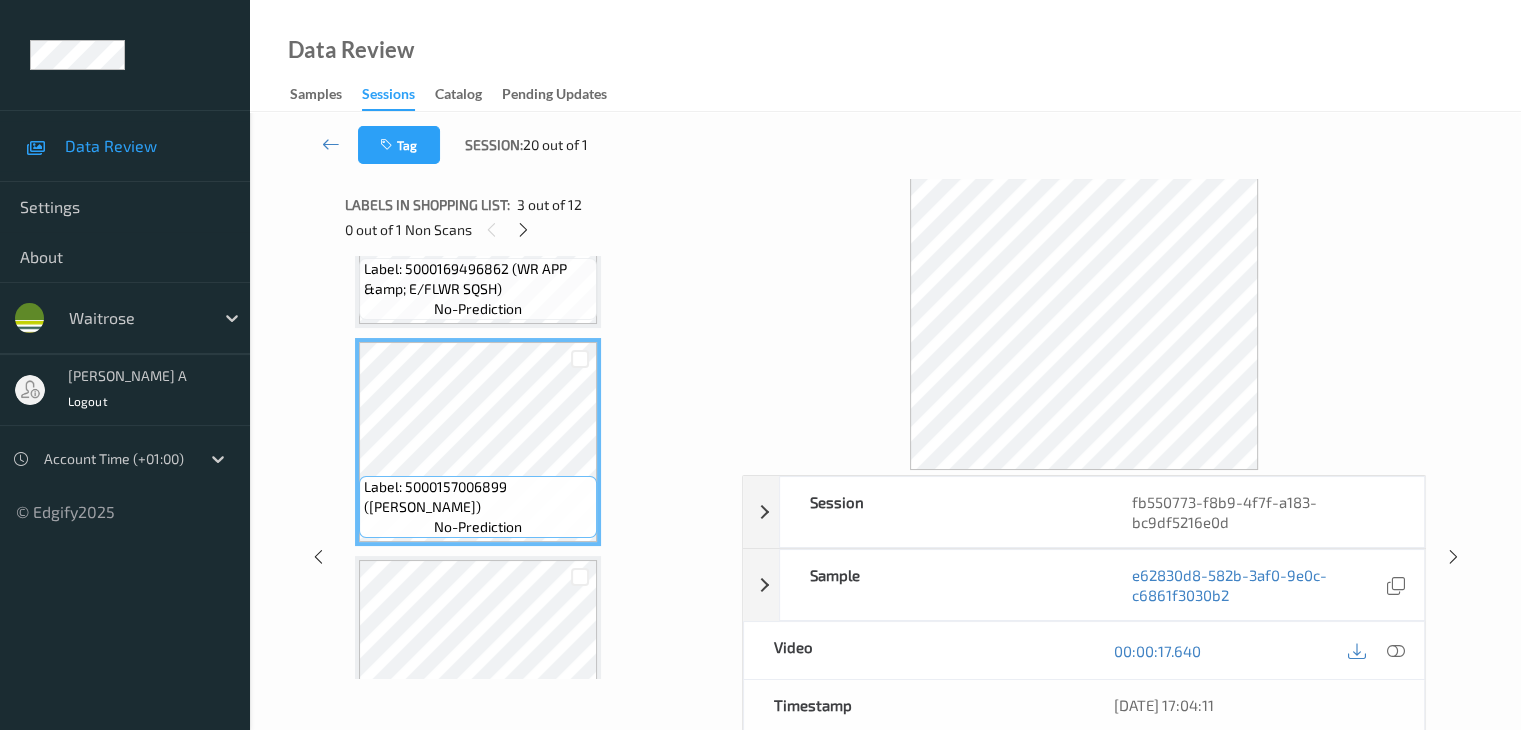 scroll, scrollTop: 500, scrollLeft: 0, axis: vertical 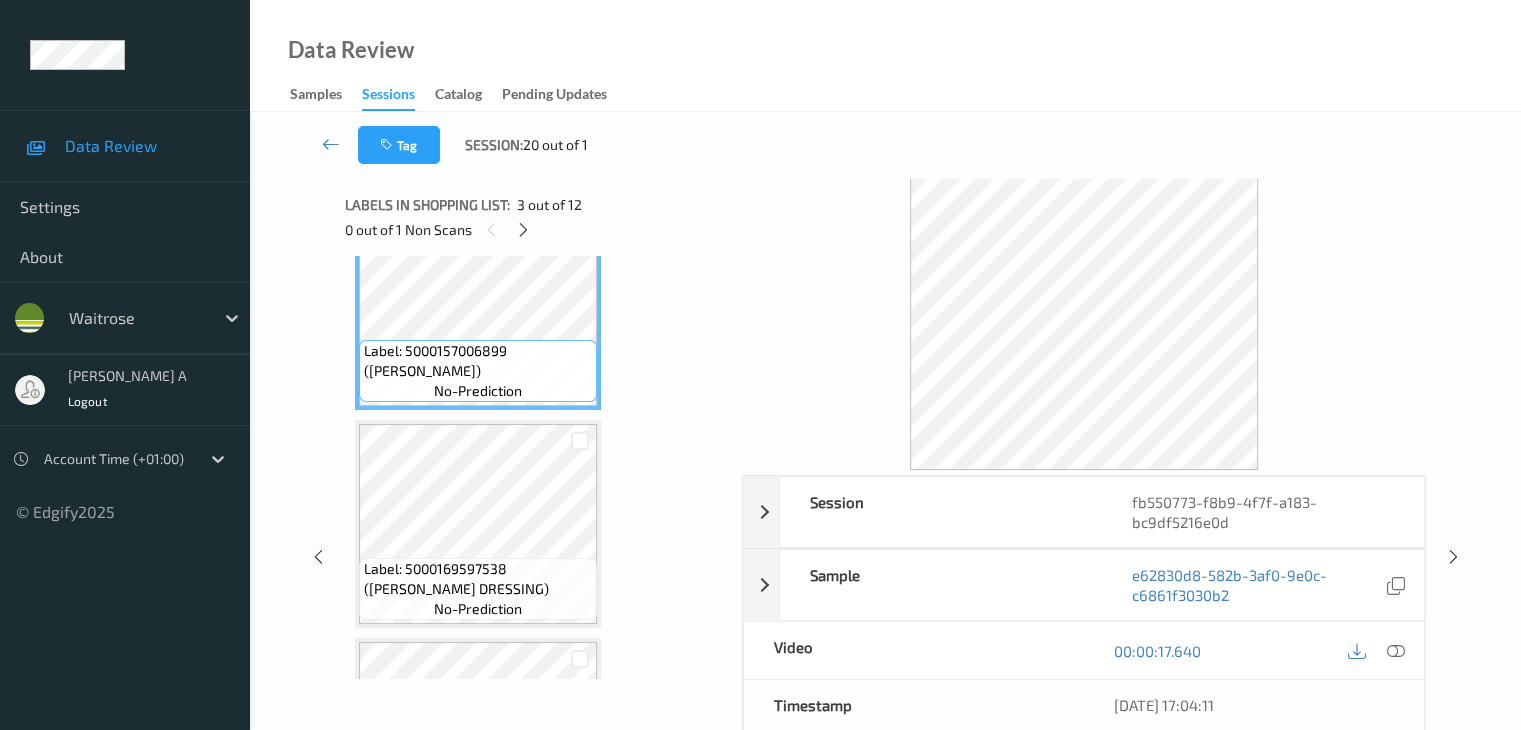 click on "Label: 5000169597538 (WR CAESAR DRESSING)" at bounding box center [478, 579] 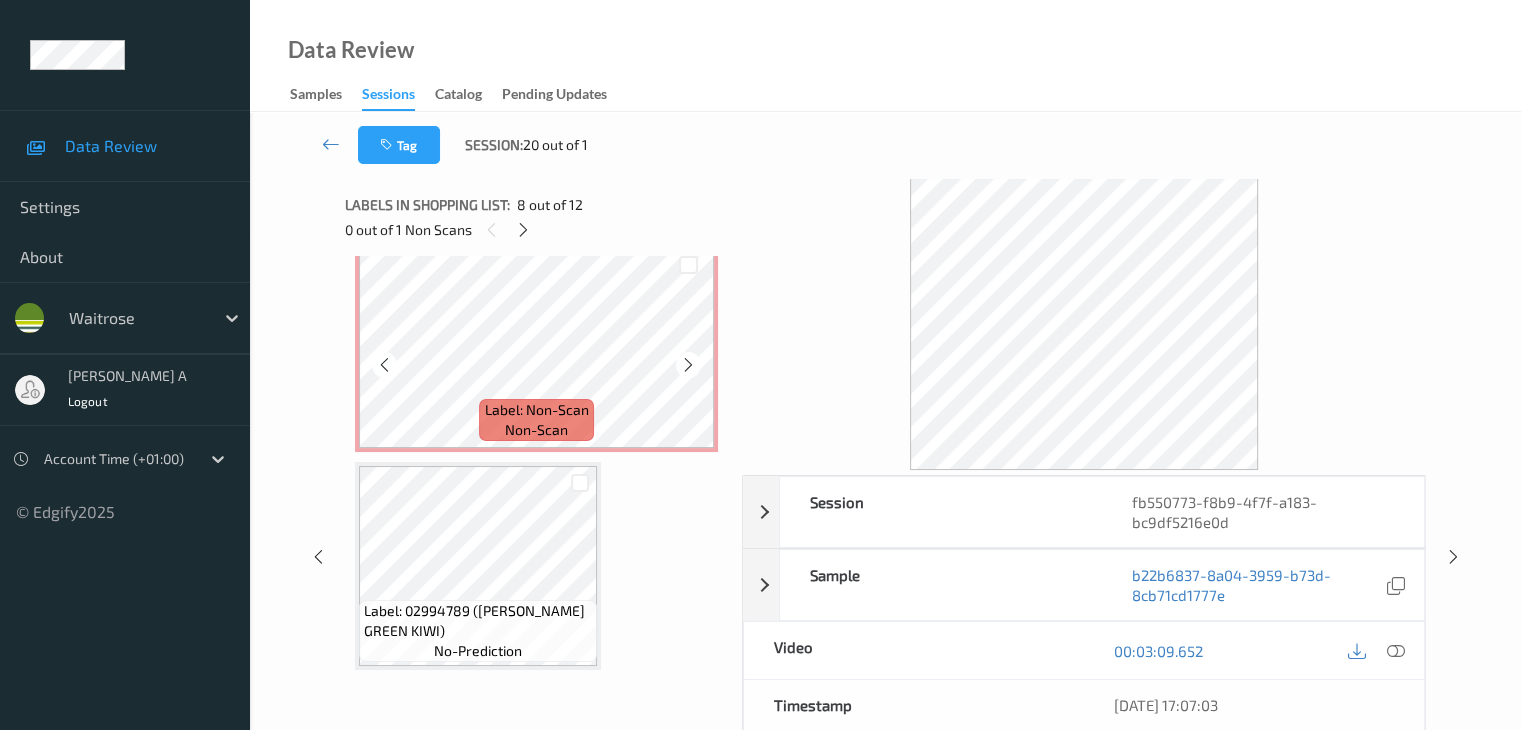 scroll, scrollTop: 2203, scrollLeft: 0, axis: vertical 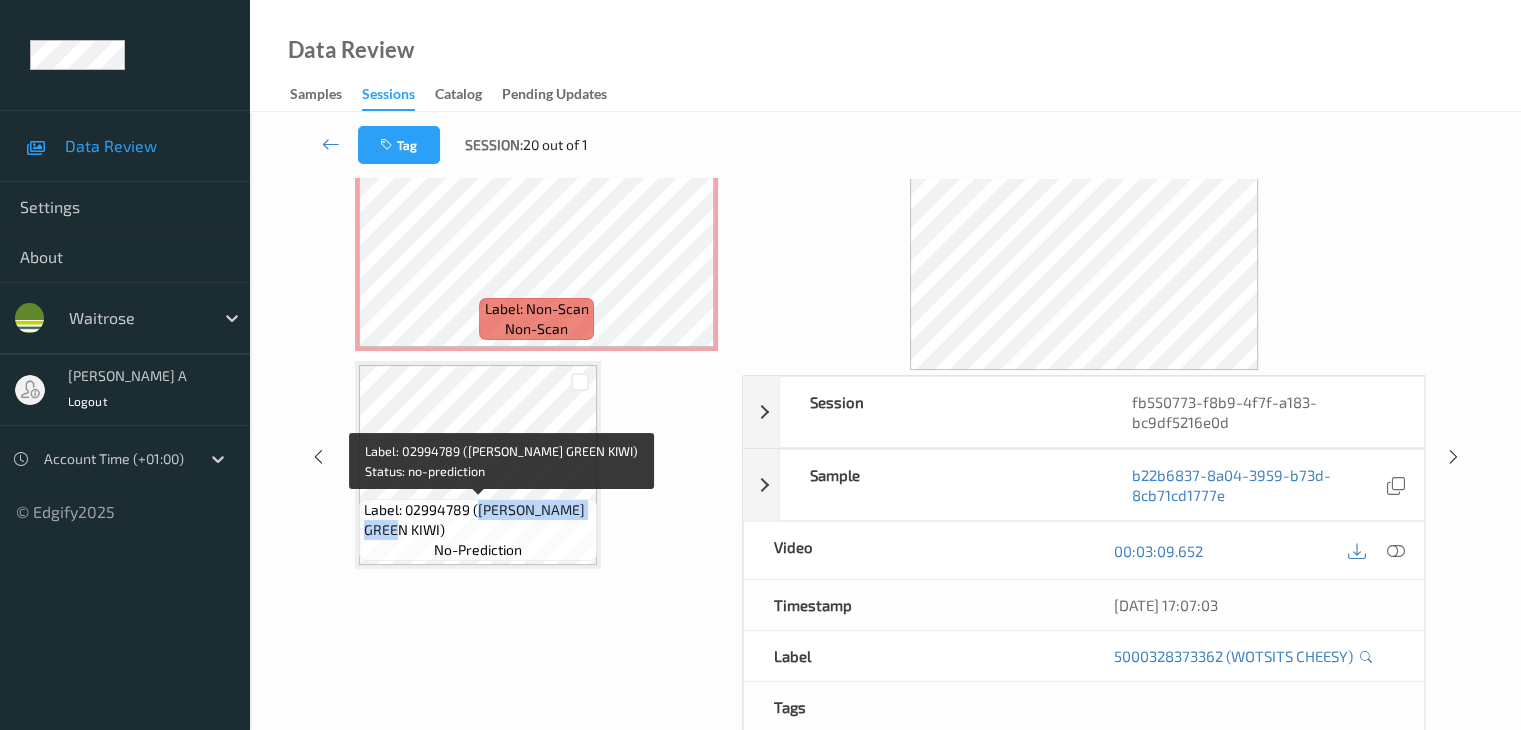 drag, startPoint x: 482, startPoint y: 510, endPoint x: 394, endPoint y: 530, distance: 90.24411 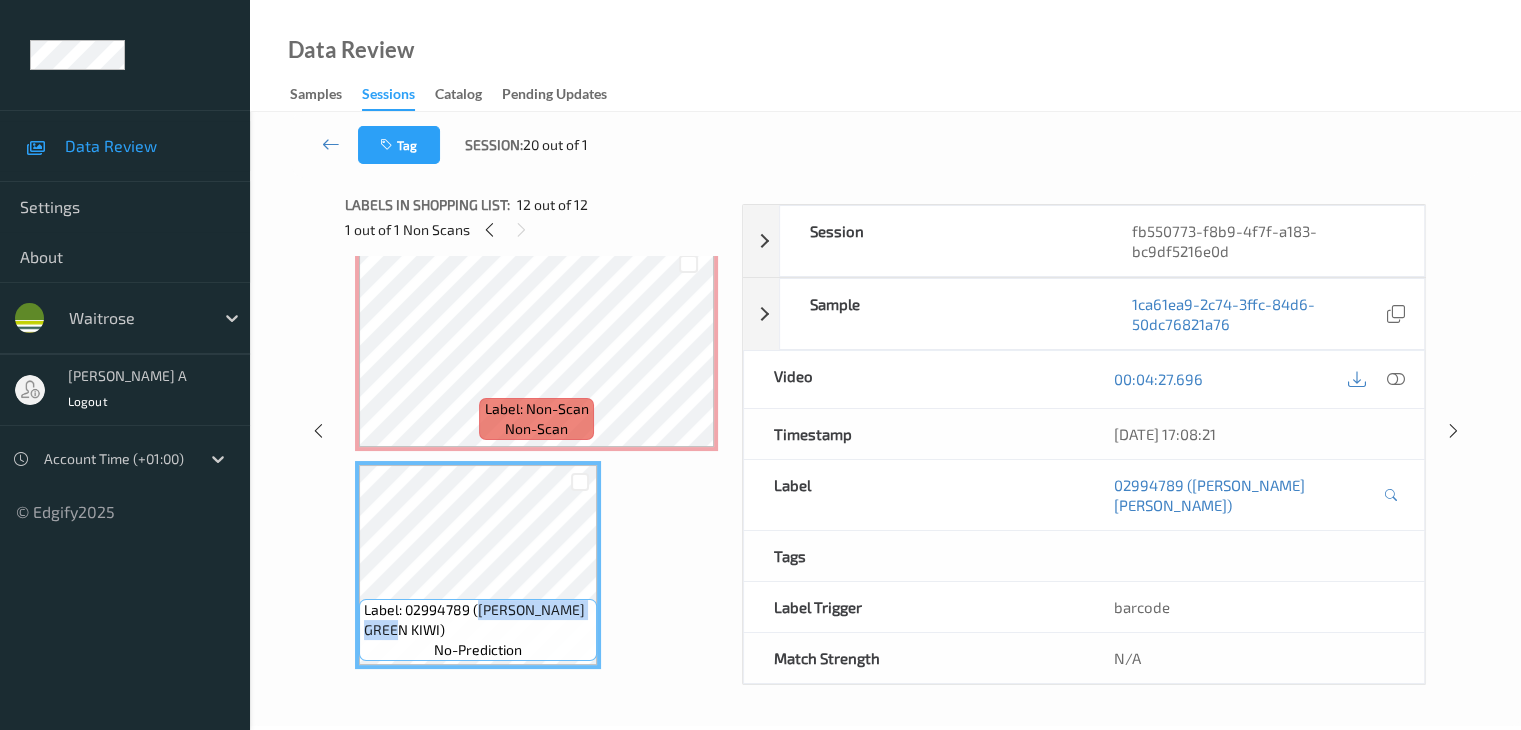 scroll, scrollTop: 0, scrollLeft: 0, axis: both 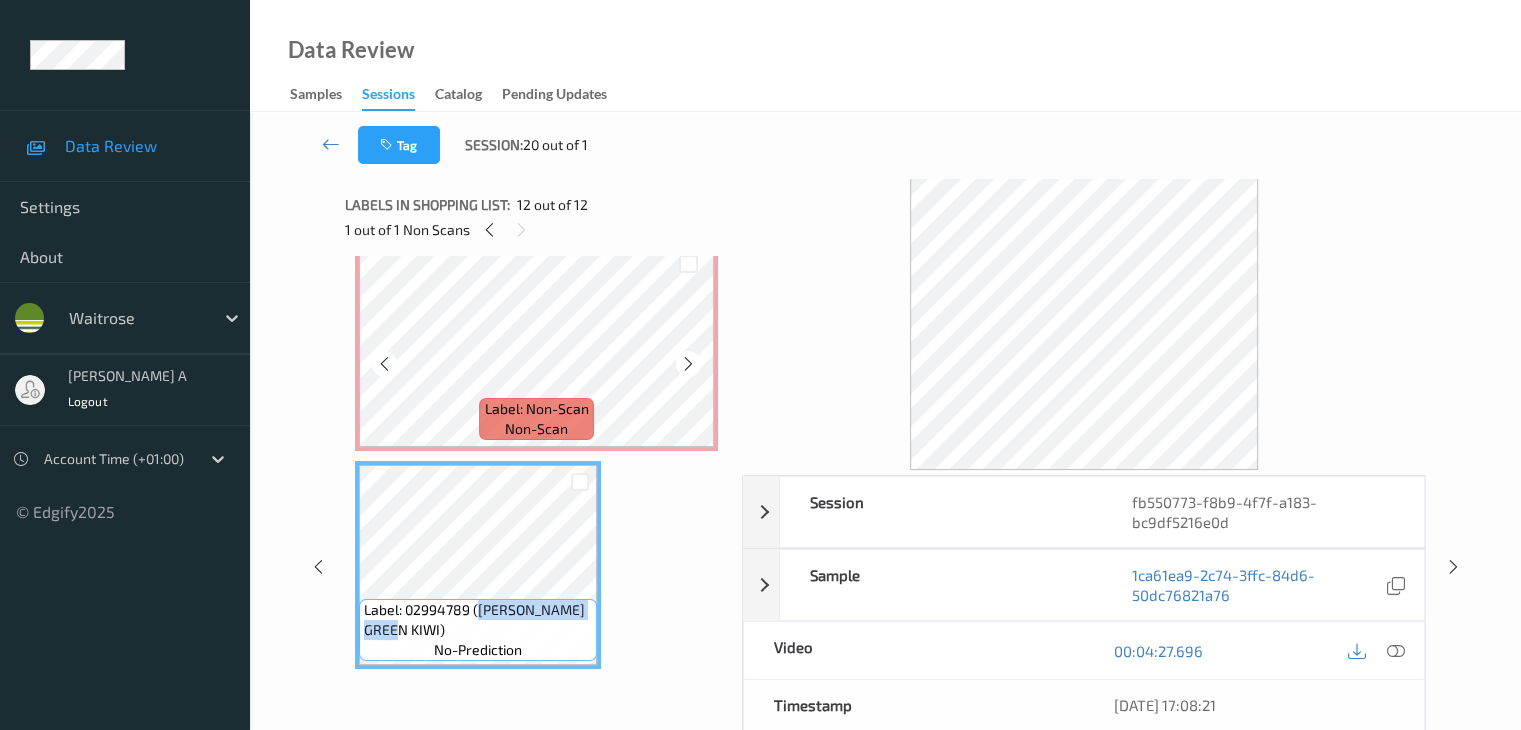 copy on "WR KING GREEN KIWI" 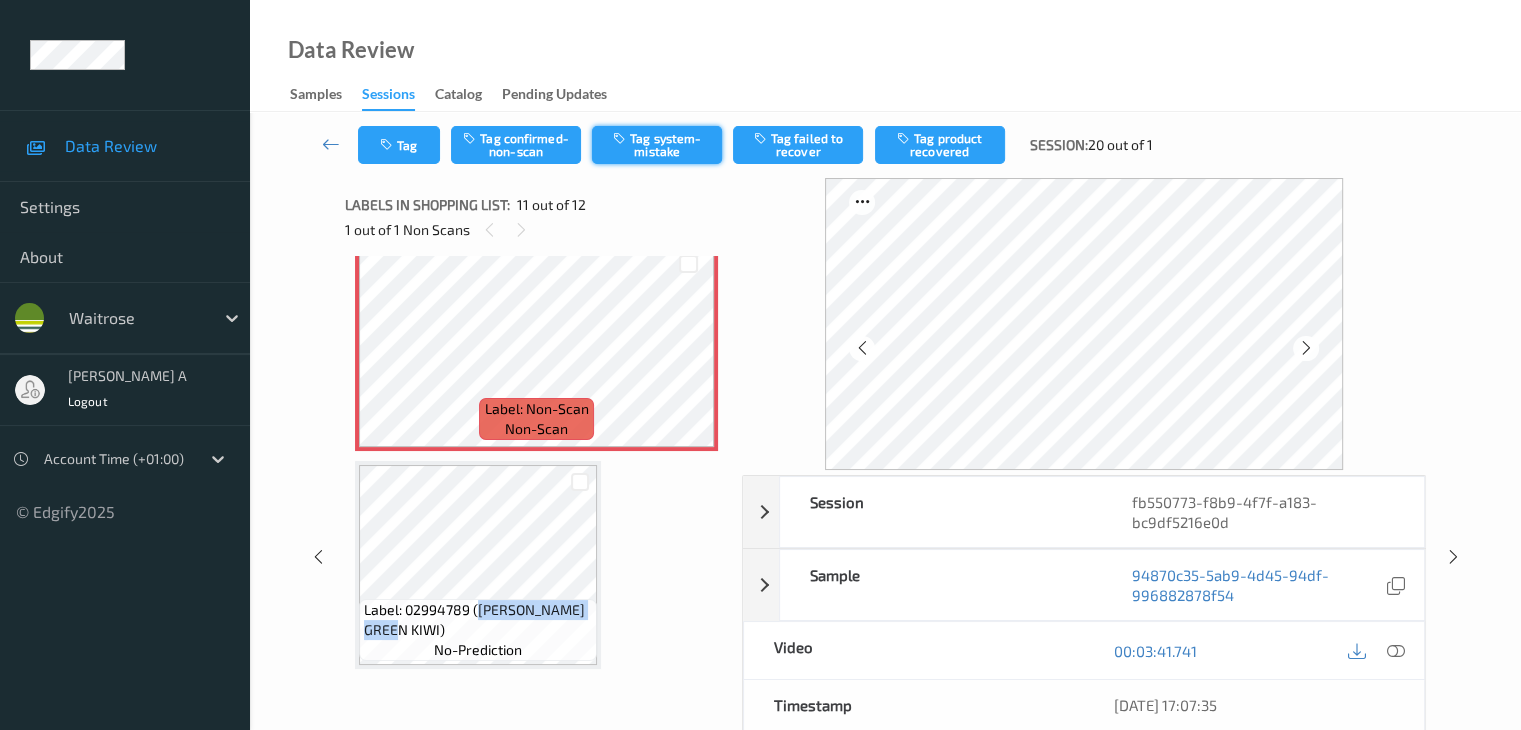 click on "Tag   system-mistake" at bounding box center [657, 145] 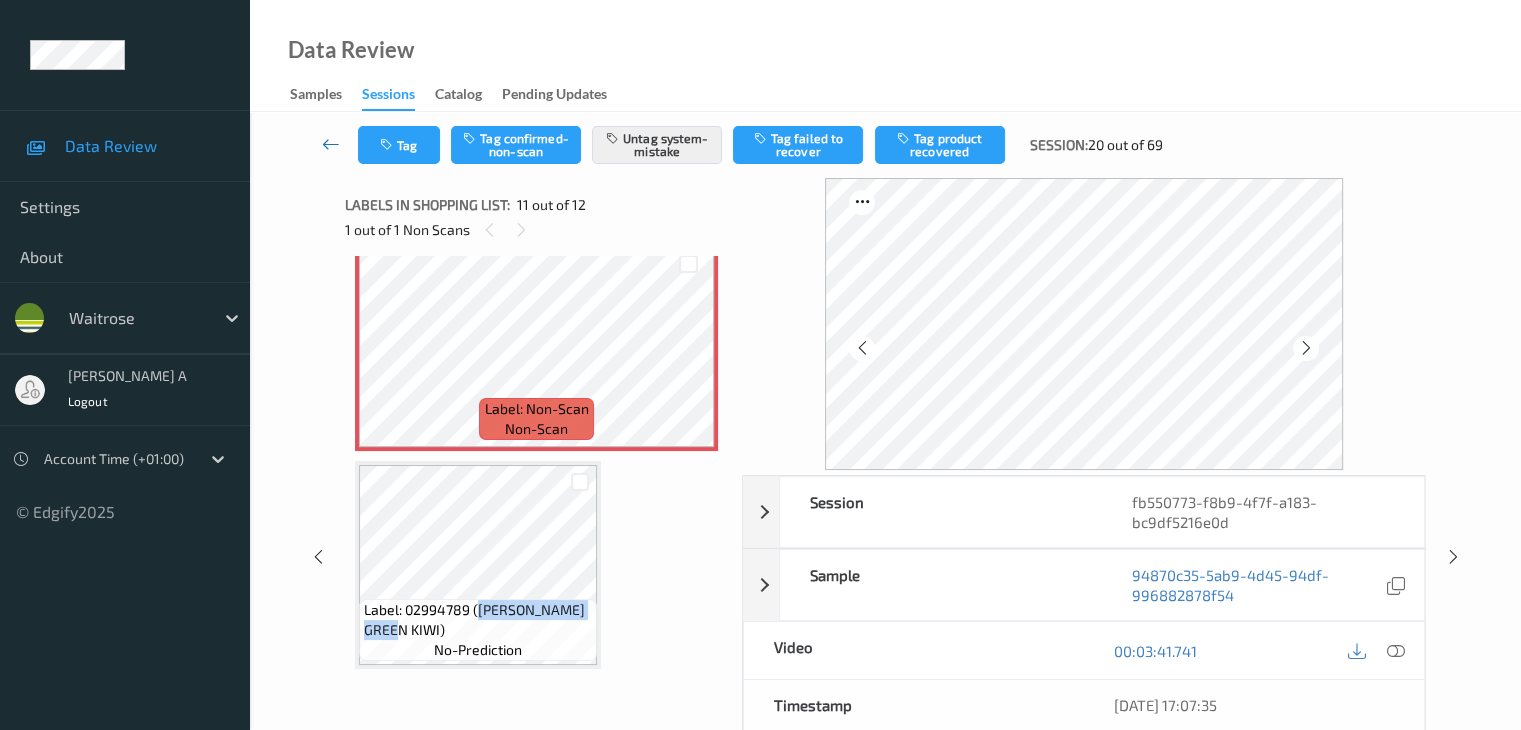 click at bounding box center [331, 144] 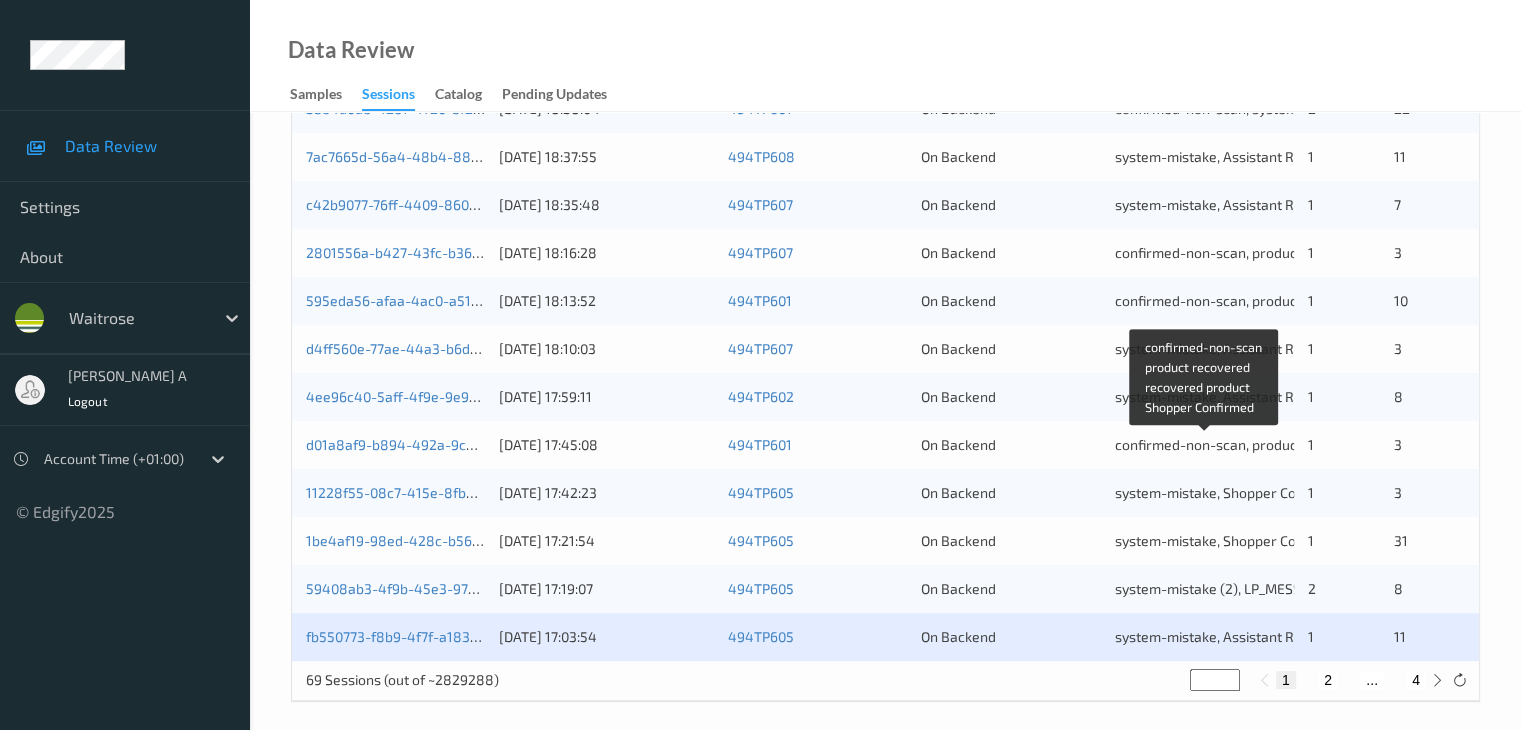 scroll, scrollTop: 932, scrollLeft: 0, axis: vertical 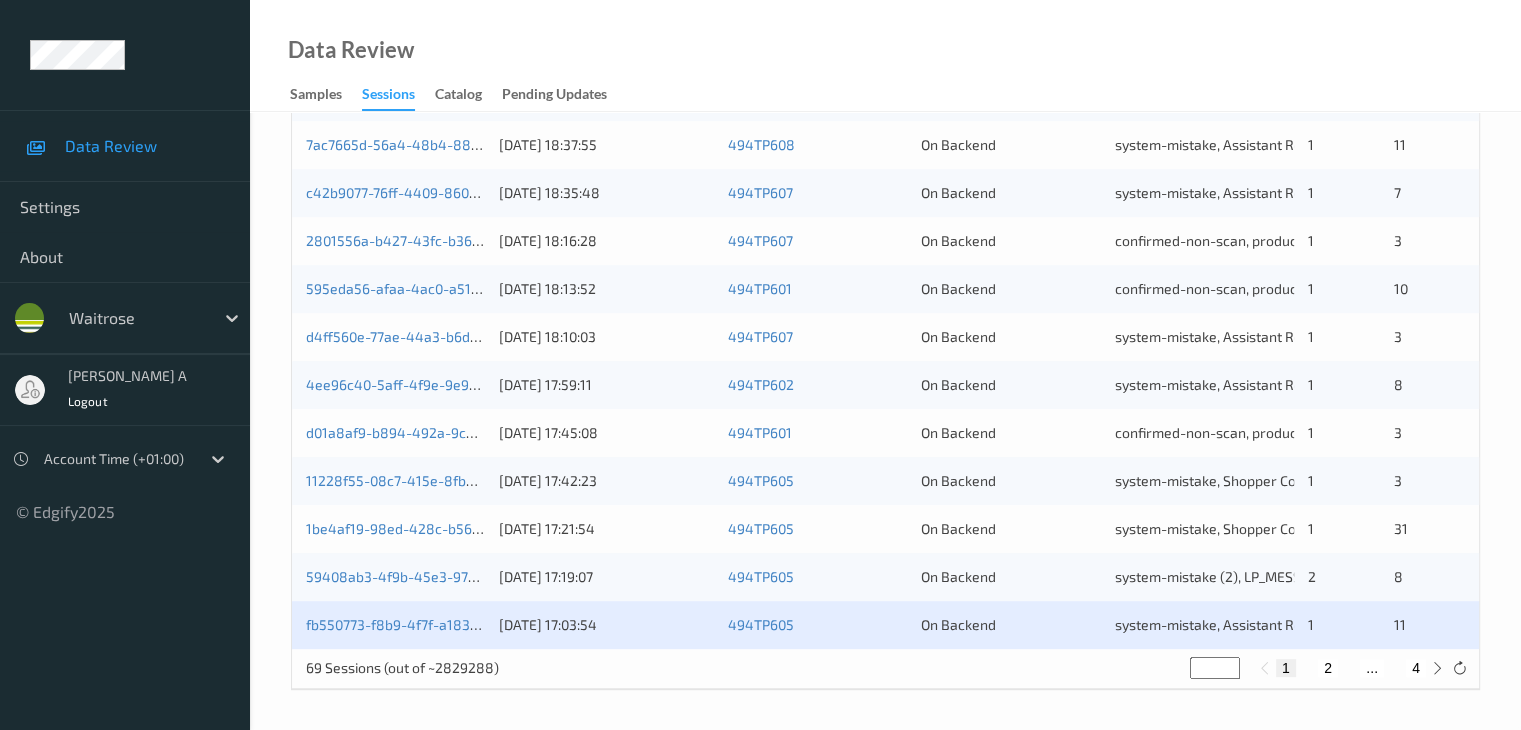 click on "2" at bounding box center [1328, 668] 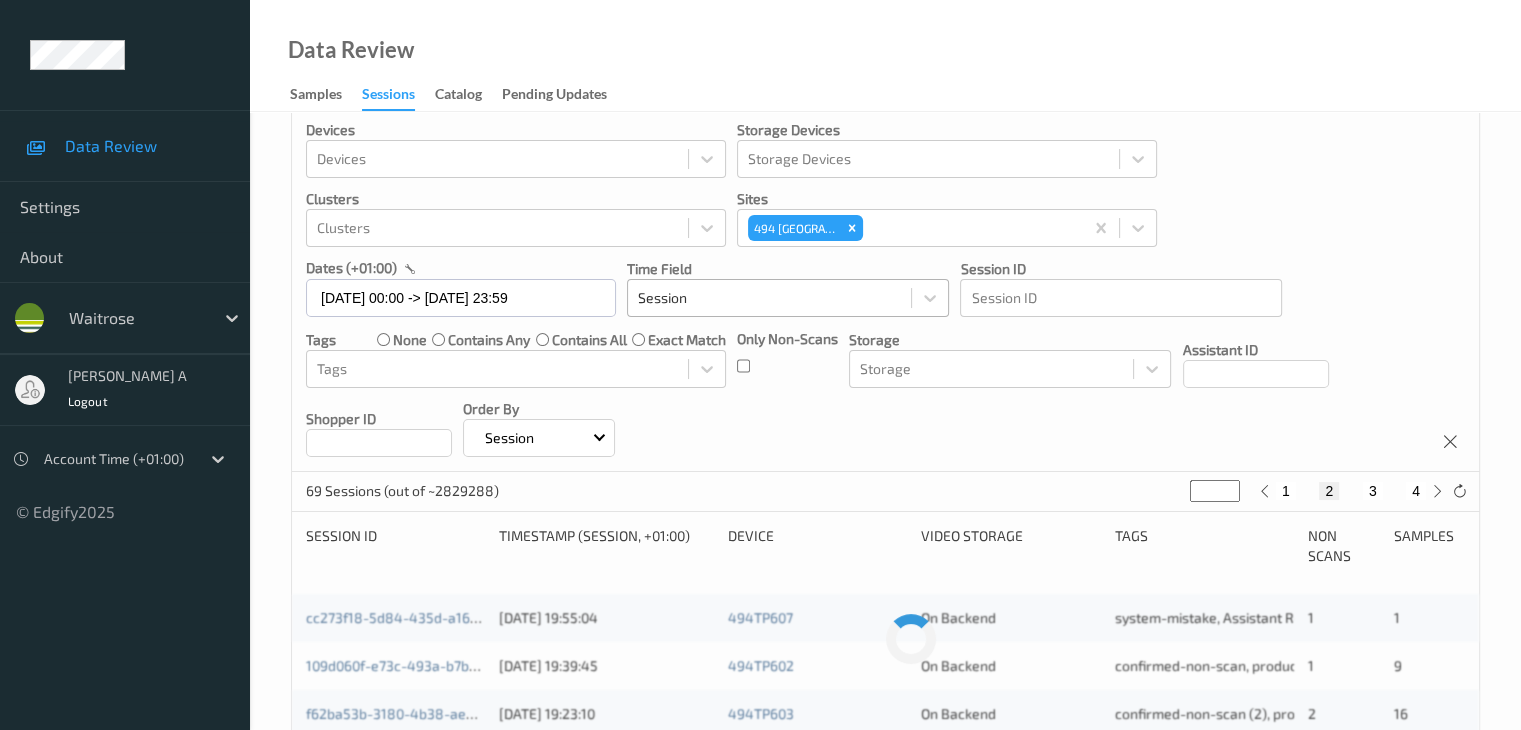 scroll, scrollTop: 0, scrollLeft: 0, axis: both 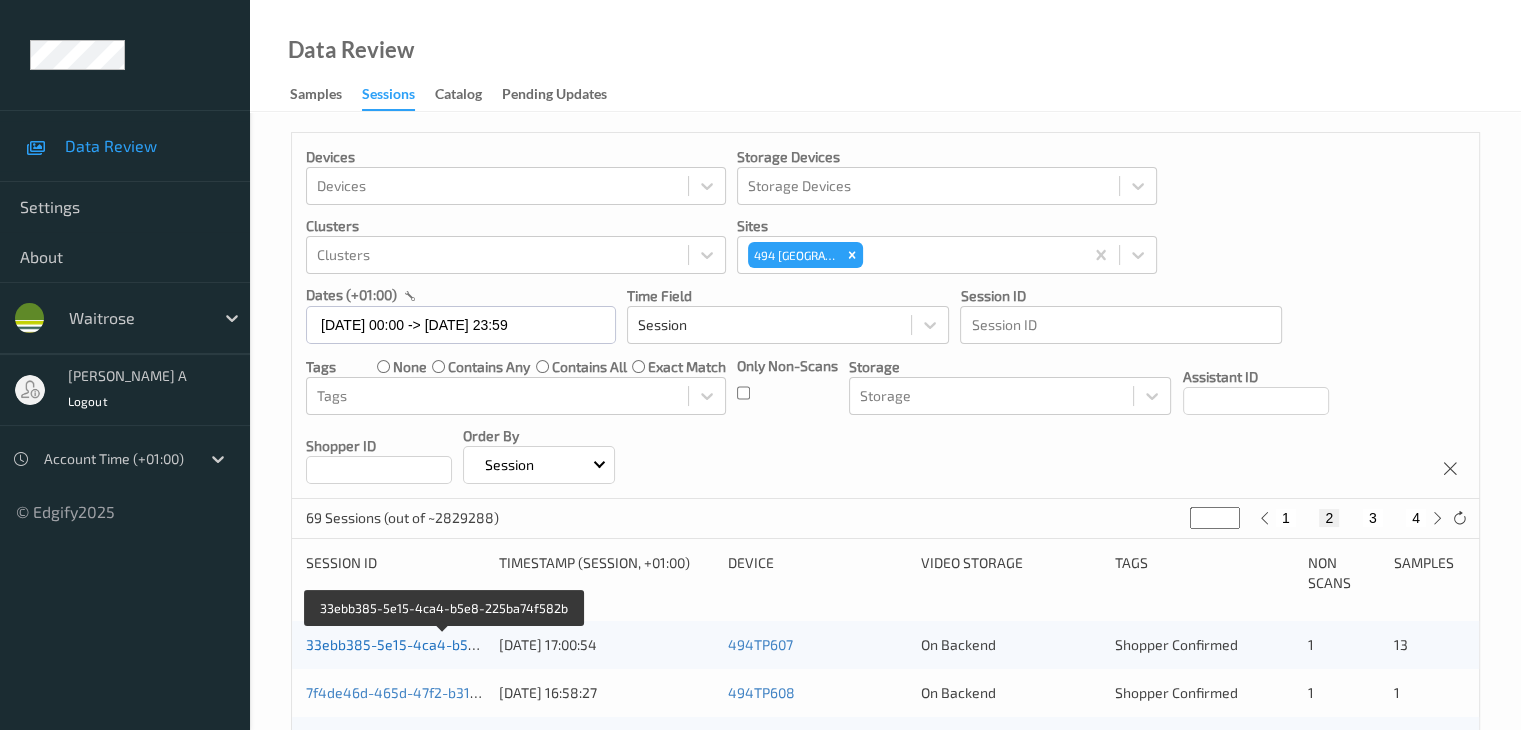 click on "33ebb385-5e15-4ca4-b5e8-225ba74f582b" at bounding box center (445, 644) 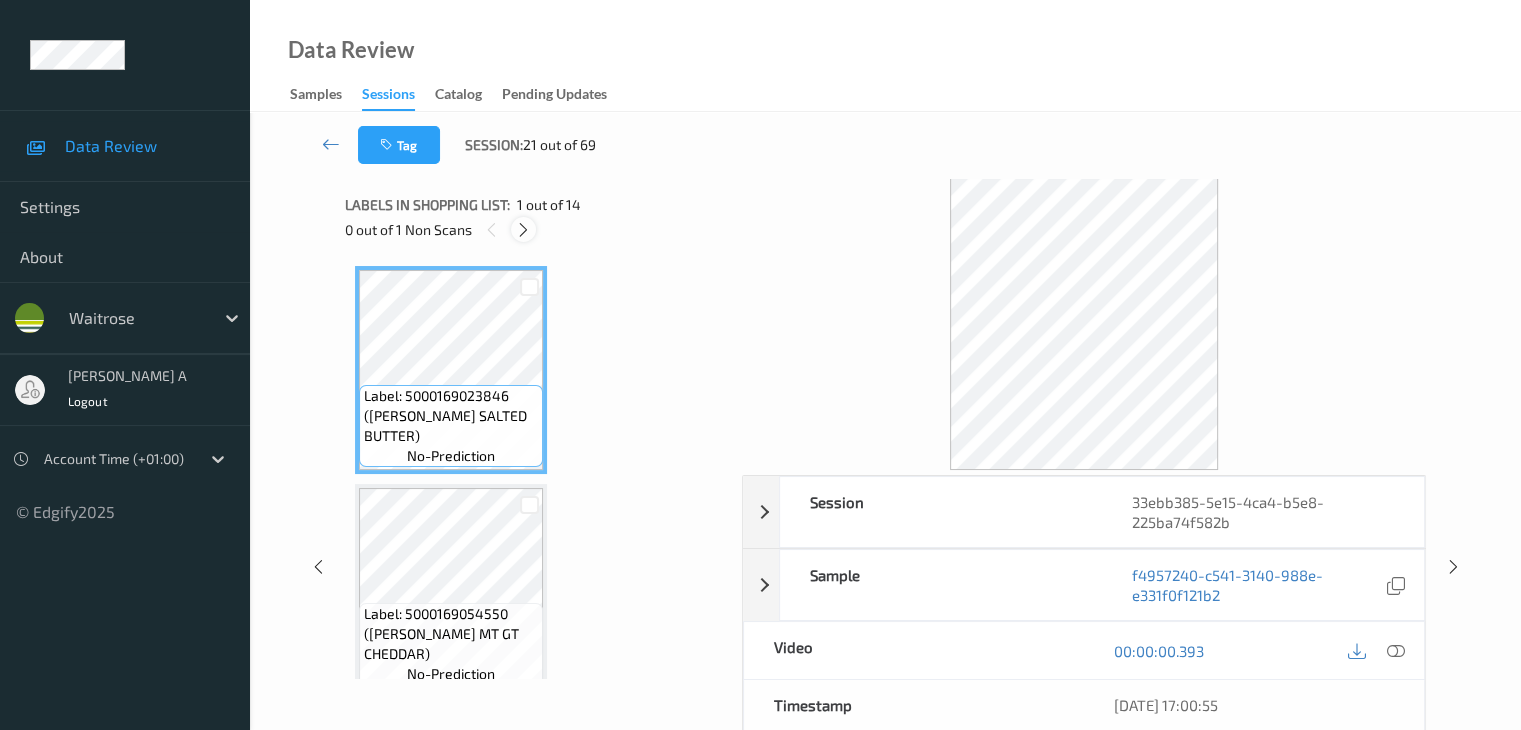 click at bounding box center (523, 230) 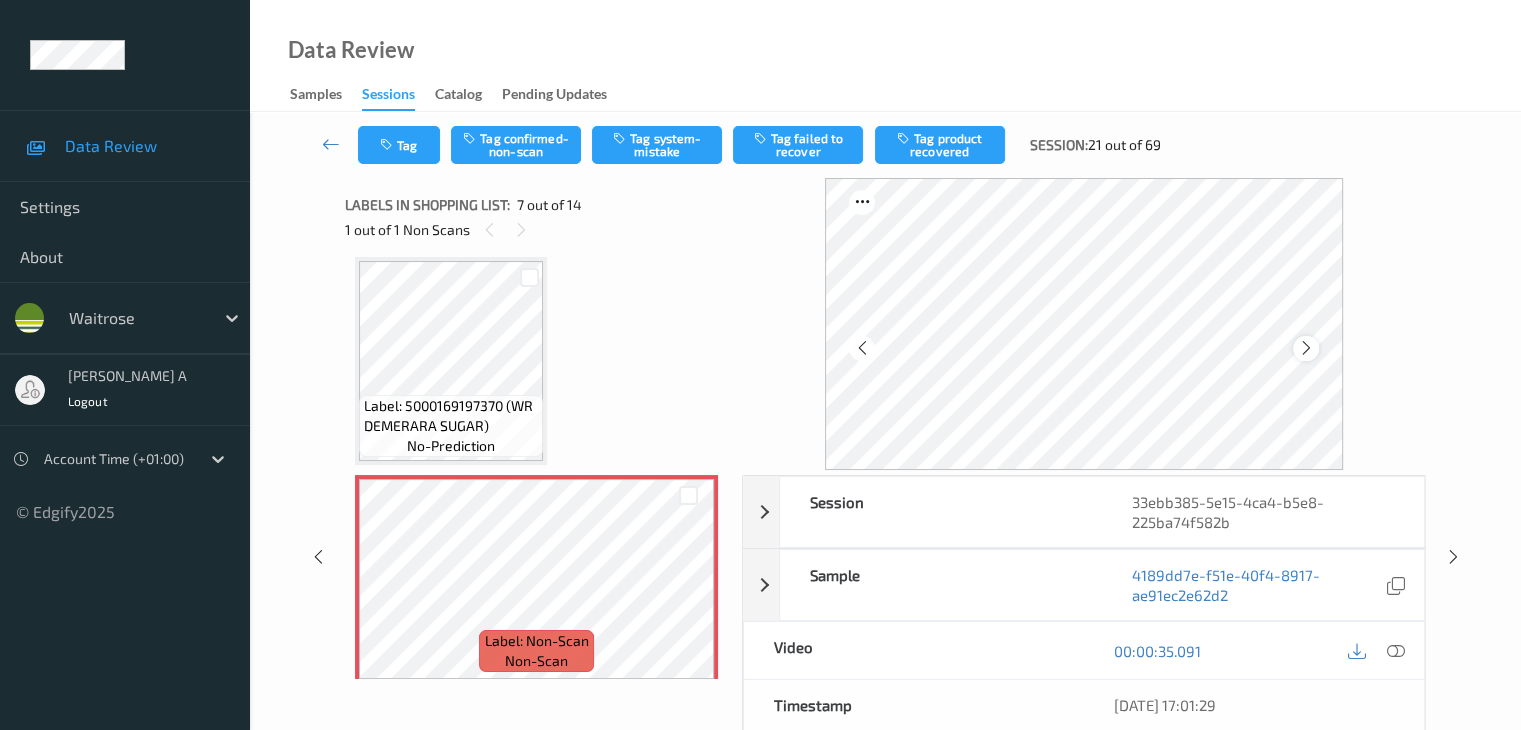 click at bounding box center (1306, 348) 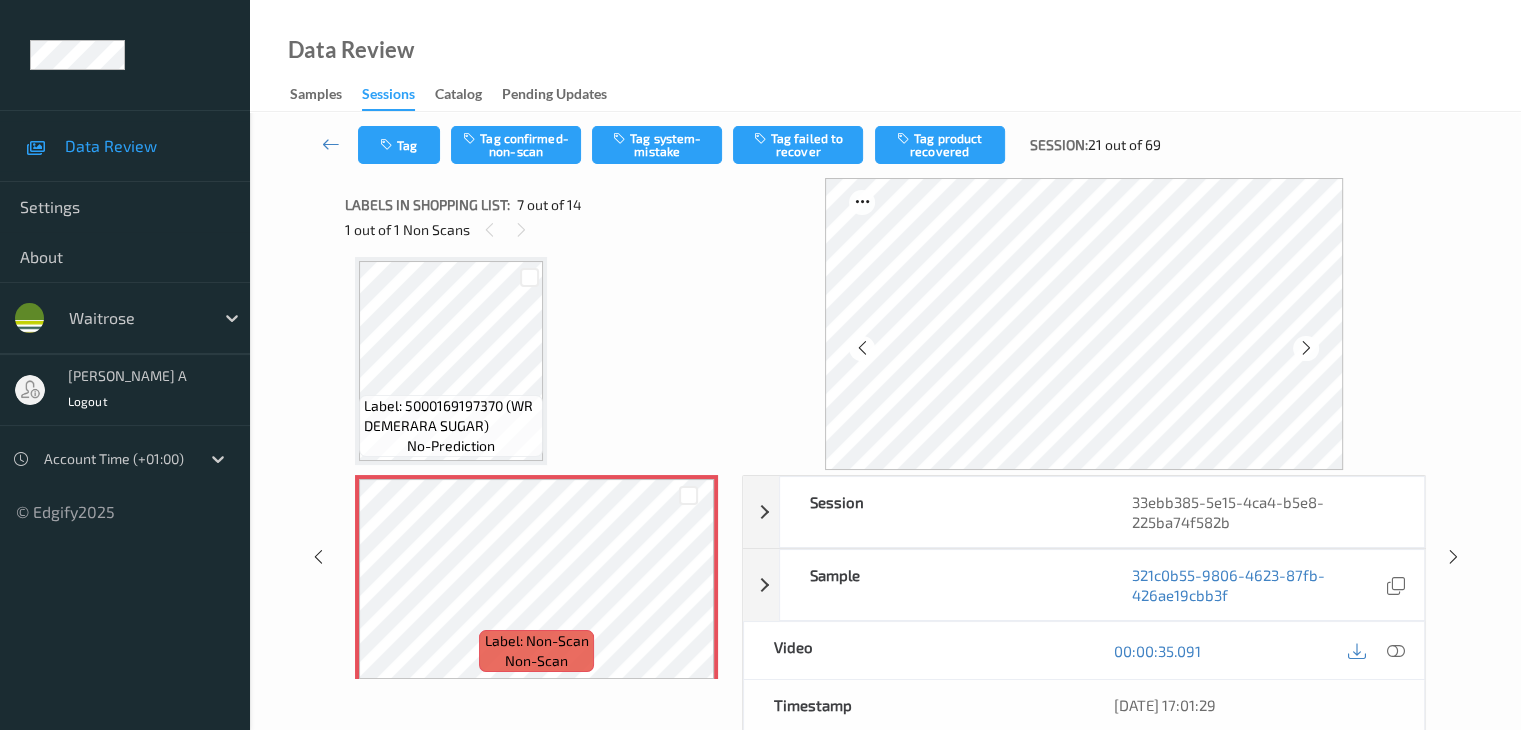 click at bounding box center [1306, 348] 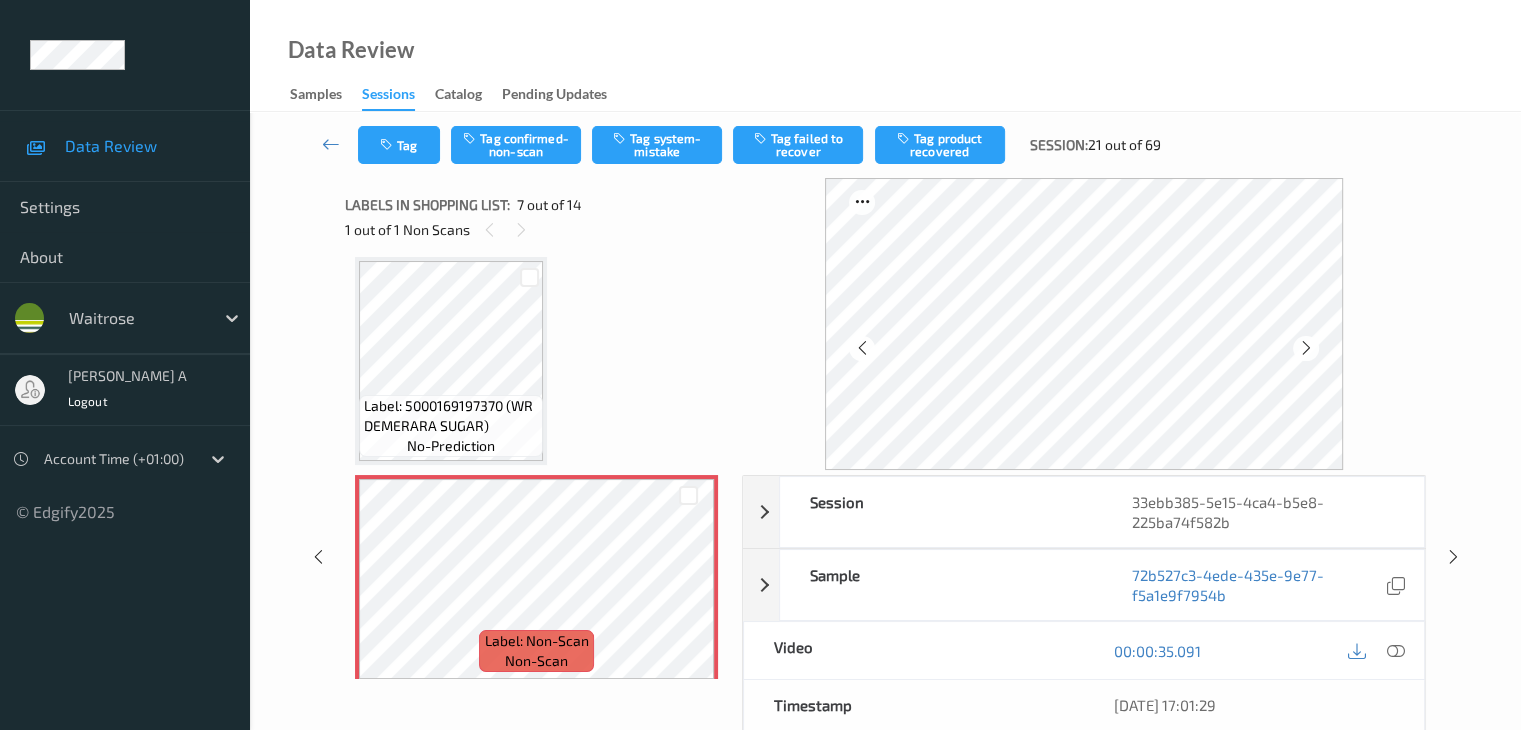 click at bounding box center (1306, 348) 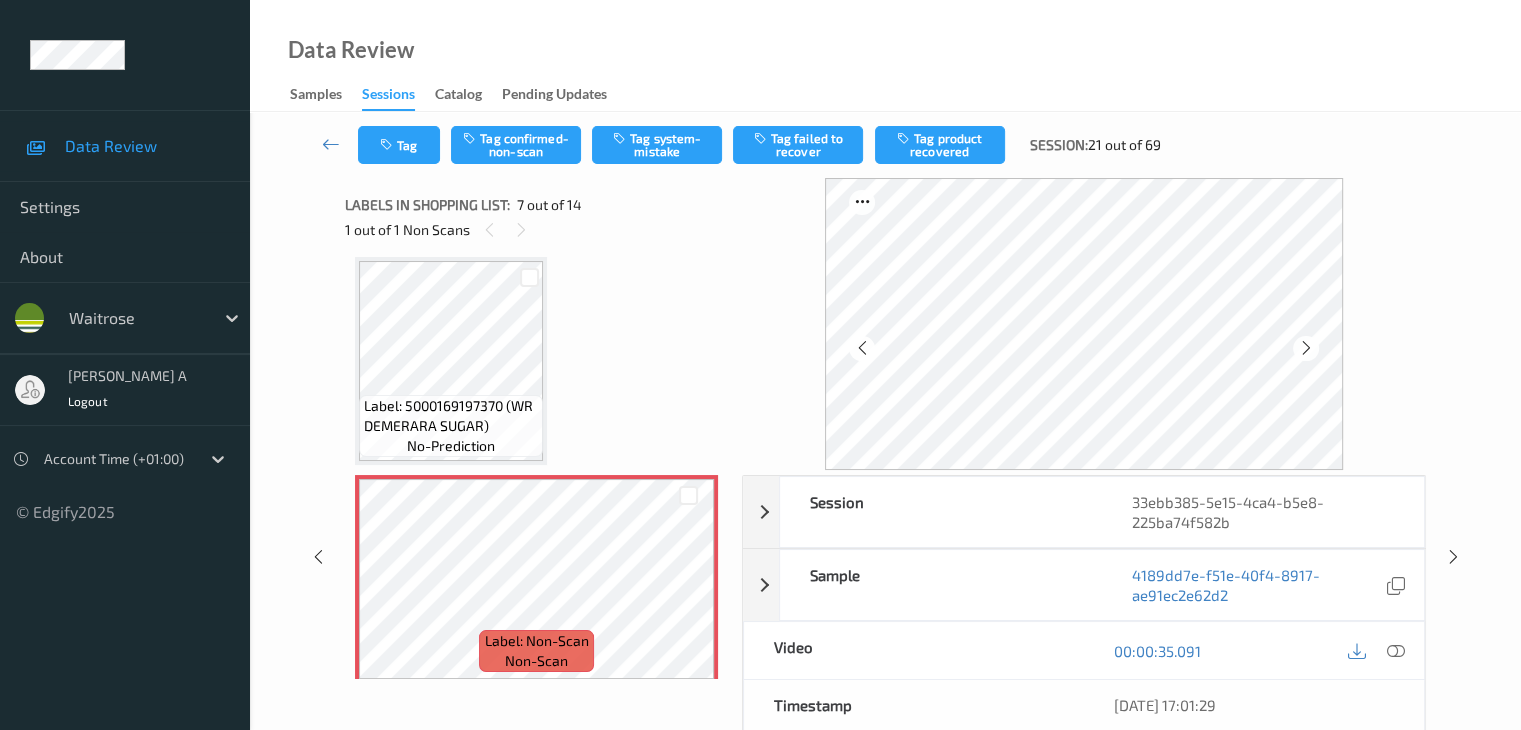 click at bounding box center [1306, 348] 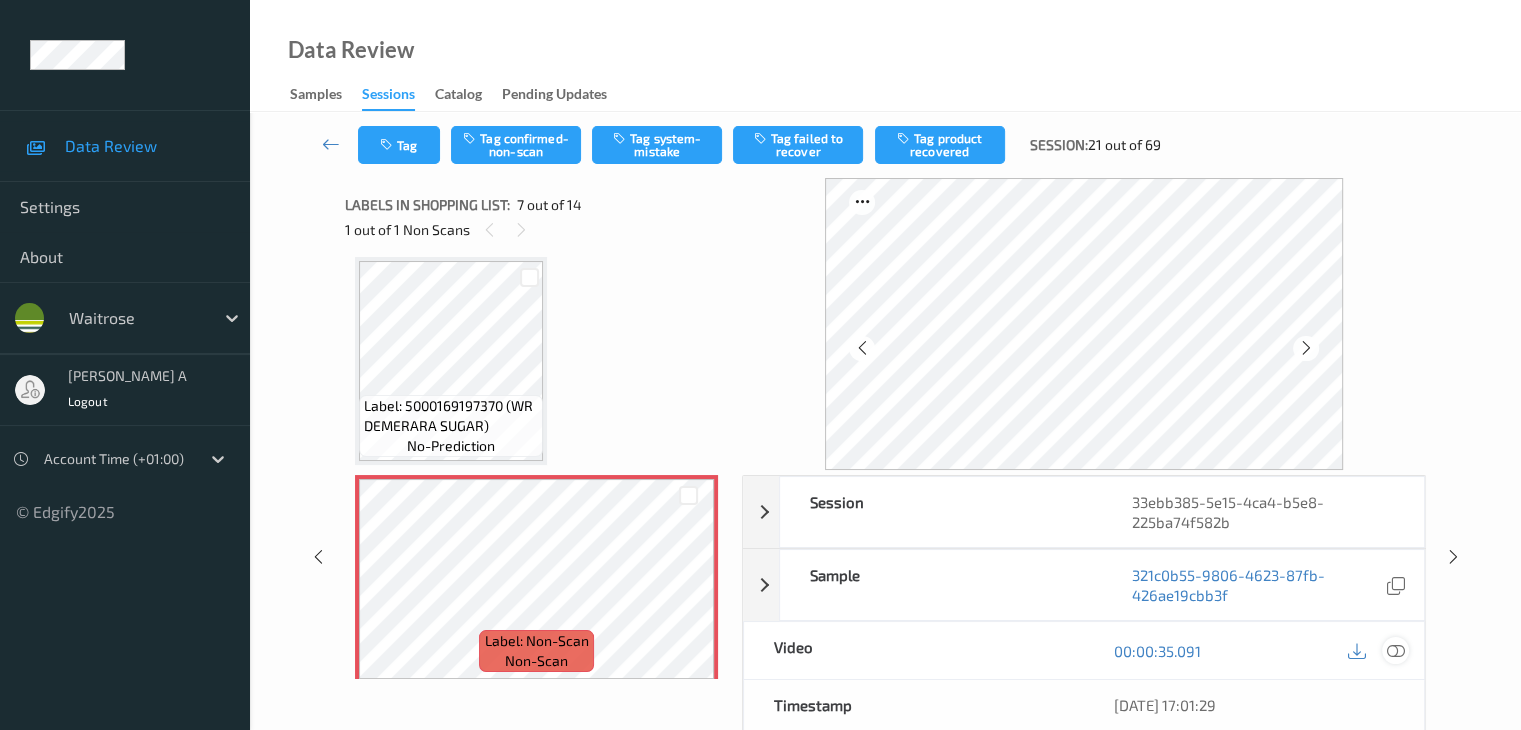 click at bounding box center [1395, 651] 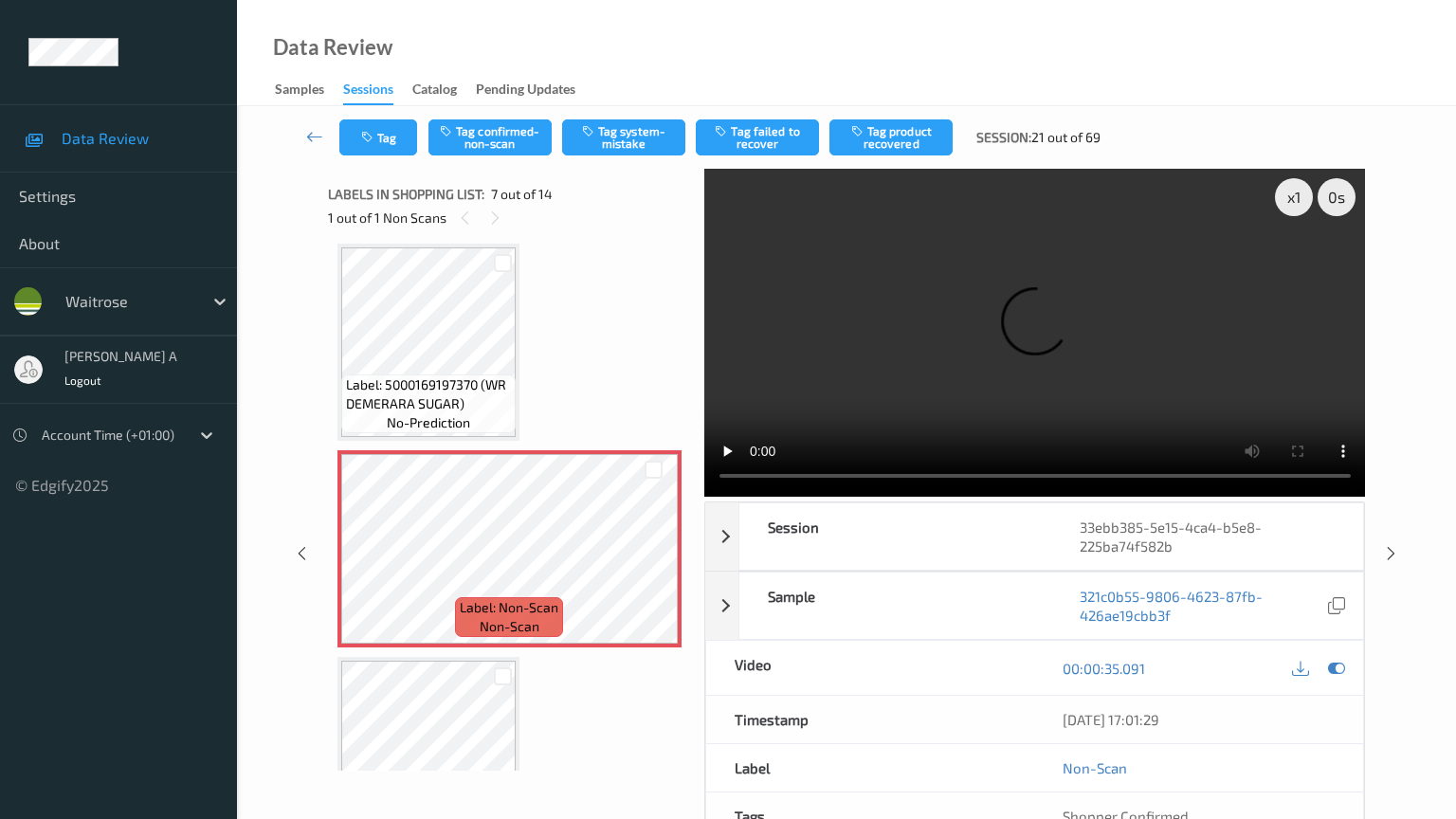 type 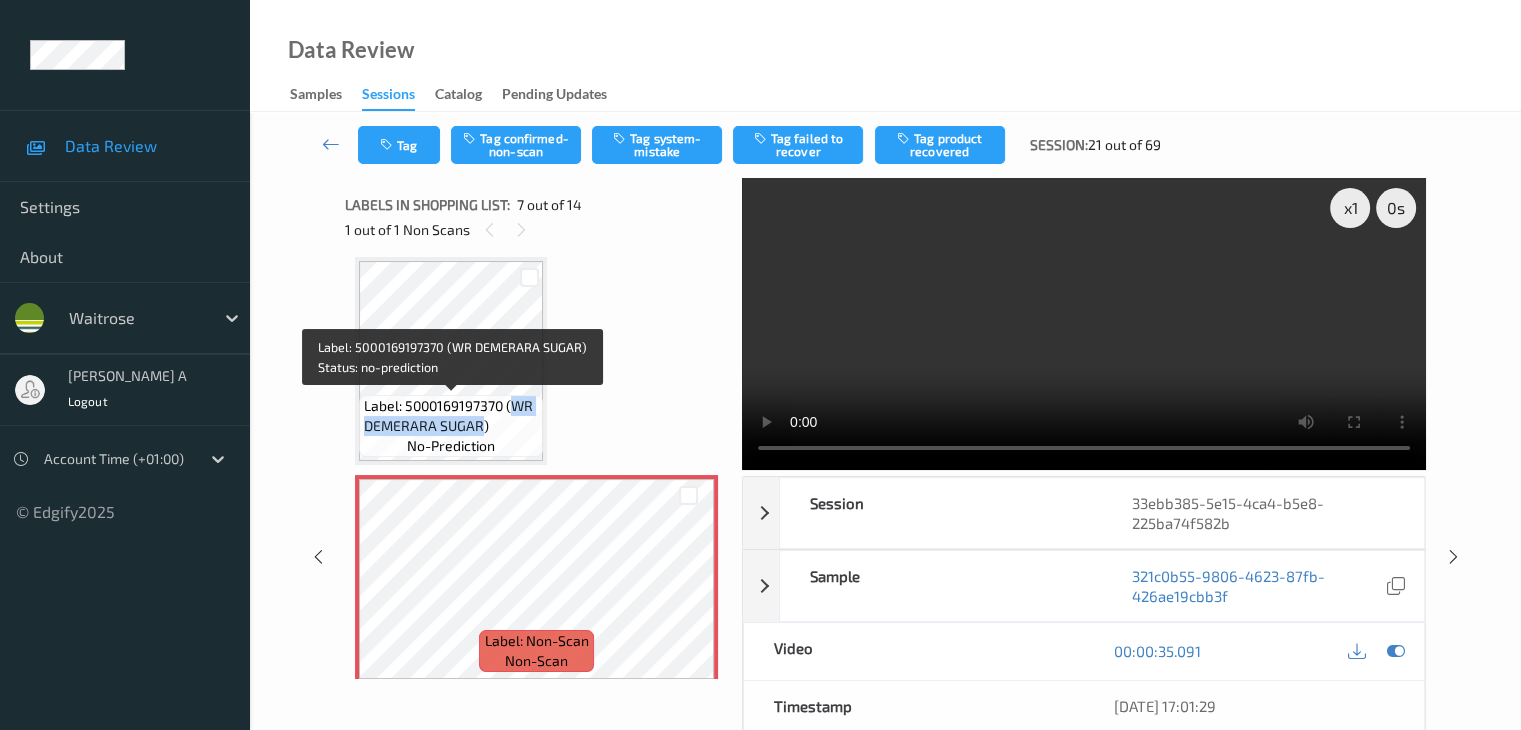 drag, startPoint x: 513, startPoint y: 405, endPoint x: 484, endPoint y: 432, distance: 39.623226 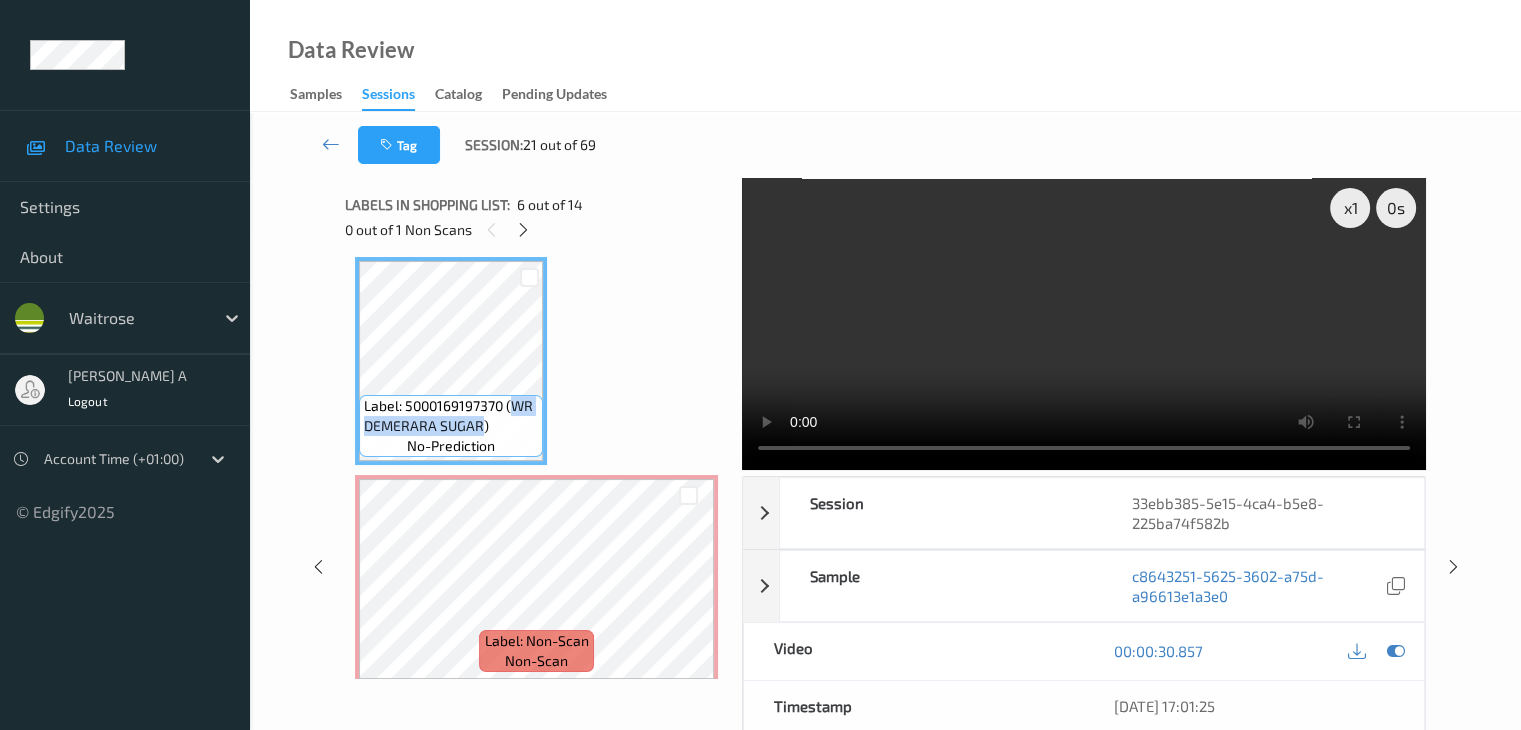 copy on "WR DEMERARA SUGAR" 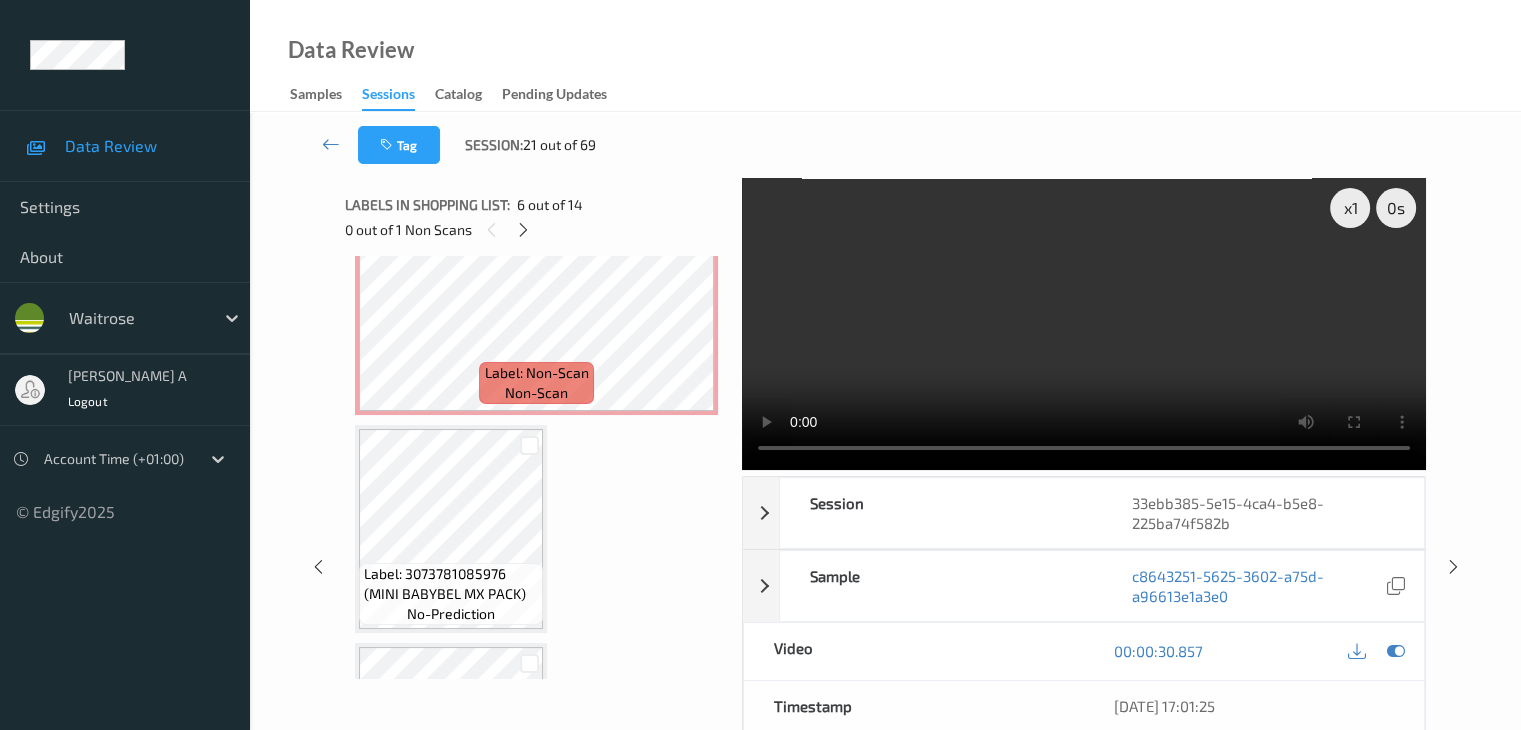 scroll, scrollTop: 1399, scrollLeft: 0, axis: vertical 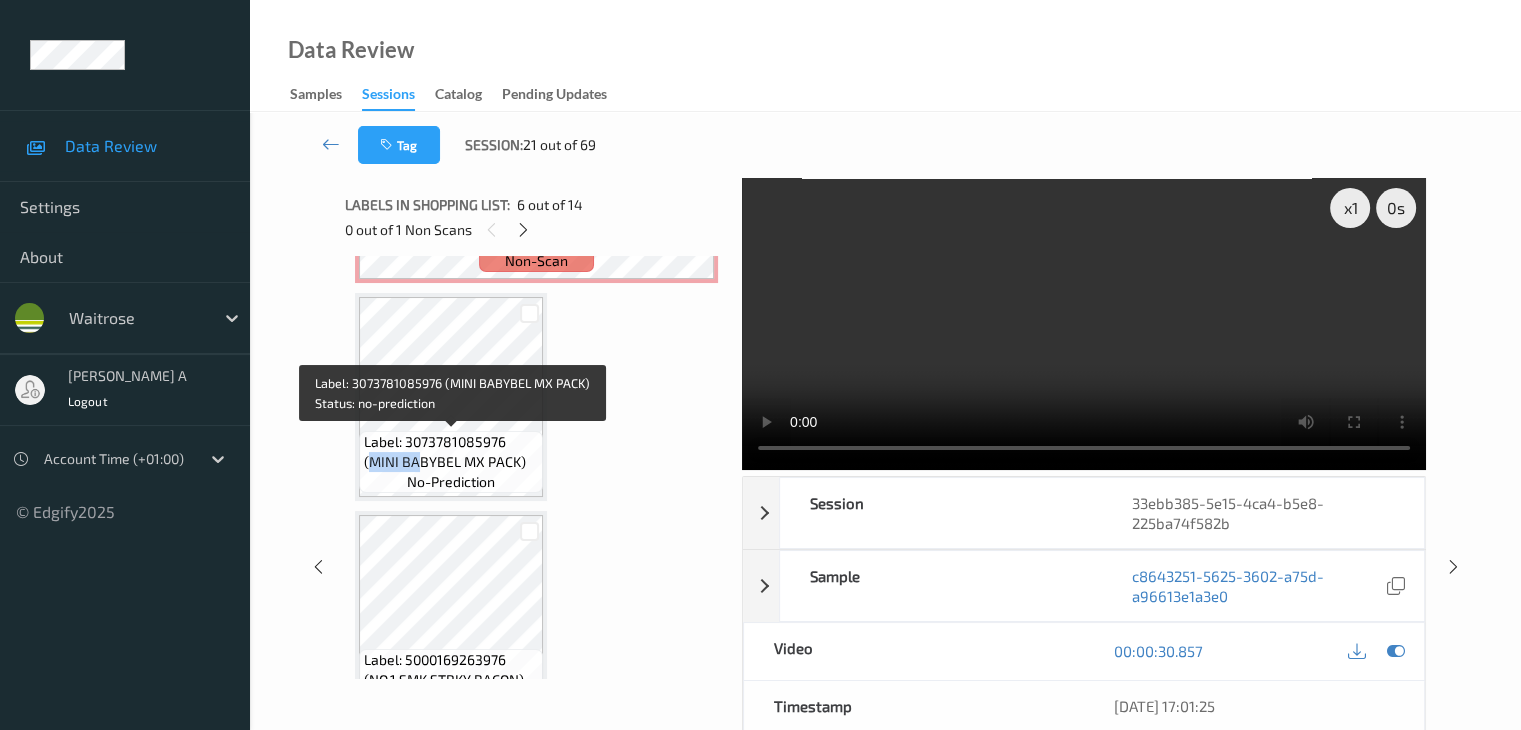 drag, startPoint x: 370, startPoint y: 458, endPoint x: 422, endPoint y: 461, distance: 52.086468 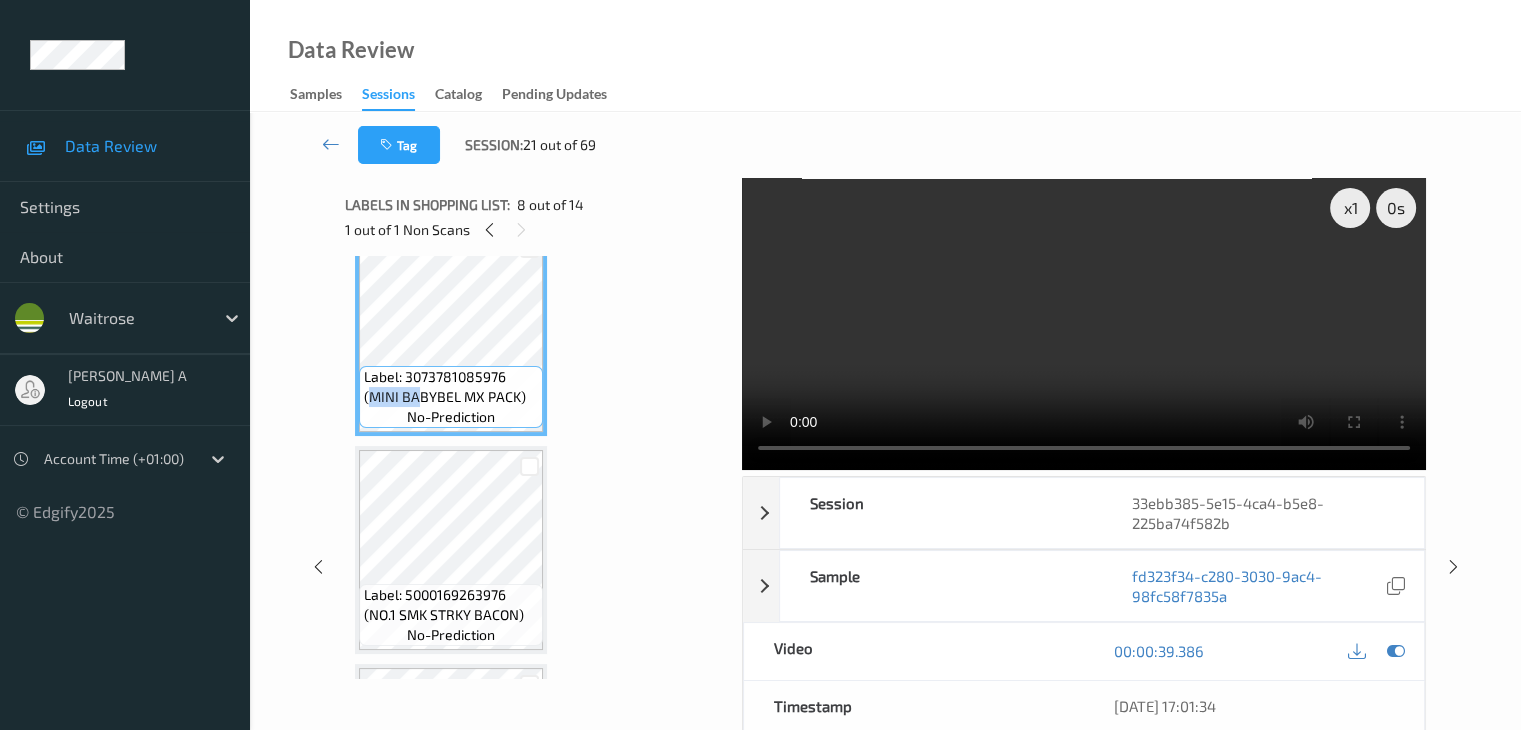 scroll, scrollTop: 1599, scrollLeft: 0, axis: vertical 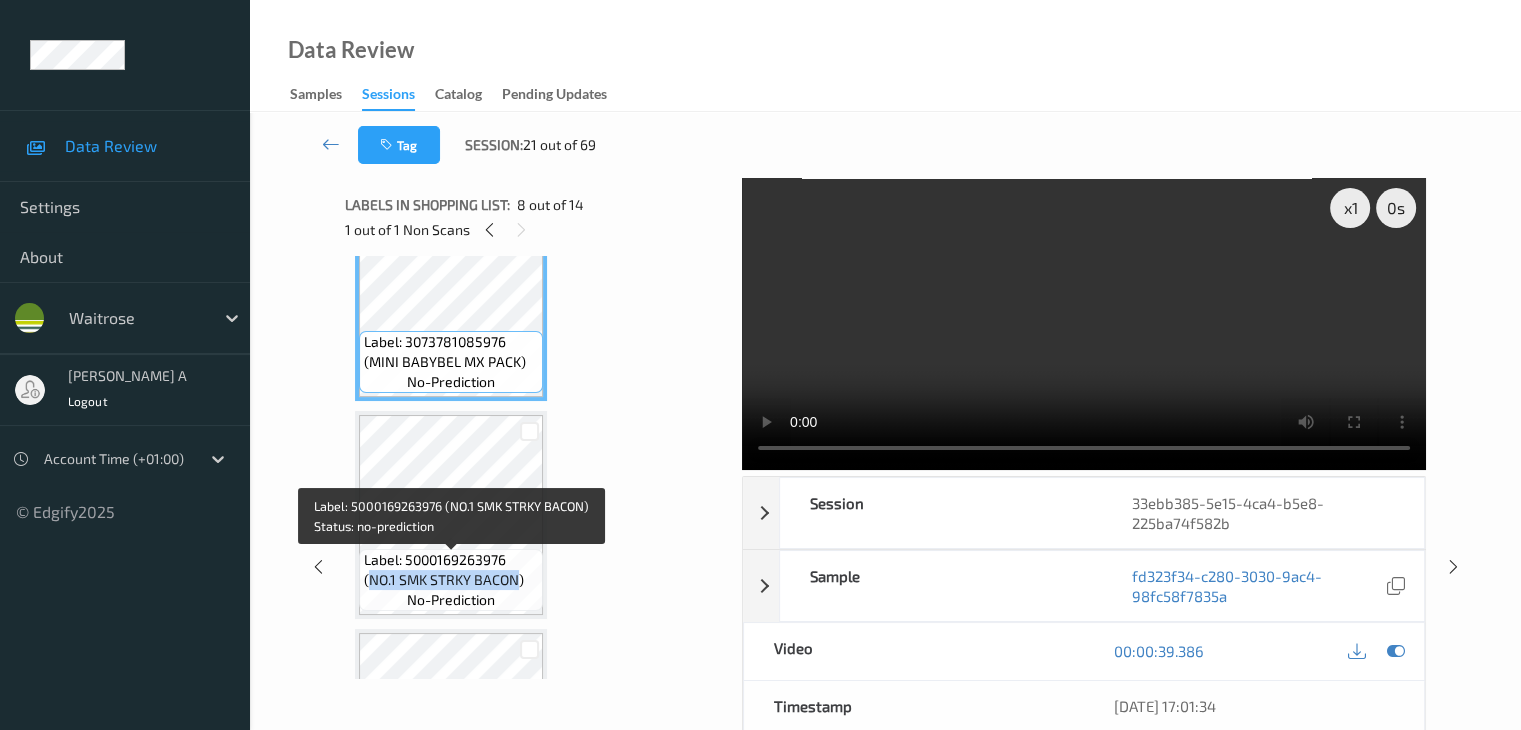 drag, startPoint x: 370, startPoint y: 577, endPoint x: 516, endPoint y: 576, distance: 146.00342 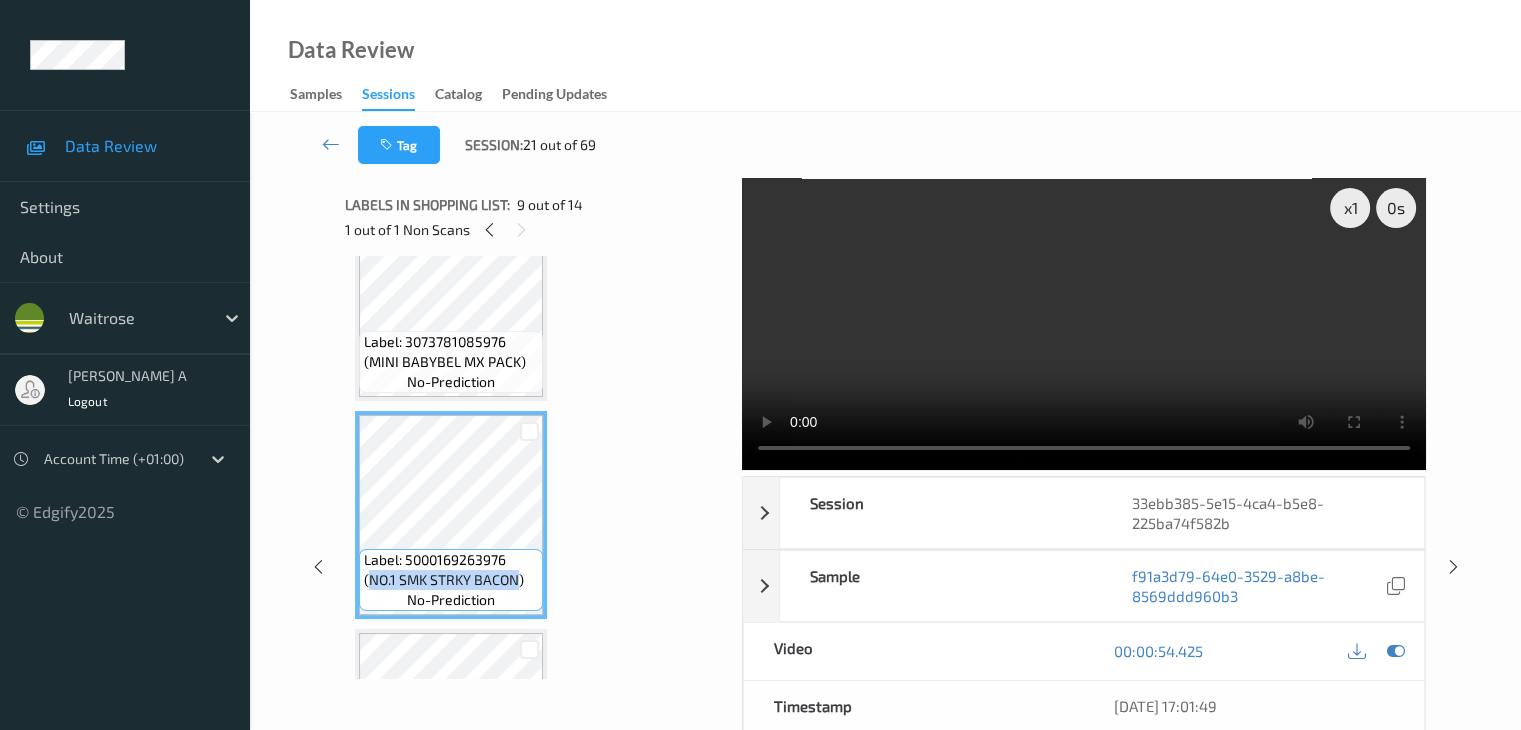 copy on "NO.1 SMK STRKY BACON" 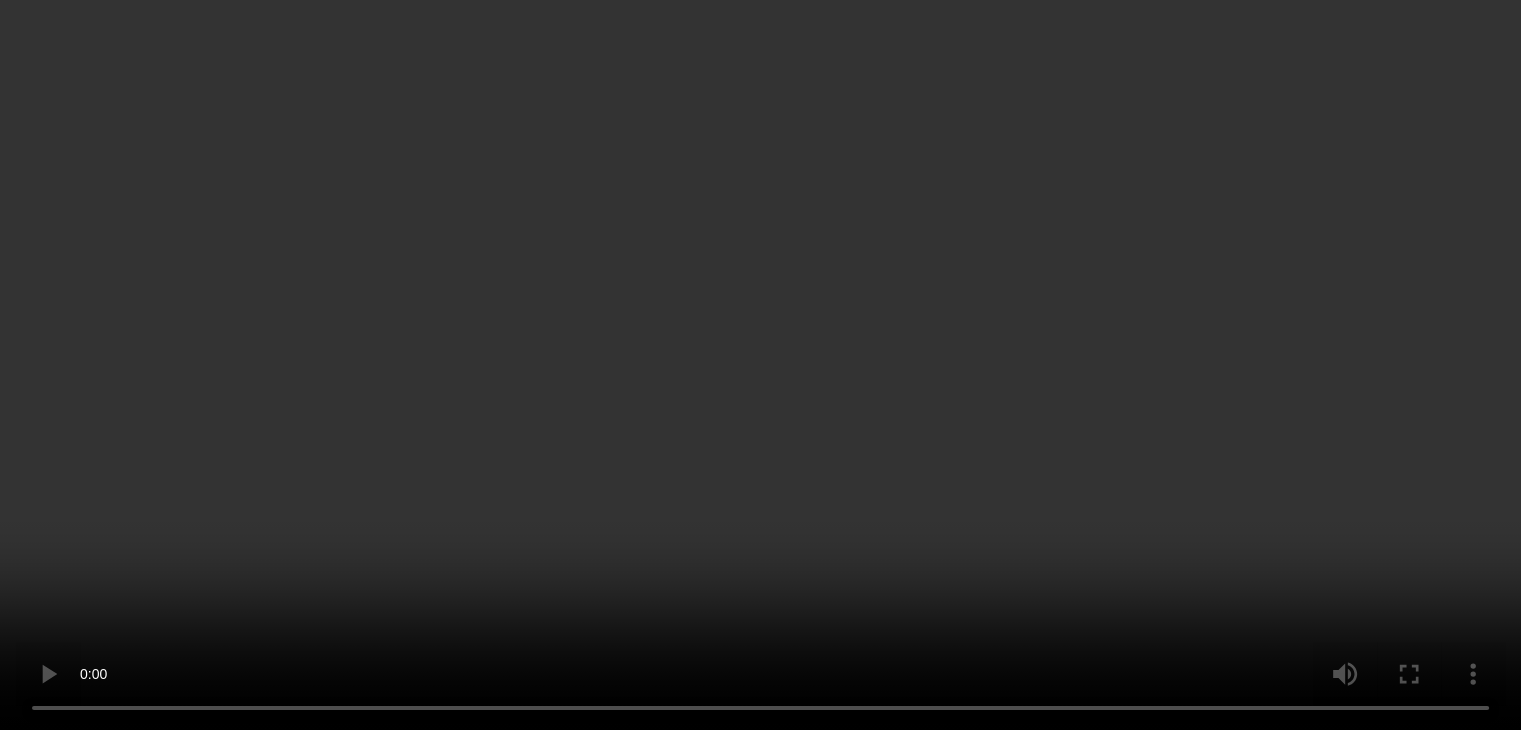 scroll, scrollTop: 1199, scrollLeft: 0, axis: vertical 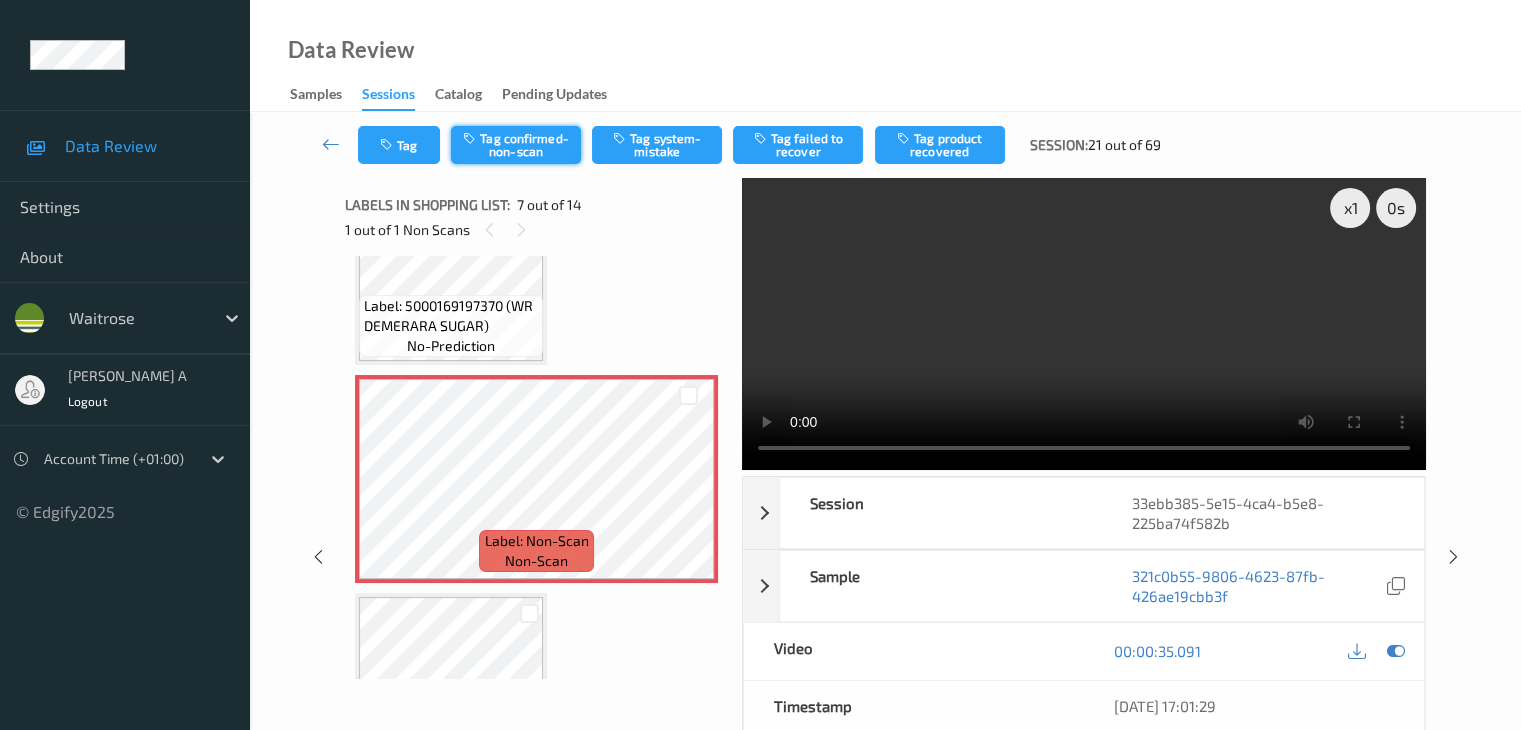 click on "Tag   confirmed-non-scan" at bounding box center [516, 145] 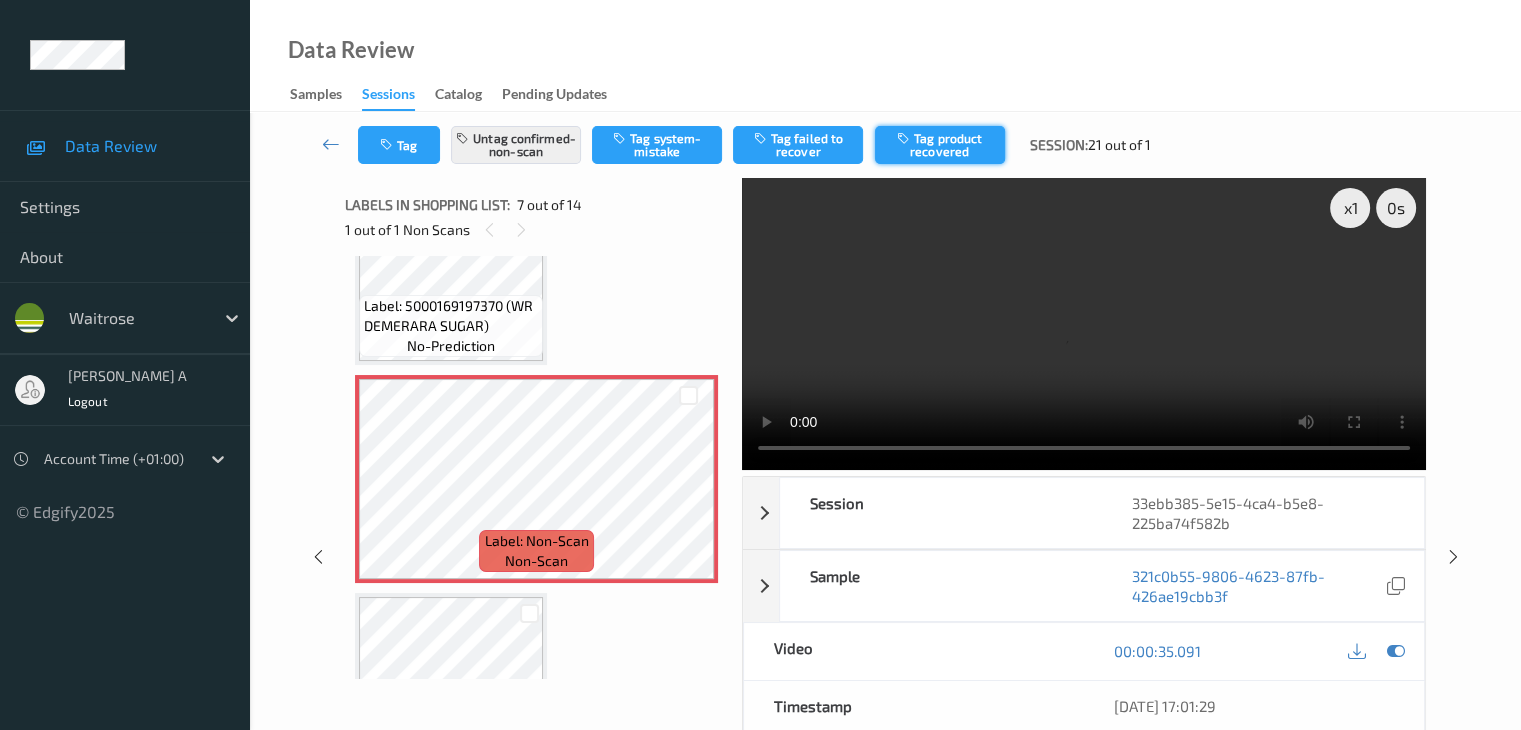 click on "Tag   product recovered" at bounding box center [940, 145] 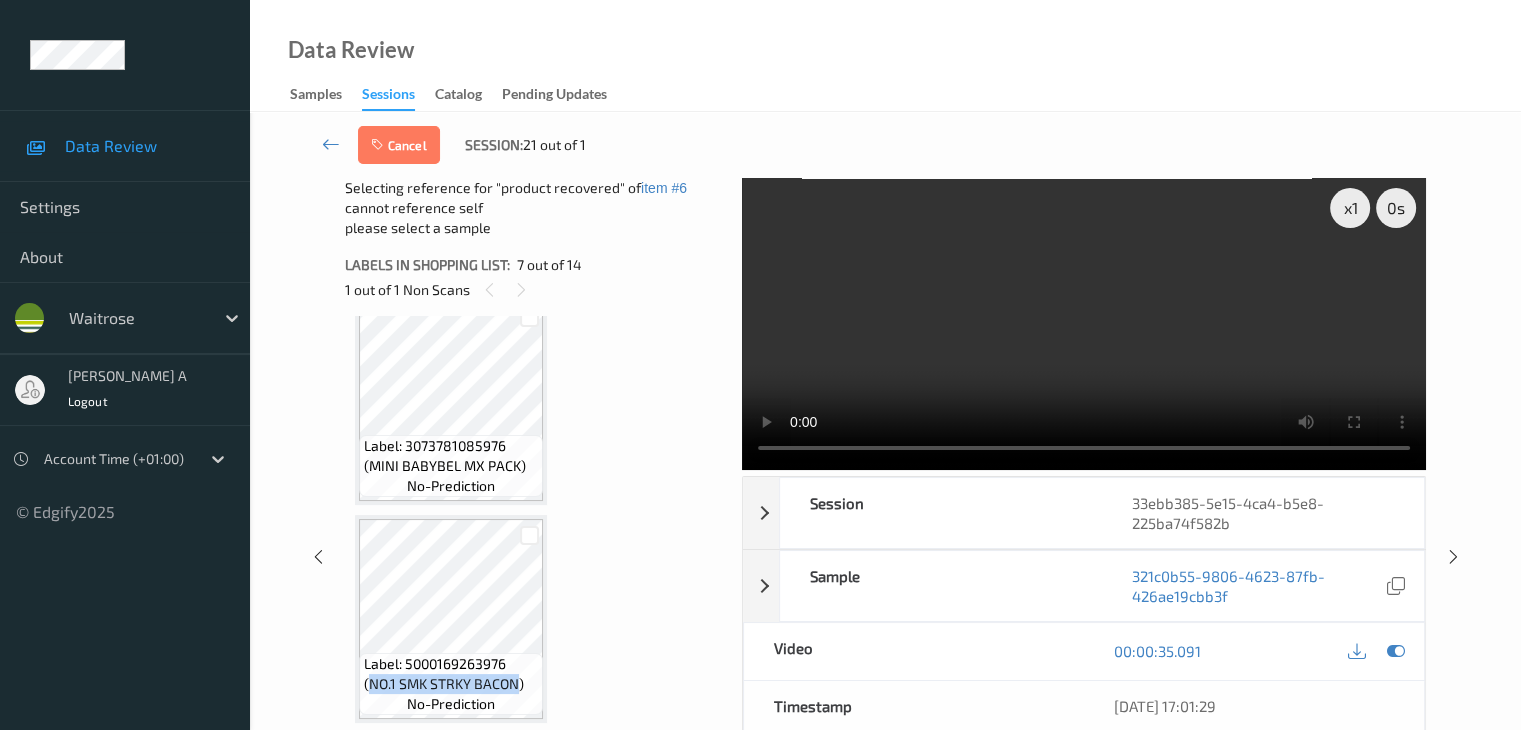 scroll, scrollTop: 1599, scrollLeft: 0, axis: vertical 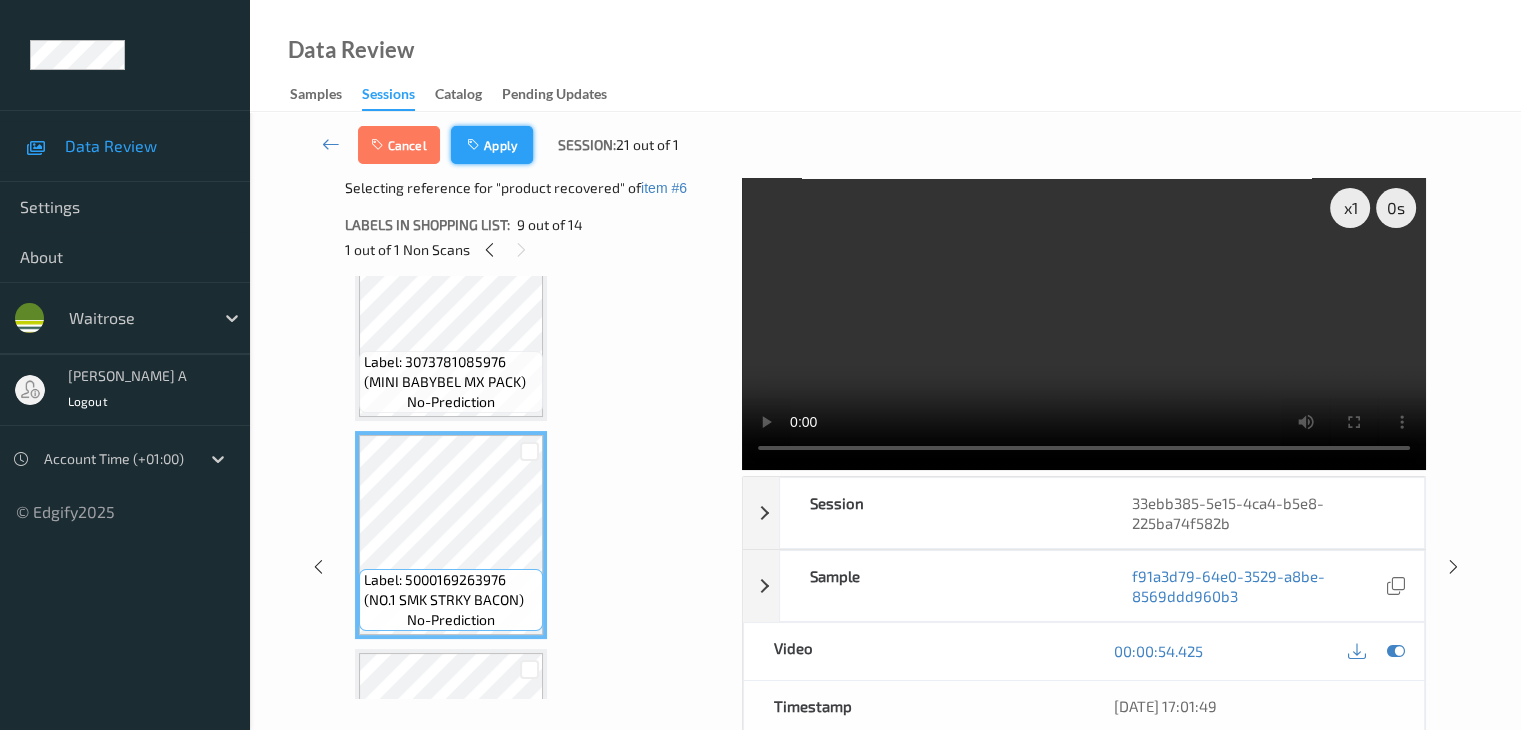 click on "Apply" at bounding box center (492, 145) 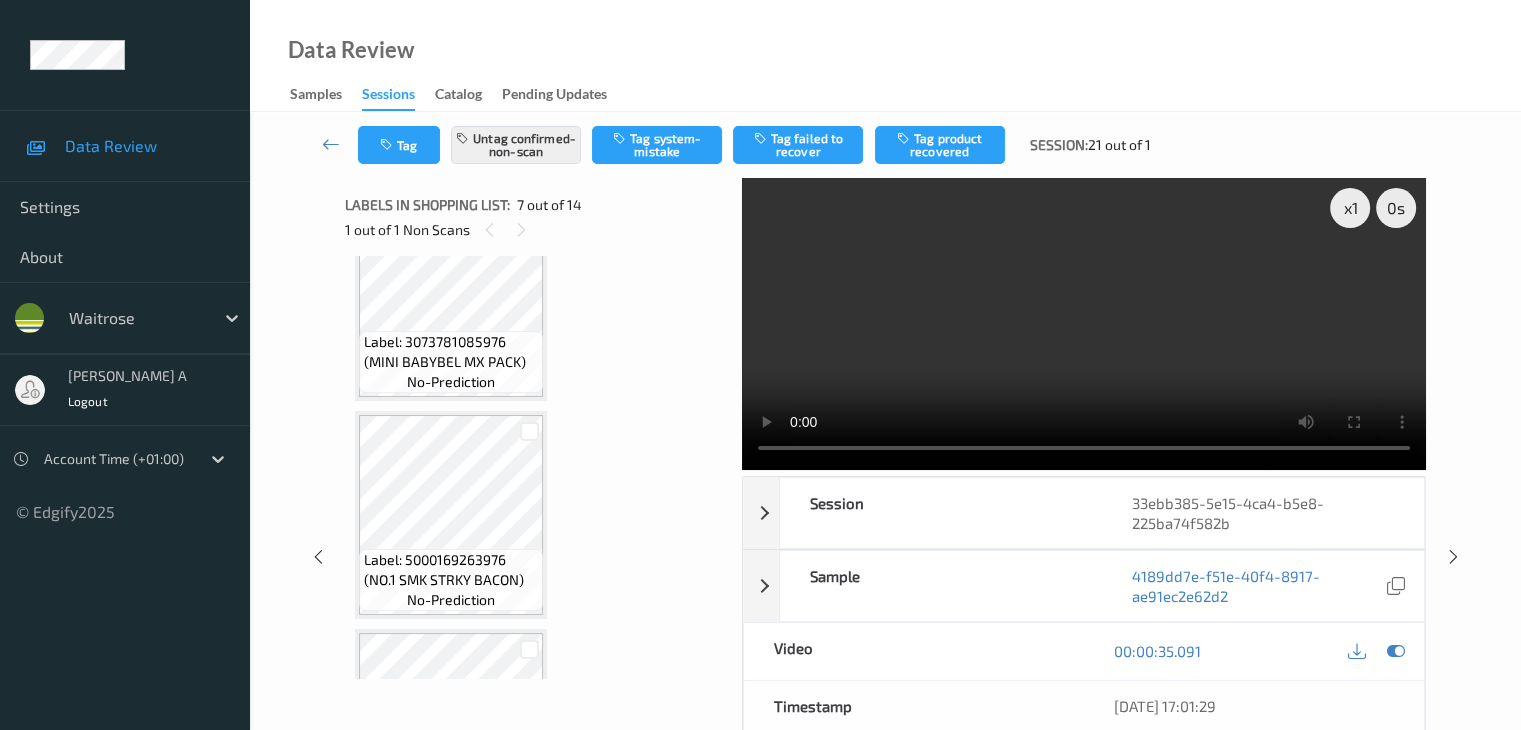 scroll, scrollTop: 1099, scrollLeft: 0, axis: vertical 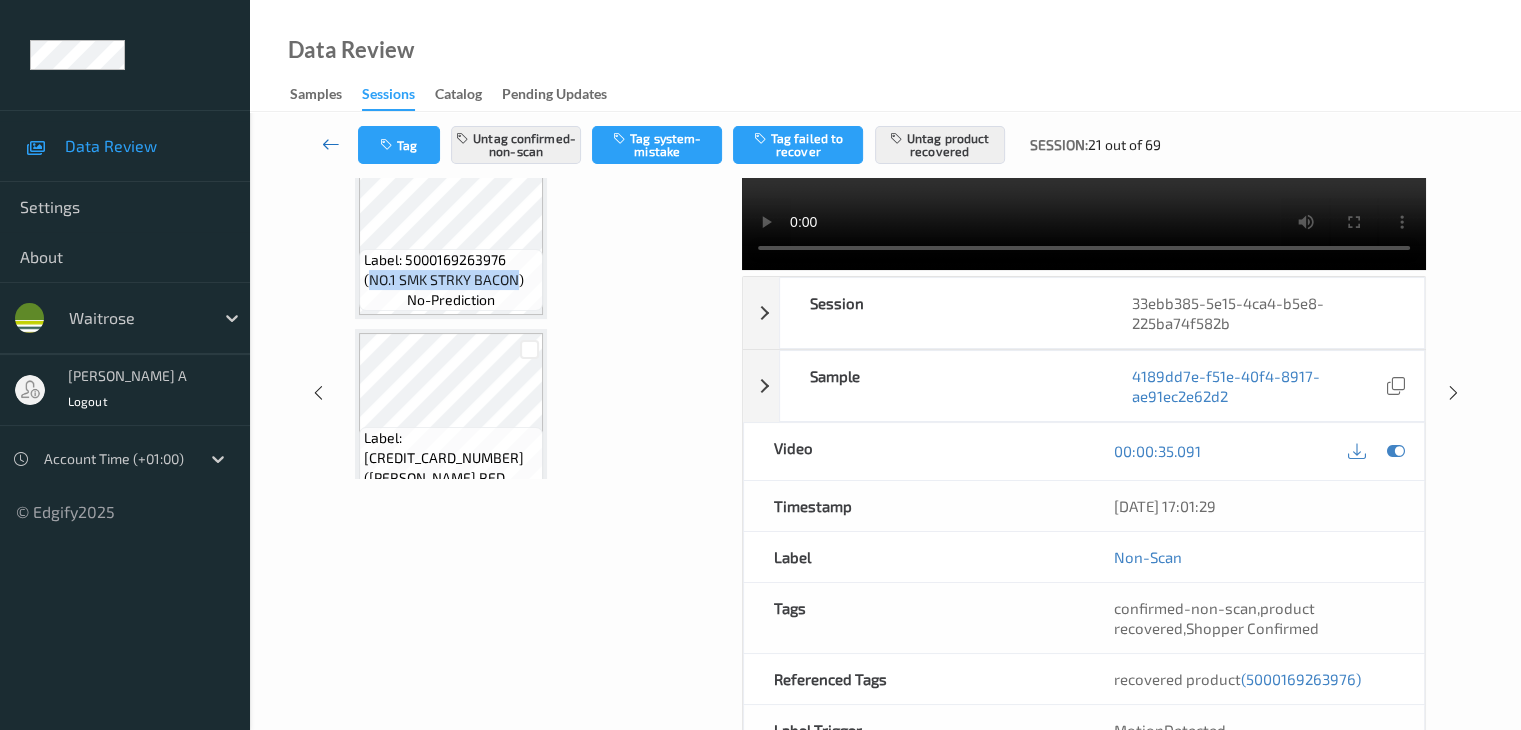 click at bounding box center [331, 144] 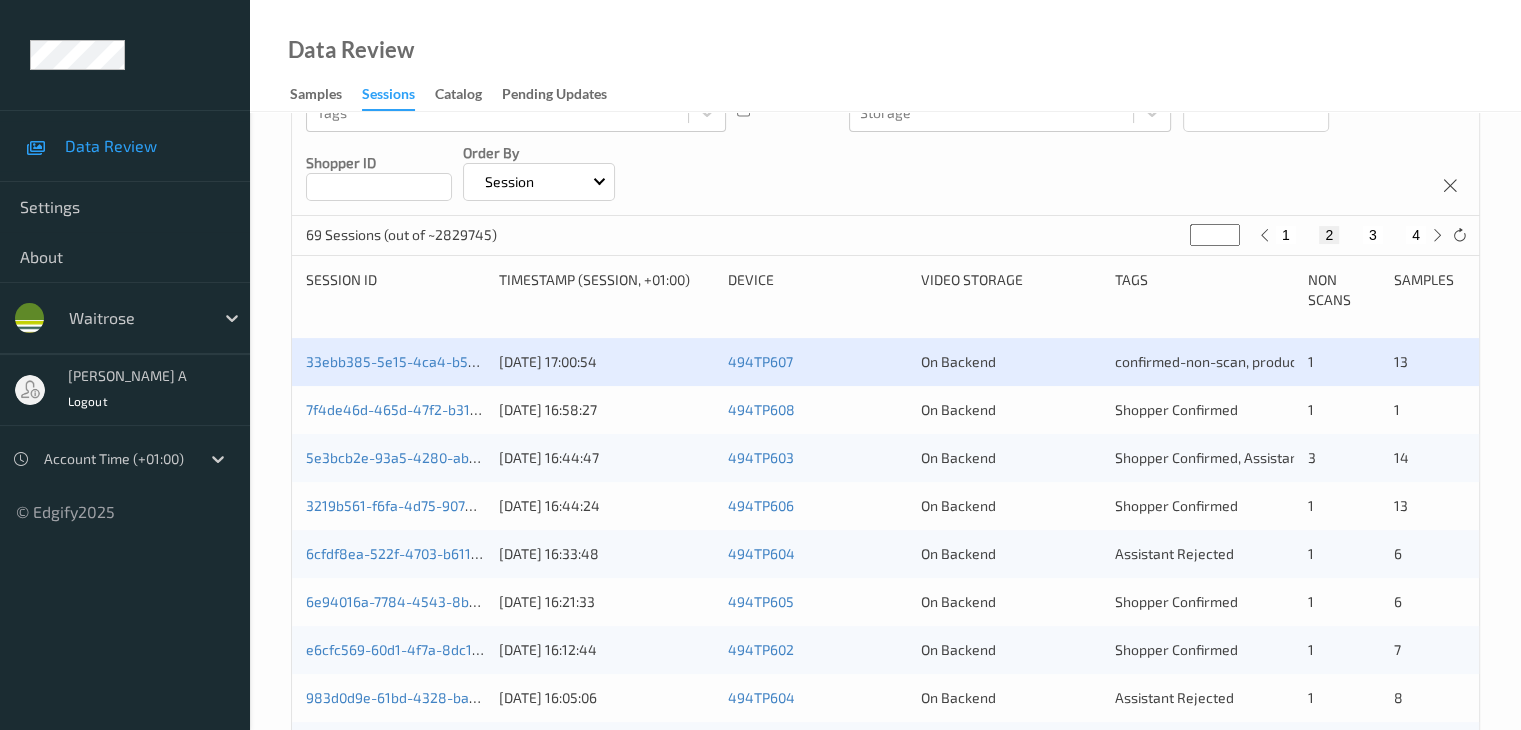 scroll, scrollTop: 300, scrollLeft: 0, axis: vertical 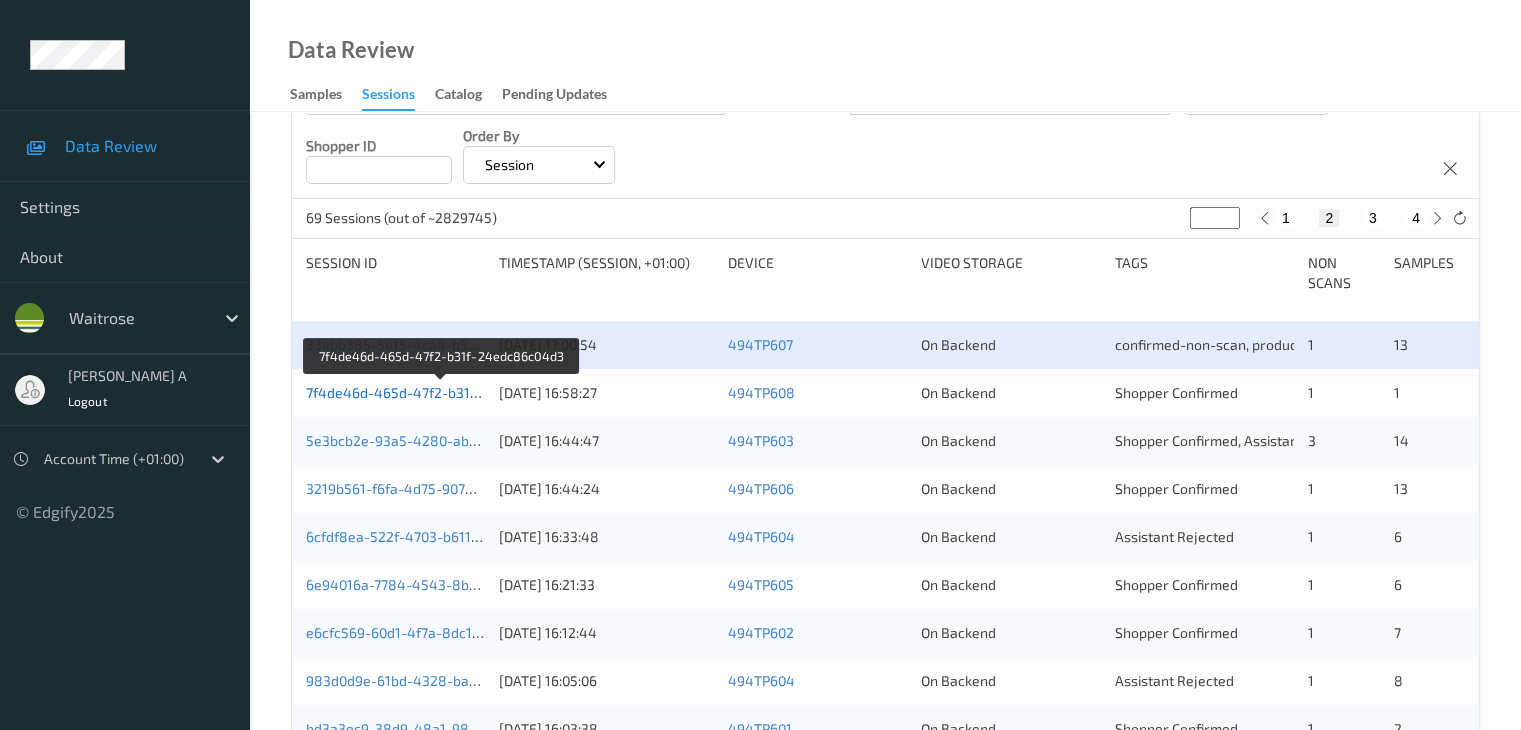 click on "7f4de46d-465d-47f2-b31f-24edc86c04d3" at bounding box center [442, 392] 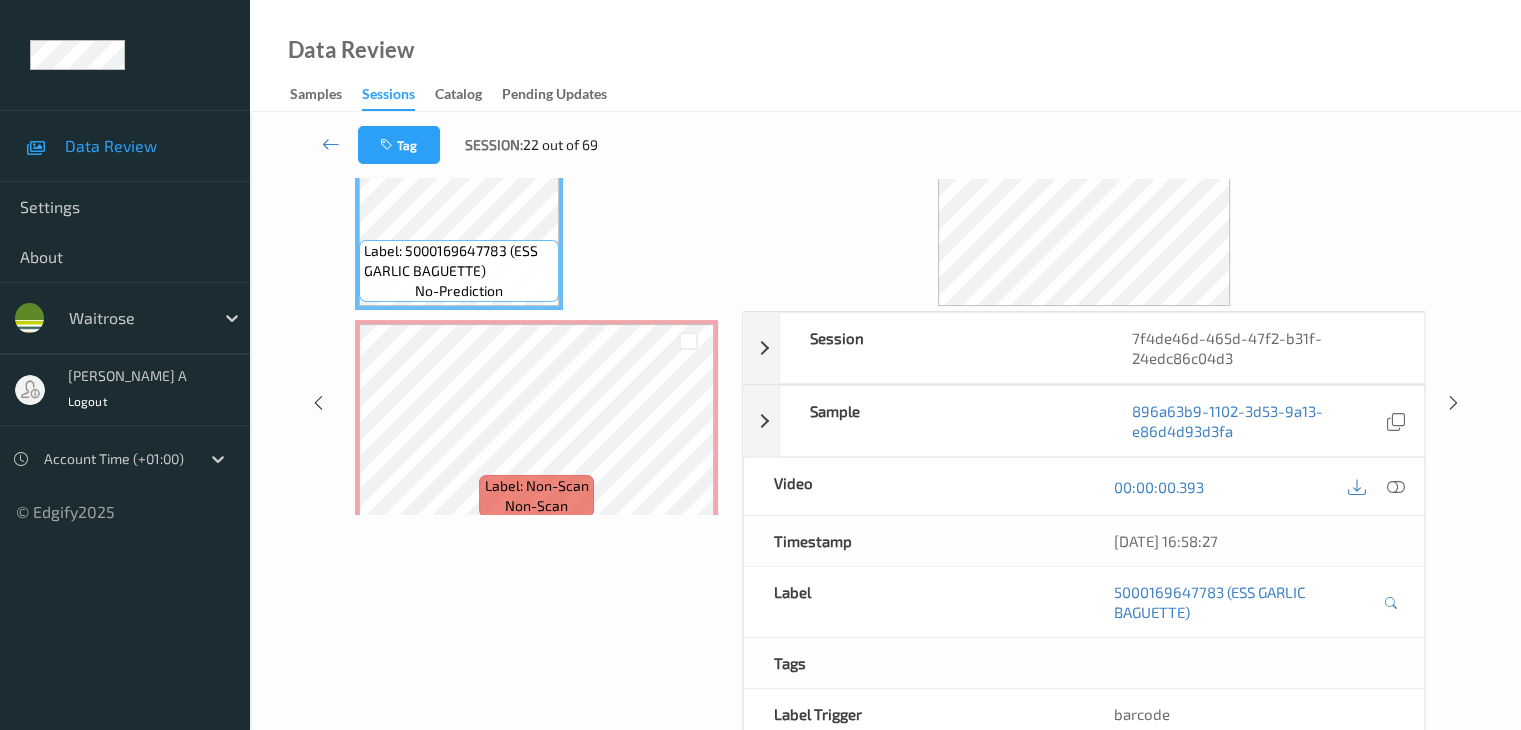 scroll, scrollTop: 0, scrollLeft: 0, axis: both 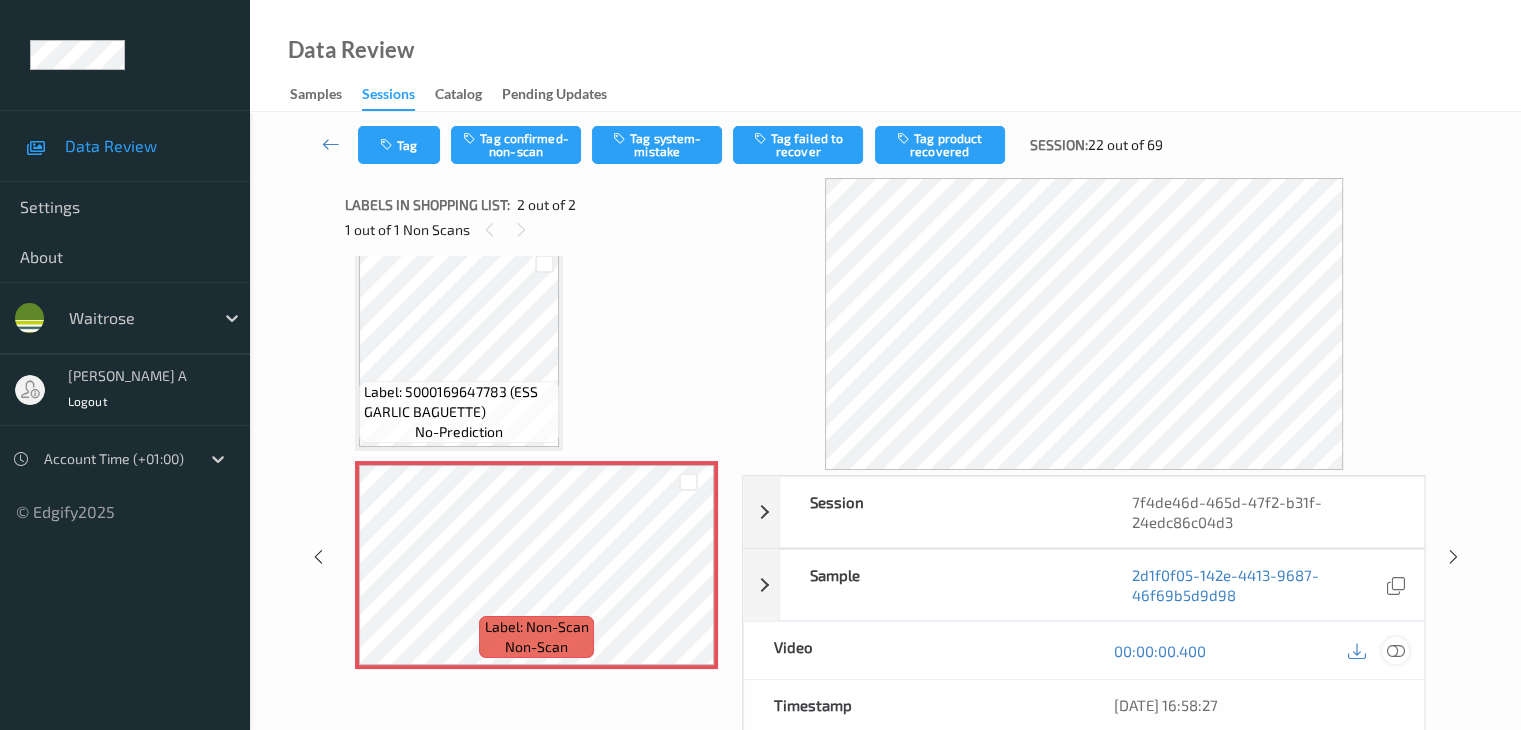 click at bounding box center (1395, 651) 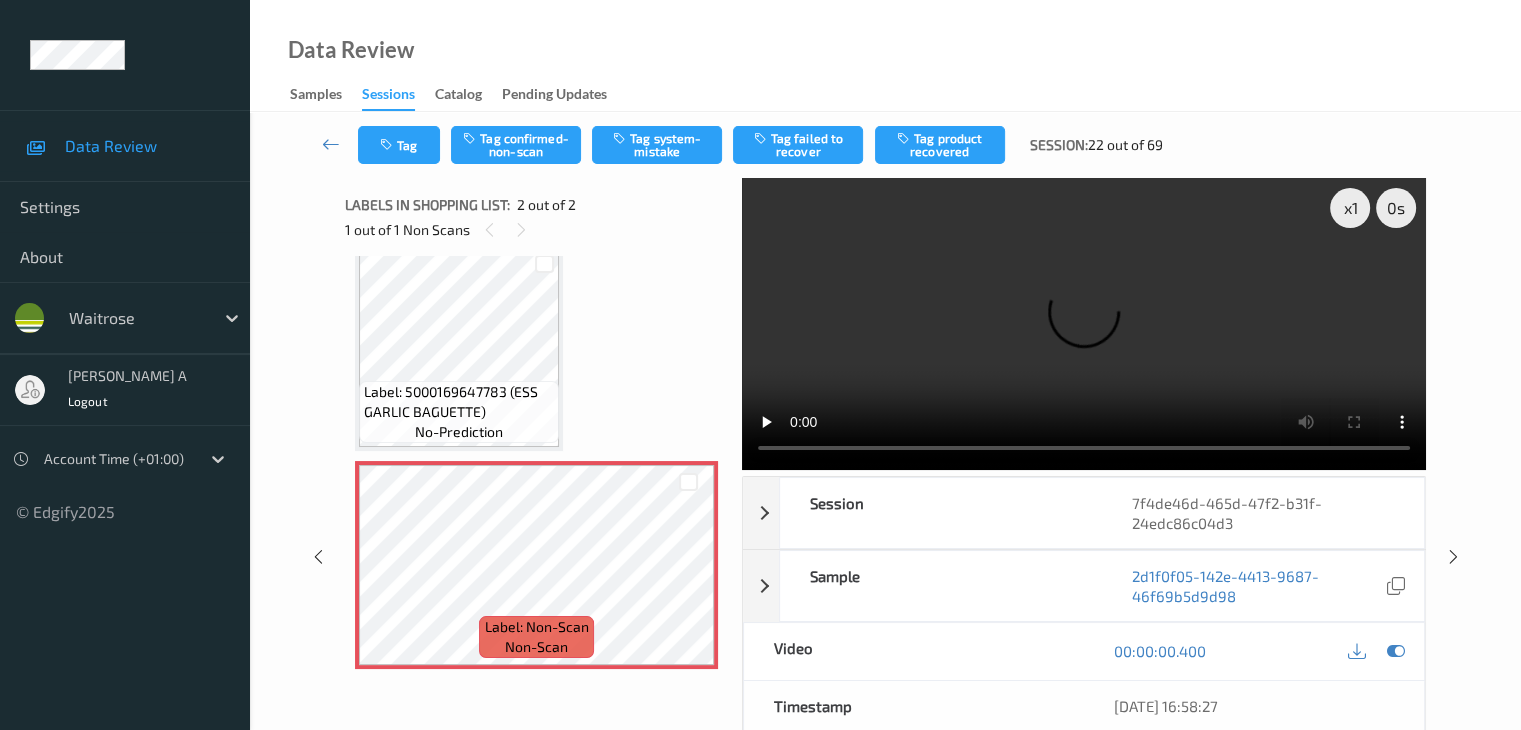 scroll, scrollTop: 0, scrollLeft: 0, axis: both 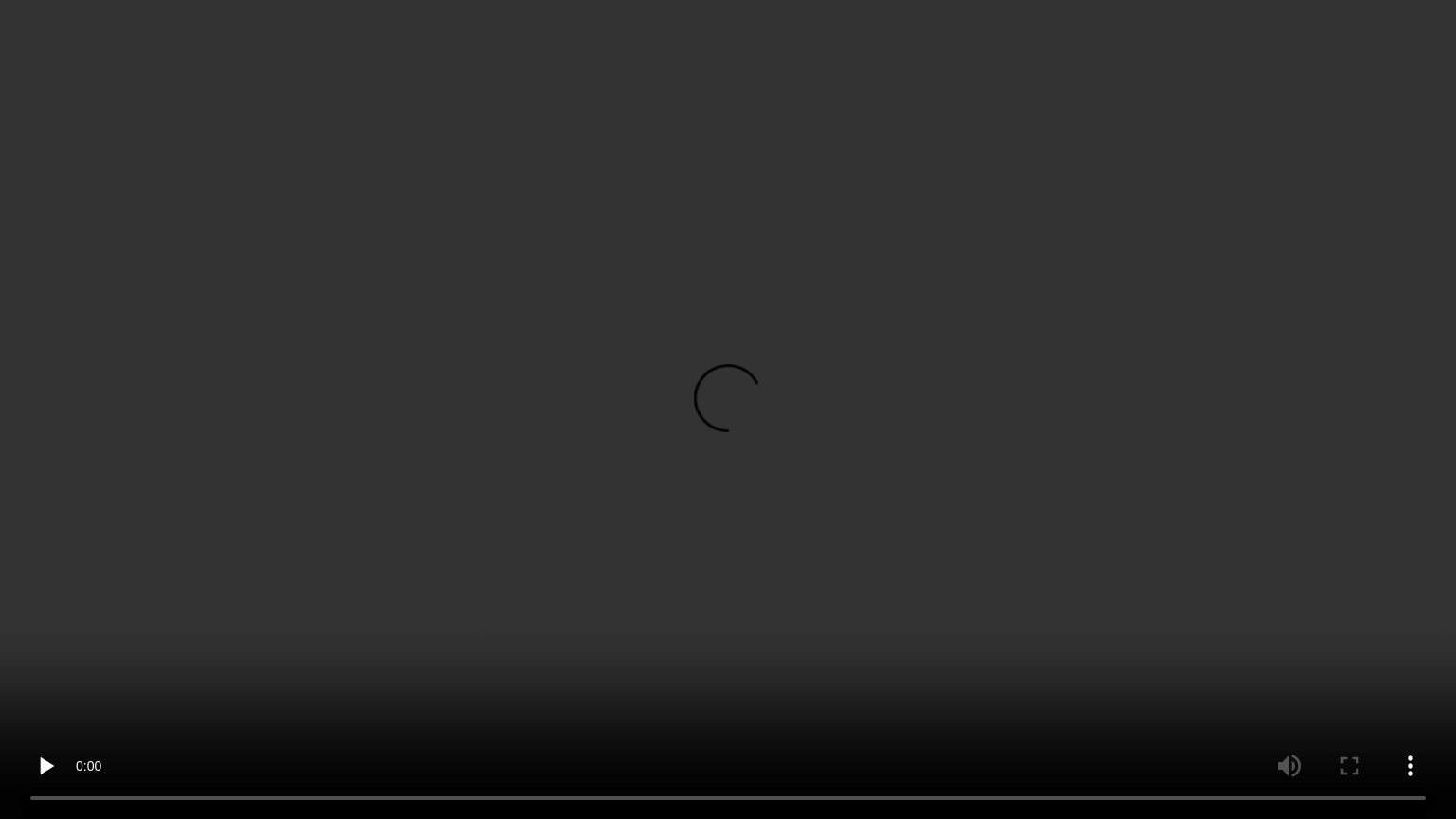 type 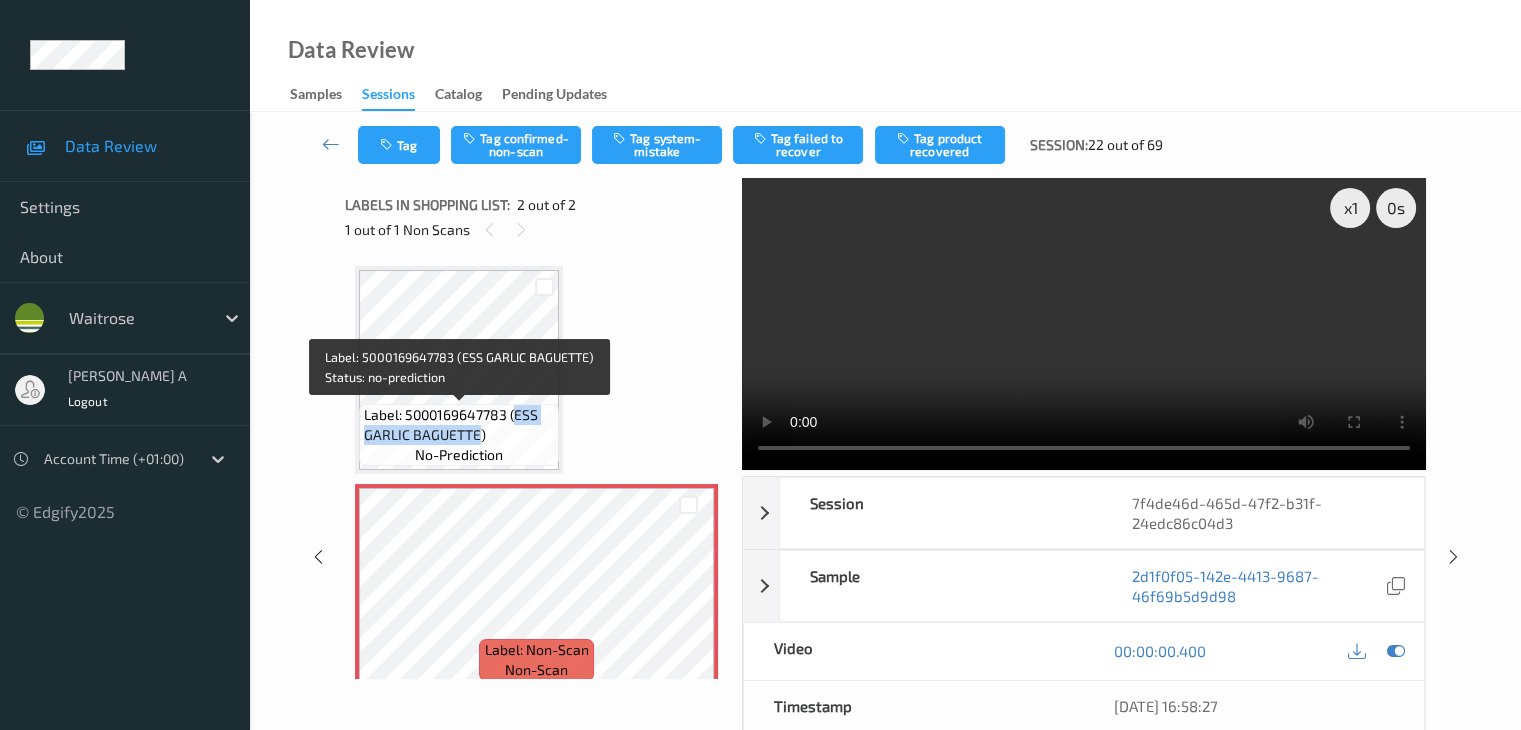 drag, startPoint x: 513, startPoint y: 412, endPoint x: 478, endPoint y: 430, distance: 39.357338 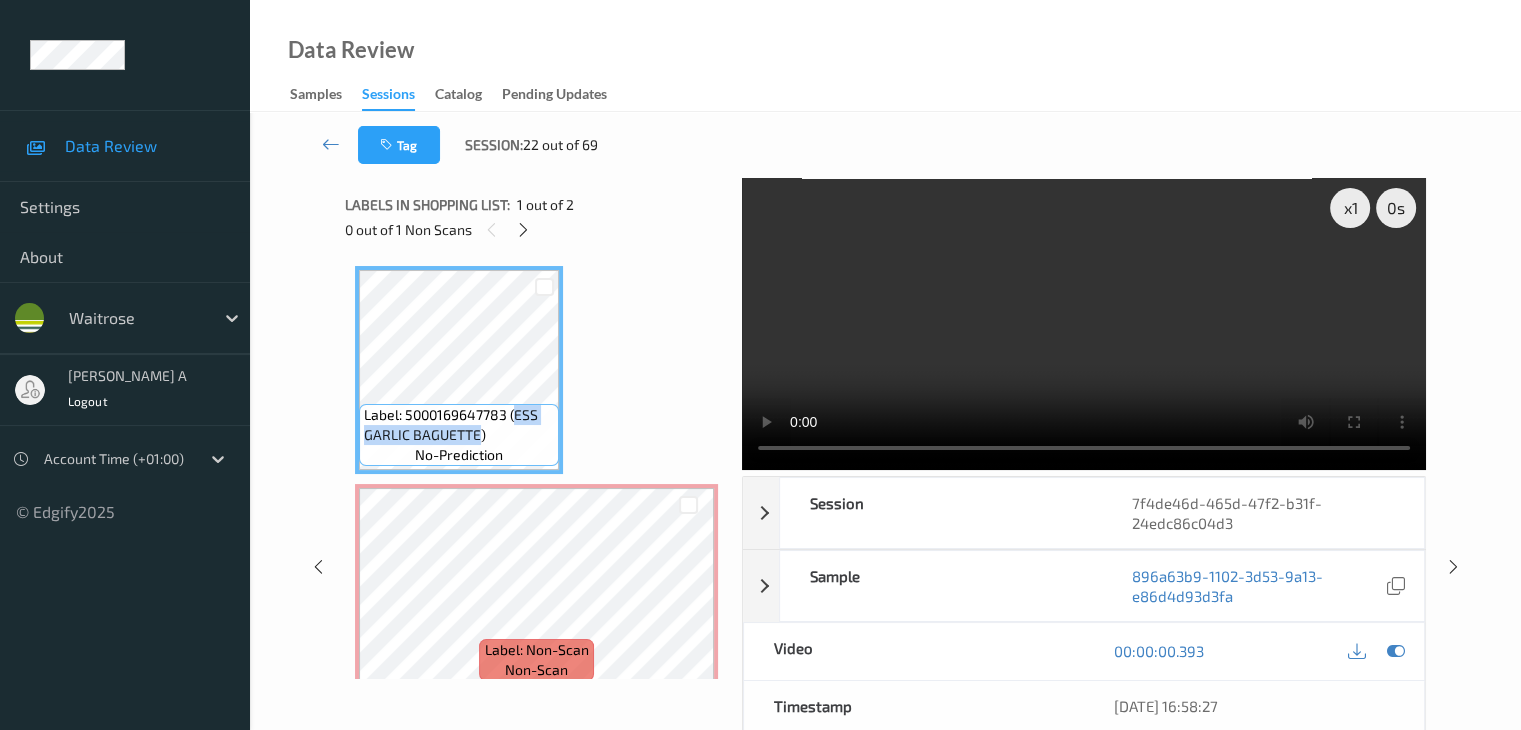 copy on "ESS GARLIC BAGUETTE" 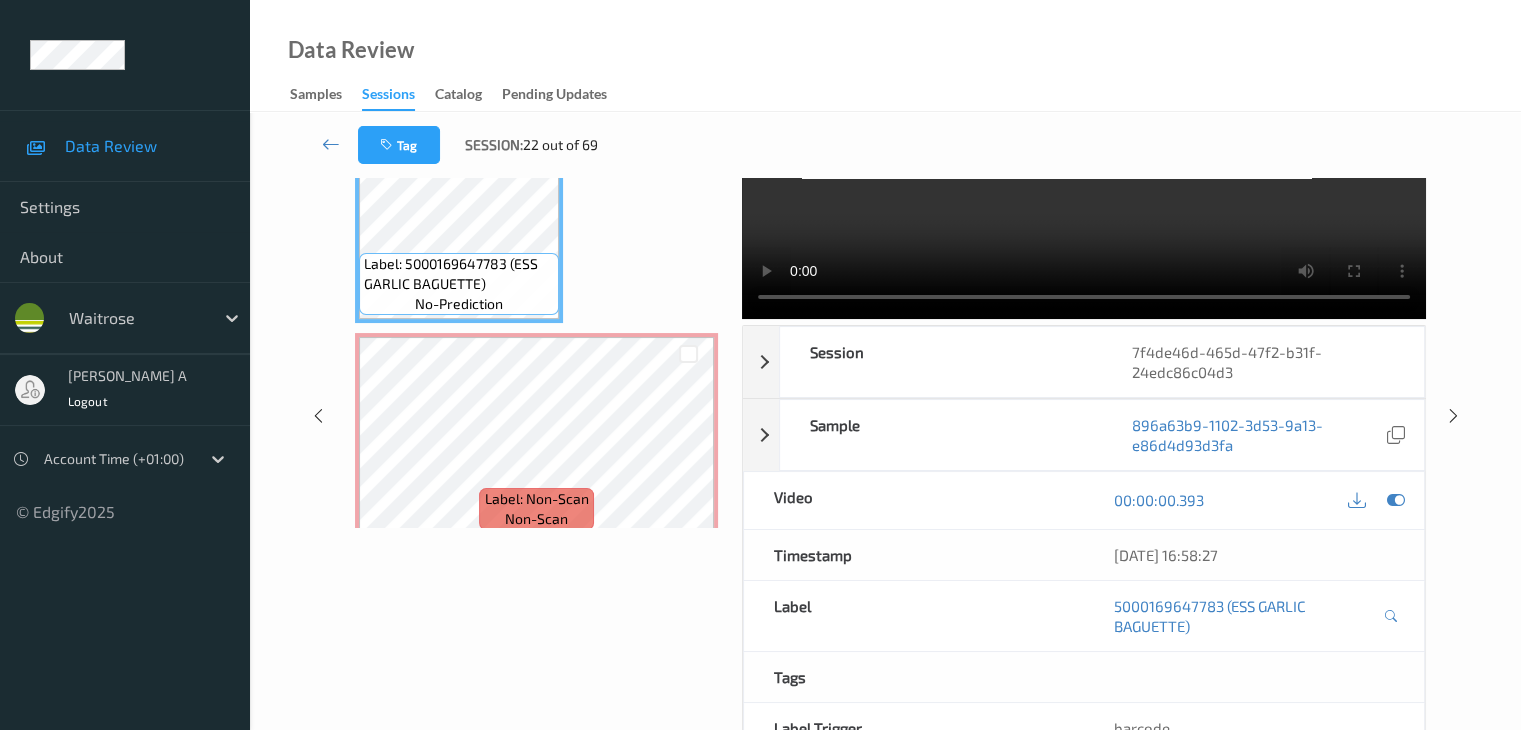 scroll, scrollTop: 0, scrollLeft: 0, axis: both 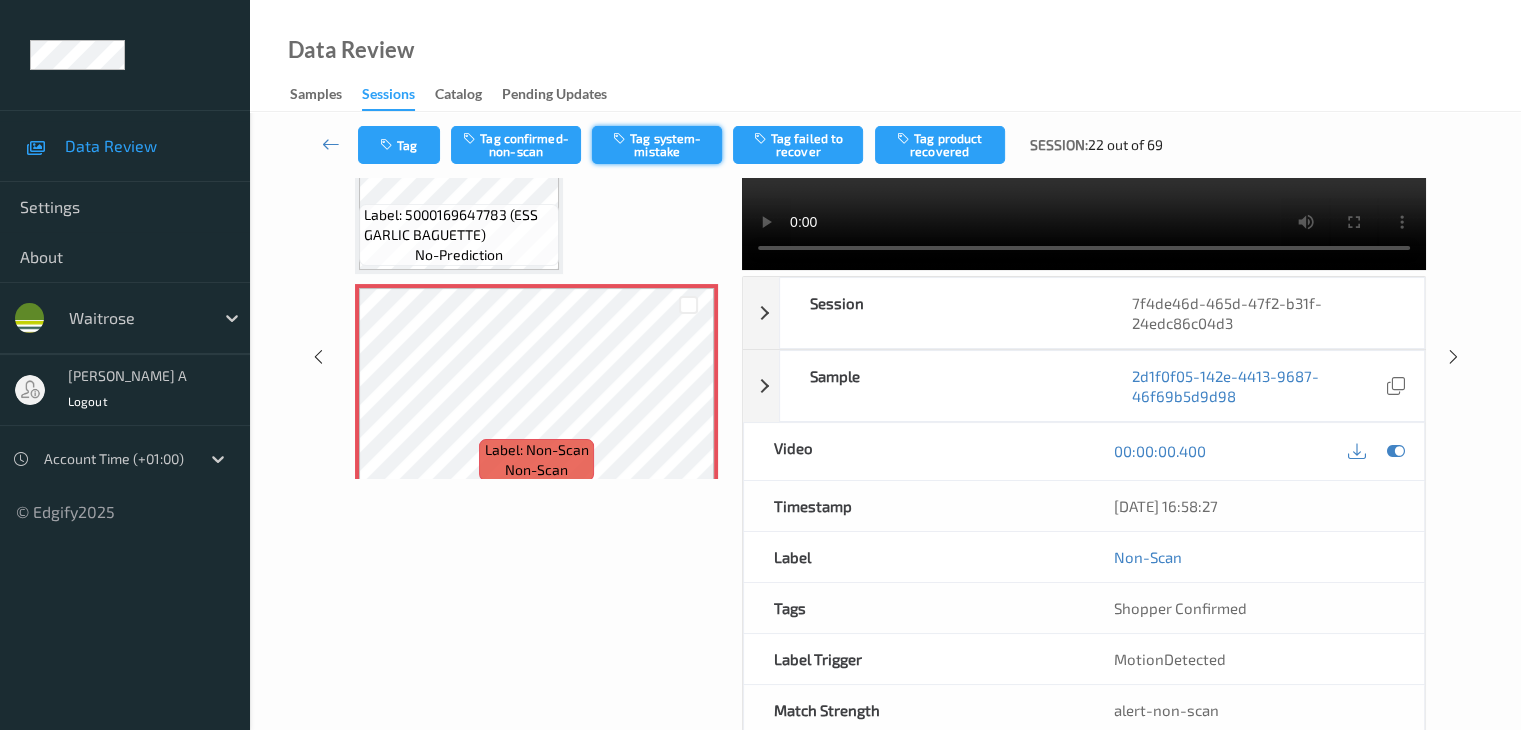 click on "Tag   system-mistake" at bounding box center (657, 145) 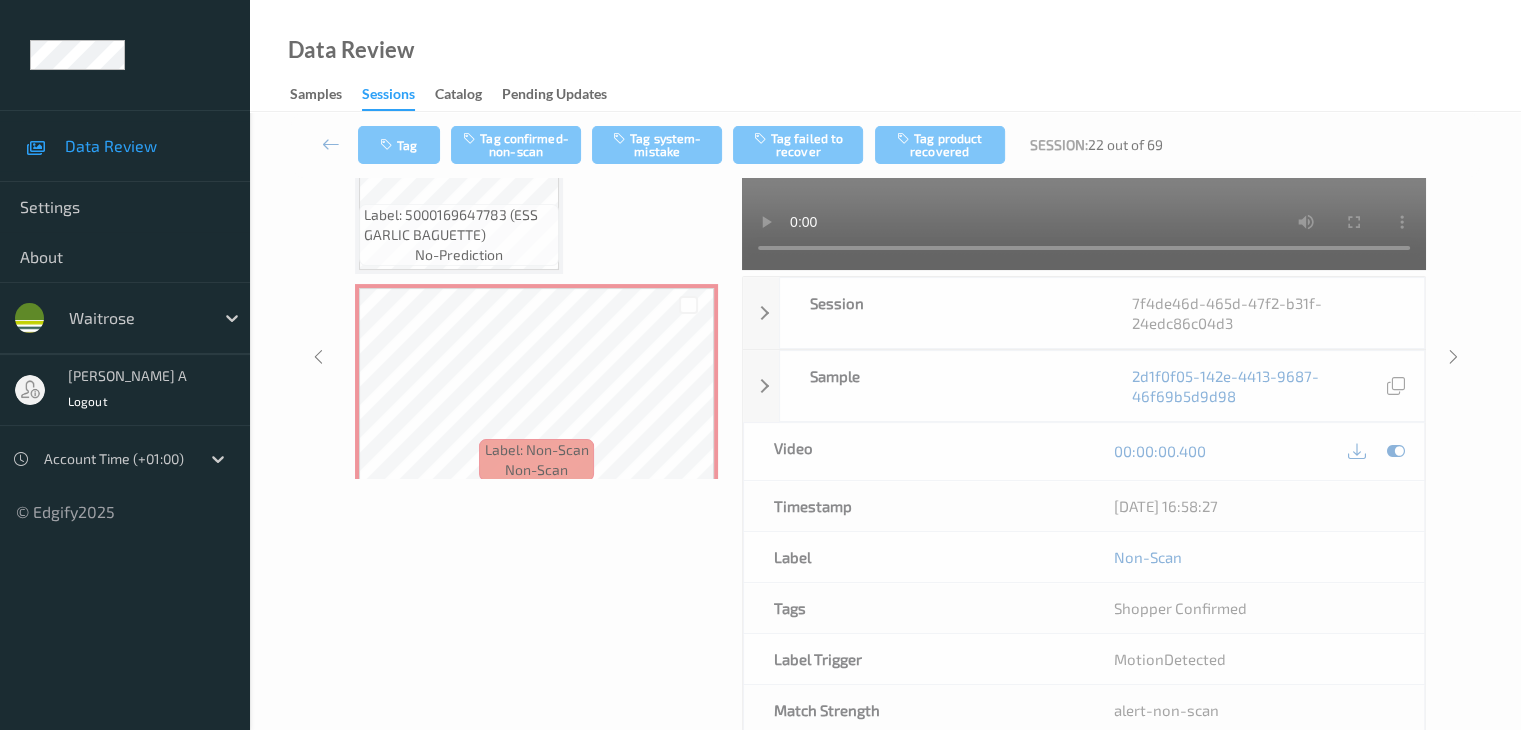 scroll, scrollTop: 200, scrollLeft: 0, axis: vertical 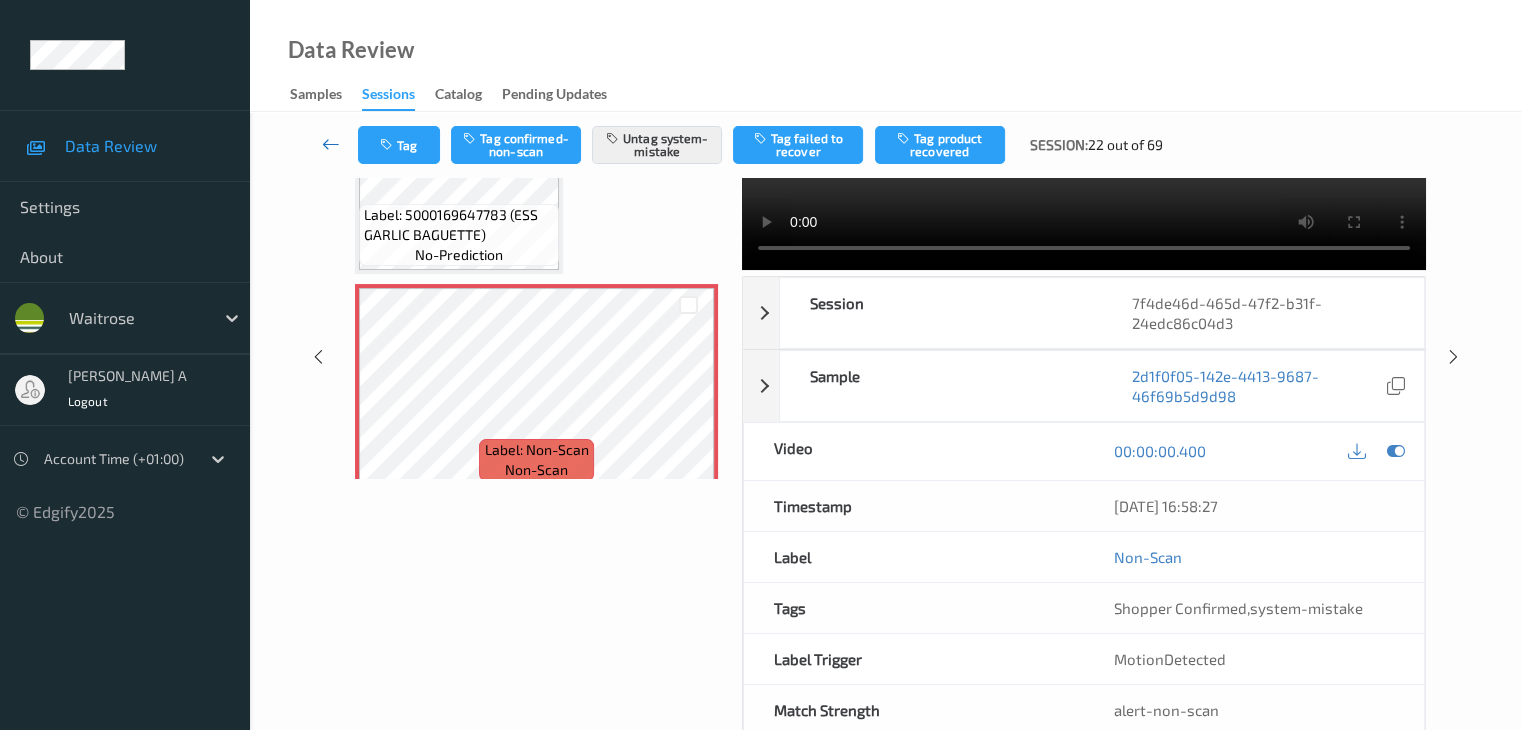 click at bounding box center [331, 144] 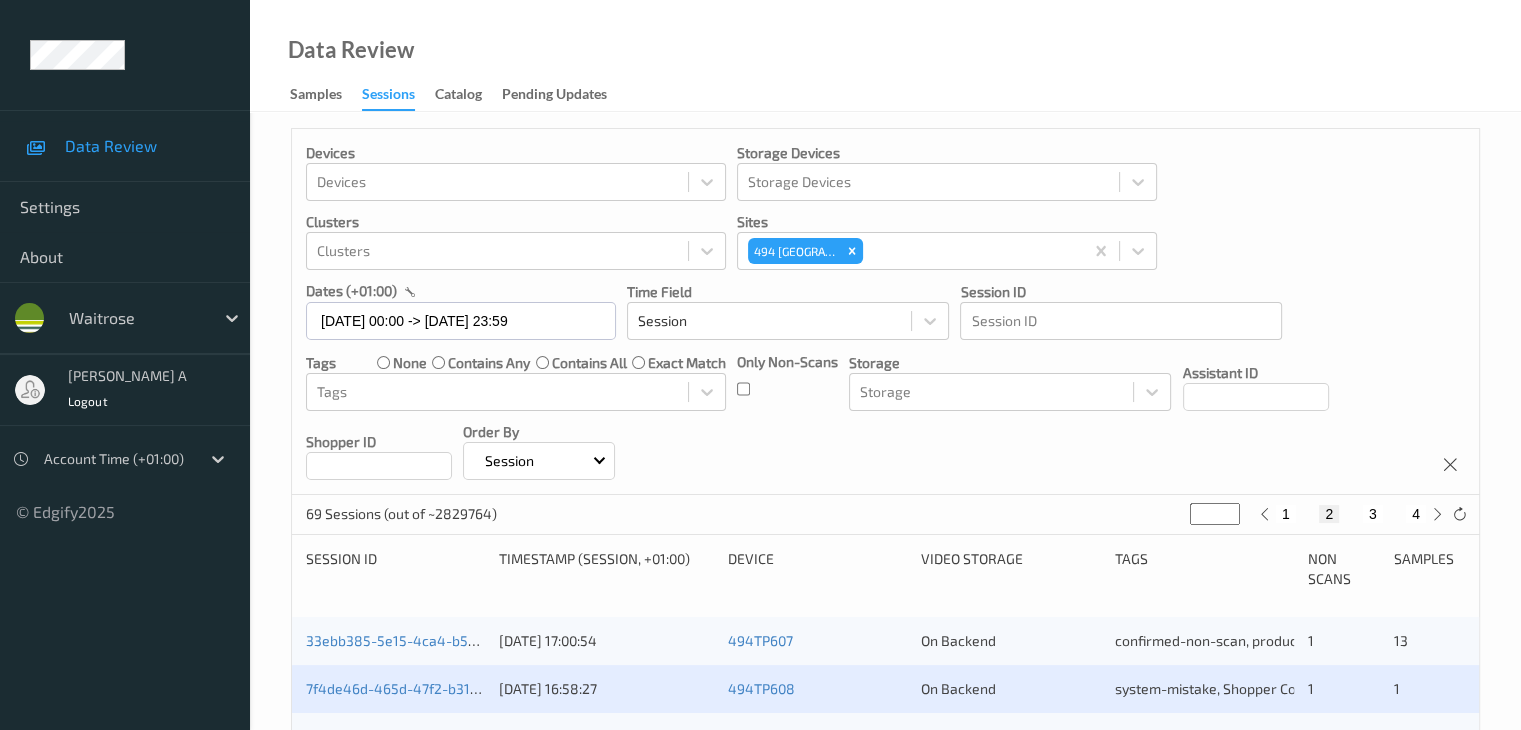 scroll, scrollTop: 0, scrollLeft: 0, axis: both 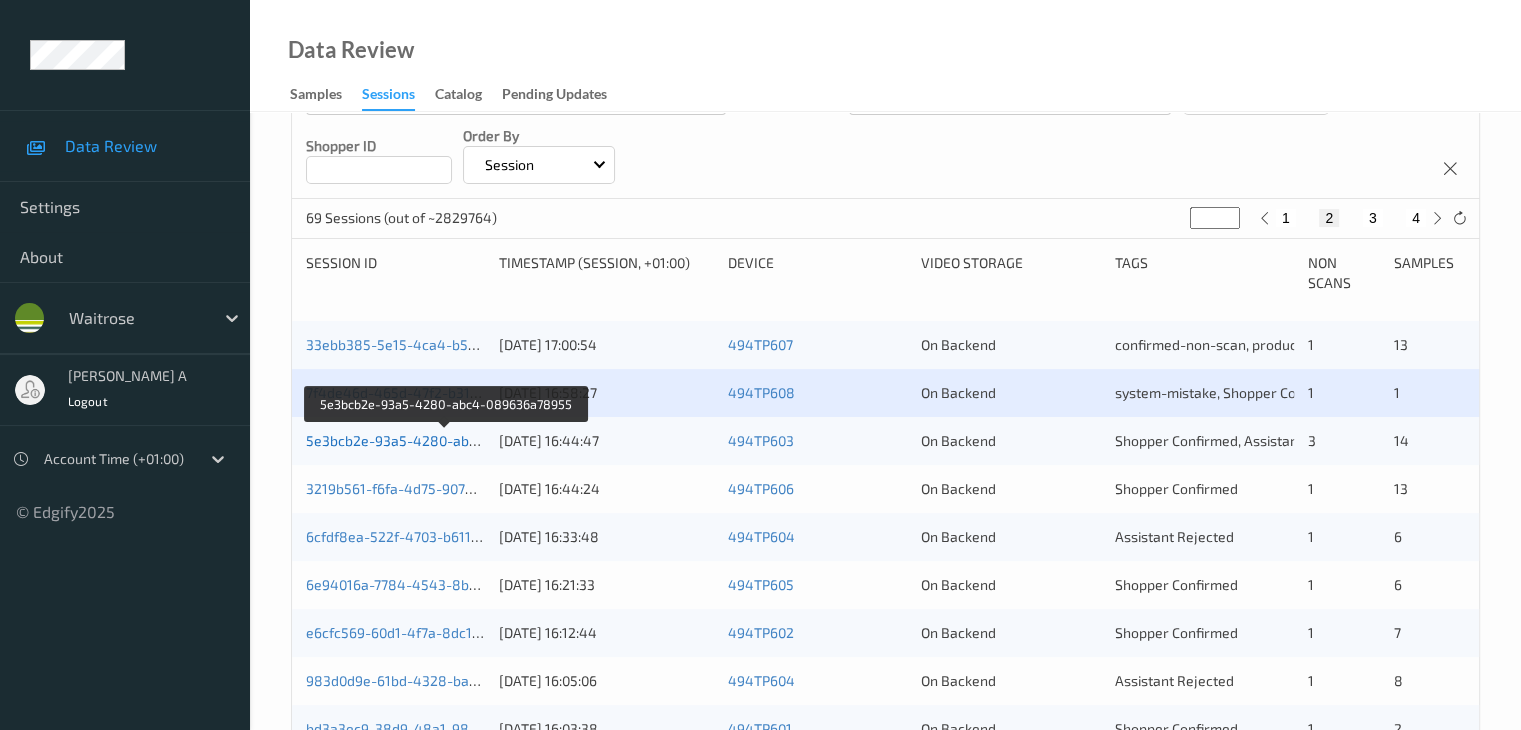 click on "5e3bcb2e-93a5-4280-abc4-089636a78955" at bounding box center (447, 440) 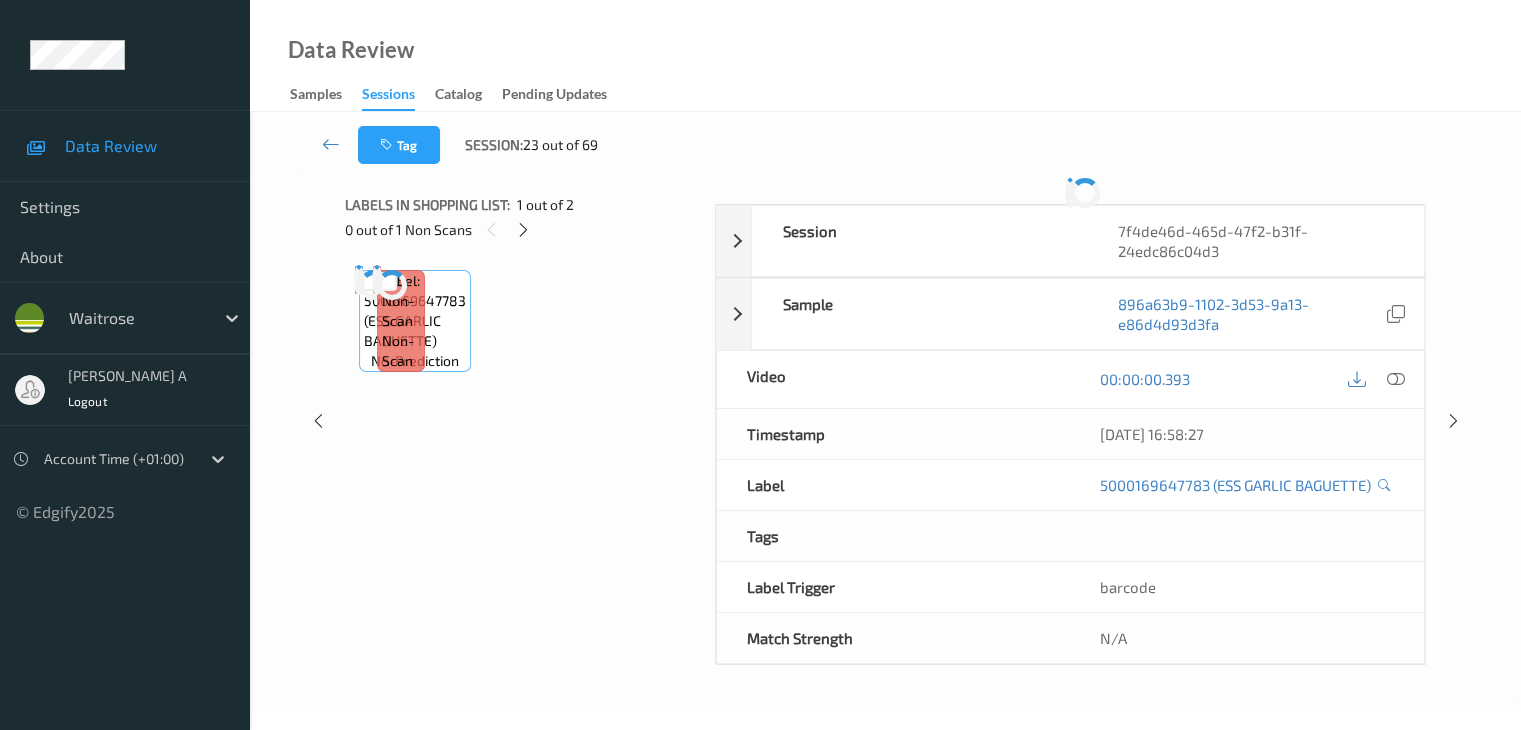 scroll, scrollTop: 264, scrollLeft: 0, axis: vertical 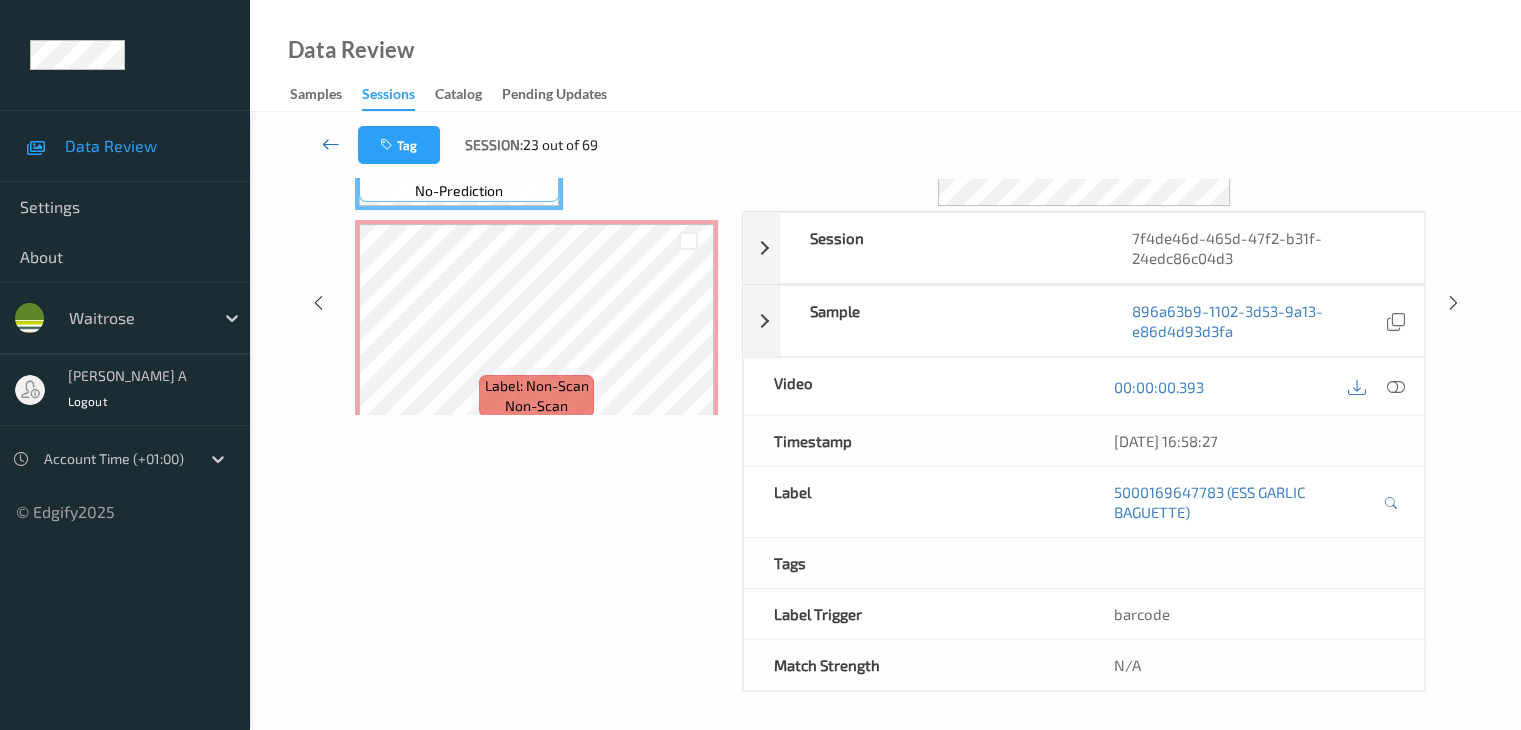 click at bounding box center [331, 144] 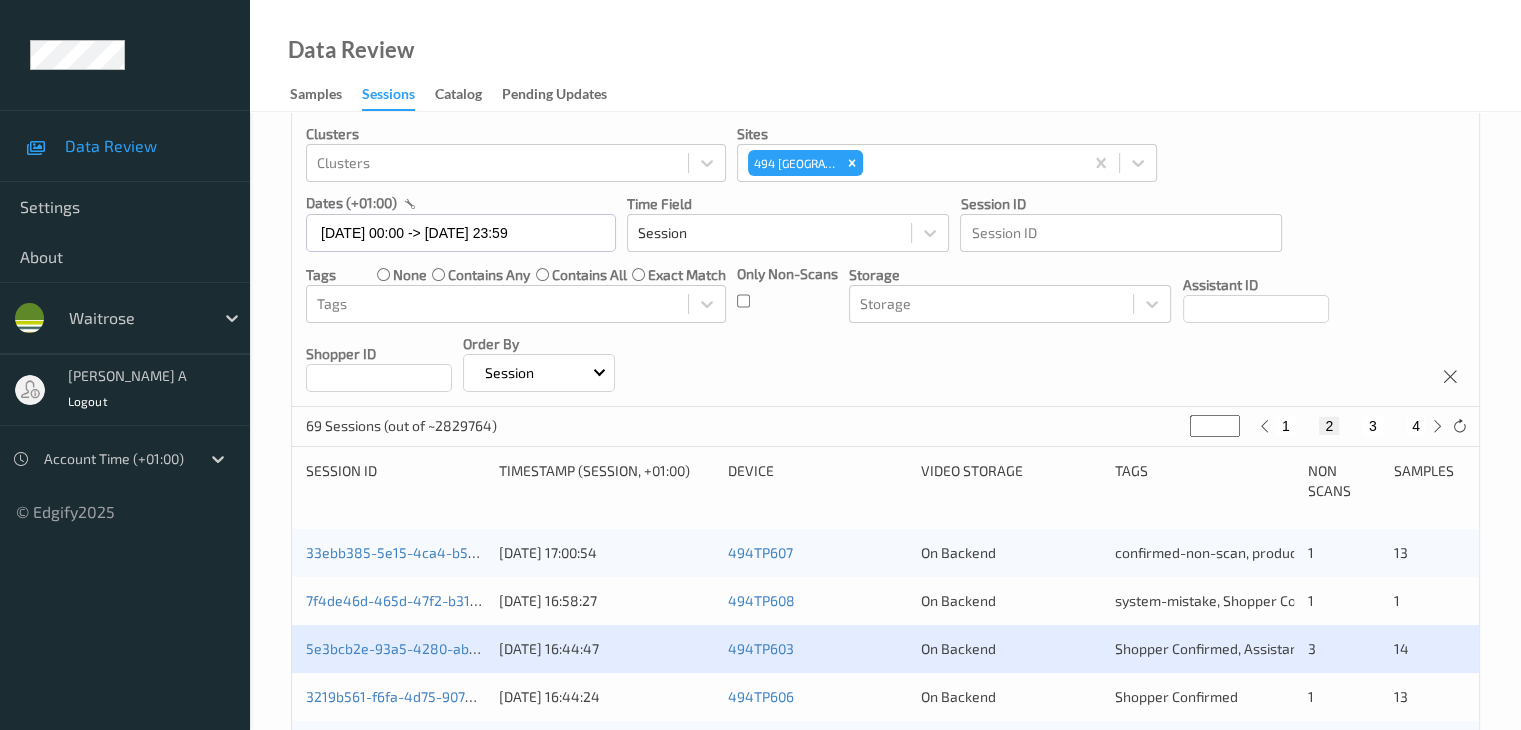 scroll, scrollTop: 200, scrollLeft: 0, axis: vertical 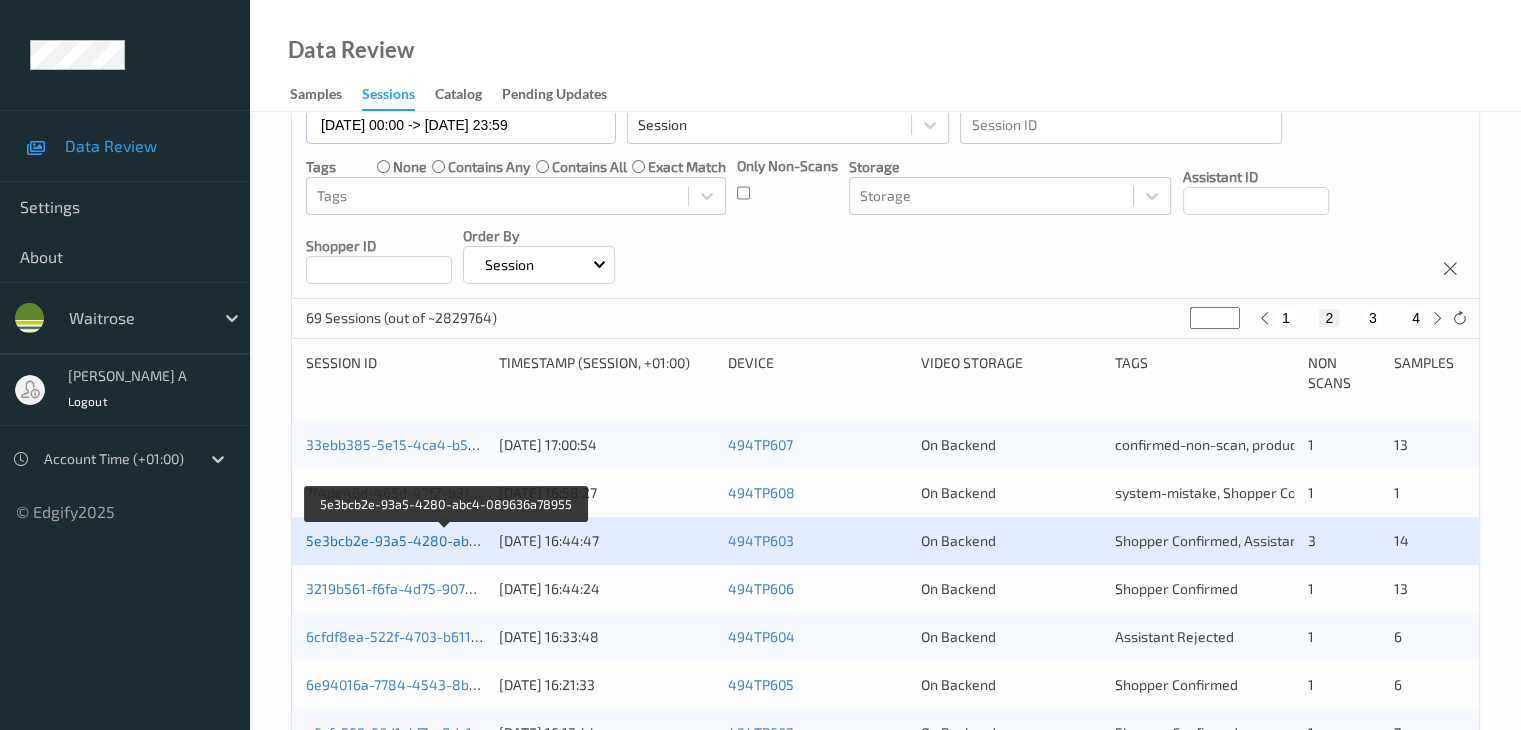 click on "5e3bcb2e-93a5-4280-abc4-089636a78955" at bounding box center (447, 540) 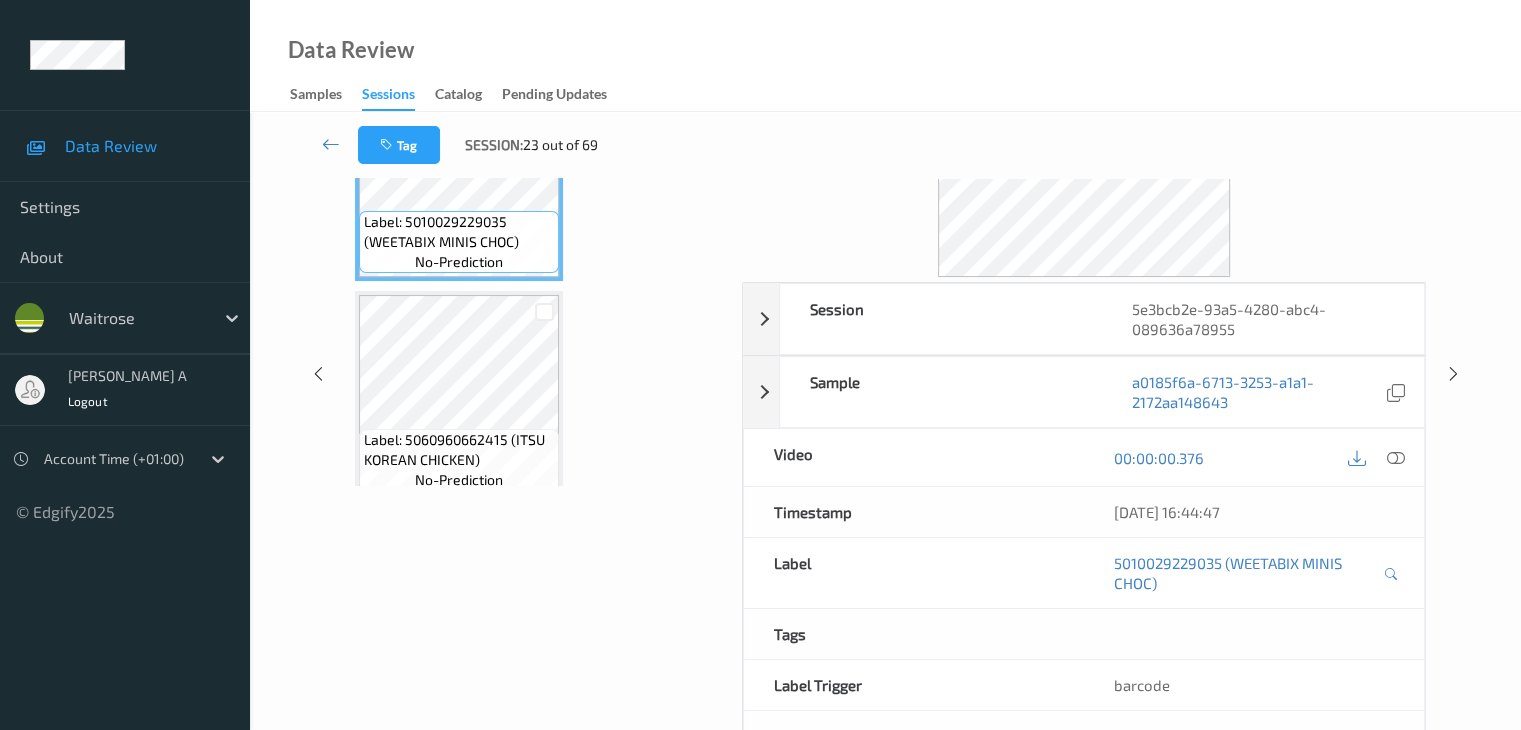 scroll, scrollTop: 0, scrollLeft: 0, axis: both 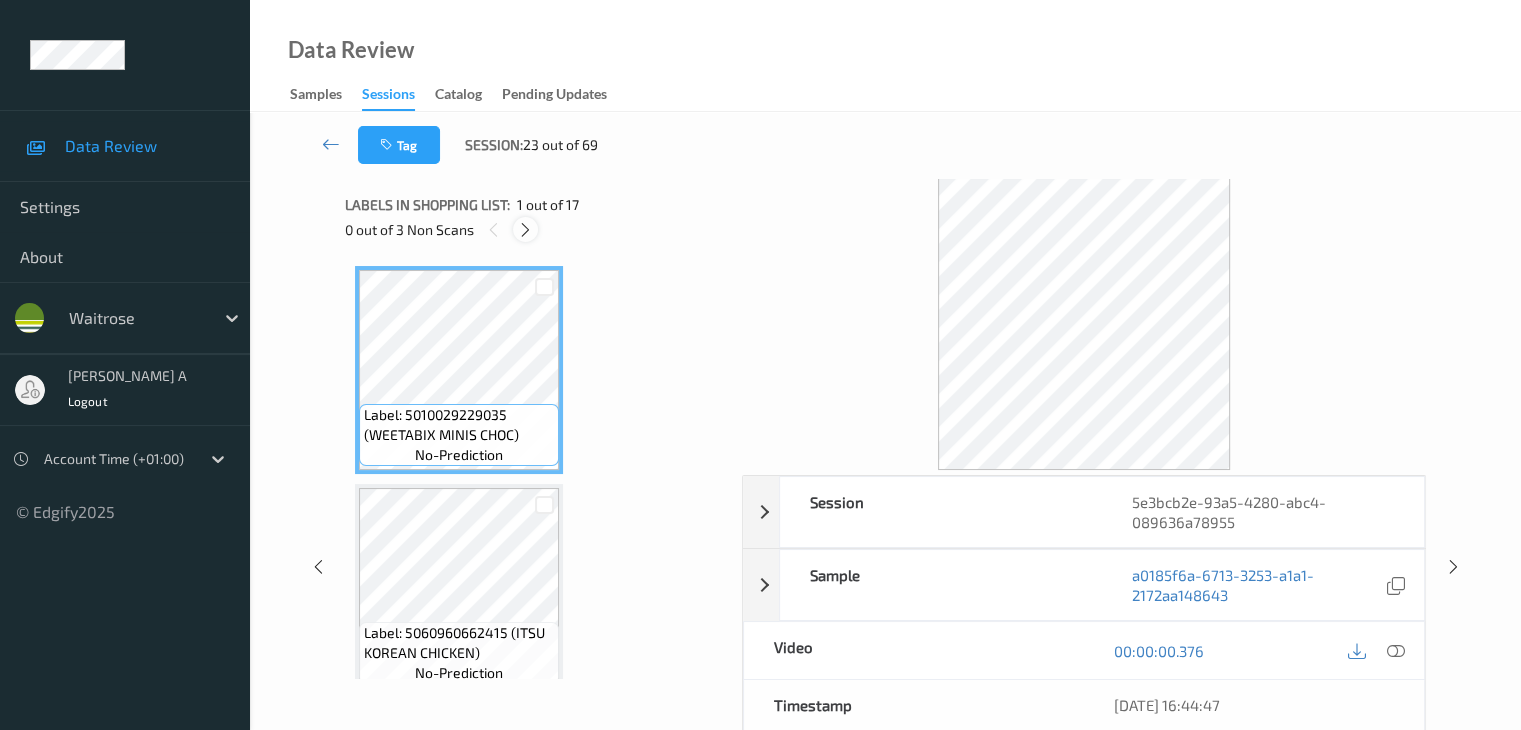 click at bounding box center [525, 230] 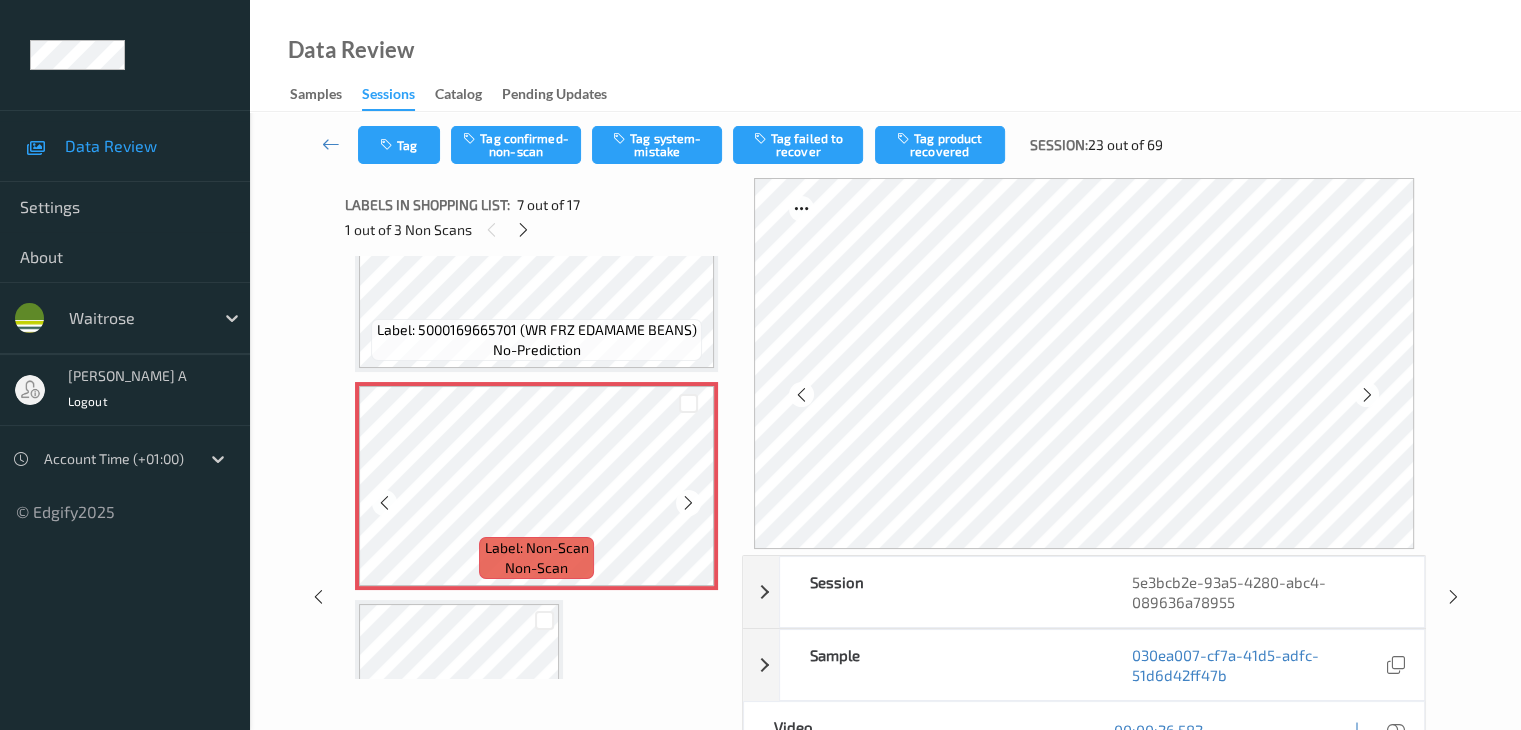 scroll, scrollTop: 1300, scrollLeft: 0, axis: vertical 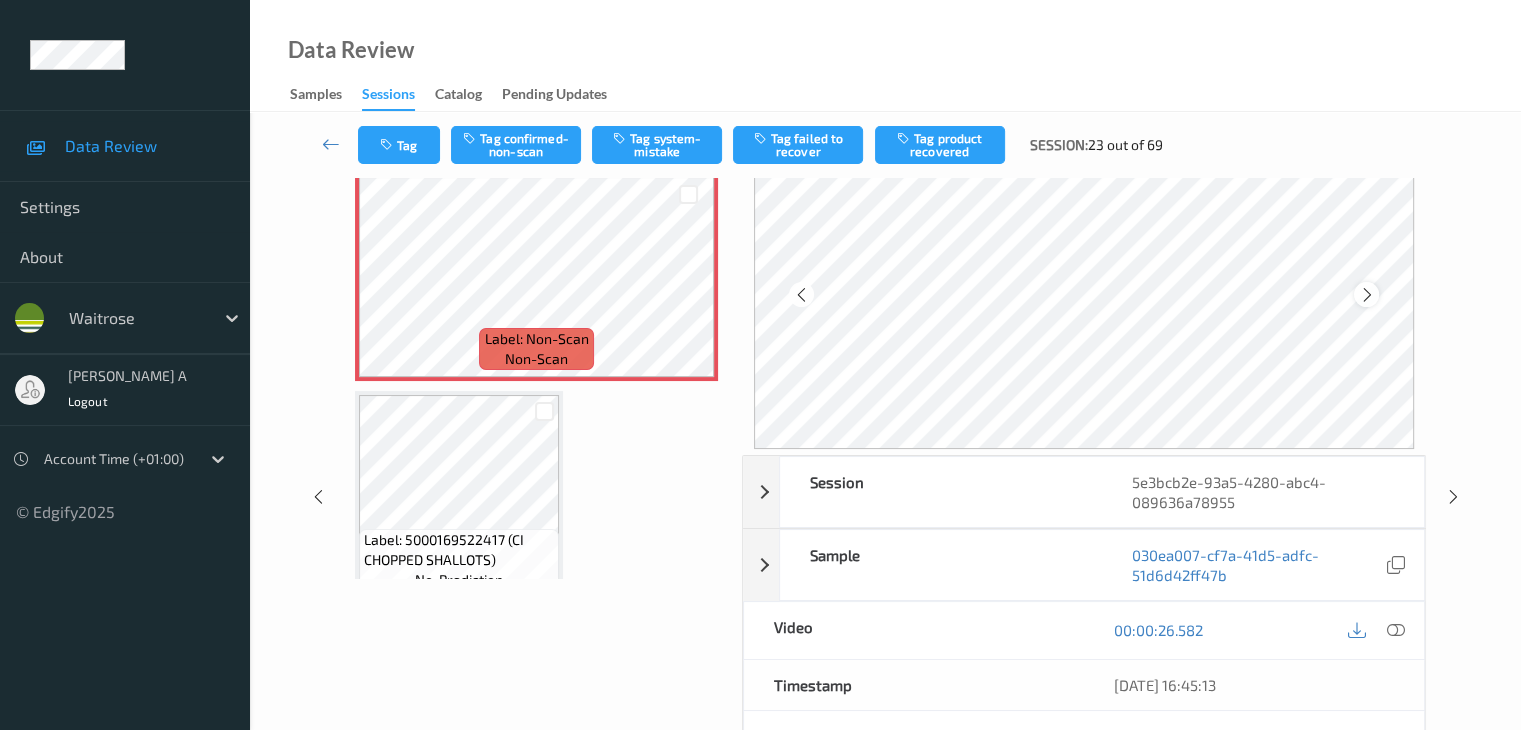click at bounding box center (1366, 295) 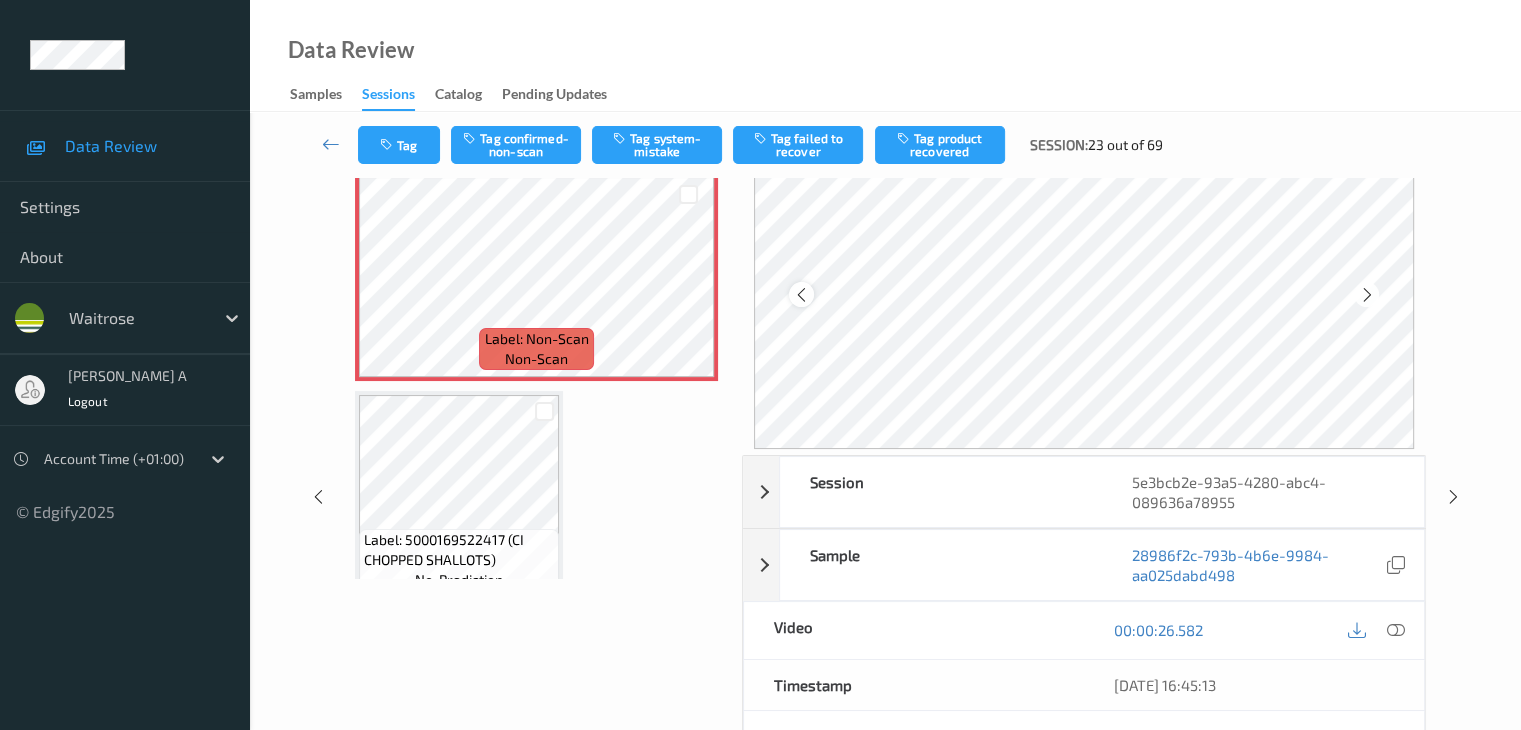 click at bounding box center [801, 295] 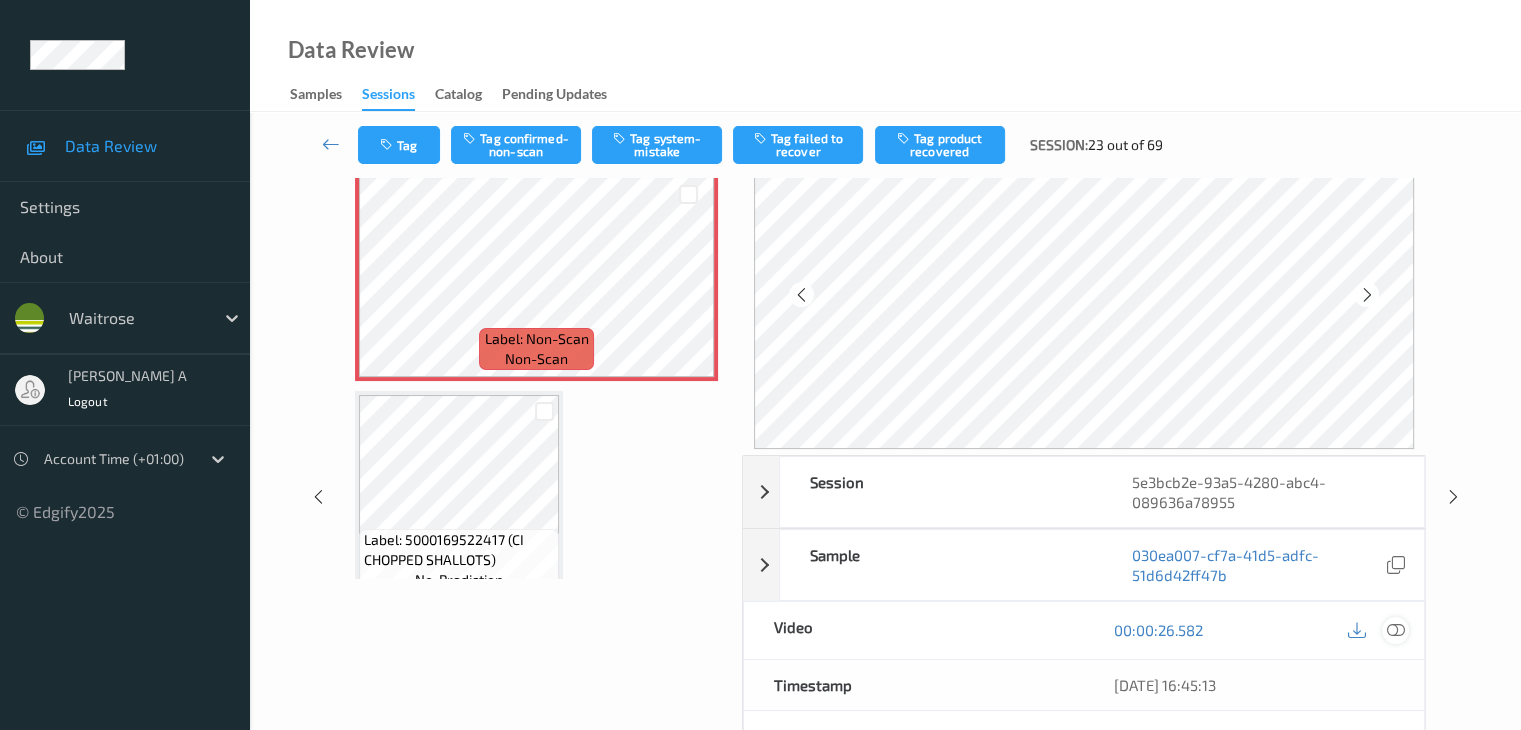 click at bounding box center (1395, 630) 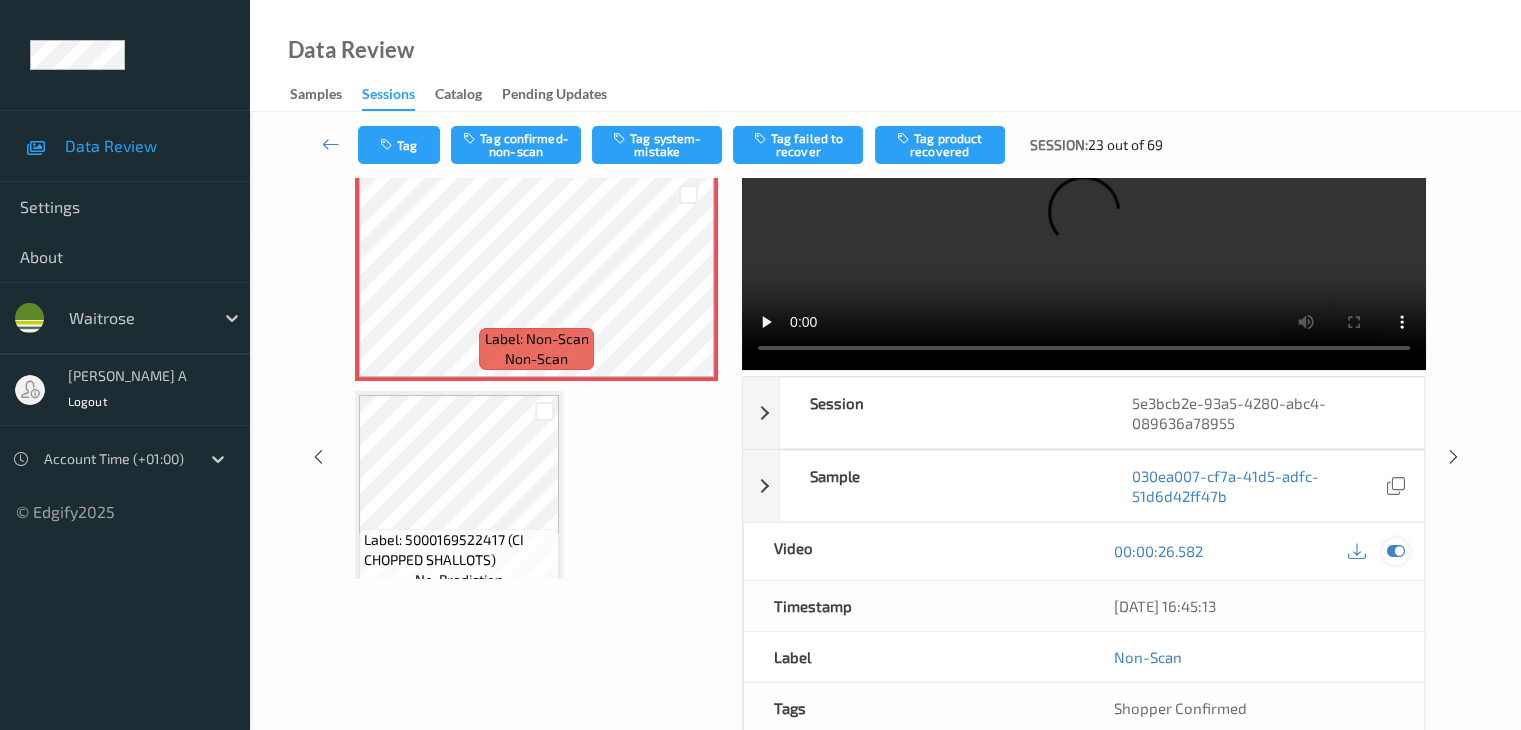 click at bounding box center (1395, 551) 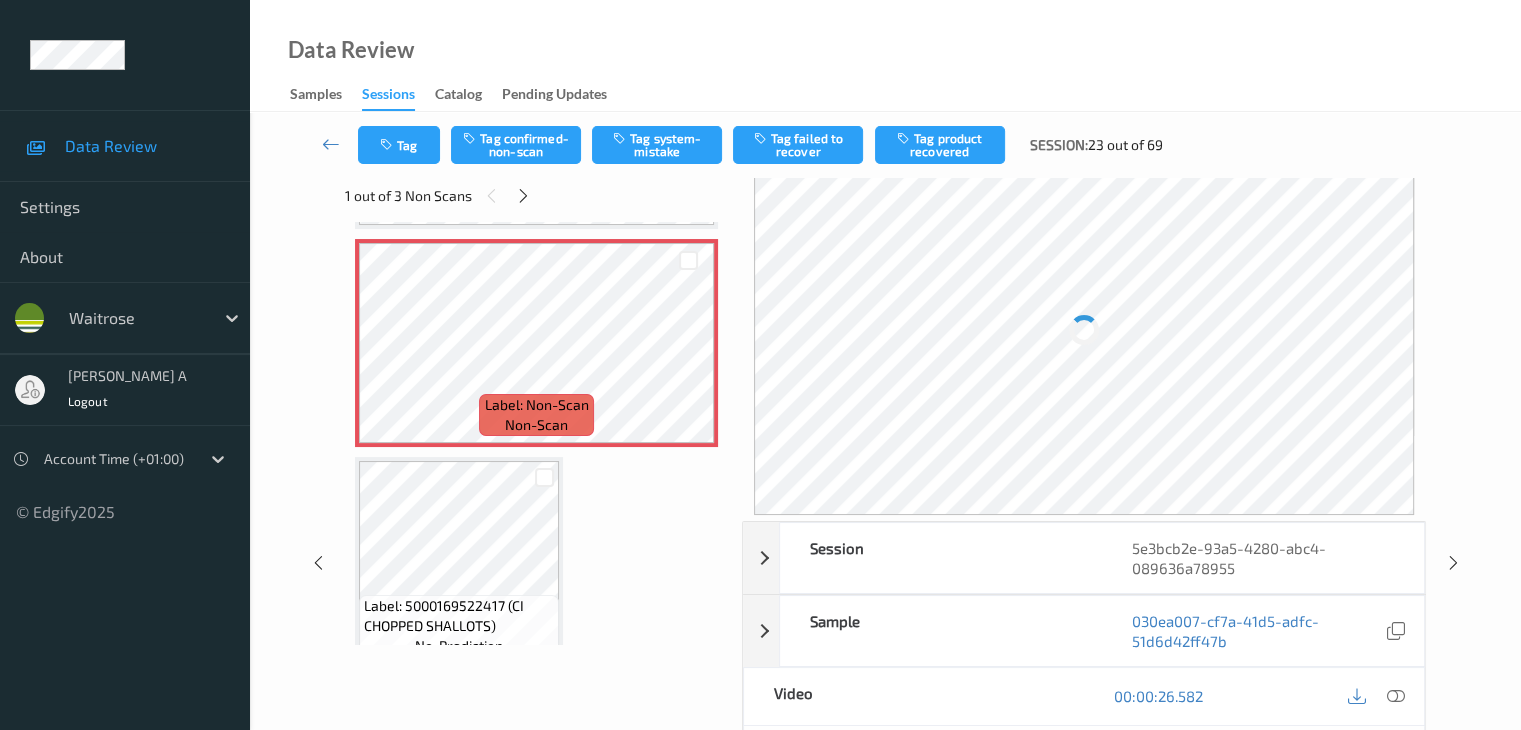 scroll, scrollTop: 0, scrollLeft: 0, axis: both 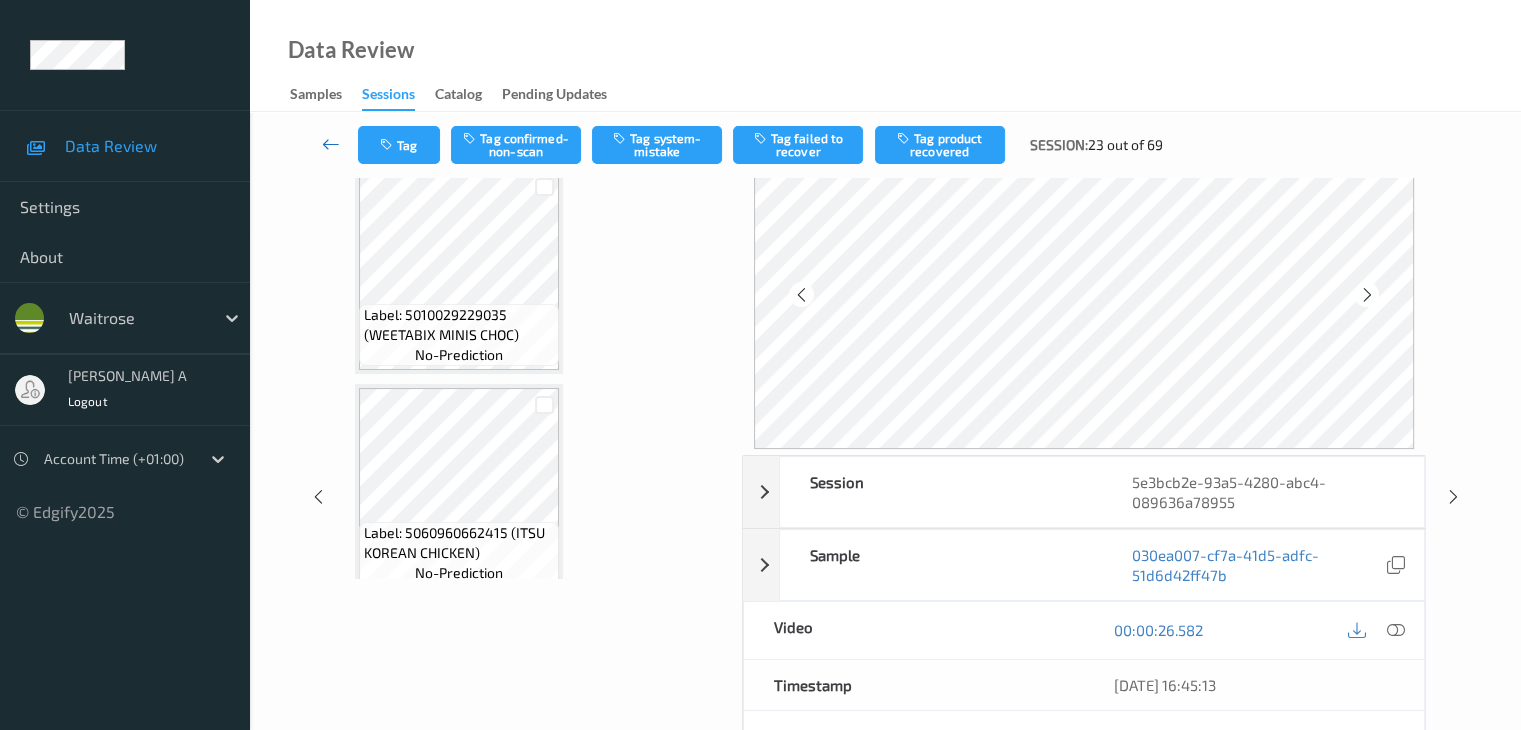 click at bounding box center (331, 144) 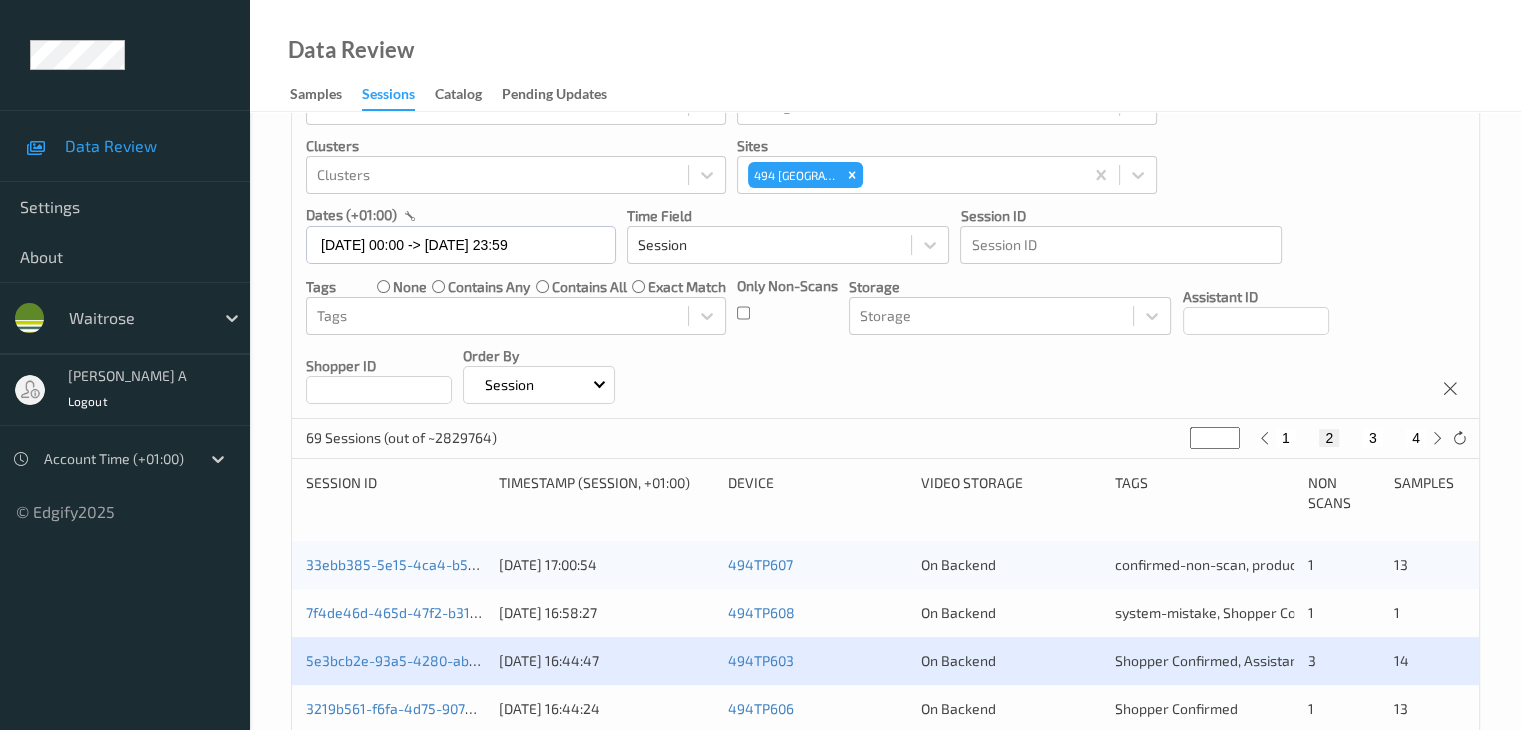 scroll, scrollTop: 200, scrollLeft: 0, axis: vertical 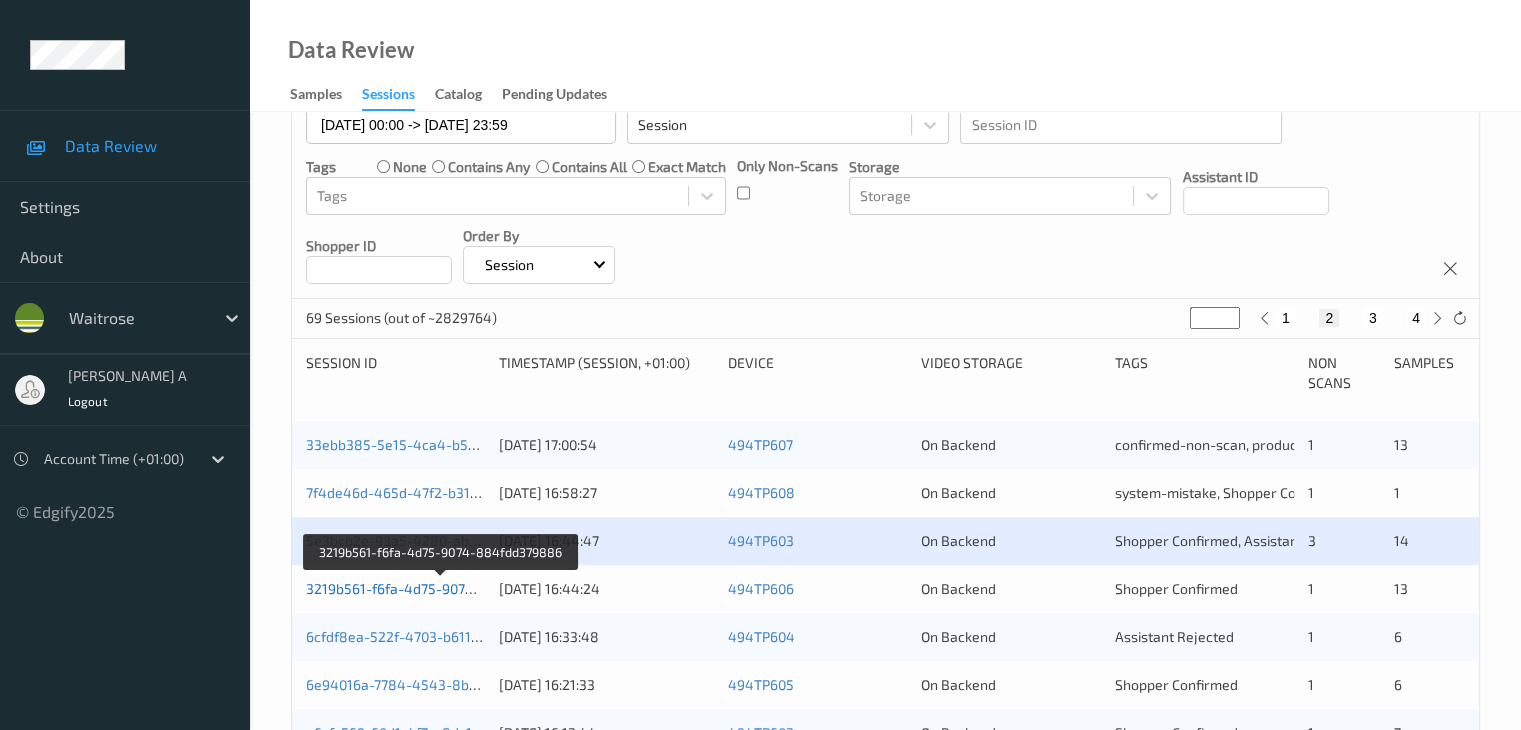 click on "3219b561-f6fa-4d75-9074-884fdd379886" at bounding box center (441, 588) 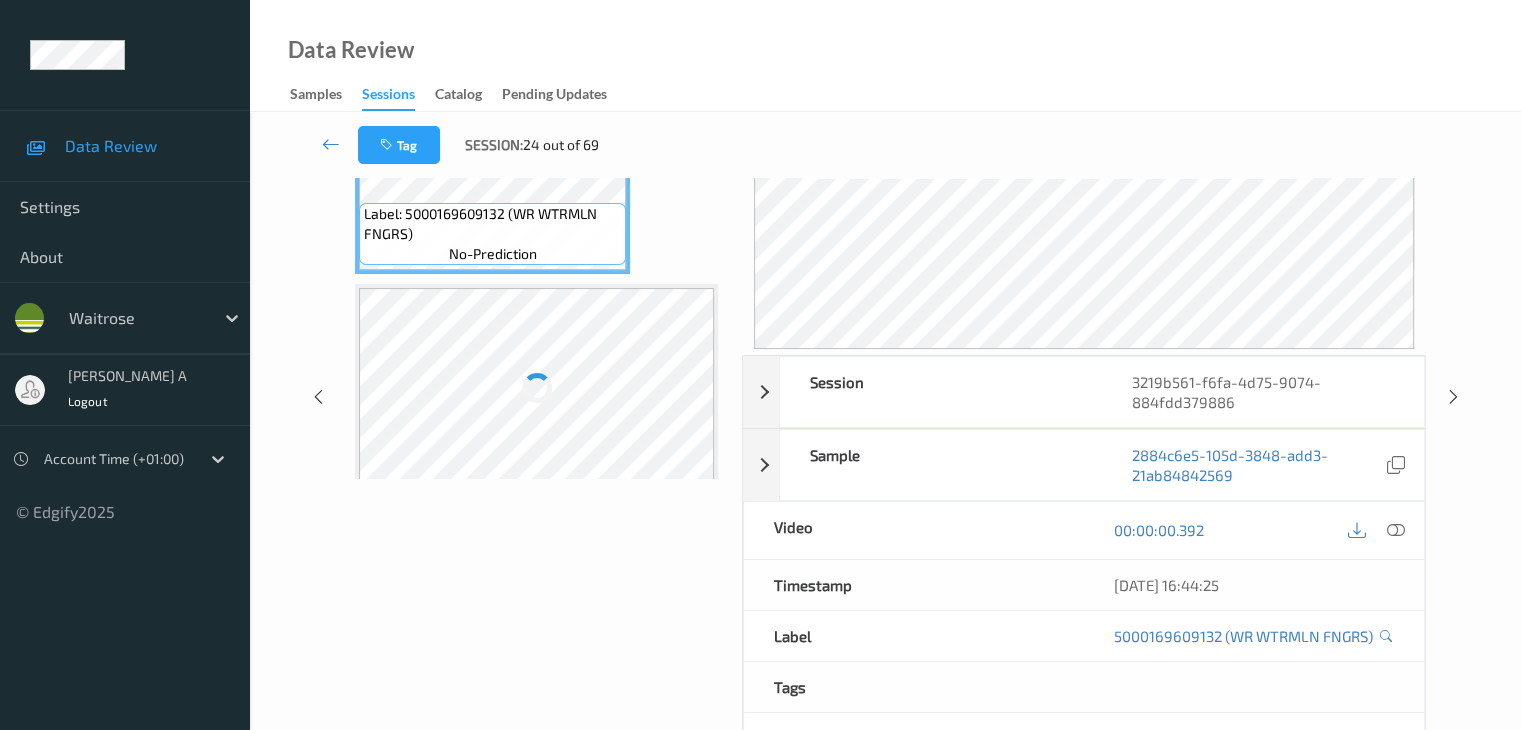 scroll, scrollTop: 0, scrollLeft: 0, axis: both 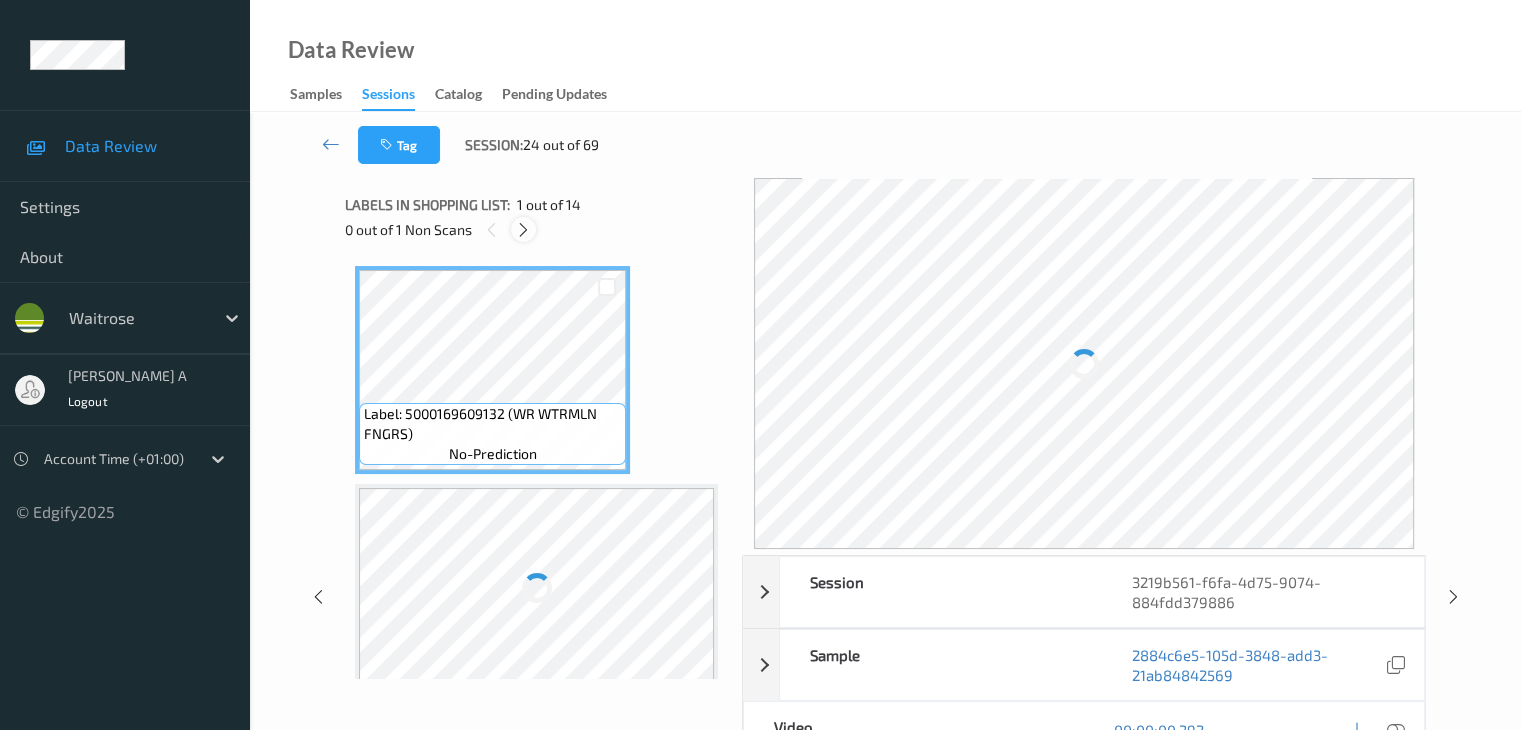 click at bounding box center (523, 230) 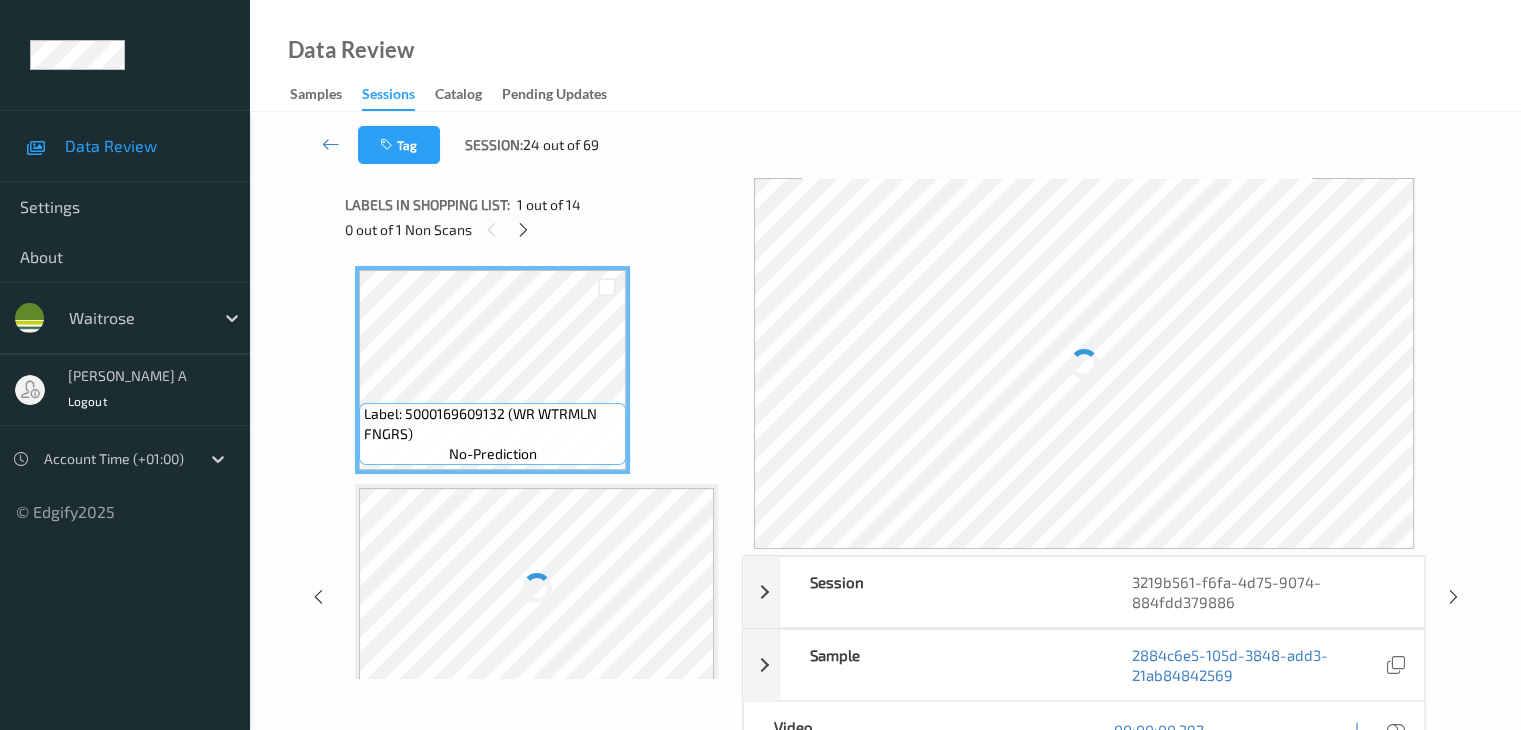 scroll, scrollTop: 228, scrollLeft: 0, axis: vertical 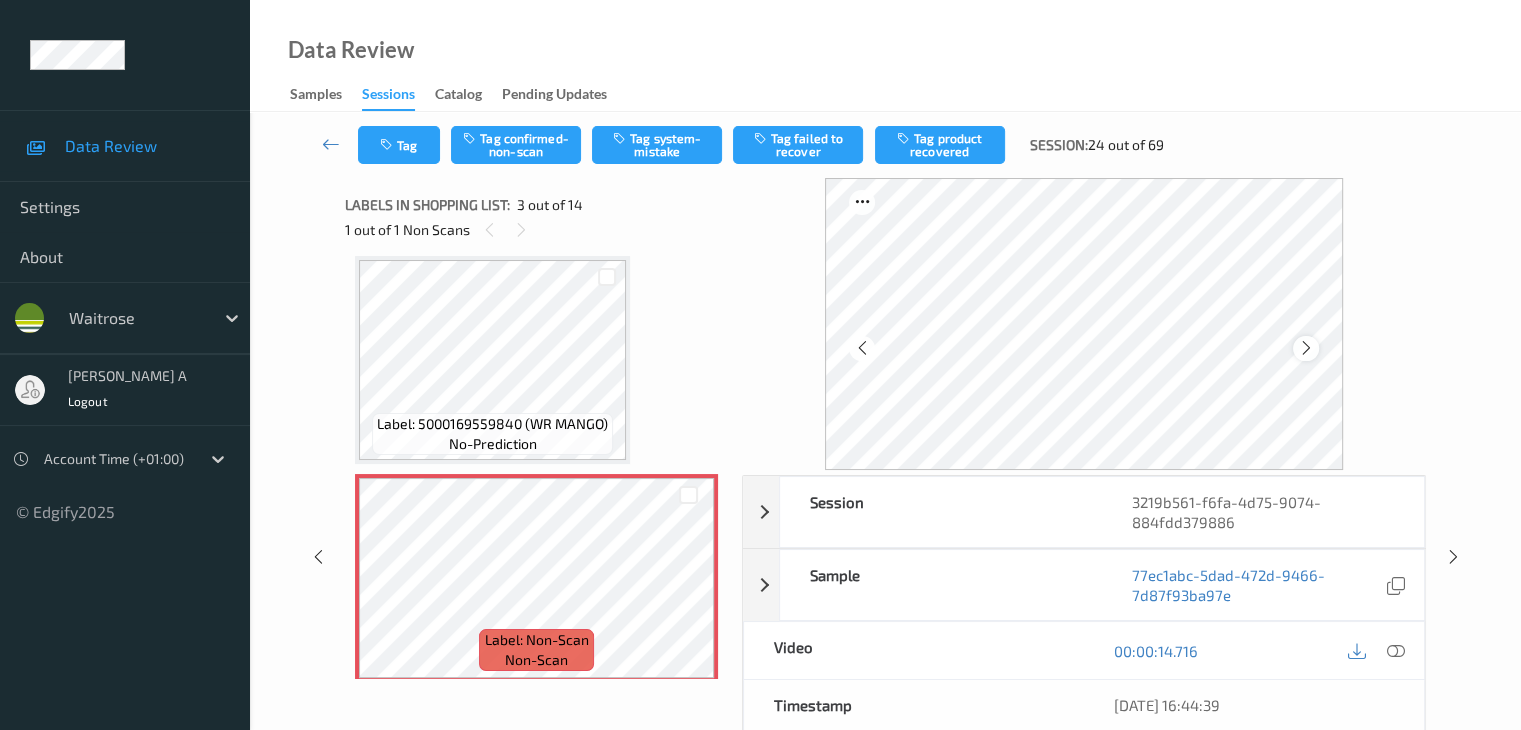 click at bounding box center (1306, 348) 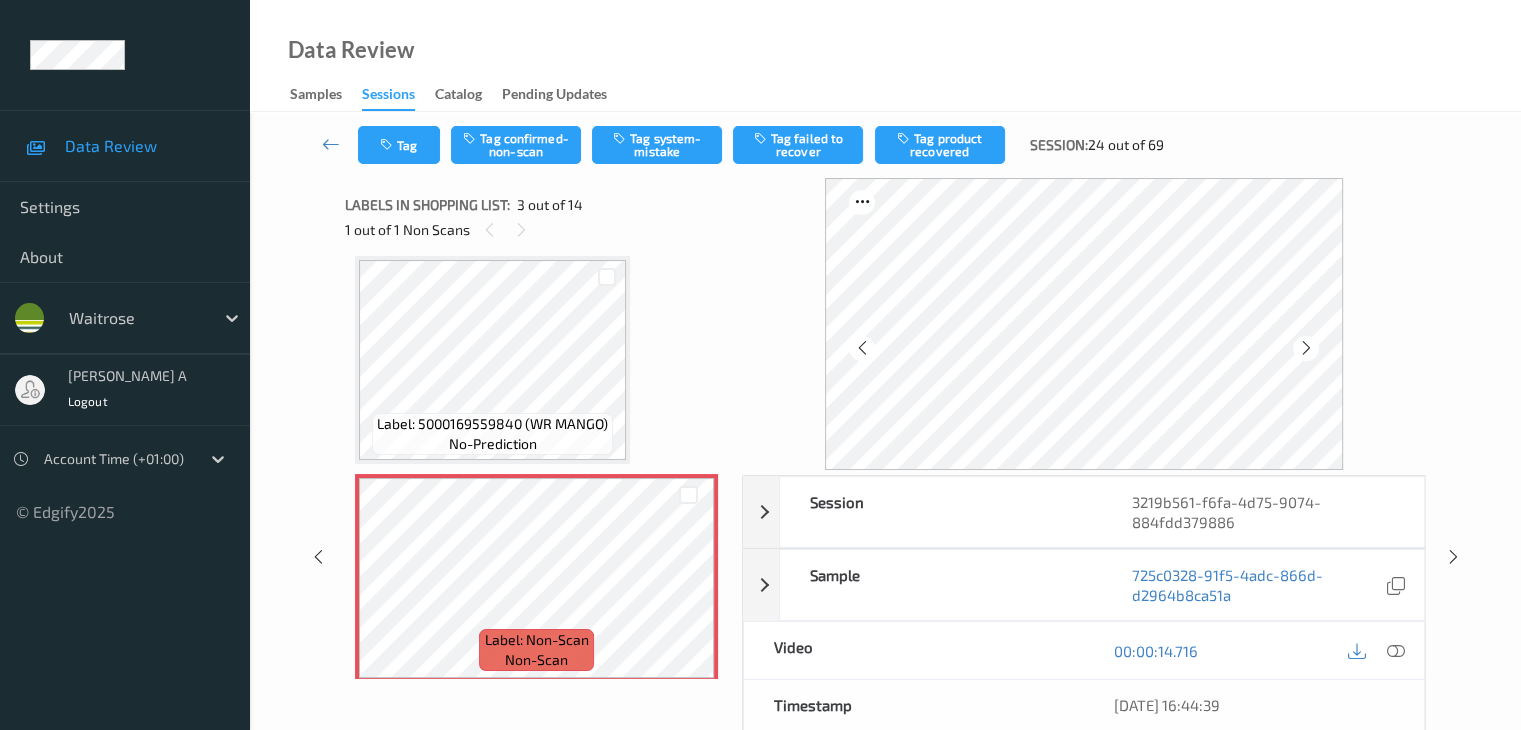 click at bounding box center (1306, 348) 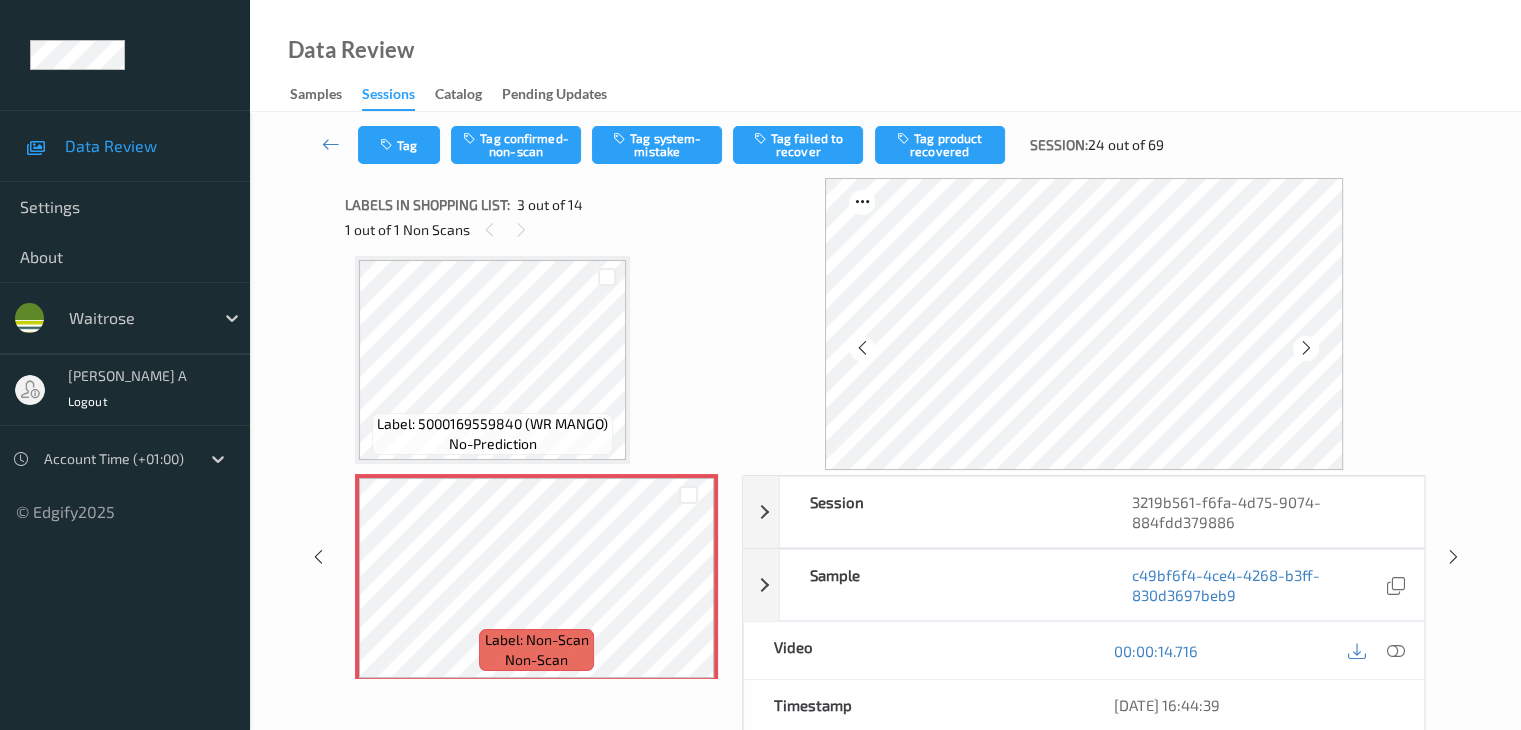 click at bounding box center (1306, 348) 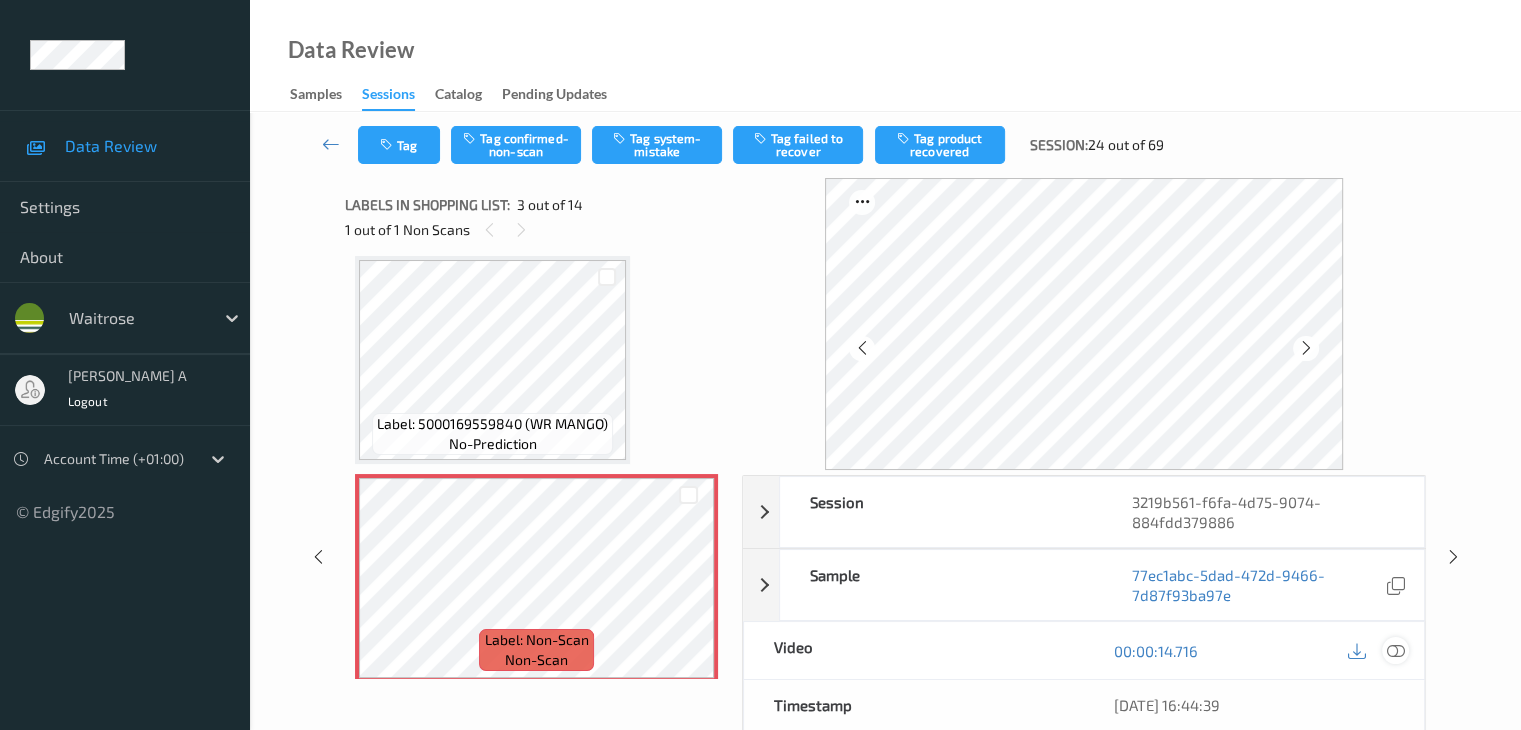 click at bounding box center (1395, 651) 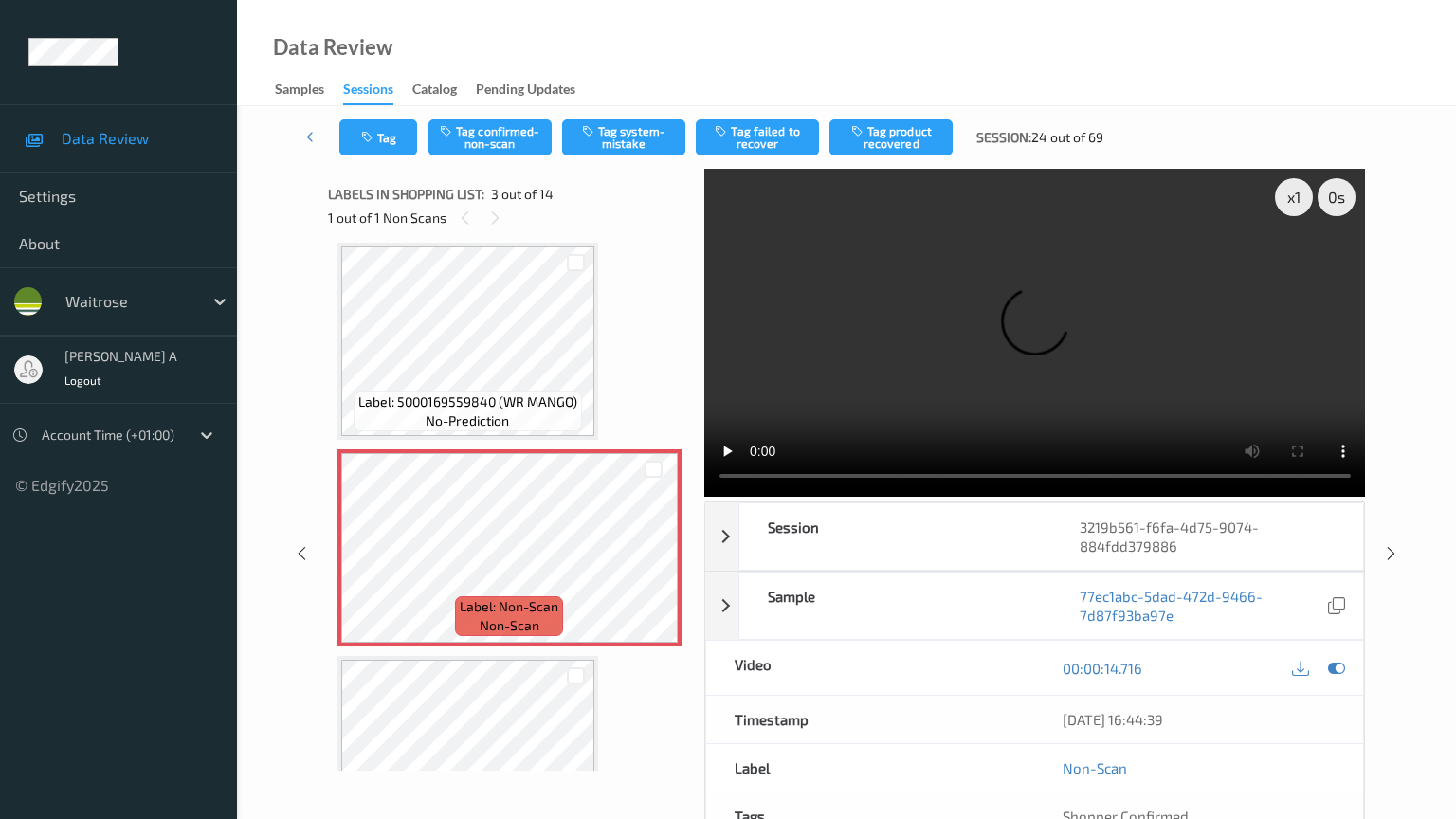 type 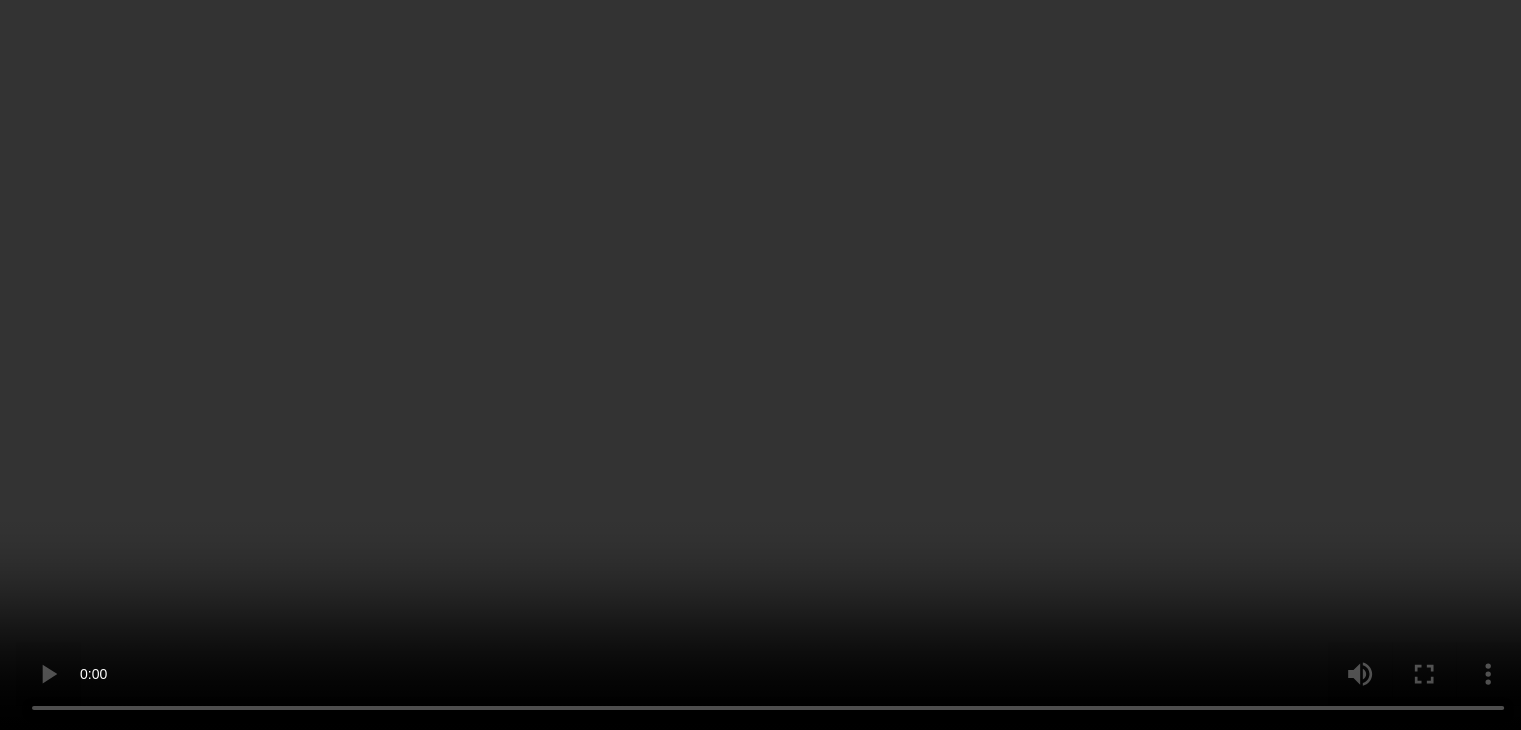 scroll, scrollTop: 28, scrollLeft: 0, axis: vertical 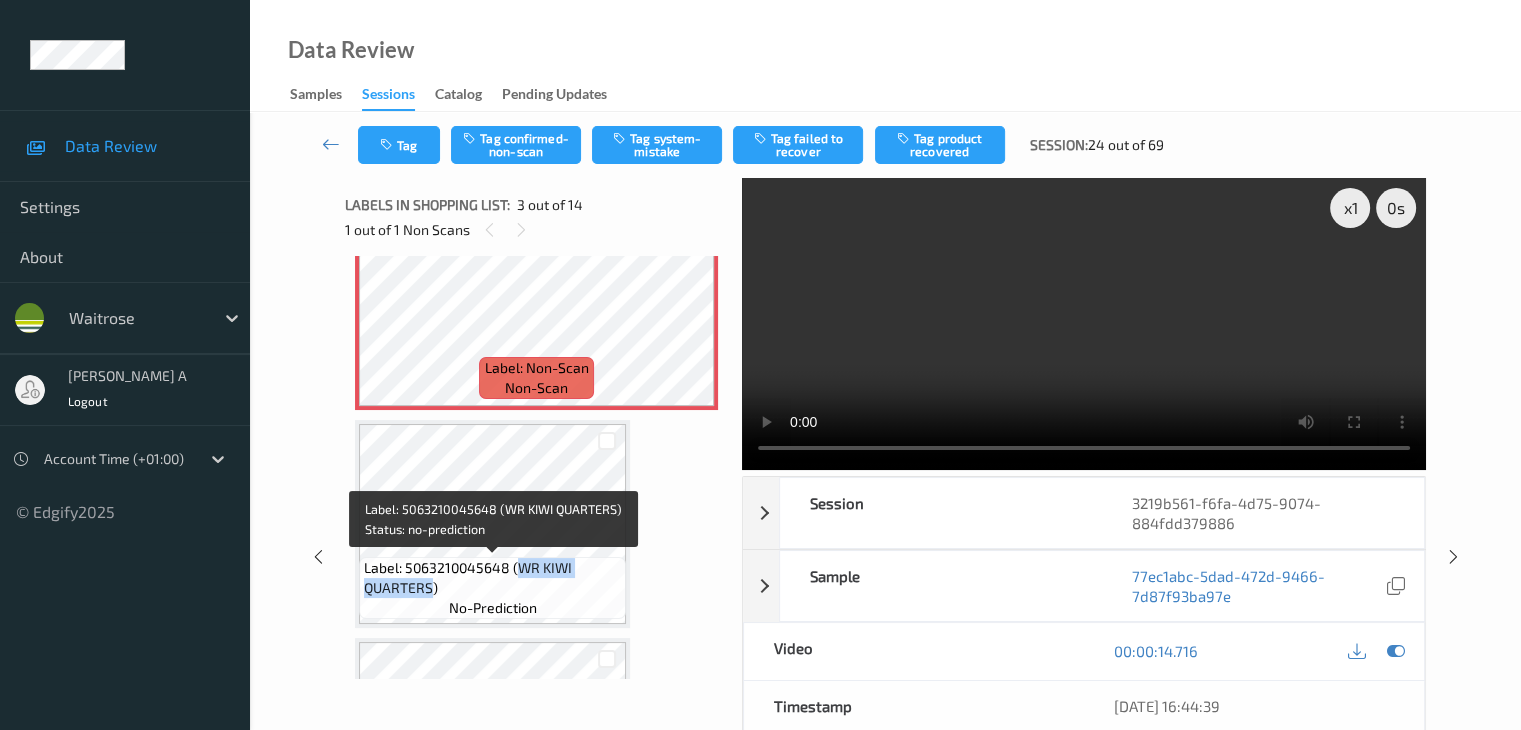 drag, startPoint x: 520, startPoint y: 566, endPoint x: 431, endPoint y: 591, distance: 92.44458 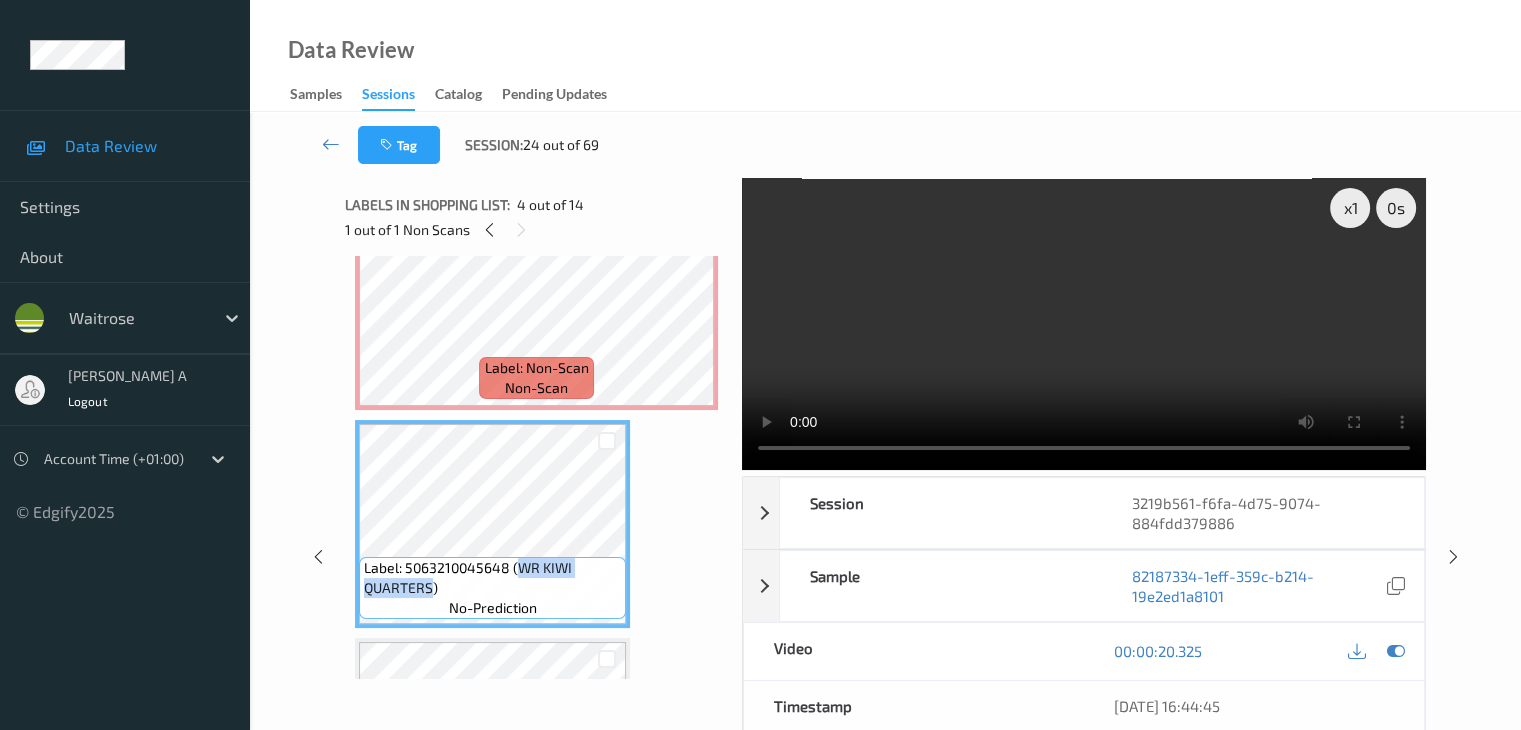 copy on "WR KIWI QUARTERS" 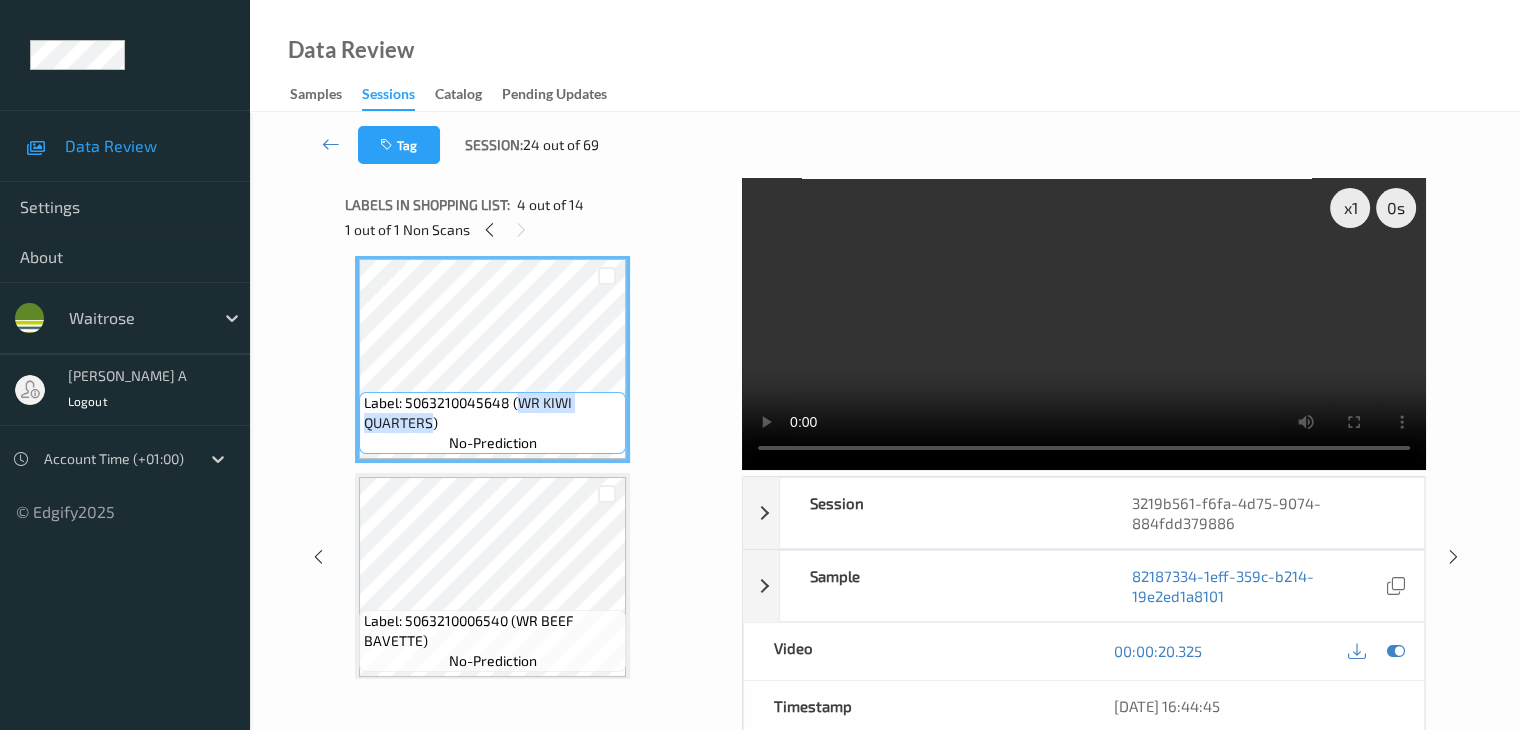 scroll, scrollTop: 700, scrollLeft: 0, axis: vertical 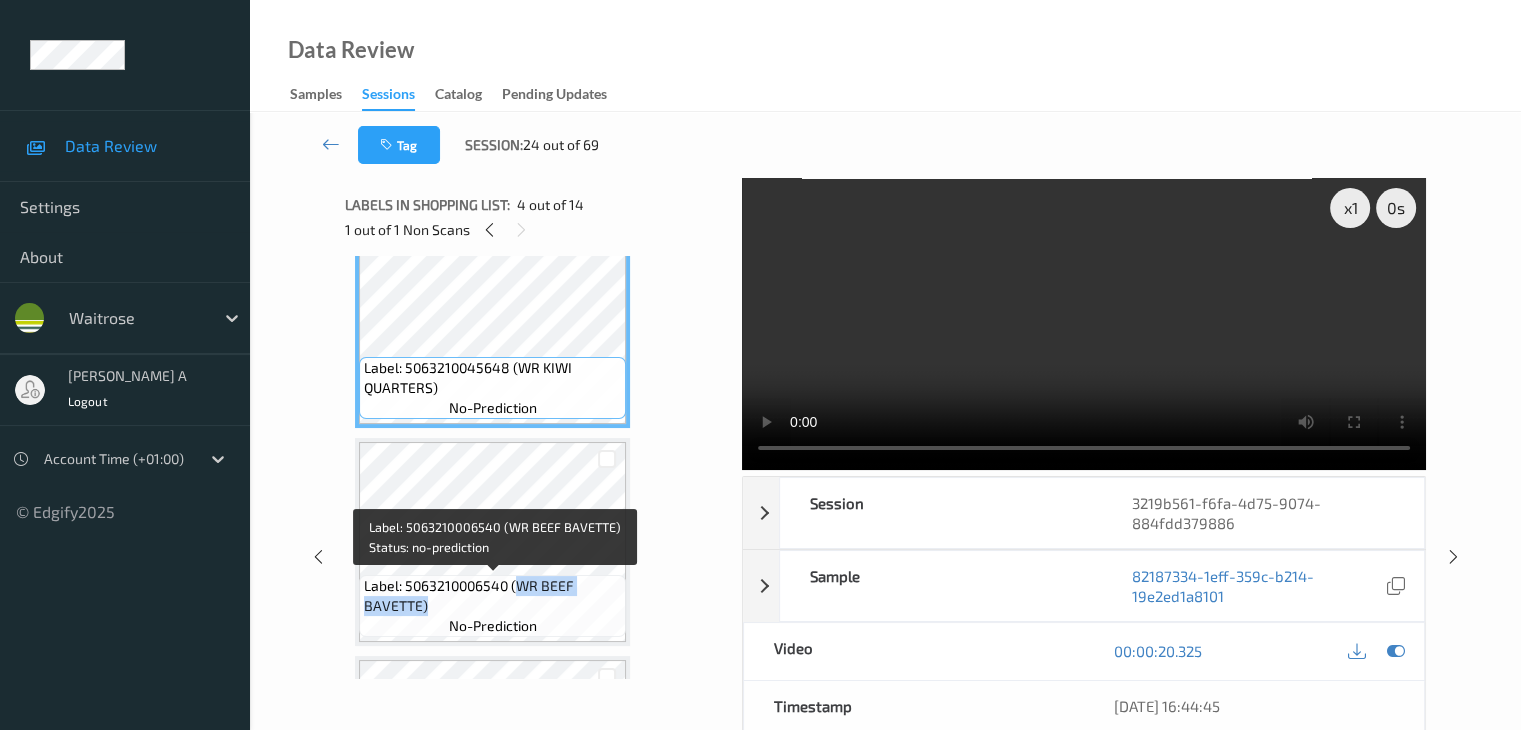 drag, startPoint x: 517, startPoint y: 586, endPoint x: 425, endPoint y: 613, distance: 95.880135 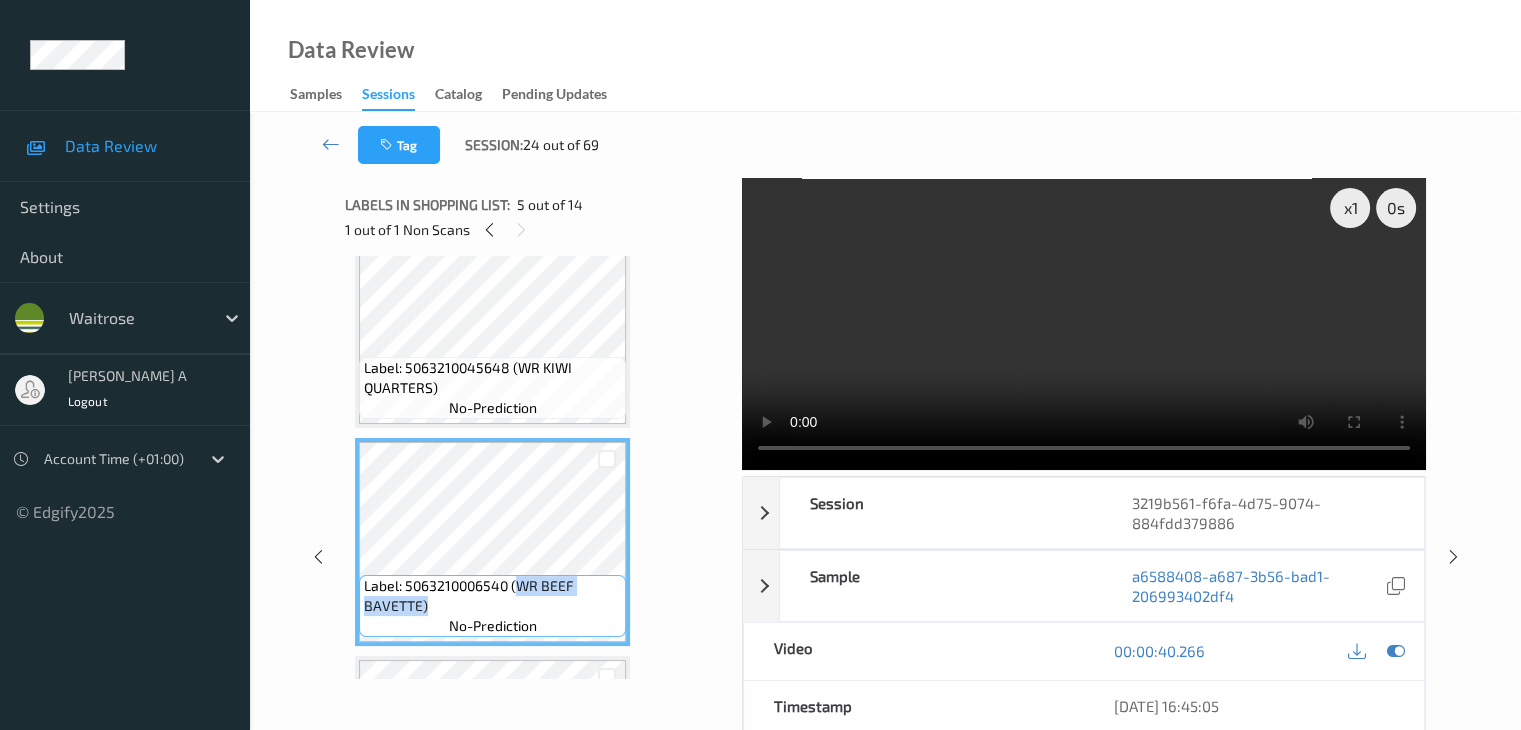 copy on "WR BEEF BAVETTE)" 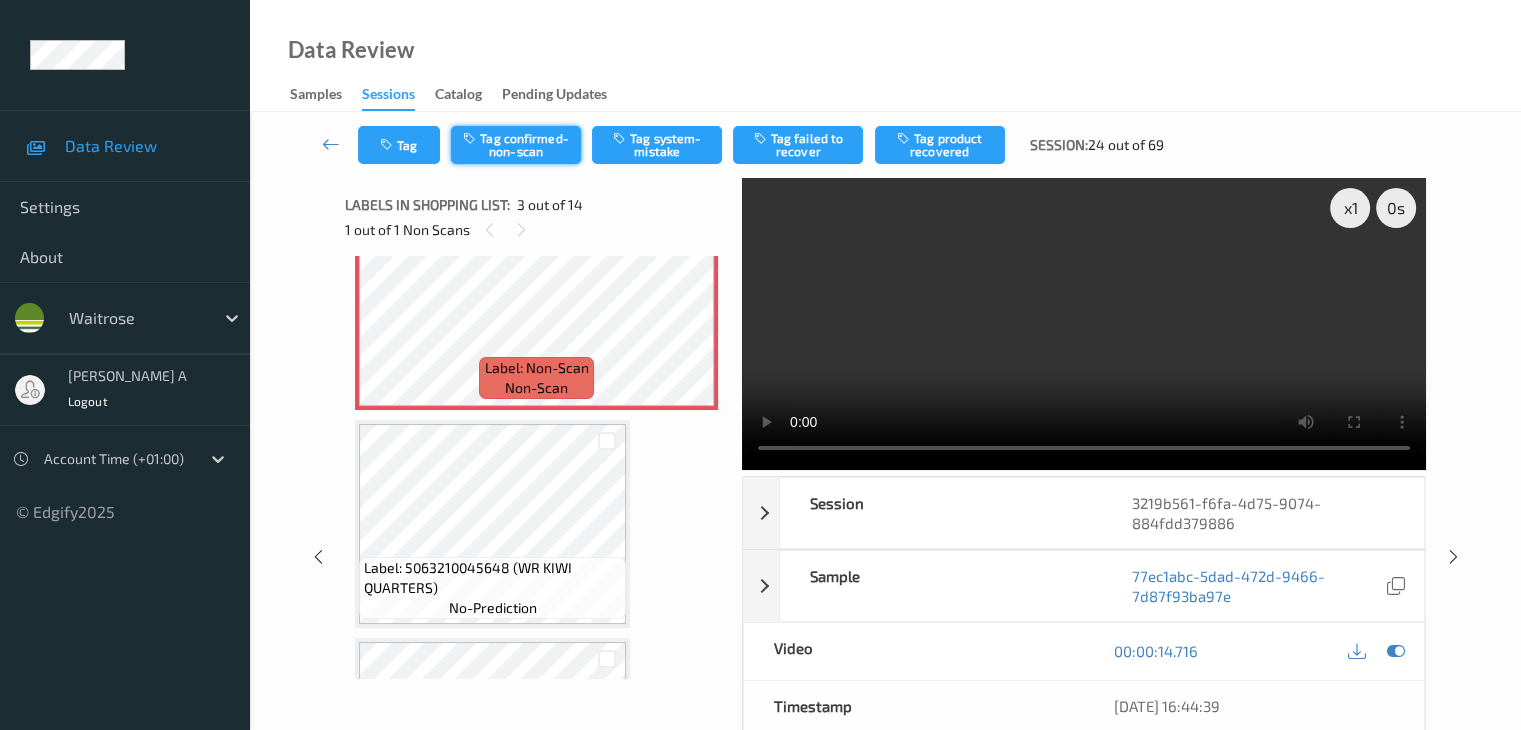 click on "Tag   confirmed-non-scan" at bounding box center [516, 145] 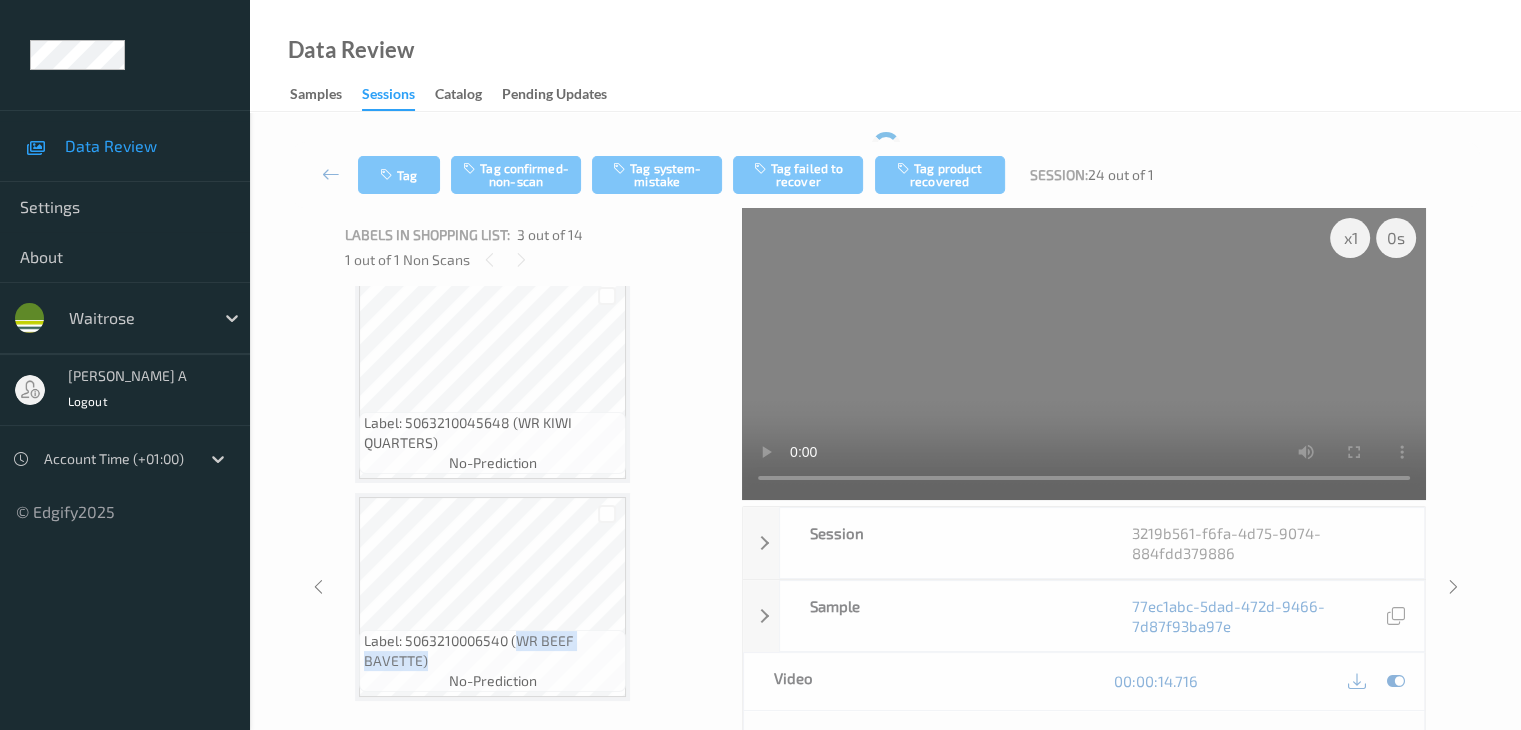 scroll, scrollTop: 700, scrollLeft: 0, axis: vertical 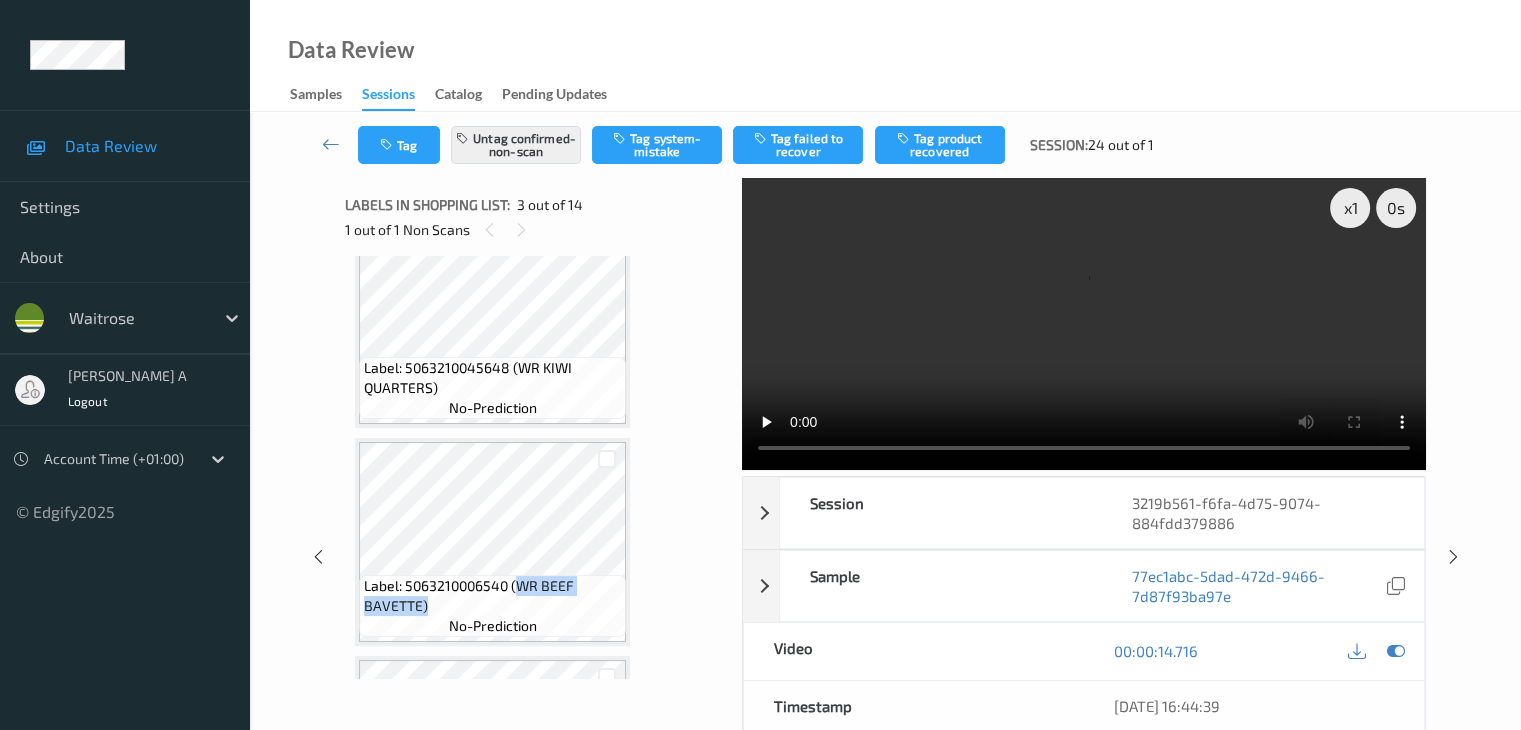 type 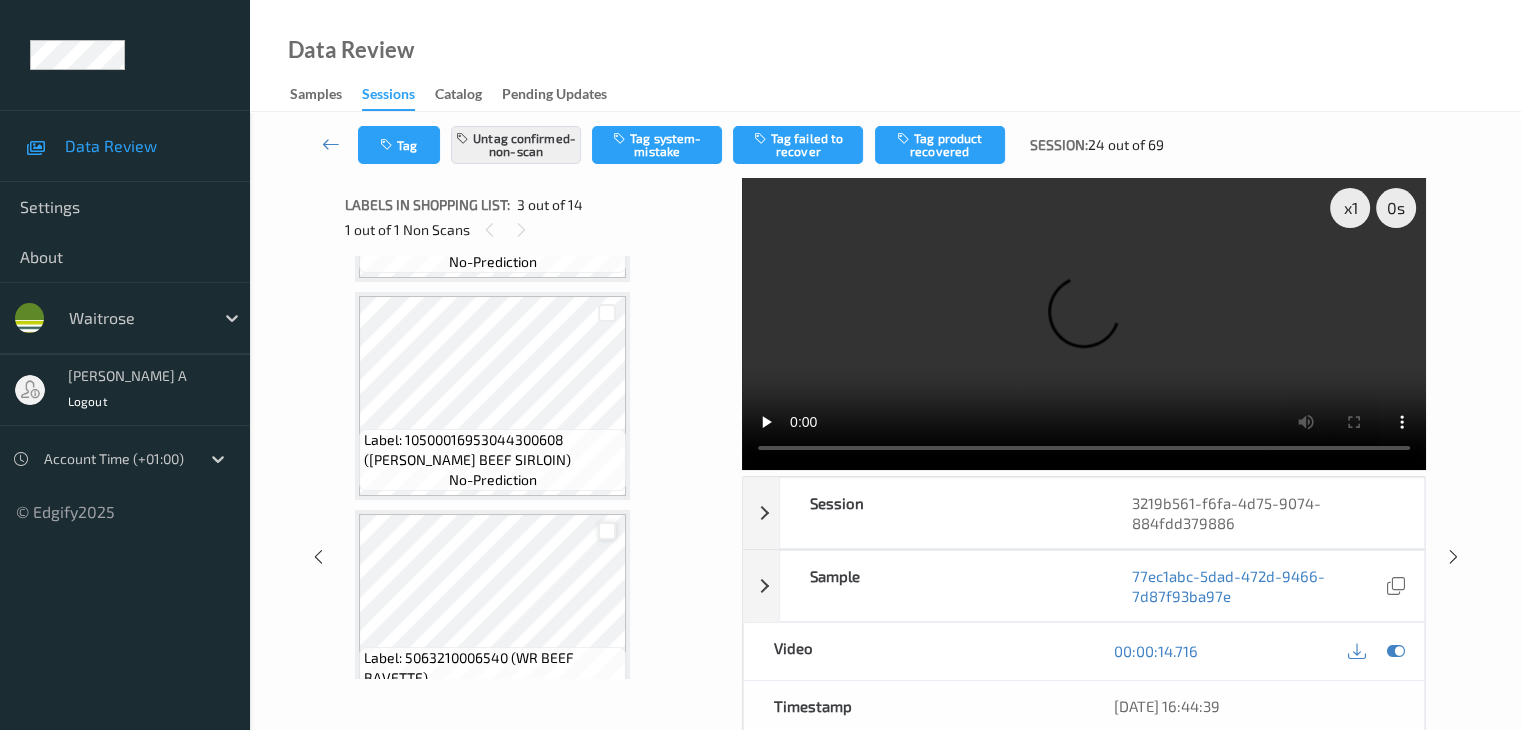 scroll, scrollTop: 1700, scrollLeft: 0, axis: vertical 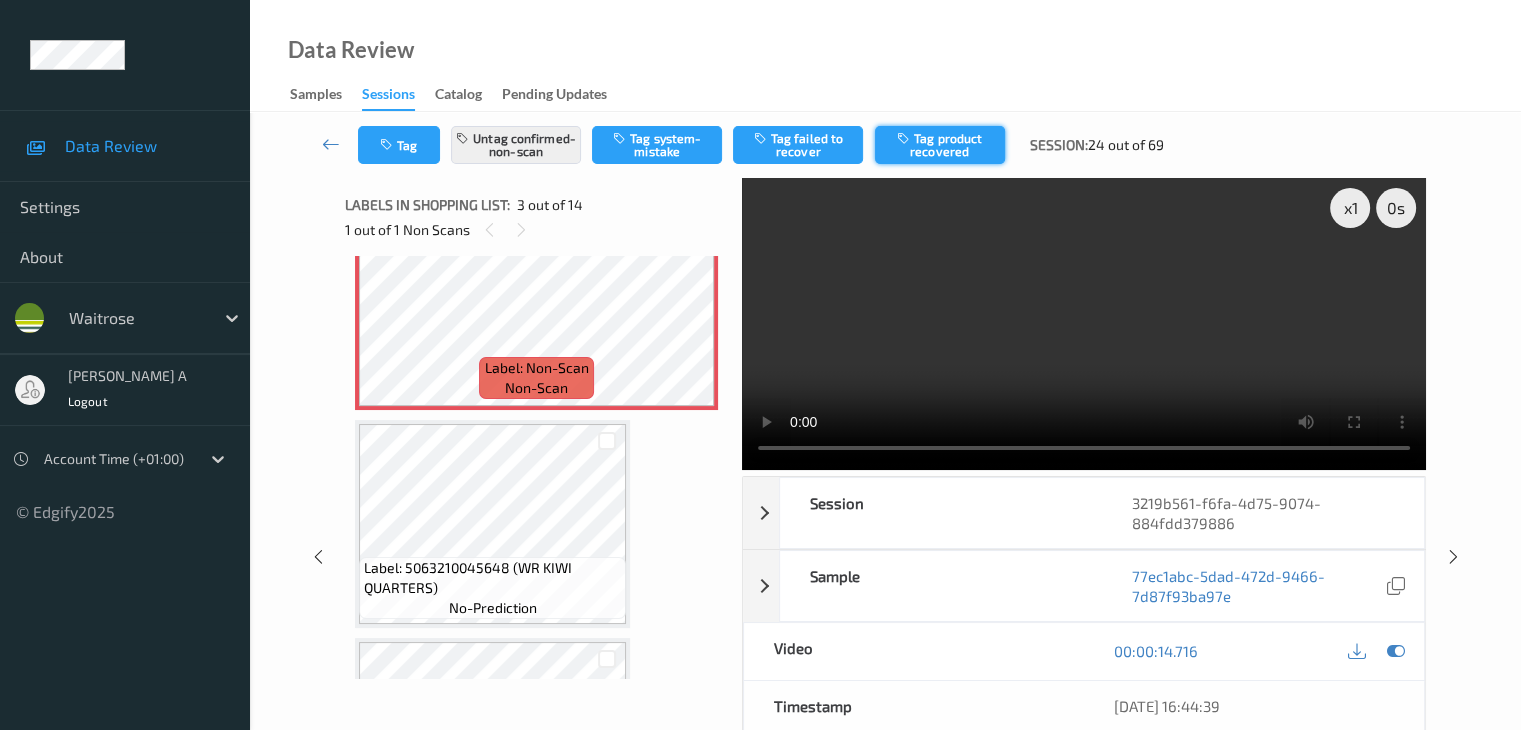click on "Tag   product recovered" at bounding box center [940, 145] 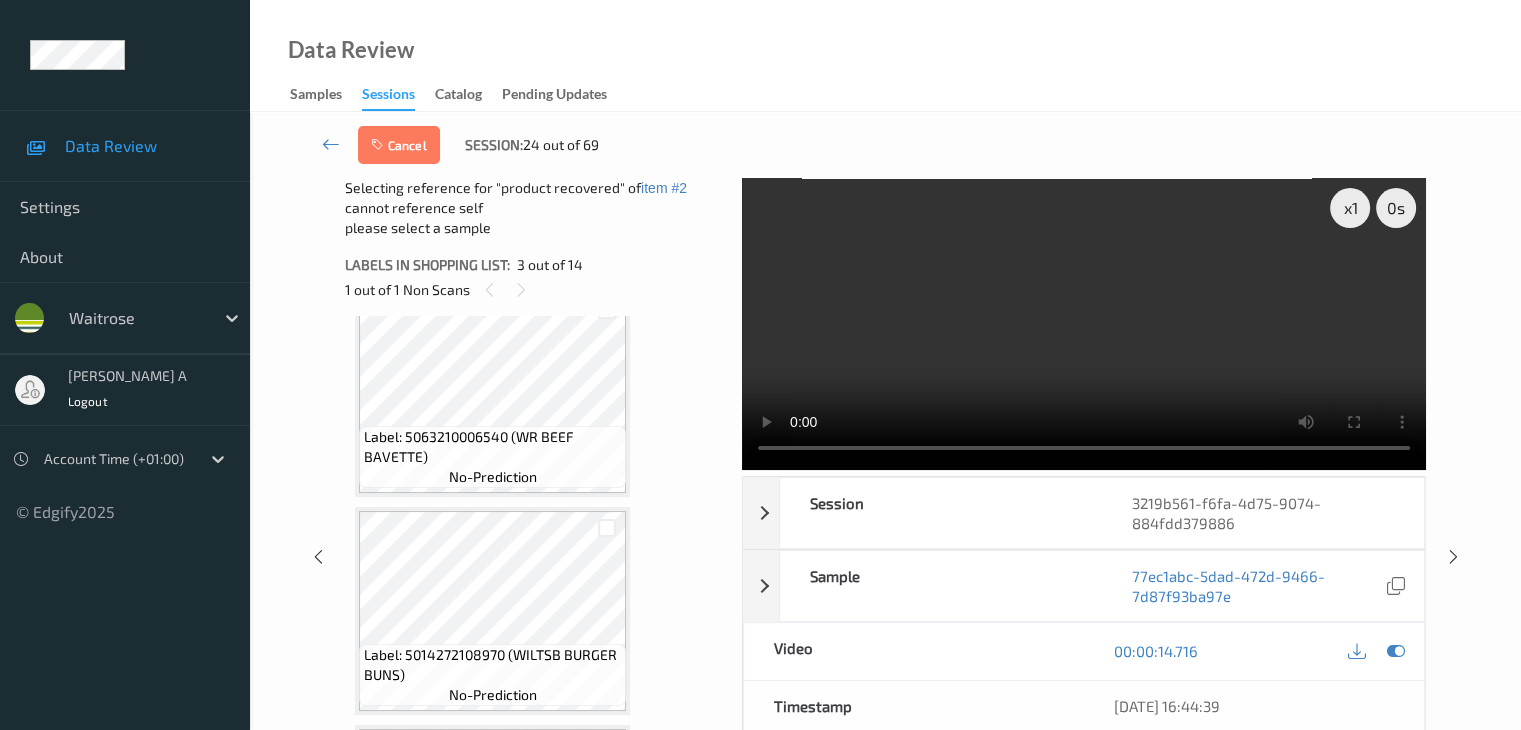 scroll, scrollTop: 800, scrollLeft: 0, axis: vertical 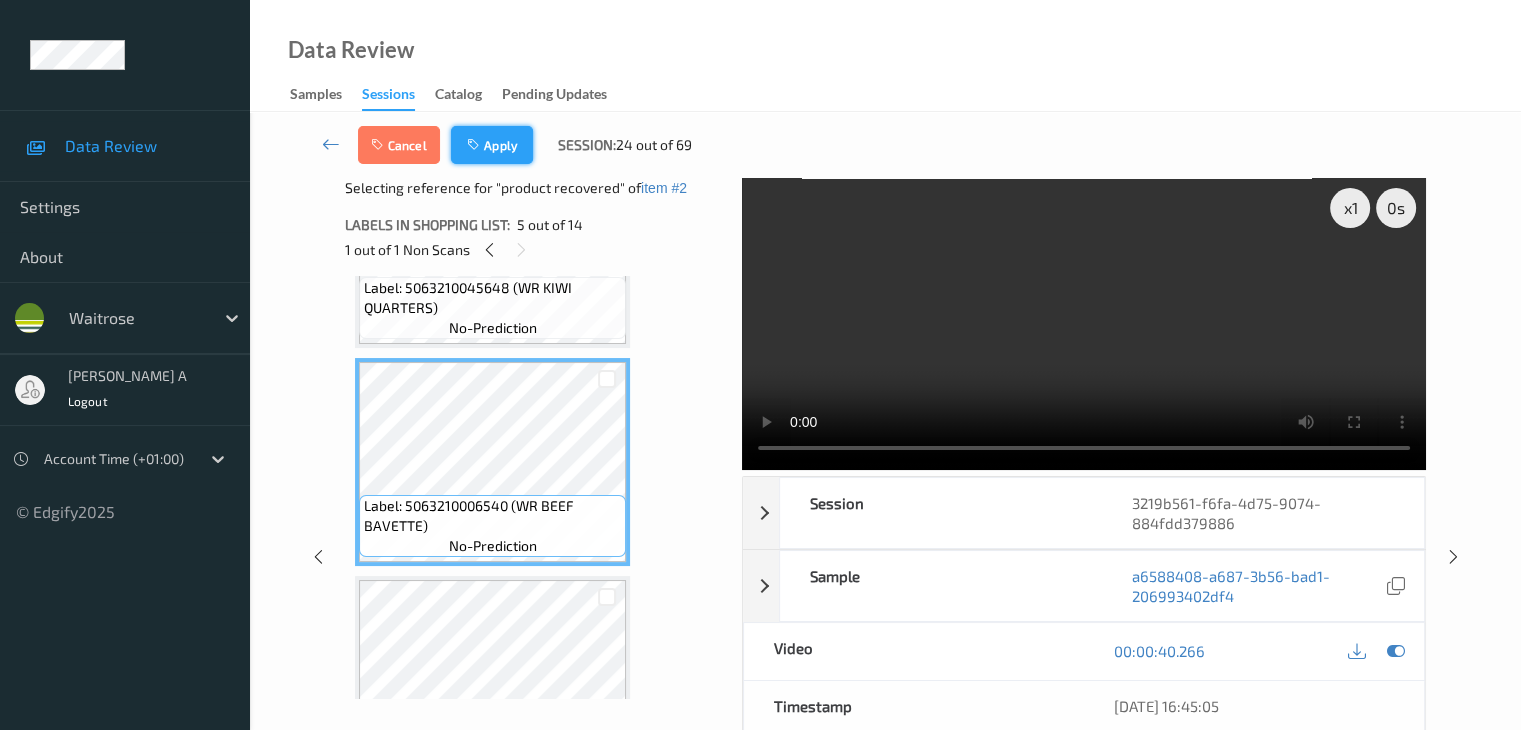 click on "Apply" at bounding box center (492, 145) 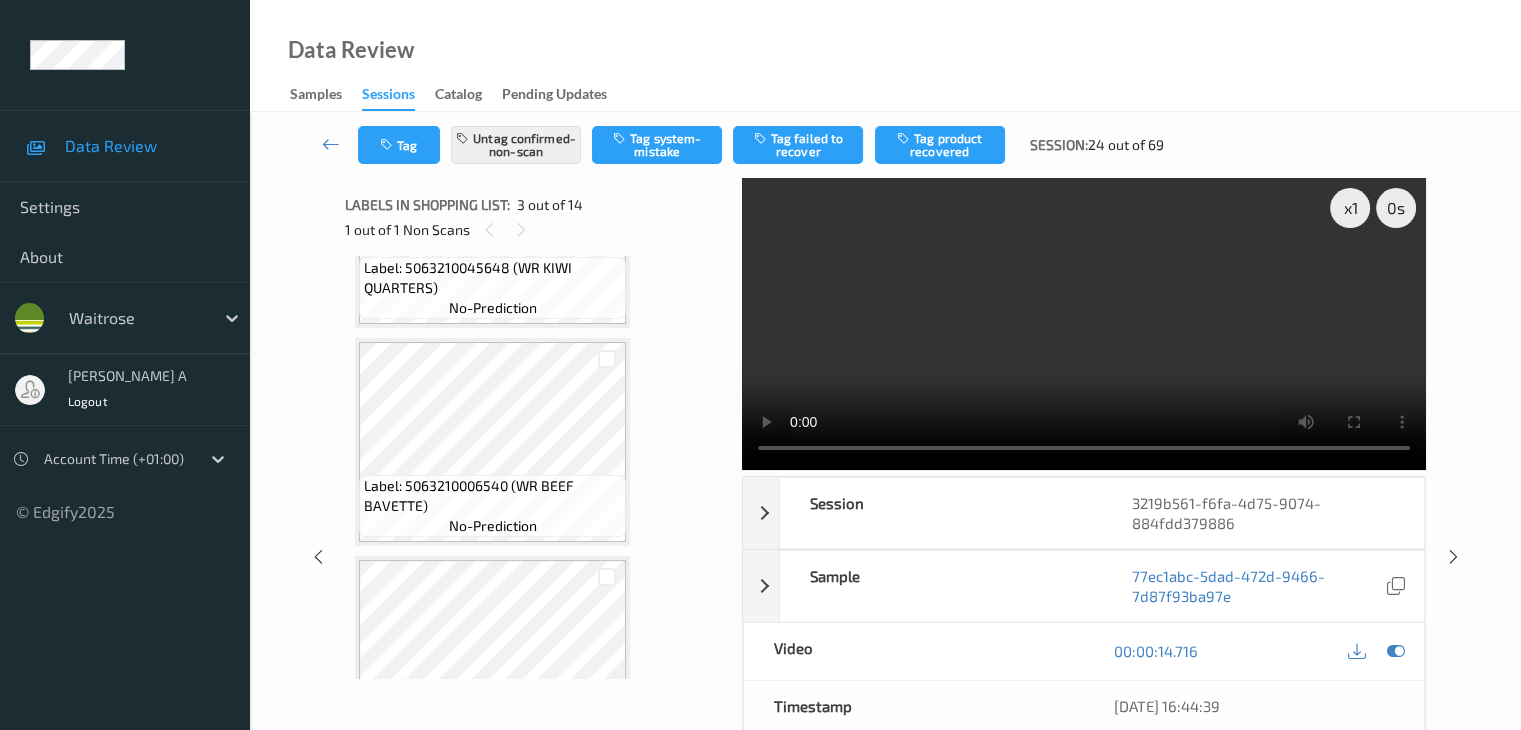 scroll, scrollTop: 228, scrollLeft: 0, axis: vertical 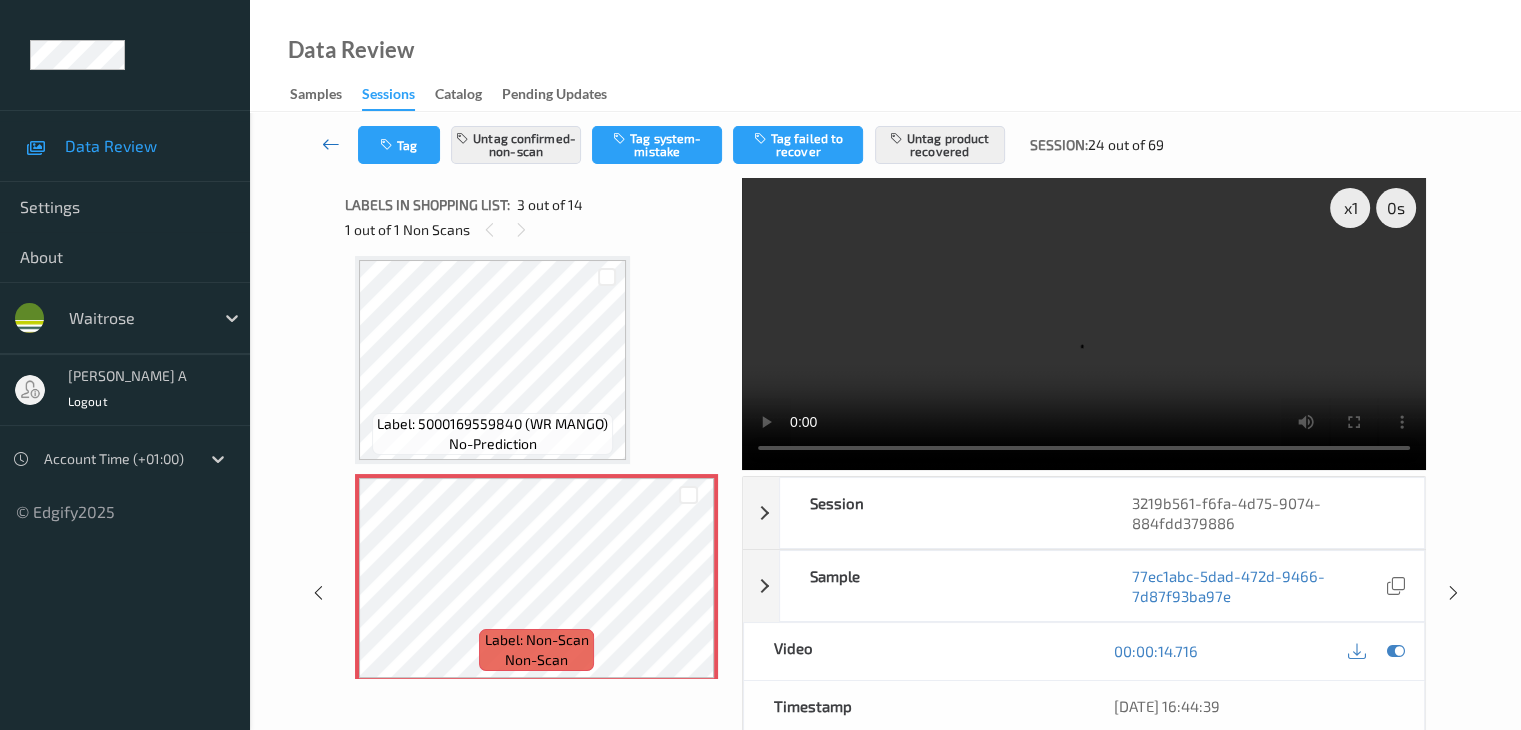 click at bounding box center [331, 144] 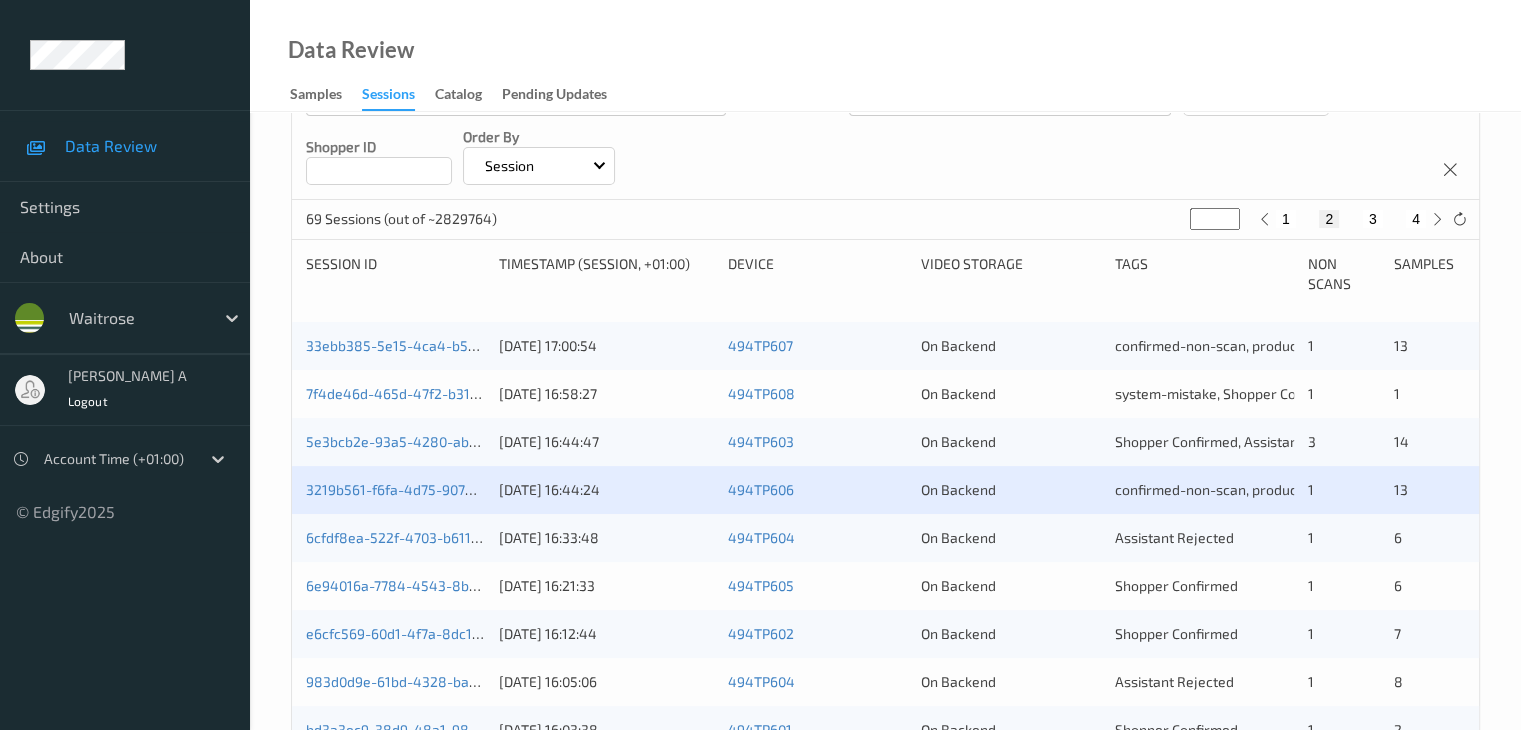scroll, scrollTop: 300, scrollLeft: 0, axis: vertical 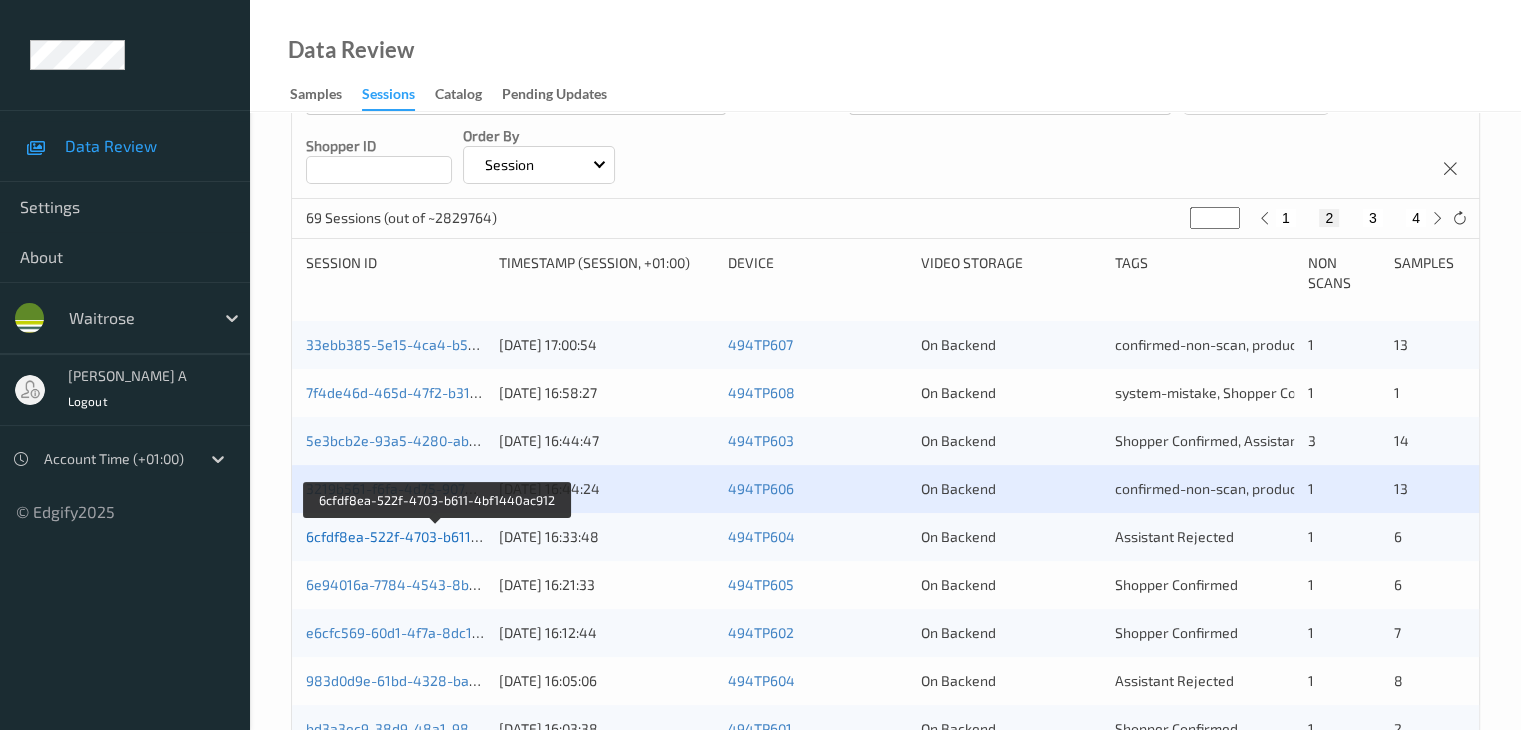 click on "6cfdf8ea-522f-4703-b611-4bf1440ac912" at bounding box center [437, 536] 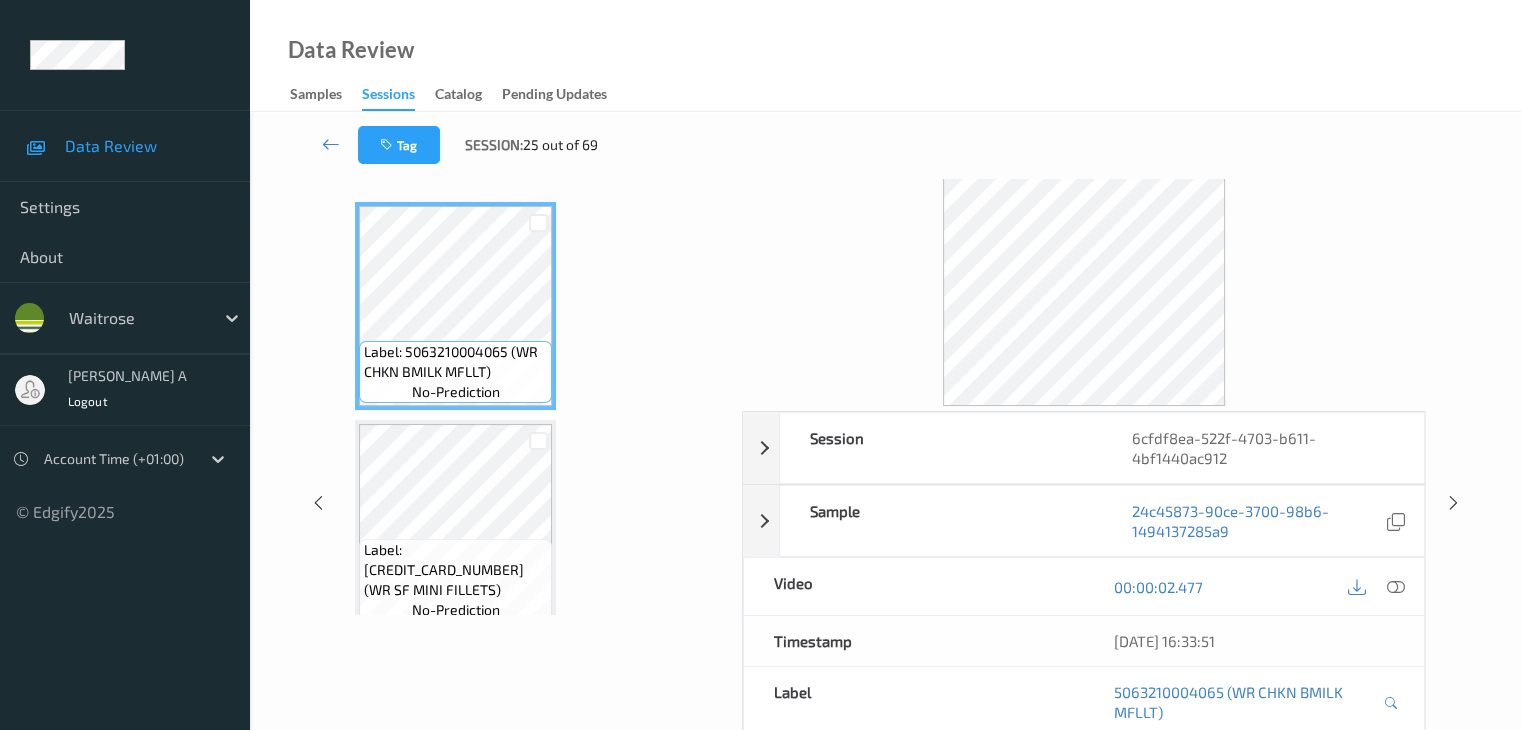 scroll, scrollTop: 0, scrollLeft: 0, axis: both 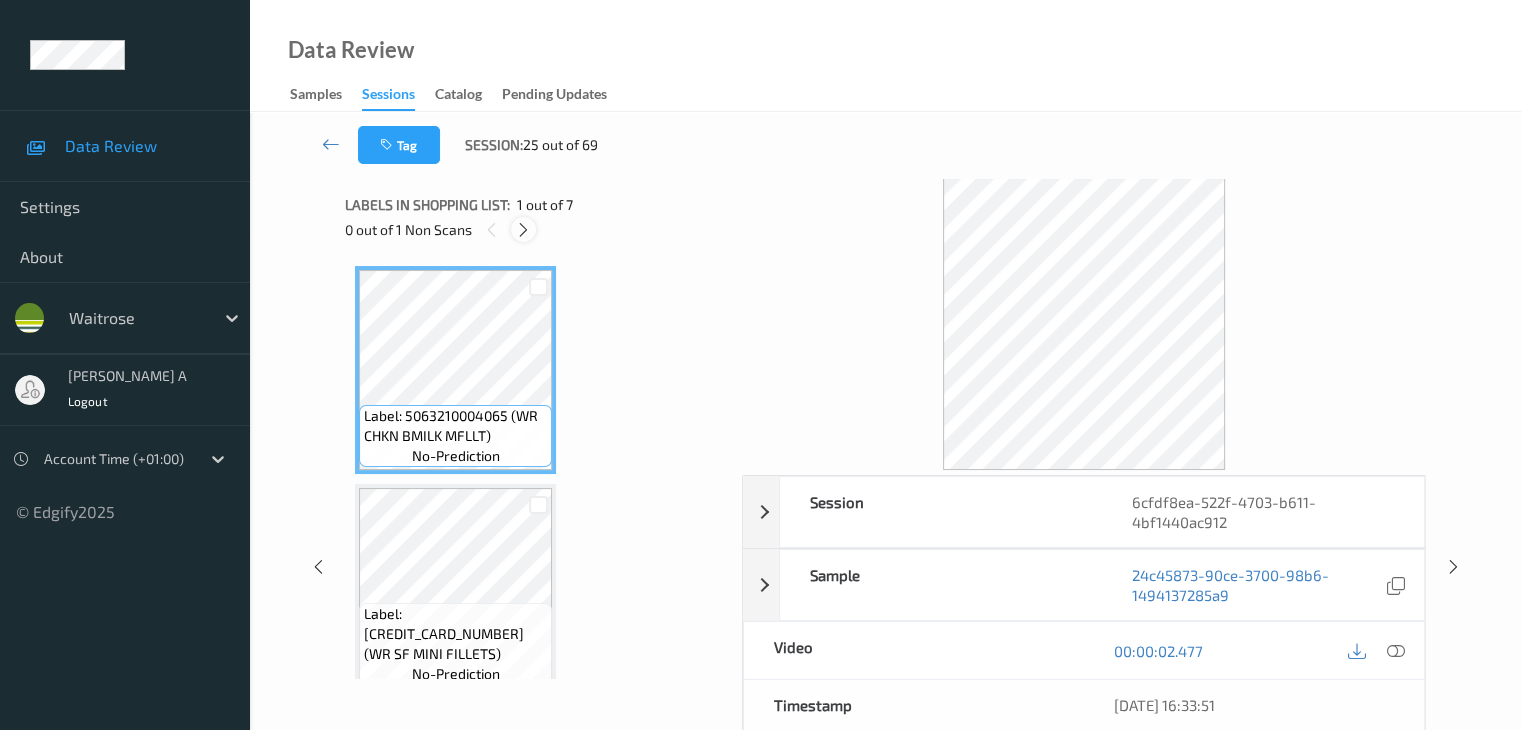 click at bounding box center [523, 230] 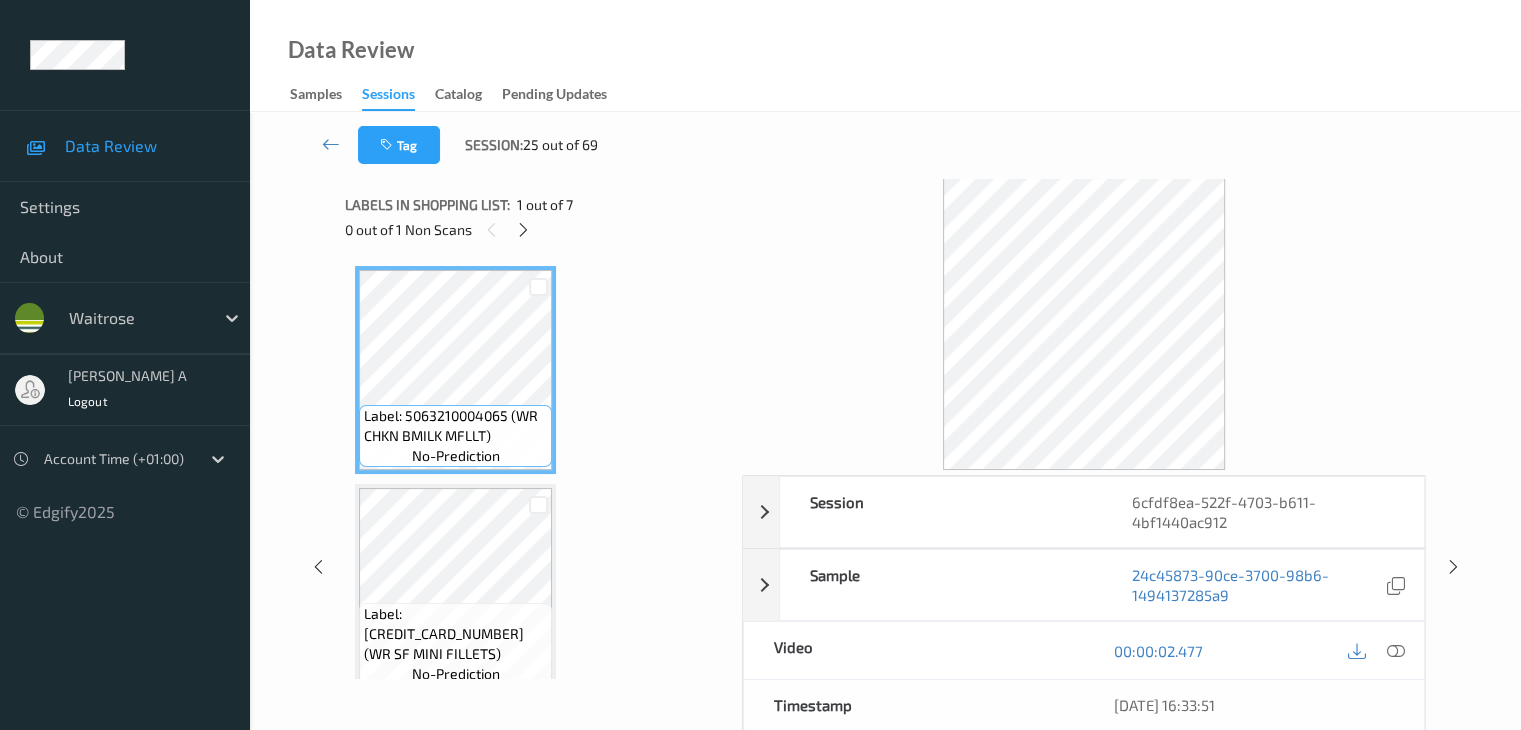 scroll, scrollTop: 882, scrollLeft: 0, axis: vertical 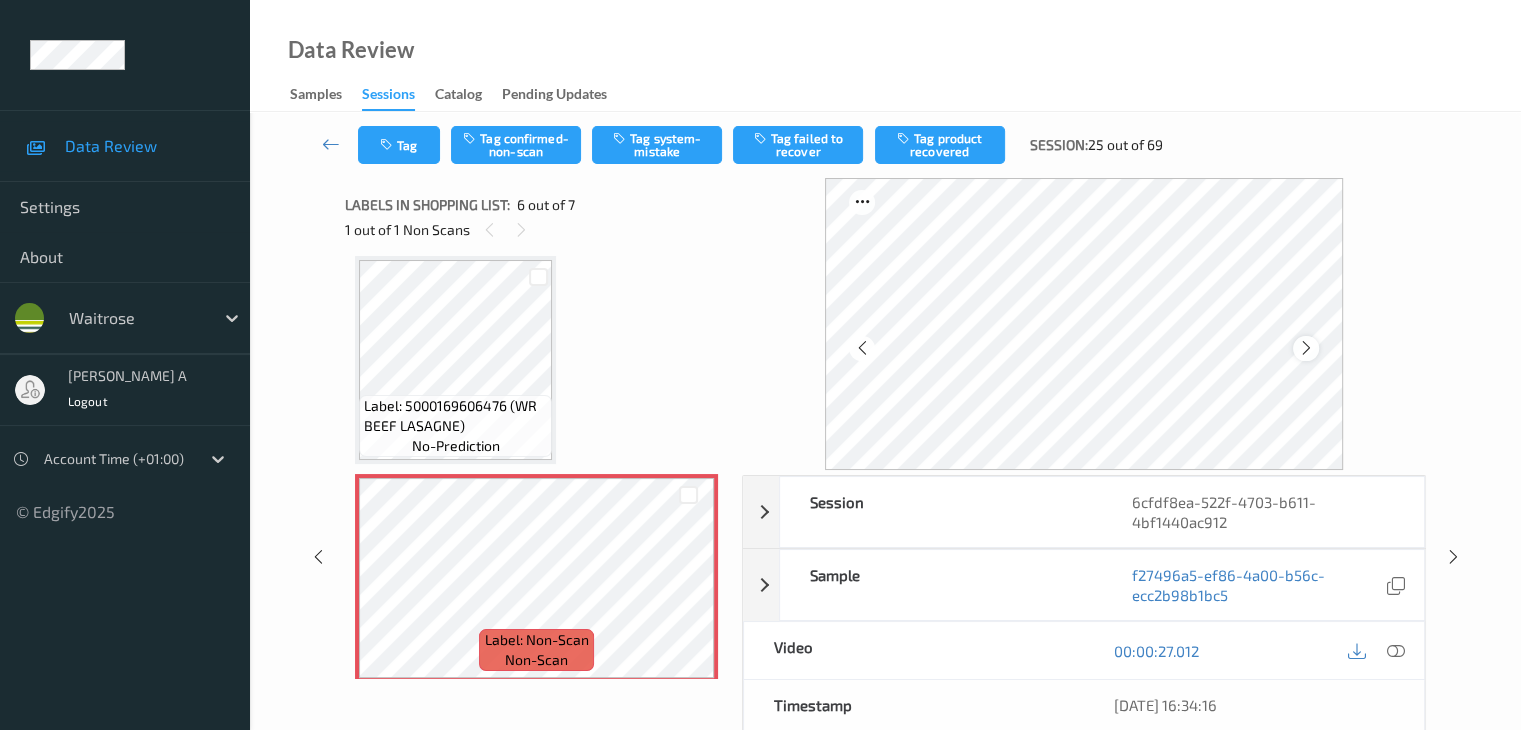click at bounding box center (1306, 348) 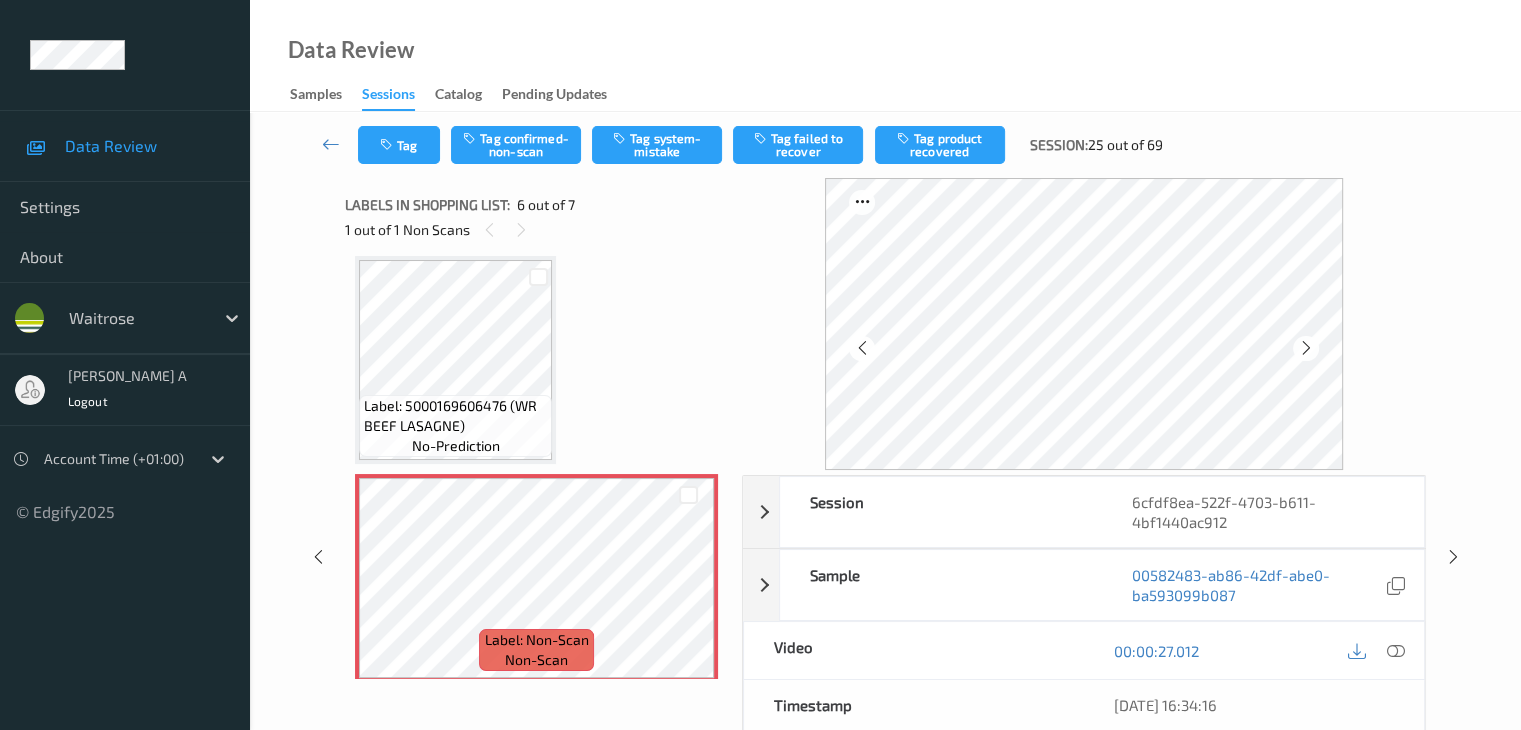 click at bounding box center [1306, 348] 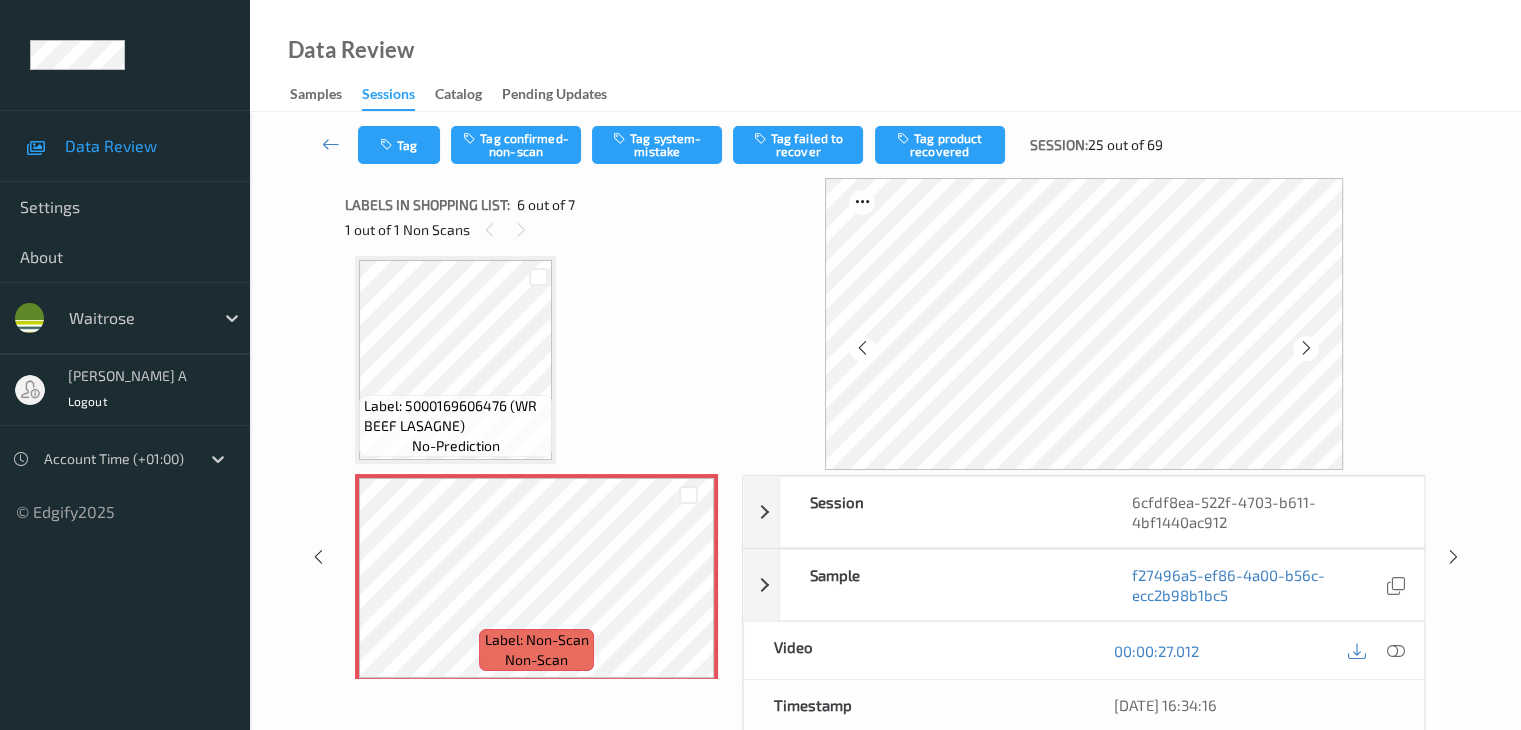 click at bounding box center (1306, 348) 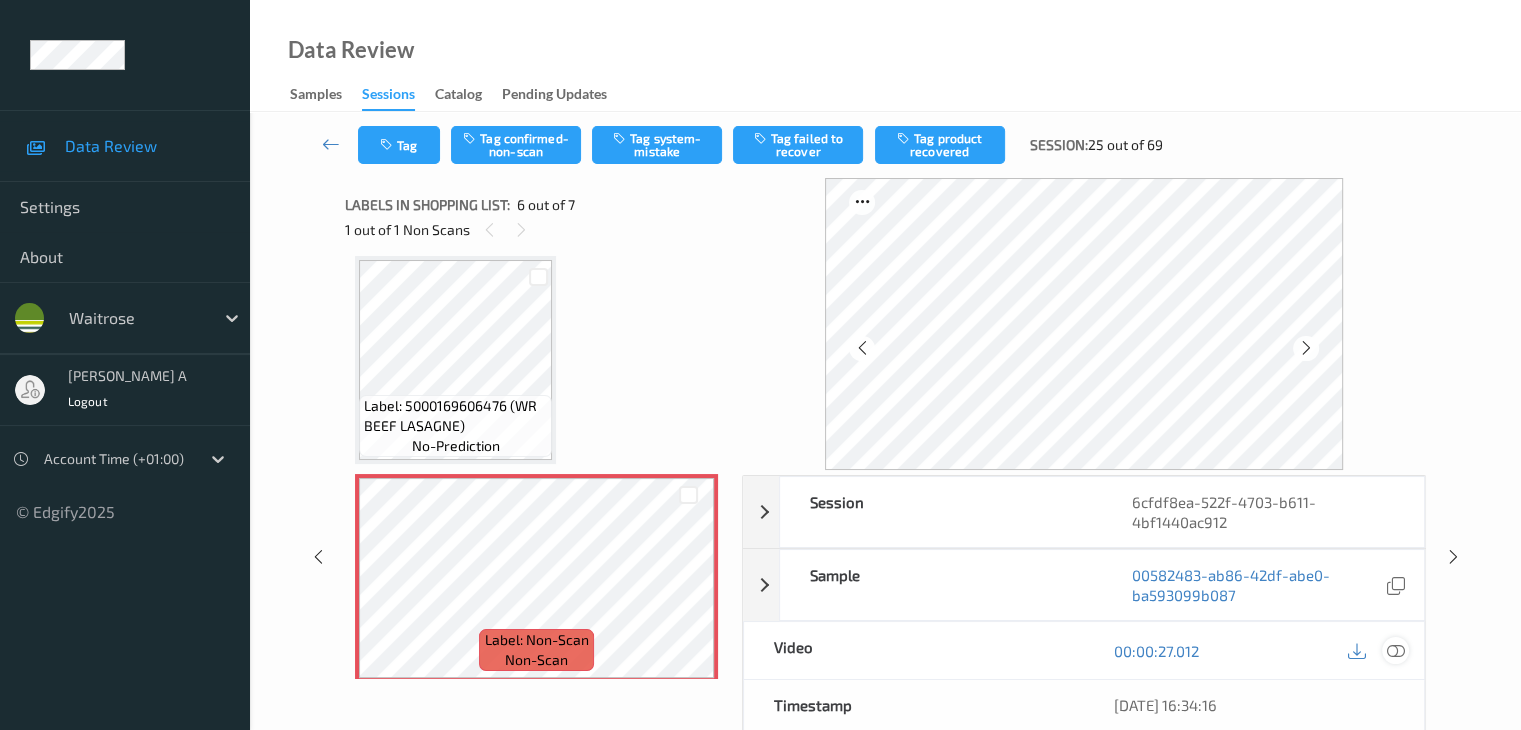 click at bounding box center (1395, 651) 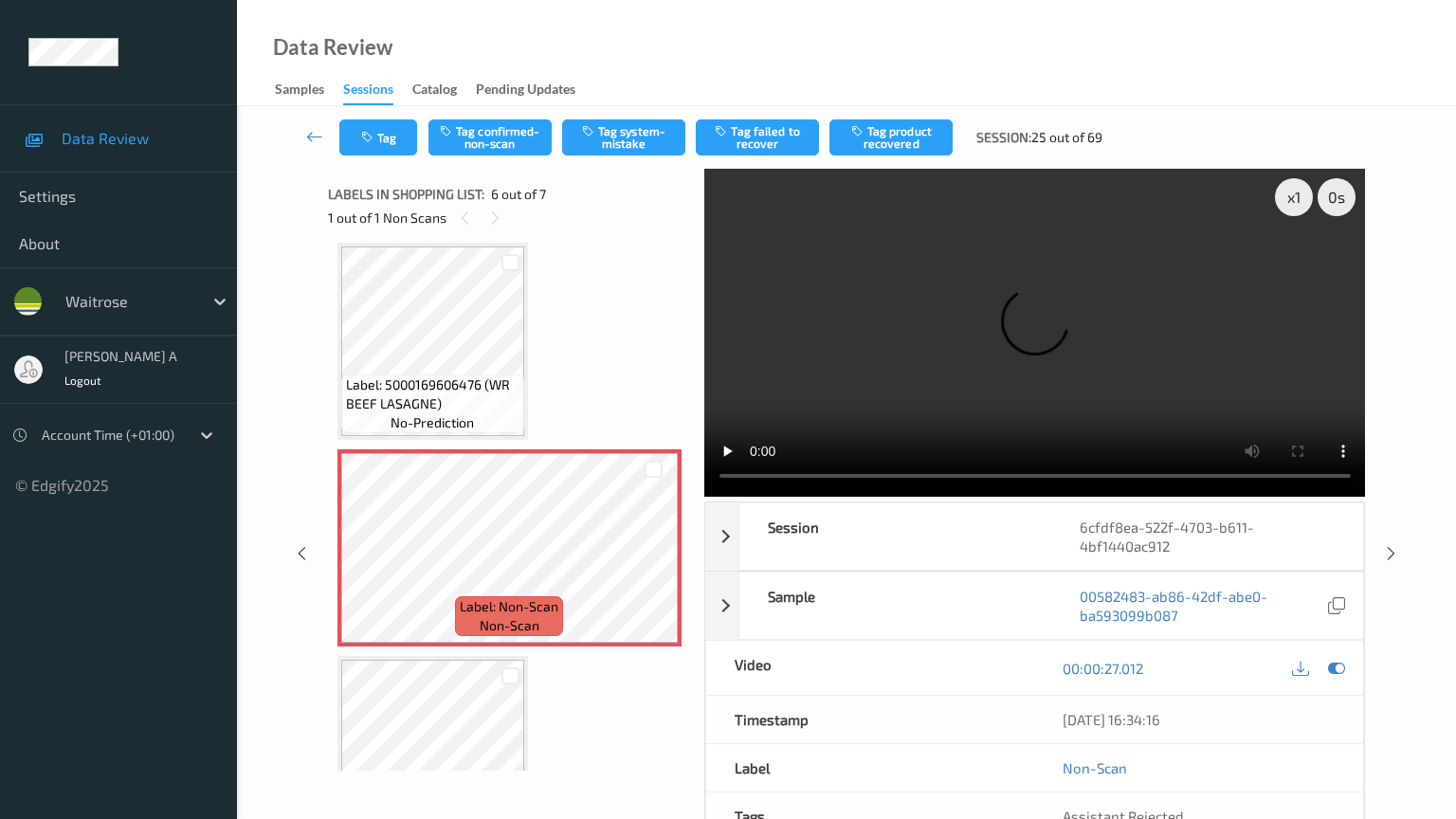 type 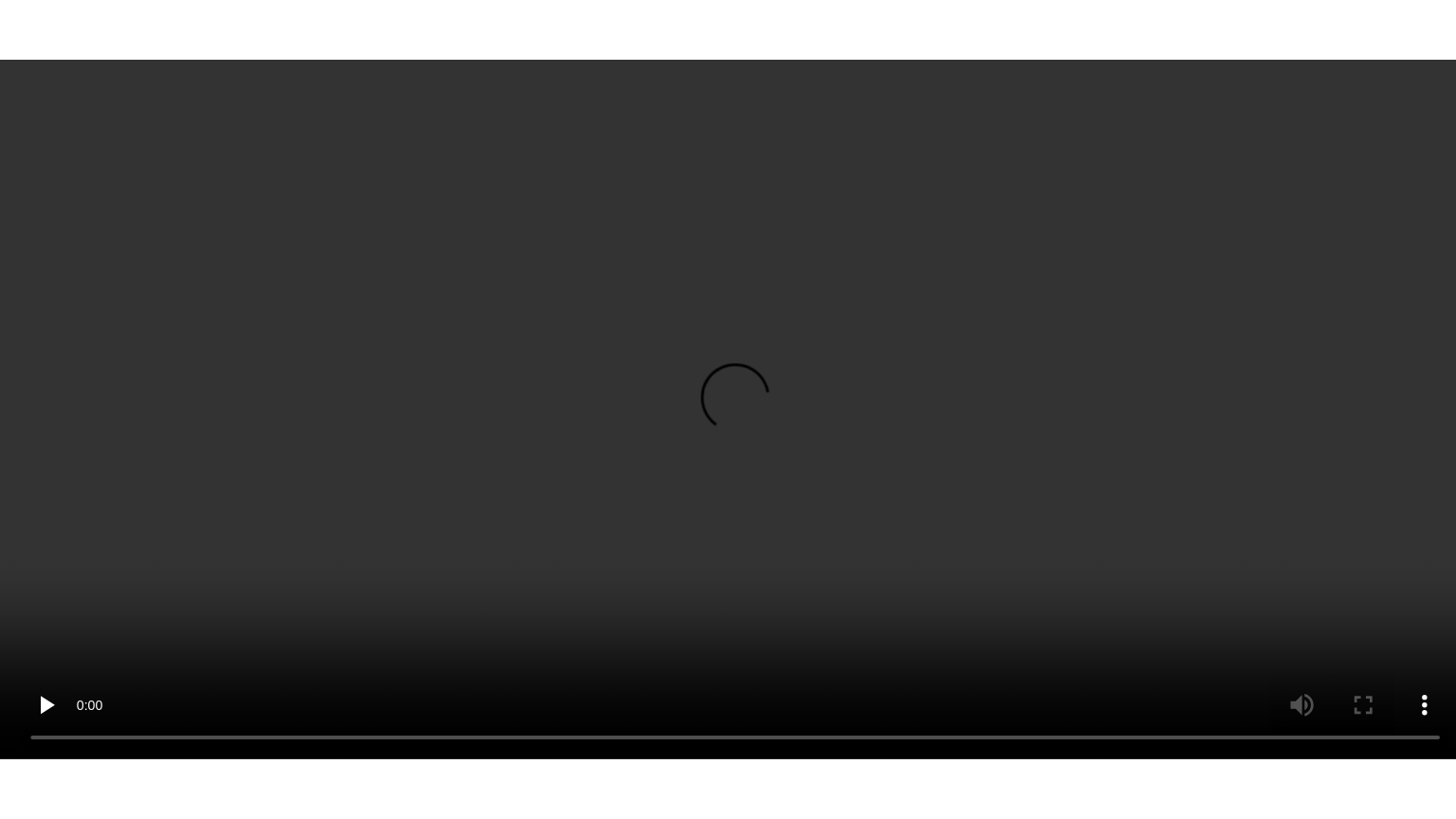 scroll, scrollTop: 931, scrollLeft: 0, axis: vertical 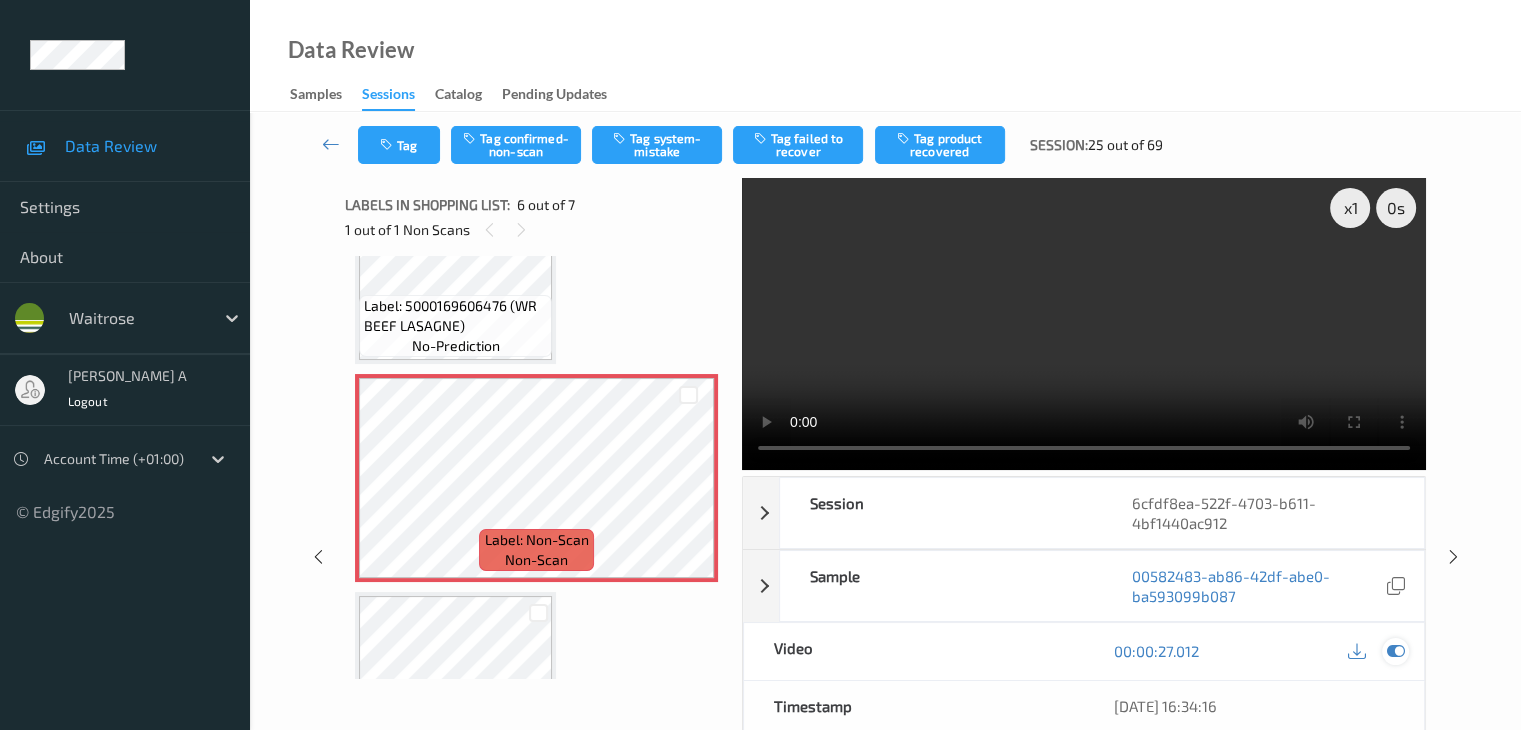 click at bounding box center (1395, 651) 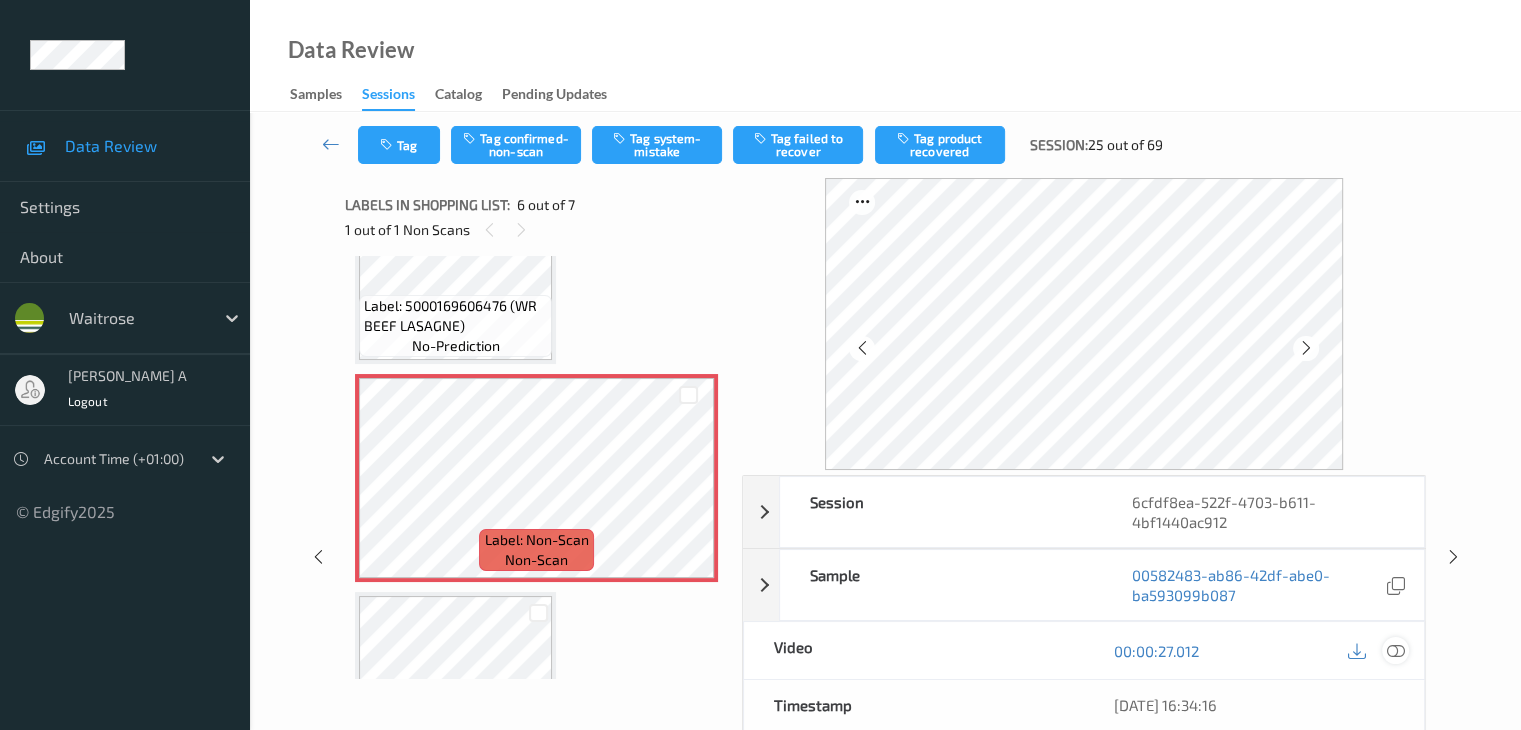 click at bounding box center [1395, 651] 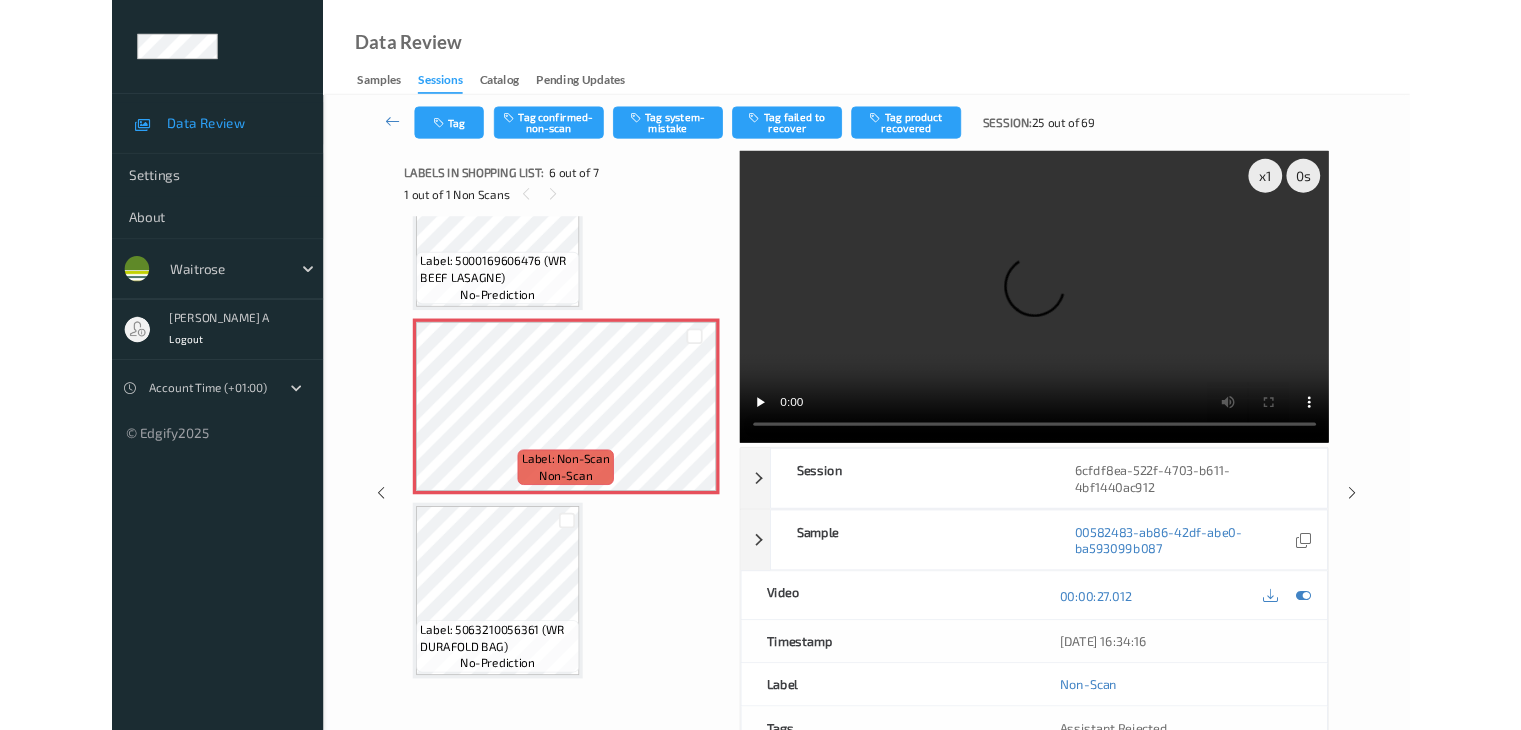 scroll, scrollTop: 979, scrollLeft: 0, axis: vertical 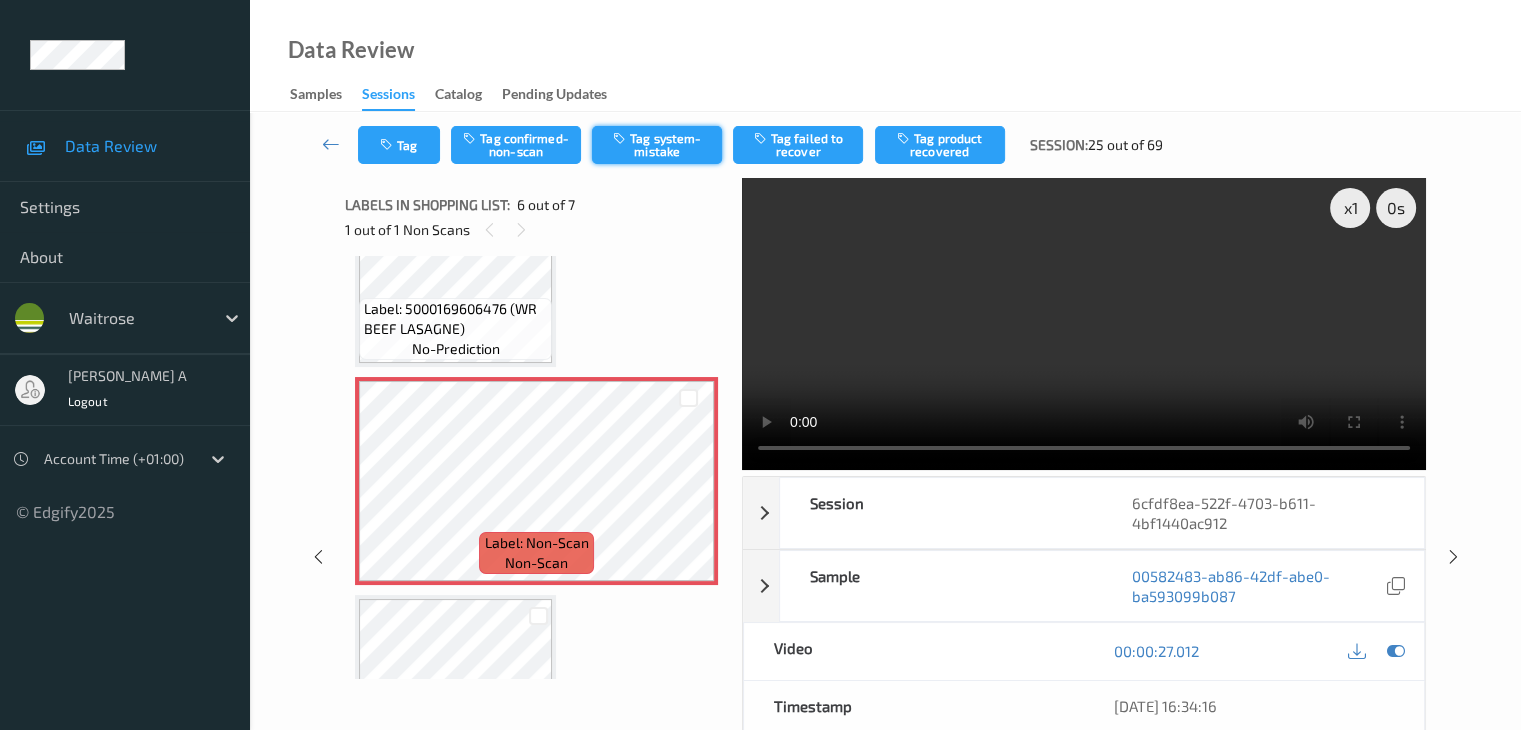 click on "Tag   system-mistake" at bounding box center (657, 145) 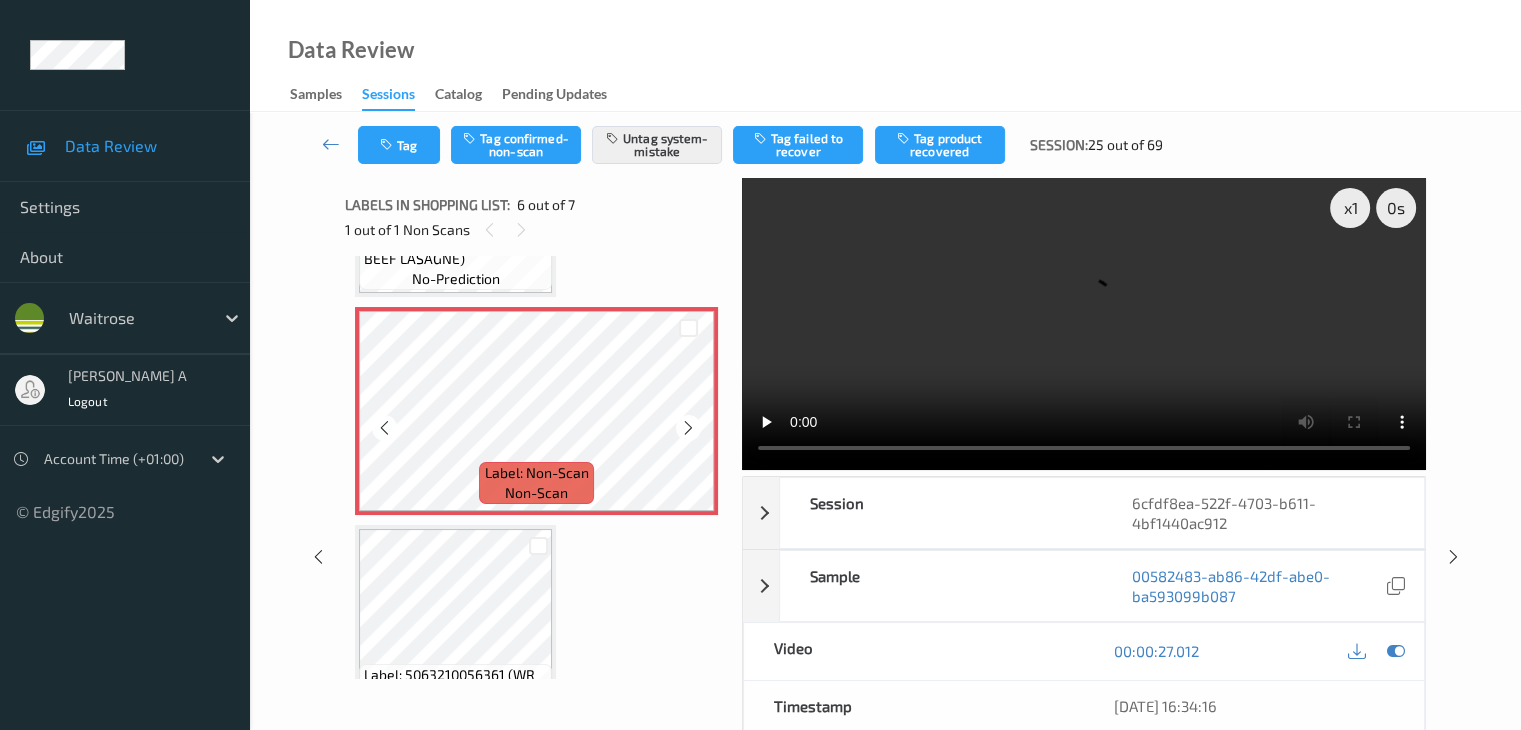 scroll, scrollTop: 1113, scrollLeft: 0, axis: vertical 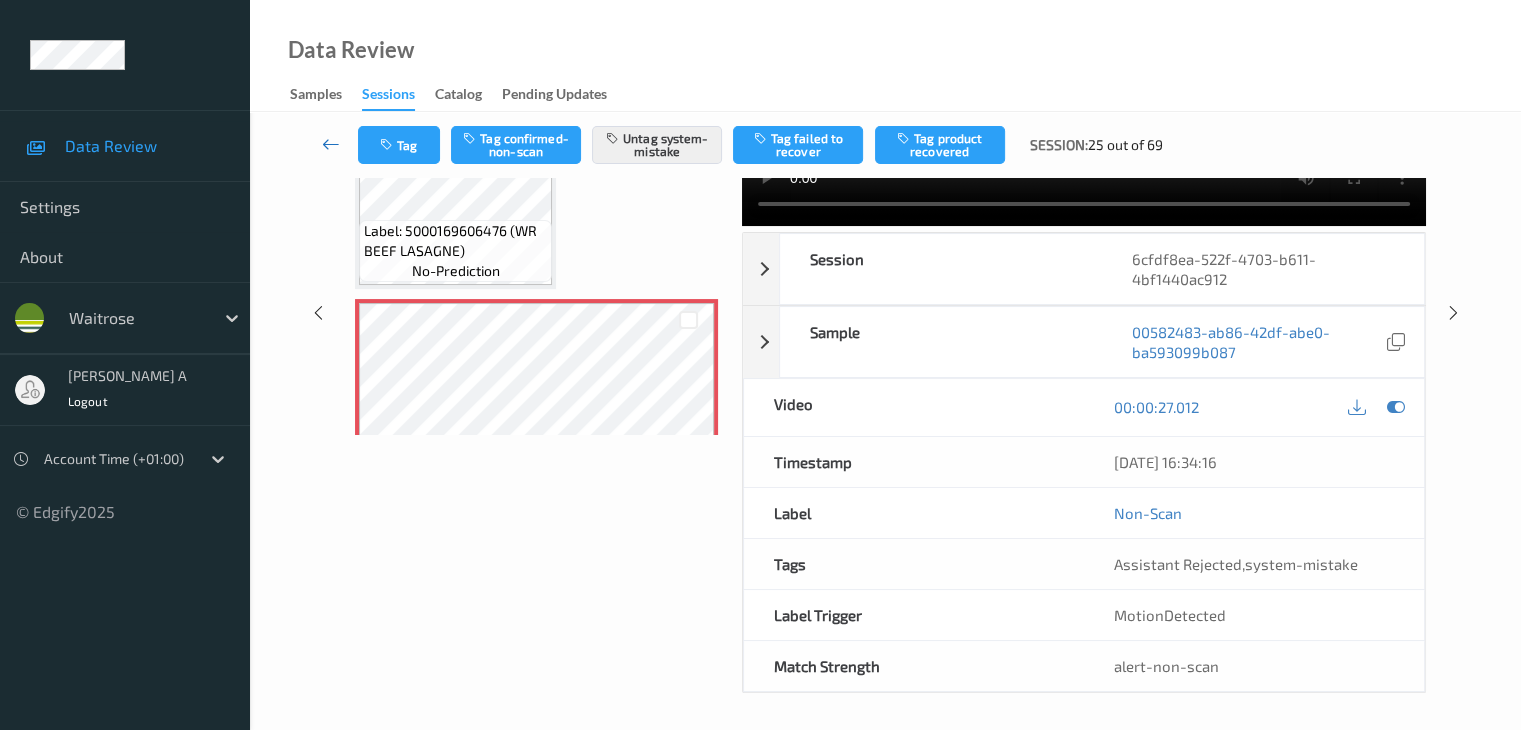 click at bounding box center [331, 144] 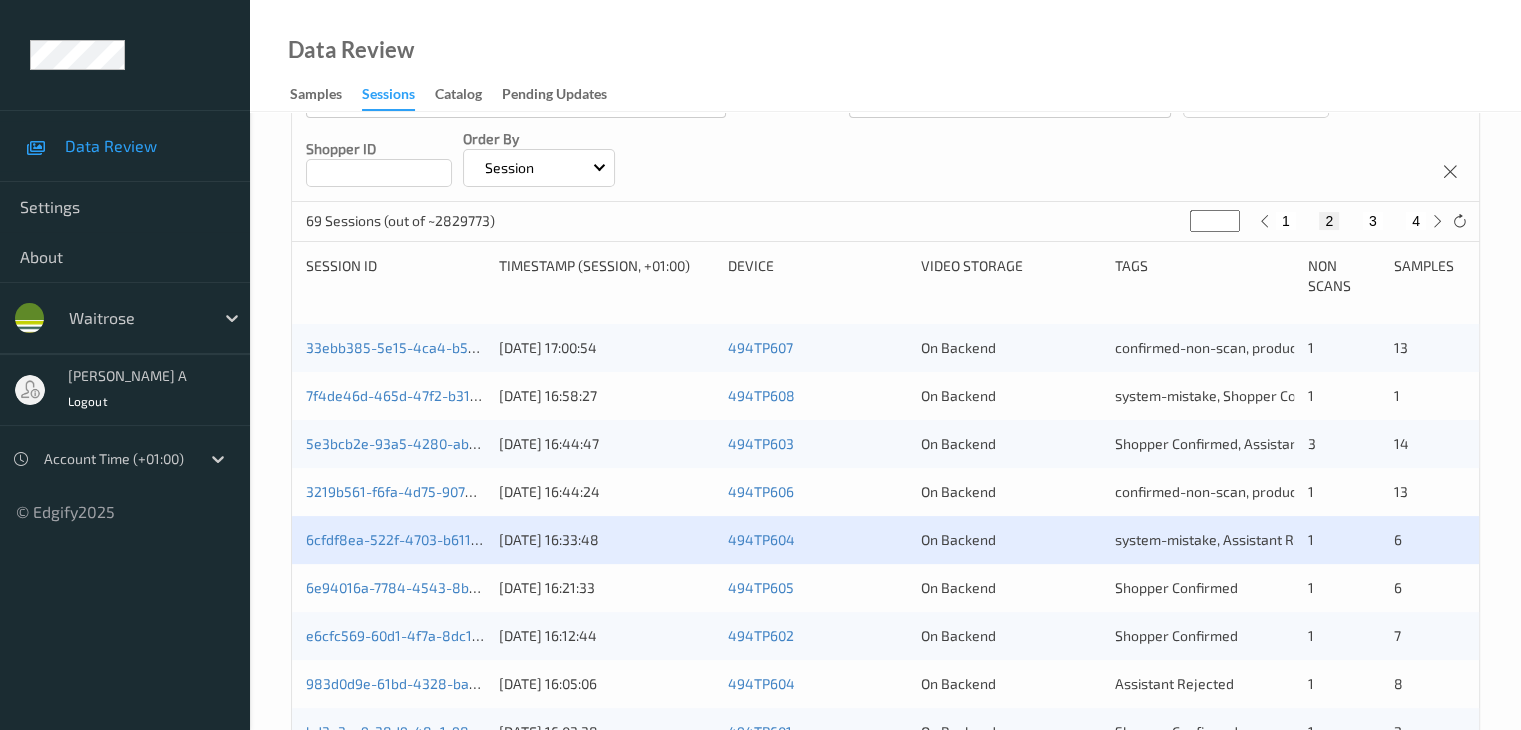 scroll, scrollTop: 300, scrollLeft: 0, axis: vertical 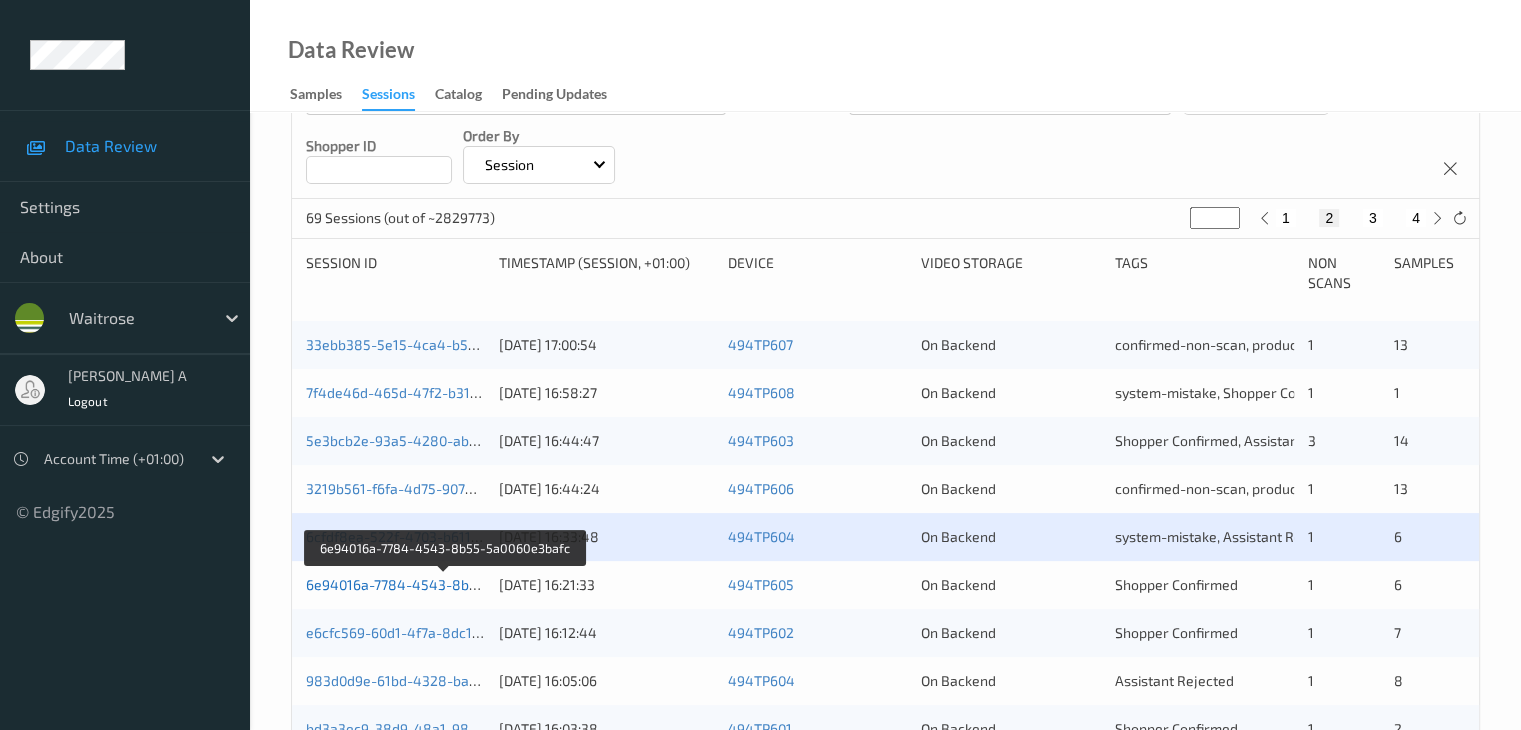 click on "6e94016a-7784-4543-8b55-5a0060e3bafc" at bounding box center [444, 584] 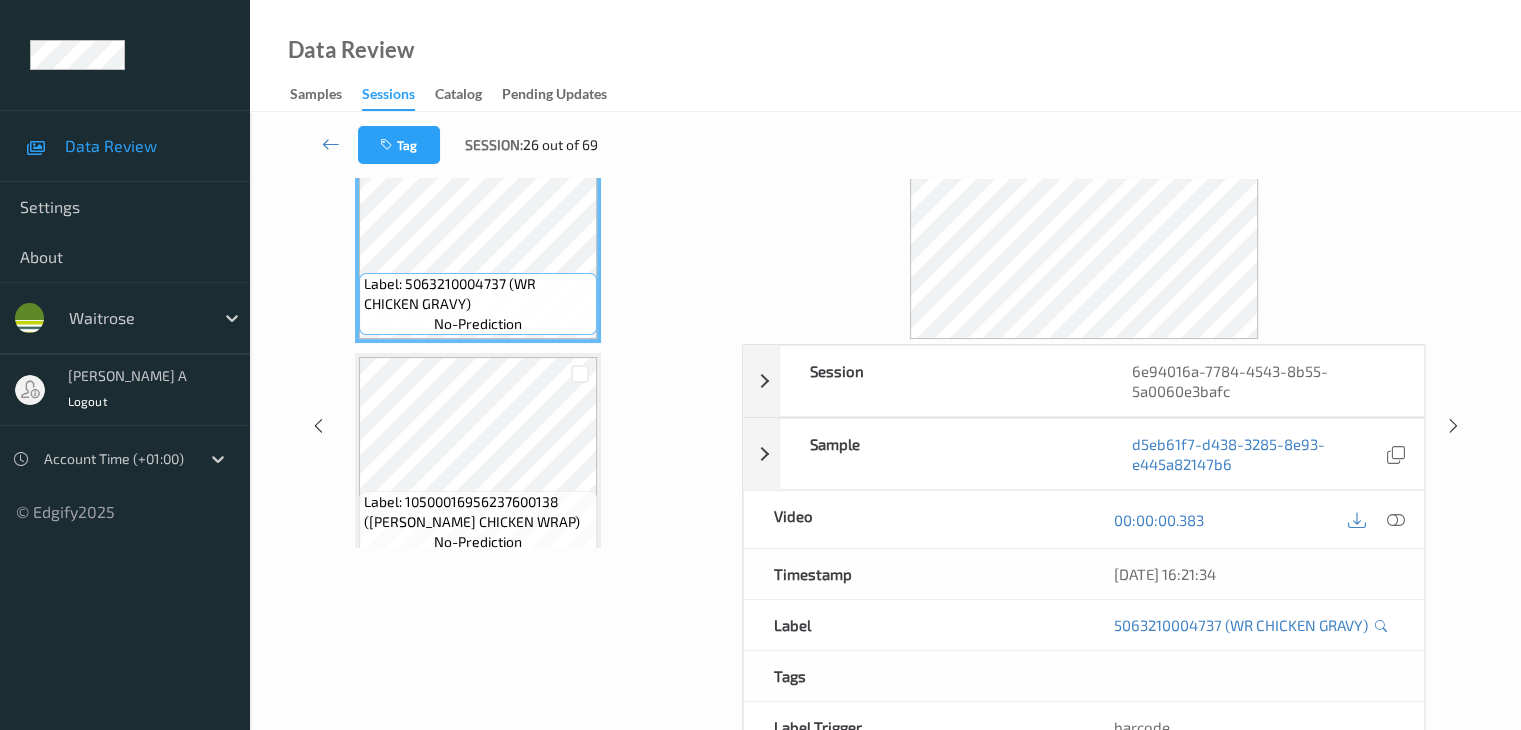scroll, scrollTop: 44, scrollLeft: 0, axis: vertical 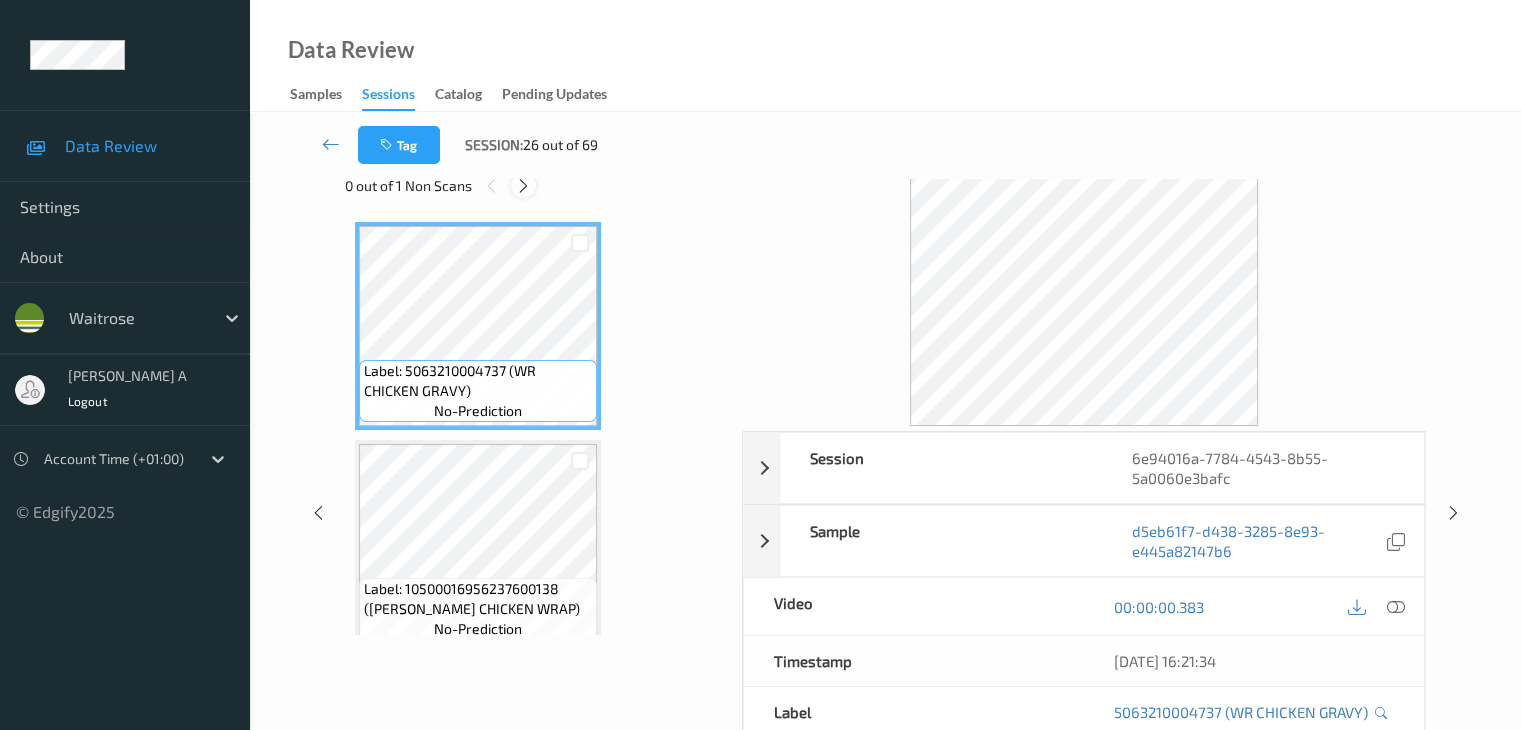 click at bounding box center [523, 185] 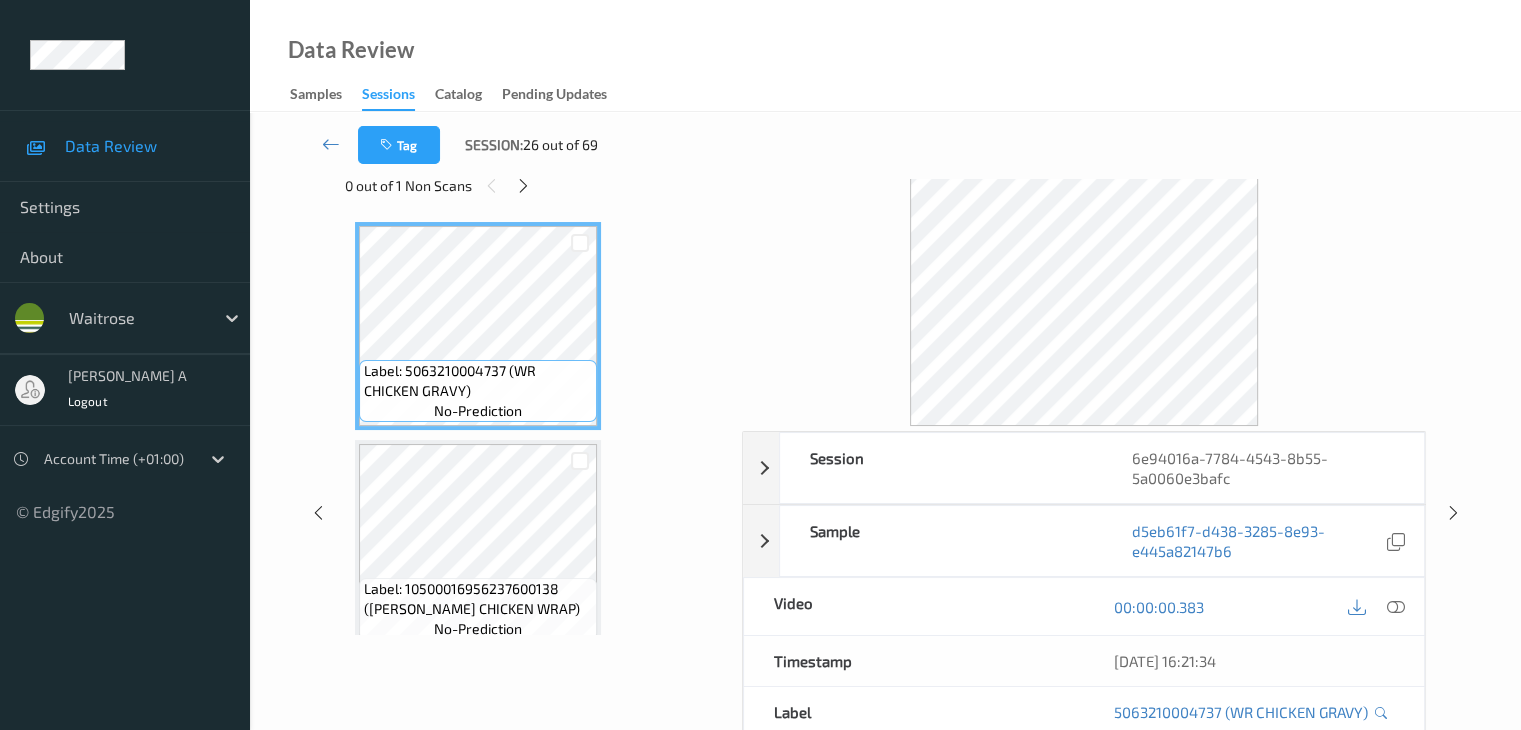 scroll, scrollTop: 228, scrollLeft: 0, axis: vertical 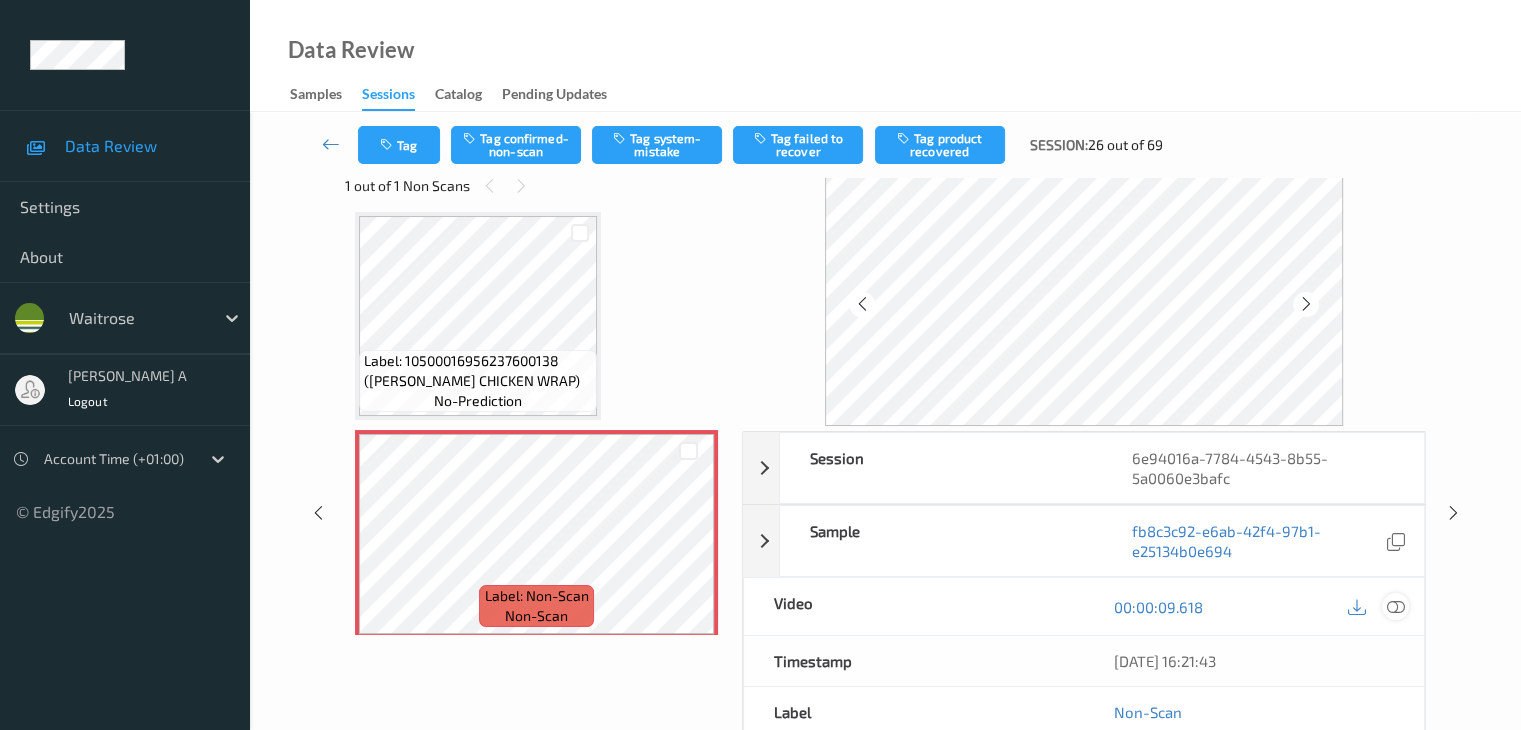 click at bounding box center (1395, 607) 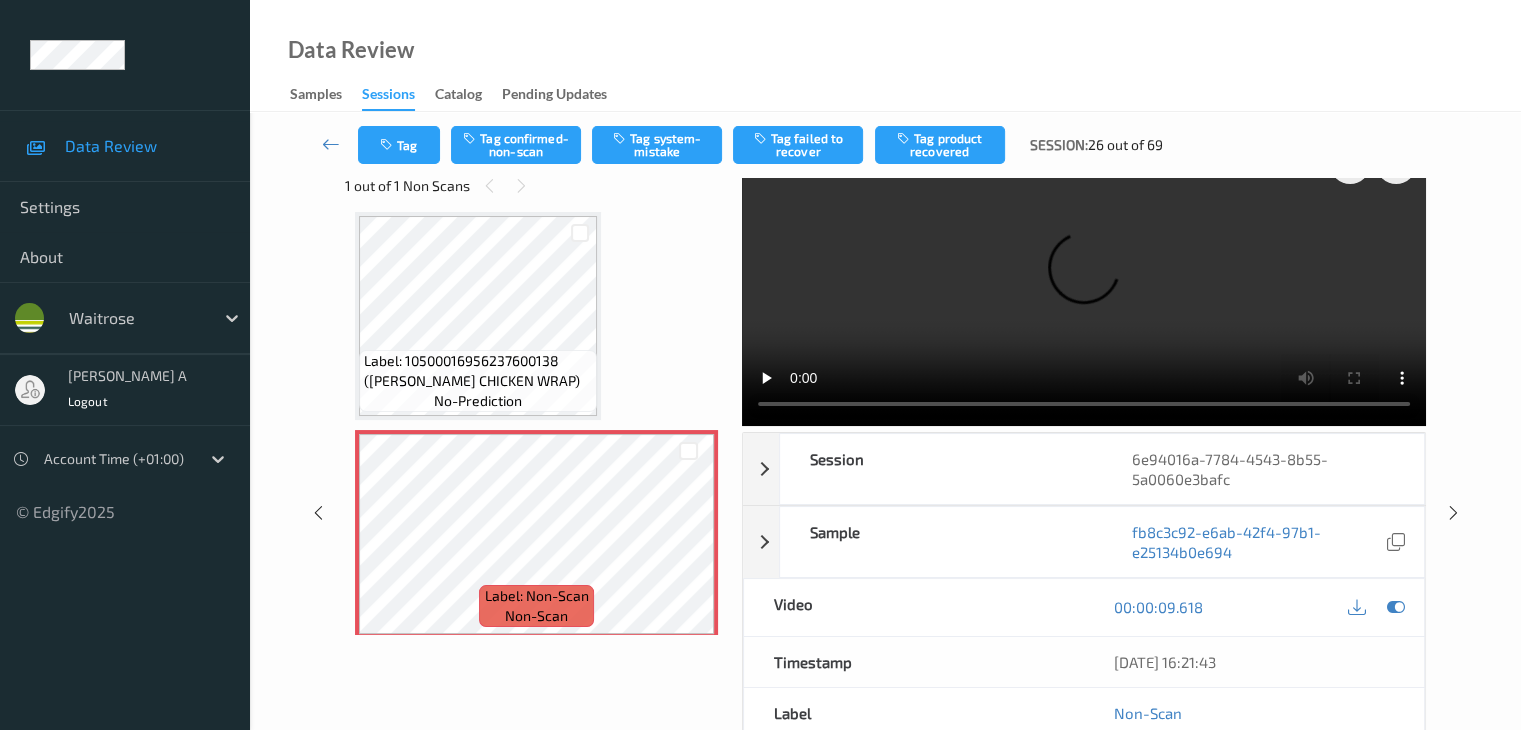 scroll, scrollTop: 0, scrollLeft: 0, axis: both 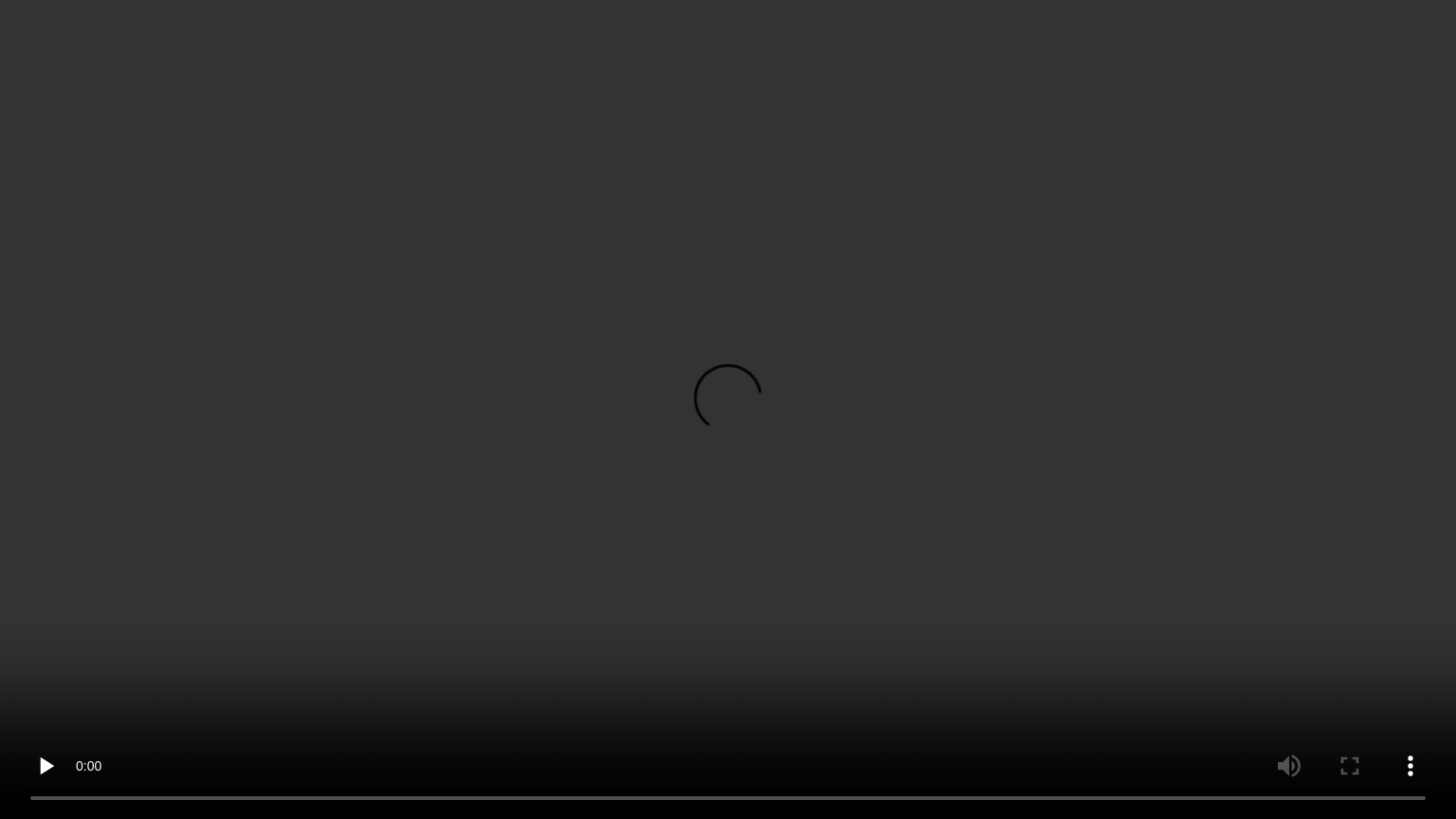 type 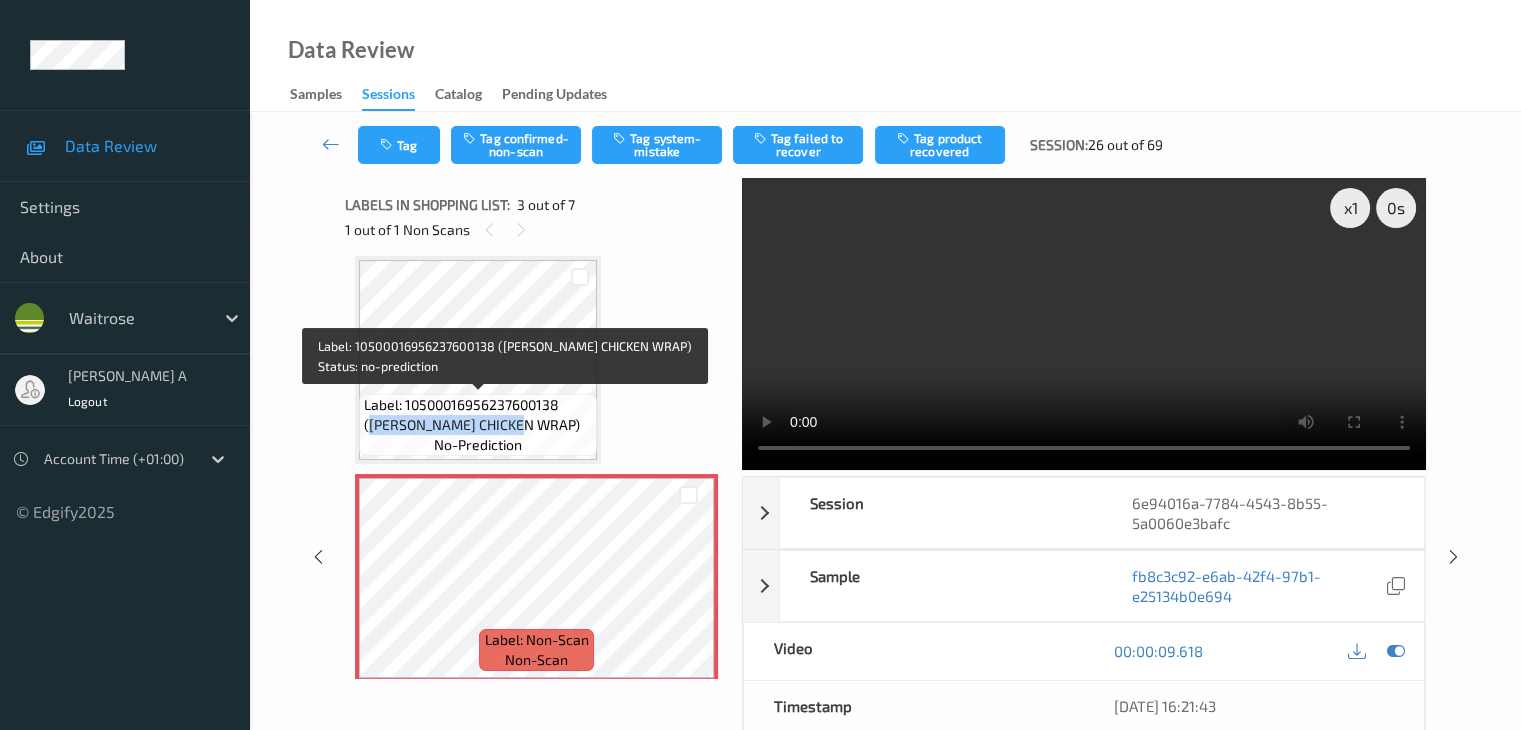drag, startPoint x: 567, startPoint y: 410, endPoint x: 485, endPoint y: 422, distance: 82.8734 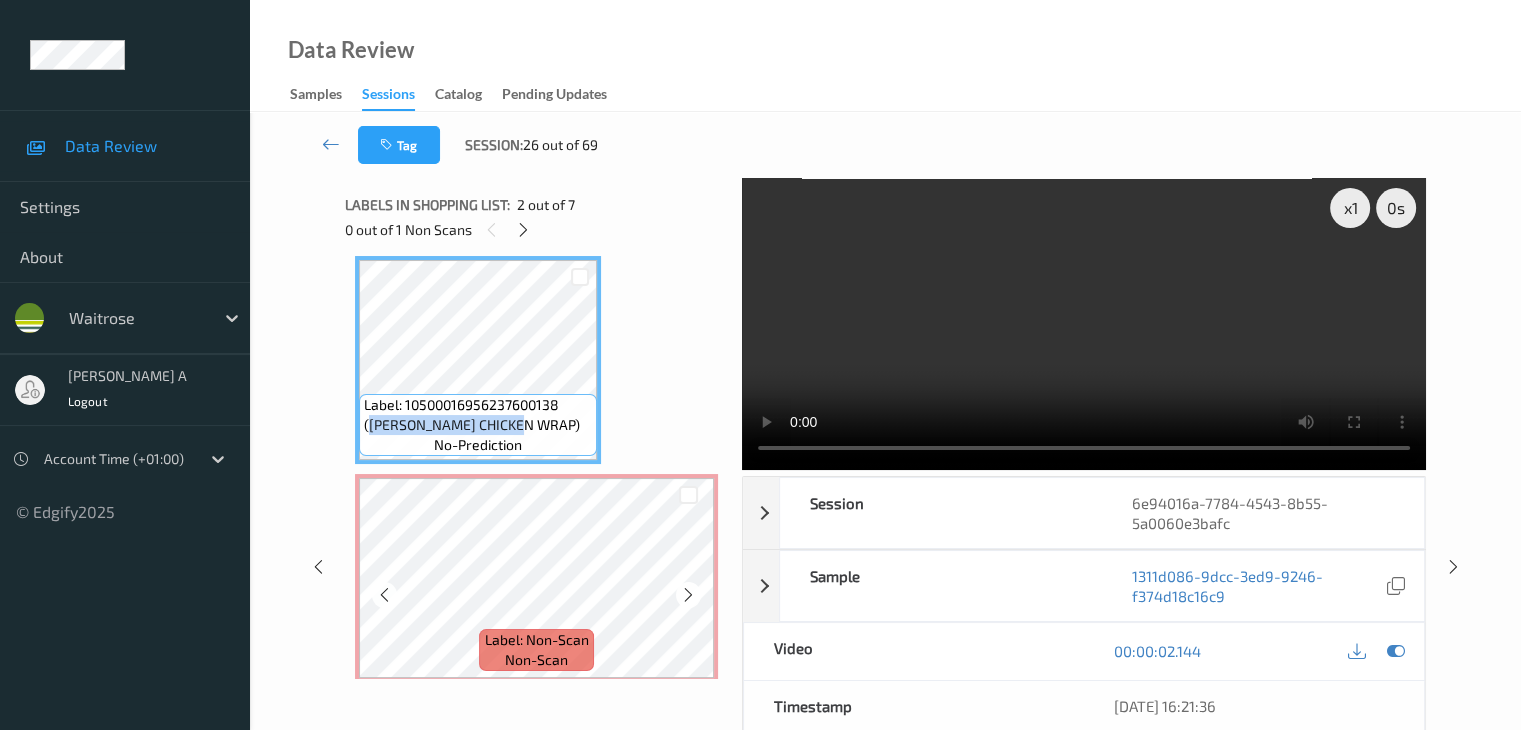 copy on "WR PIRI CHICKEN WRAP" 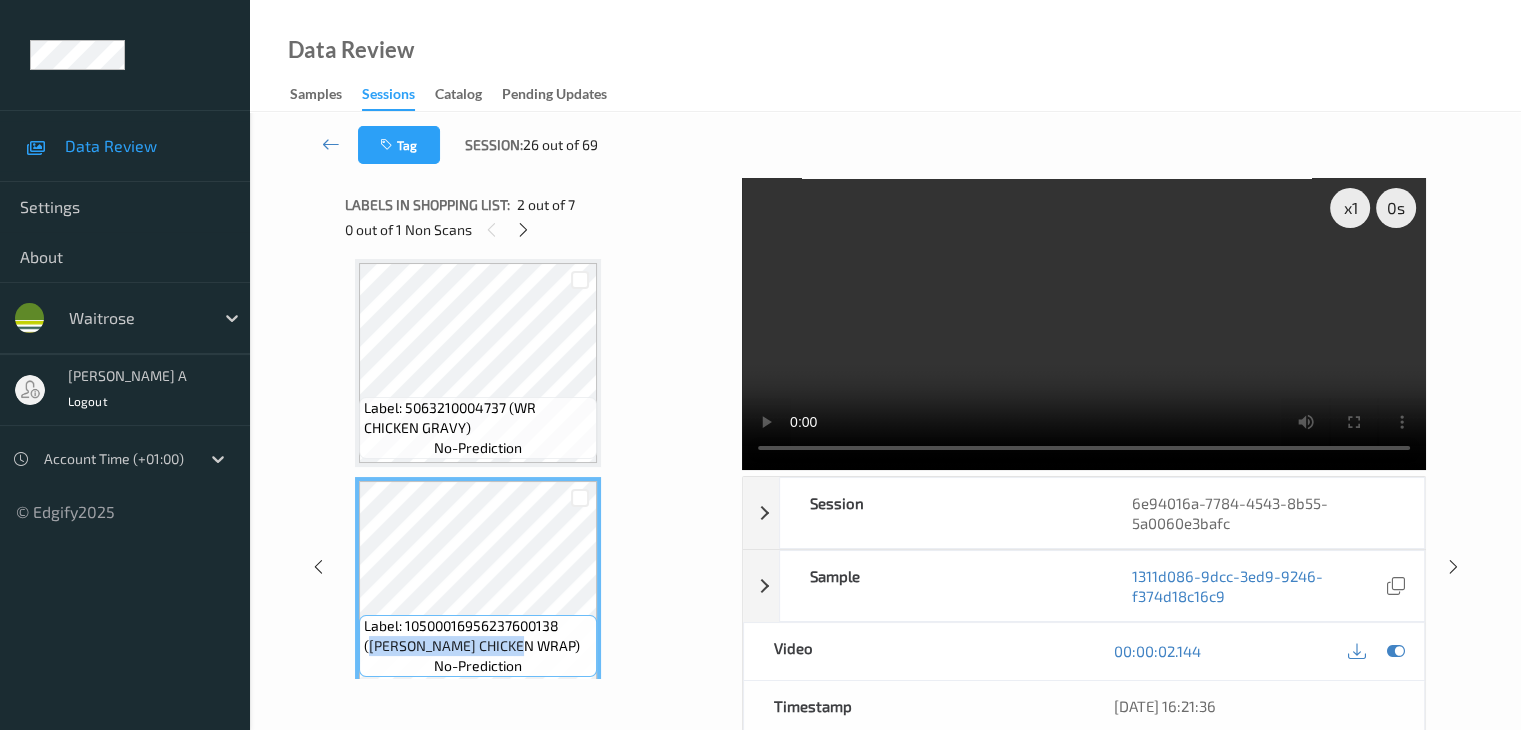 scroll, scrollTop: 0, scrollLeft: 0, axis: both 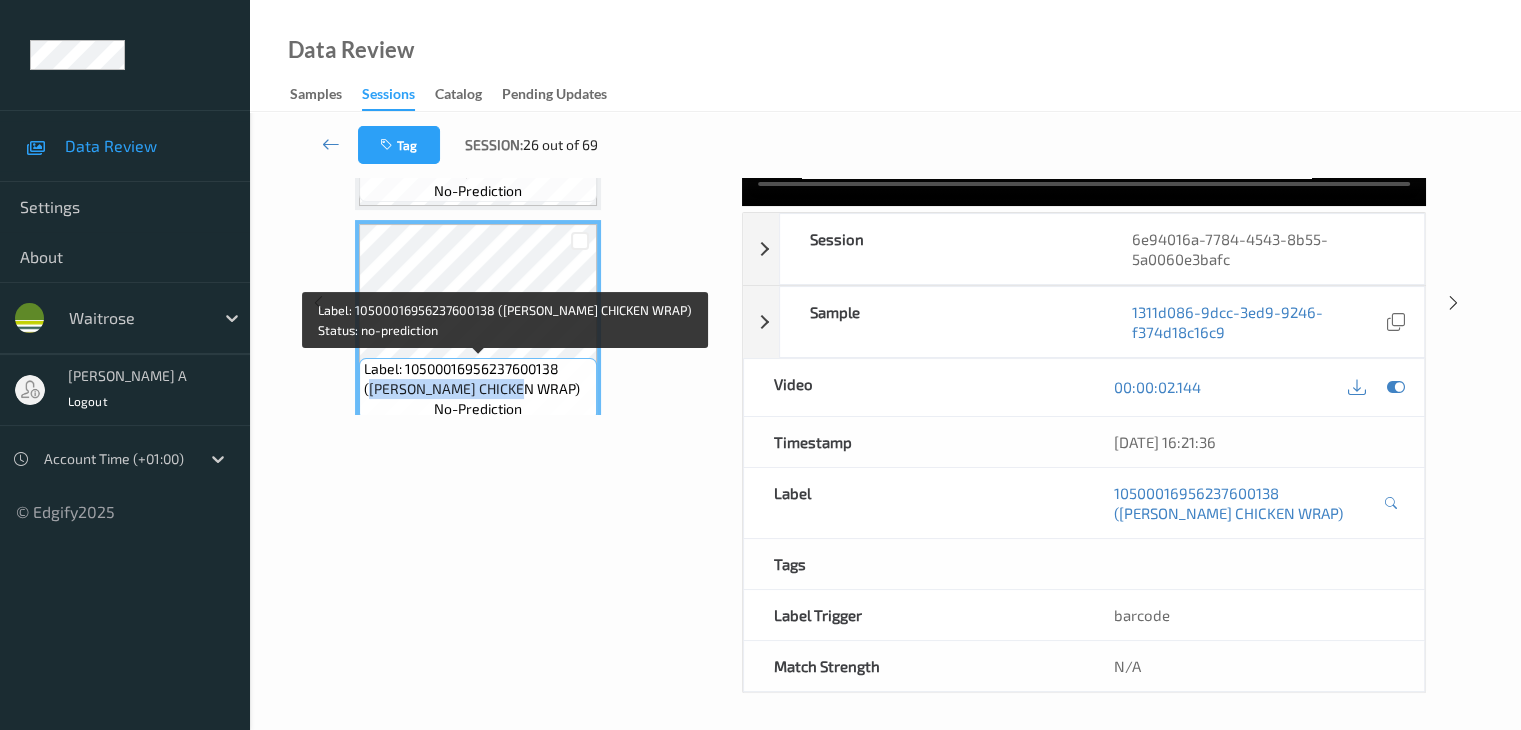 copy on "WR PIRI CHICKEN WRAP" 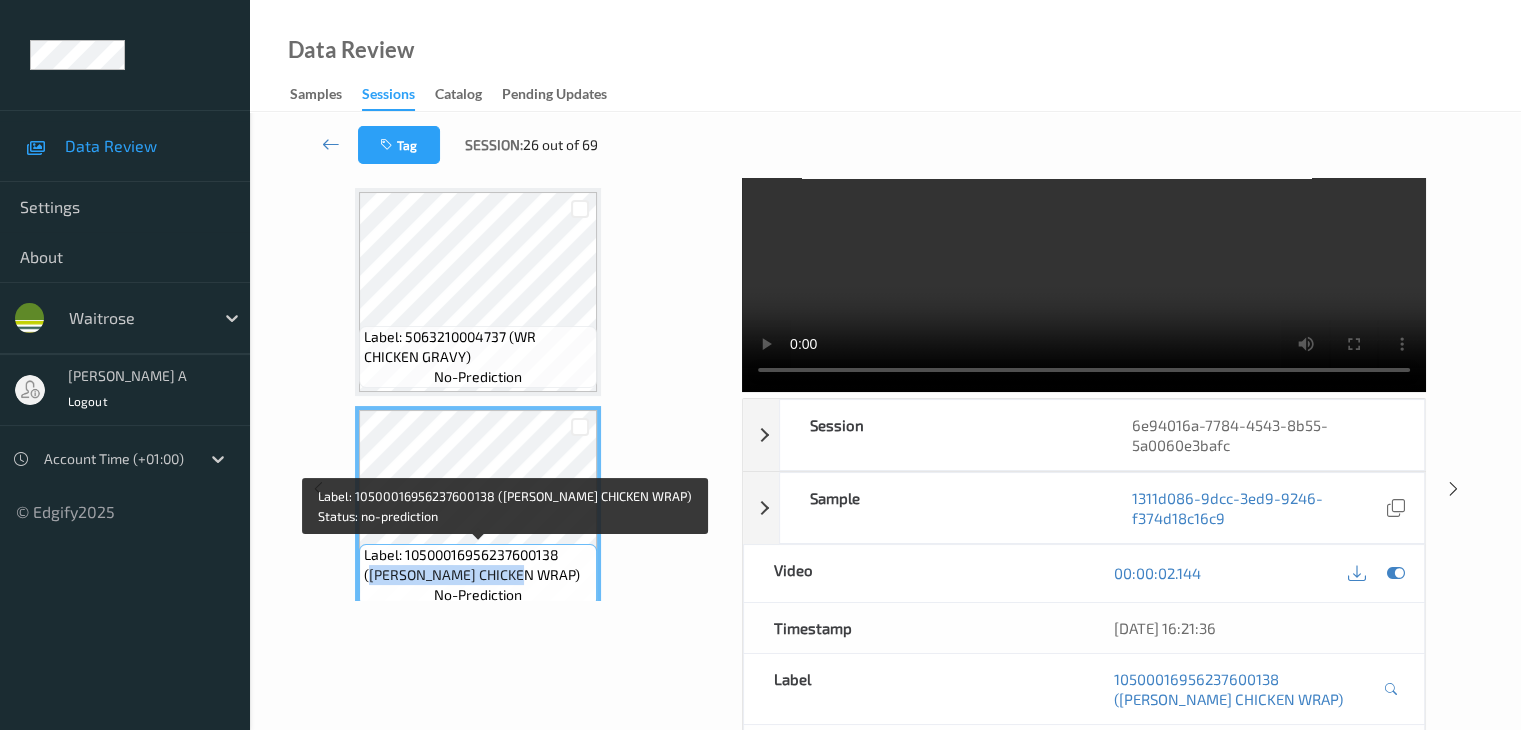 scroll, scrollTop: 64, scrollLeft: 0, axis: vertical 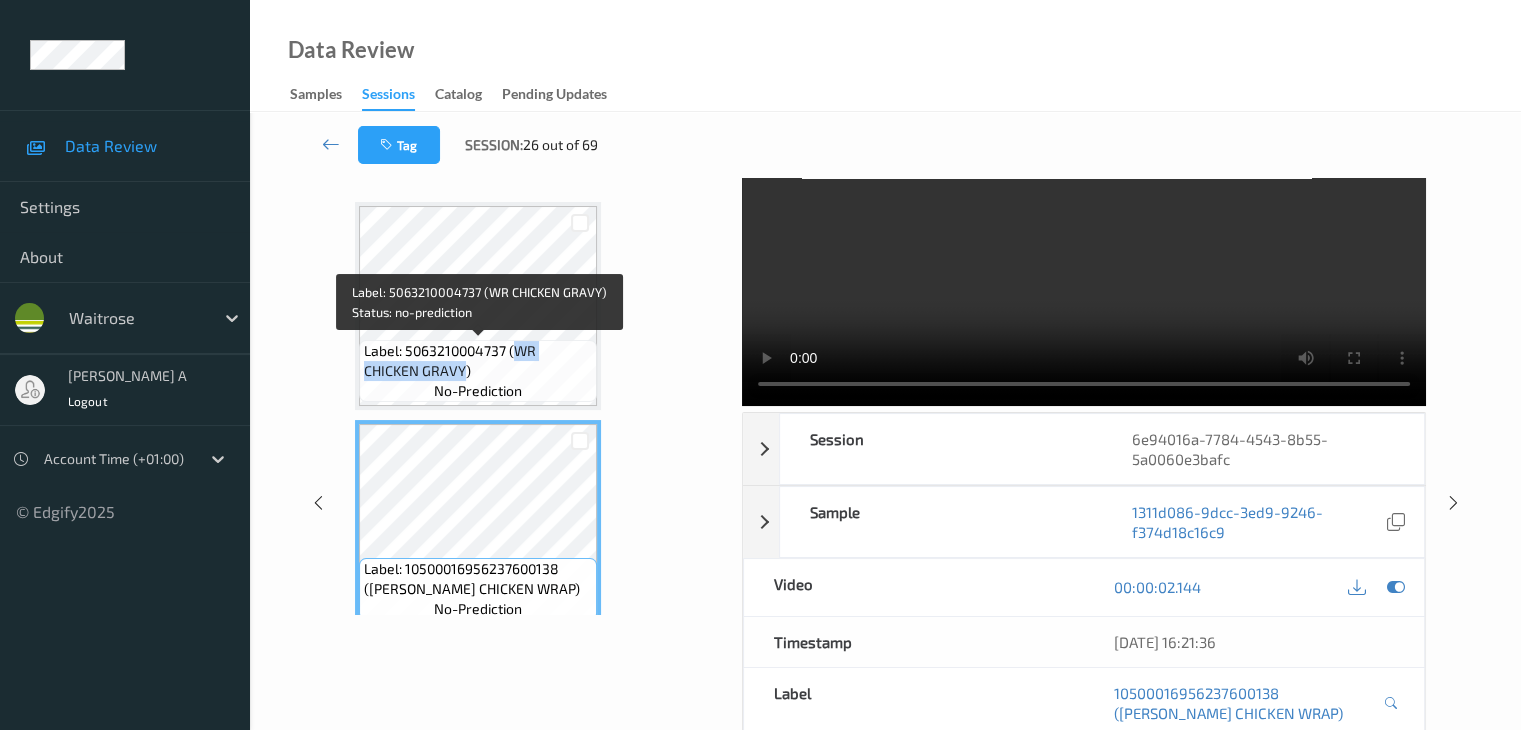 drag, startPoint x: 513, startPoint y: 349, endPoint x: 461, endPoint y: 373, distance: 57.271286 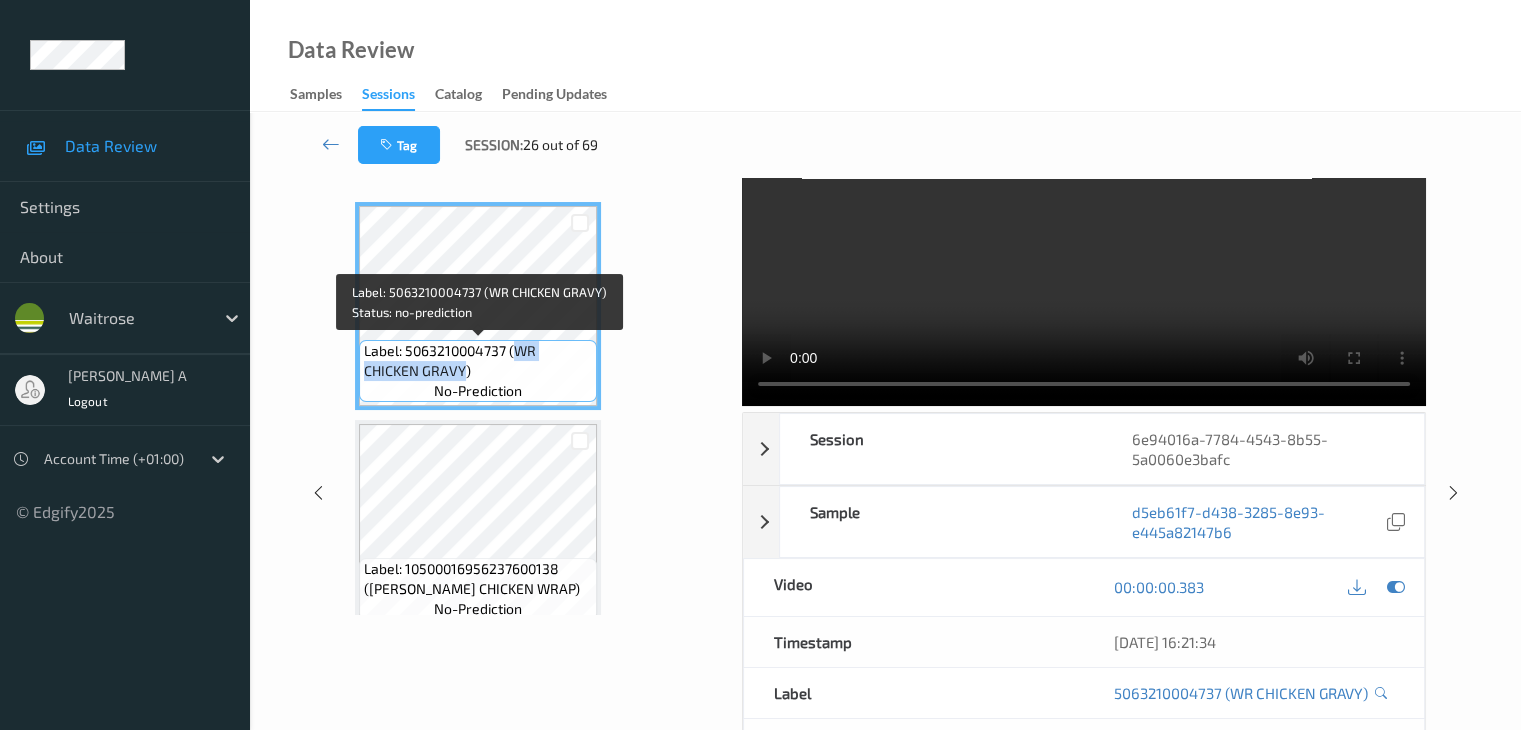 copy on "WR CHICKEN GRAVY" 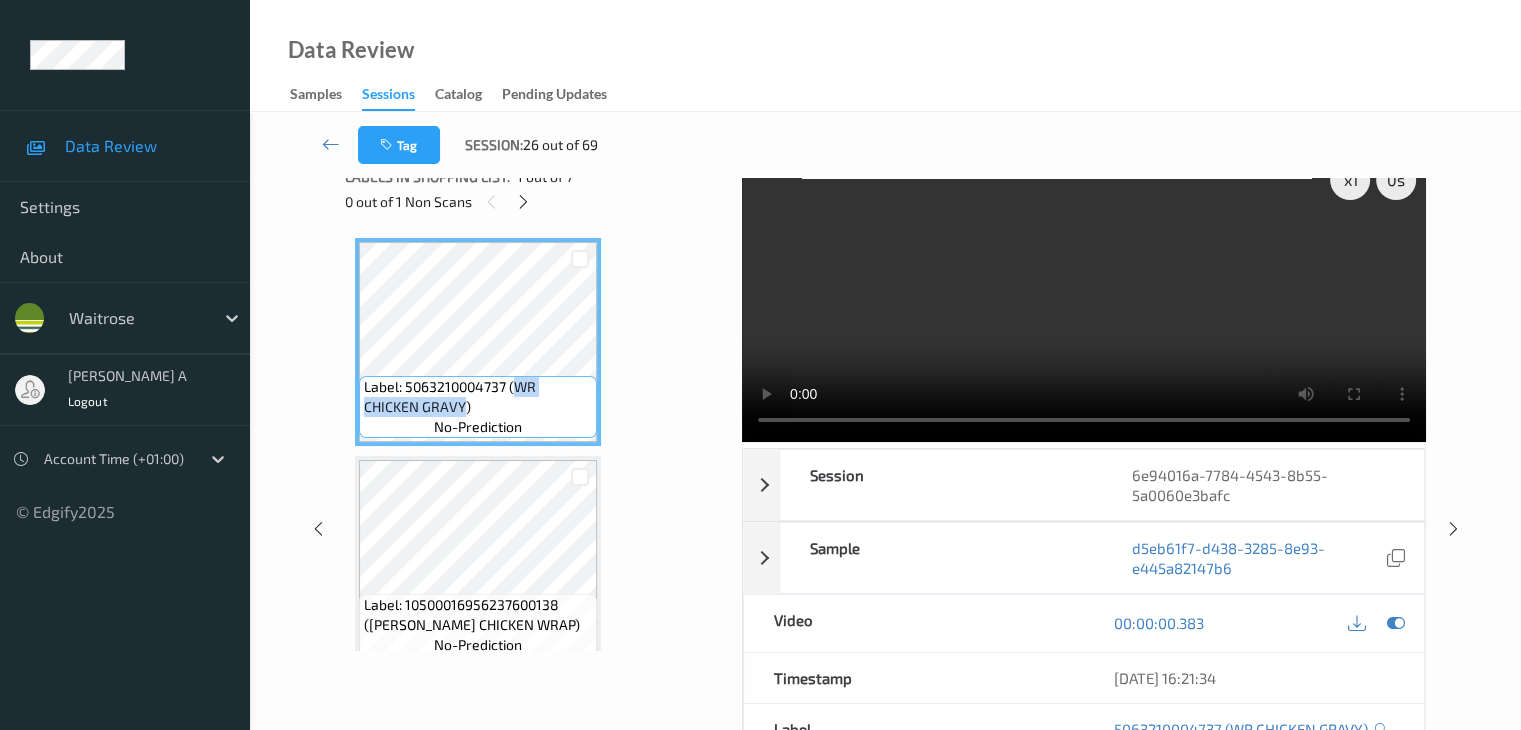 scroll, scrollTop: 0, scrollLeft: 0, axis: both 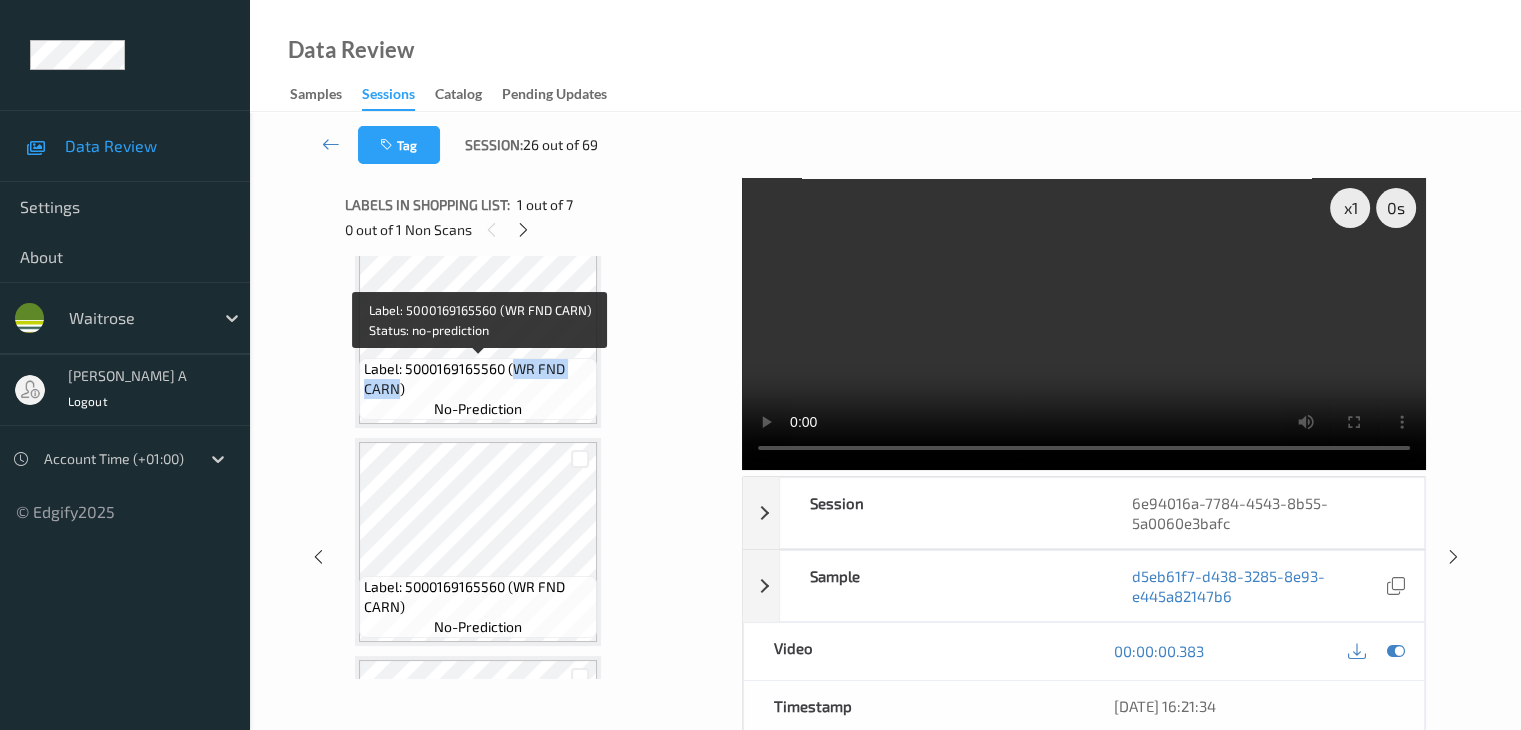 drag, startPoint x: 517, startPoint y: 373, endPoint x: 400, endPoint y: 393, distance: 118.69709 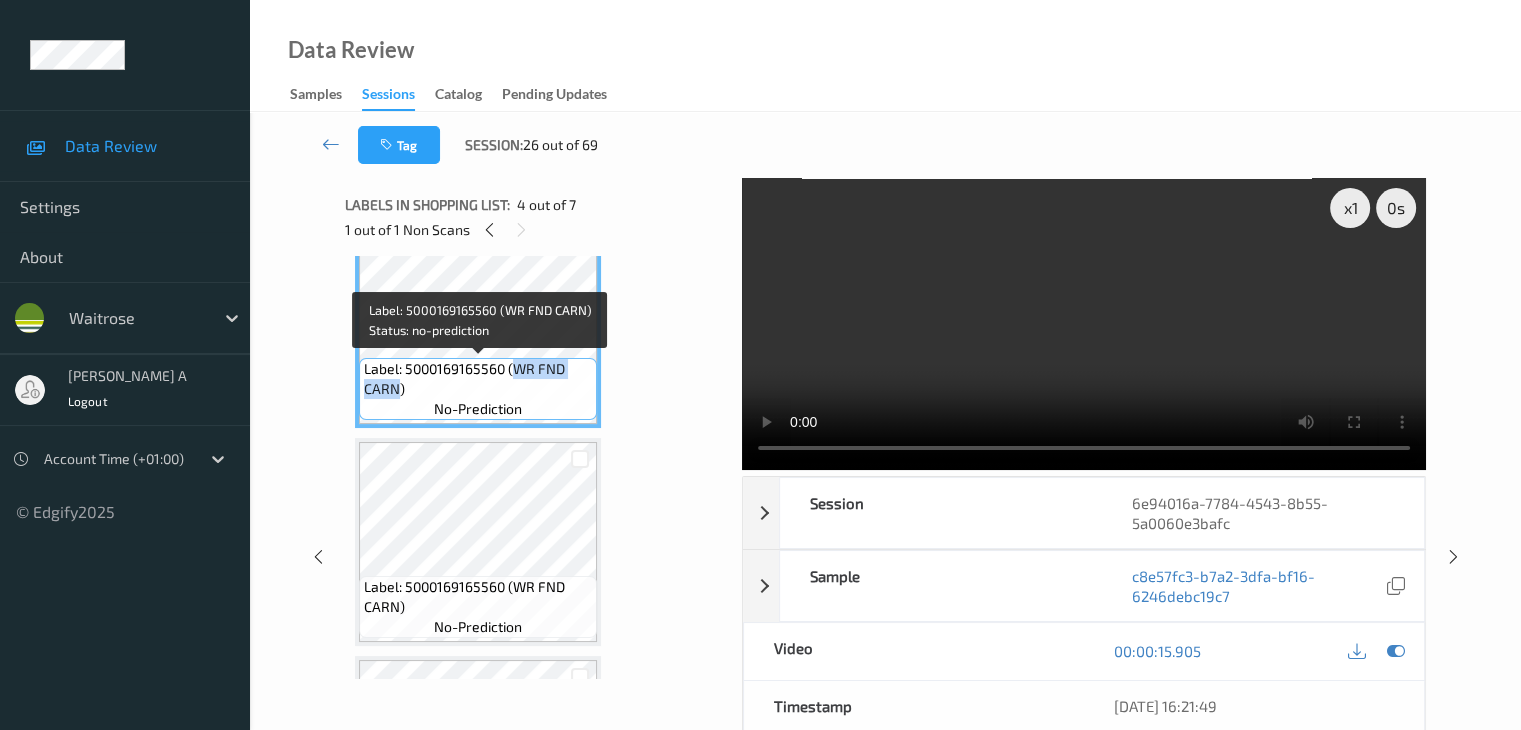 copy on "WR FND CARN" 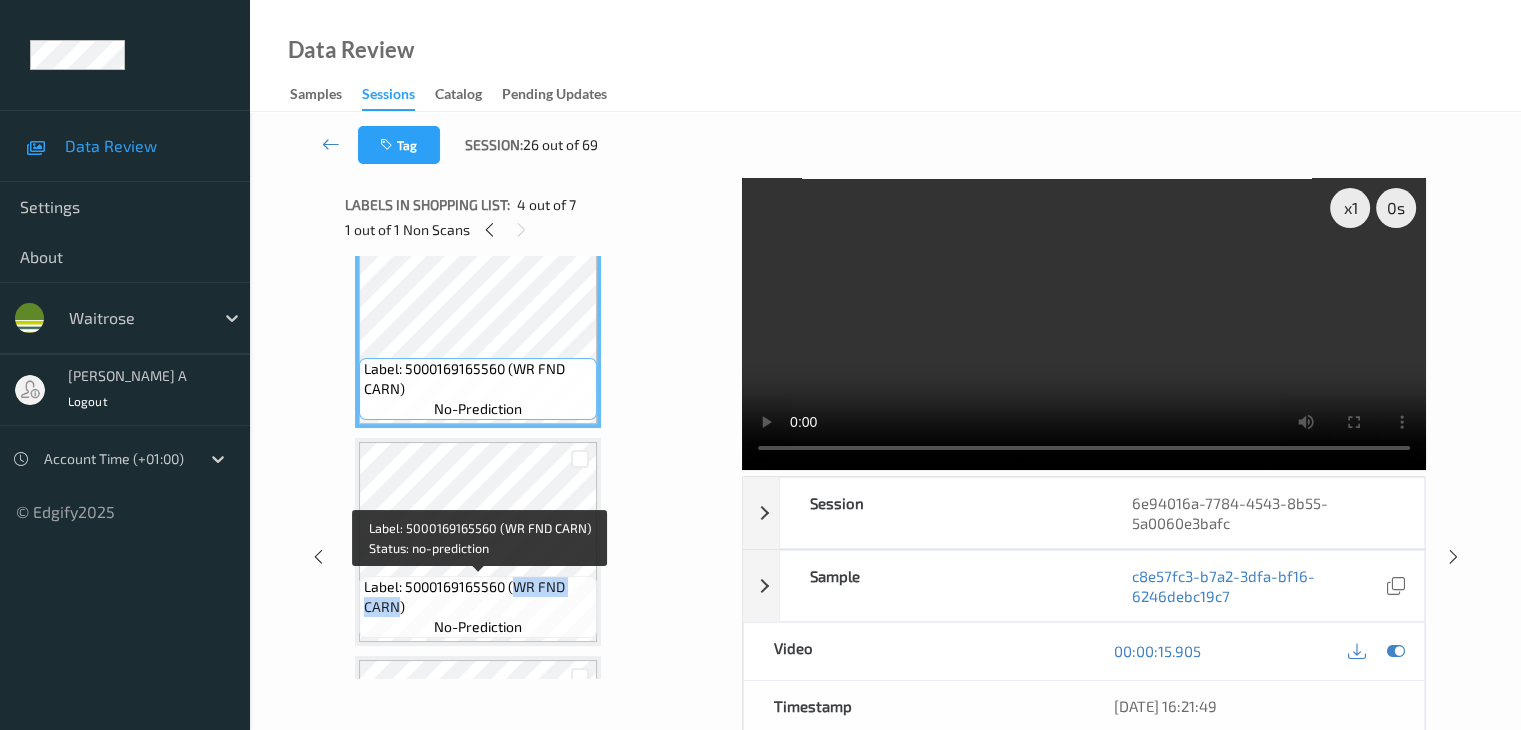 drag, startPoint x: 515, startPoint y: 588, endPoint x: 399, endPoint y: 612, distance: 118.45674 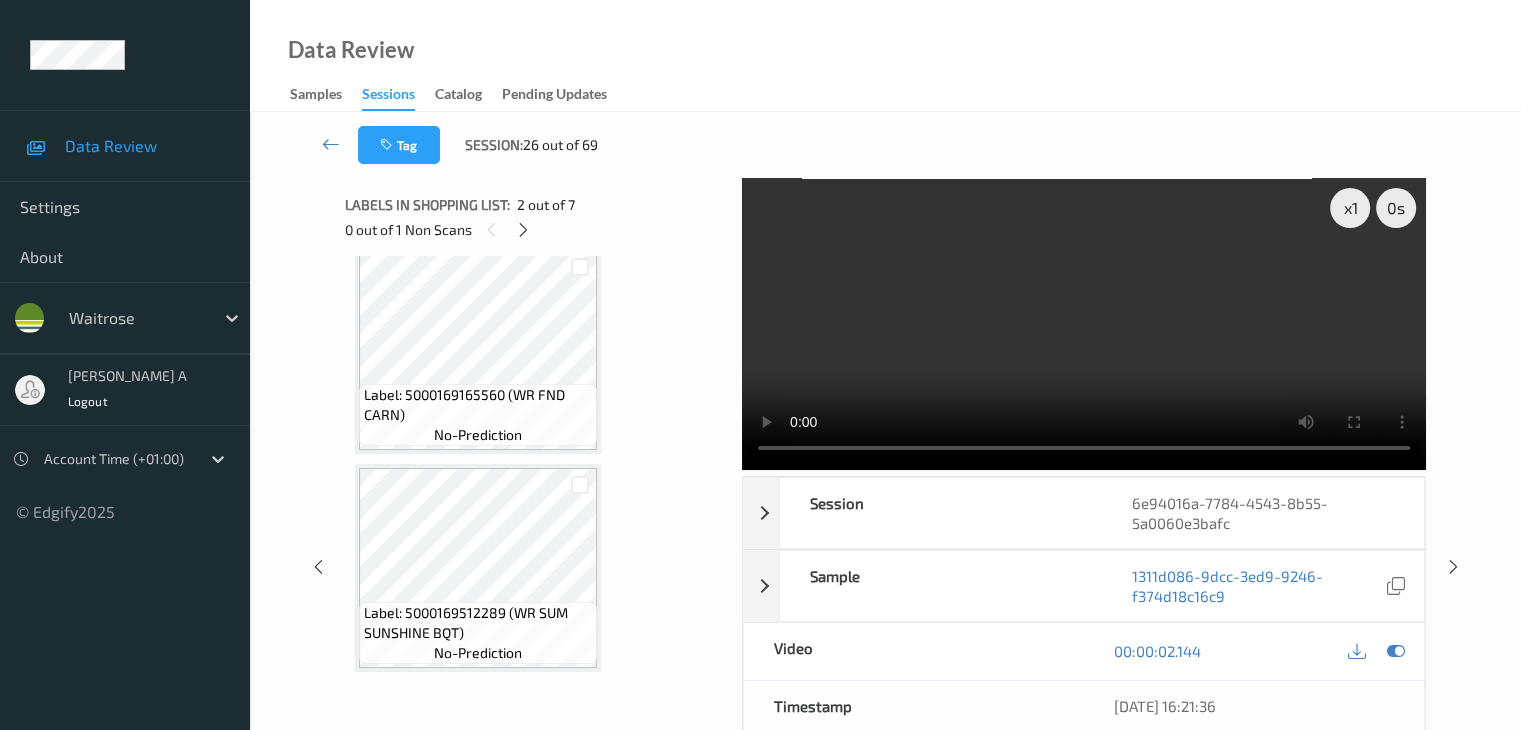 scroll, scrollTop: 1113, scrollLeft: 0, axis: vertical 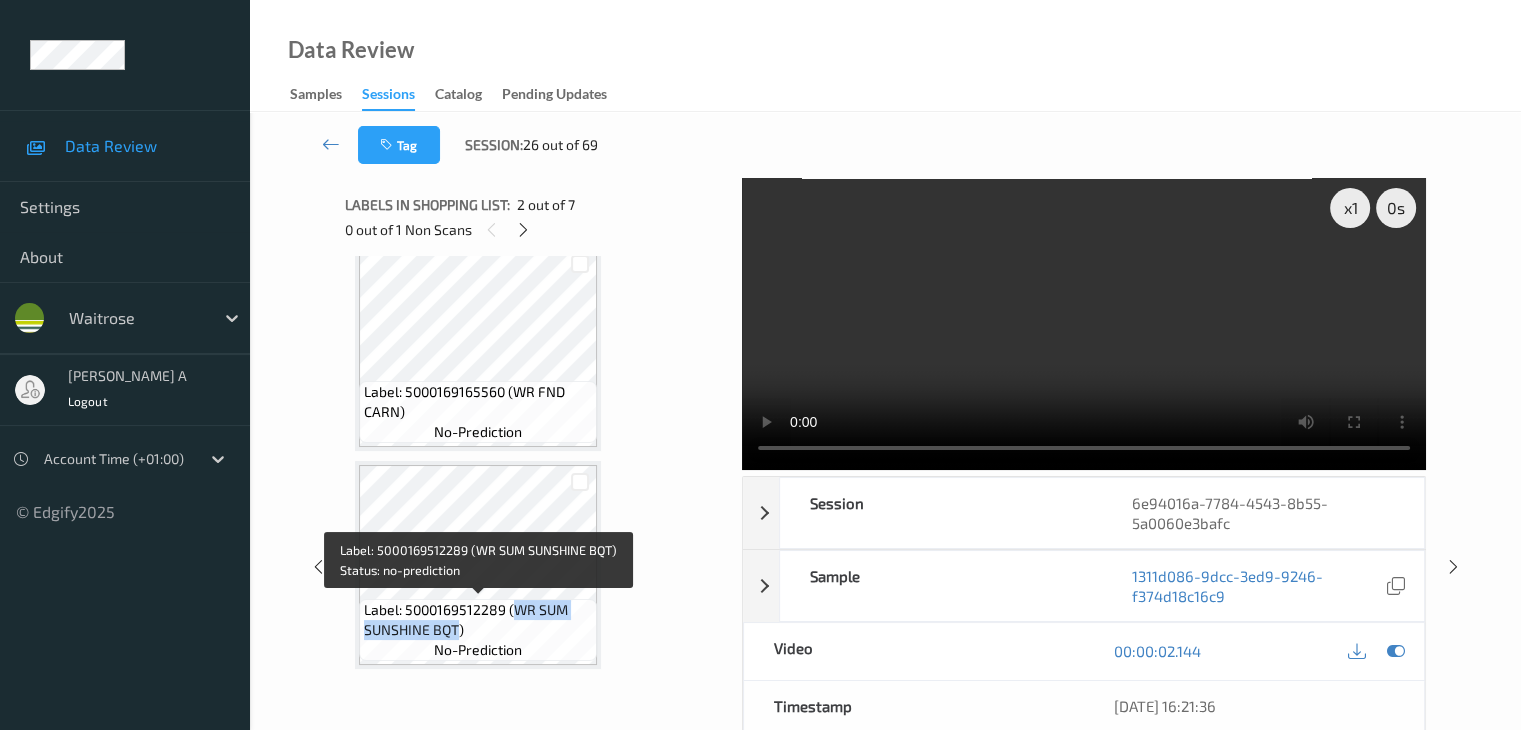 drag, startPoint x: 514, startPoint y: 606, endPoint x: 459, endPoint y: 632, distance: 60.835846 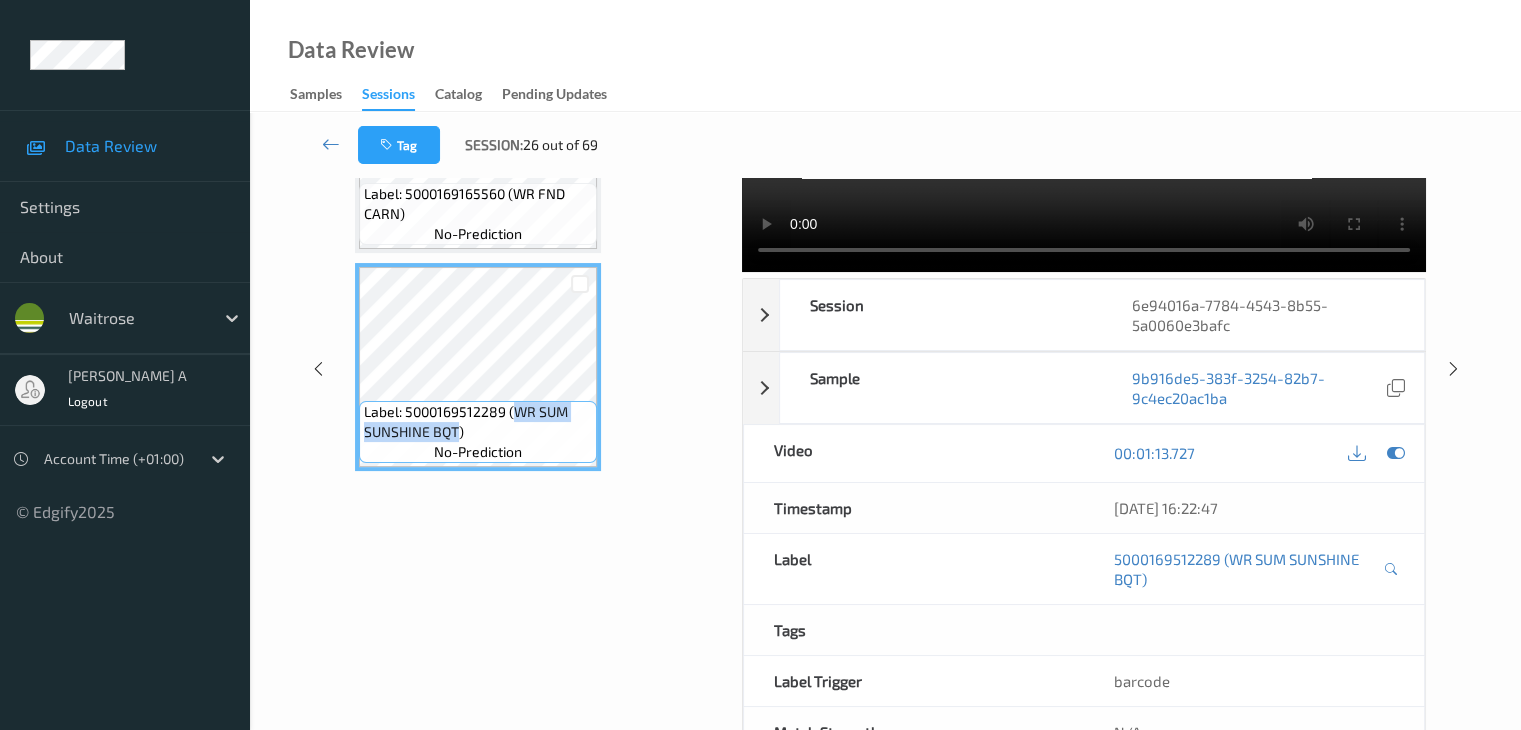 scroll, scrollTop: 0, scrollLeft: 0, axis: both 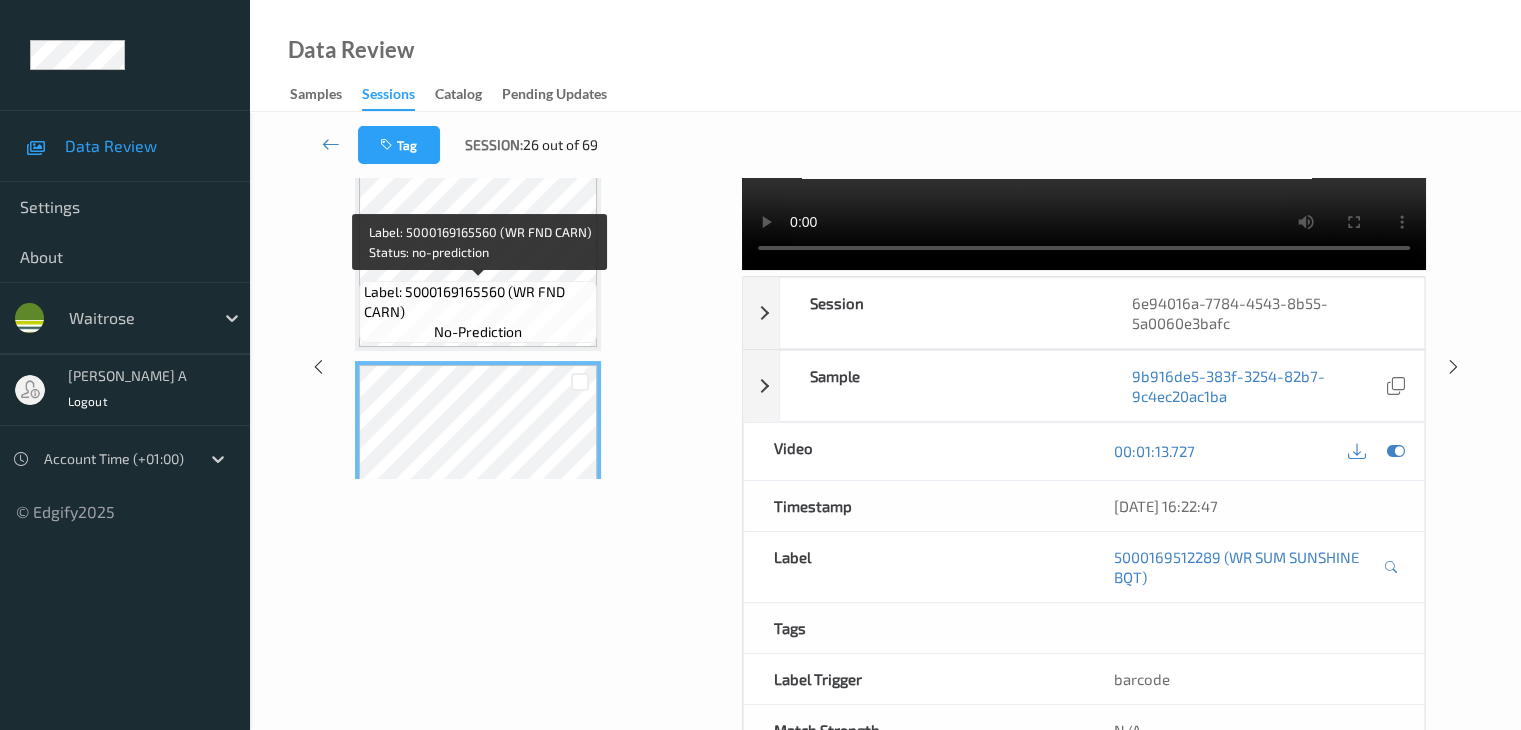 click on "Label: 5000169165560 (WR FND CARN)" at bounding box center (478, 302) 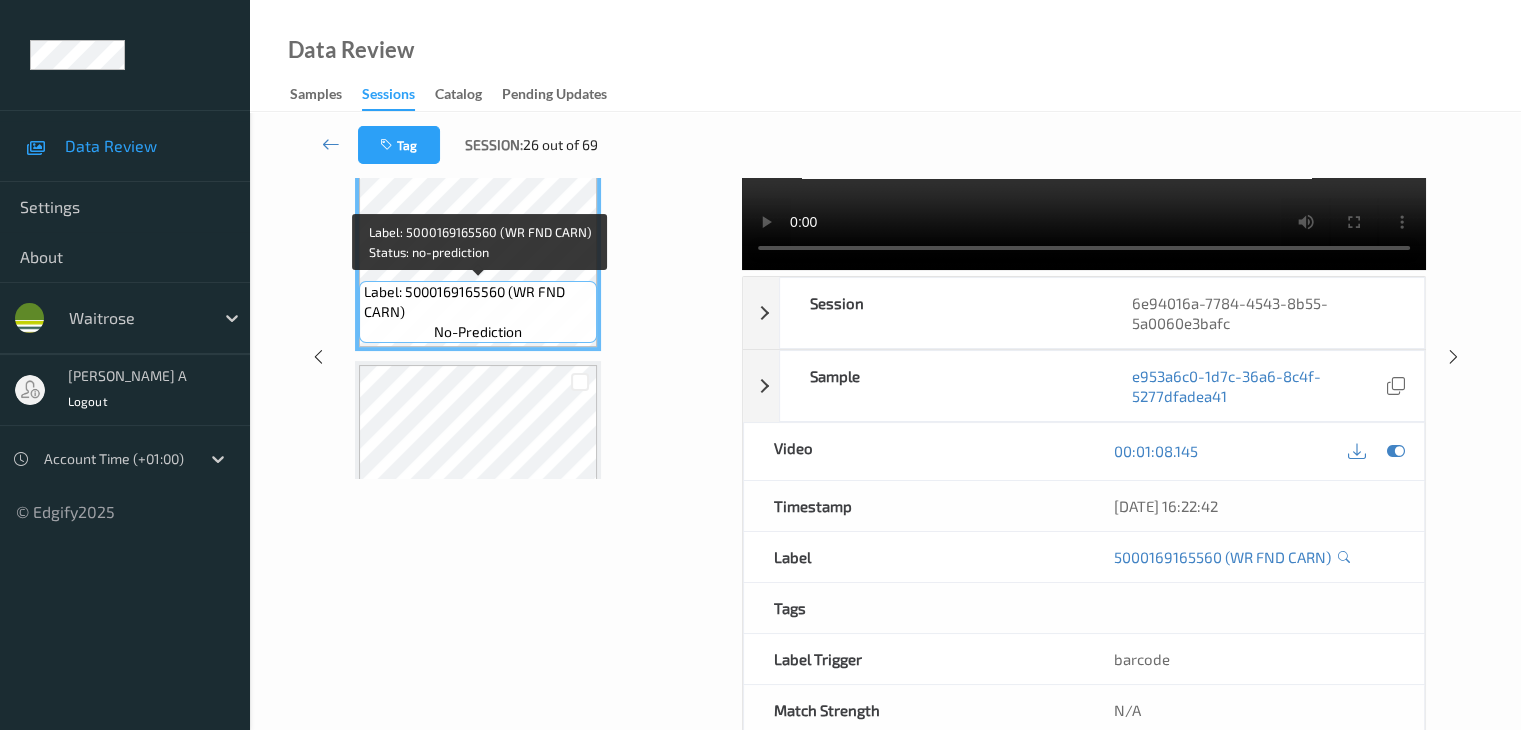 scroll, scrollTop: 913, scrollLeft: 0, axis: vertical 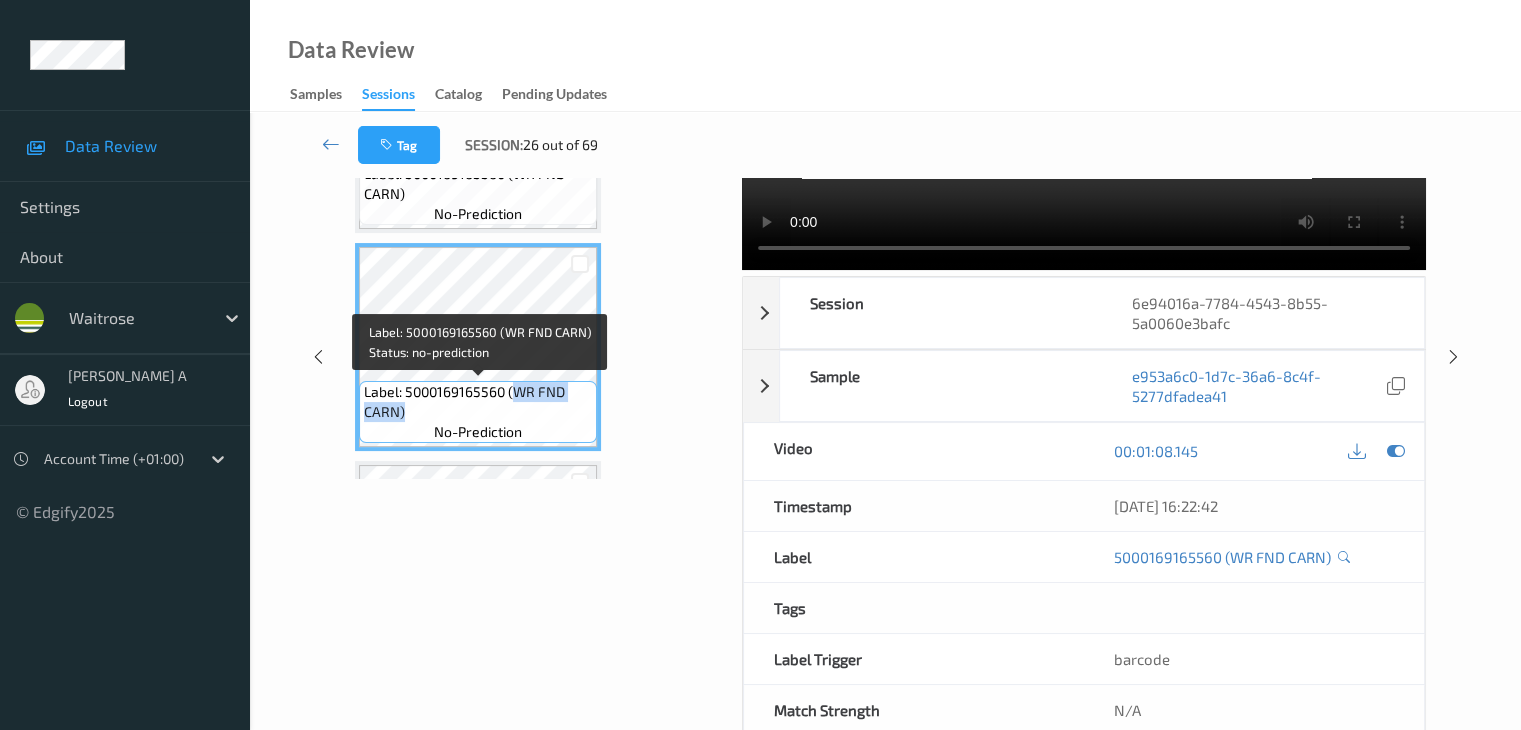 drag, startPoint x: 517, startPoint y: 394, endPoint x: 405, endPoint y: 409, distance: 113 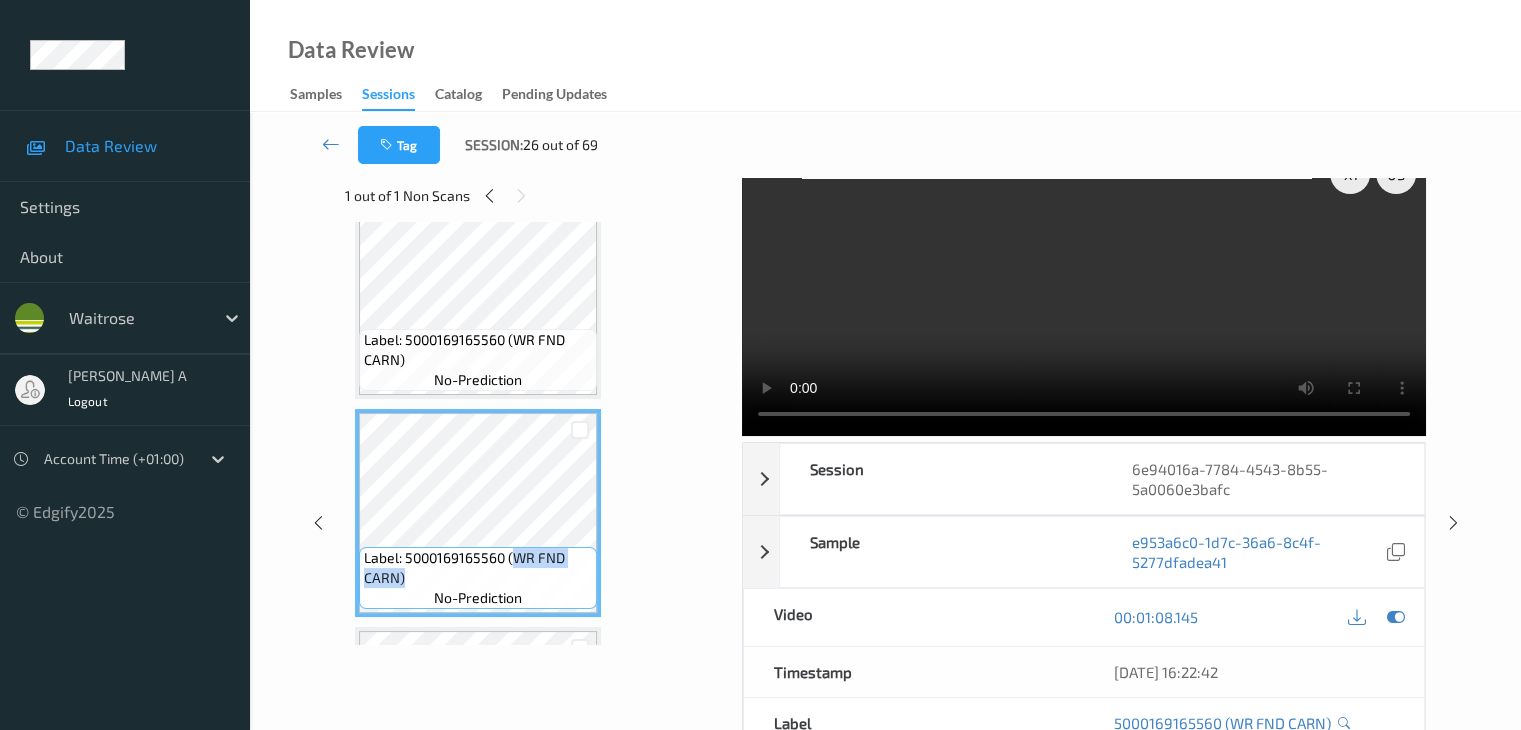 scroll, scrollTop: 0, scrollLeft: 0, axis: both 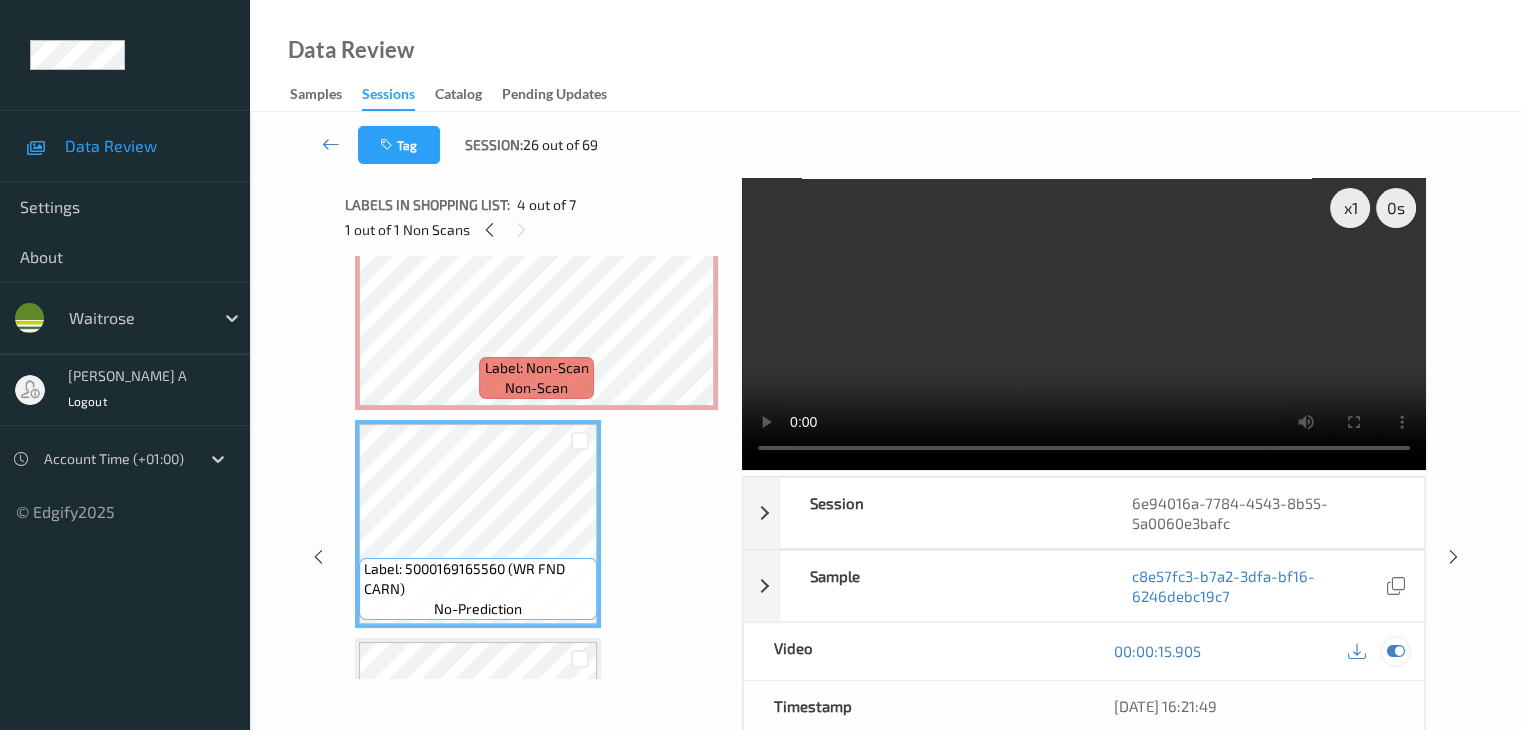 click at bounding box center [1395, 651] 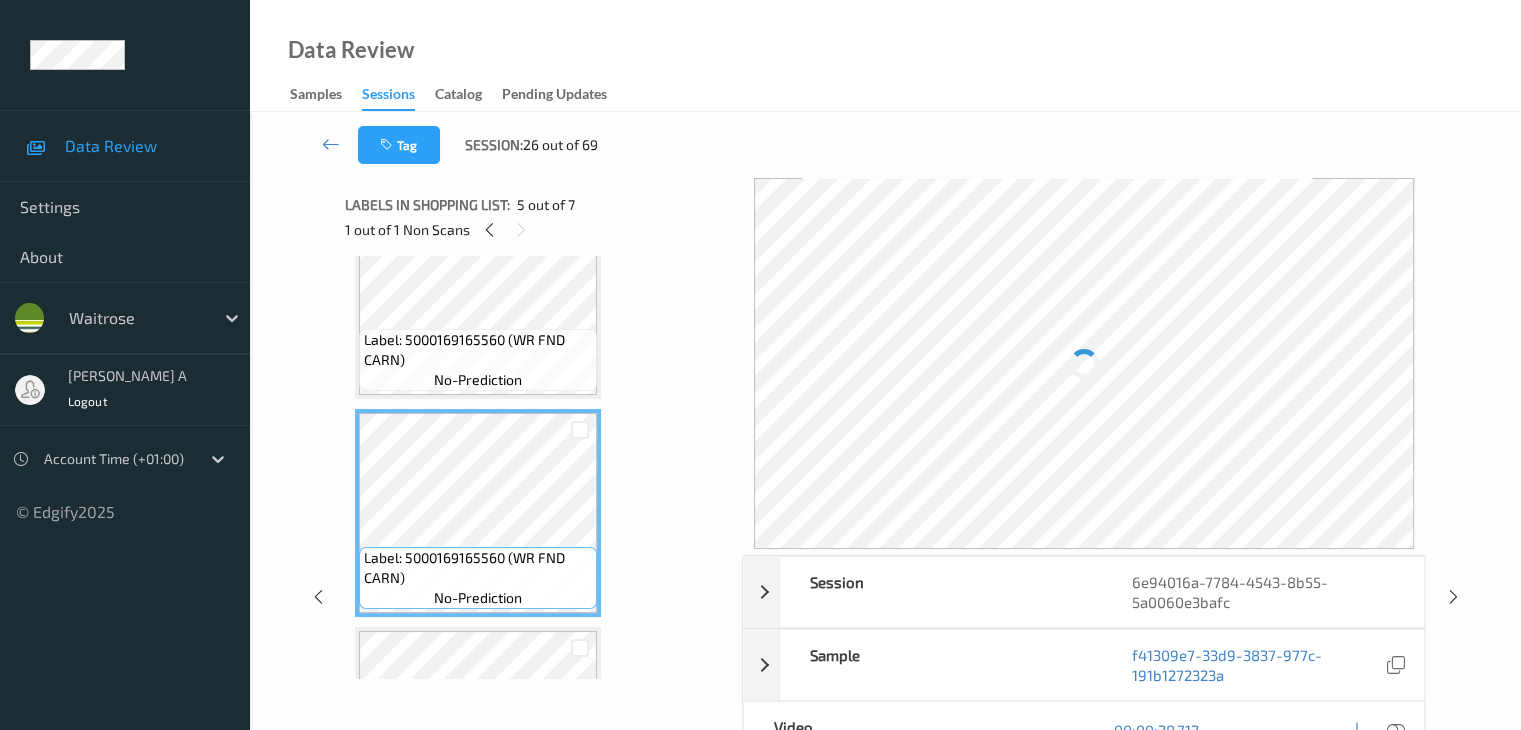 scroll, scrollTop: 500, scrollLeft: 0, axis: vertical 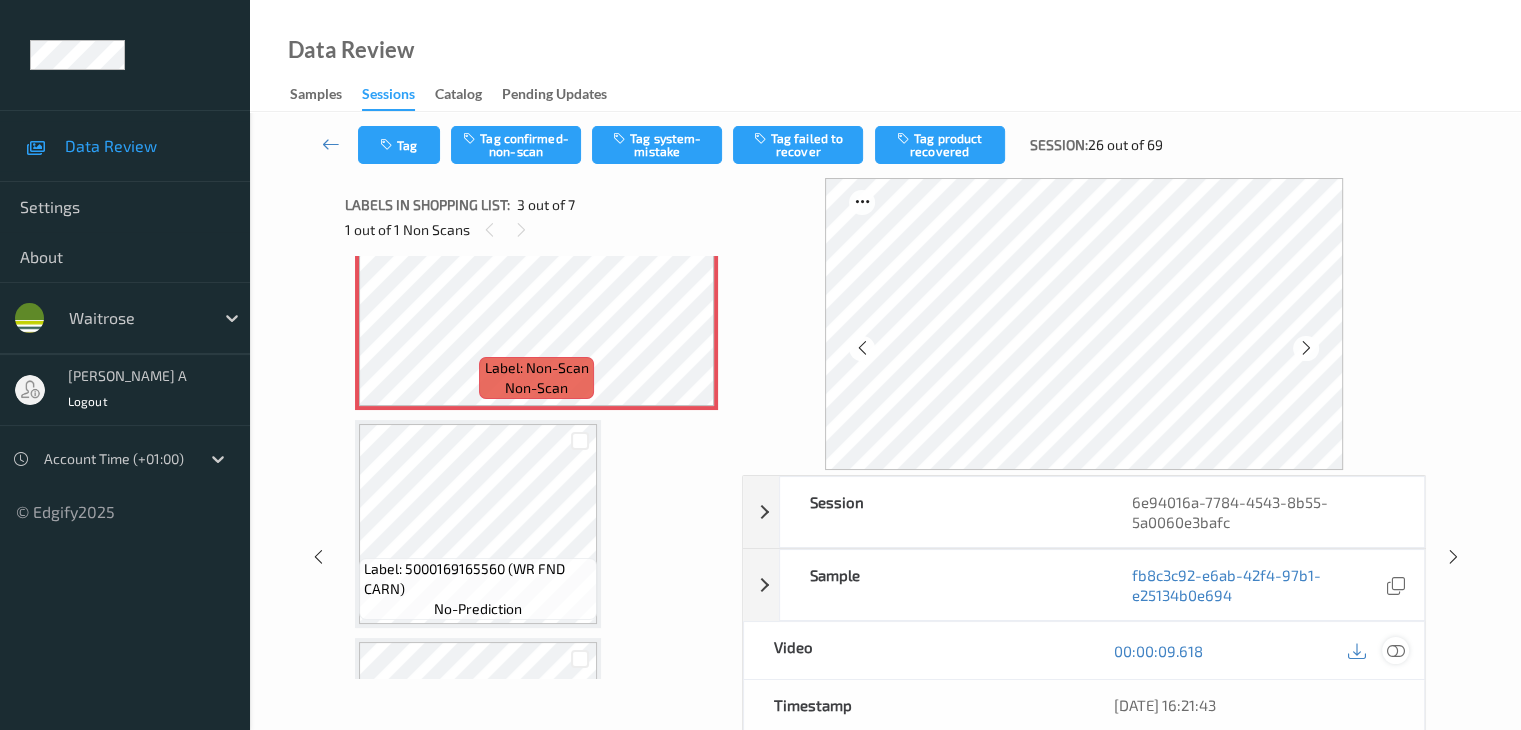 click at bounding box center (1395, 651) 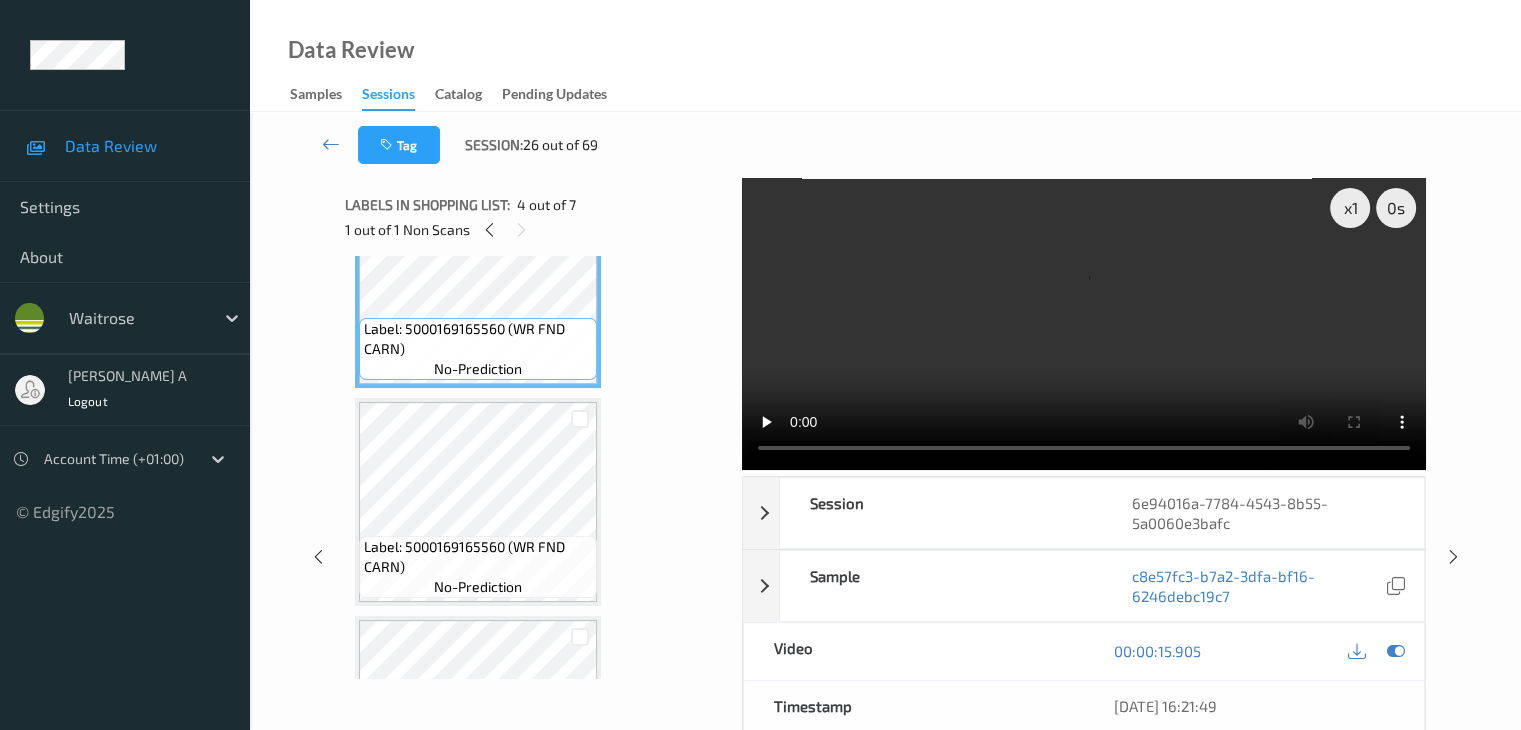 scroll, scrollTop: 800, scrollLeft: 0, axis: vertical 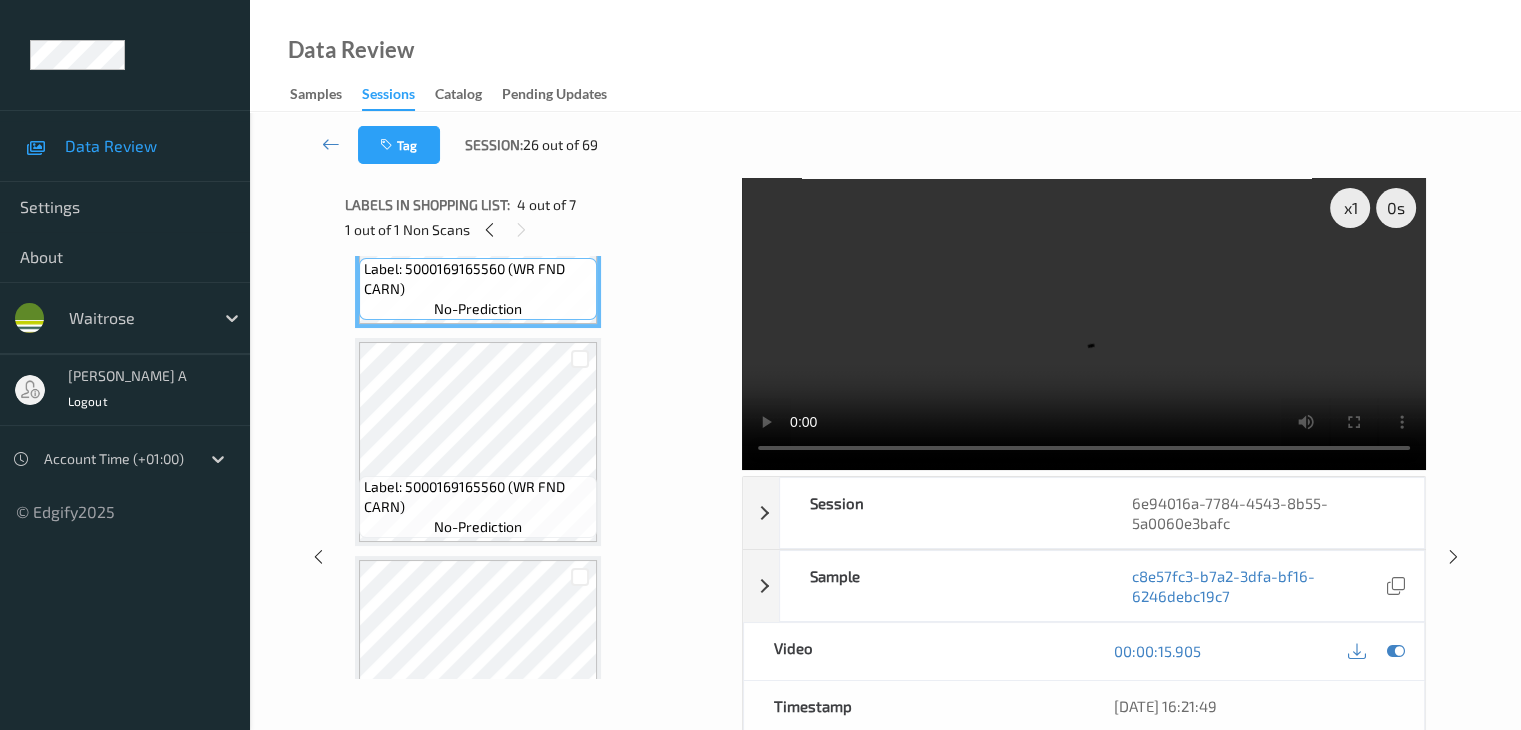 click on "Label: 5000169165560 (WR FND CARN)" at bounding box center (478, 497) 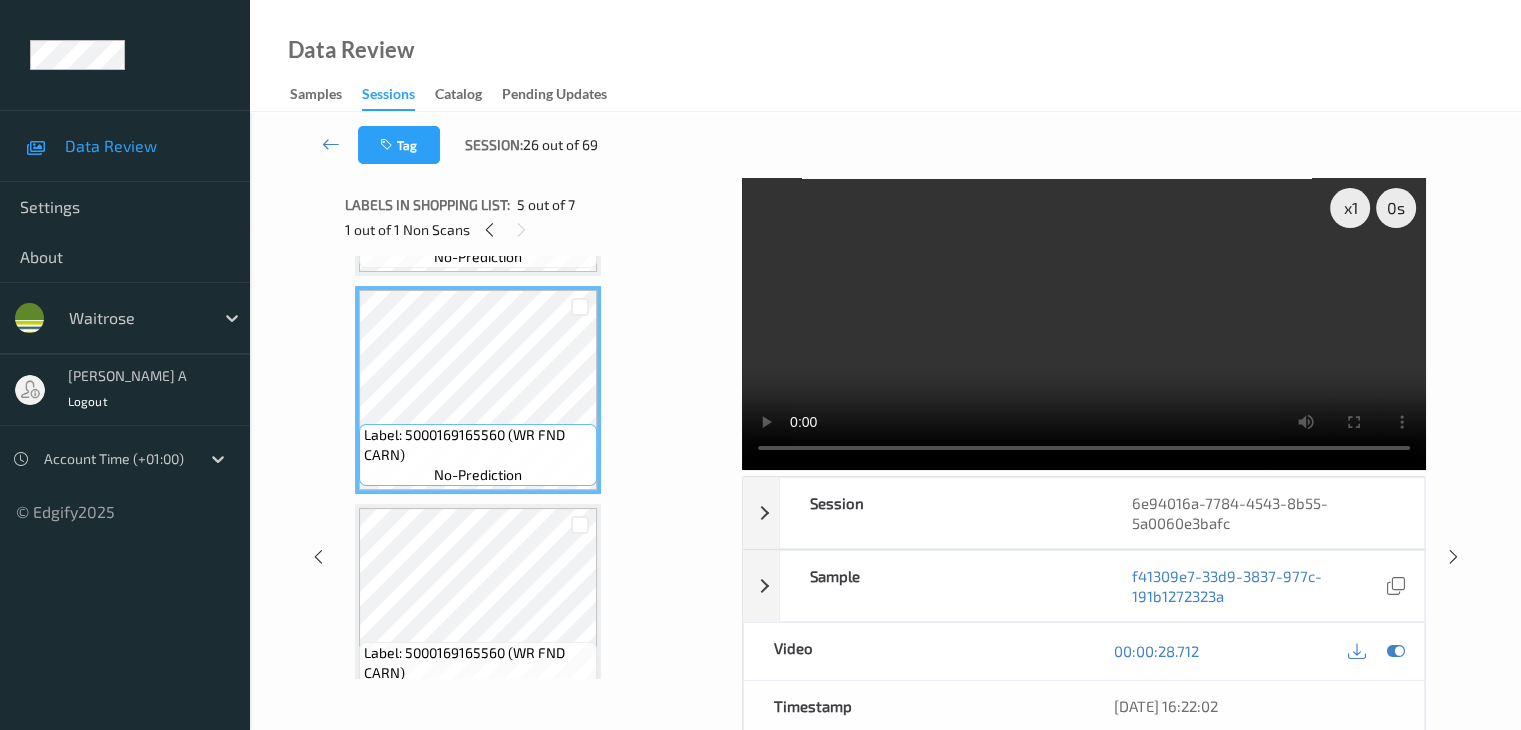 scroll, scrollTop: 900, scrollLeft: 0, axis: vertical 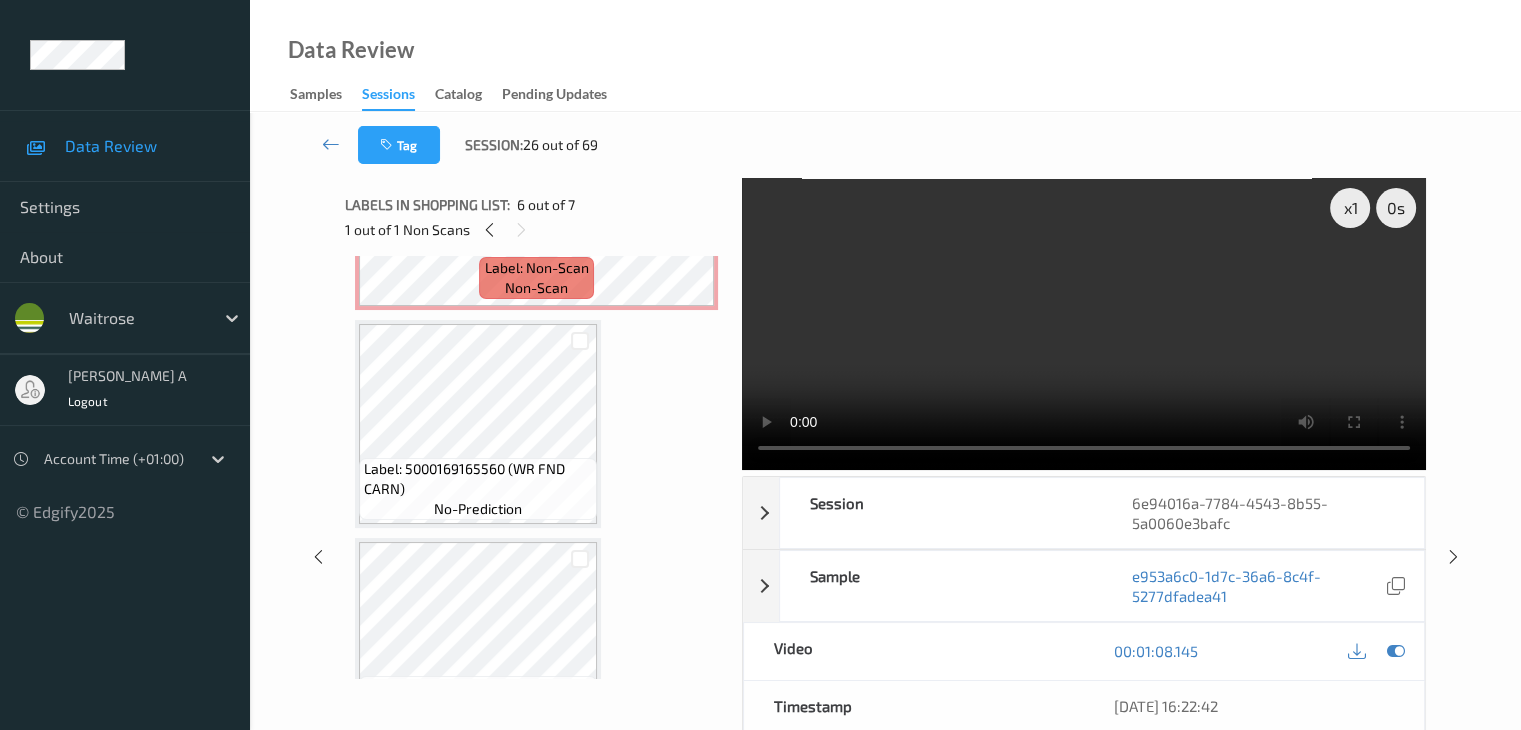 type 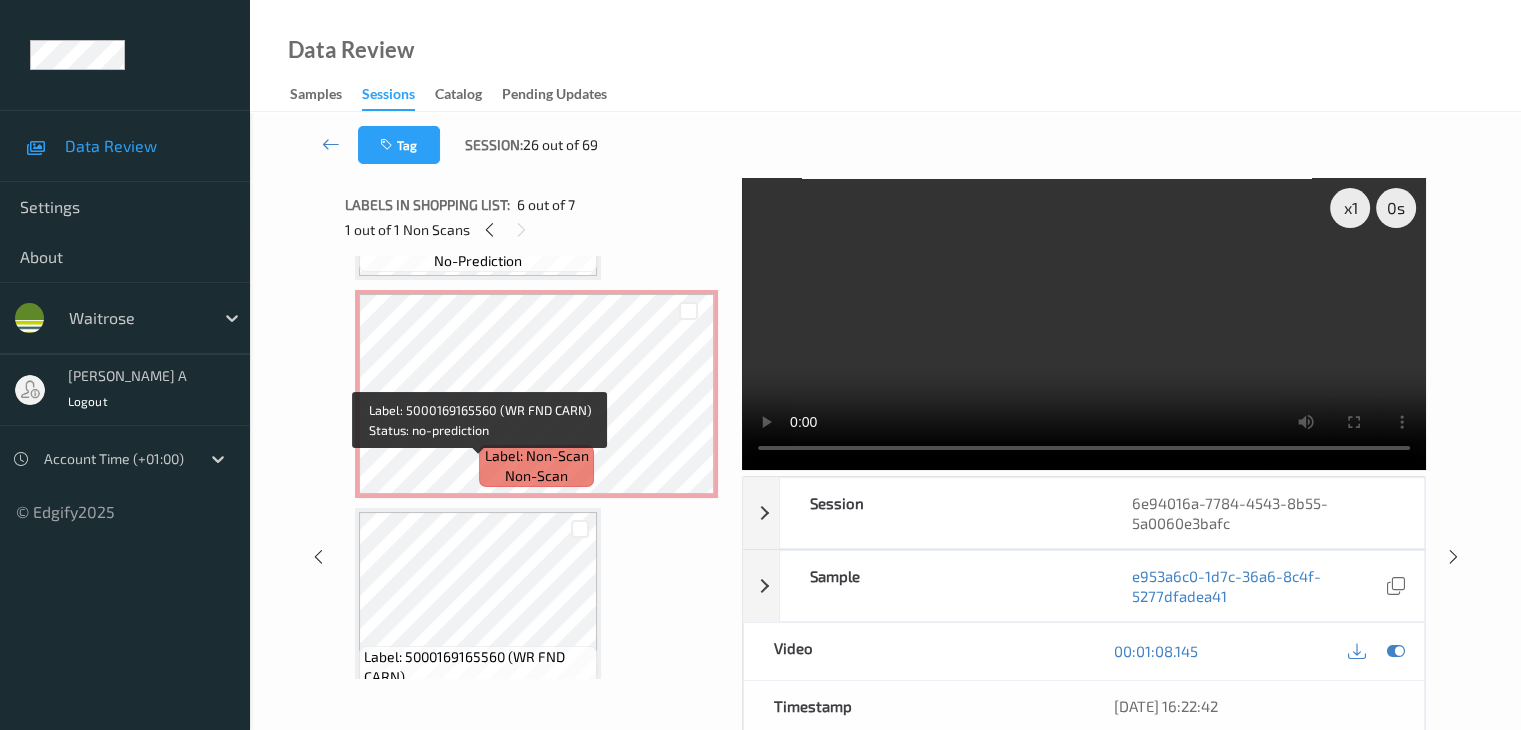 scroll, scrollTop: 400, scrollLeft: 0, axis: vertical 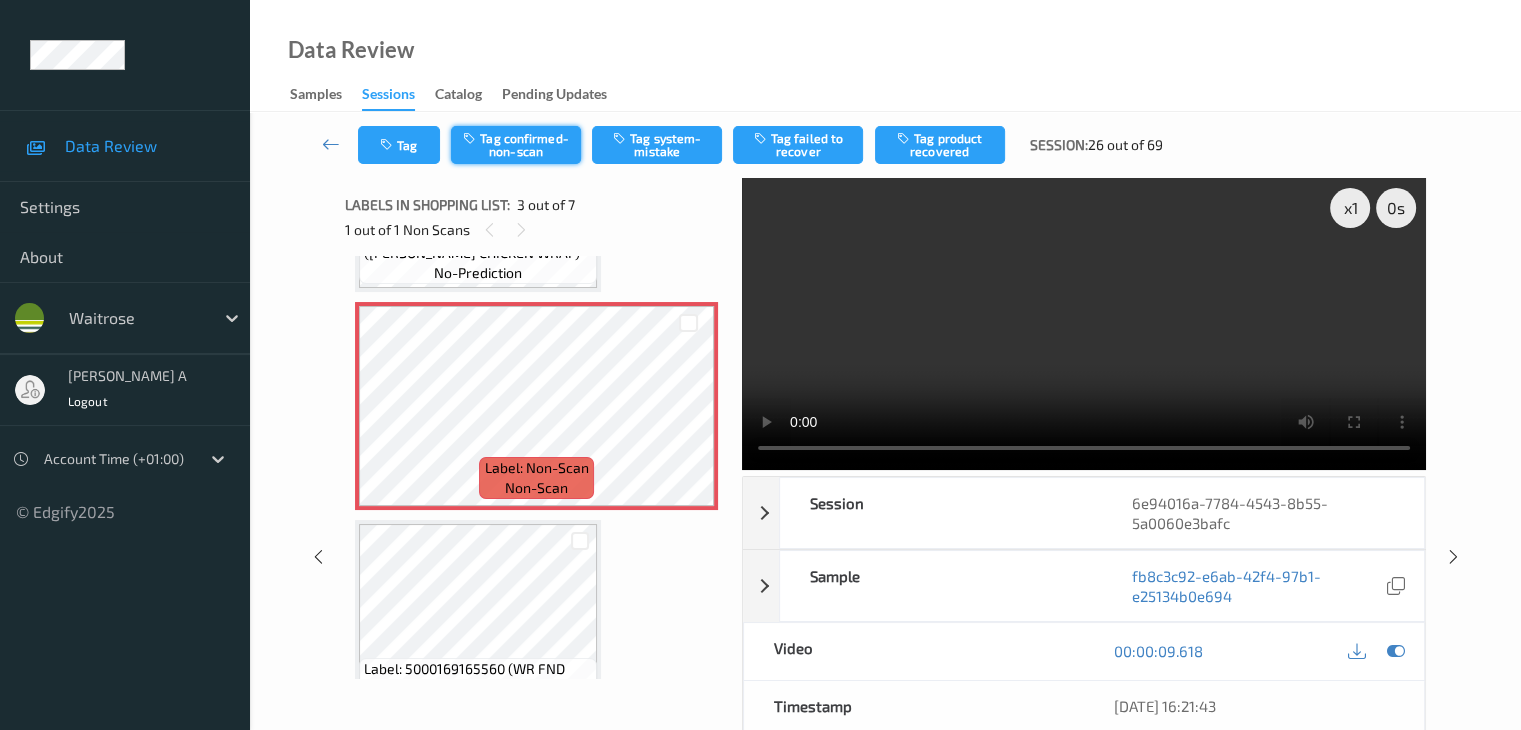 click on "Tag   confirmed-non-scan" at bounding box center (516, 145) 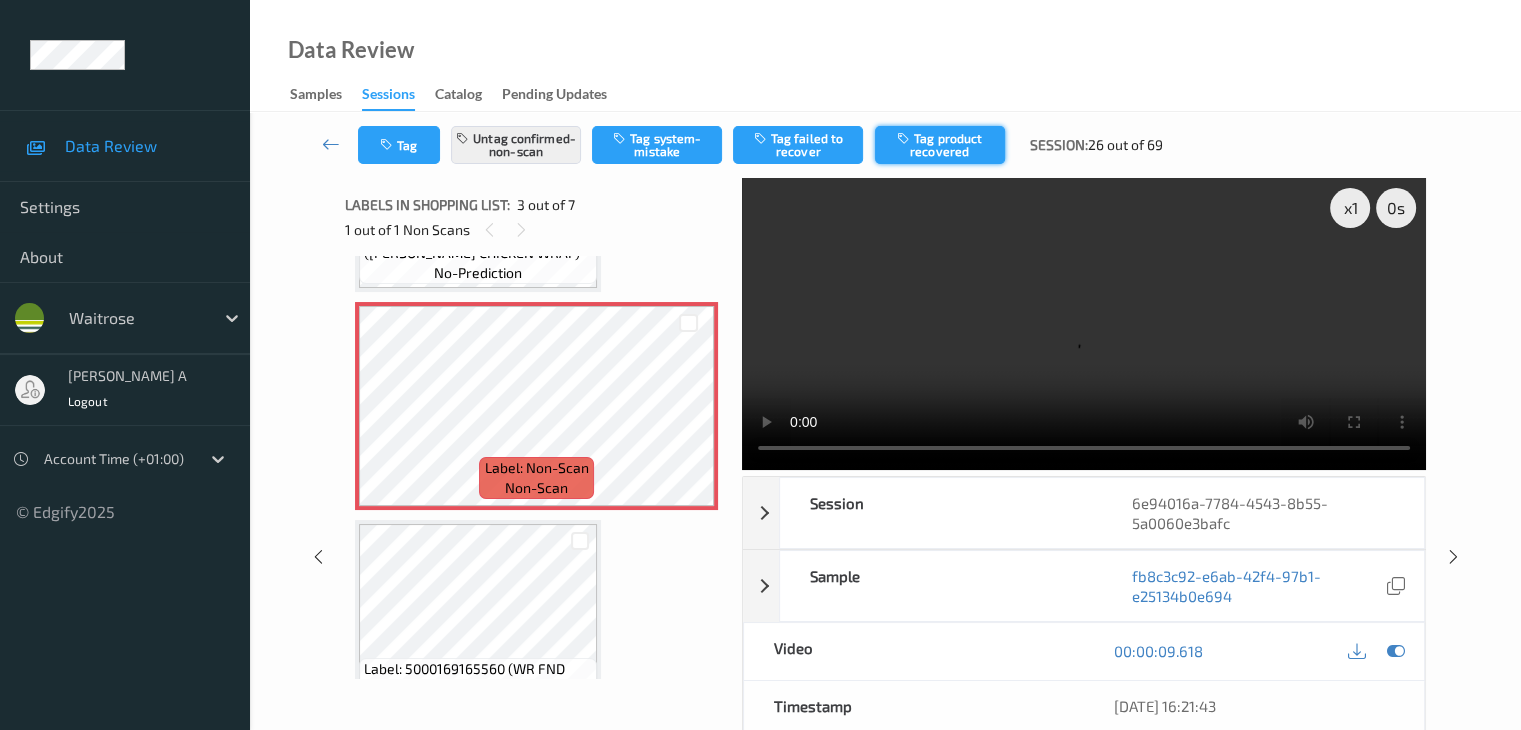 click on "Tag   product recovered" at bounding box center [940, 145] 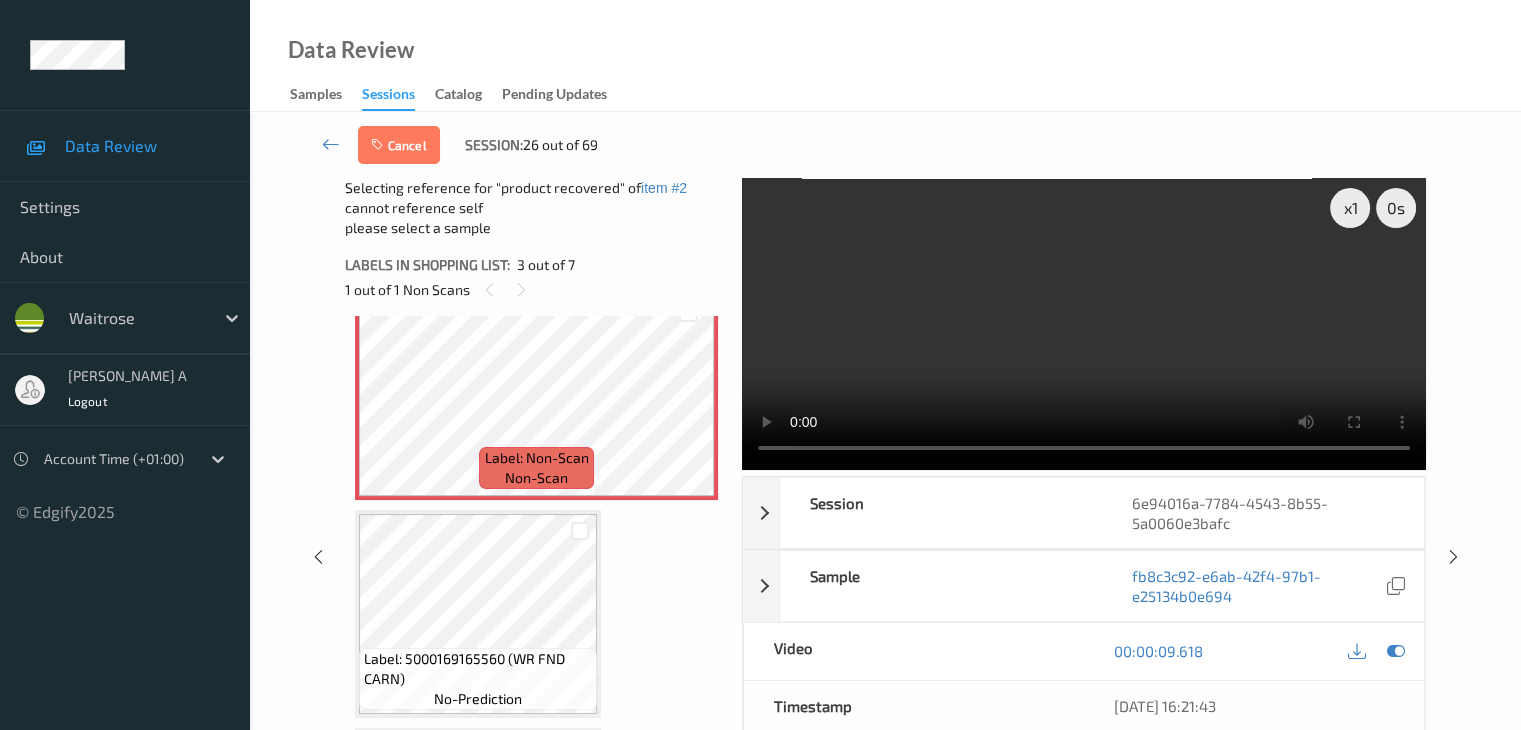scroll, scrollTop: 500, scrollLeft: 0, axis: vertical 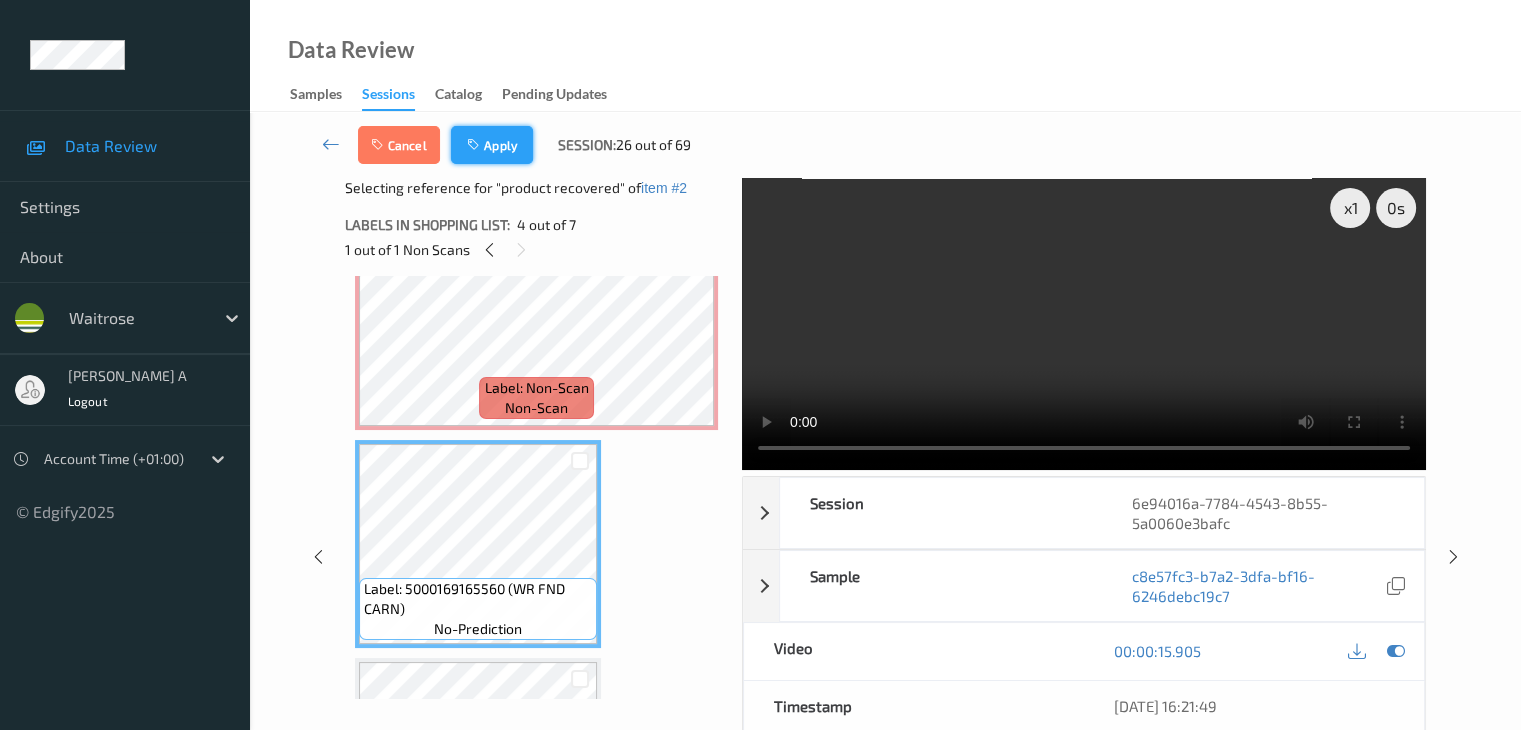 click on "Apply" at bounding box center (492, 145) 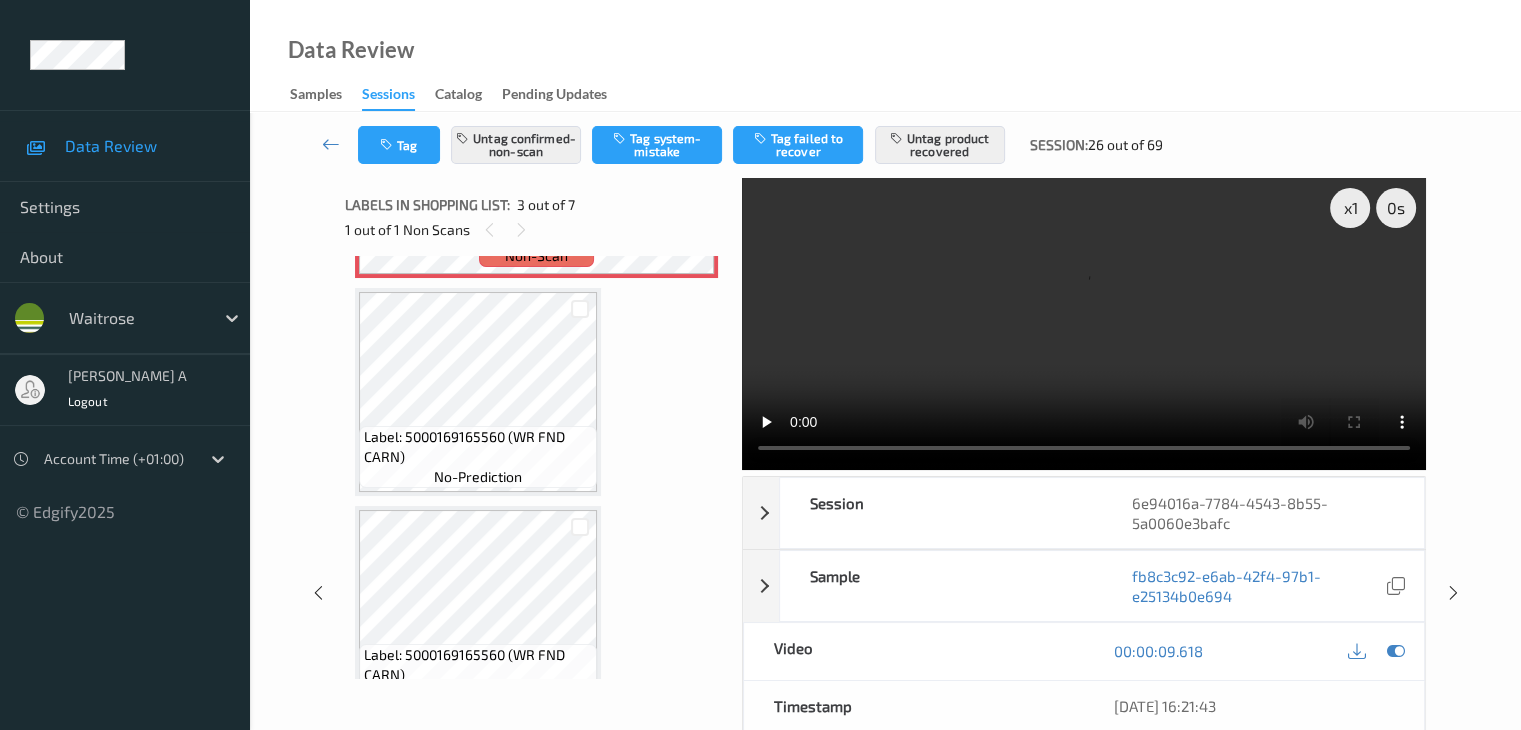 scroll, scrollTop: 513, scrollLeft: 0, axis: vertical 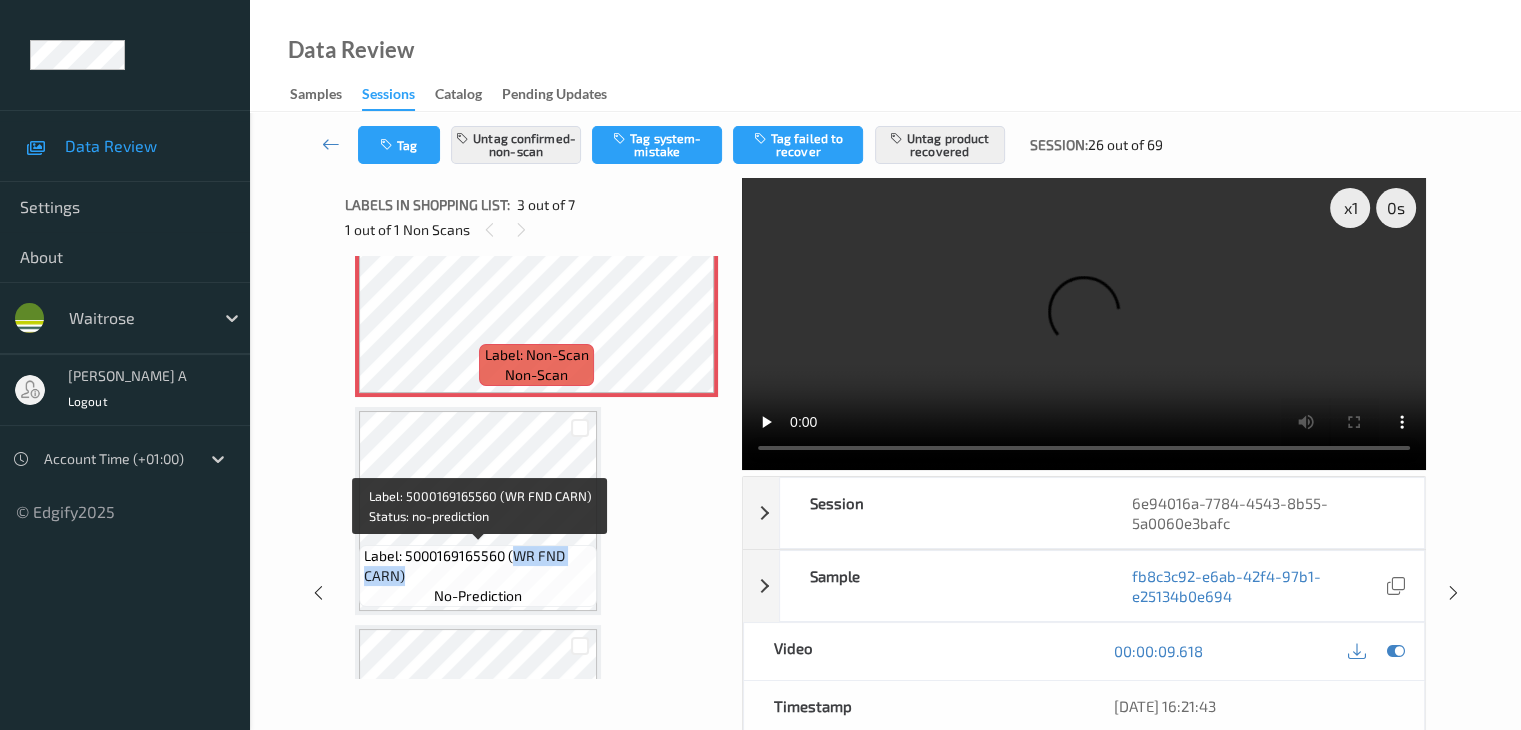 drag, startPoint x: 515, startPoint y: 557, endPoint x: 504, endPoint y: 578, distance: 23.70654 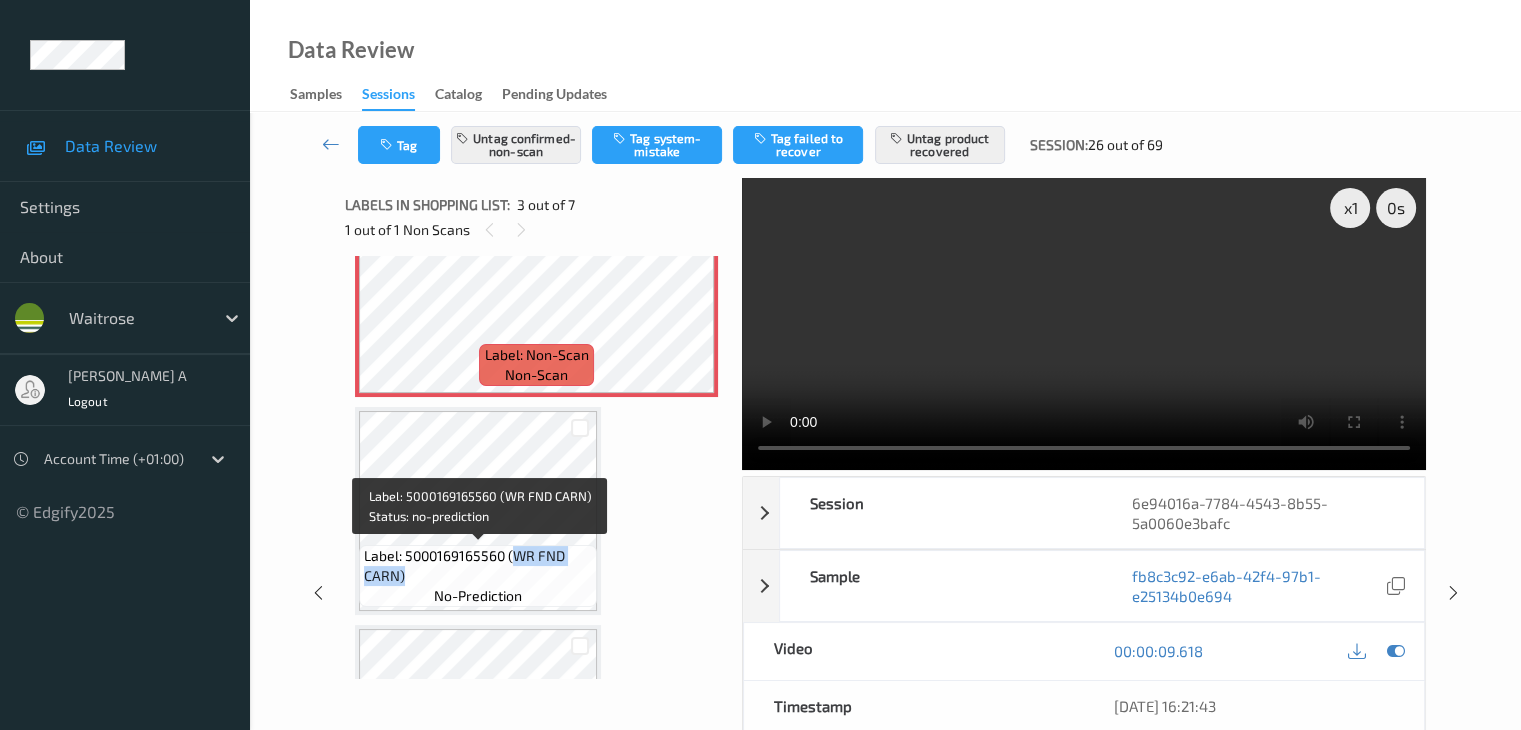 click on "Label: 5000169165560 (WR FND CARN)" at bounding box center (478, 566) 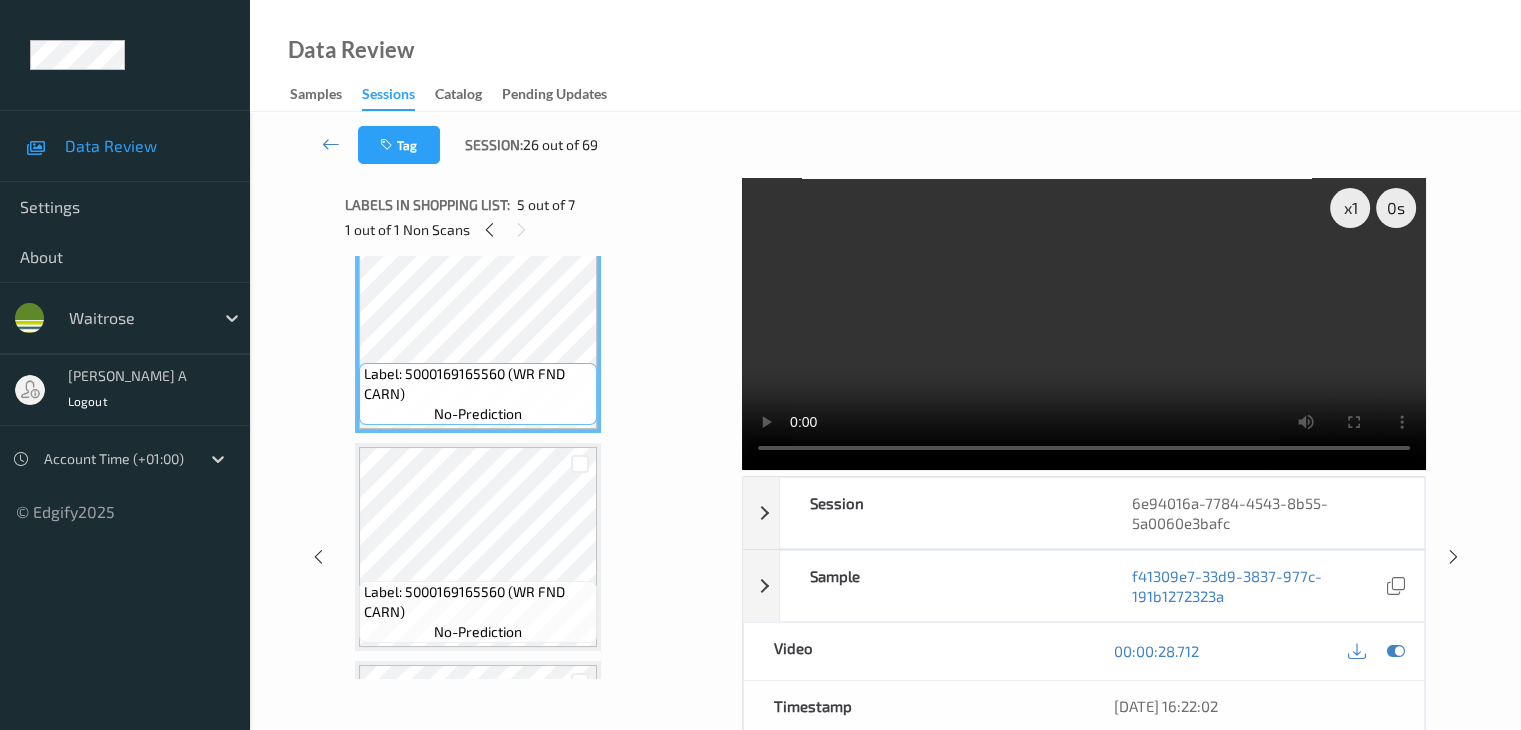 scroll, scrollTop: 813, scrollLeft: 0, axis: vertical 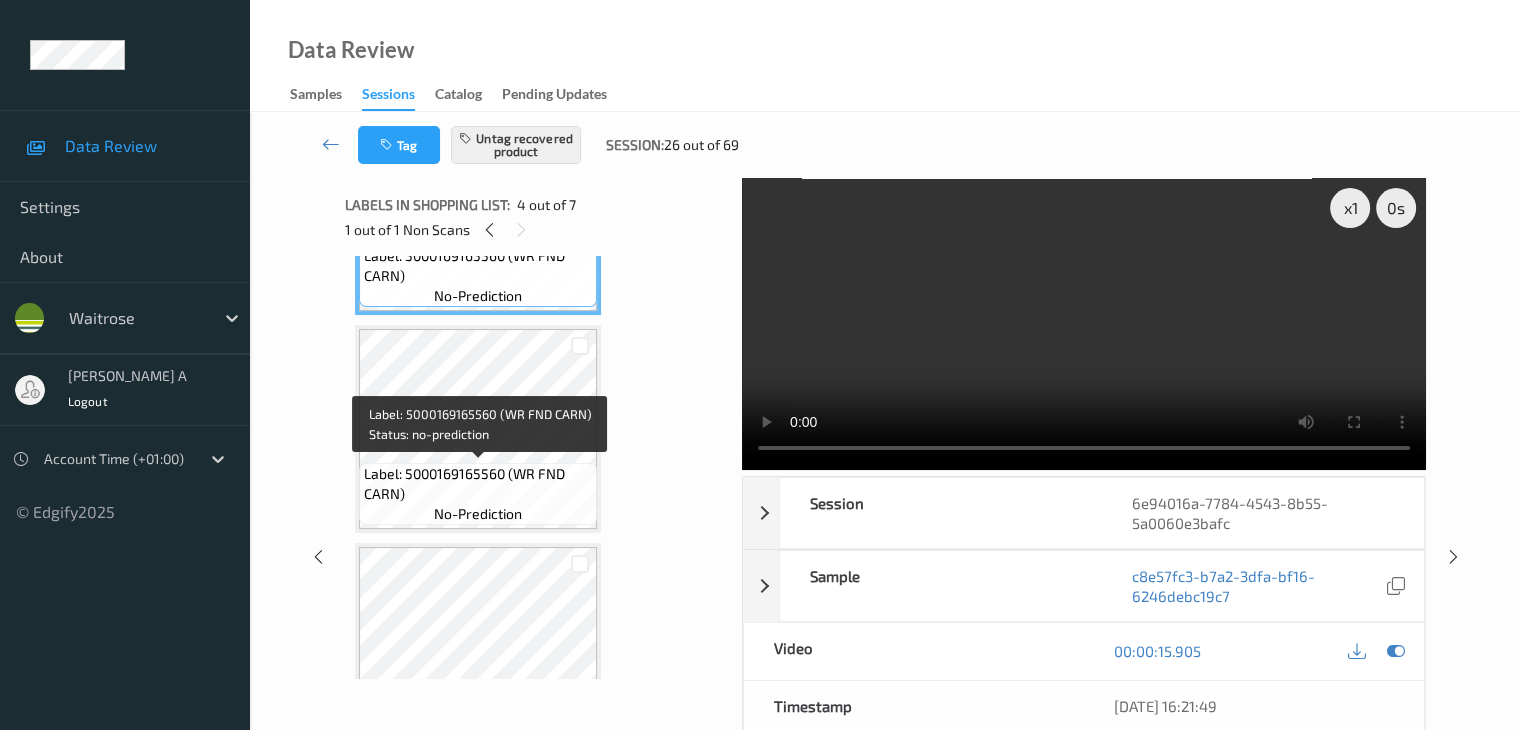 click on "Label: 5000169165560 (WR FND CARN)" at bounding box center (478, 484) 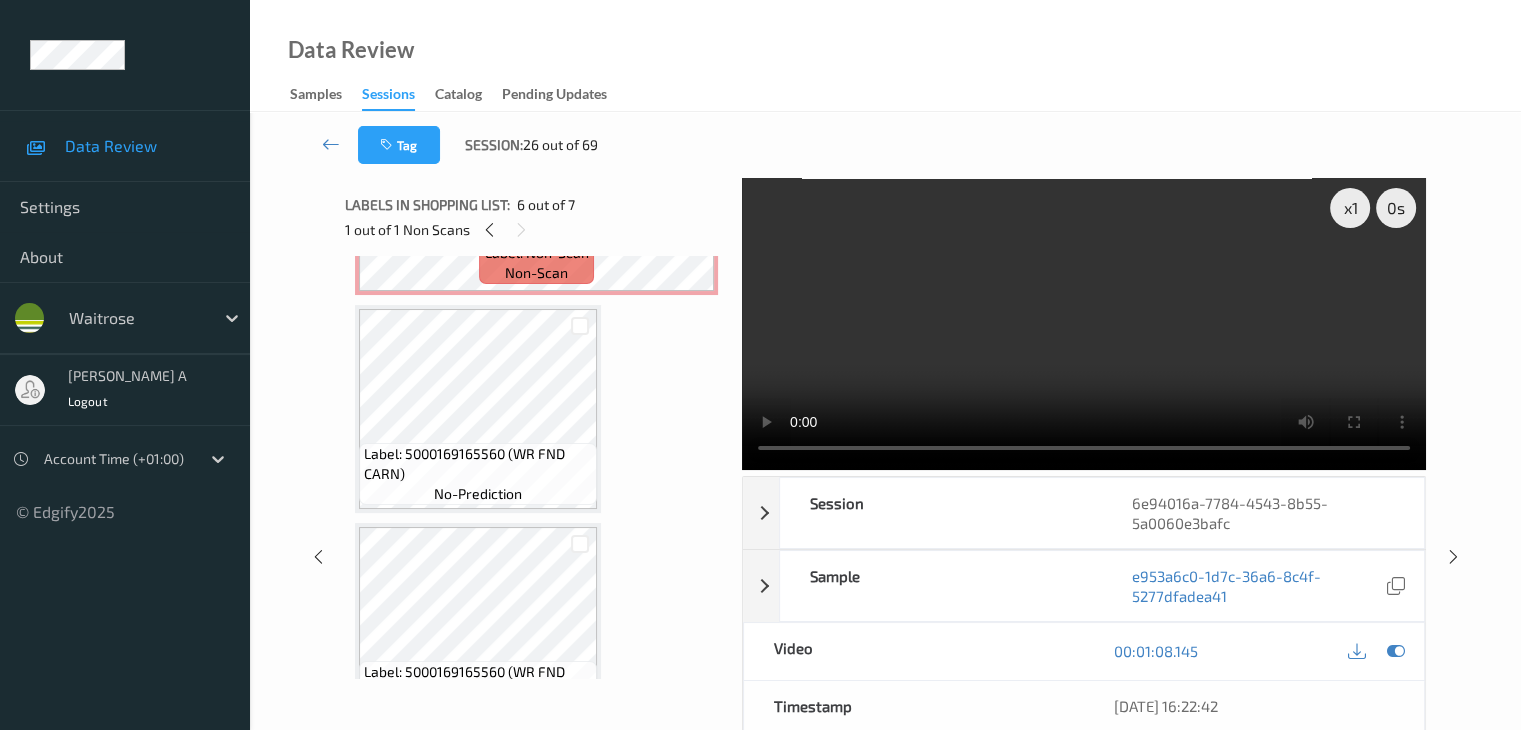 scroll, scrollTop: 613, scrollLeft: 0, axis: vertical 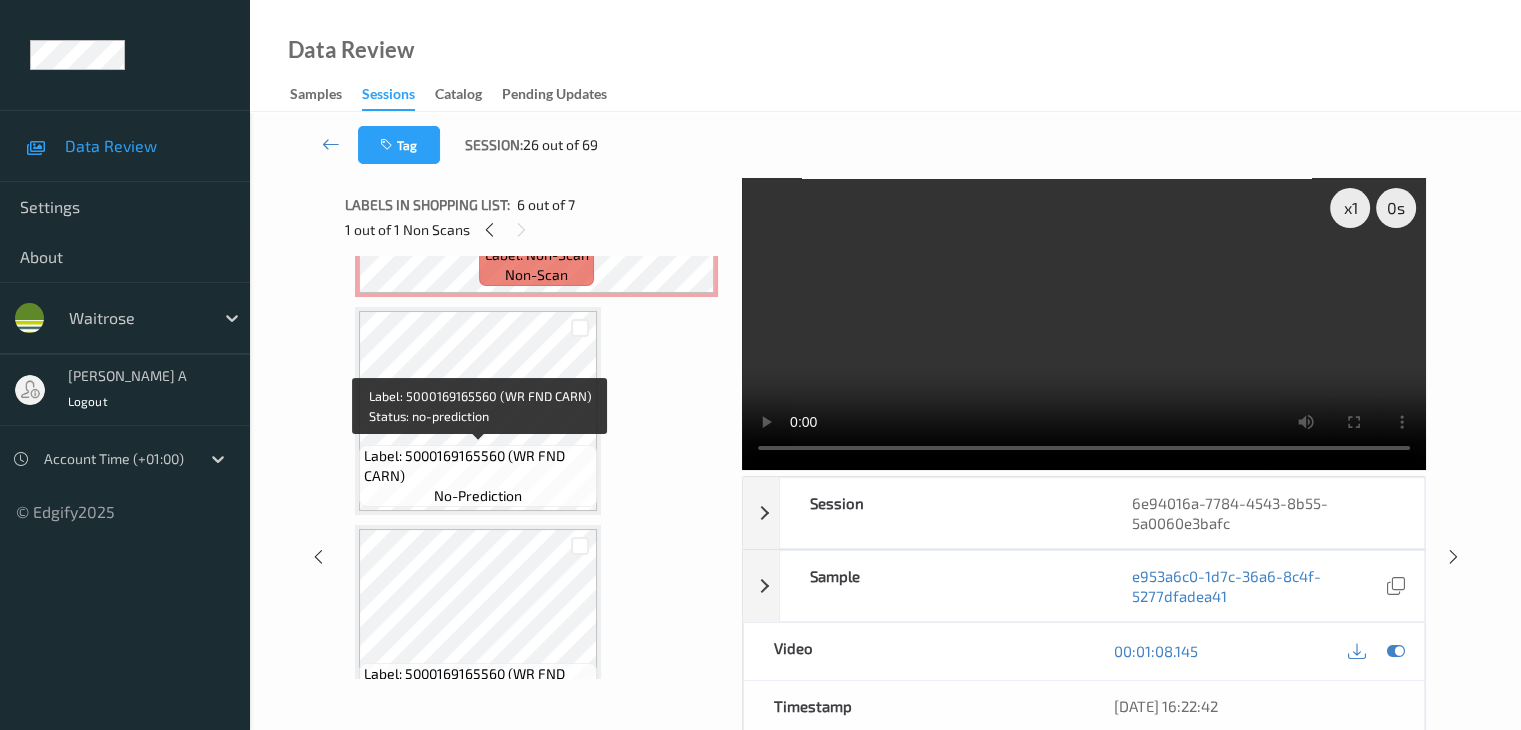 click on "Label: 5000169165560 (WR FND CARN)" at bounding box center [478, 466] 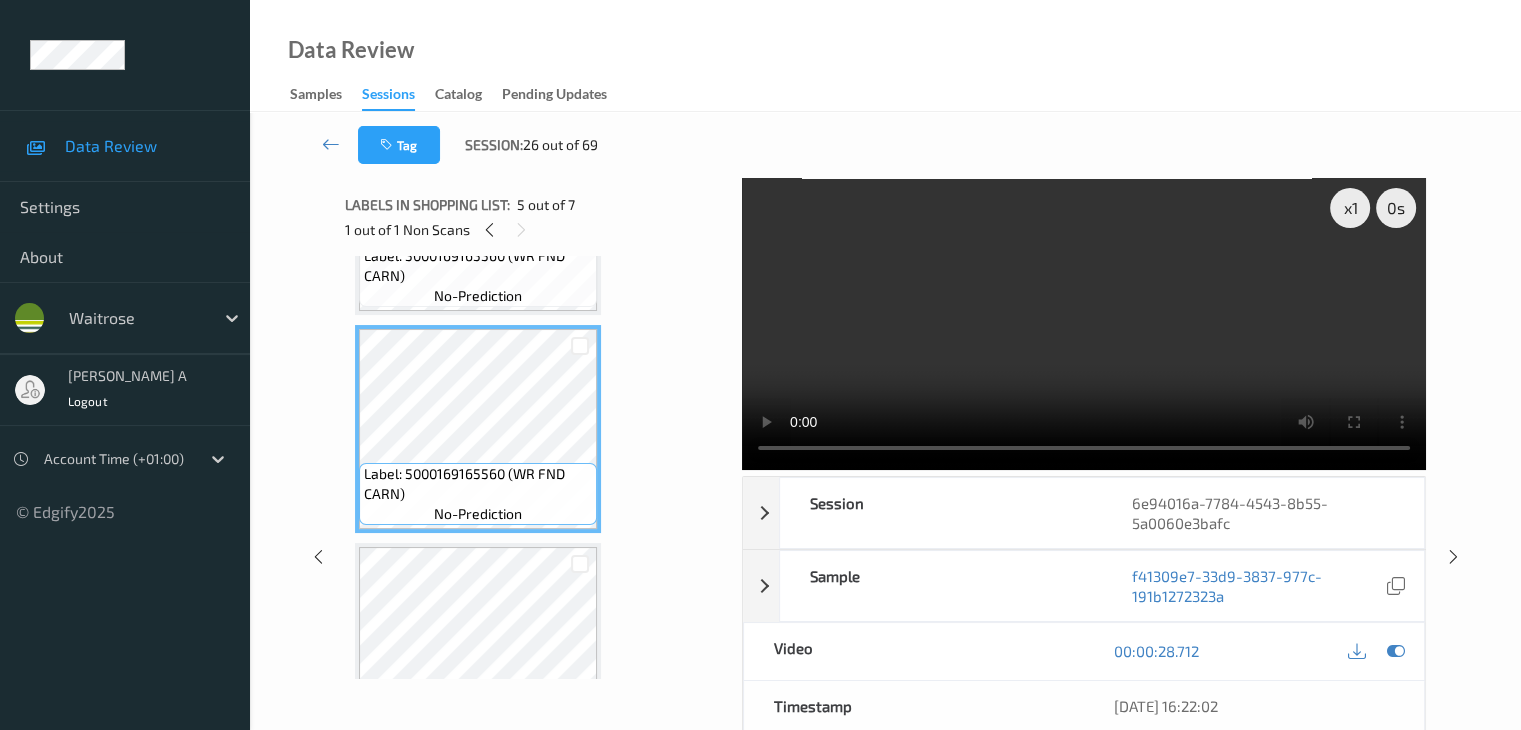 scroll, scrollTop: 1013, scrollLeft: 0, axis: vertical 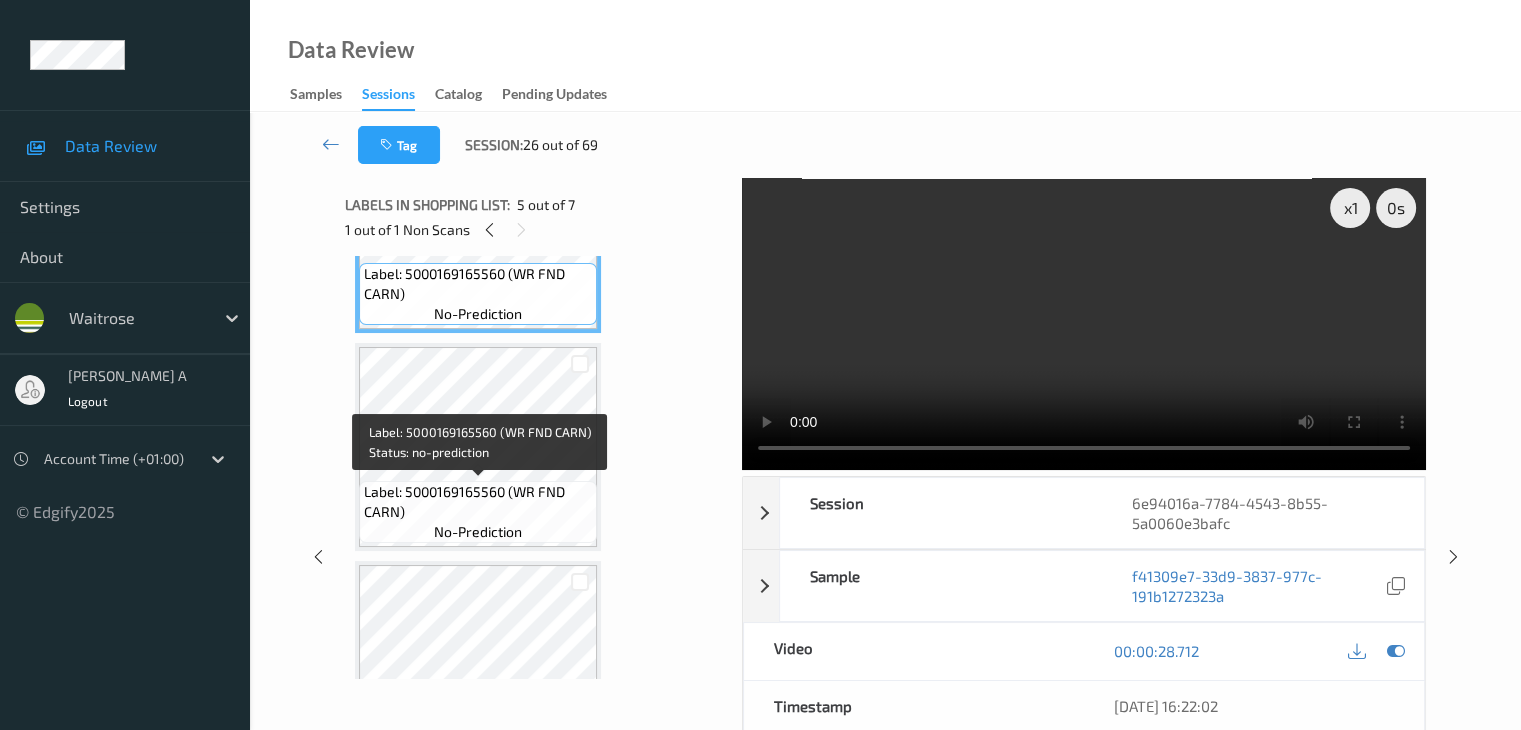 click on "Label: 5000169165560 (WR FND CARN)" at bounding box center [478, 502] 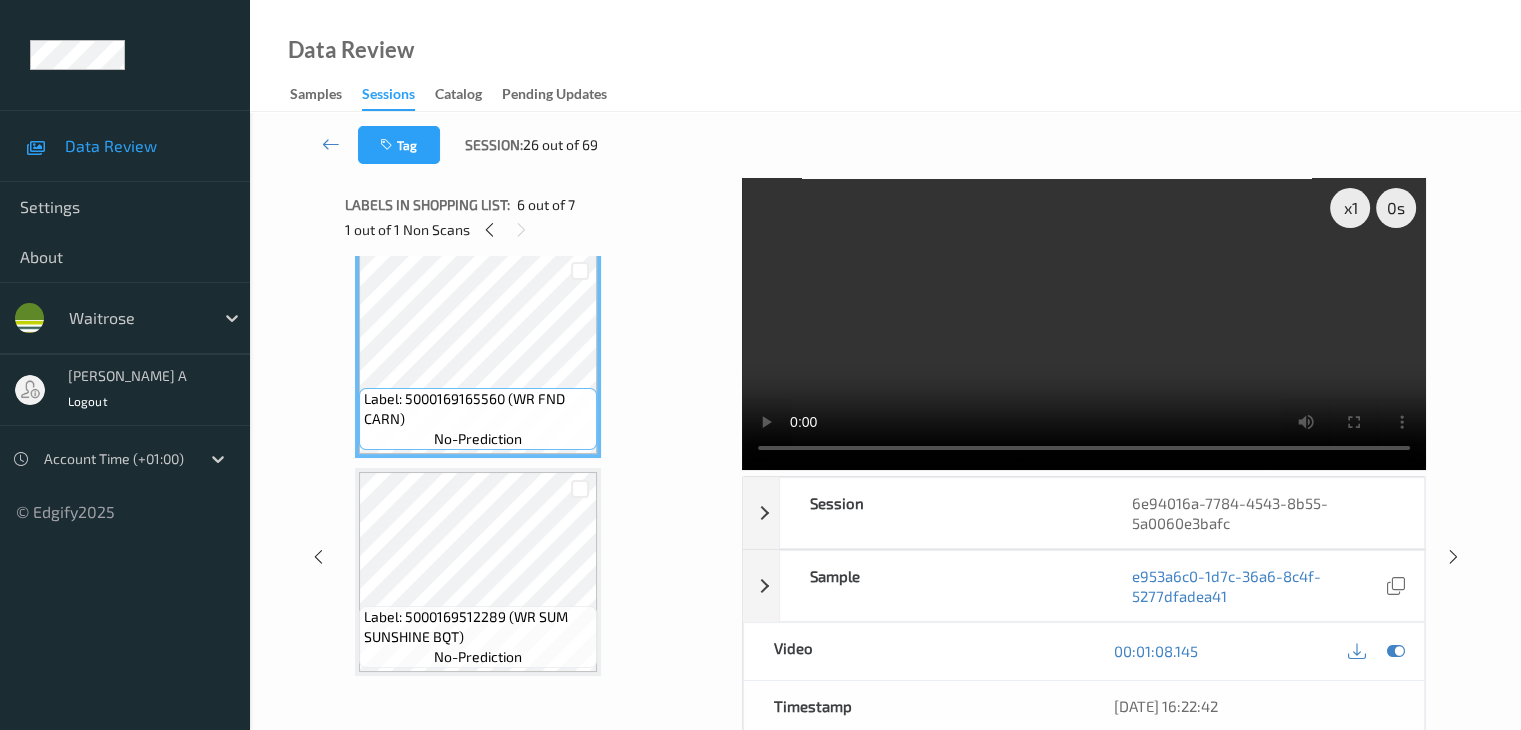 scroll, scrollTop: 1113, scrollLeft: 0, axis: vertical 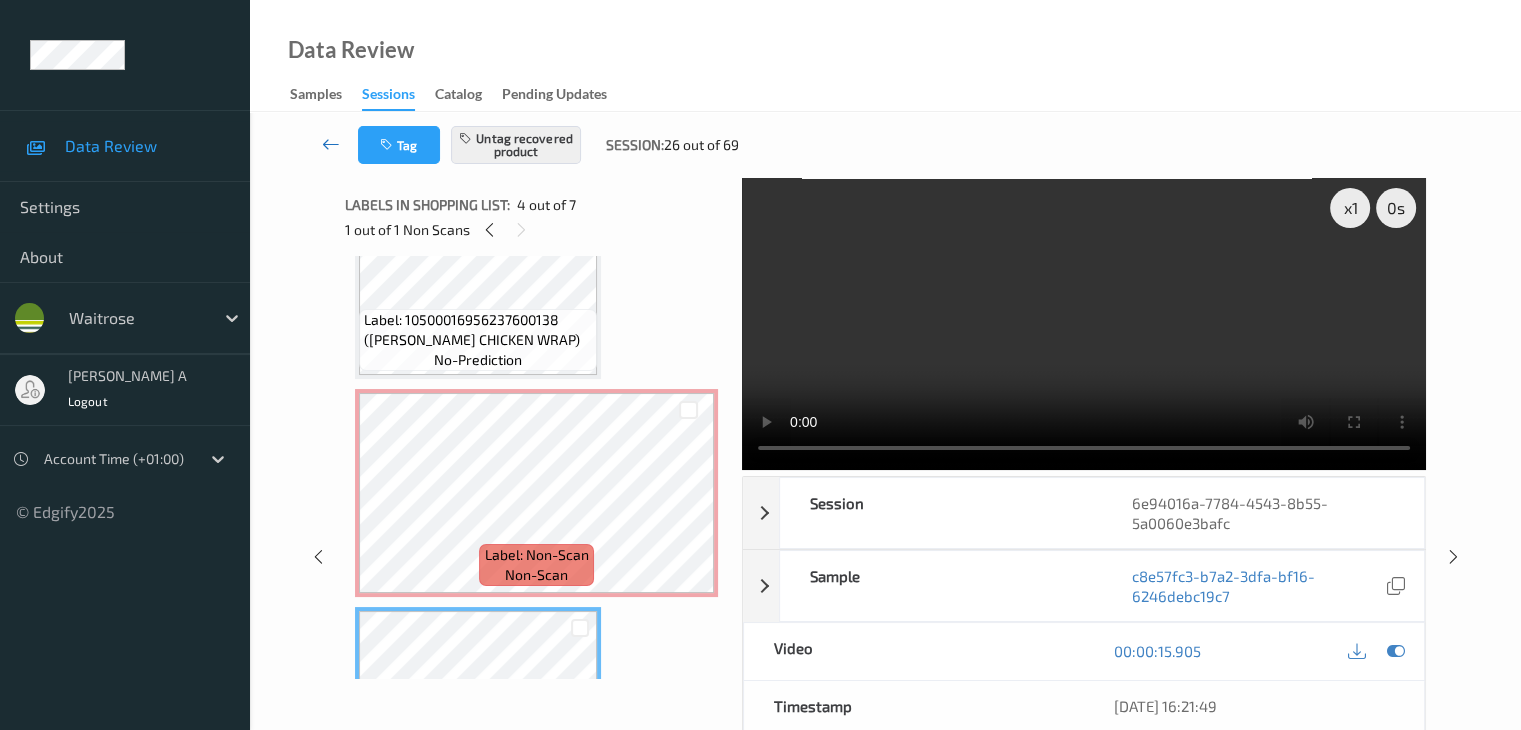 click at bounding box center [331, 144] 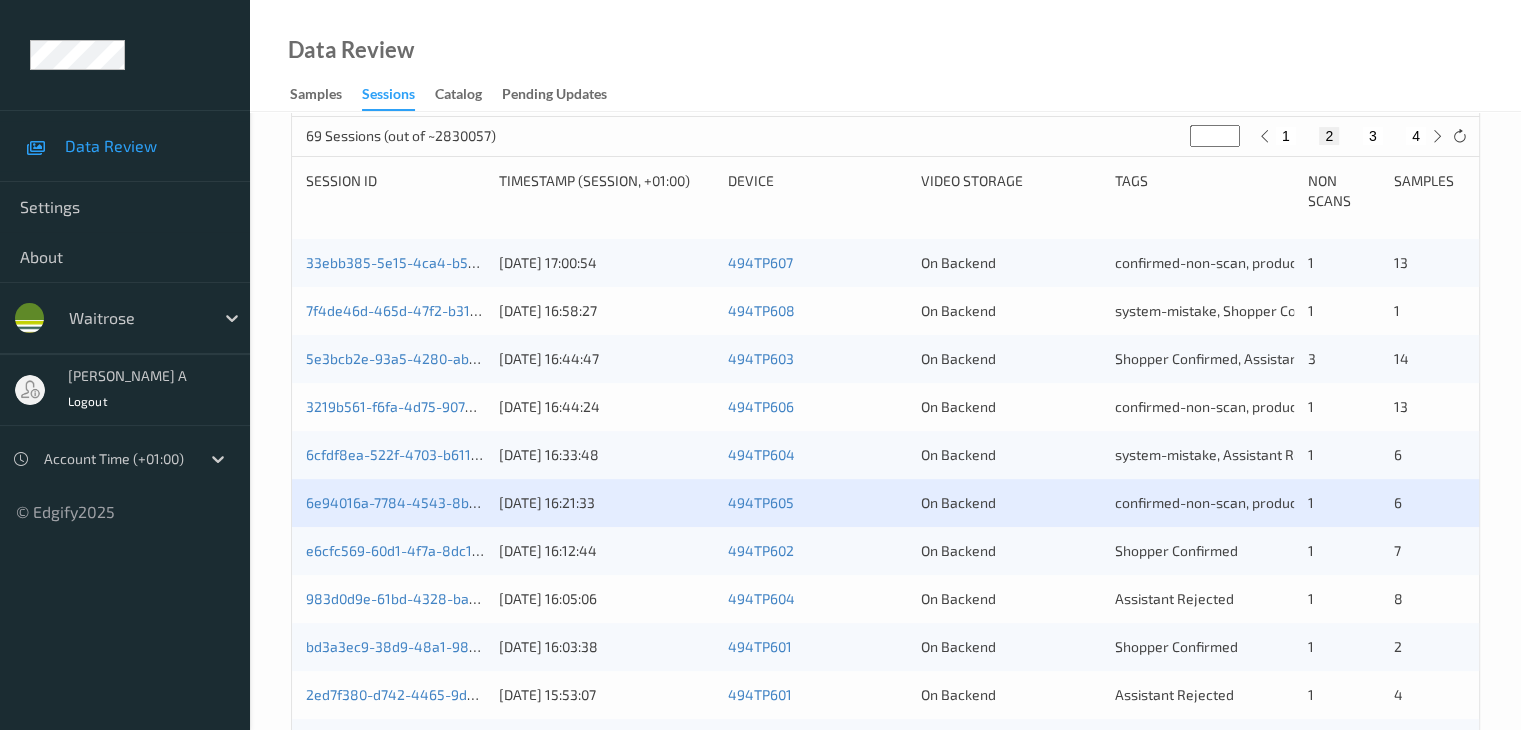 scroll, scrollTop: 400, scrollLeft: 0, axis: vertical 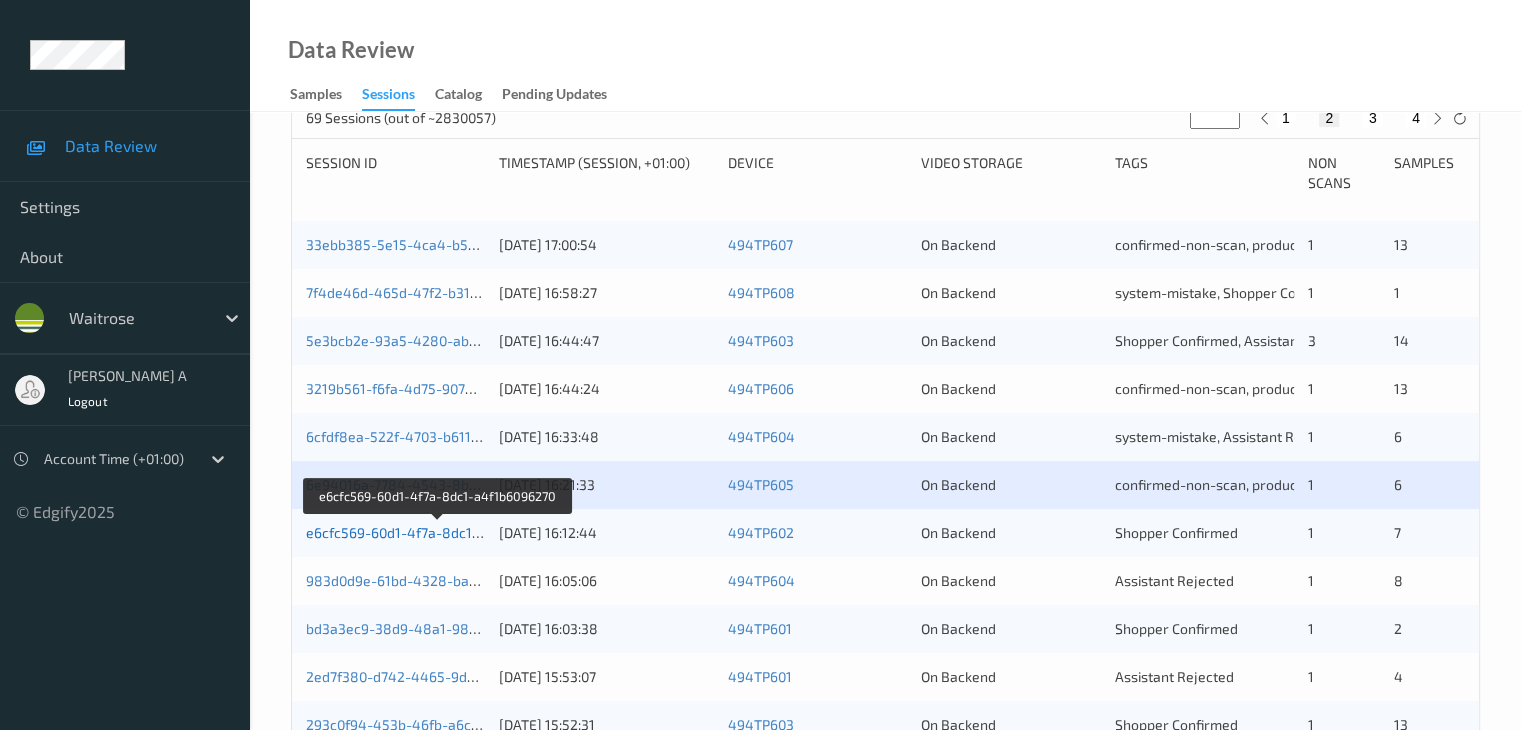 click on "e6cfc569-60d1-4f7a-8dc1-a4f1b6096270" at bounding box center [437, 532] 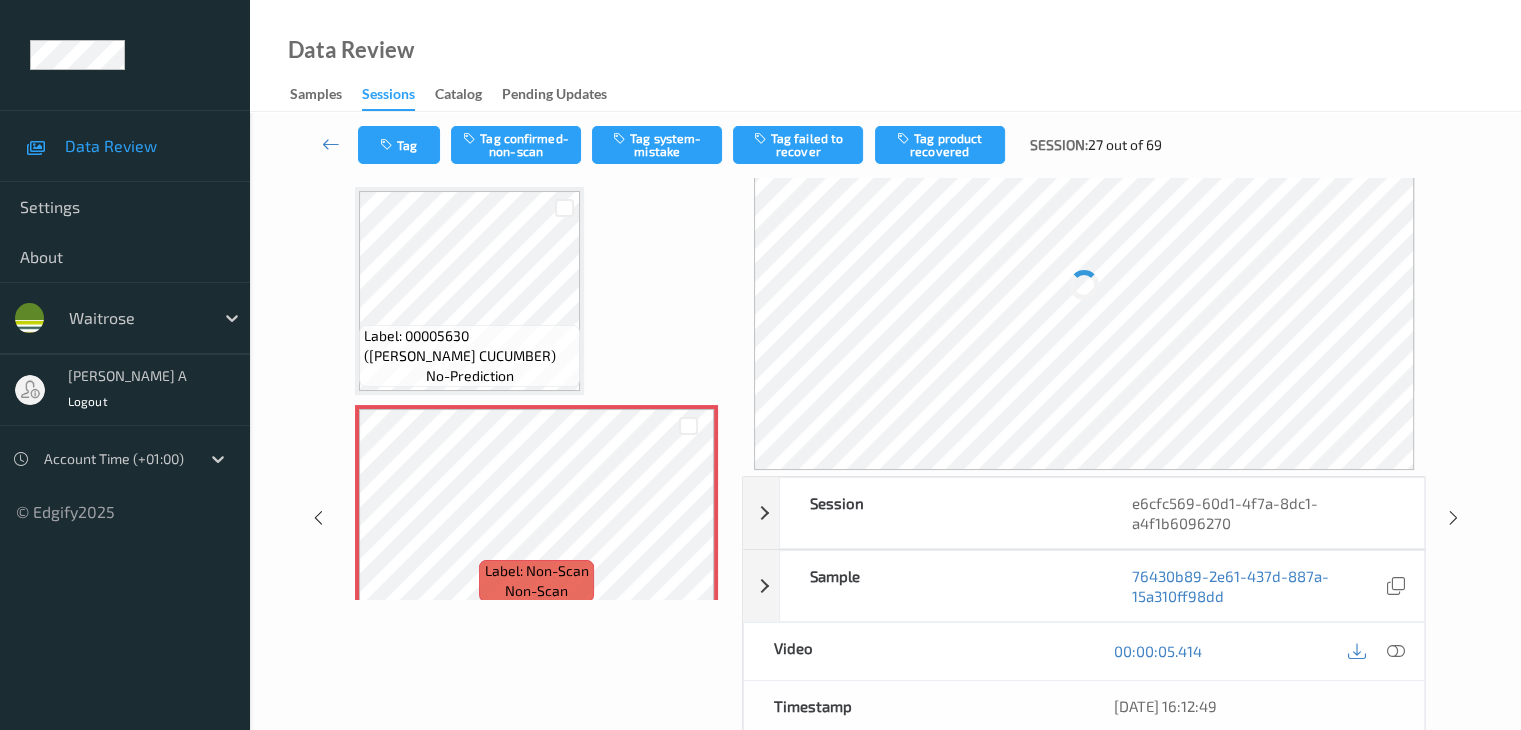 scroll, scrollTop: 0, scrollLeft: 0, axis: both 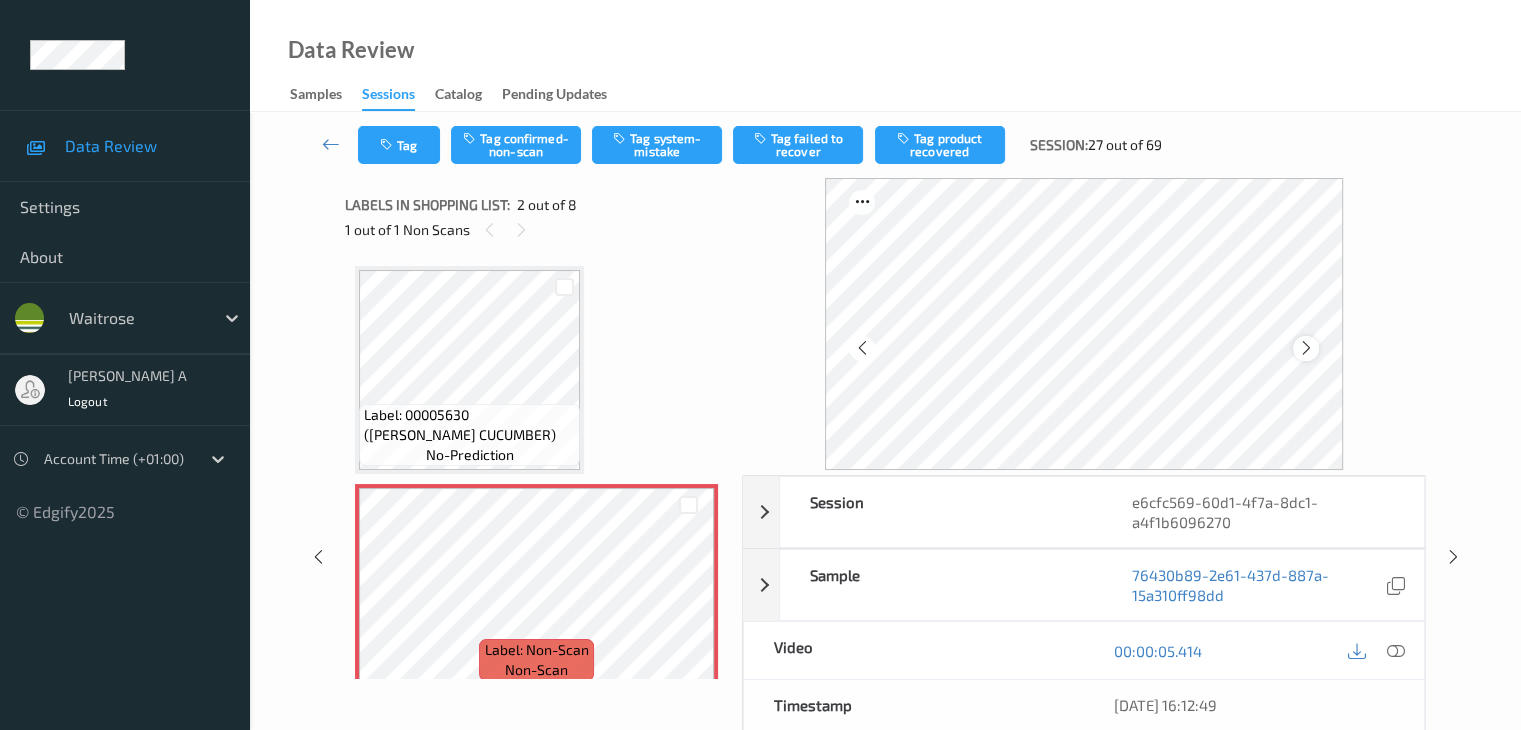 click at bounding box center [1306, 348] 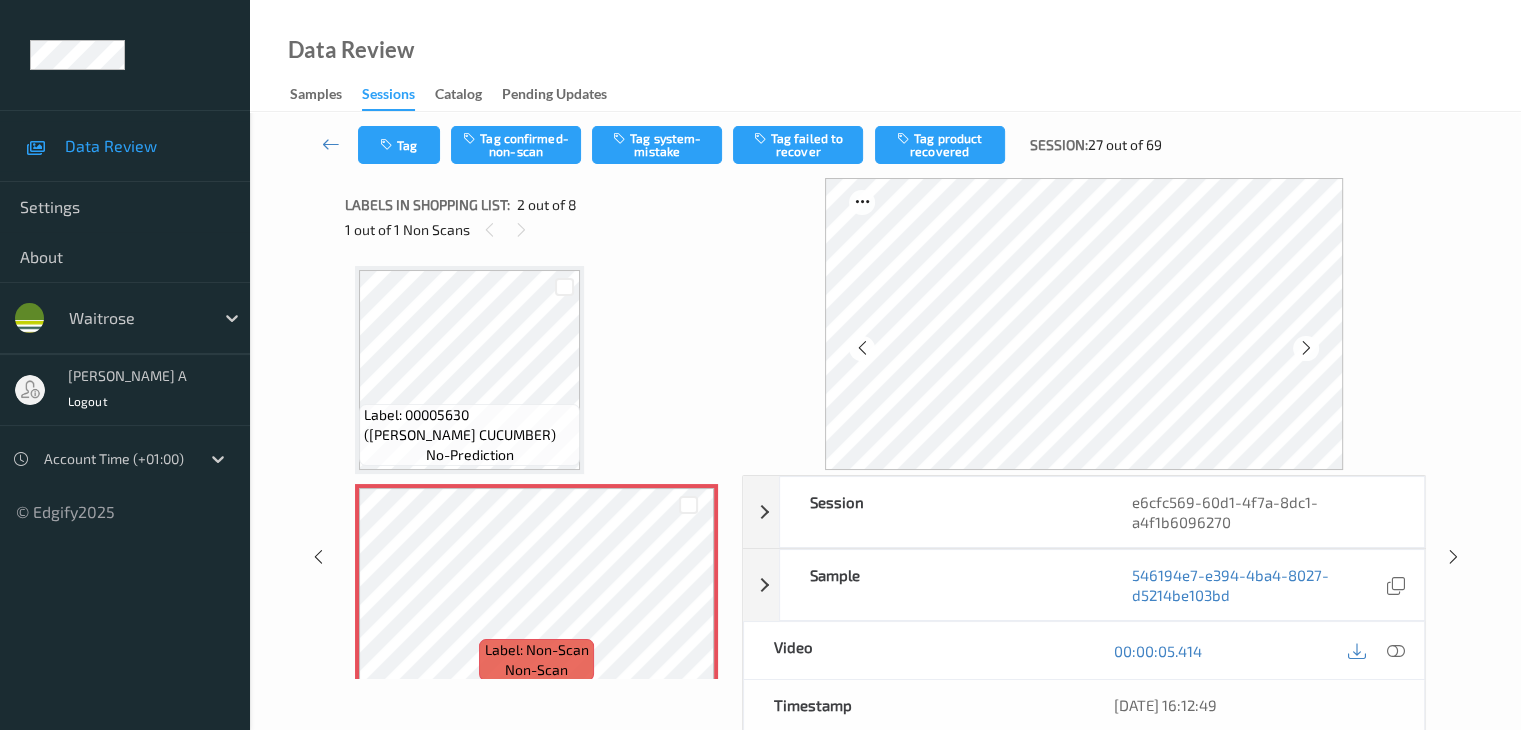 click at bounding box center [1306, 348] 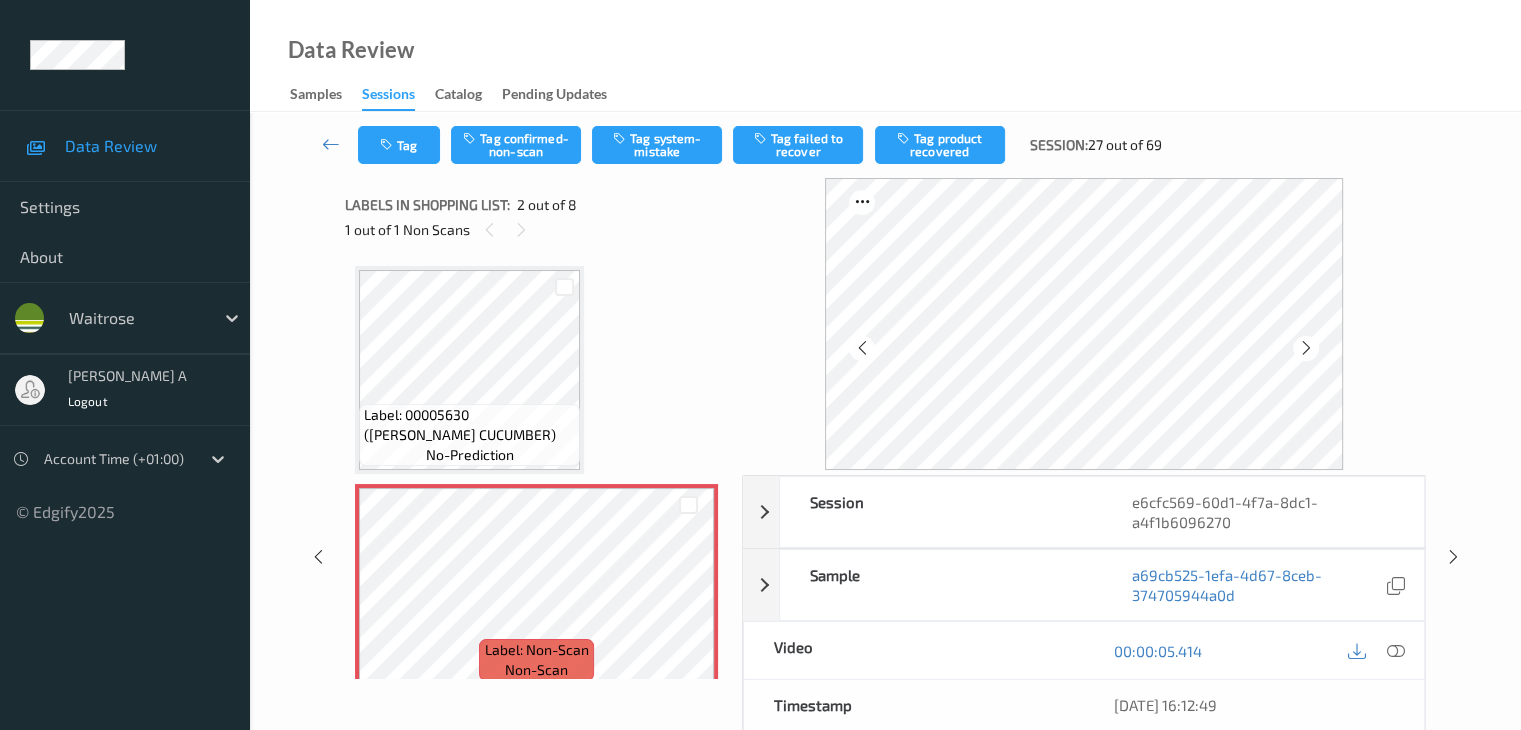 click at bounding box center (1306, 348) 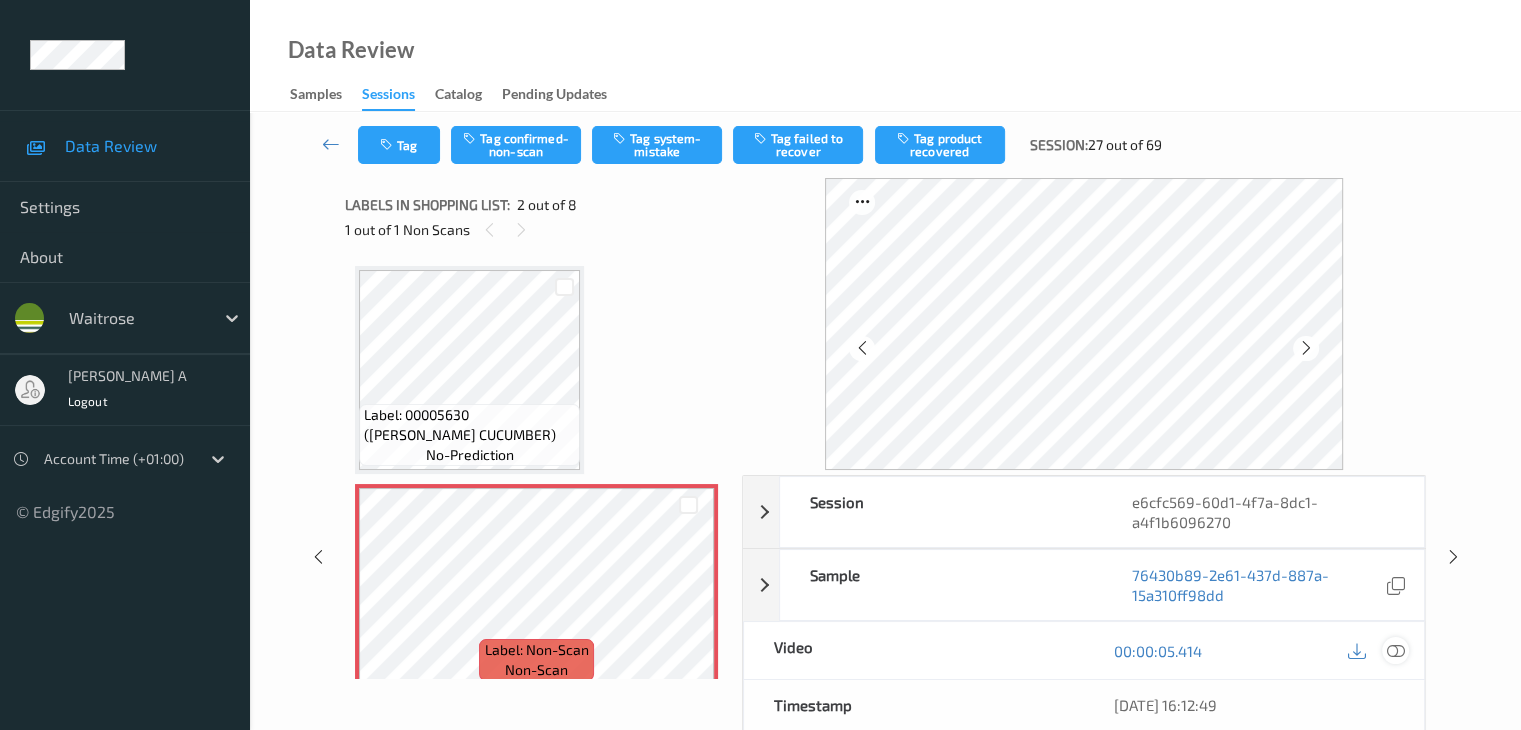 click at bounding box center [1395, 651] 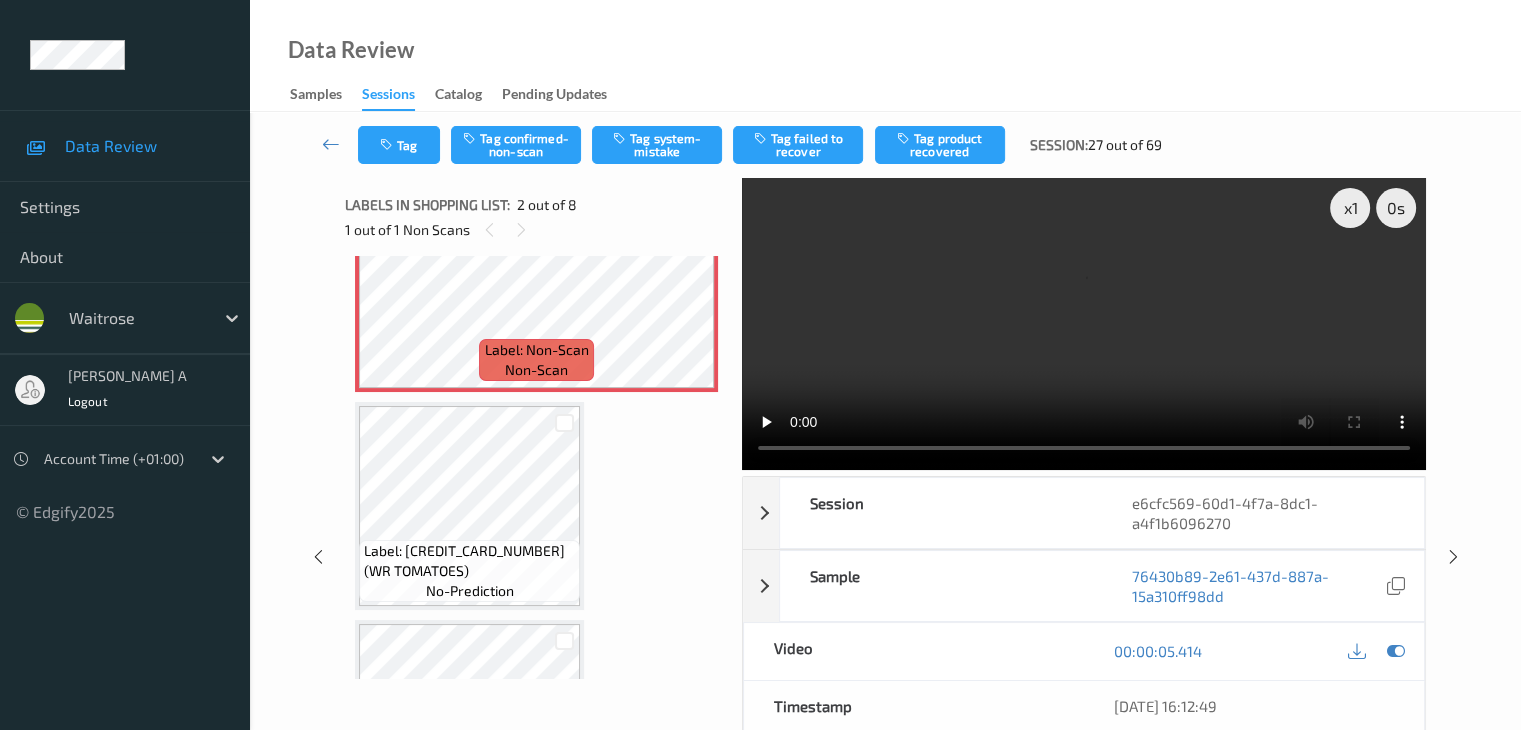 scroll, scrollTop: 100, scrollLeft: 0, axis: vertical 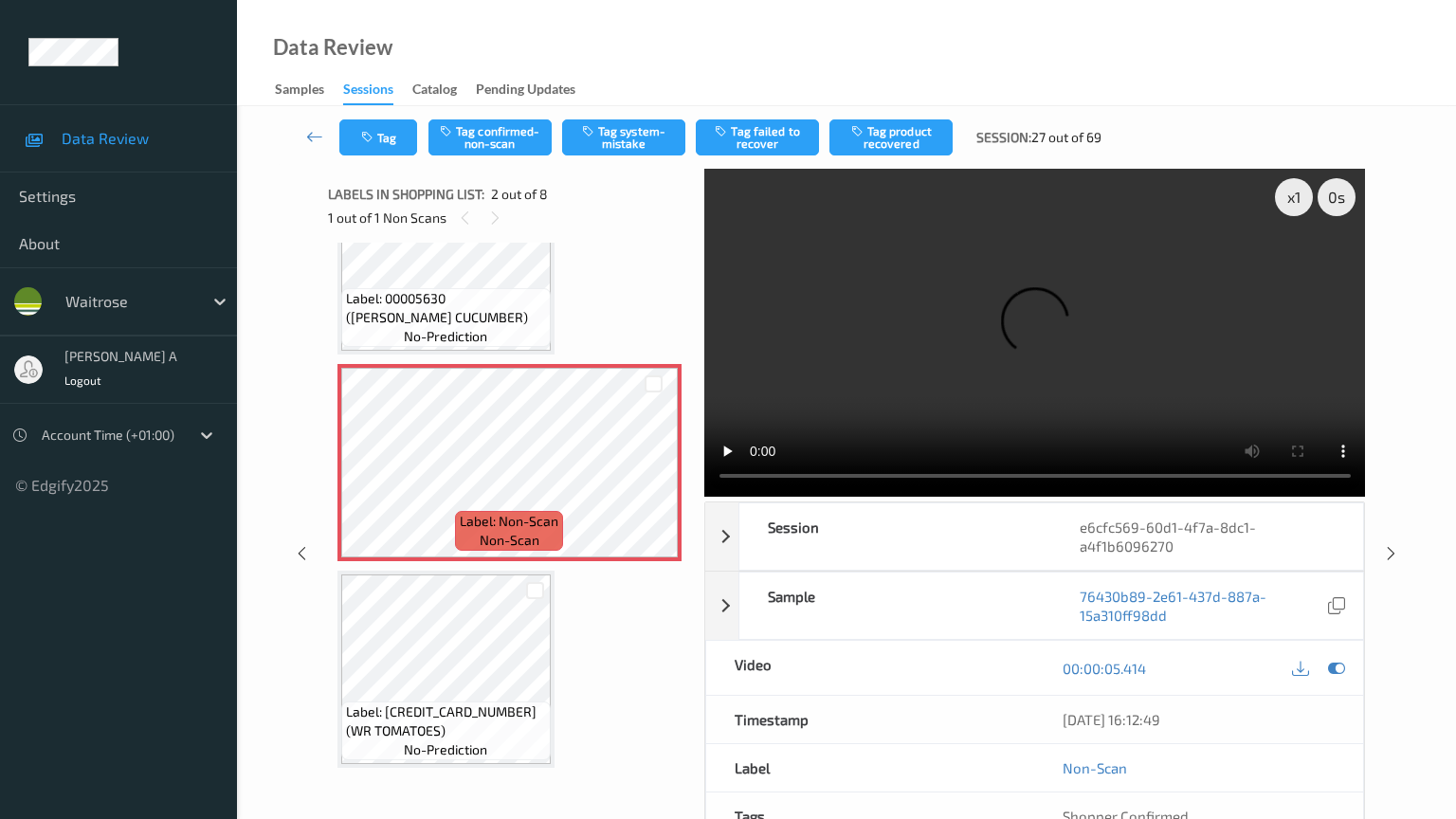 type 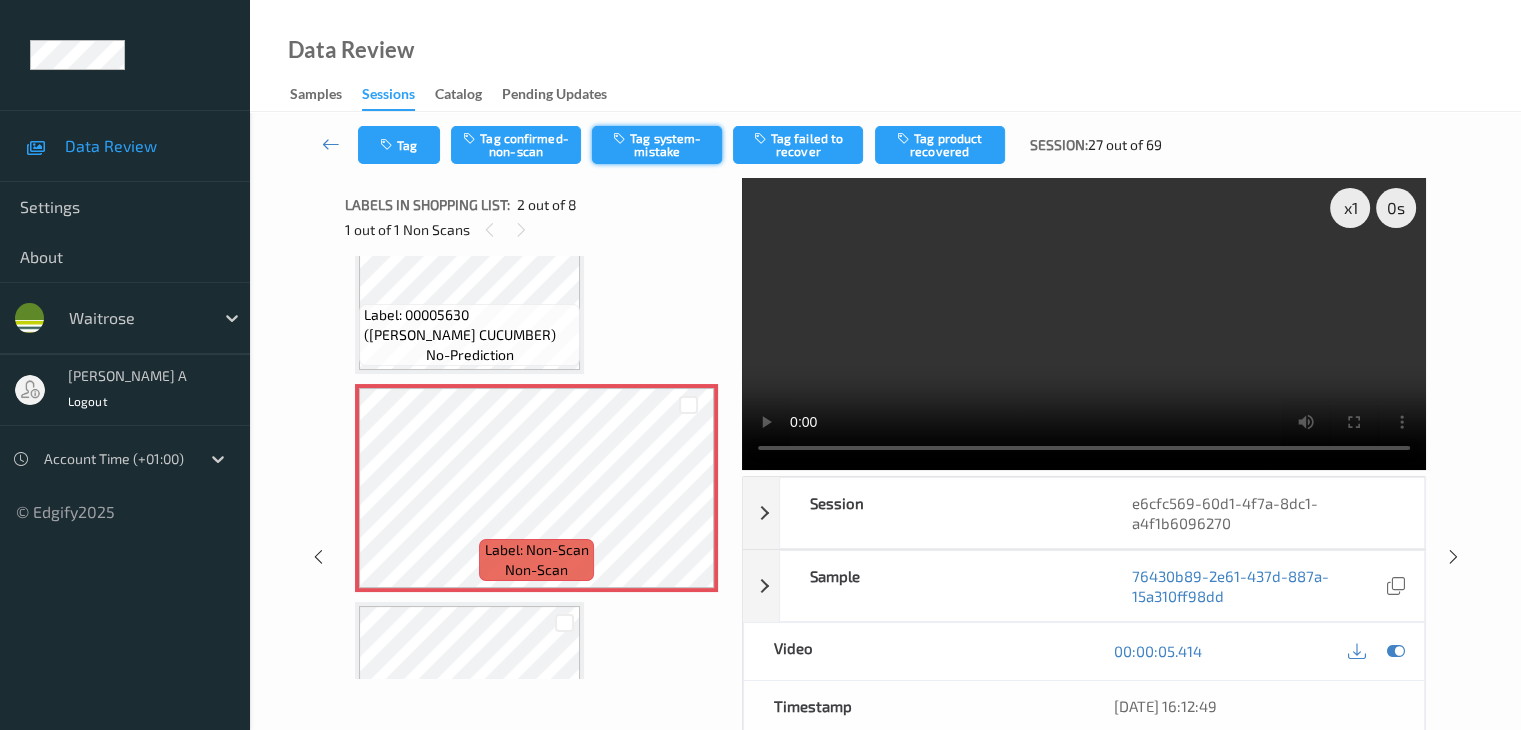 click on "Tag   system-mistake" at bounding box center [657, 145] 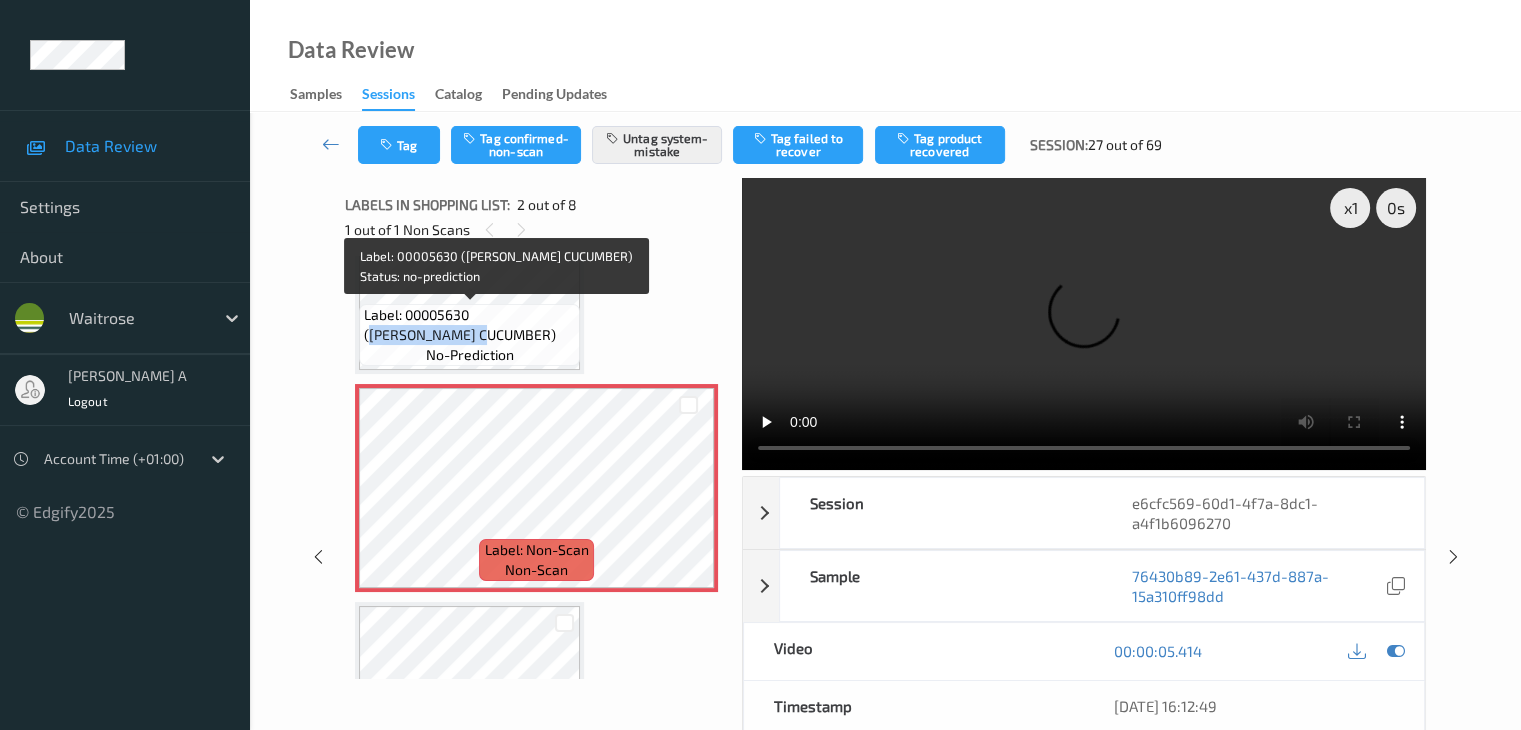 drag, startPoint x: 478, startPoint y: 313, endPoint x: 434, endPoint y: 337, distance: 50.119858 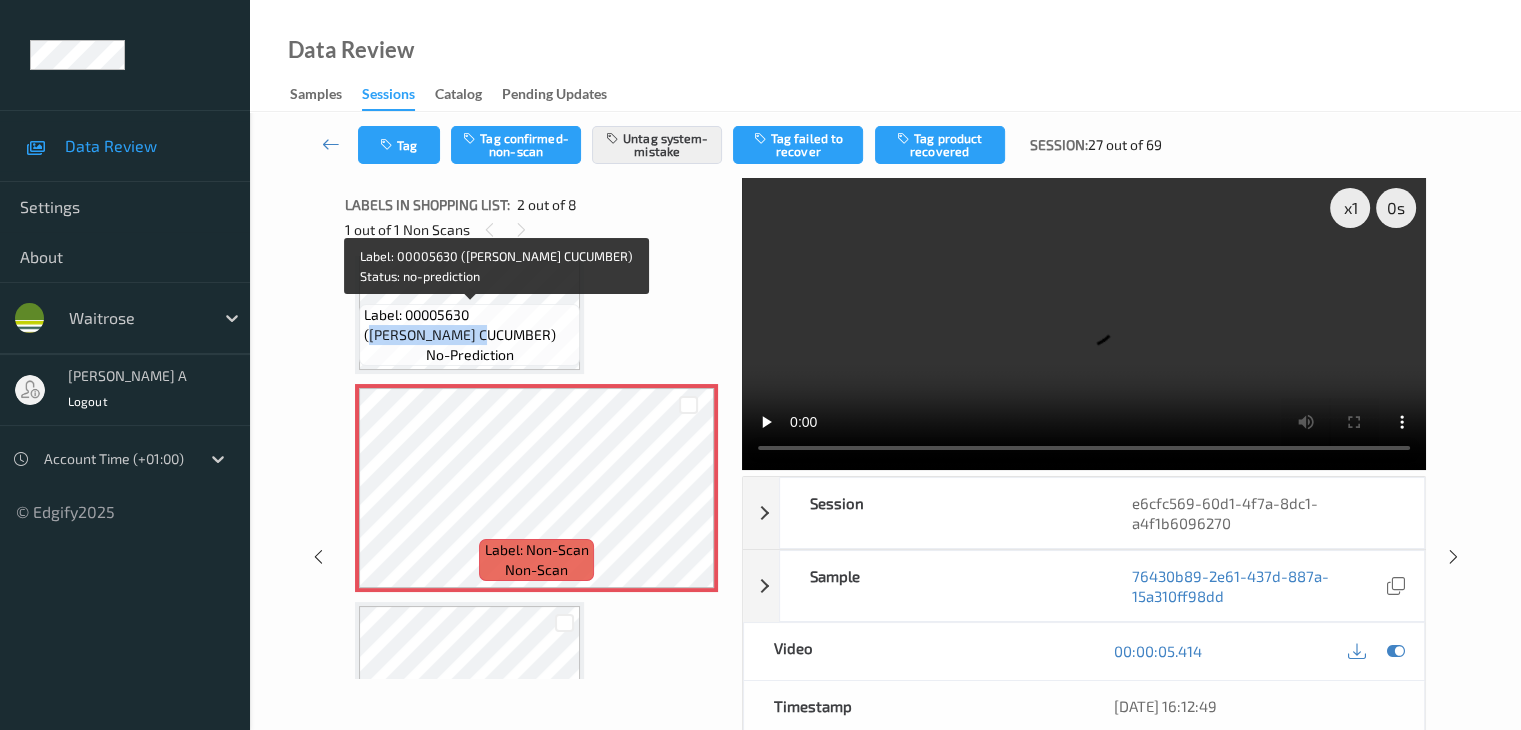 click on "Label: 00005630 (WR ESS CUCUMBER)" at bounding box center [469, 325] 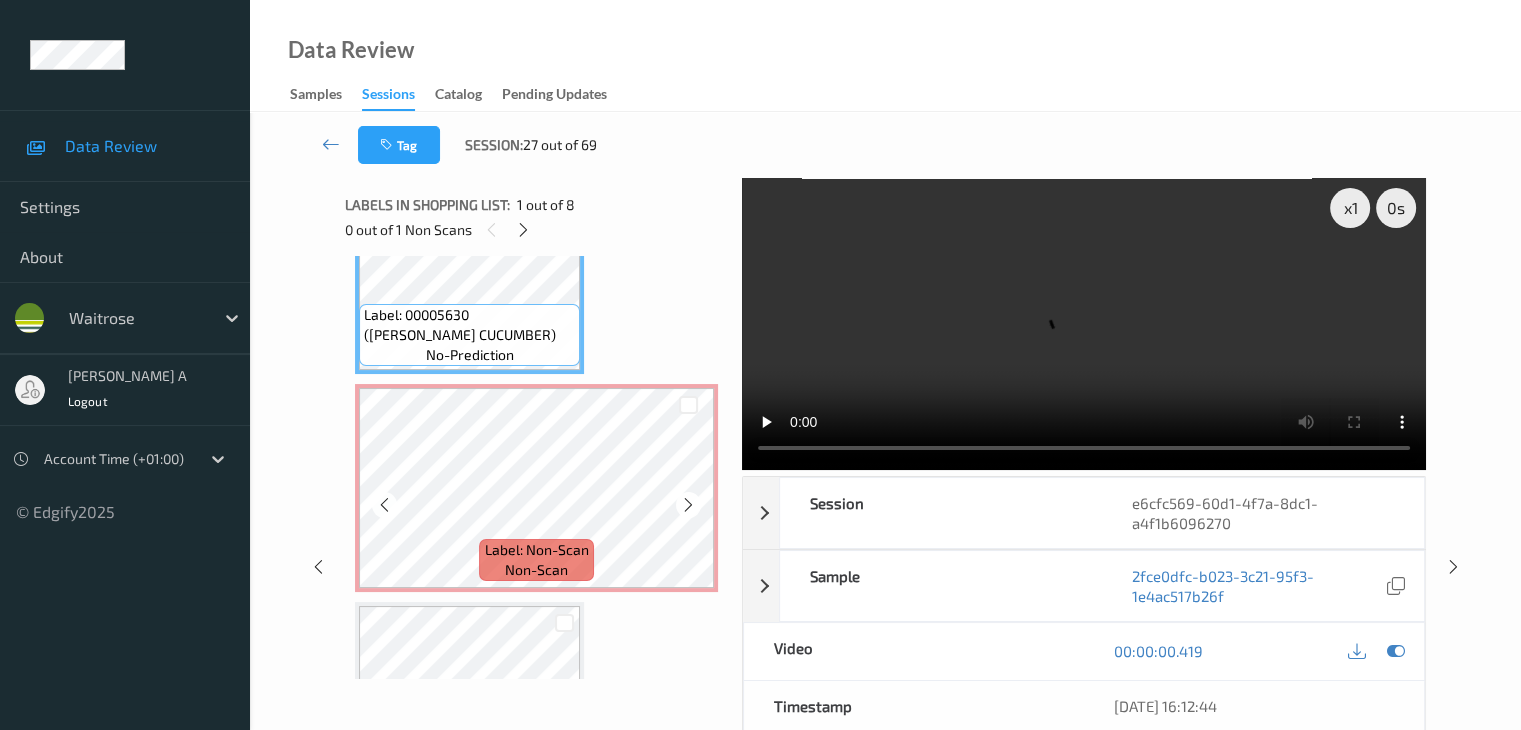 scroll, scrollTop: 244, scrollLeft: 0, axis: vertical 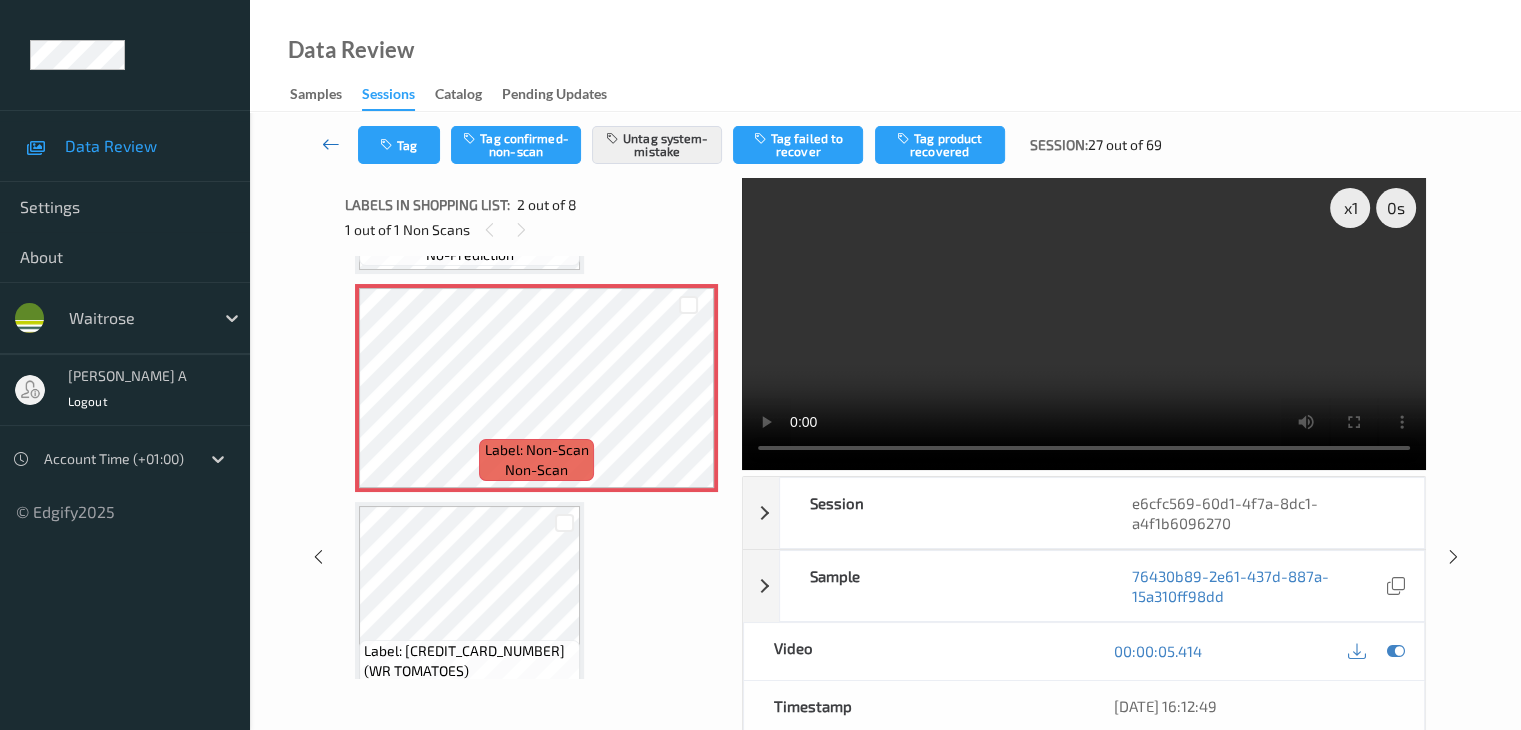 click at bounding box center (331, 144) 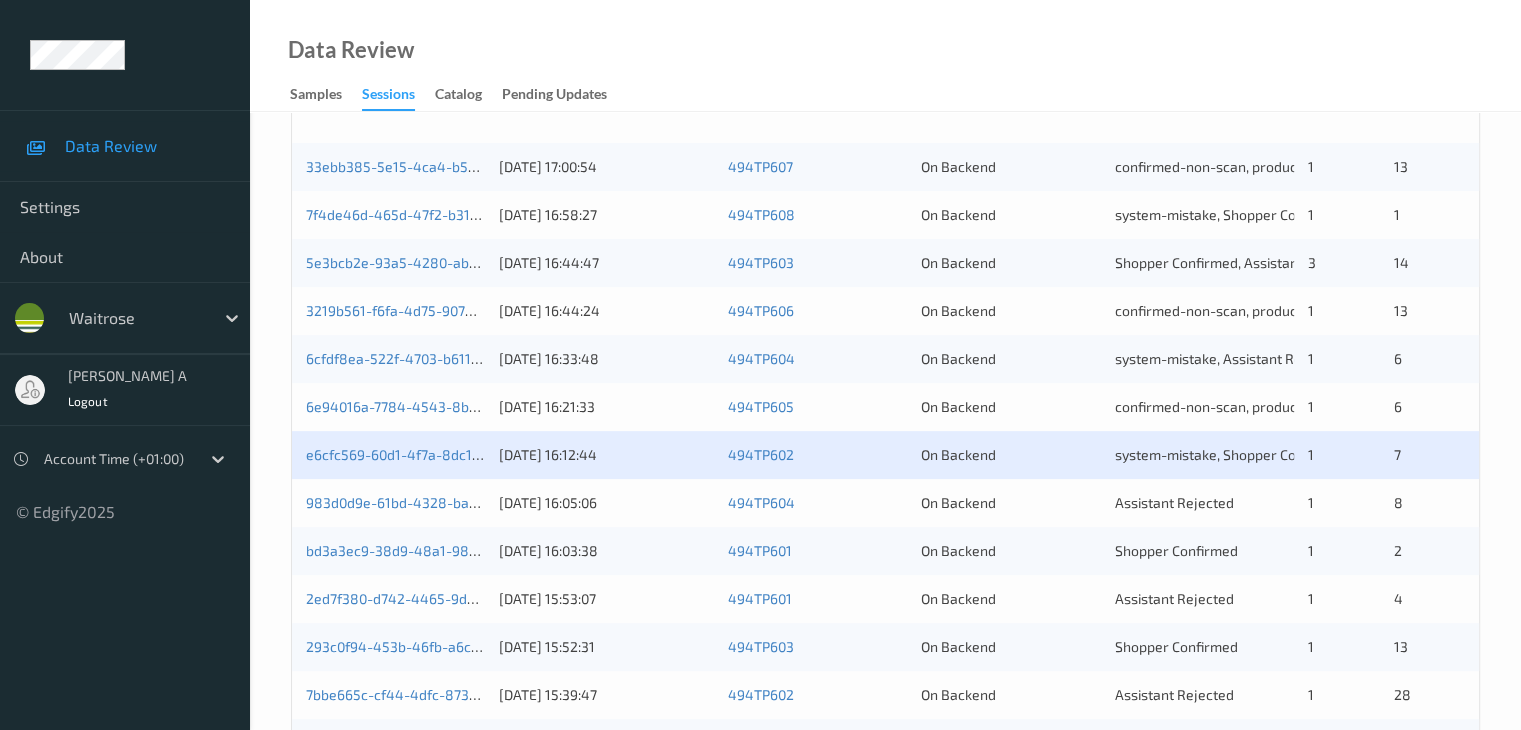 scroll, scrollTop: 500, scrollLeft: 0, axis: vertical 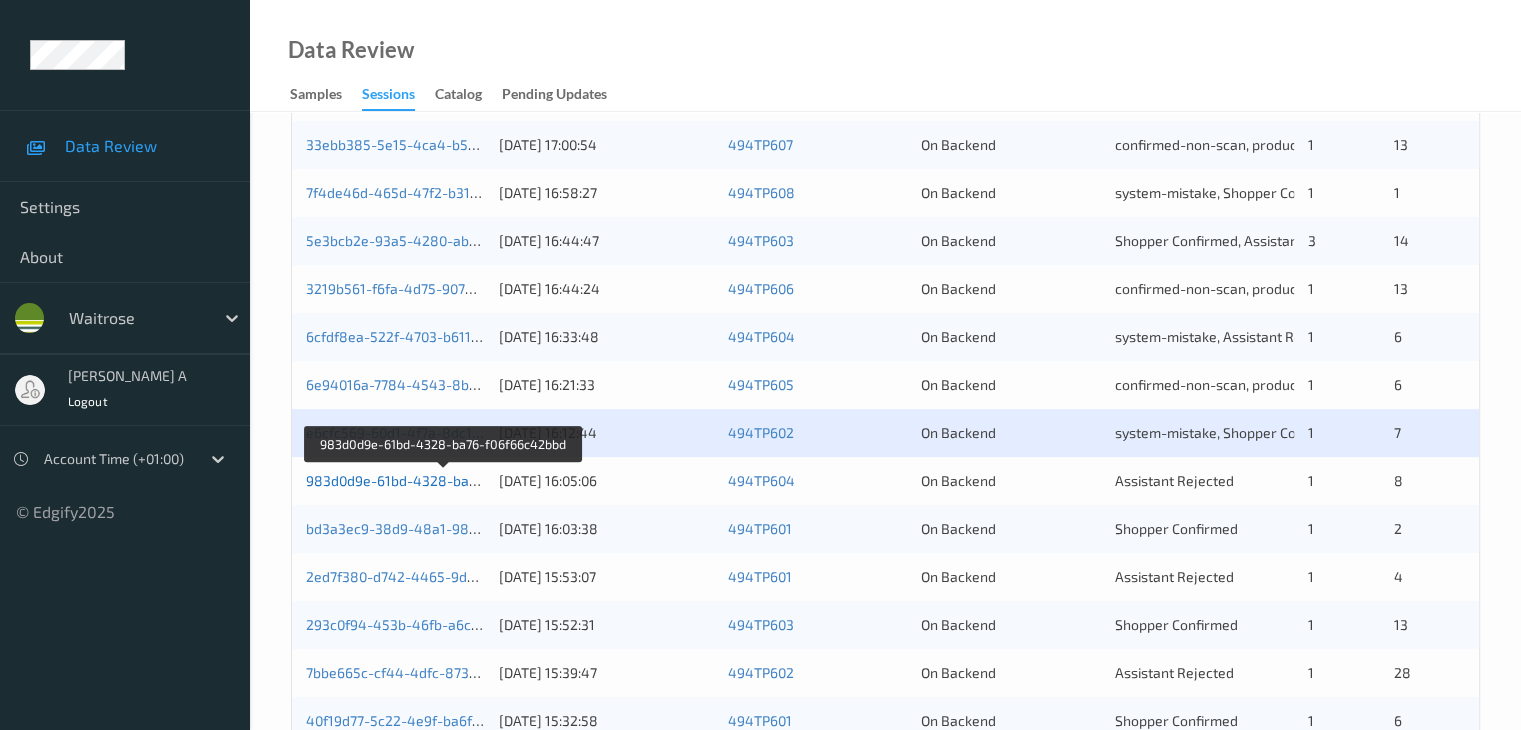 click on "983d0d9e-61bd-4328-ba76-f06f66c42bbd" at bounding box center (443, 480) 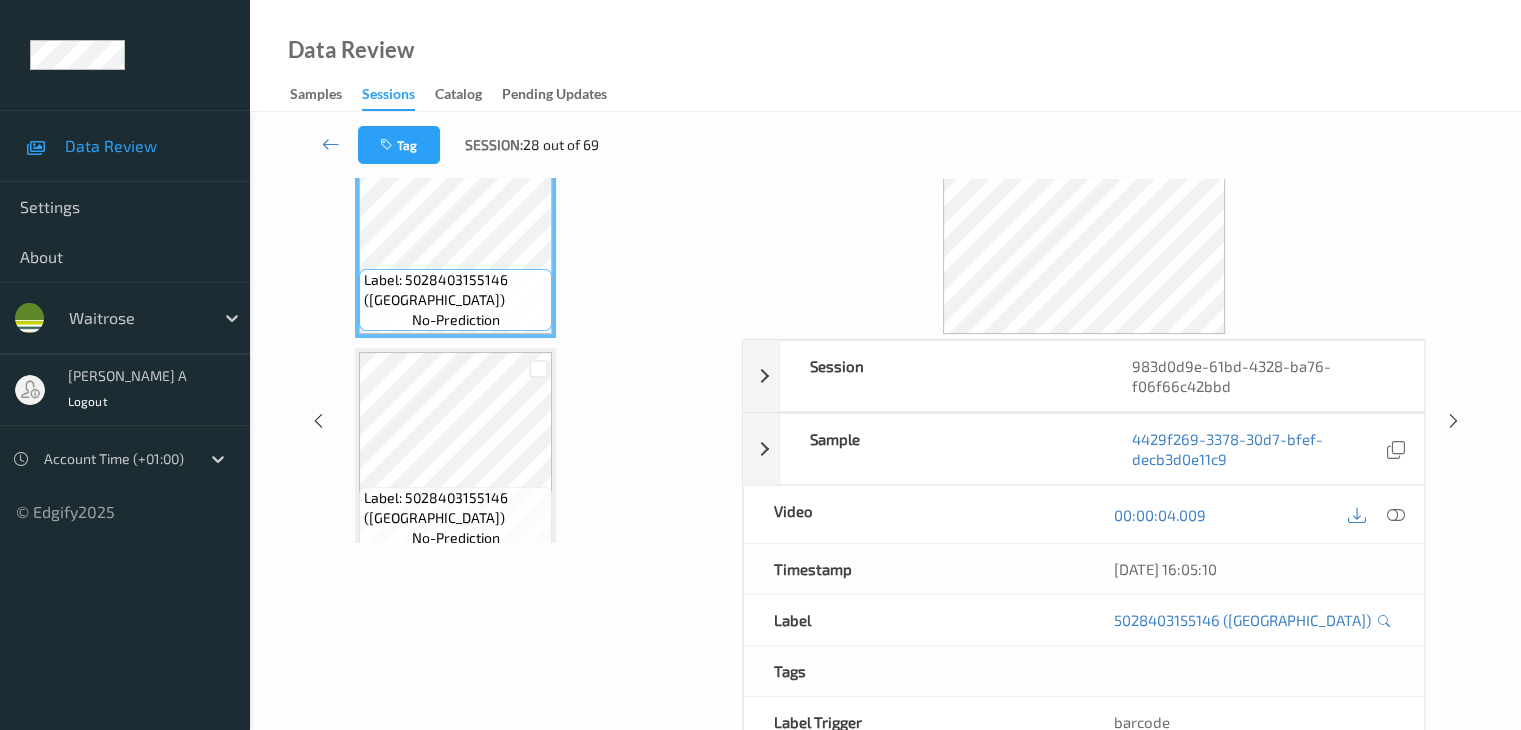 scroll, scrollTop: 0, scrollLeft: 0, axis: both 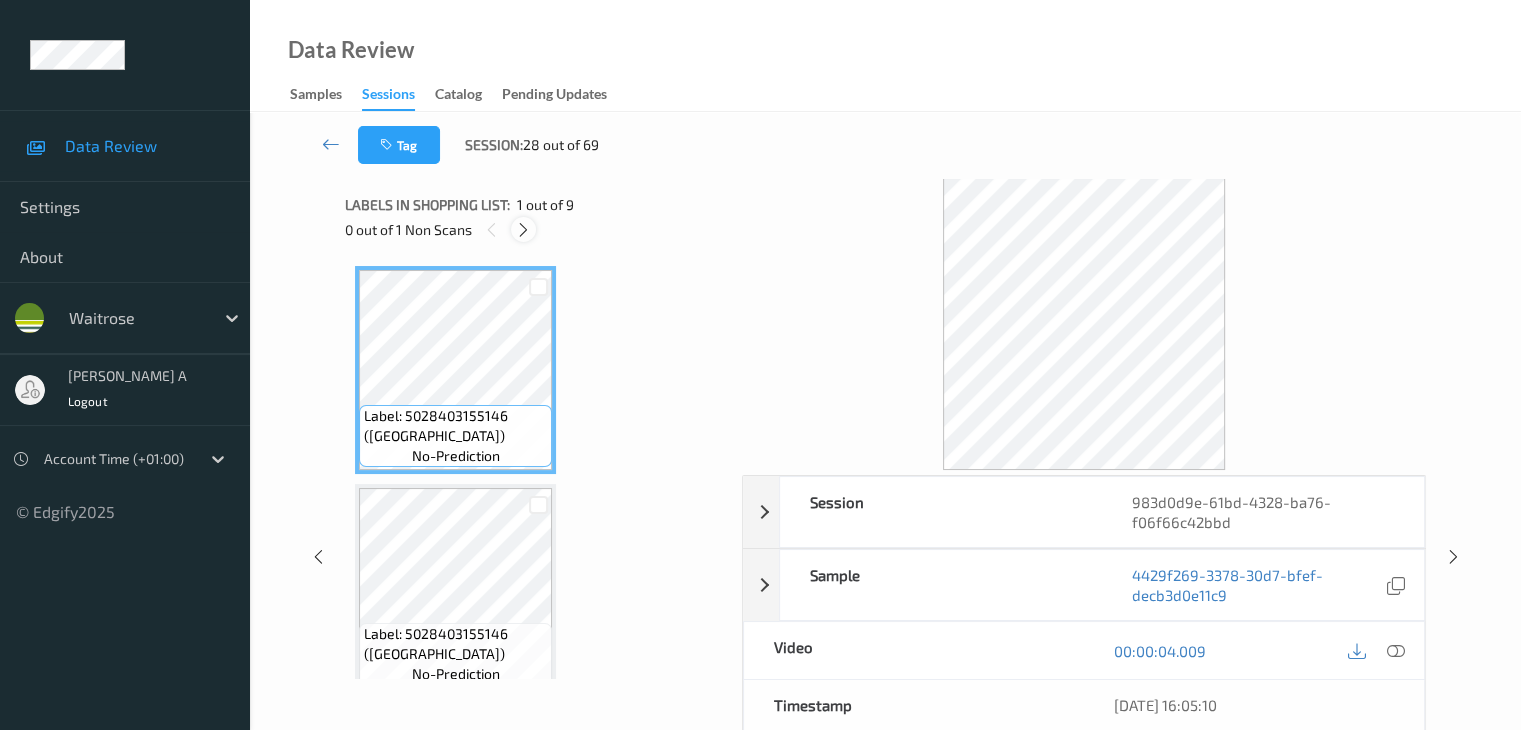 click at bounding box center [523, 230] 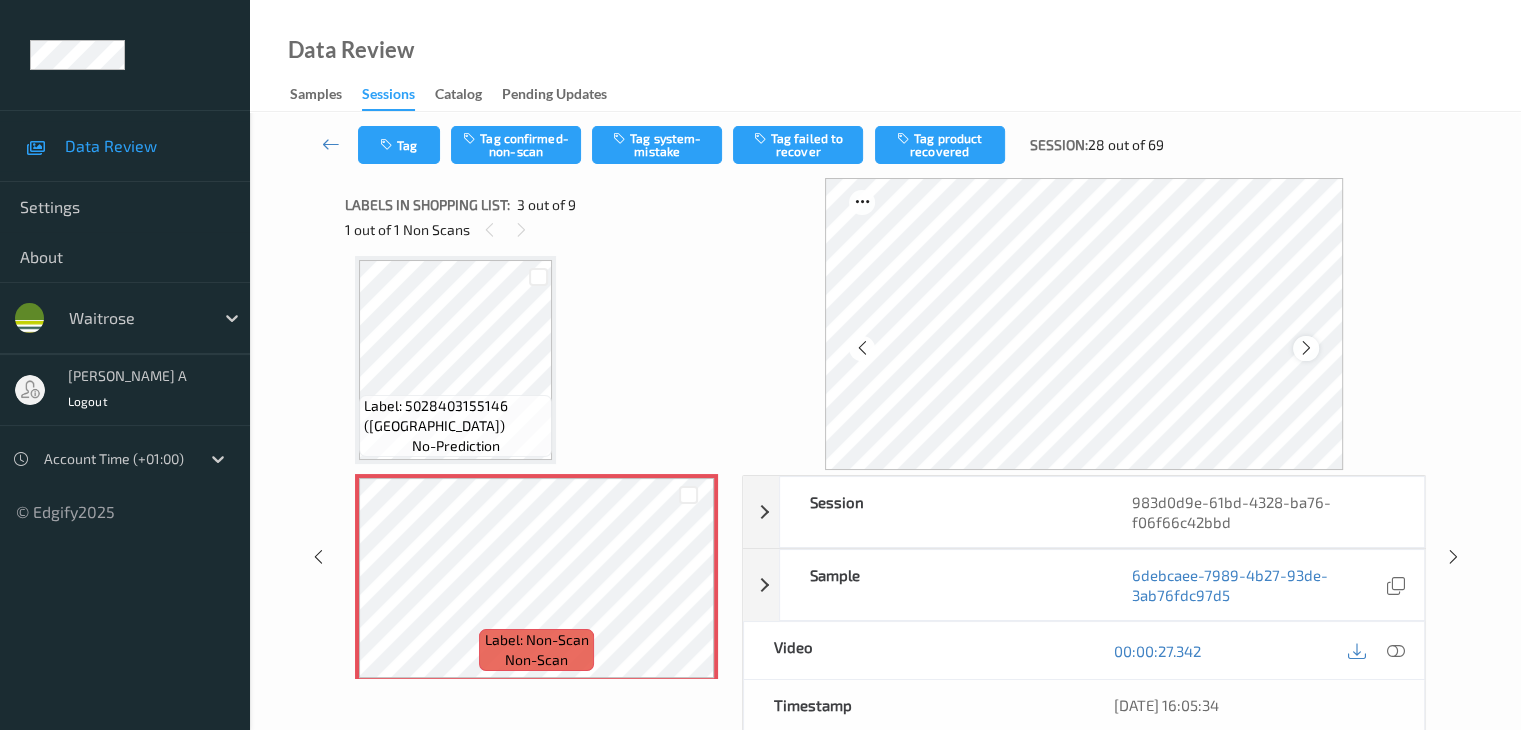 click at bounding box center (1306, 348) 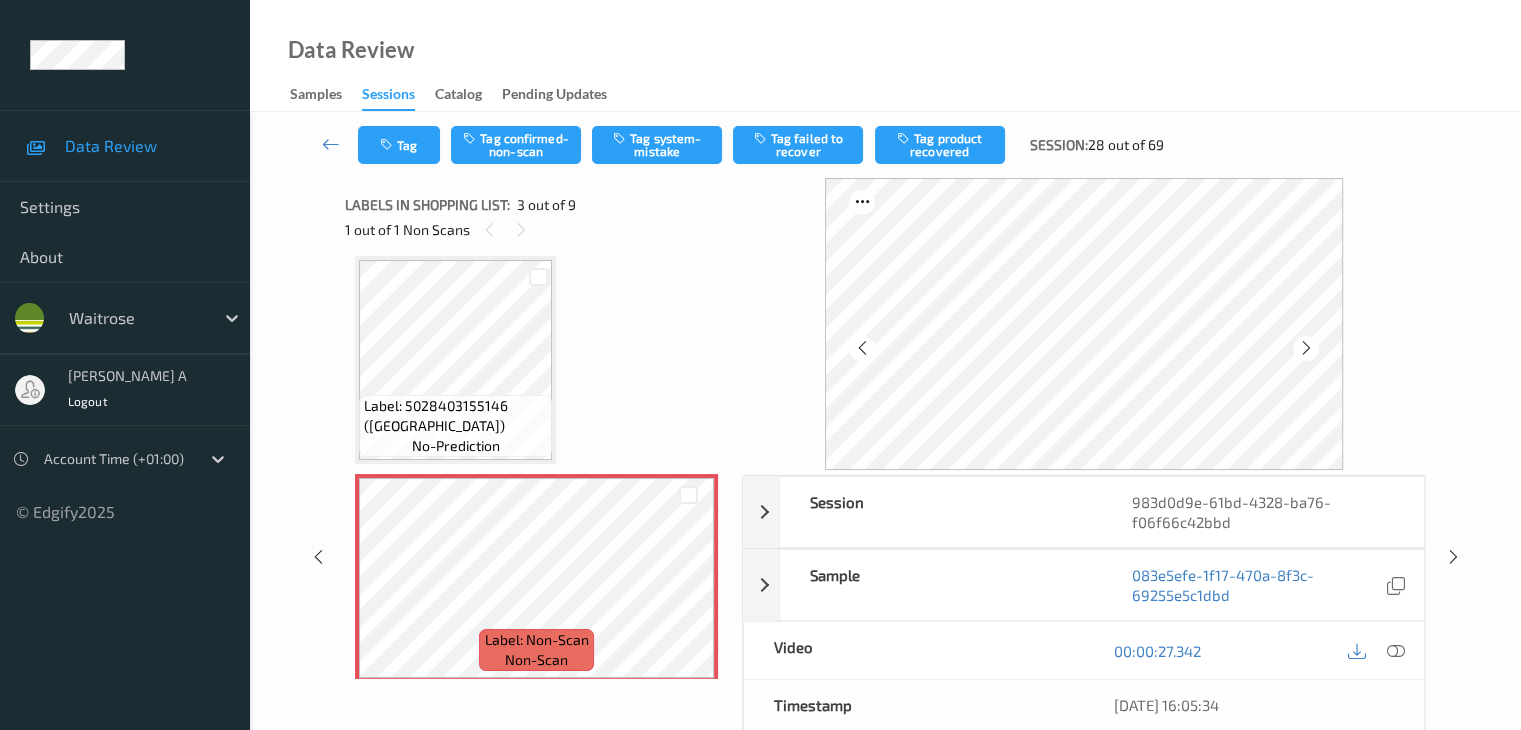 click at bounding box center (1306, 348) 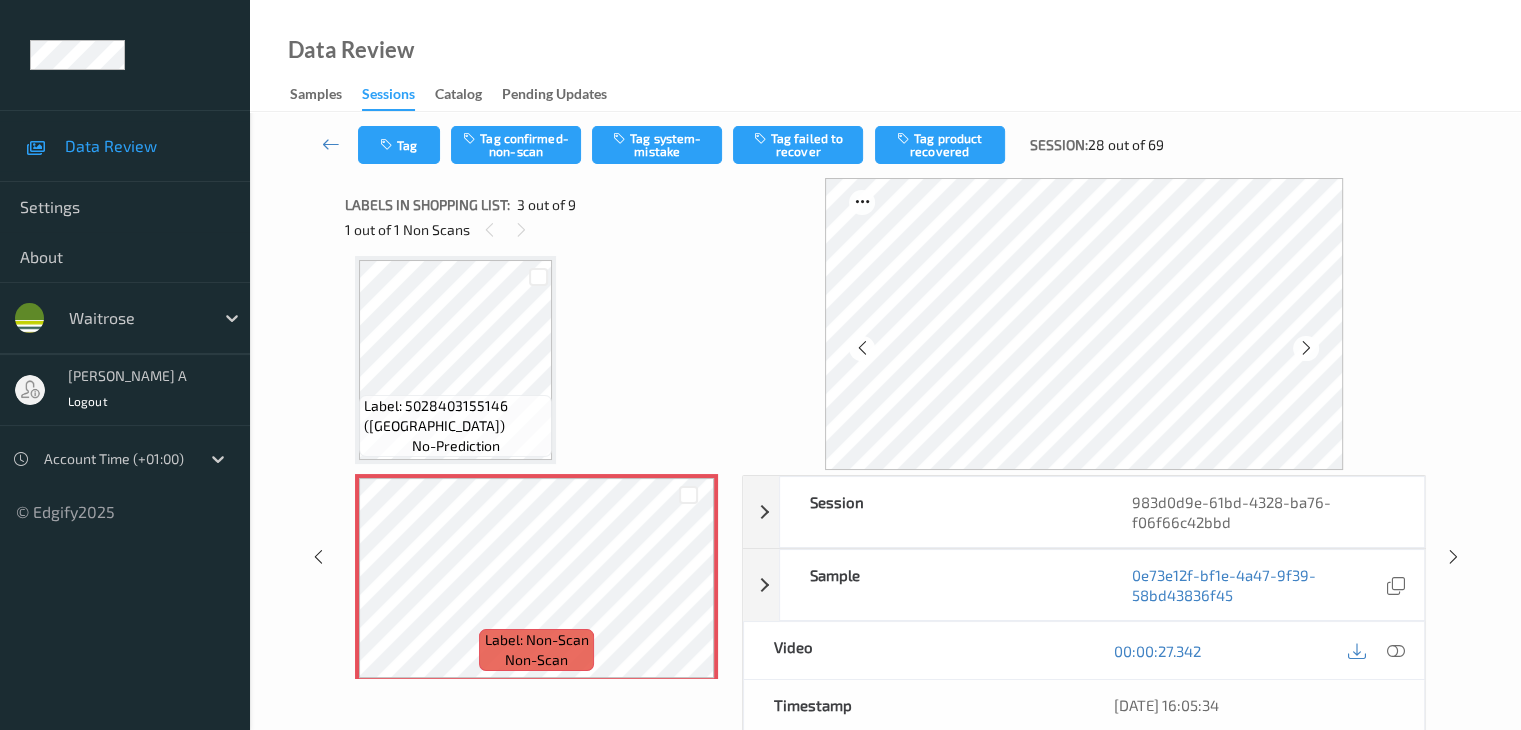 click at bounding box center (1306, 348) 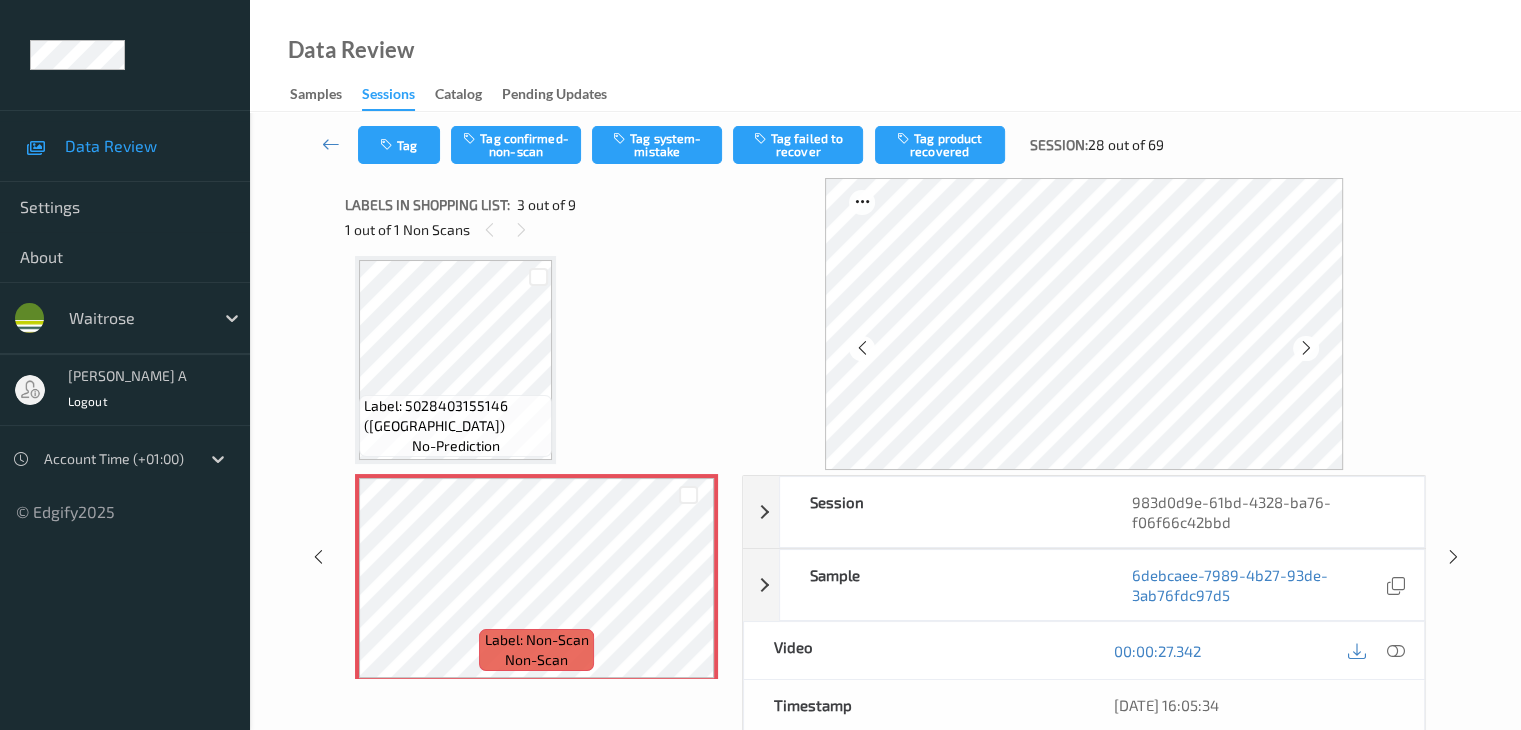 click at bounding box center [1306, 348] 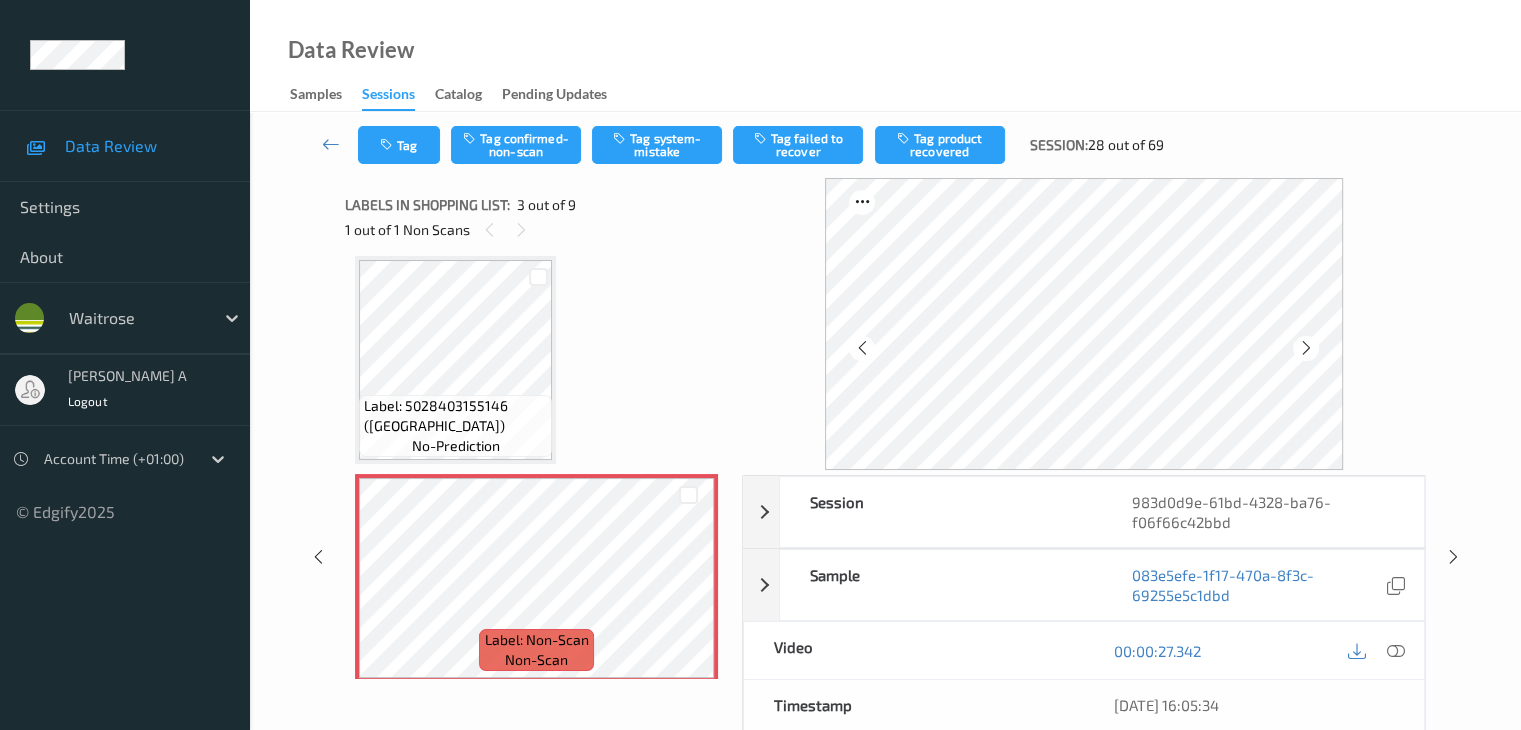 click at bounding box center [1306, 348] 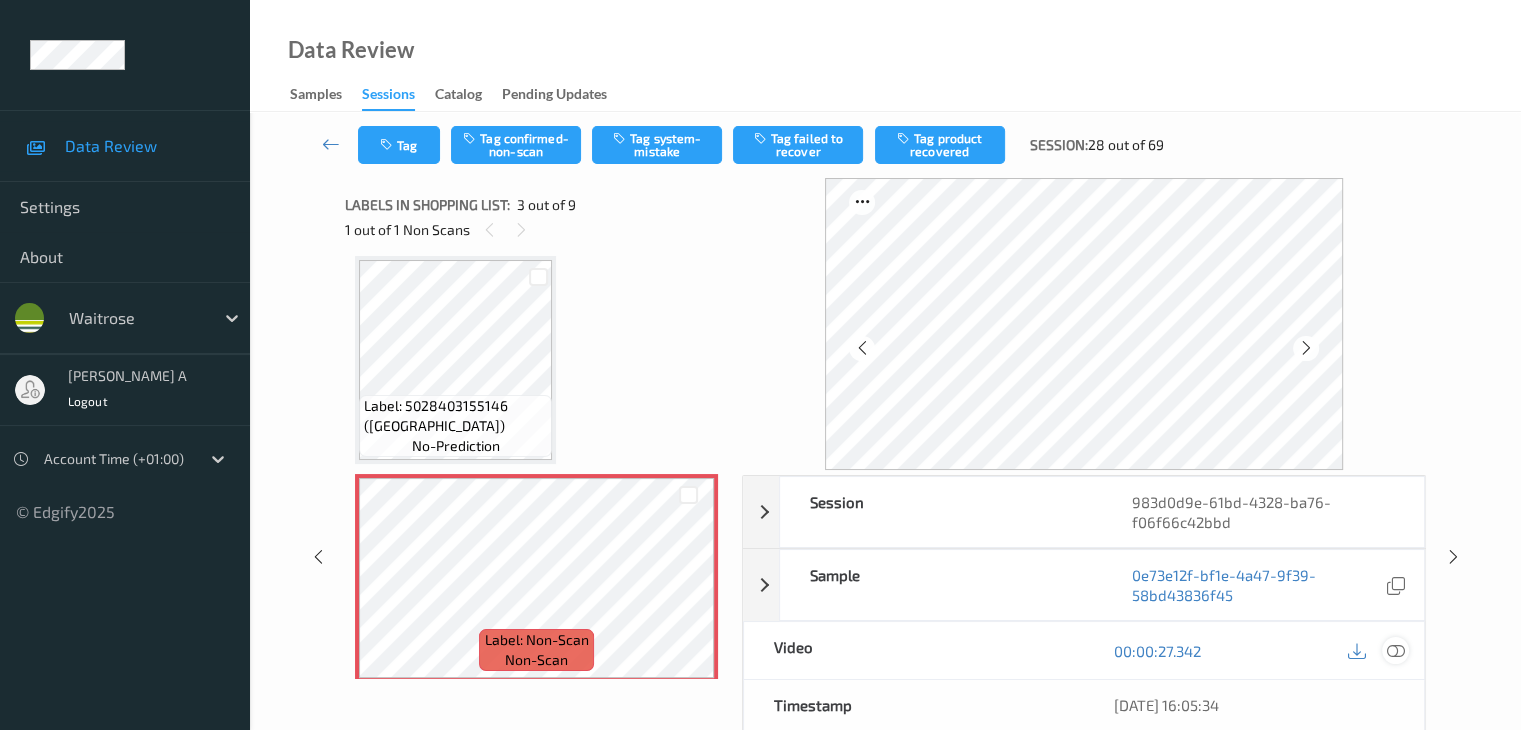 click at bounding box center (1395, 651) 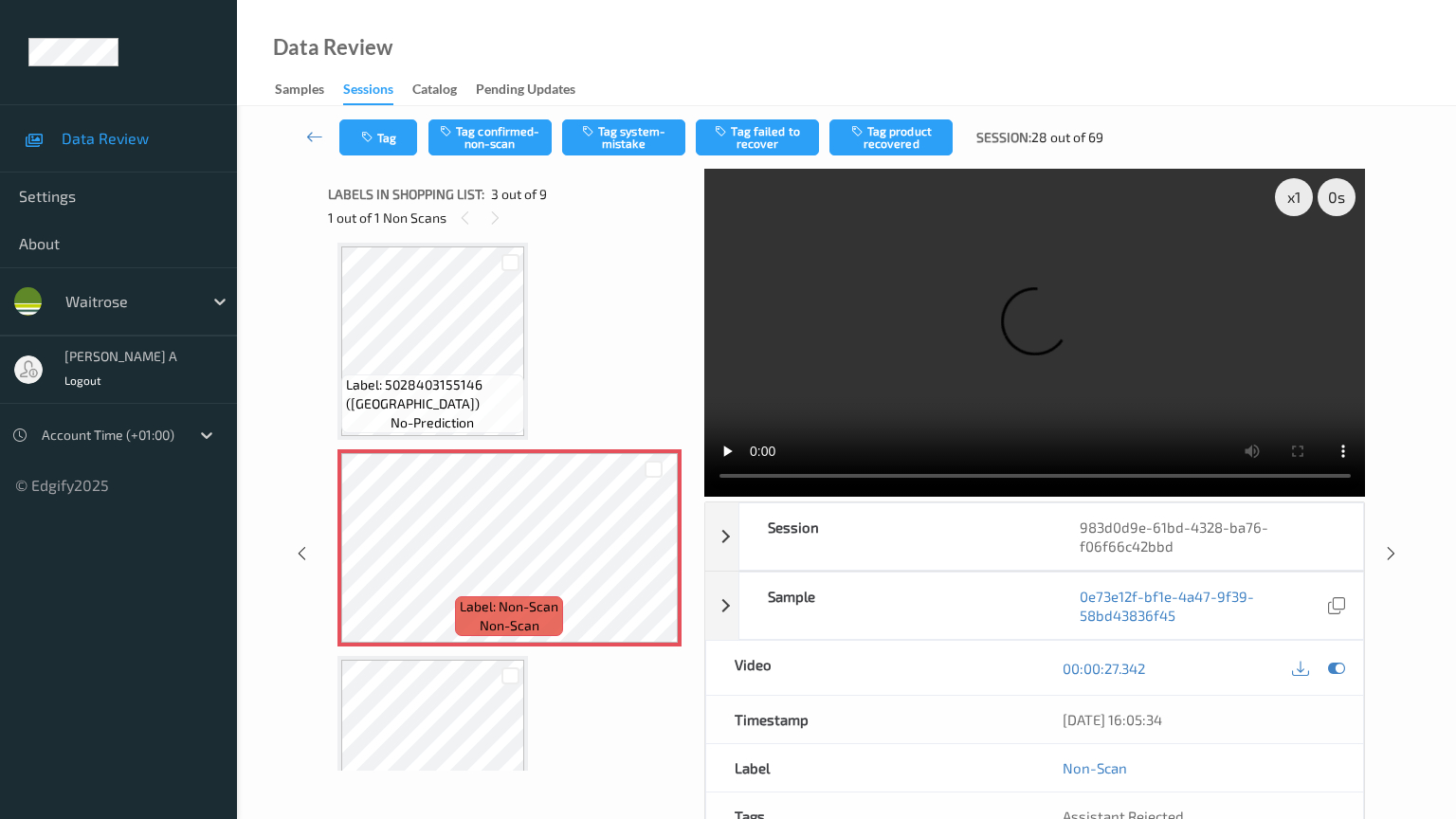 type 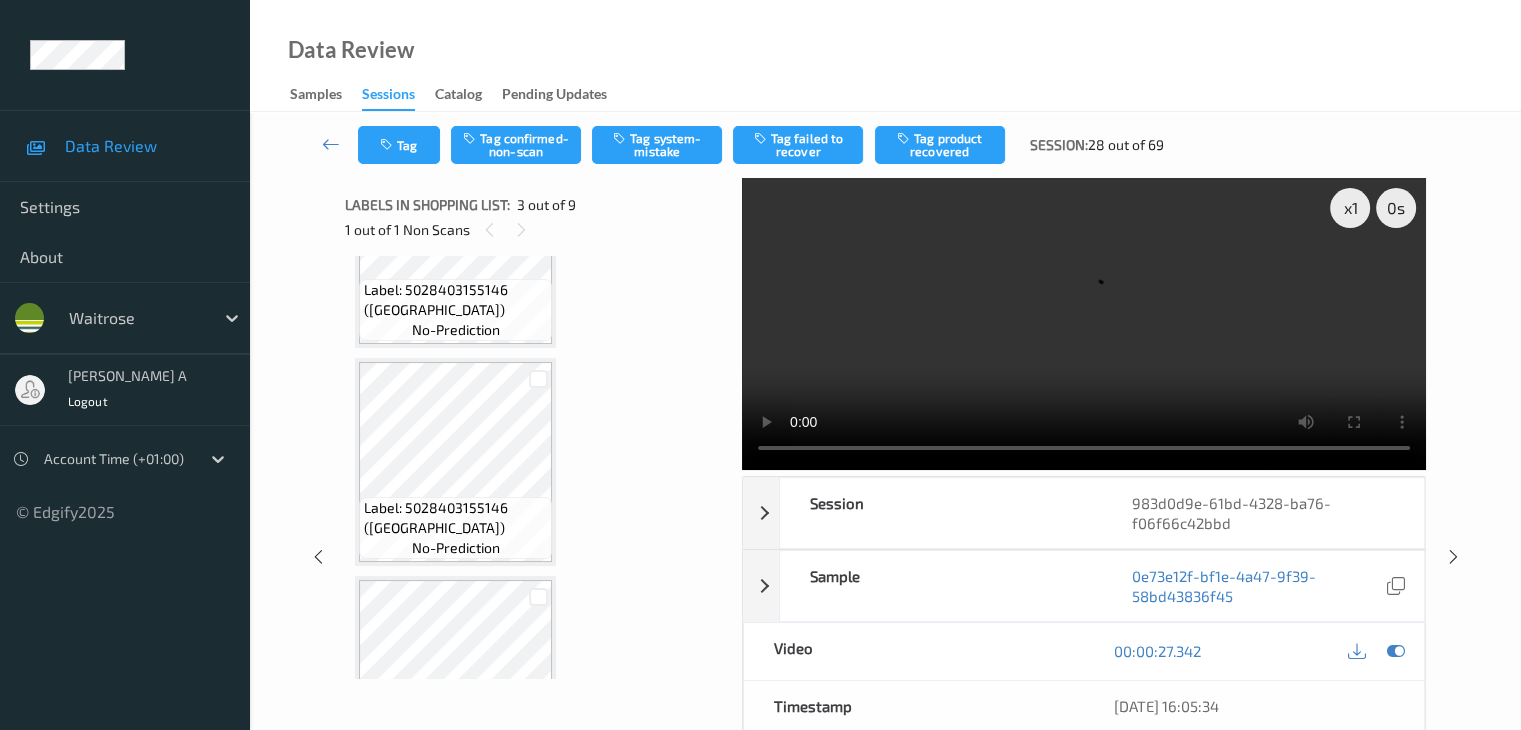 scroll, scrollTop: 928, scrollLeft: 0, axis: vertical 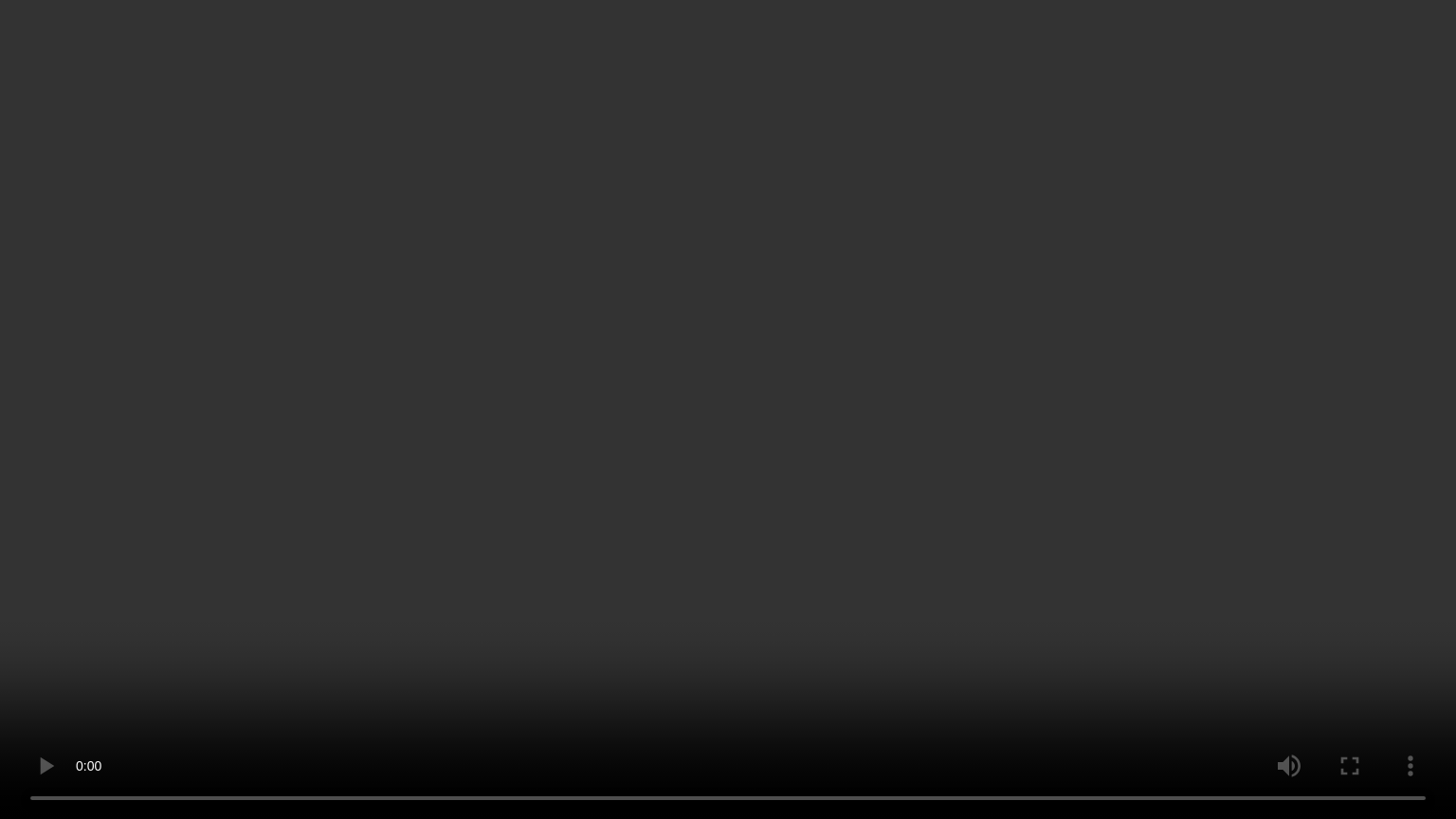 drag, startPoint x: 34, startPoint y: 799, endPoint x: 306, endPoint y: 543, distance: 373.52376 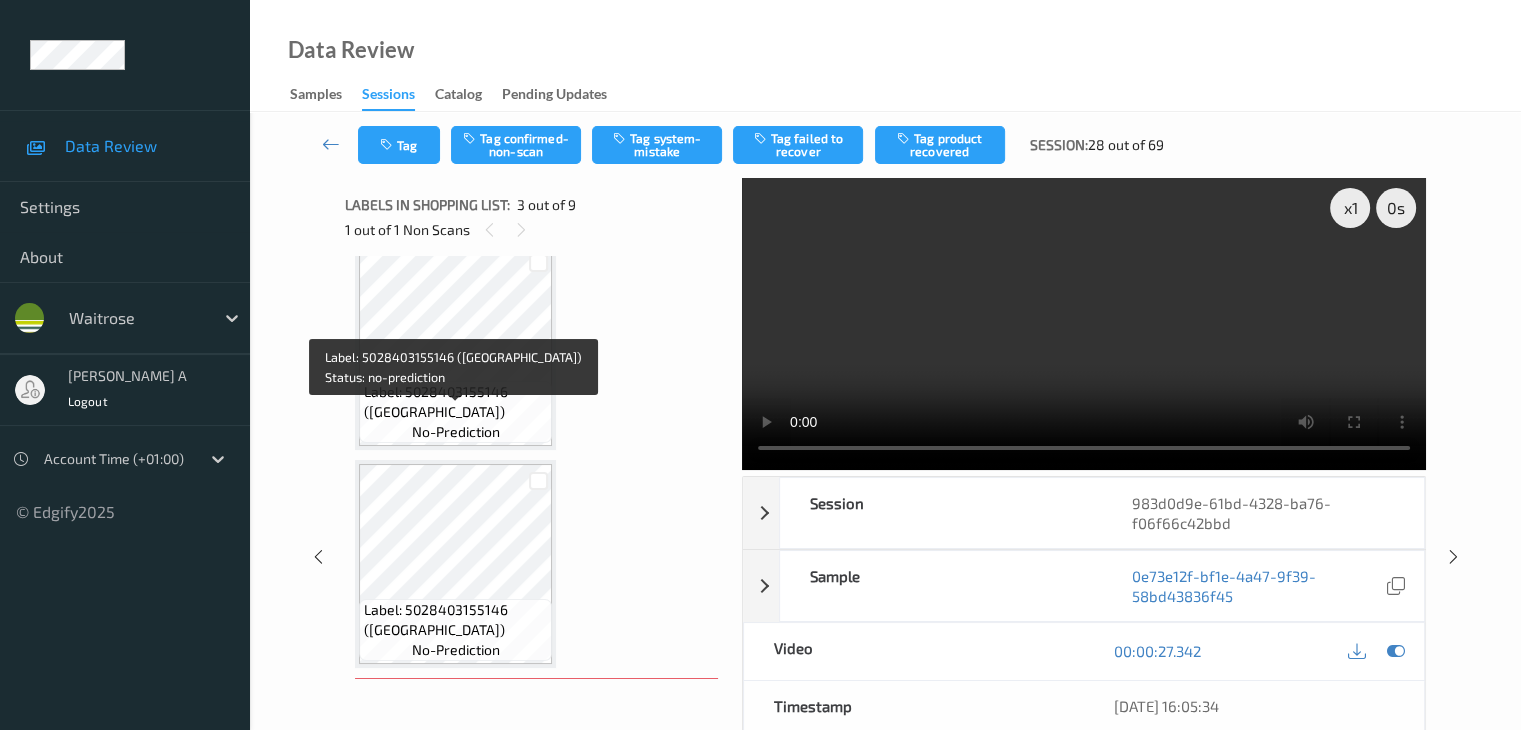 scroll, scrollTop: 0, scrollLeft: 0, axis: both 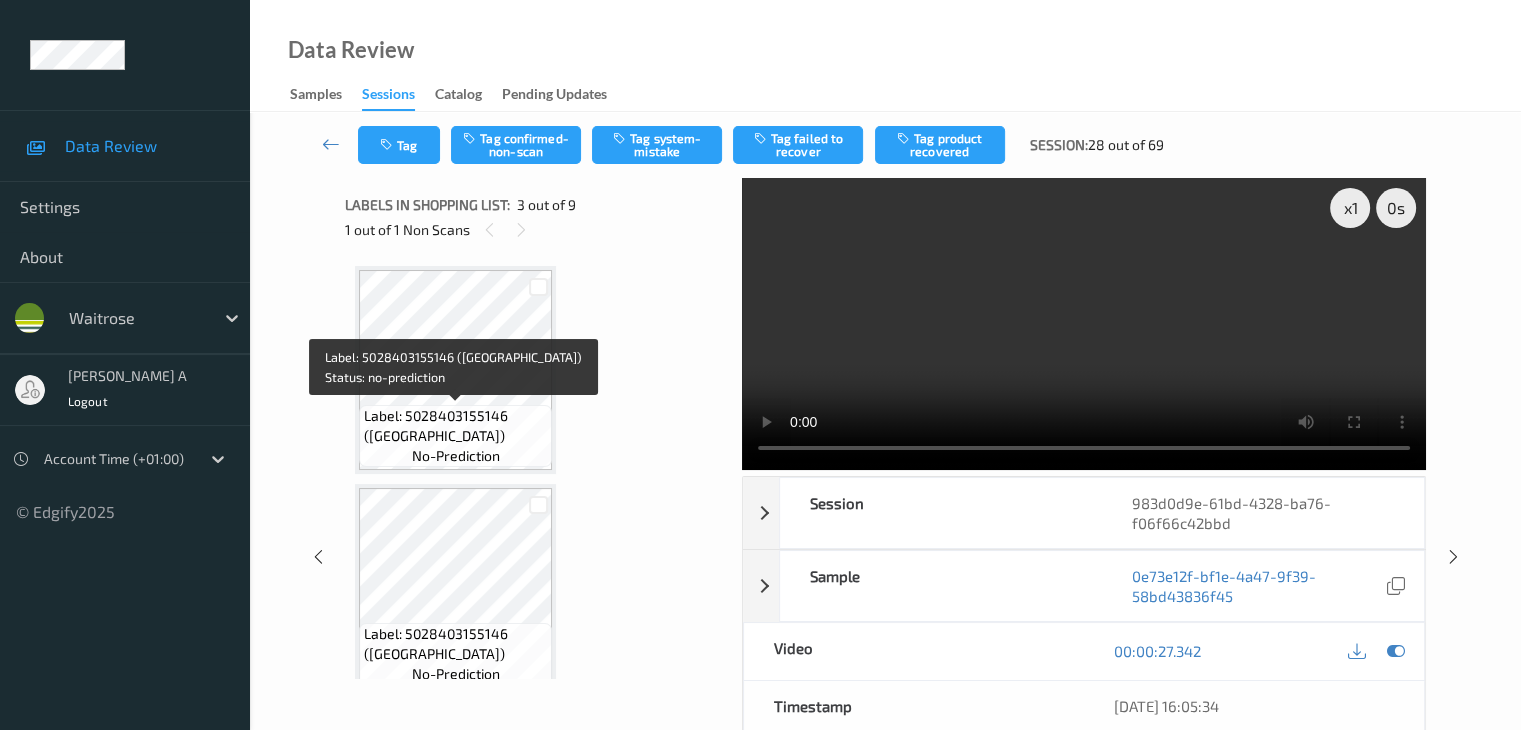 drag, startPoint x: 514, startPoint y: 415, endPoint x: 482, endPoint y: 440, distance: 40.60788 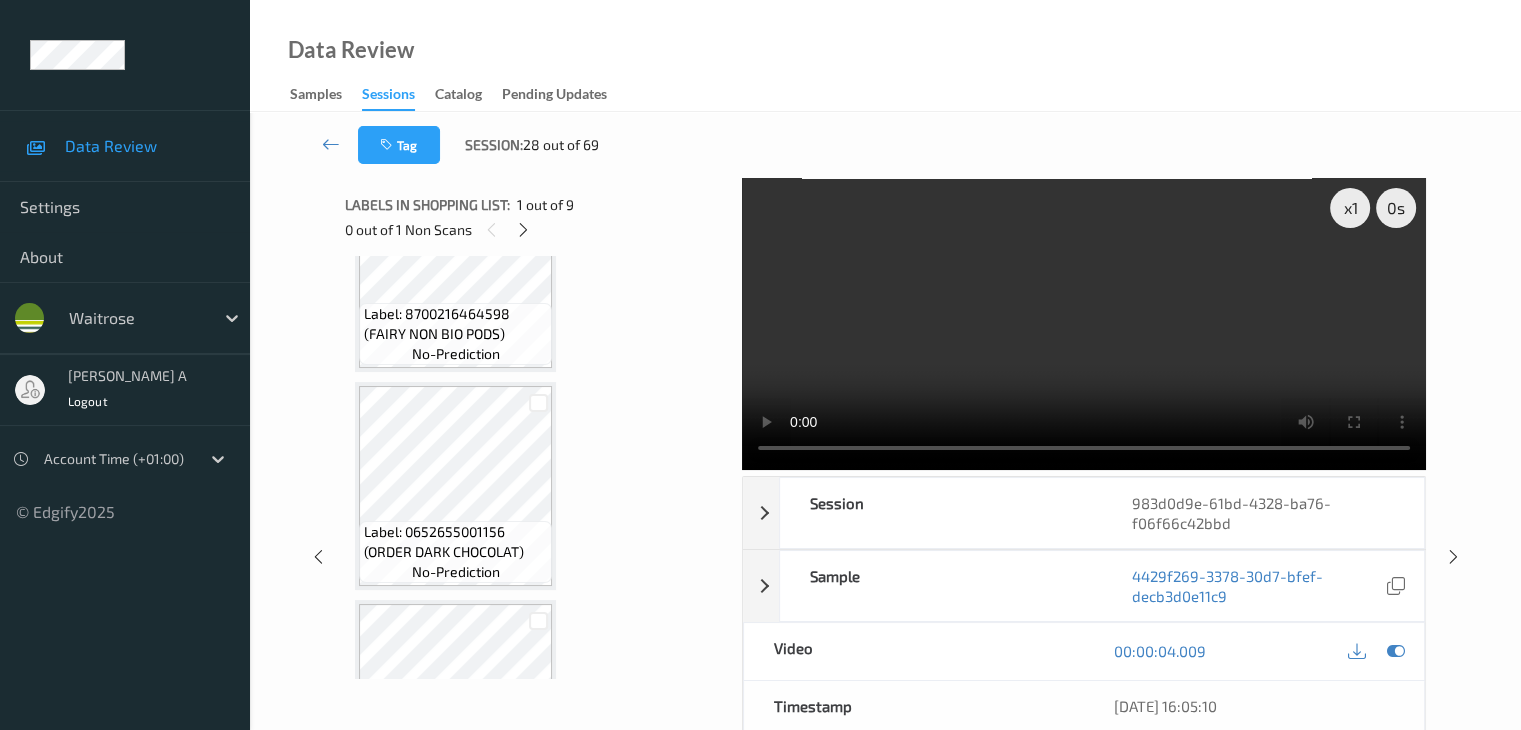 scroll, scrollTop: 1200, scrollLeft: 0, axis: vertical 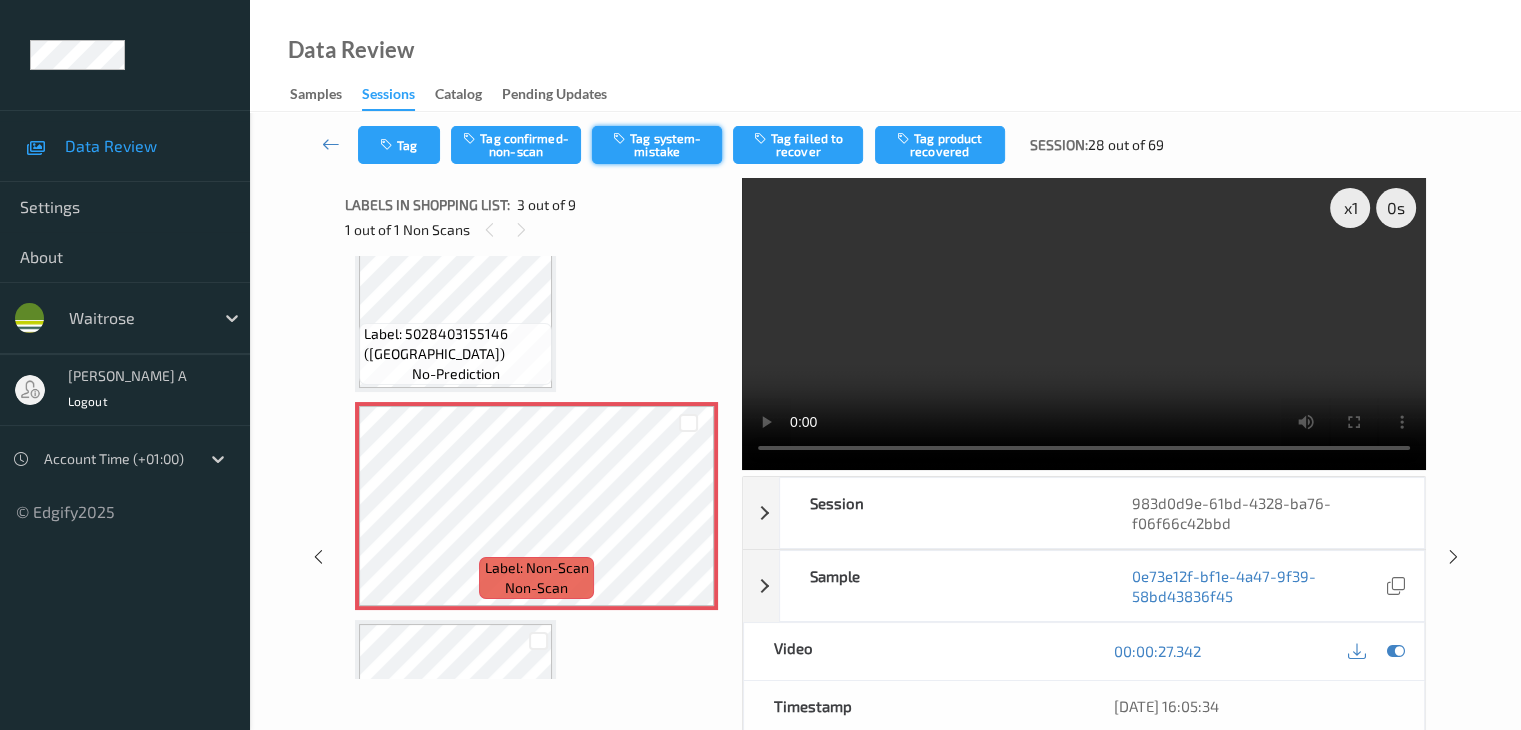 click on "Tag   system-mistake" at bounding box center (657, 145) 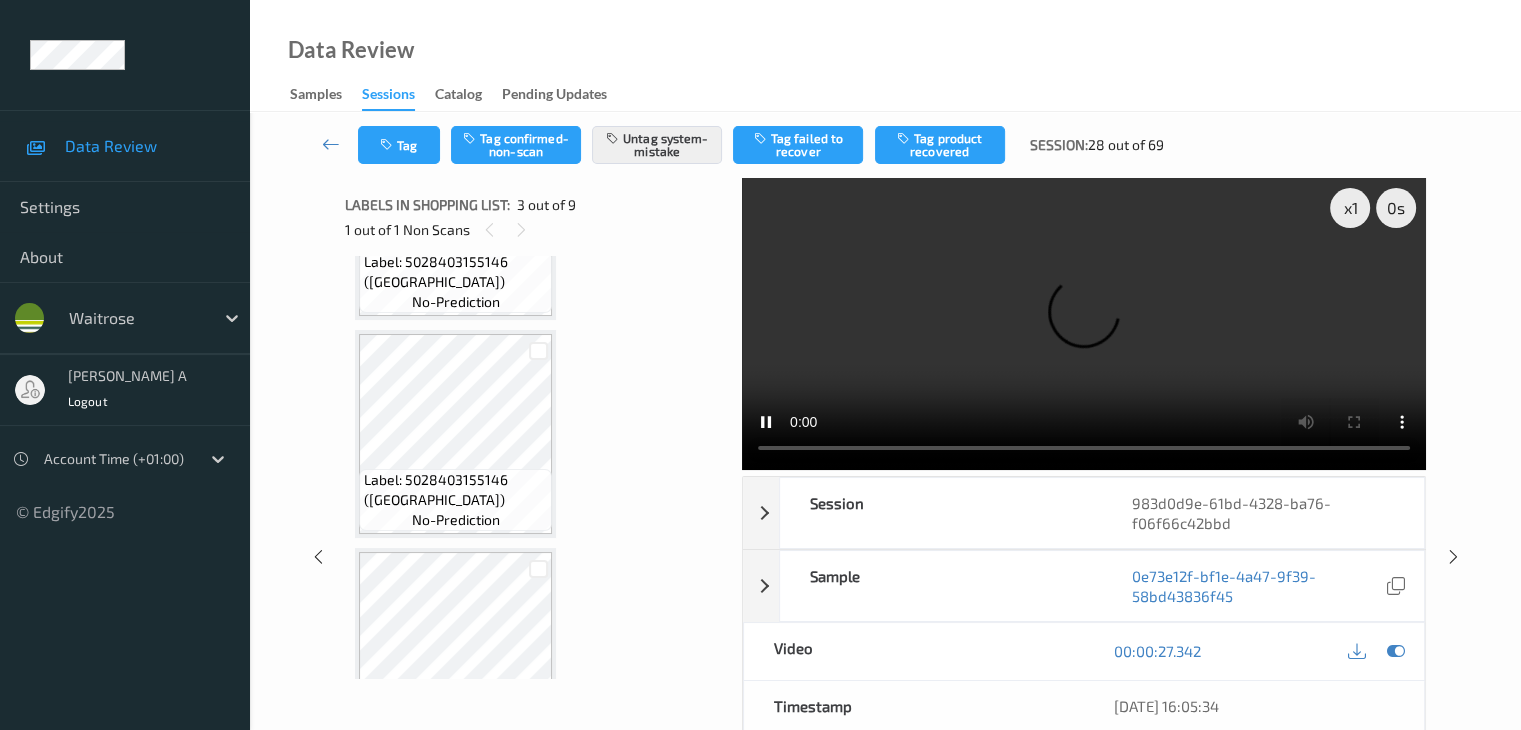scroll, scrollTop: 700, scrollLeft: 0, axis: vertical 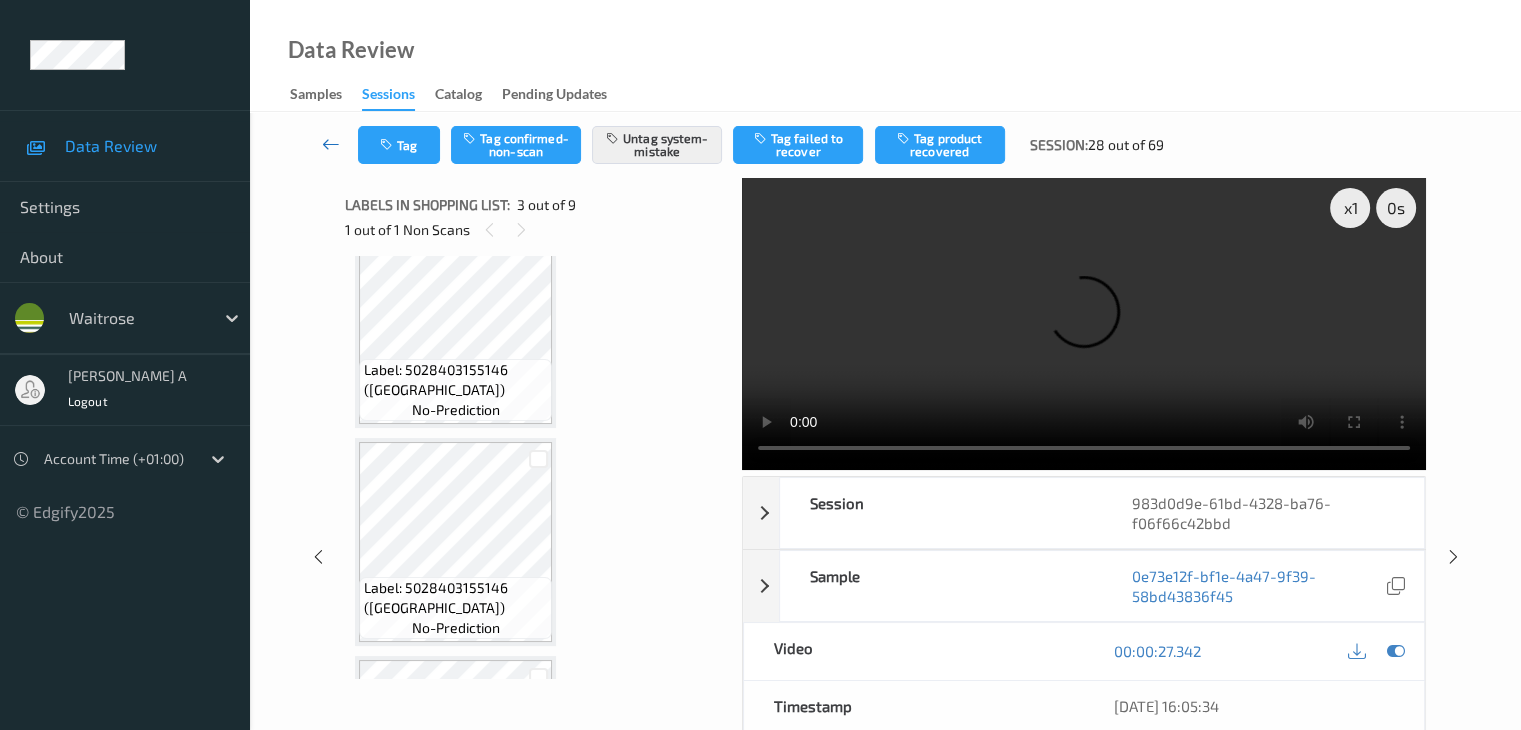 click at bounding box center (331, 144) 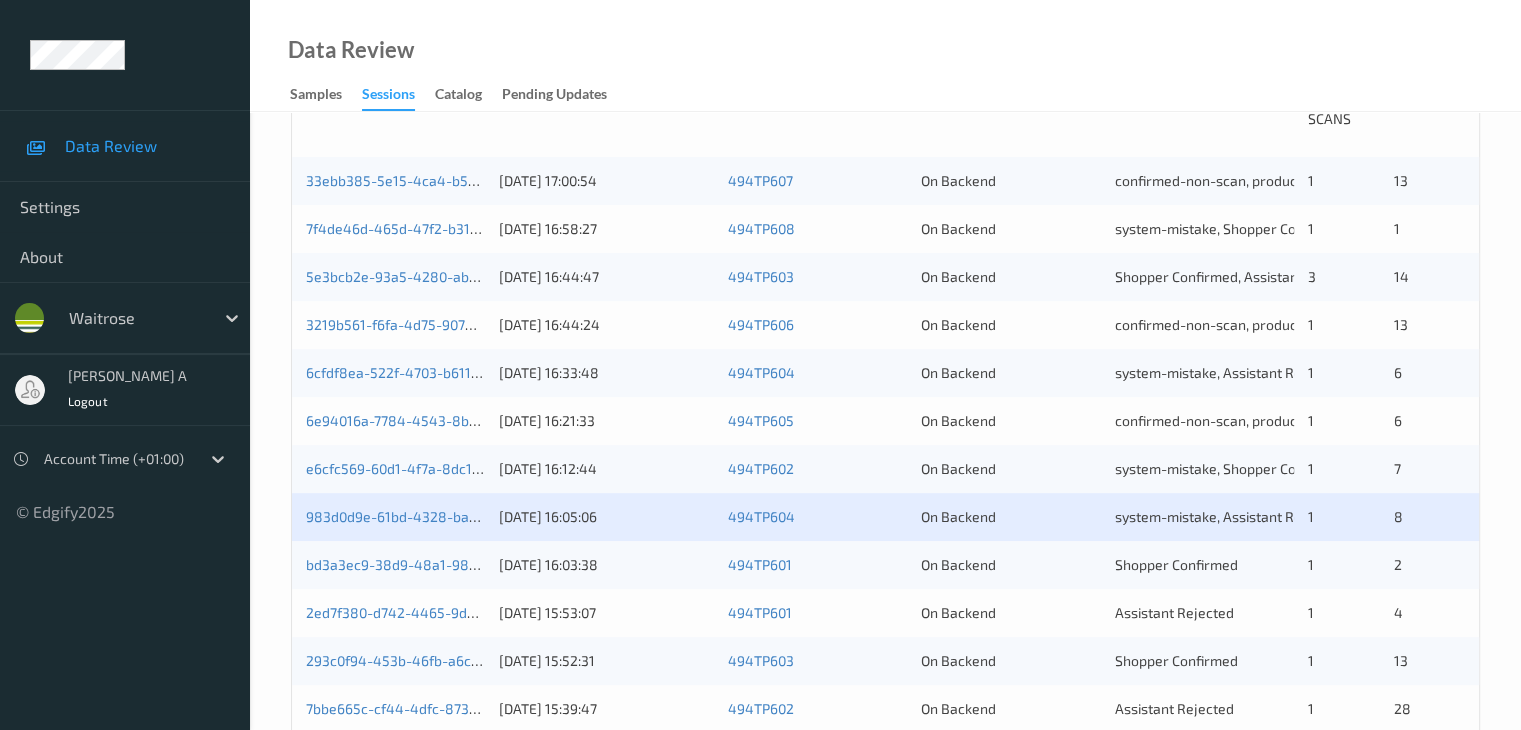 scroll, scrollTop: 500, scrollLeft: 0, axis: vertical 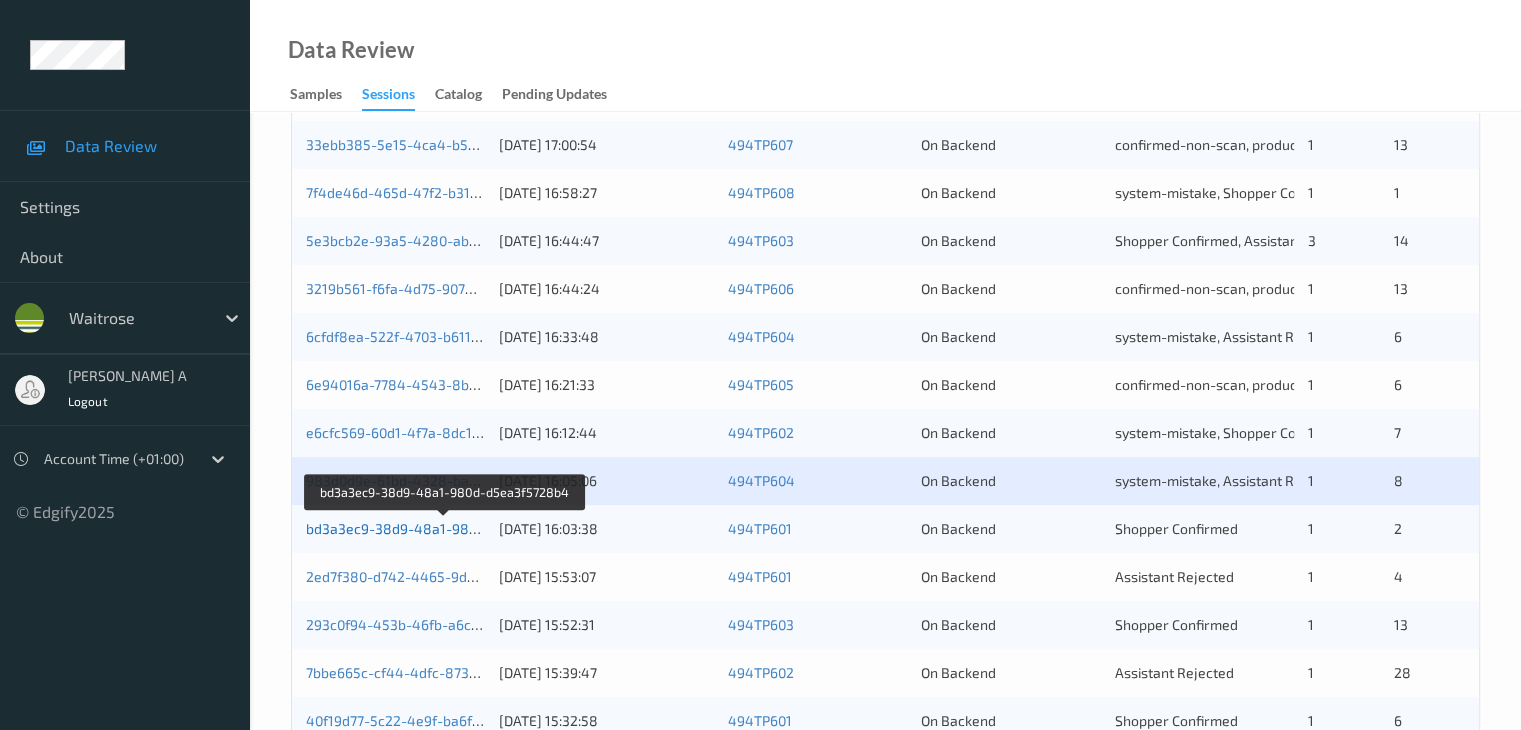 click on "bd3a3ec9-38d9-48a1-980d-d5ea3f5728b4" at bounding box center (445, 528) 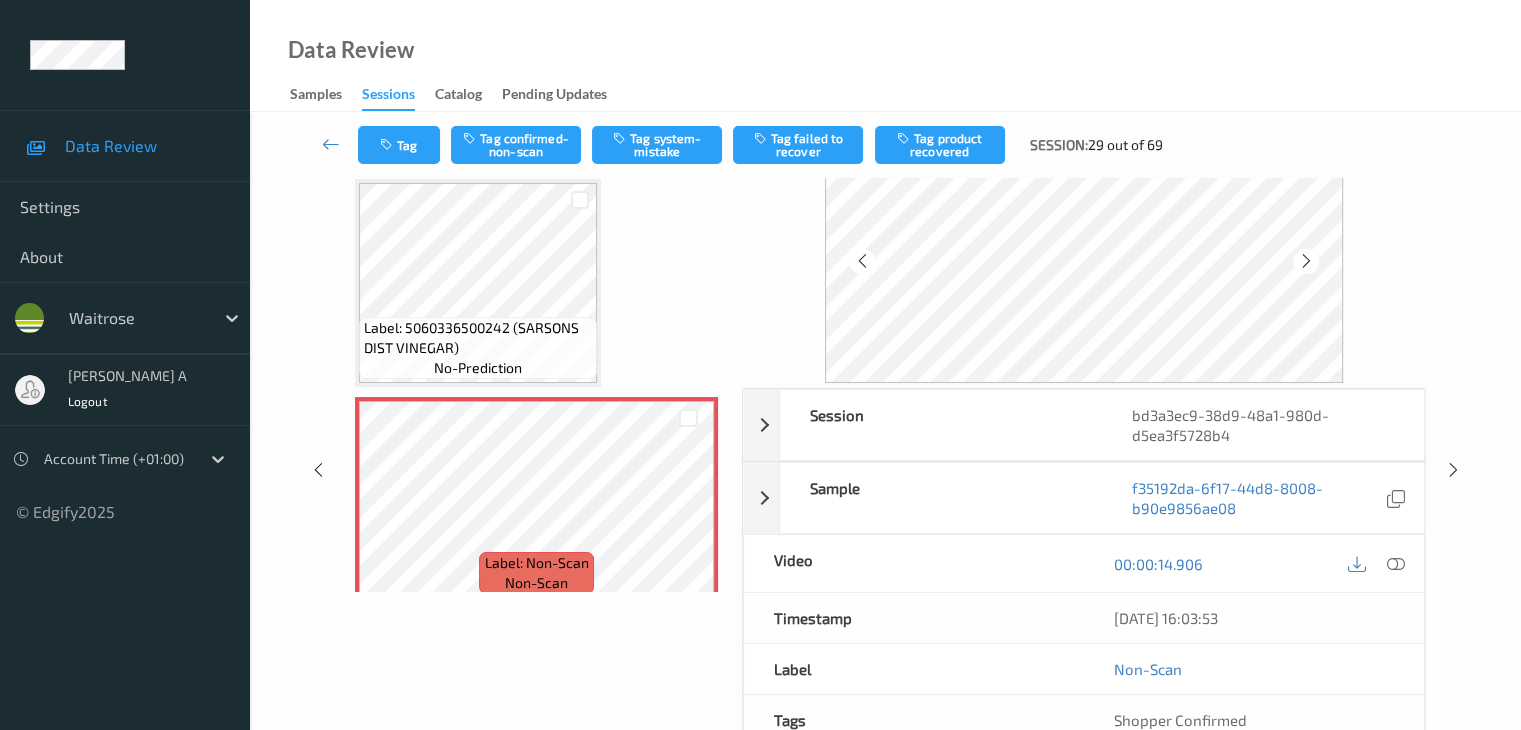 scroll, scrollTop: 0, scrollLeft: 0, axis: both 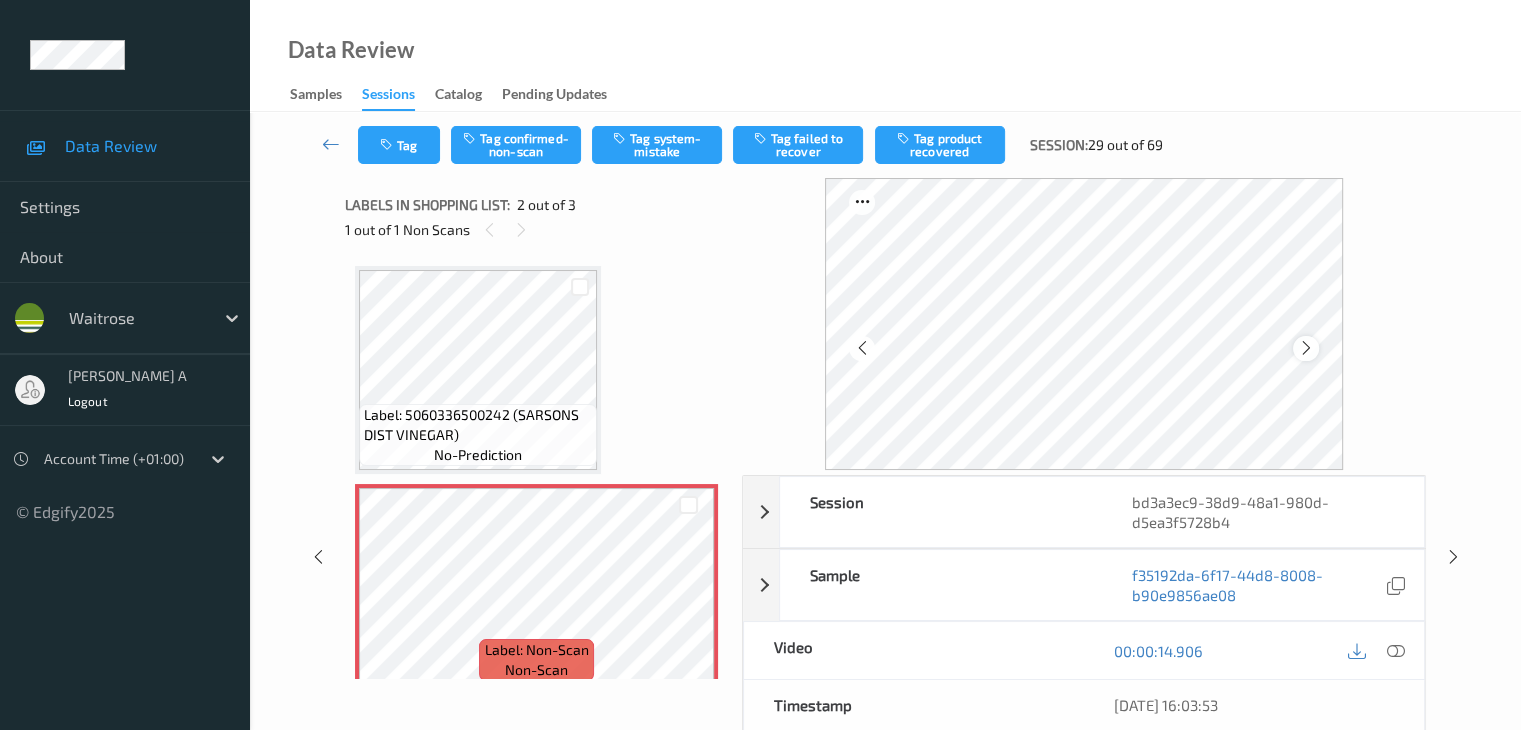 click at bounding box center (1306, 348) 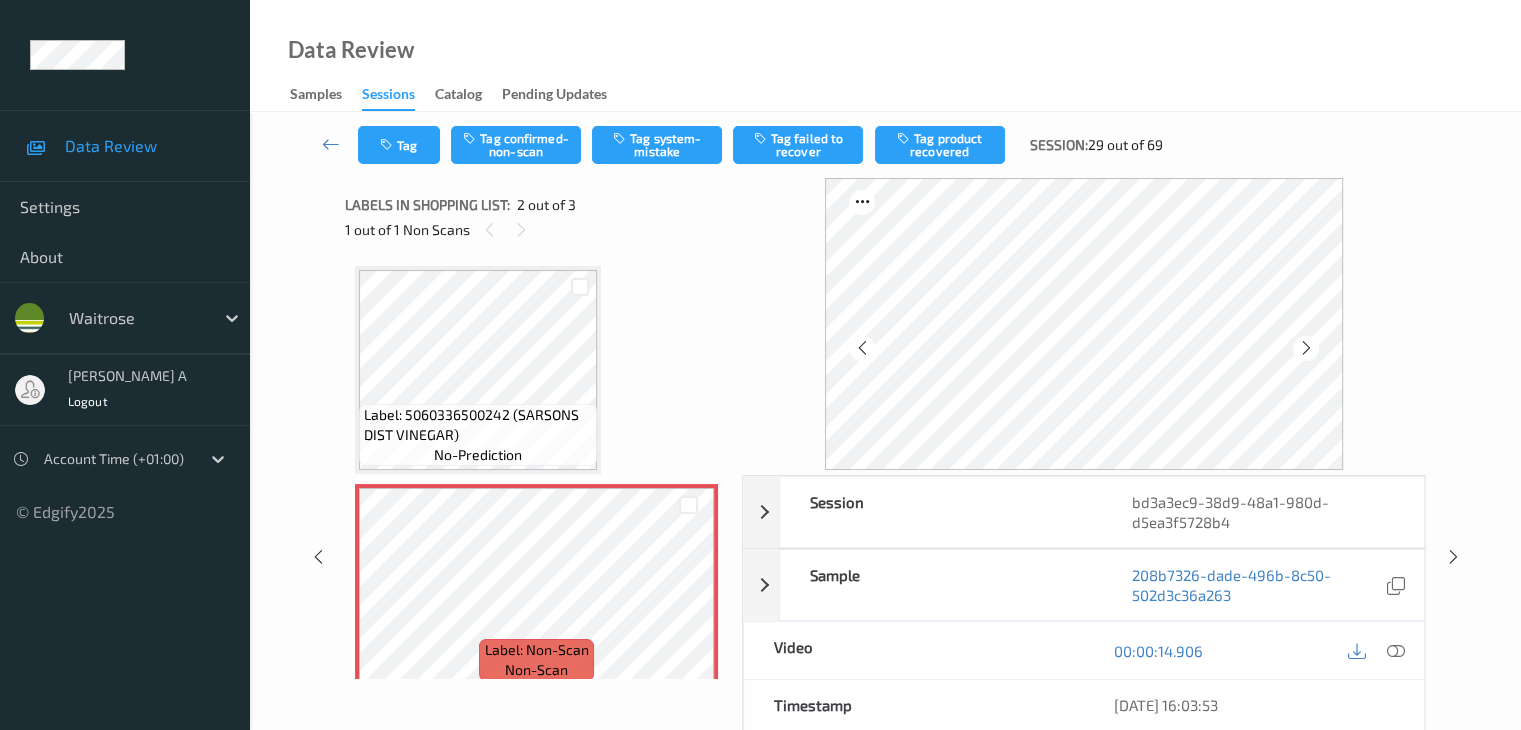 click at bounding box center [1306, 348] 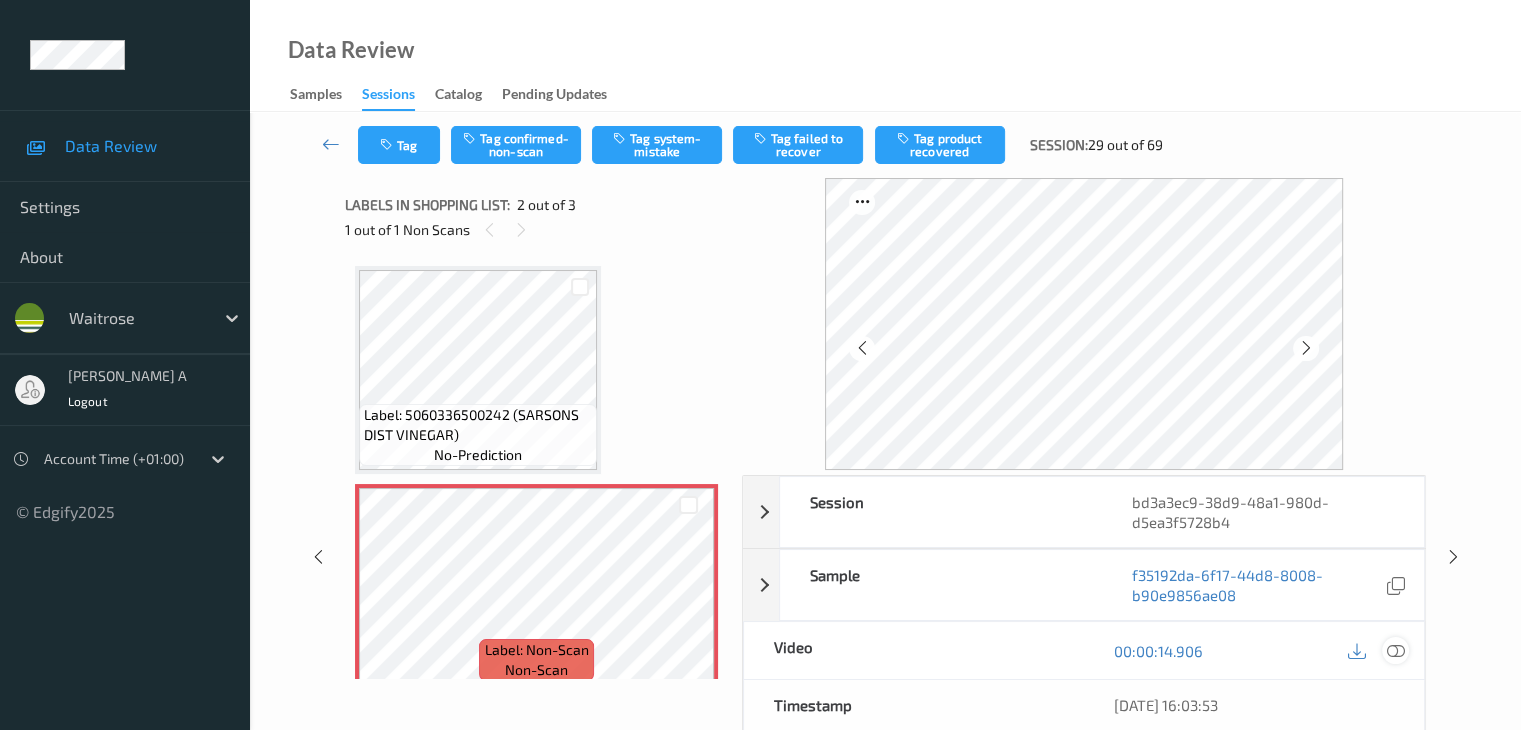 click at bounding box center (1395, 651) 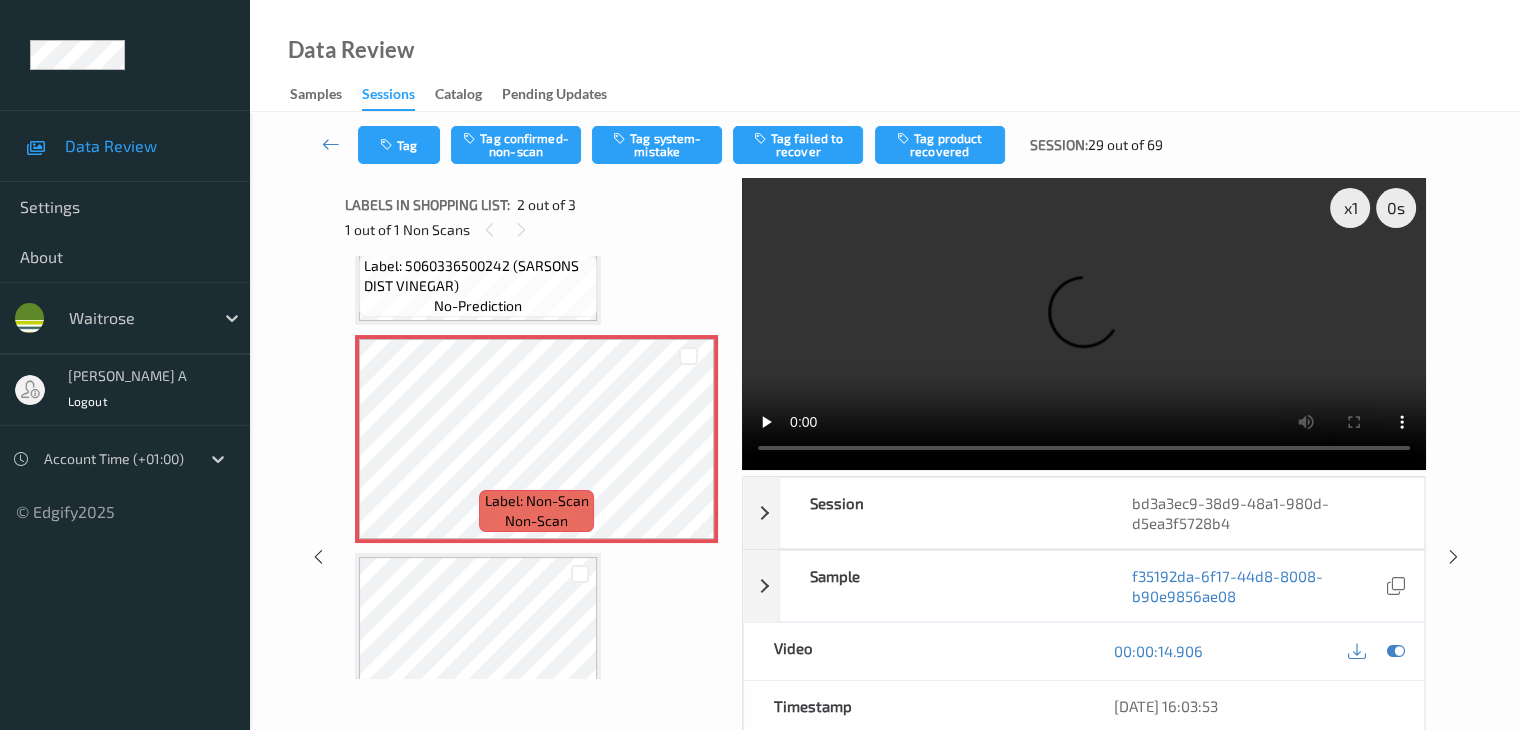 scroll, scrollTop: 41, scrollLeft: 0, axis: vertical 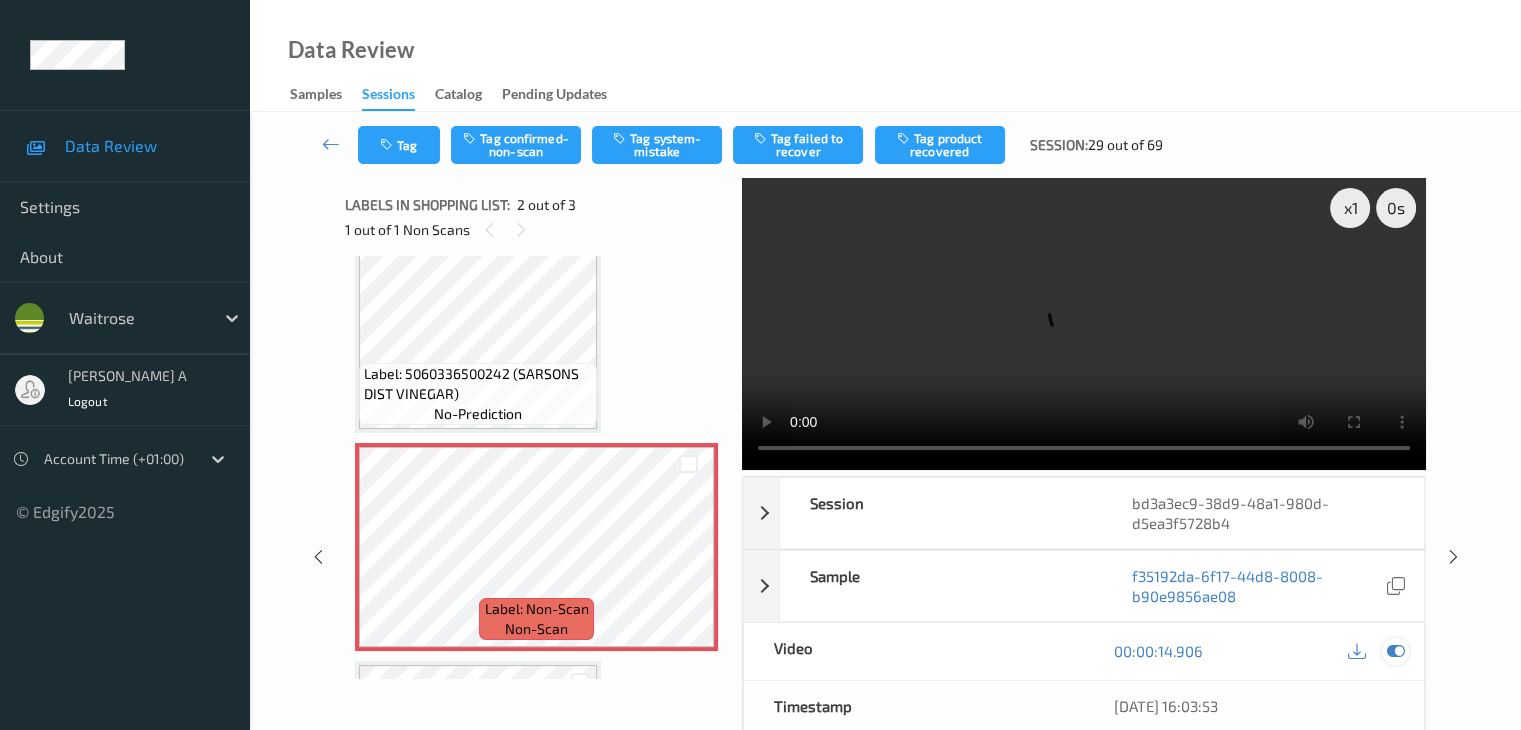 click at bounding box center [1395, 651] 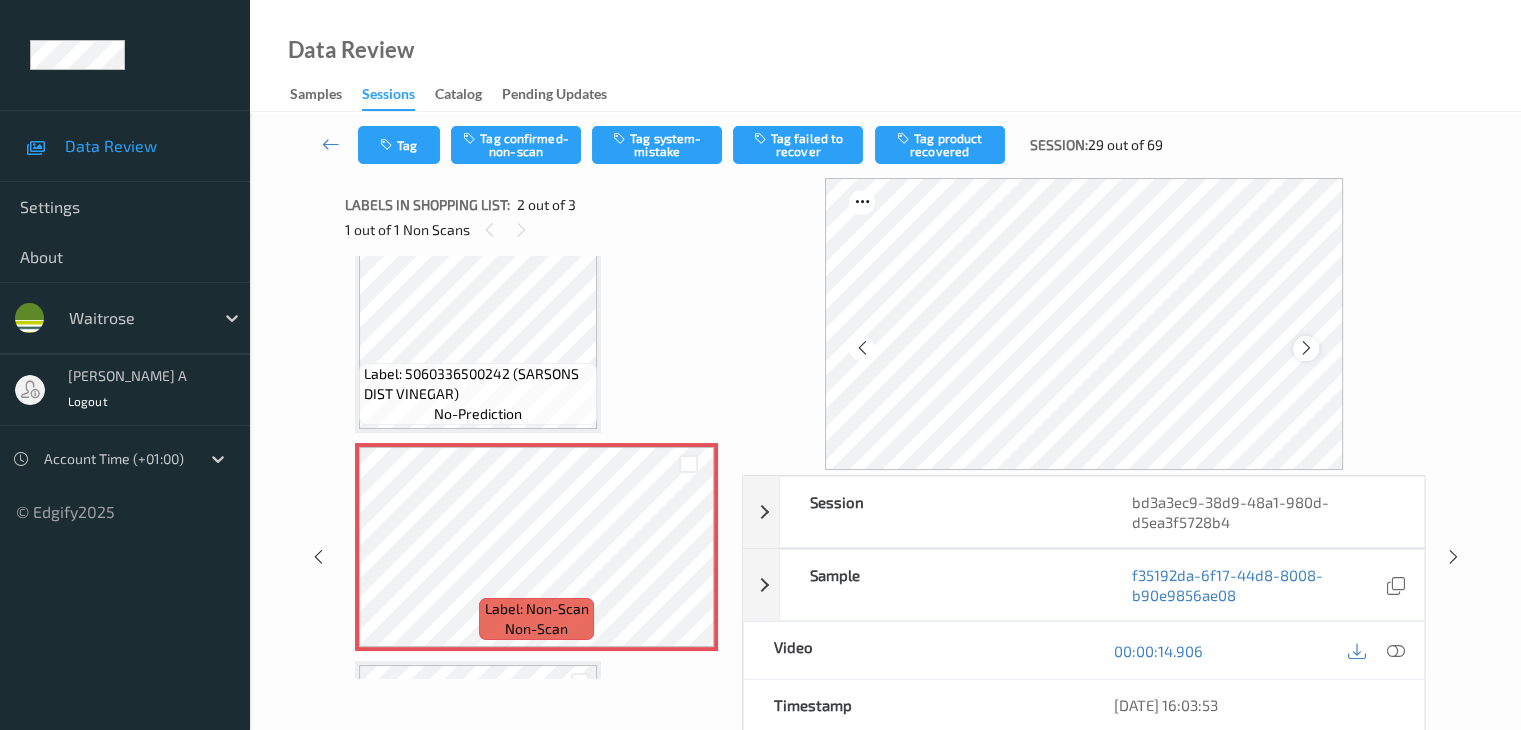 click at bounding box center (1306, 348) 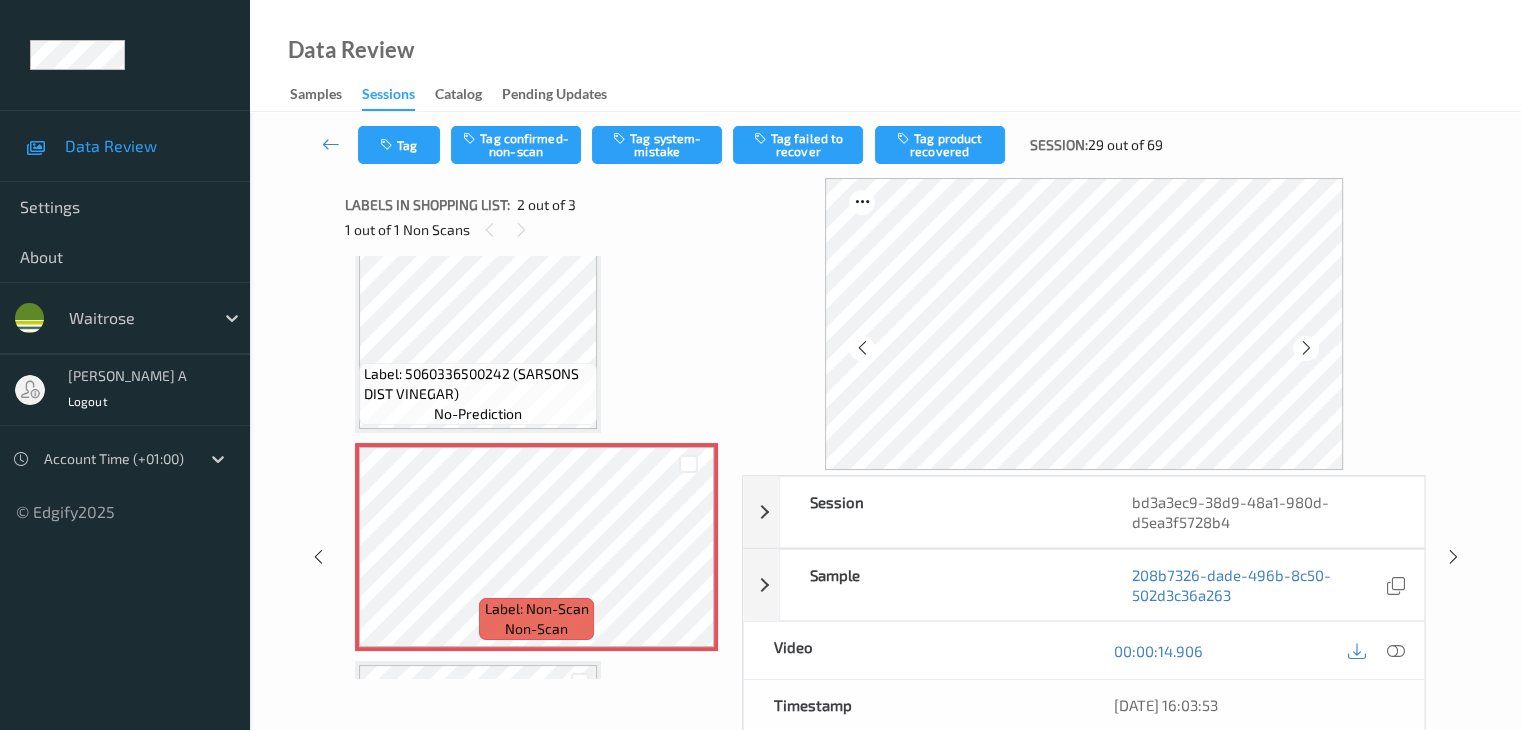 click at bounding box center (1306, 348) 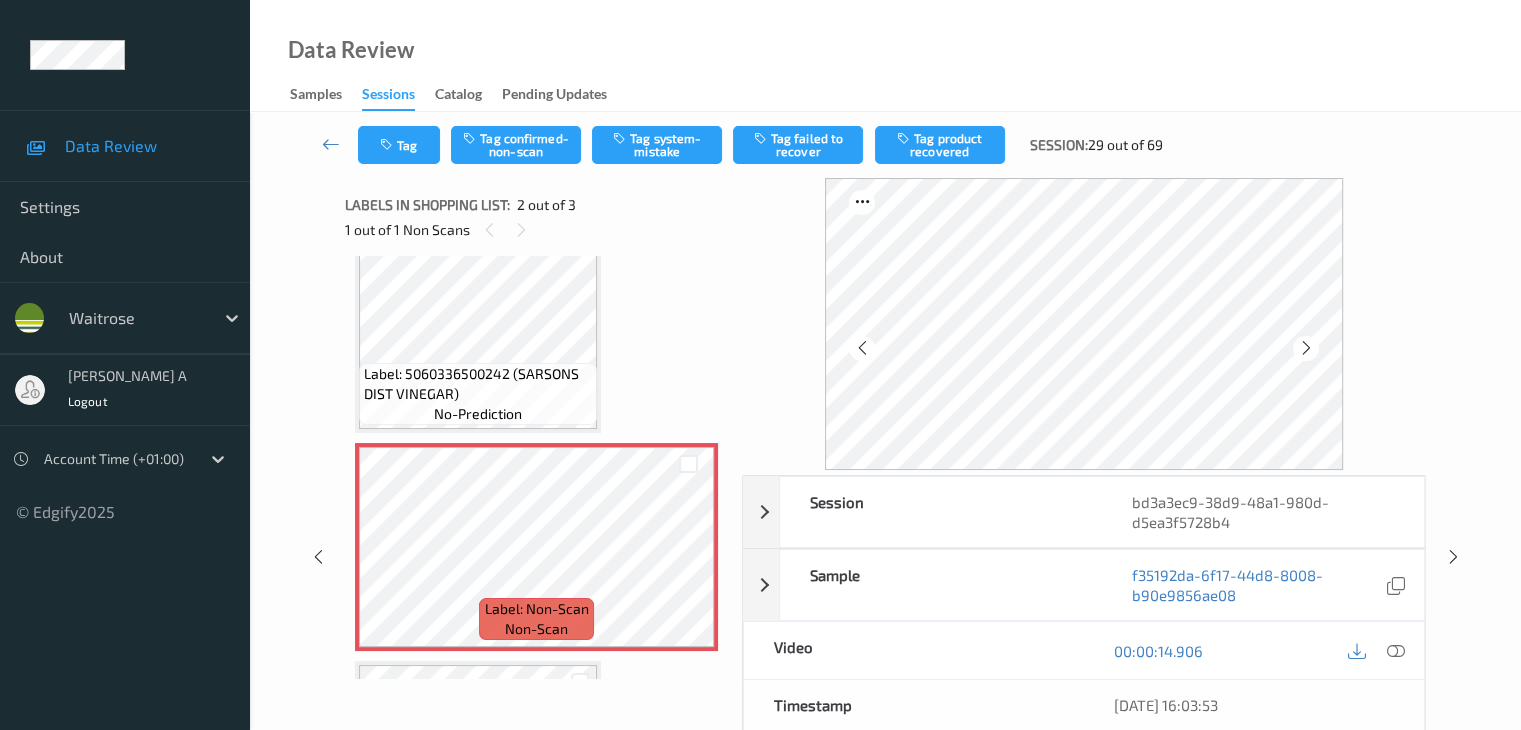 click at bounding box center (1306, 348) 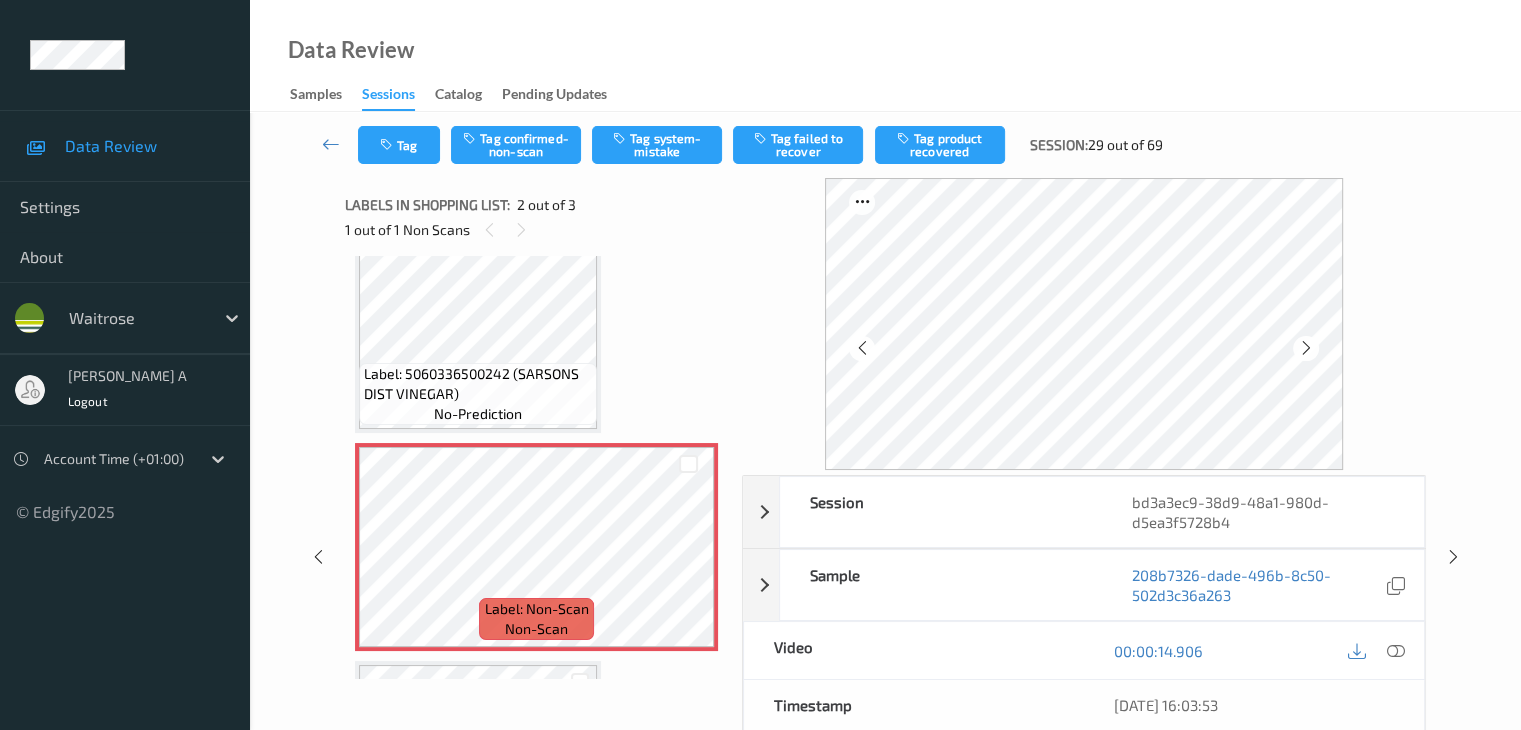 click at bounding box center [1306, 348] 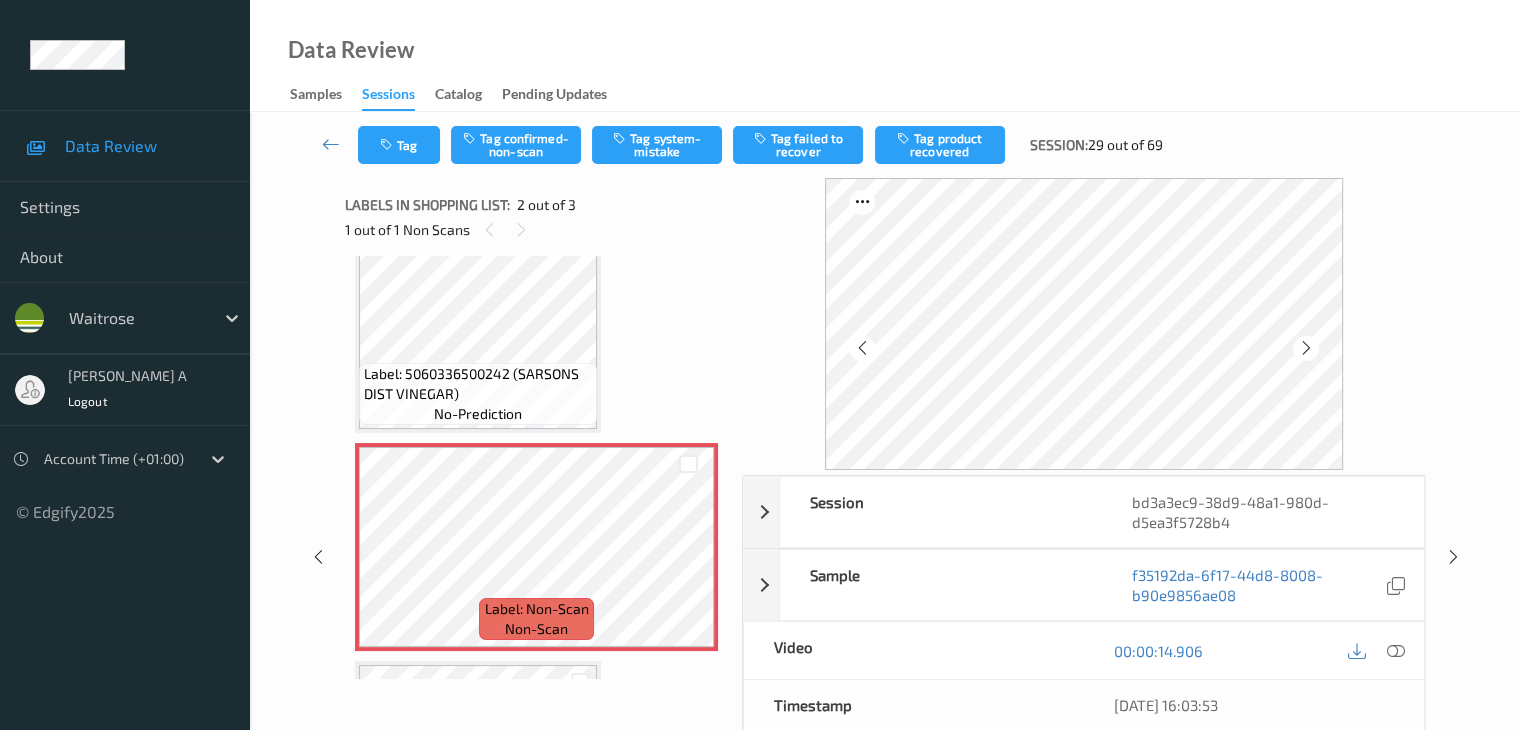 click at bounding box center (1306, 348) 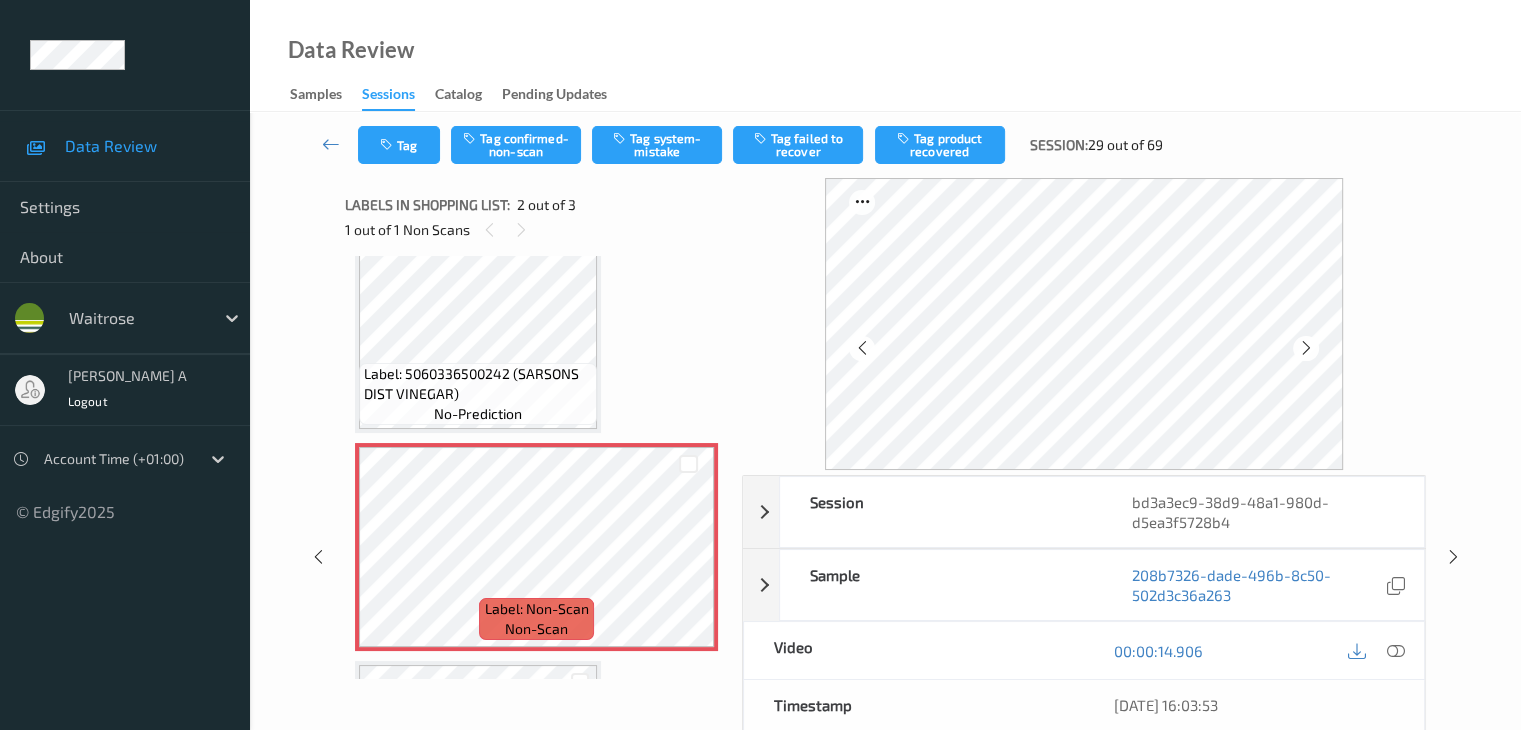 click at bounding box center [1306, 348] 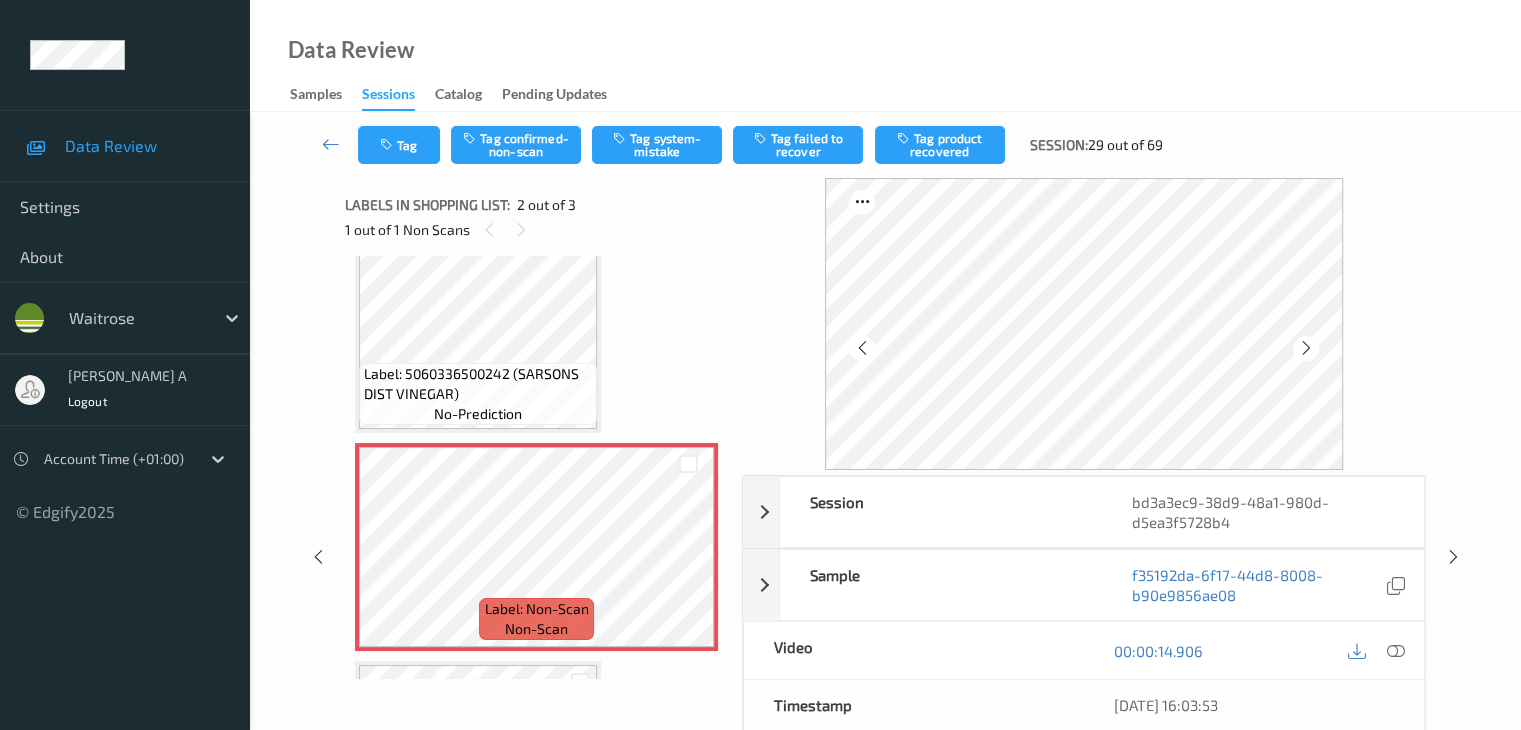 click at bounding box center [1306, 348] 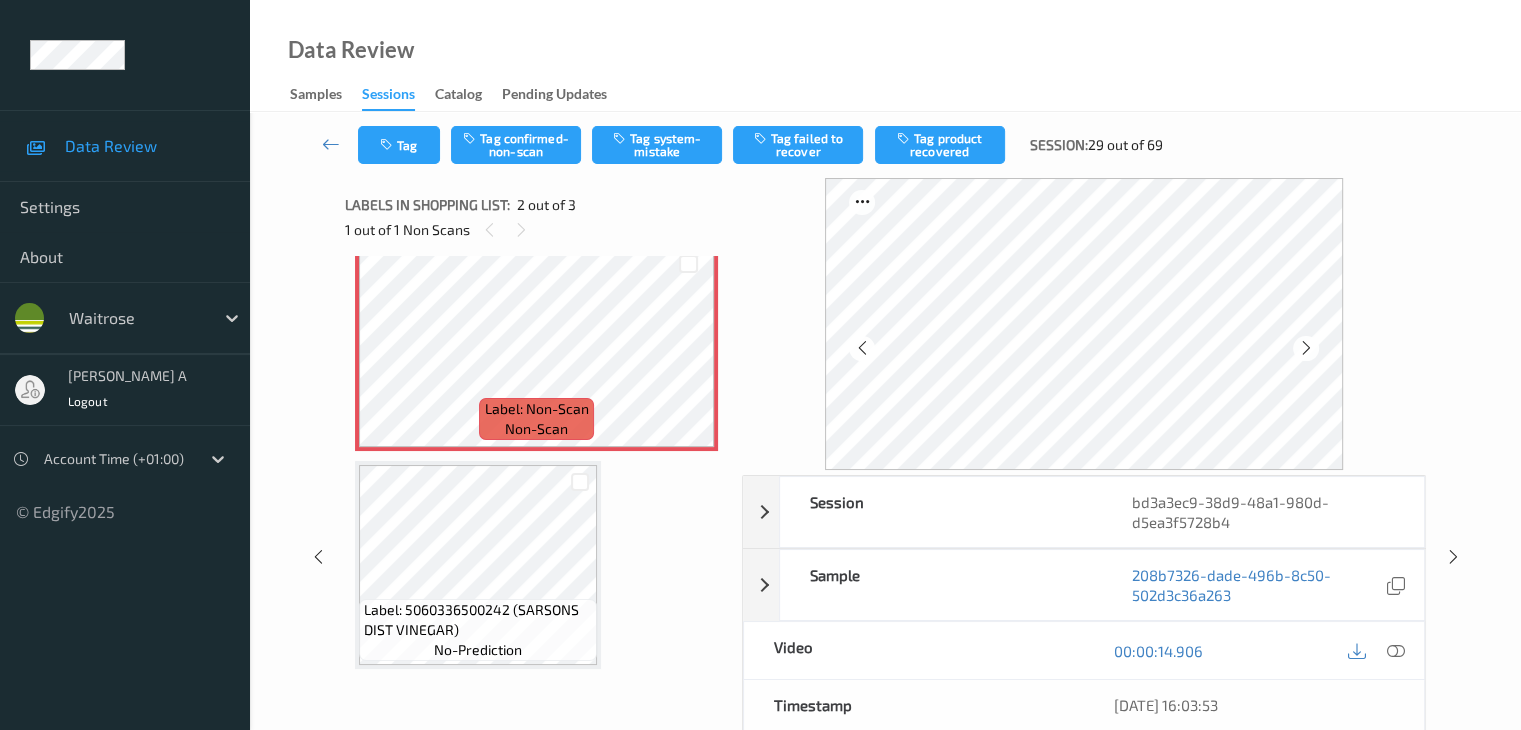 scroll, scrollTop: 41, scrollLeft: 0, axis: vertical 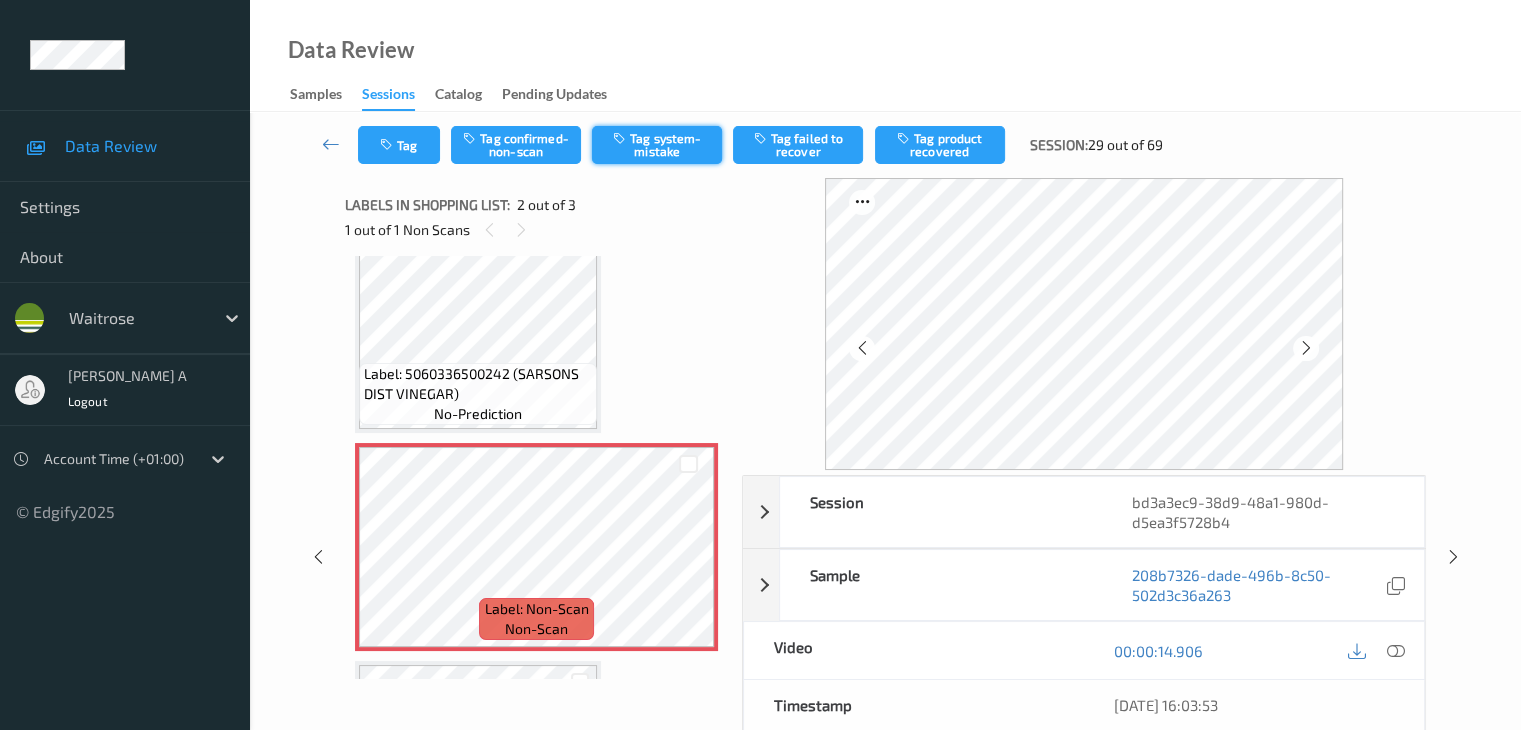 click on "Tag   system-mistake" at bounding box center (657, 145) 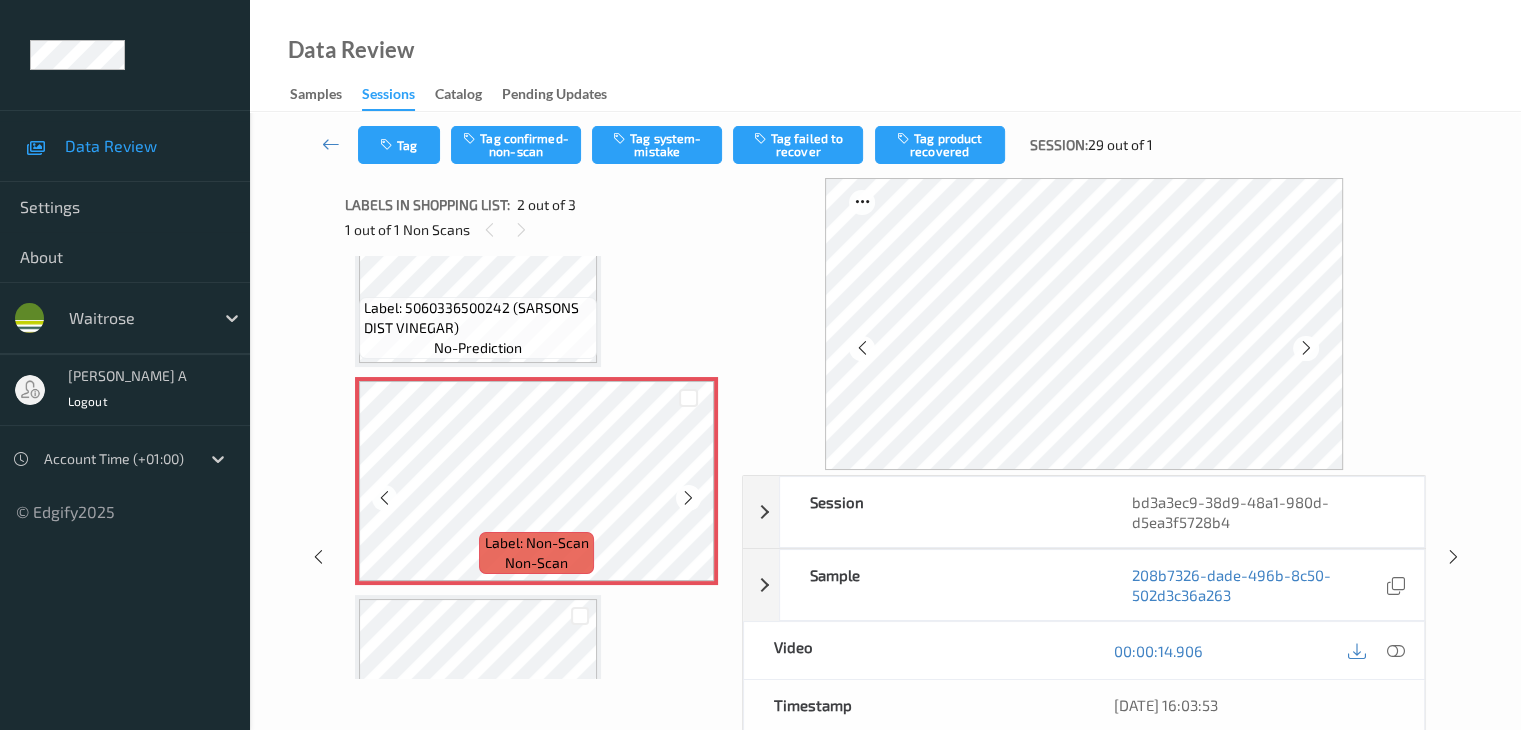 scroll, scrollTop: 241, scrollLeft: 0, axis: vertical 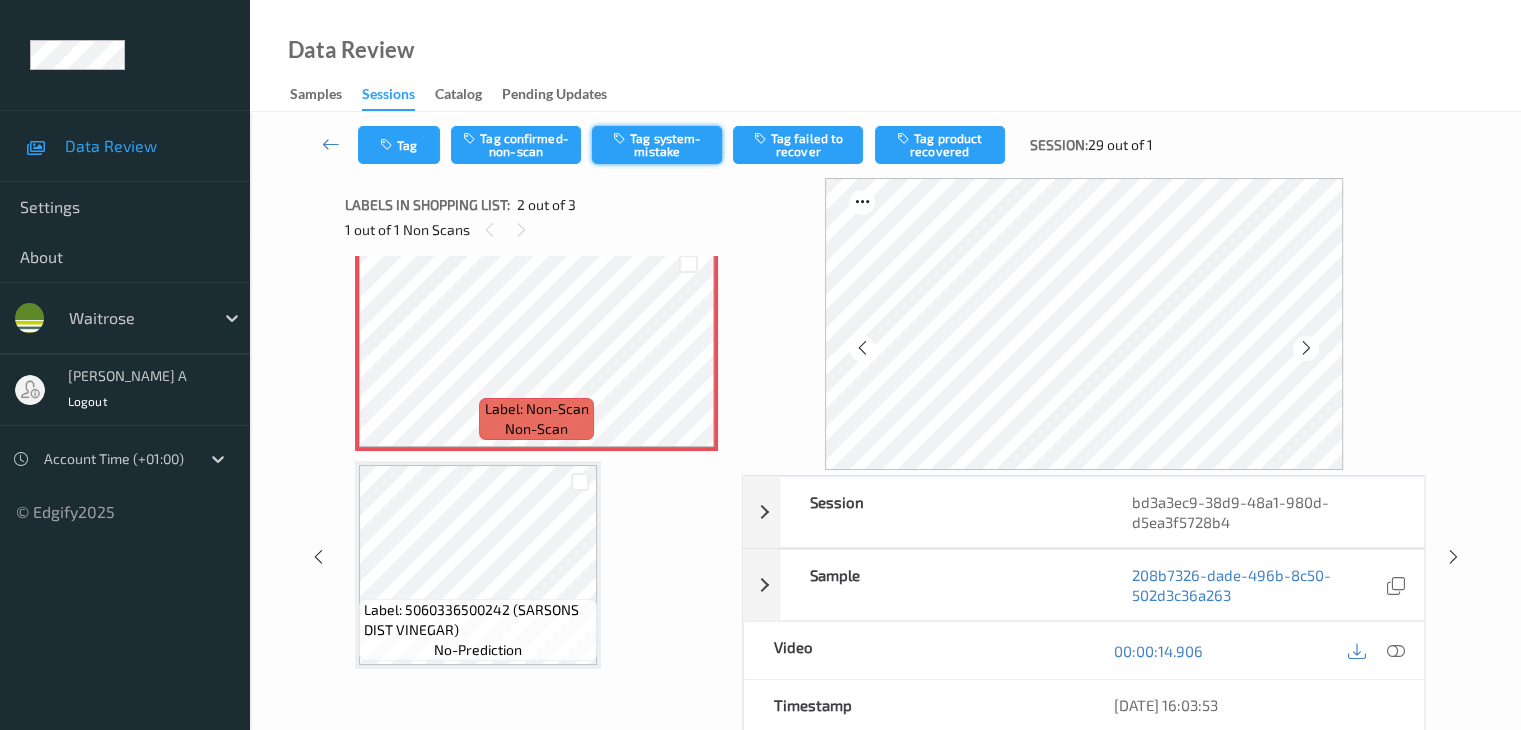 click on "Tag   system-mistake" at bounding box center (657, 145) 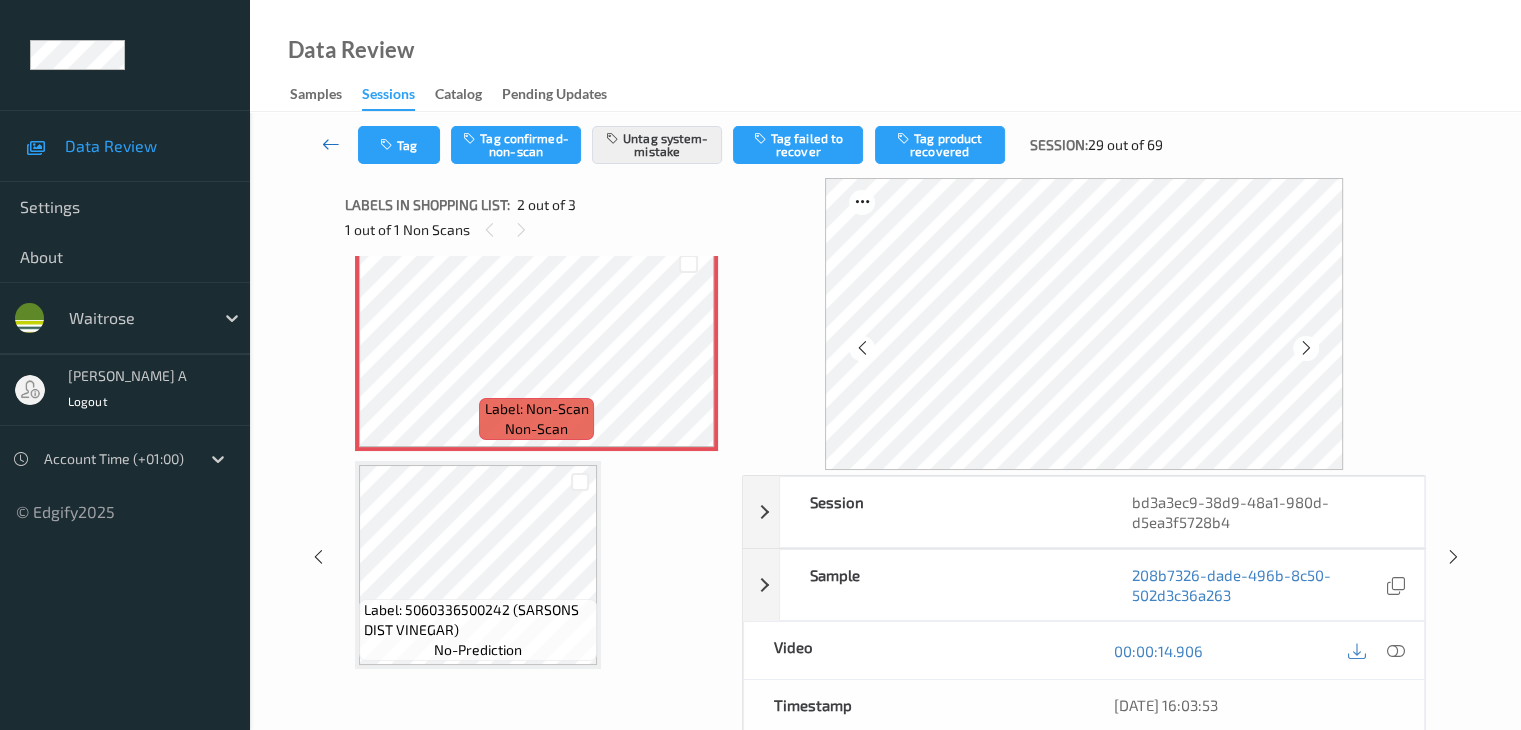 click at bounding box center (331, 144) 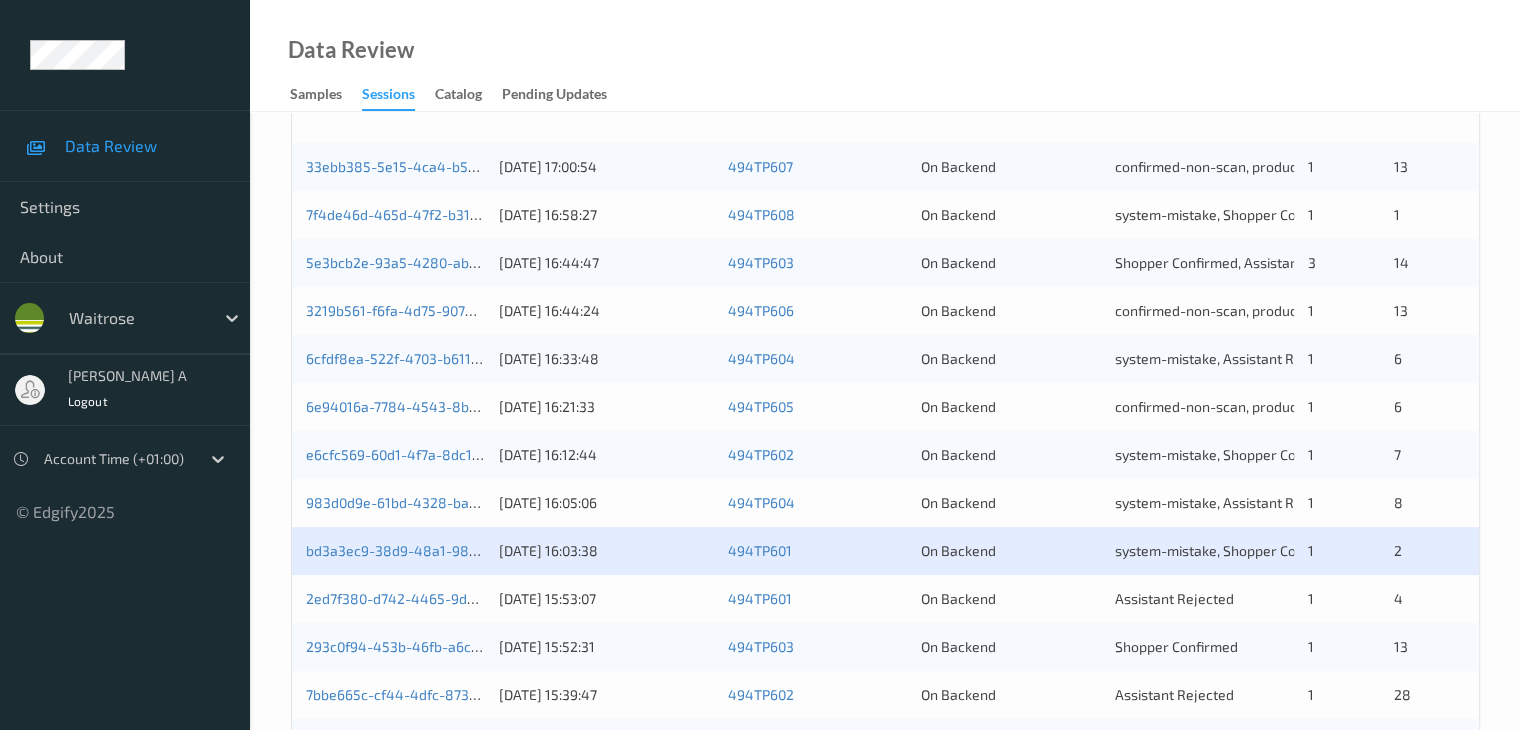 scroll, scrollTop: 600, scrollLeft: 0, axis: vertical 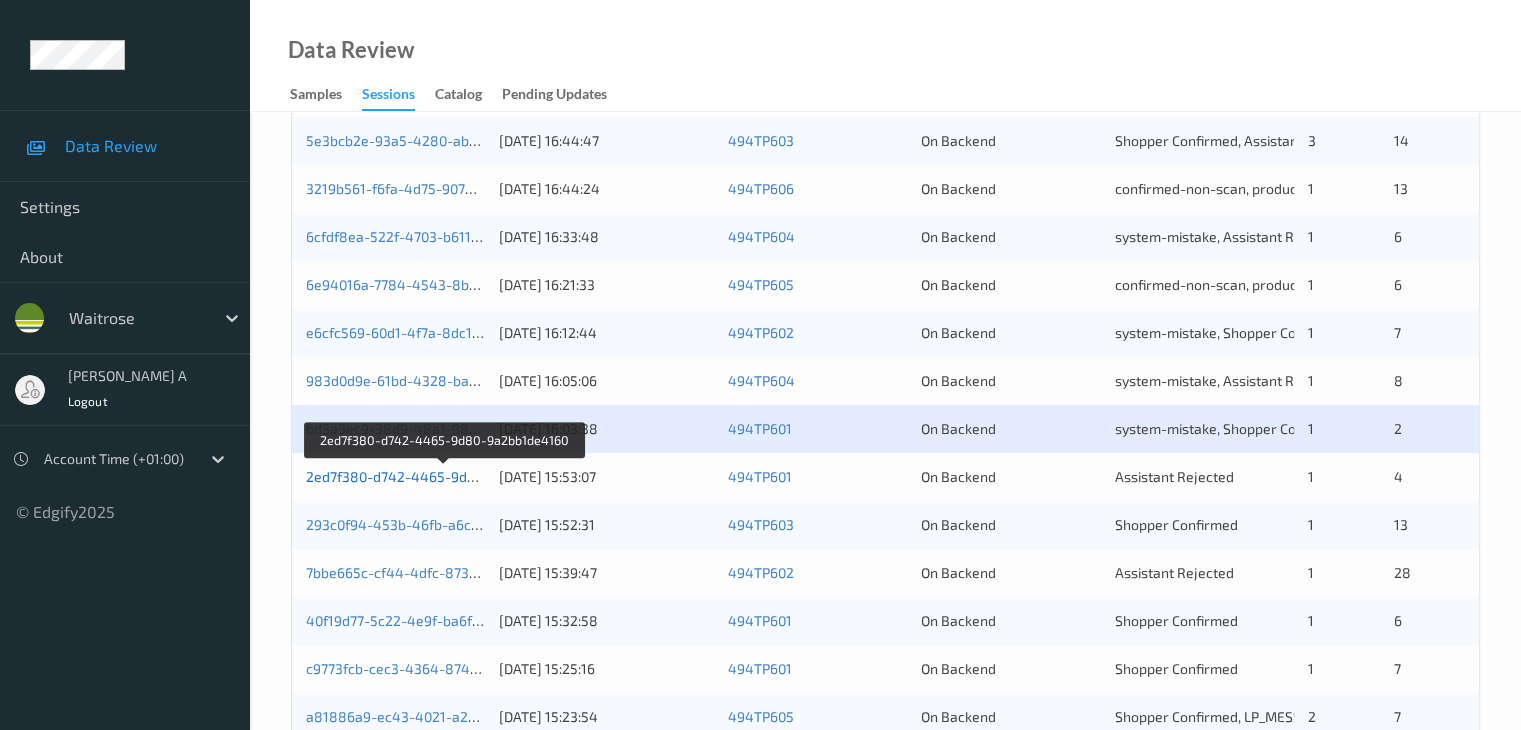 click on "2ed7f380-d742-4465-9d80-9a2bb1de4160" at bounding box center [444, 476] 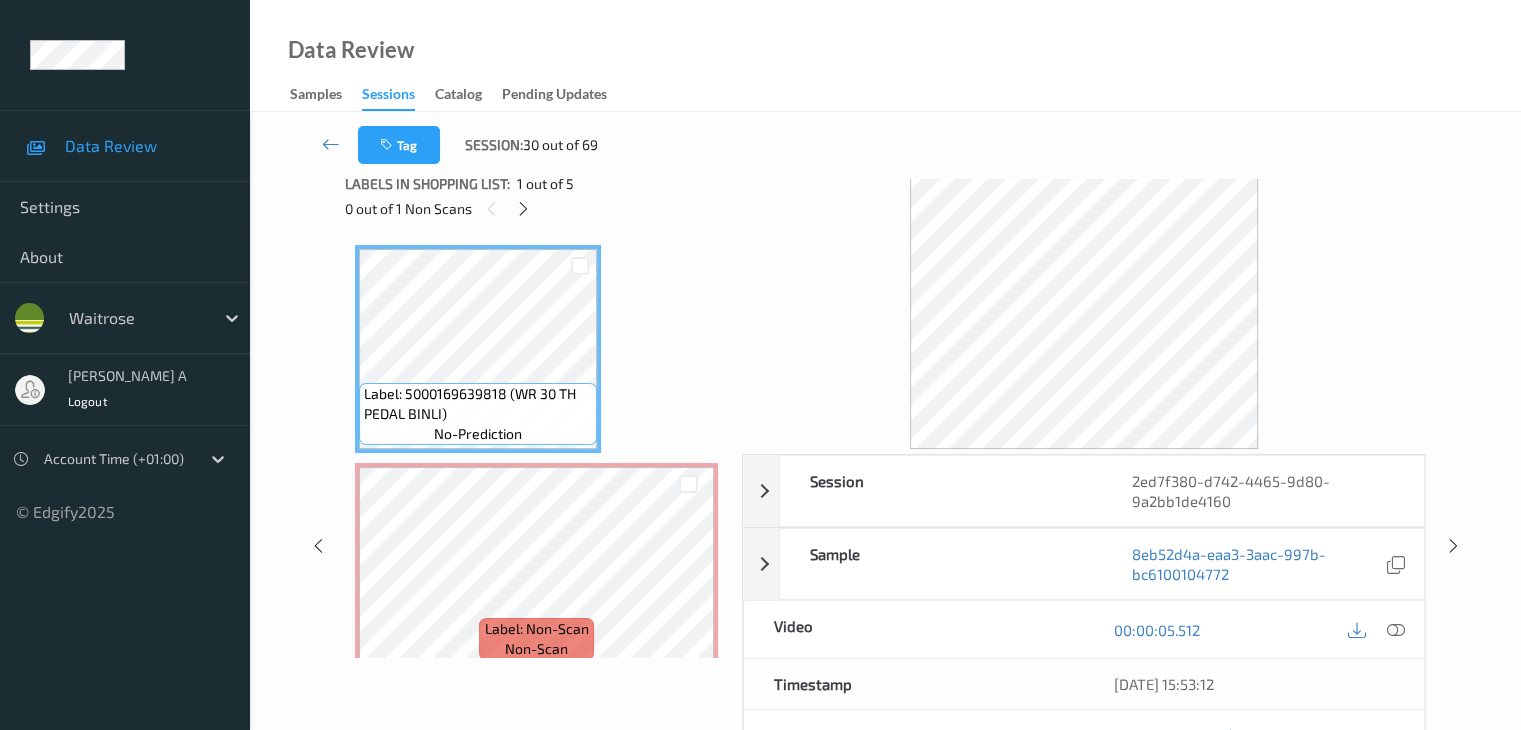 scroll, scrollTop: 0, scrollLeft: 0, axis: both 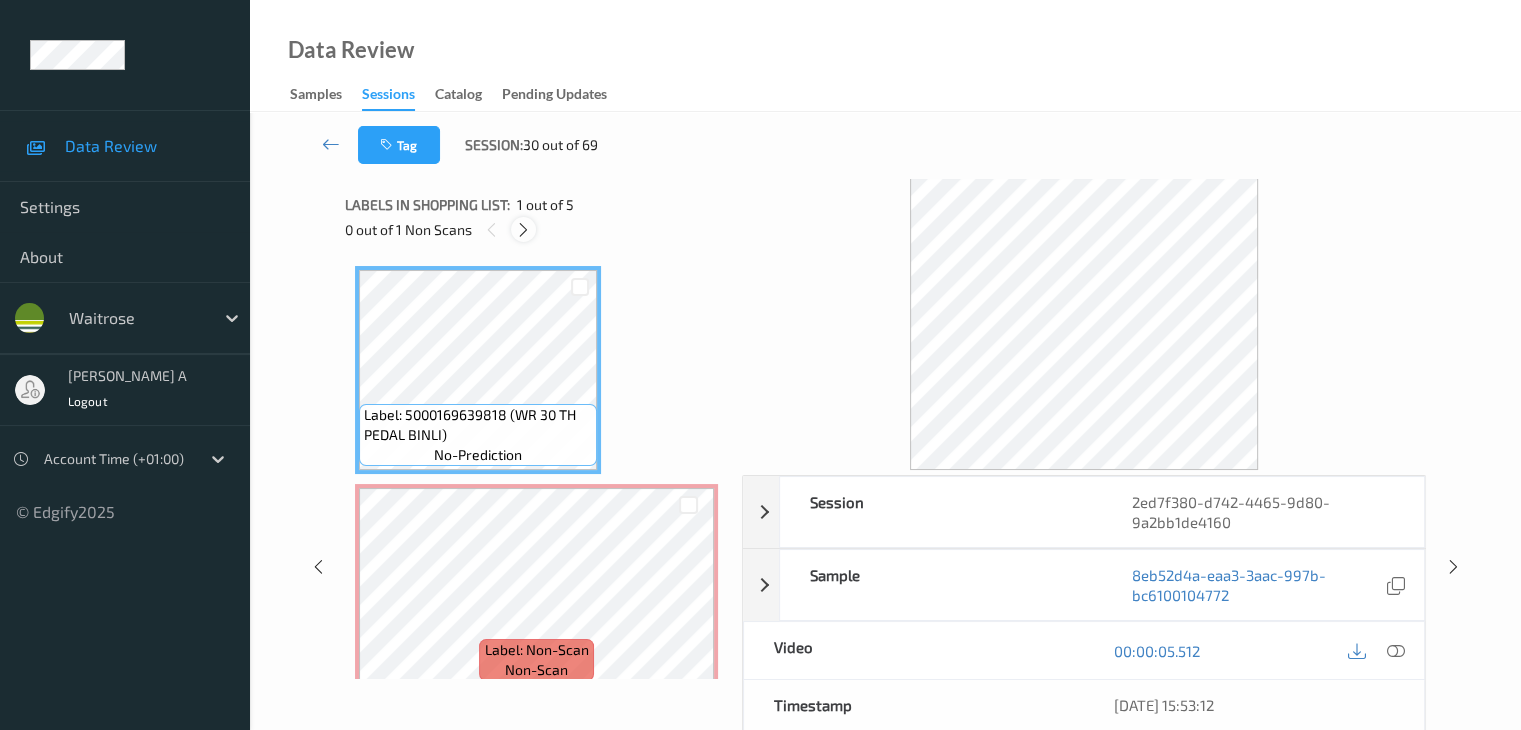 click at bounding box center [523, 230] 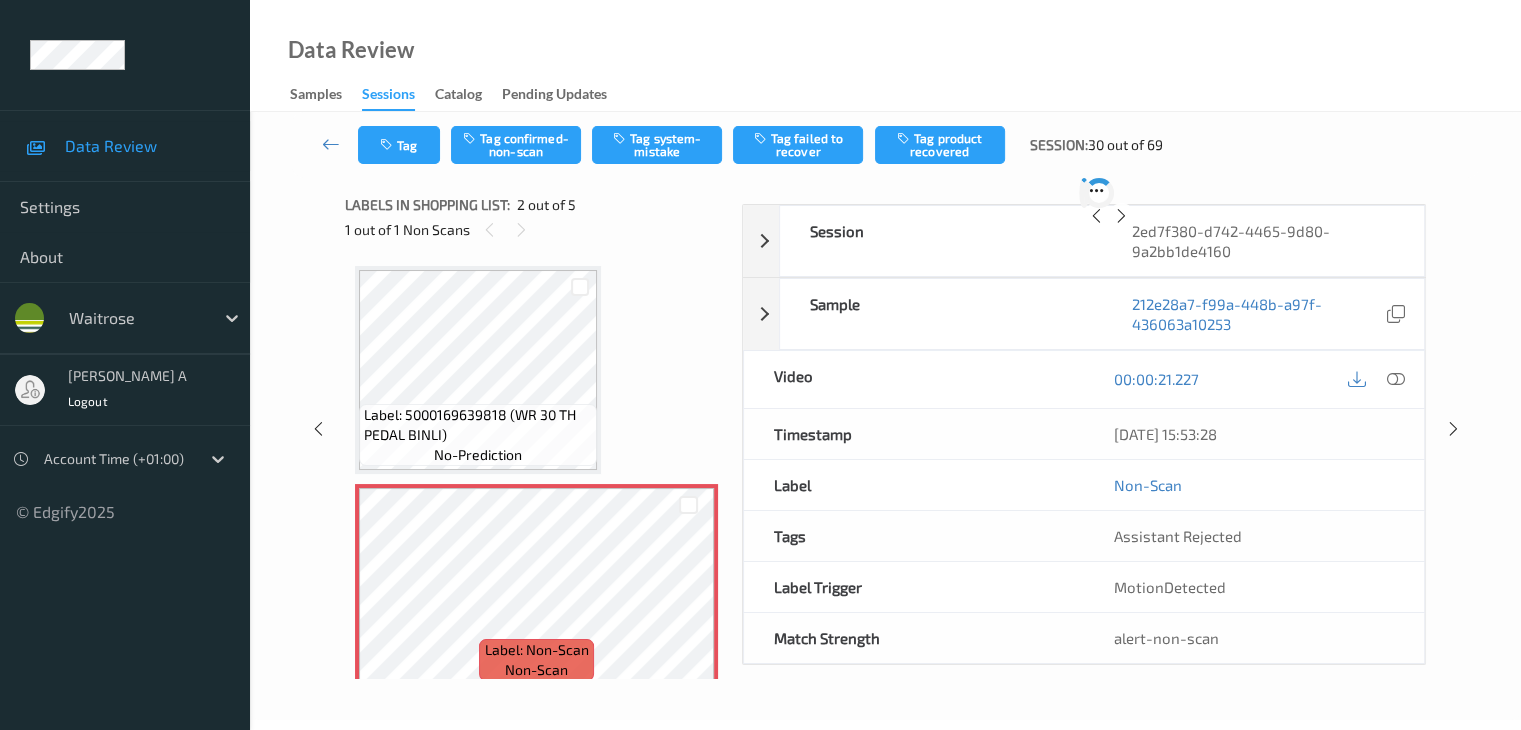 scroll, scrollTop: 10, scrollLeft: 0, axis: vertical 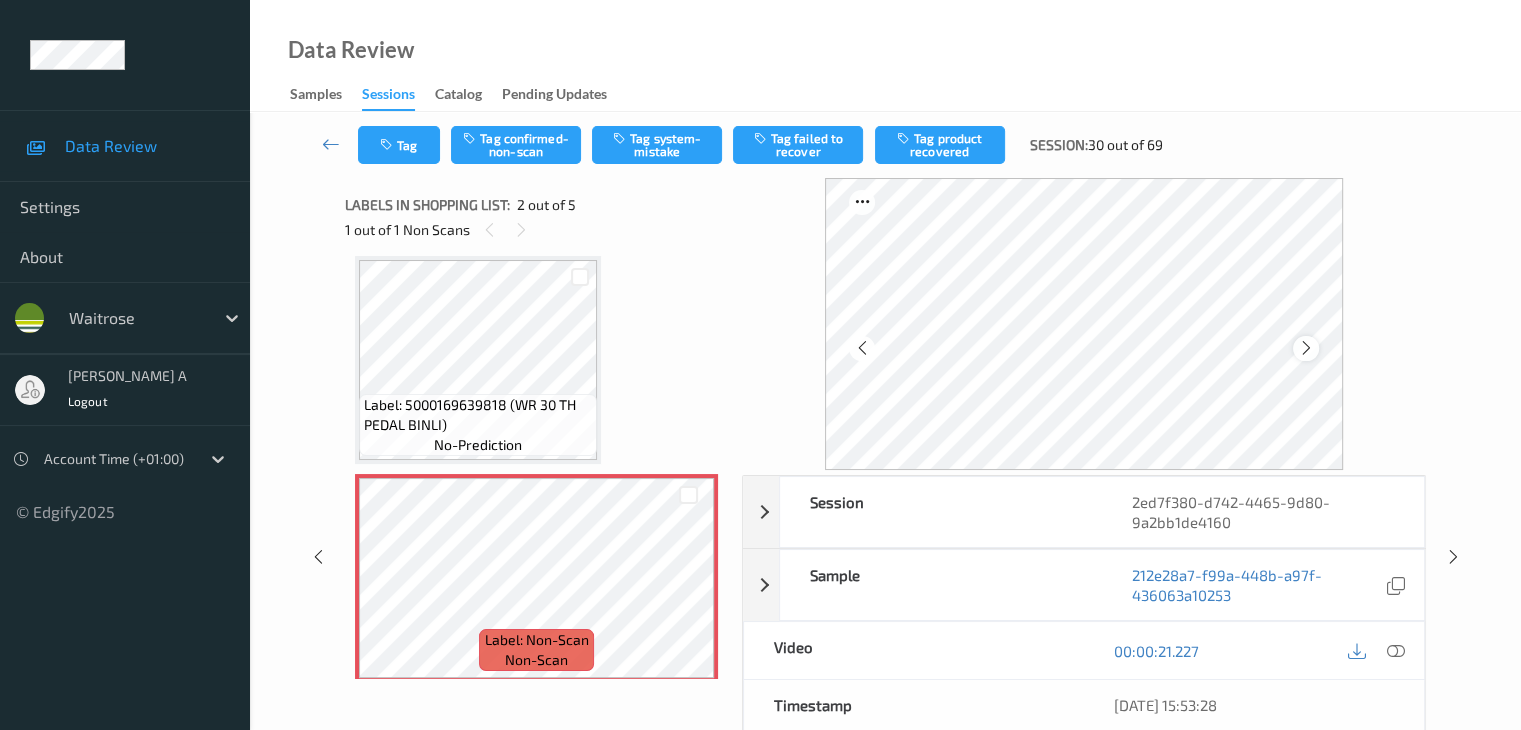 click at bounding box center [1306, 348] 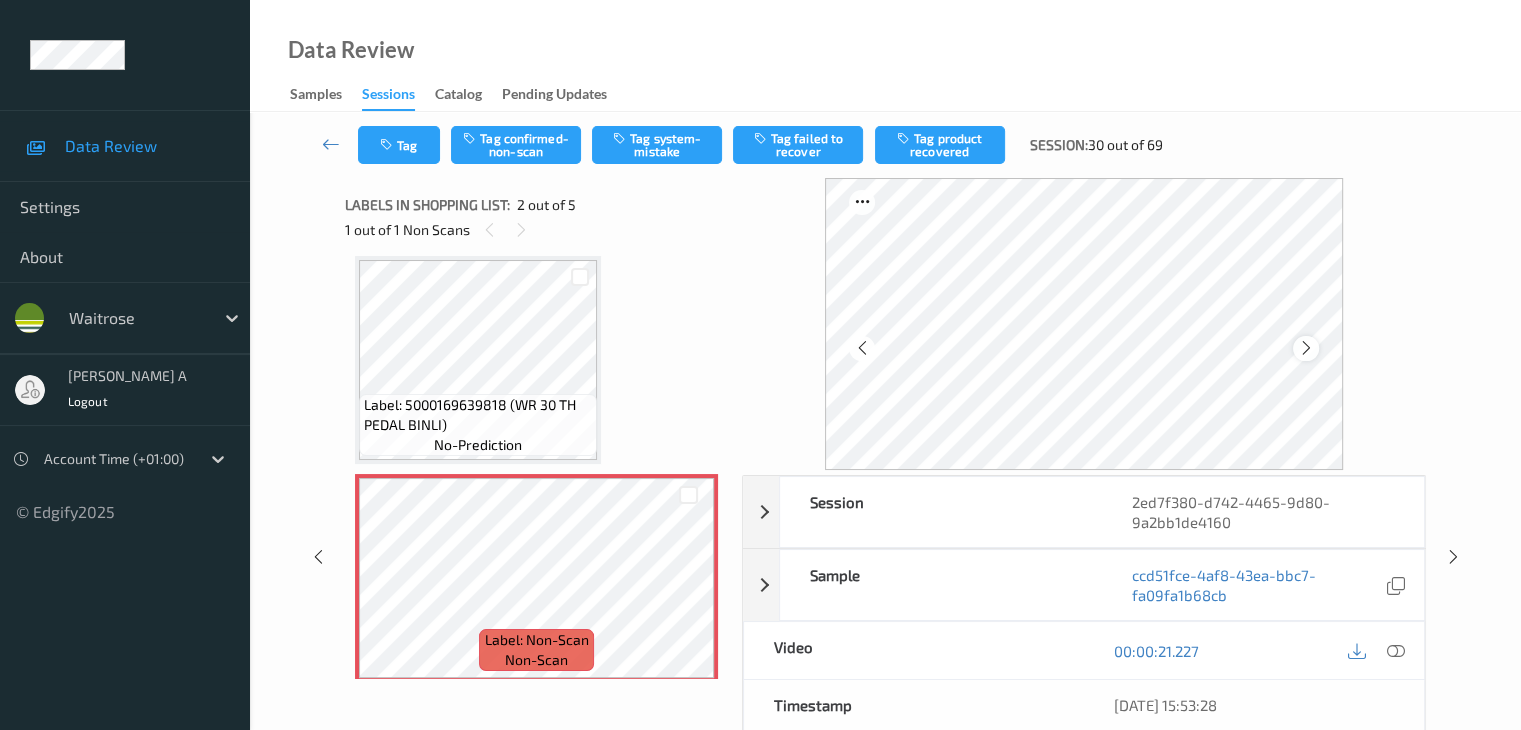 click at bounding box center (1306, 348) 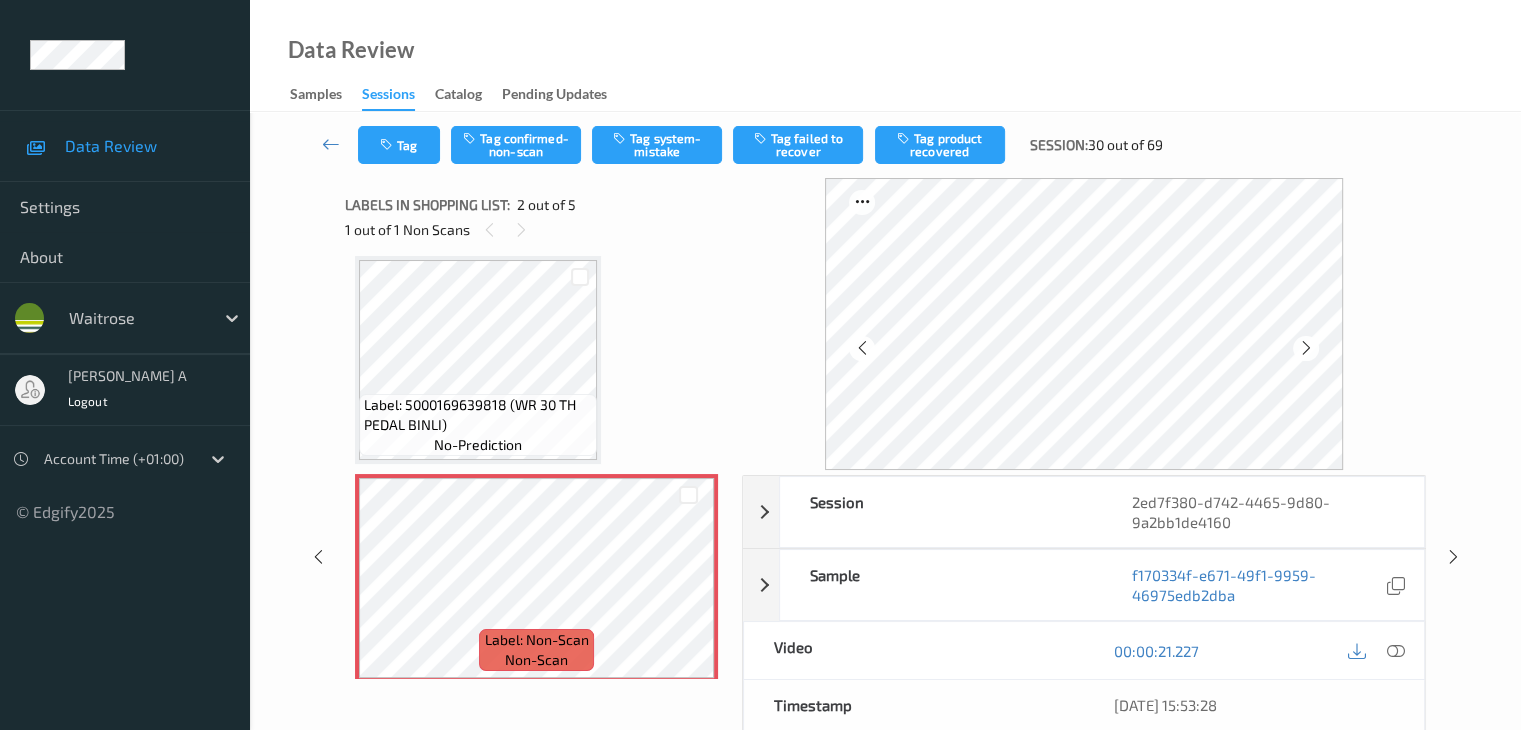 click at bounding box center (1306, 348) 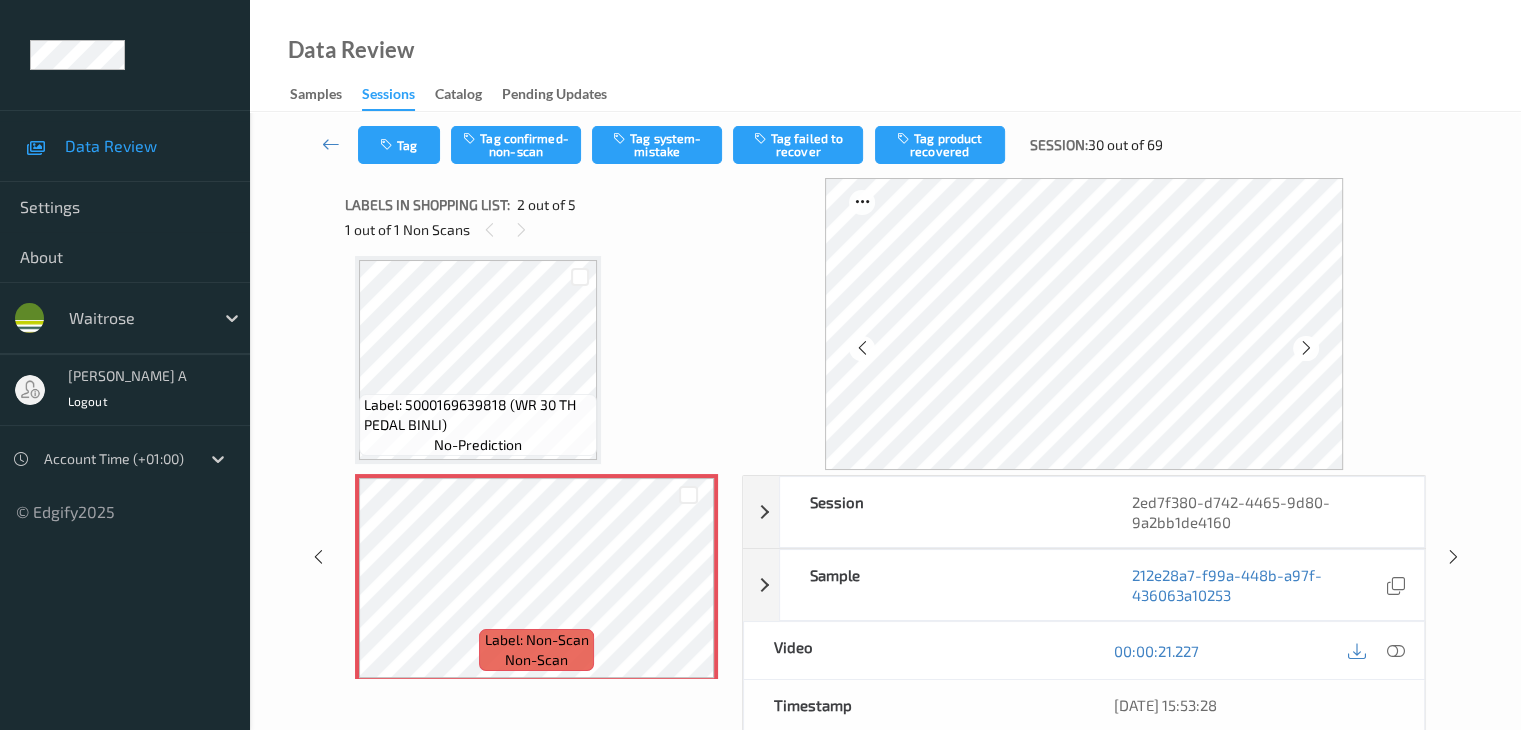 click at bounding box center [1306, 348] 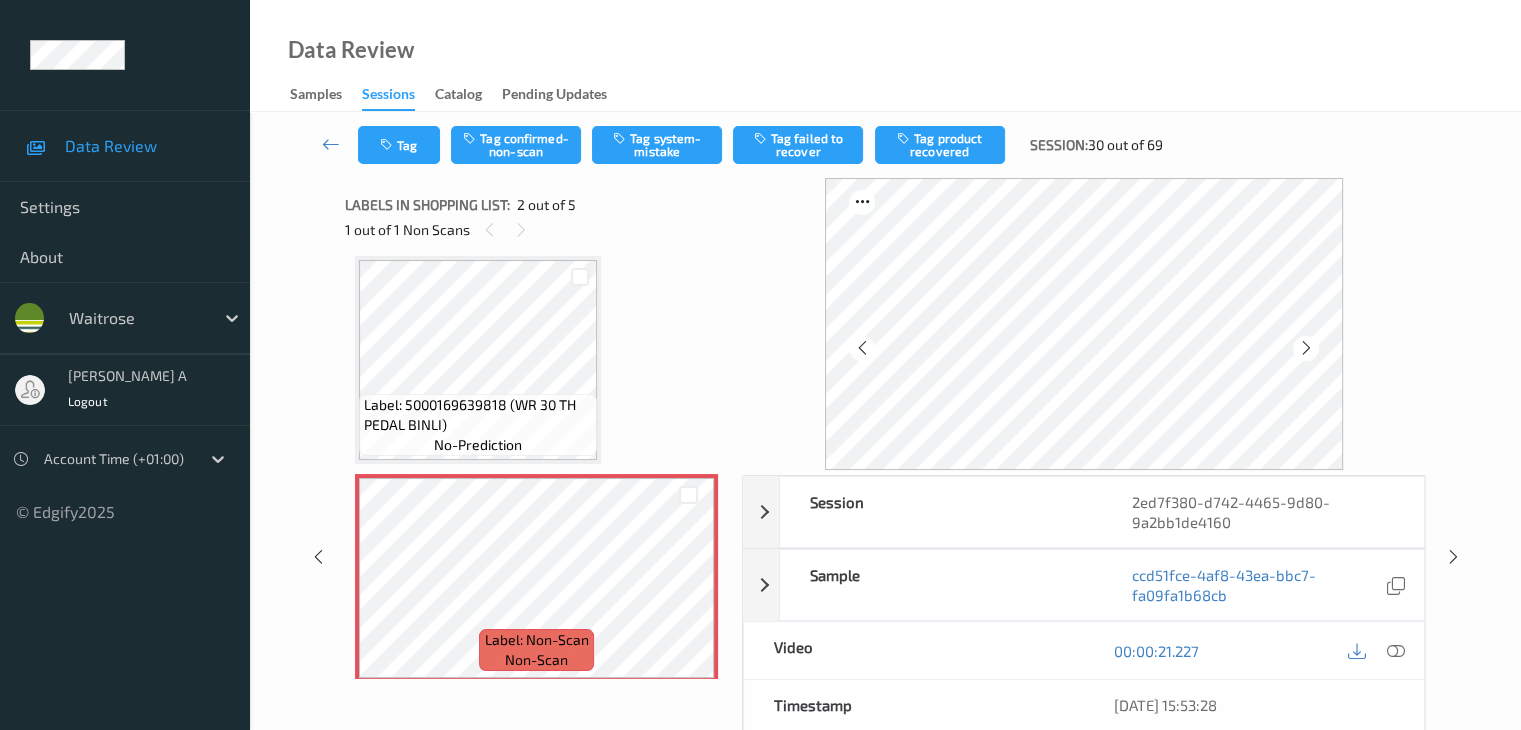 click at bounding box center [1306, 348] 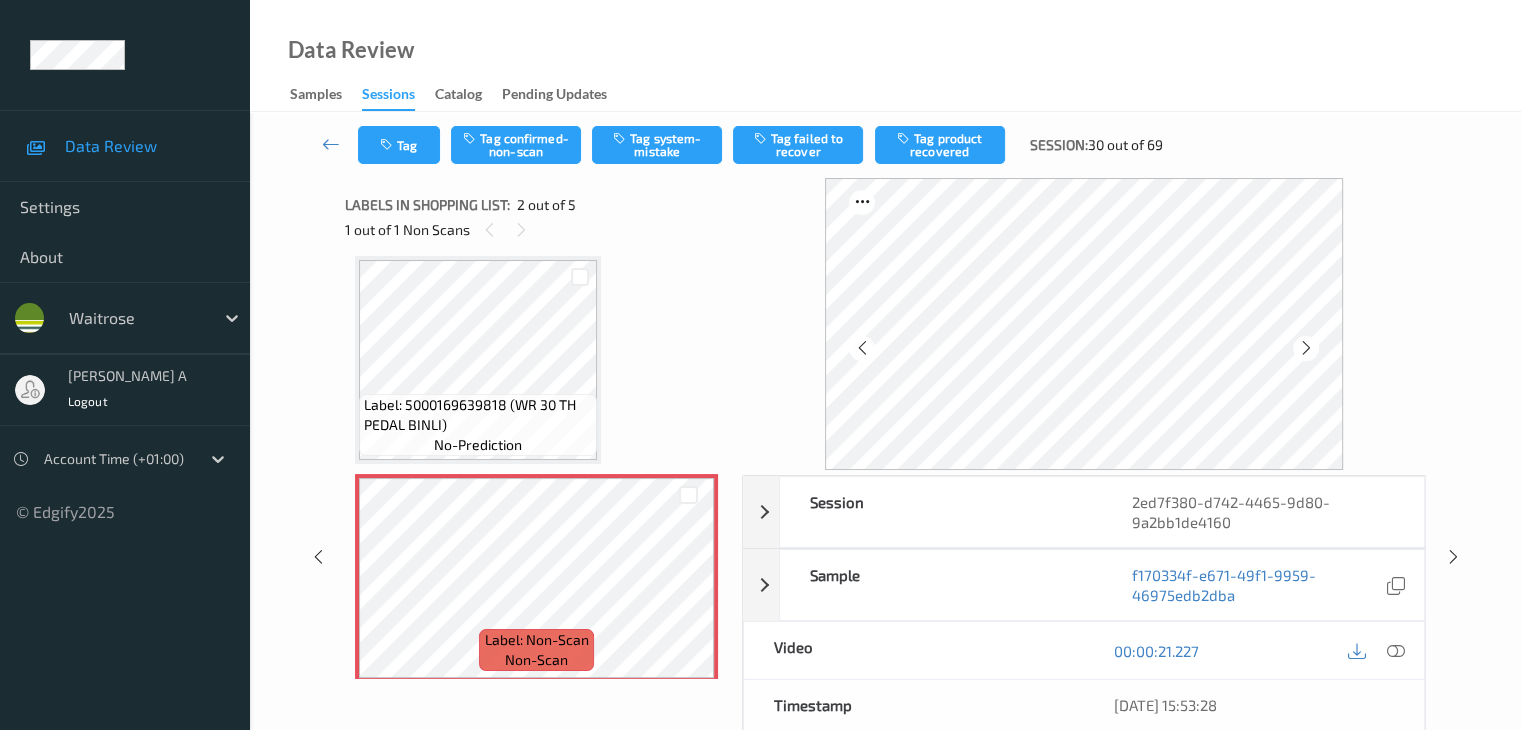click at bounding box center [1306, 348] 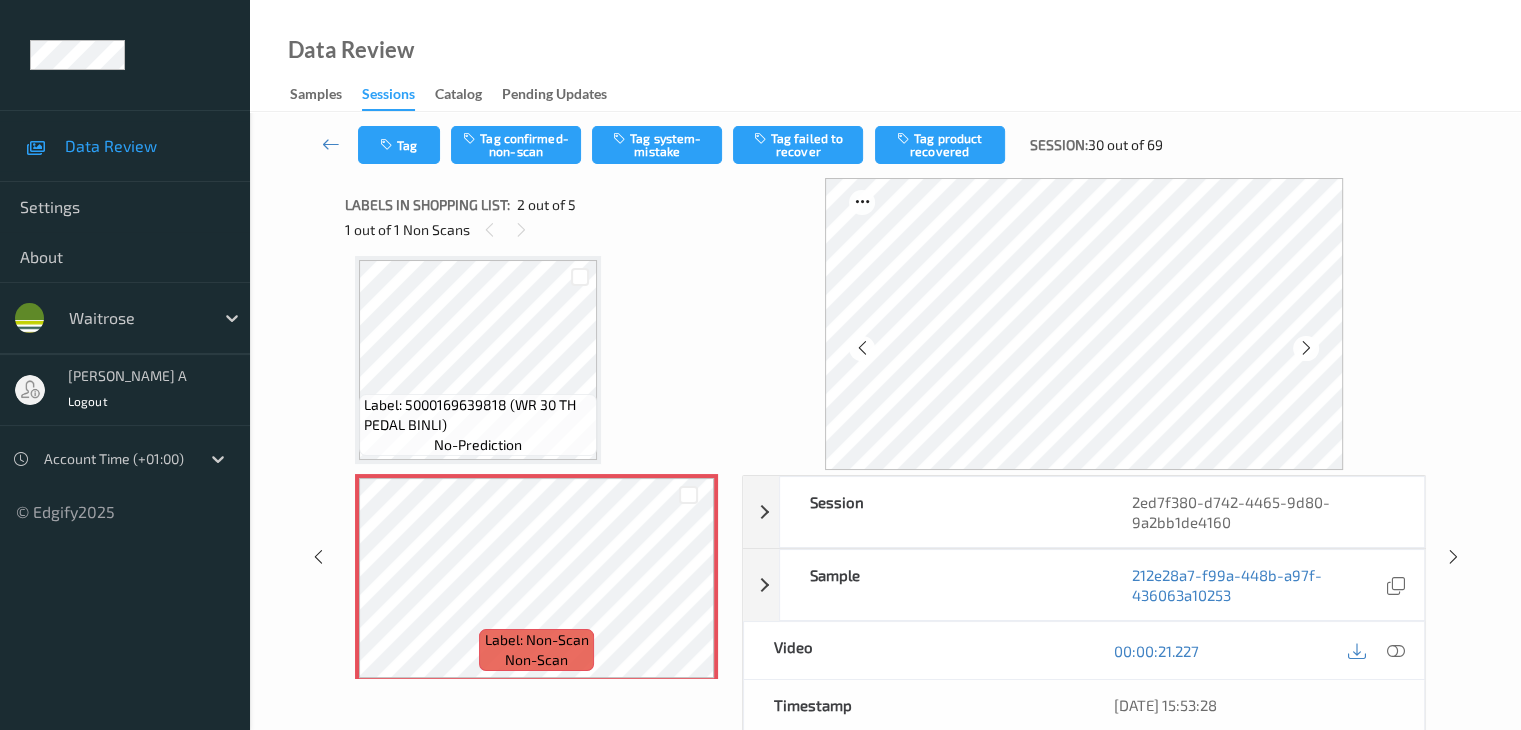 click at bounding box center [1306, 348] 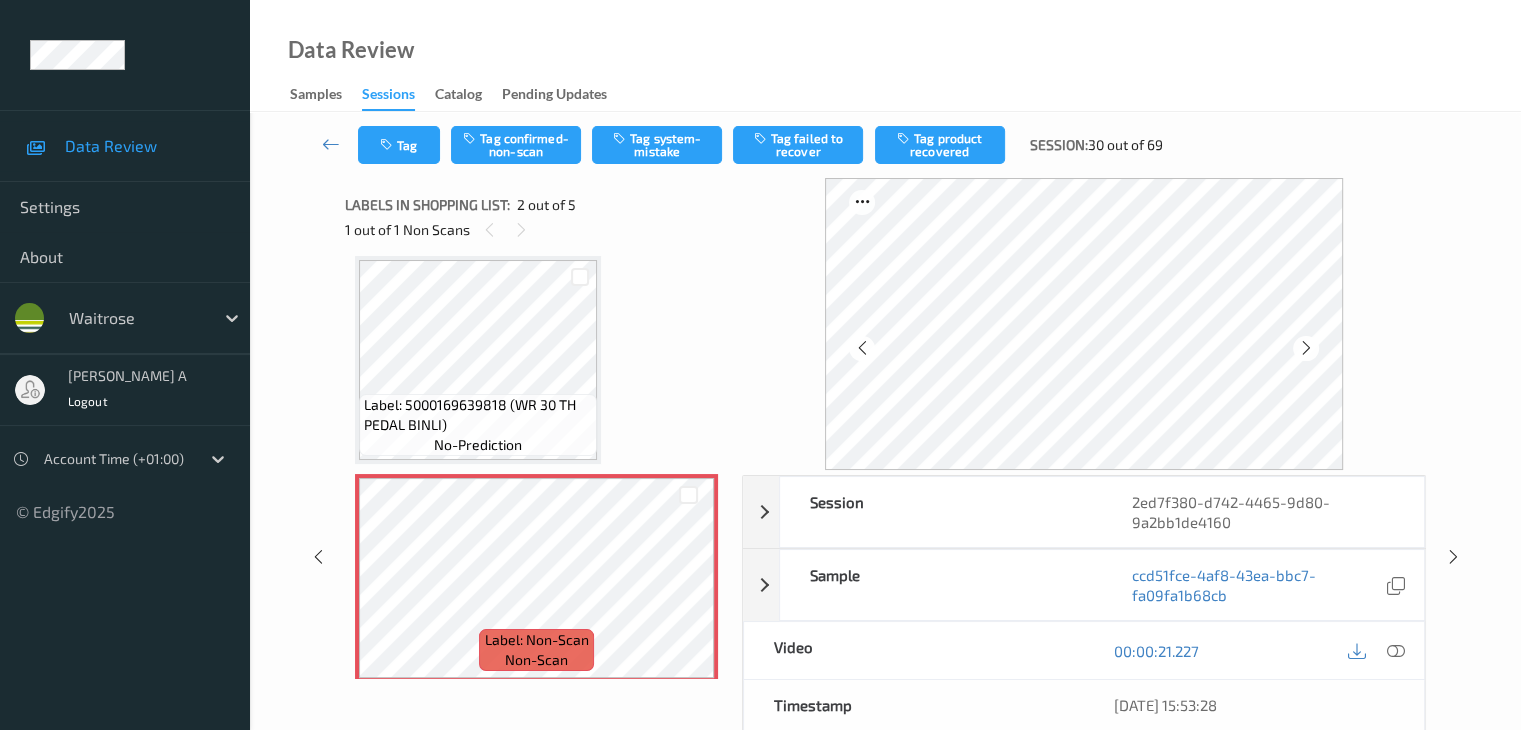 click at bounding box center (1306, 348) 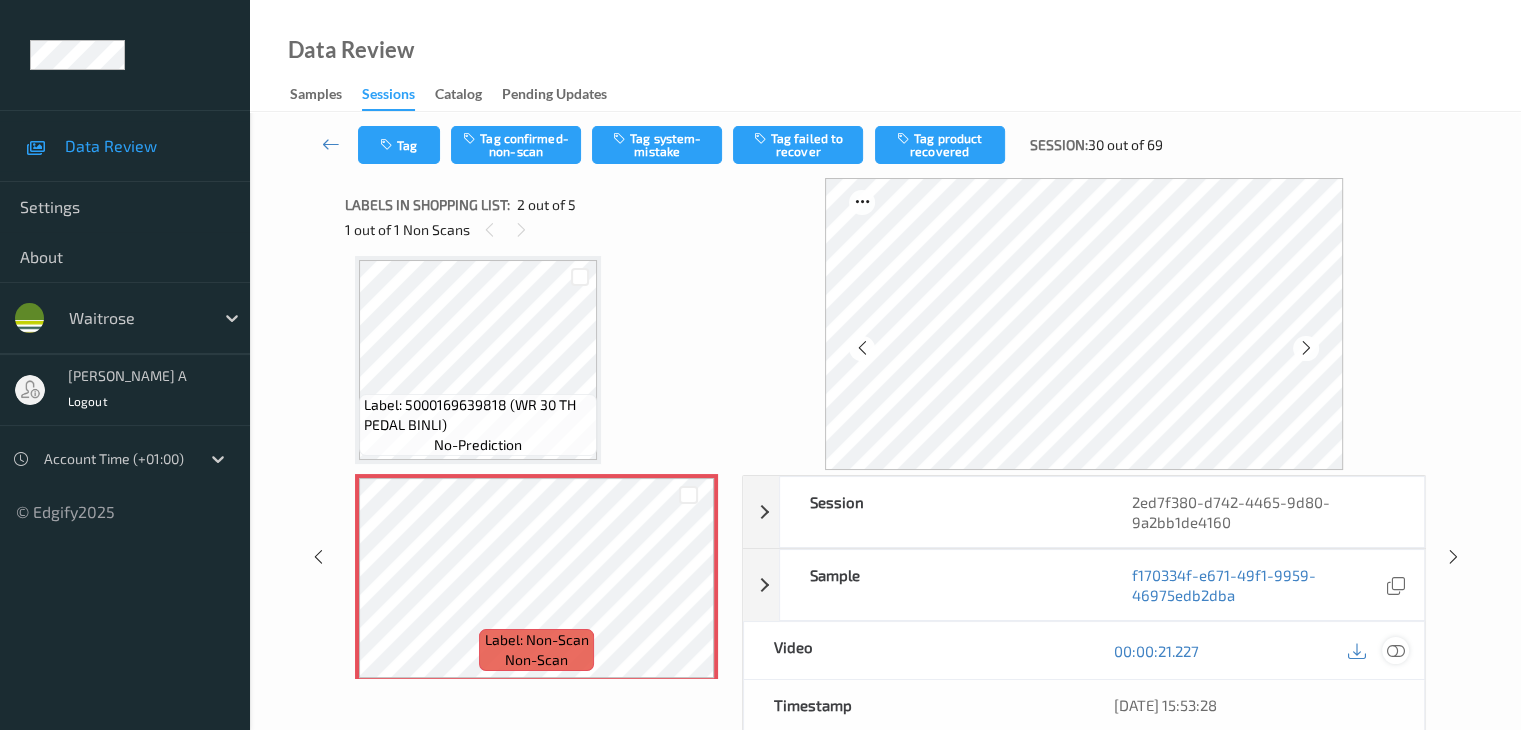 click at bounding box center (1395, 651) 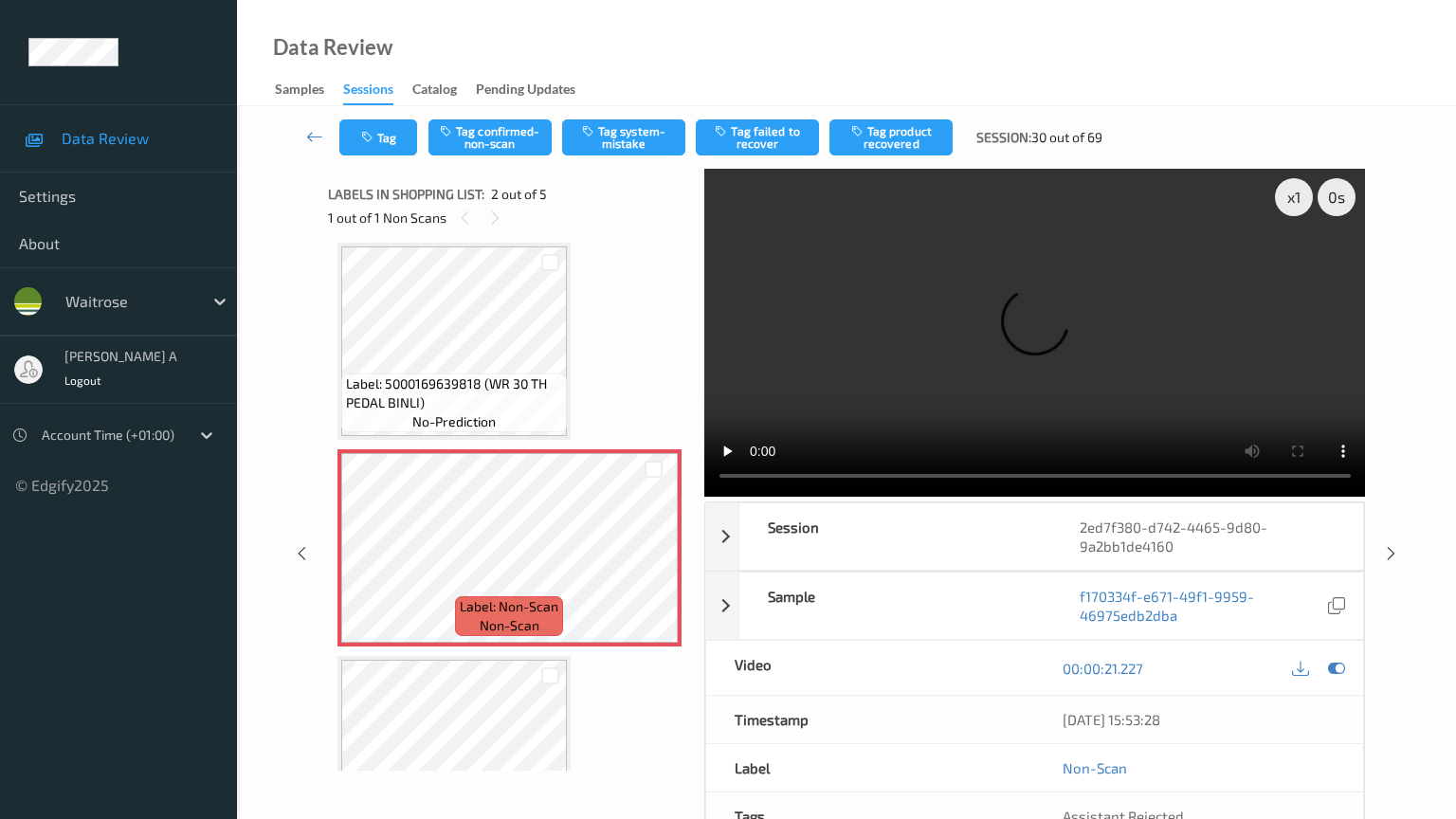 type 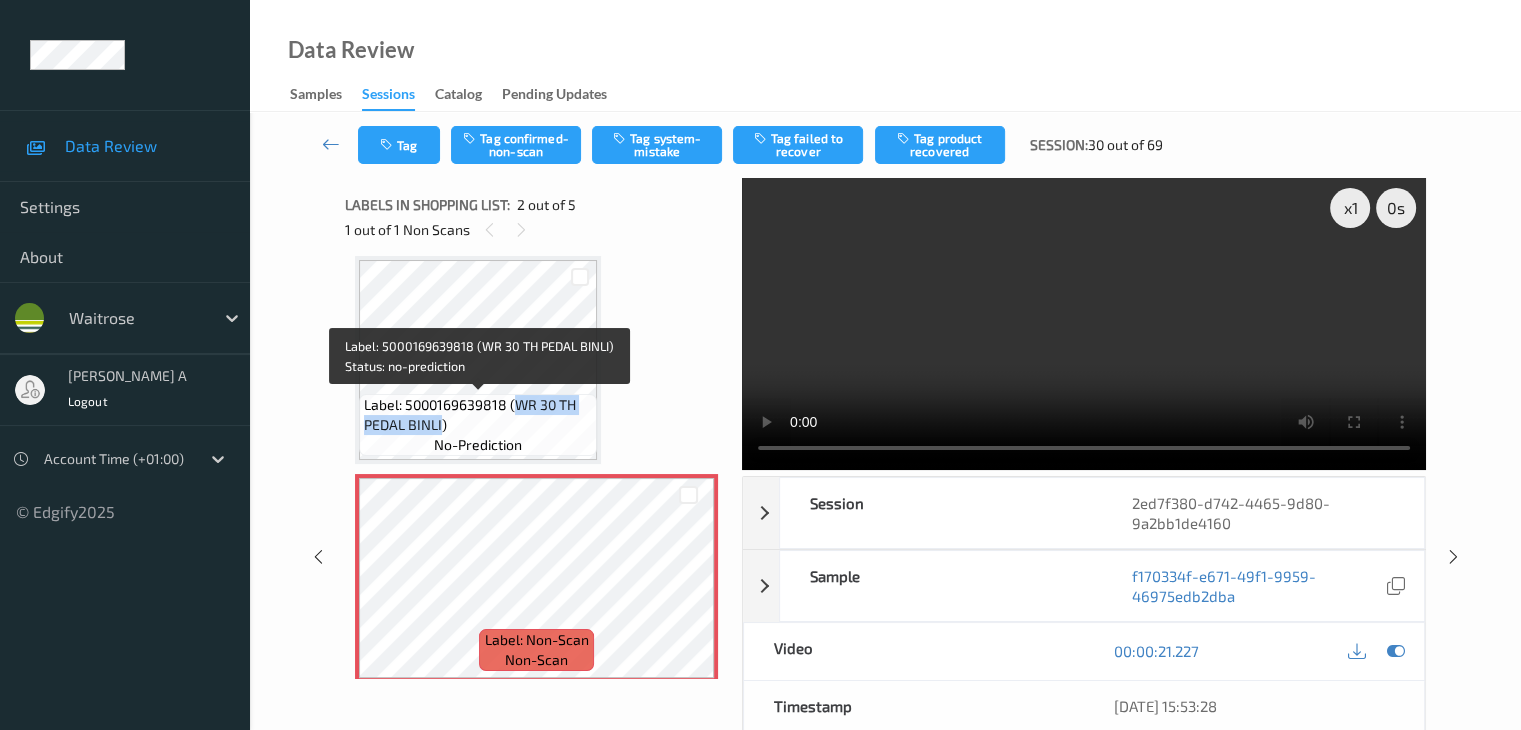drag, startPoint x: 514, startPoint y: 403, endPoint x: 442, endPoint y: 418, distance: 73.545906 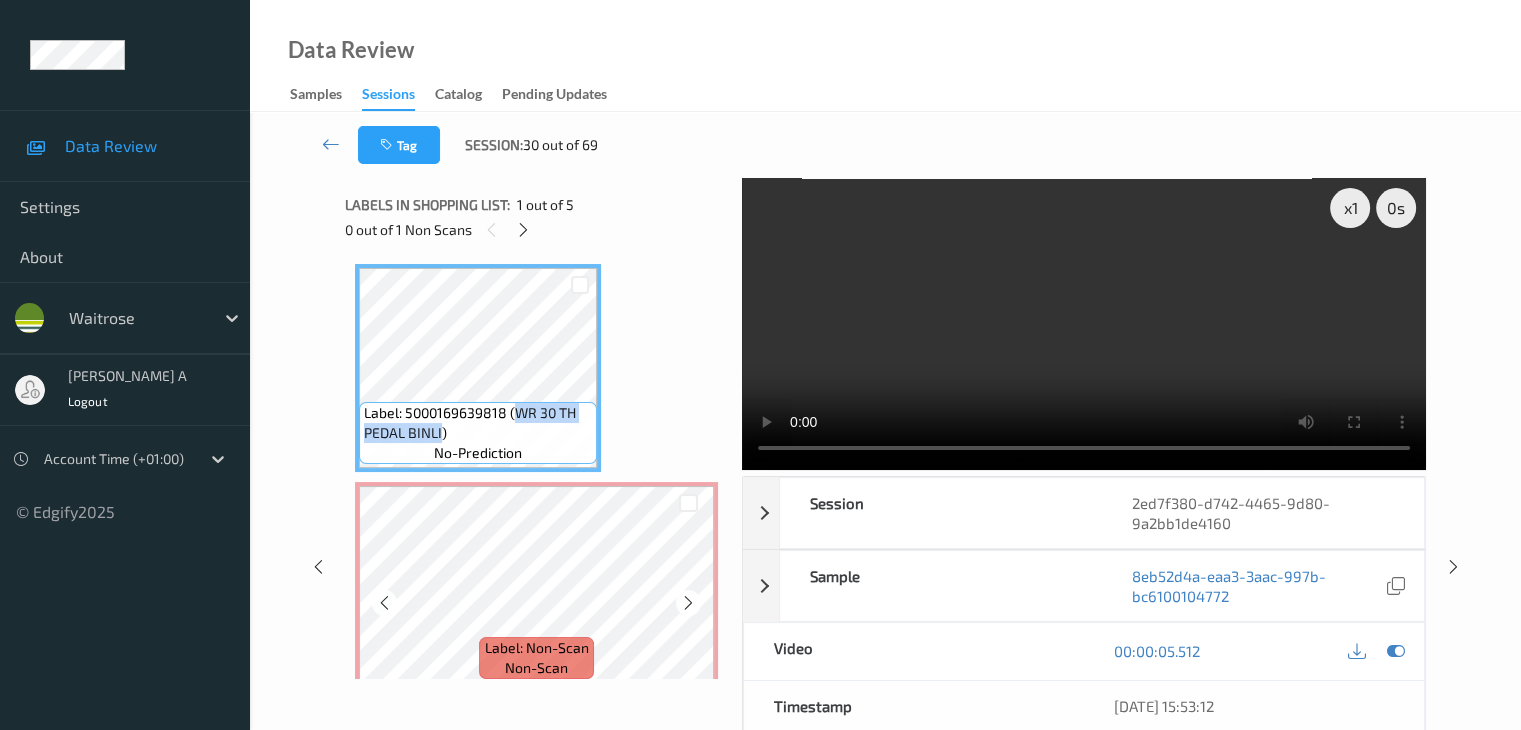 scroll, scrollTop: 0, scrollLeft: 0, axis: both 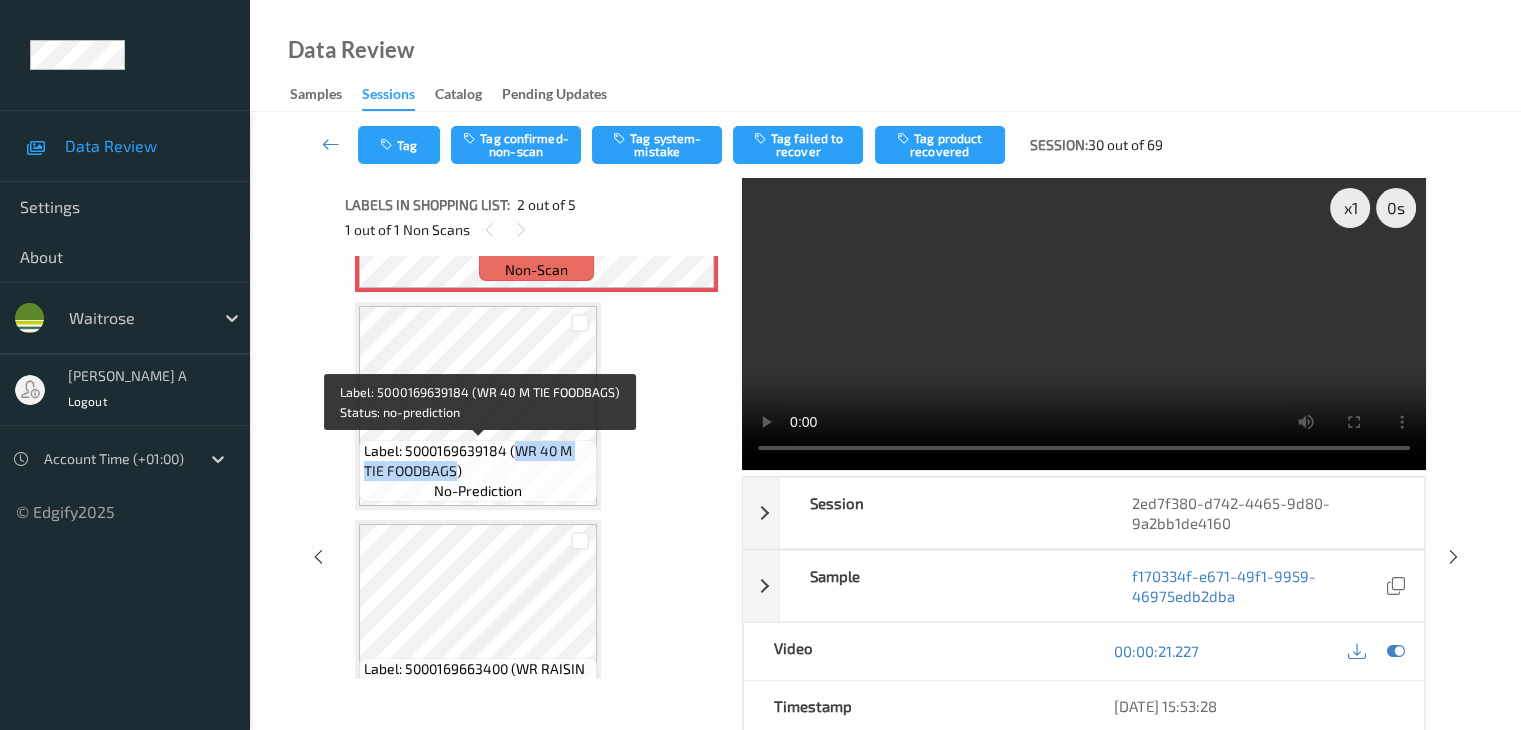 drag, startPoint x: 518, startPoint y: 453, endPoint x: 456, endPoint y: 478, distance: 66.85058 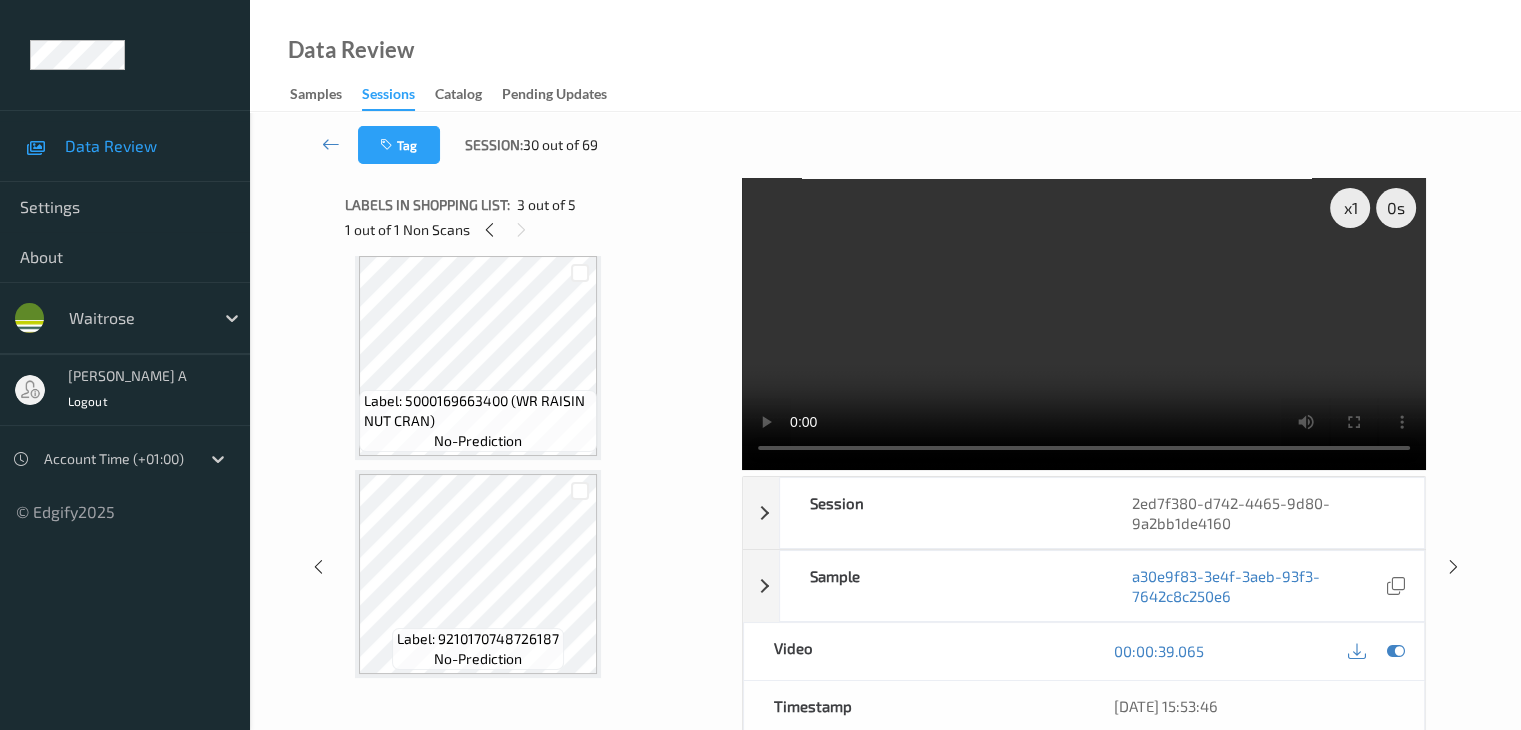 scroll, scrollTop: 677, scrollLeft: 0, axis: vertical 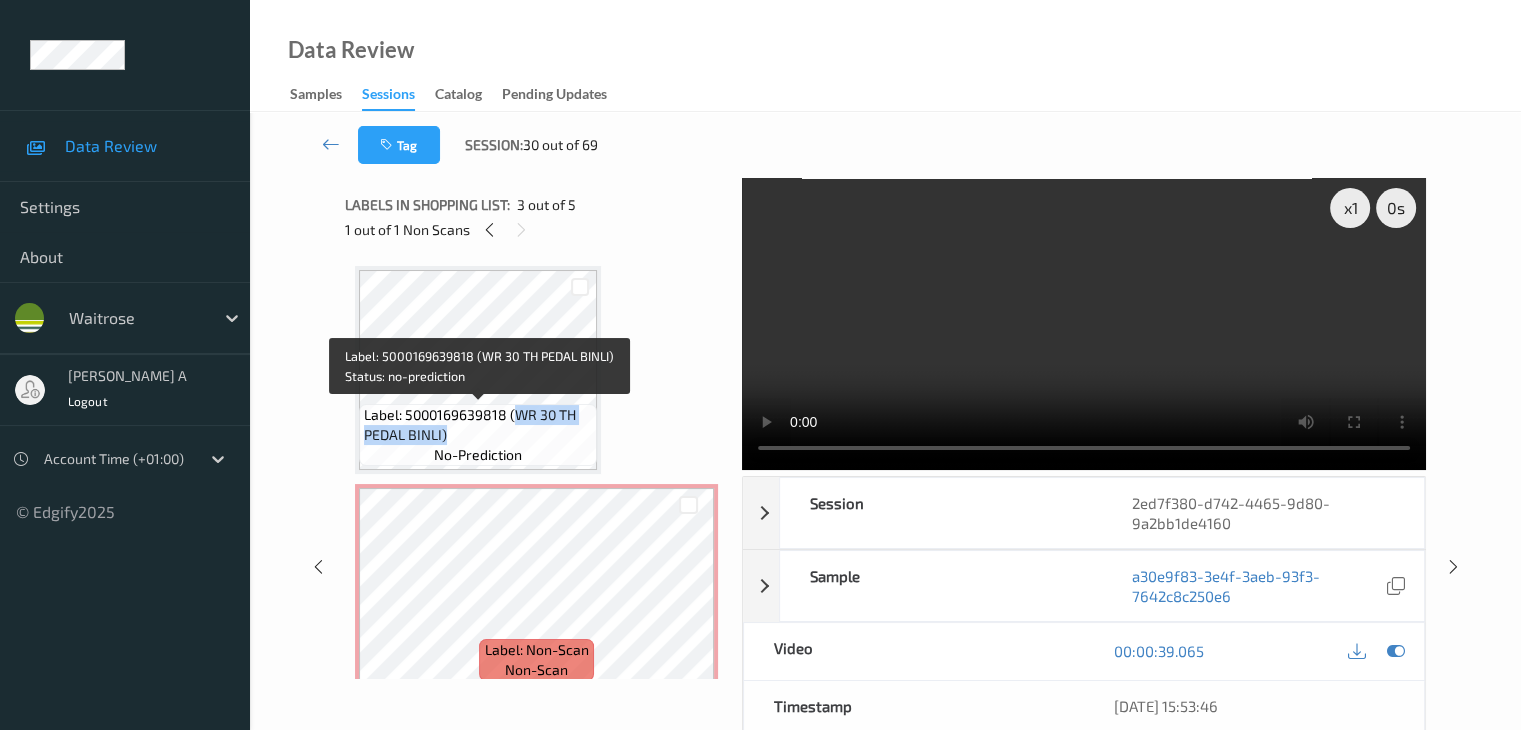 drag, startPoint x: 513, startPoint y: 415, endPoint x: 444, endPoint y: 437, distance: 72.42237 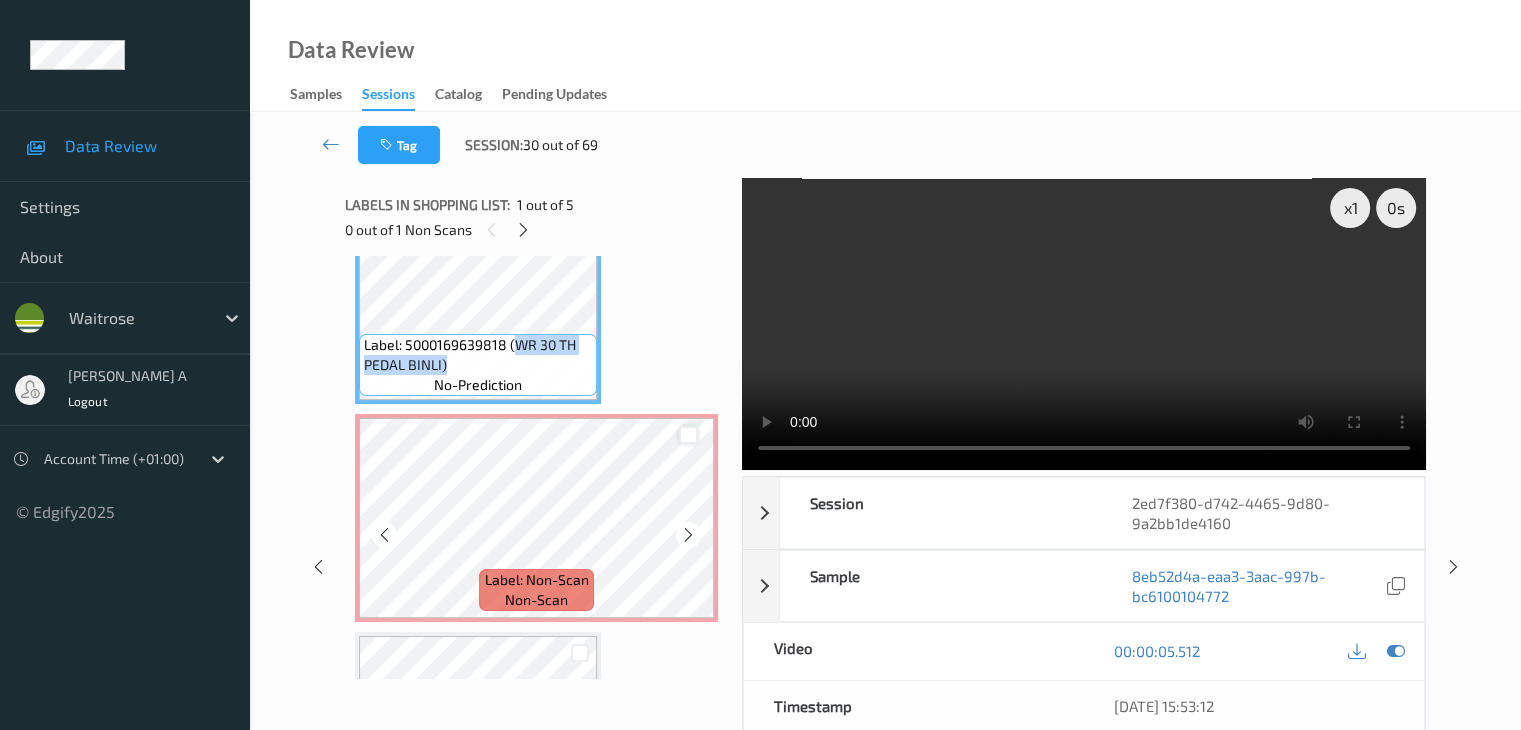 scroll, scrollTop: 300, scrollLeft: 0, axis: vertical 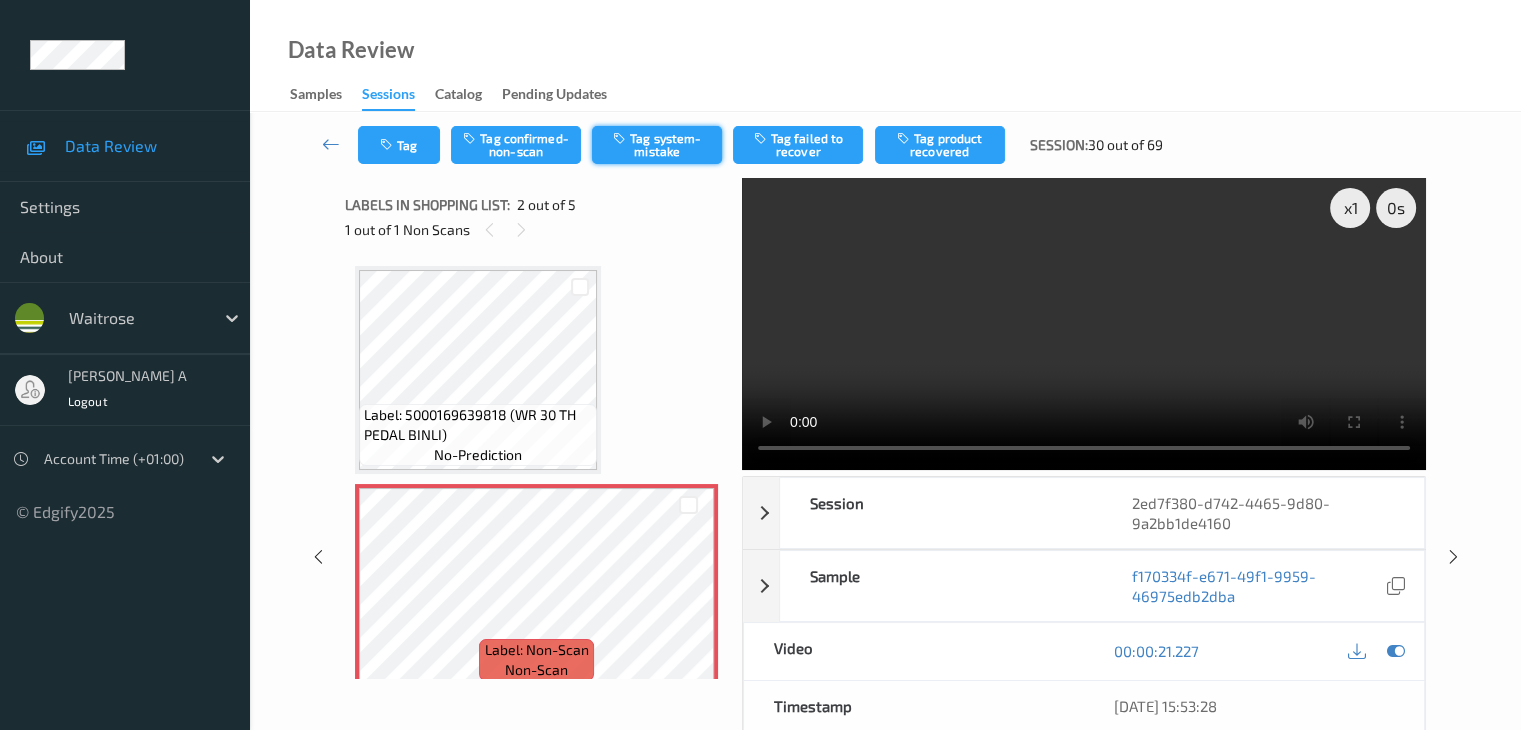 click on "Tag   system-mistake" at bounding box center [657, 145] 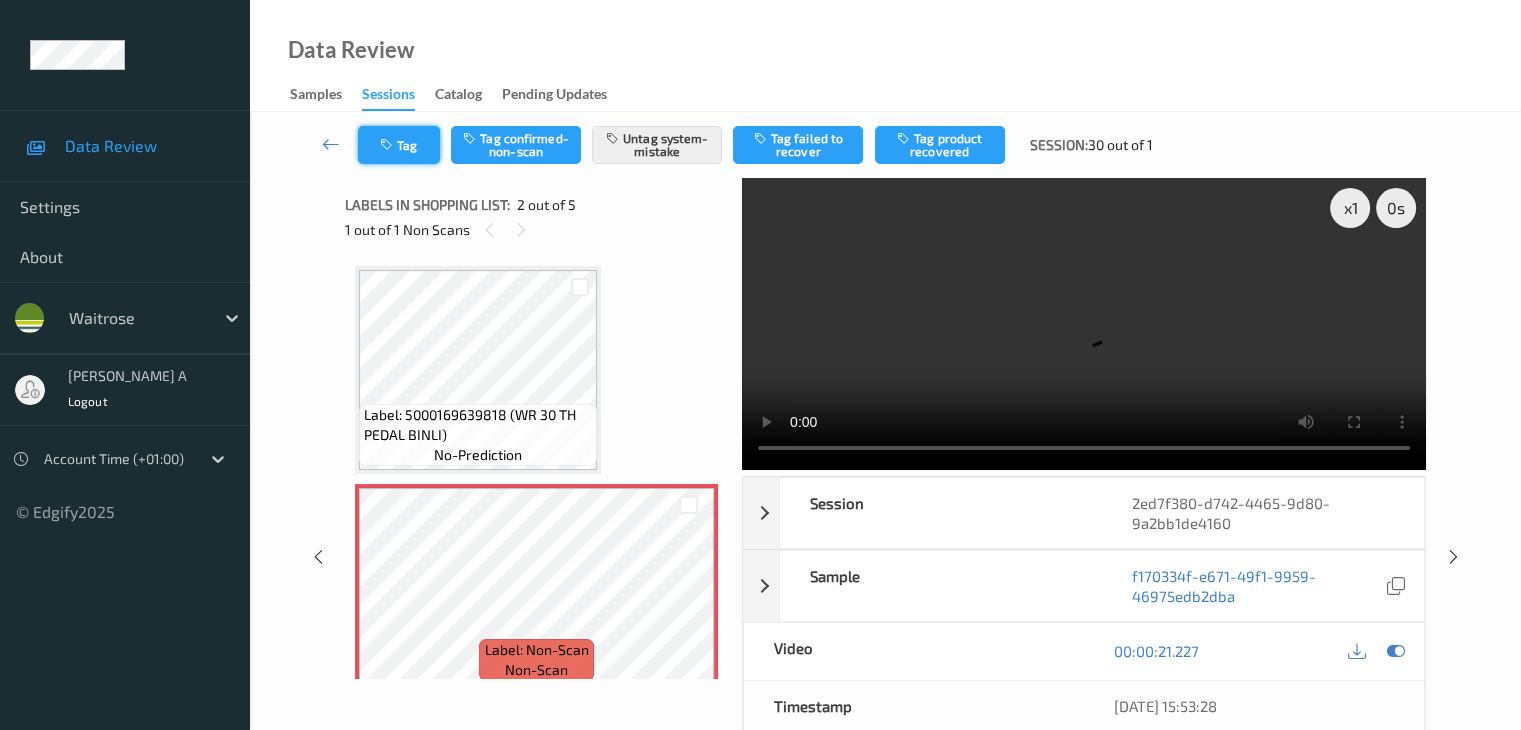 click at bounding box center (388, 145) 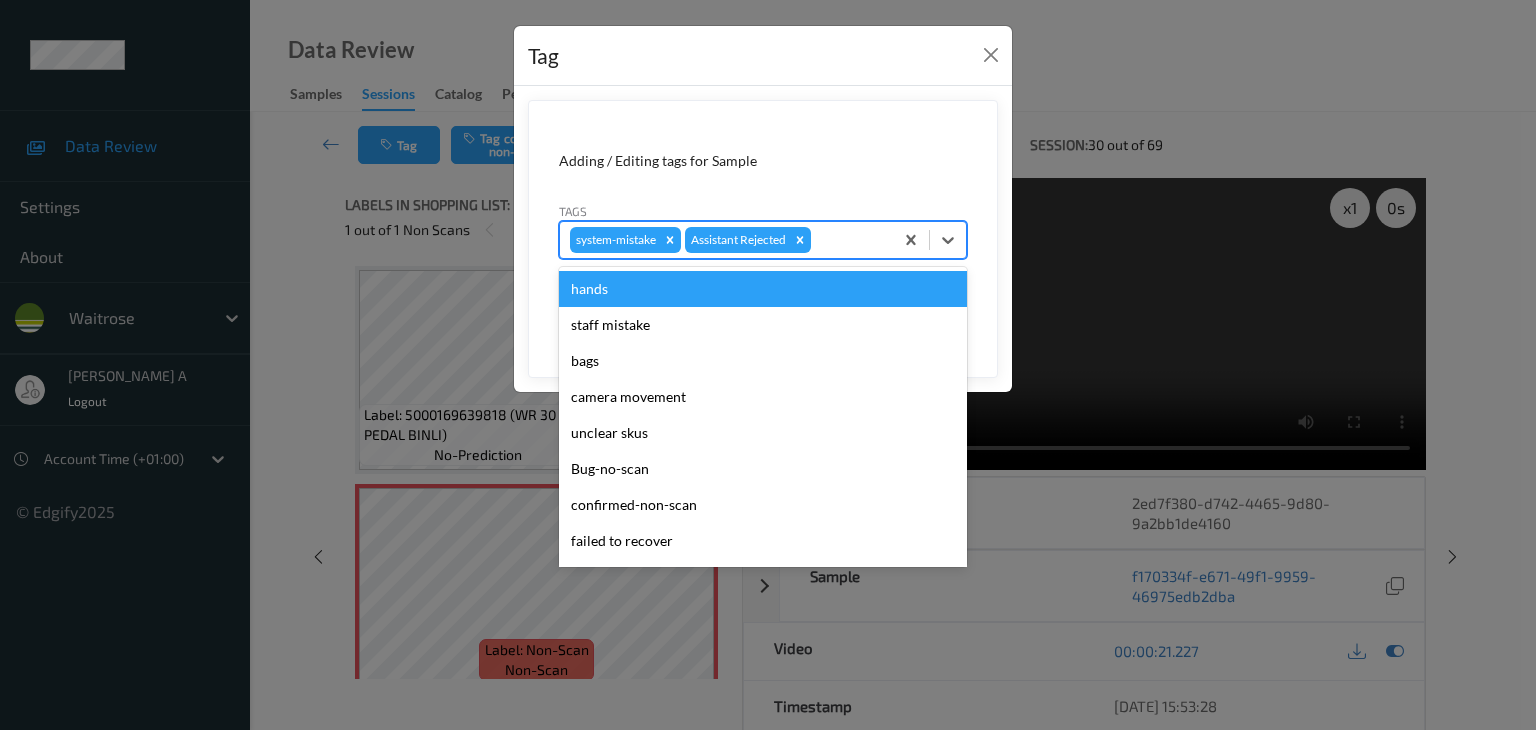 click at bounding box center (849, 240) 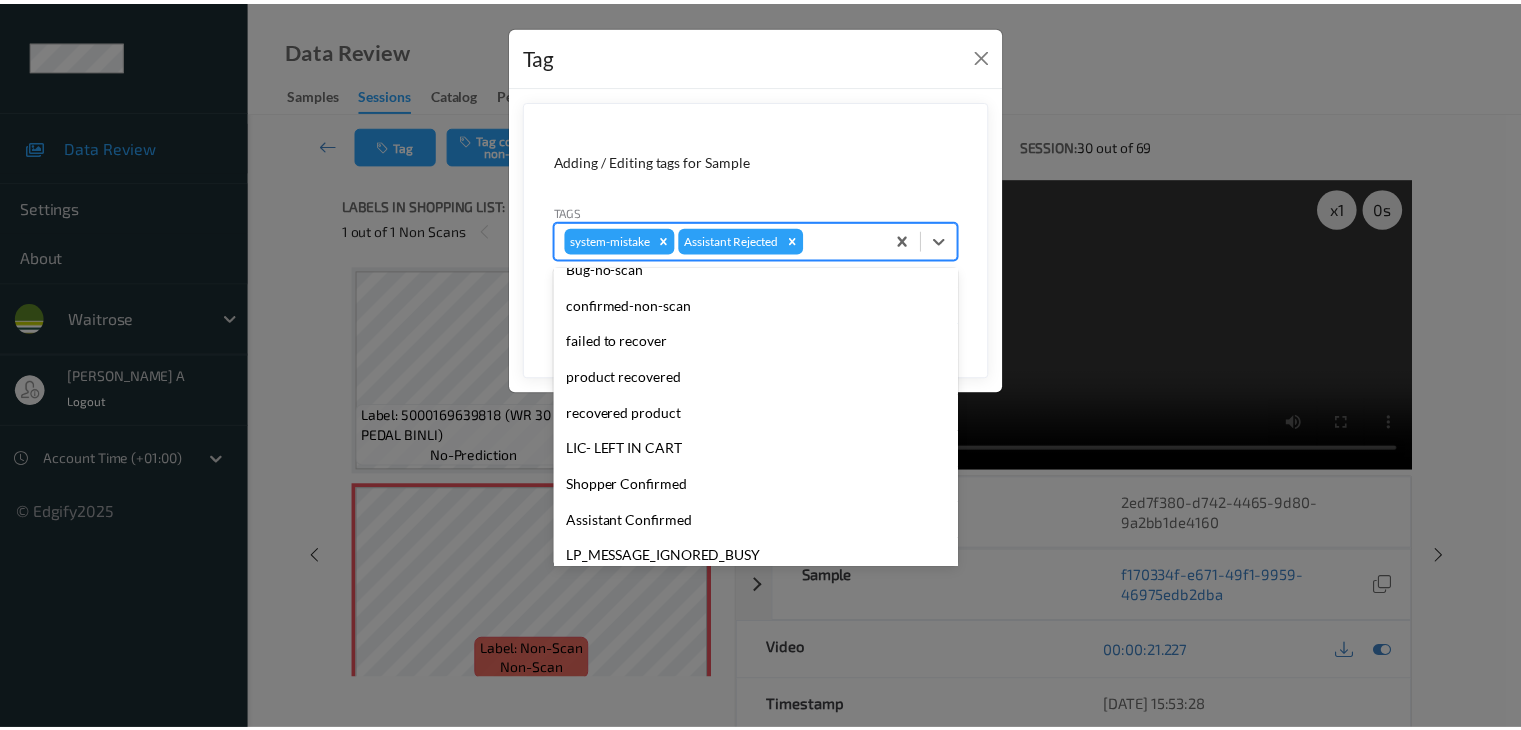 scroll, scrollTop: 320, scrollLeft: 0, axis: vertical 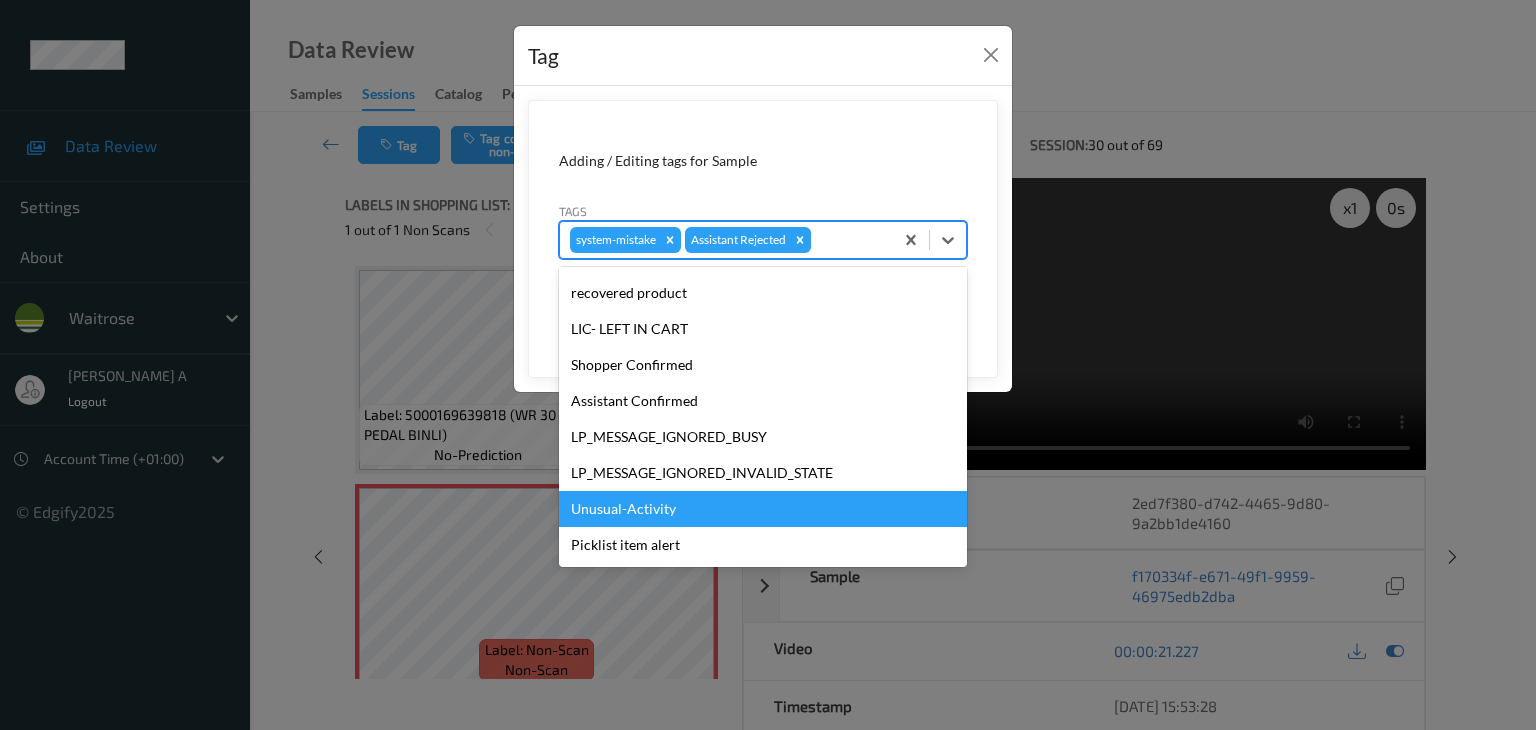 click on "Unusual-Activity" at bounding box center [763, 509] 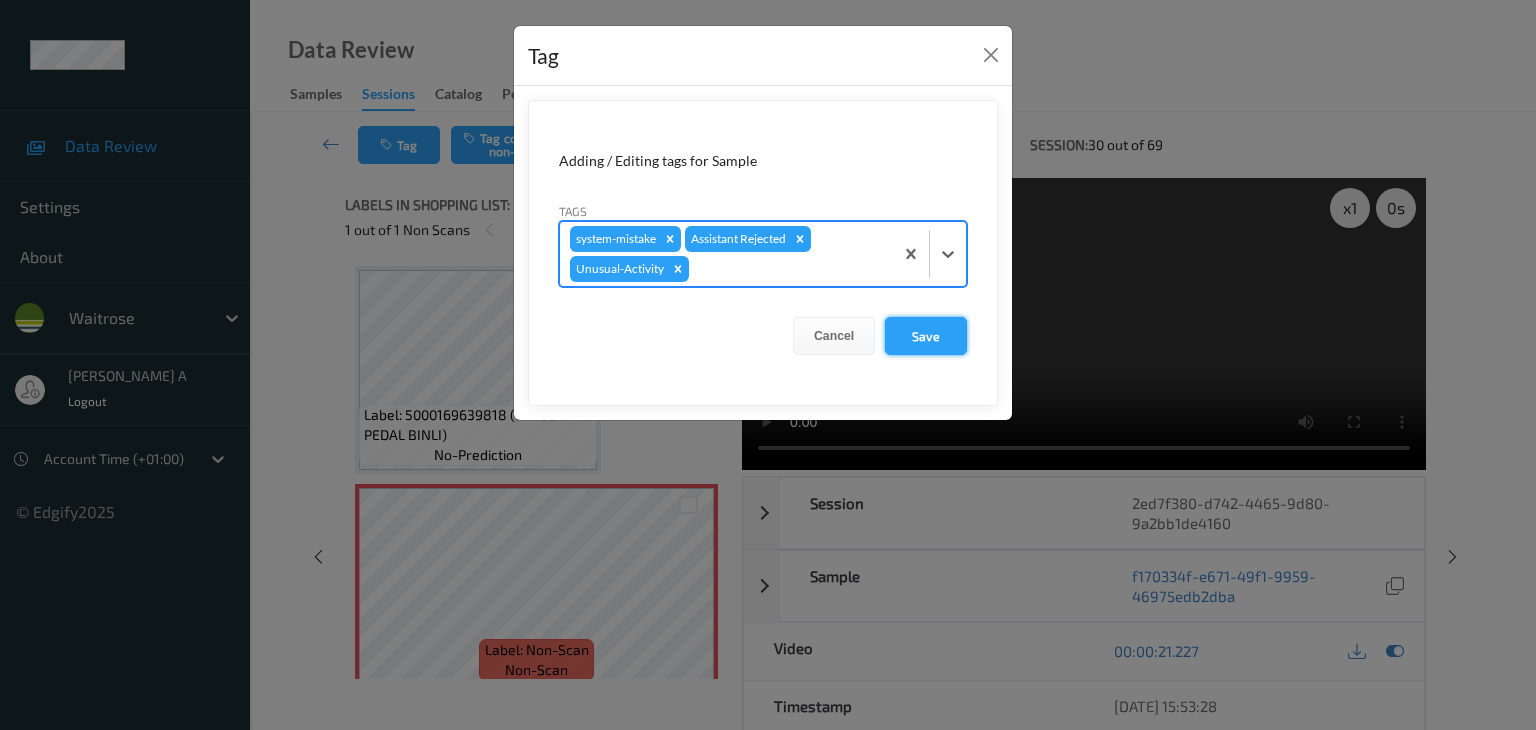 click on "Save" at bounding box center [926, 336] 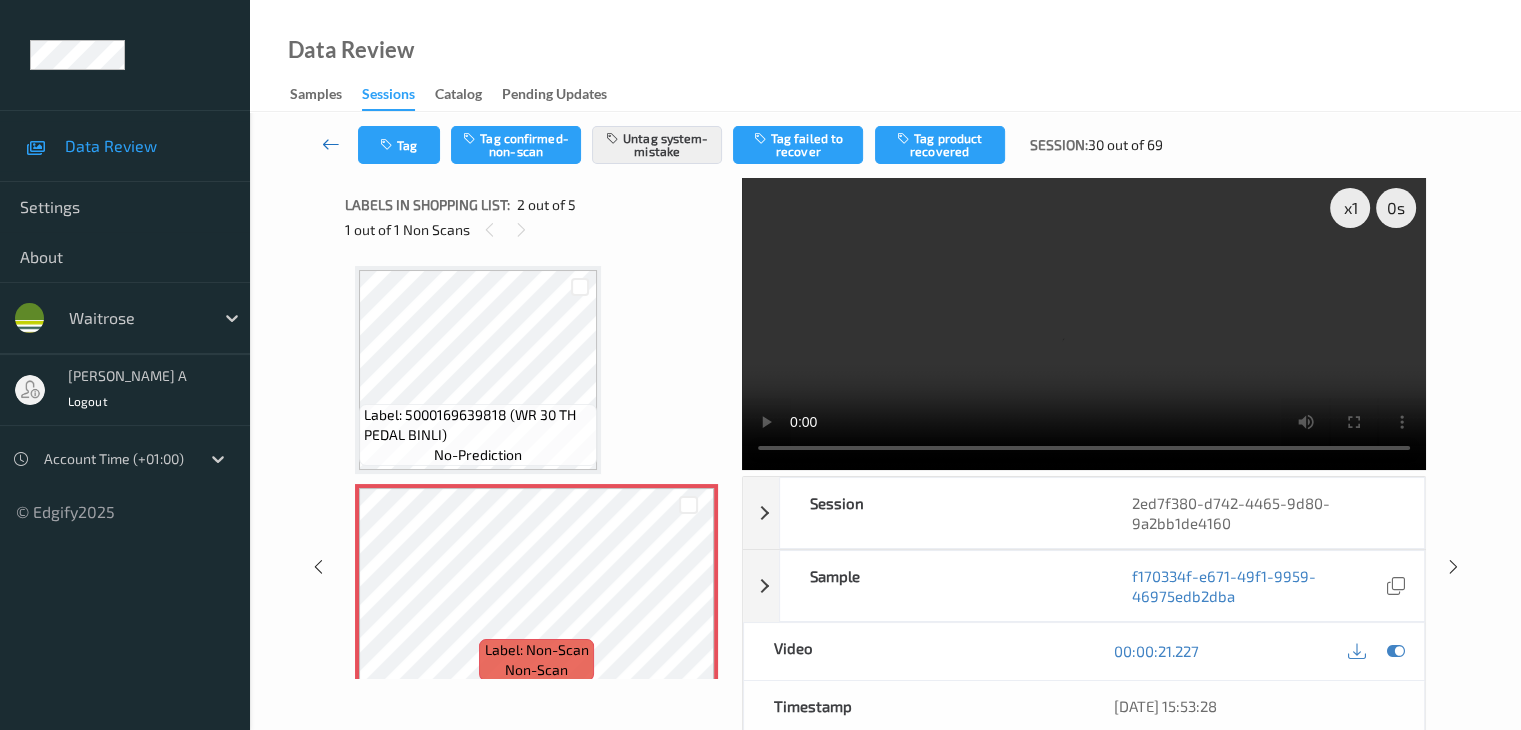 click at bounding box center (331, 144) 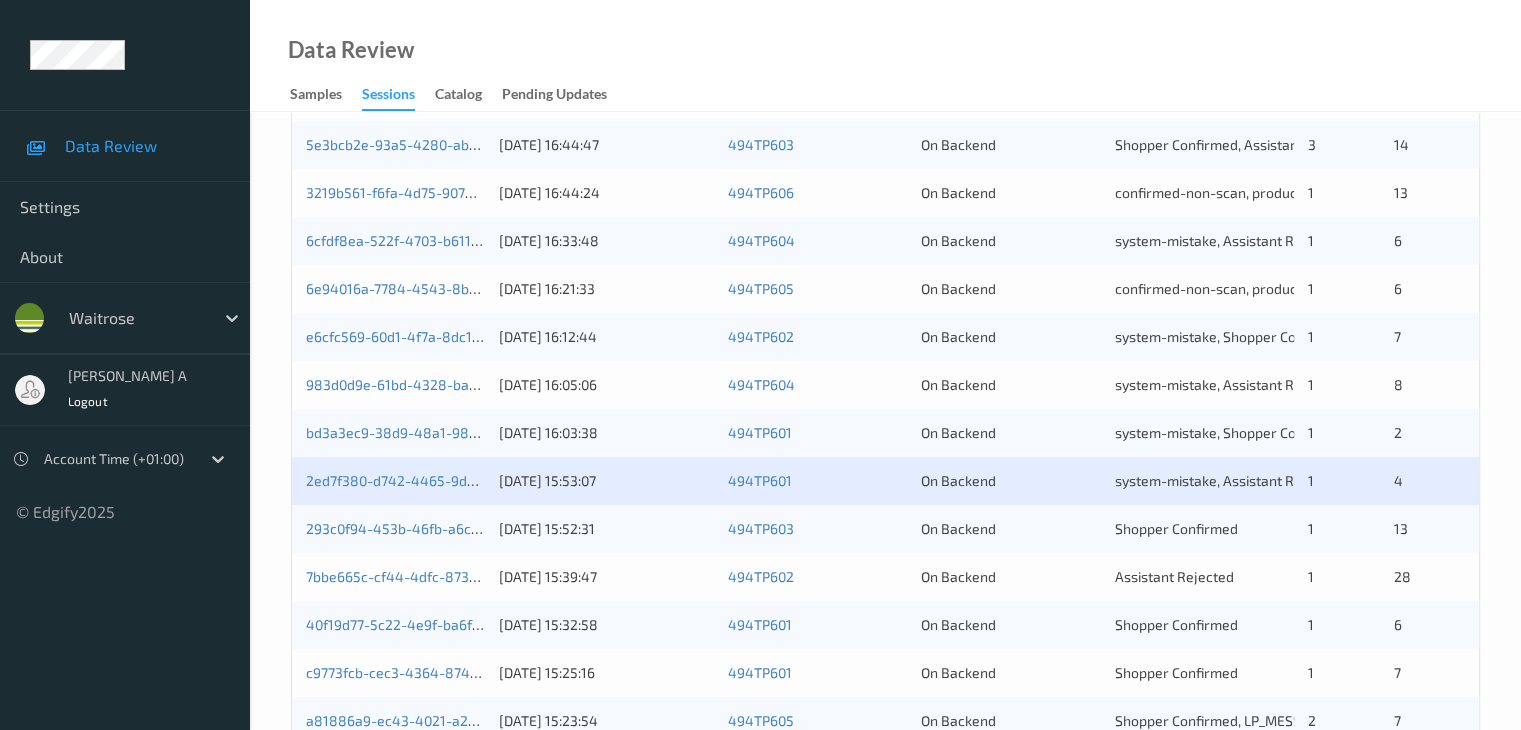 scroll, scrollTop: 600, scrollLeft: 0, axis: vertical 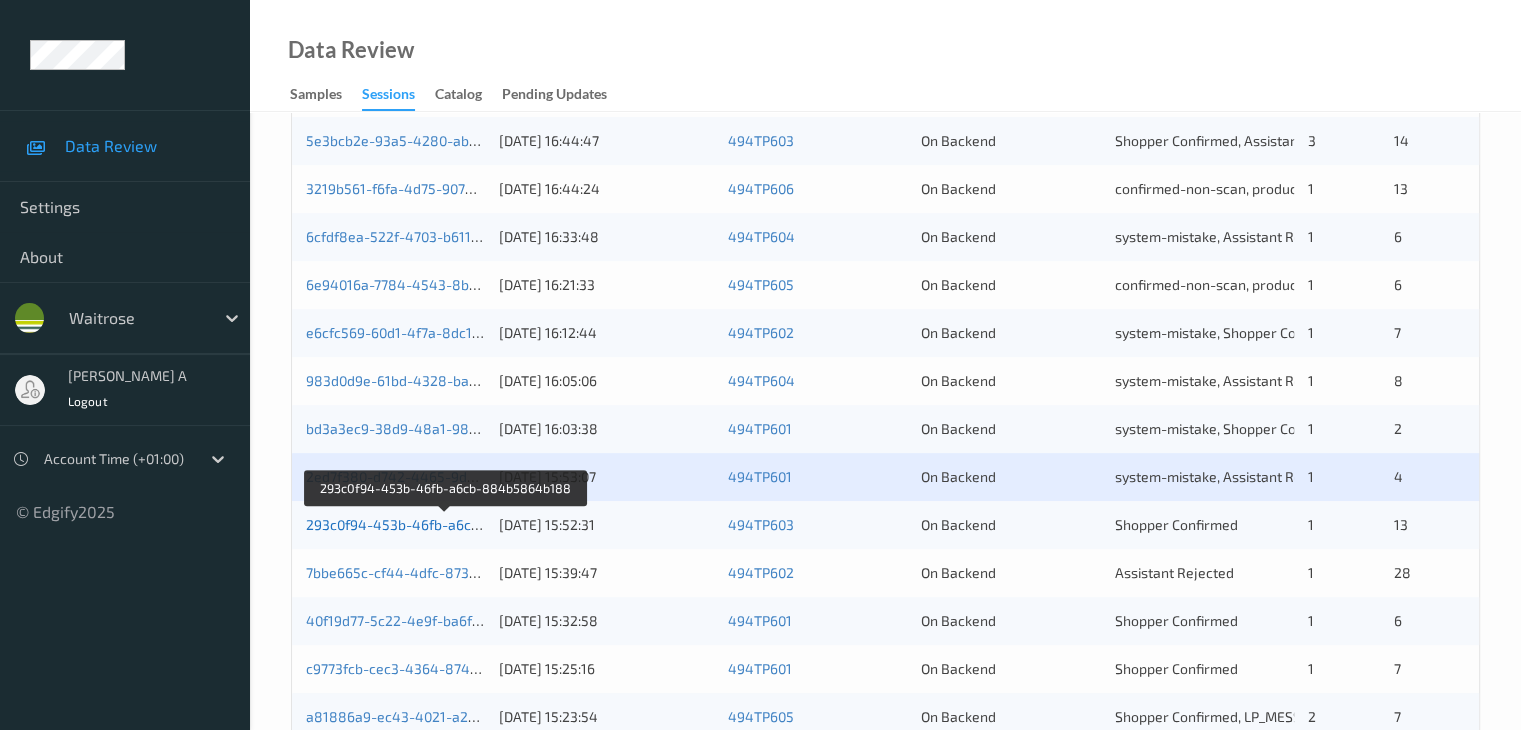 click on "293c0f94-453b-46fb-a6cb-884b5864b188" at bounding box center (446, 524) 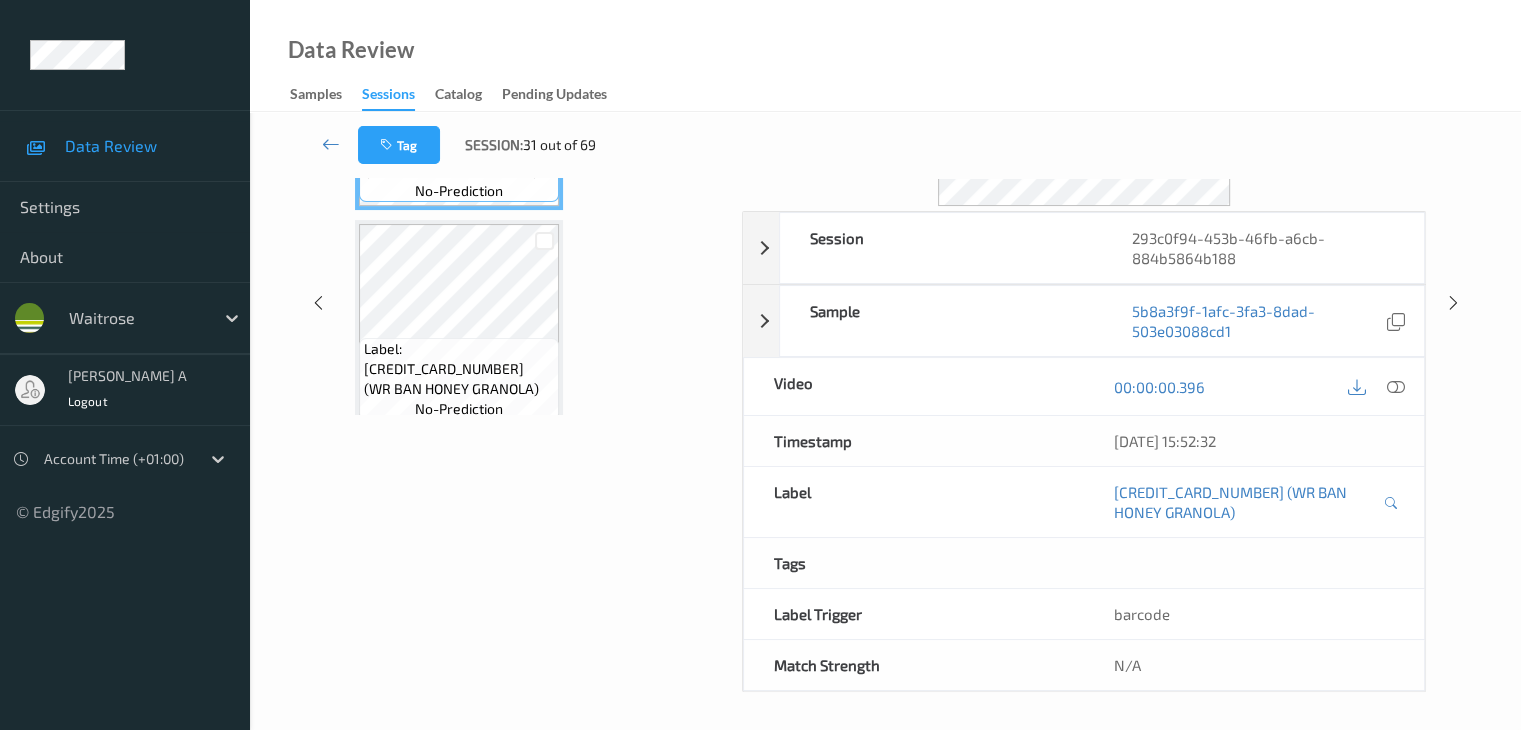 scroll, scrollTop: 0, scrollLeft: 0, axis: both 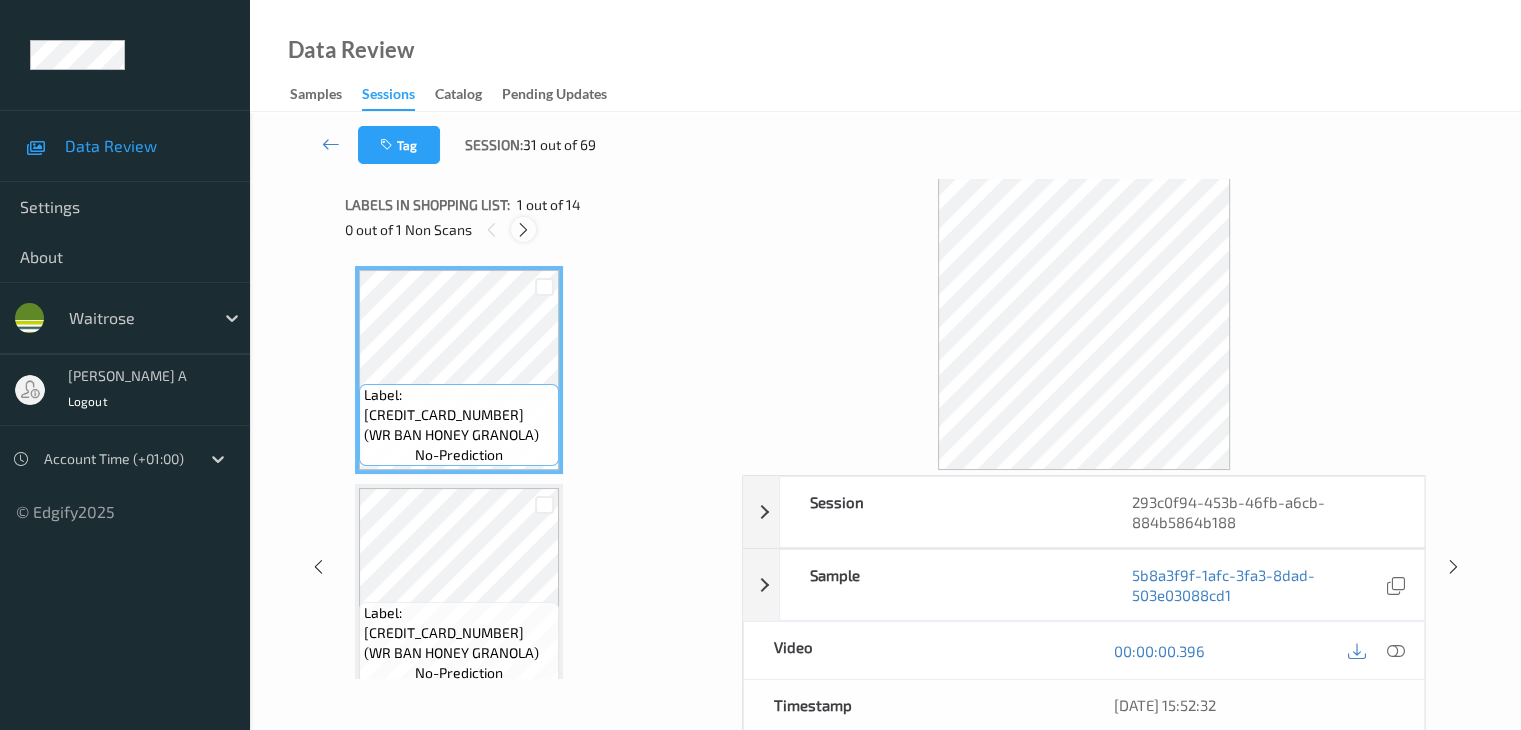click at bounding box center (523, 230) 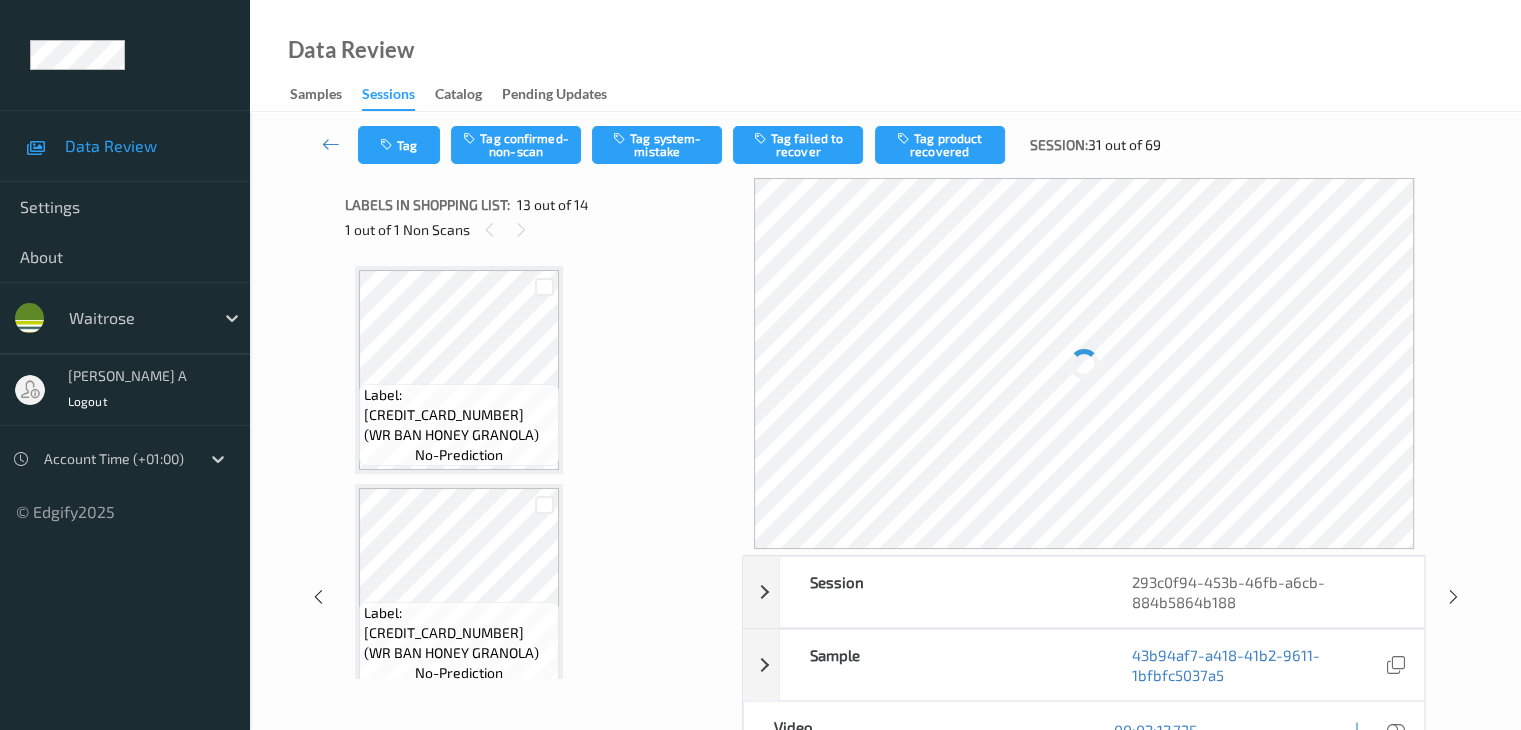 scroll, scrollTop: 2408, scrollLeft: 0, axis: vertical 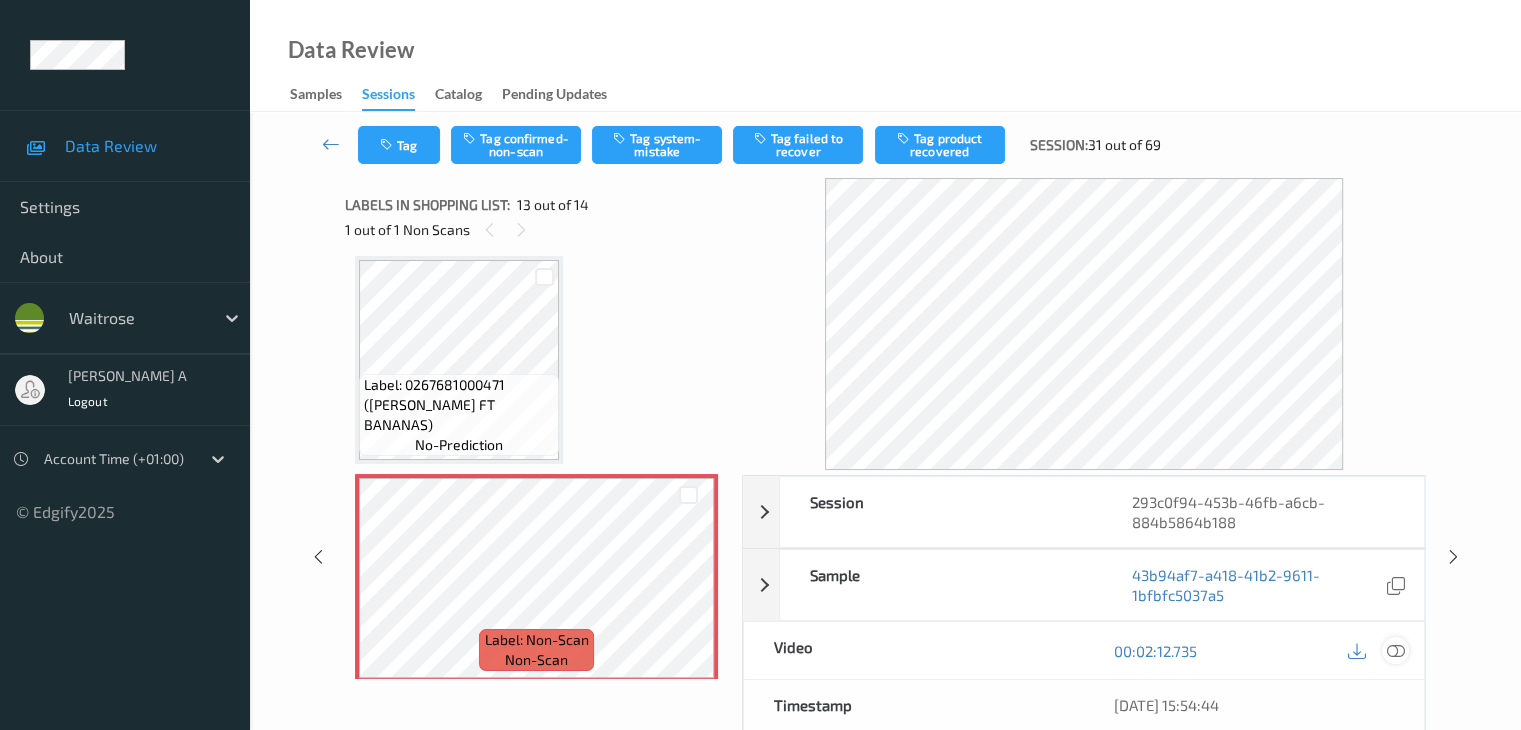 click at bounding box center [1395, 651] 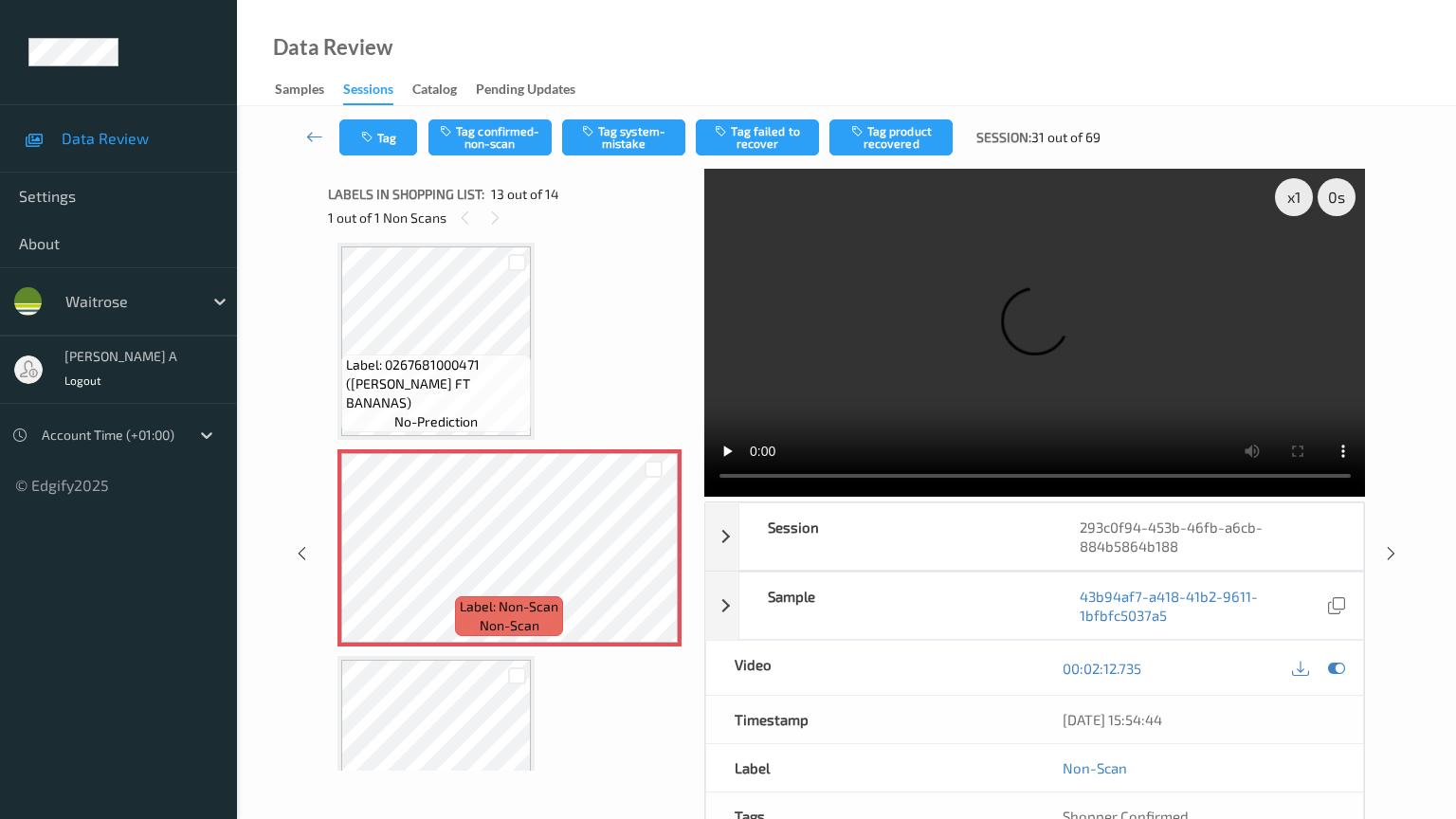 type 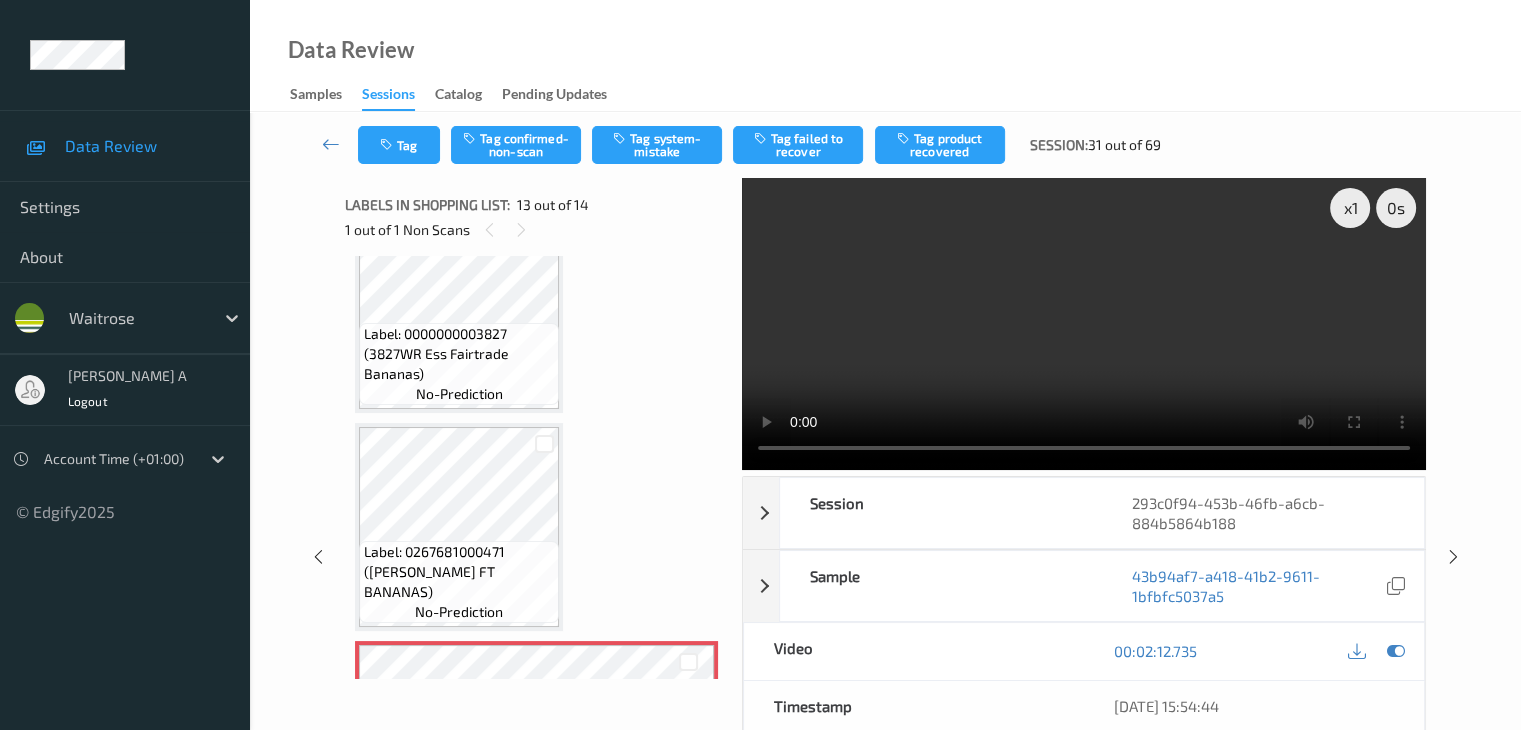 scroll, scrollTop: 2208, scrollLeft: 0, axis: vertical 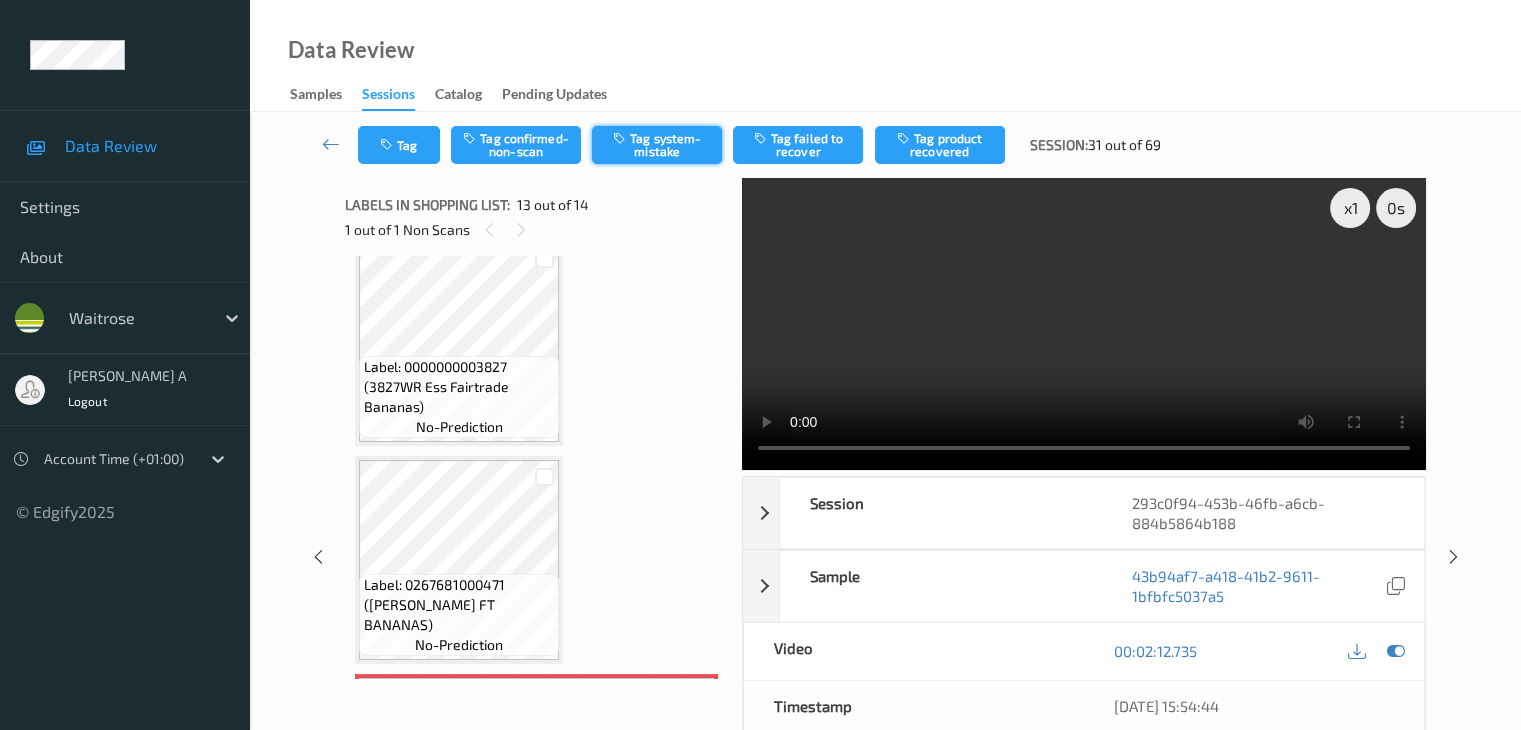 click on "Tag   system-mistake" at bounding box center [657, 145] 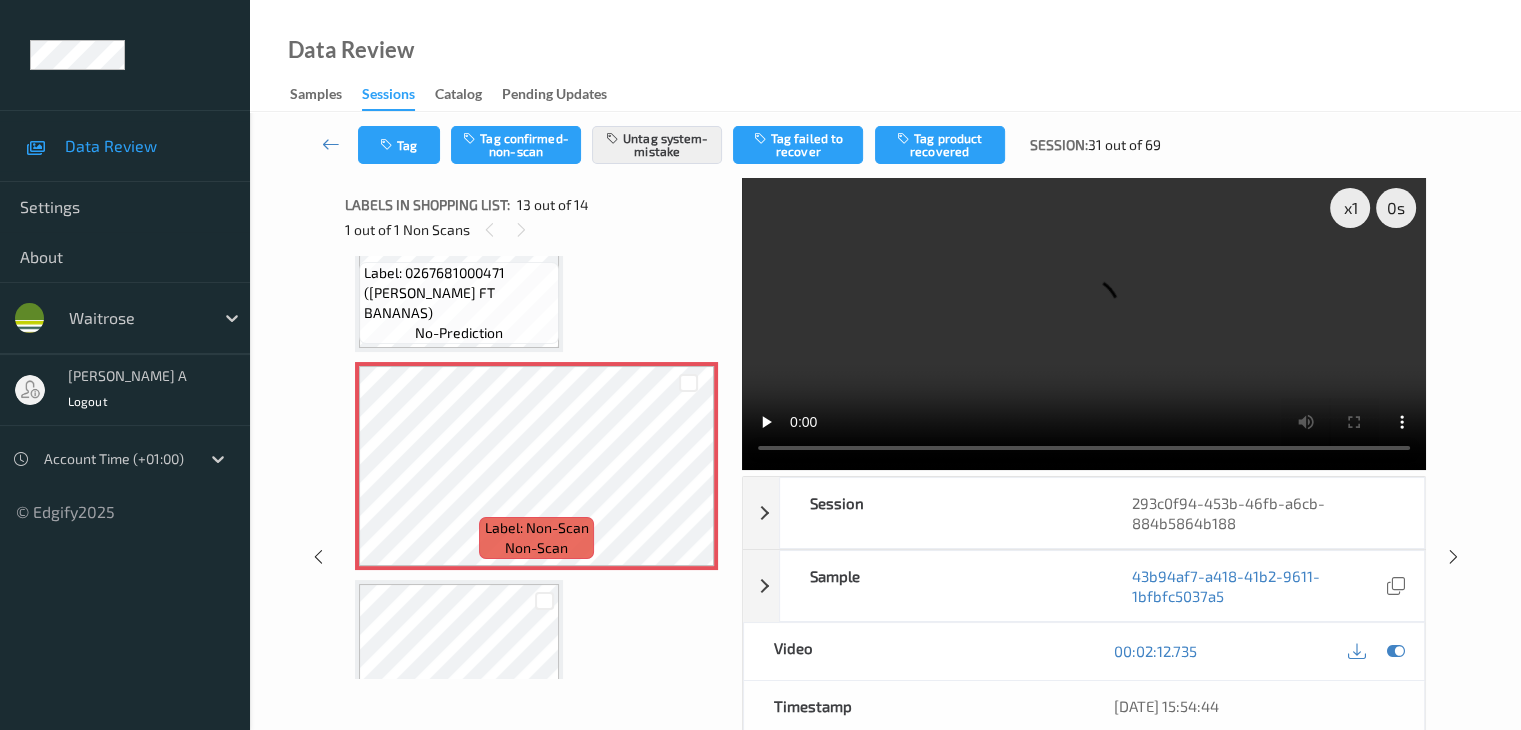 scroll, scrollTop: 2639, scrollLeft: 0, axis: vertical 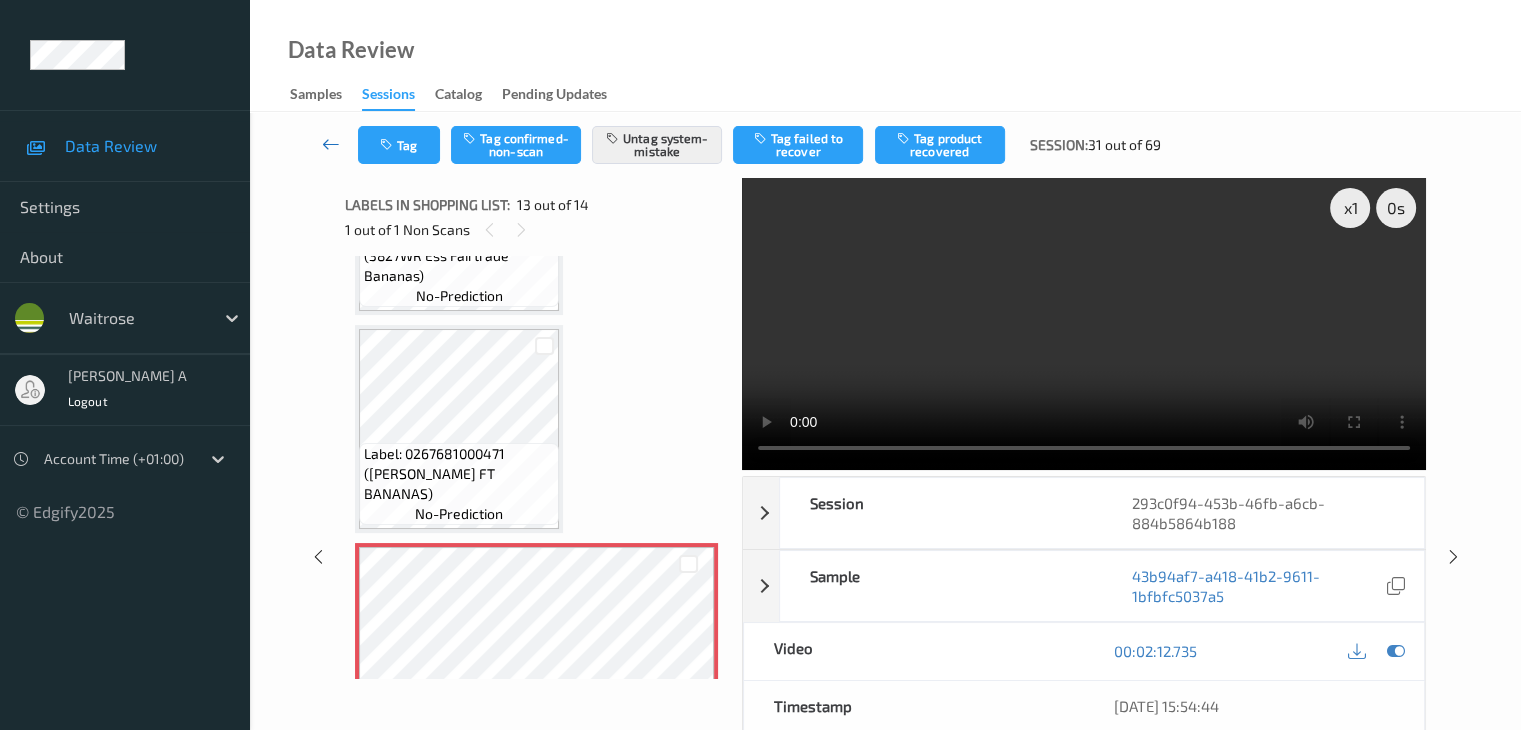 click at bounding box center [331, 144] 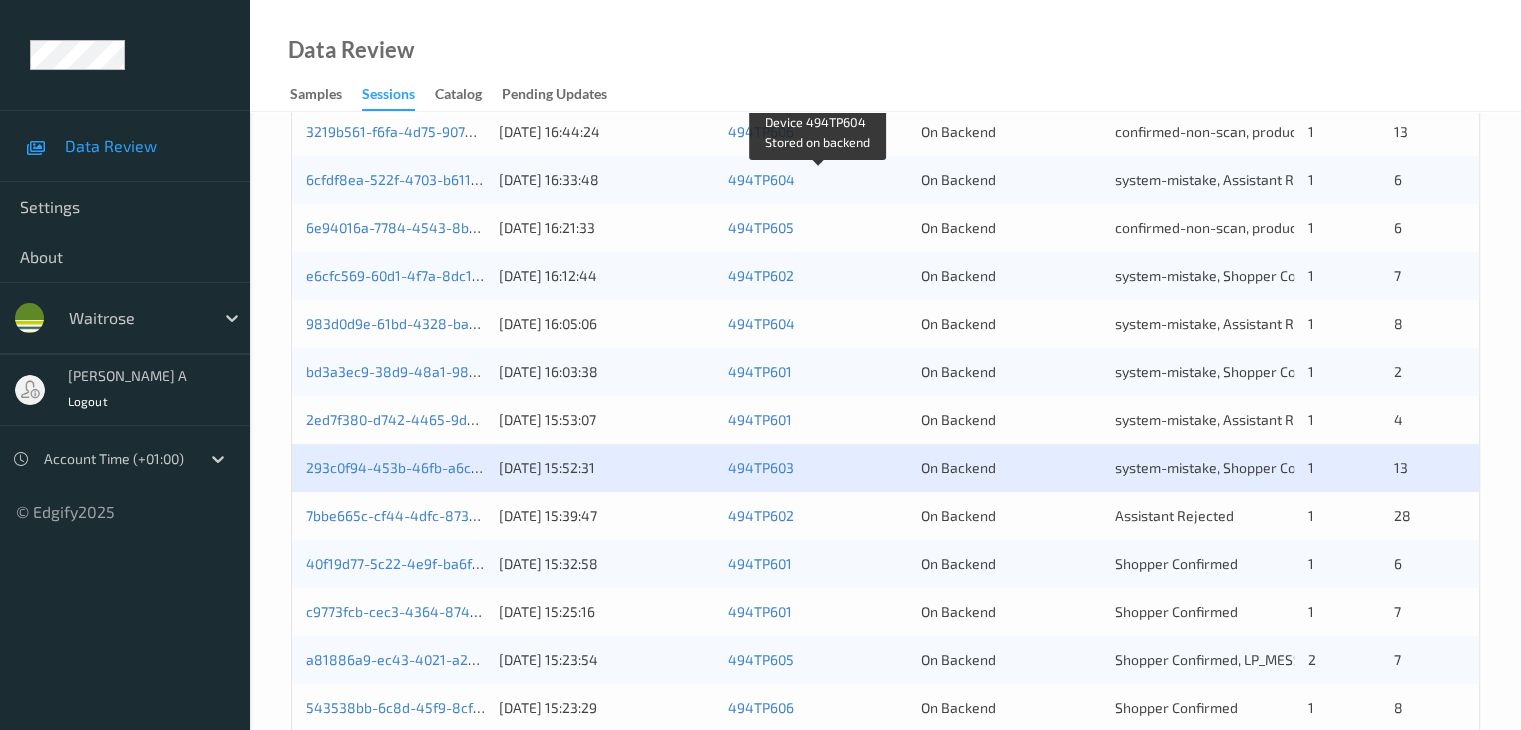 scroll, scrollTop: 700, scrollLeft: 0, axis: vertical 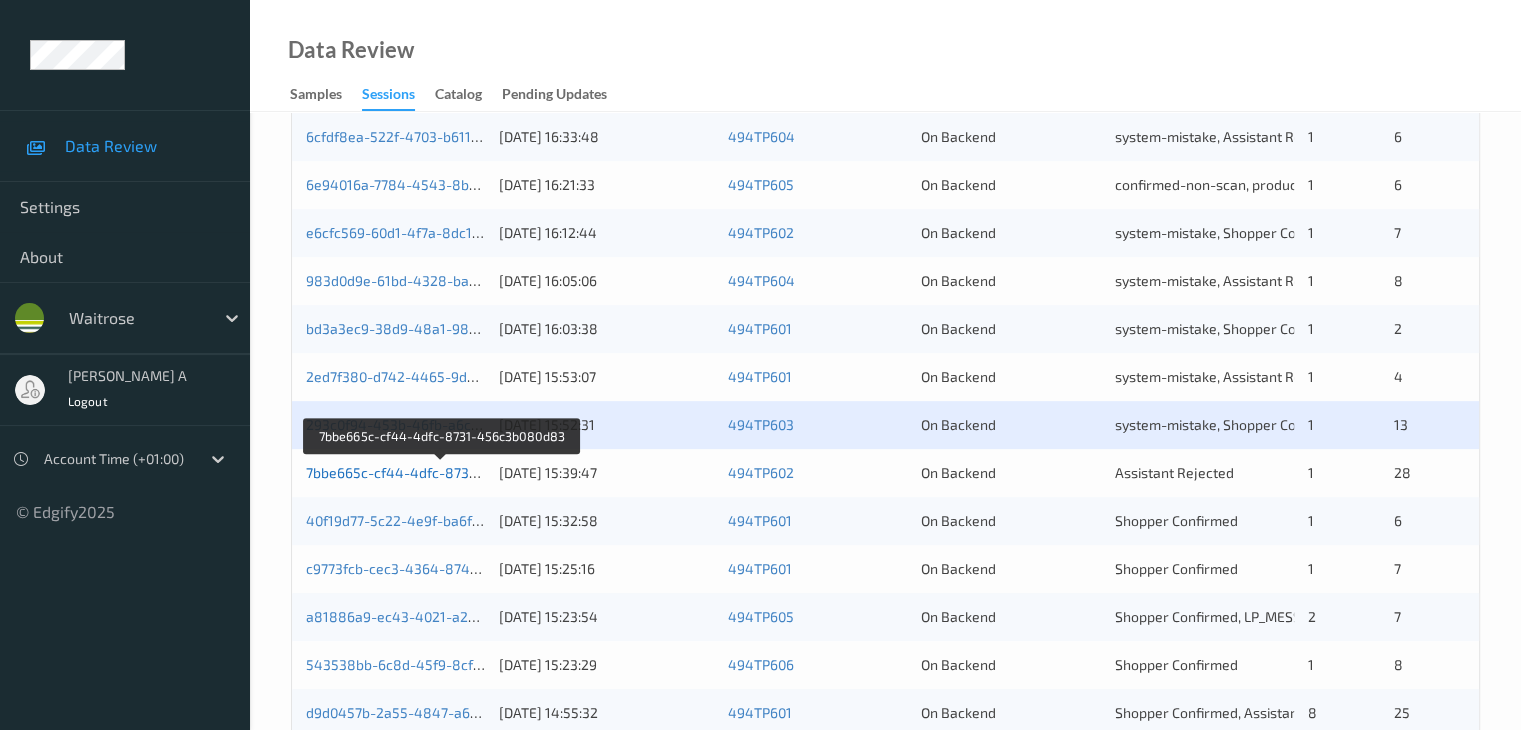 click on "7bbe665c-cf44-4dfc-8731-456c3b080d83" at bounding box center (442, 472) 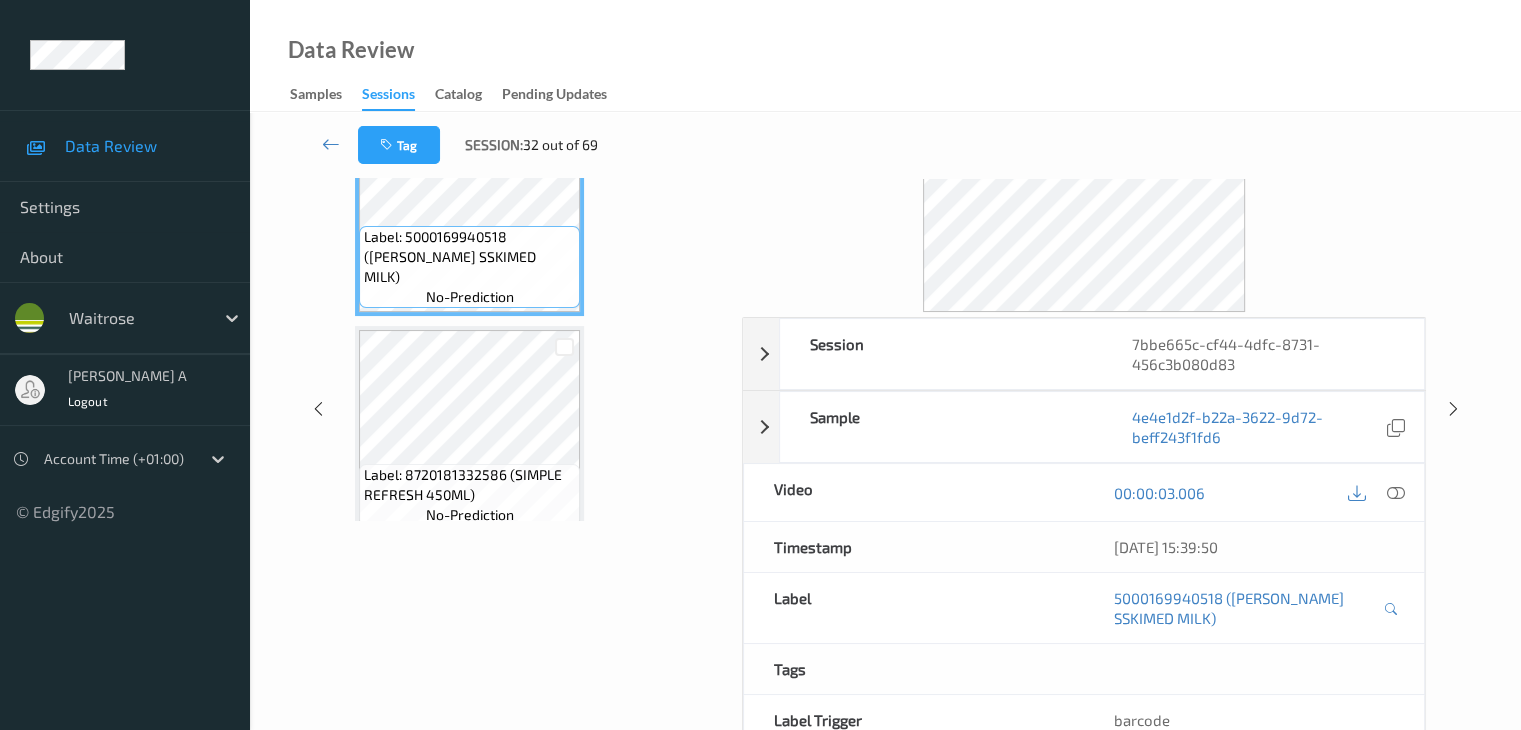 scroll, scrollTop: 0, scrollLeft: 0, axis: both 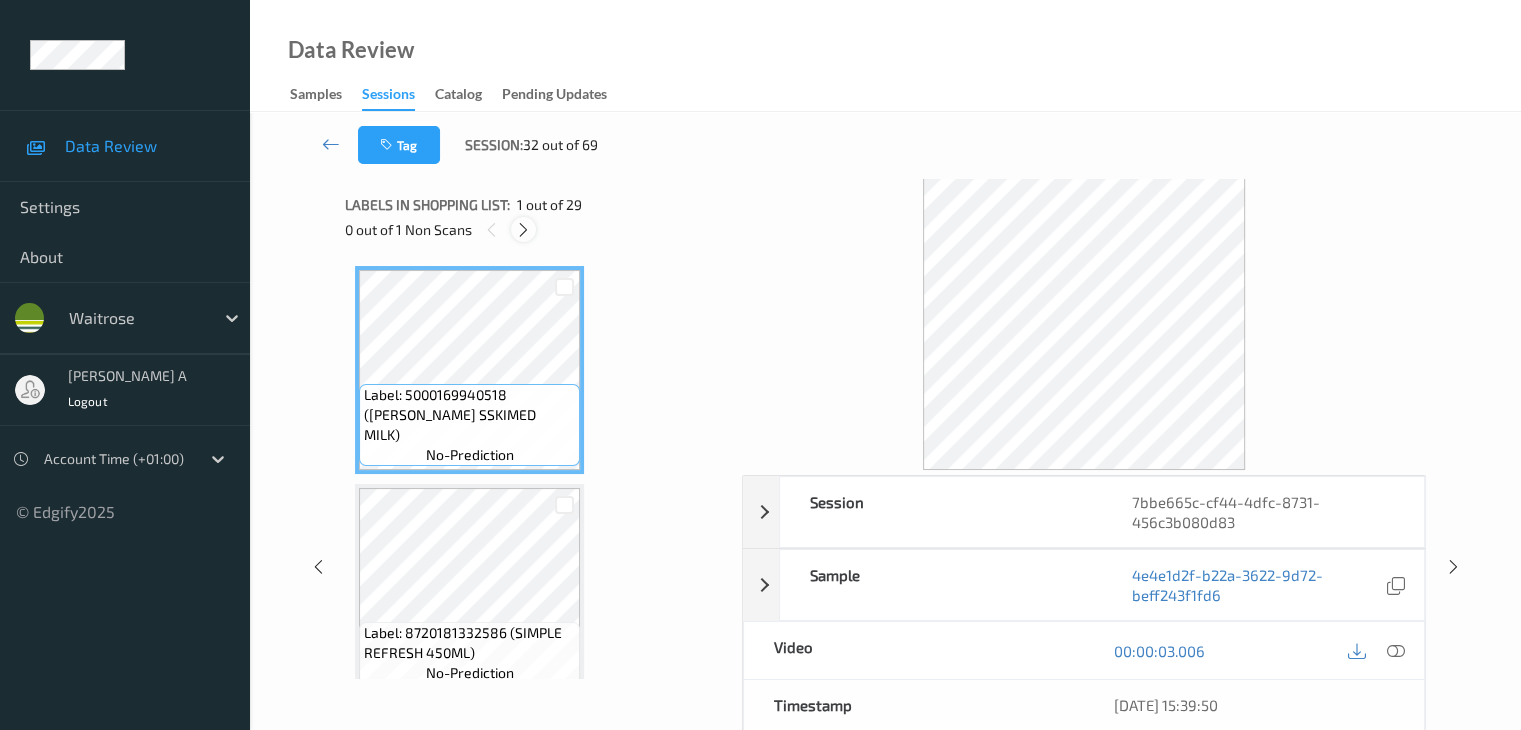 click at bounding box center [523, 230] 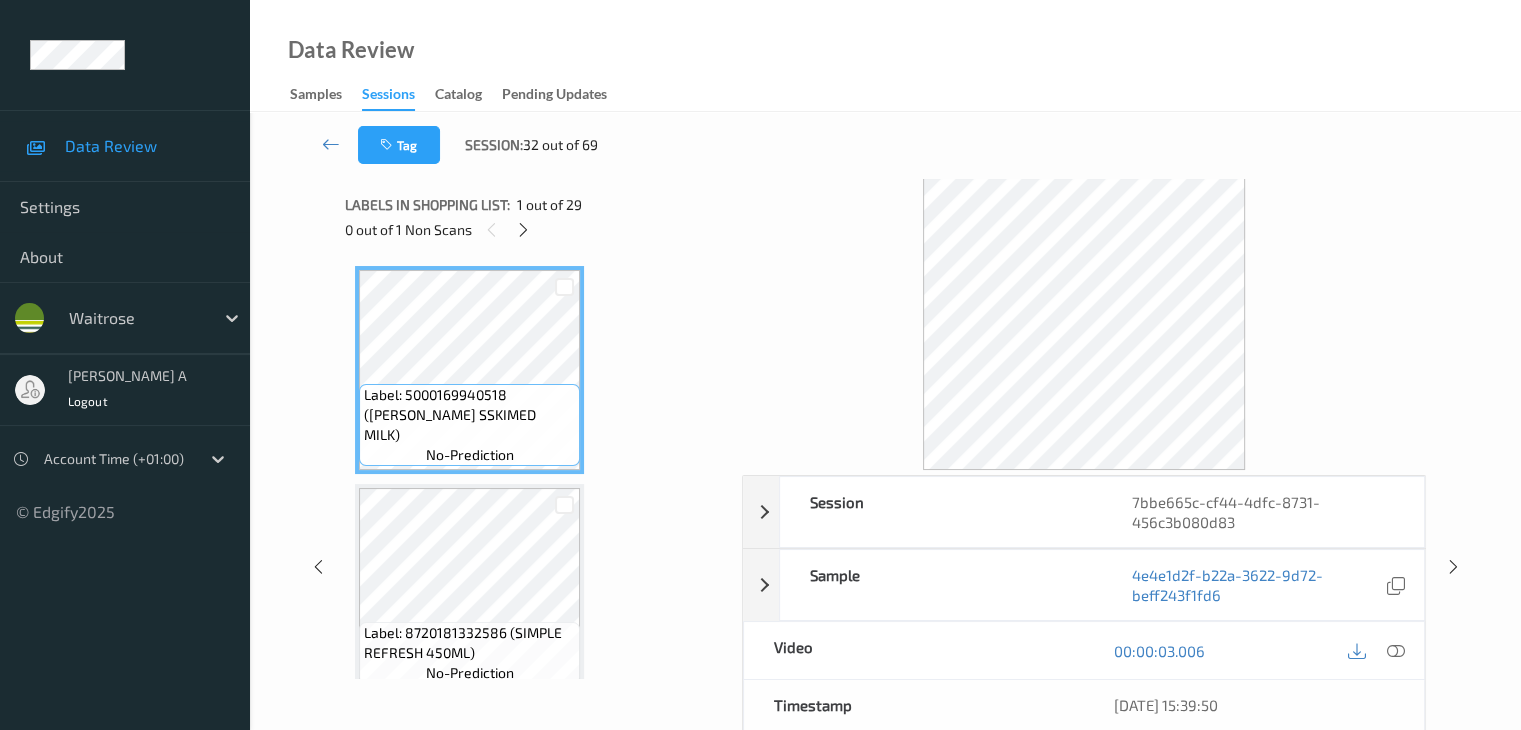 scroll, scrollTop: 2844, scrollLeft: 0, axis: vertical 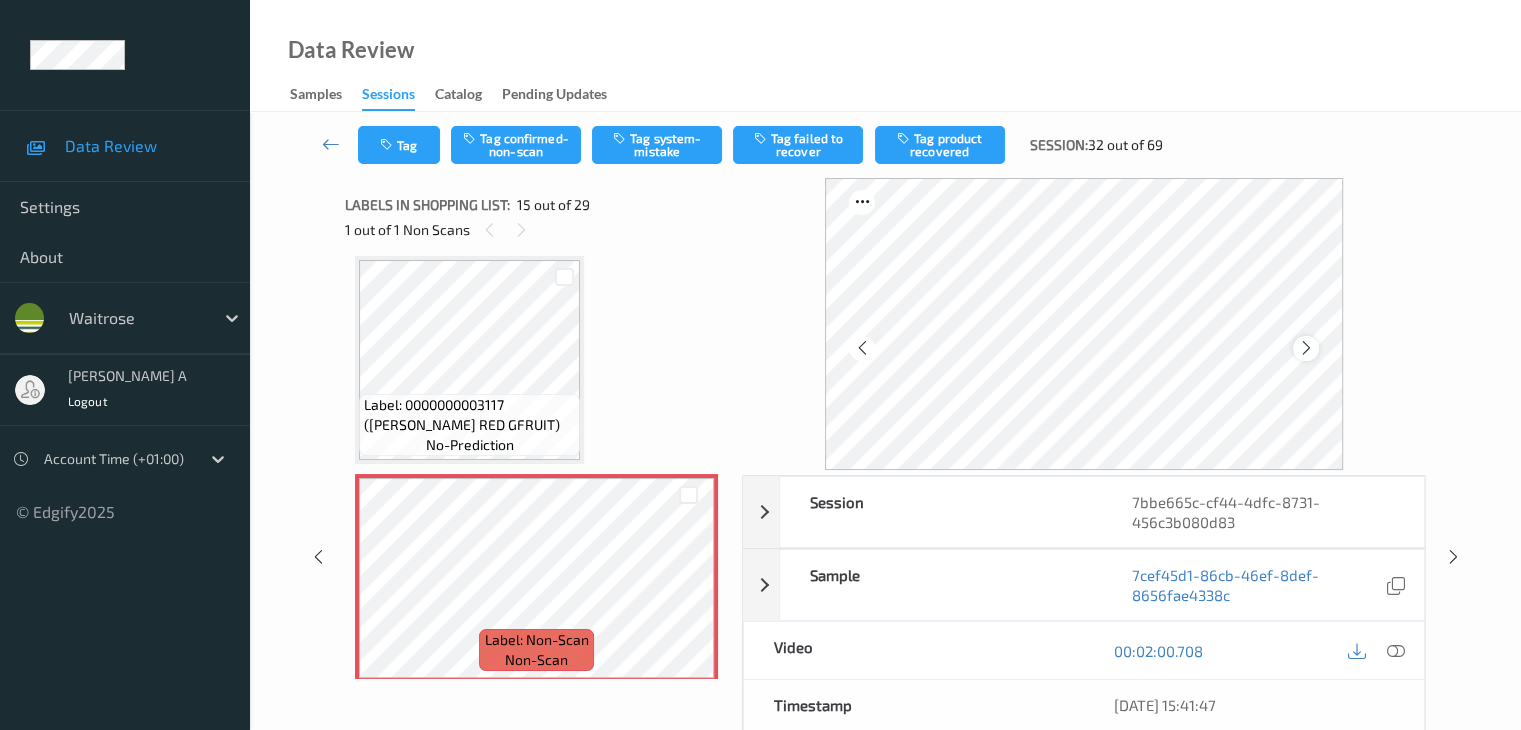 click at bounding box center (1306, 348) 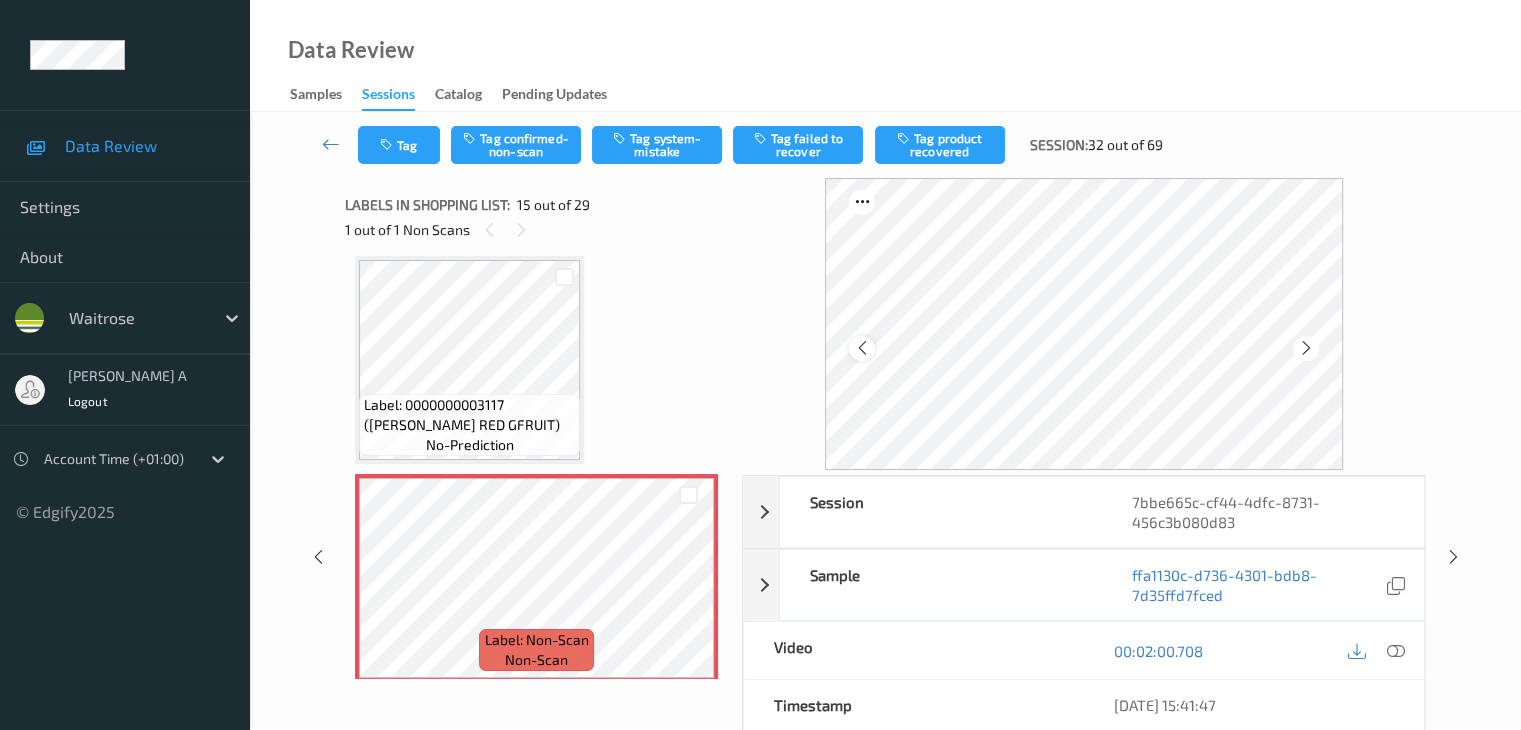 click at bounding box center [861, 348] 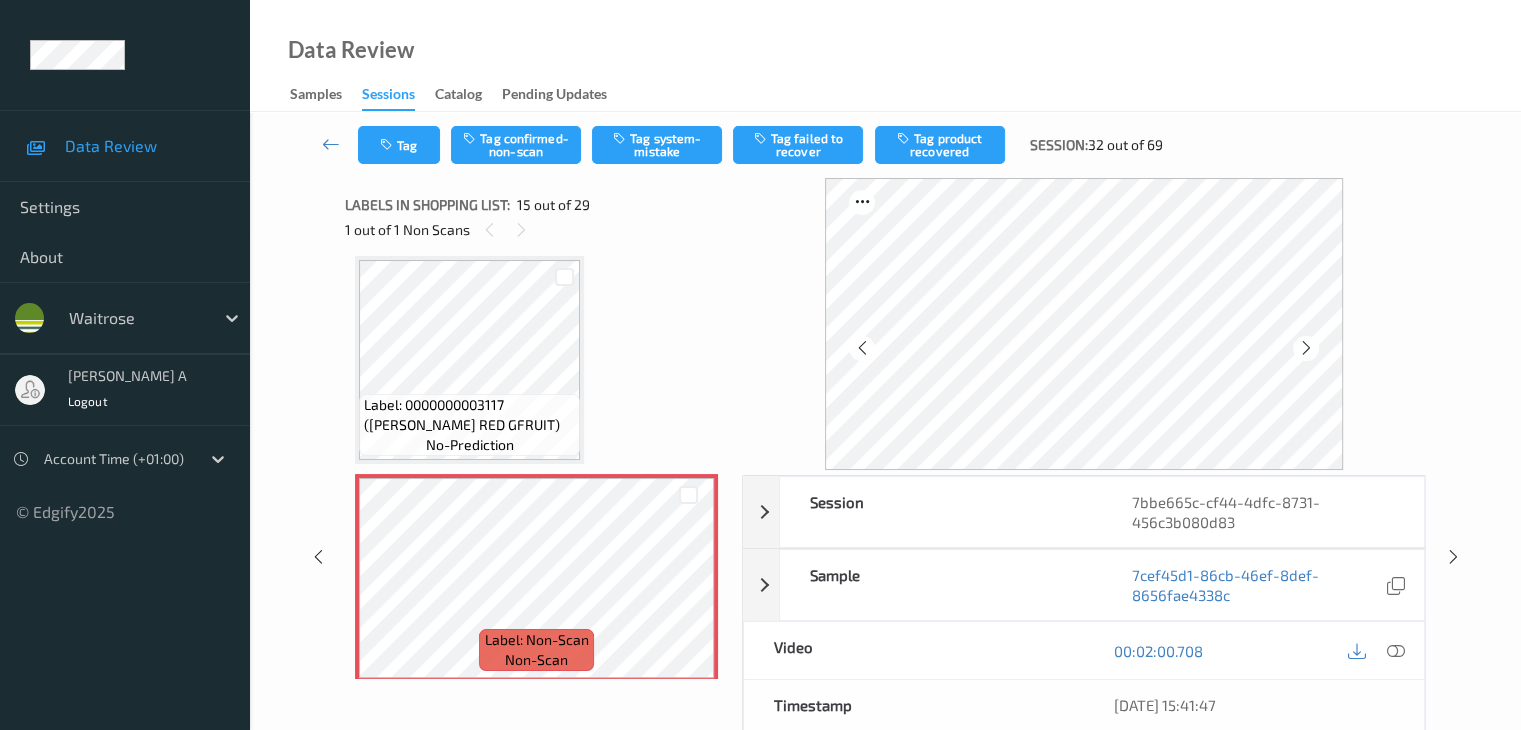 click at bounding box center [861, 348] 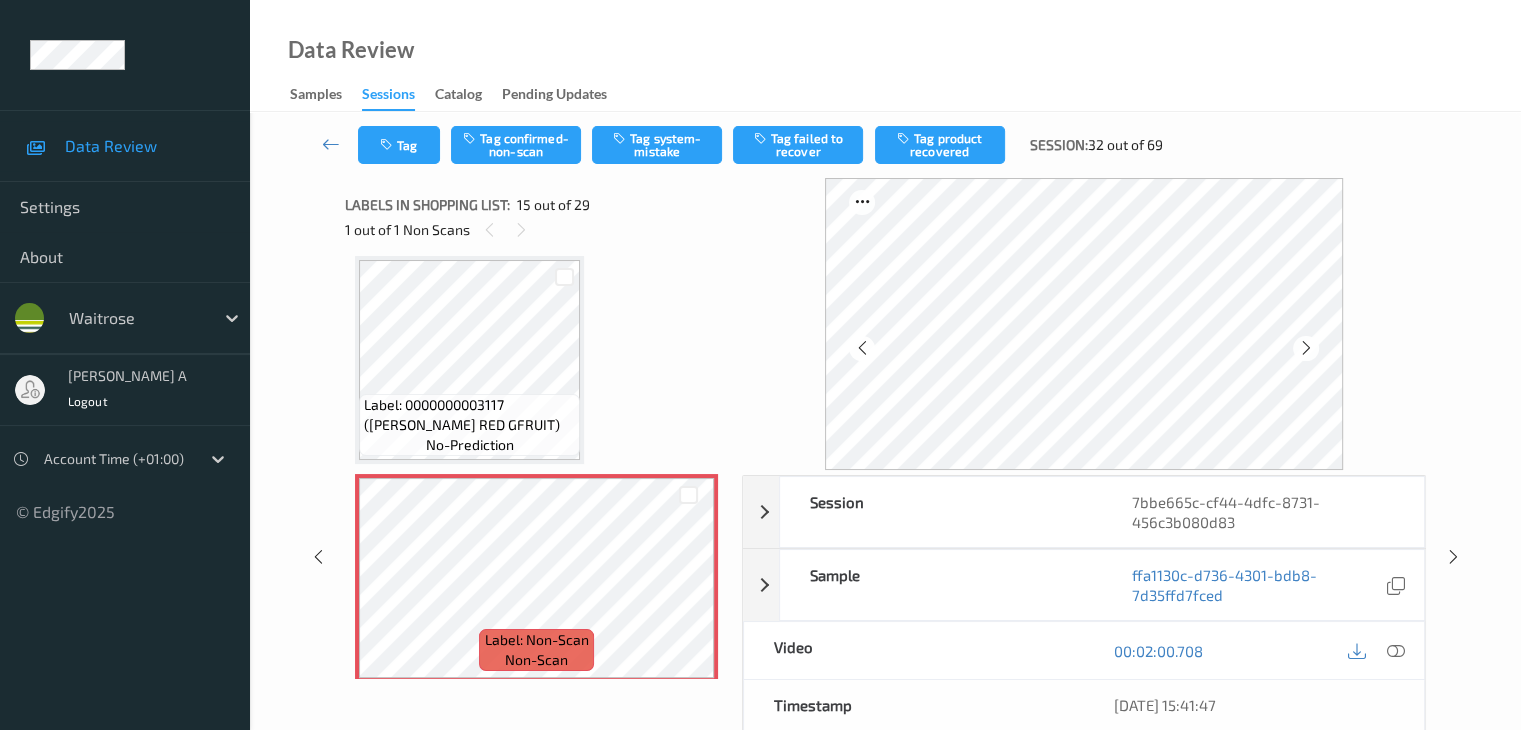 click at bounding box center [861, 348] 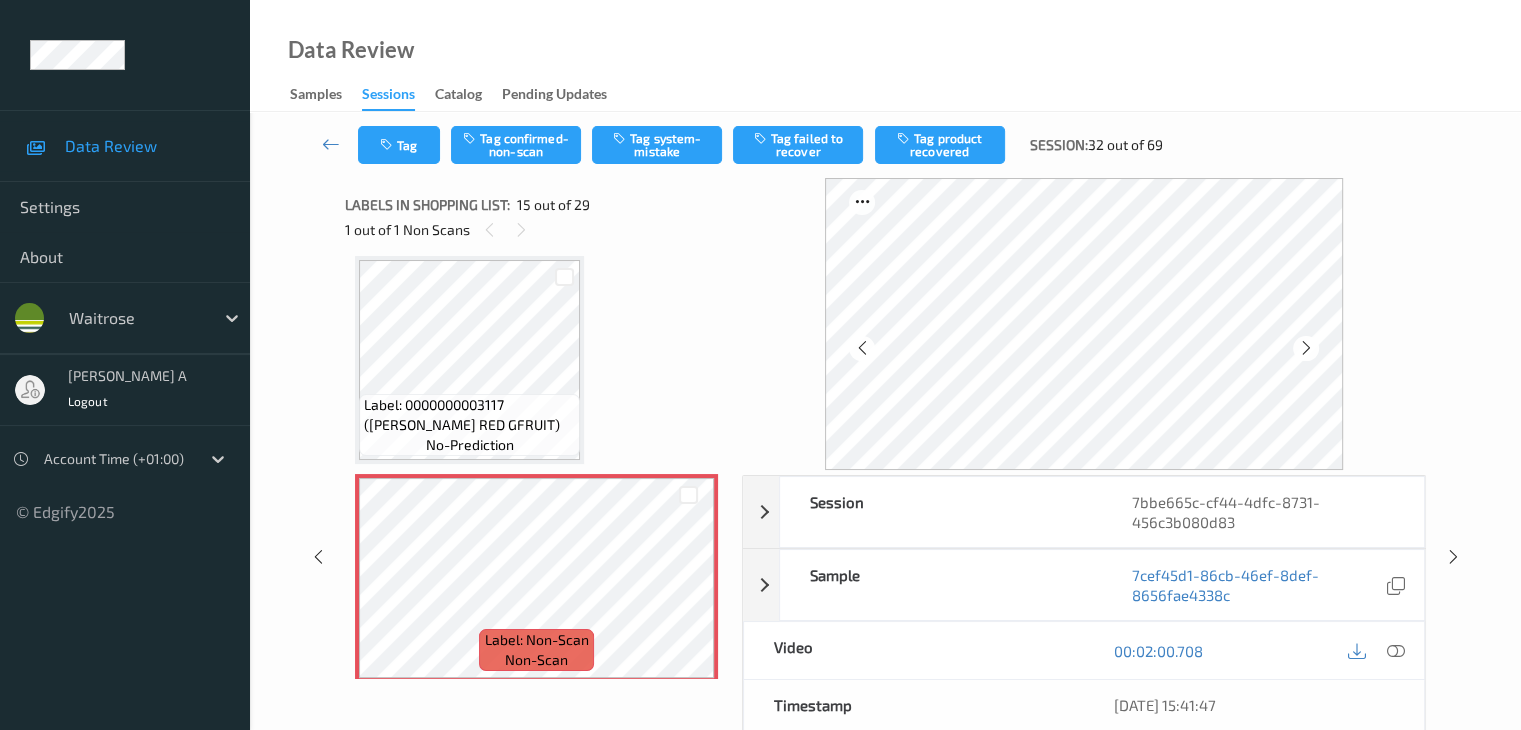 click at bounding box center (861, 348) 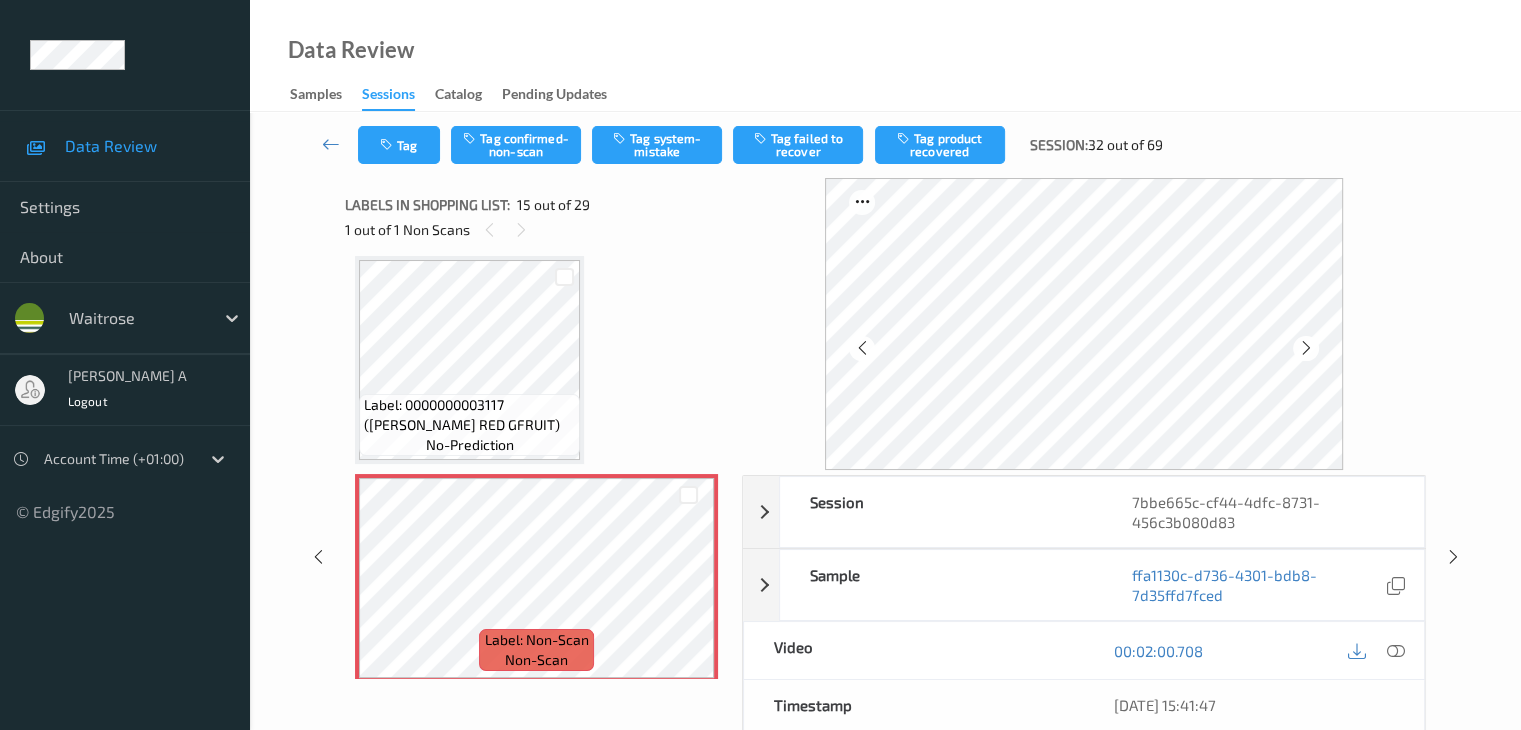 click at bounding box center [861, 348] 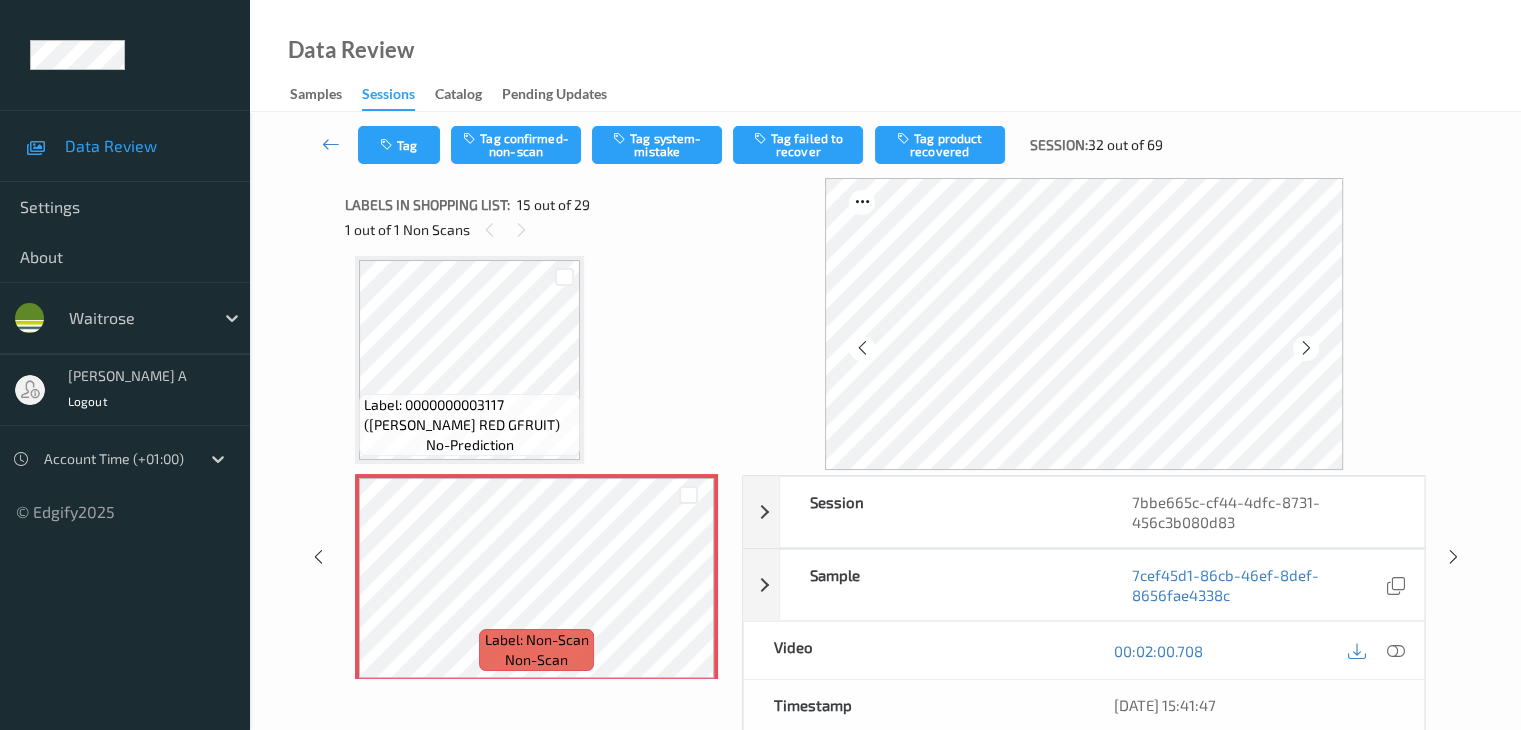 click at bounding box center [861, 348] 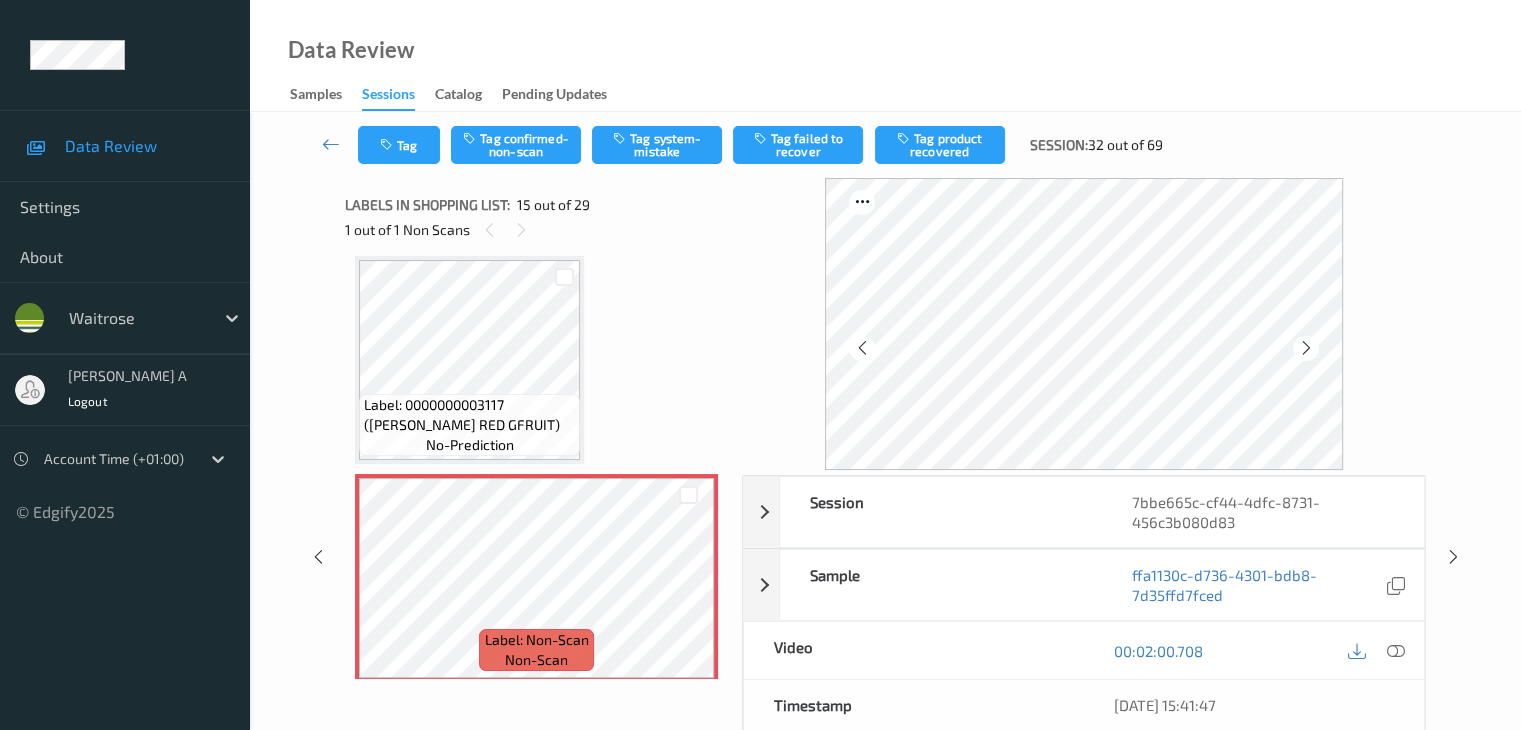 click at bounding box center (861, 348) 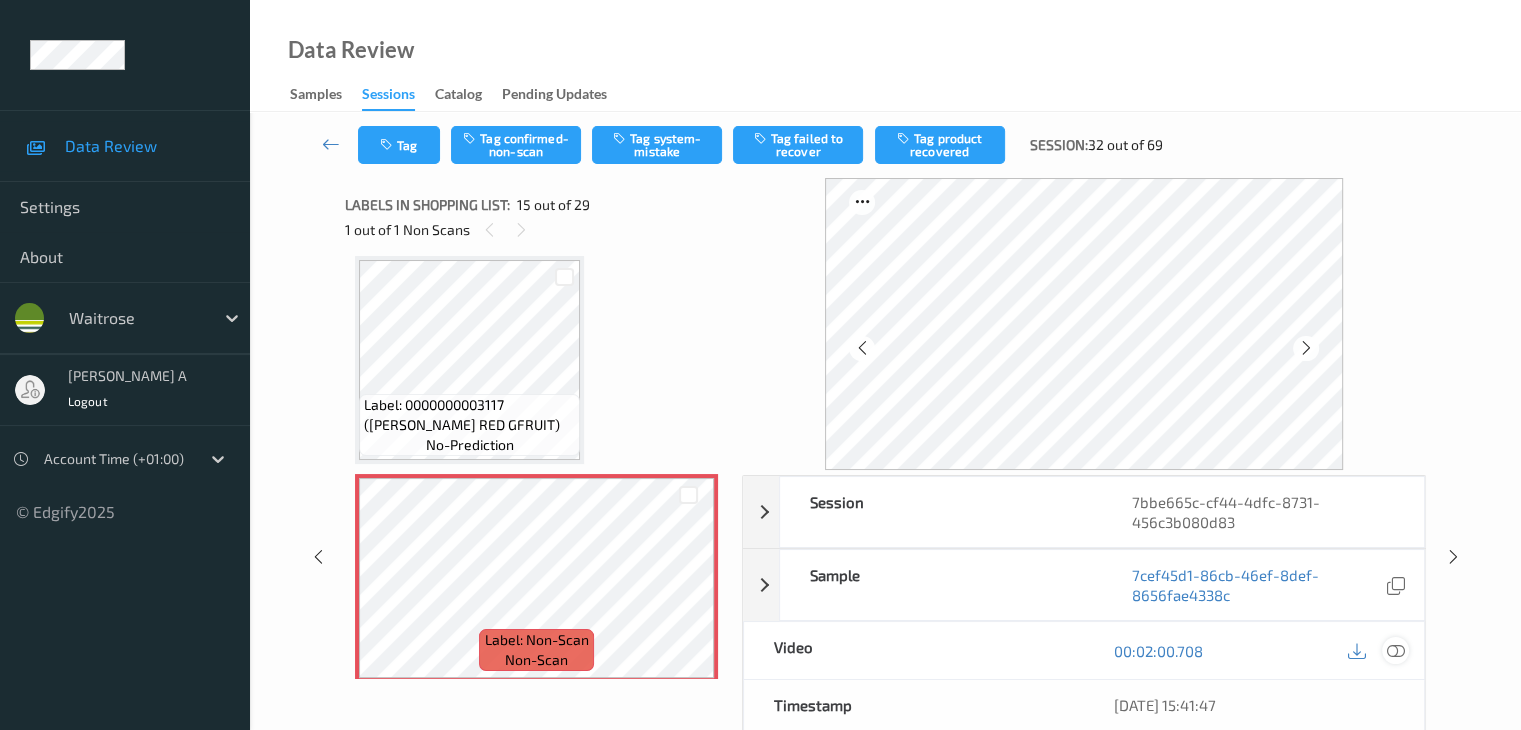 click at bounding box center [1395, 651] 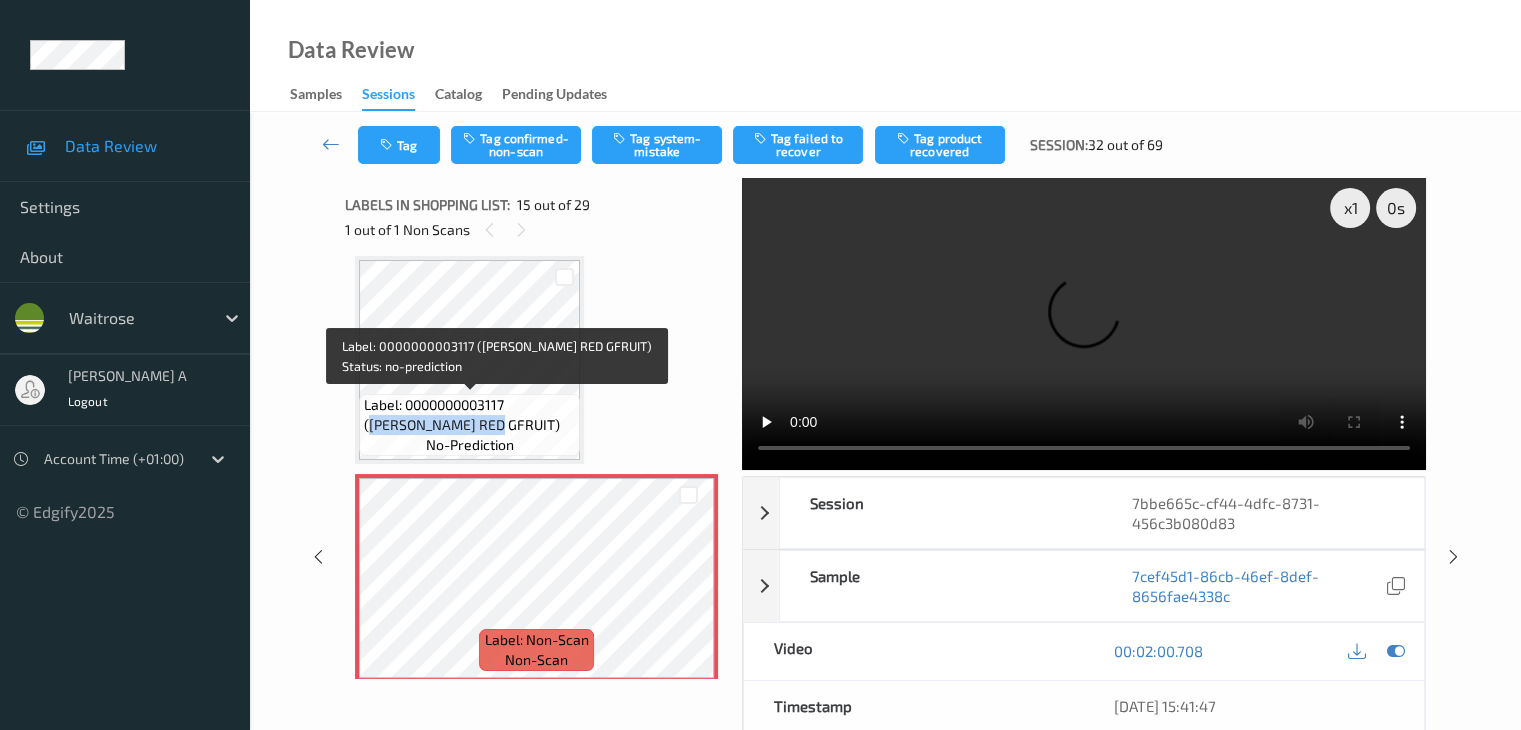 drag, startPoint x: 516, startPoint y: 408, endPoint x: 436, endPoint y: 424, distance: 81.58431 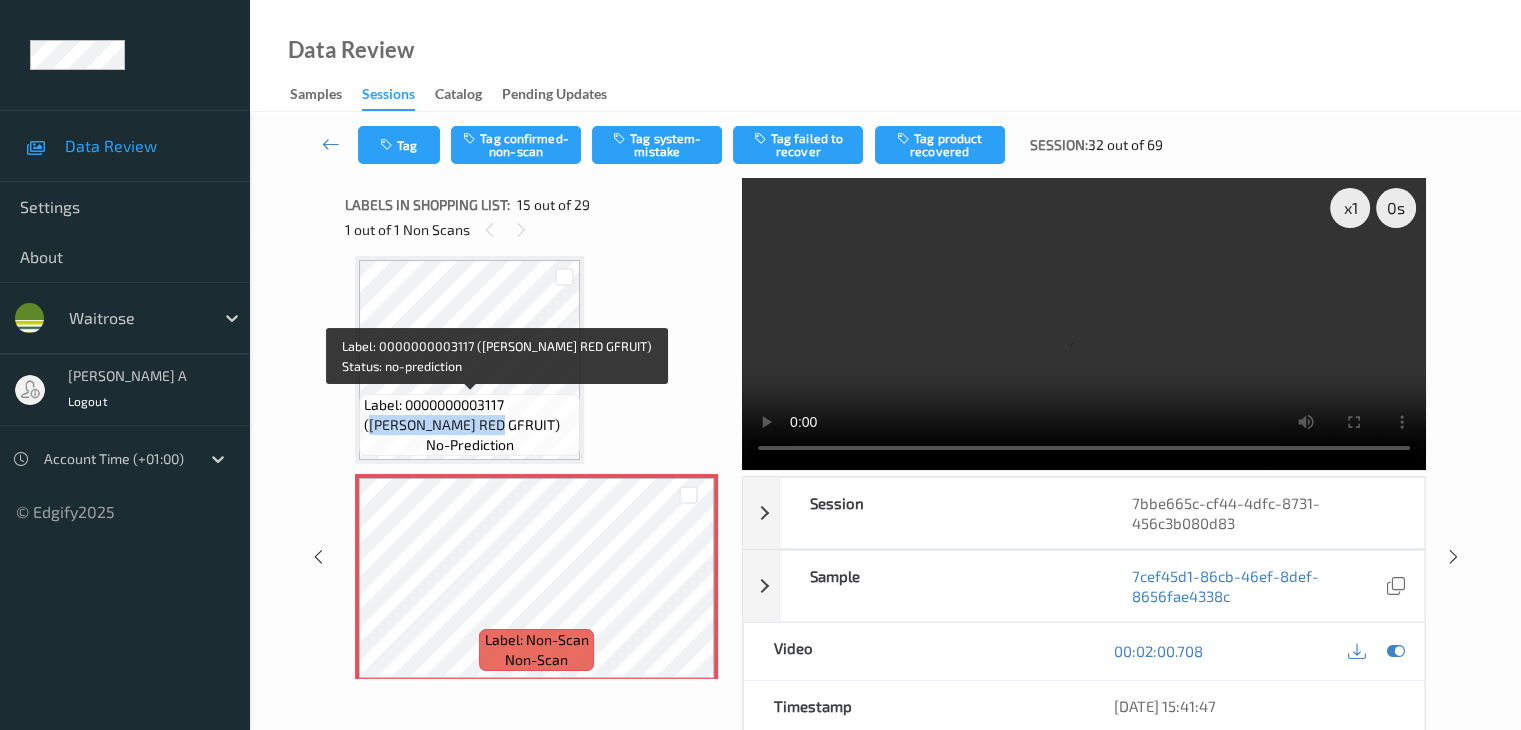 click on "Label: 0000000003117 (WR ESS RED GFRUIT)" at bounding box center [469, 415] 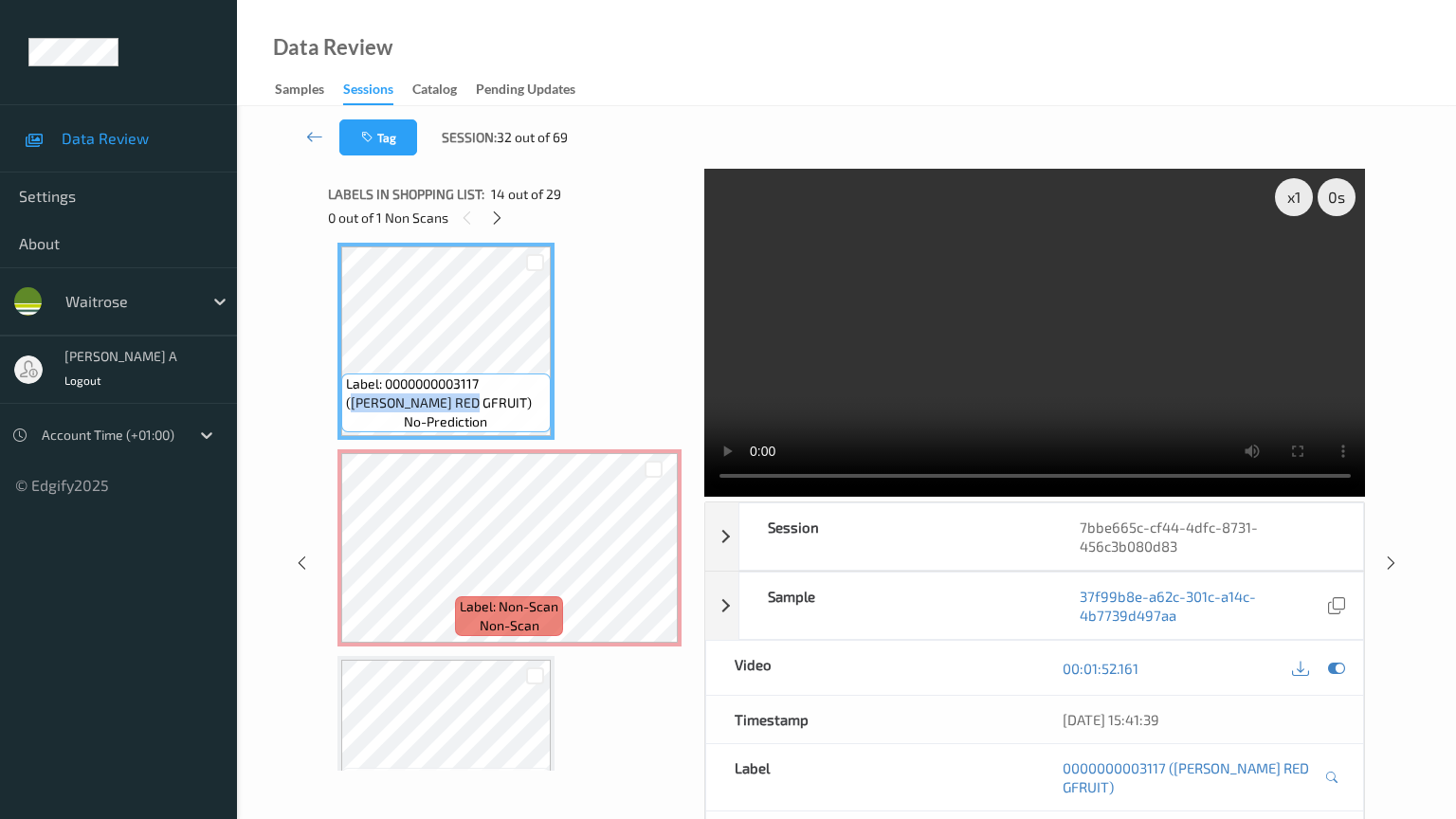 type 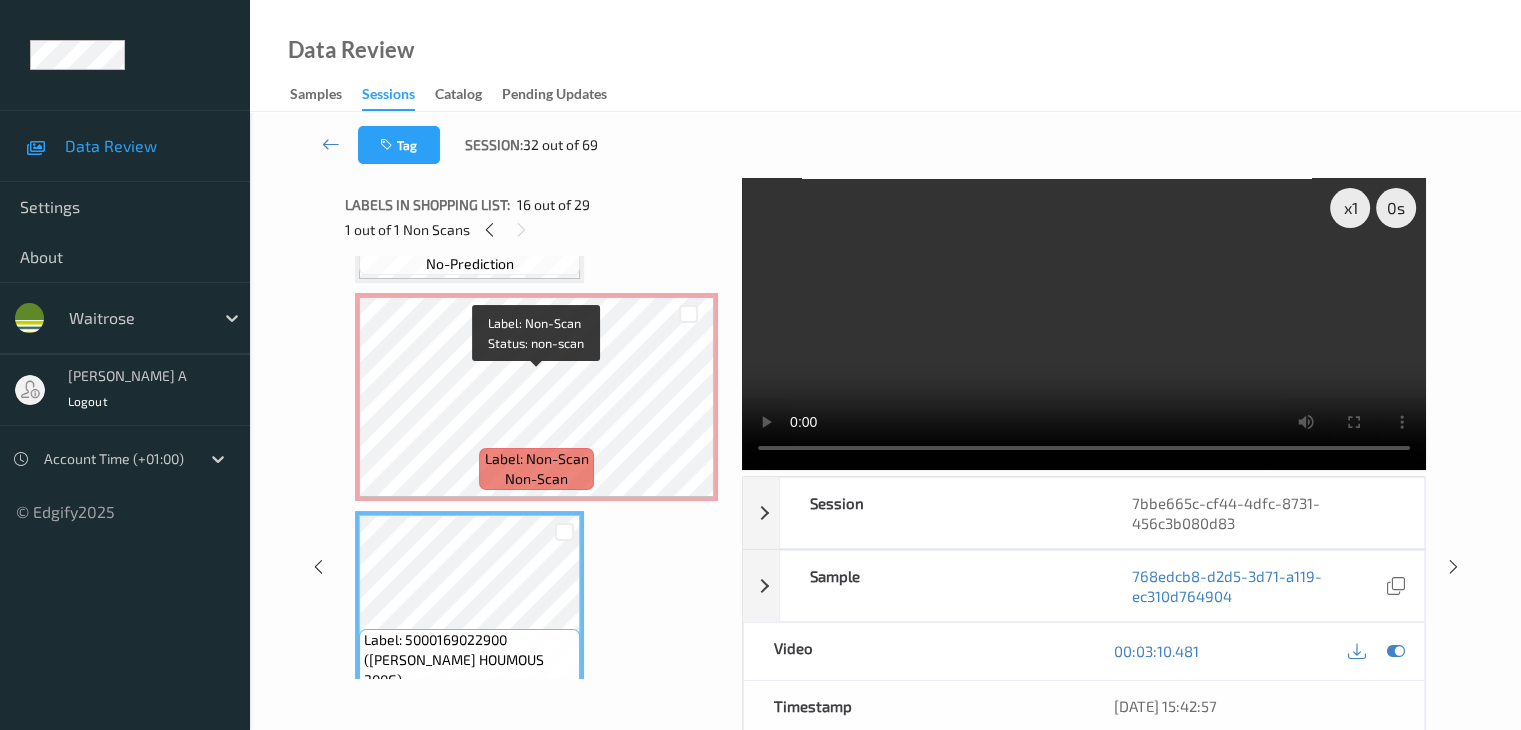 scroll, scrollTop: 3144, scrollLeft: 0, axis: vertical 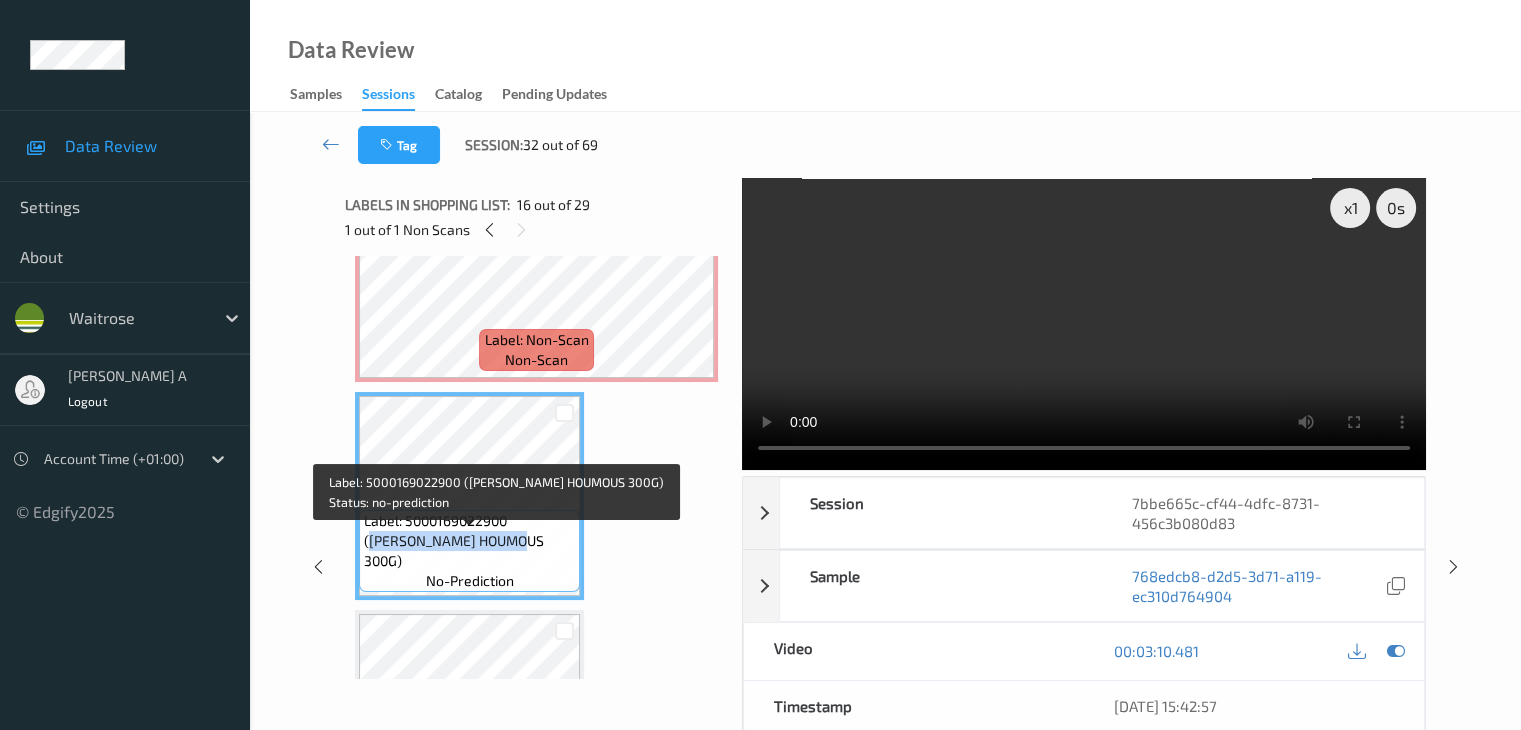 drag, startPoint x: 520, startPoint y: 544, endPoint x: 467, endPoint y: 564, distance: 56.648037 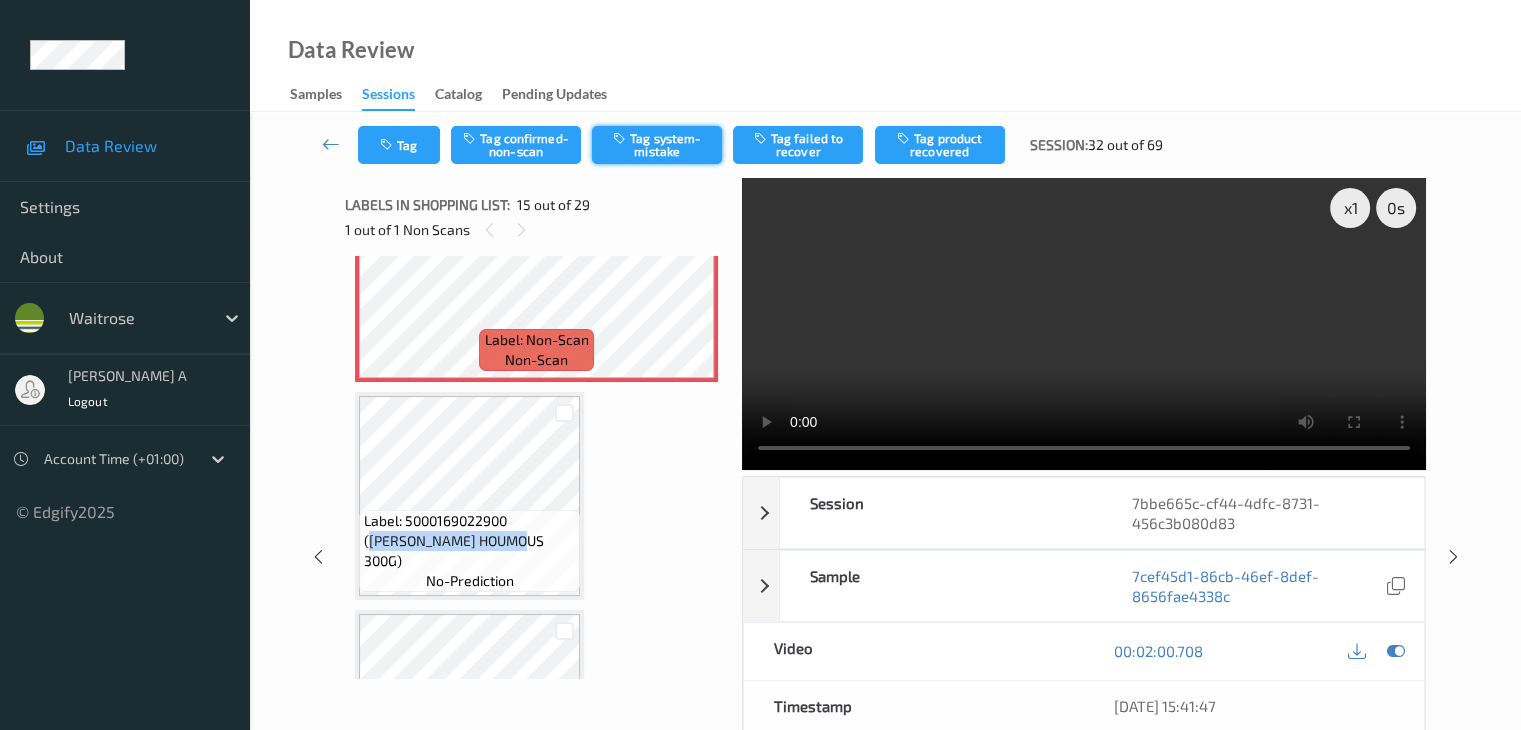 click on "Tag   system-mistake" at bounding box center [657, 145] 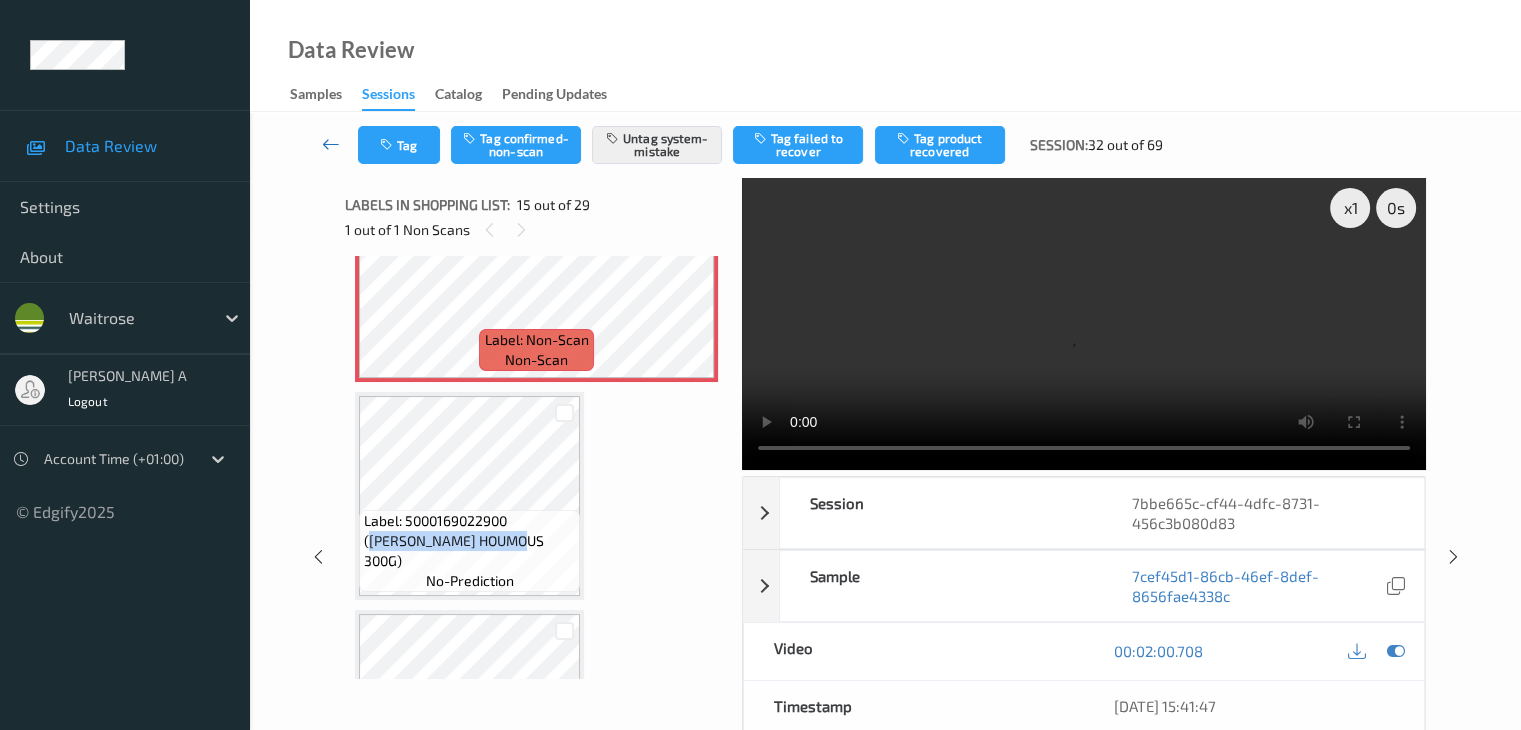 click at bounding box center (331, 144) 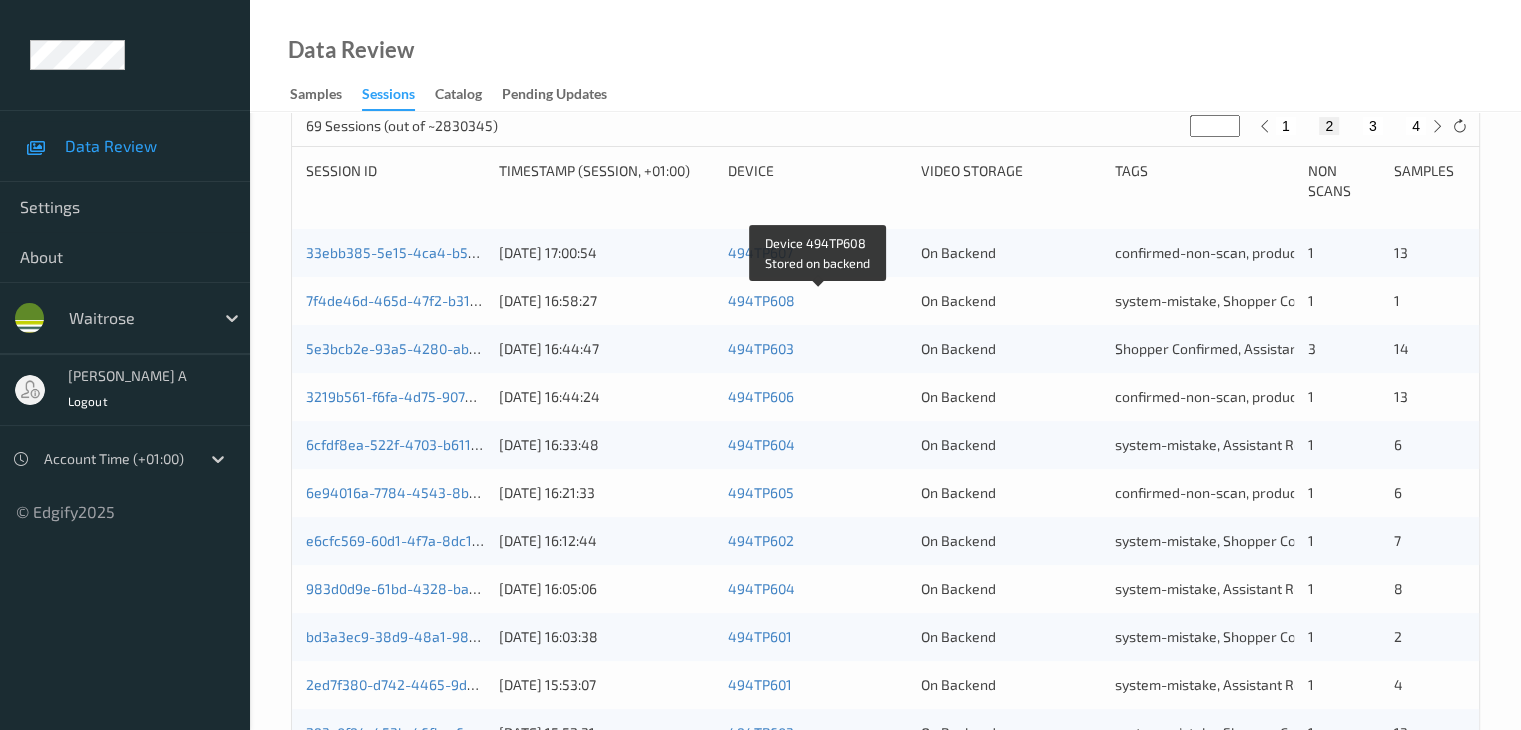 scroll, scrollTop: 600, scrollLeft: 0, axis: vertical 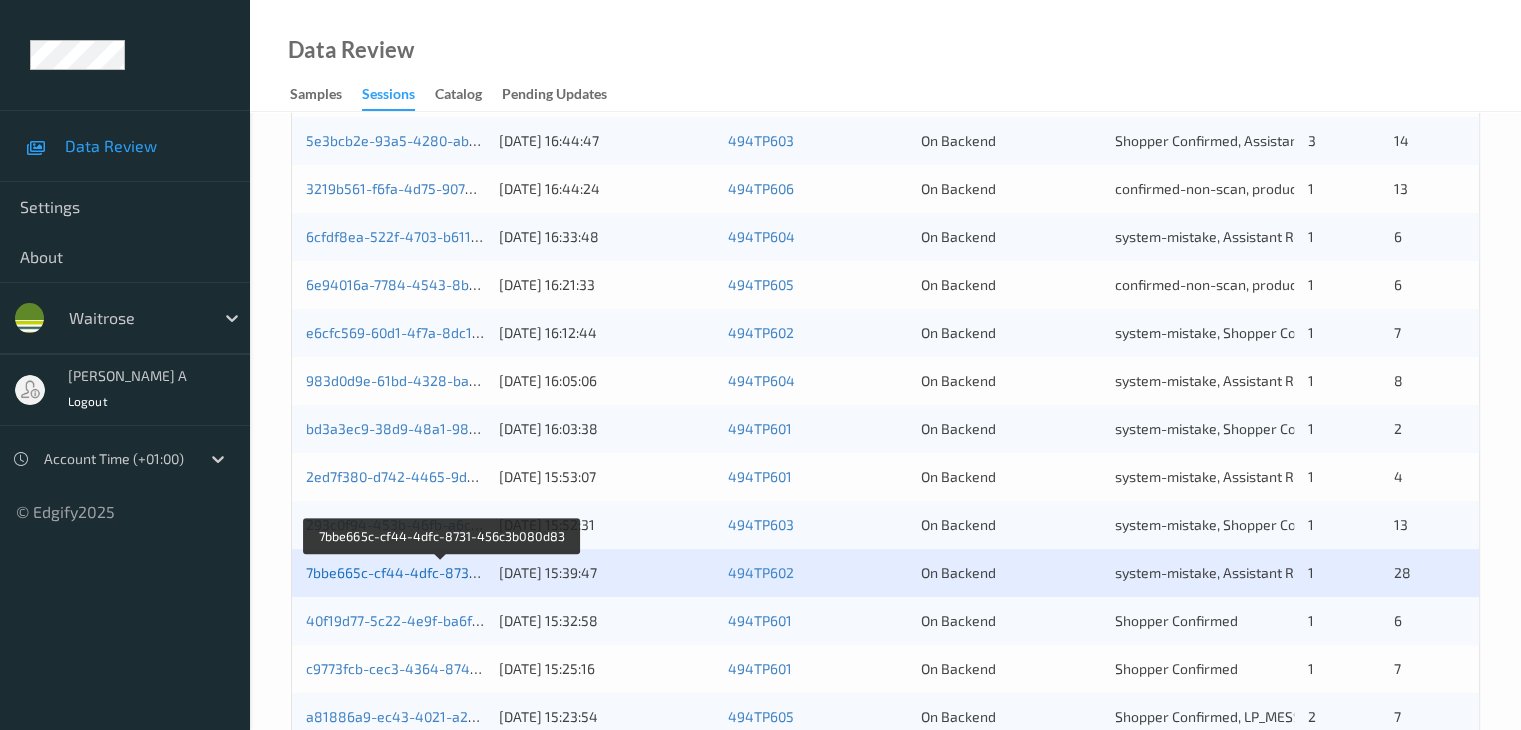 click on "7bbe665c-cf44-4dfc-8731-456c3b080d83" at bounding box center [442, 572] 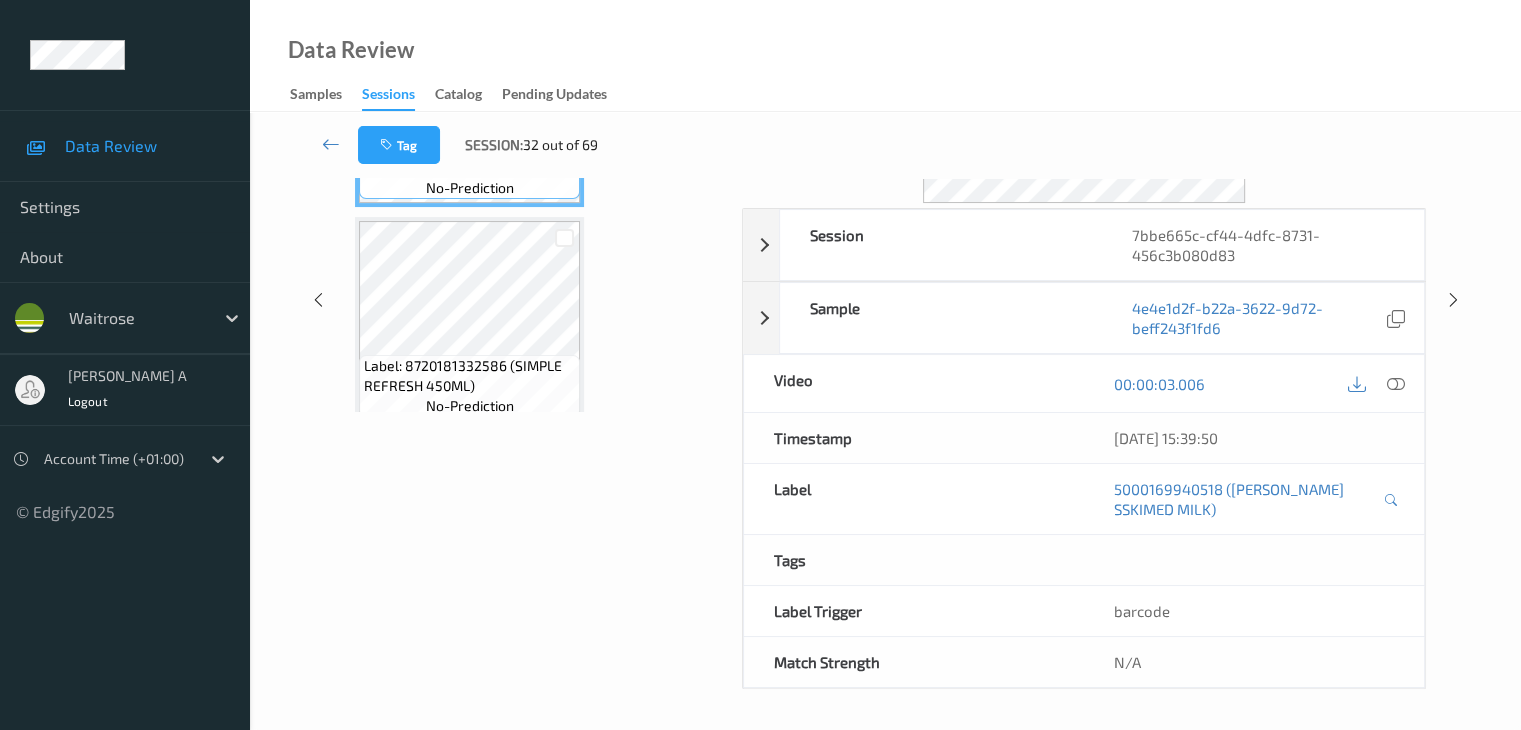 scroll, scrollTop: 264, scrollLeft: 0, axis: vertical 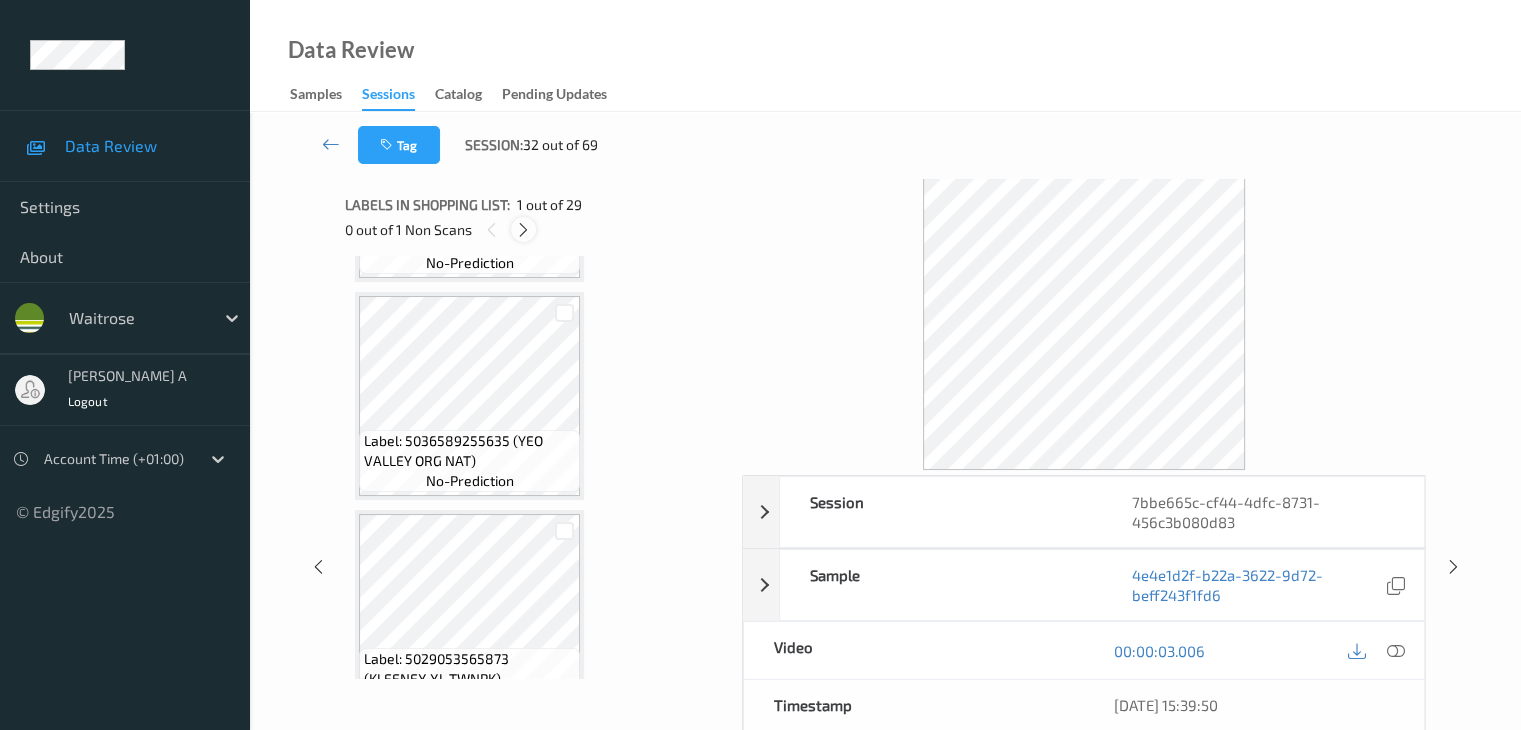 click at bounding box center (523, 230) 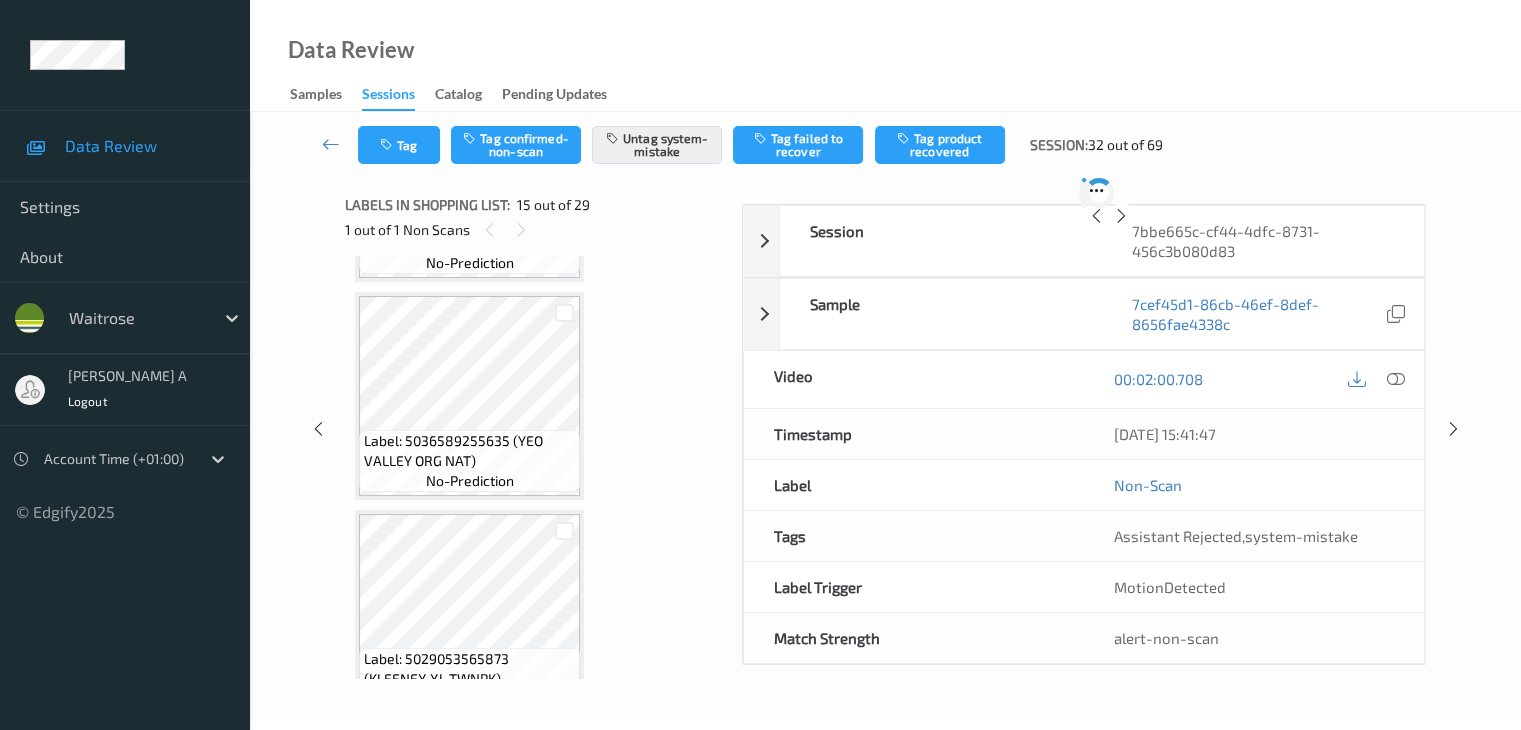 scroll, scrollTop: 2844, scrollLeft: 0, axis: vertical 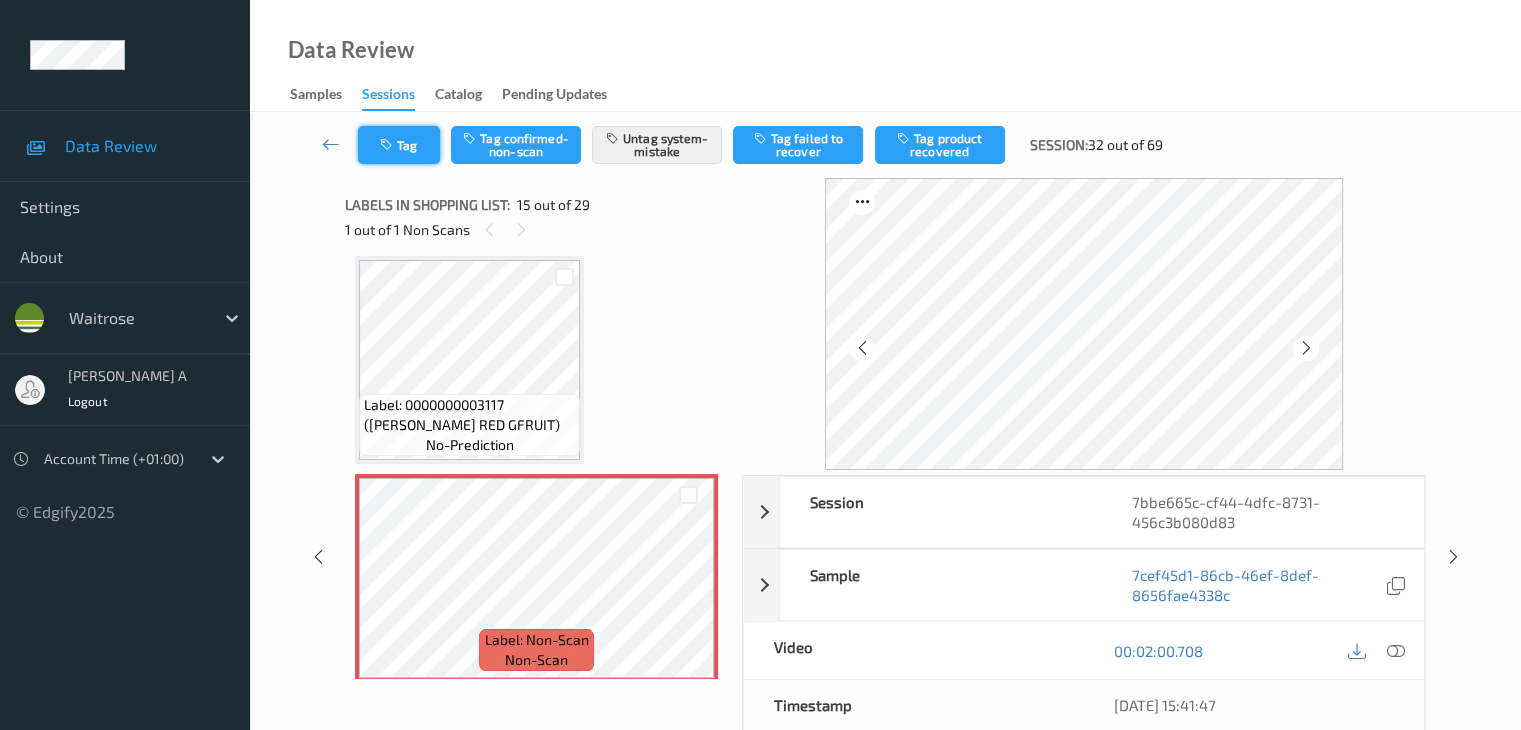 click on "Tag" at bounding box center (399, 145) 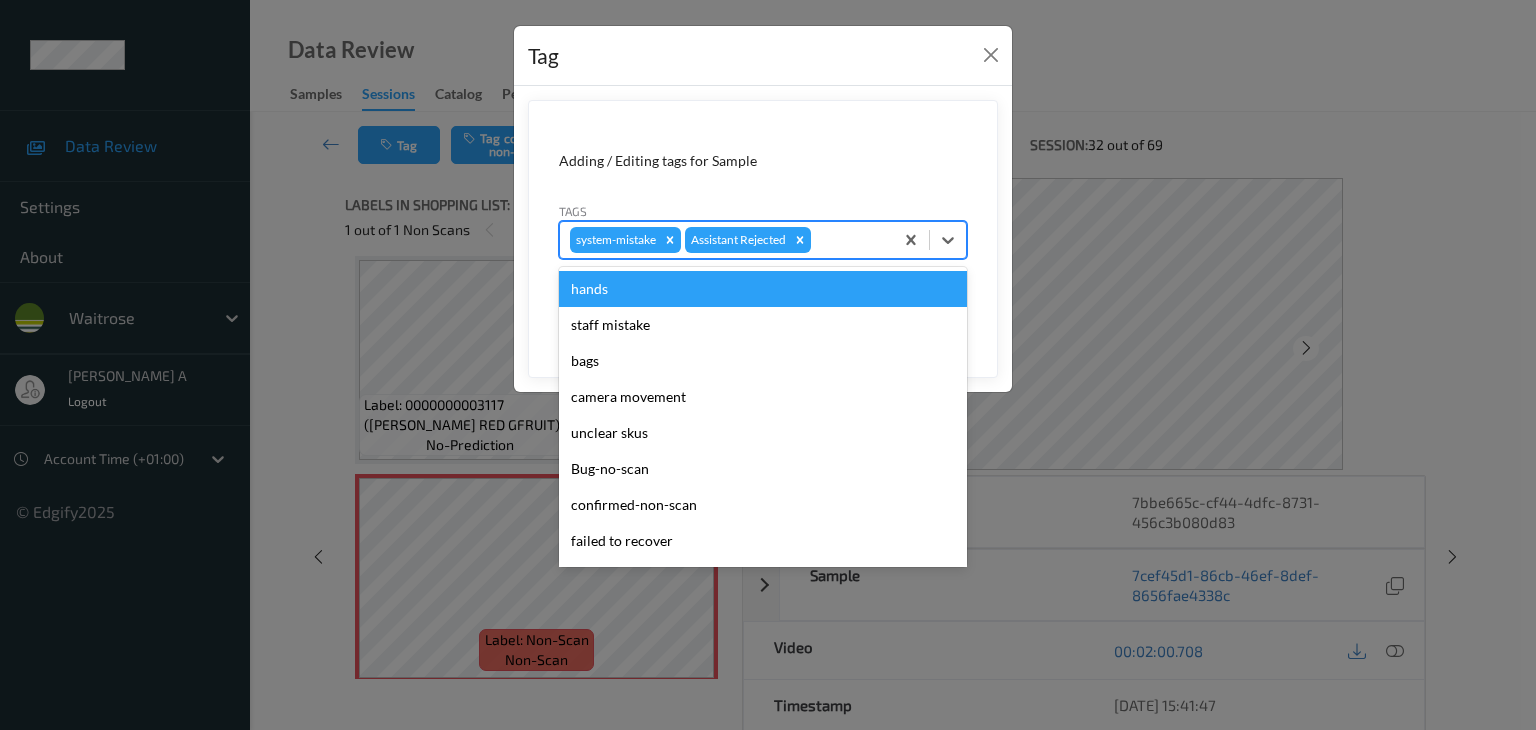 click at bounding box center (849, 240) 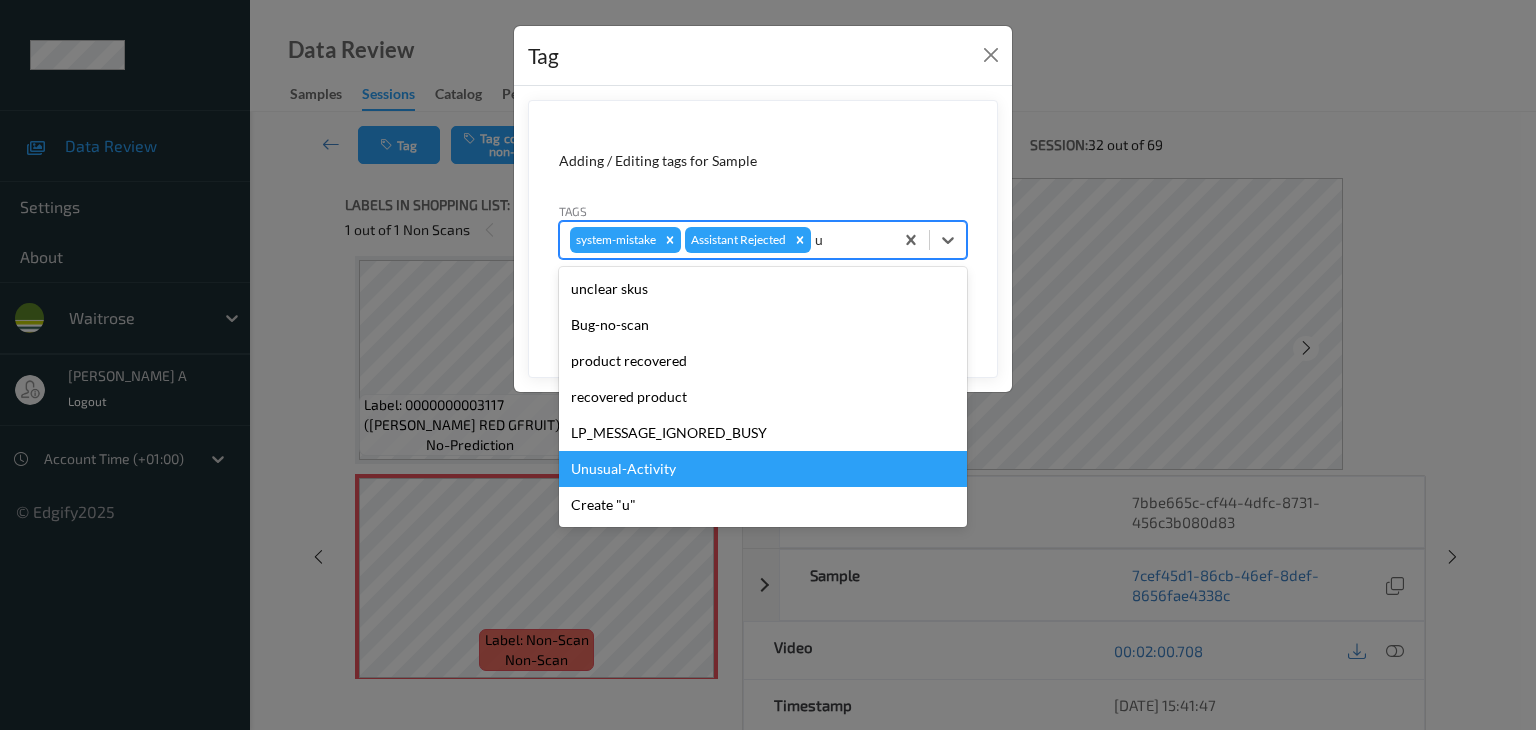 click on "Unusual-Activity" at bounding box center (763, 469) 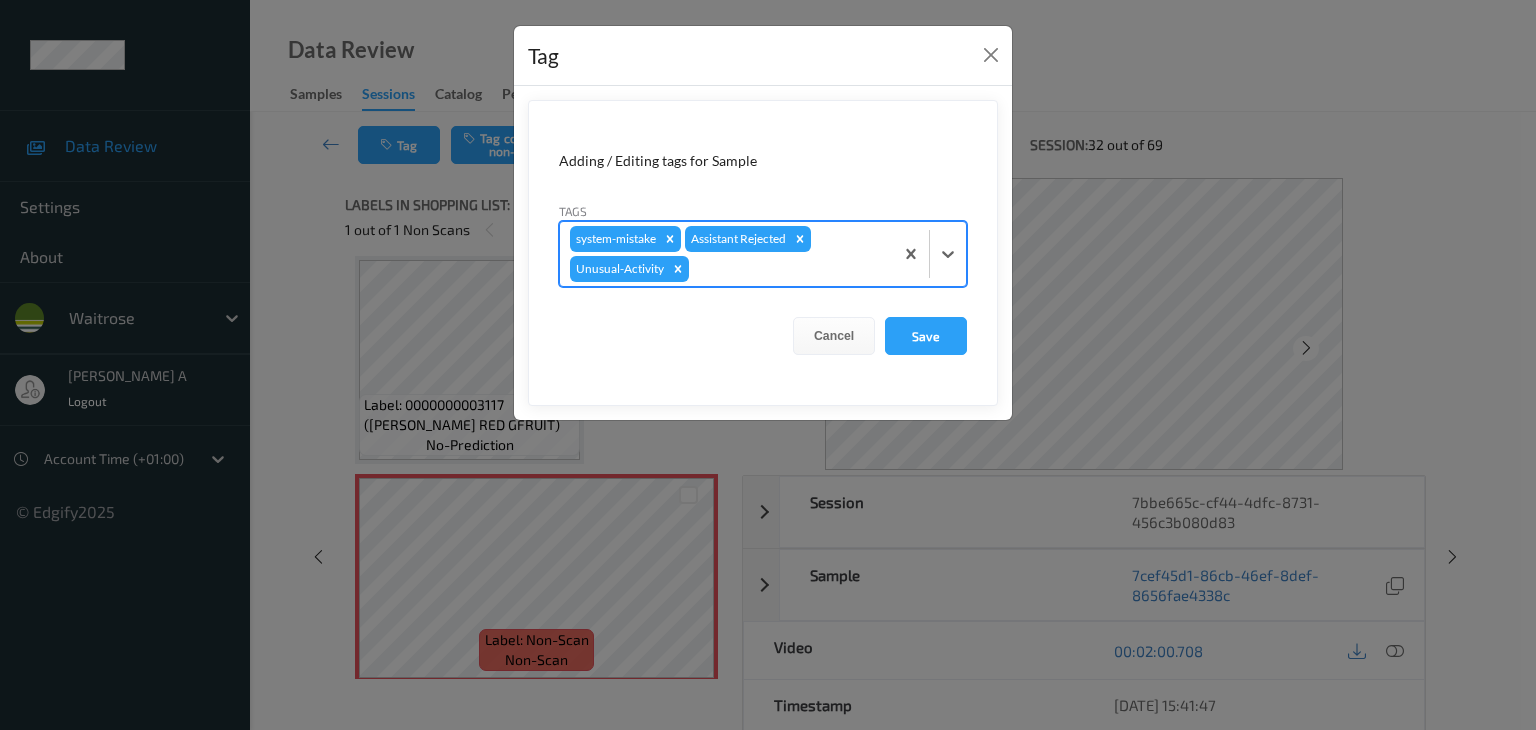 type on "p" 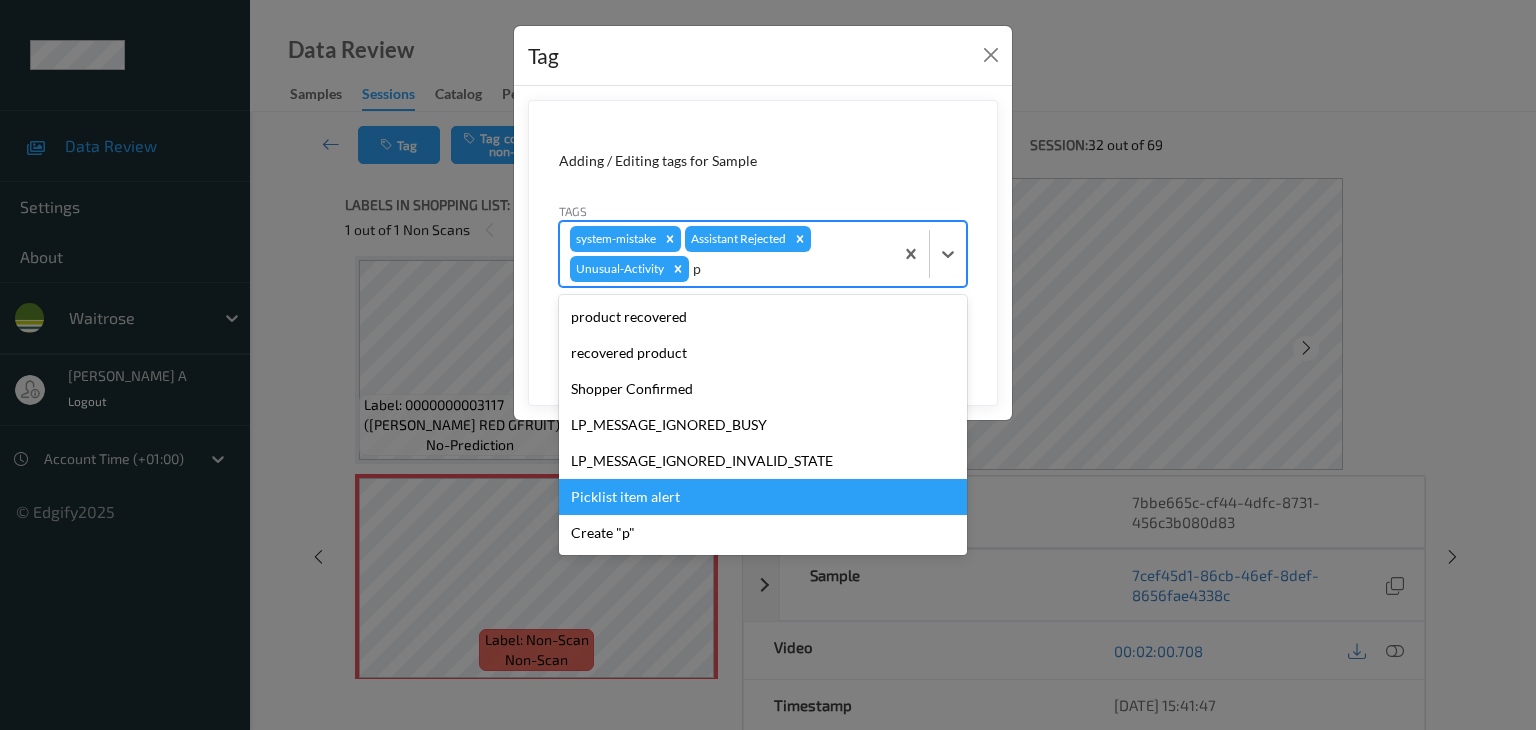 click on "Picklist item alert" at bounding box center (763, 497) 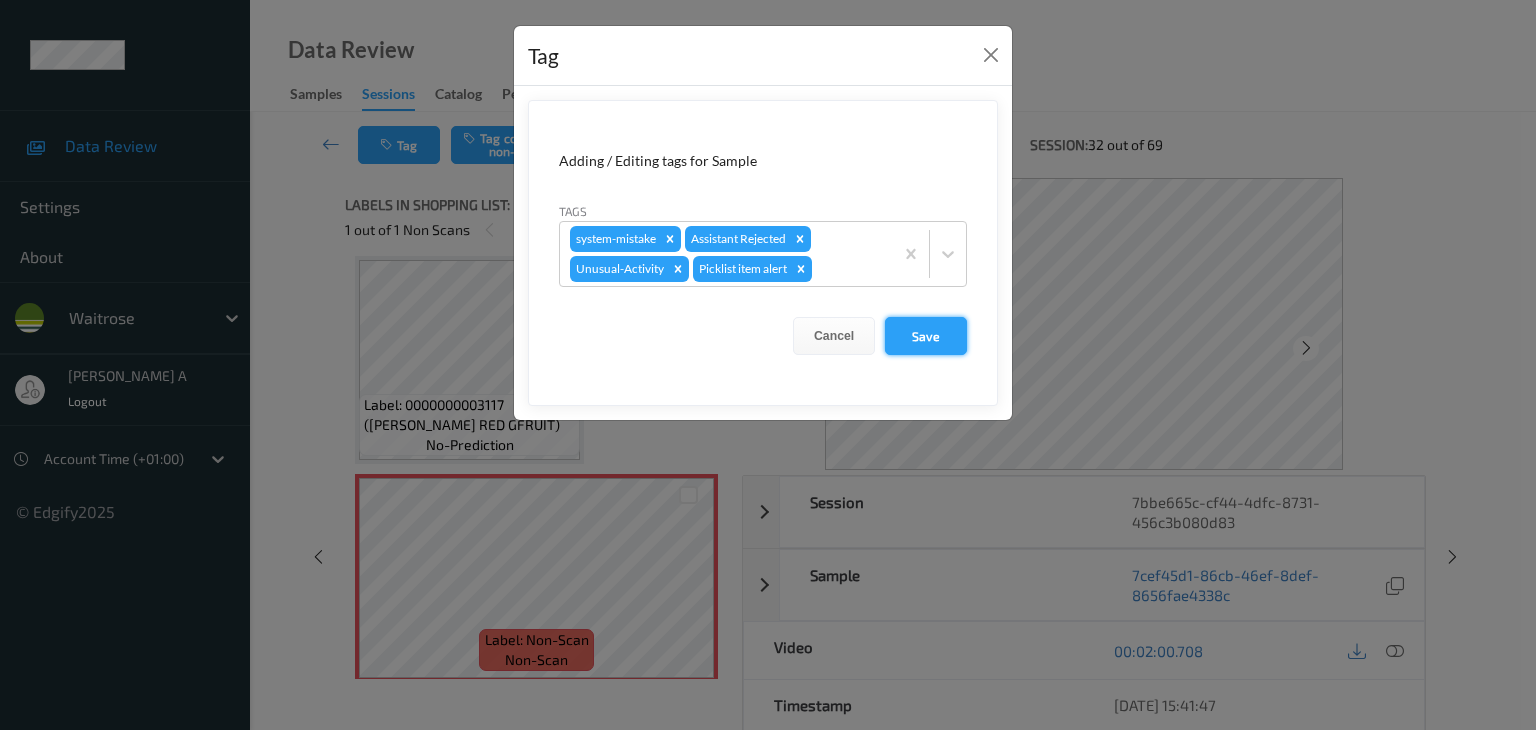 click on "Save" at bounding box center [926, 336] 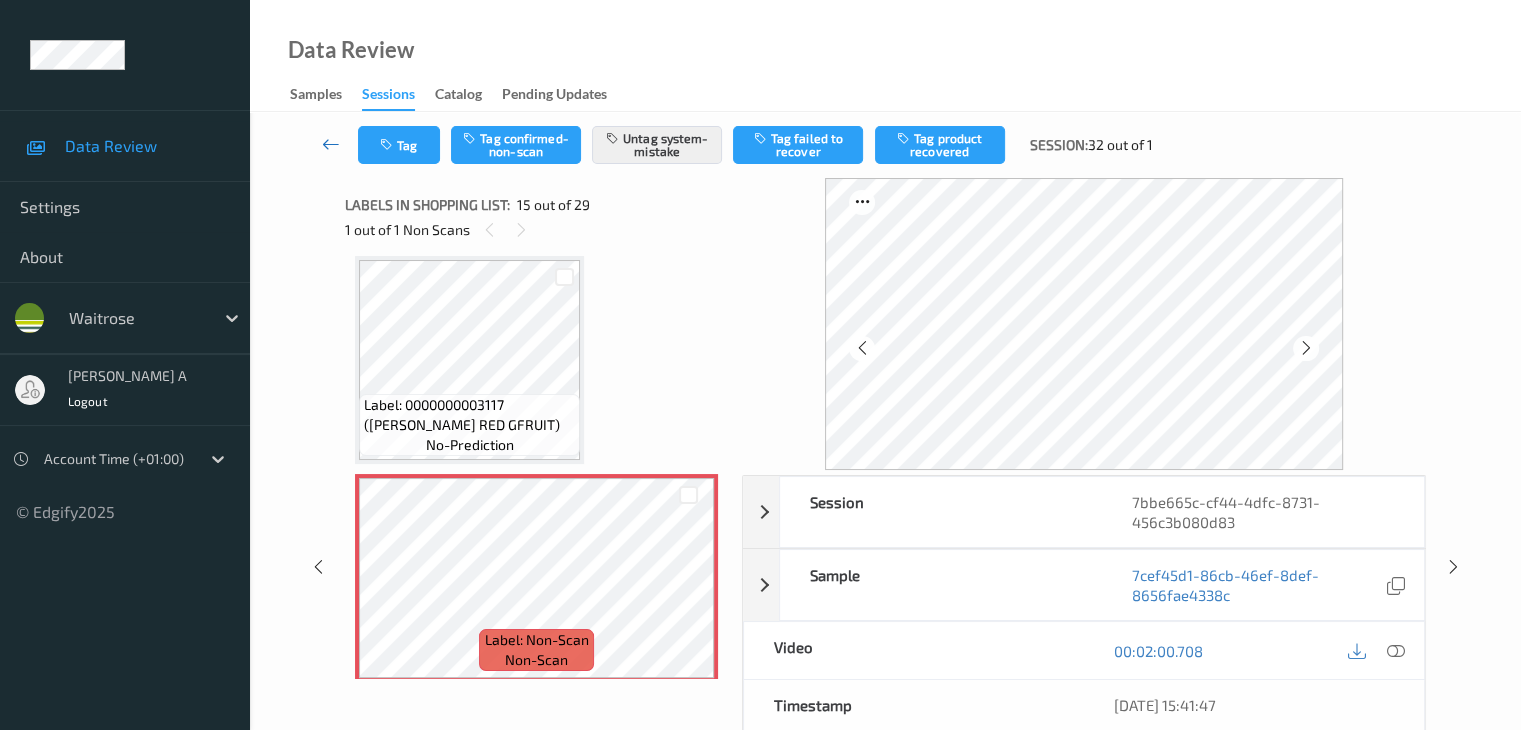 click at bounding box center (331, 144) 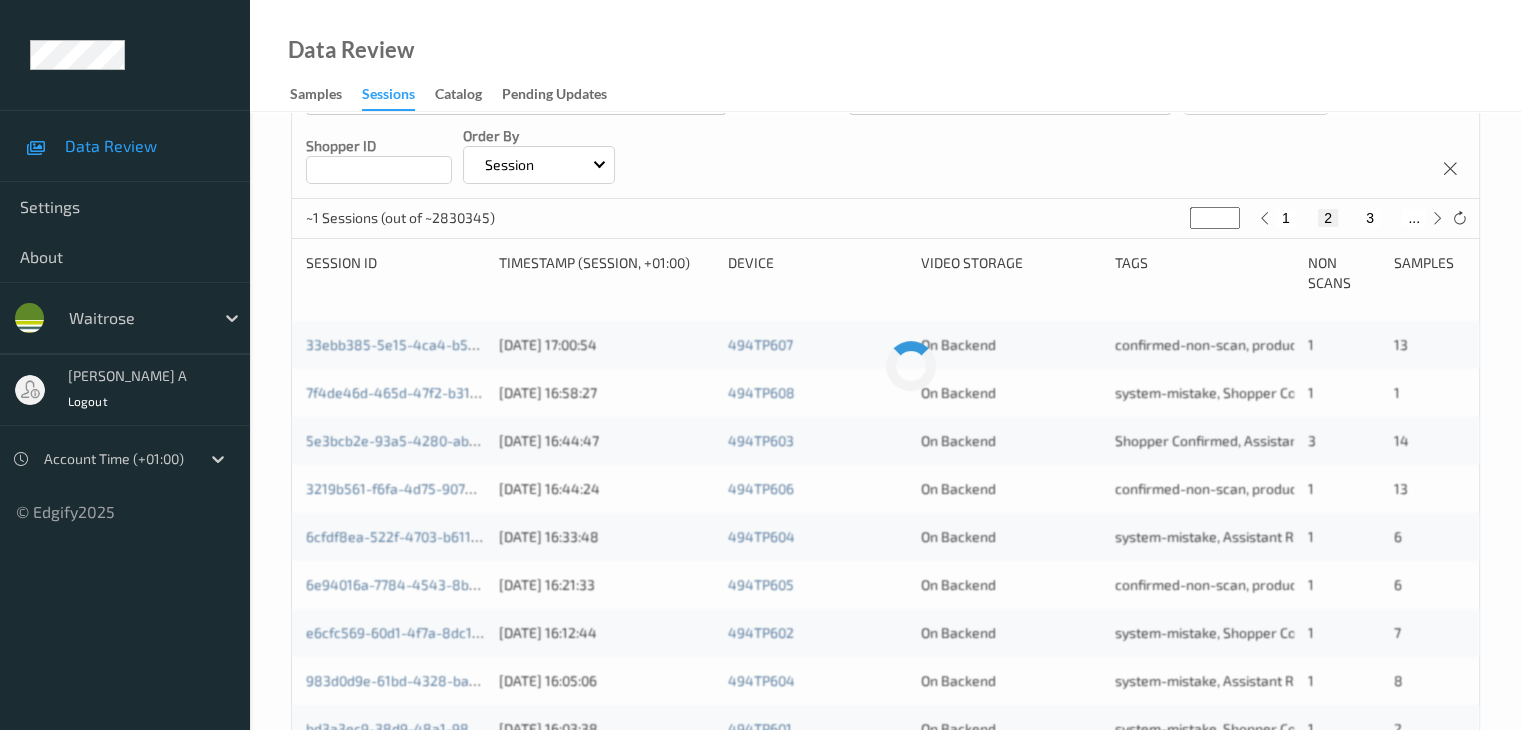 scroll, scrollTop: 700, scrollLeft: 0, axis: vertical 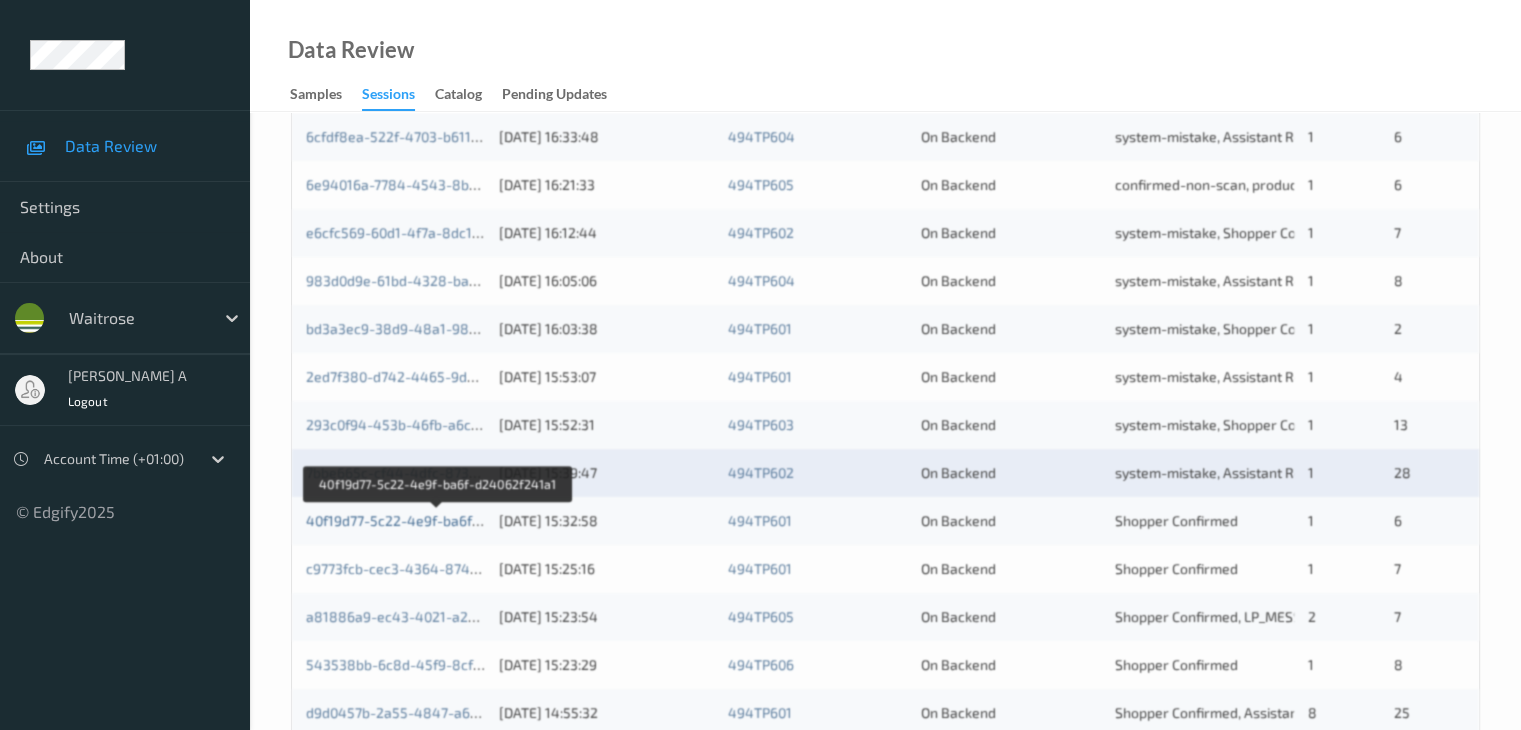 click on "40f19d77-5c22-4e9f-ba6f-d24062f241a1" at bounding box center [437, 520] 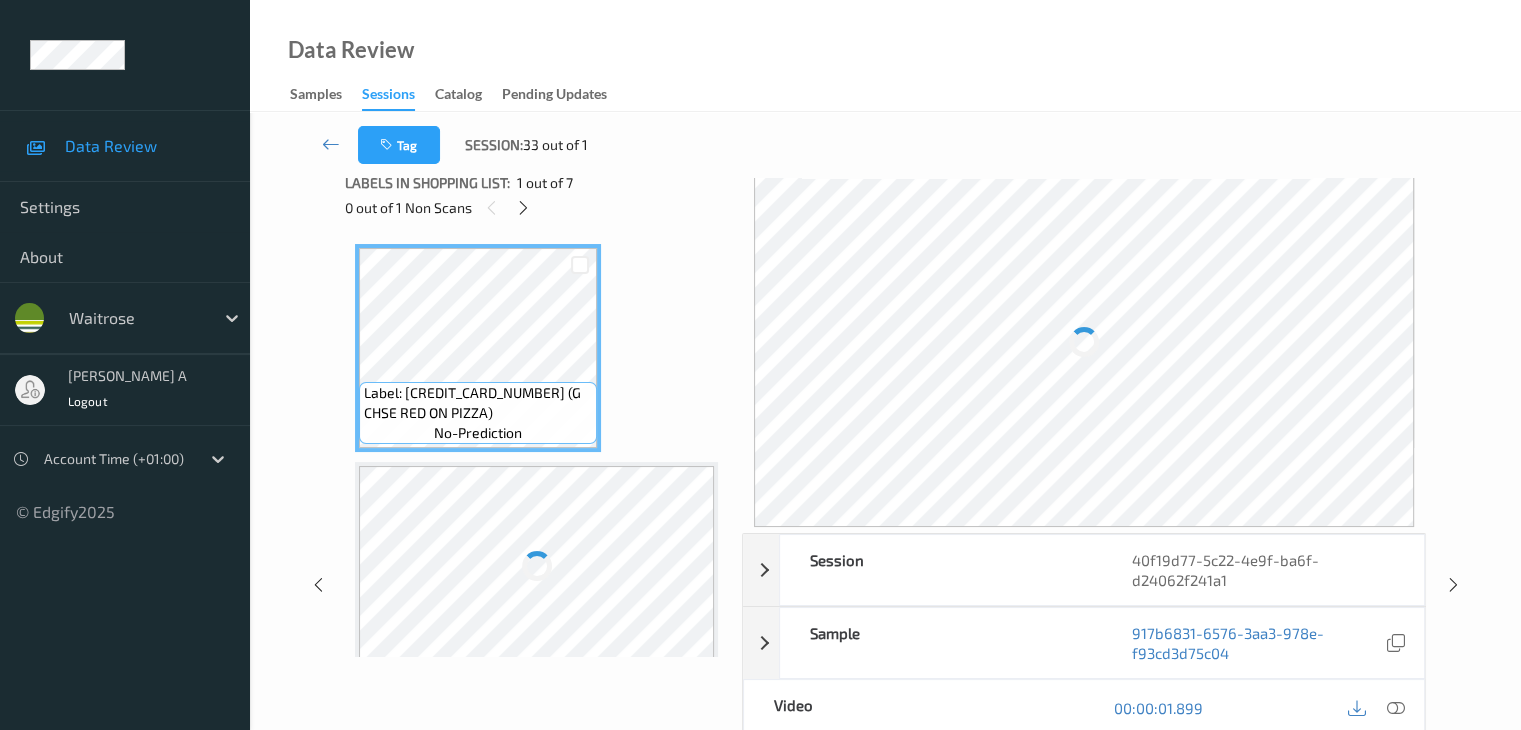 scroll, scrollTop: 0, scrollLeft: 0, axis: both 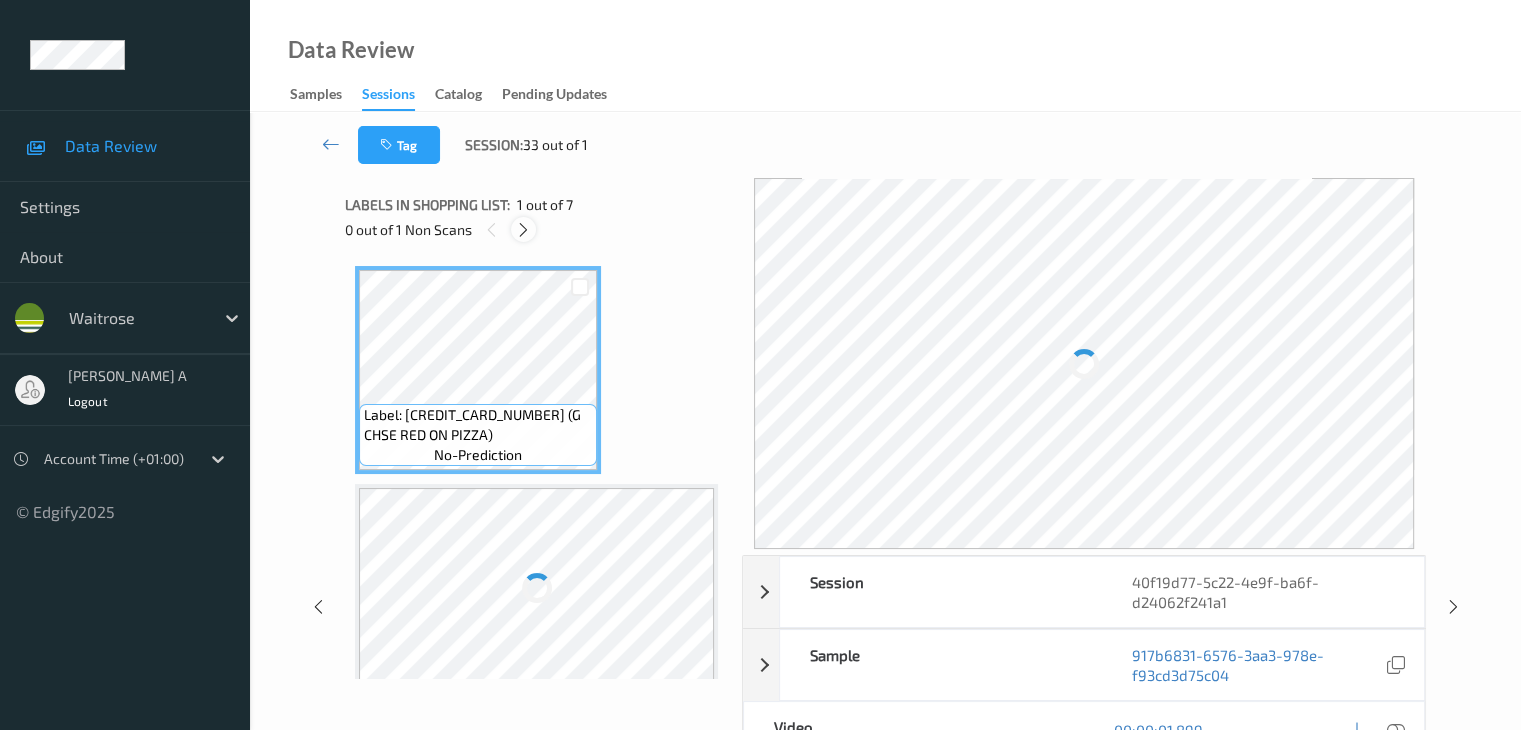 click at bounding box center [523, 230] 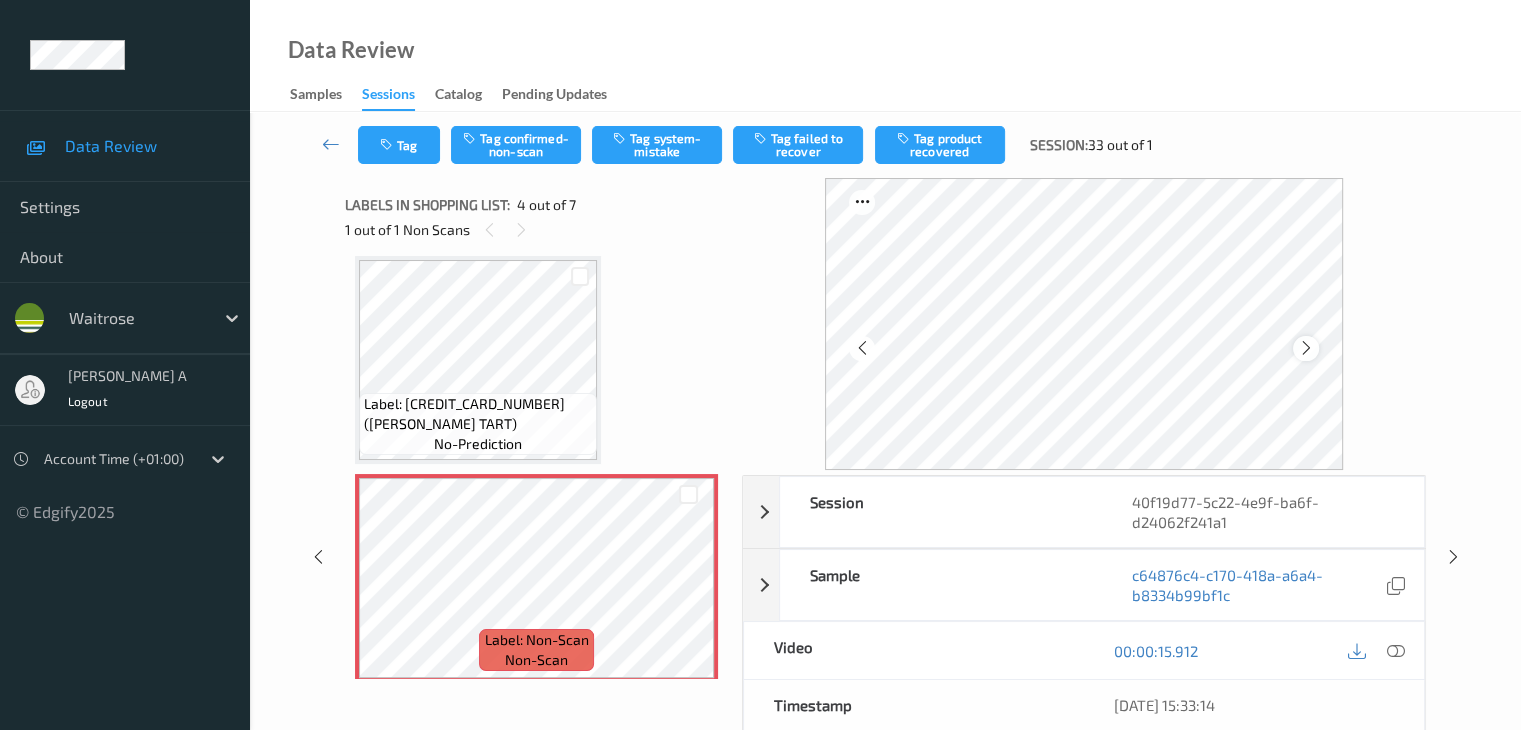 scroll, scrollTop: 447, scrollLeft: 0, axis: vertical 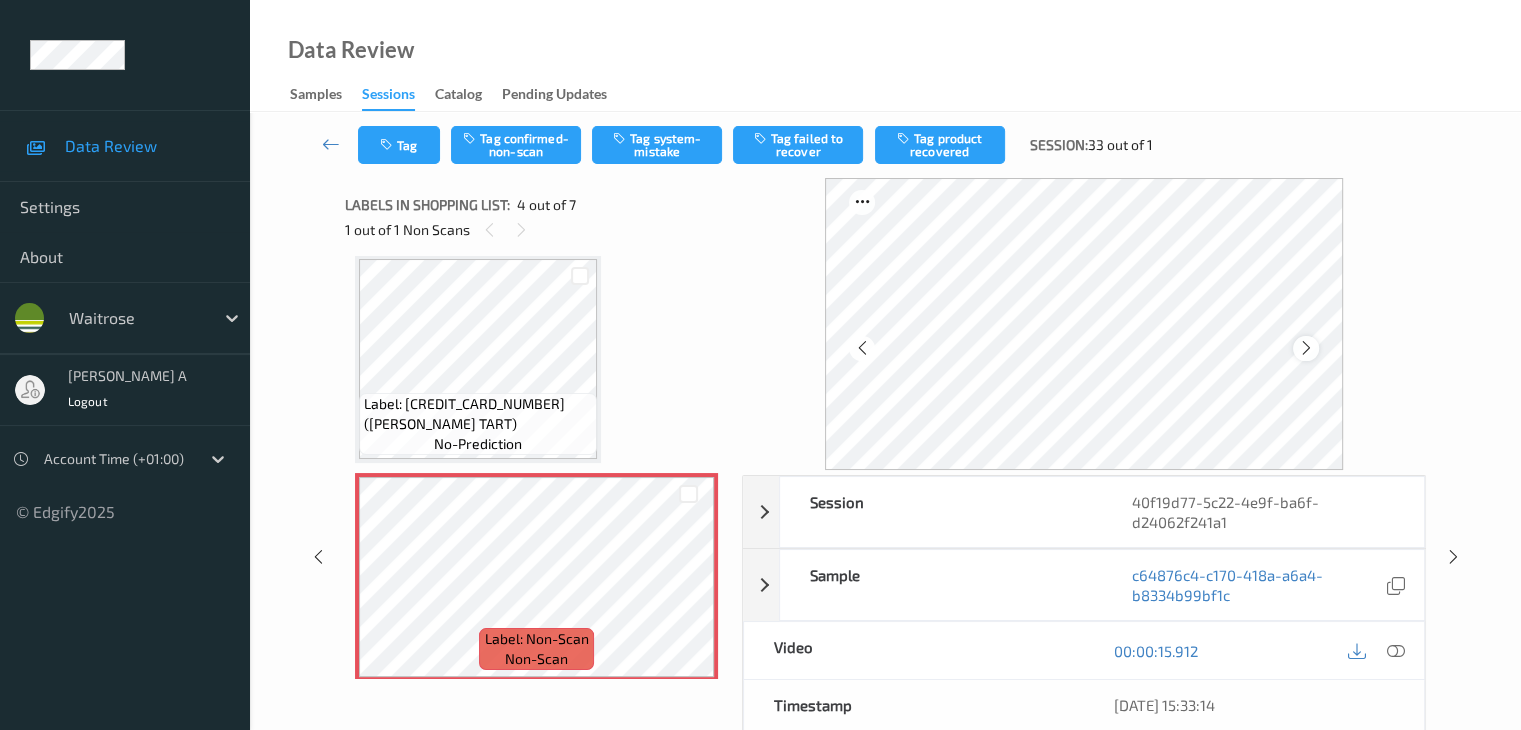 click at bounding box center (1306, 348) 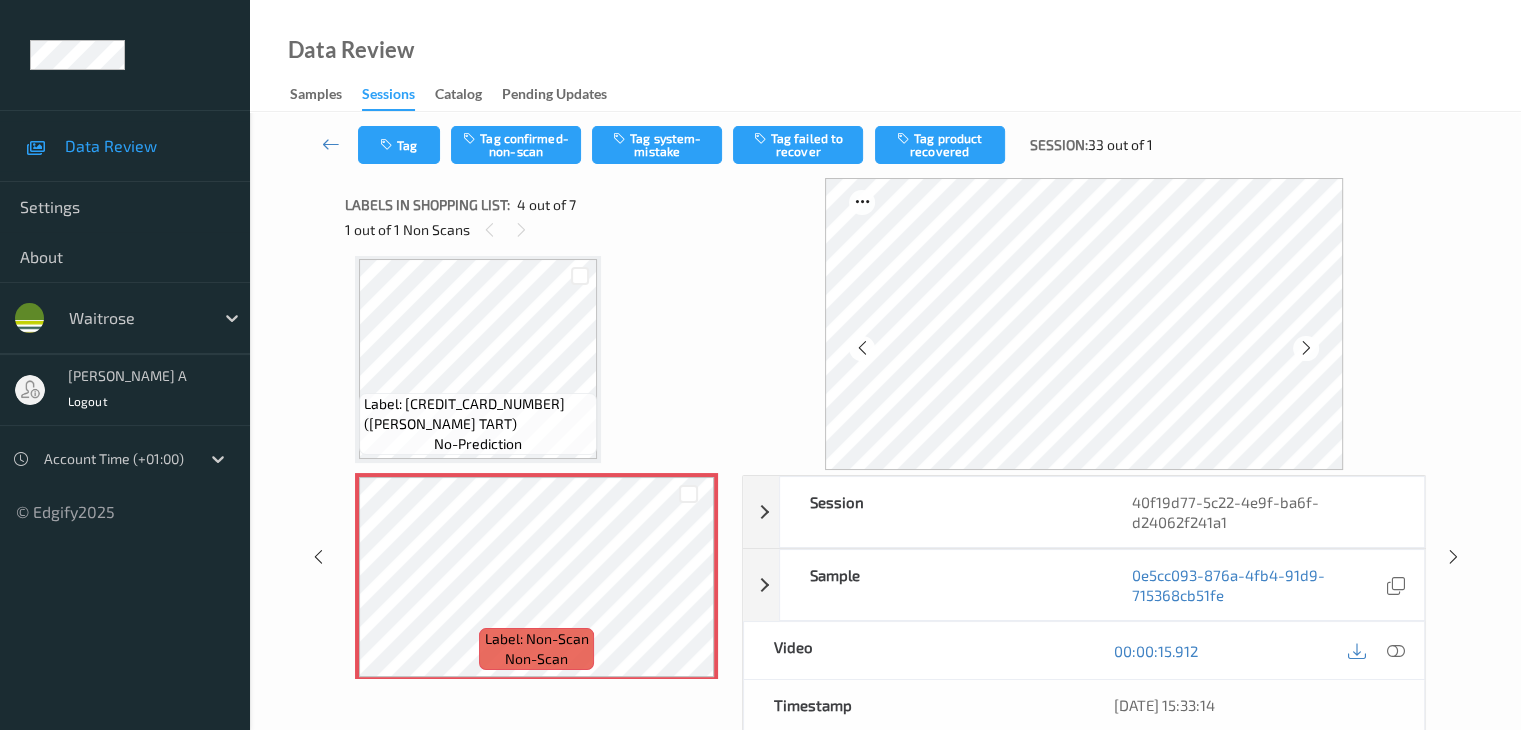 click at bounding box center [1306, 348] 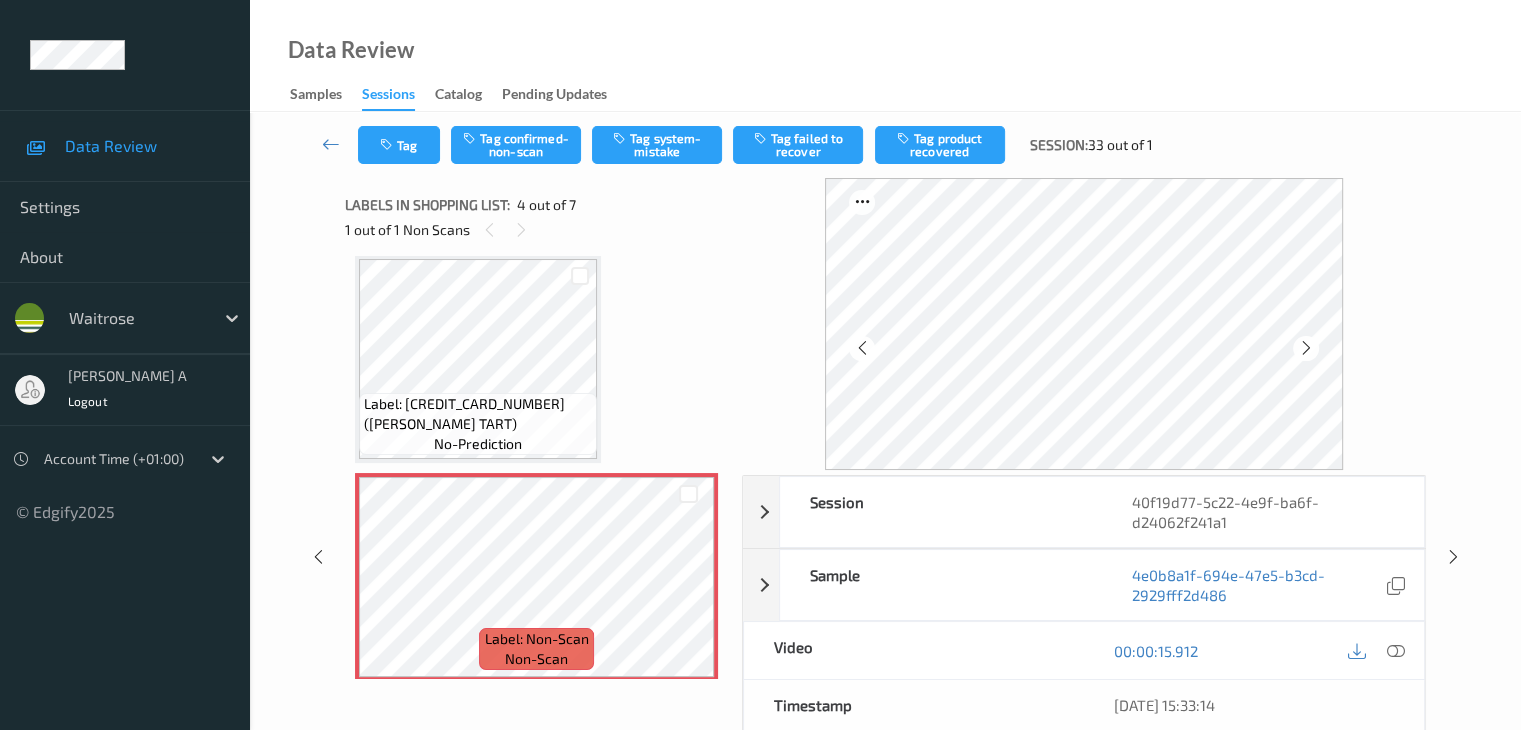click at bounding box center (1306, 348) 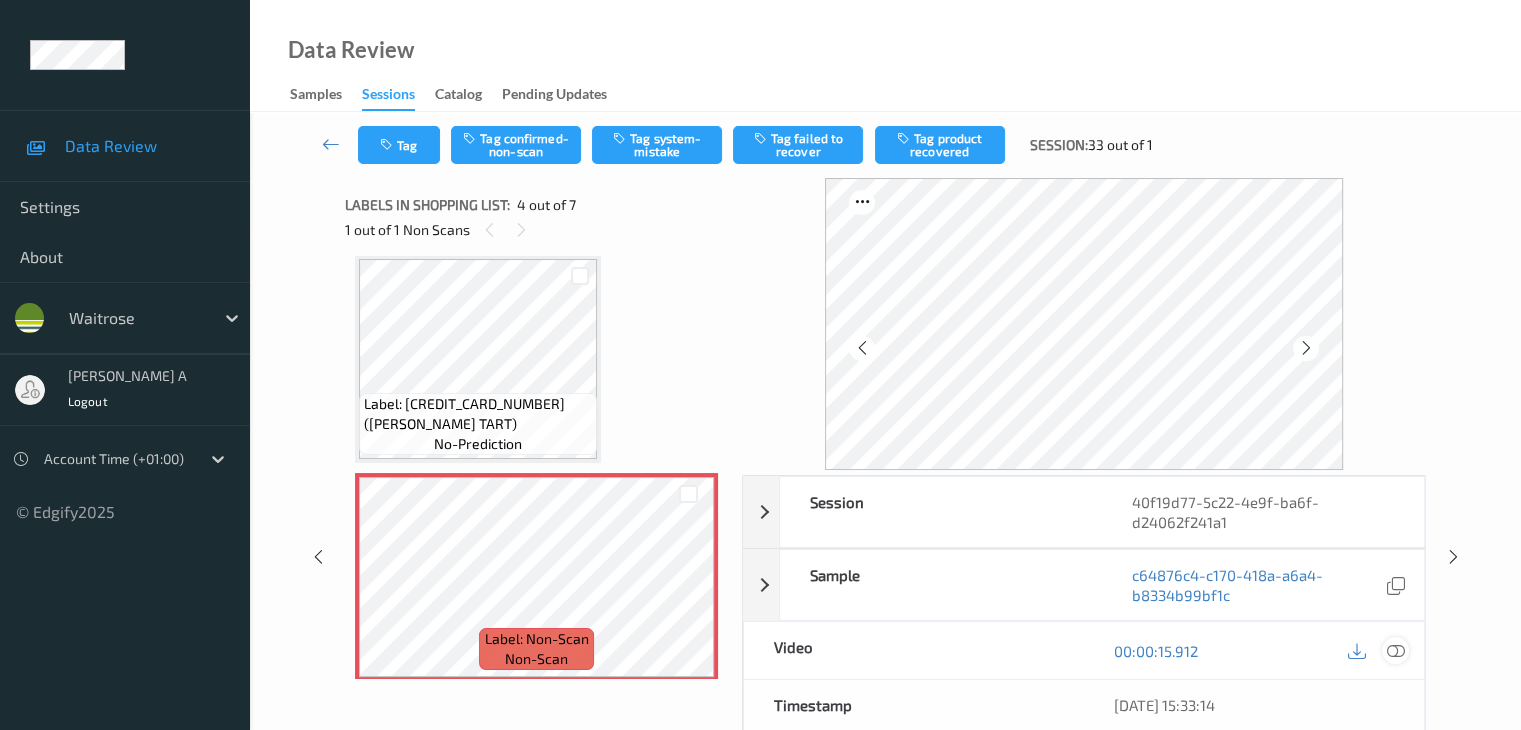 click at bounding box center (1395, 651) 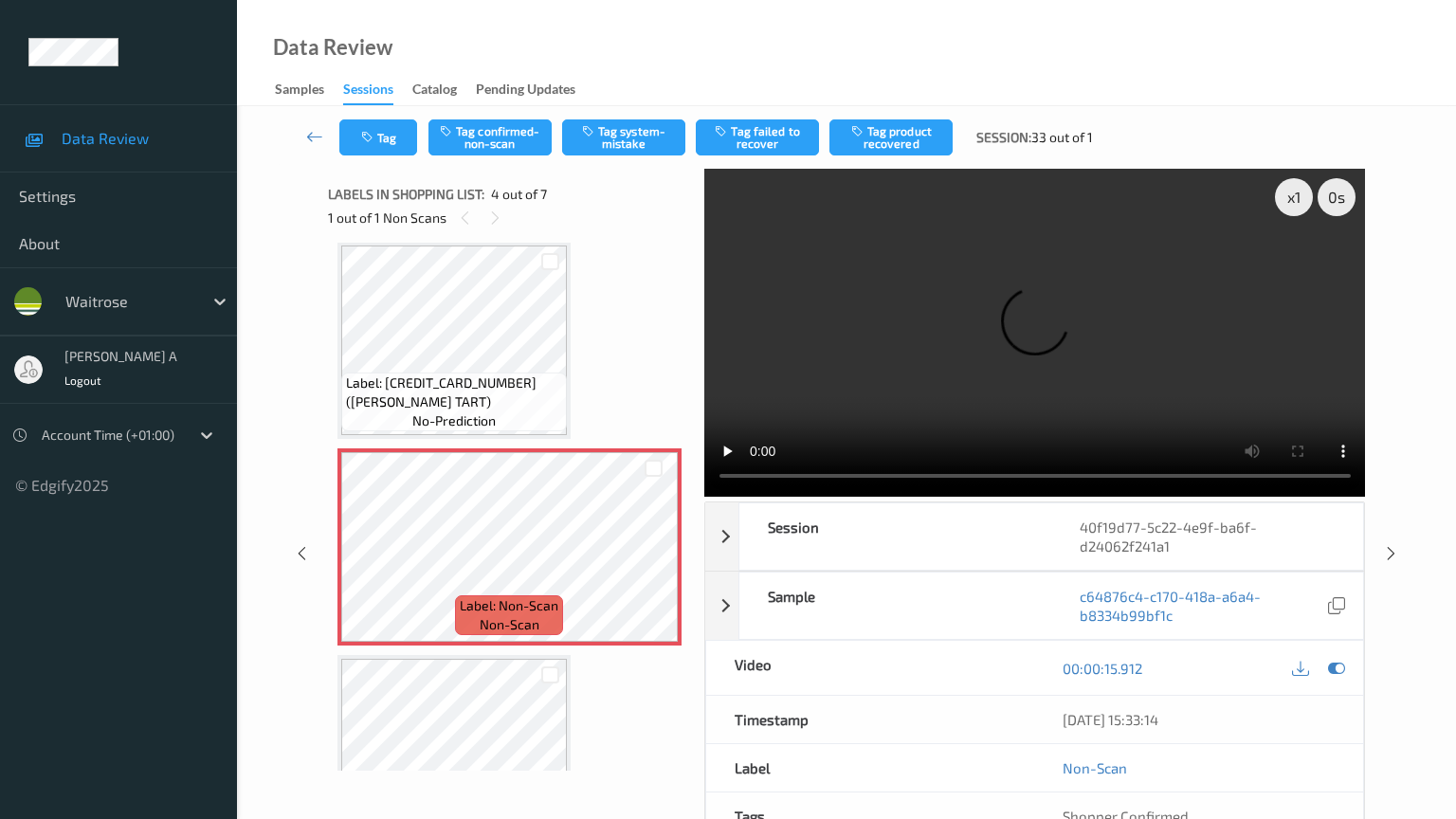 type 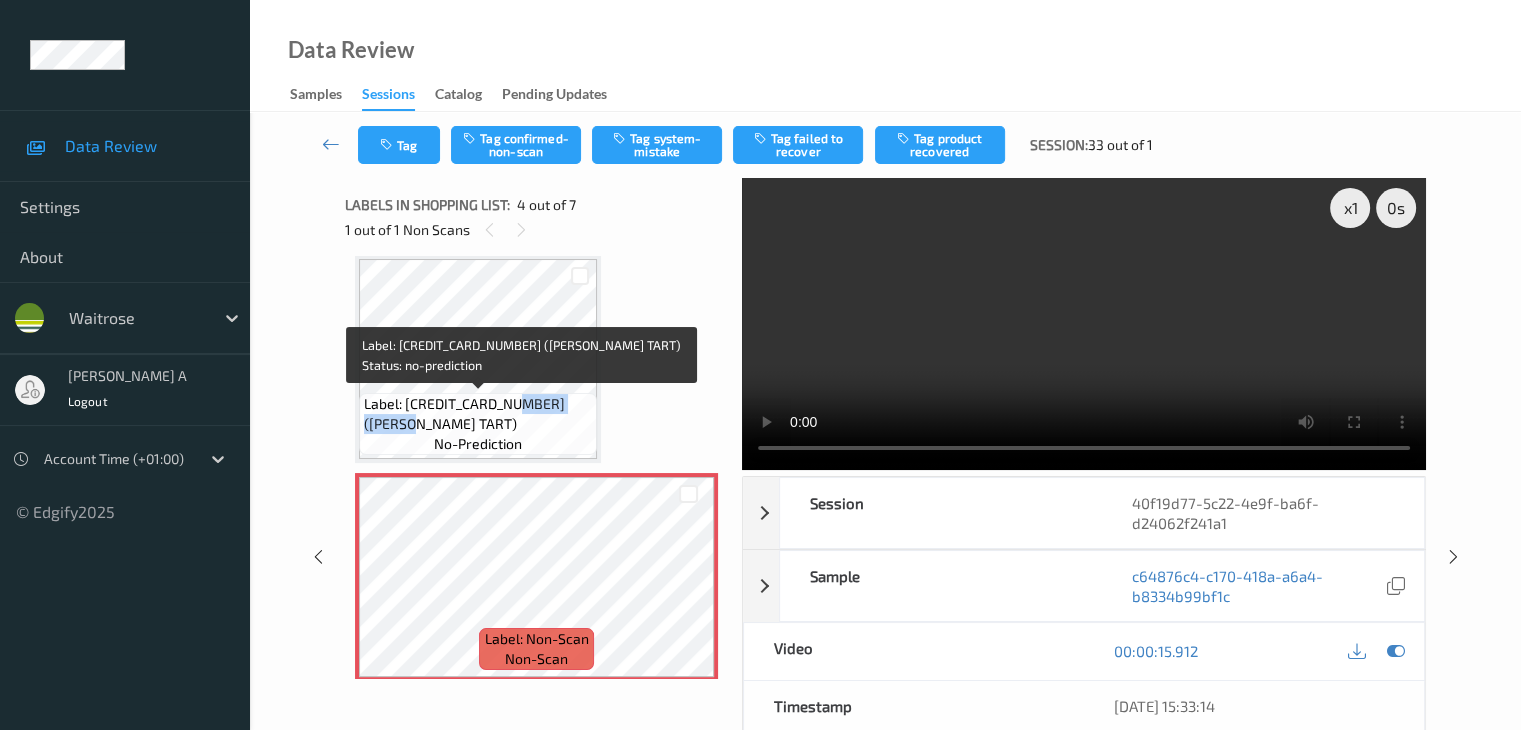 drag, startPoint x: 512, startPoint y: 406, endPoint x: 398, endPoint y: 426, distance: 115.74109 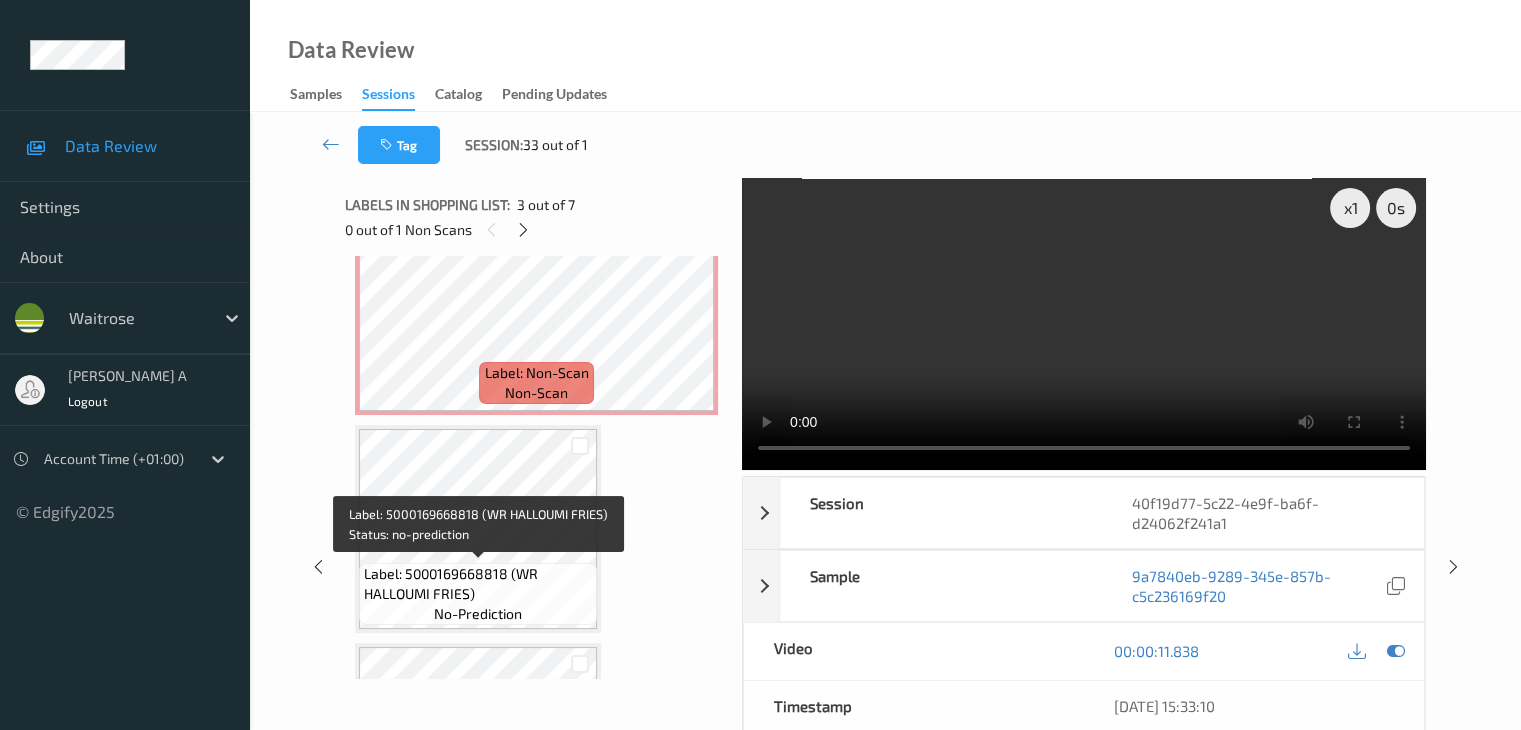 scroll, scrollTop: 747, scrollLeft: 0, axis: vertical 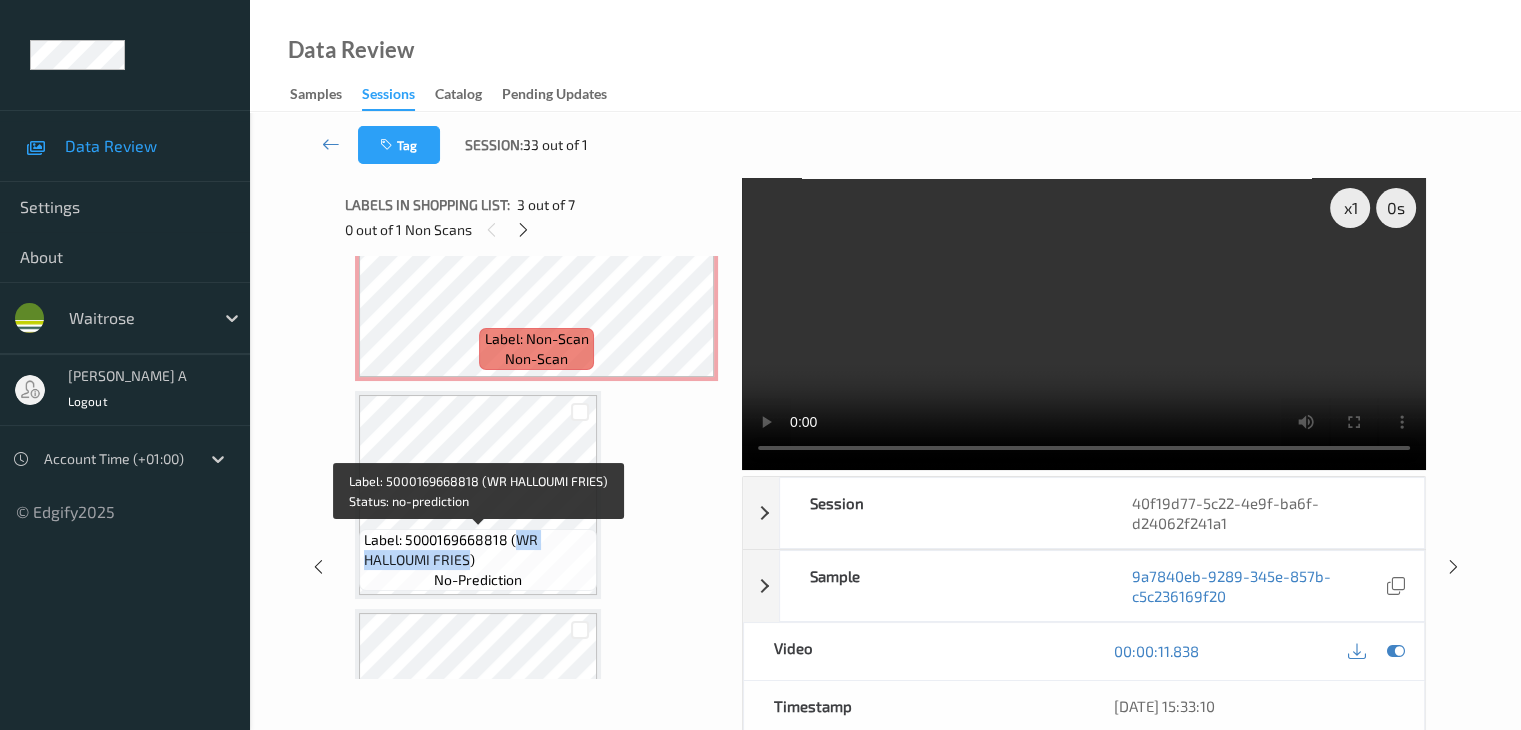 drag, startPoint x: 516, startPoint y: 535, endPoint x: 465, endPoint y: 561, distance: 57.245087 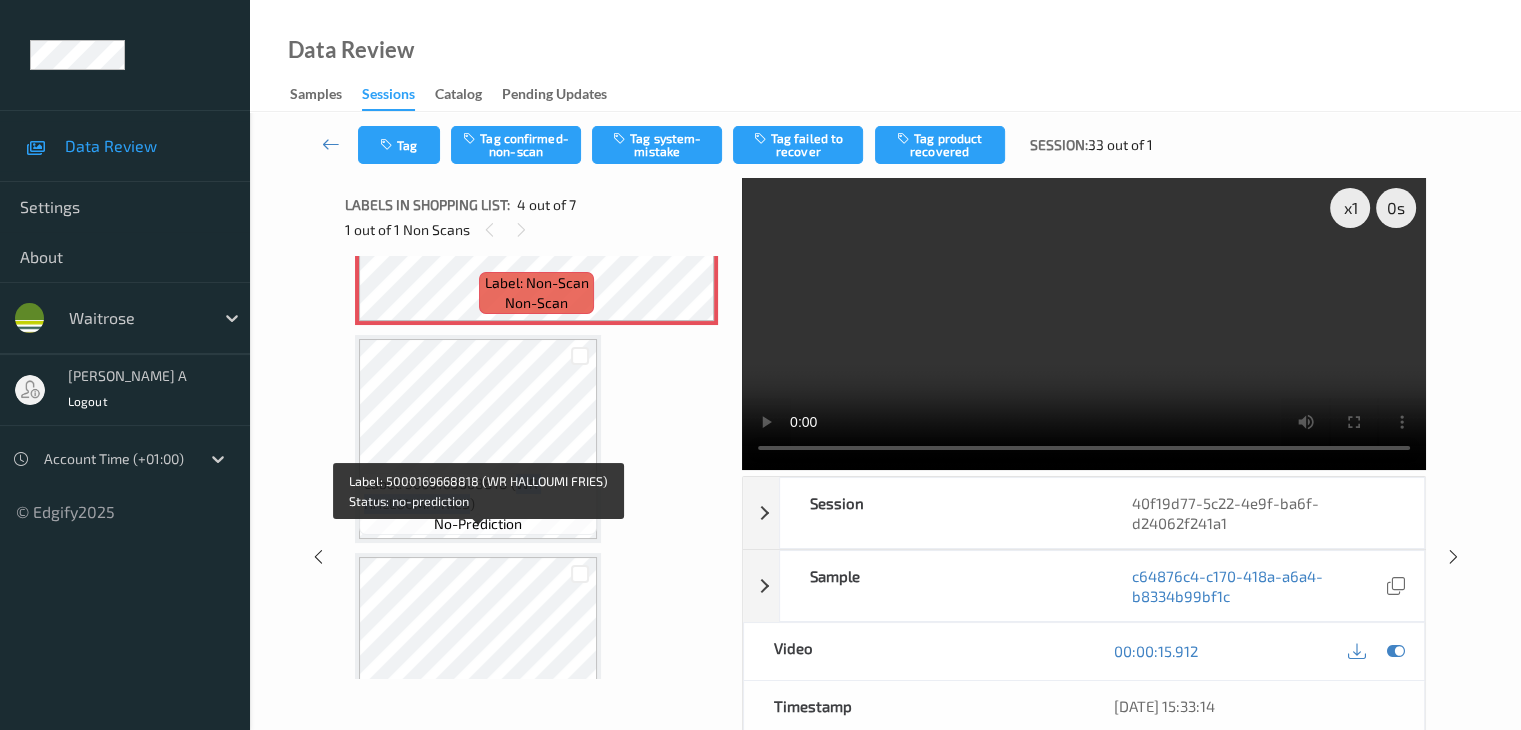 scroll, scrollTop: 1047, scrollLeft: 0, axis: vertical 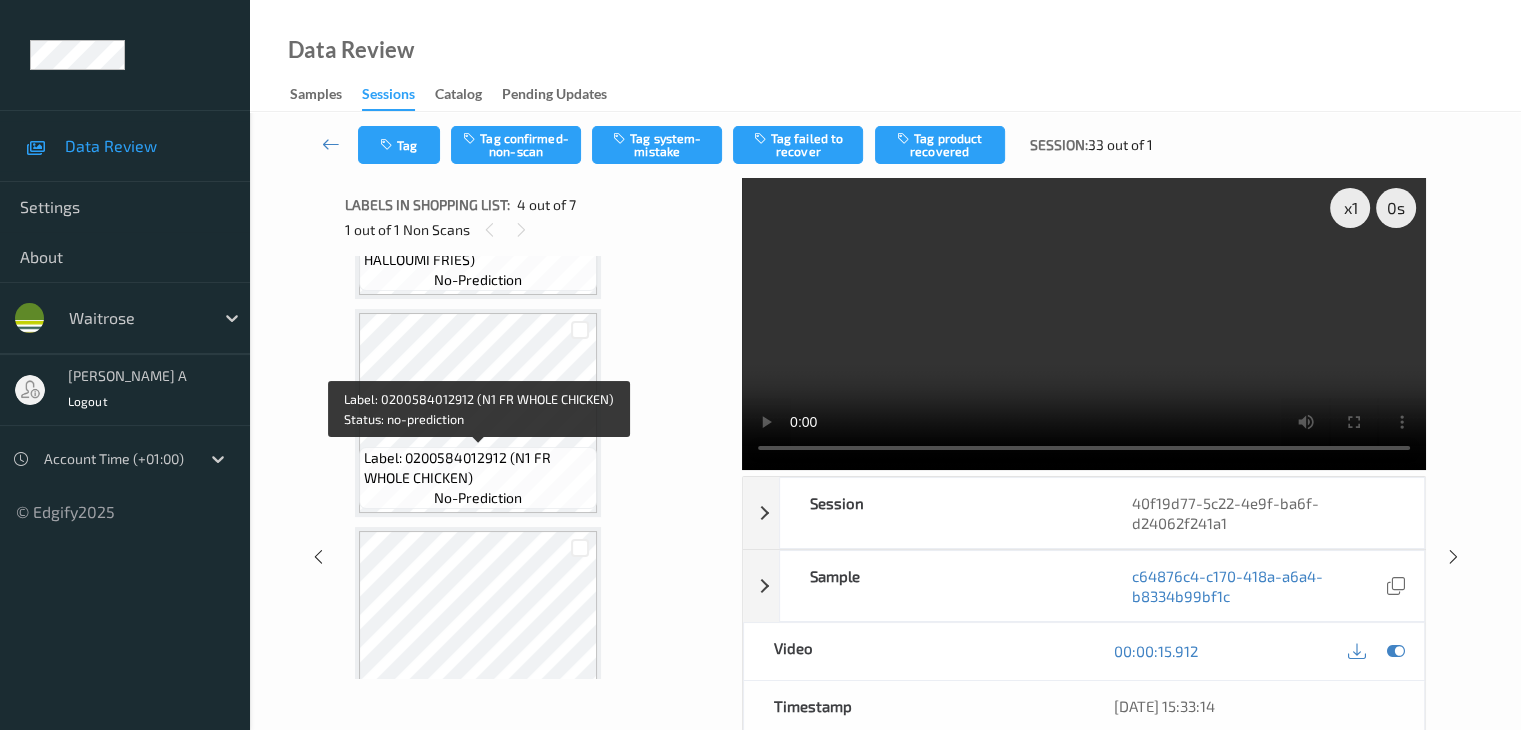 click on "Label: 0200584012912 (N1 FR WHOLE CHICKEN)" at bounding box center (478, 468) 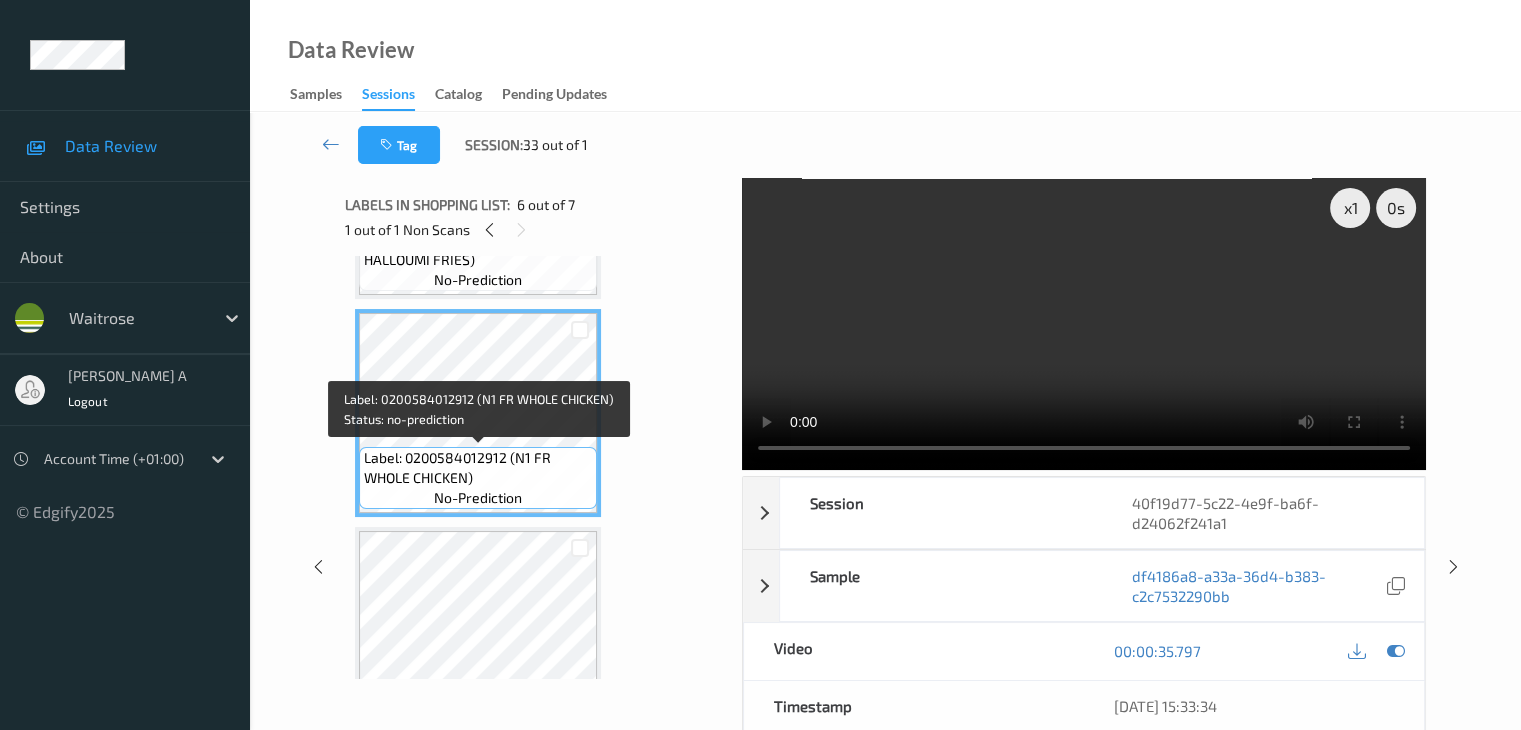 scroll, scrollTop: 847, scrollLeft: 0, axis: vertical 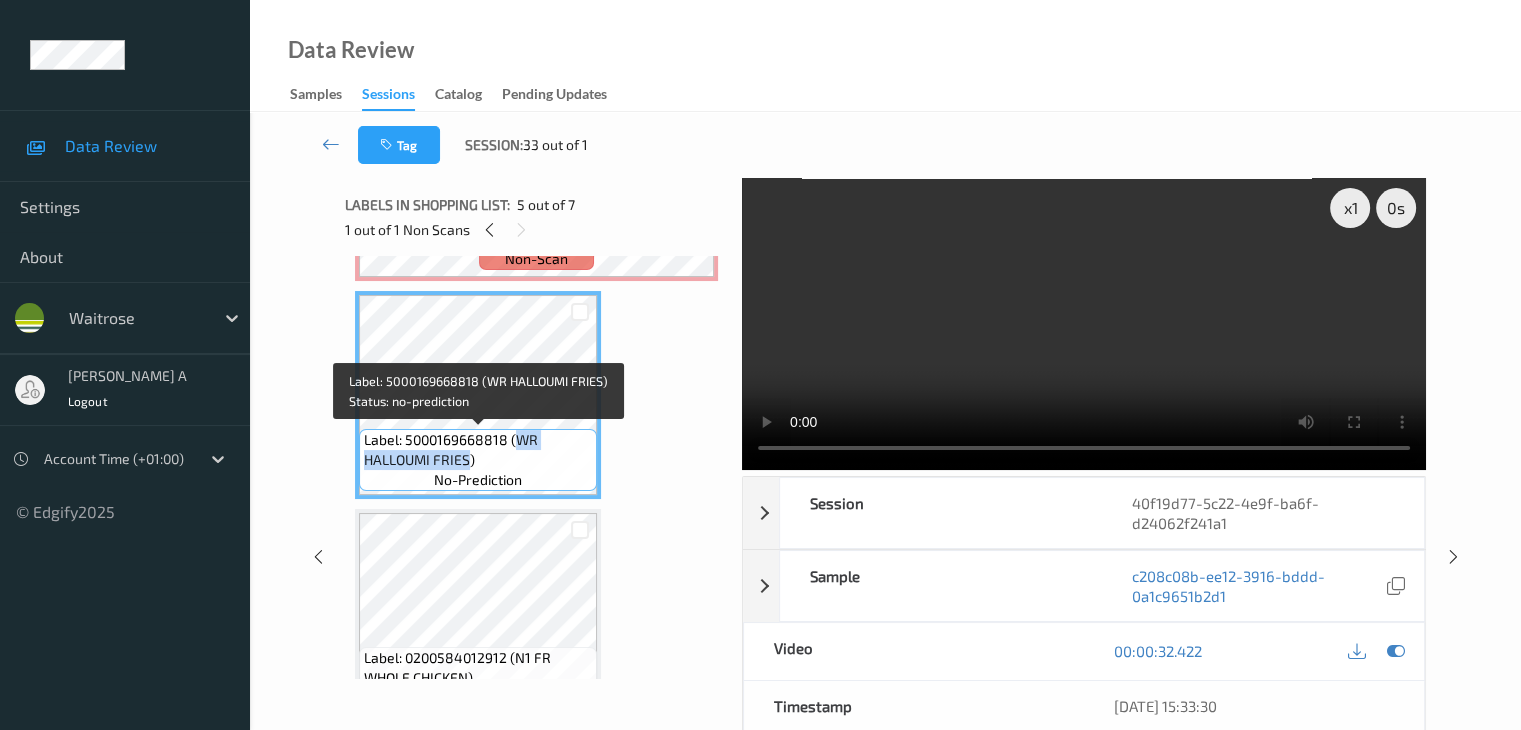 drag, startPoint x: 514, startPoint y: 437, endPoint x: 468, endPoint y: 464, distance: 53.338543 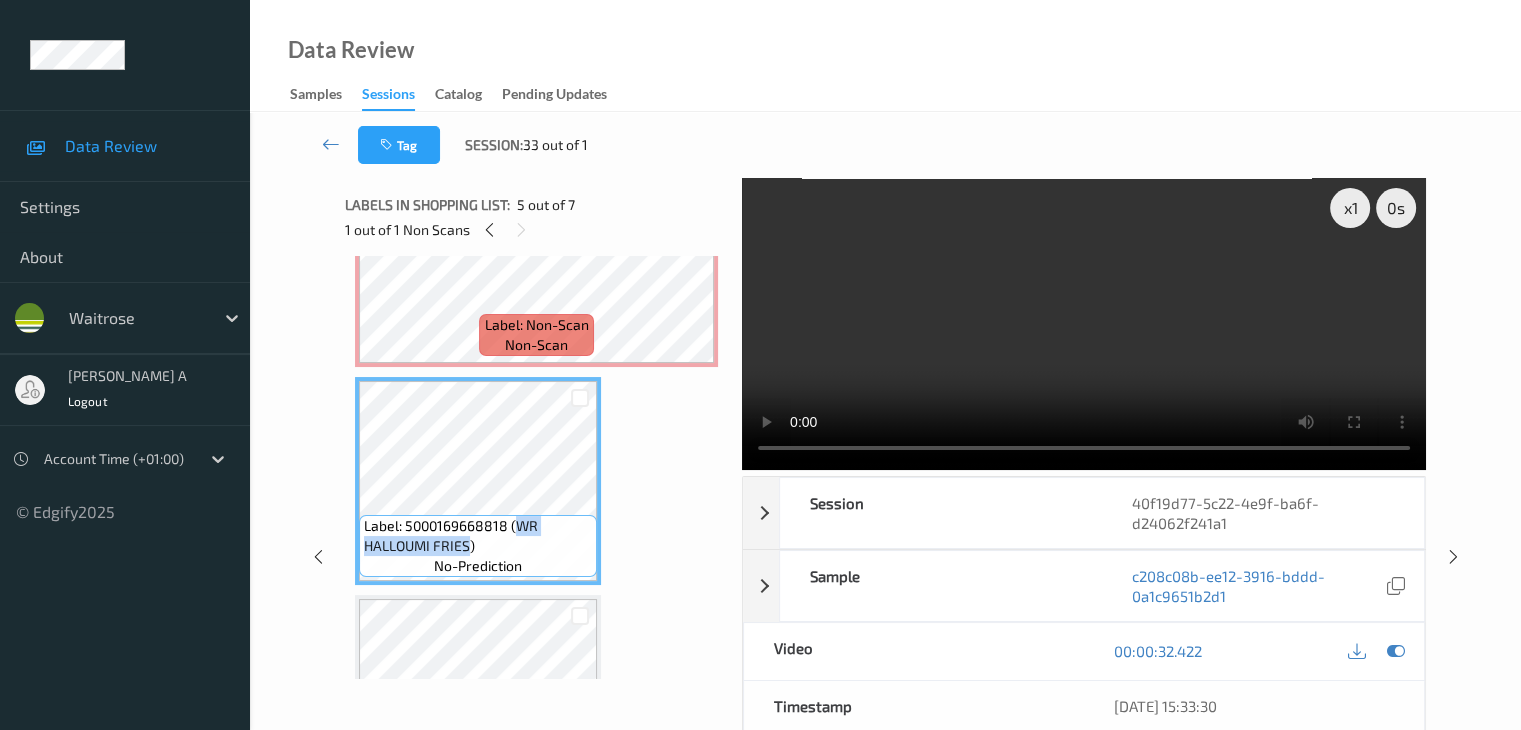 scroll, scrollTop: 547, scrollLeft: 0, axis: vertical 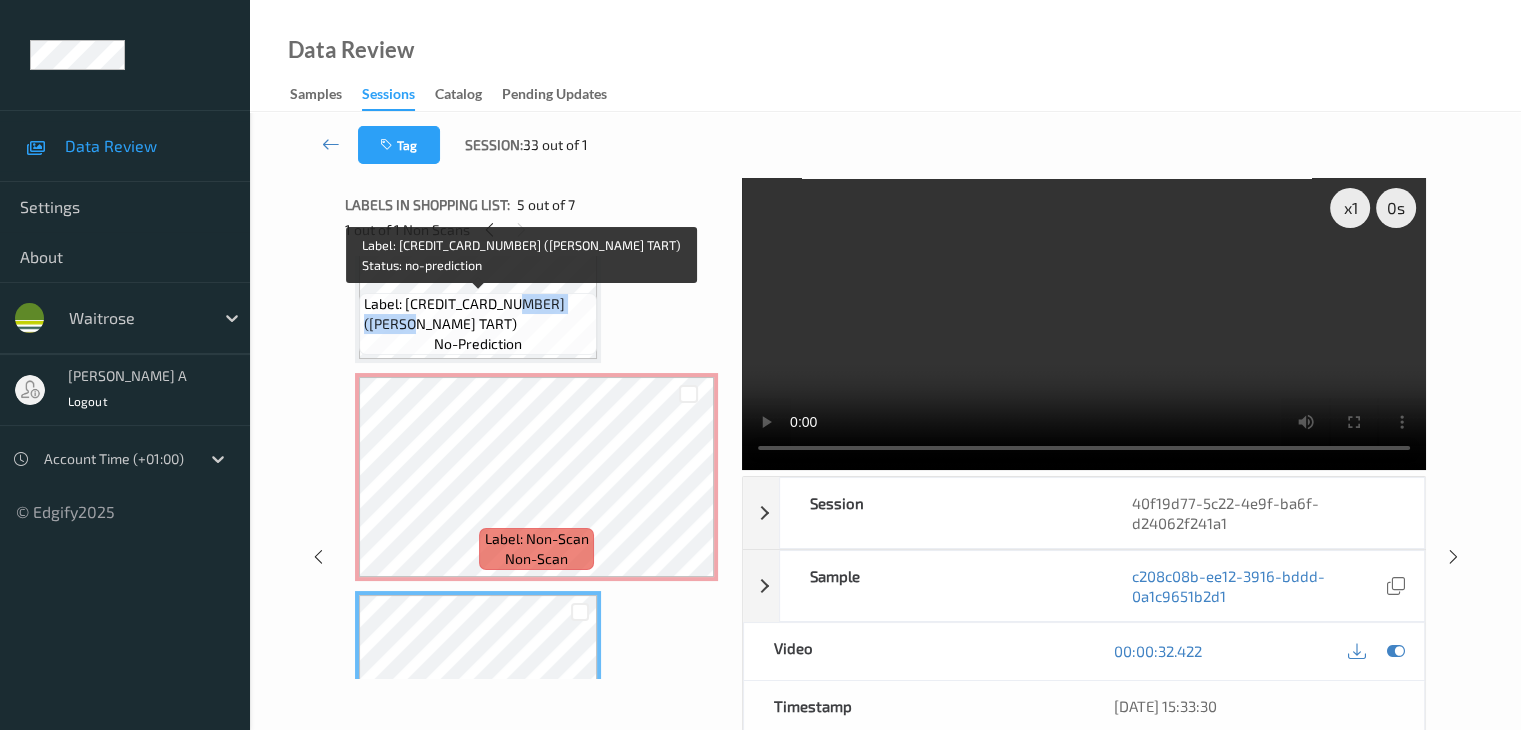 drag, startPoint x: 510, startPoint y: 307, endPoint x: 398, endPoint y: 323, distance: 113.137085 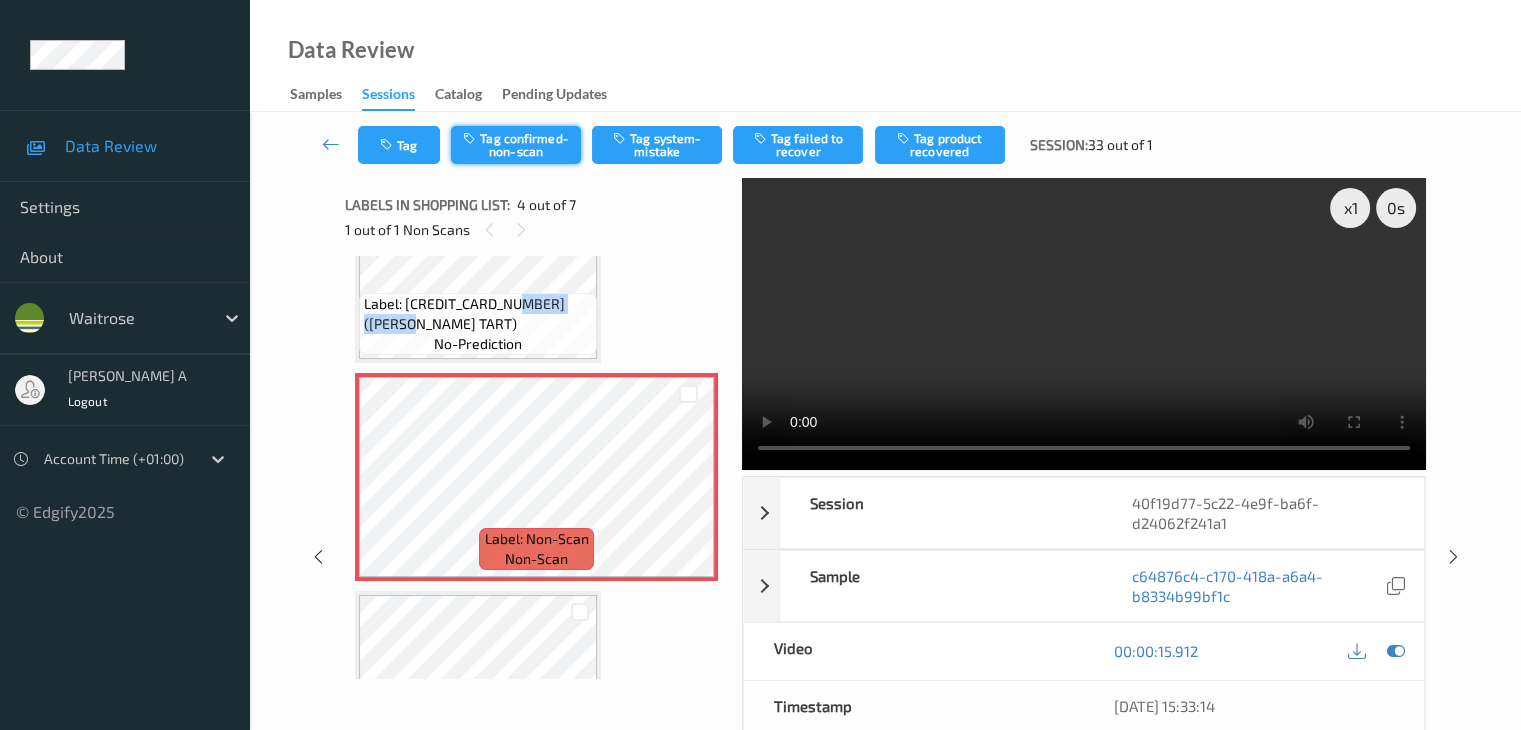 click on "Tag   confirmed-non-scan" at bounding box center [516, 145] 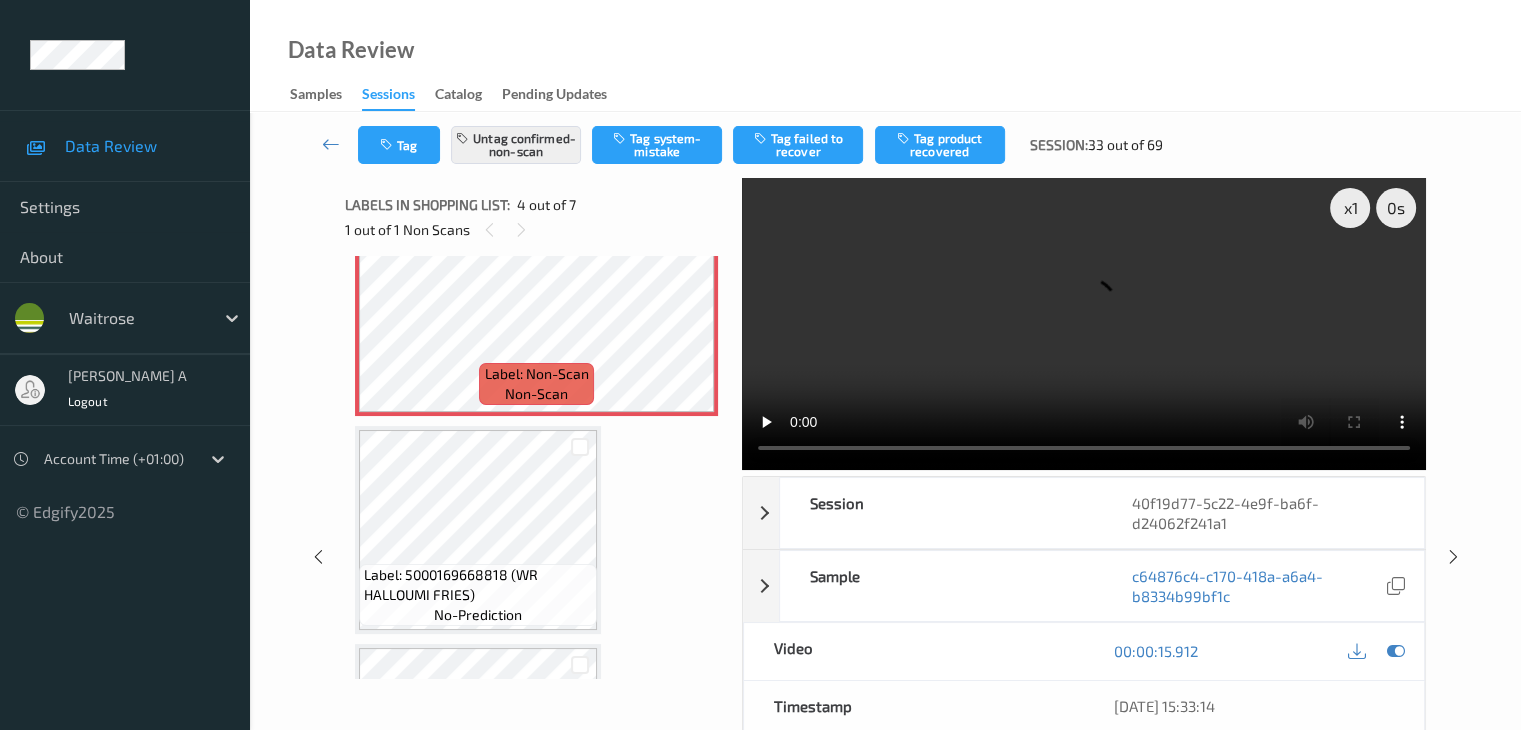 scroll, scrollTop: 747, scrollLeft: 0, axis: vertical 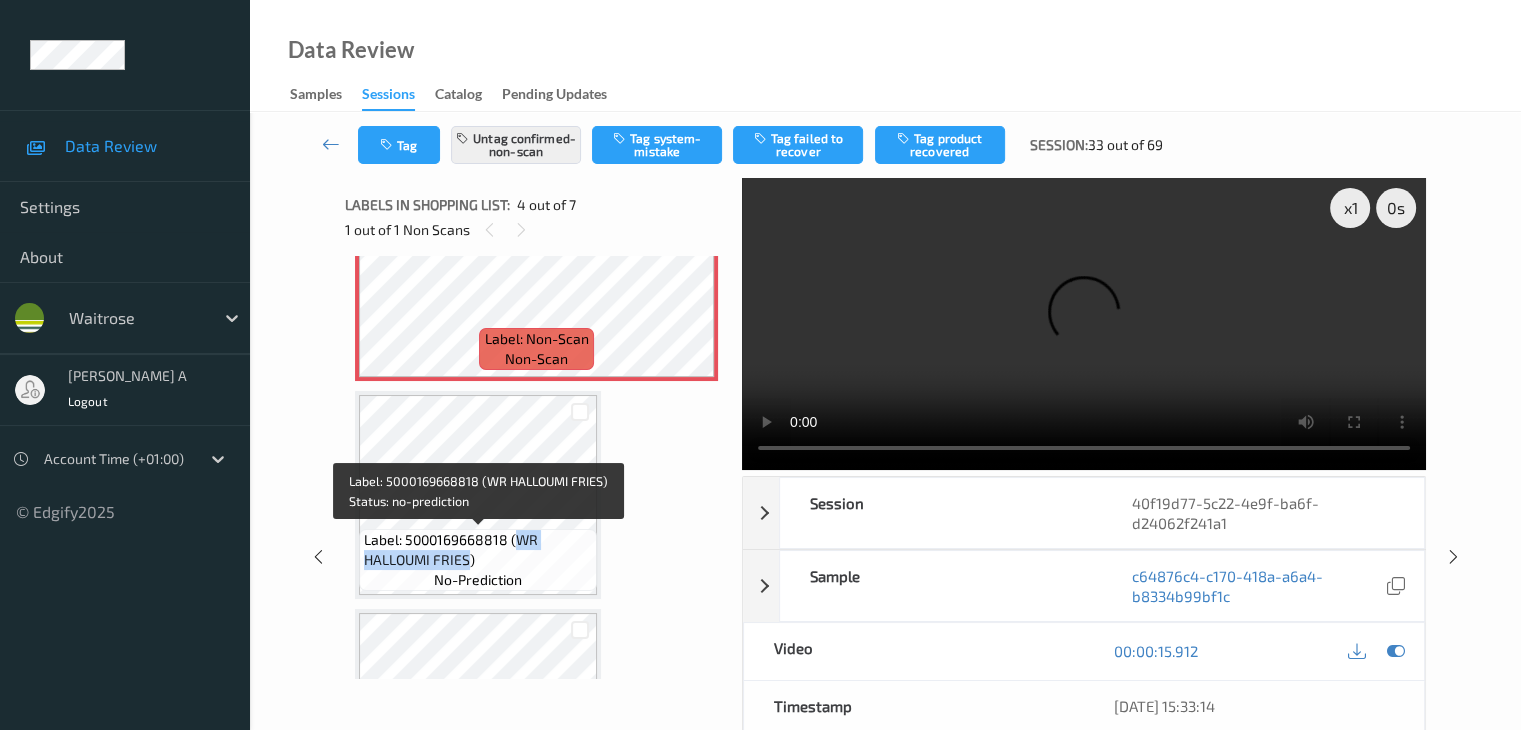 drag, startPoint x: 513, startPoint y: 542, endPoint x: 468, endPoint y: 560, distance: 48.466484 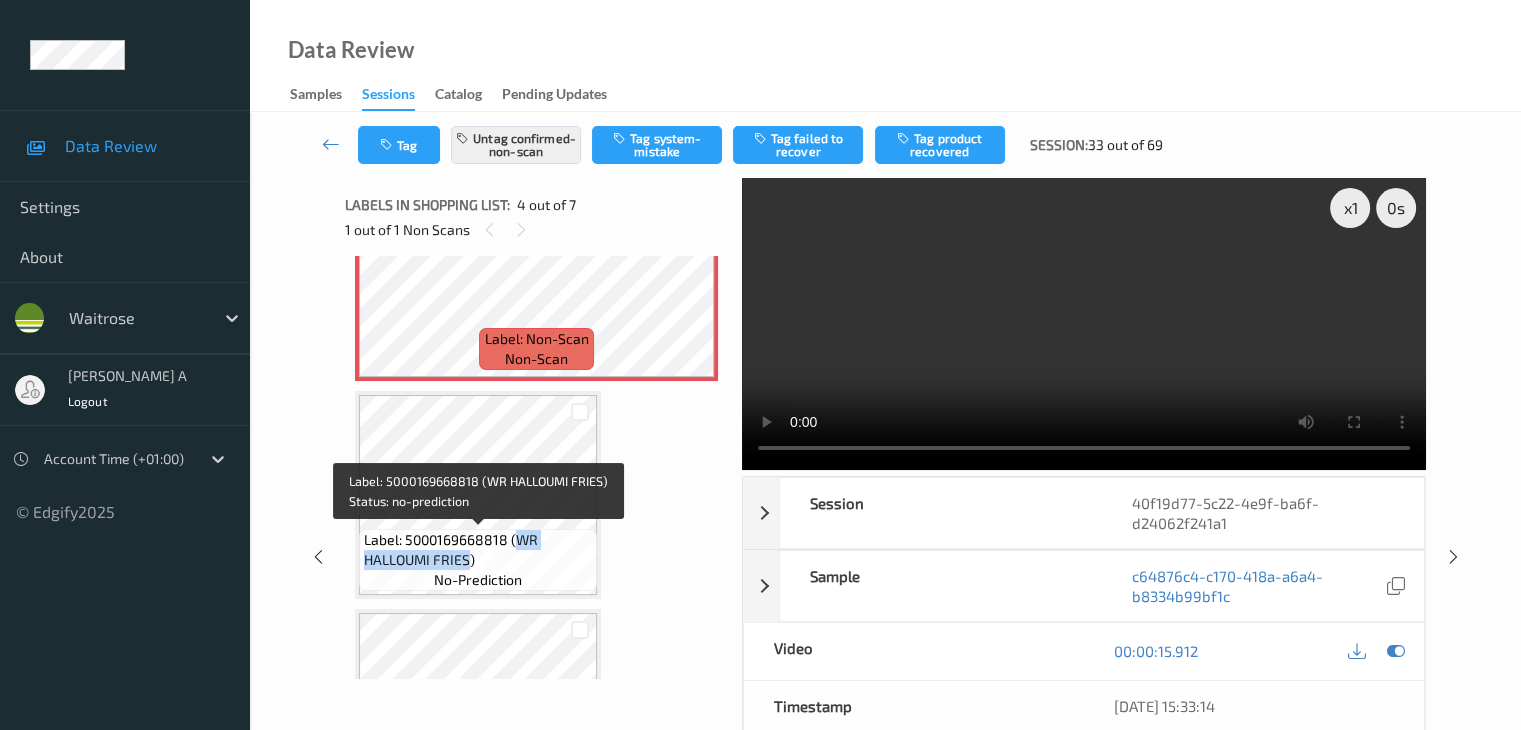 click on "Label: 5000169668818 (WR HALLOUMI FRIES)" at bounding box center [478, 550] 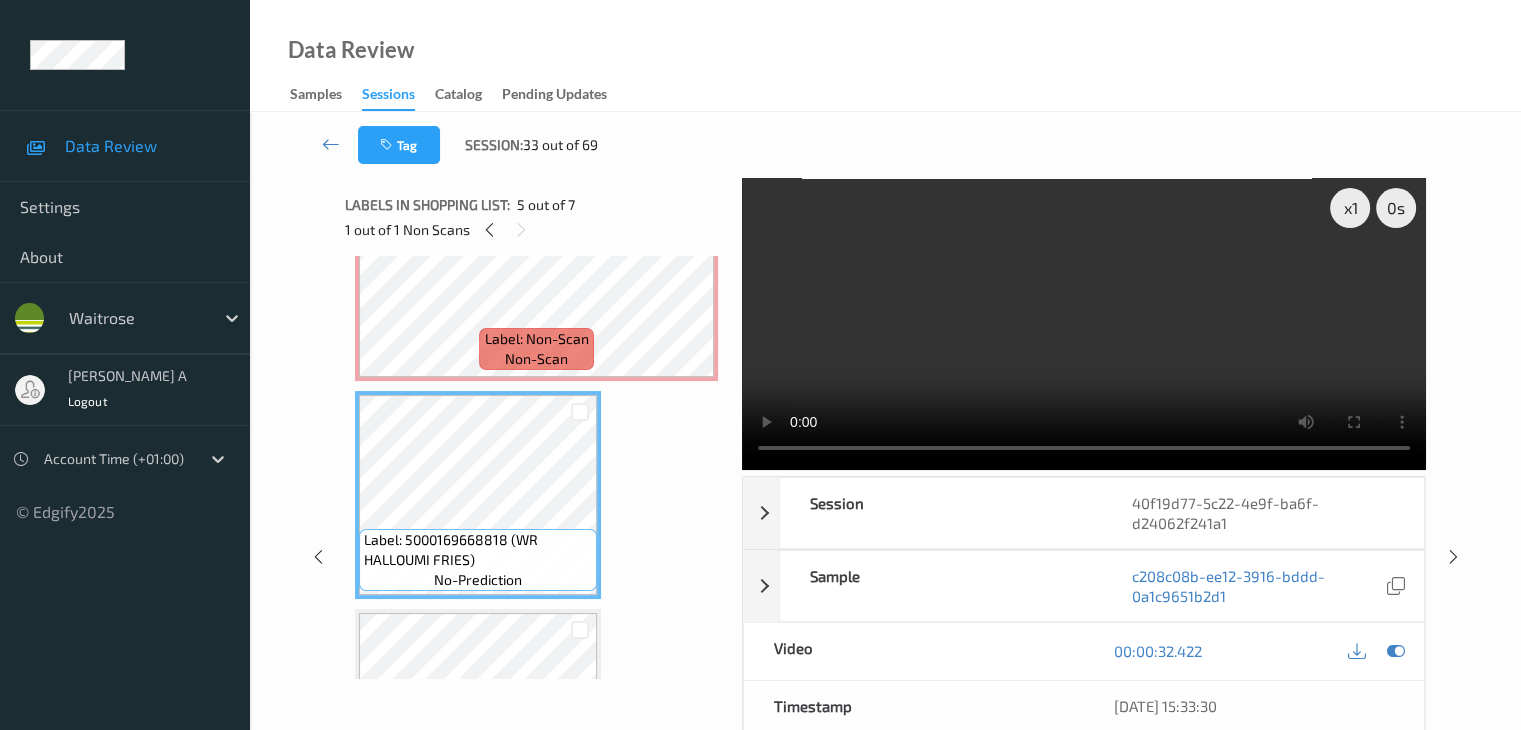 scroll, scrollTop: 264, scrollLeft: 0, axis: vertical 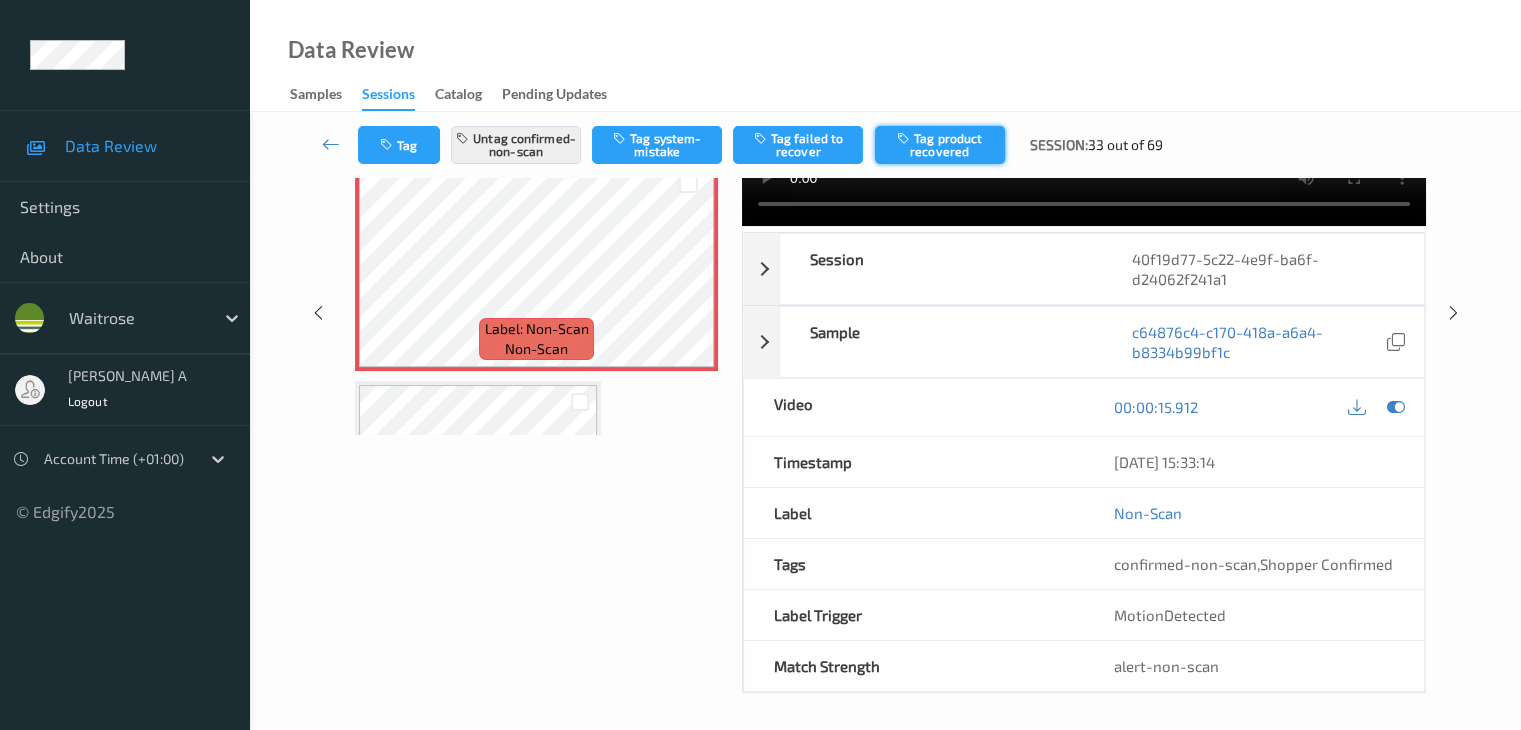 click on "Tag   product recovered" at bounding box center [940, 145] 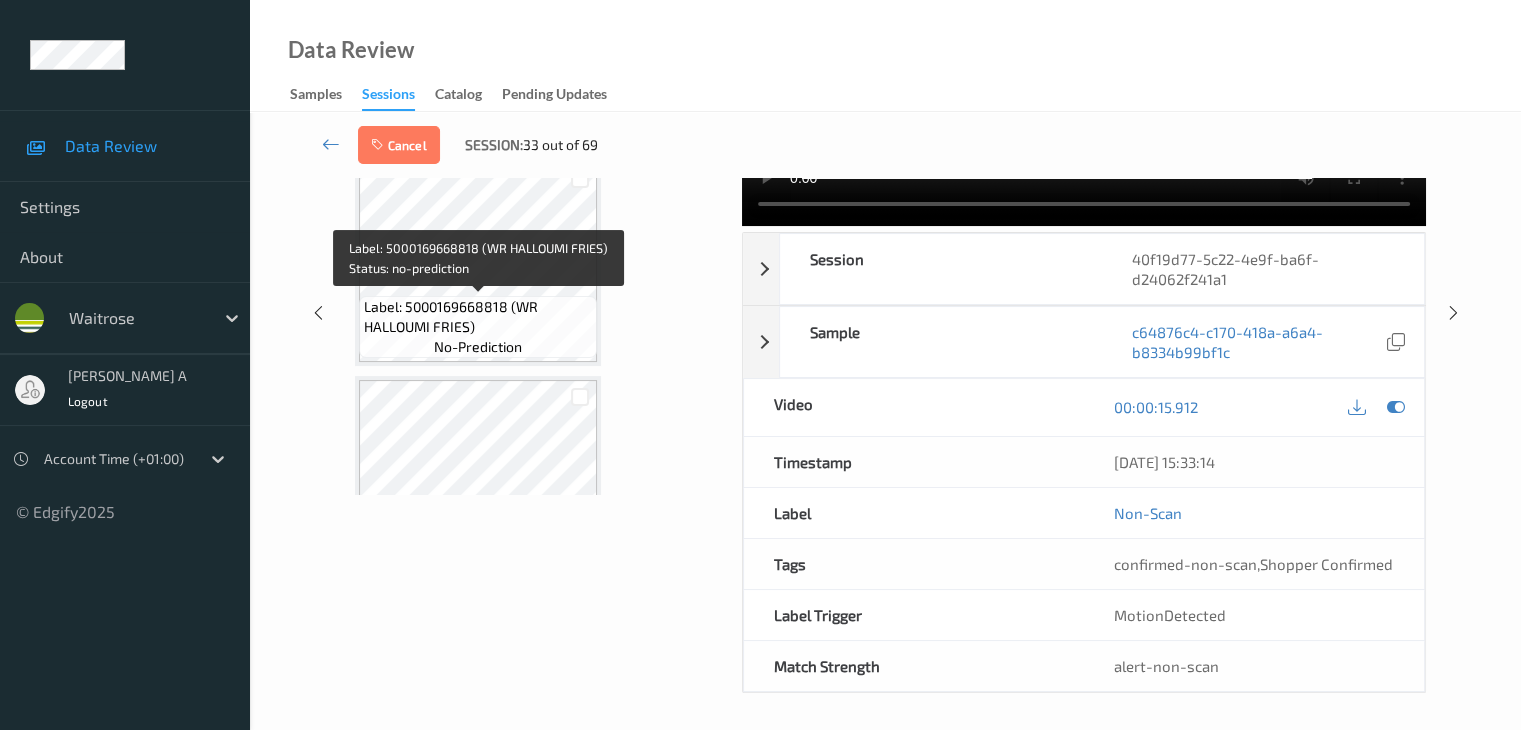 scroll, scrollTop: 813, scrollLeft: 0, axis: vertical 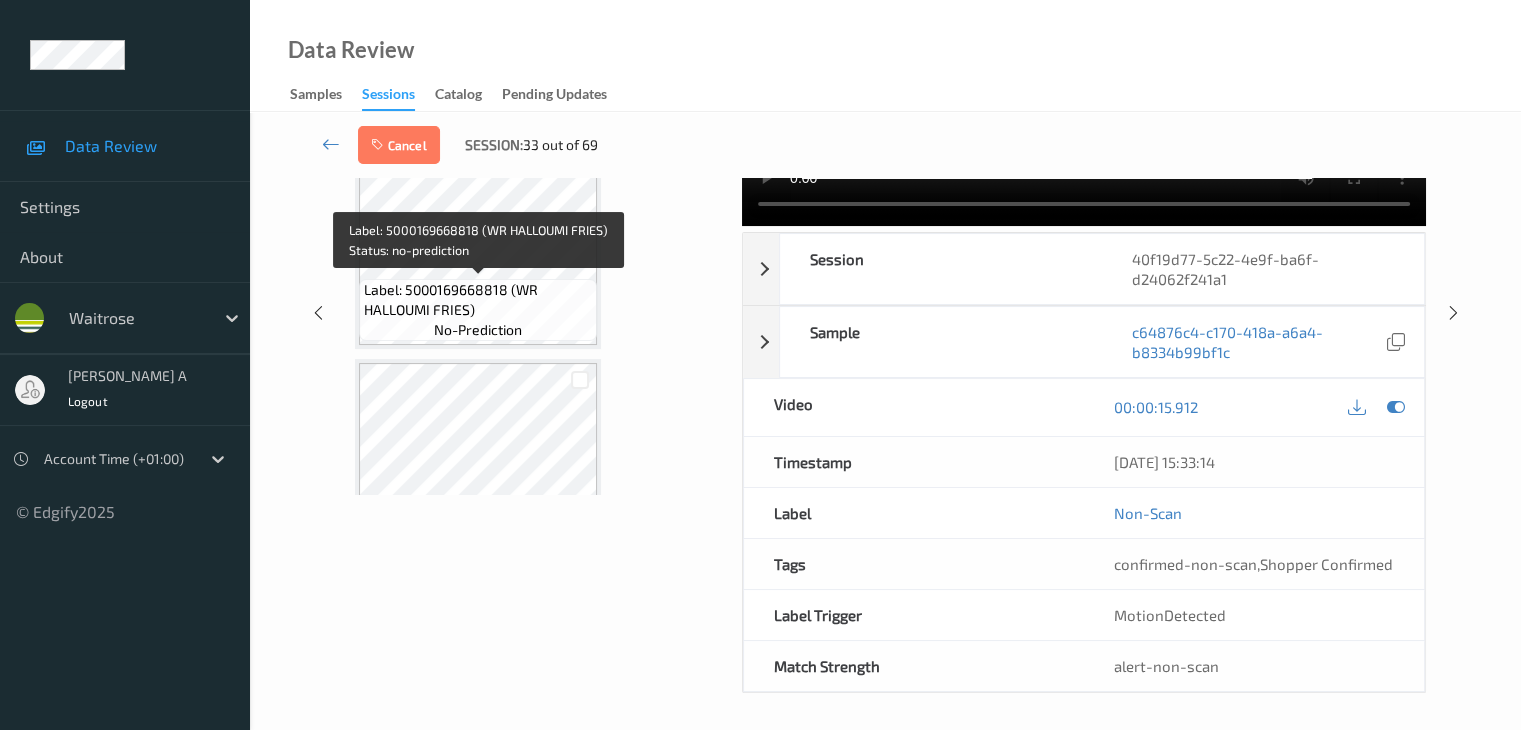 click on "Label: 5000169668818 (WR HALLOUMI FRIES)" at bounding box center [478, 300] 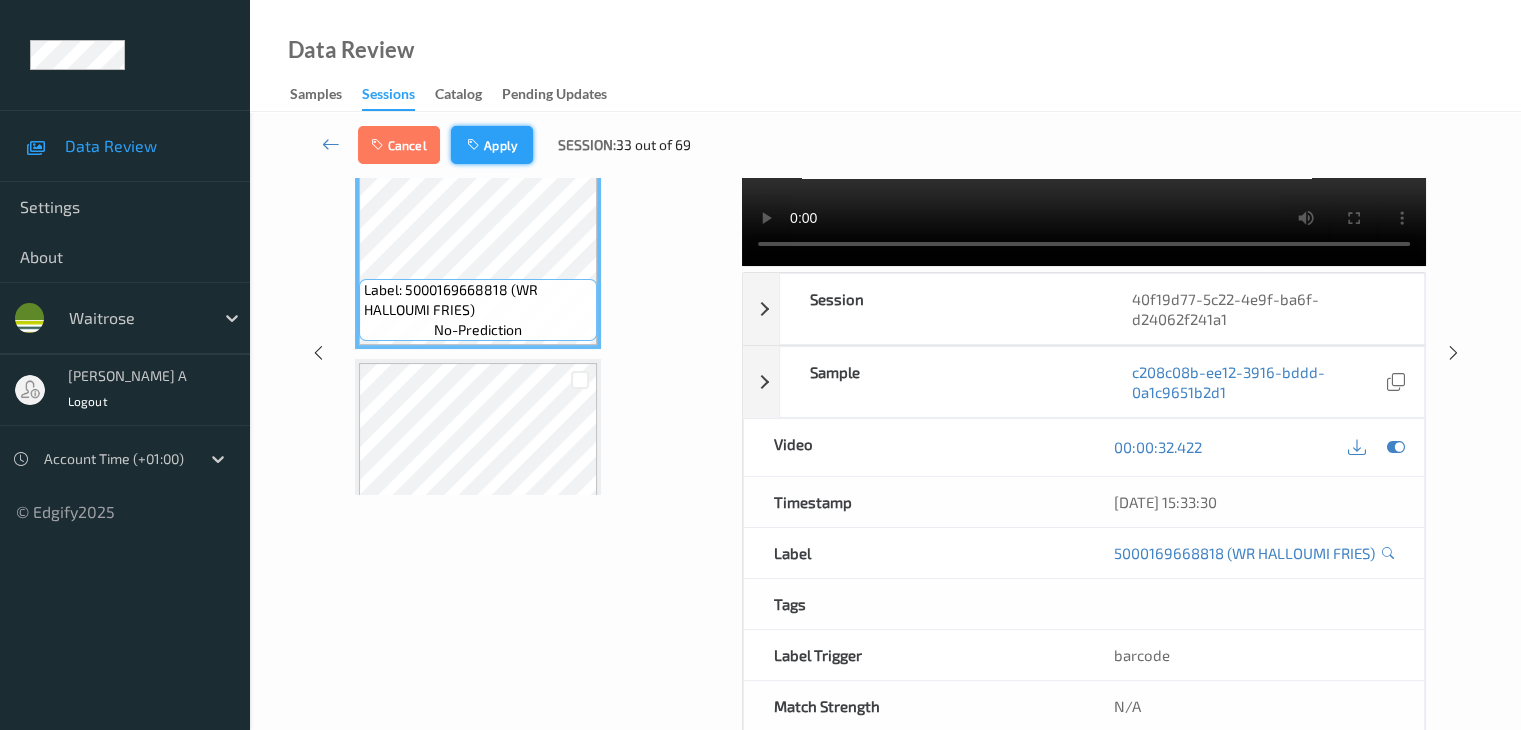click on "Apply" at bounding box center (492, 145) 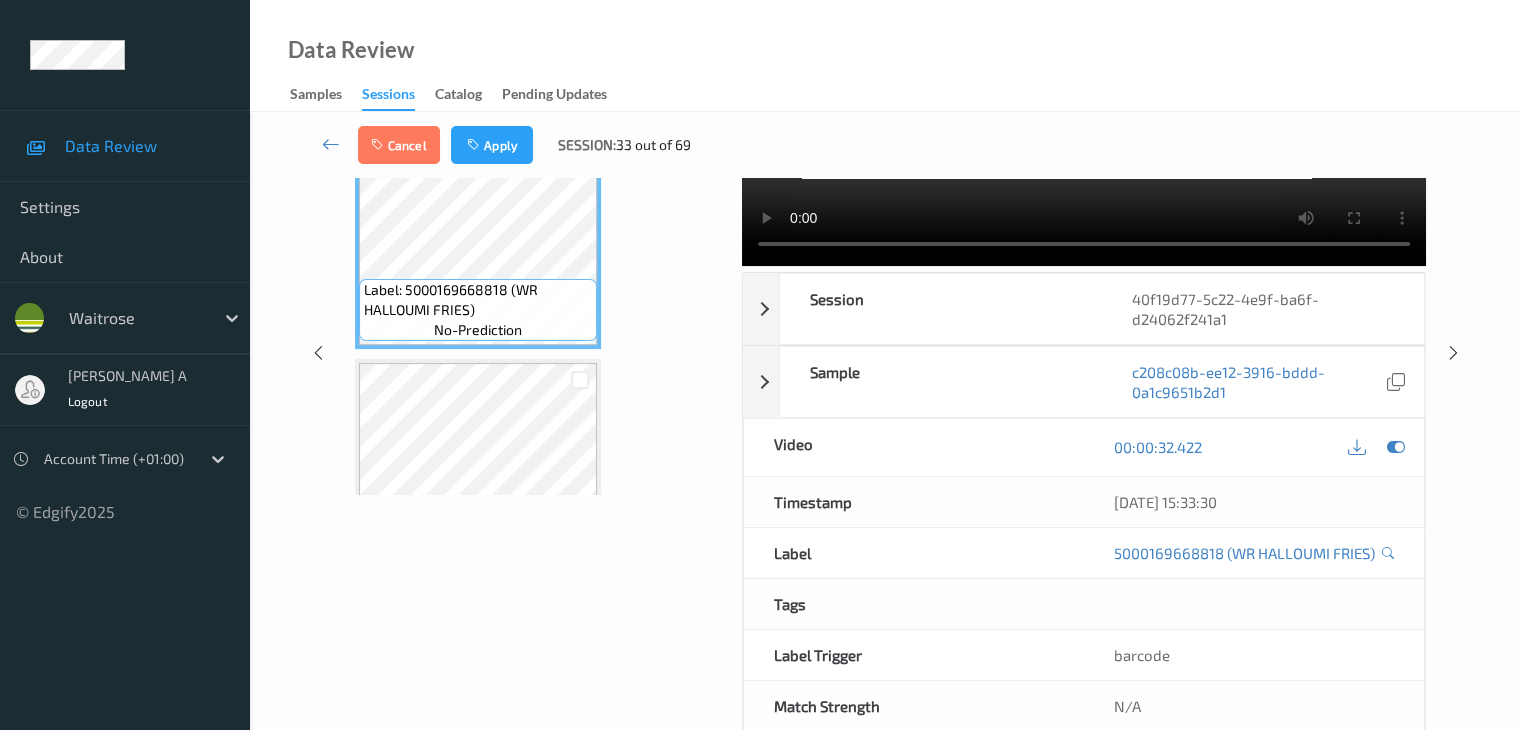 scroll, scrollTop: 446, scrollLeft: 0, axis: vertical 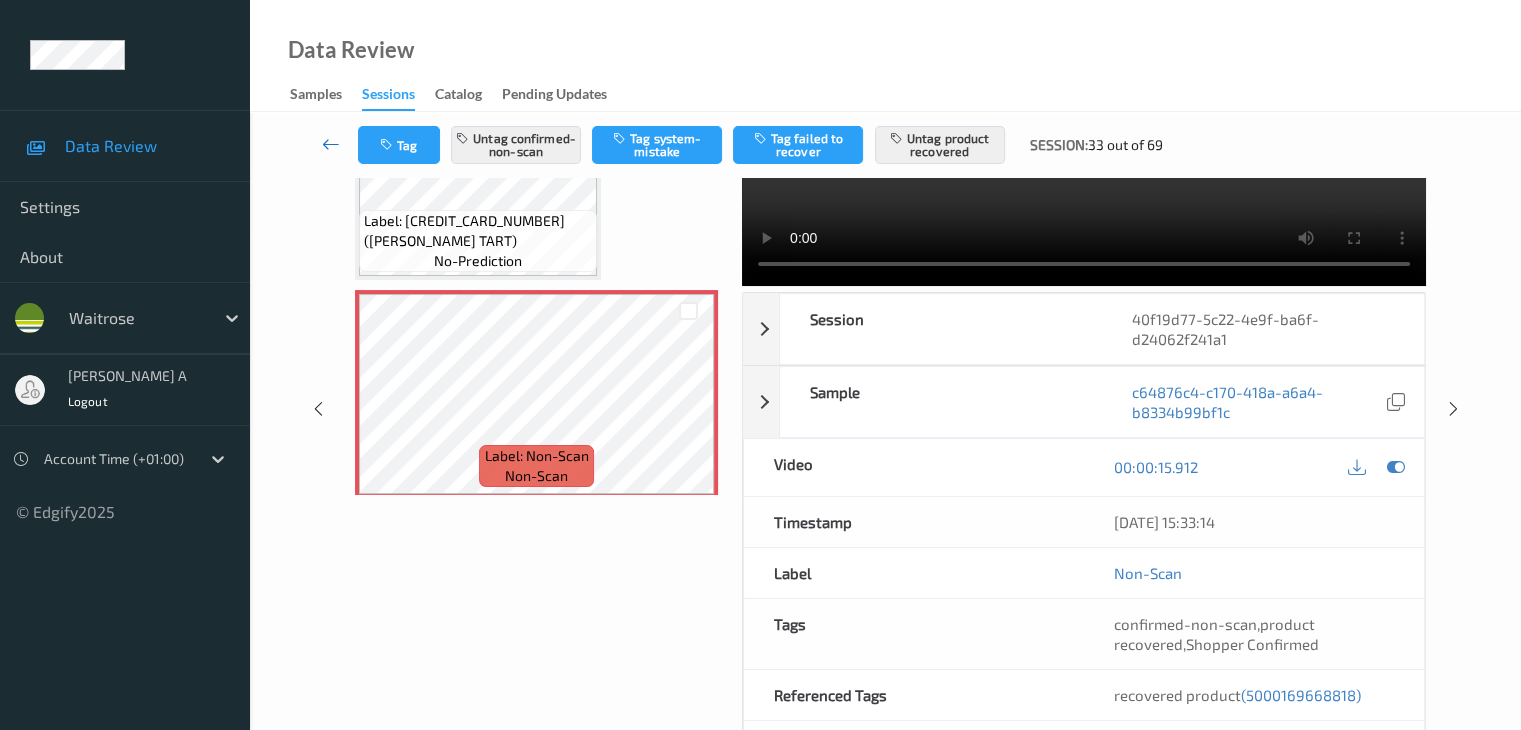 click at bounding box center [331, 144] 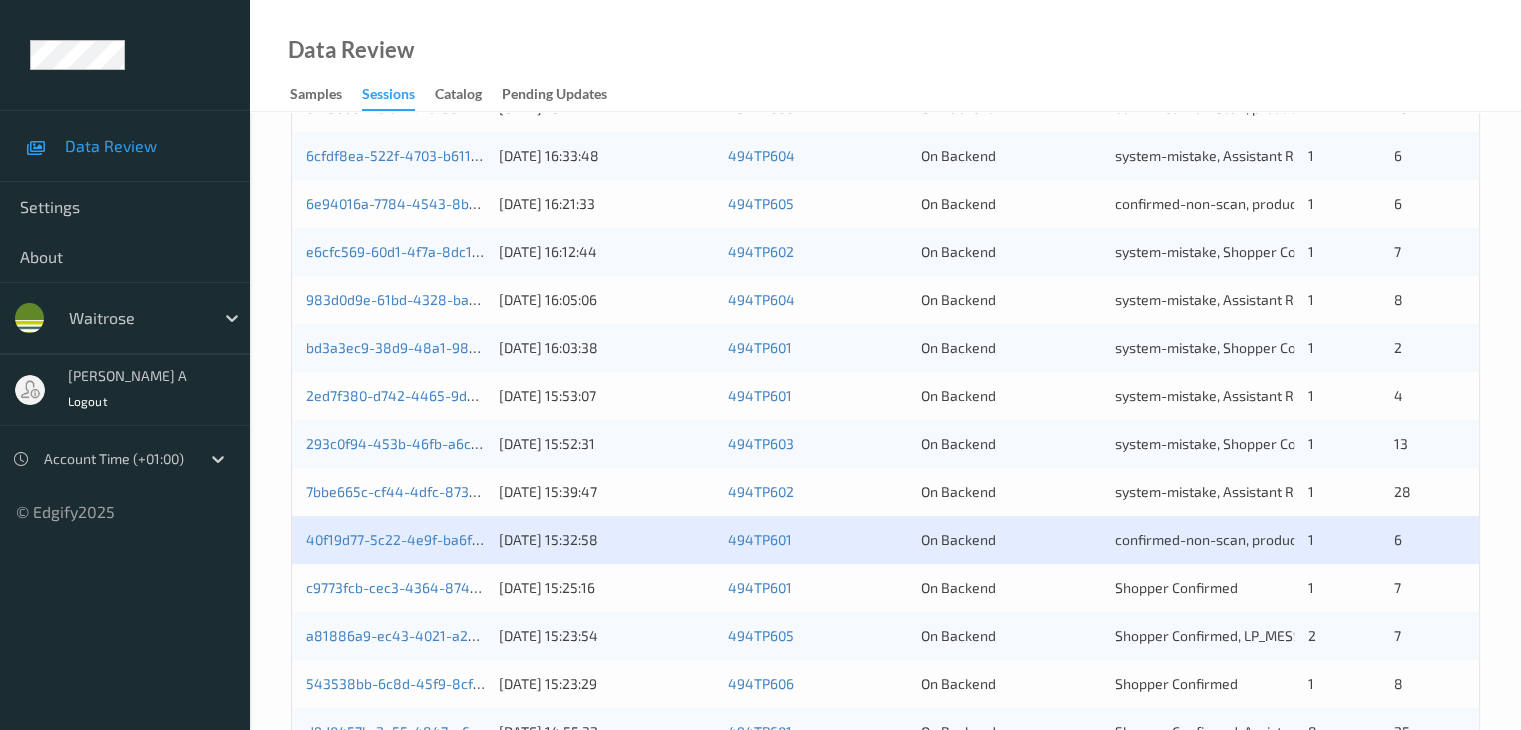 scroll, scrollTop: 800, scrollLeft: 0, axis: vertical 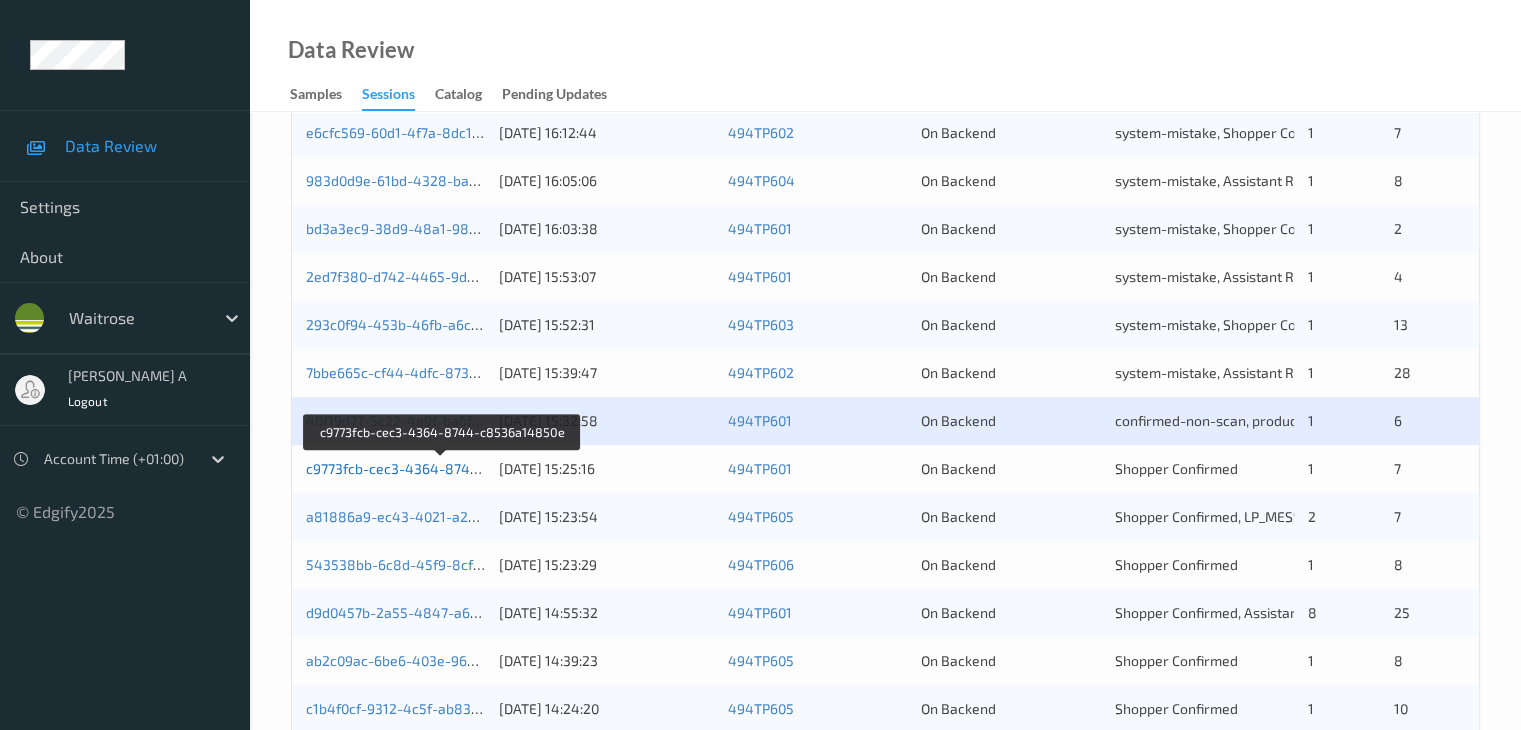 click on "c9773fcb-cec3-4364-8744-c8536a14850e" at bounding box center [443, 468] 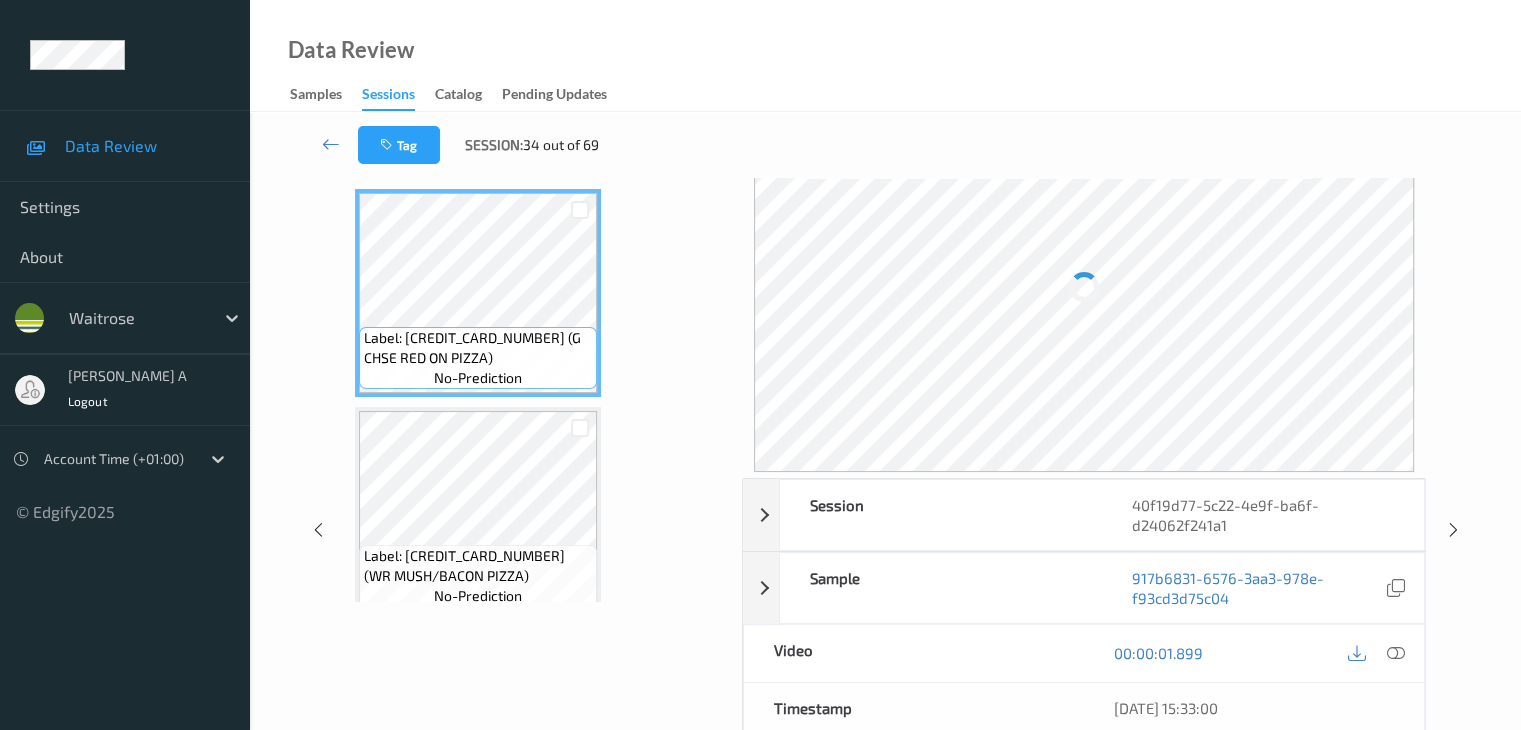 scroll, scrollTop: 44, scrollLeft: 0, axis: vertical 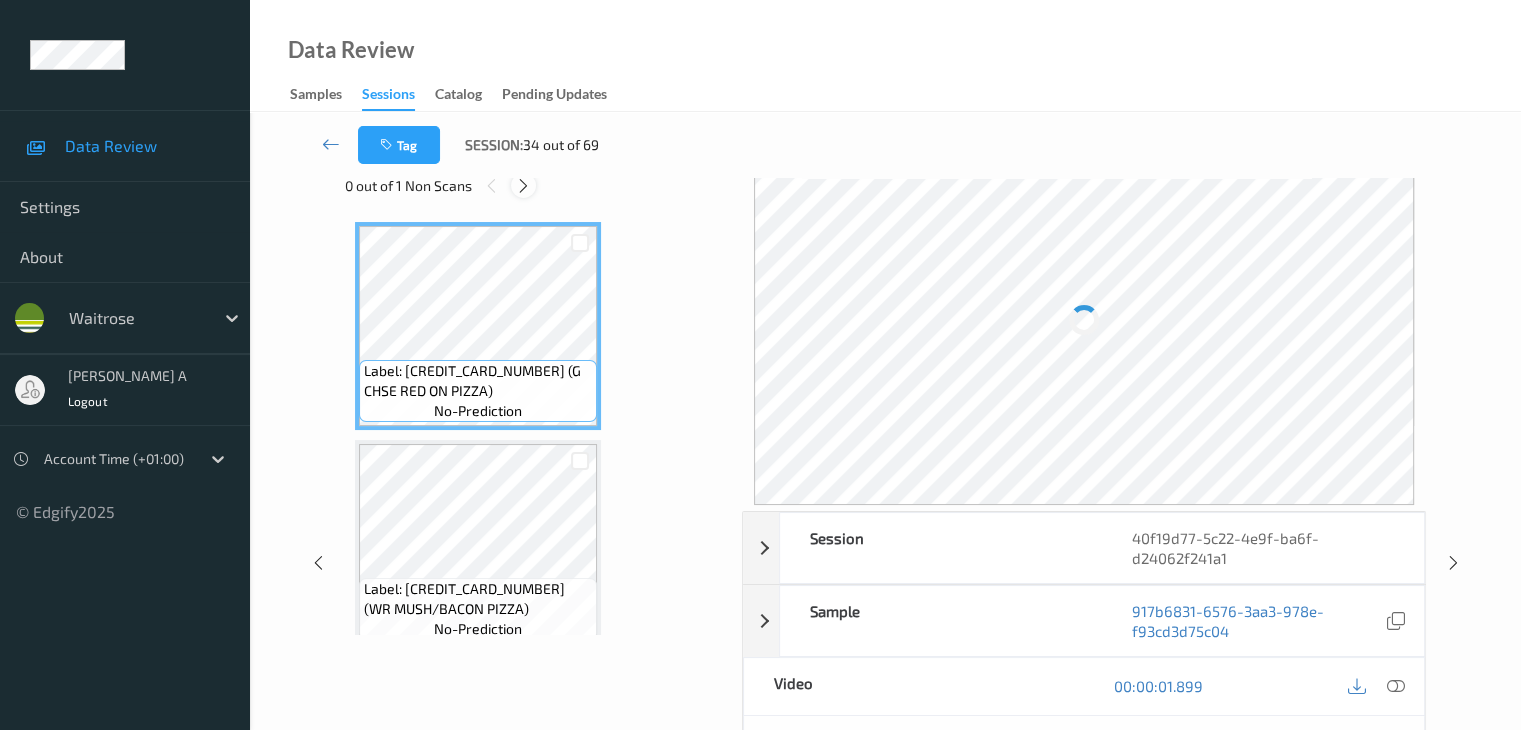 click at bounding box center (523, 185) 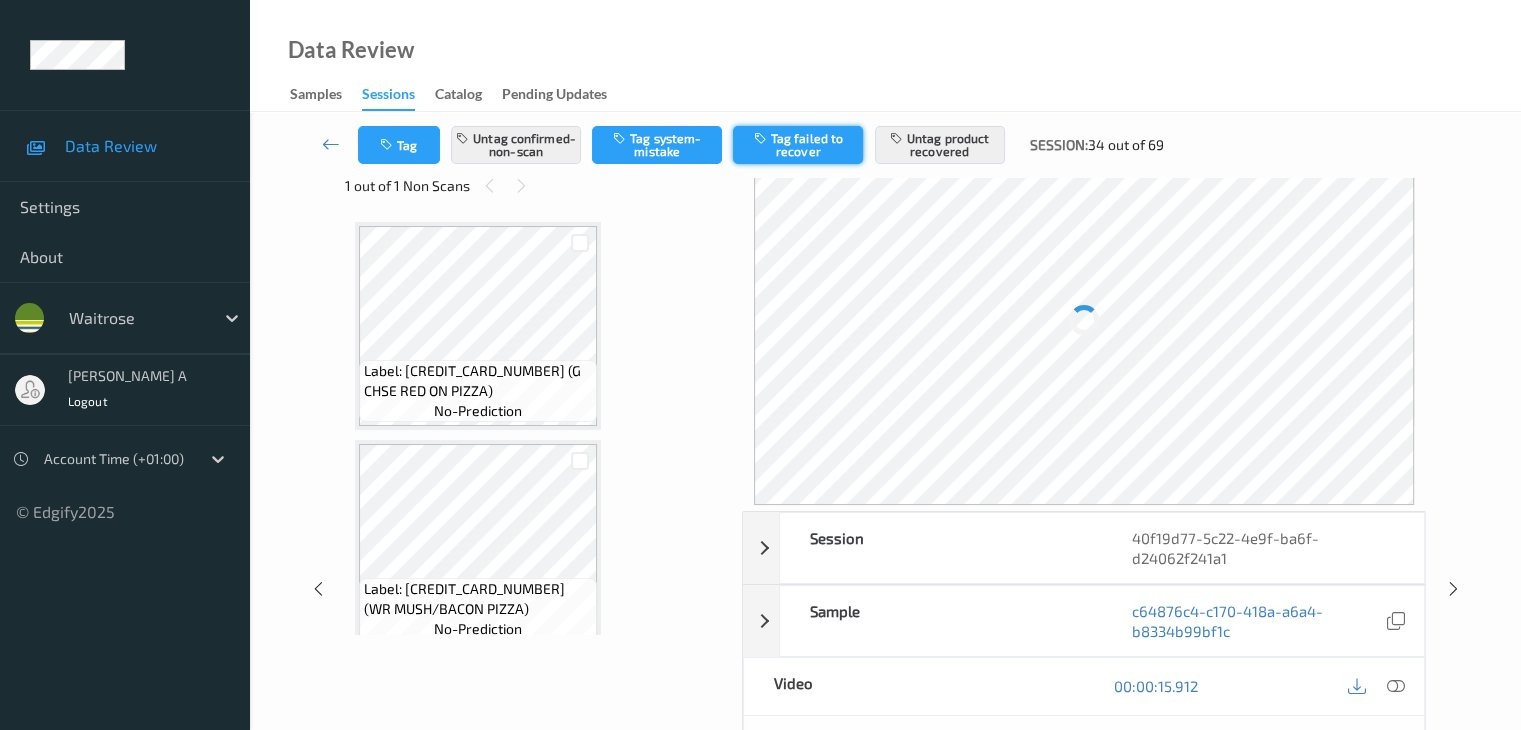 scroll, scrollTop: 446, scrollLeft: 0, axis: vertical 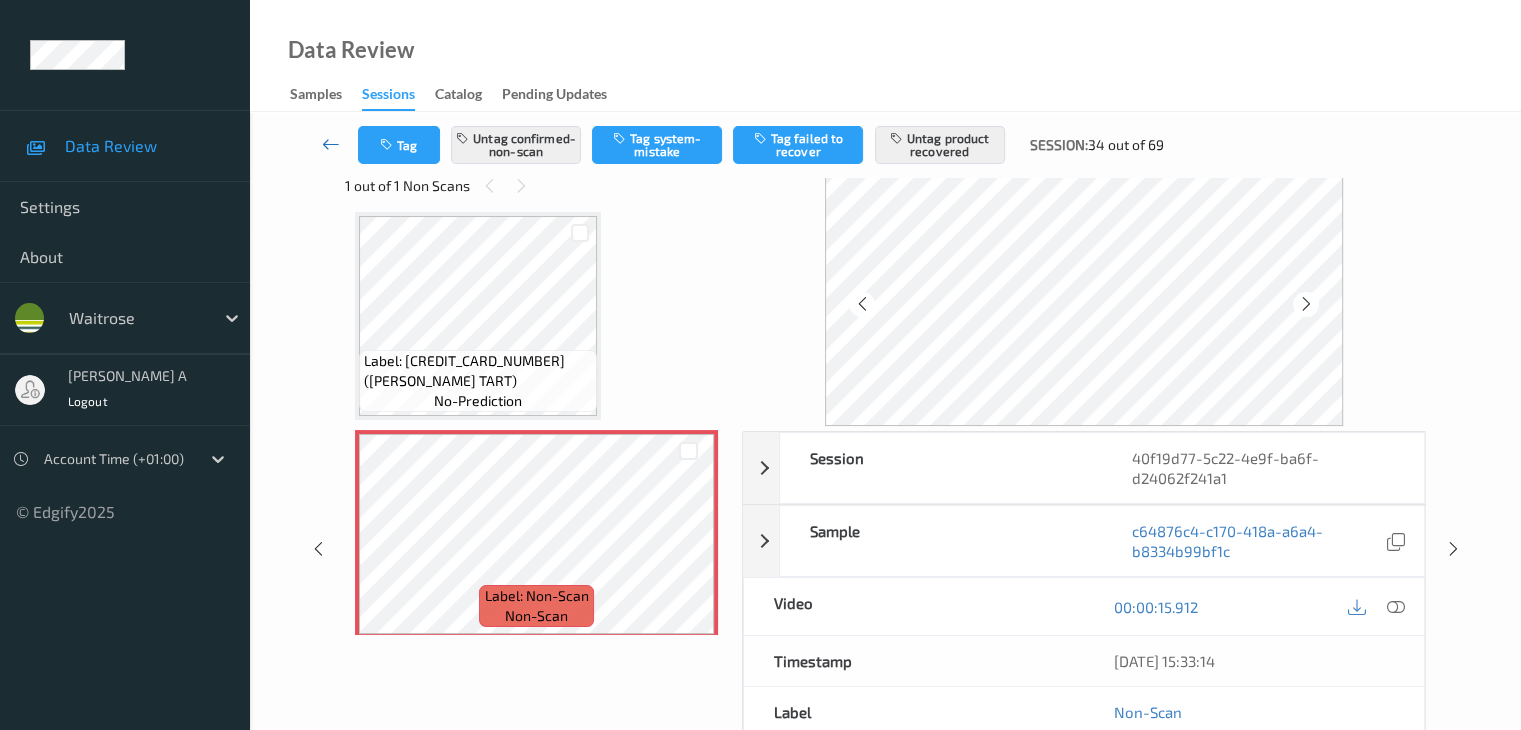click at bounding box center [331, 144] 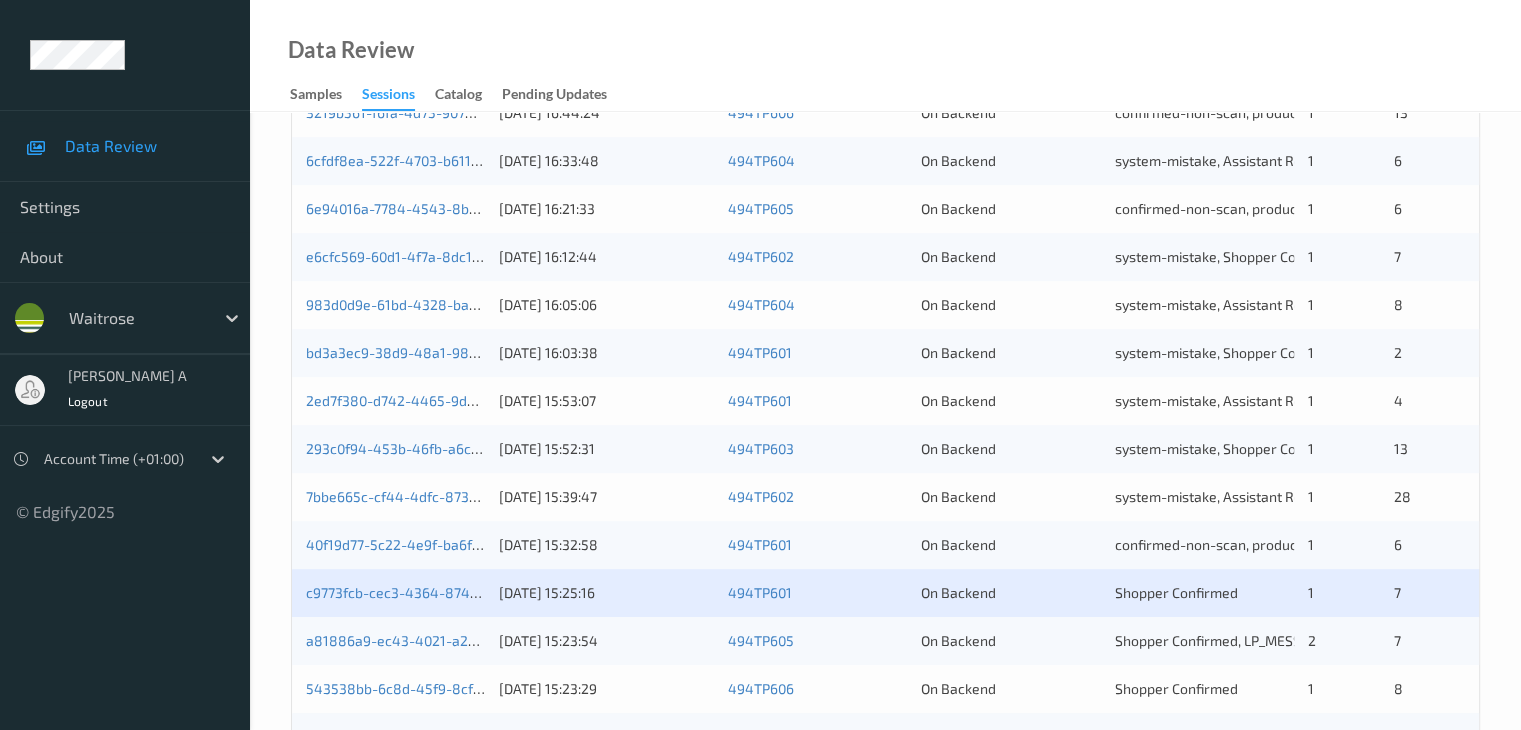 scroll, scrollTop: 800, scrollLeft: 0, axis: vertical 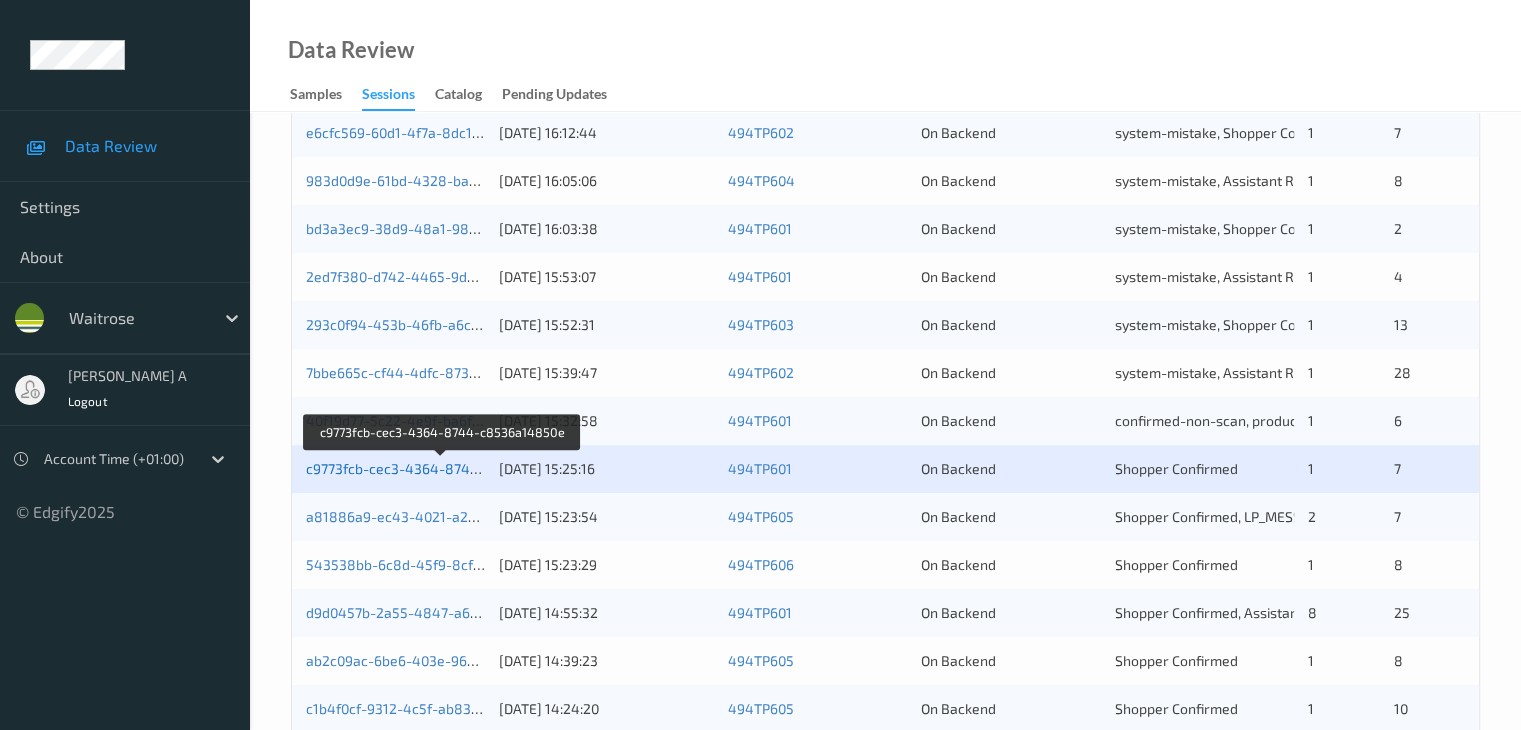 click on "c9773fcb-cec3-4364-8744-c8536a14850e" at bounding box center [443, 468] 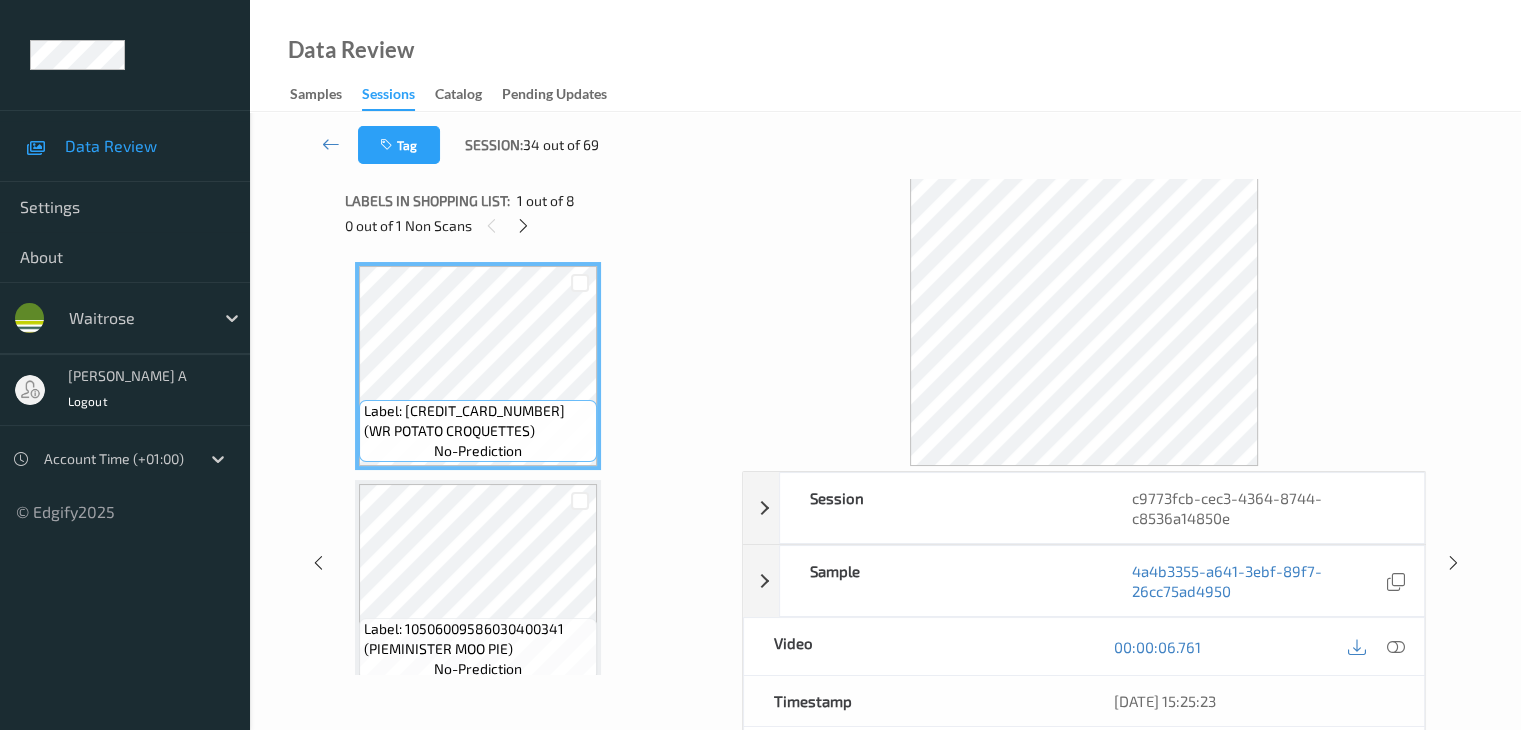 scroll, scrollTop: 0, scrollLeft: 0, axis: both 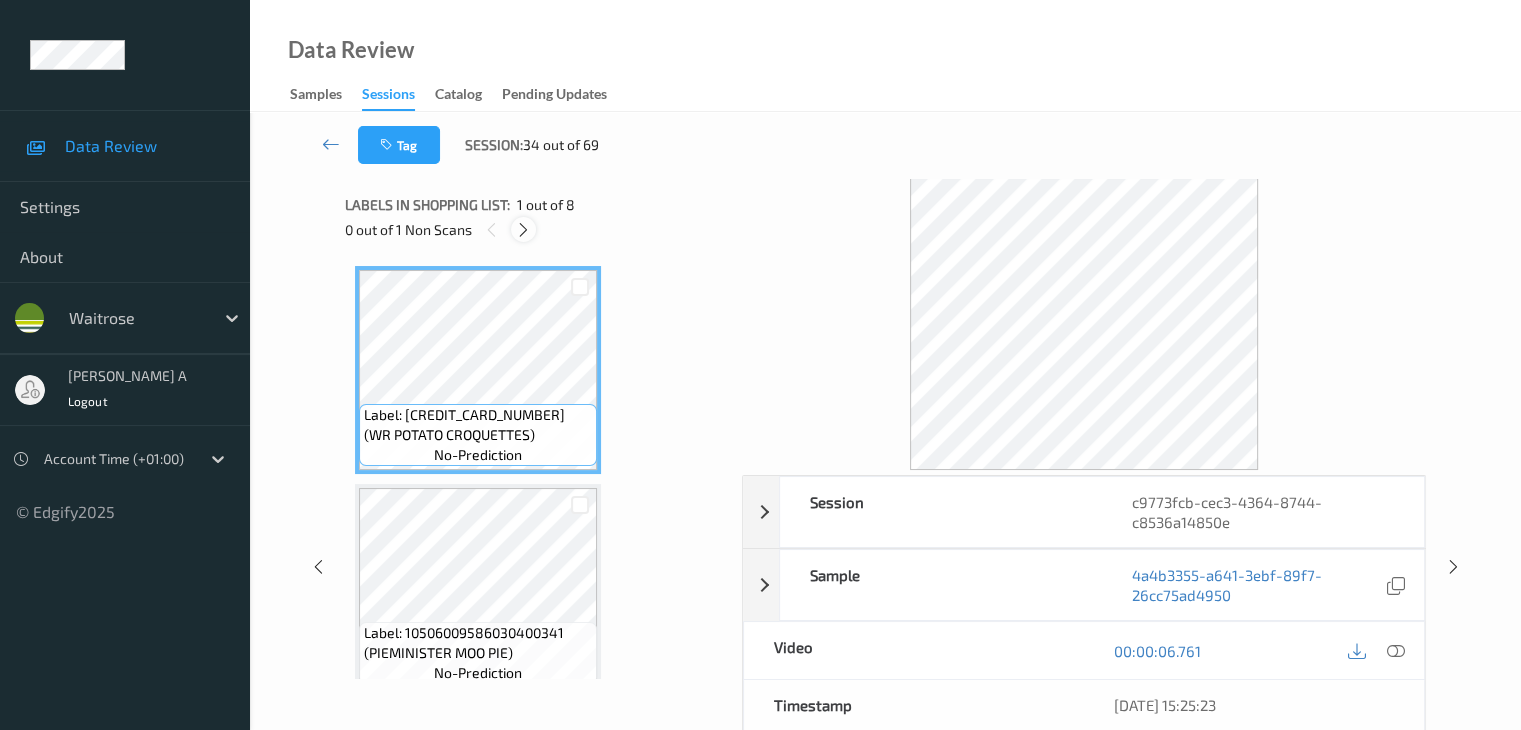 click at bounding box center [523, 229] 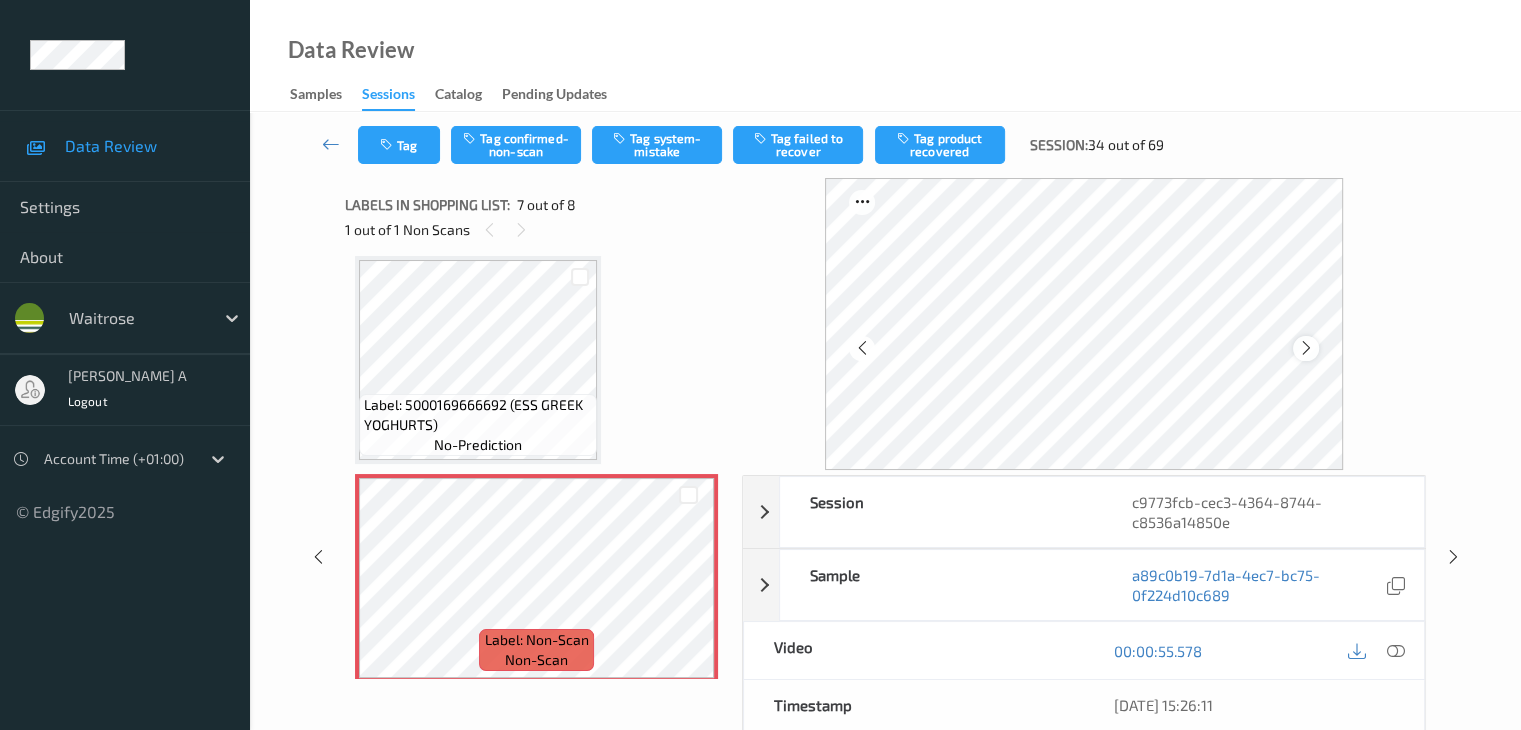 click at bounding box center [1306, 348] 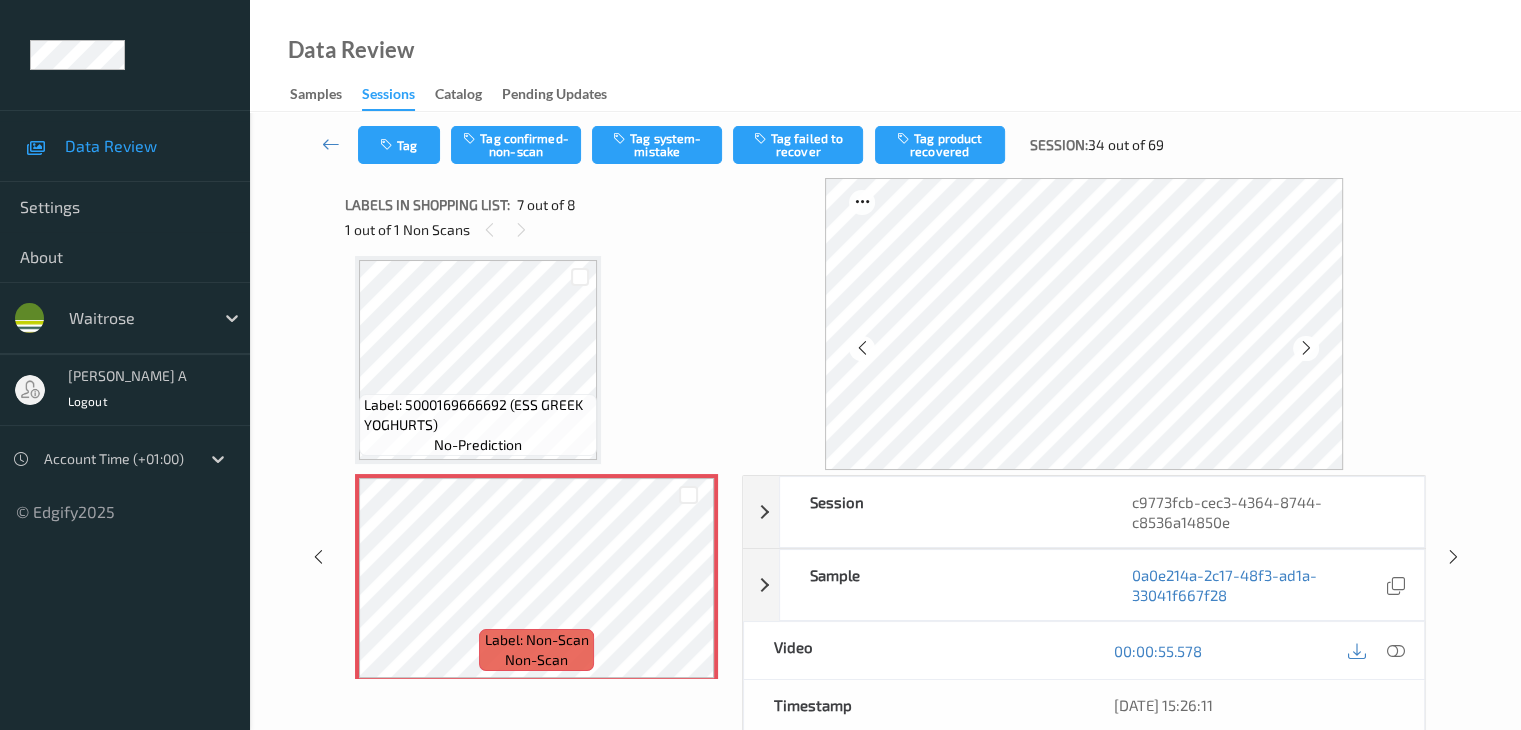 click at bounding box center (1306, 348) 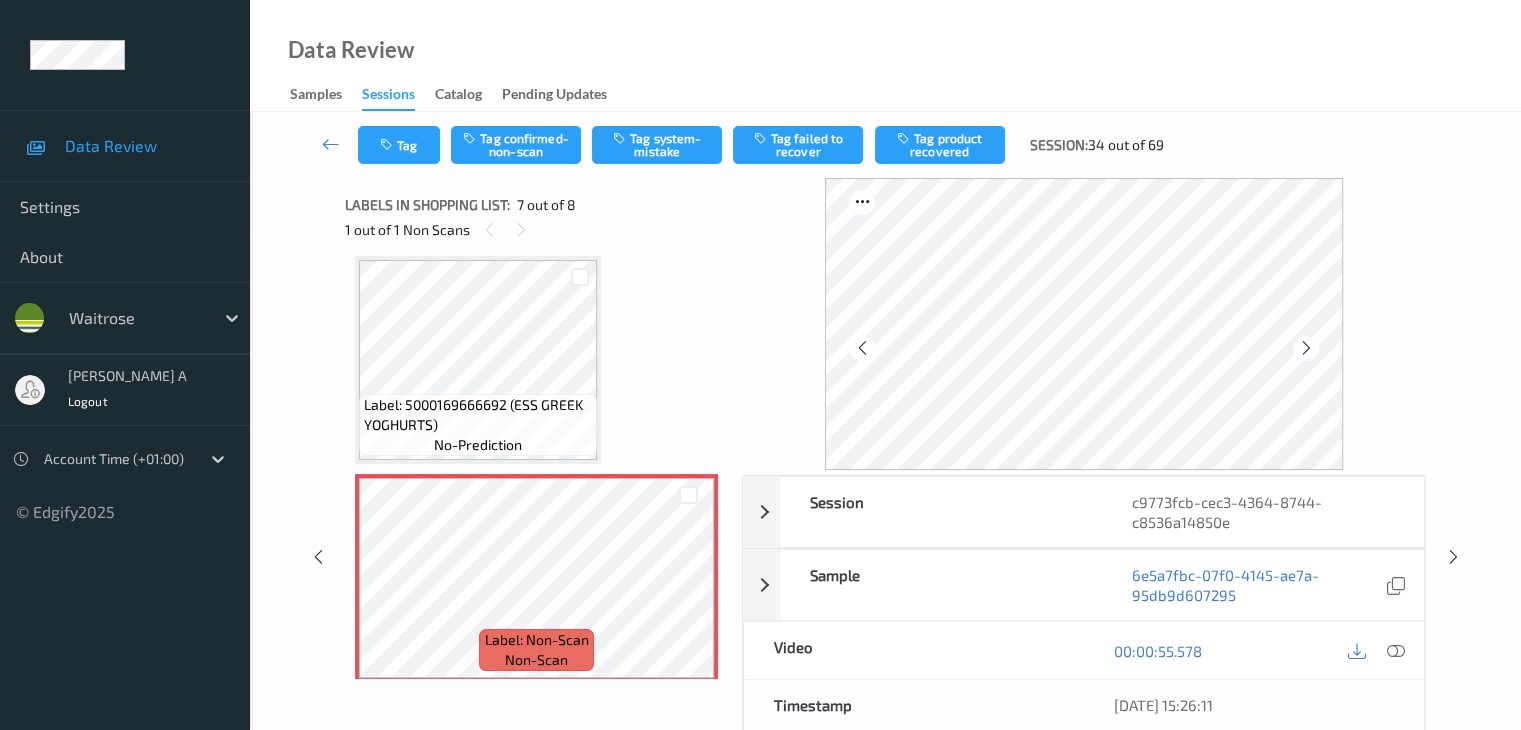 click at bounding box center [1306, 348] 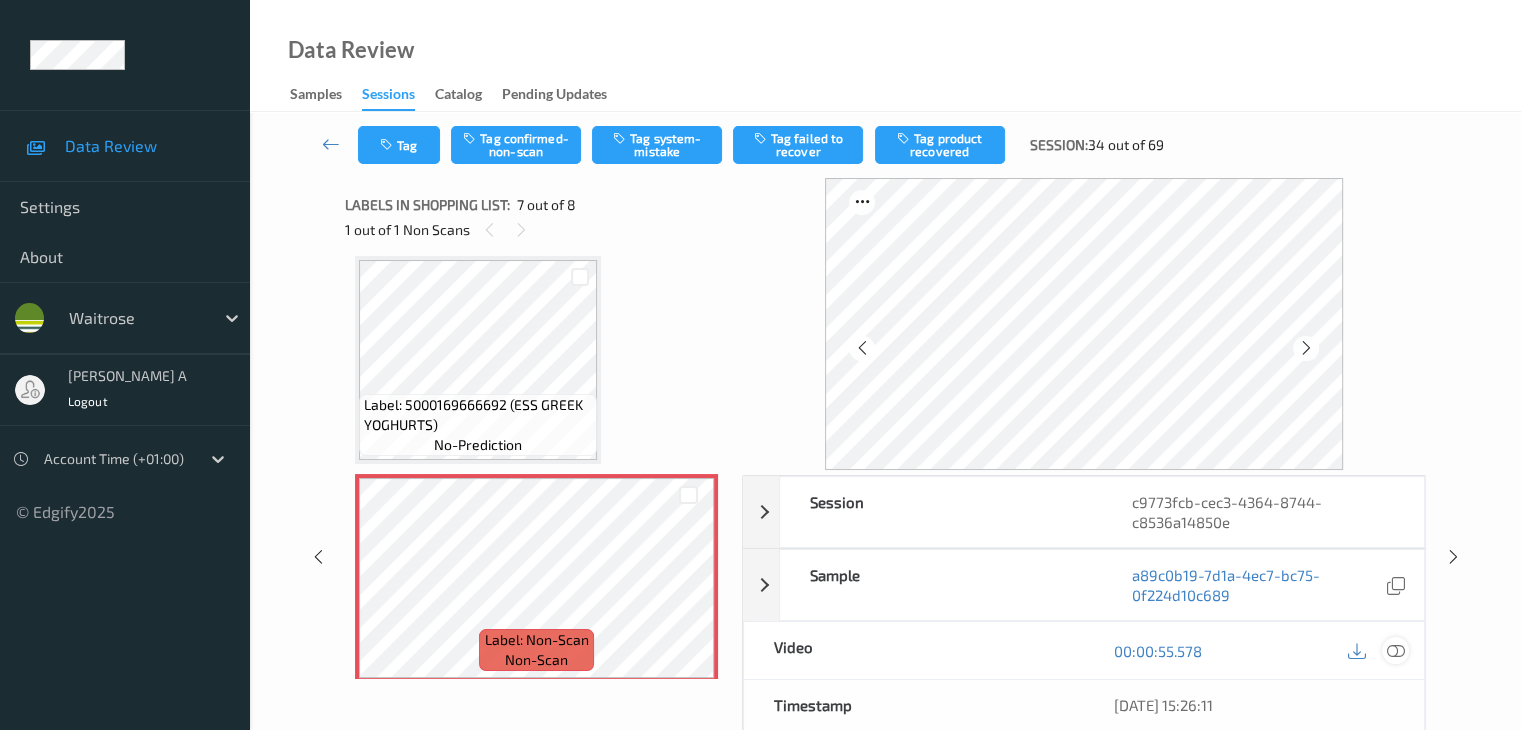 click at bounding box center [1395, 651] 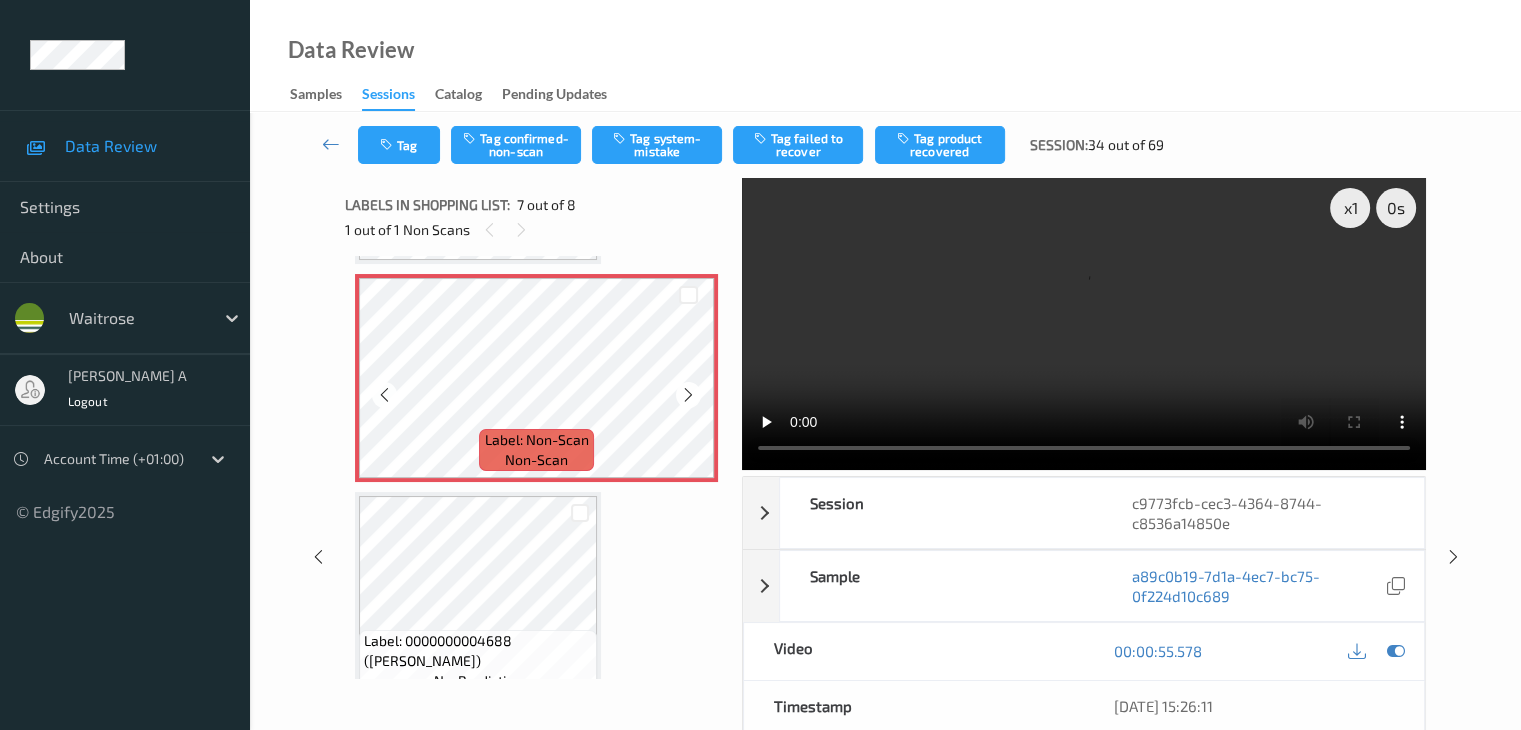 scroll, scrollTop: 1331, scrollLeft: 0, axis: vertical 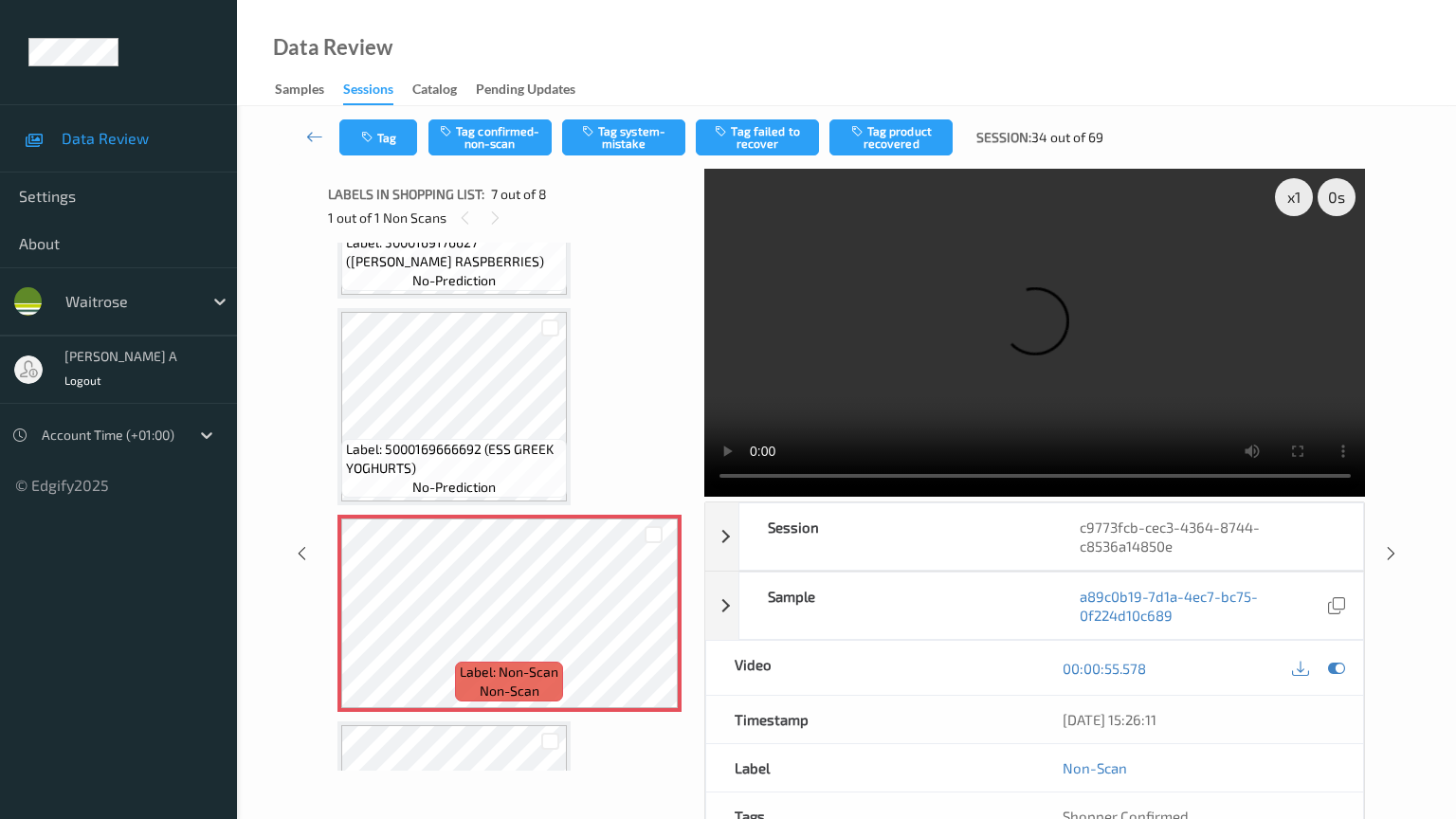 type 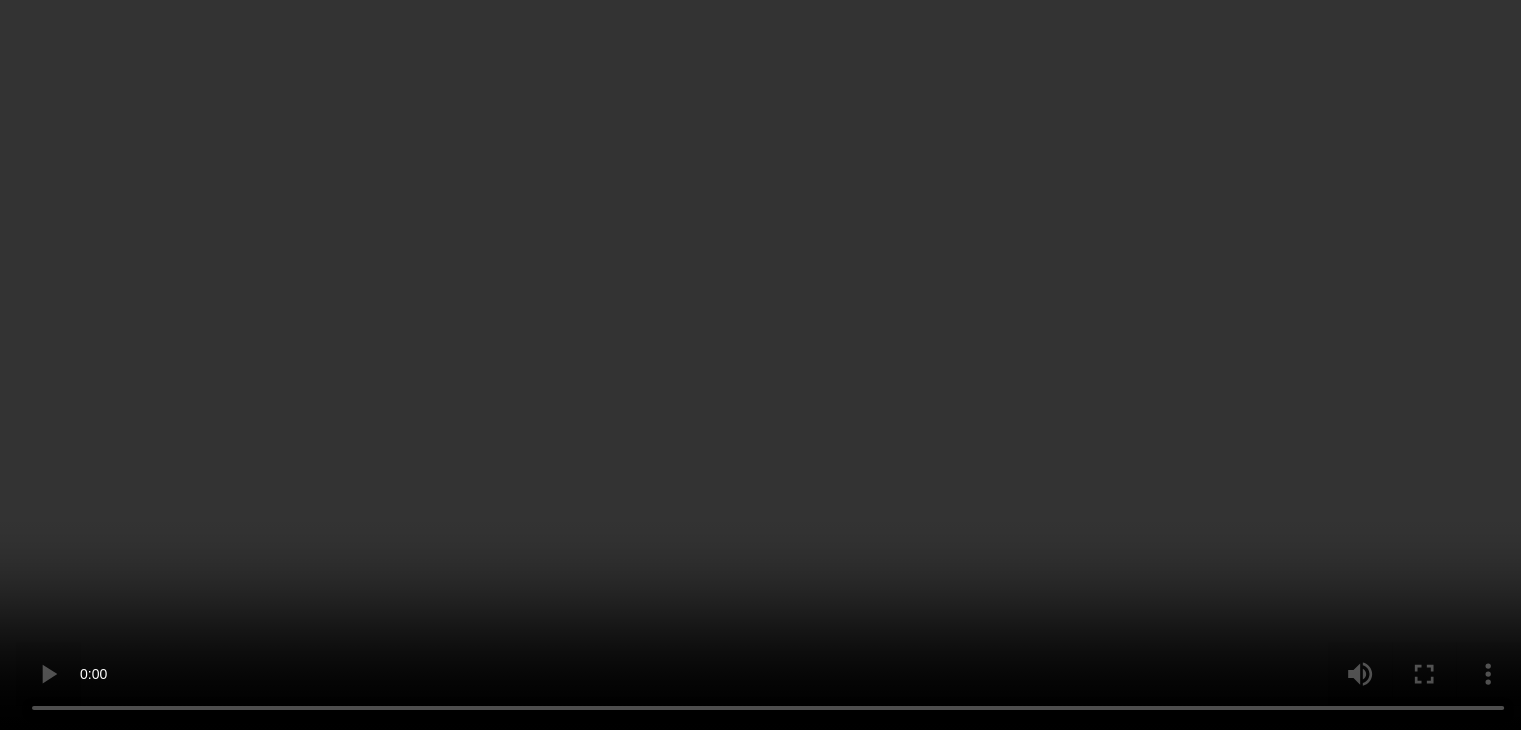 scroll, scrollTop: 1331, scrollLeft: 0, axis: vertical 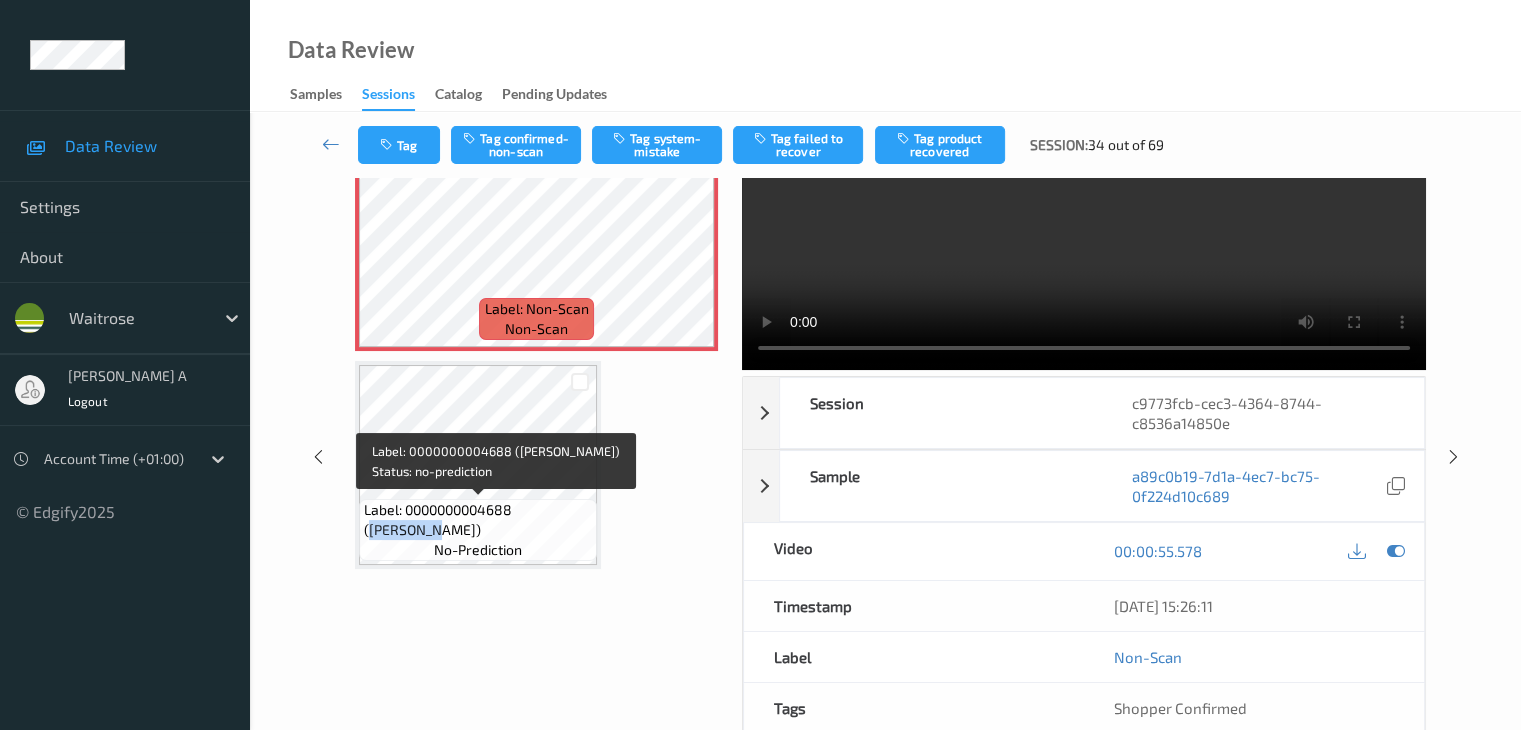 drag, startPoint x: 525, startPoint y: 509, endPoint x: 412, endPoint y: 529, distance: 114.75626 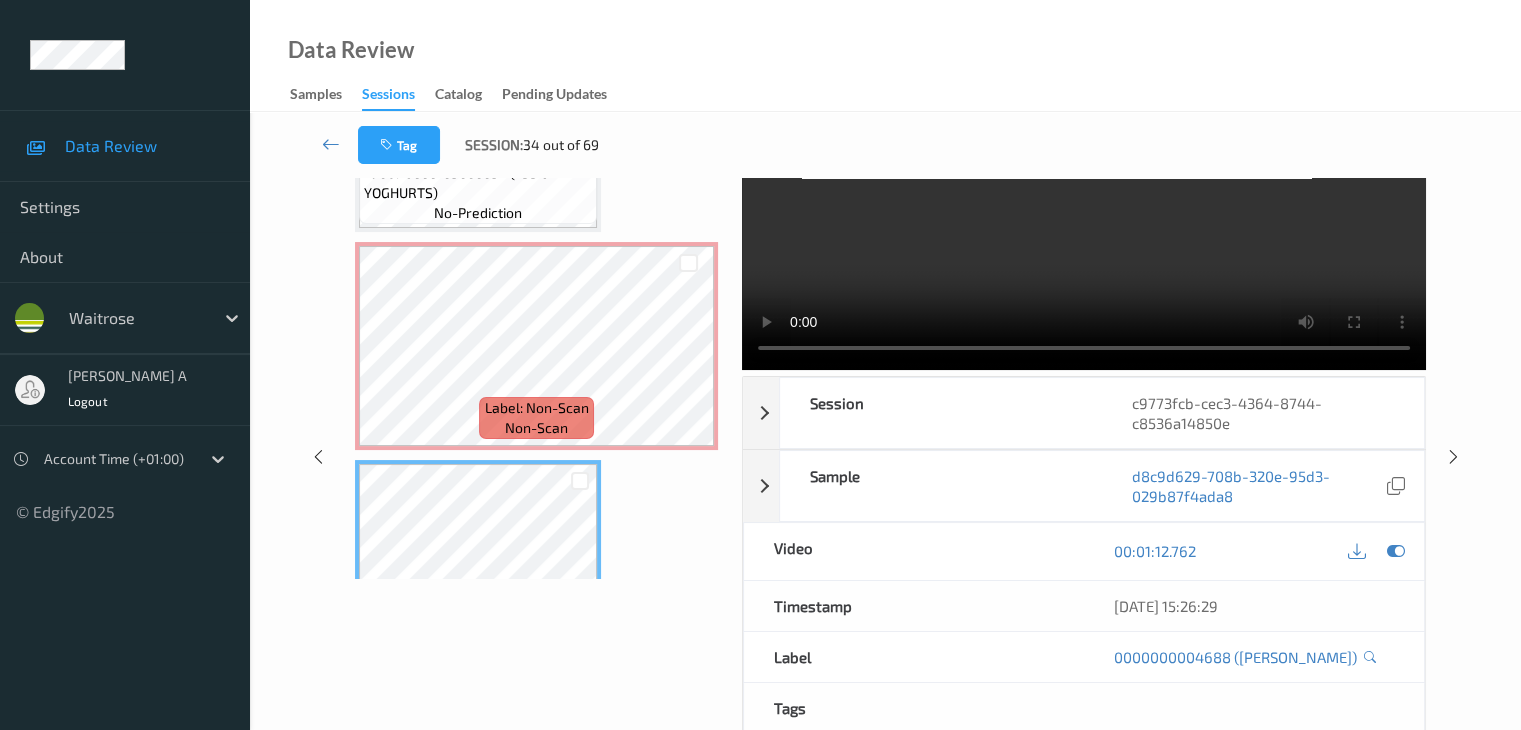 scroll, scrollTop: 1231, scrollLeft: 0, axis: vertical 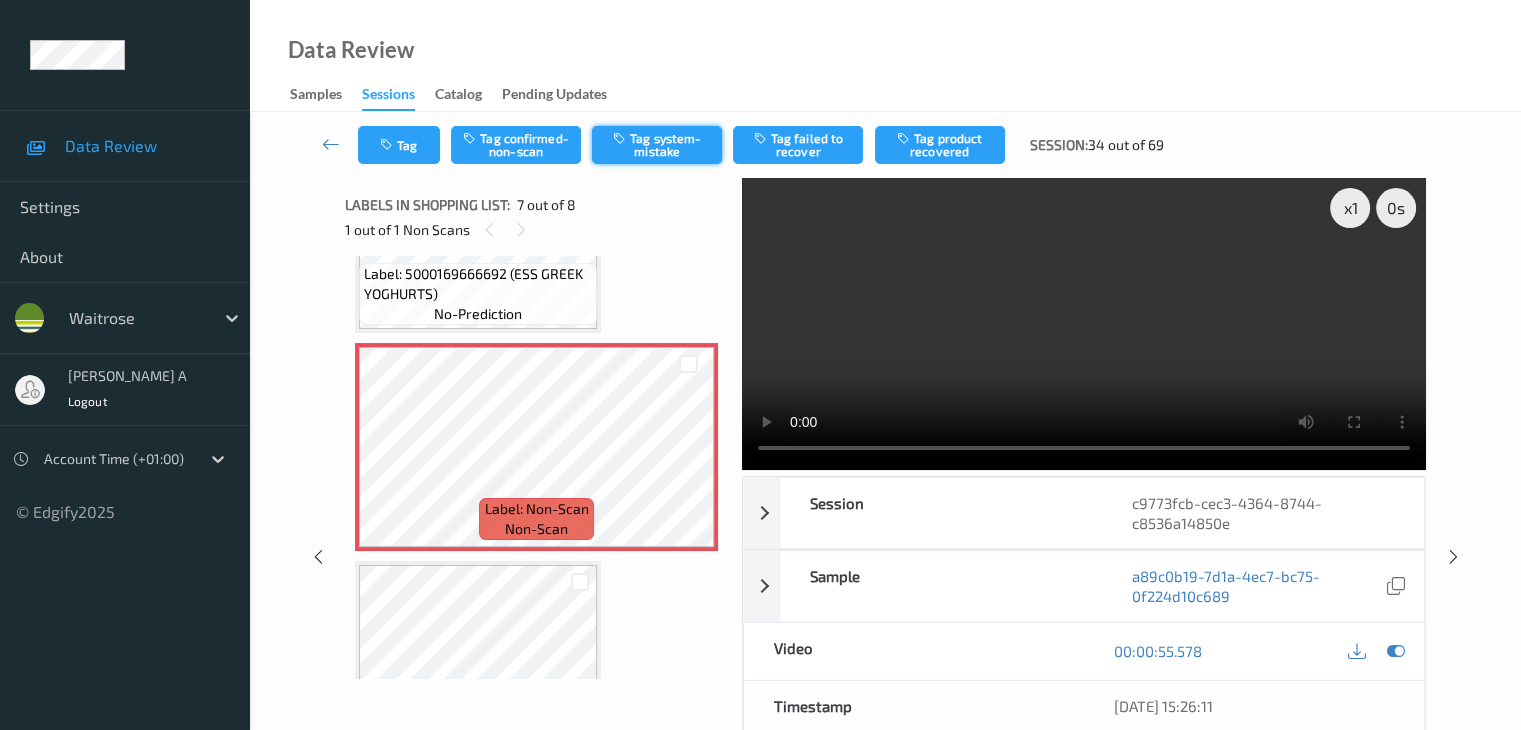 click on "Tag   system-mistake" at bounding box center (657, 145) 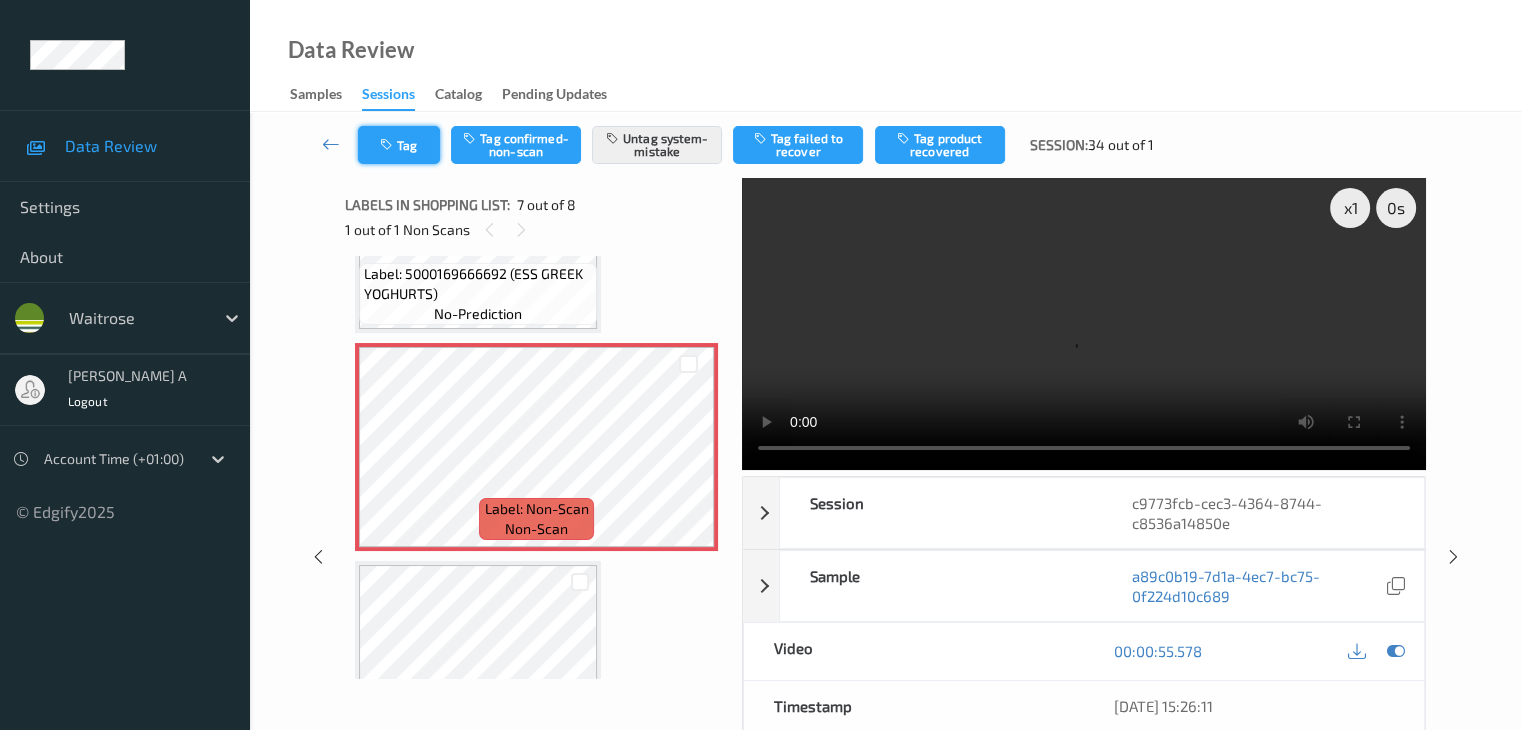 click on "Tag" at bounding box center [399, 145] 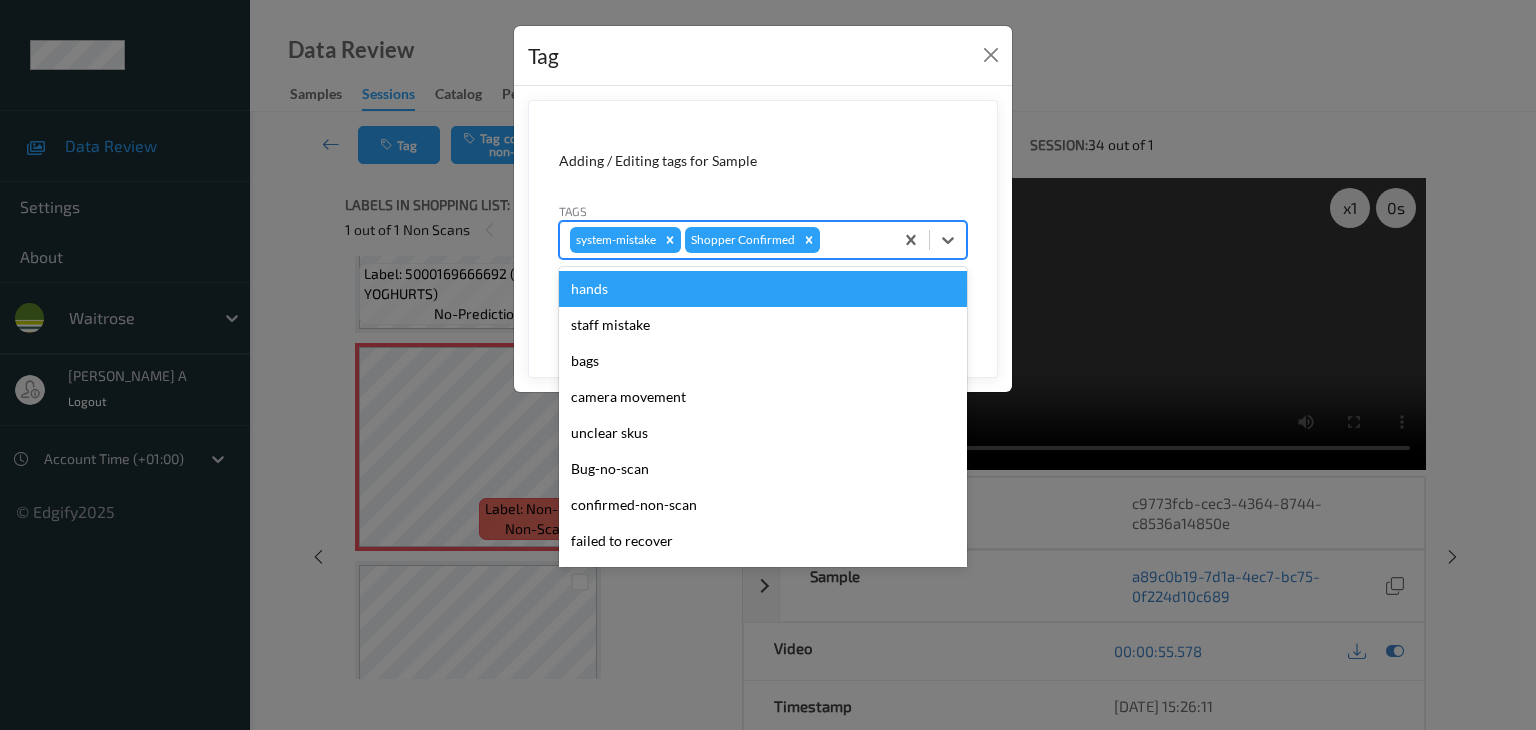 click at bounding box center (853, 240) 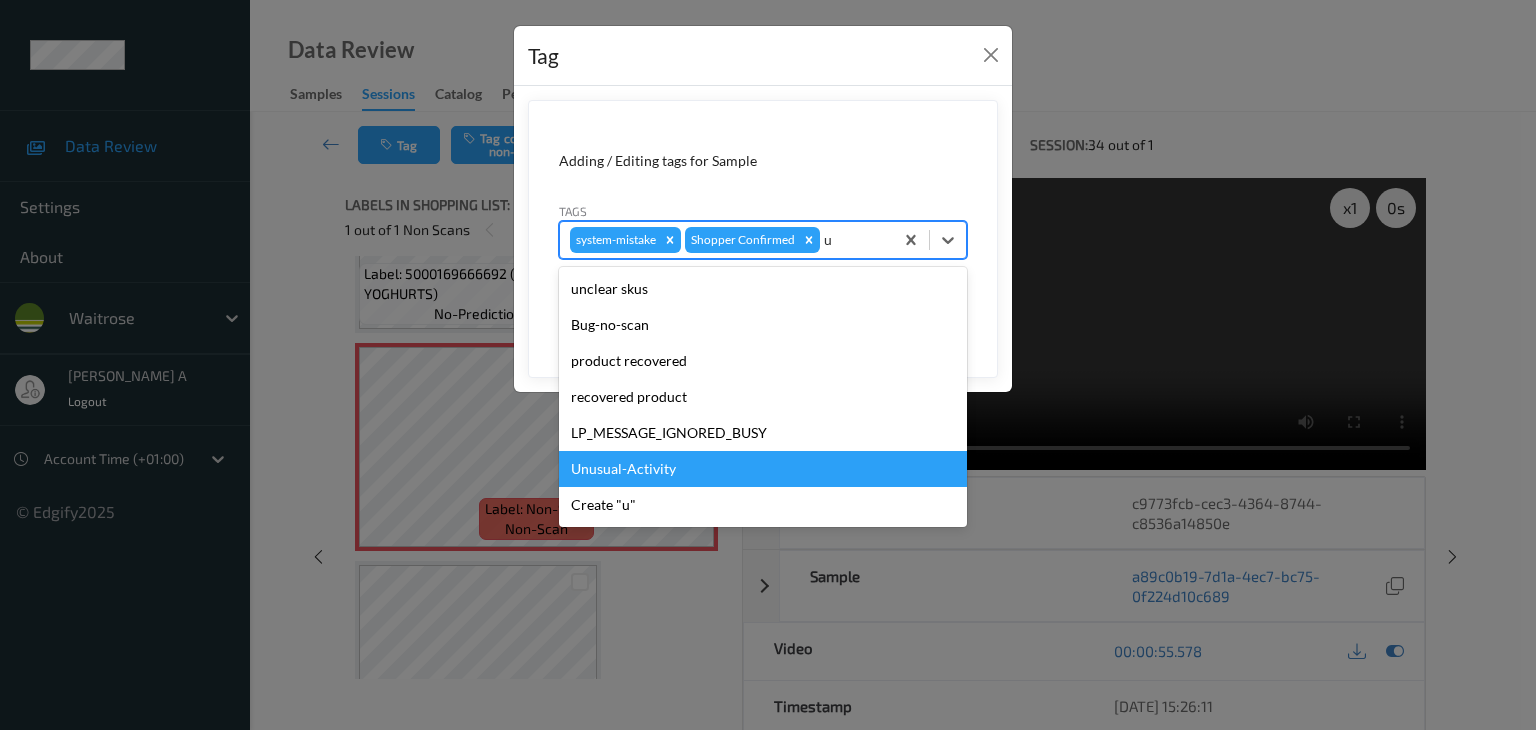 click on "Unusual-Activity" at bounding box center [763, 469] 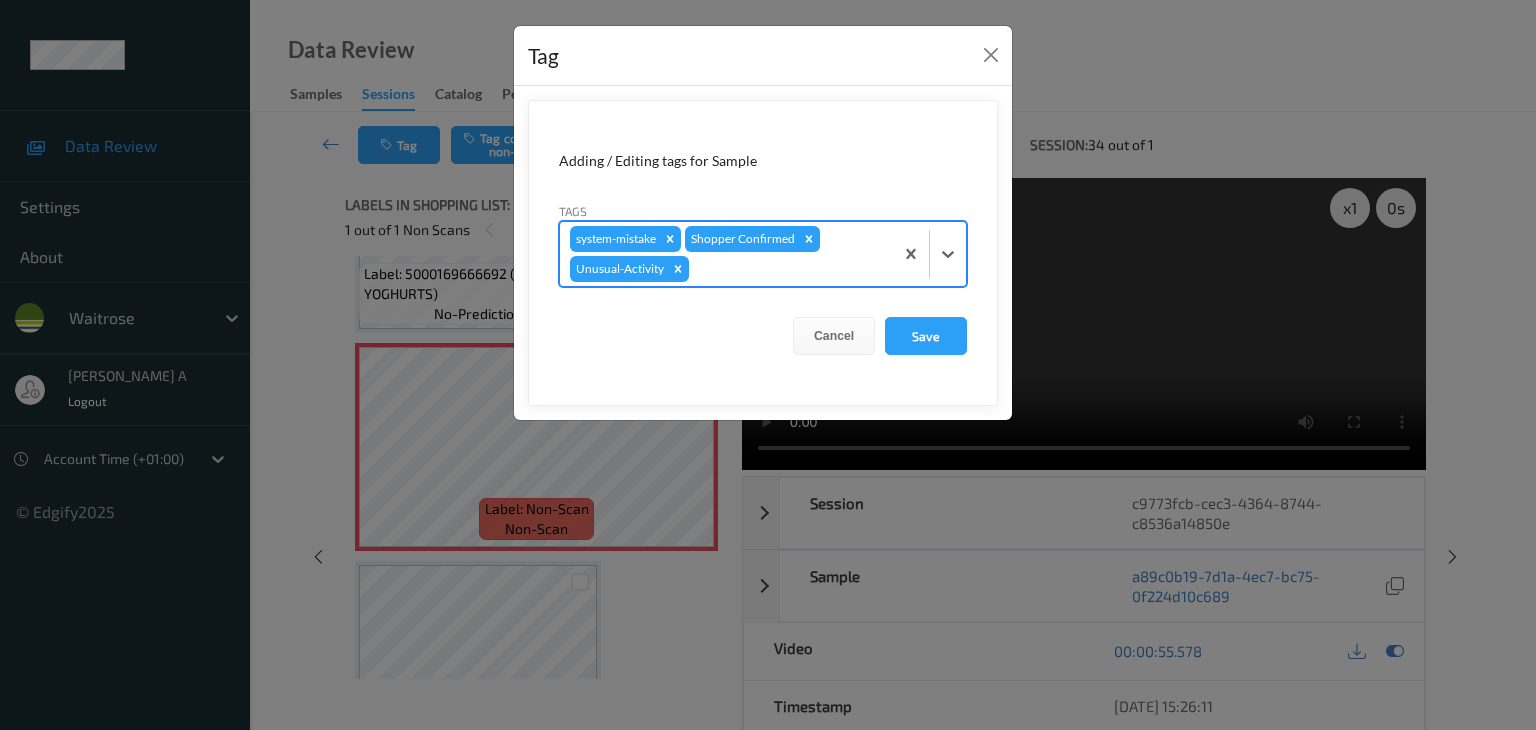 click at bounding box center (788, 269) 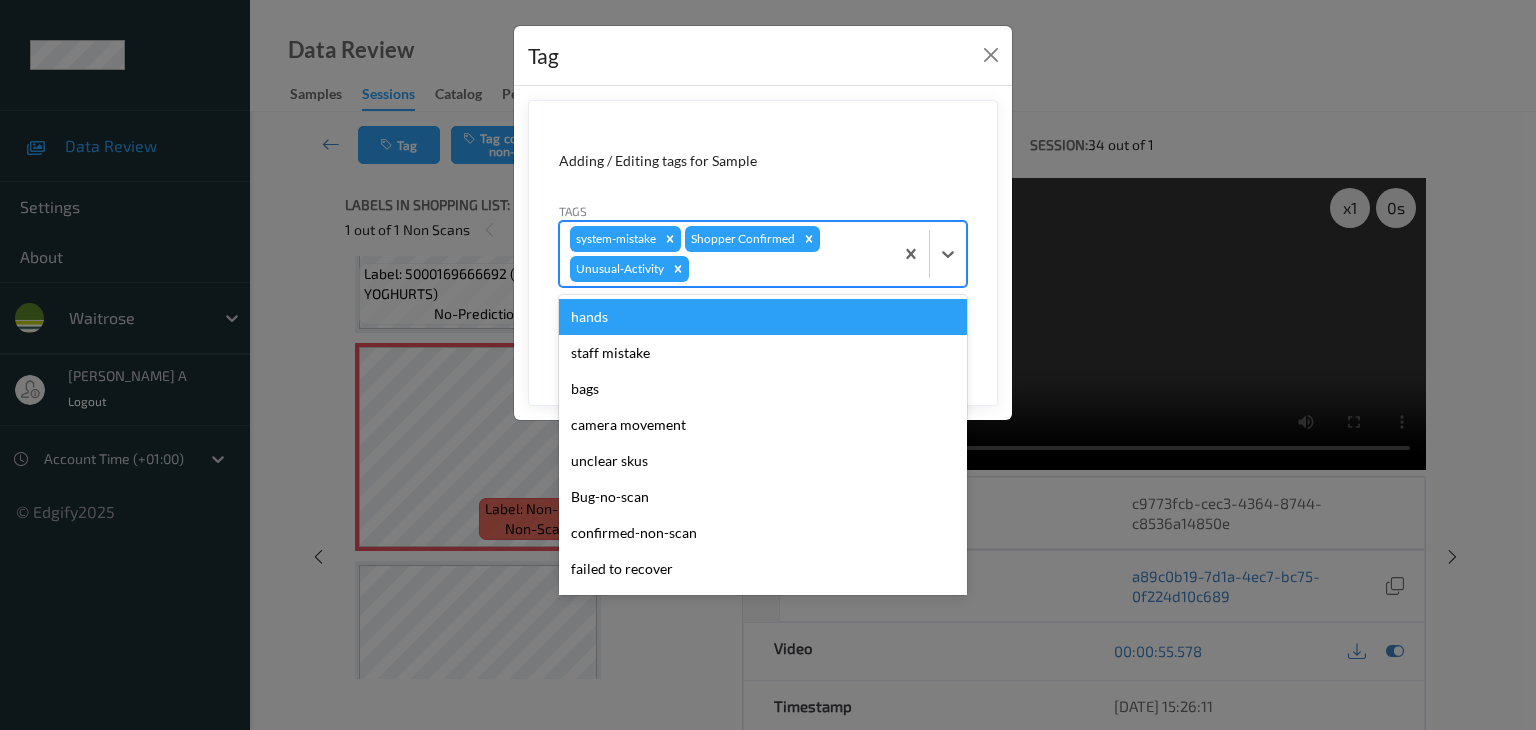 type on "o" 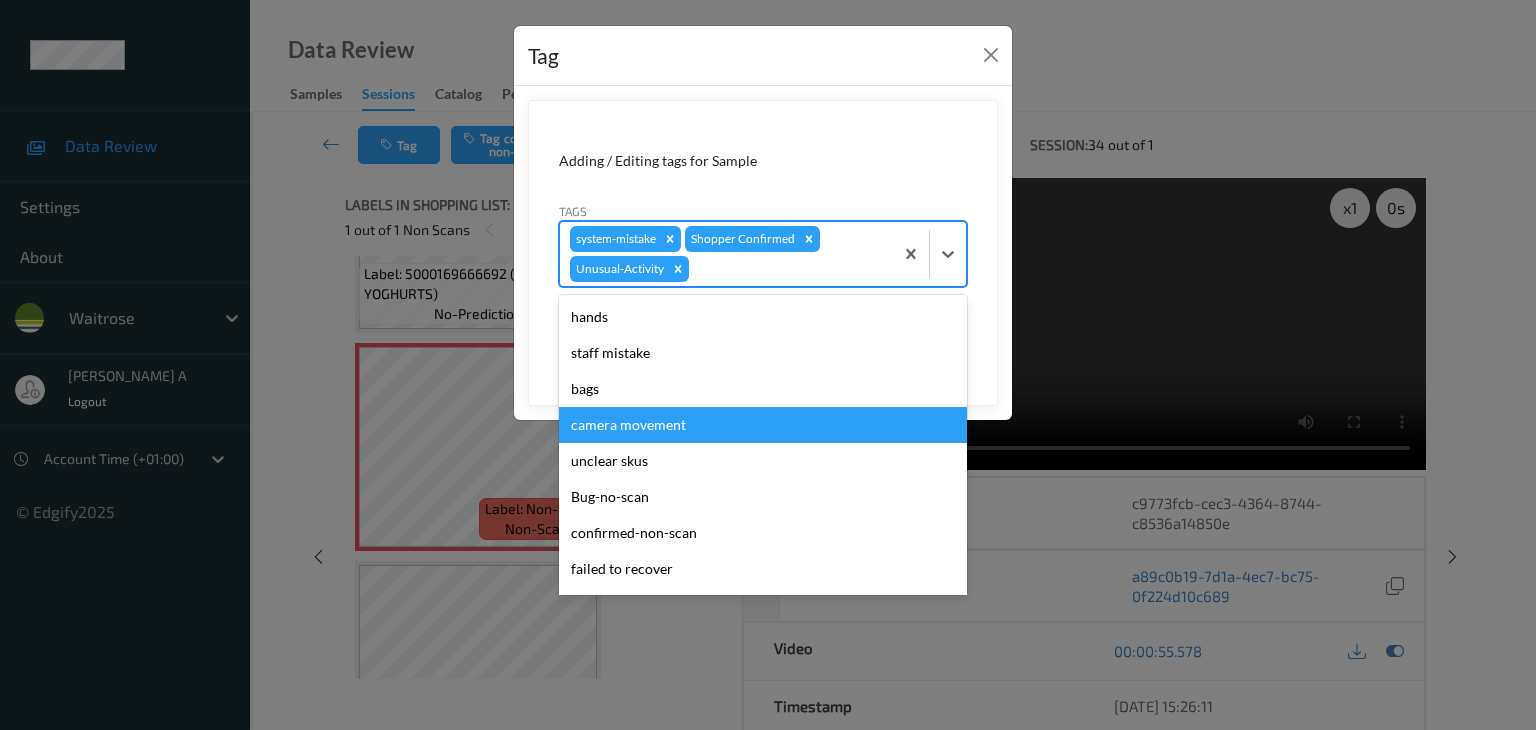 type on "p" 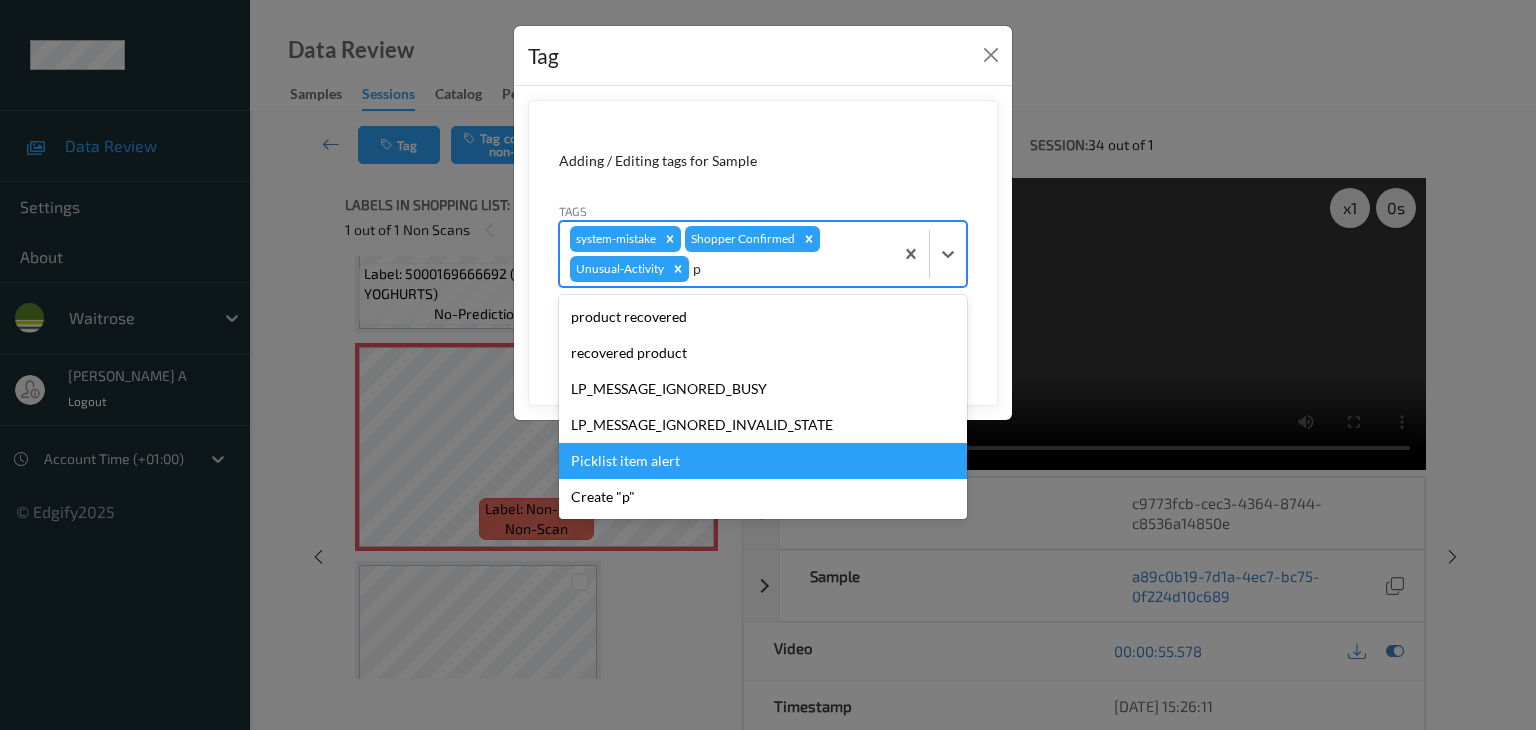 click on "Picklist item alert" at bounding box center (763, 461) 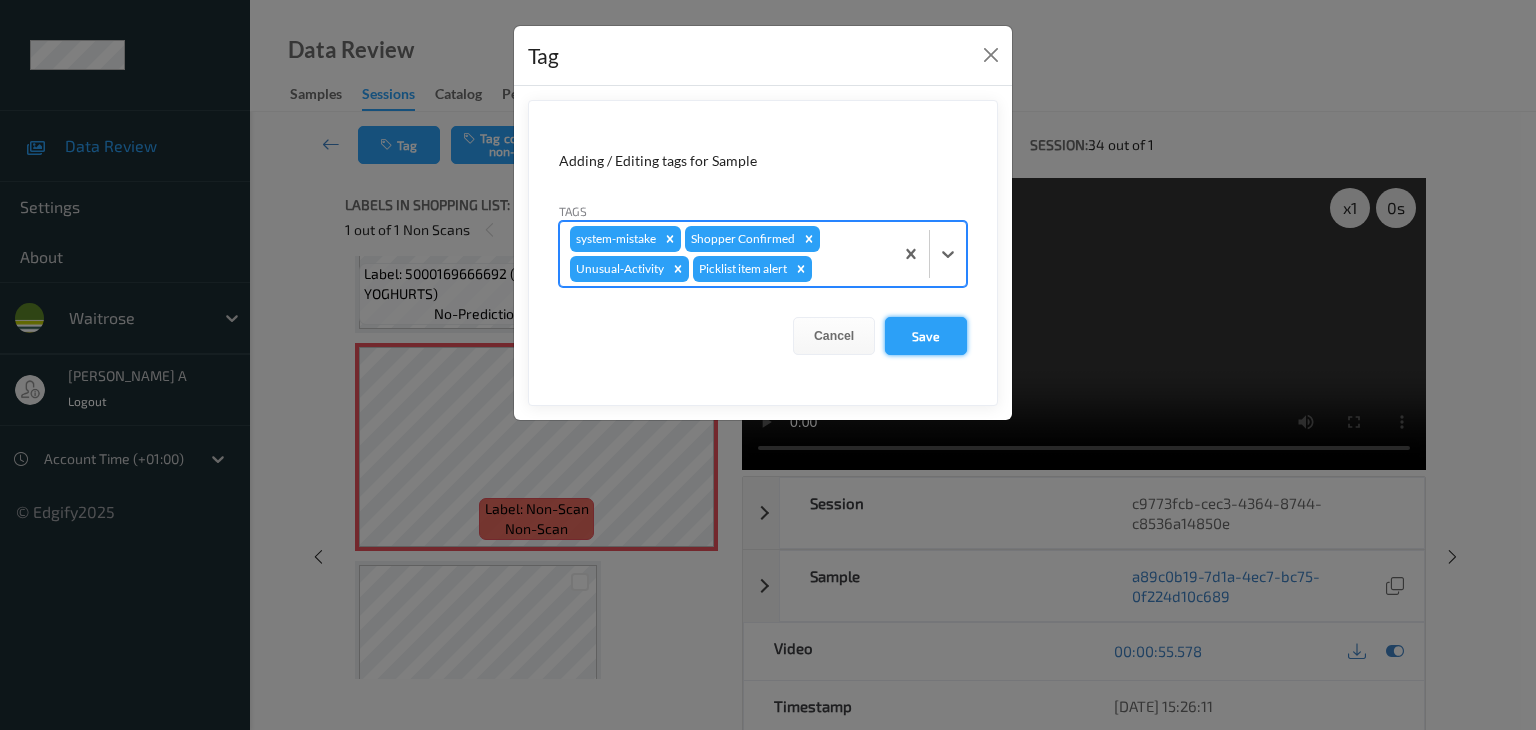 click on "Save" at bounding box center (926, 336) 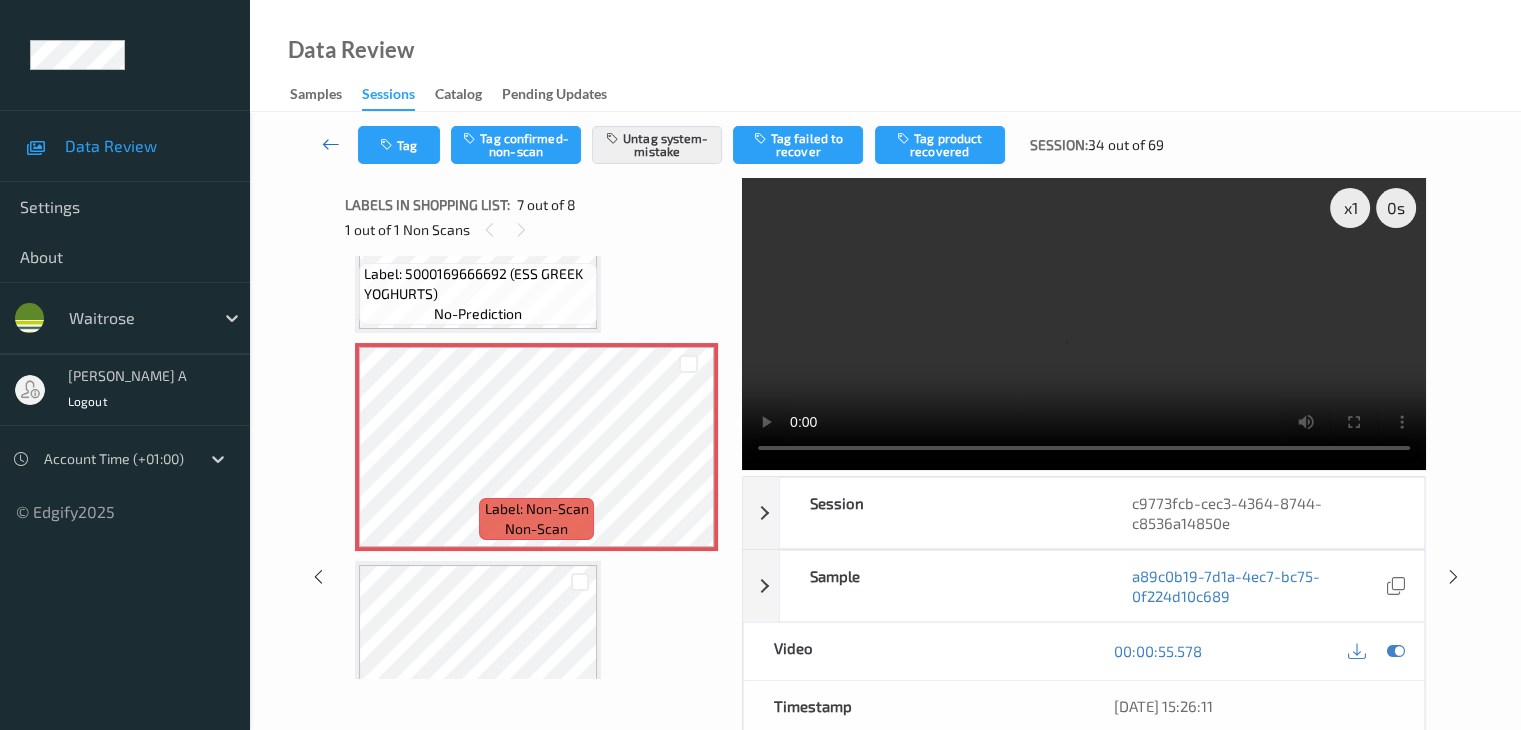click at bounding box center [331, 144] 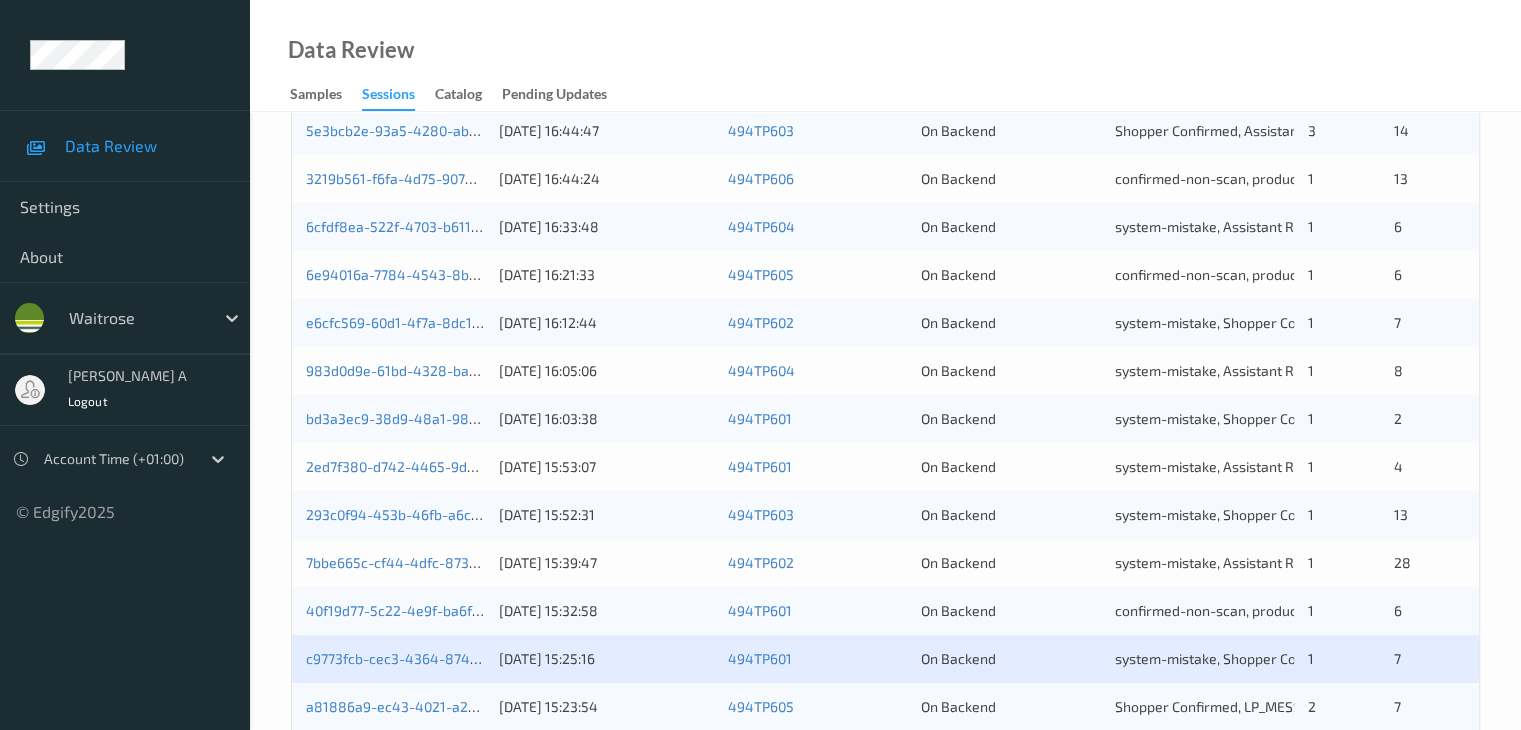 scroll, scrollTop: 900, scrollLeft: 0, axis: vertical 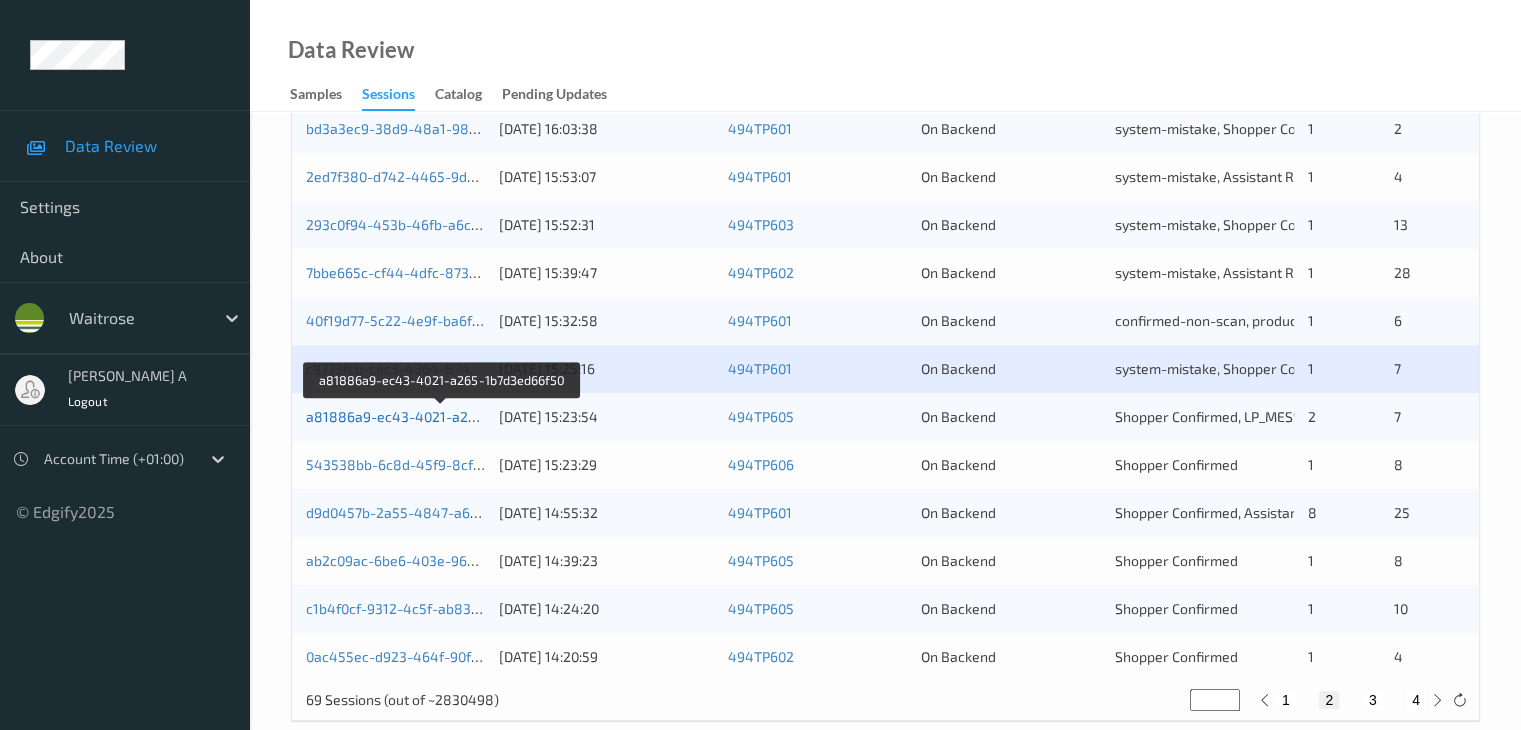 click on "a81886a9-ec43-4021-a265-1b7d3ed66f50" at bounding box center (443, 416) 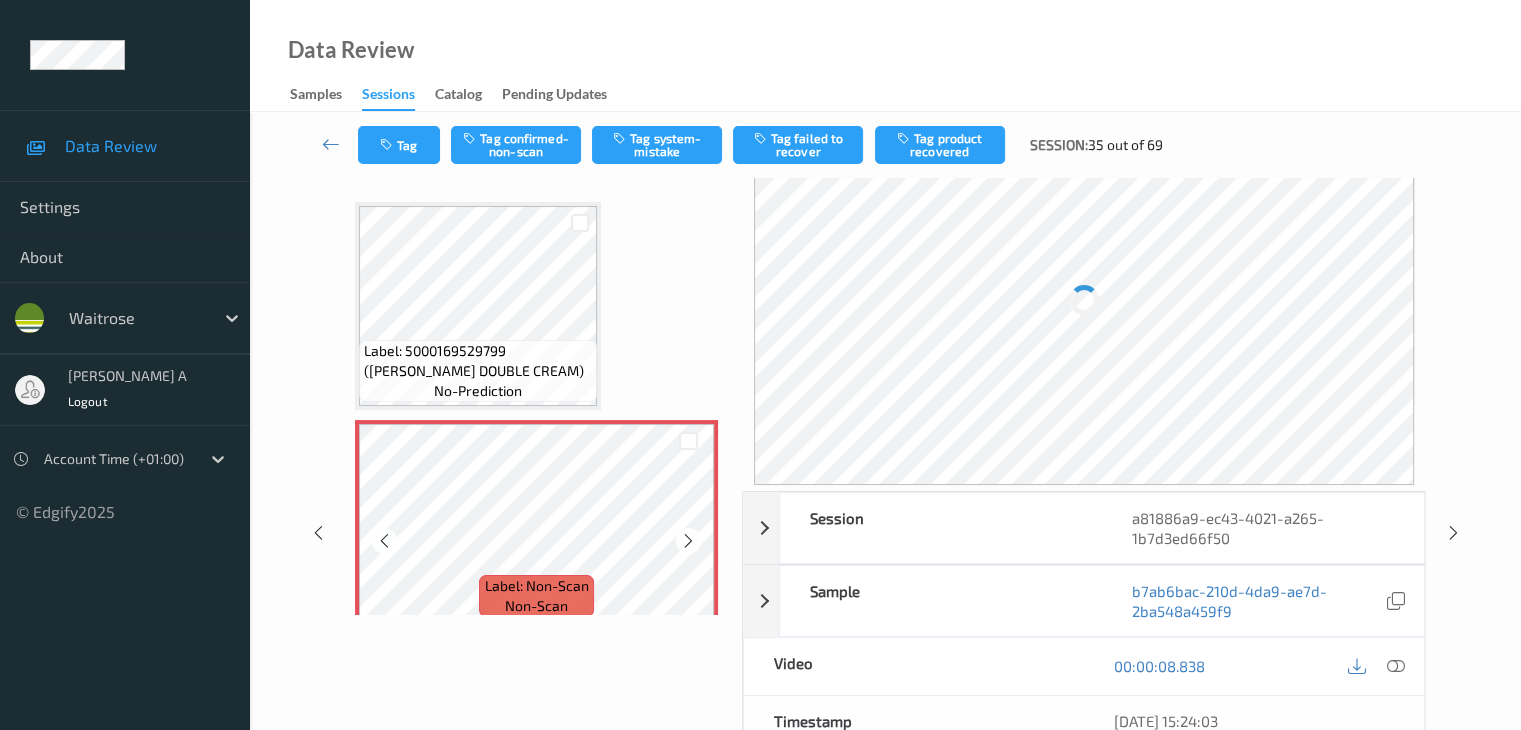 scroll, scrollTop: 0, scrollLeft: 0, axis: both 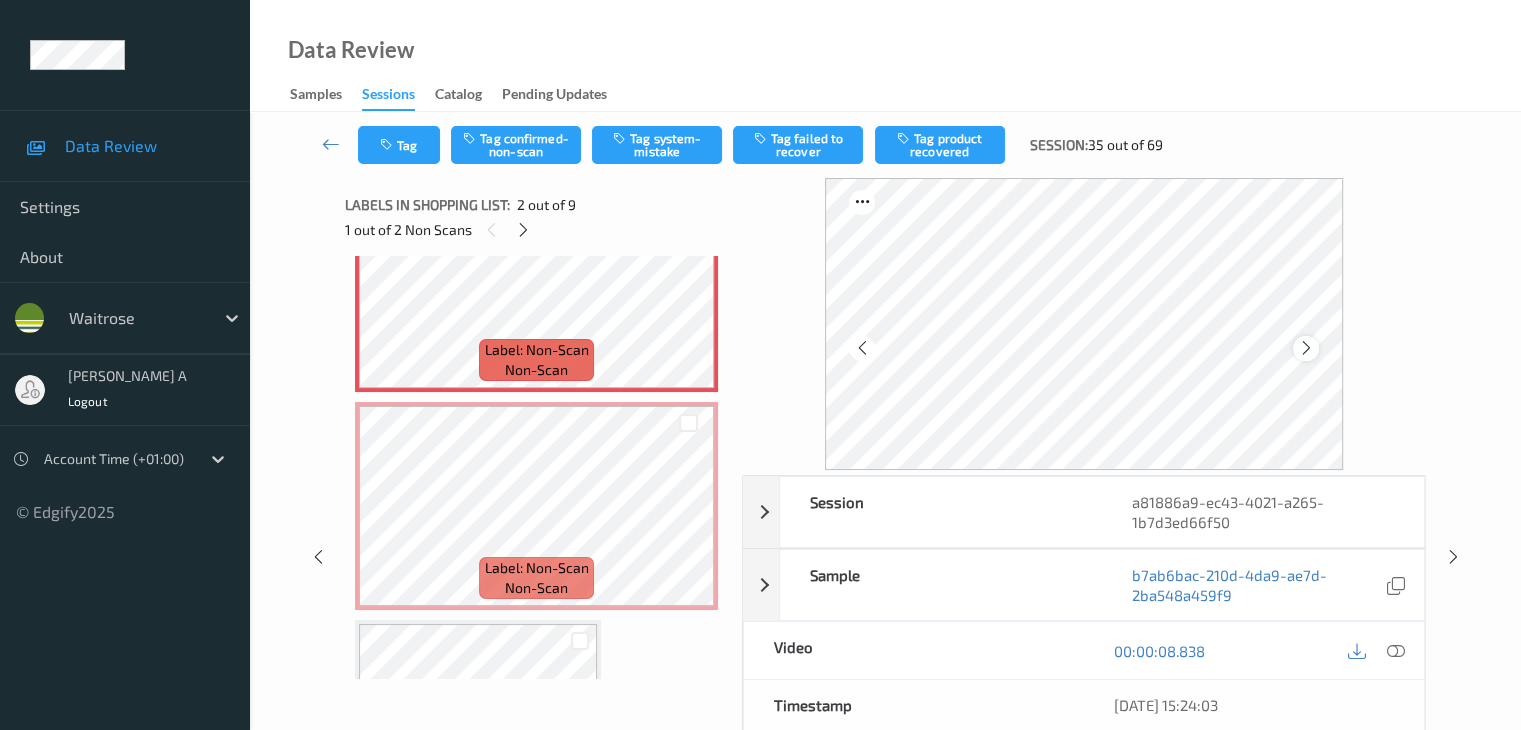 click at bounding box center (1306, 348) 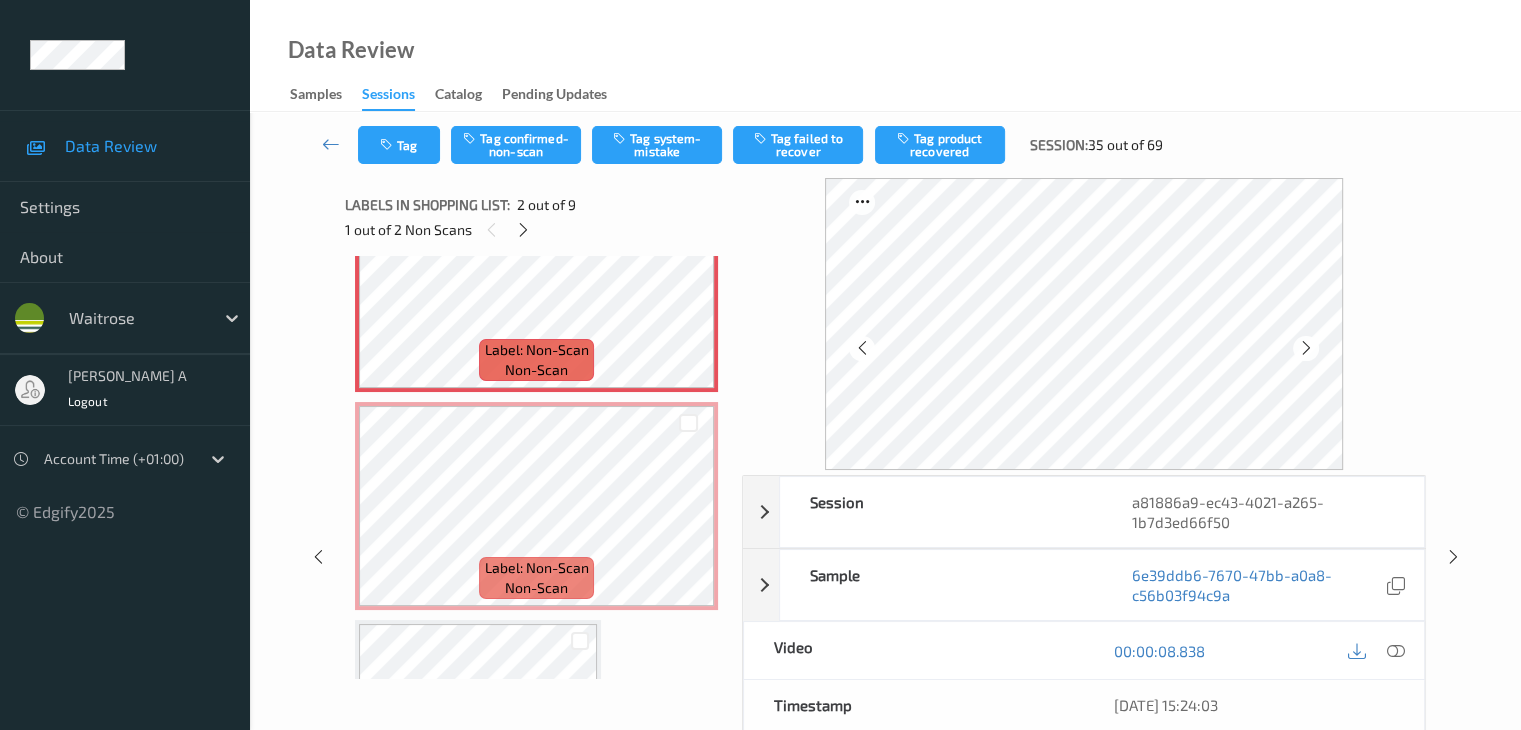 click at bounding box center [1306, 348] 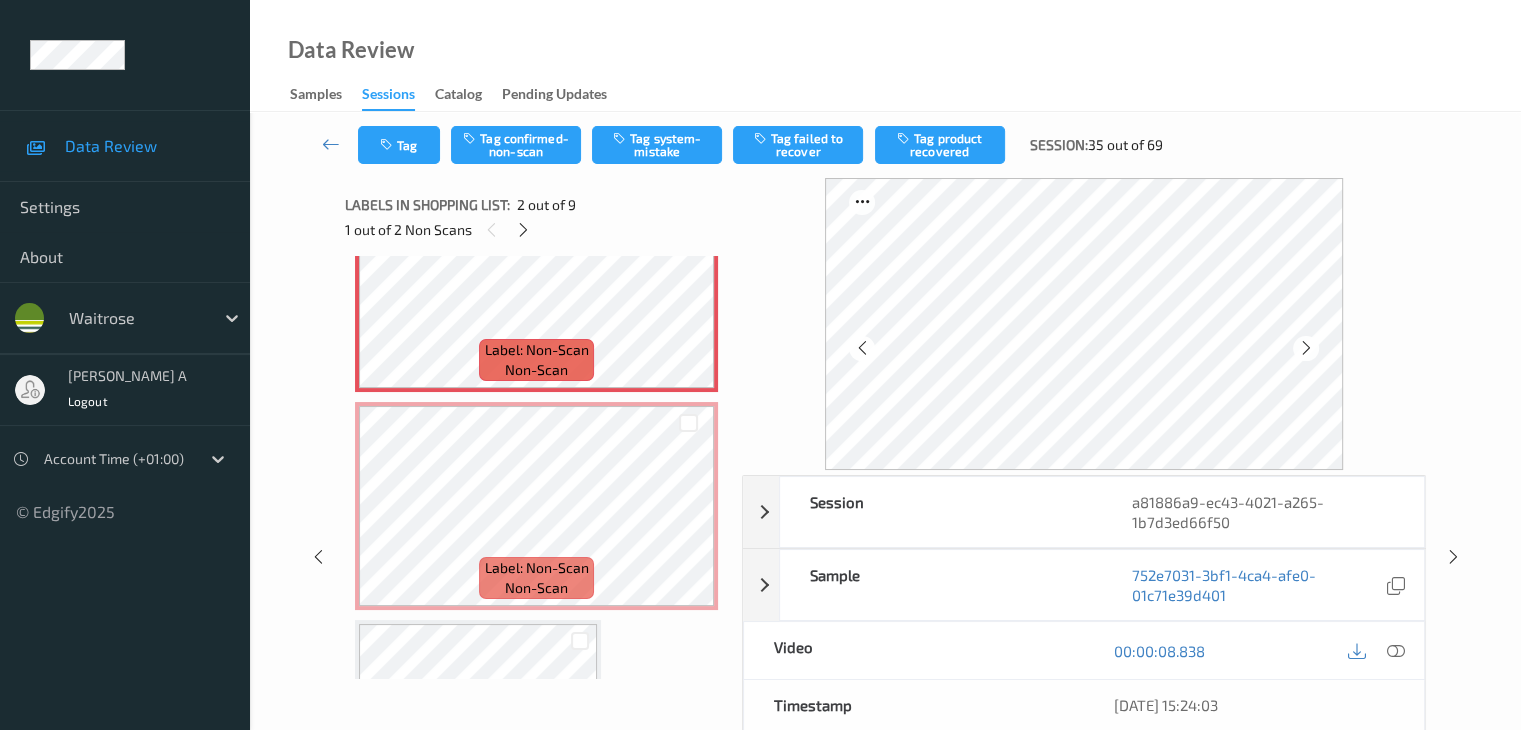 click at bounding box center [1306, 348] 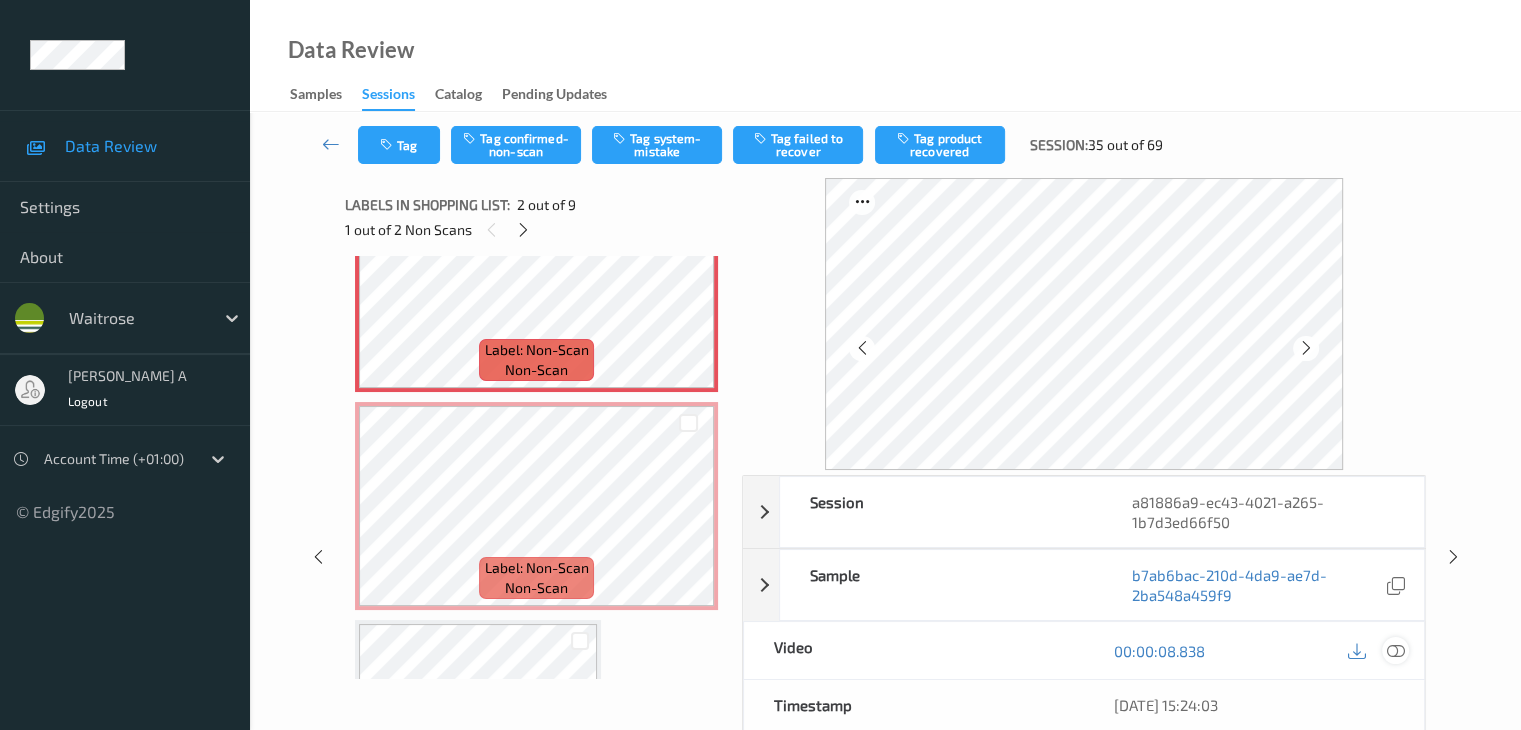 click at bounding box center [1395, 651] 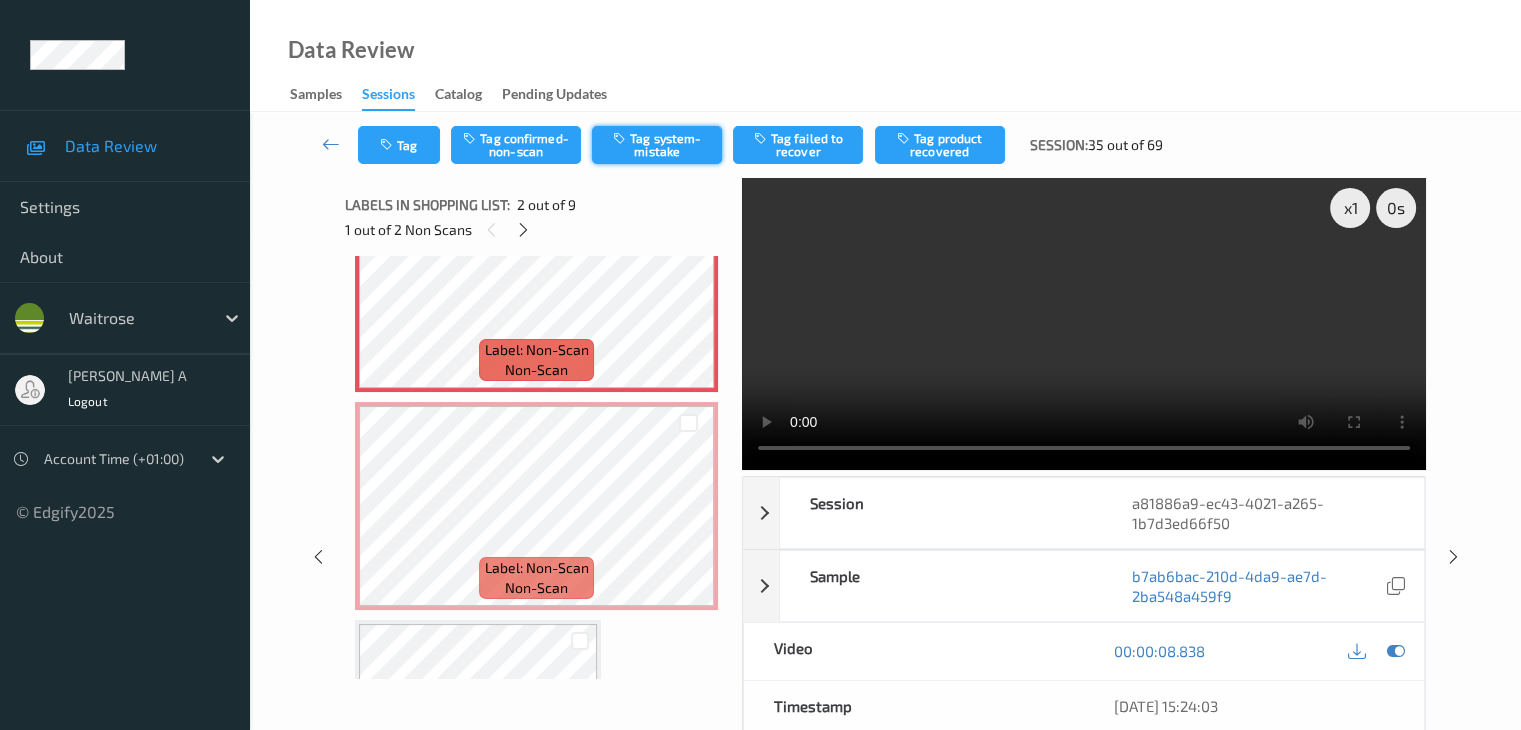 click on "Tag   system-mistake" at bounding box center [657, 145] 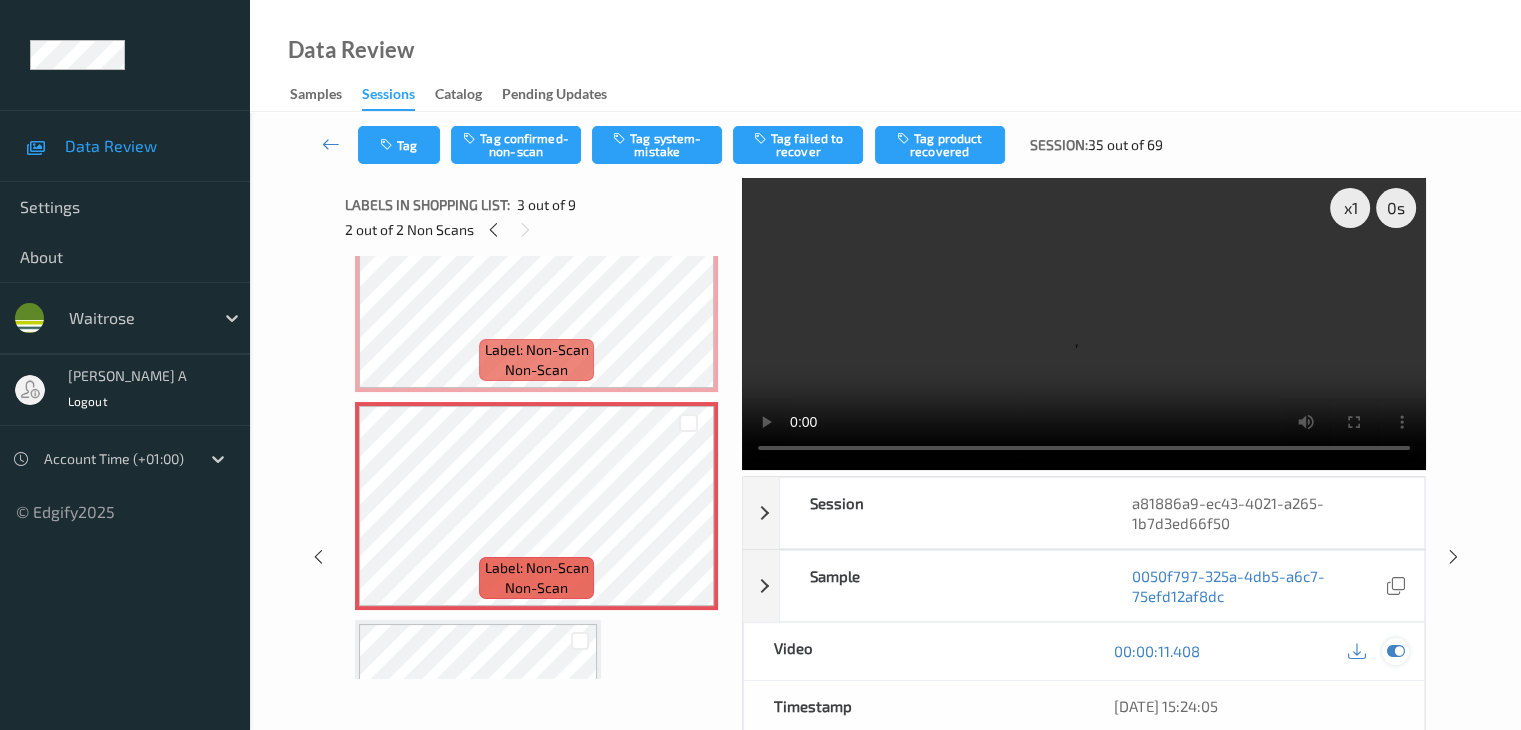 click at bounding box center [1395, 651] 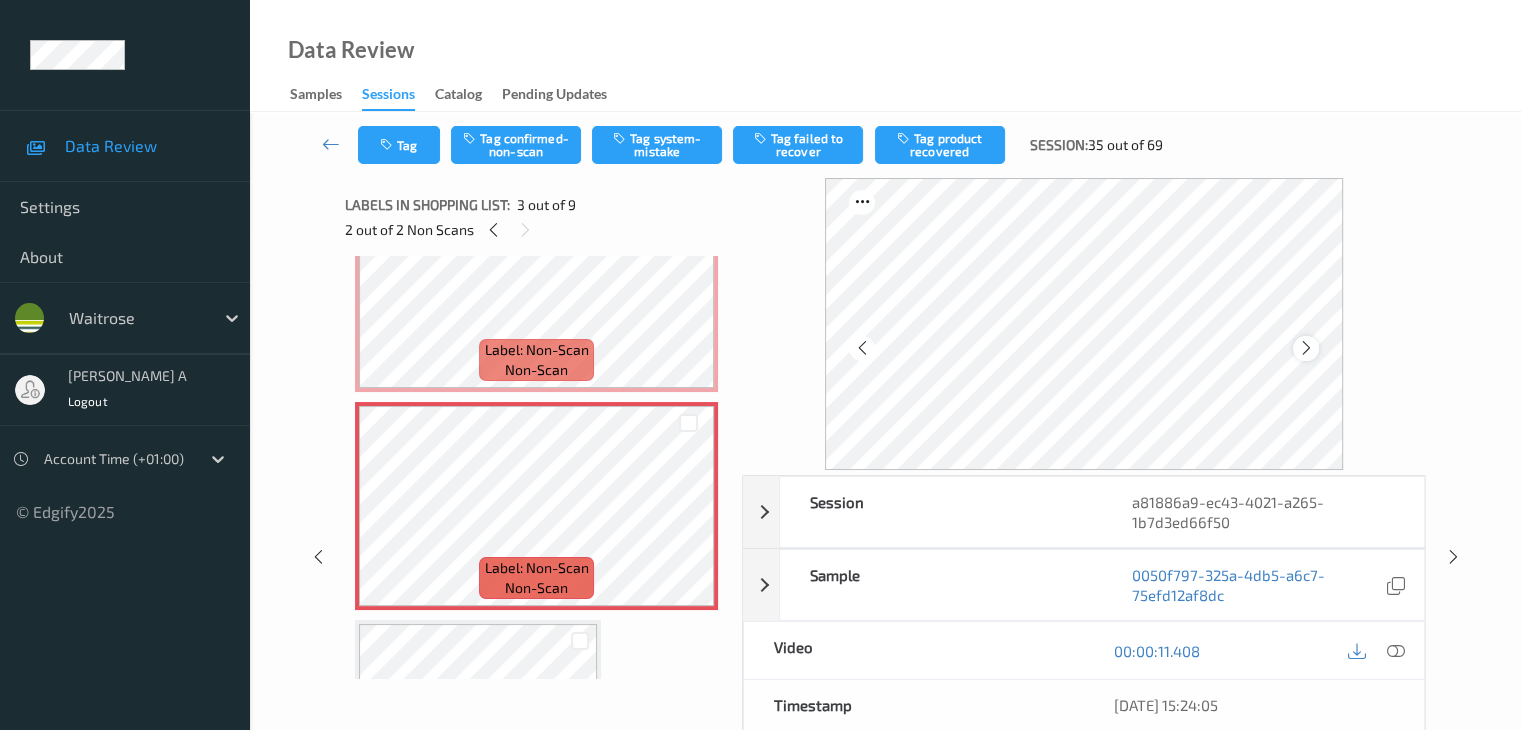 click at bounding box center [1306, 348] 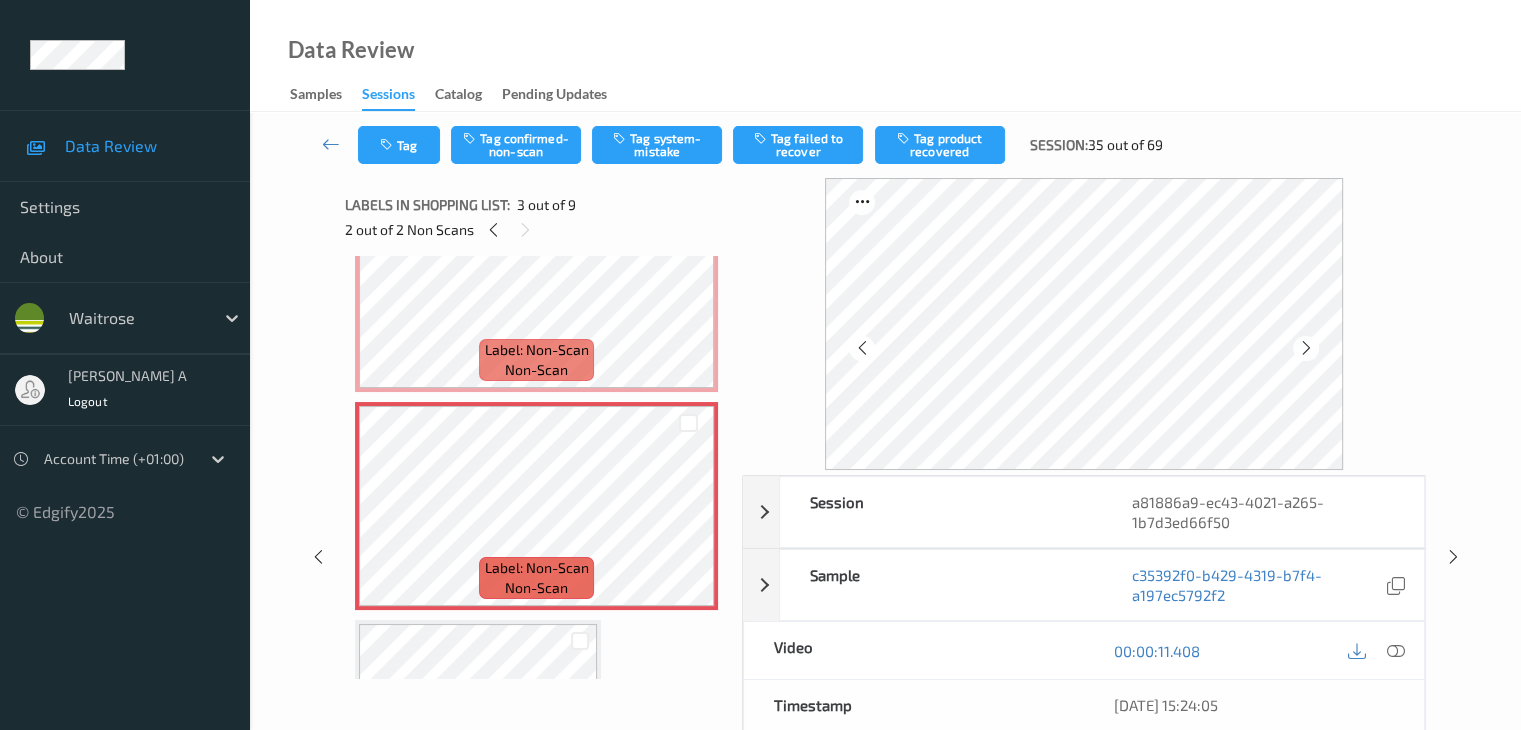 click at bounding box center (1306, 348) 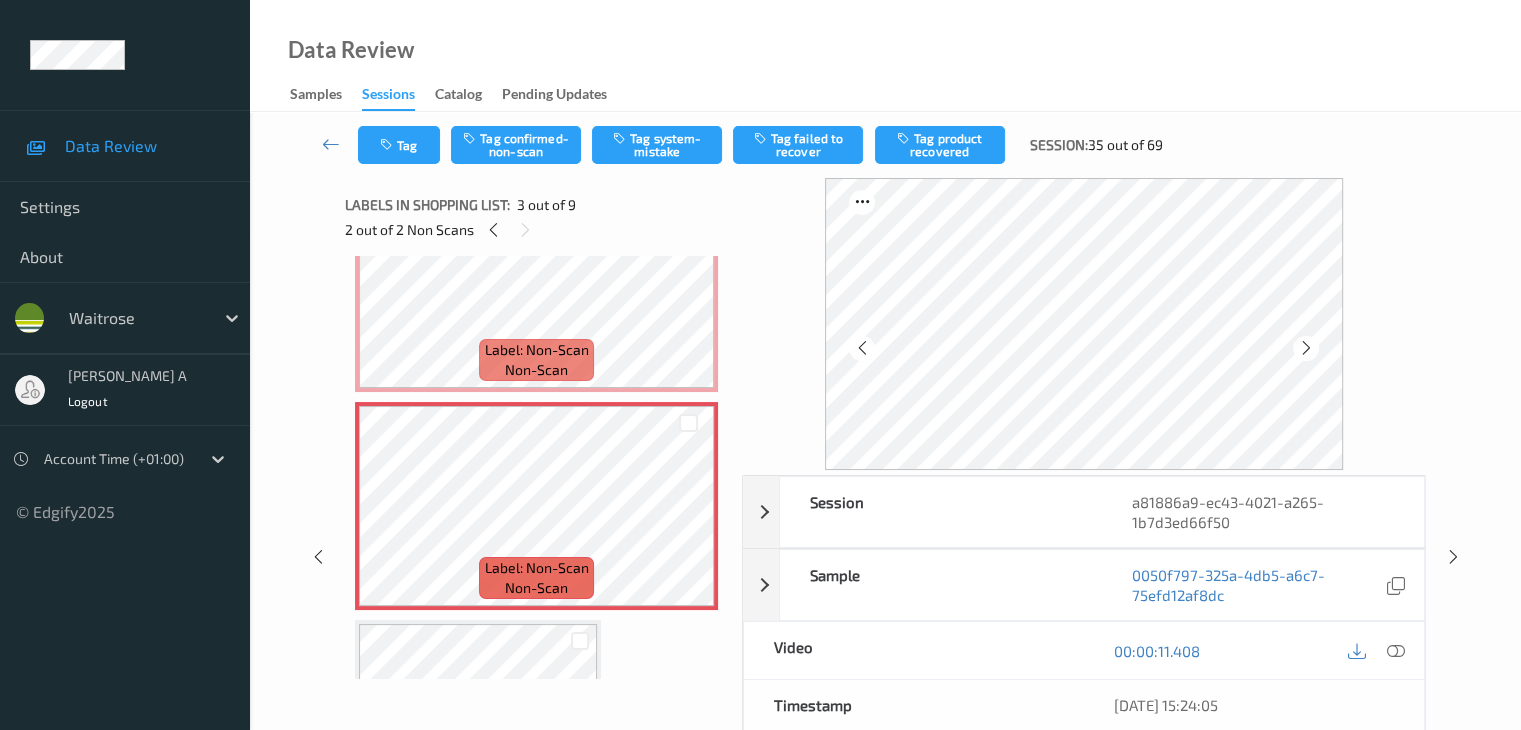 click at bounding box center (1306, 348) 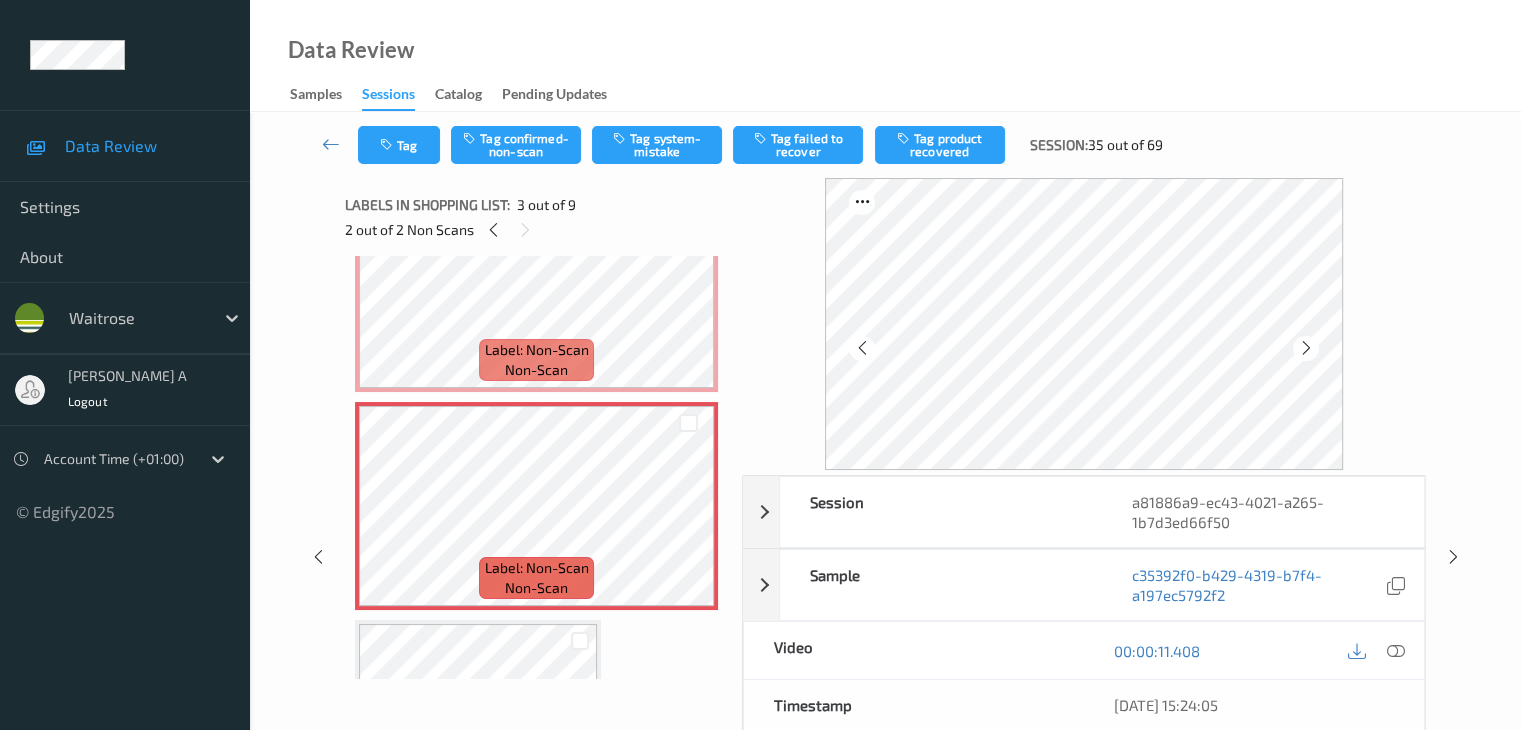 click at bounding box center (1306, 348) 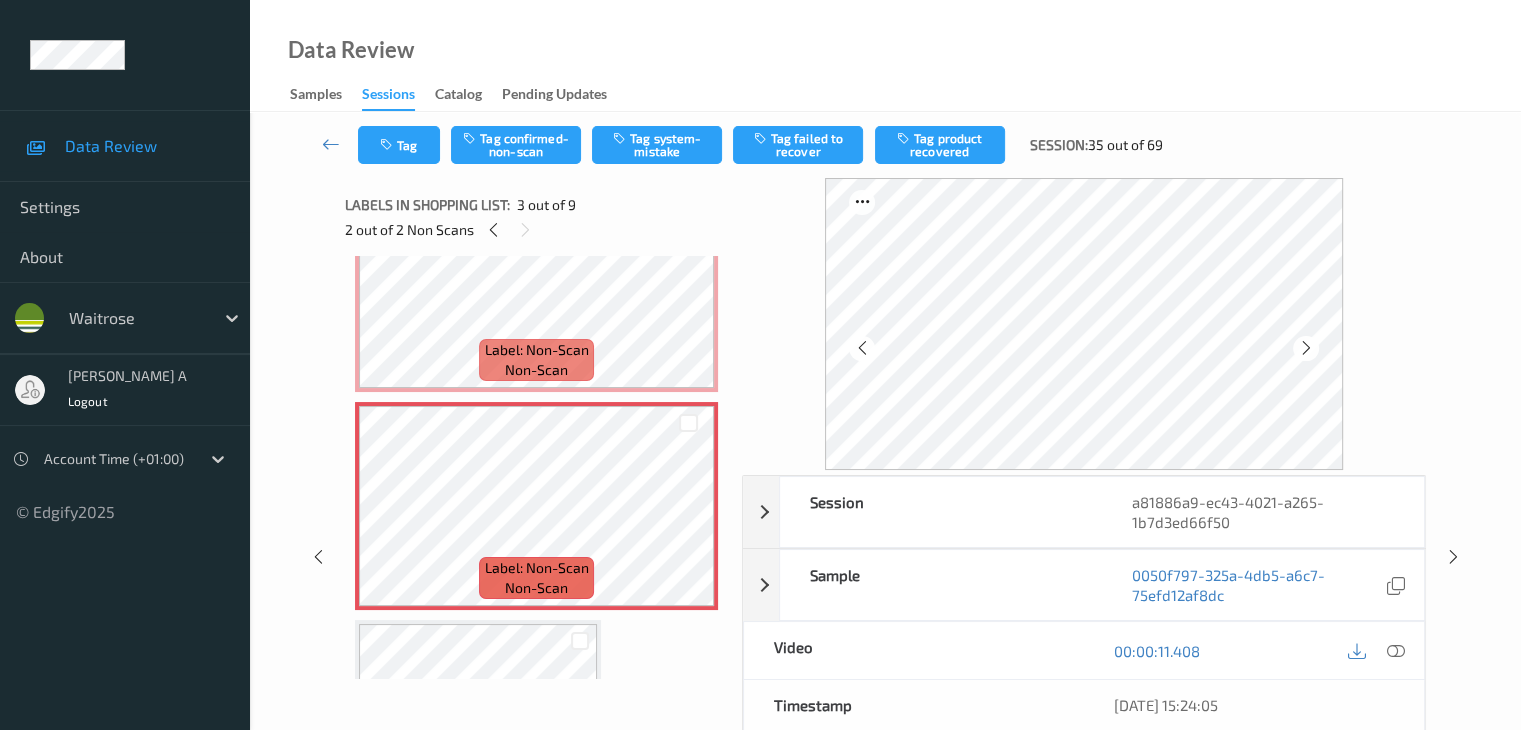 click at bounding box center [1306, 348] 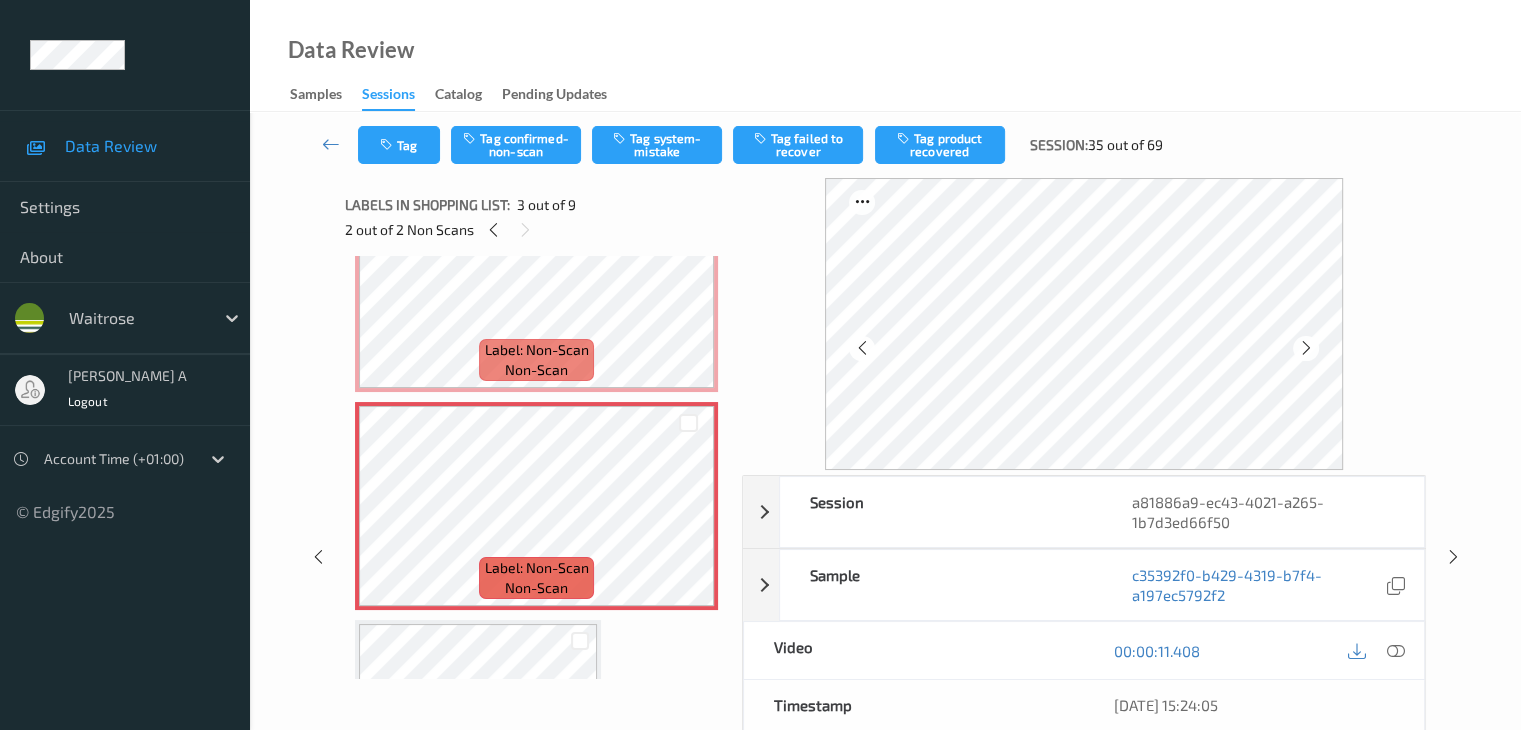 click at bounding box center [1306, 348] 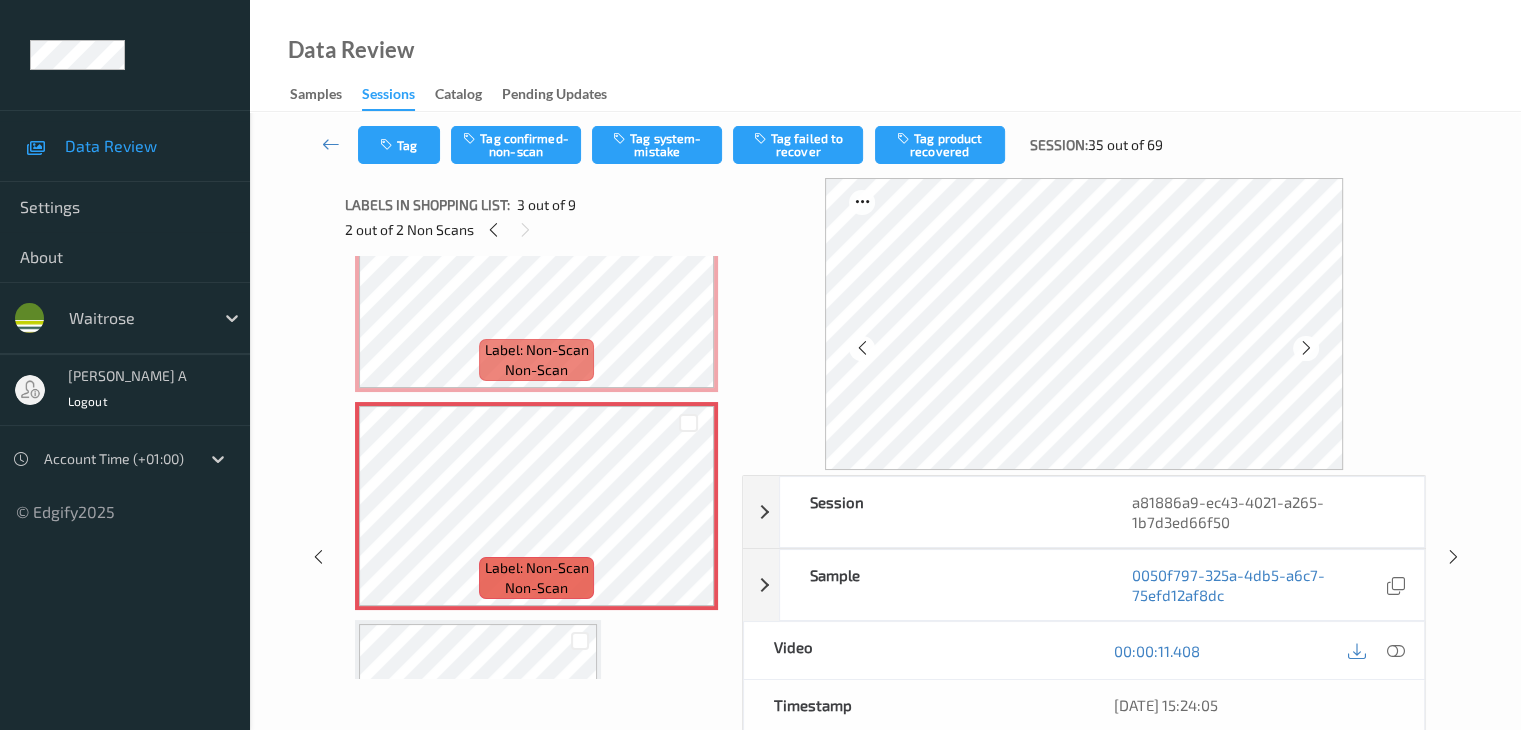 click at bounding box center (1306, 348) 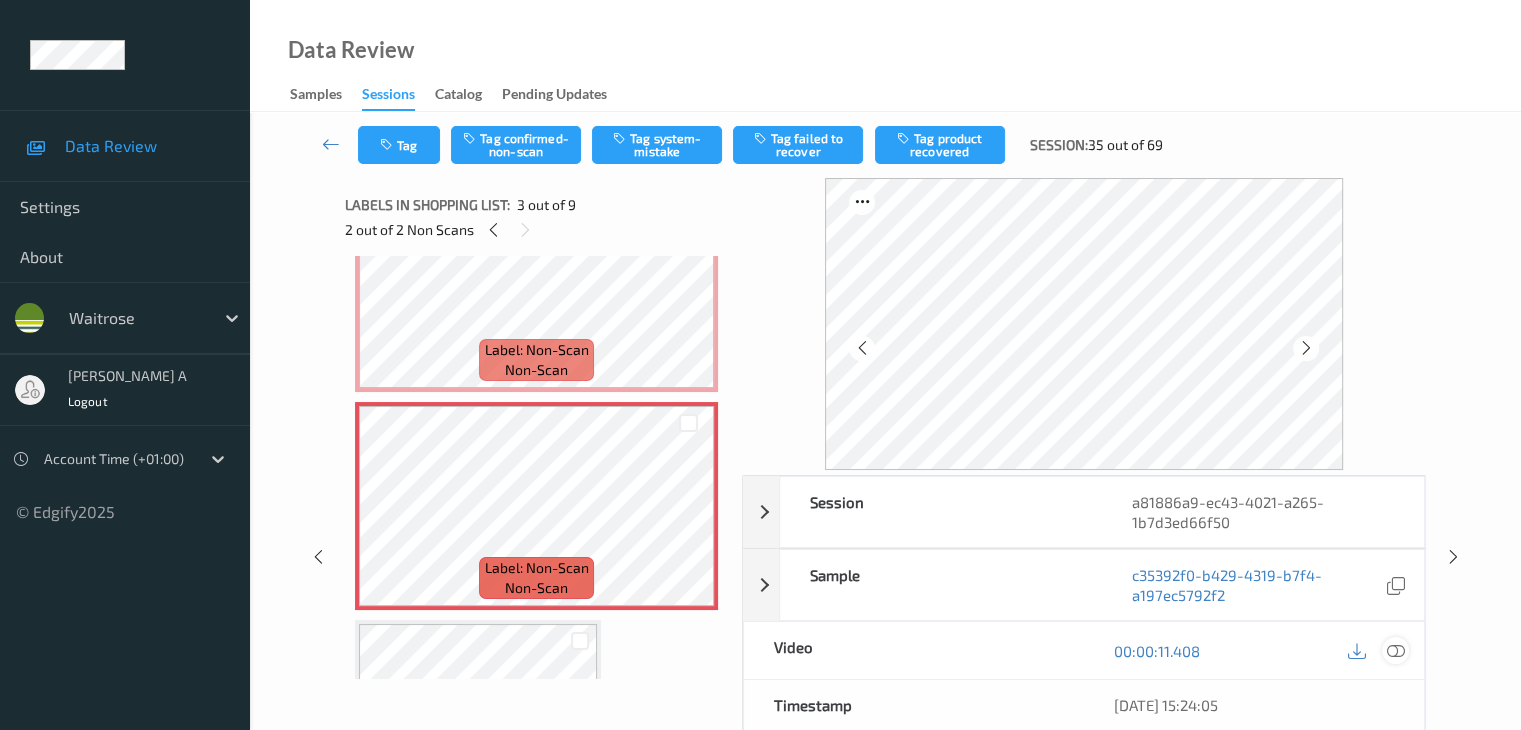 click at bounding box center (1395, 651) 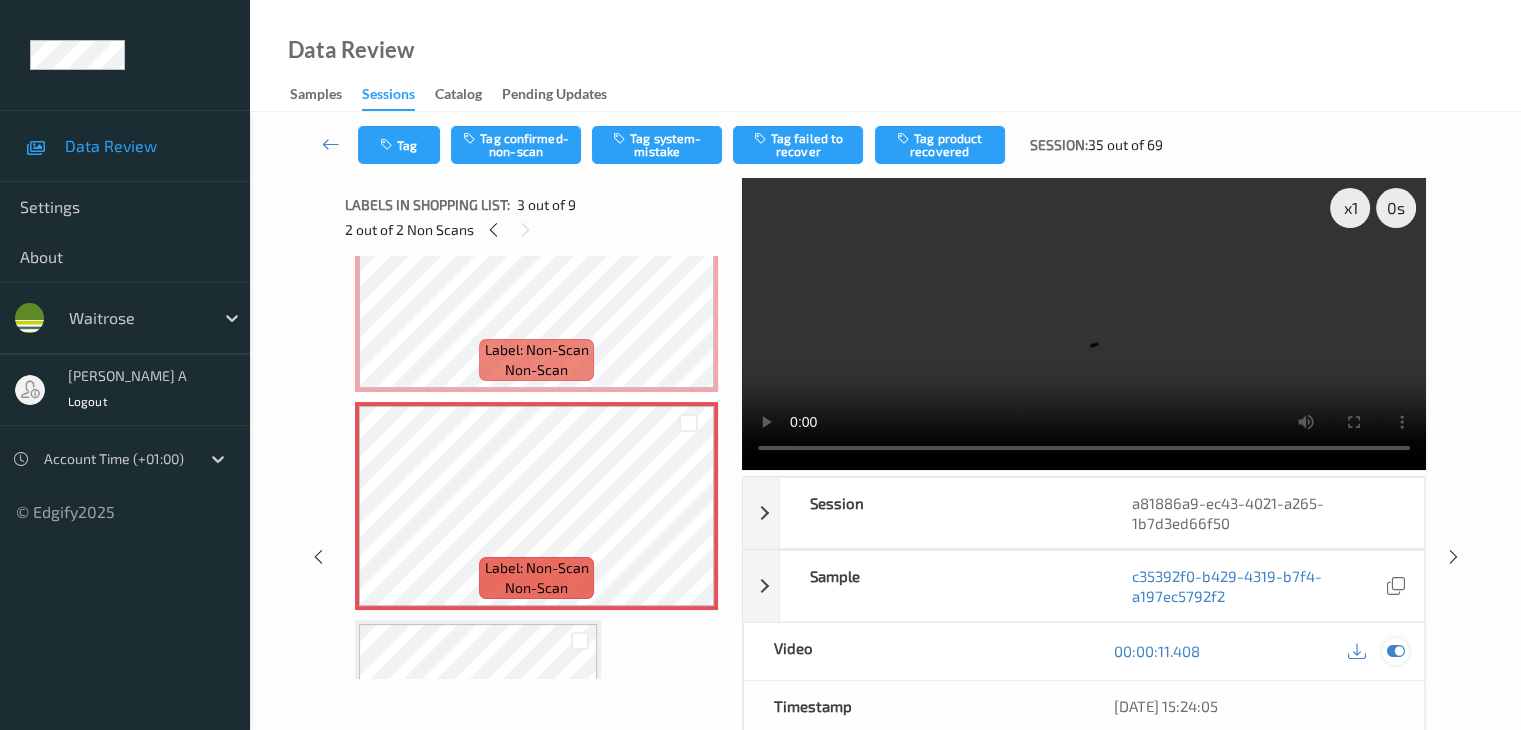 click at bounding box center [1395, 651] 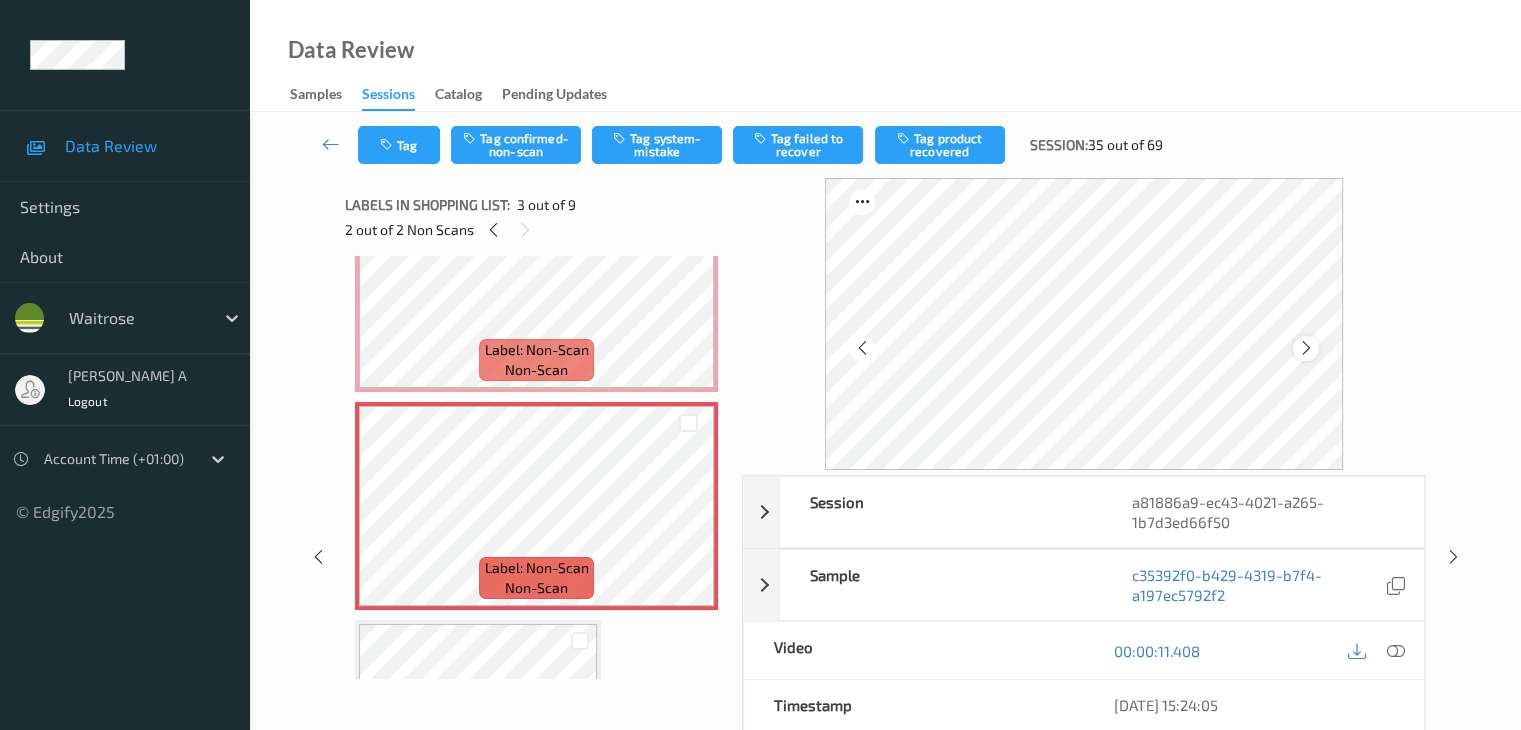 click at bounding box center [1306, 348] 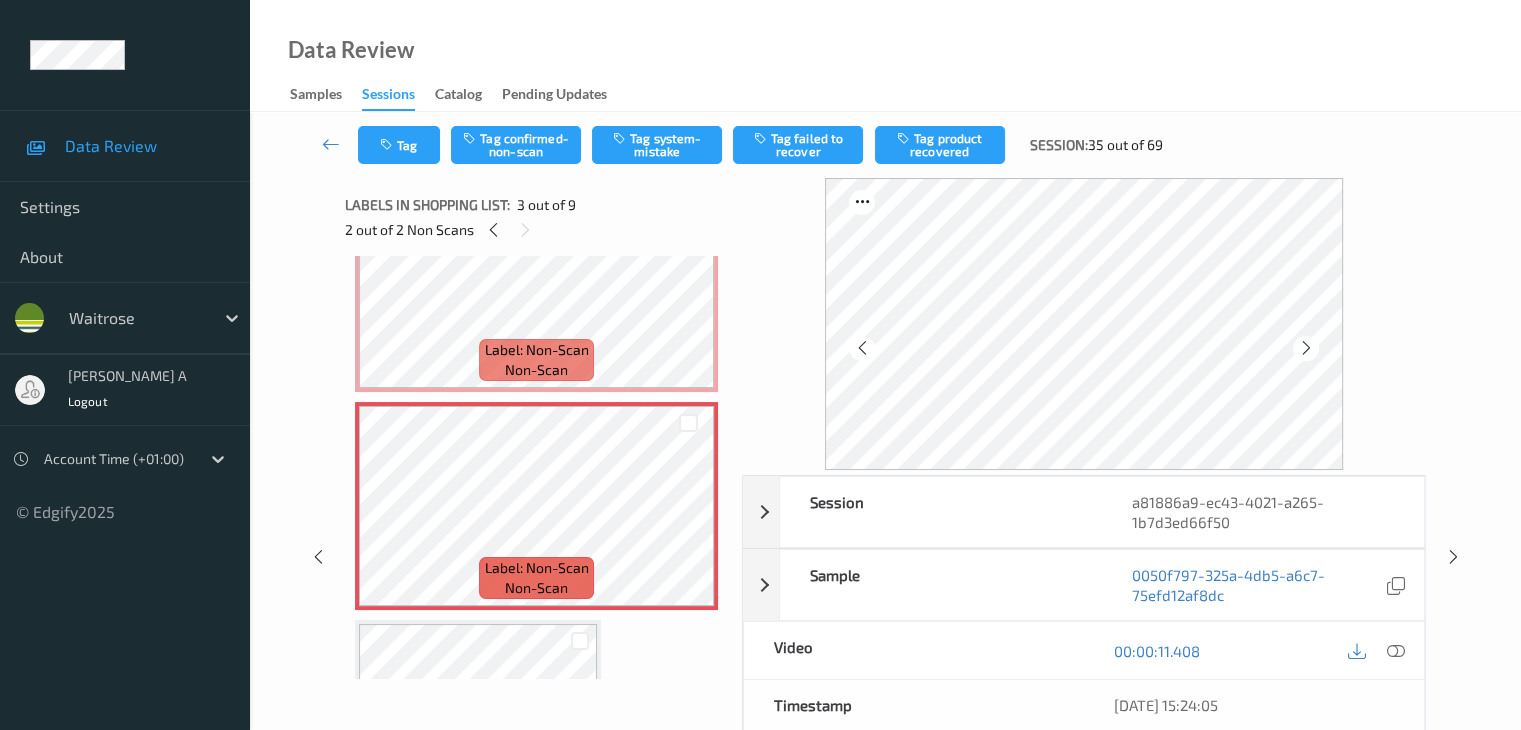 click at bounding box center [1306, 348] 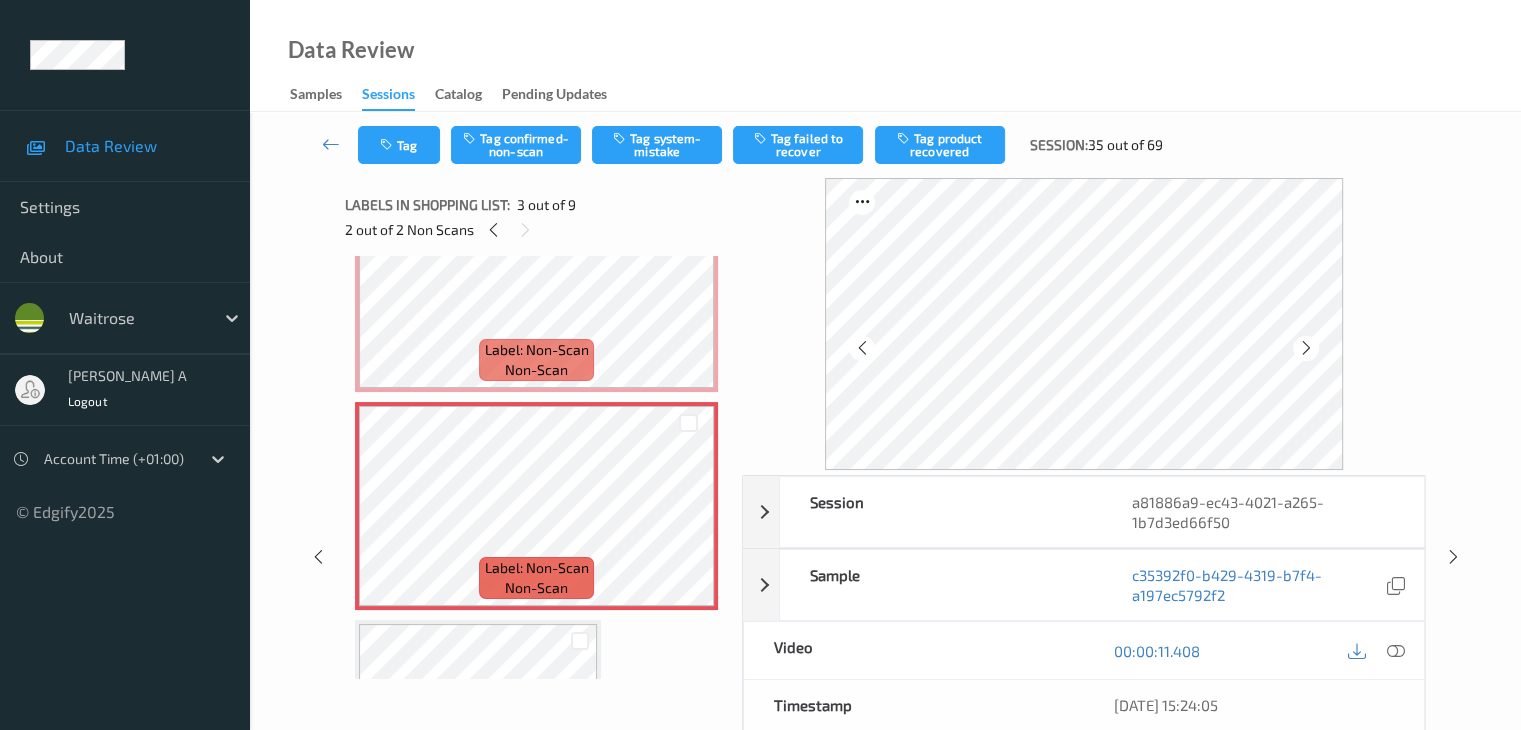 click at bounding box center [1306, 348] 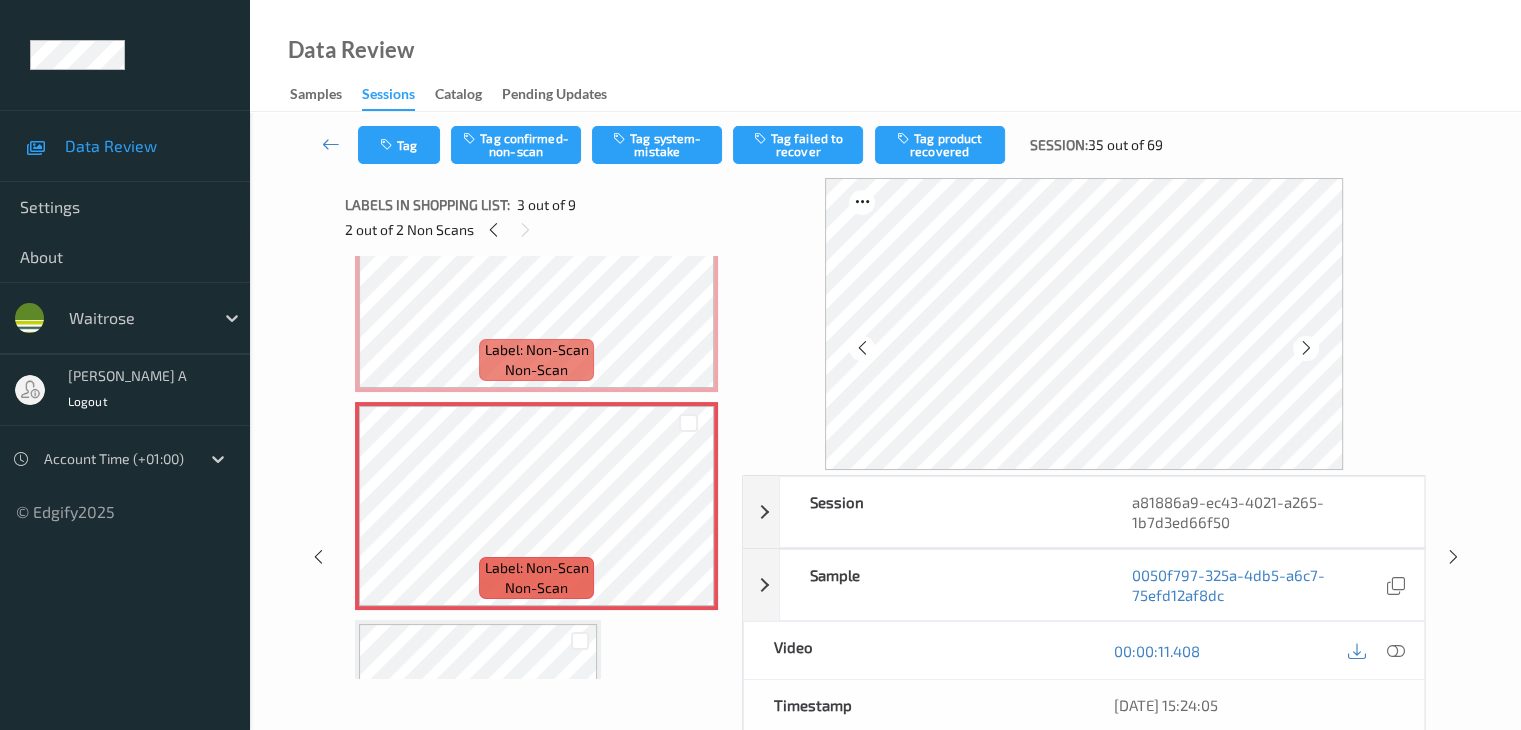click at bounding box center (1306, 348) 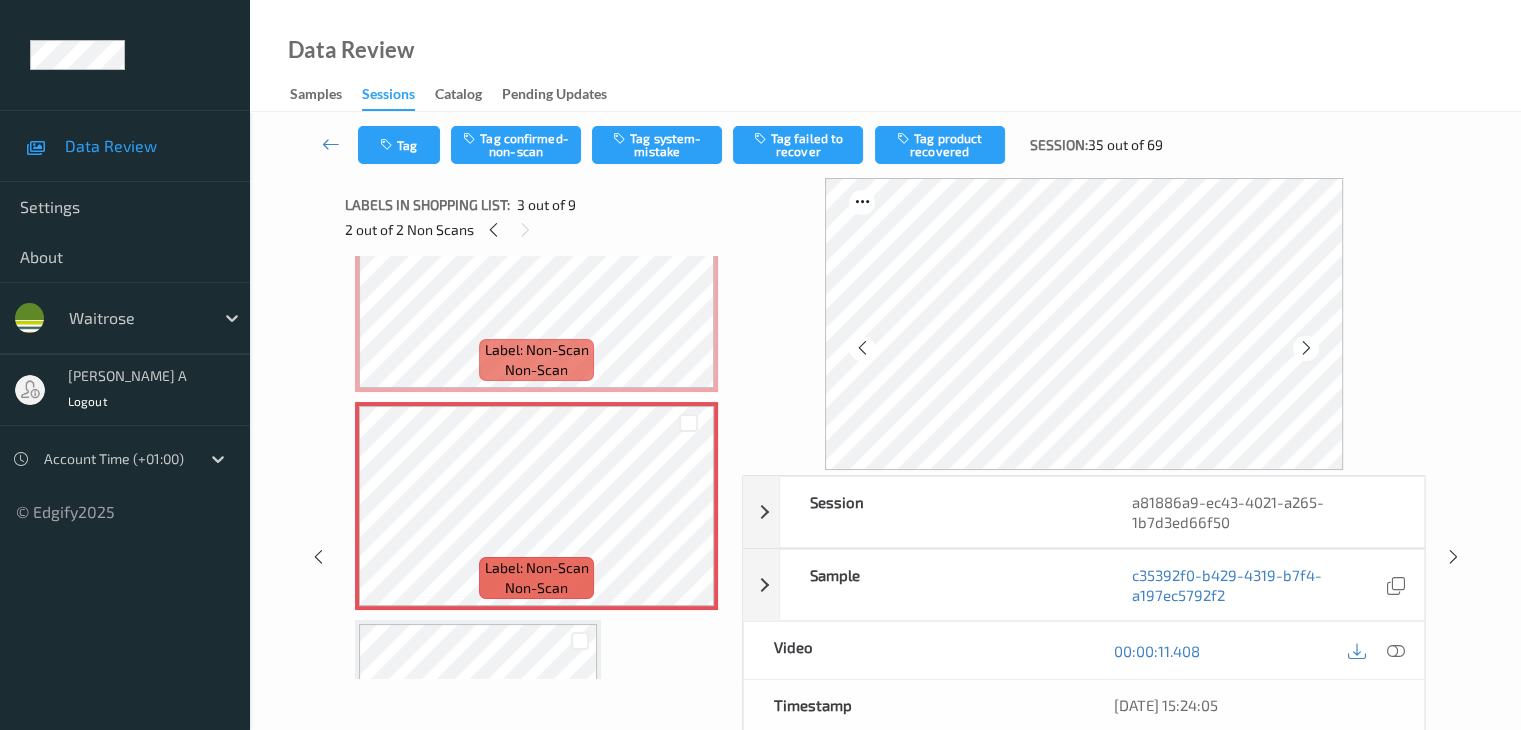 click at bounding box center [1306, 348] 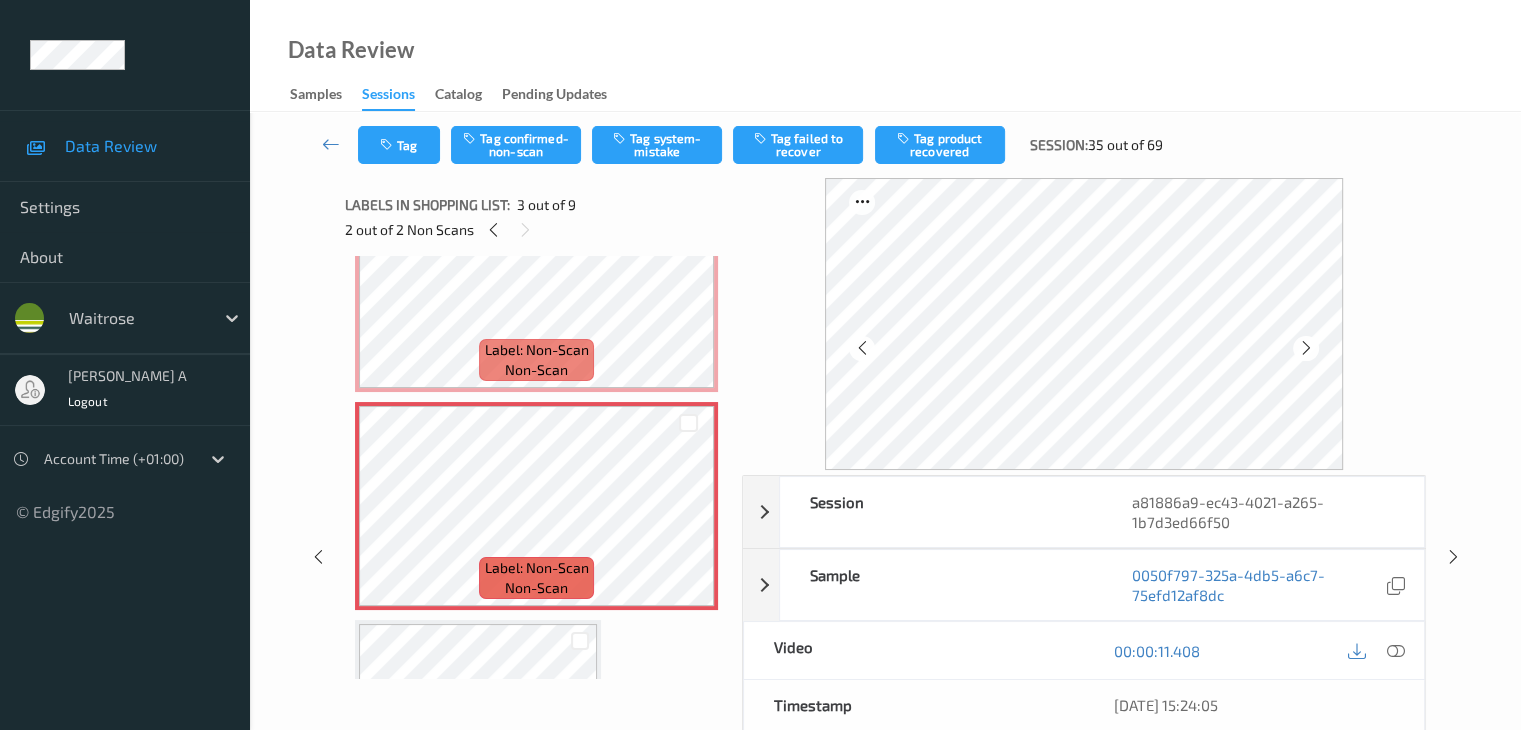 click at bounding box center (1306, 348) 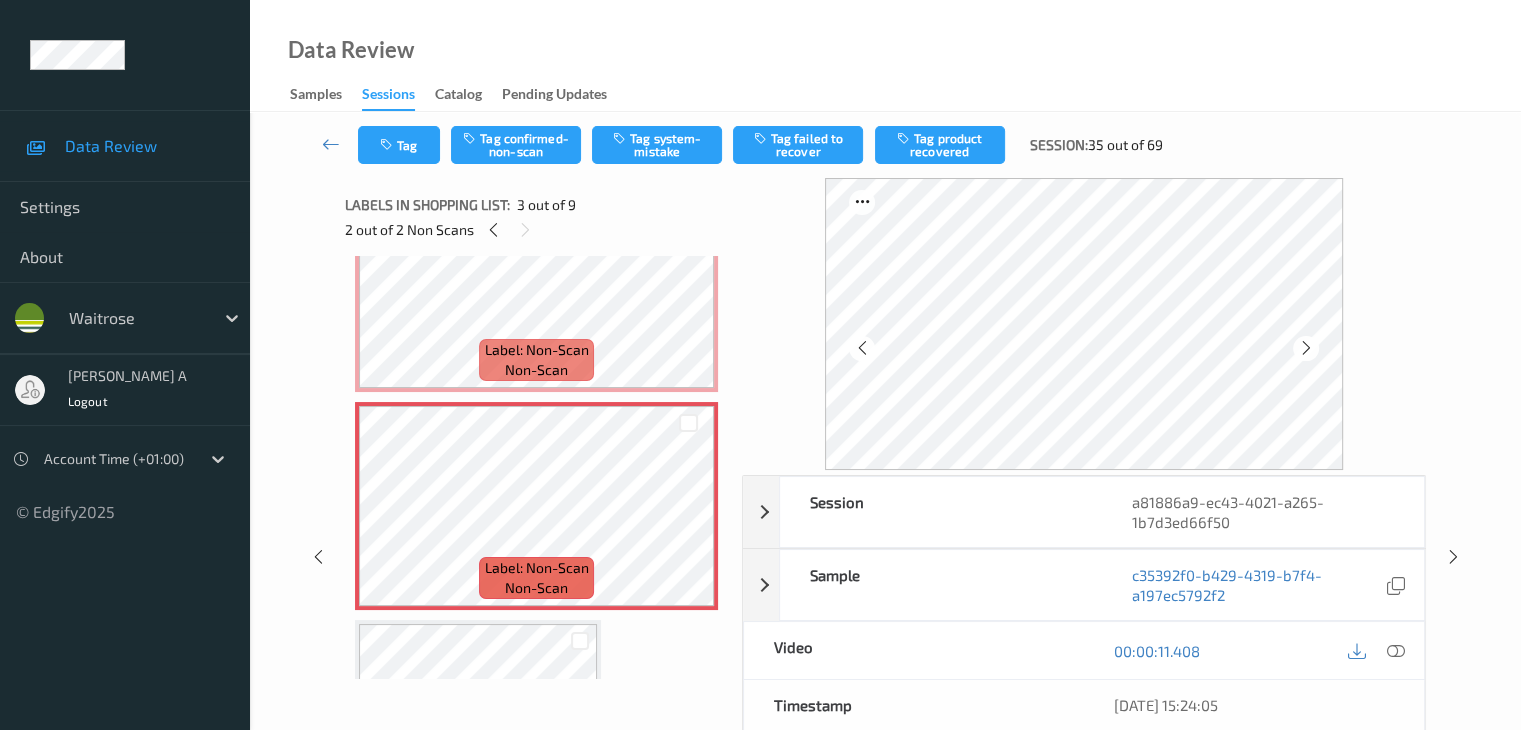 click at bounding box center (1306, 348) 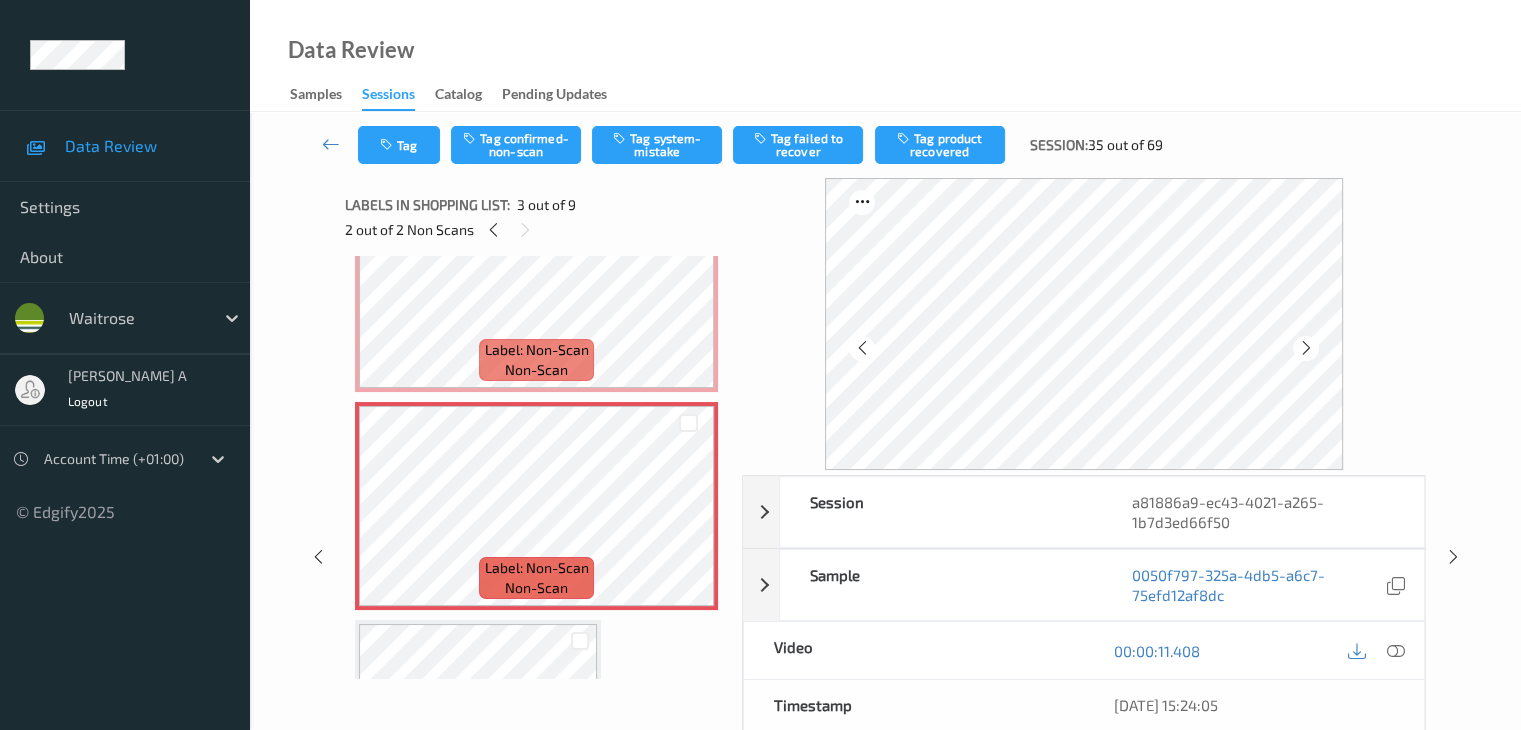 click at bounding box center (1306, 348) 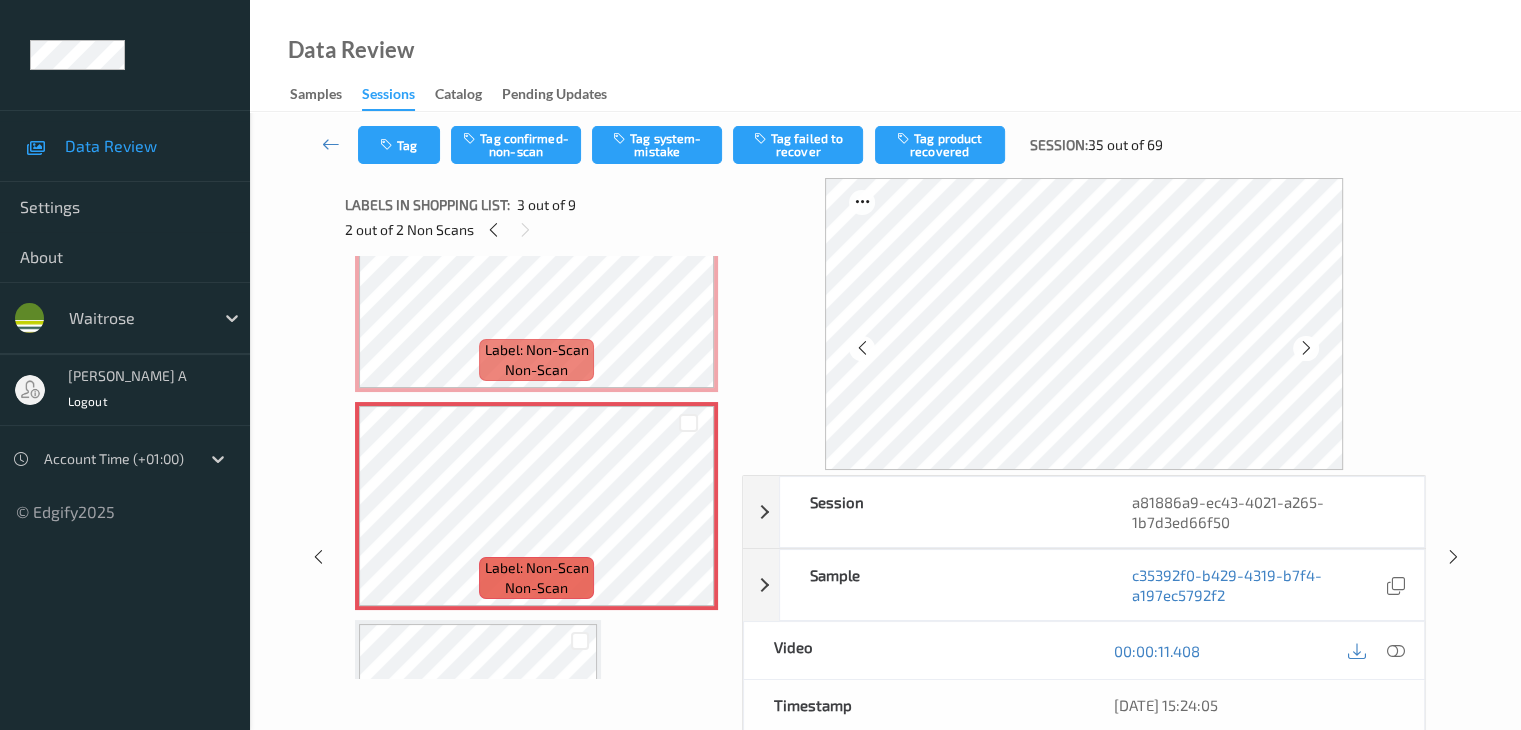 click at bounding box center [1306, 348] 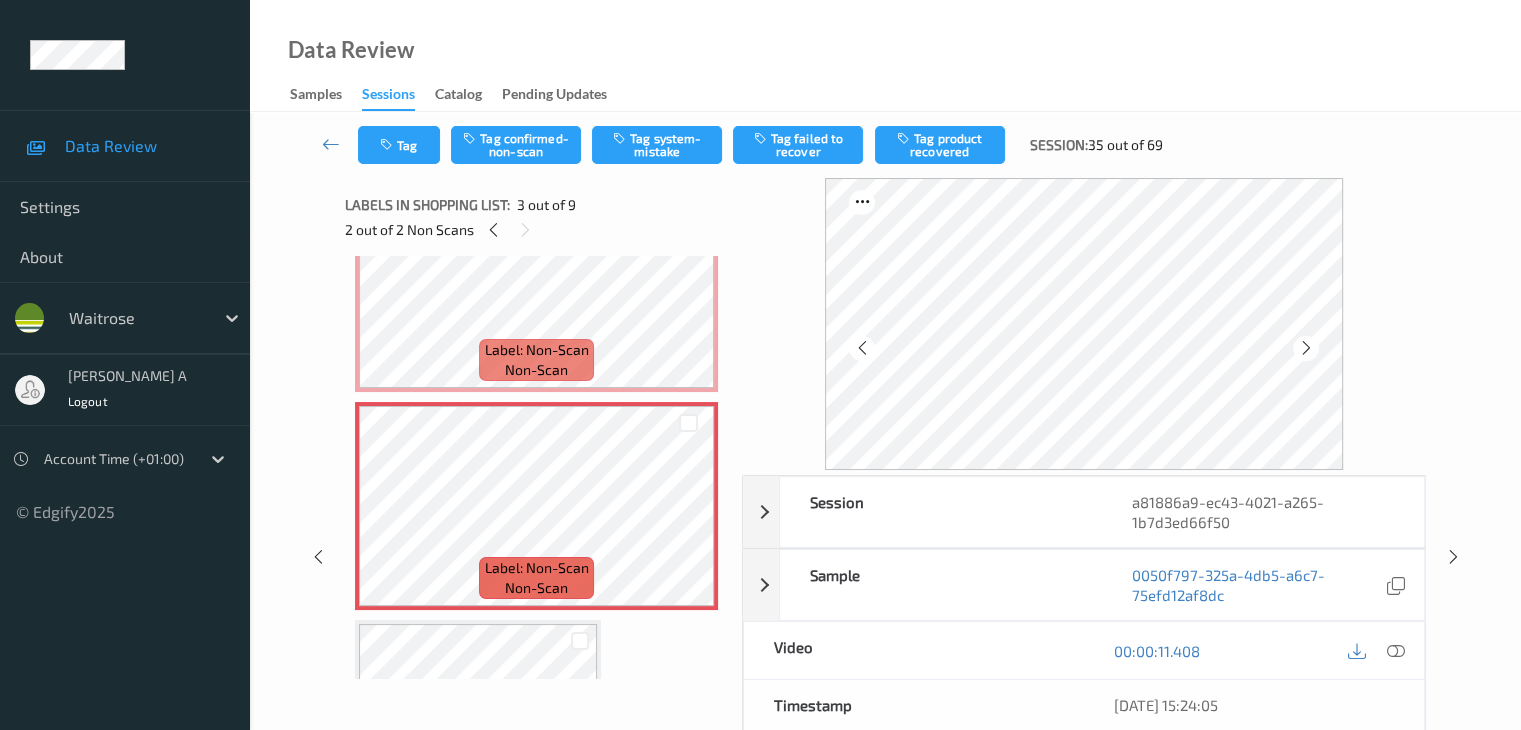 click at bounding box center (1306, 348) 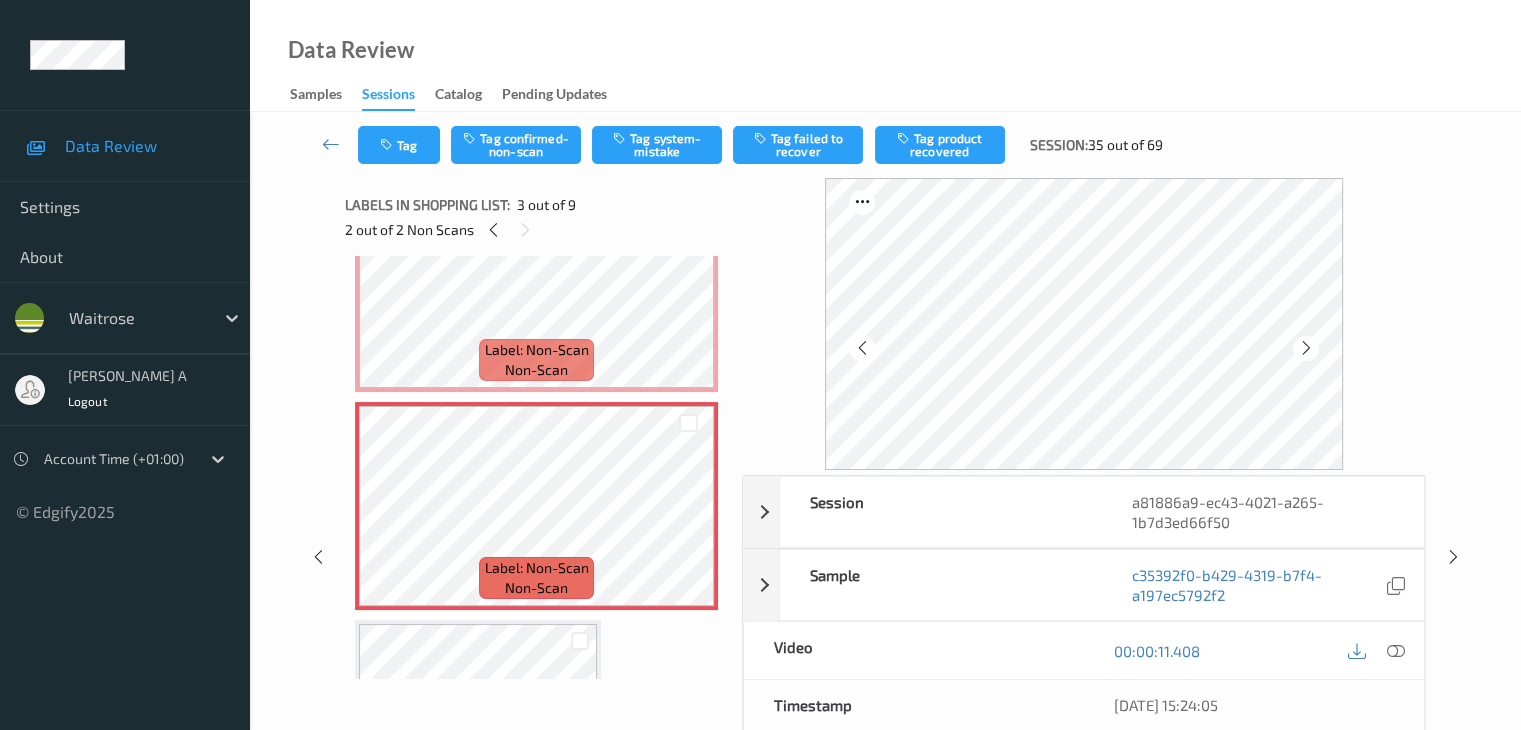 click at bounding box center [1306, 348] 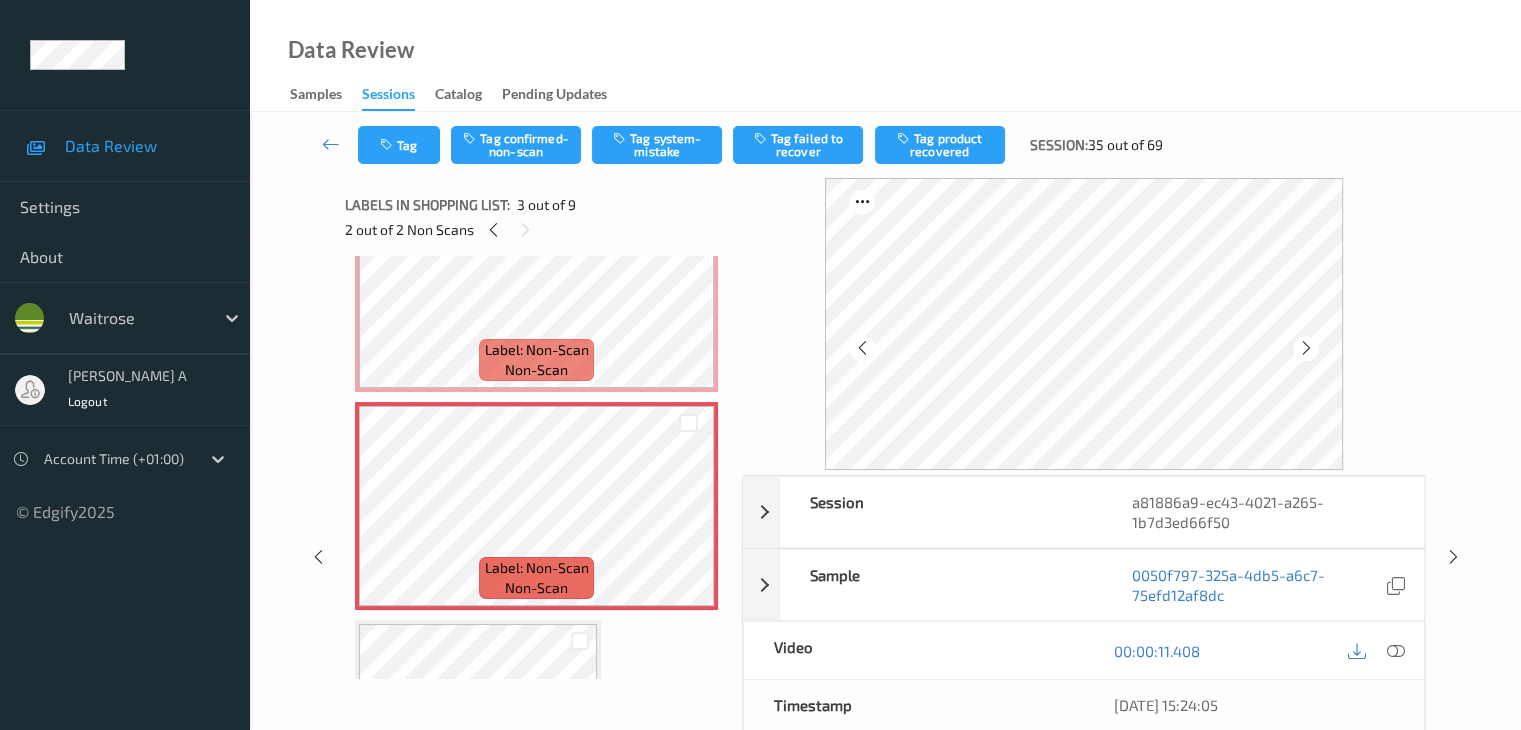 click at bounding box center [1306, 348] 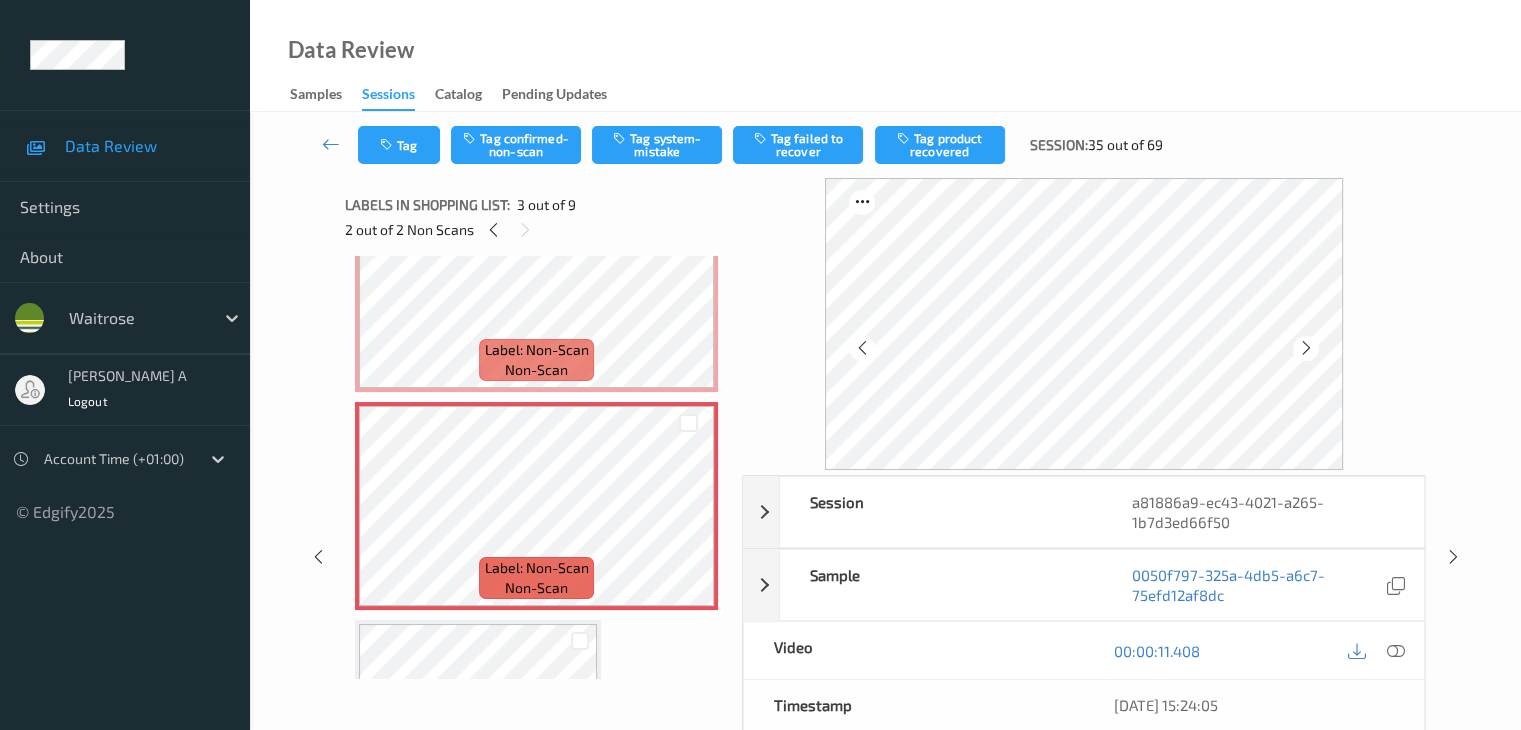 click at bounding box center (1306, 348) 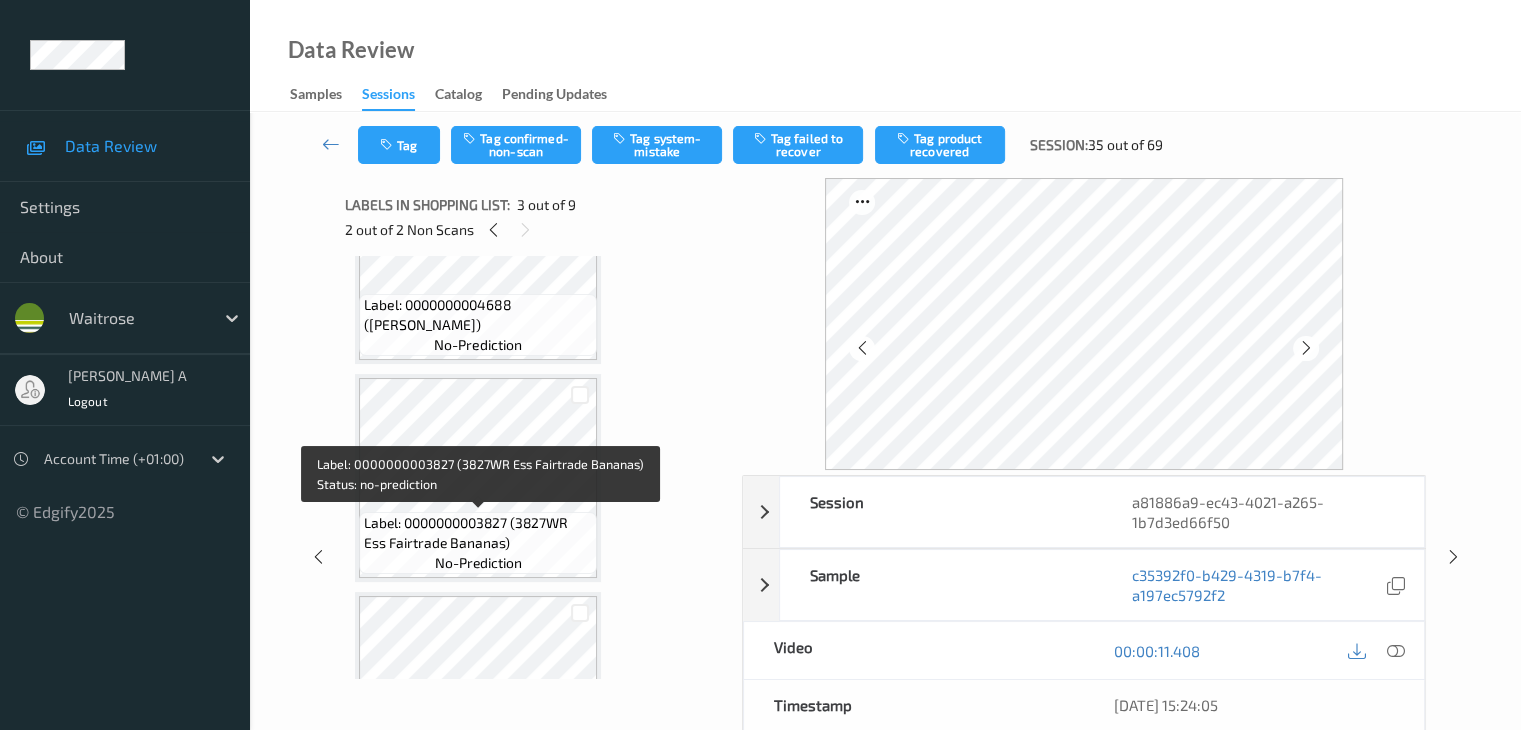 scroll, scrollTop: 1100, scrollLeft: 0, axis: vertical 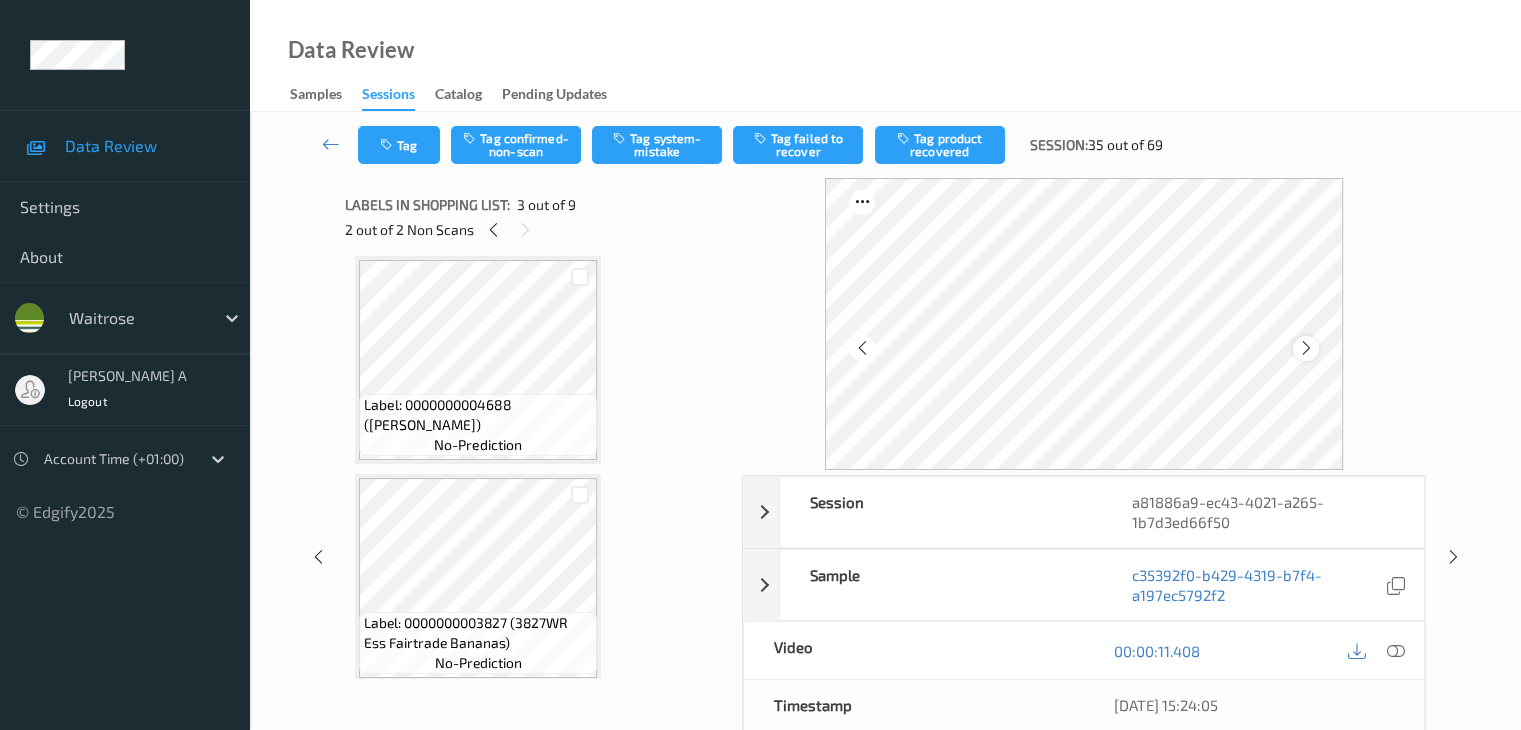 click at bounding box center (1306, 348) 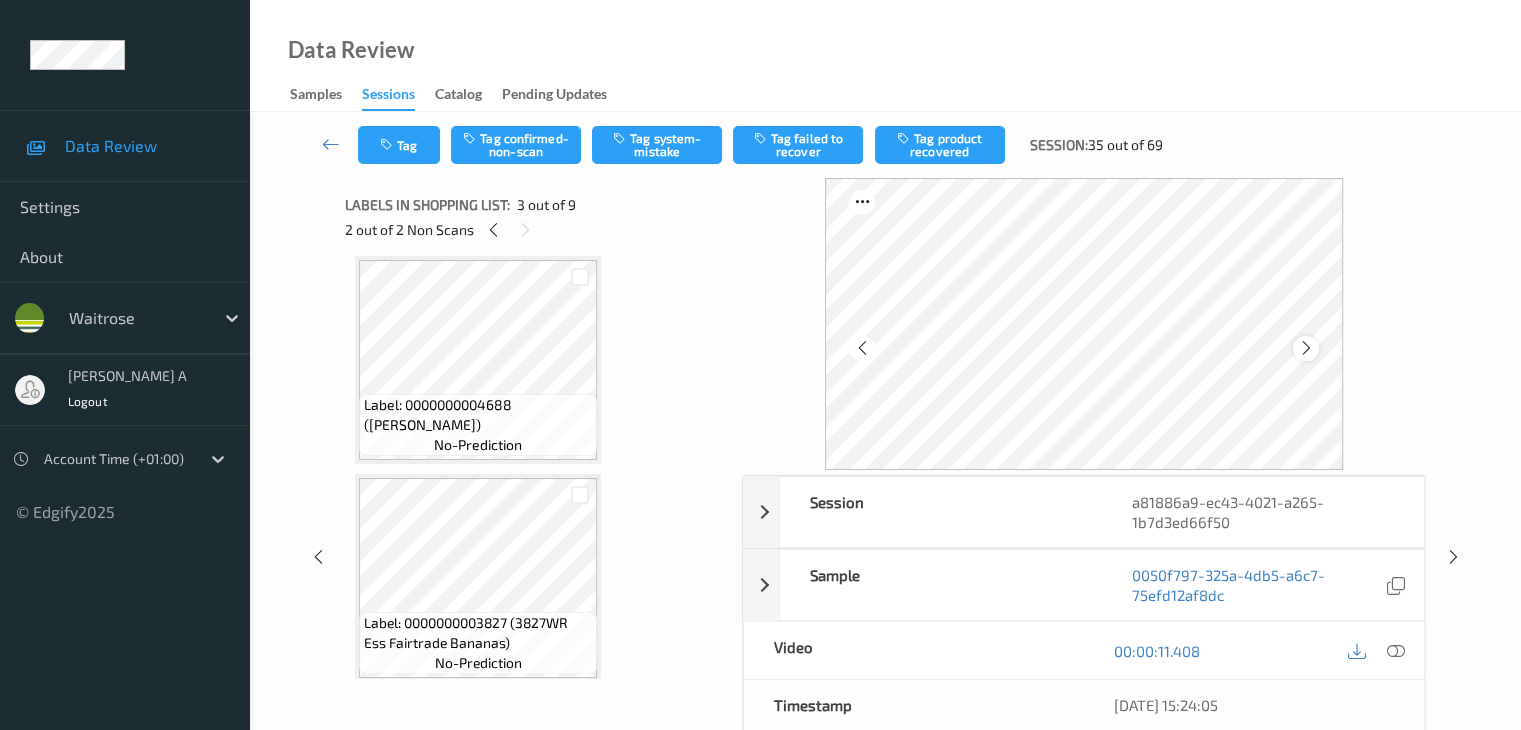 click at bounding box center [1306, 348] 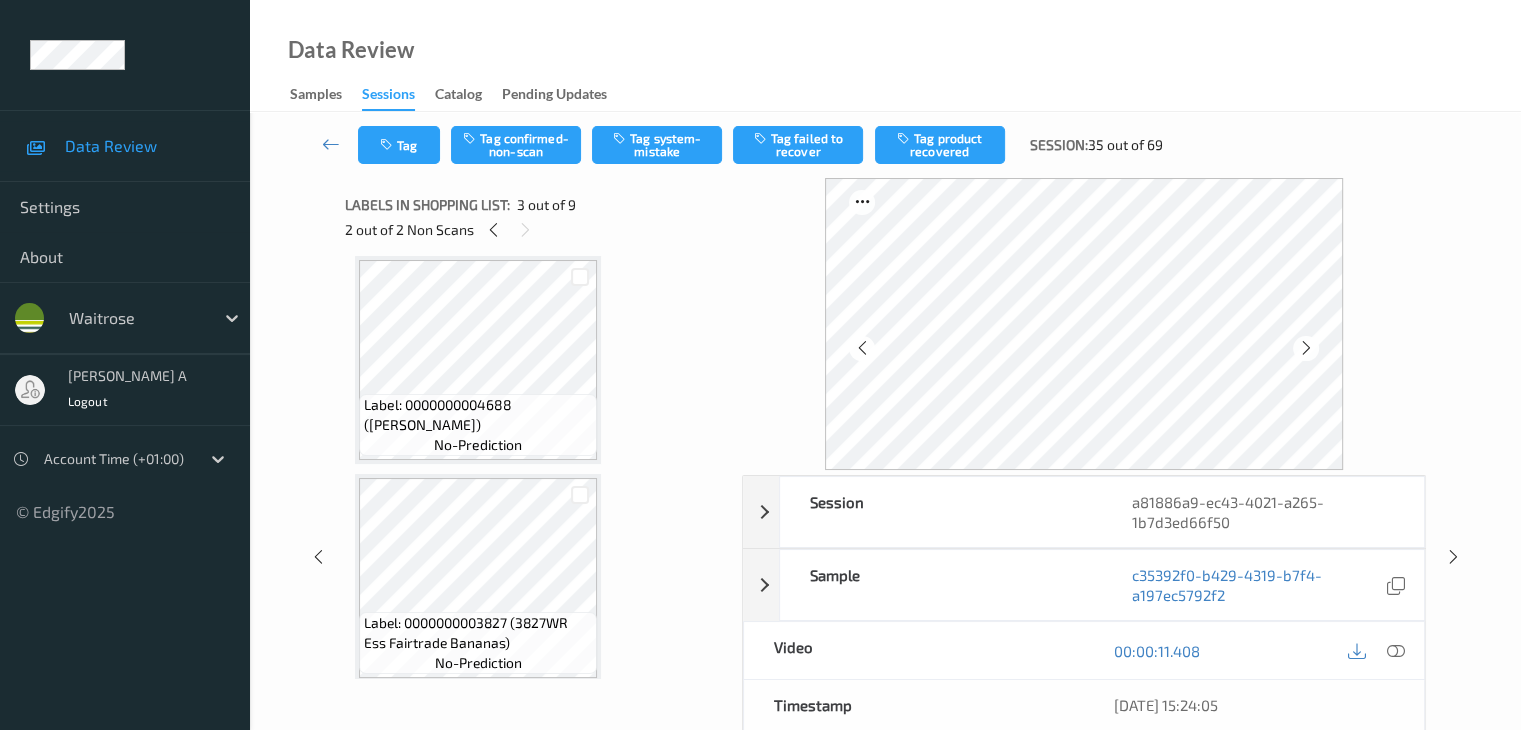 click at bounding box center [1306, 348] 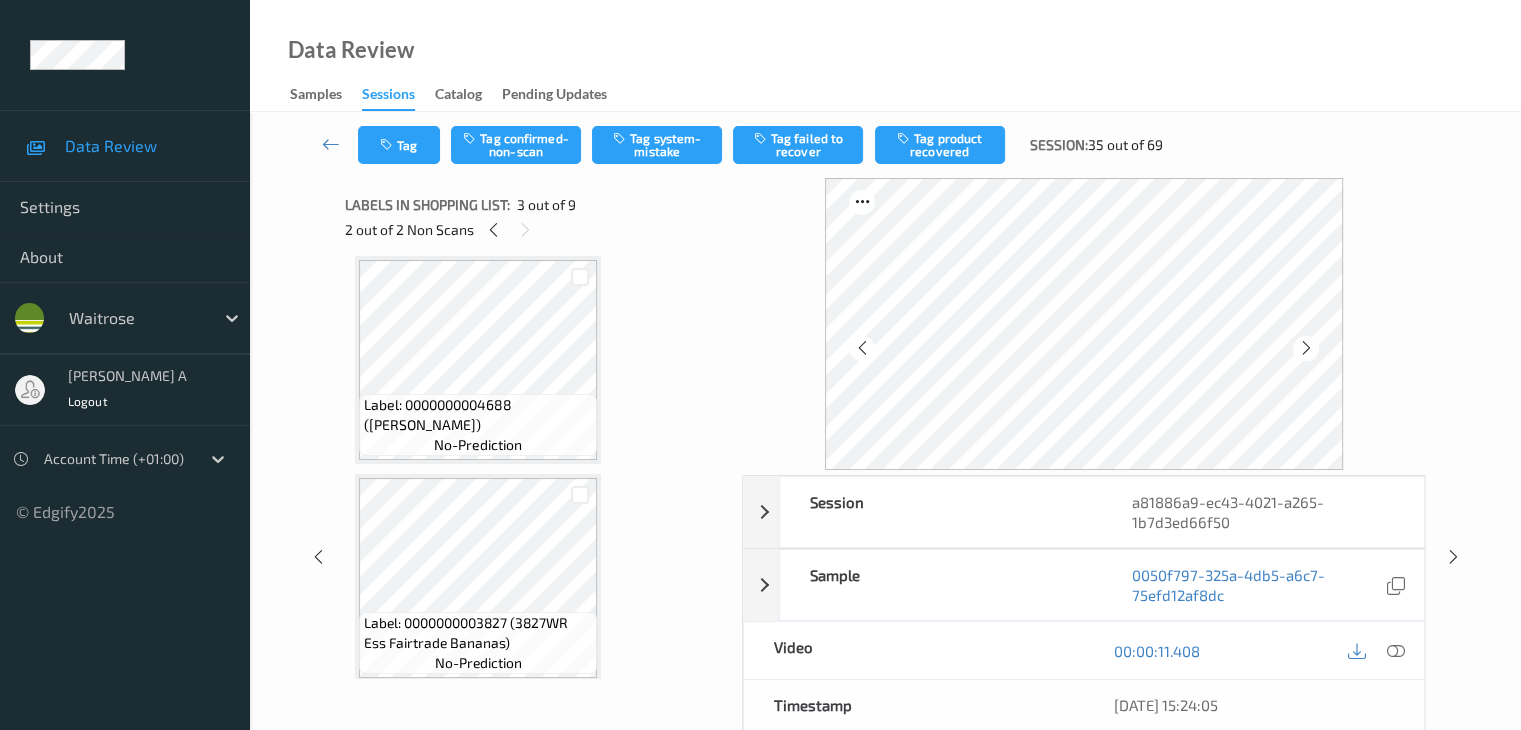 click at bounding box center [1306, 348] 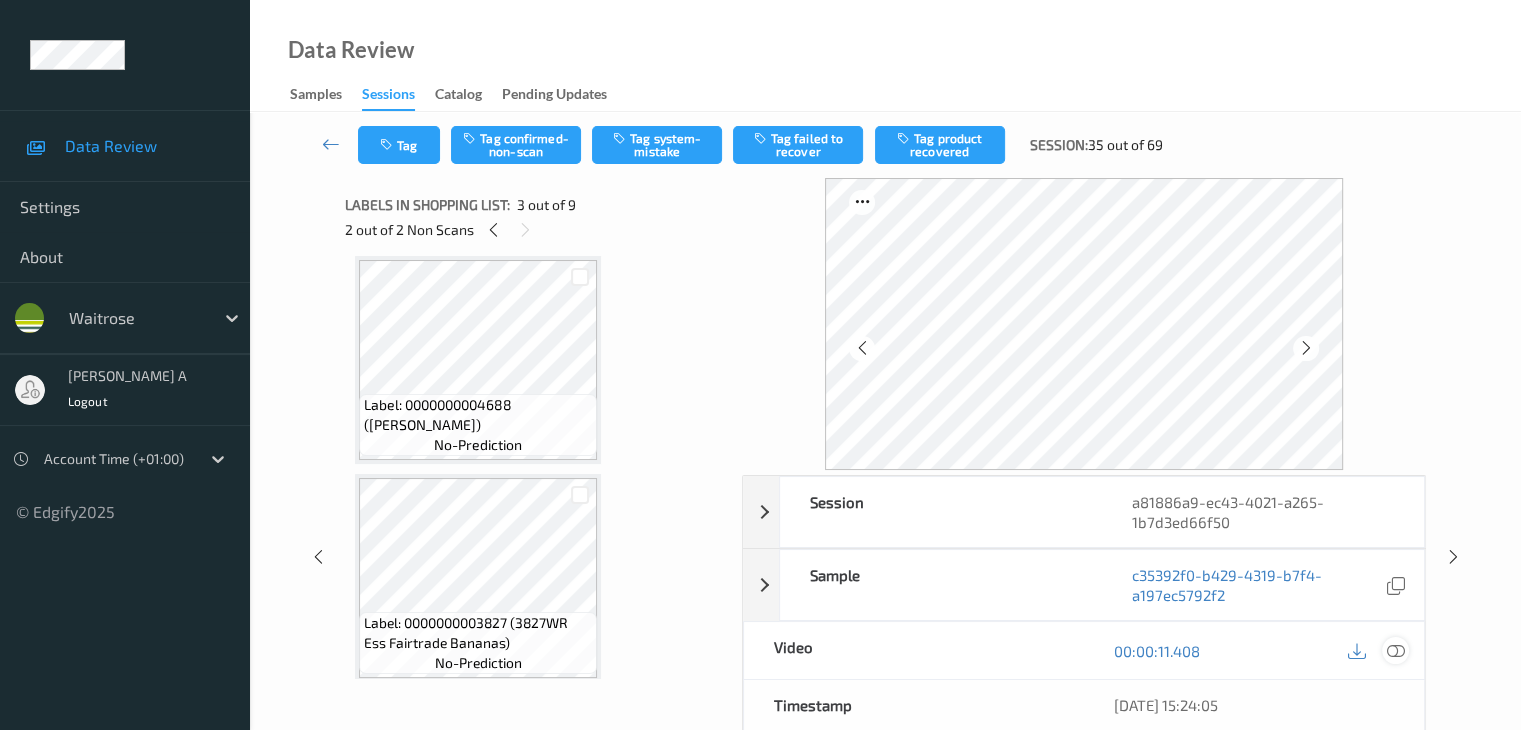 click at bounding box center [1395, 651] 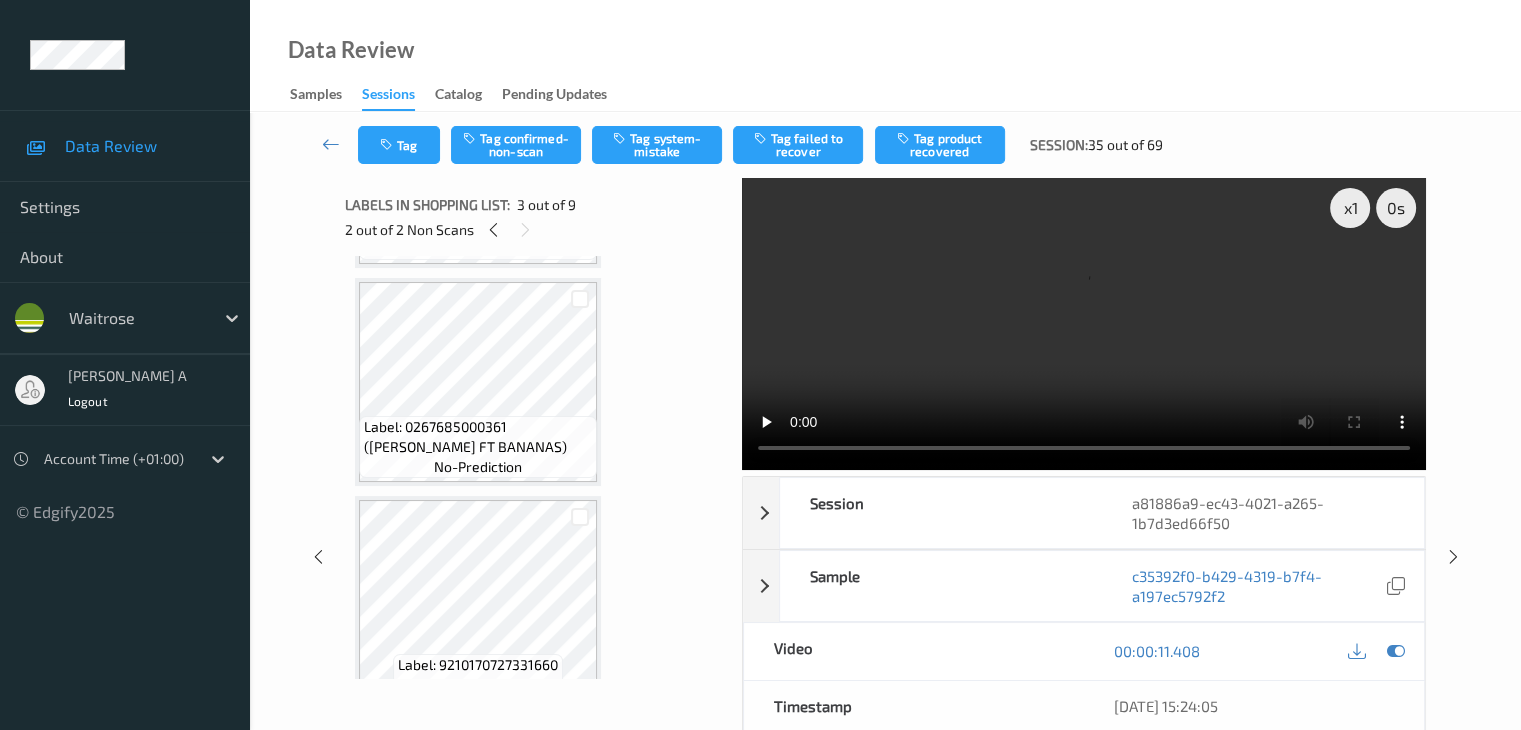 scroll, scrollTop: 1549, scrollLeft: 0, axis: vertical 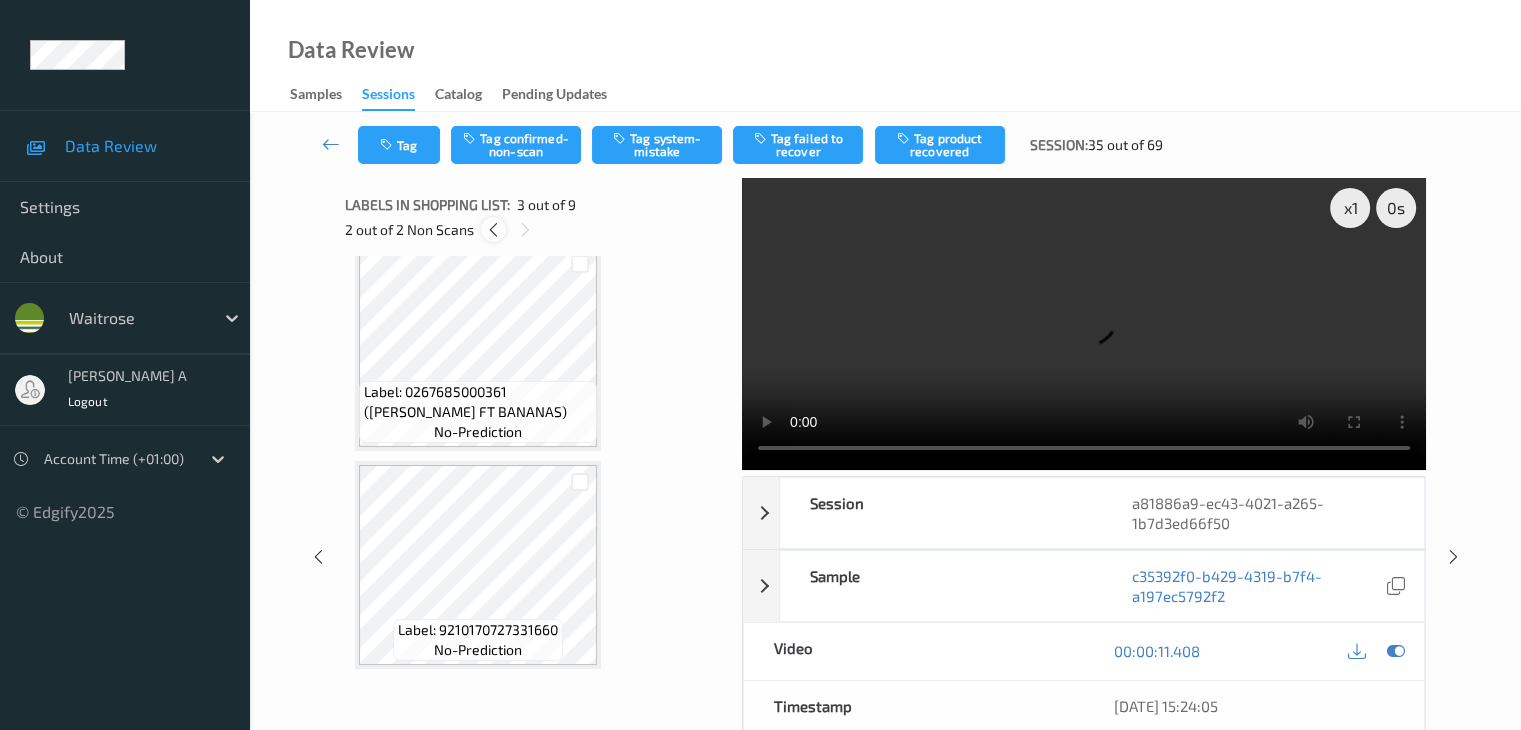 click at bounding box center (493, 230) 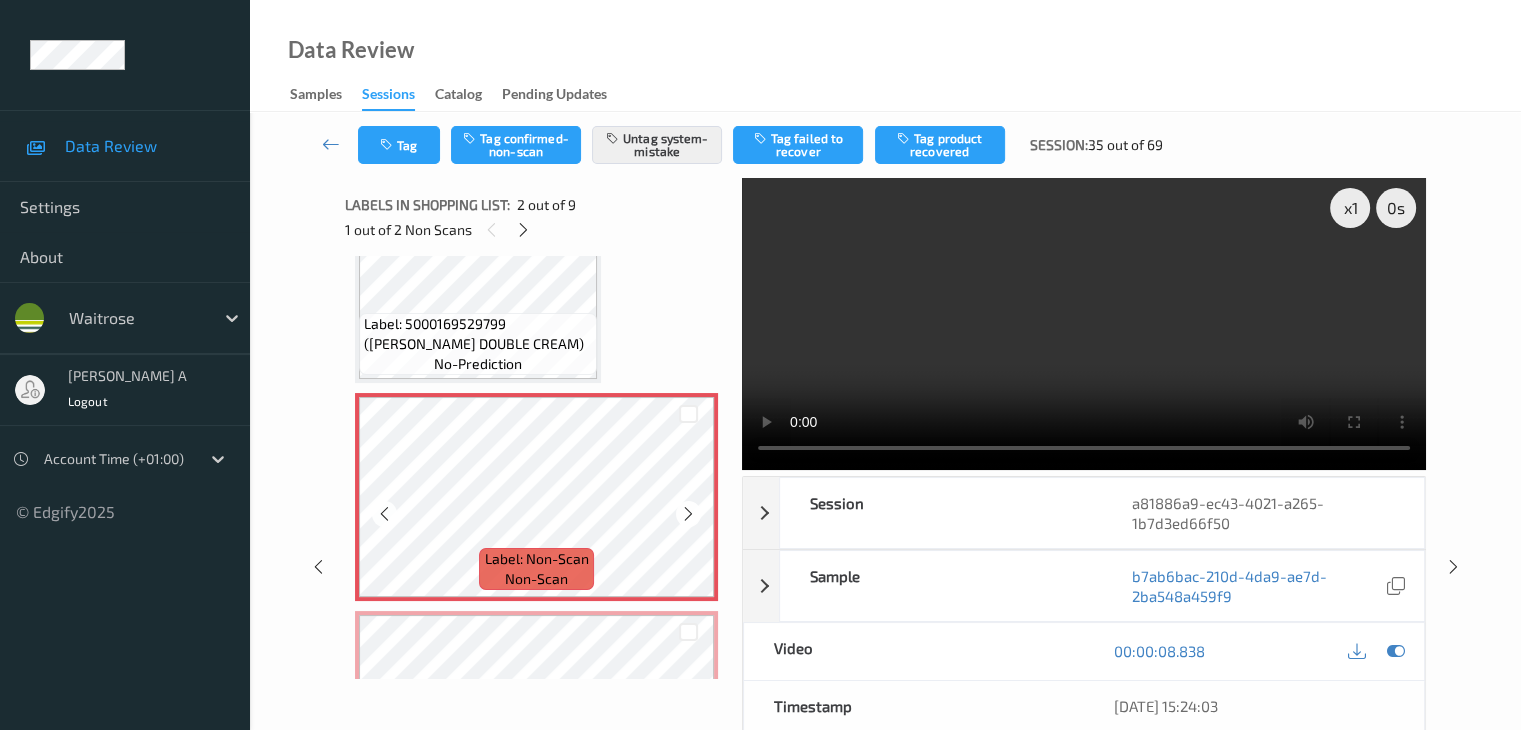 scroll, scrollTop: 110, scrollLeft: 0, axis: vertical 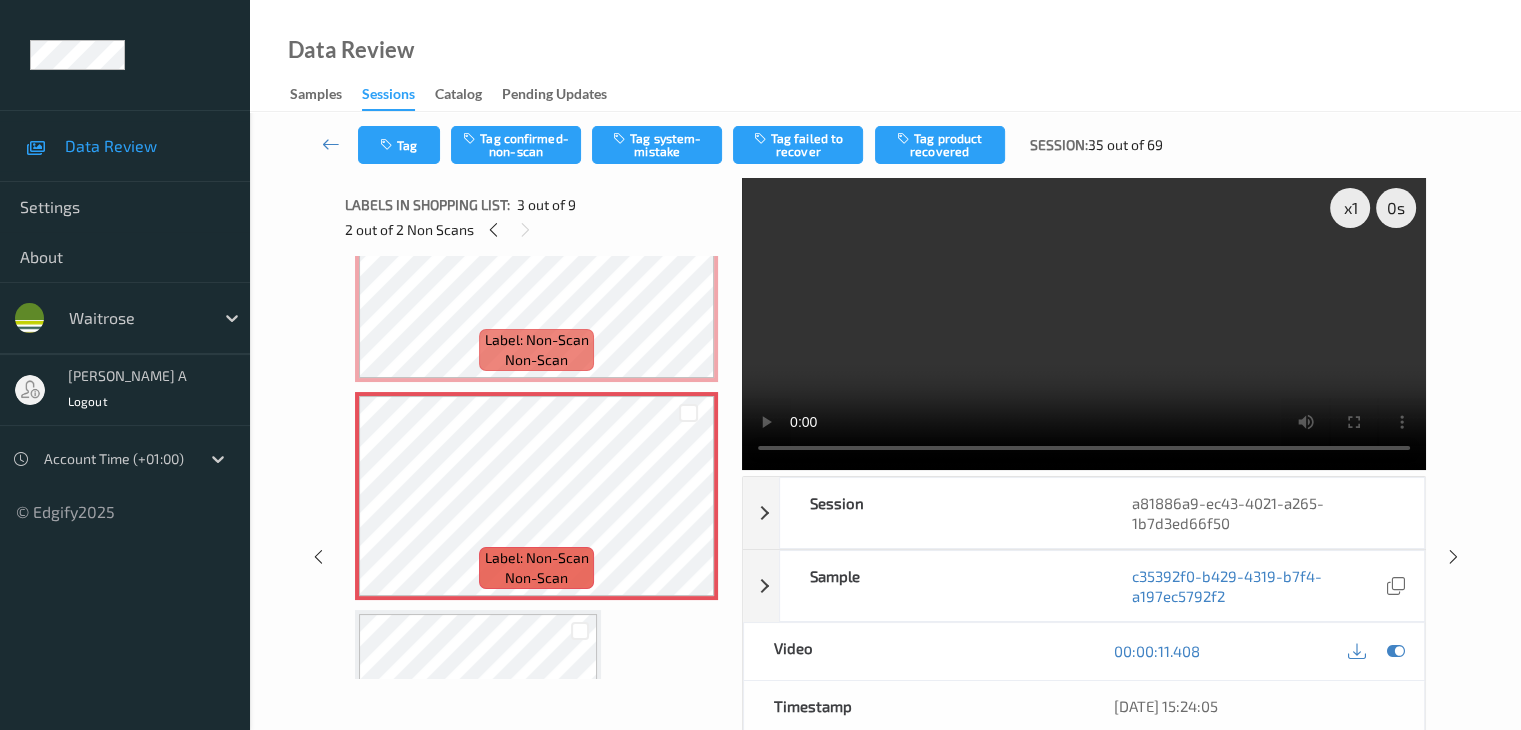 click at bounding box center (1084, 324) 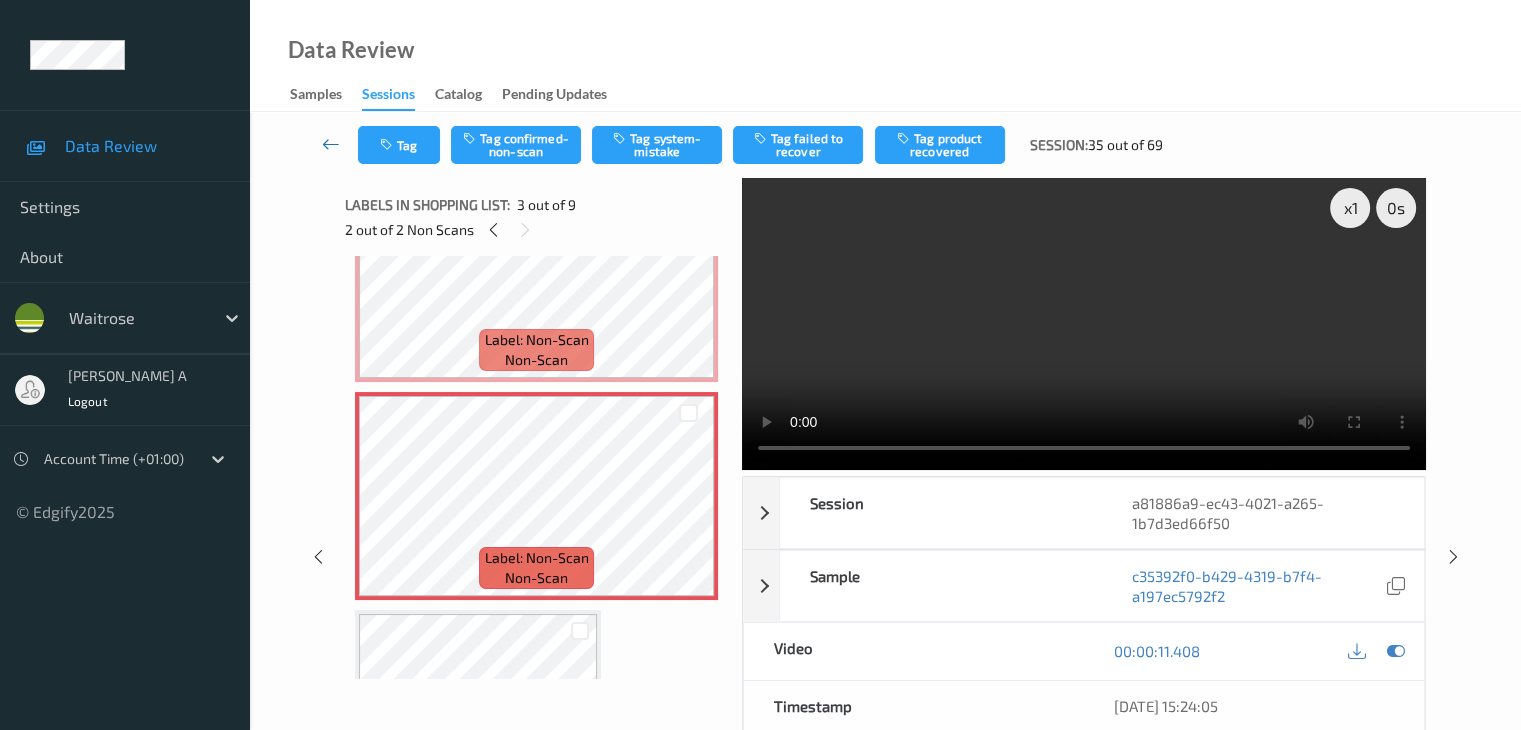 click at bounding box center [331, 144] 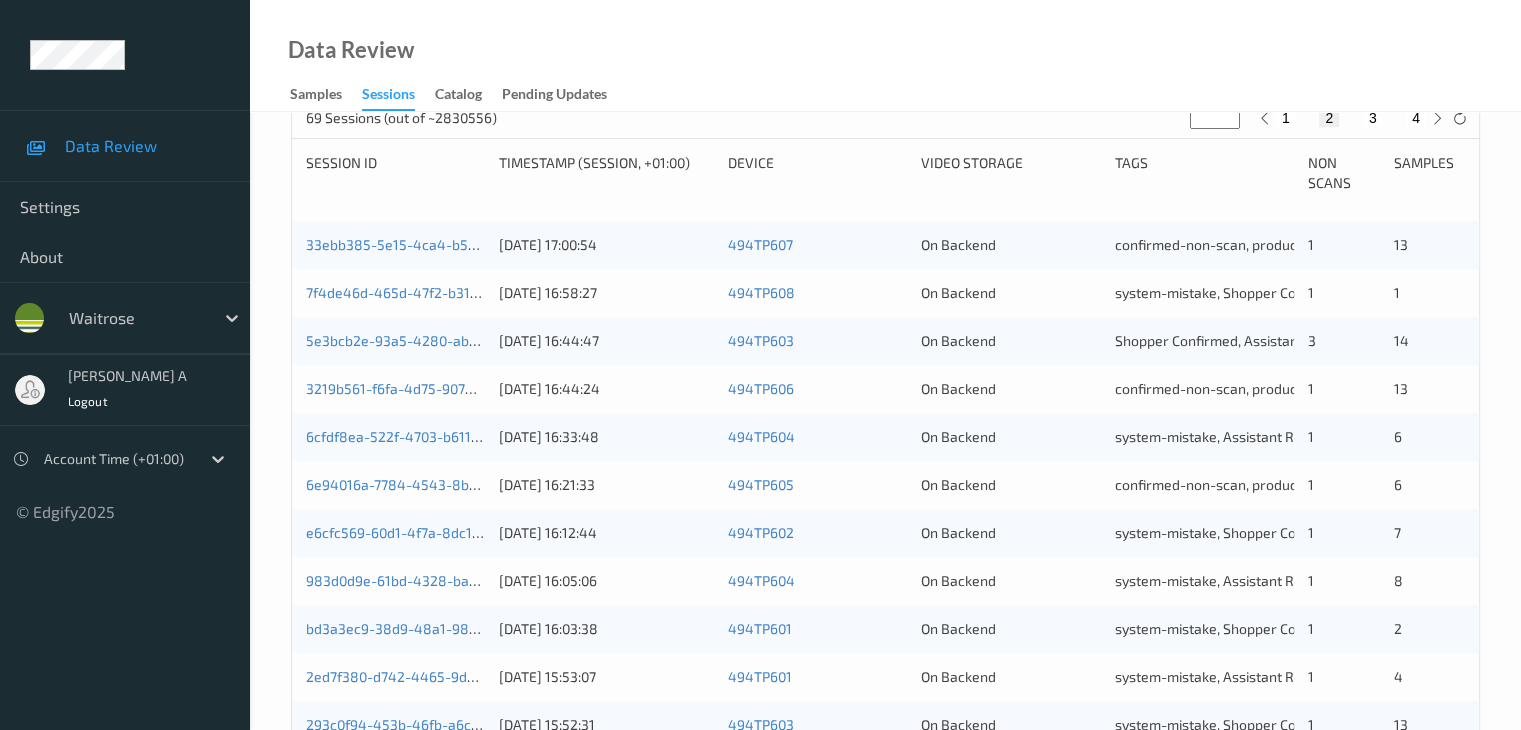 scroll, scrollTop: 800, scrollLeft: 0, axis: vertical 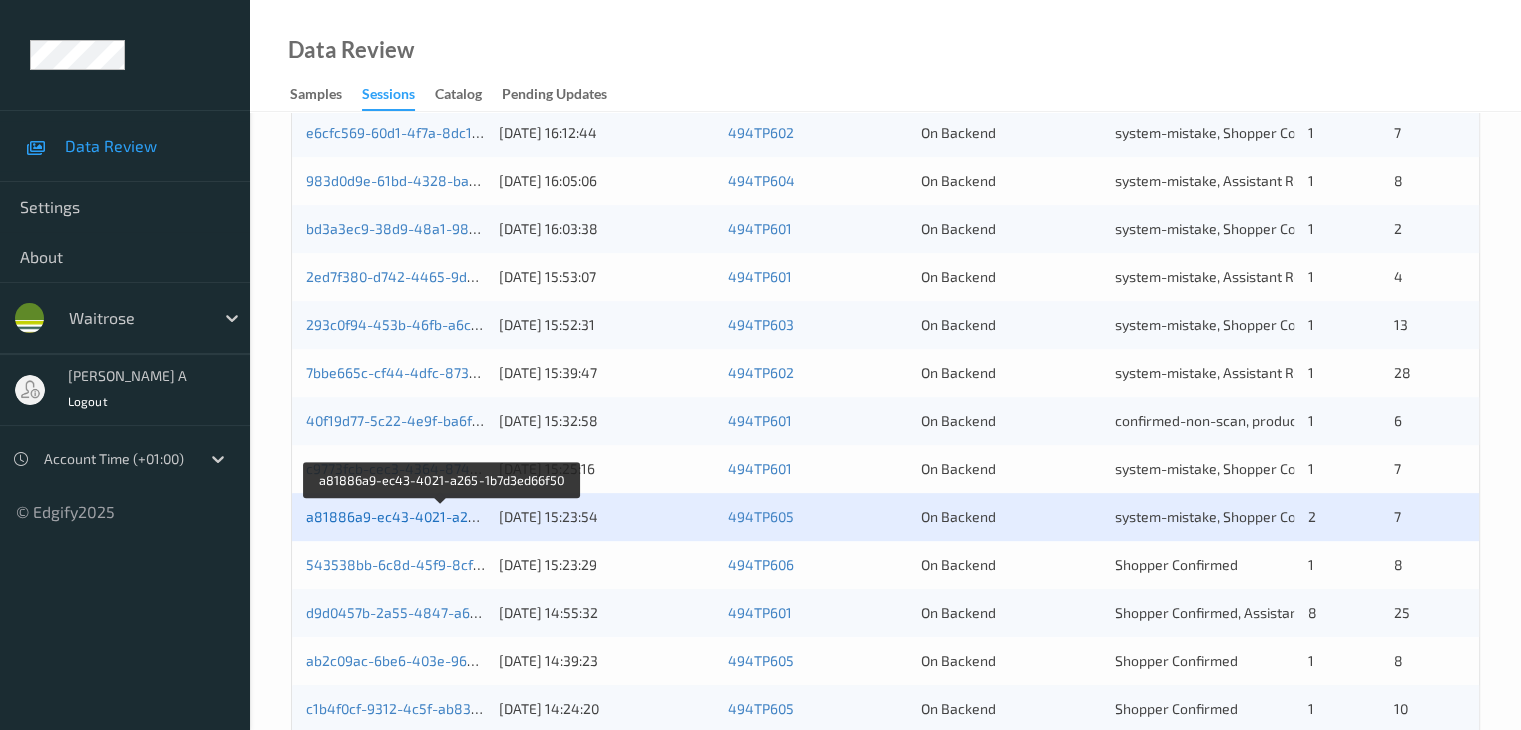 click on "a81886a9-ec43-4021-a265-1b7d3ed66f50" at bounding box center (443, 516) 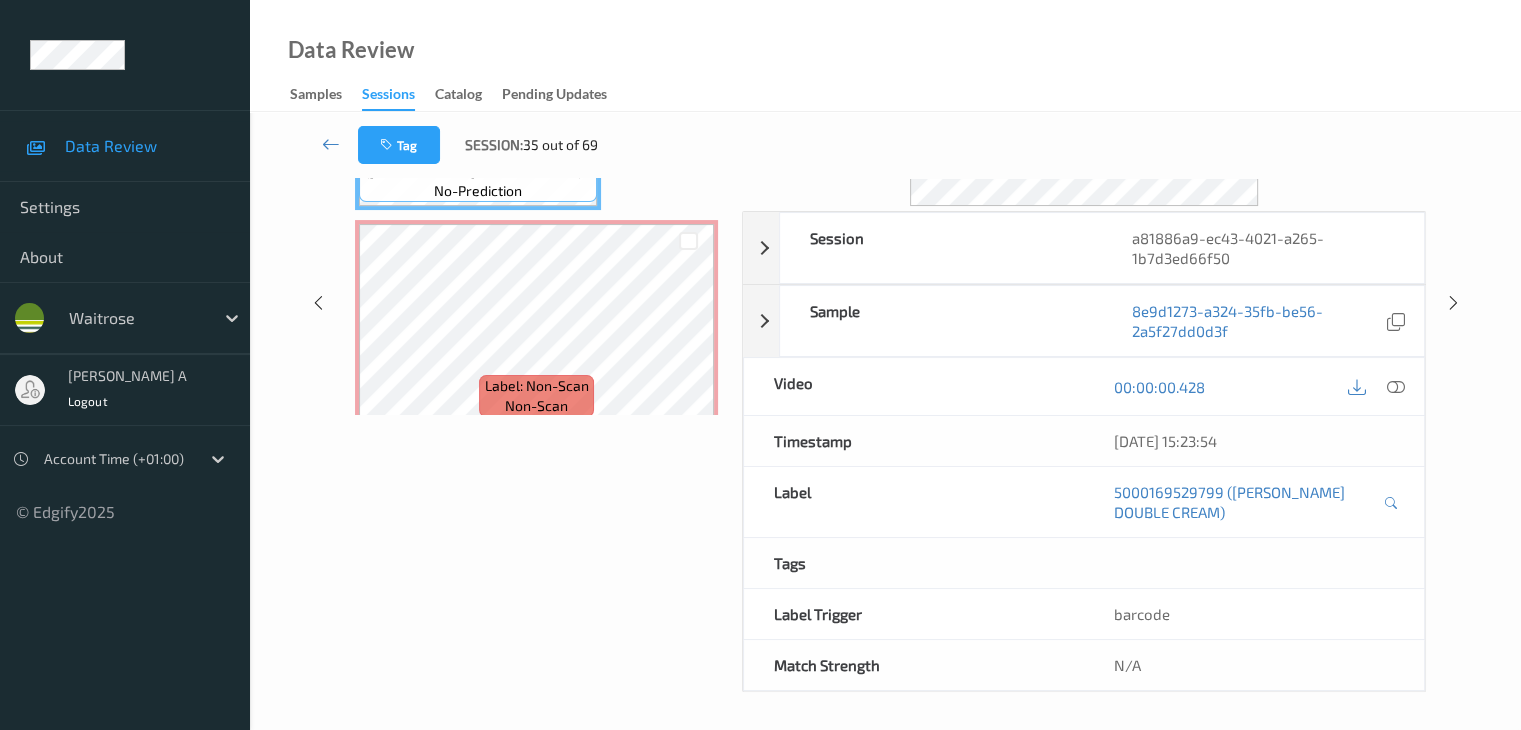 scroll, scrollTop: 64, scrollLeft: 0, axis: vertical 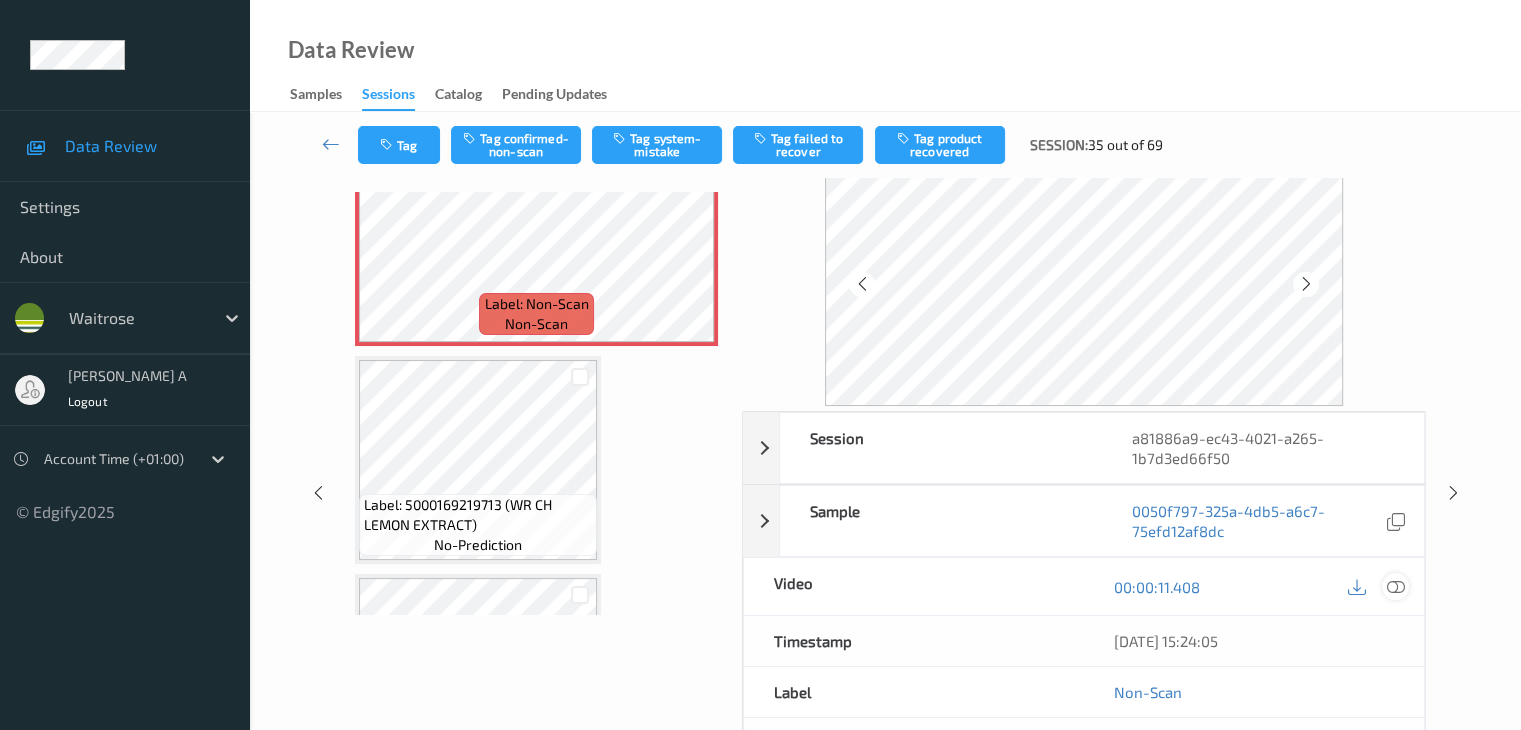 click at bounding box center (1395, 587) 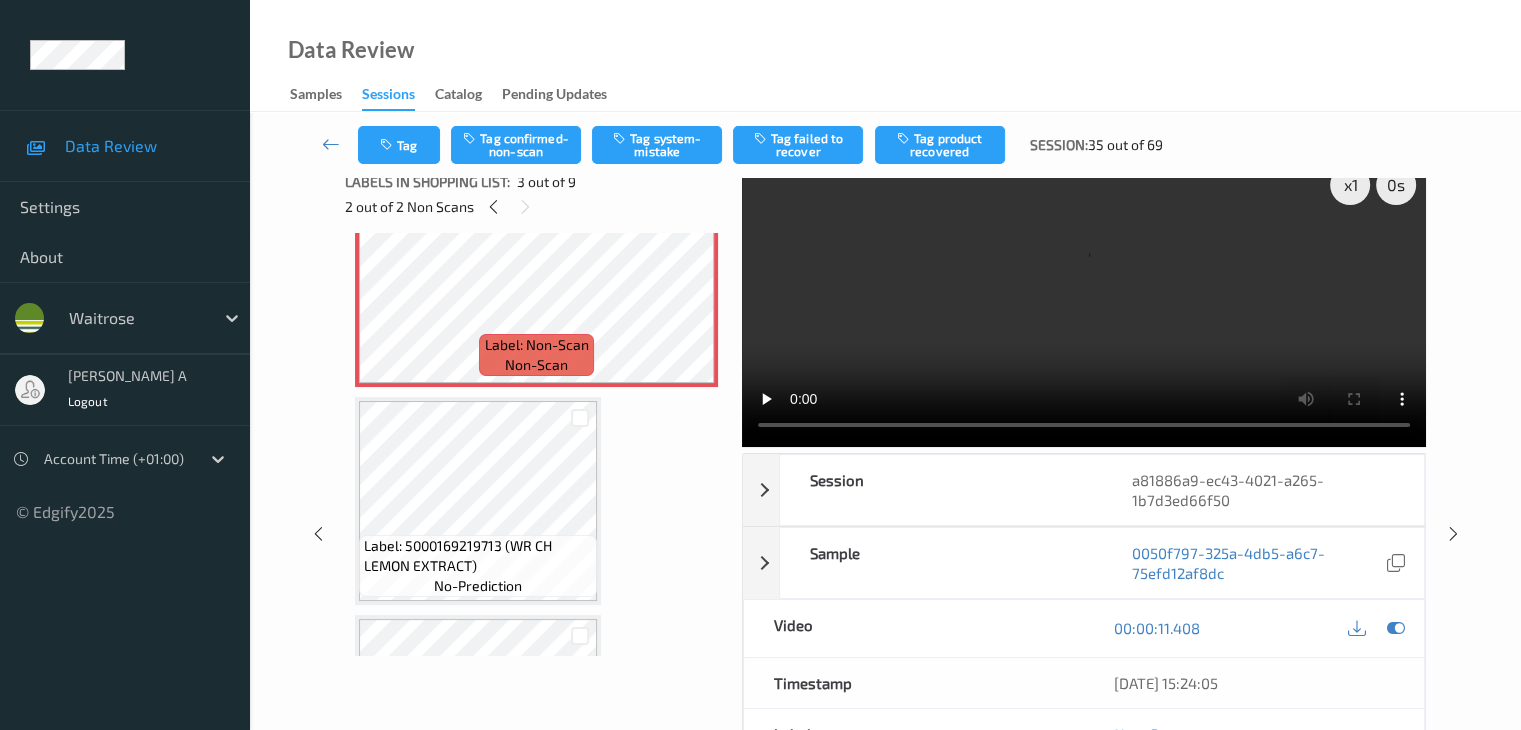 scroll, scrollTop: 0, scrollLeft: 0, axis: both 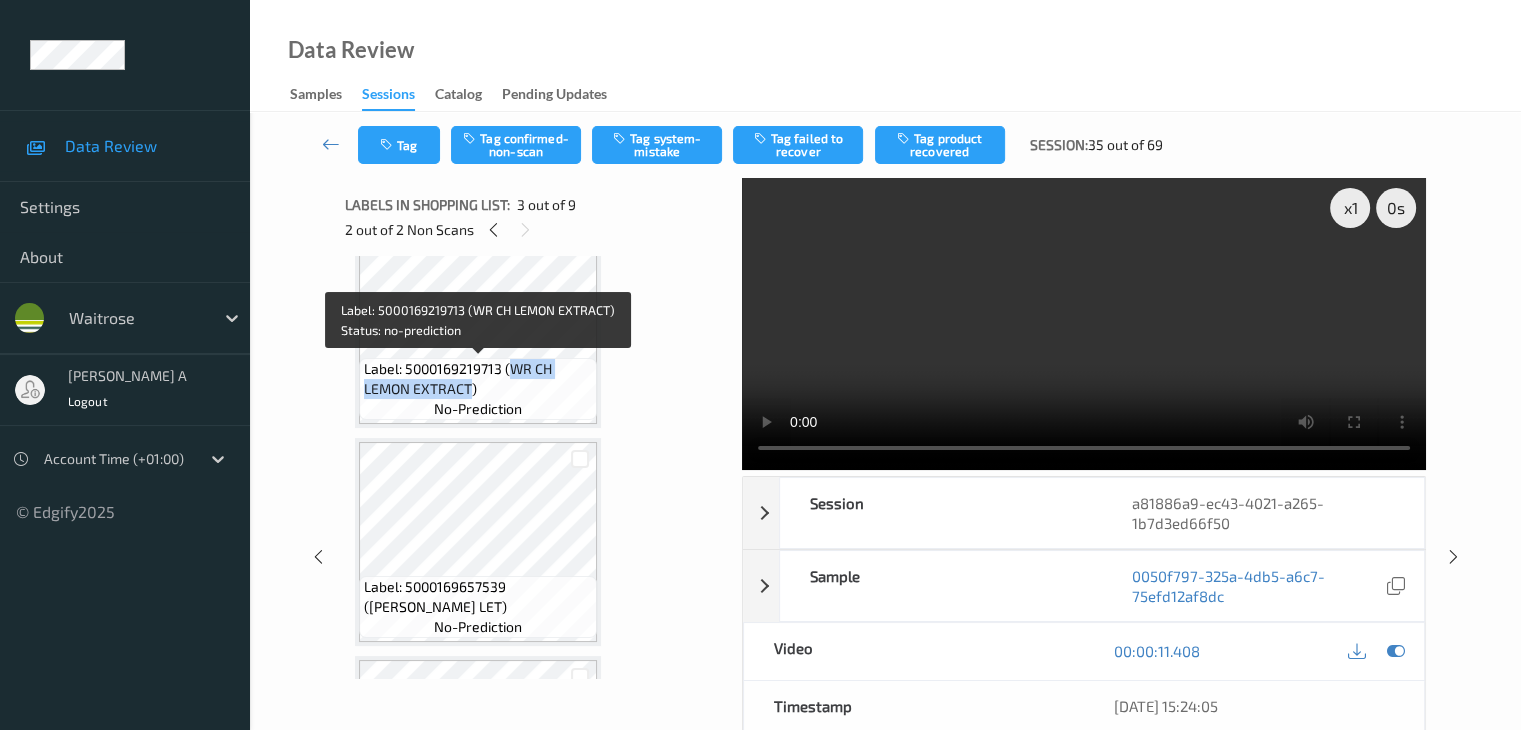 drag, startPoint x: 511, startPoint y: 367, endPoint x: 472, endPoint y: 394, distance: 47.434166 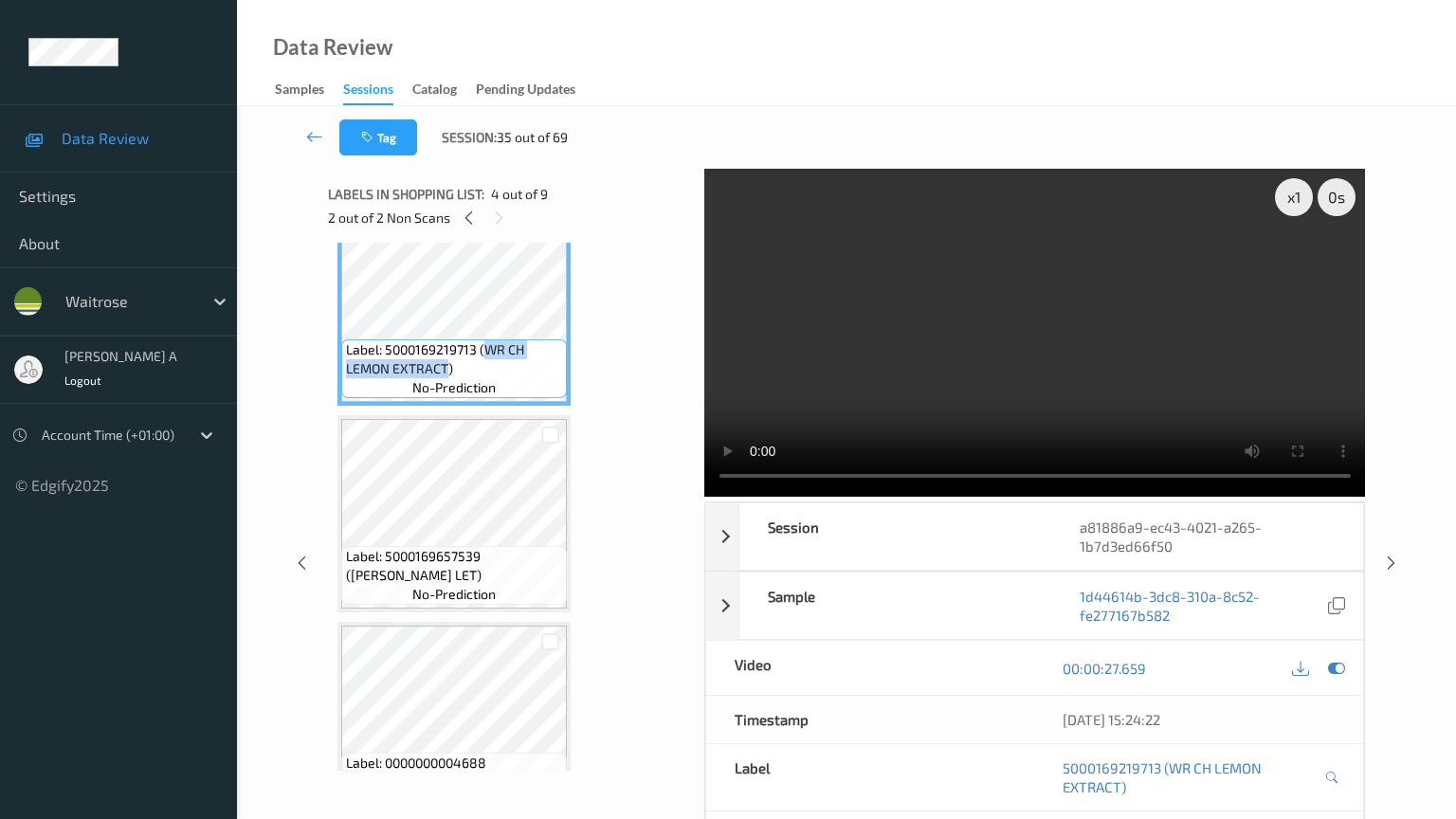 type 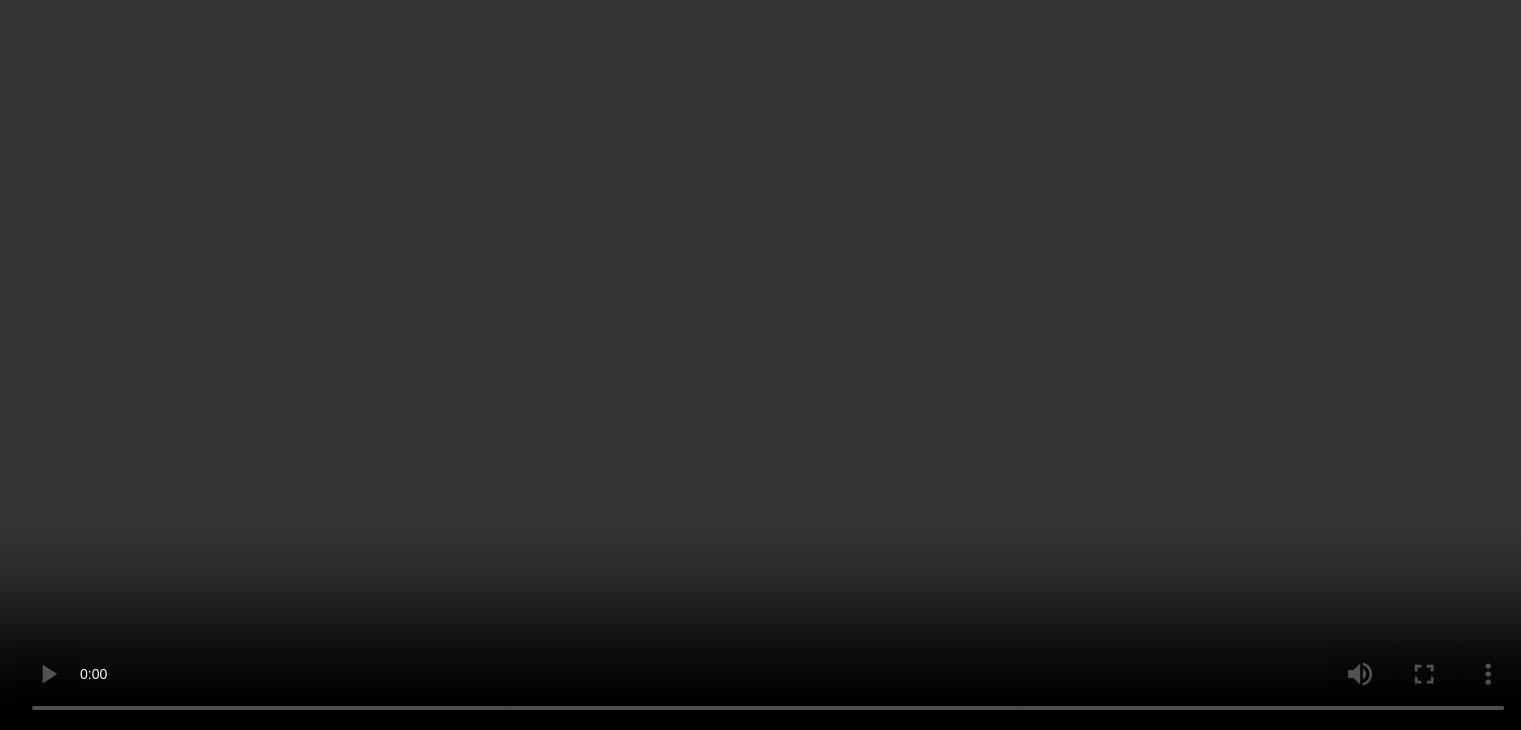 scroll, scrollTop: 400, scrollLeft: 0, axis: vertical 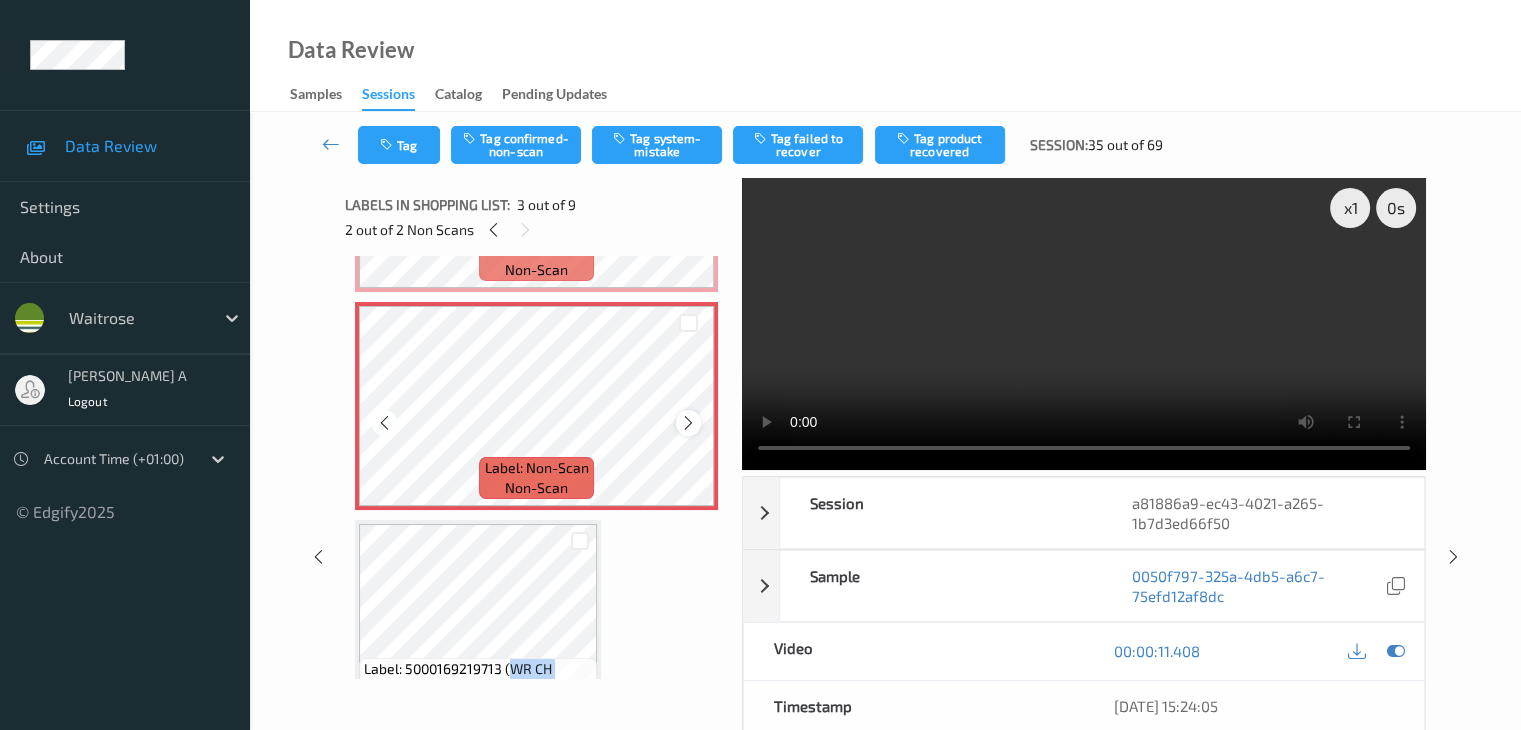 click at bounding box center [688, 423] 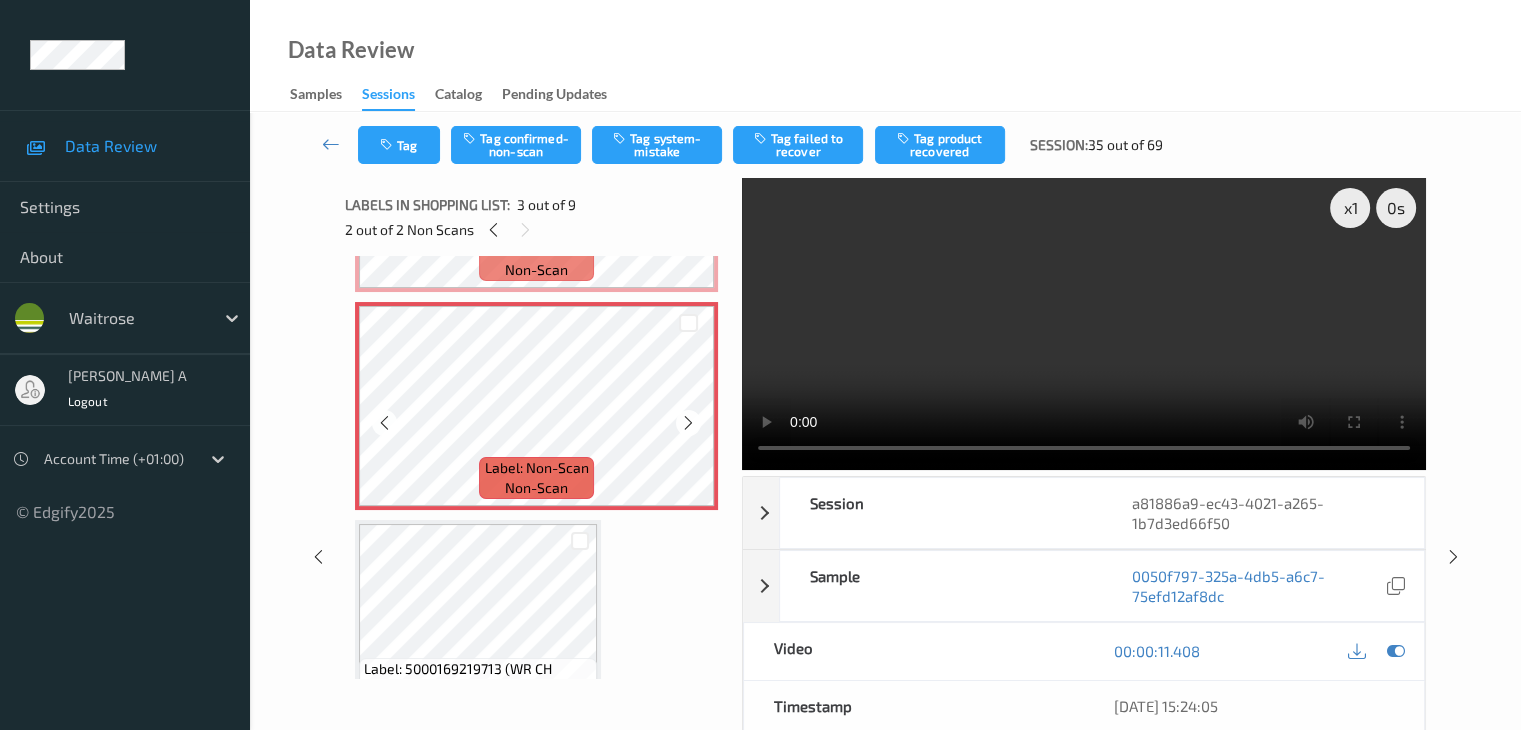 click at bounding box center [688, 423] 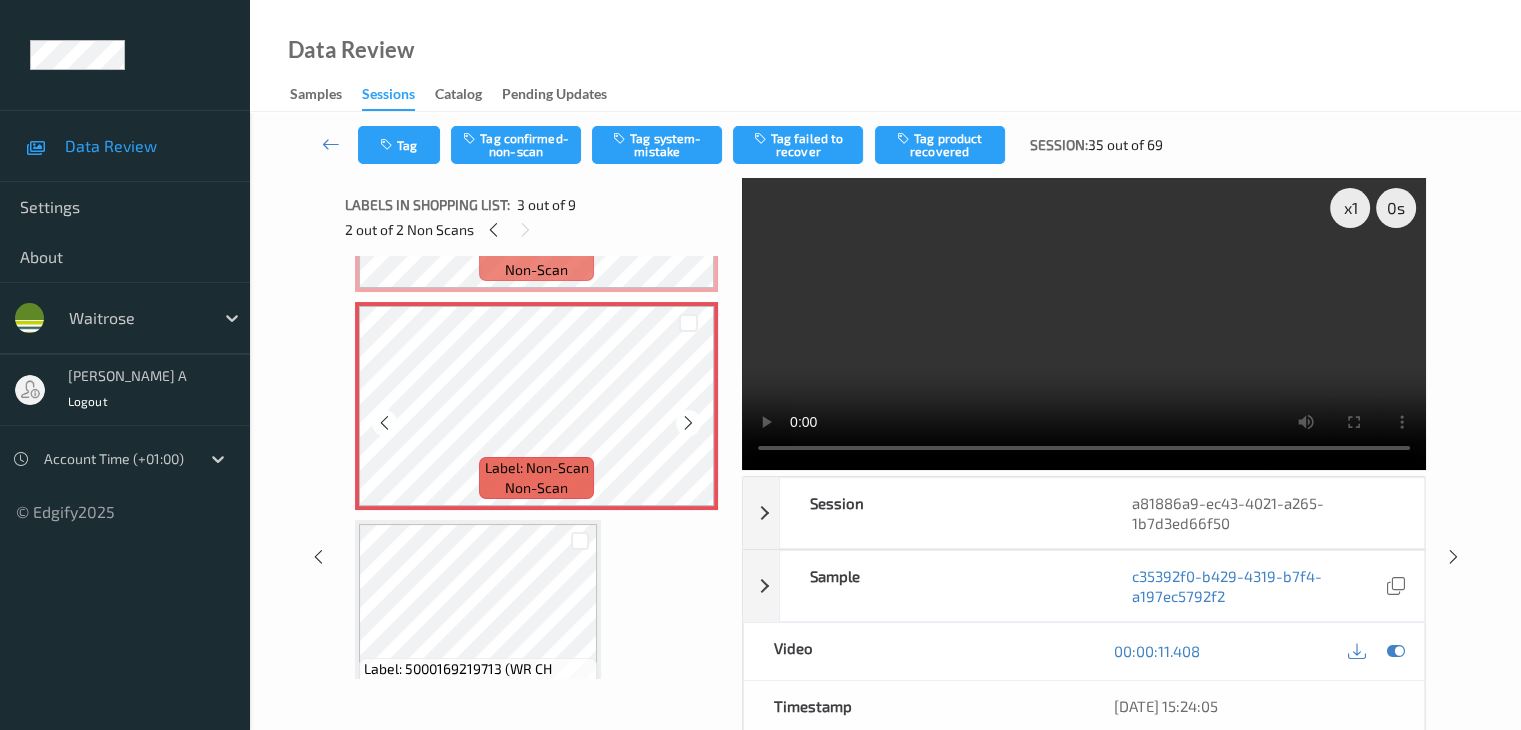 click at bounding box center [688, 423] 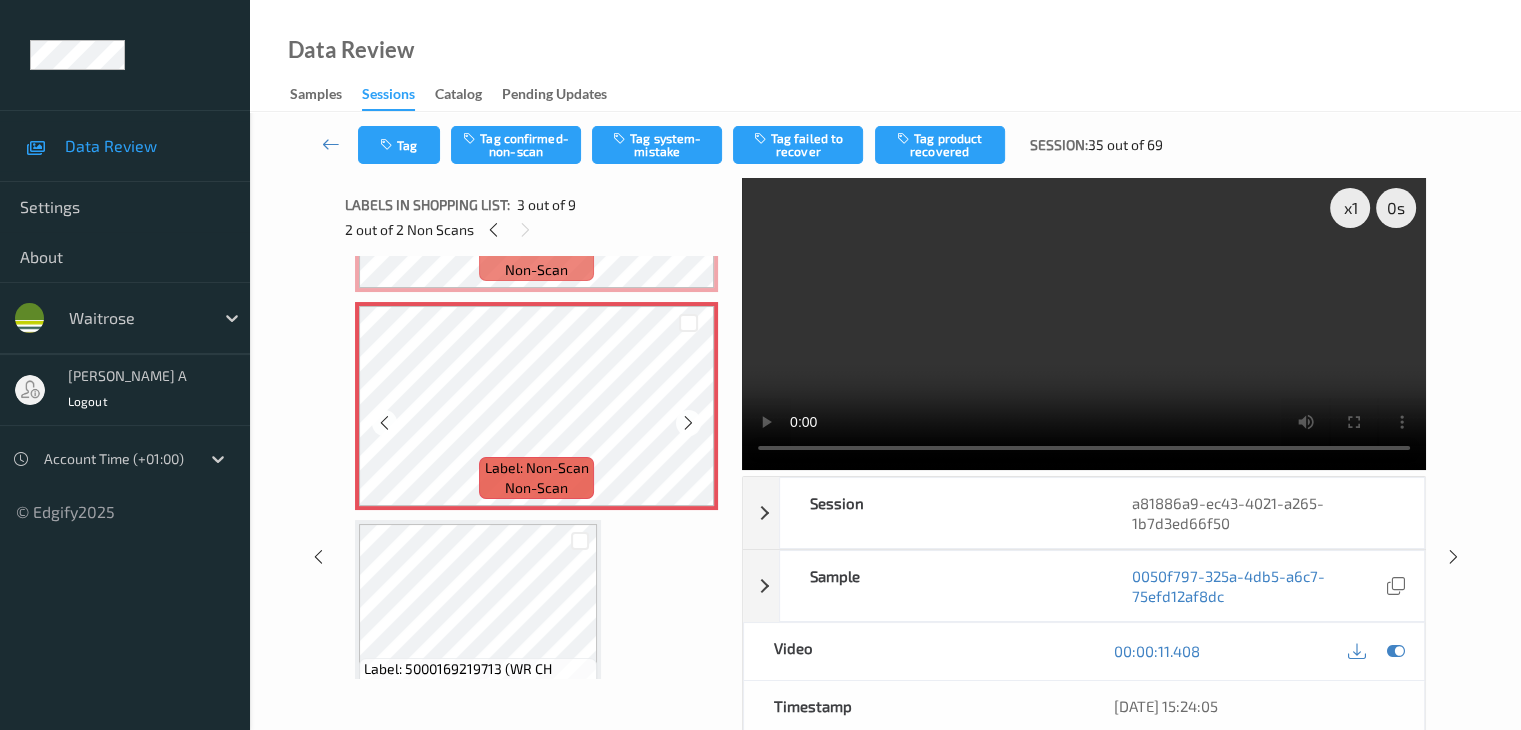 click at bounding box center (688, 423) 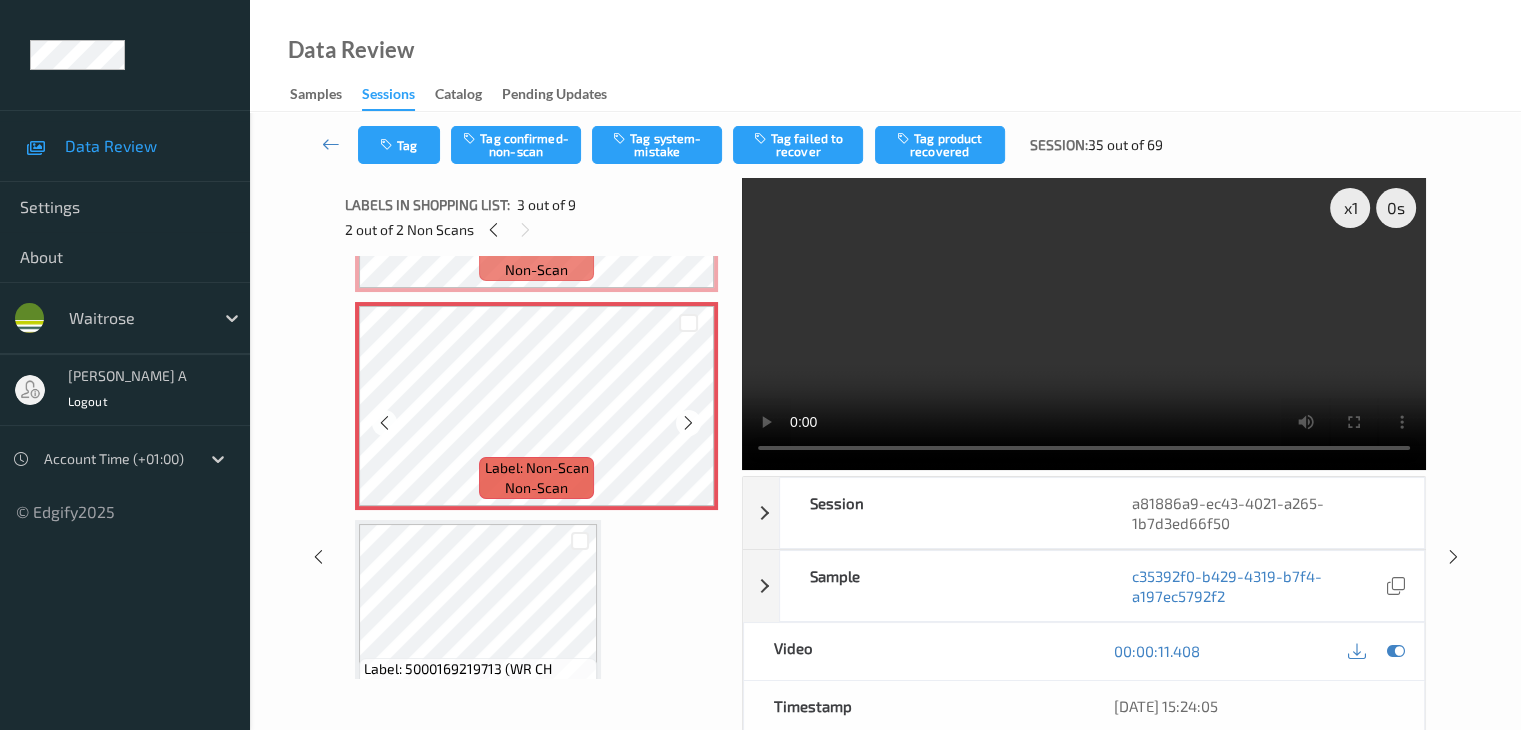 click at bounding box center (688, 423) 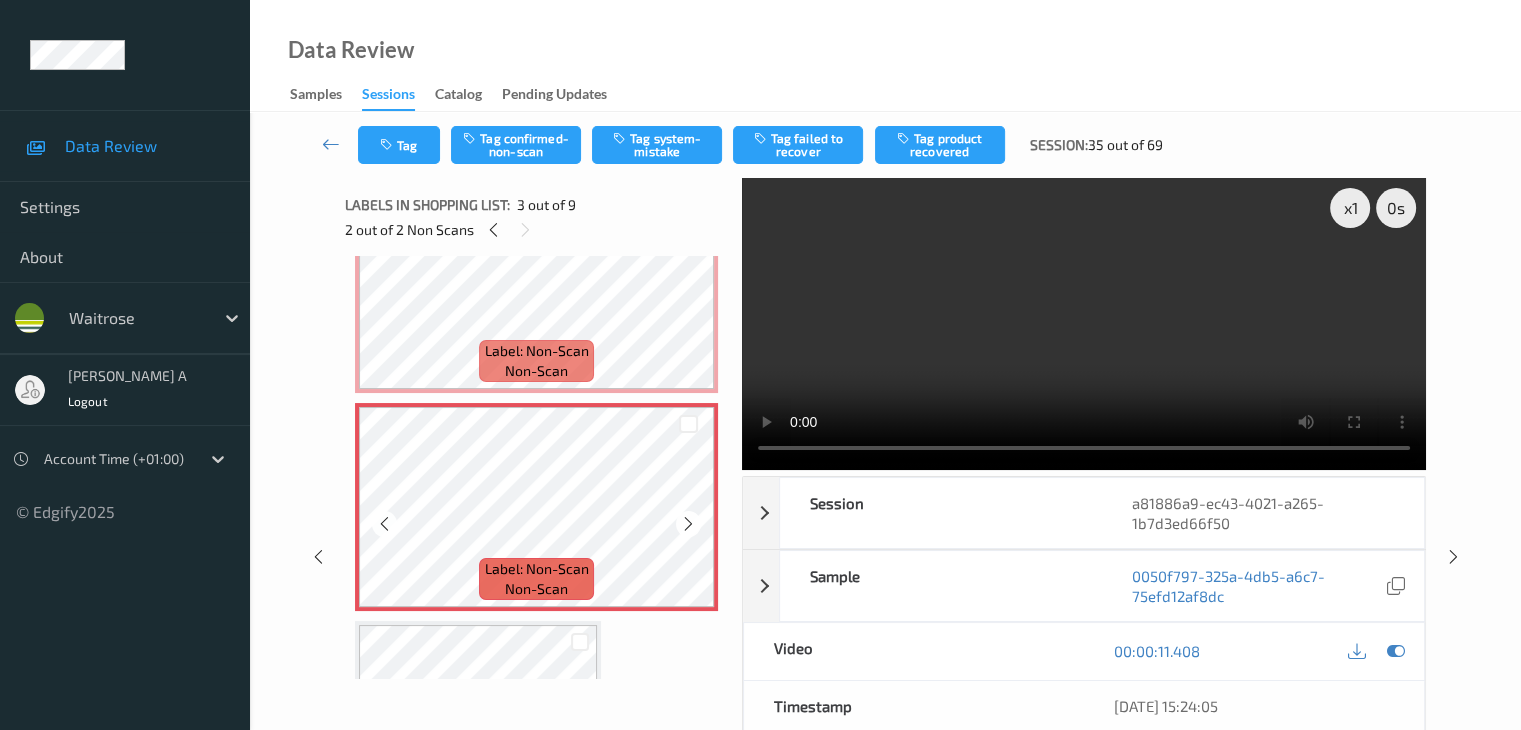 scroll, scrollTop: 200, scrollLeft: 0, axis: vertical 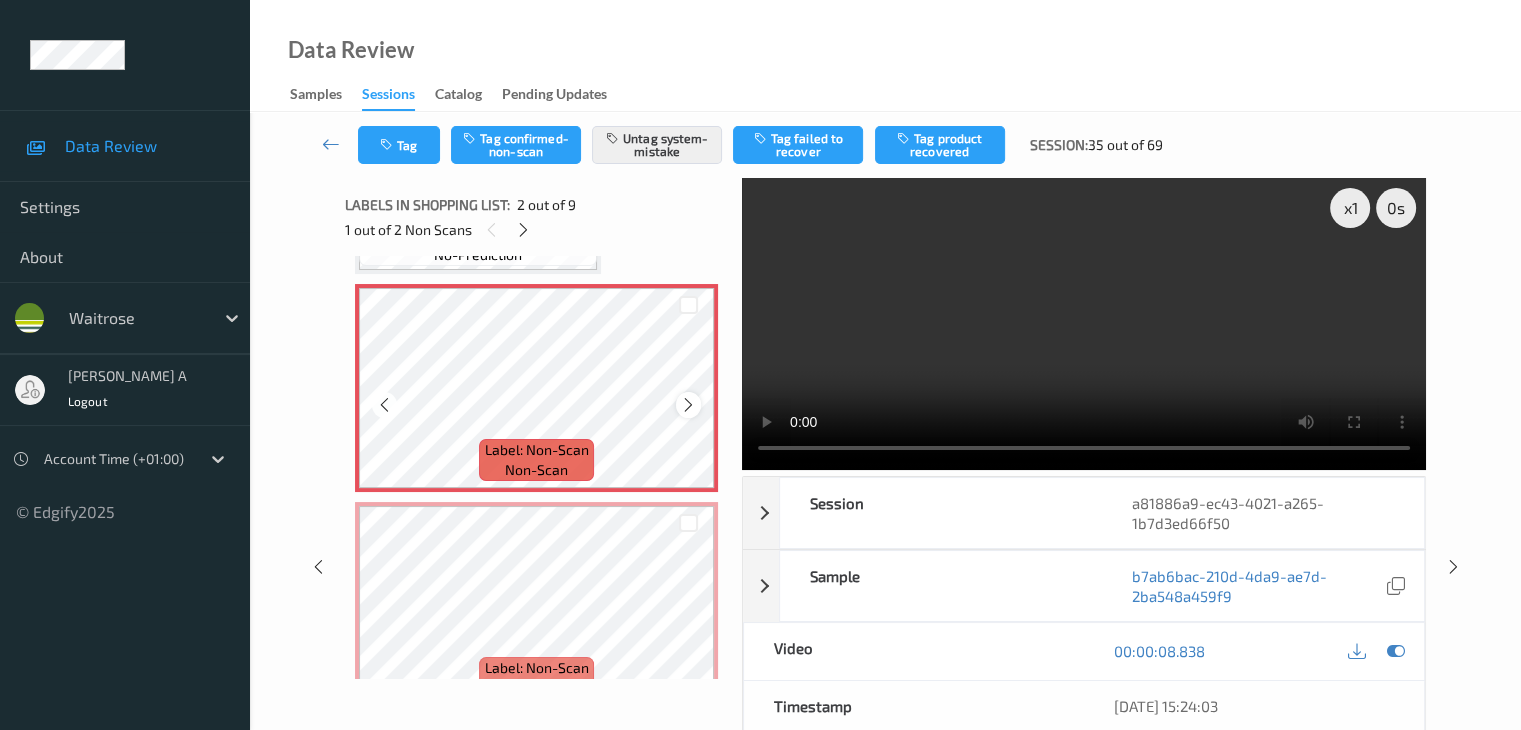 click at bounding box center (688, 405) 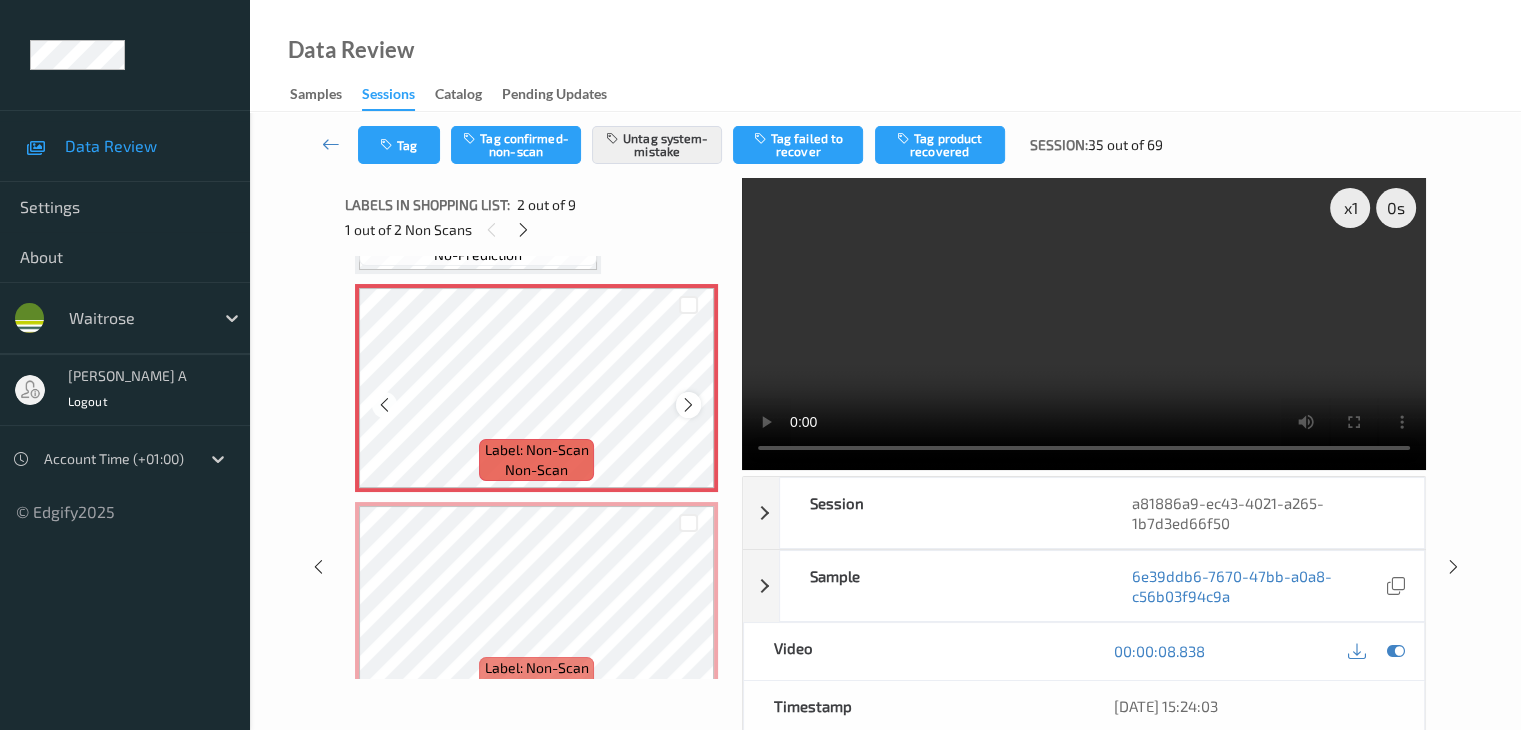 click at bounding box center [688, 405] 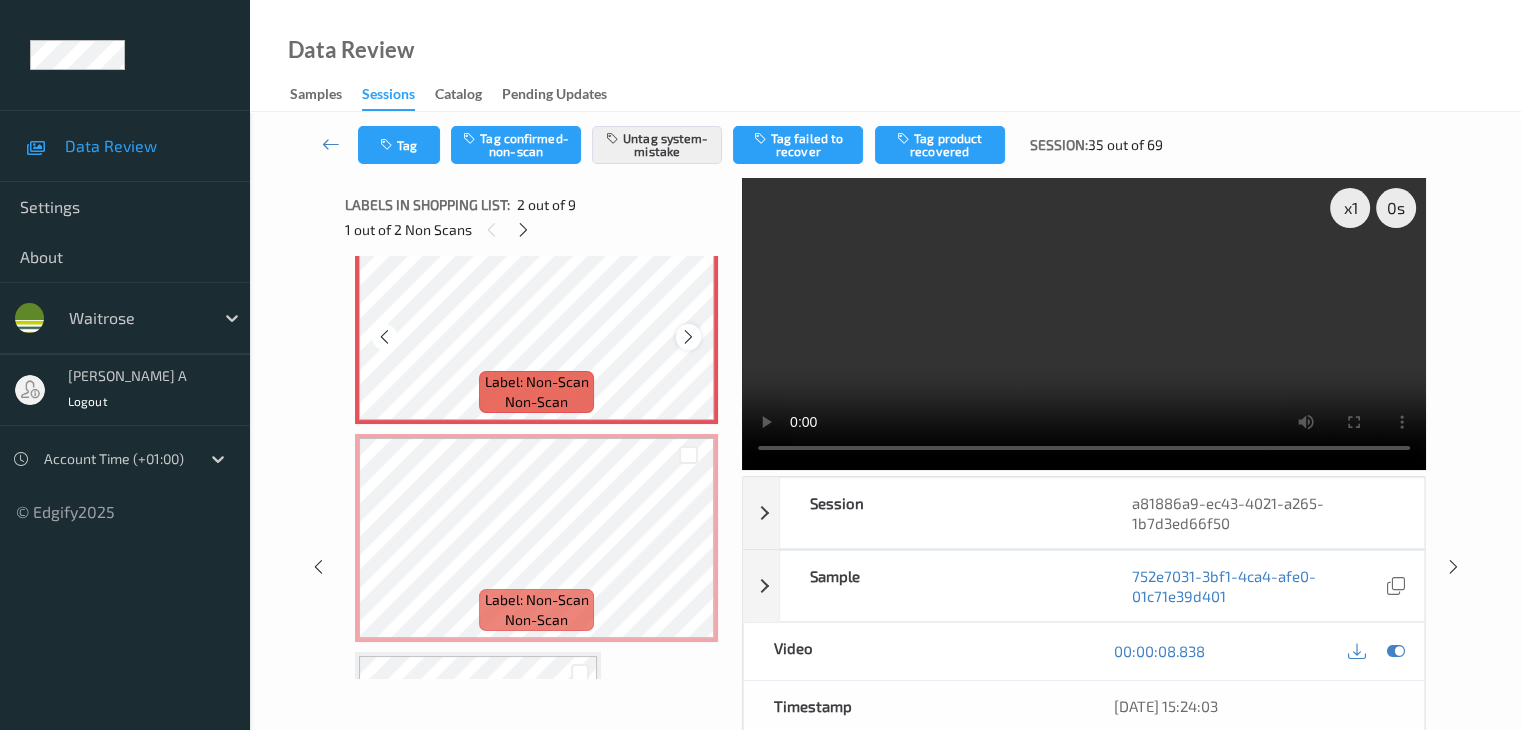 scroll, scrollTop: 300, scrollLeft: 0, axis: vertical 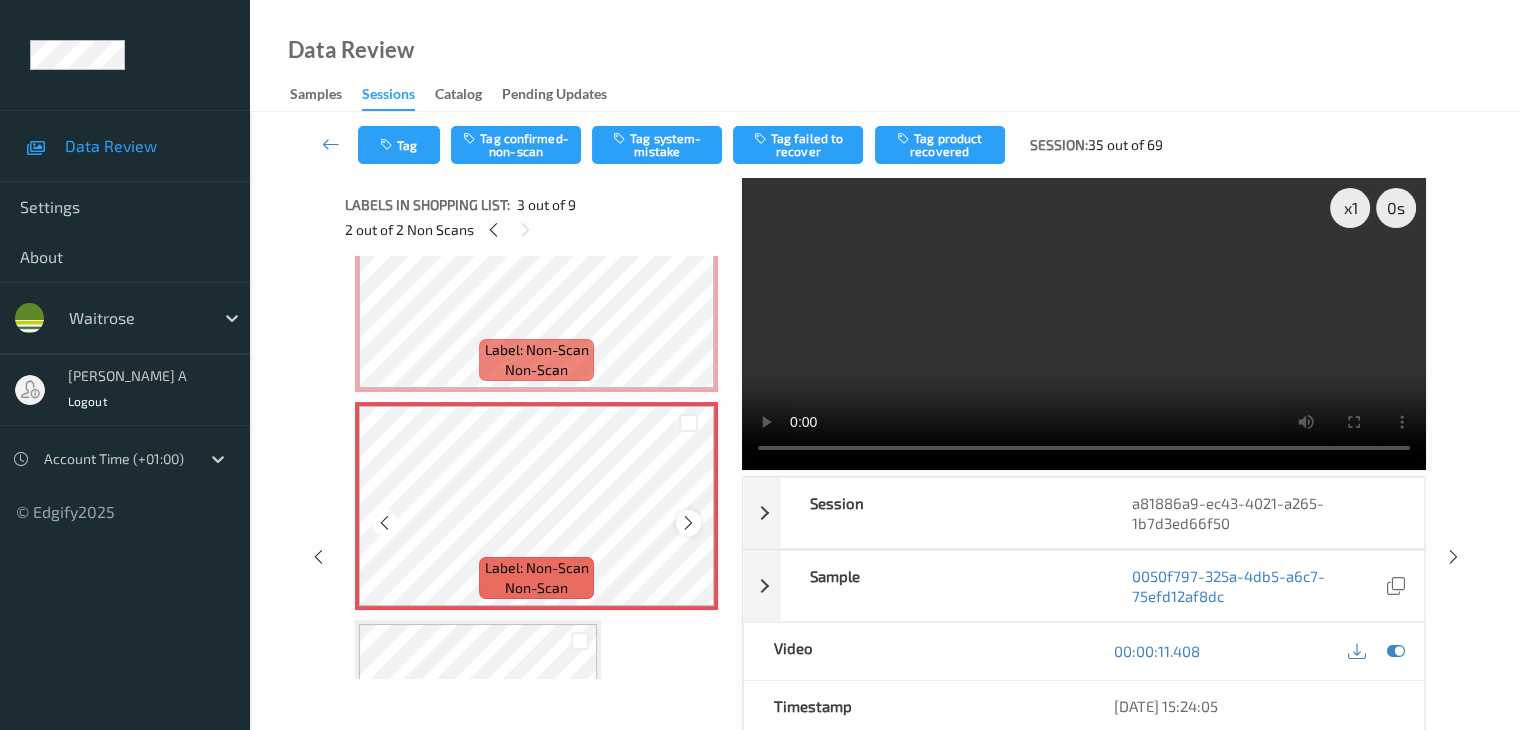 click at bounding box center (688, 523) 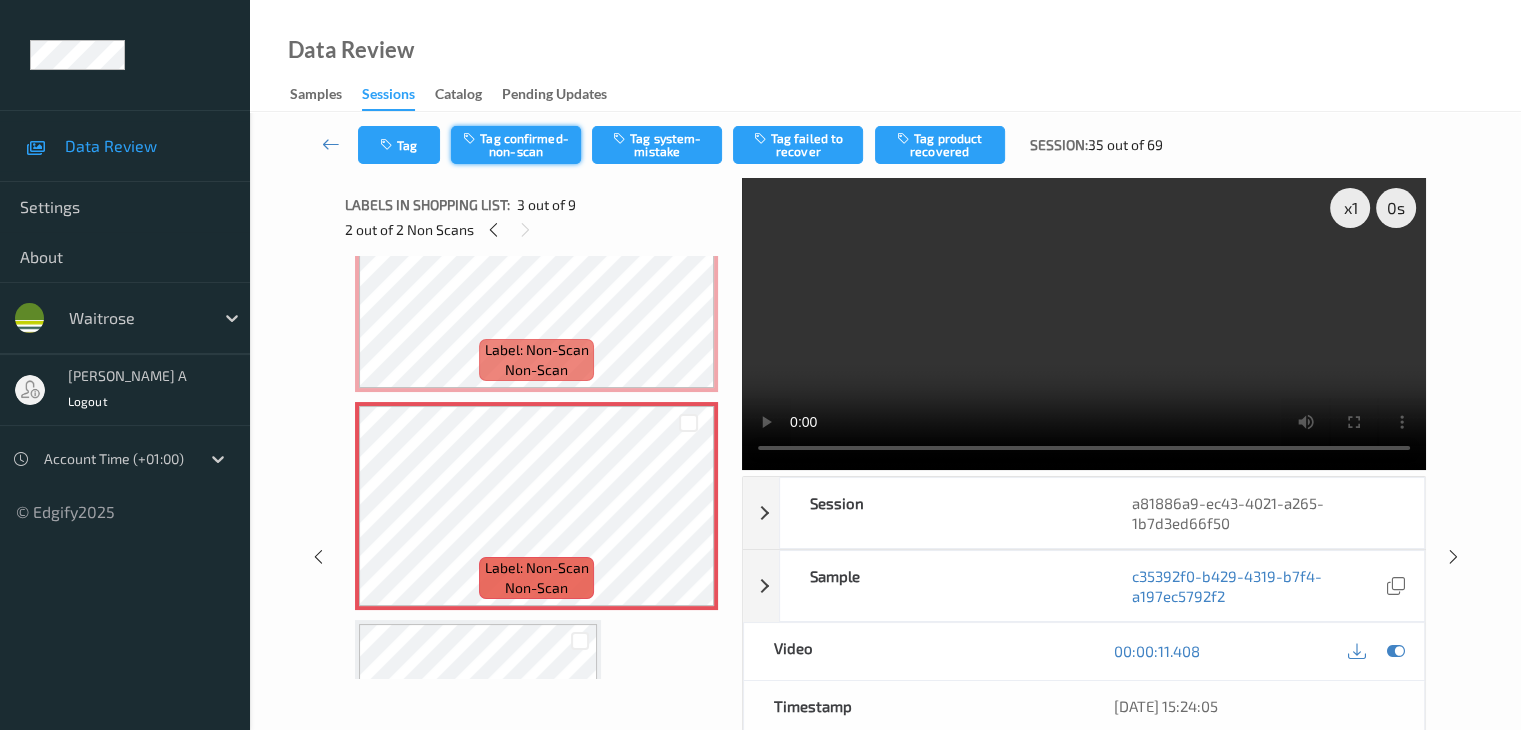click on "Tag   confirmed-non-scan" at bounding box center [516, 145] 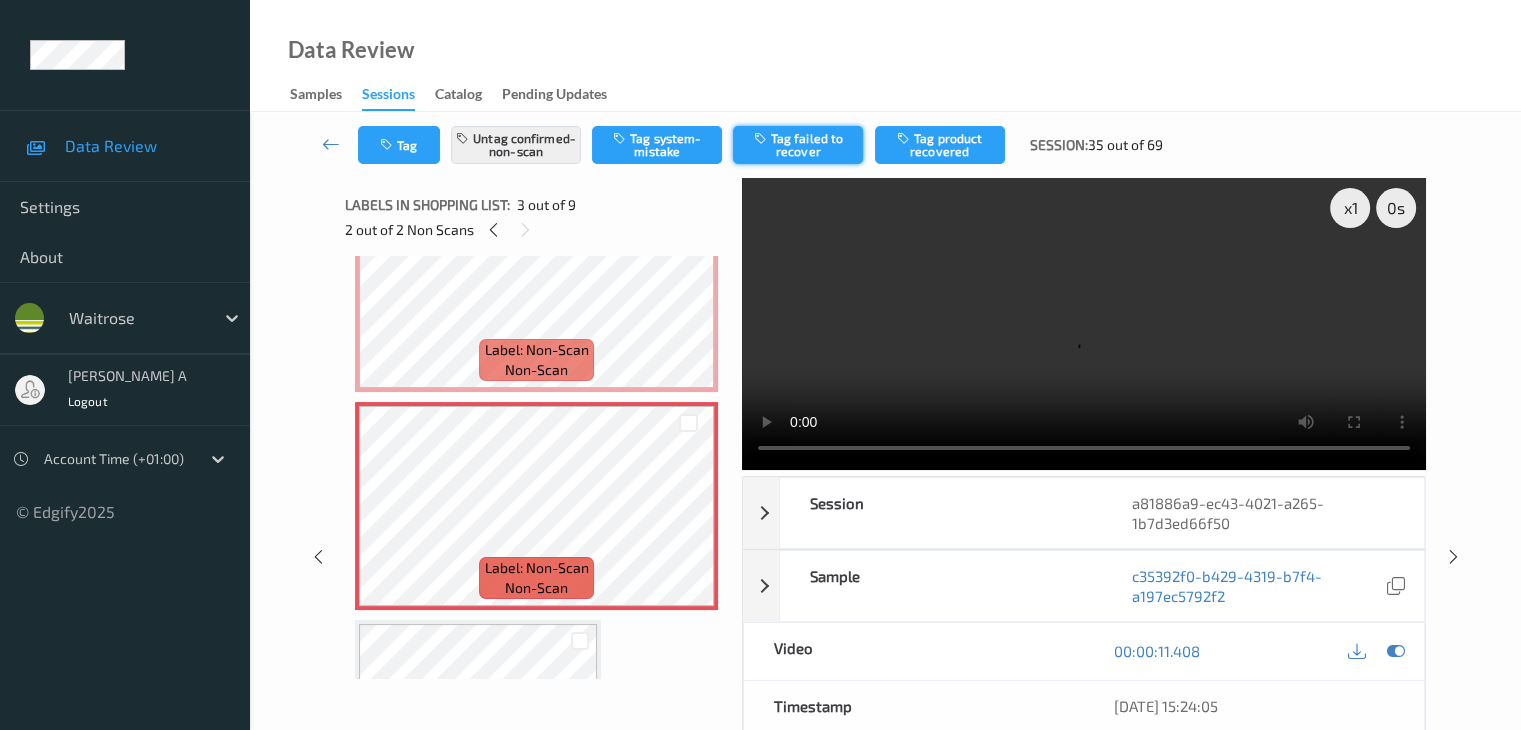 click on "Tag   failed to recover" at bounding box center [798, 145] 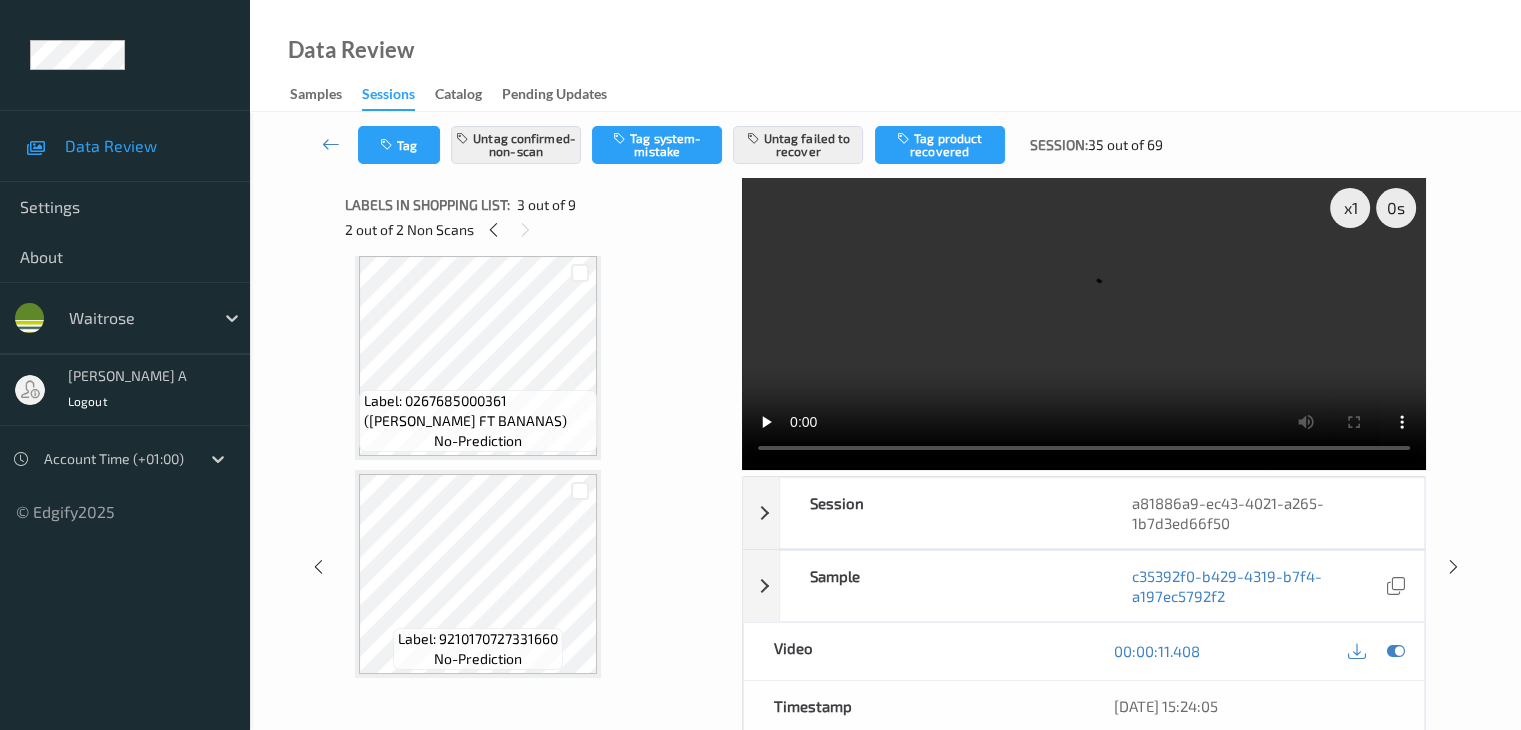 scroll, scrollTop: 1549, scrollLeft: 0, axis: vertical 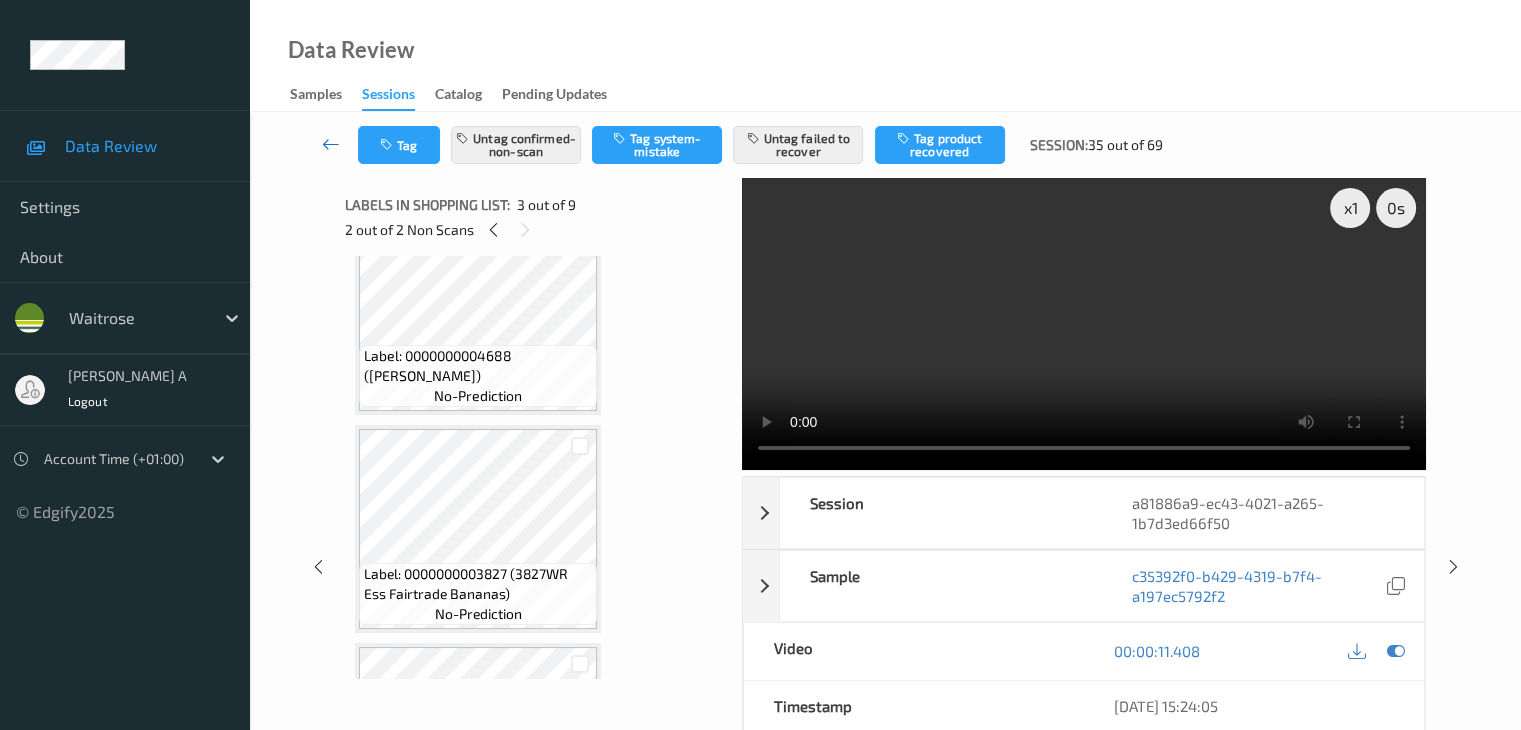 click at bounding box center [331, 144] 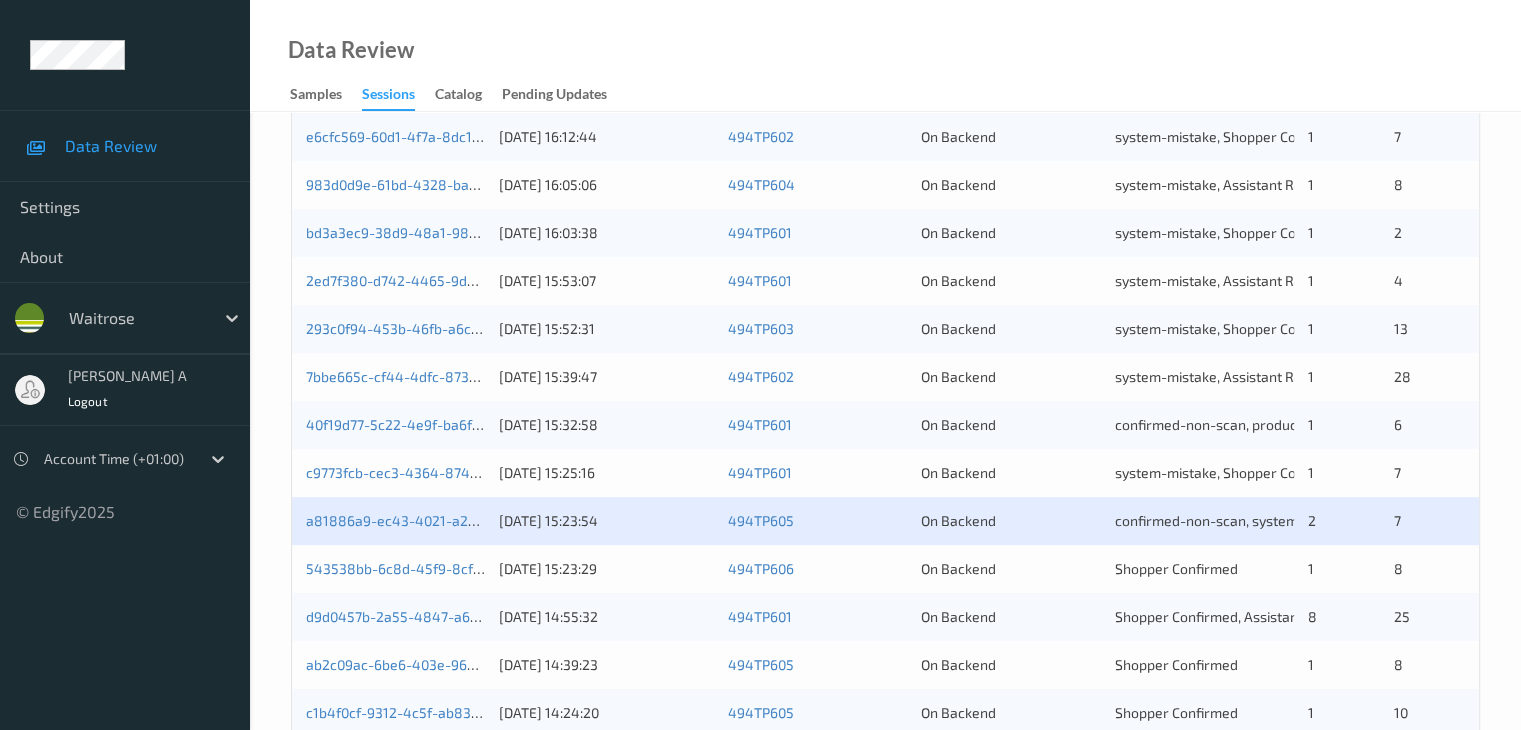 scroll, scrollTop: 800, scrollLeft: 0, axis: vertical 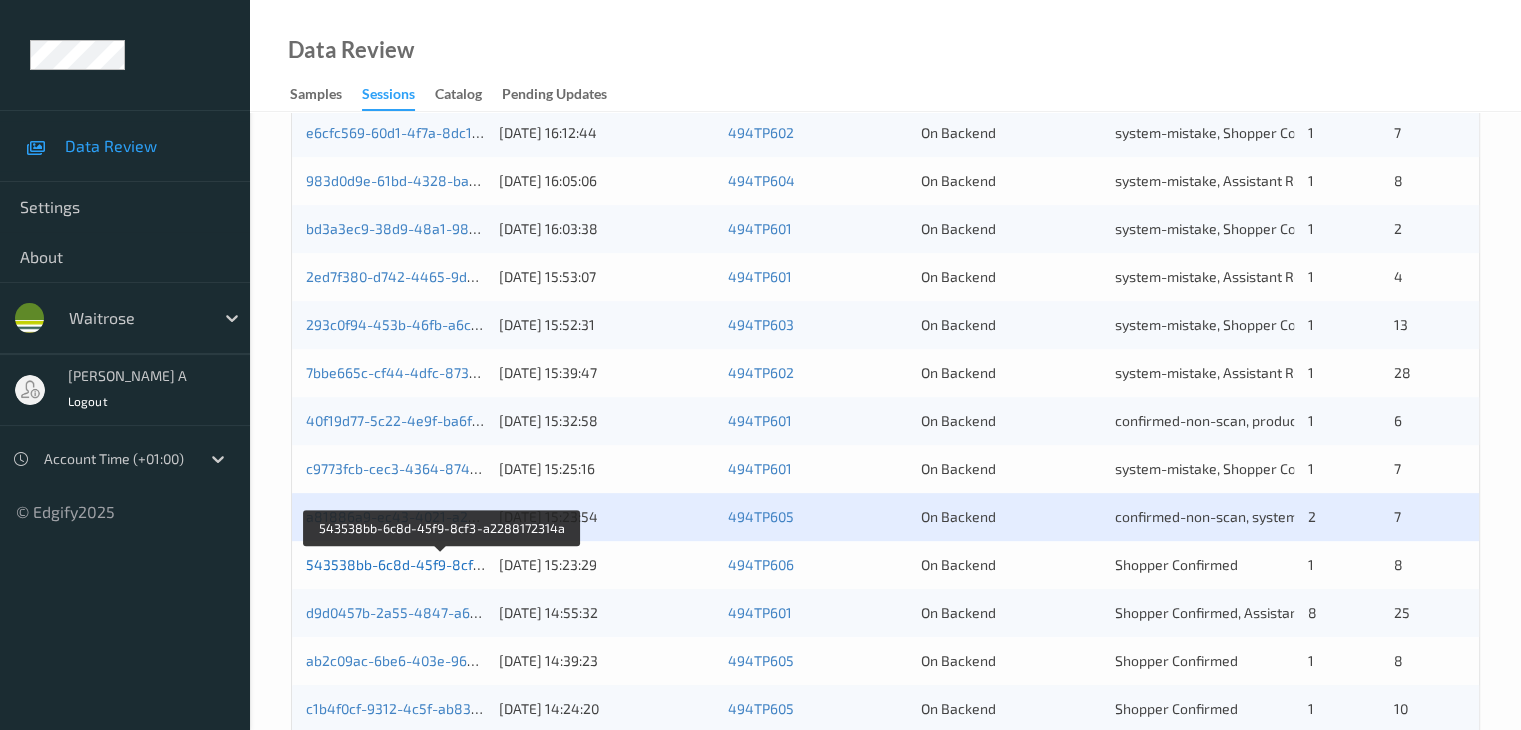 click on "543538bb-6c8d-45f9-8cf3-a2288172314a" at bounding box center [443, 564] 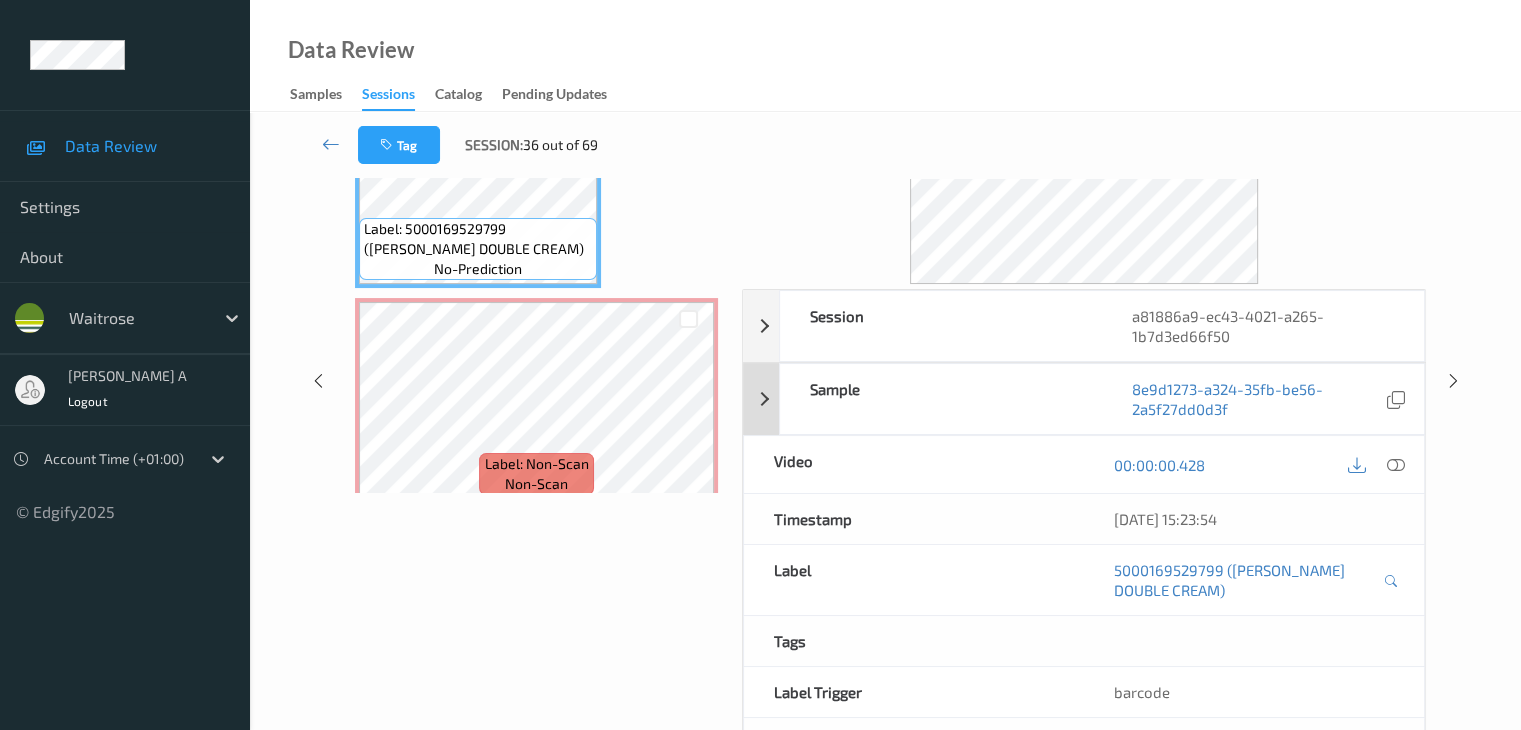 scroll, scrollTop: 64, scrollLeft: 0, axis: vertical 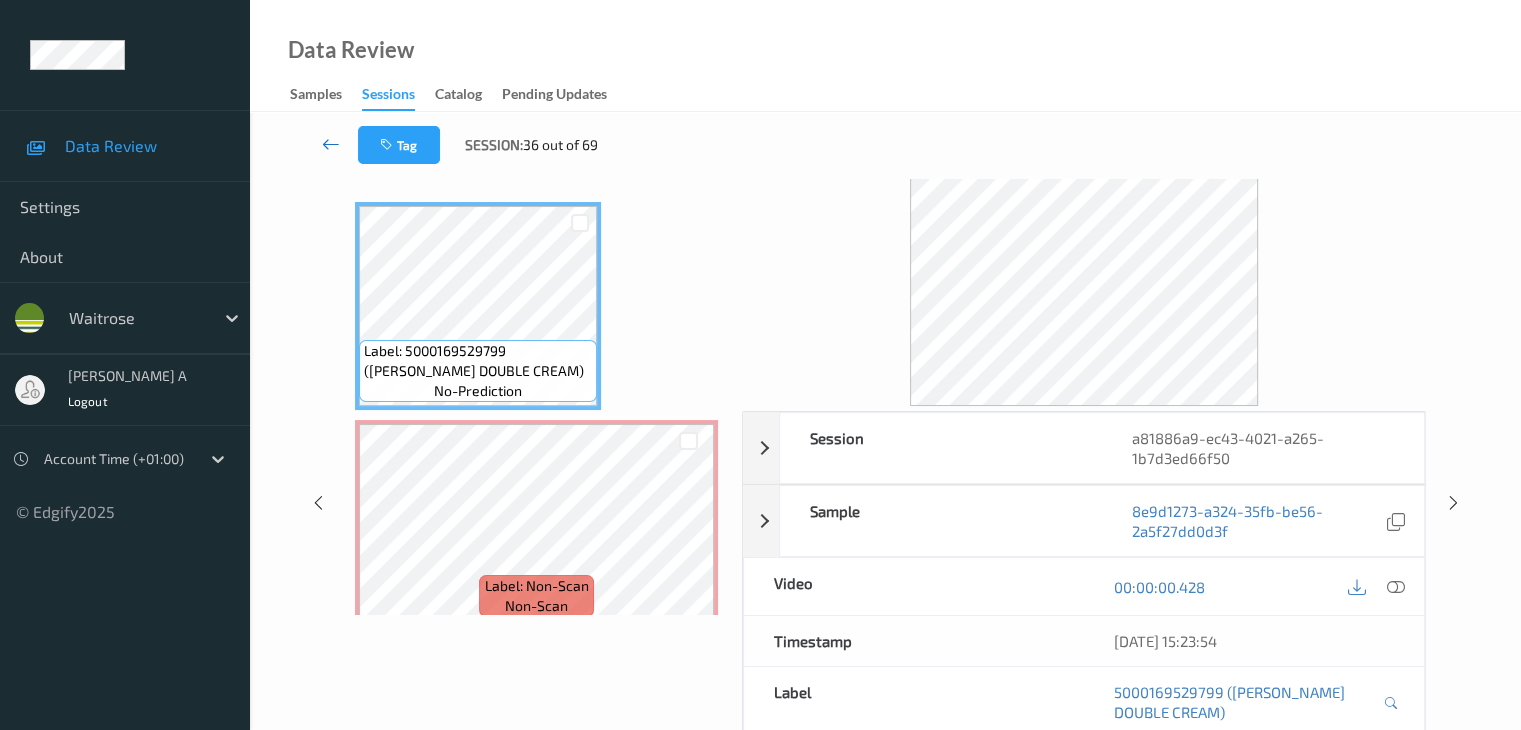 click at bounding box center [331, 144] 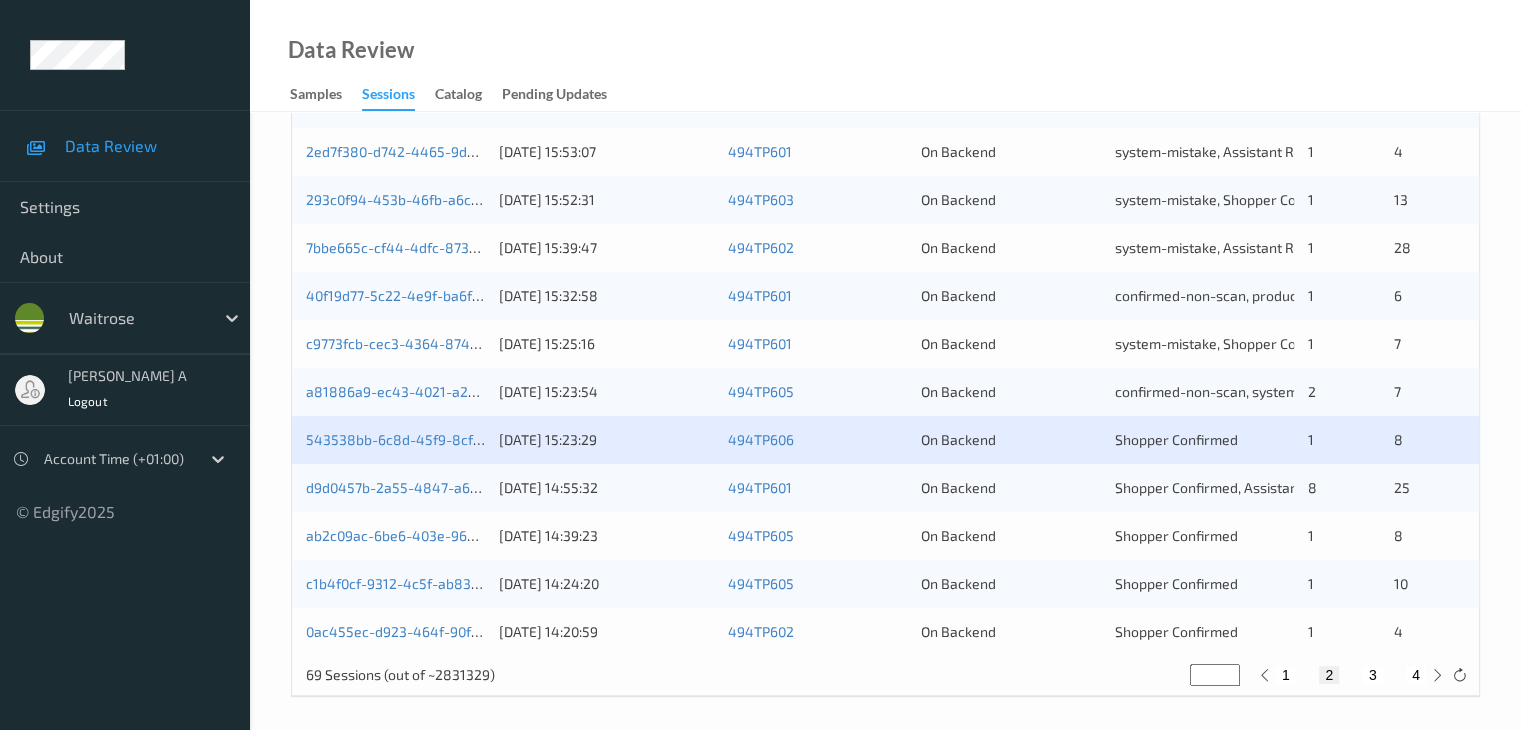 scroll, scrollTop: 932, scrollLeft: 0, axis: vertical 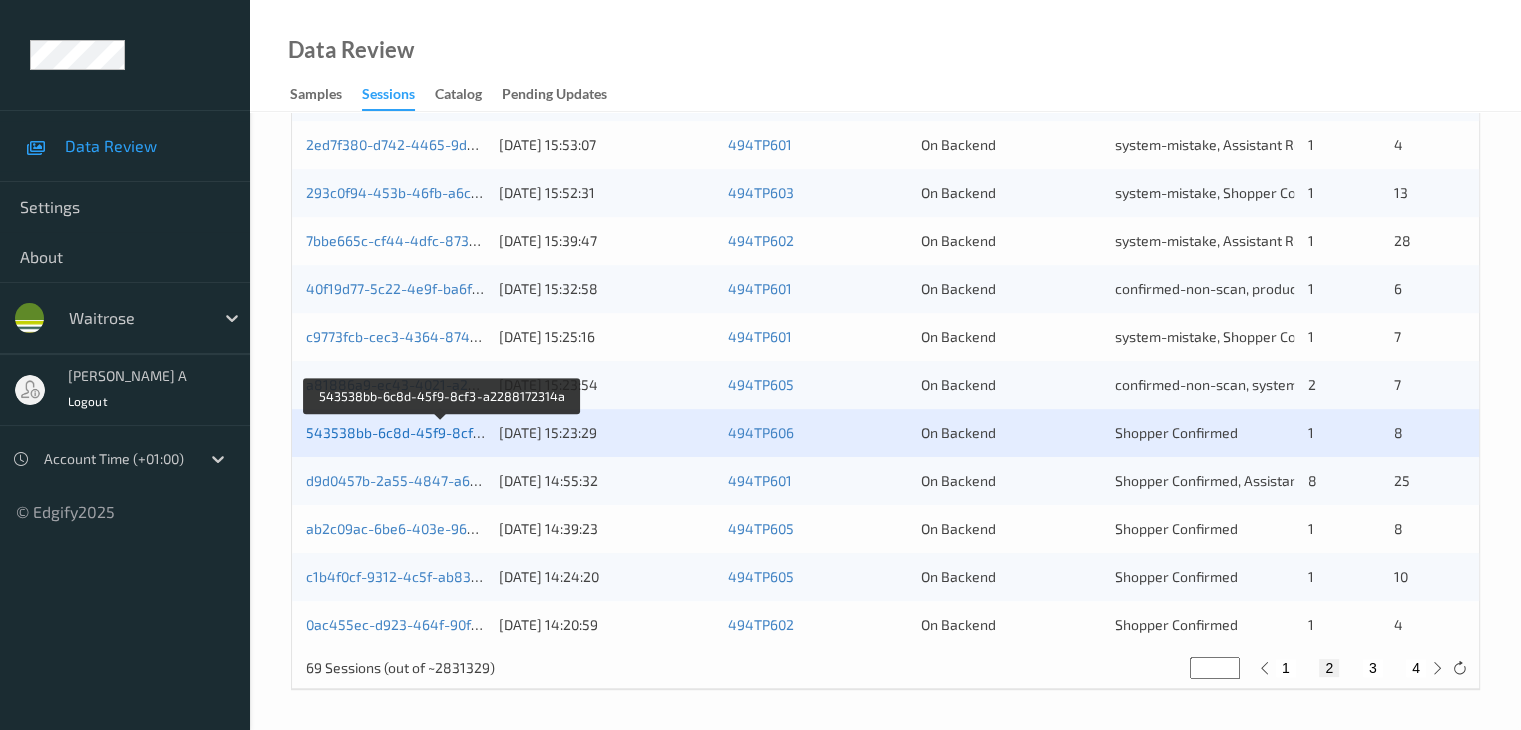 click on "543538bb-6c8d-45f9-8cf3-a2288172314a" at bounding box center (443, 432) 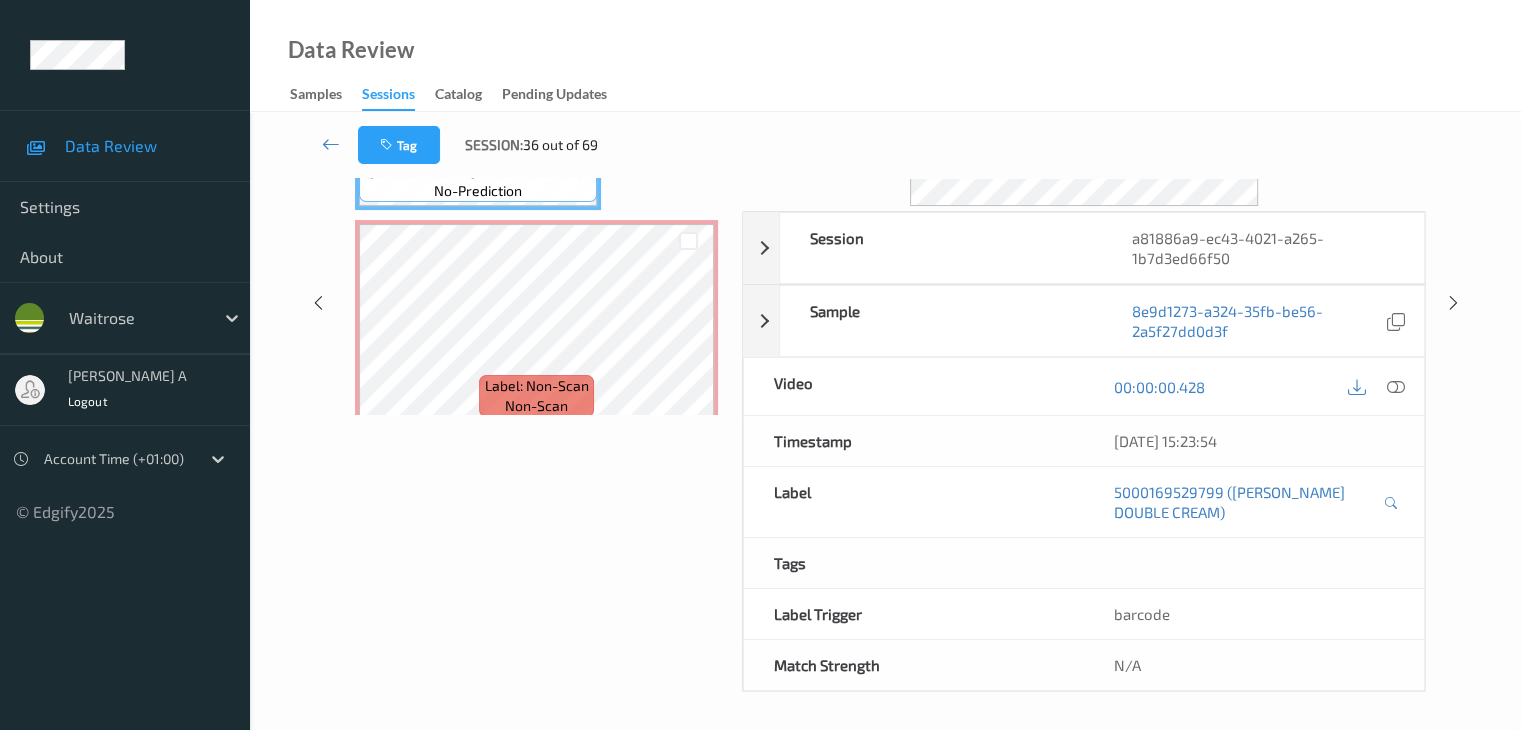 scroll, scrollTop: 0, scrollLeft: 0, axis: both 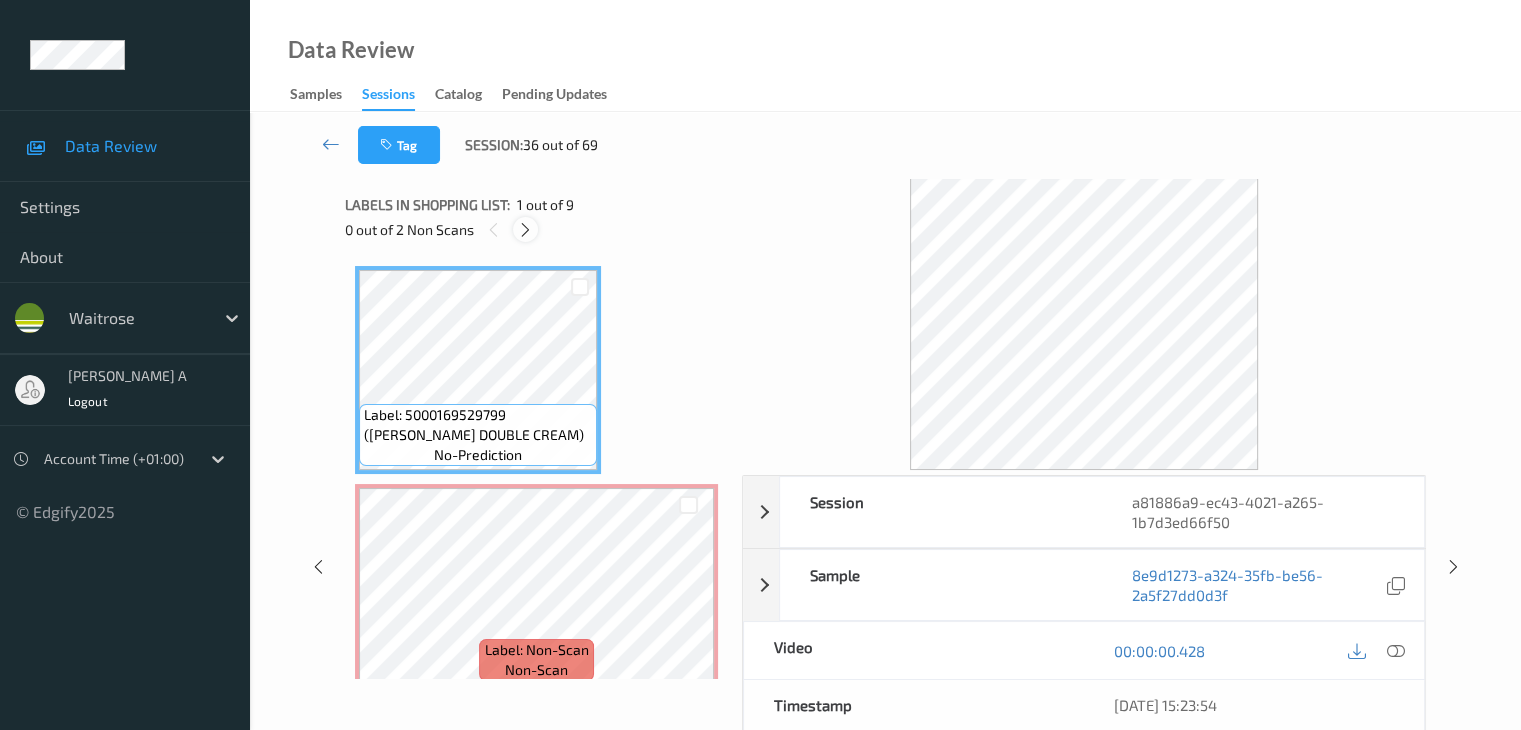 click at bounding box center [525, 230] 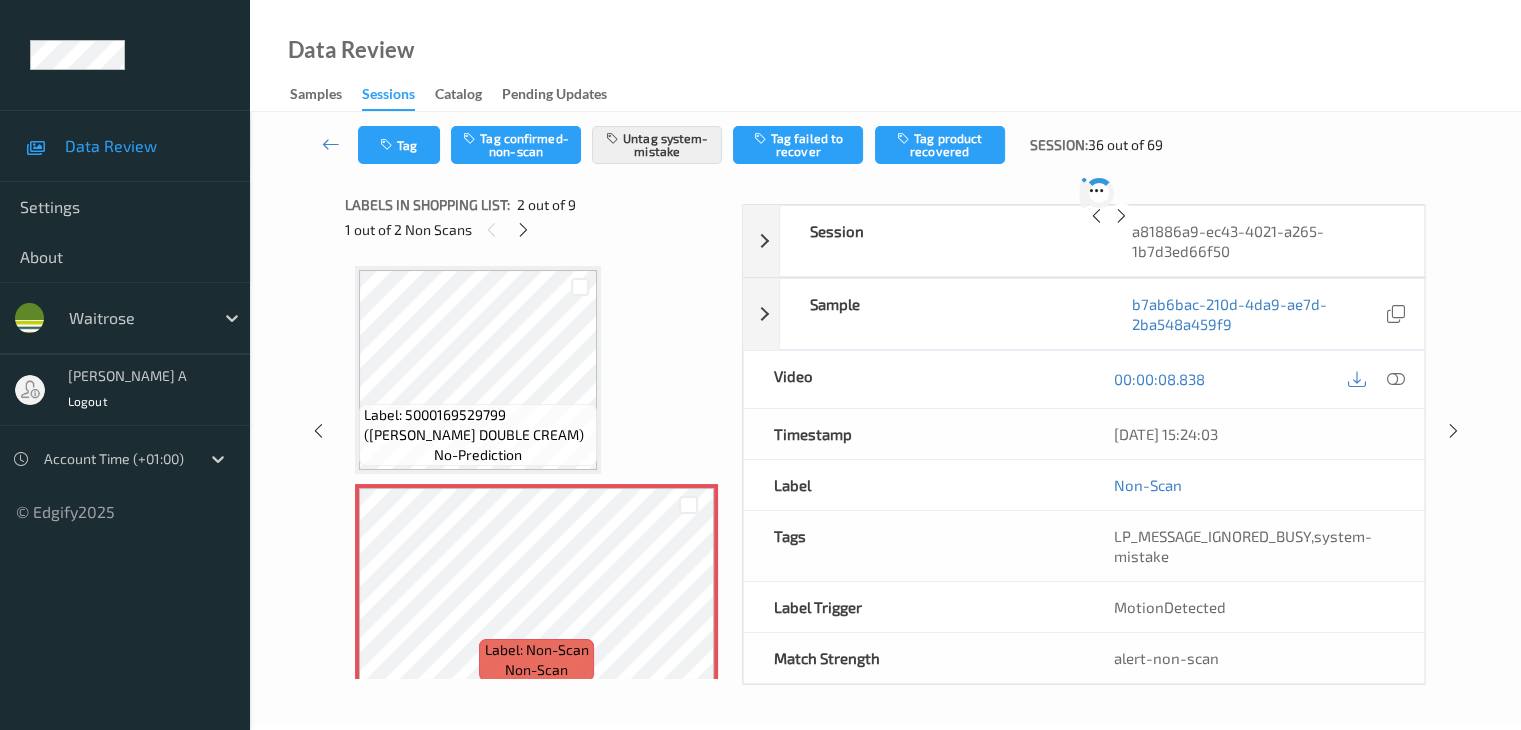 scroll, scrollTop: 10, scrollLeft: 0, axis: vertical 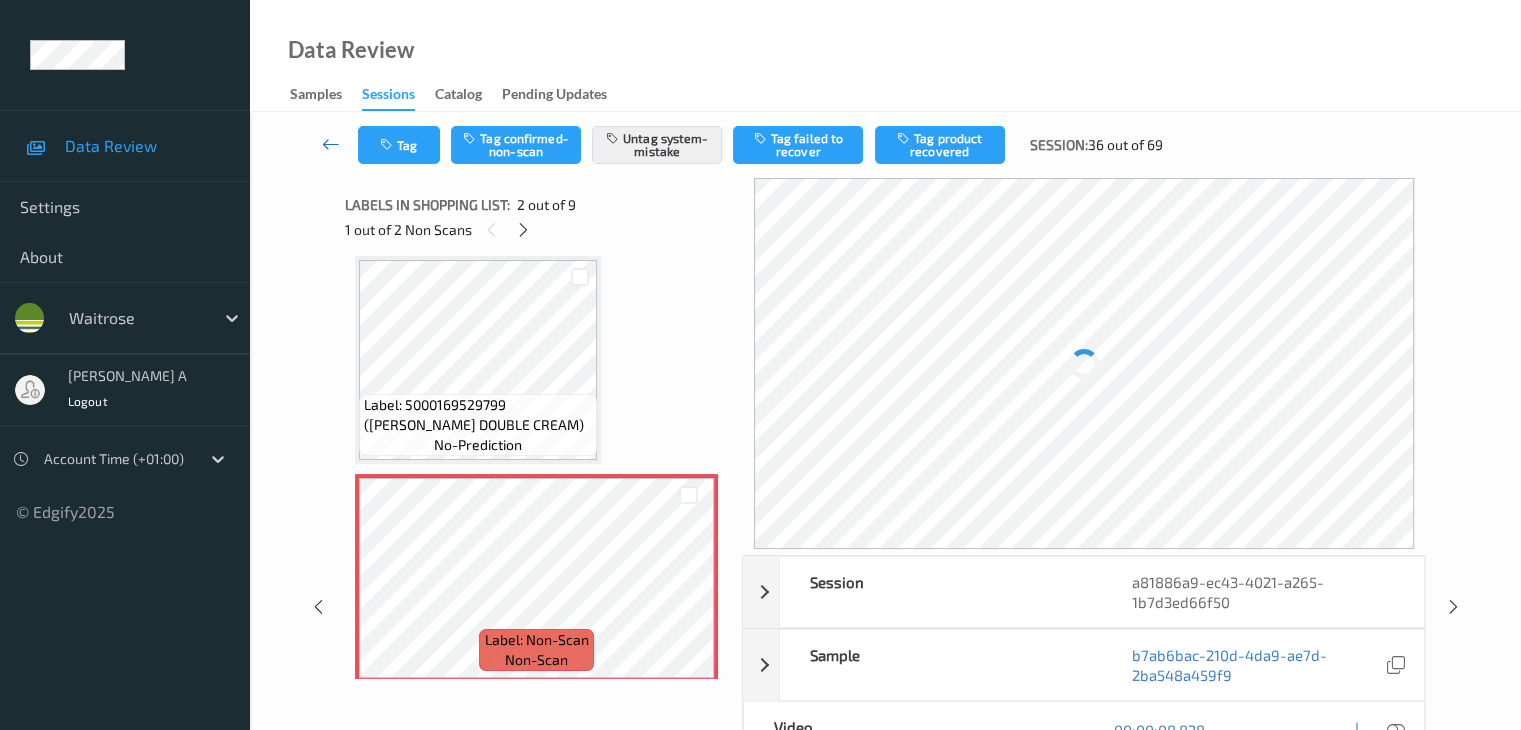 click at bounding box center [331, 144] 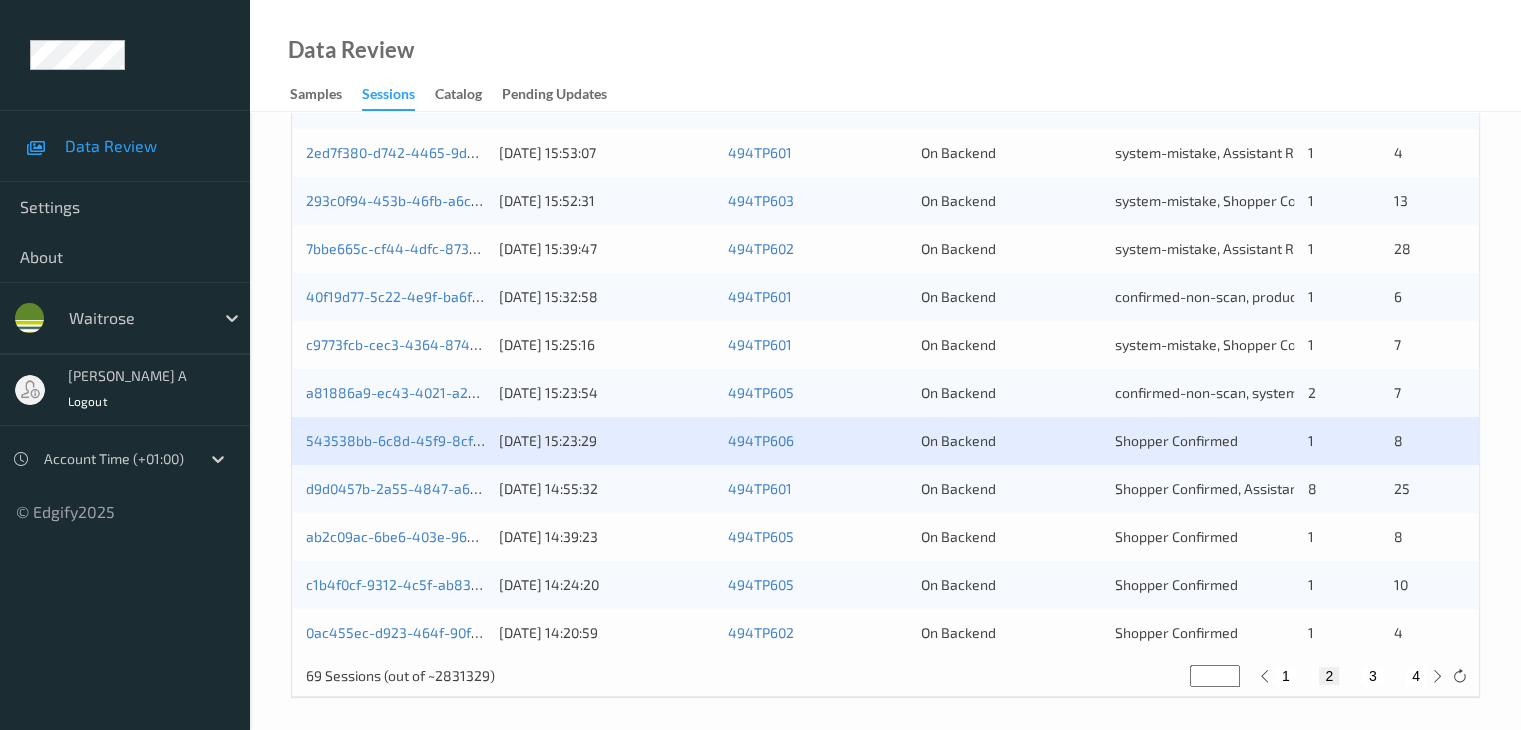 scroll, scrollTop: 932, scrollLeft: 0, axis: vertical 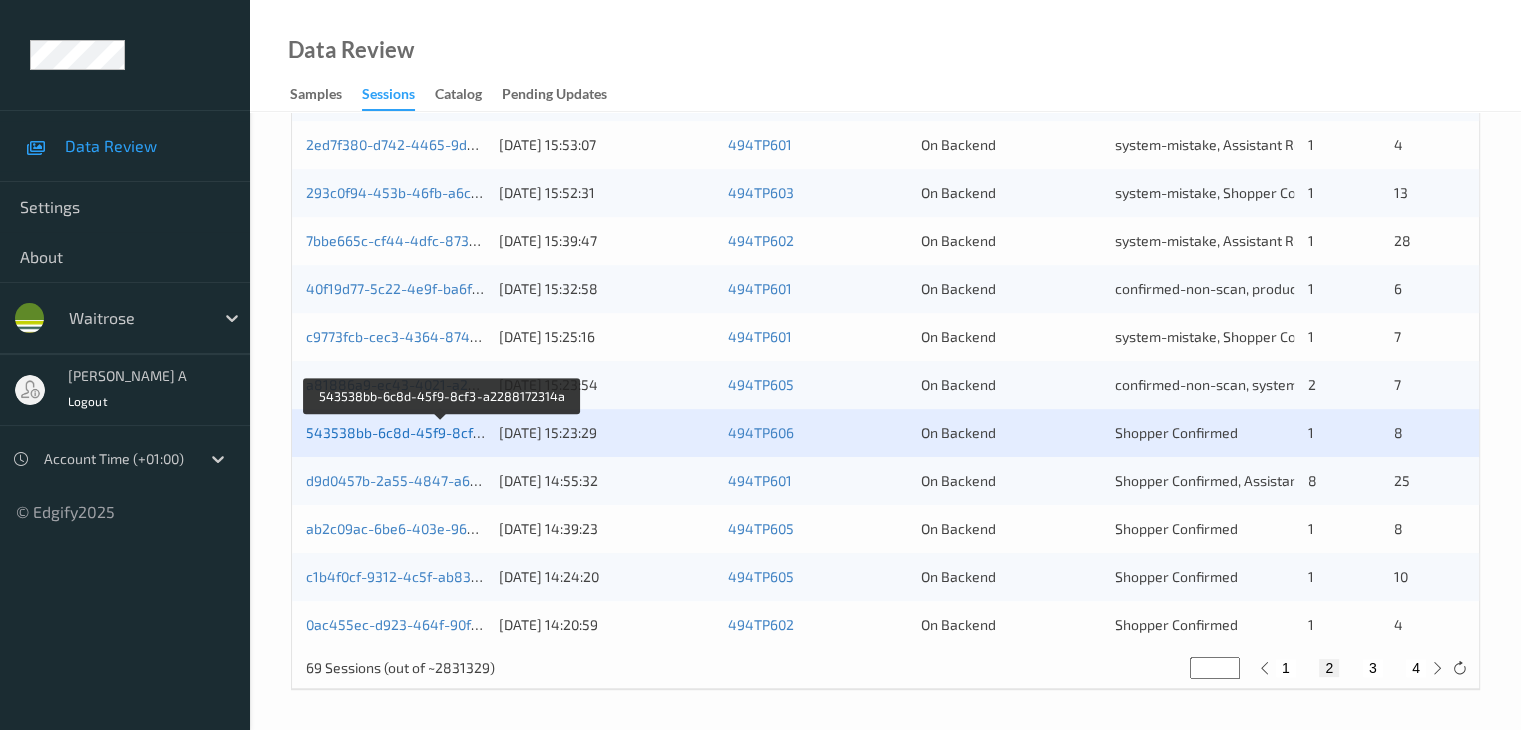click on "543538bb-6c8d-45f9-8cf3-a2288172314a" at bounding box center (443, 432) 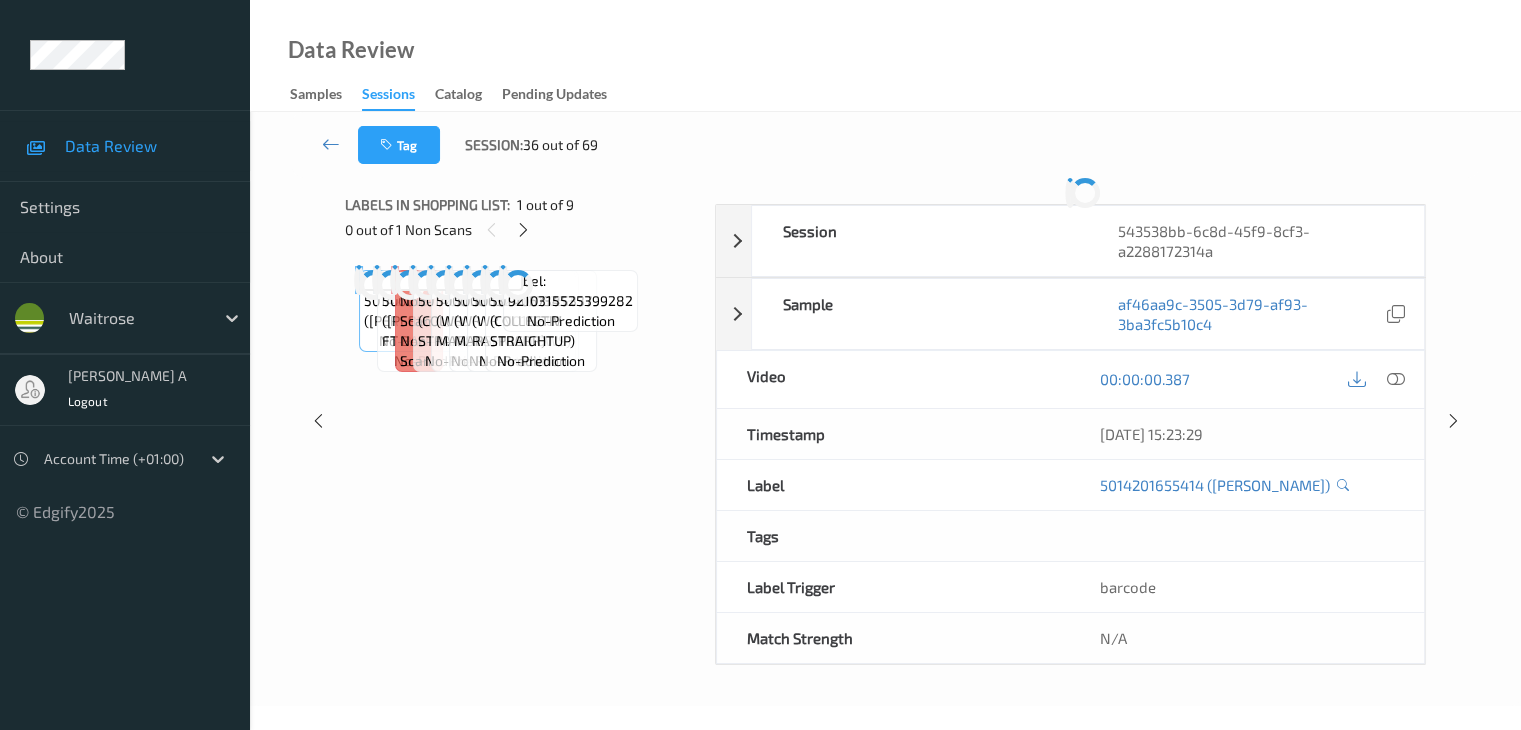 scroll, scrollTop: 324, scrollLeft: 0, axis: vertical 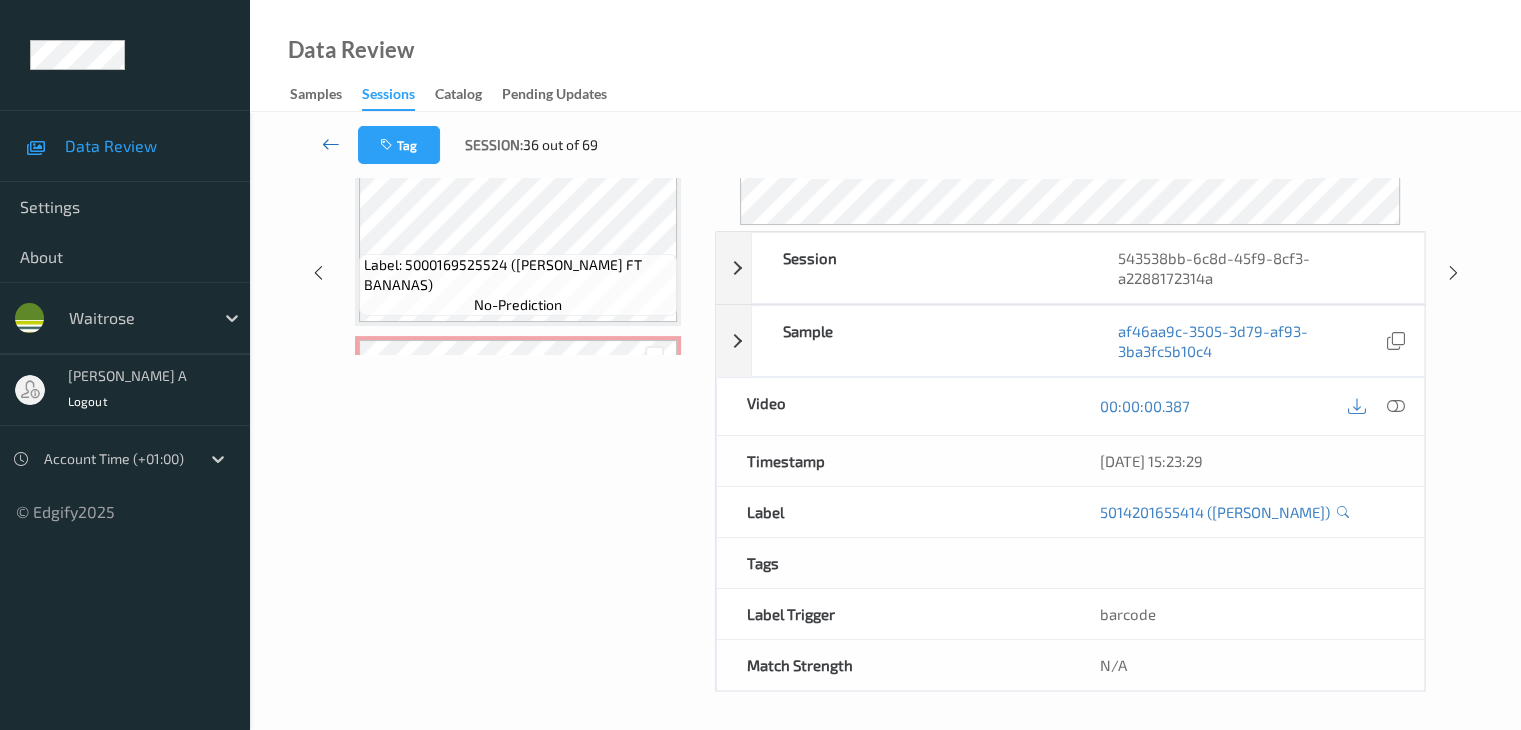 click at bounding box center [331, 144] 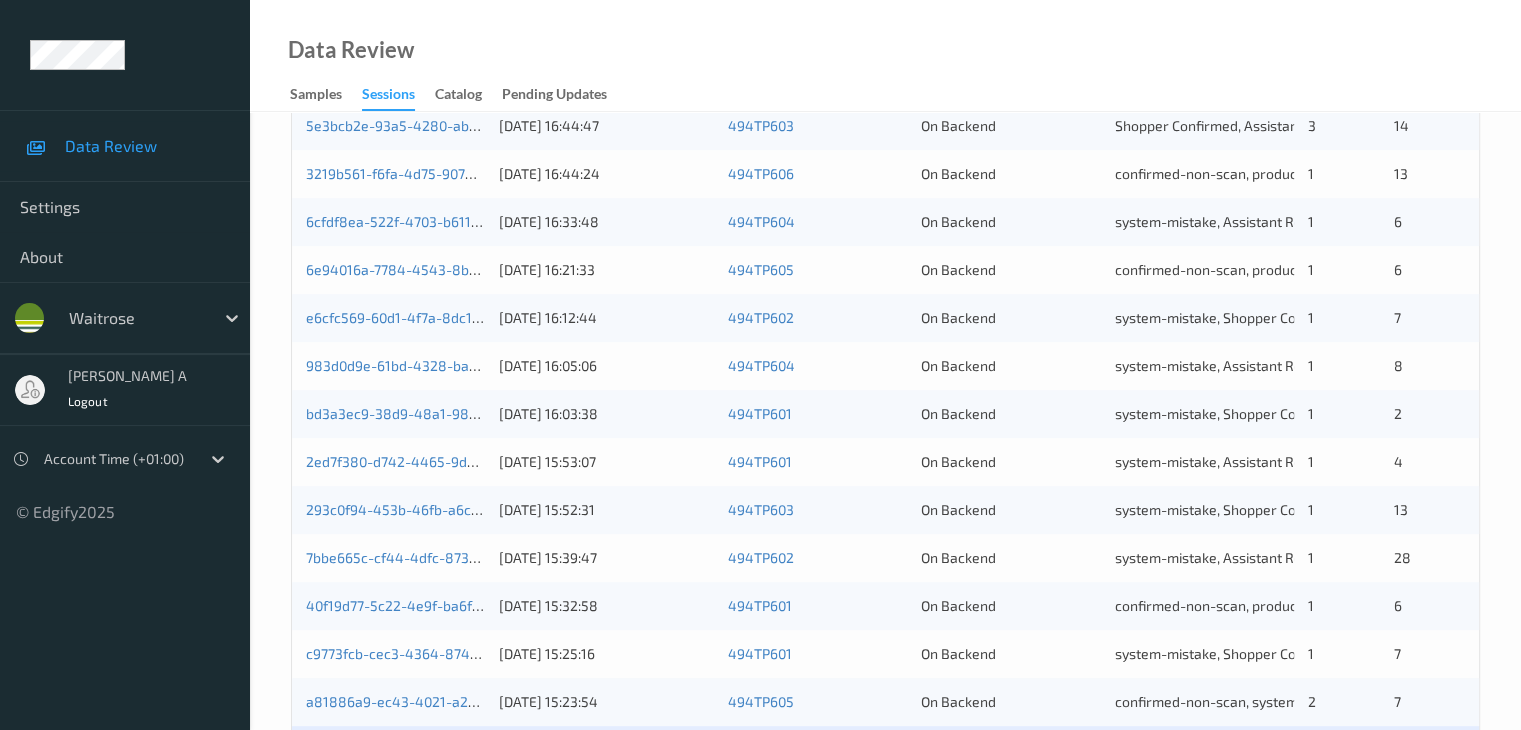 scroll, scrollTop: 932, scrollLeft: 0, axis: vertical 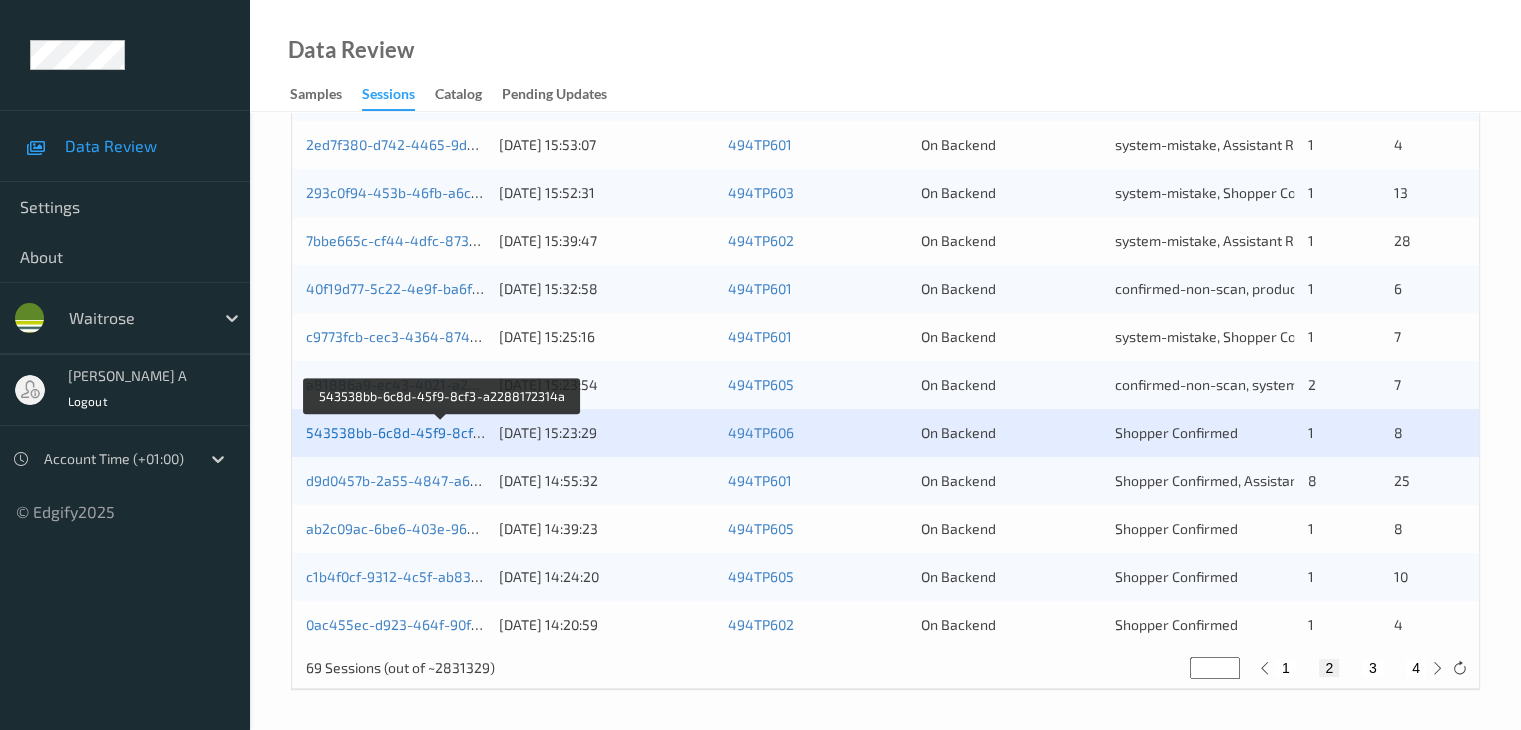 click on "543538bb-6c8d-45f9-8cf3-a2288172314a" at bounding box center (443, 432) 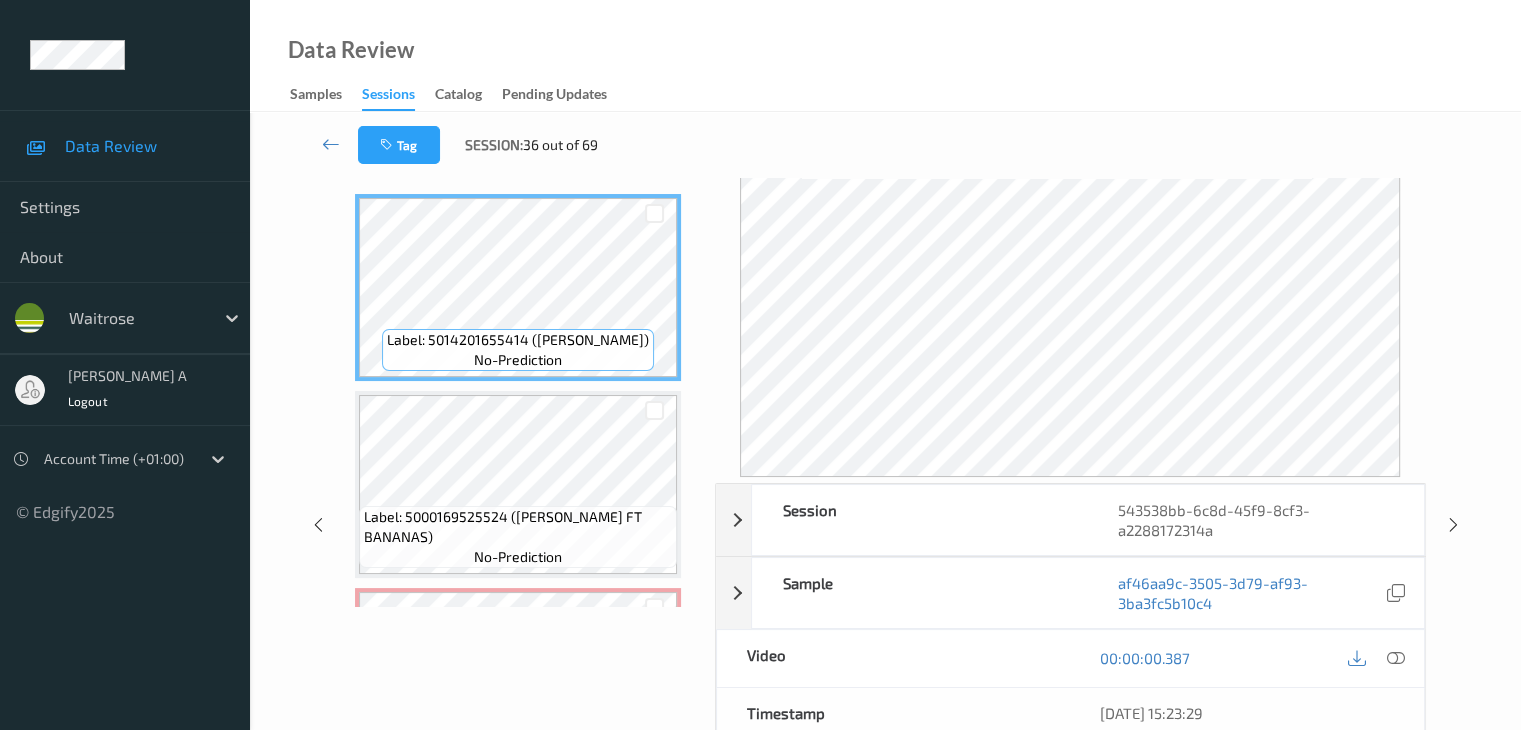 scroll, scrollTop: 24, scrollLeft: 0, axis: vertical 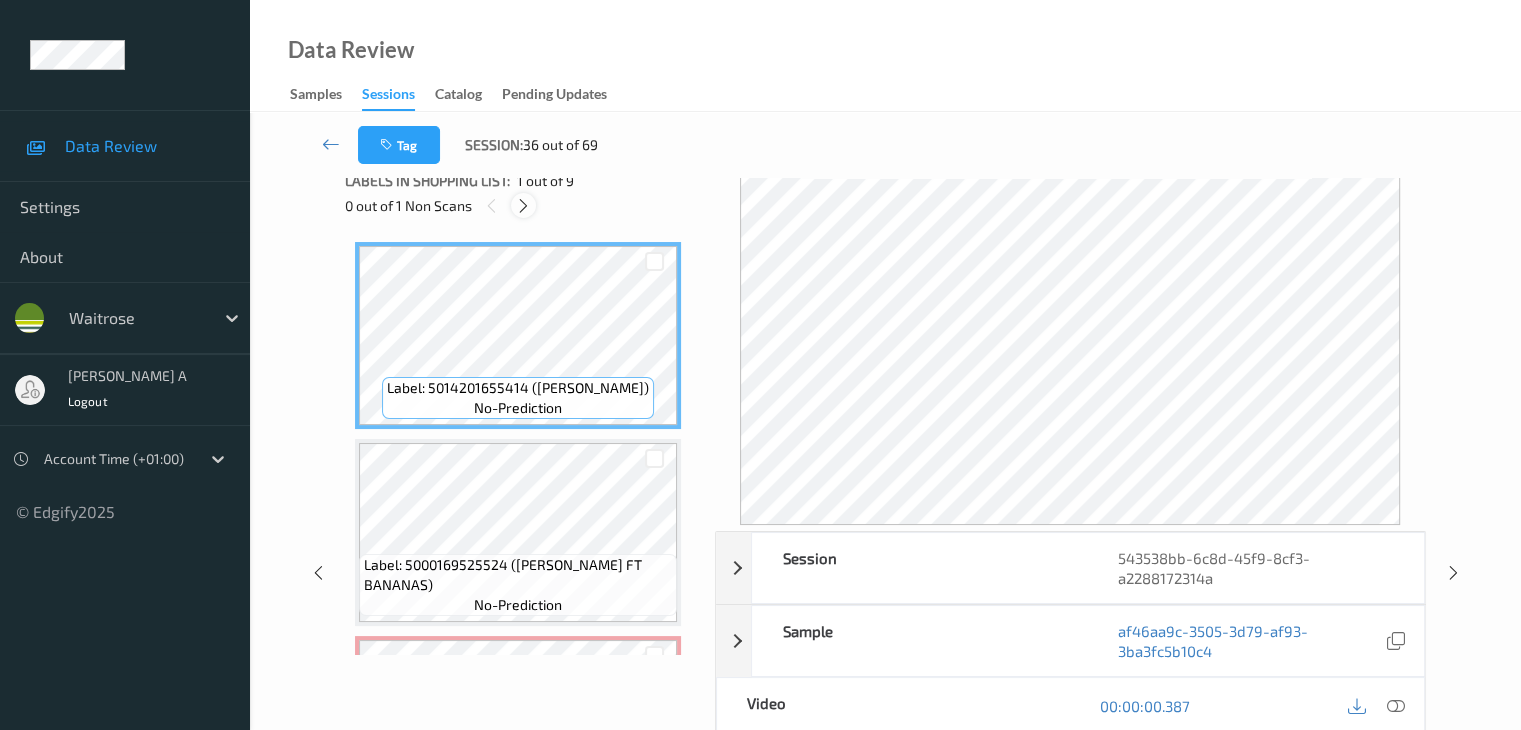 click at bounding box center [523, 206] 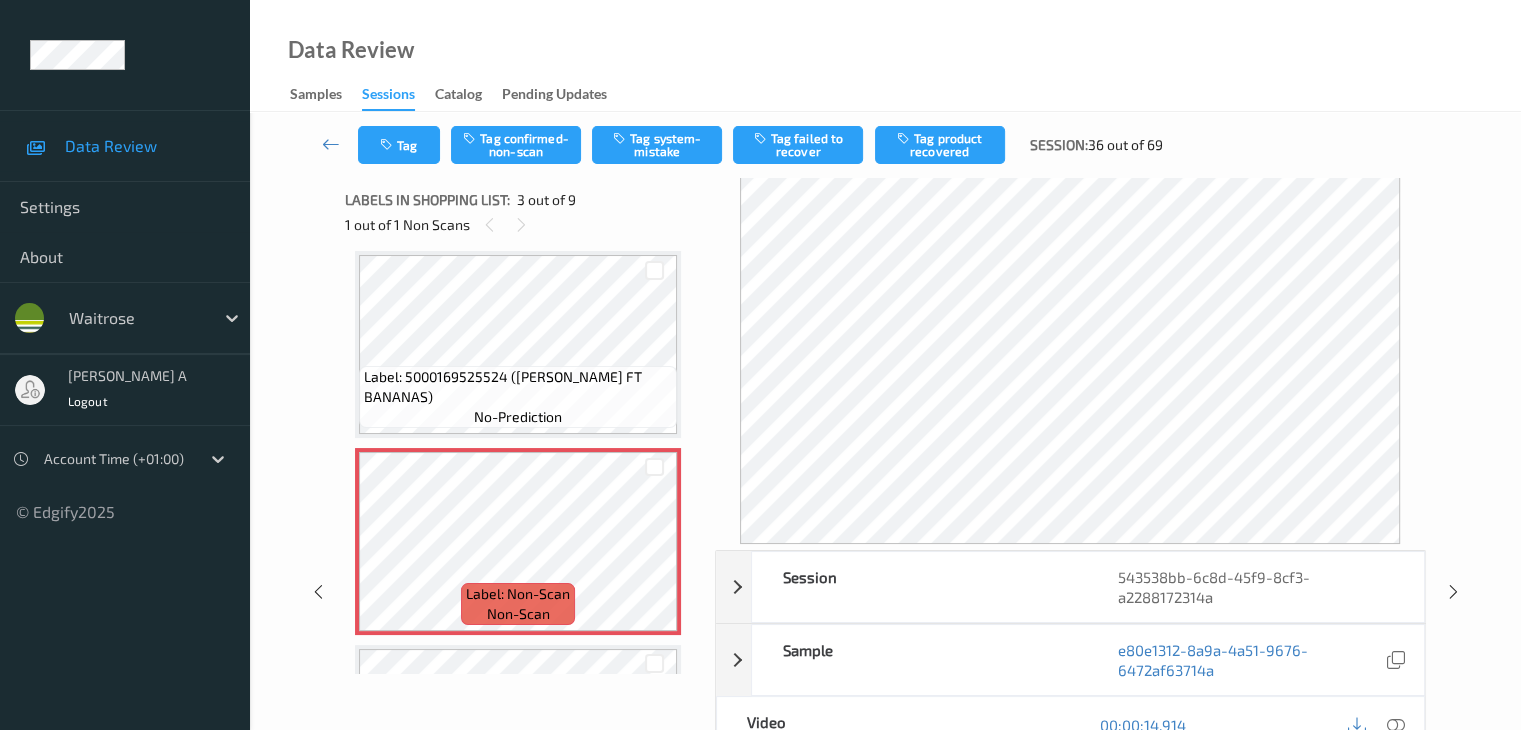 scroll, scrollTop: 0, scrollLeft: 0, axis: both 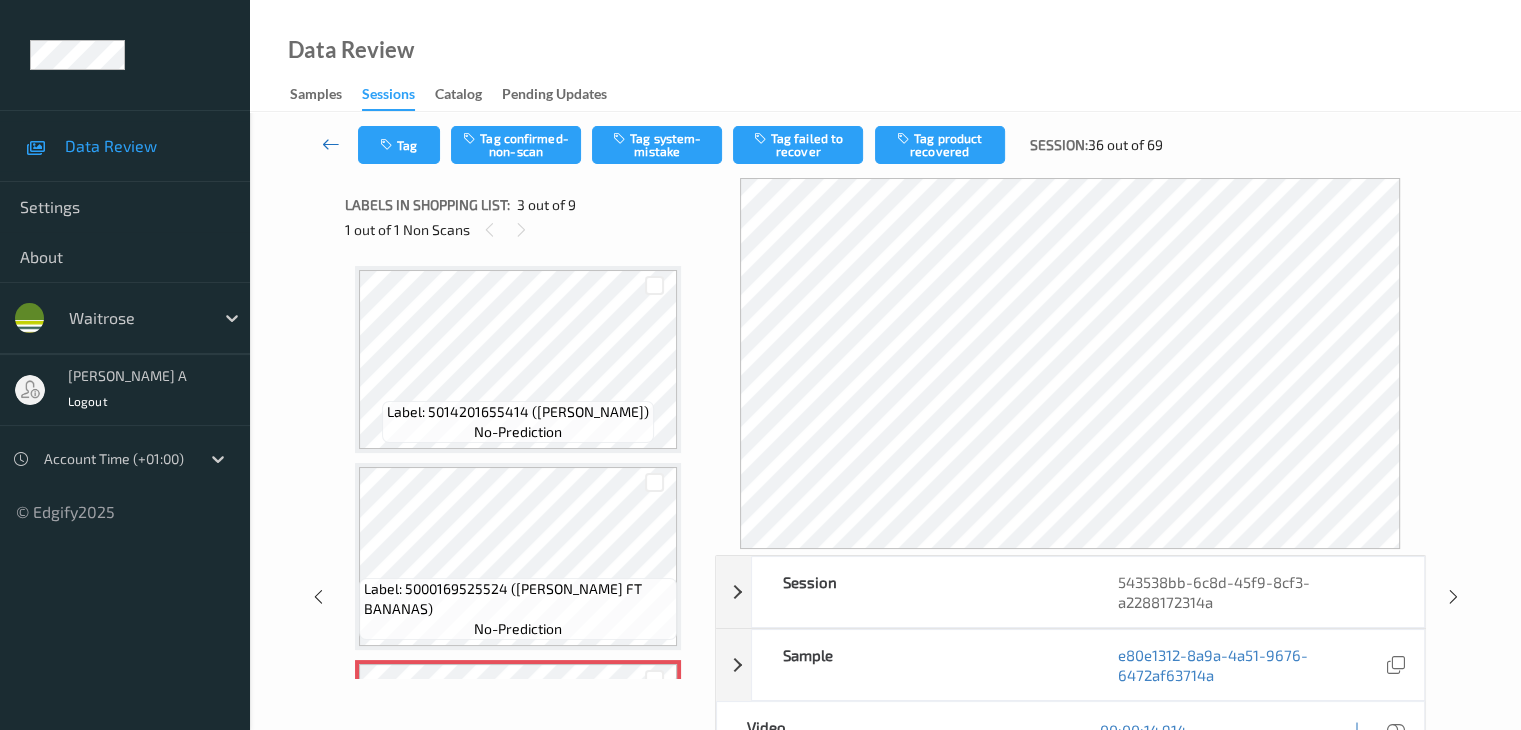 click at bounding box center [331, 144] 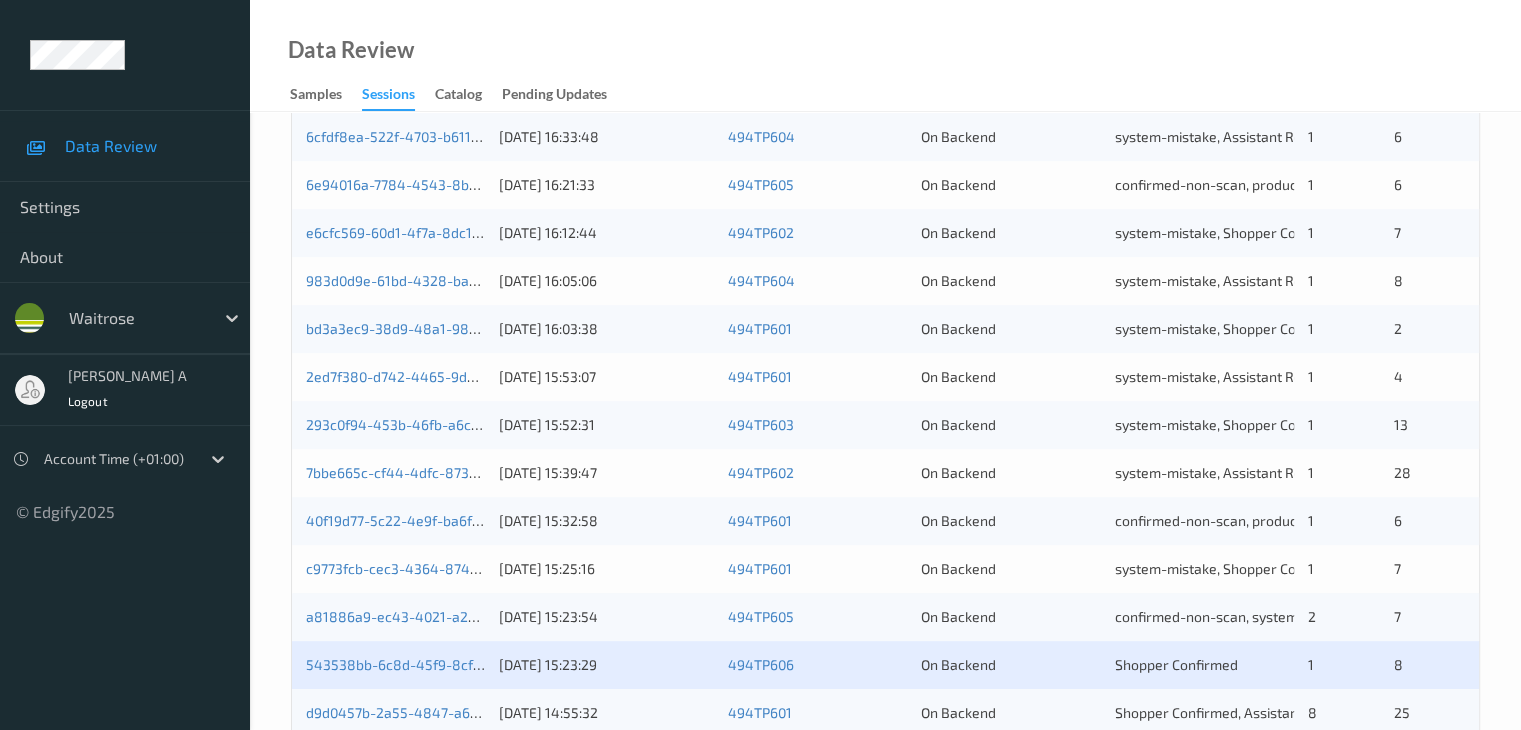 scroll, scrollTop: 900, scrollLeft: 0, axis: vertical 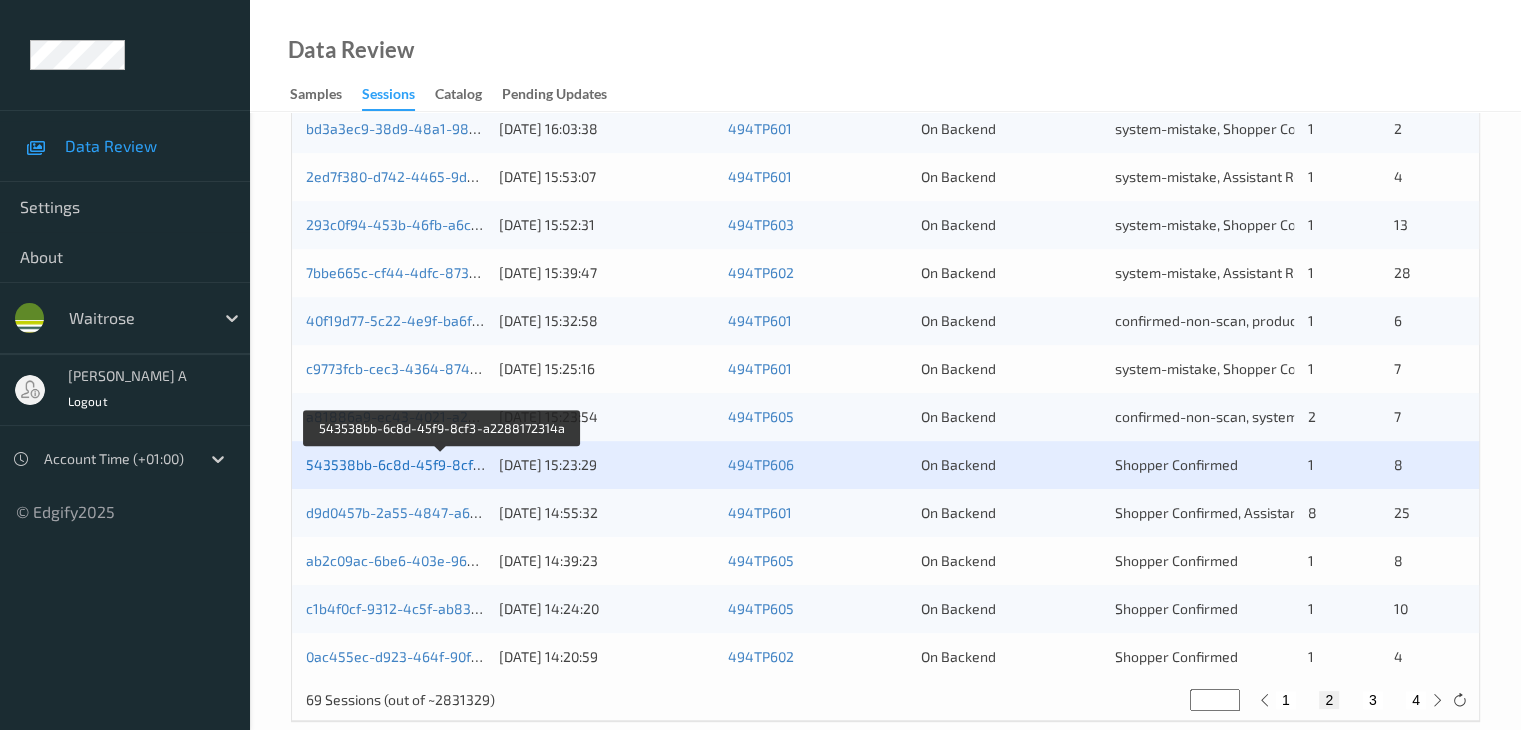 click on "543538bb-6c8d-45f9-8cf3-a2288172314a" at bounding box center (443, 464) 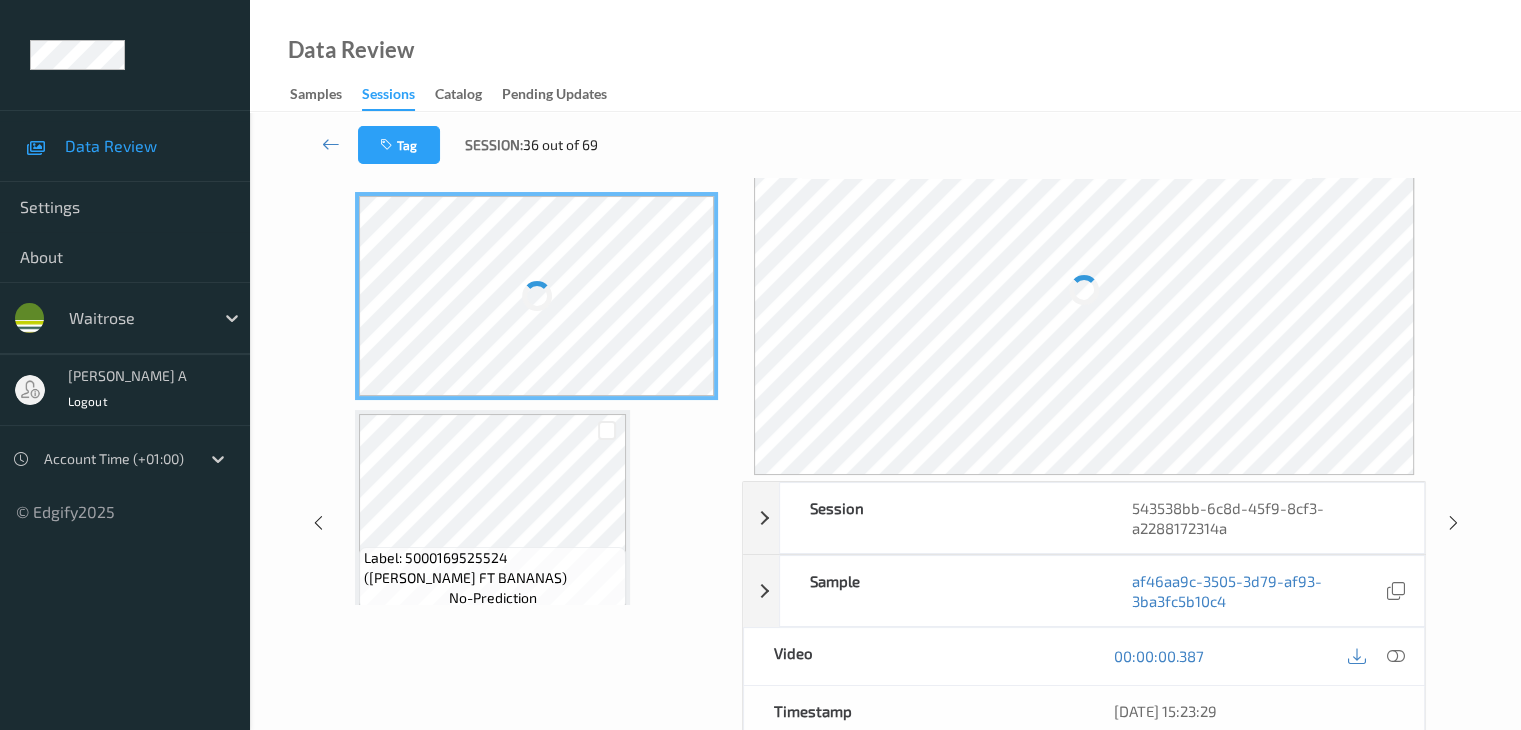 scroll, scrollTop: 0, scrollLeft: 0, axis: both 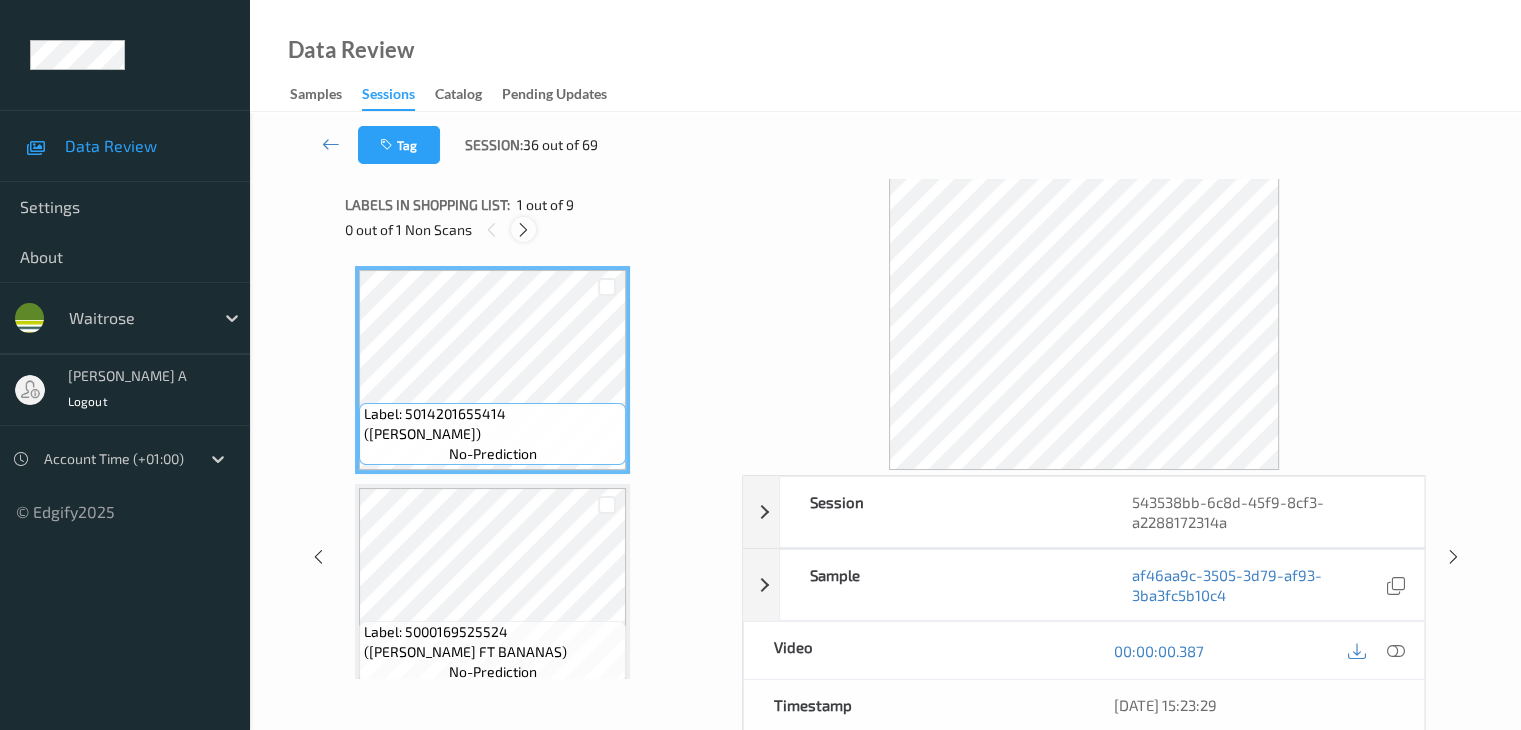 click at bounding box center (523, 230) 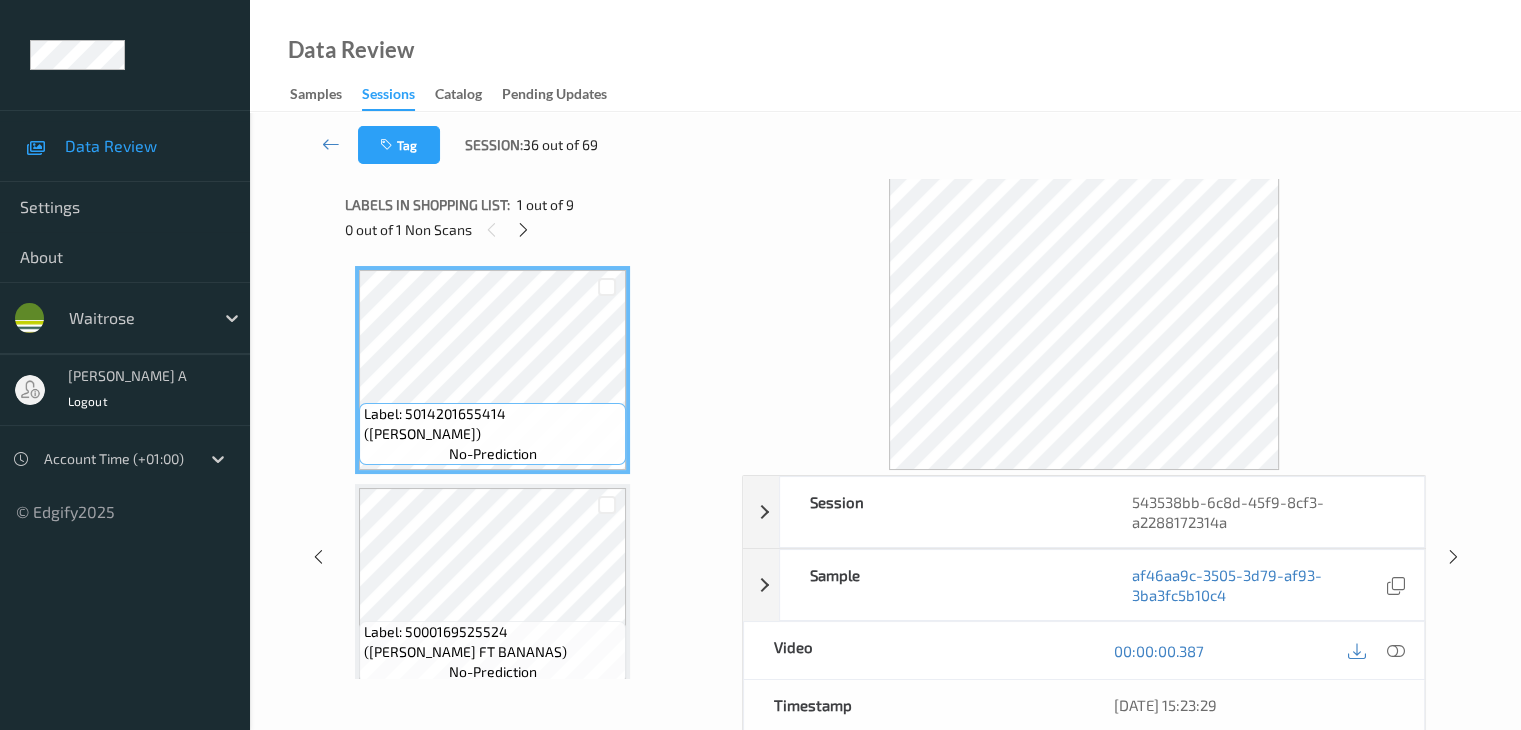 scroll, scrollTop: 228, scrollLeft: 0, axis: vertical 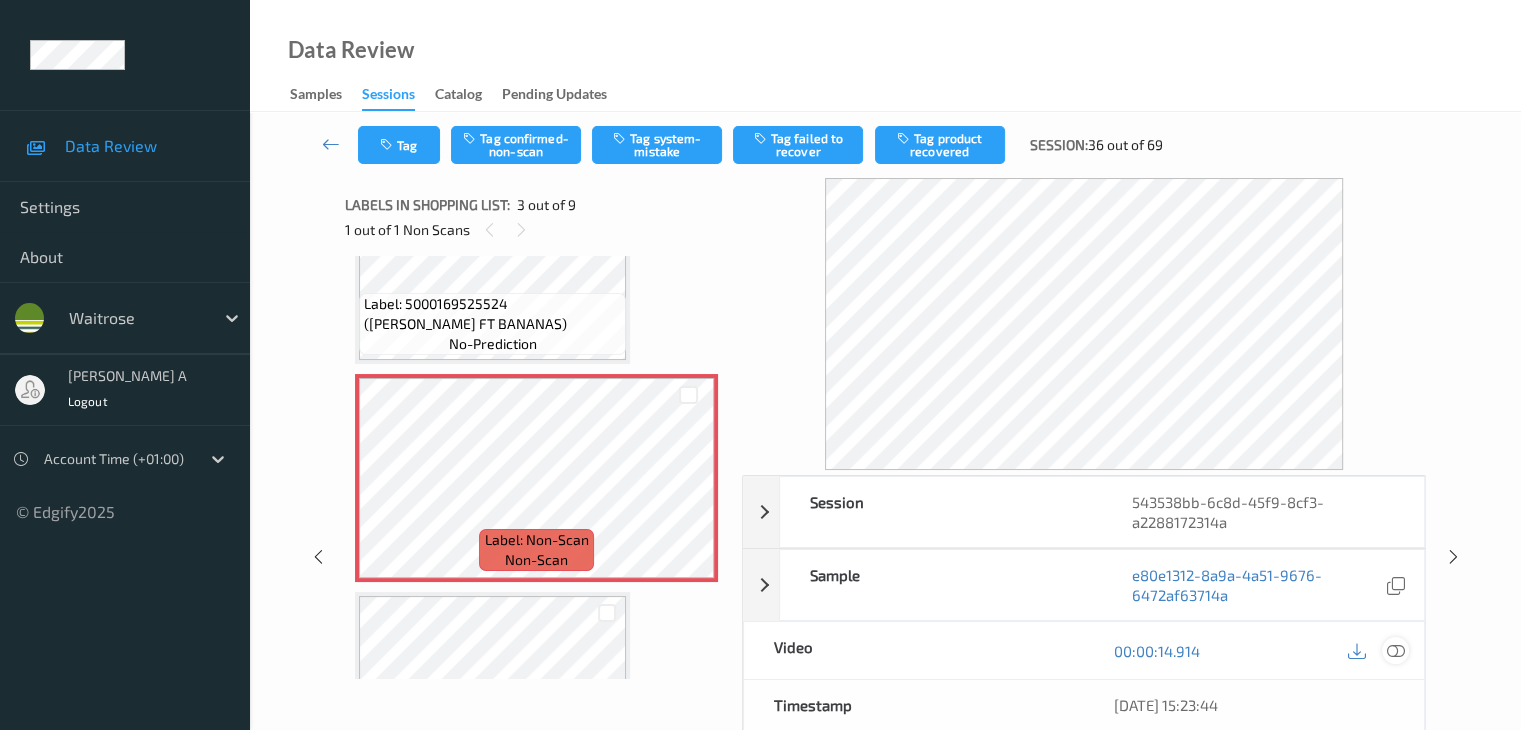 click at bounding box center [1395, 651] 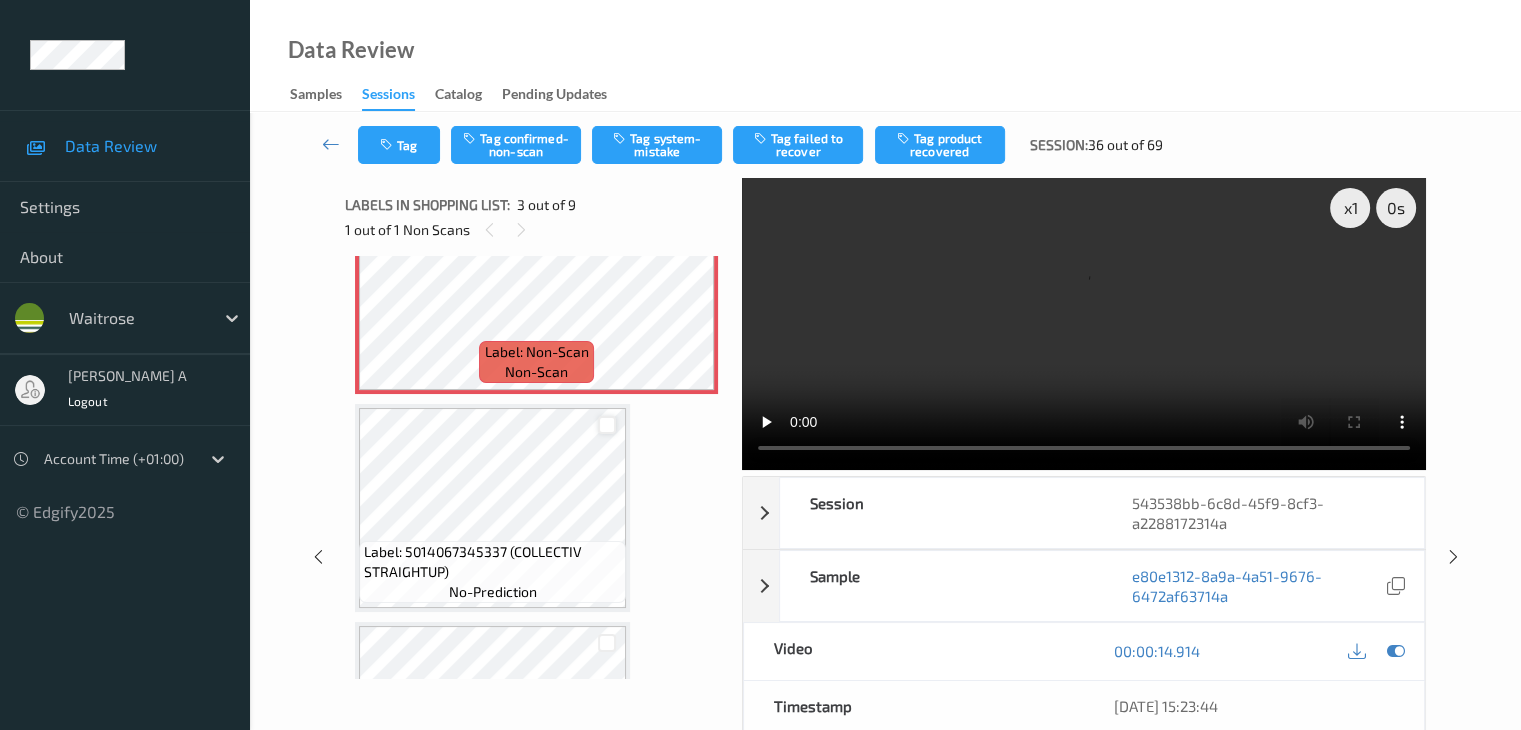 scroll, scrollTop: 528, scrollLeft: 0, axis: vertical 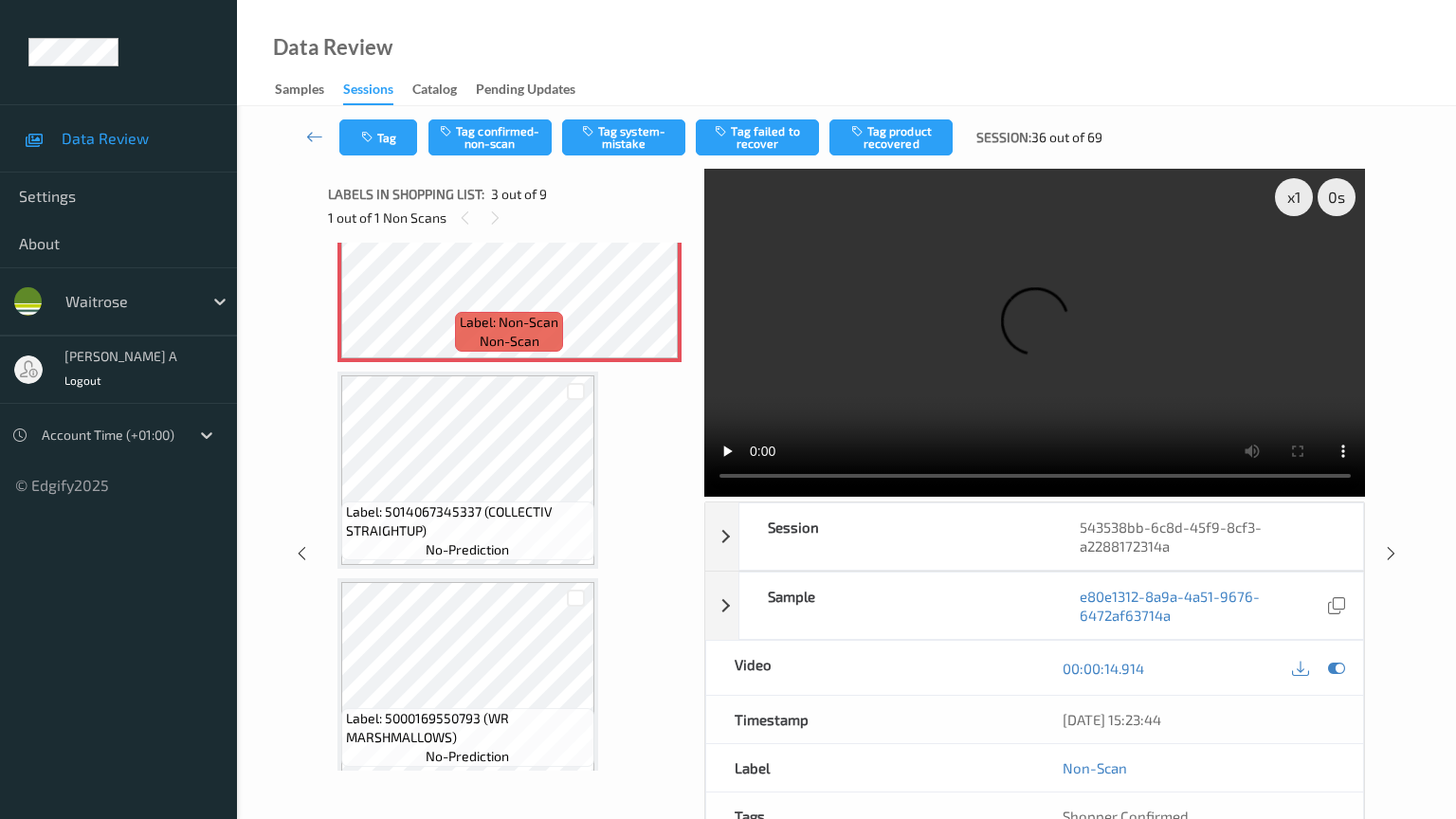 type 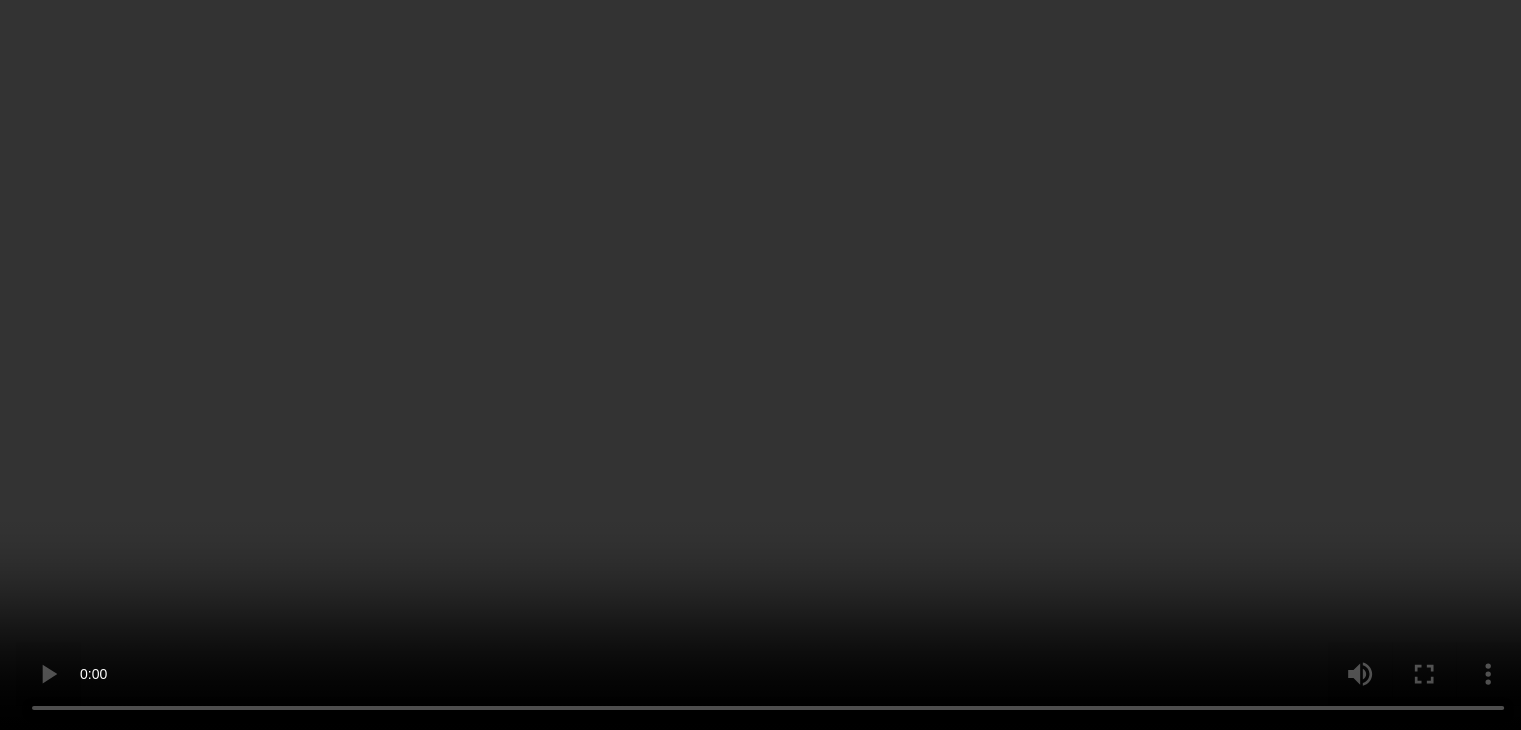scroll, scrollTop: 900, scrollLeft: 0, axis: vertical 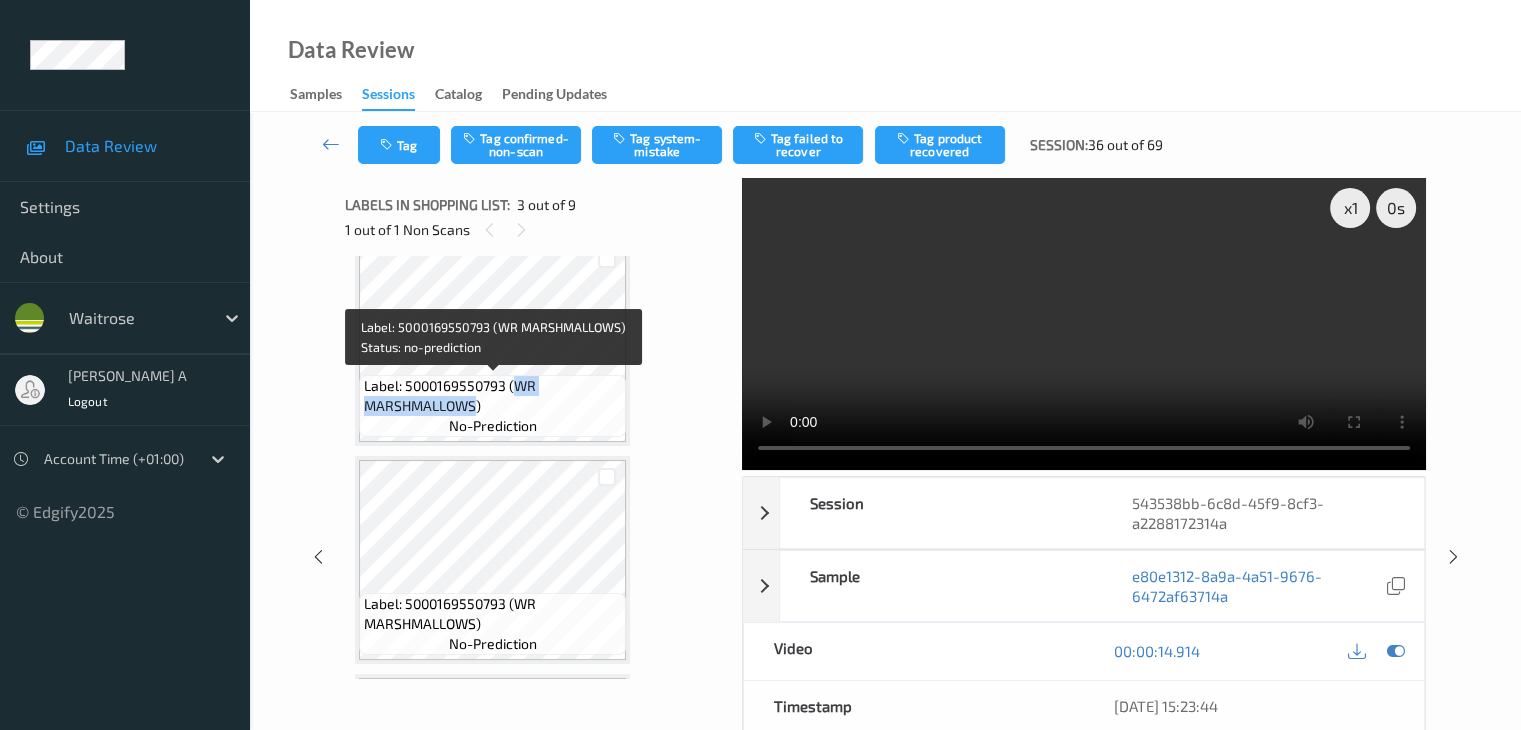 drag, startPoint x: 514, startPoint y: 387, endPoint x: 476, endPoint y: 409, distance: 43.908997 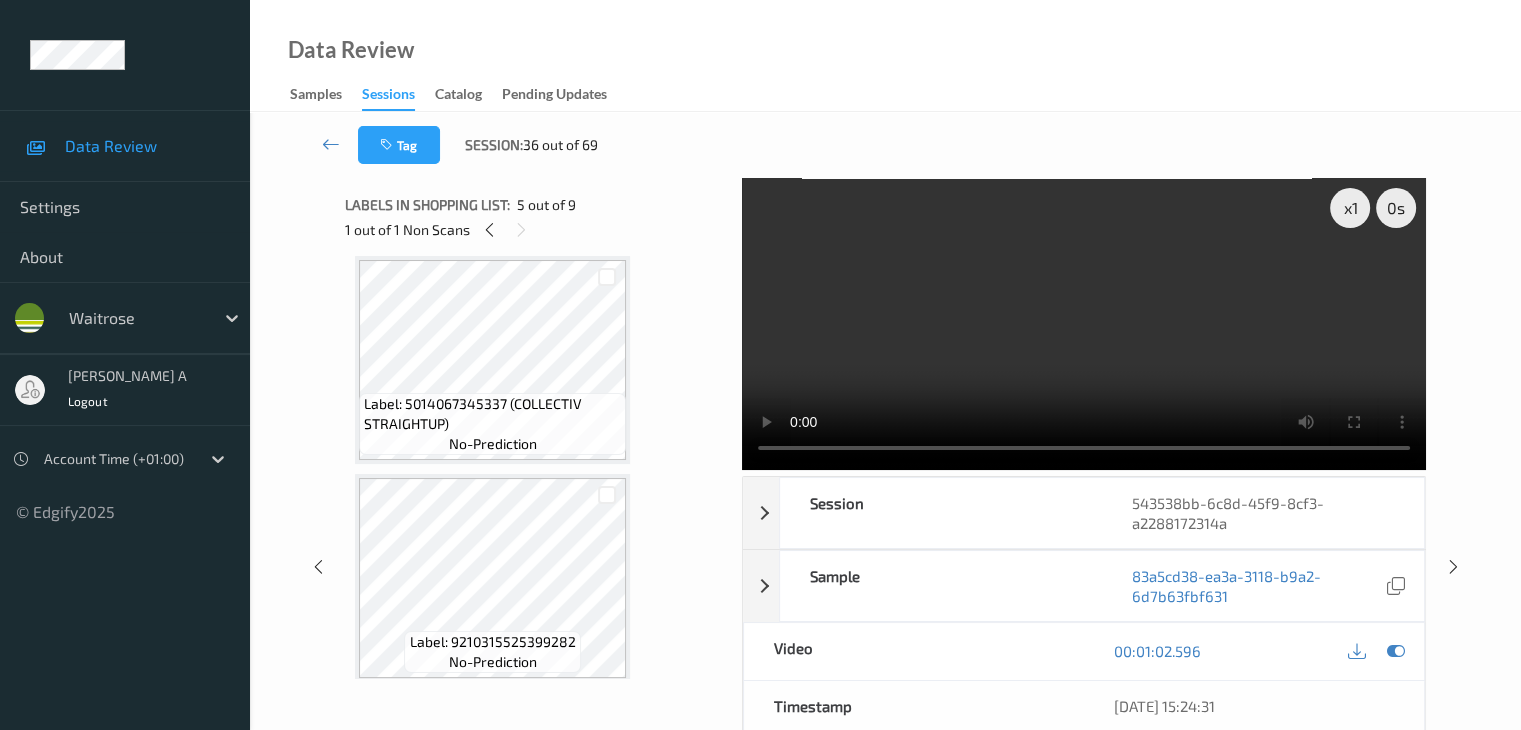 scroll, scrollTop: 1549, scrollLeft: 0, axis: vertical 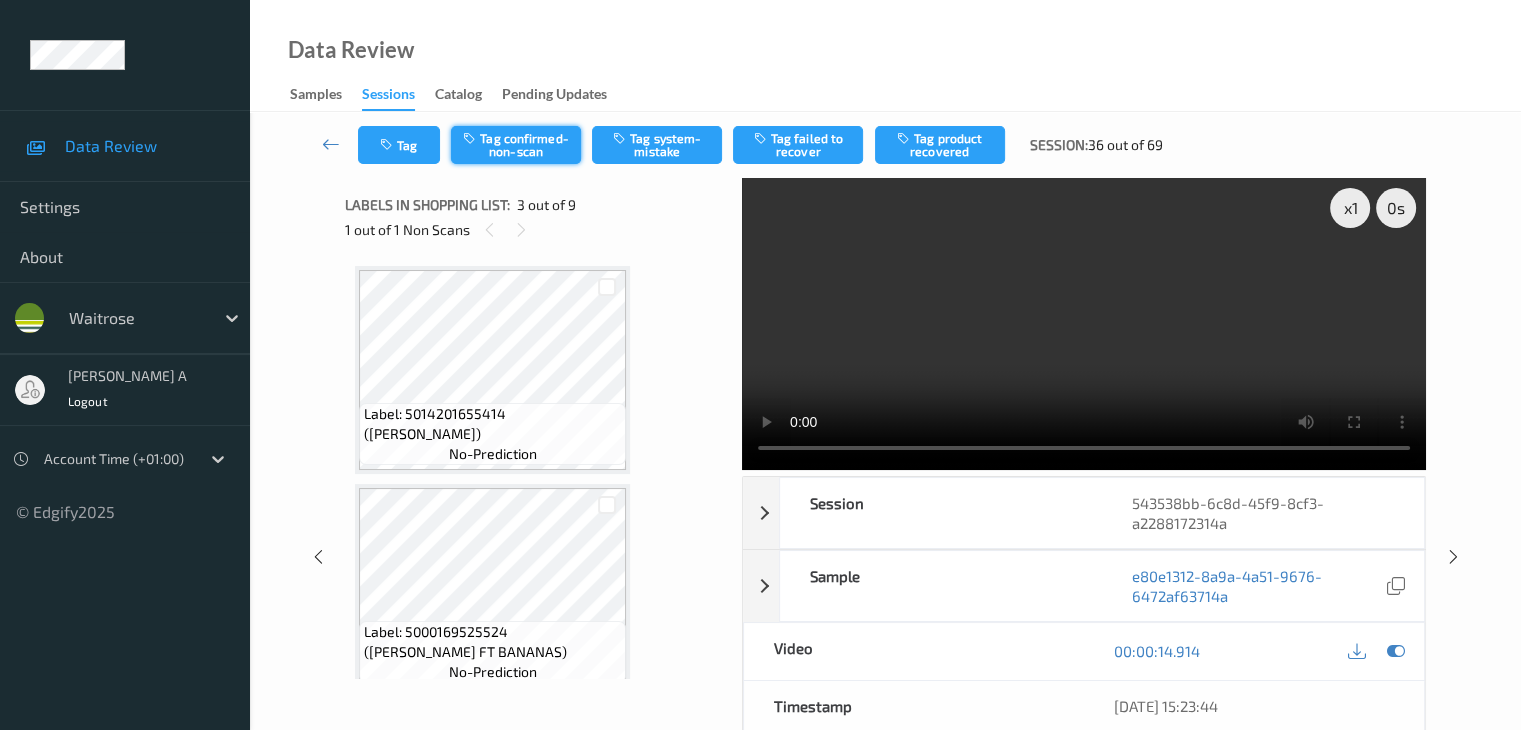 click on "Tag   confirmed-non-scan" at bounding box center [516, 145] 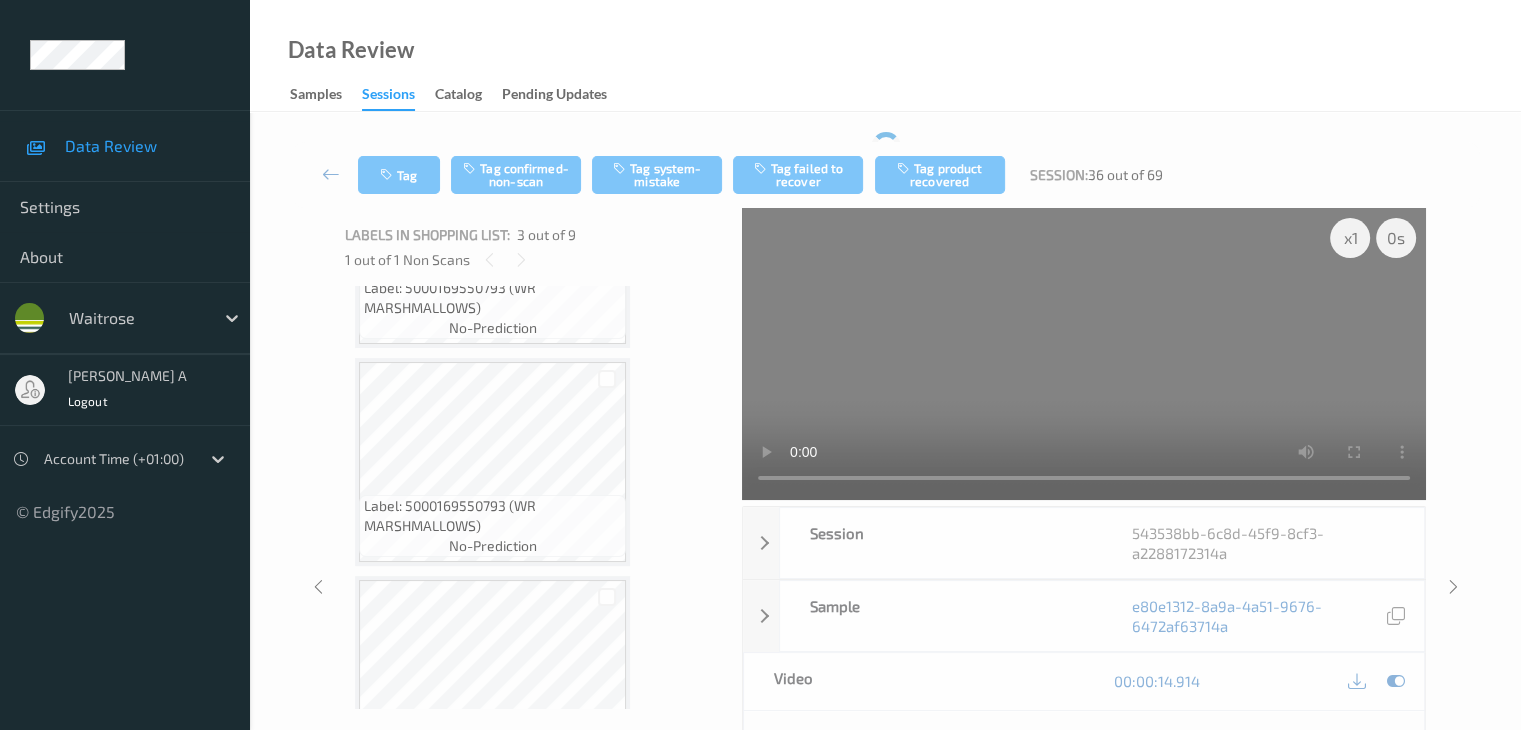scroll, scrollTop: 849, scrollLeft: 0, axis: vertical 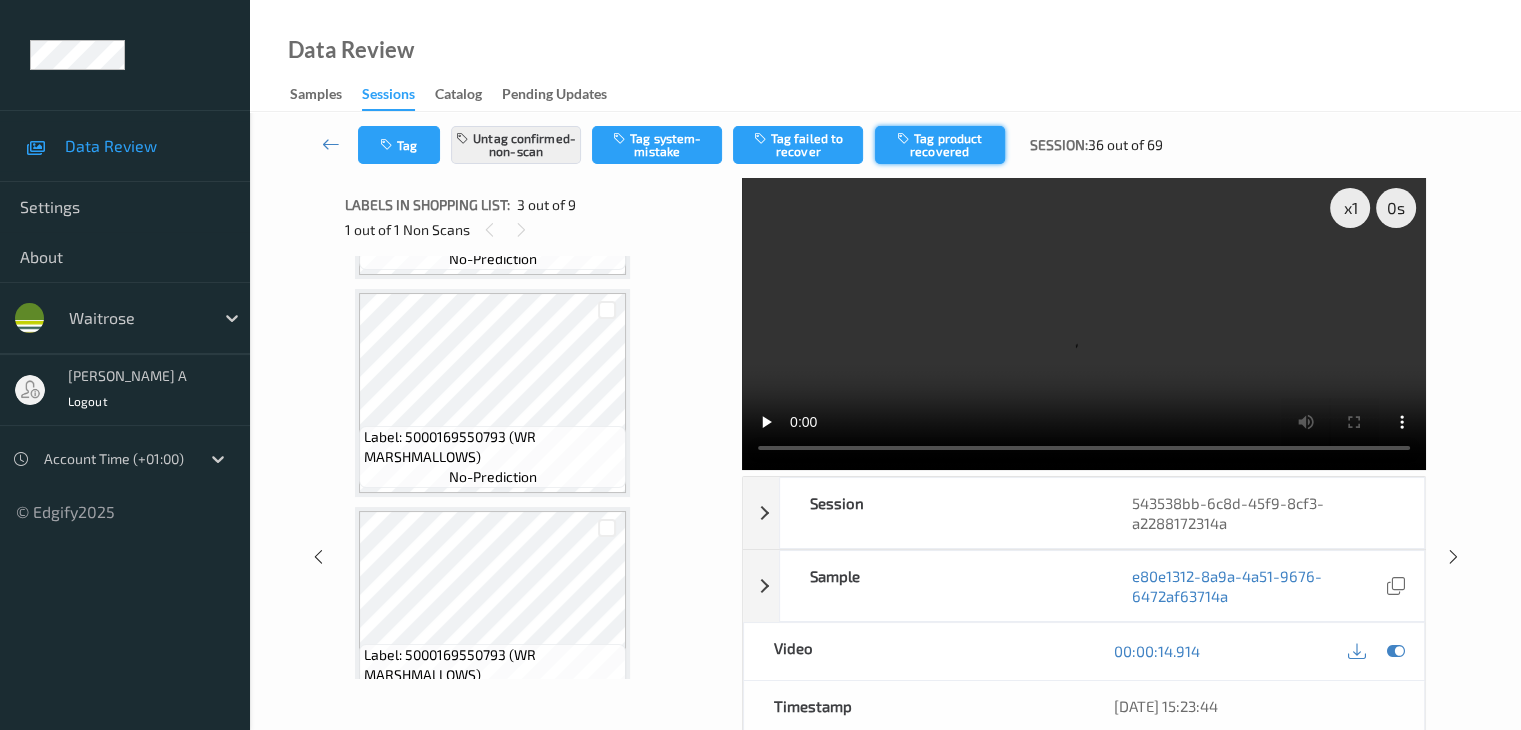 click on "Tag   product recovered" at bounding box center (940, 145) 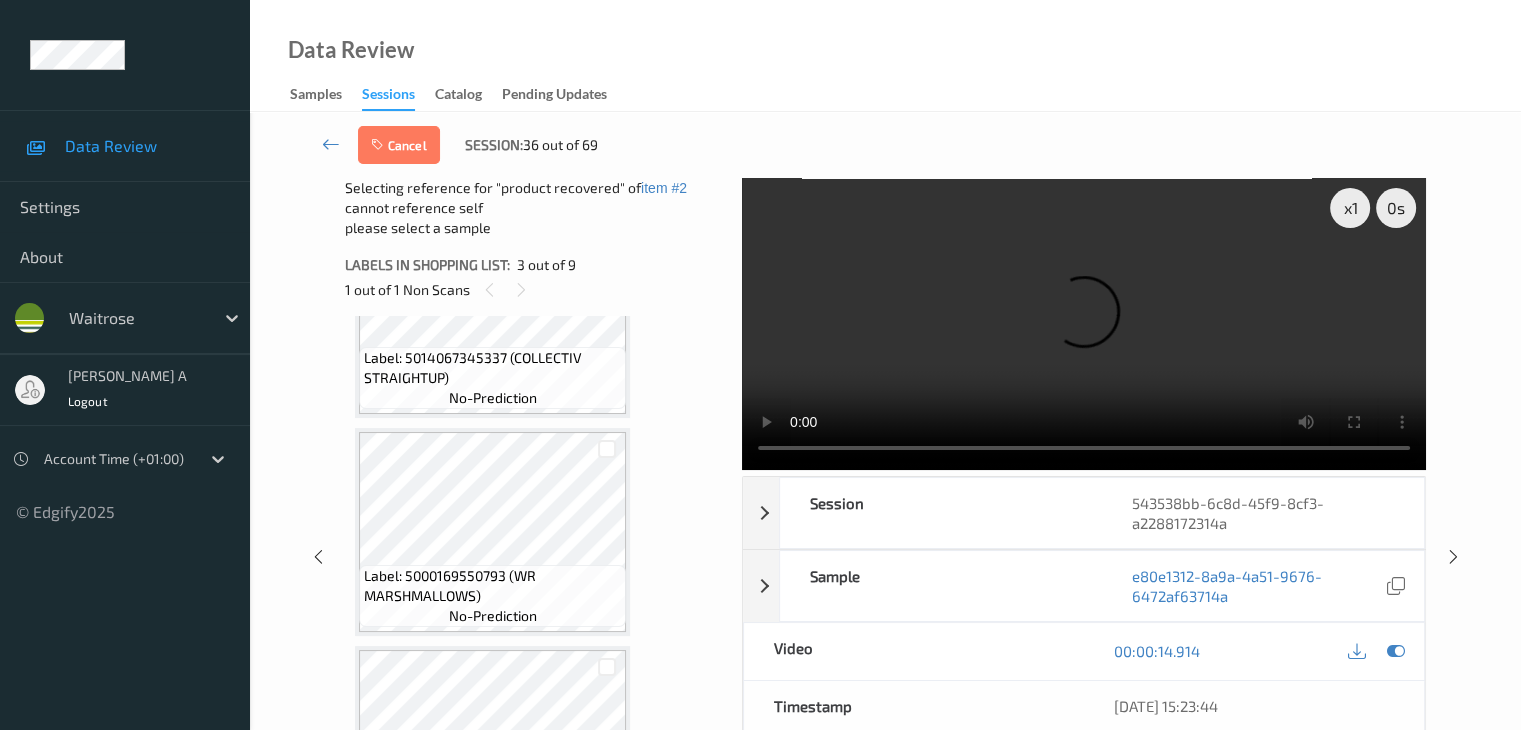 scroll, scrollTop: 749, scrollLeft: 0, axis: vertical 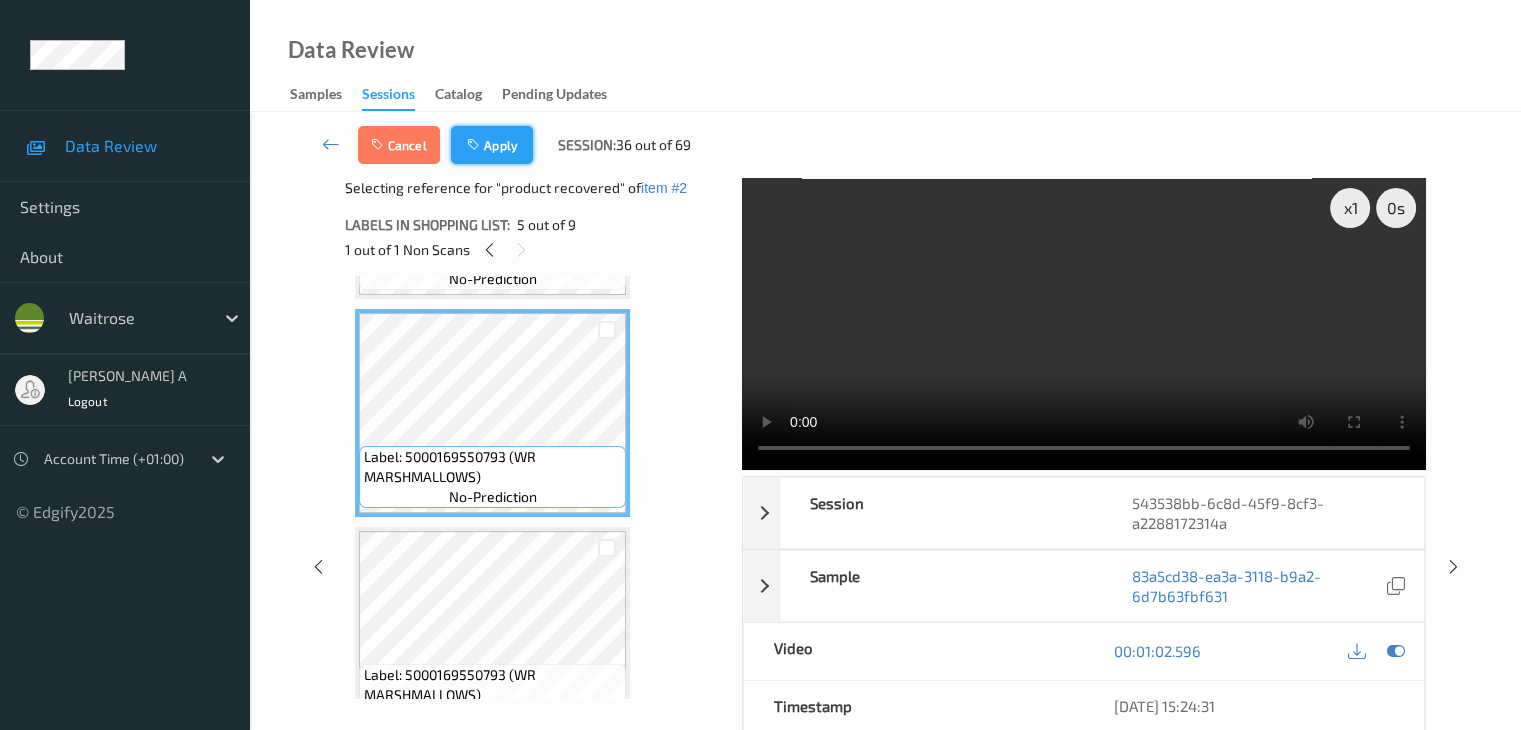 click on "Apply" at bounding box center [492, 145] 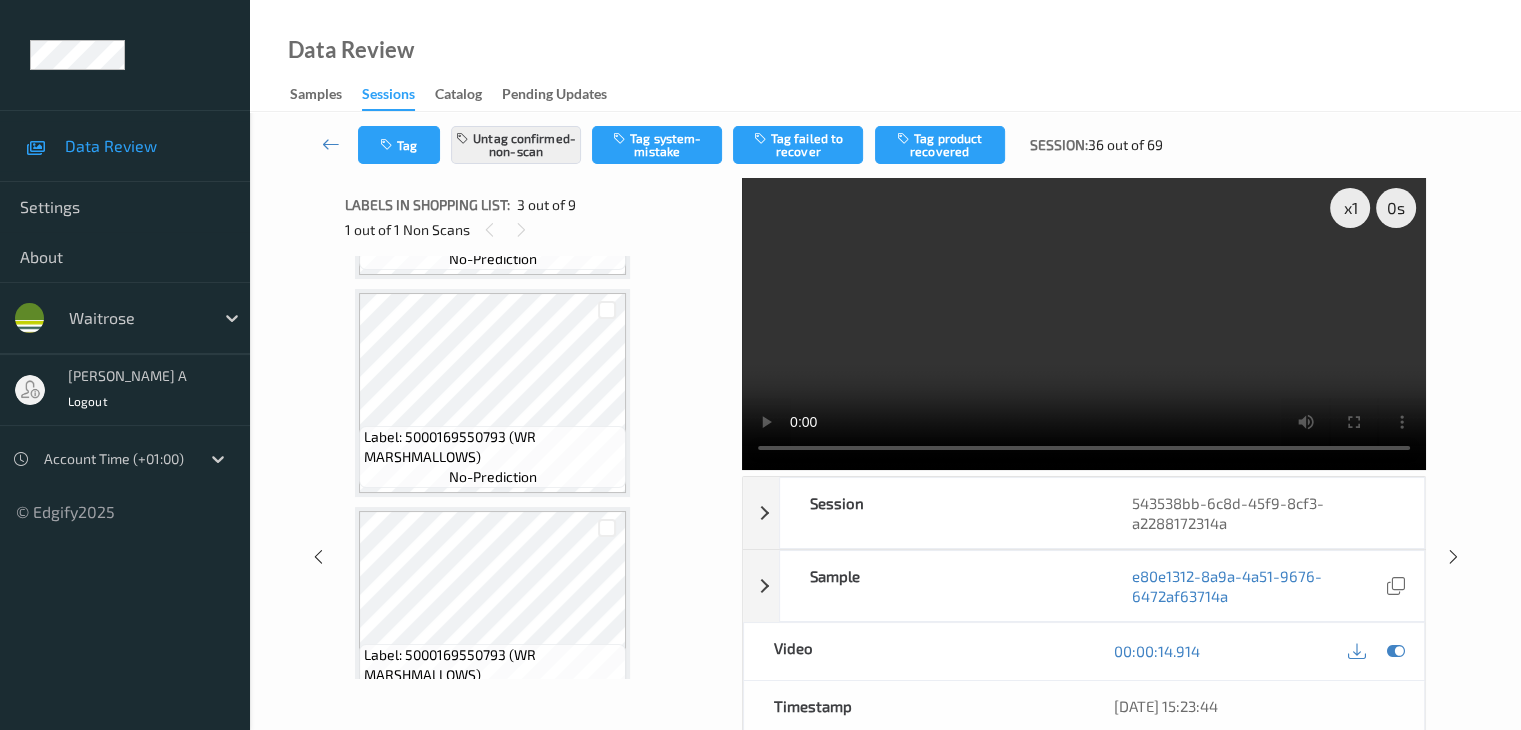 scroll, scrollTop: 228, scrollLeft: 0, axis: vertical 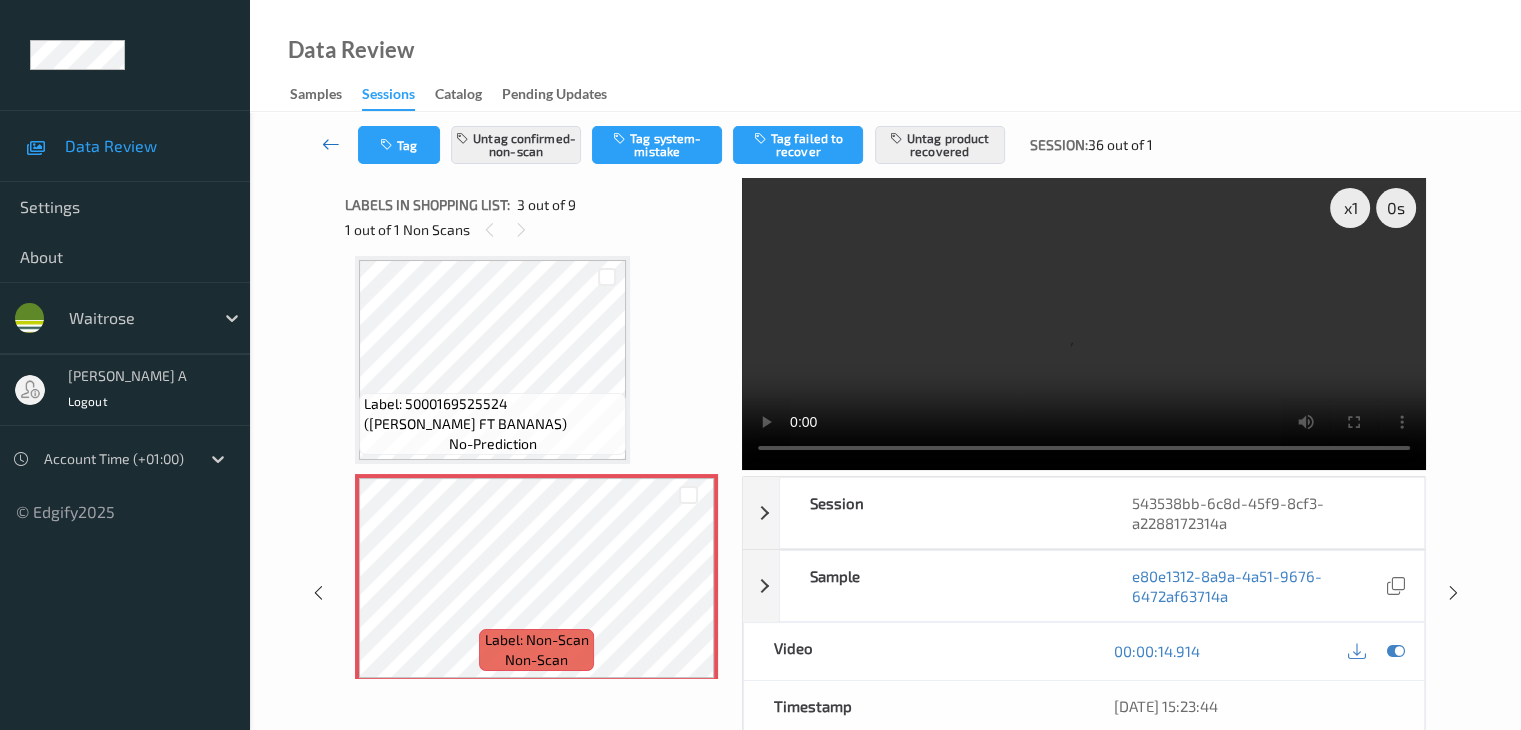 click at bounding box center (331, 144) 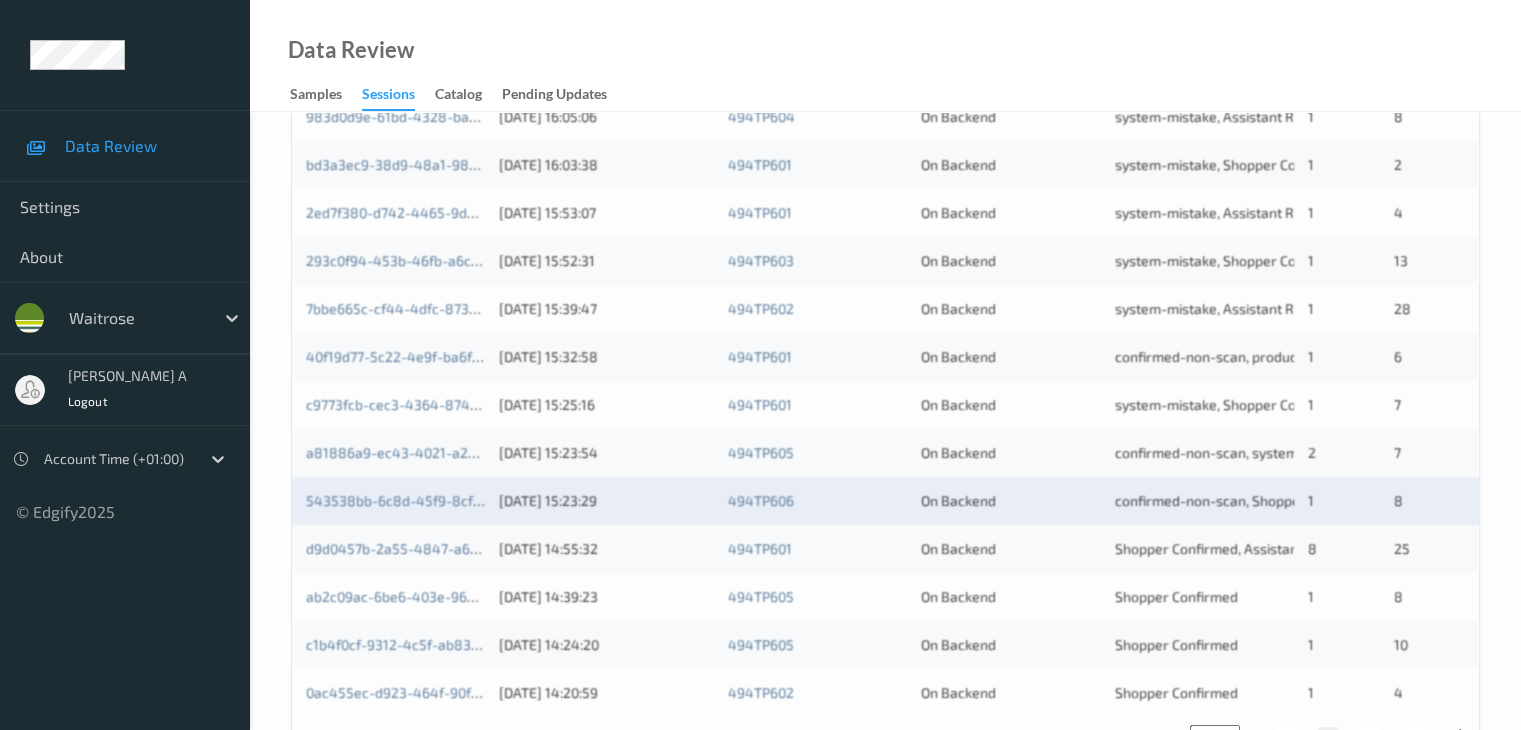 scroll, scrollTop: 900, scrollLeft: 0, axis: vertical 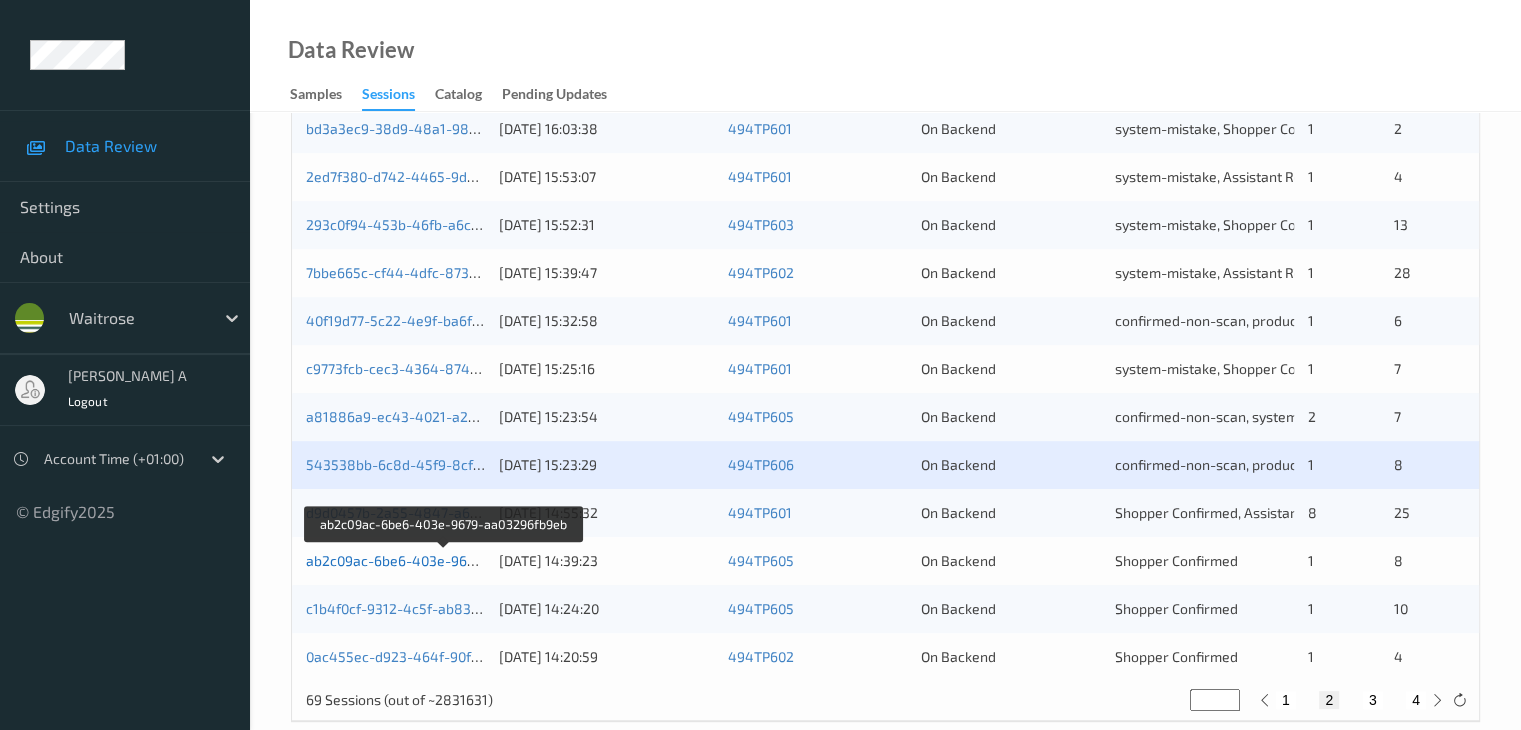 click on "ab2c09ac-6be6-403e-9679-aa03296fb9eb" at bounding box center [443, 560] 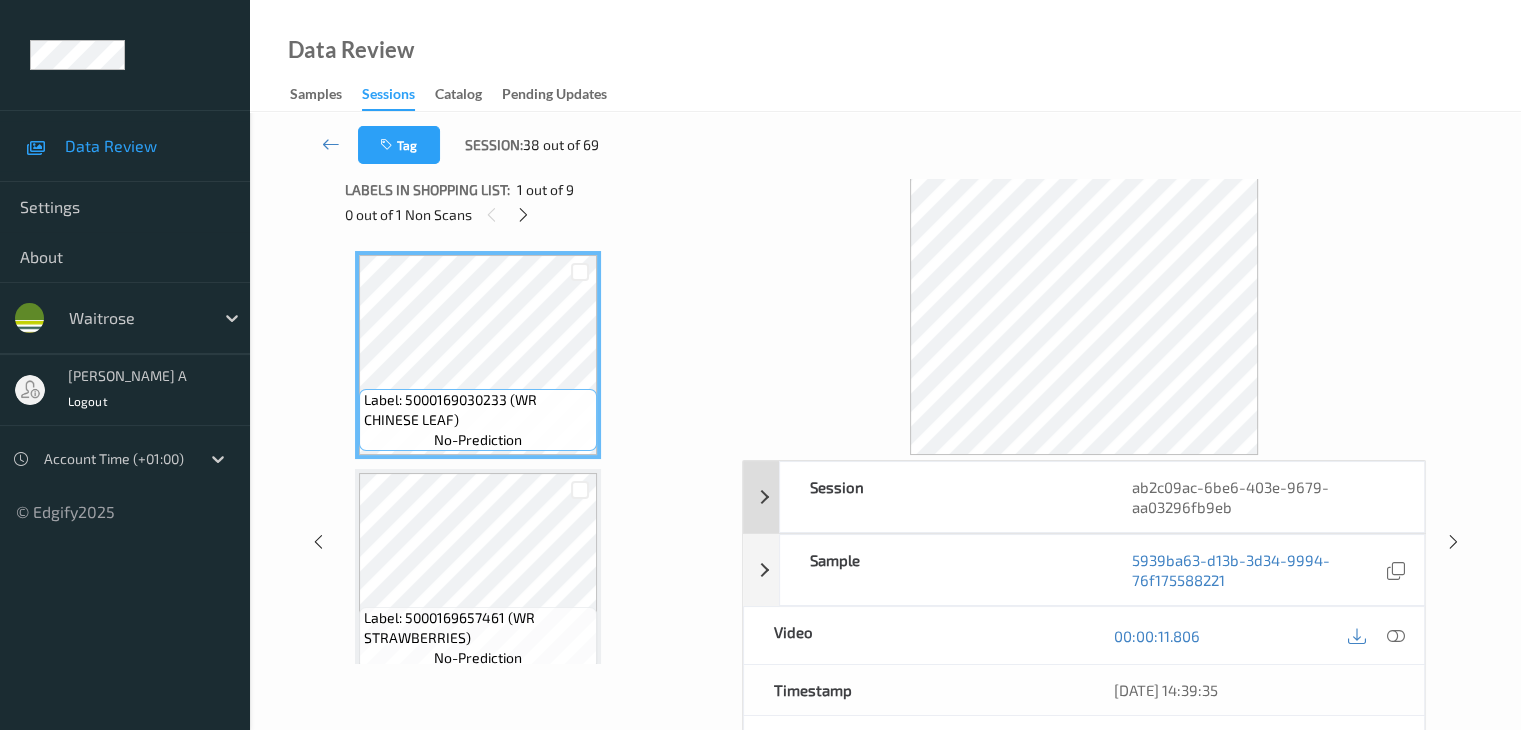 scroll, scrollTop: 0, scrollLeft: 0, axis: both 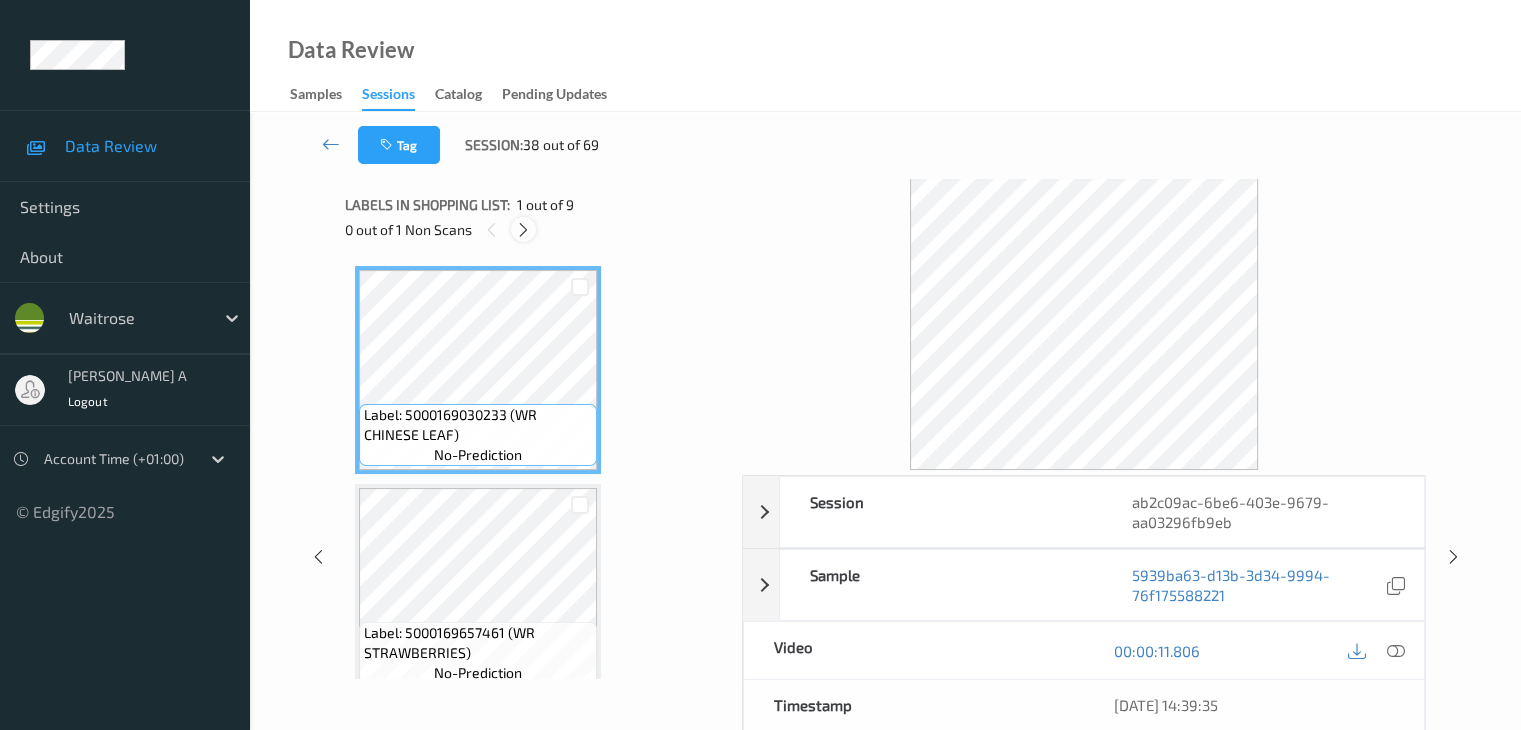click at bounding box center [523, 229] 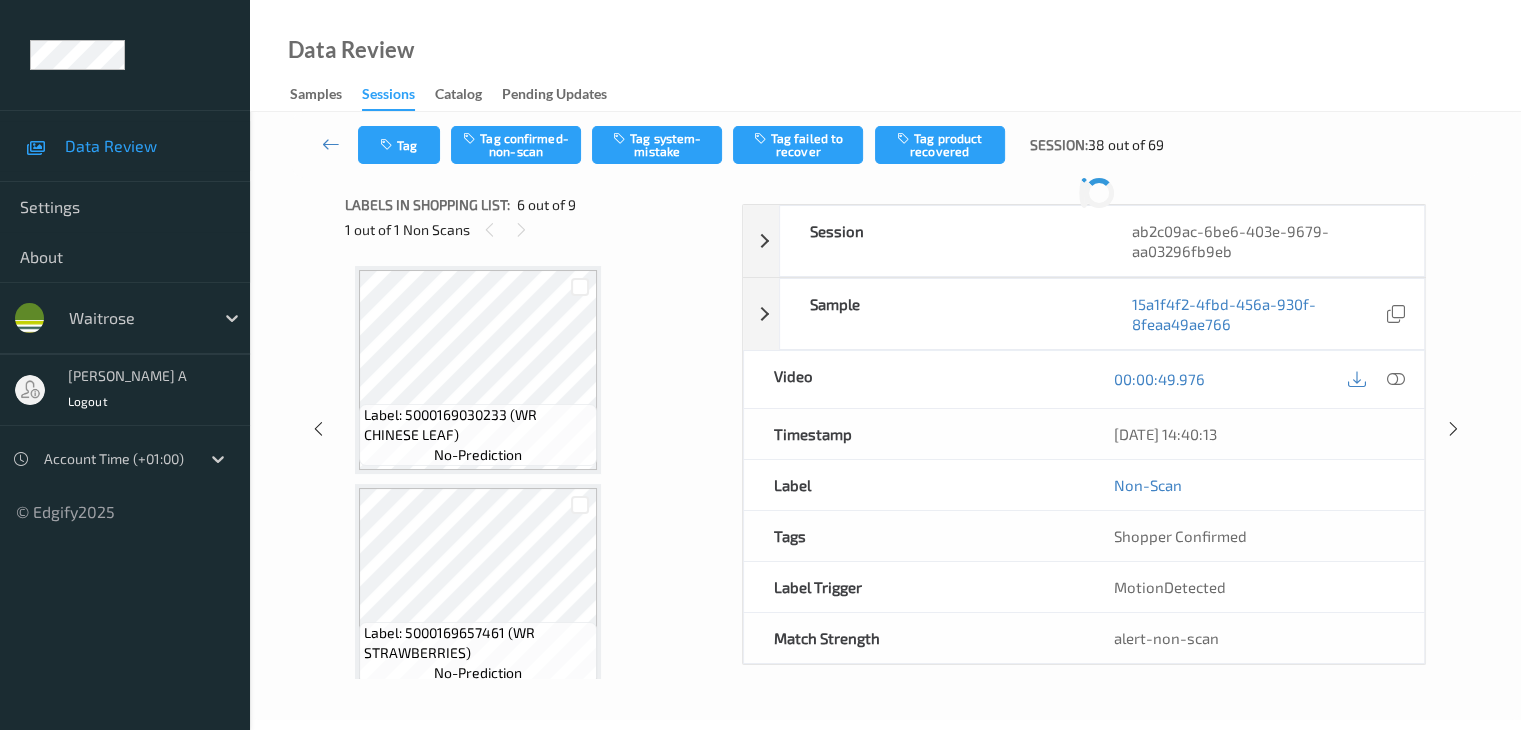 scroll, scrollTop: 882, scrollLeft: 0, axis: vertical 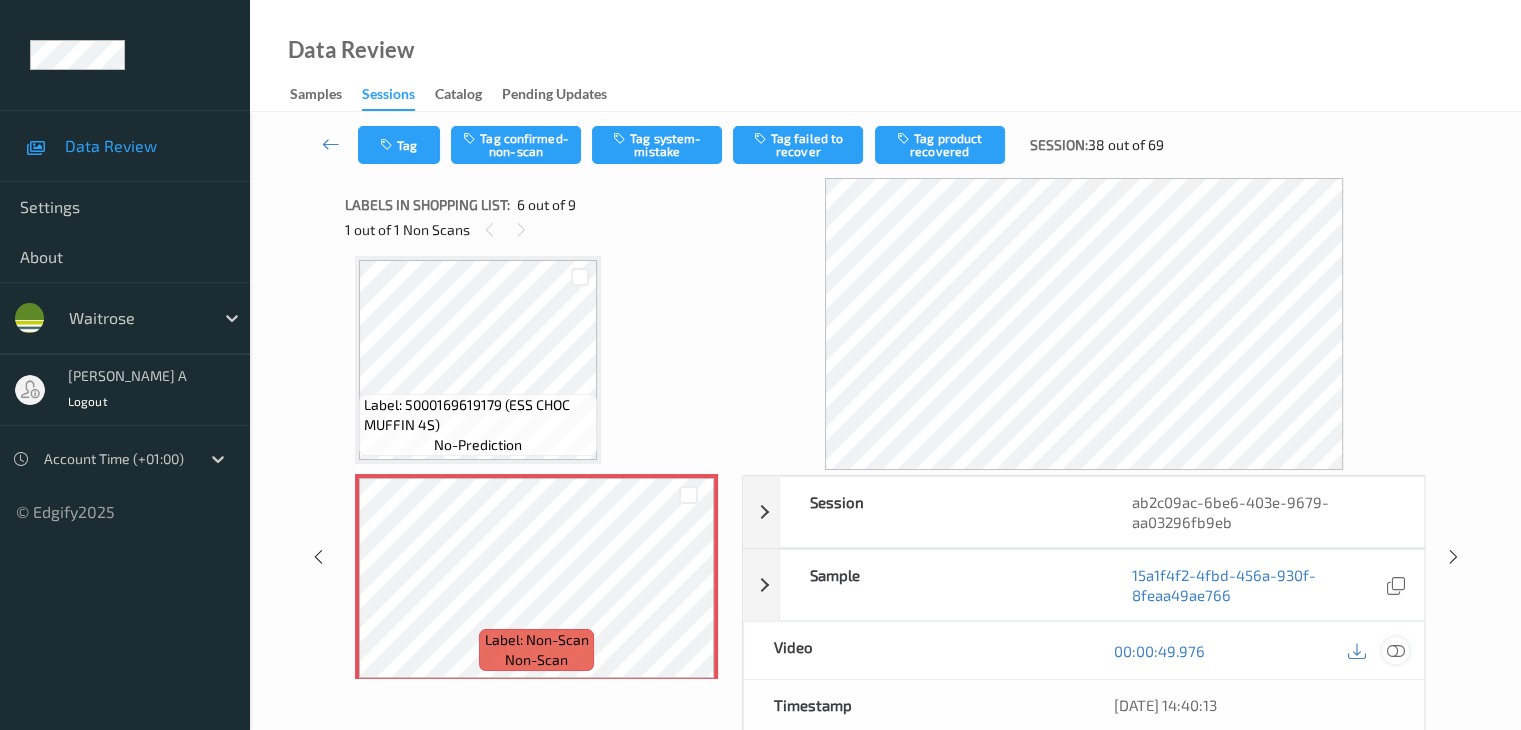 click at bounding box center (1395, 651) 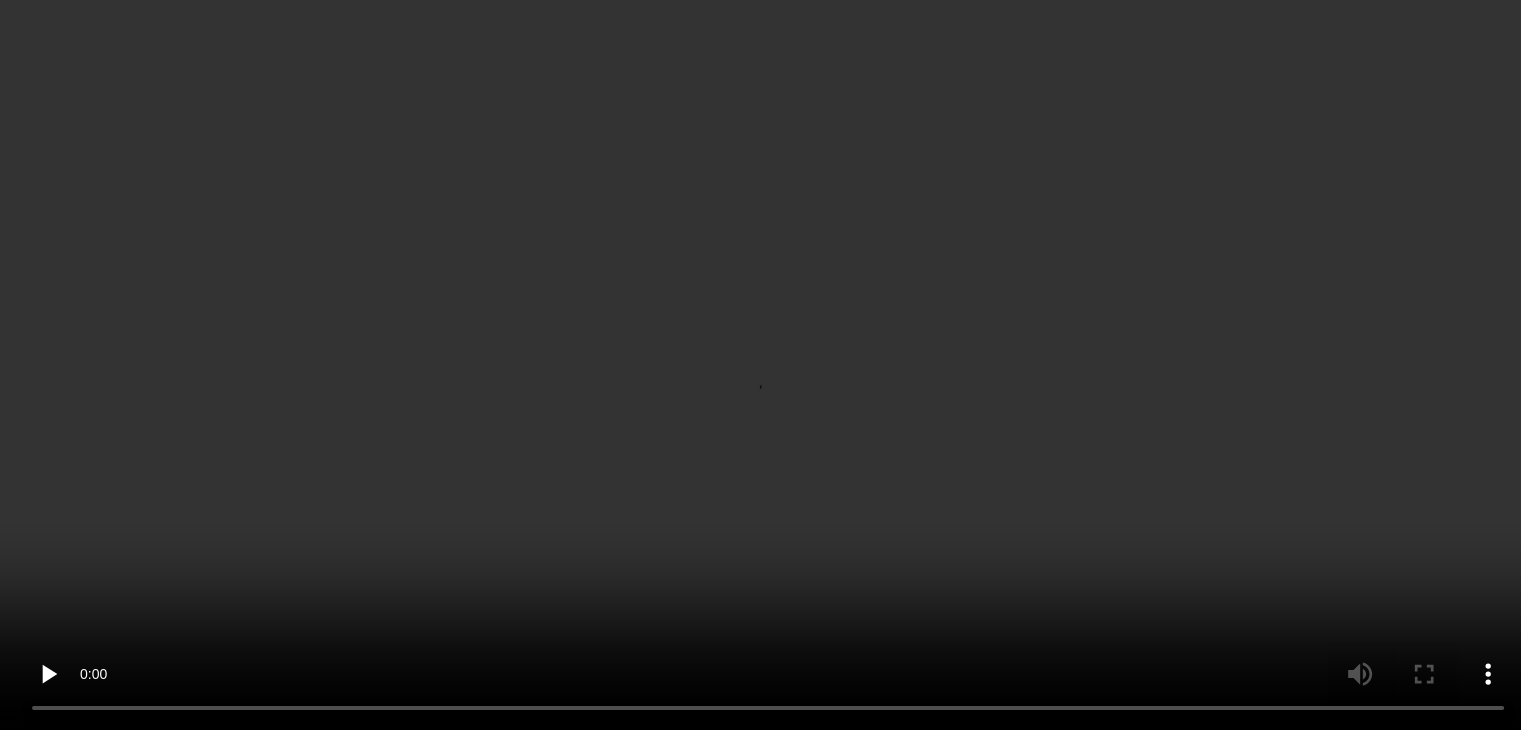 scroll, scrollTop: 1182, scrollLeft: 0, axis: vertical 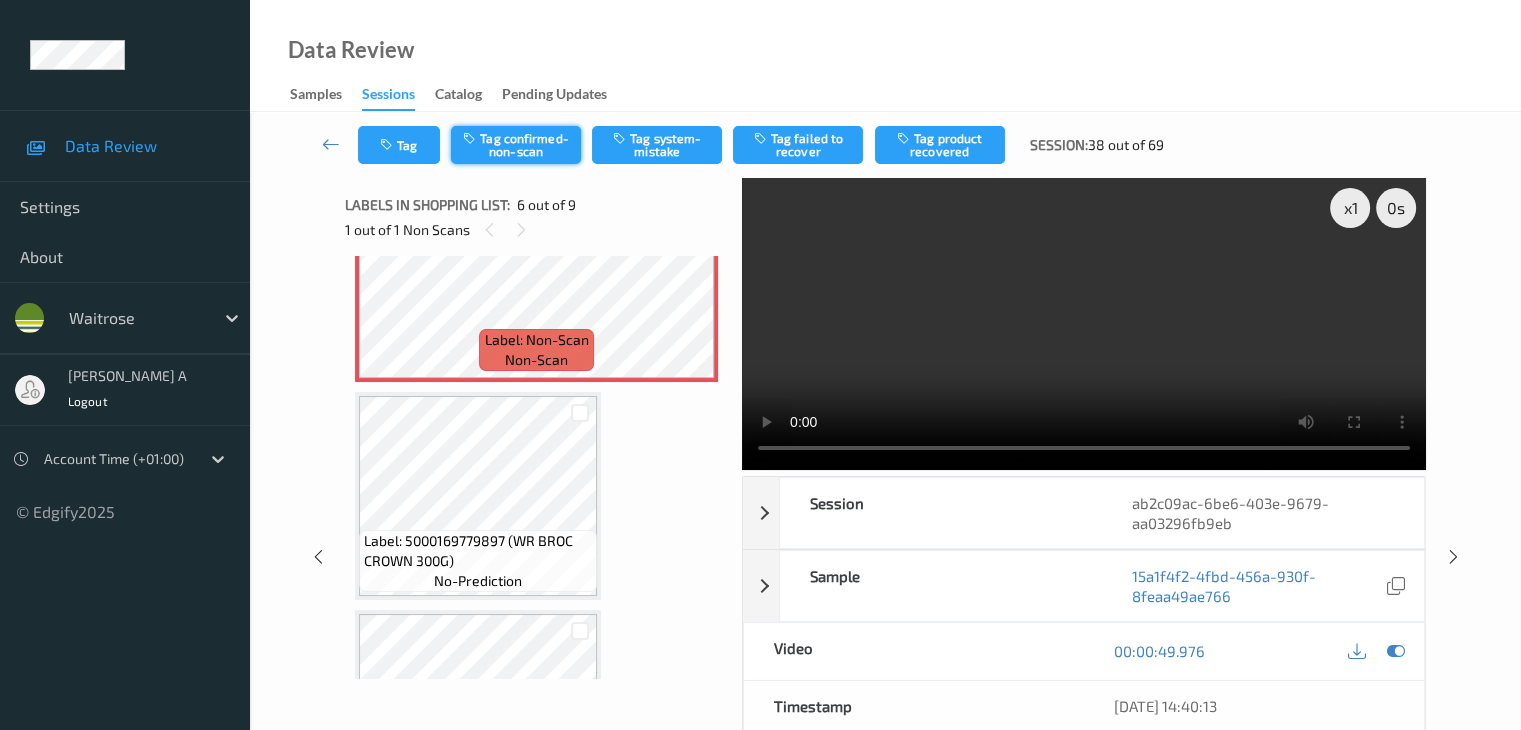 click on "Tag   confirmed-non-scan" at bounding box center (516, 145) 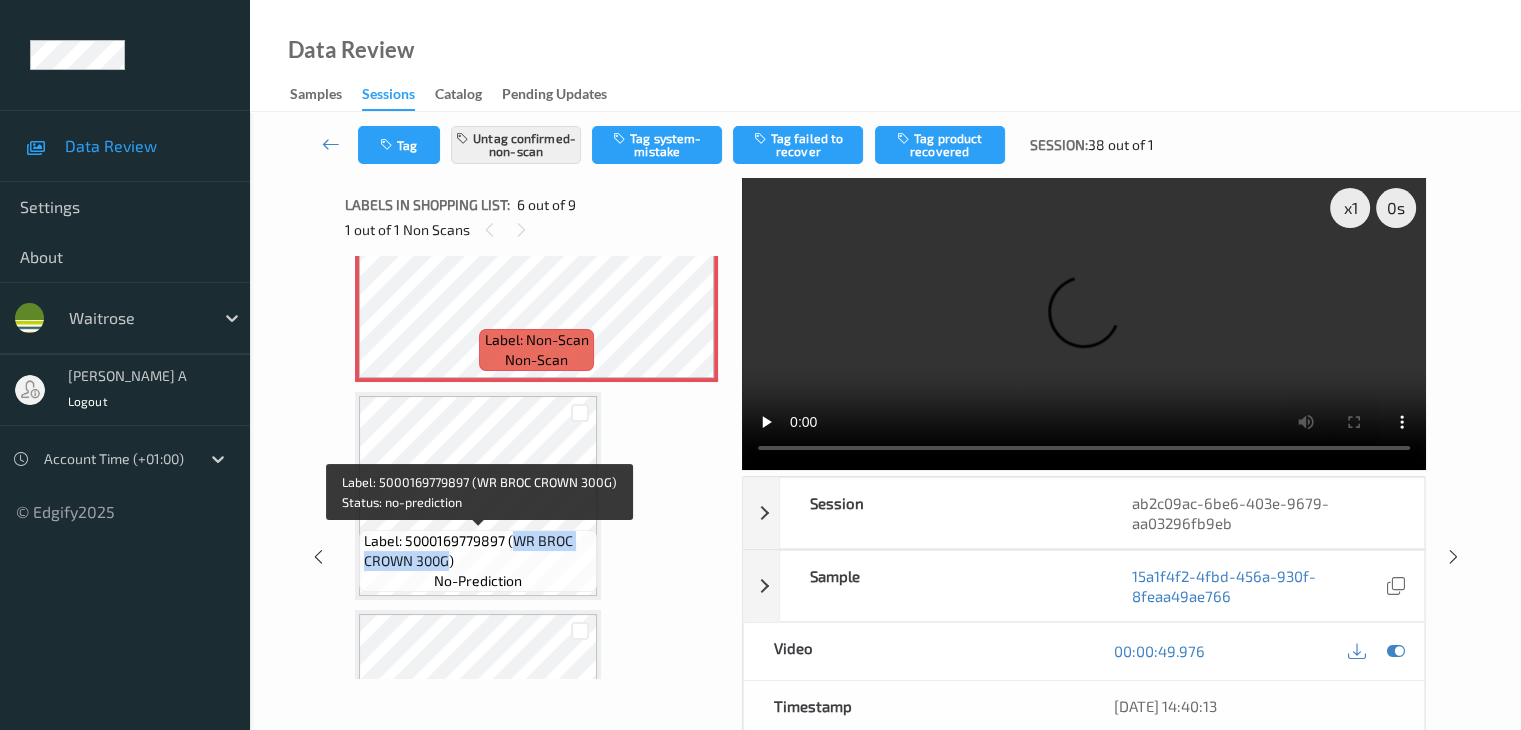drag, startPoint x: 519, startPoint y: 545, endPoint x: 448, endPoint y: 563, distance: 73.24616 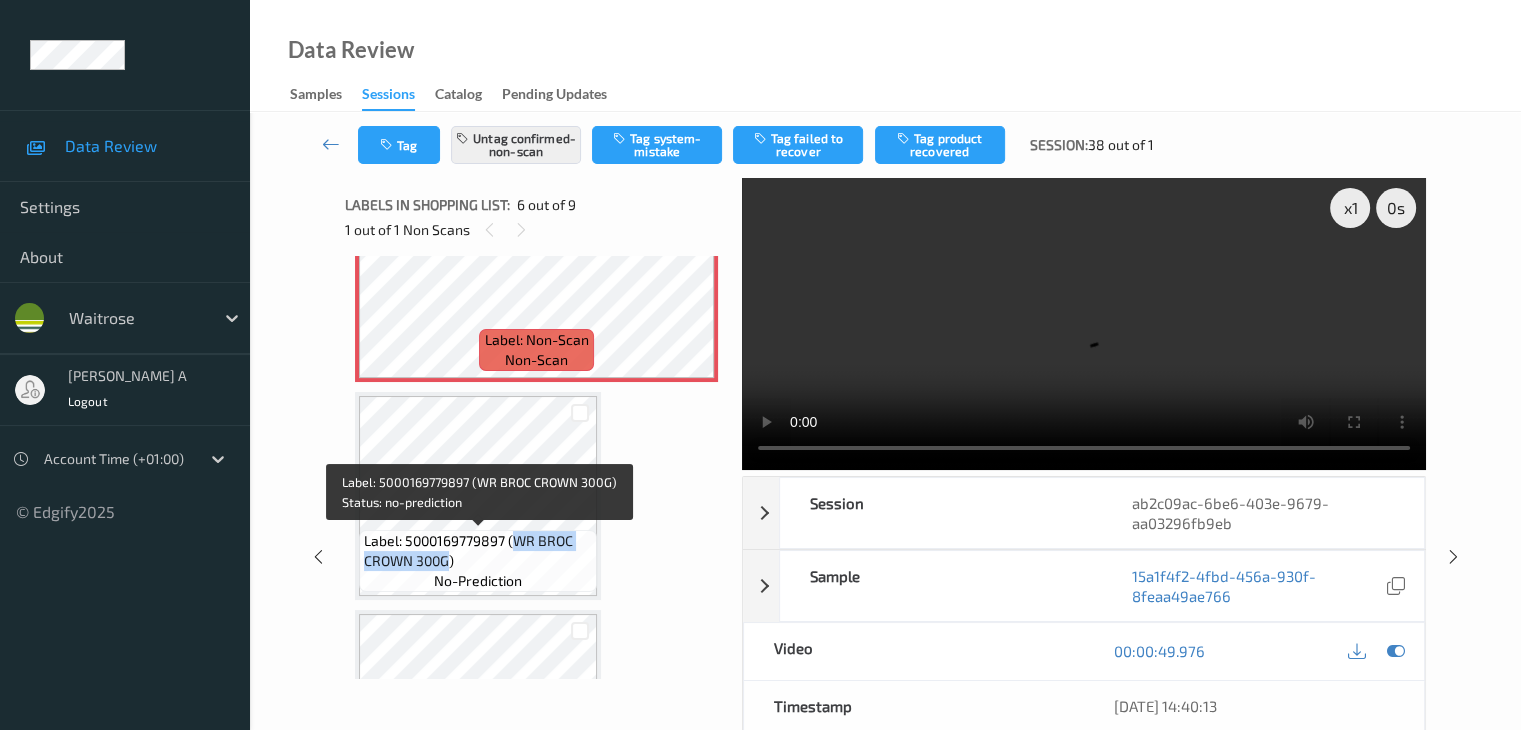 click on "Label: 5000169779897 (WR BROC CROWN 300G)" at bounding box center [478, 551] 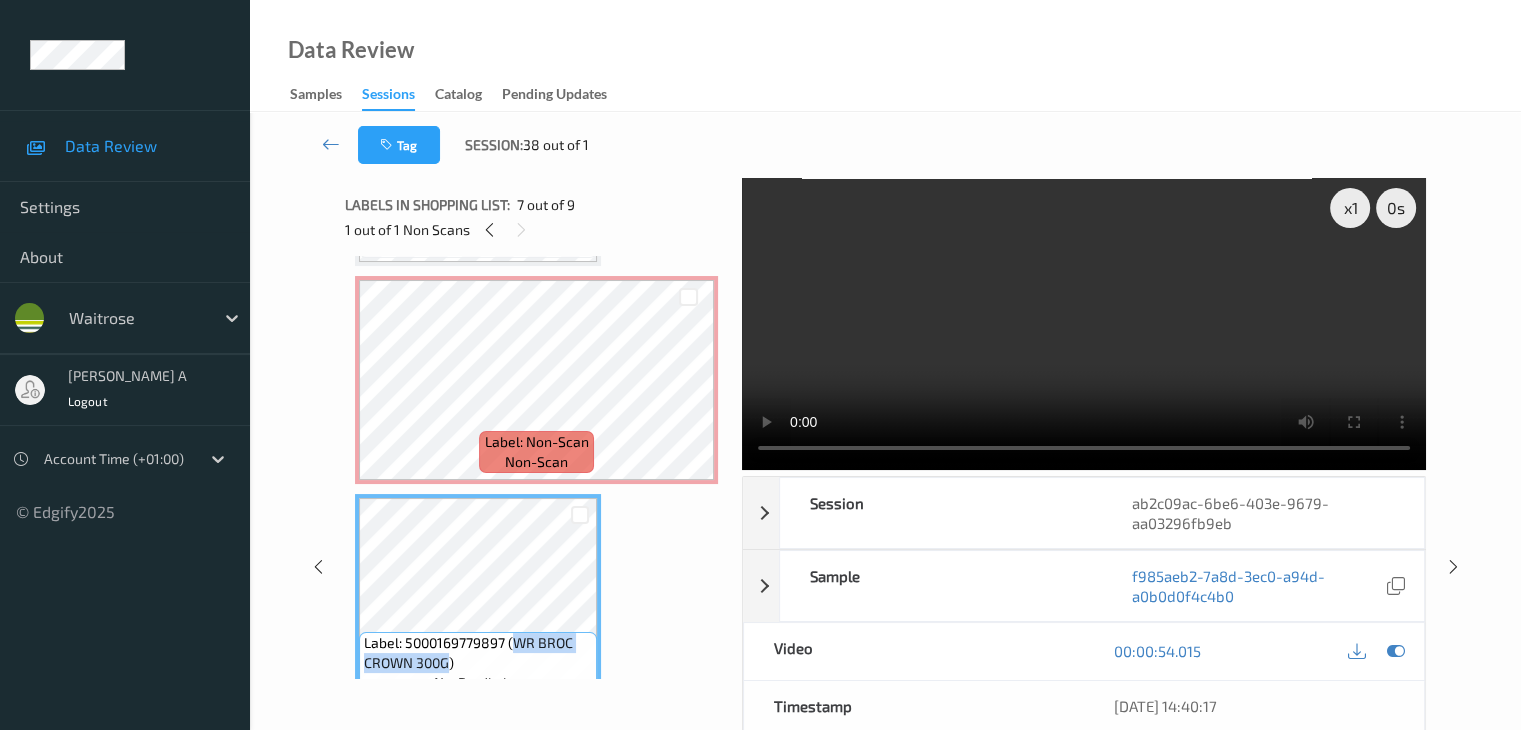 scroll, scrollTop: 982, scrollLeft: 0, axis: vertical 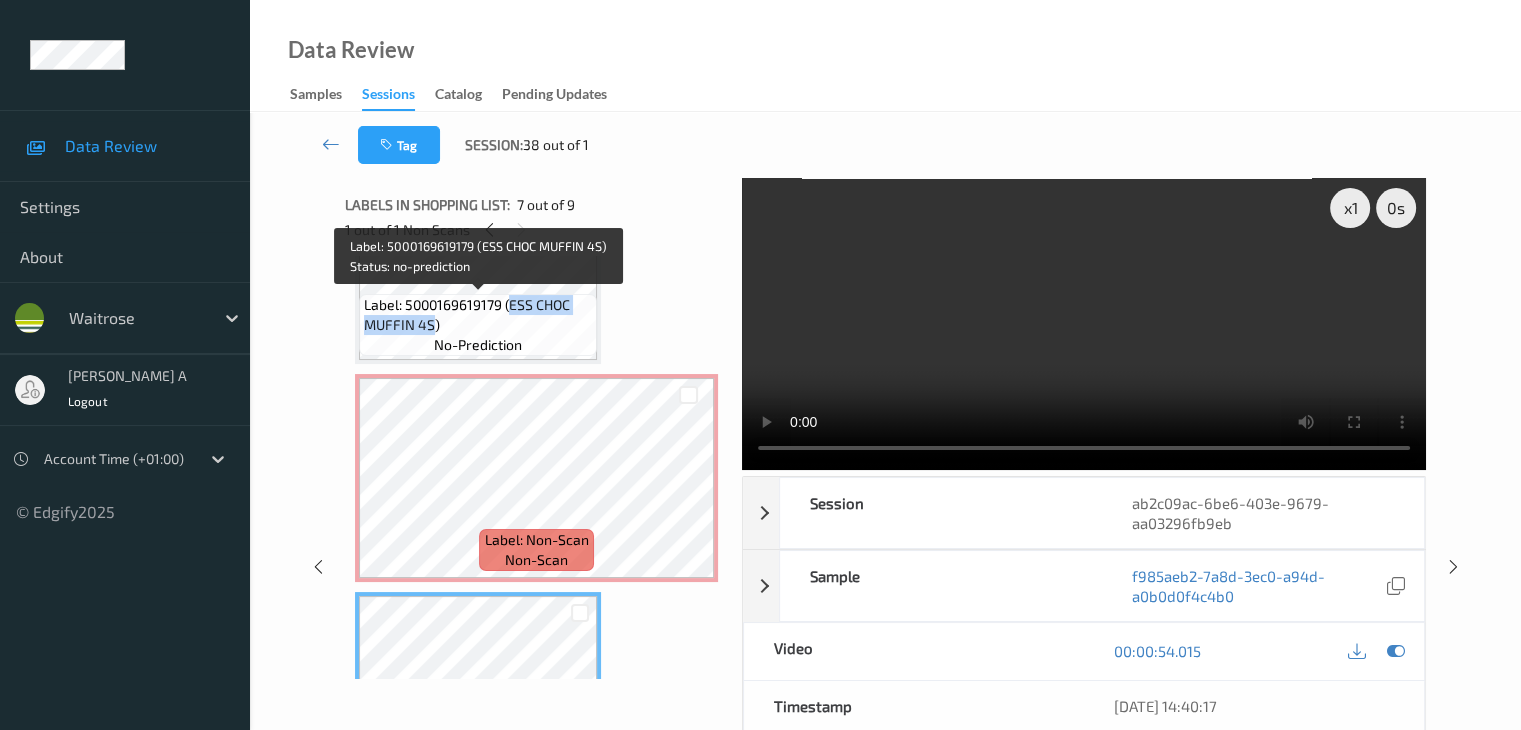 drag, startPoint x: 510, startPoint y: 308, endPoint x: 430, endPoint y: 326, distance: 82 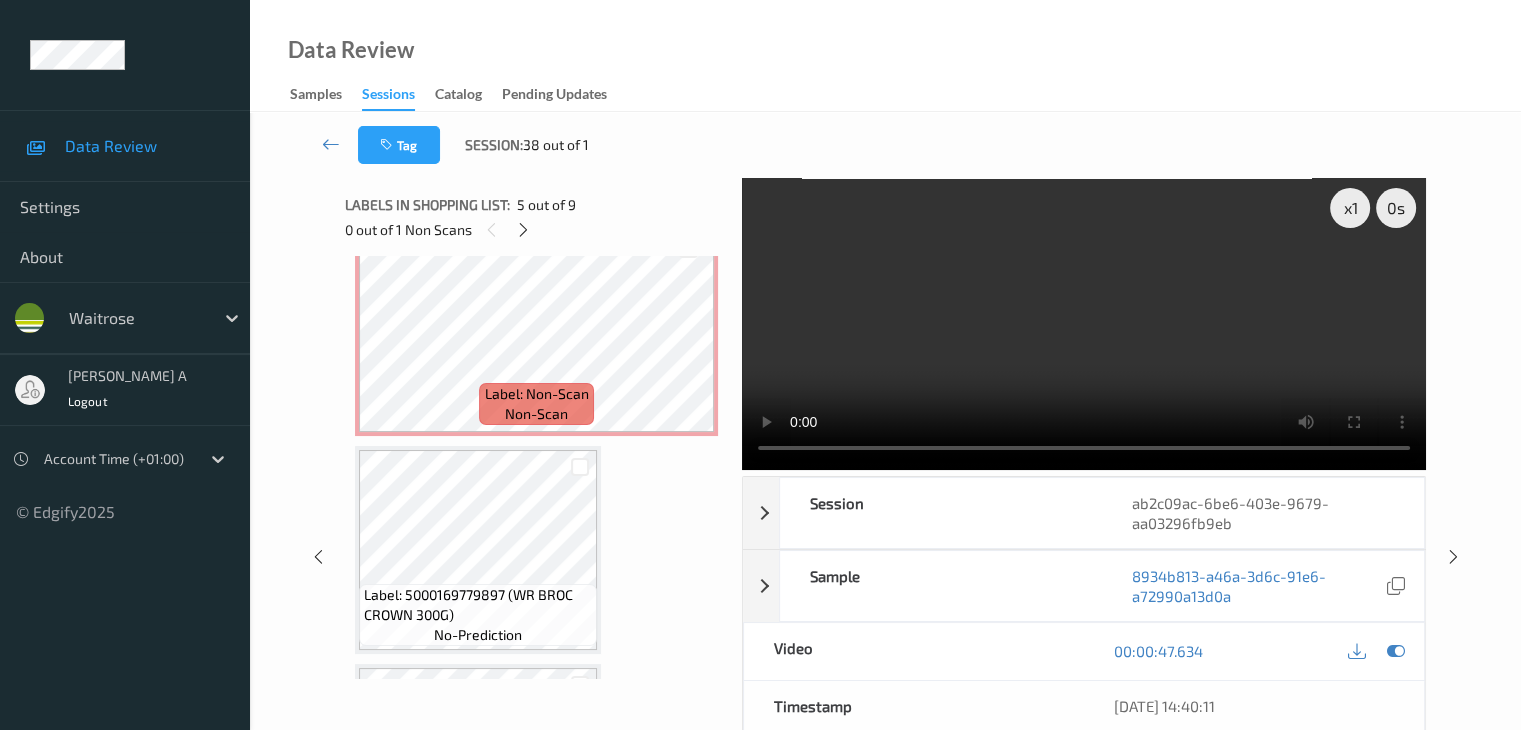 scroll, scrollTop: 1182, scrollLeft: 0, axis: vertical 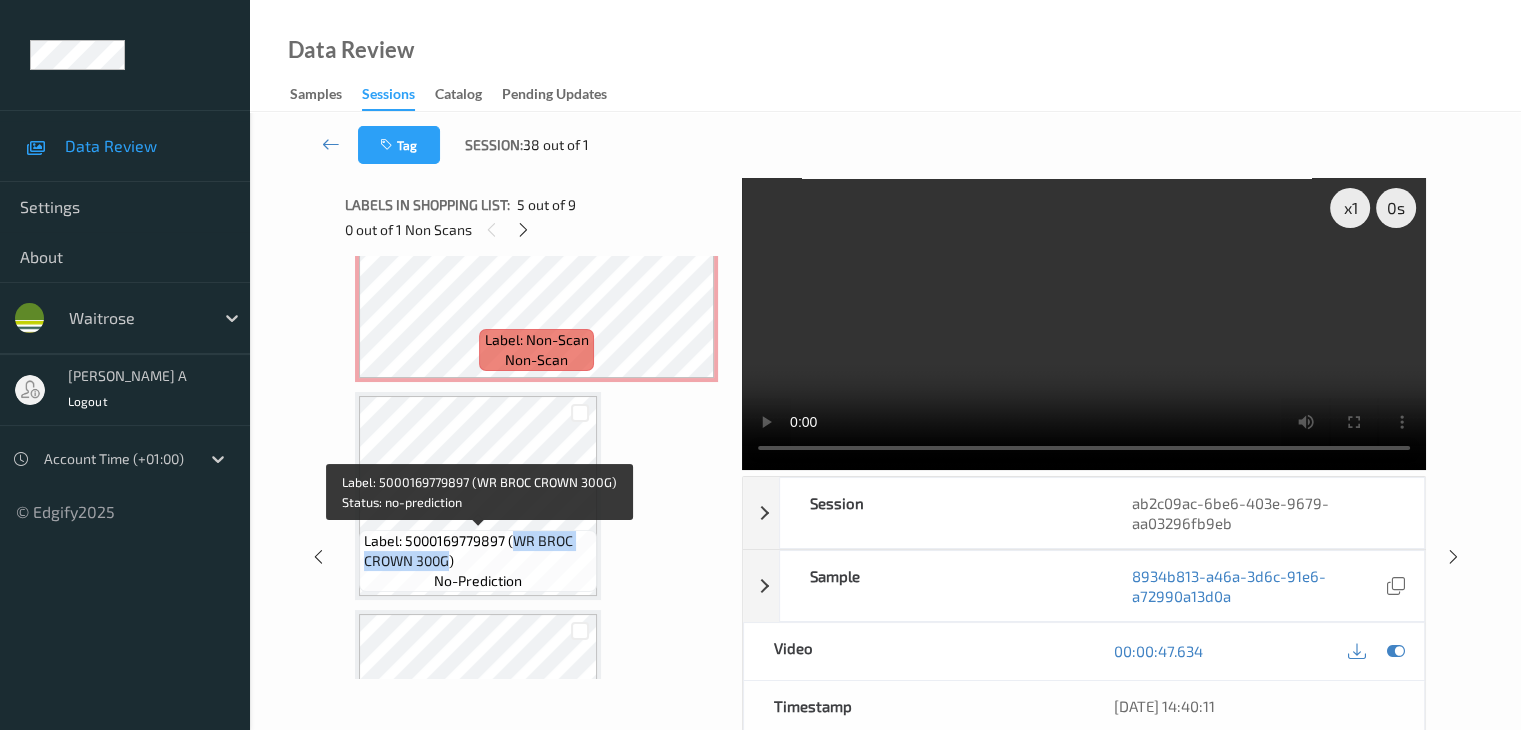 drag, startPoint x: 517, startPoint y: 539, endPoint x: 448, endPoint y: 563, distance: 73.05477 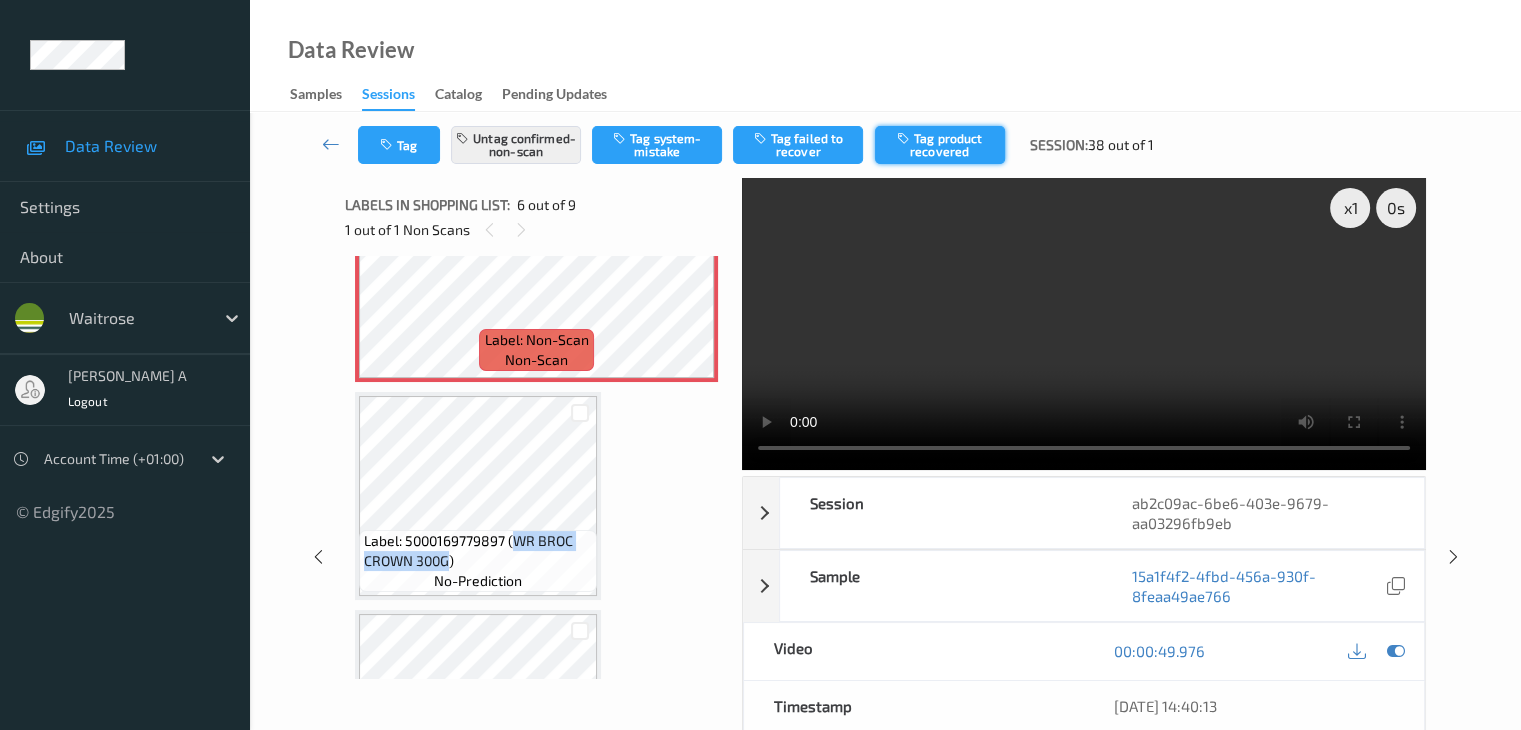click on "Tag   product recovered" at bounding box center (940, 145) 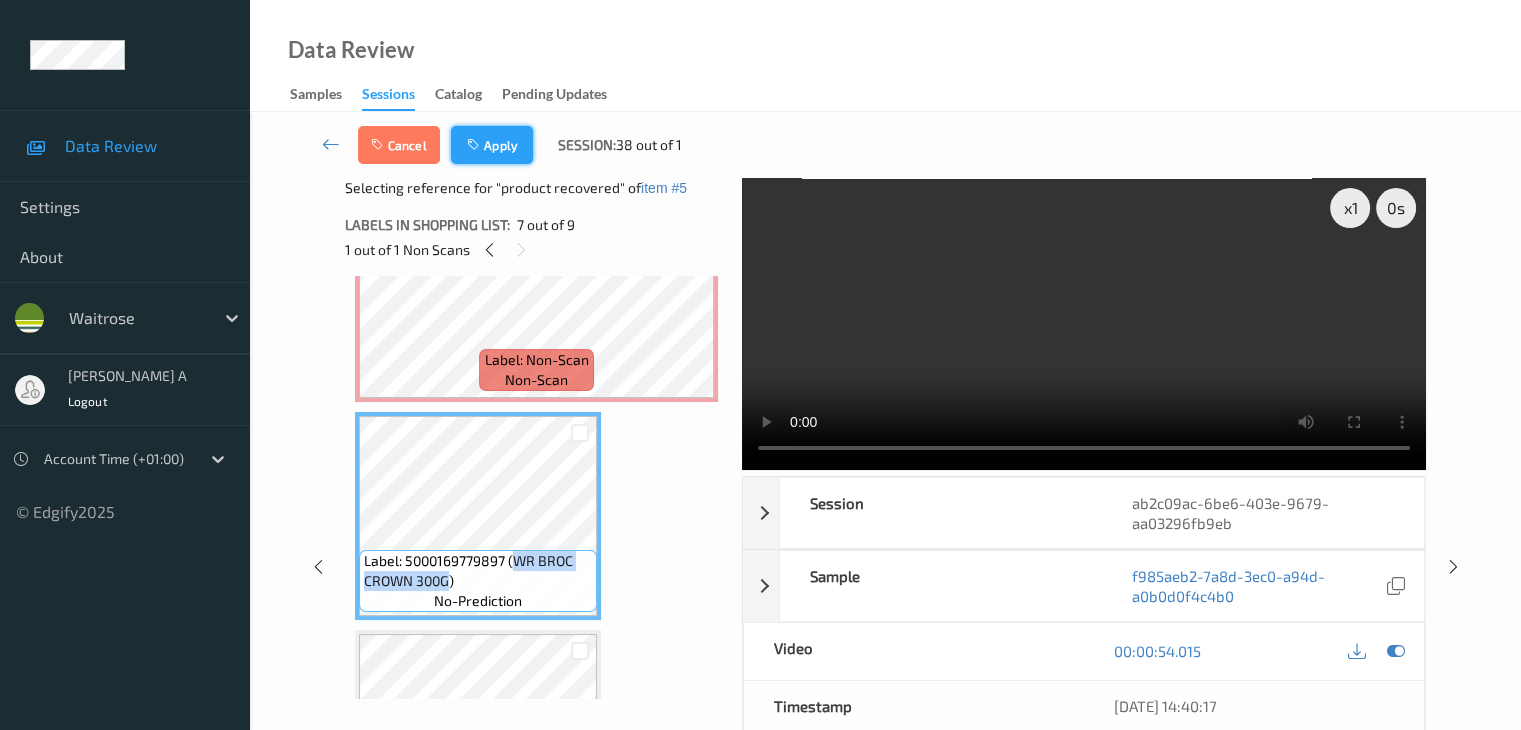 click on "Apply" at bounding box center [492, 145] 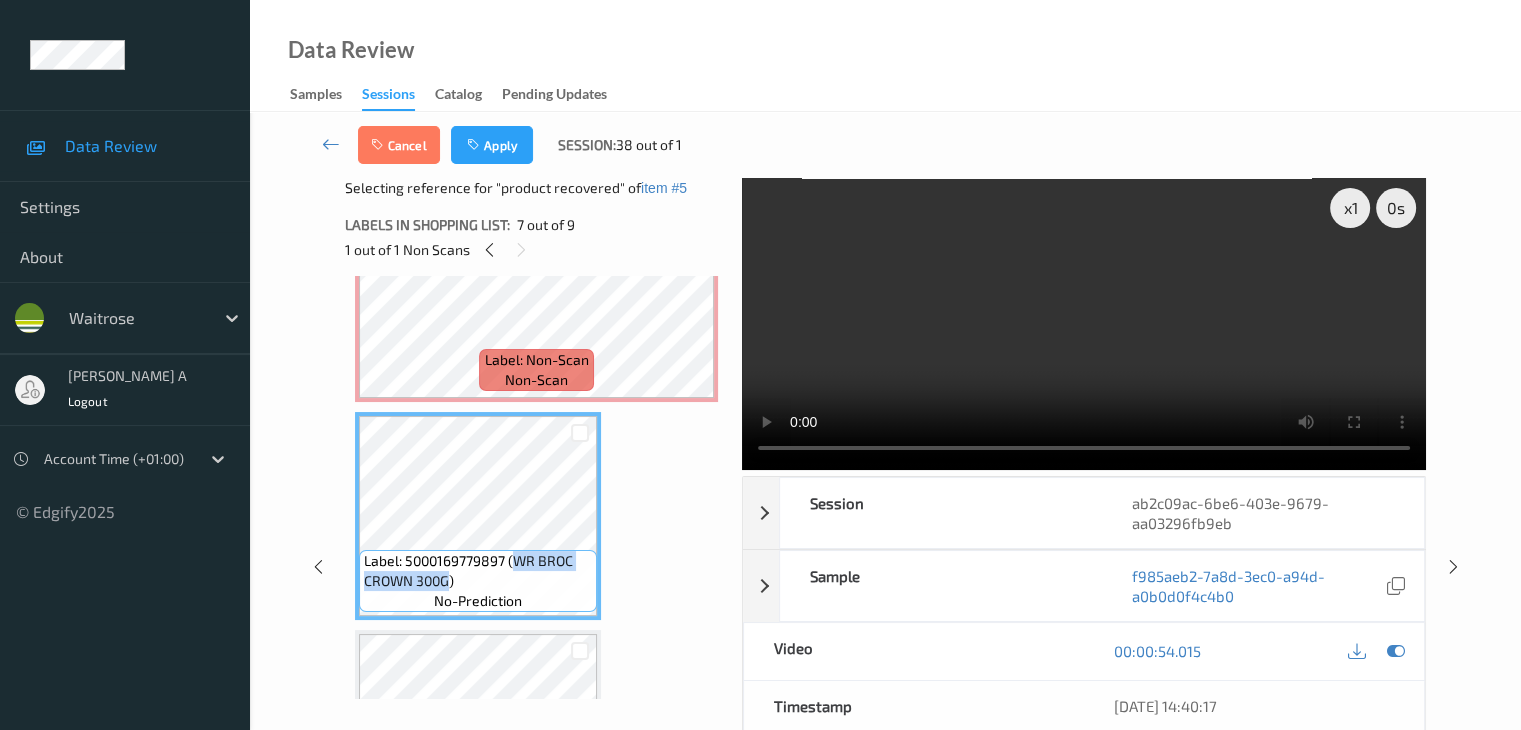 scroll, scrollTop: 882, scrollLeft: 0, axis: vertical 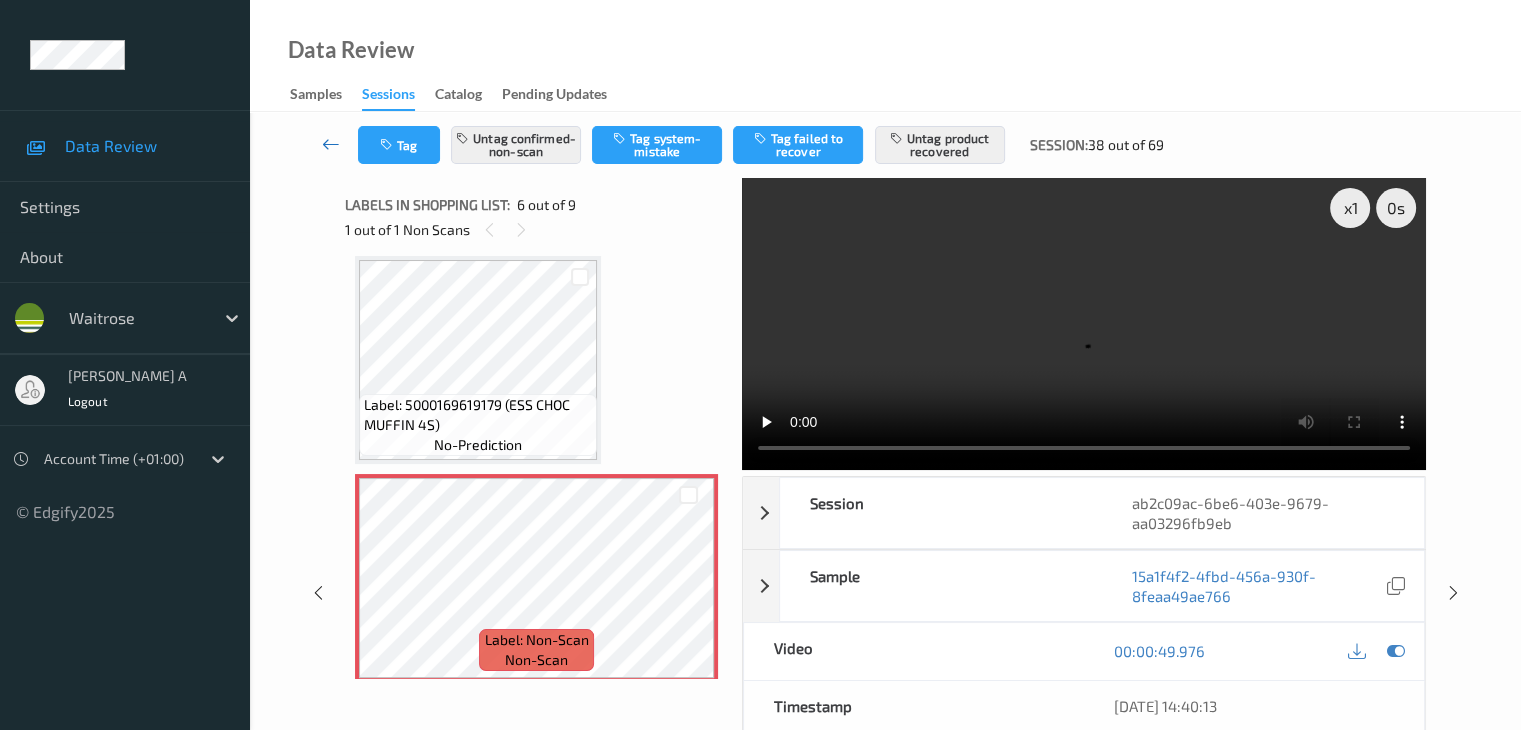 click at bounding box center [331, 144] 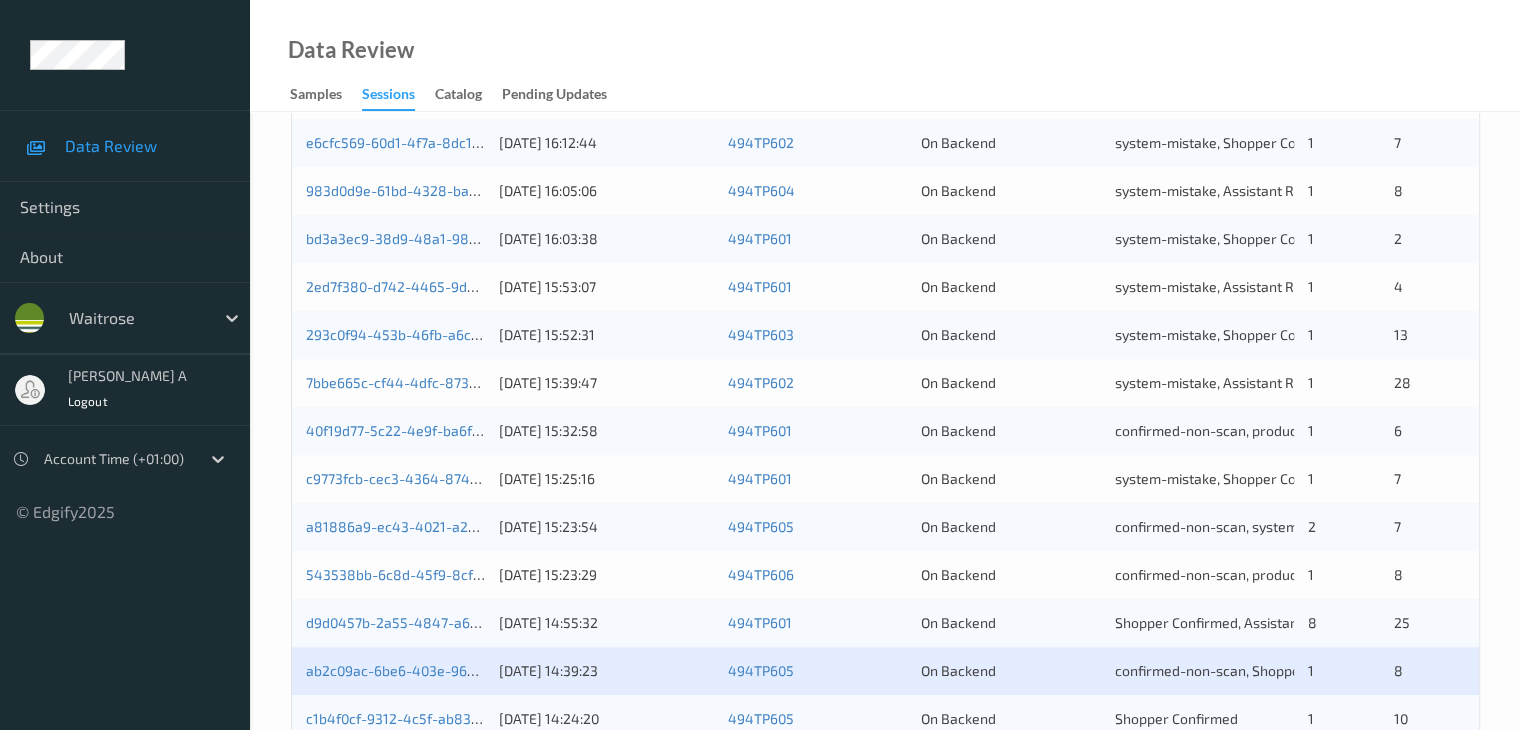 scroll, scrollTop: 932, scrollLeft: 0, axis: vertical 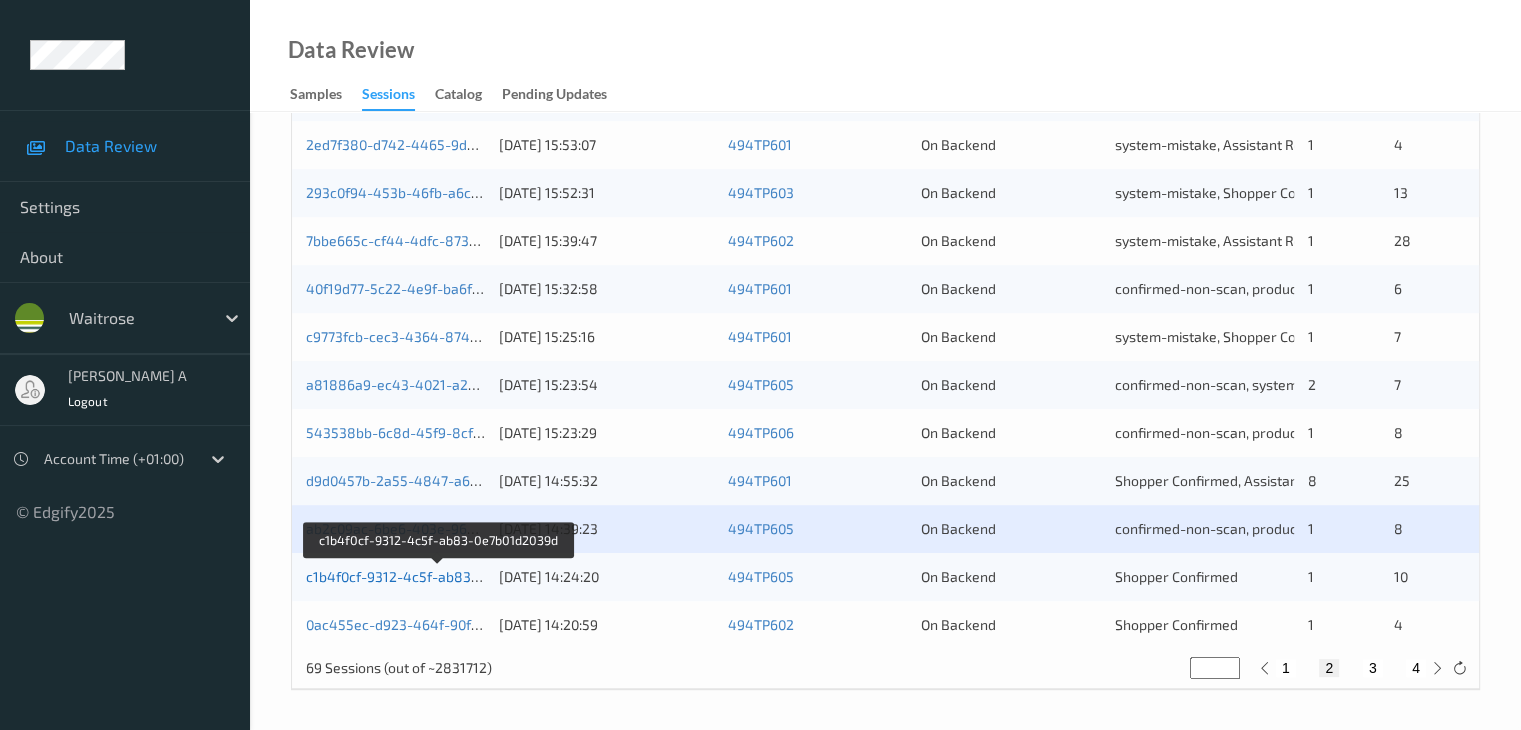 click on "c1b4f0cf-9312-4c5f-ab83-0e7b01d2039d" at bounding box center (438, 576) 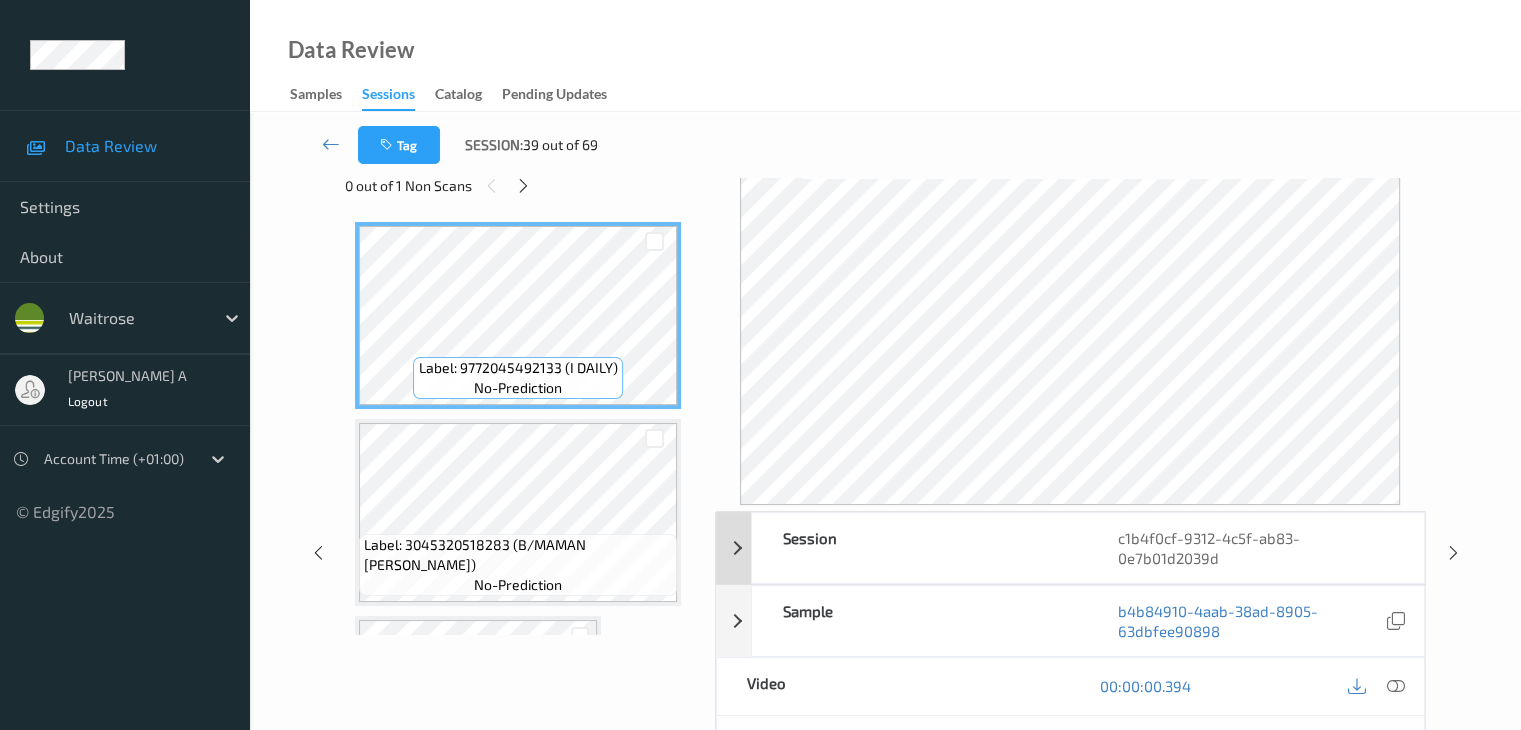scroll, scrollTop: 24, scrollLeft: 0, axis: vertical 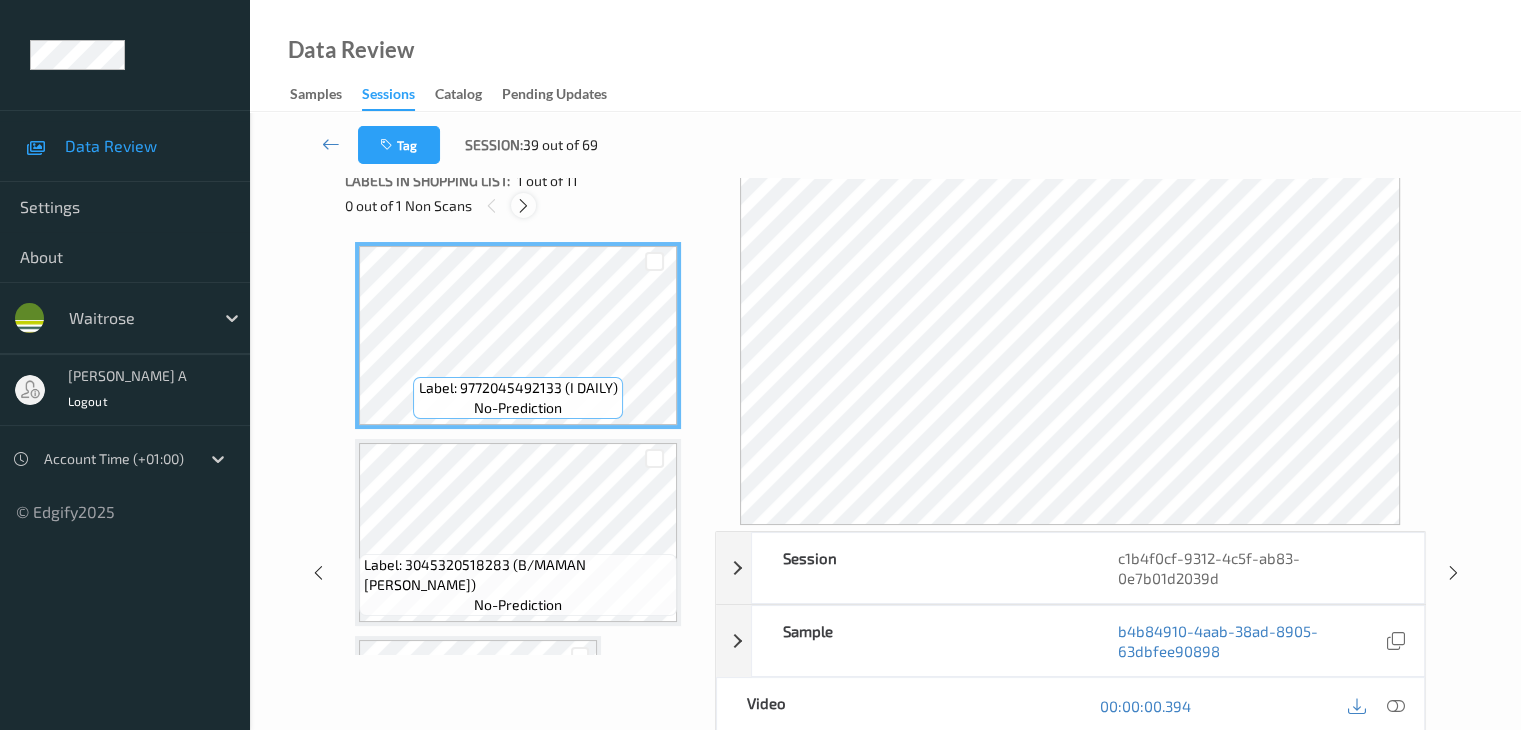 click at bounding box center [523, 206] 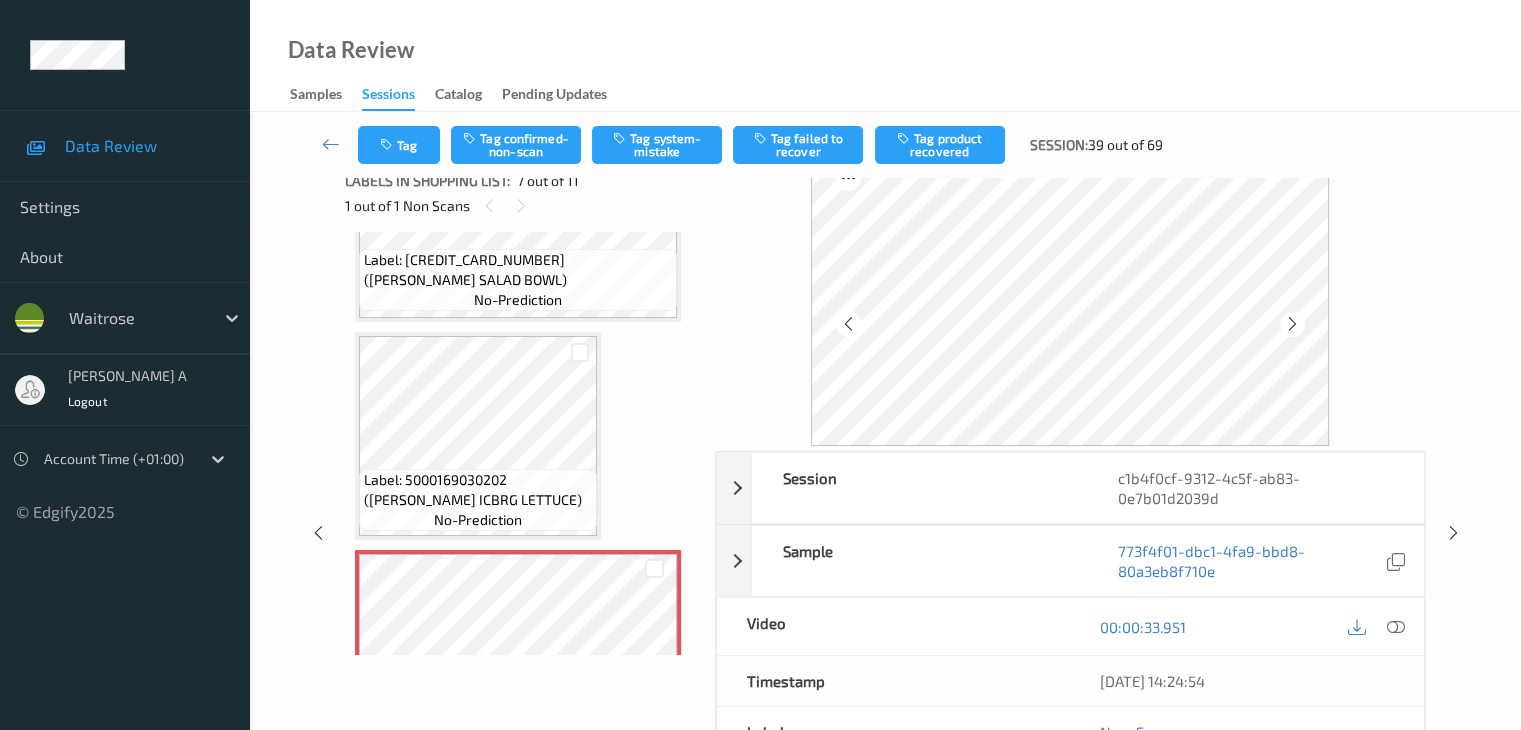scroll, scrollTop: 915, scrollLeft: 0, axis: vertical 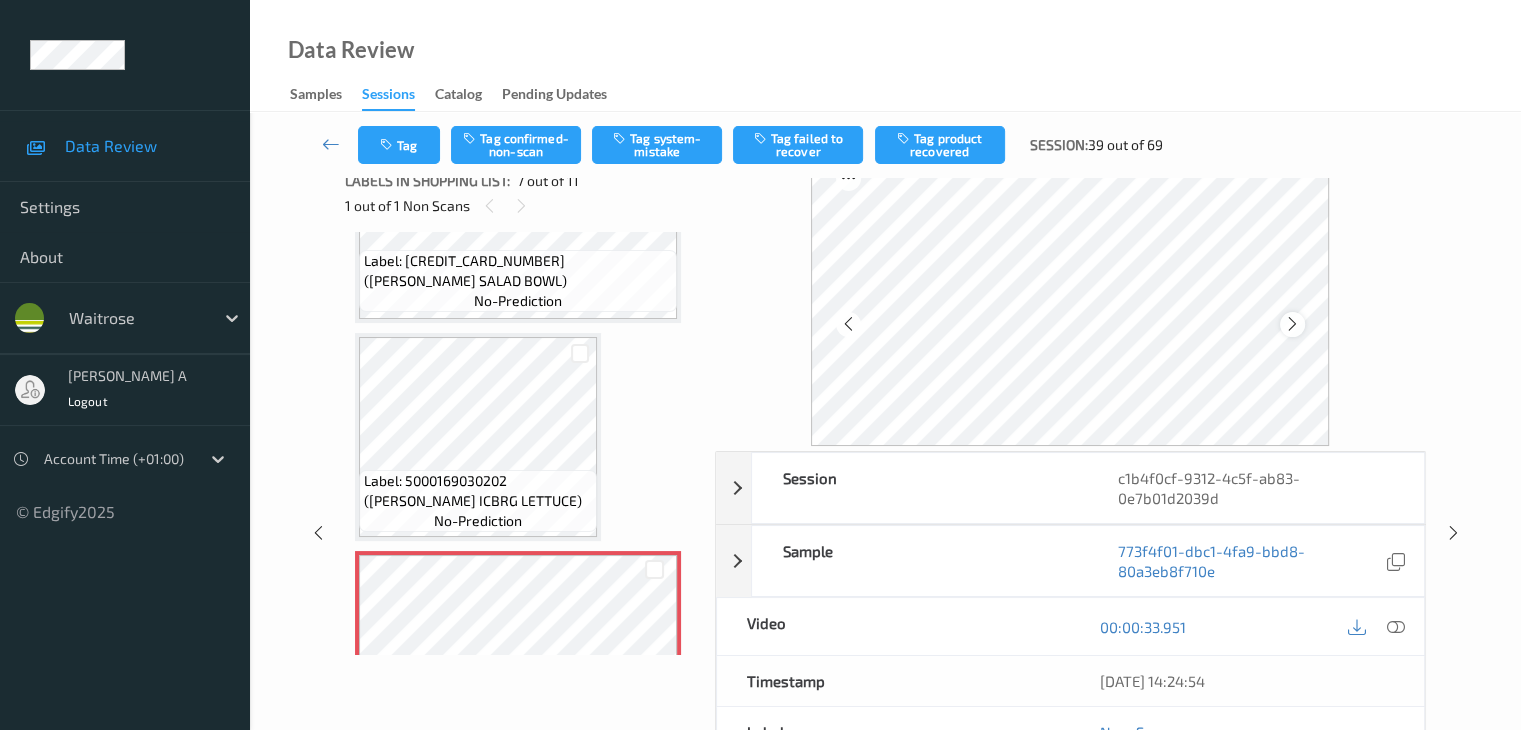 click at bounding box center (1292, 324) 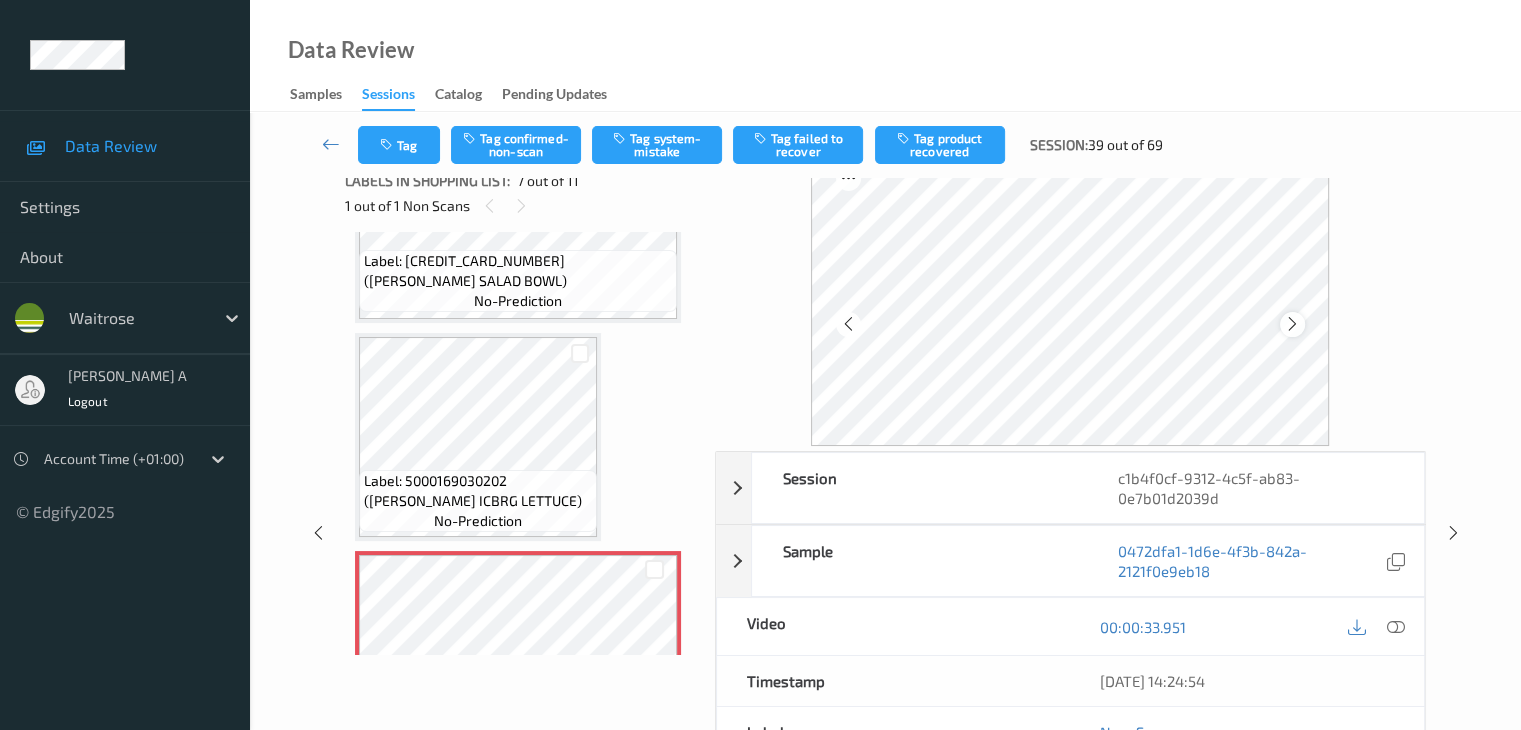 click at bounding box center [1292, 324] 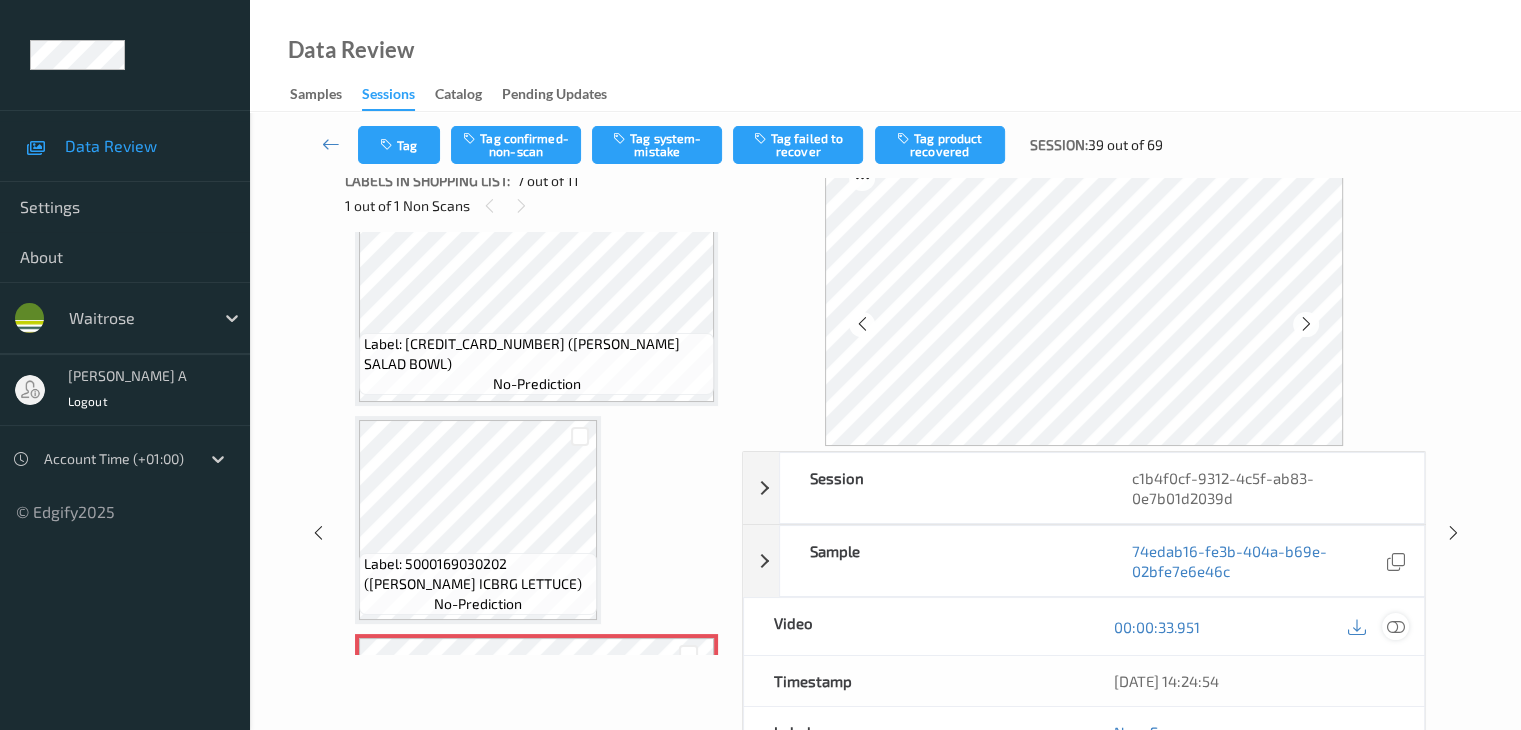 click at bounding box center (1395, 627) 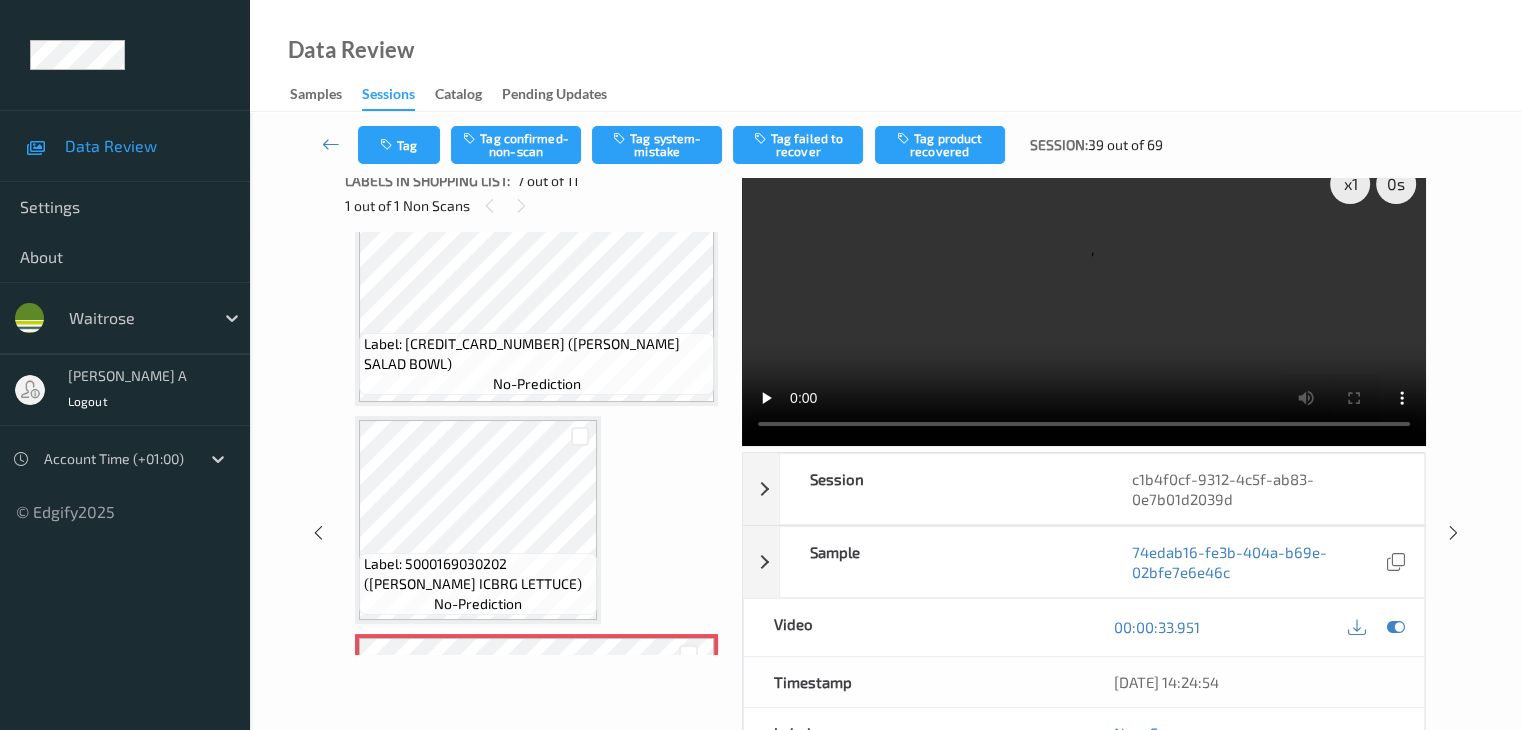 scroll, scrollTop: 1015, scrollLeft: 0, axis: vertical 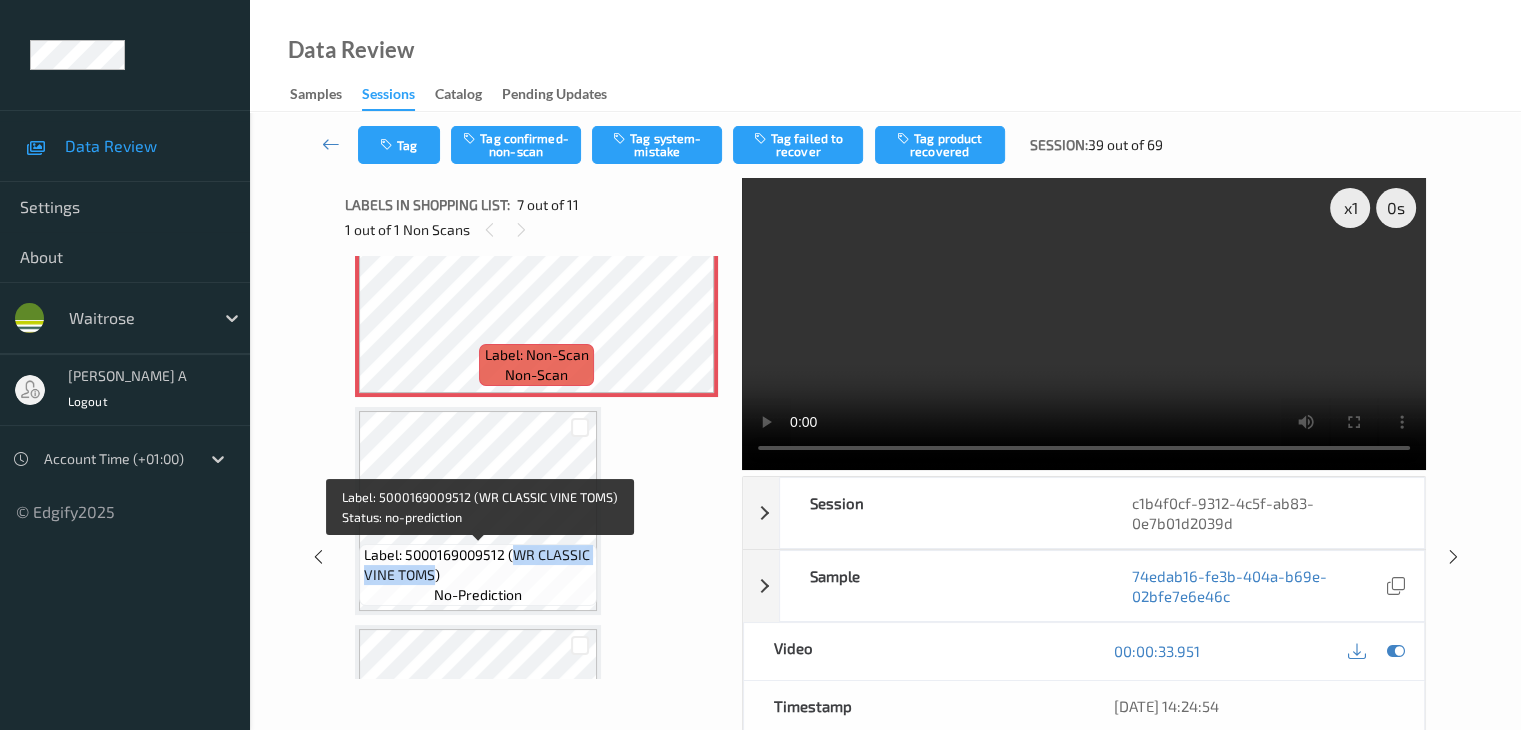 drag, startPoint x: 519, startPoint y: 557, endPoint x: 435, endPoint y: 577, distance: 86.34813 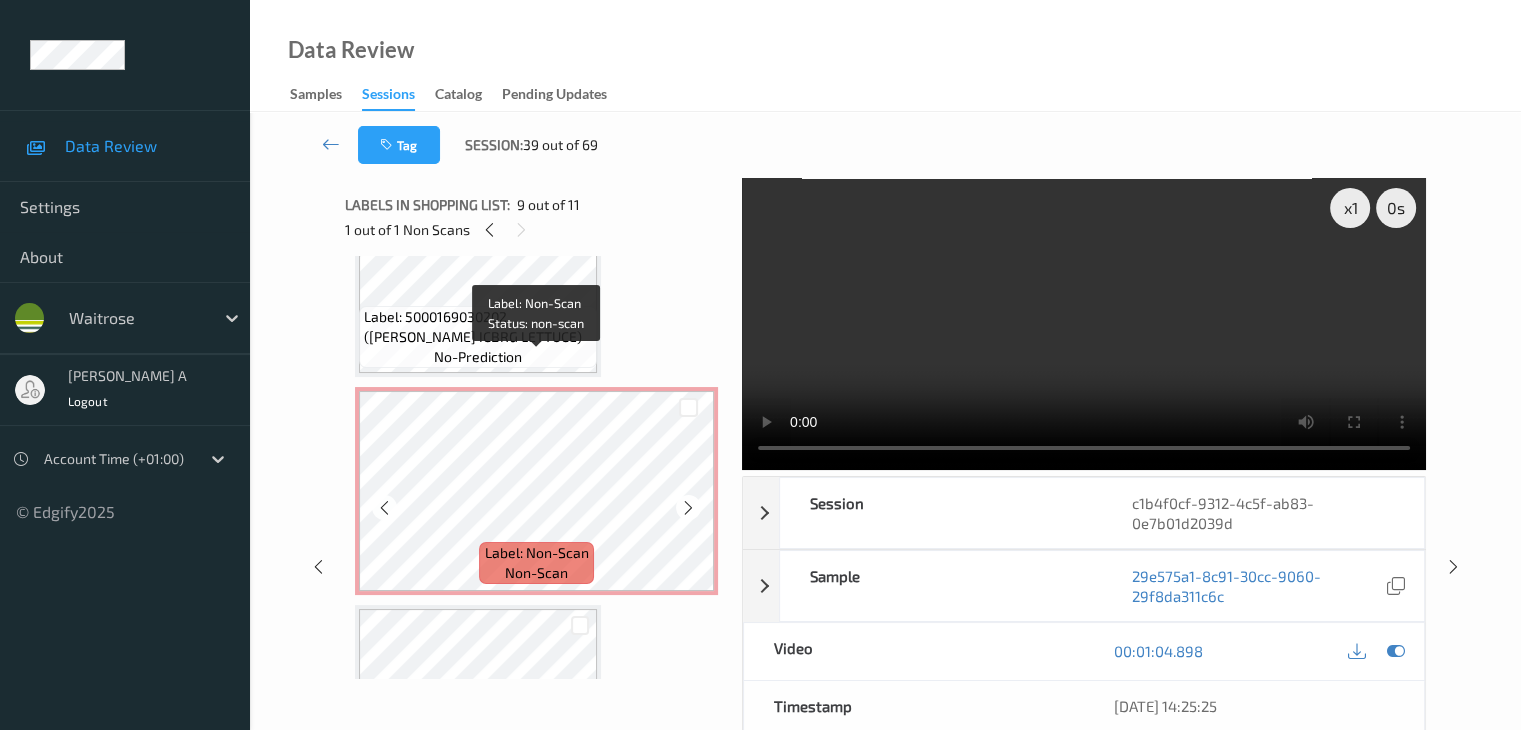 scroll, scrollTop: 1184, scrollLeft: 0, axis: vertical 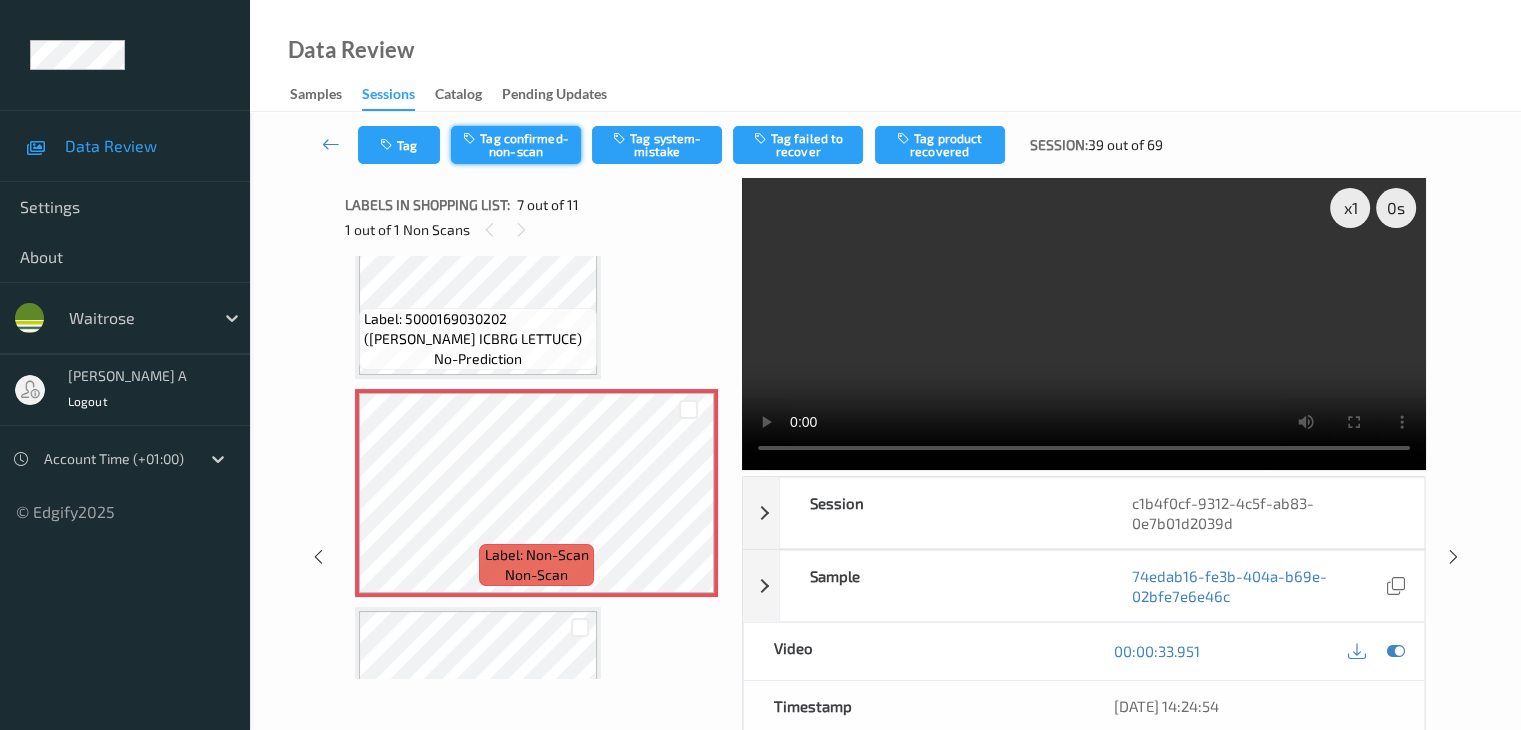 click on "Tag   confirmed-non-scan" at bounding box center [516, 145] 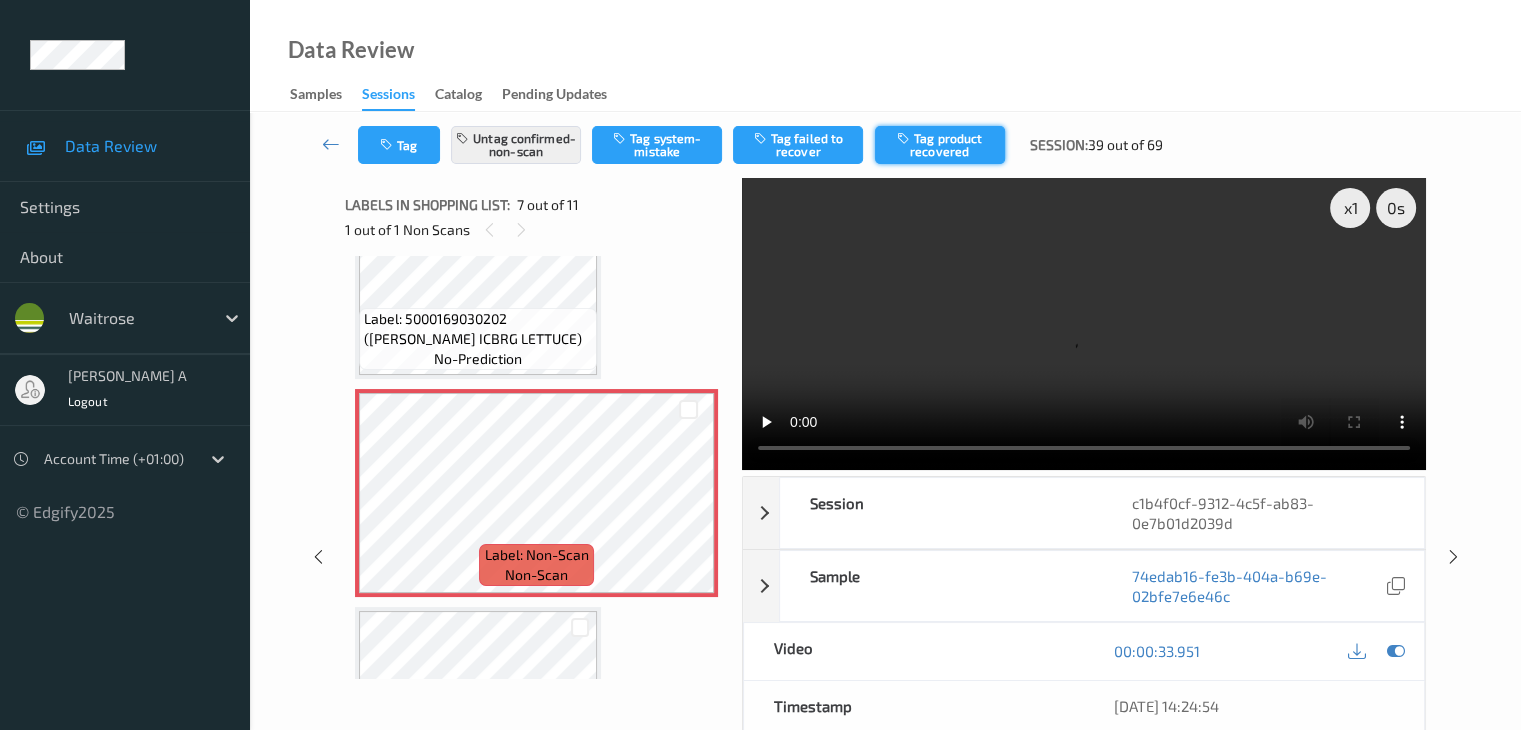 click on "Tag   product recovered" at bounding box center [940, 145] 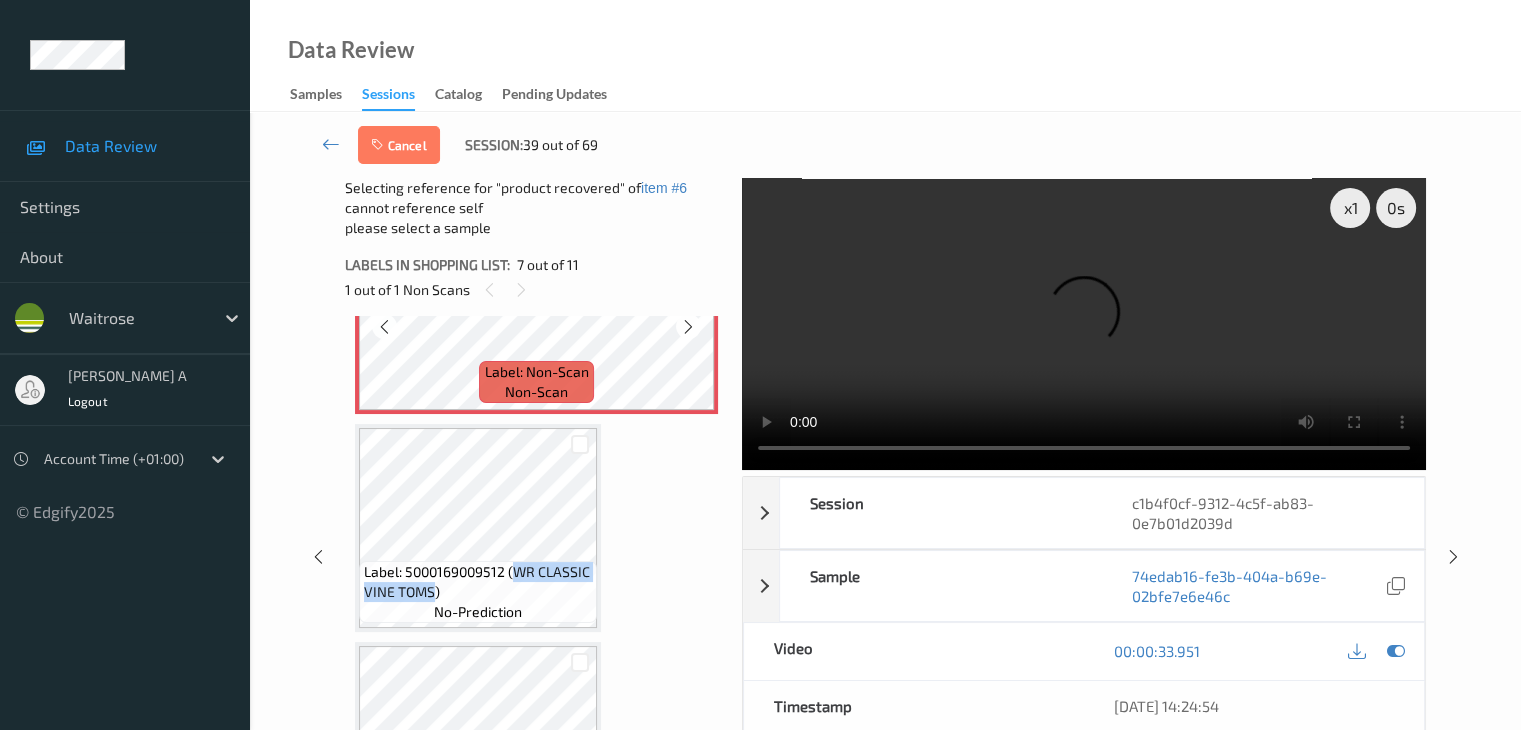 scroll, scrollTop: 1484, scrollLeft: 0, axis: vertical 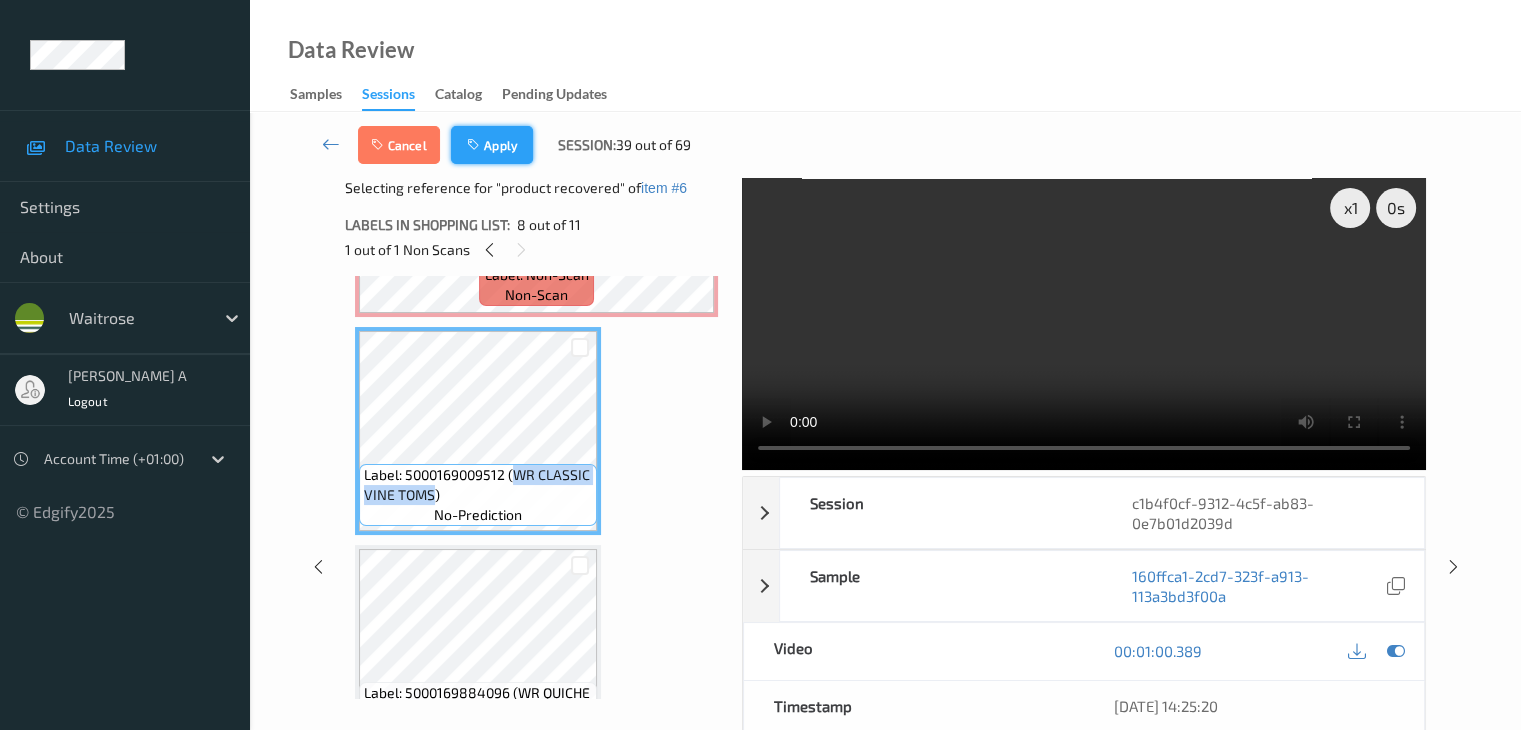 click on "Apply" at bounding box center (492, 145) 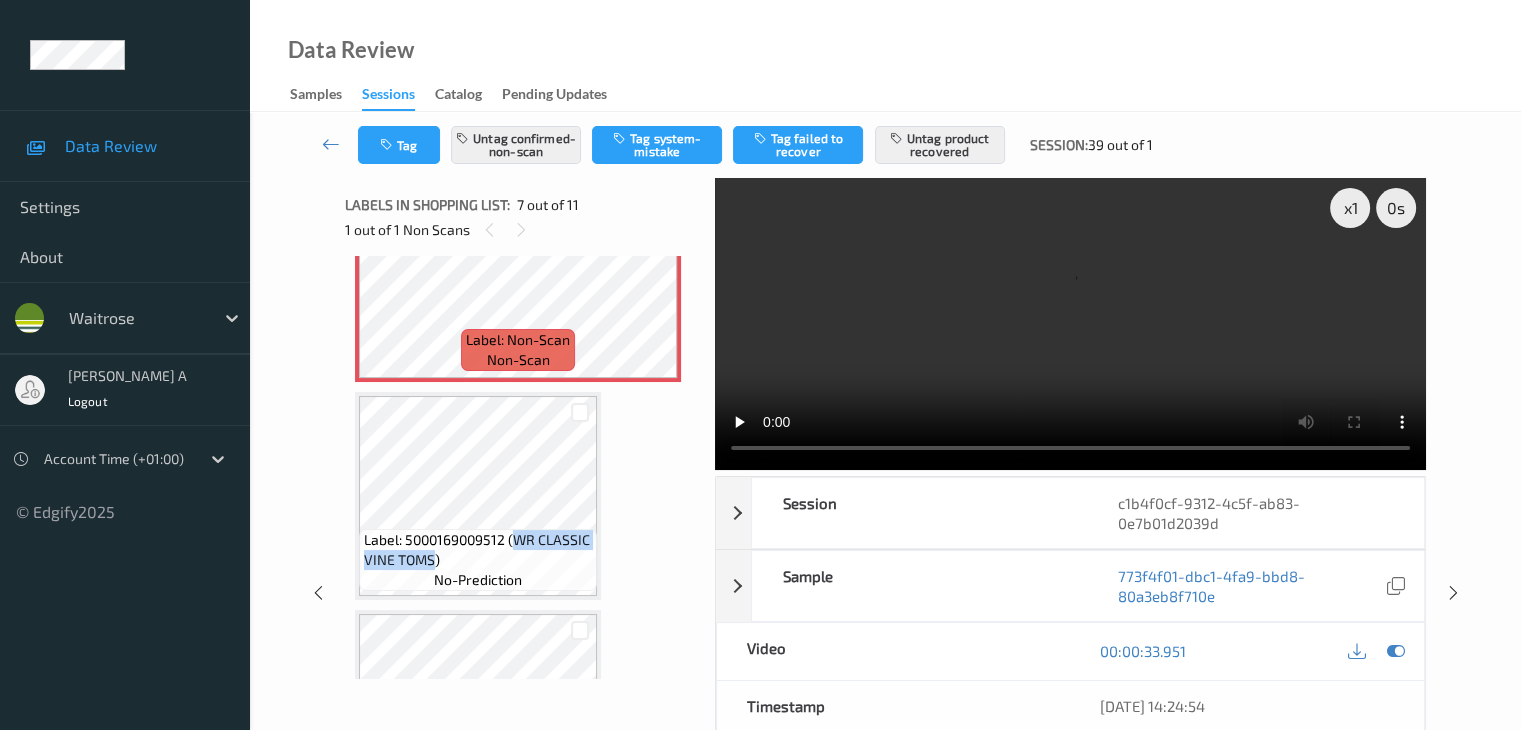 scroll, scrollTop: 1299, scrollLeft: 0, axis: vertical 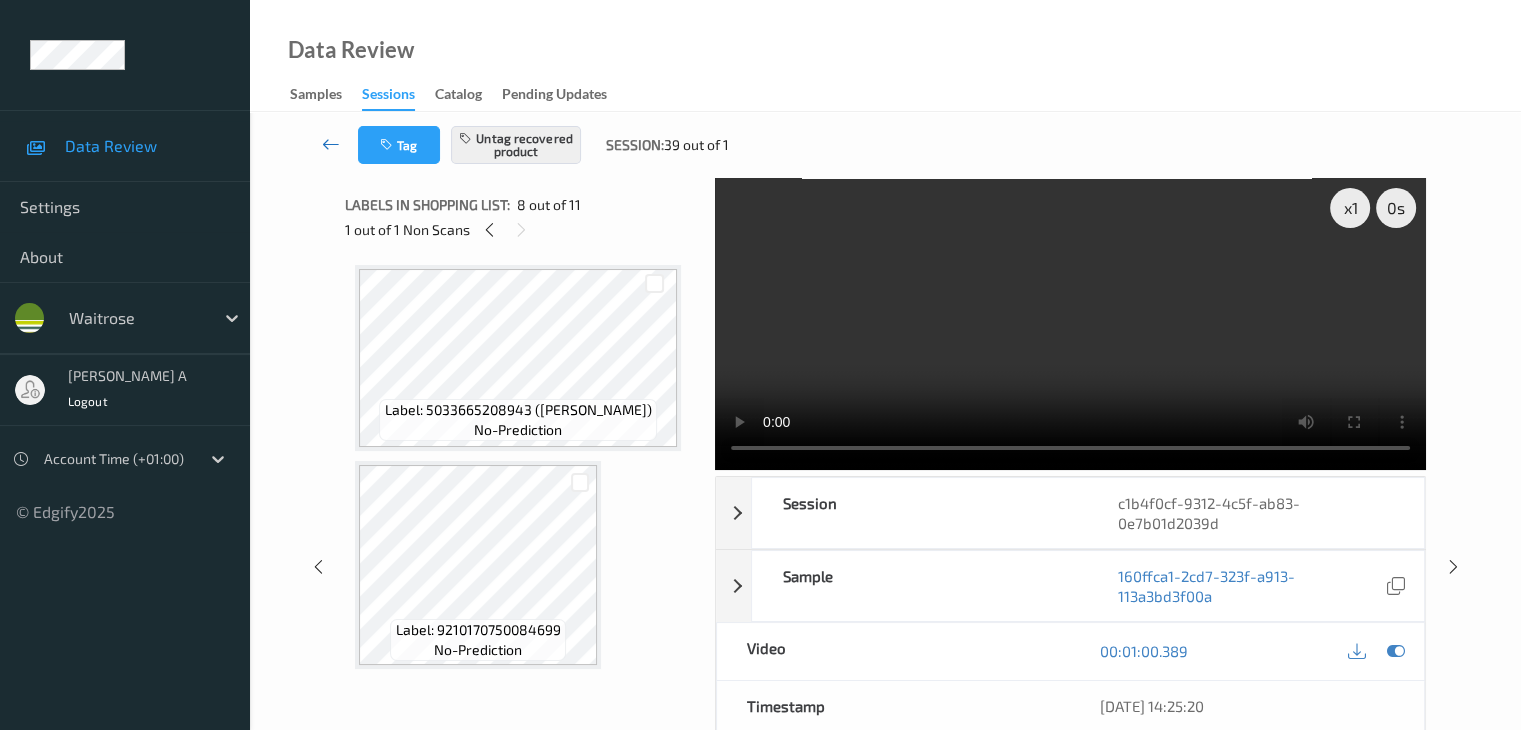 click at bounding box center [331, 144] 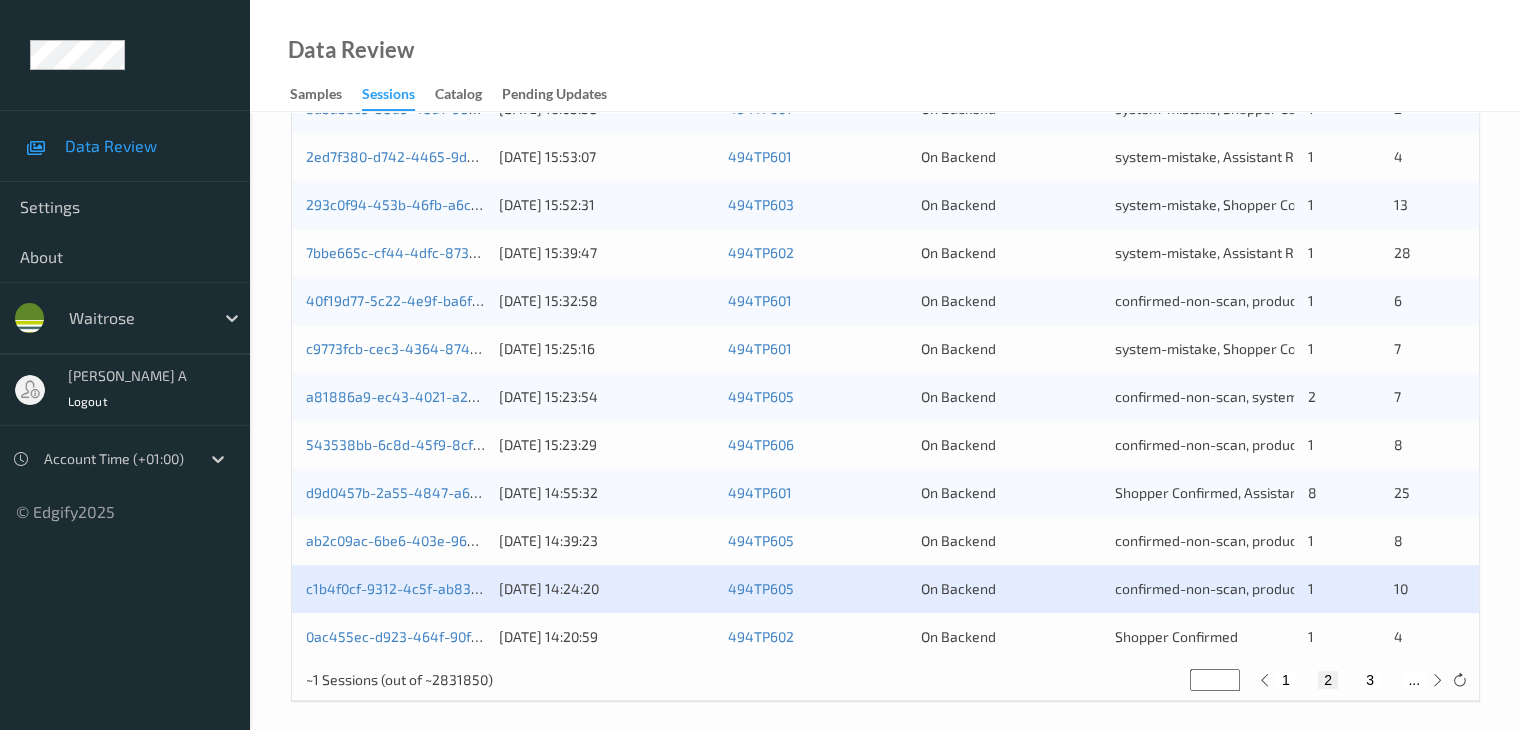 scroll, scrollTop: 932, scrollLeft: 0, axis: vertical 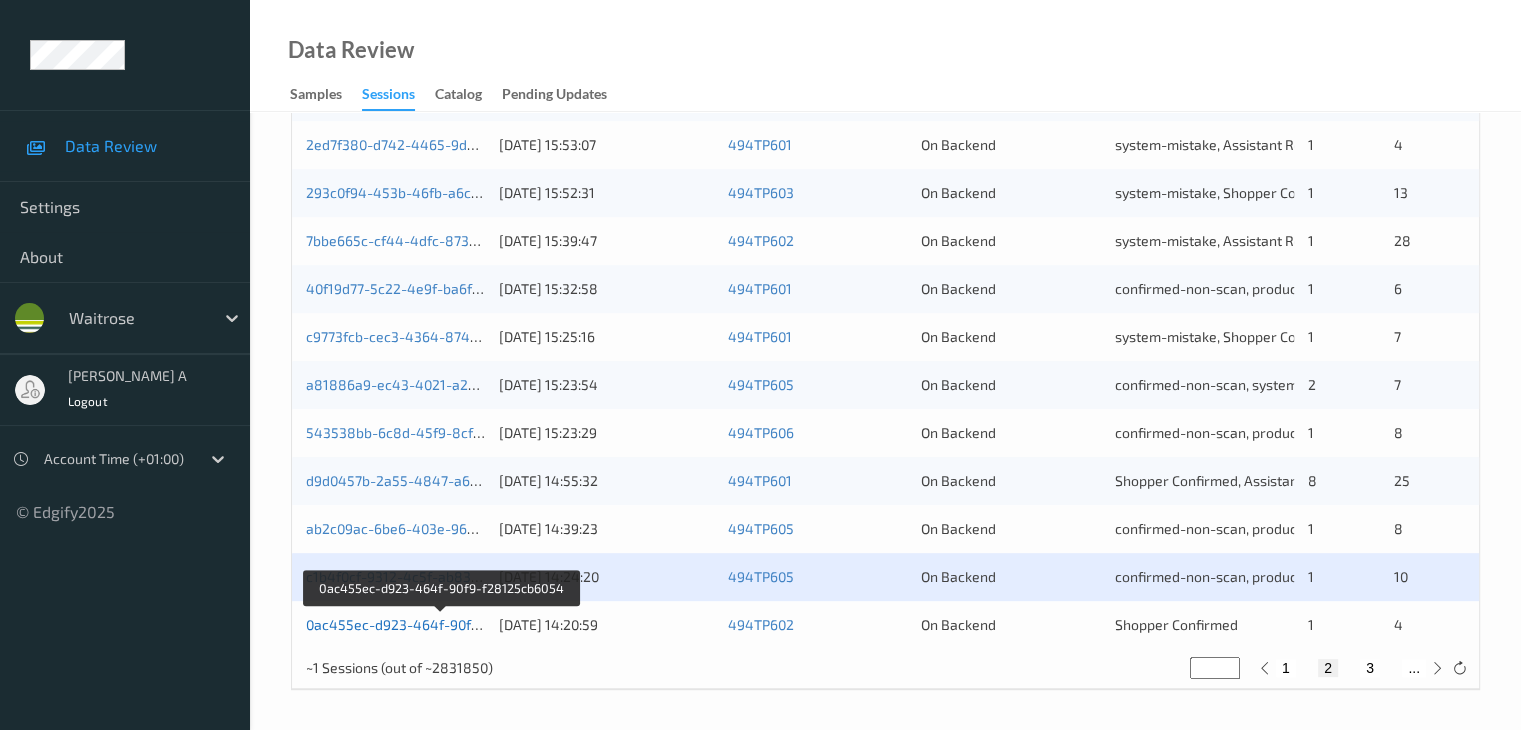 click on "0ac455ec-d923-464f-90f9-f28125cb6054" at bounding box center (441, 624) 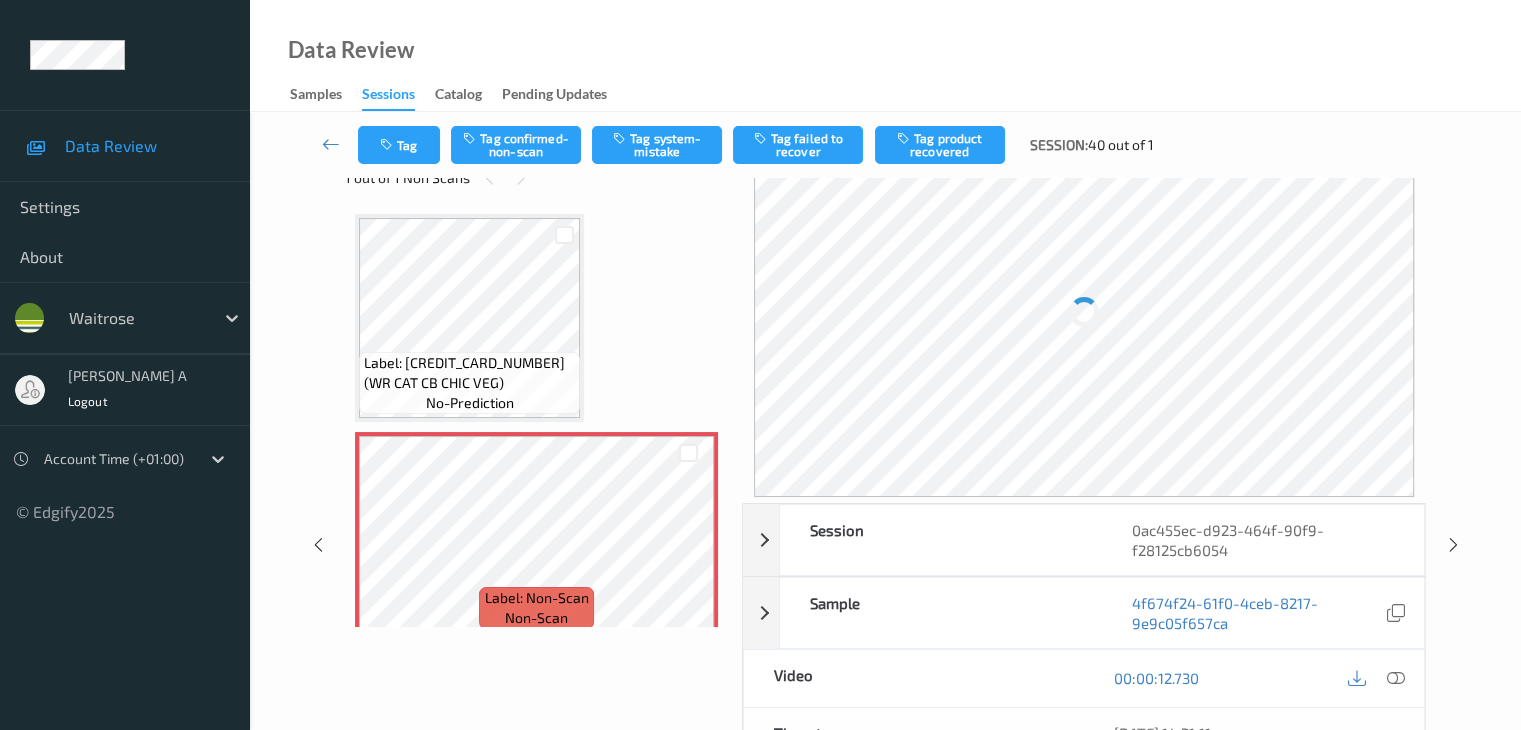 scroll, scrollTop: 100, scrollLeft: 0, axis: vertical 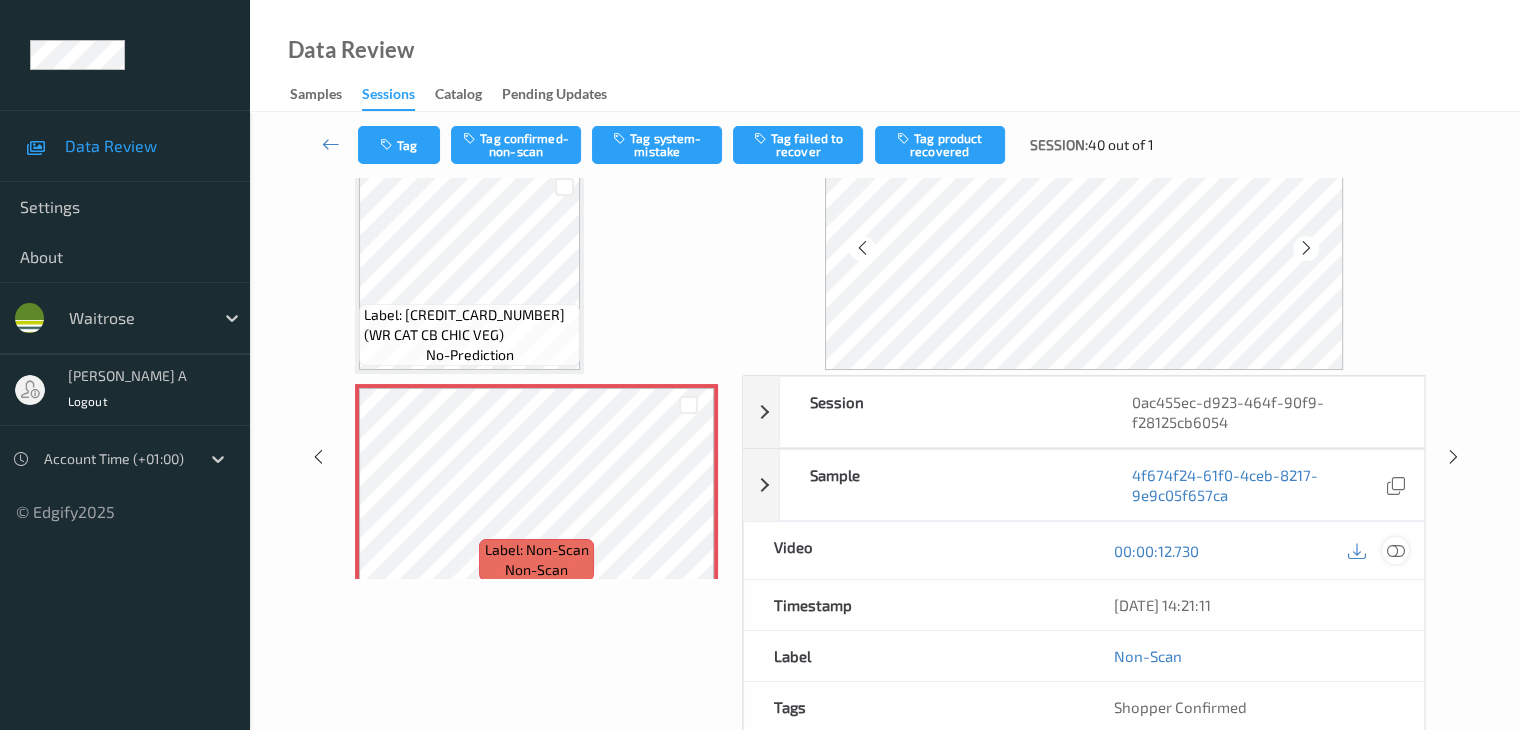 click at bounding box center (1395, 551) 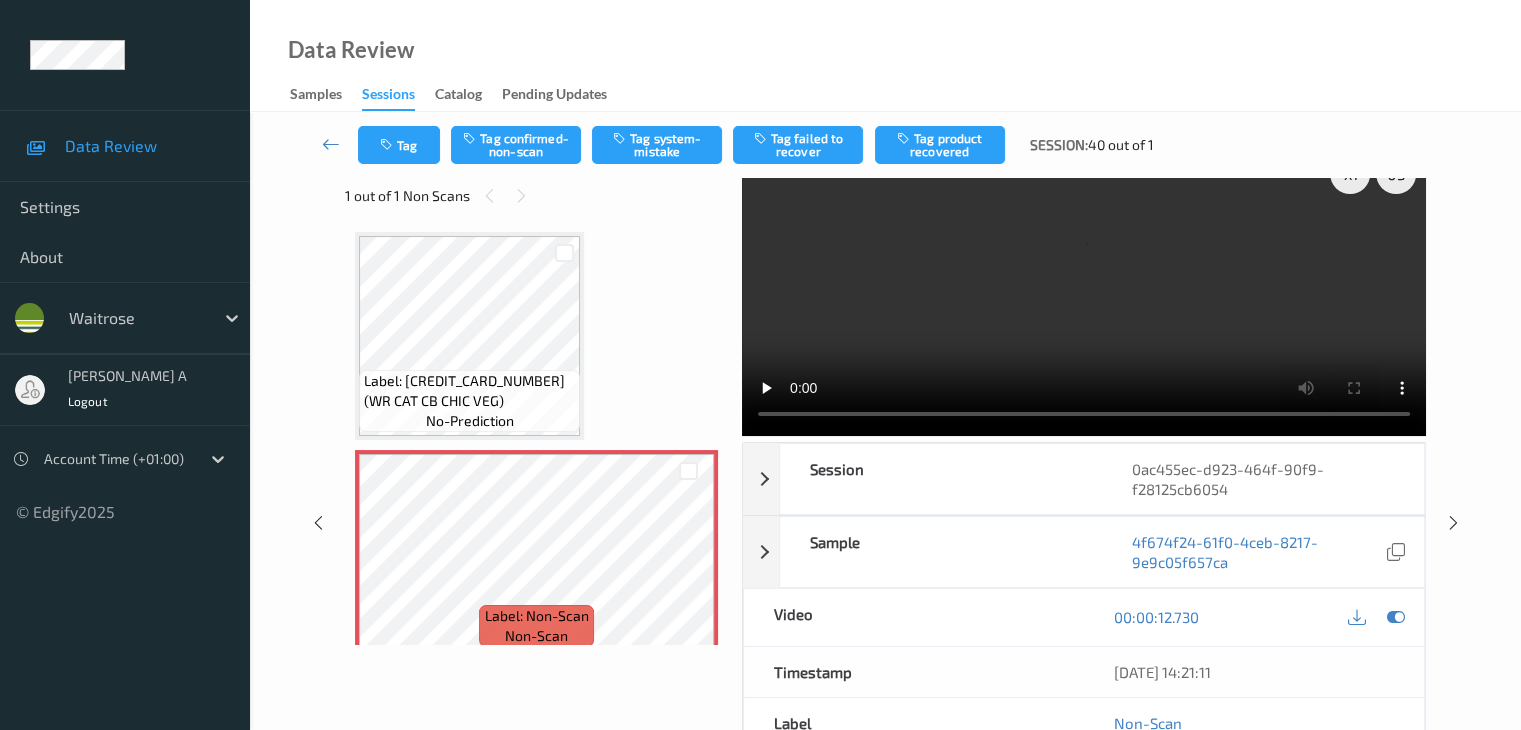scroll, scrollTop: 0, scrollLeft: 0, axis: both 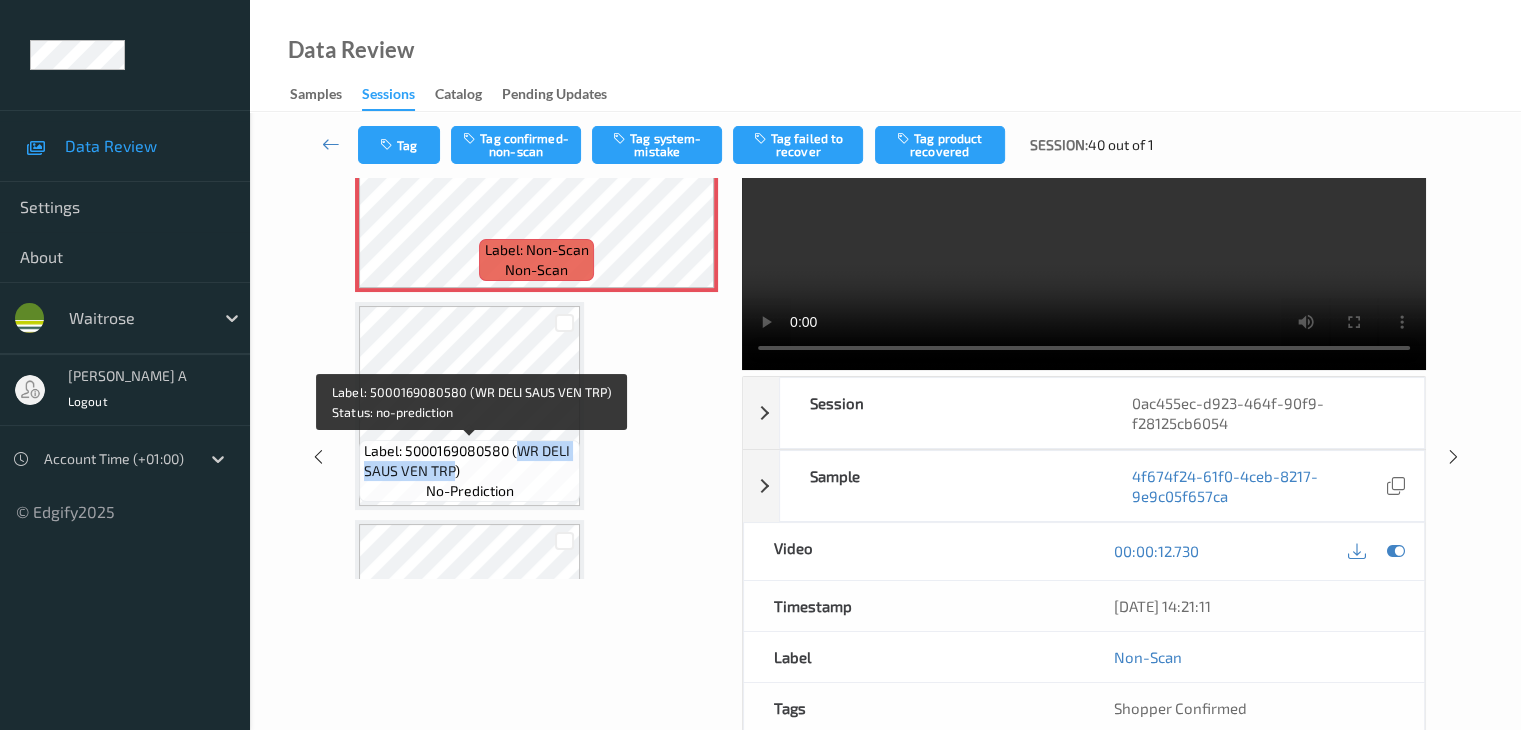 drag, startPoint x: 520, startPoint y: 451, endPoint x: 455, endPoint y: 474, distance: 68.94926 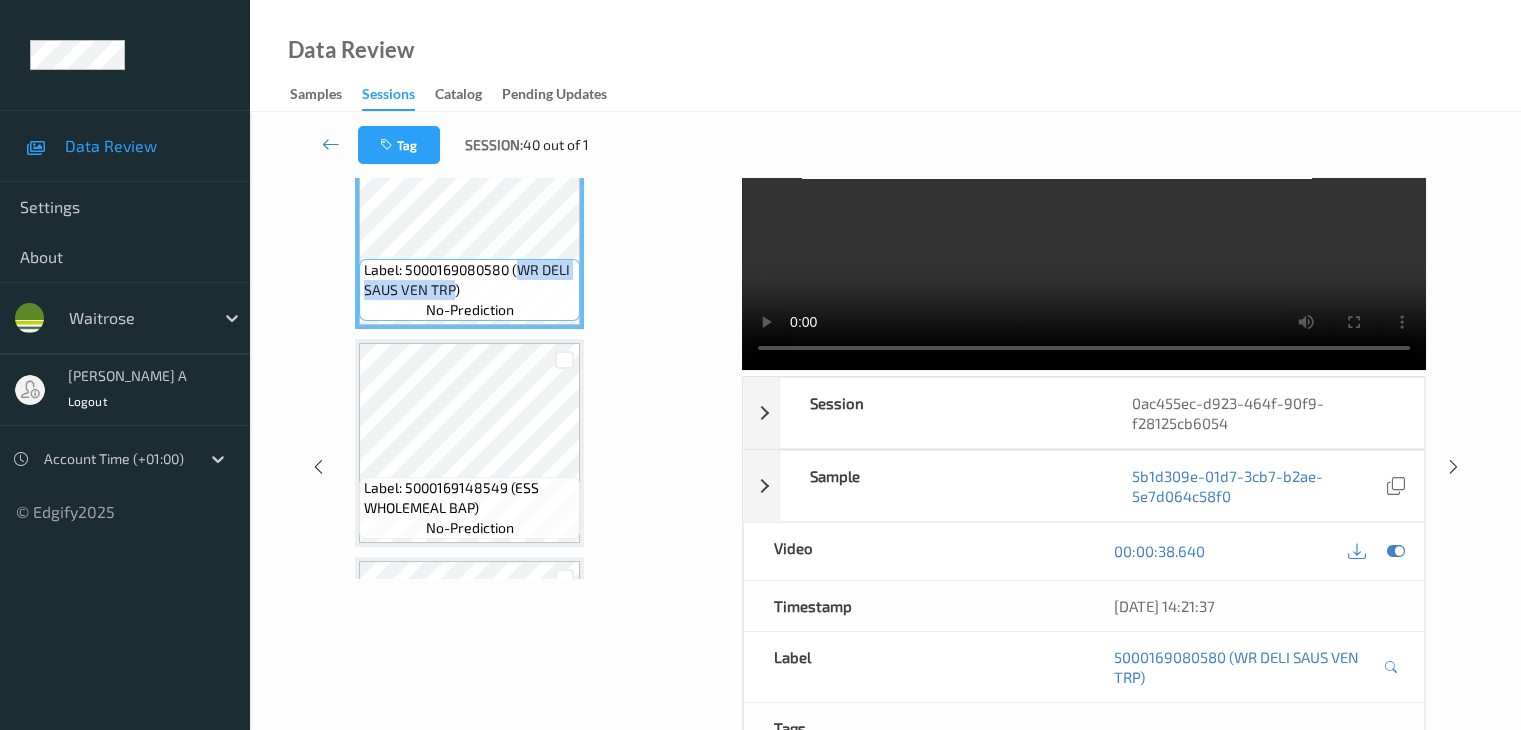 scroll, scrollTop: 500, scrollLeft: 0, axis: vertical 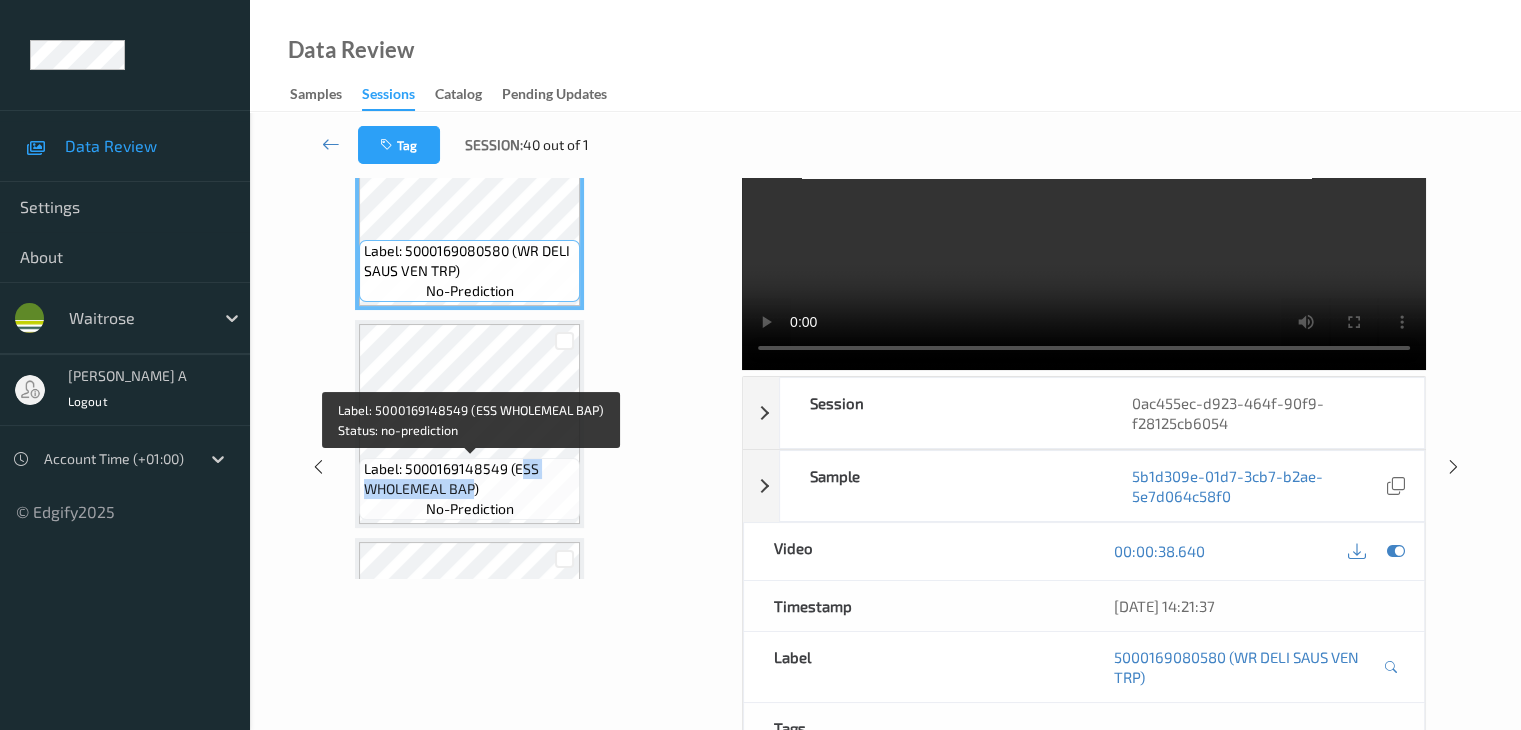 drag, startPoint x: 518, startPoint y: 475, endPoint x: 474, endPoint y: 493, distance: 47.539455 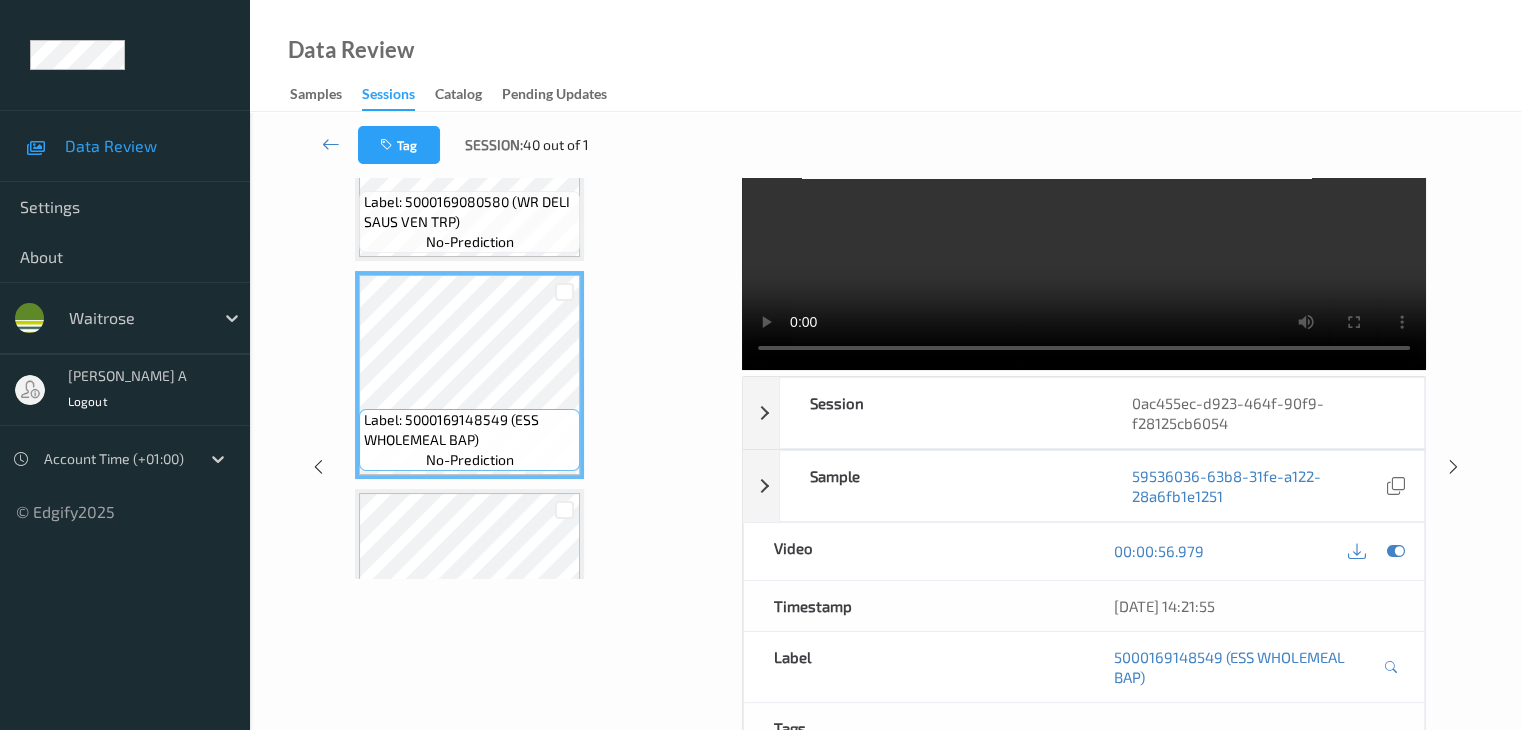 scroll, scrollTop: 677, scrollLeft: 0, axis: vertical 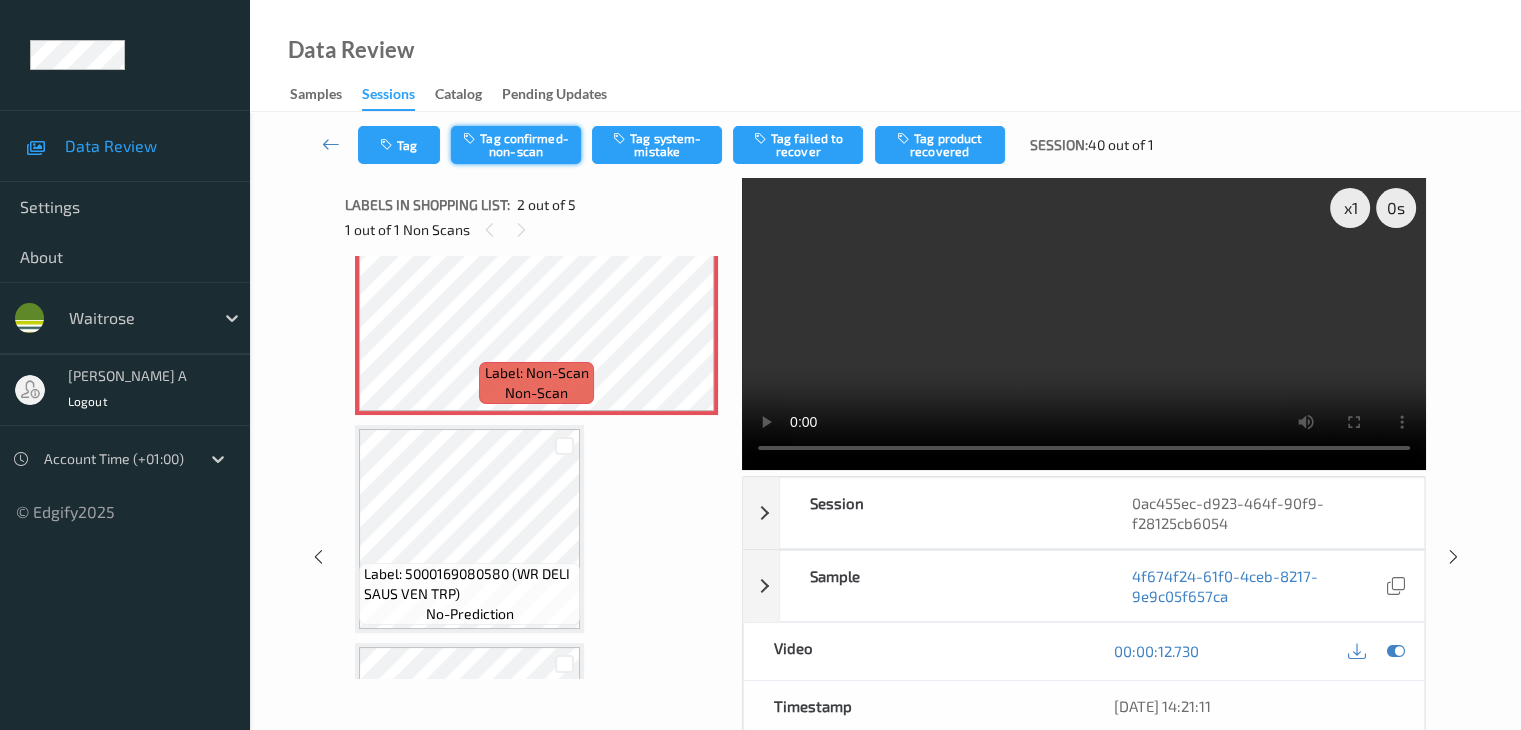 click on "Tag   confirmed-non-scan" at bounding box center (516, 145) 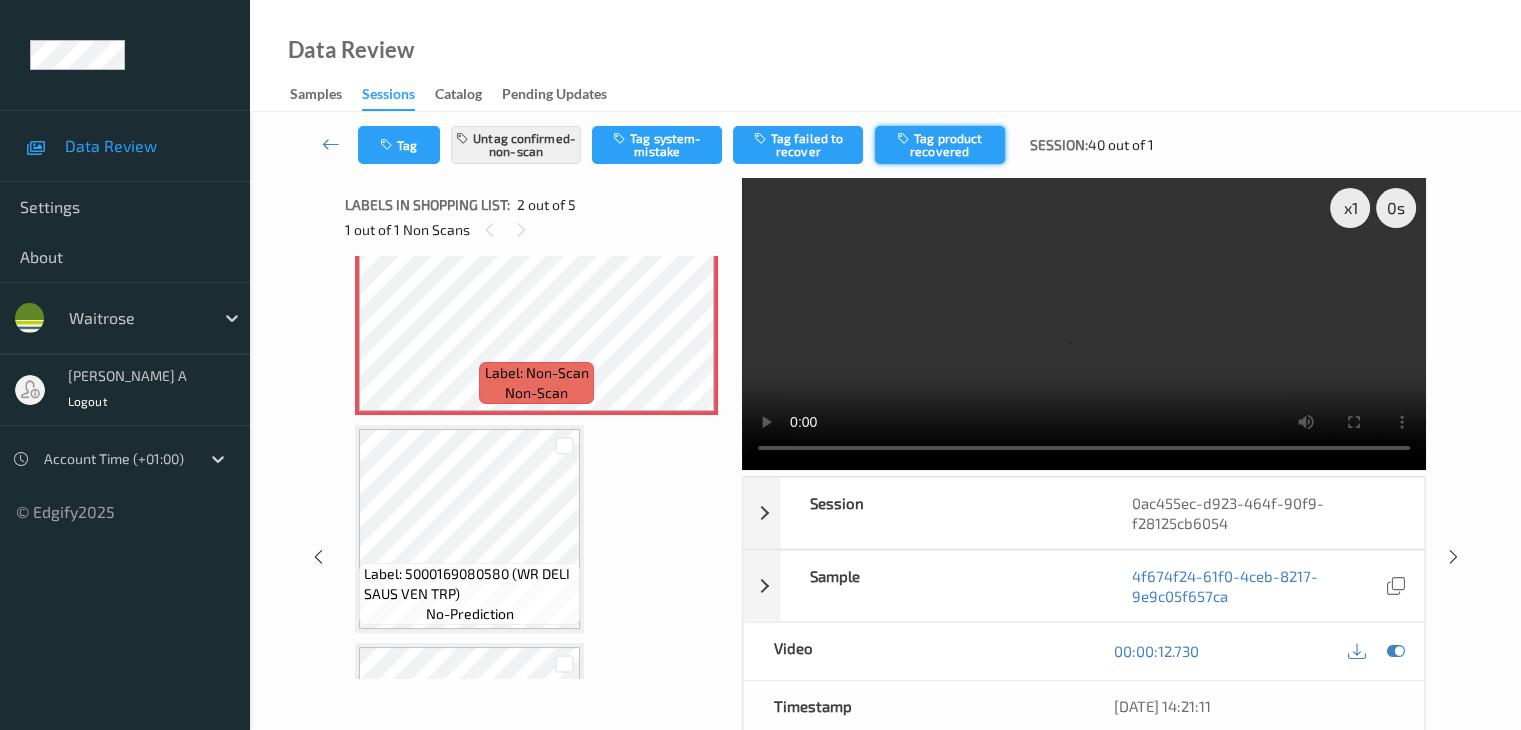 click on "Tag   product recovered" at bounding box center (940, 145) 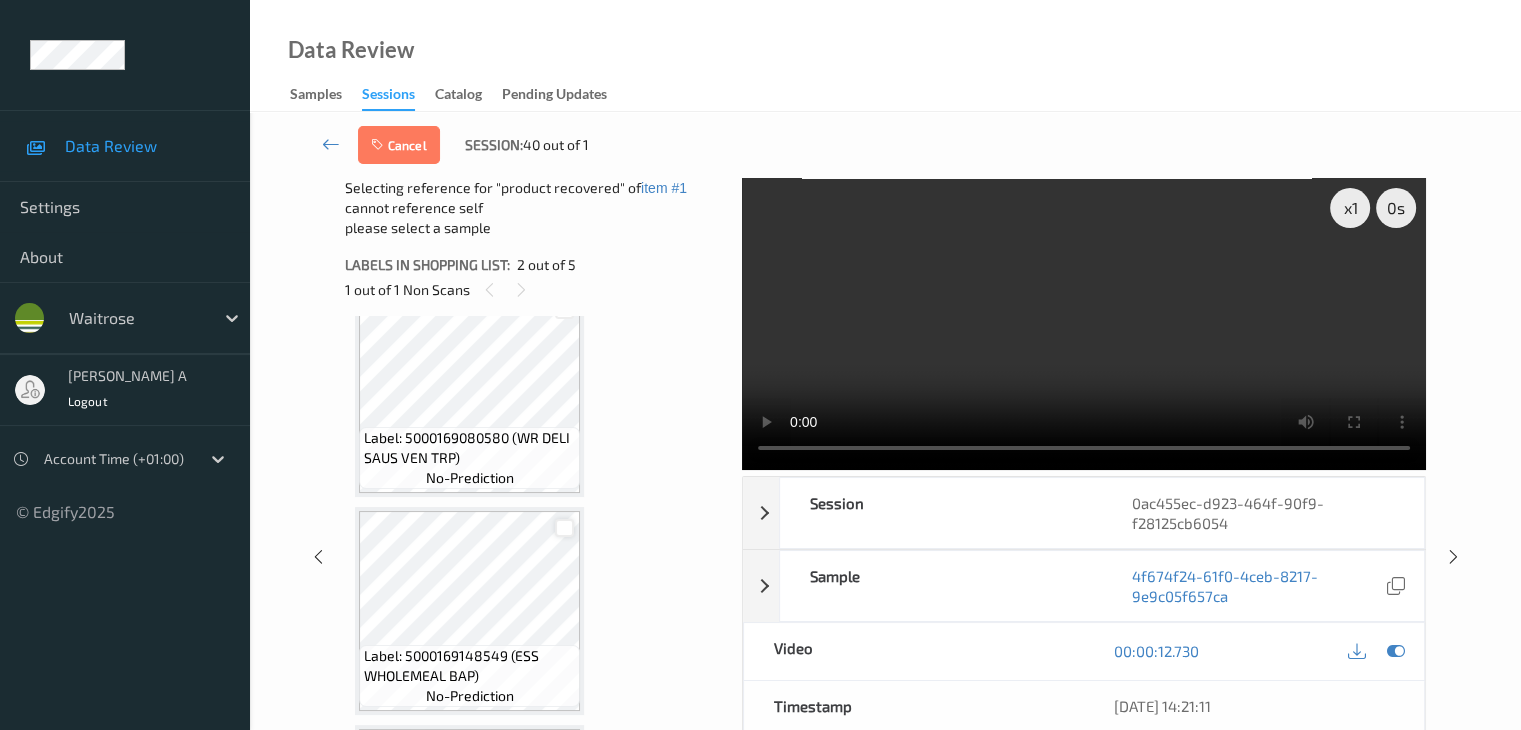 scroll, scrollTop: 477, scrollLeft: 0, axis: vertical 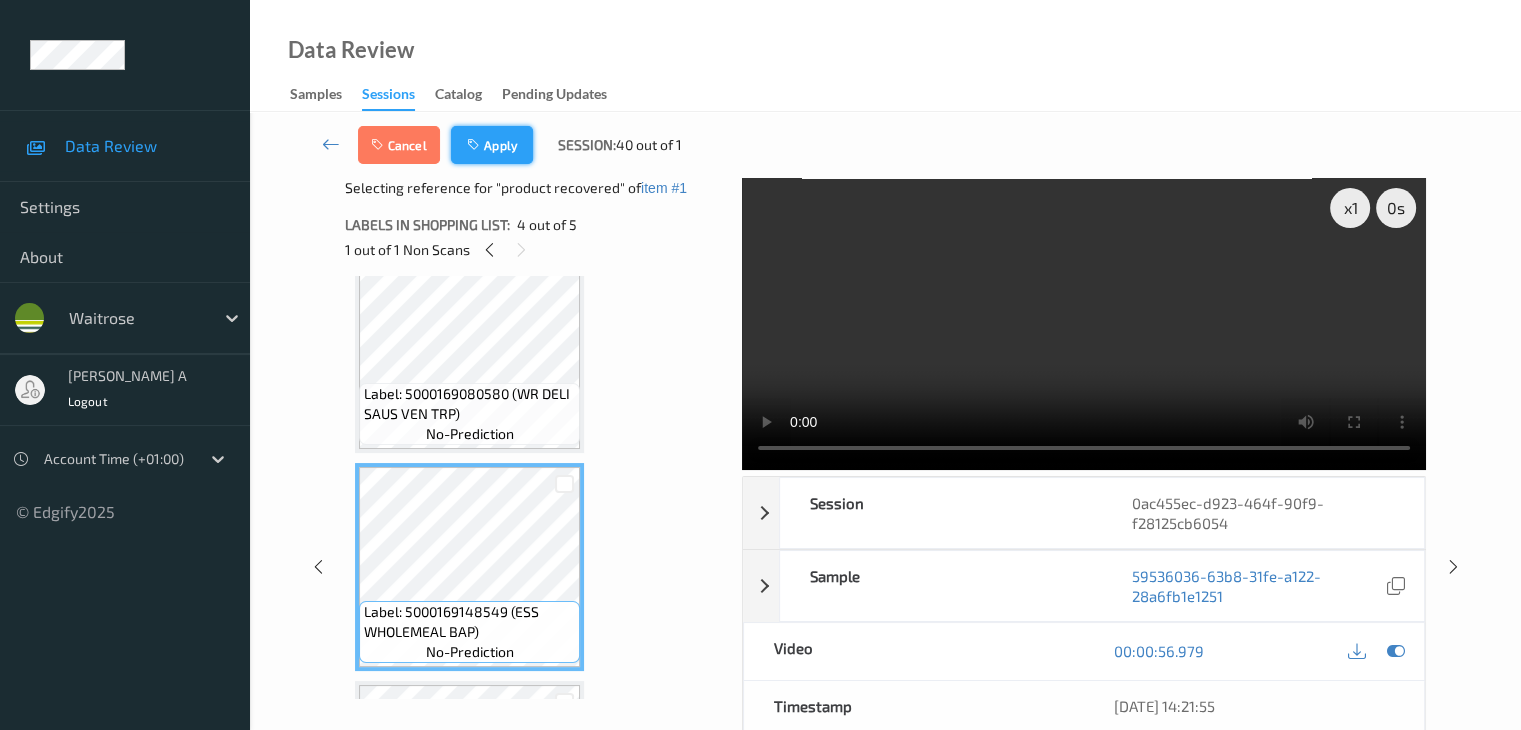 click on "Apply" at bounding box center [492, 145] 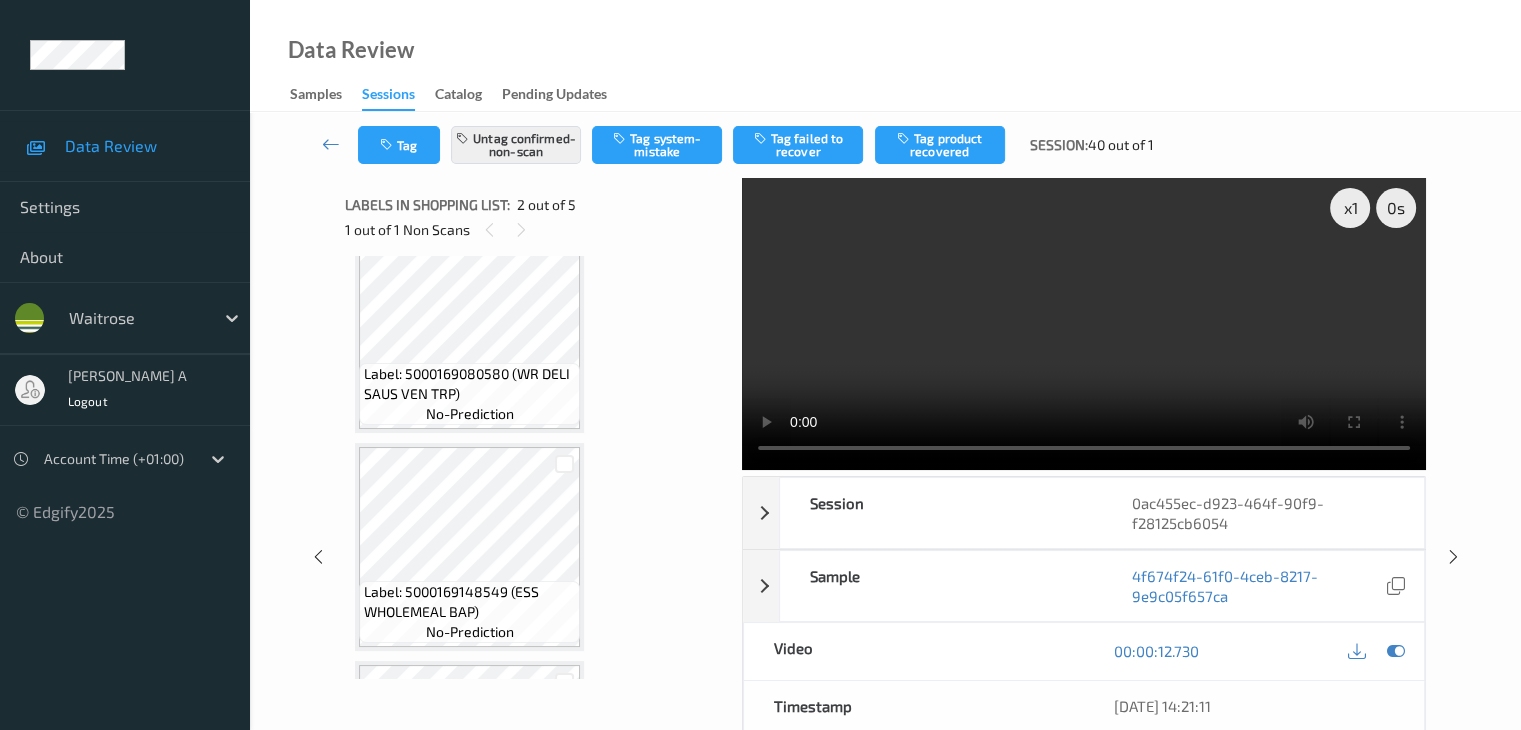 scroll, scrollTop: 10, scrollLeft: 0, axis: vertical 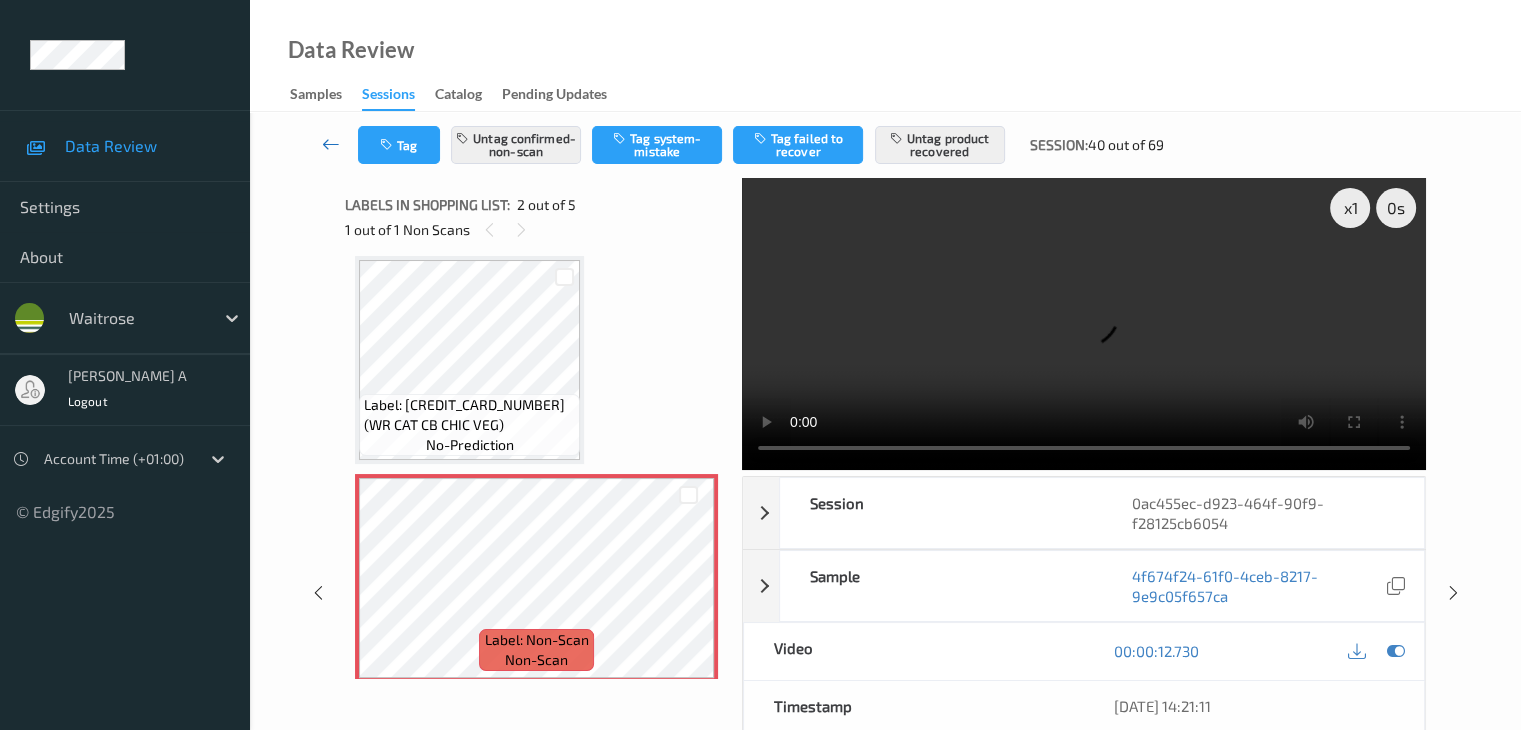 click at bounding box center (331, 144) 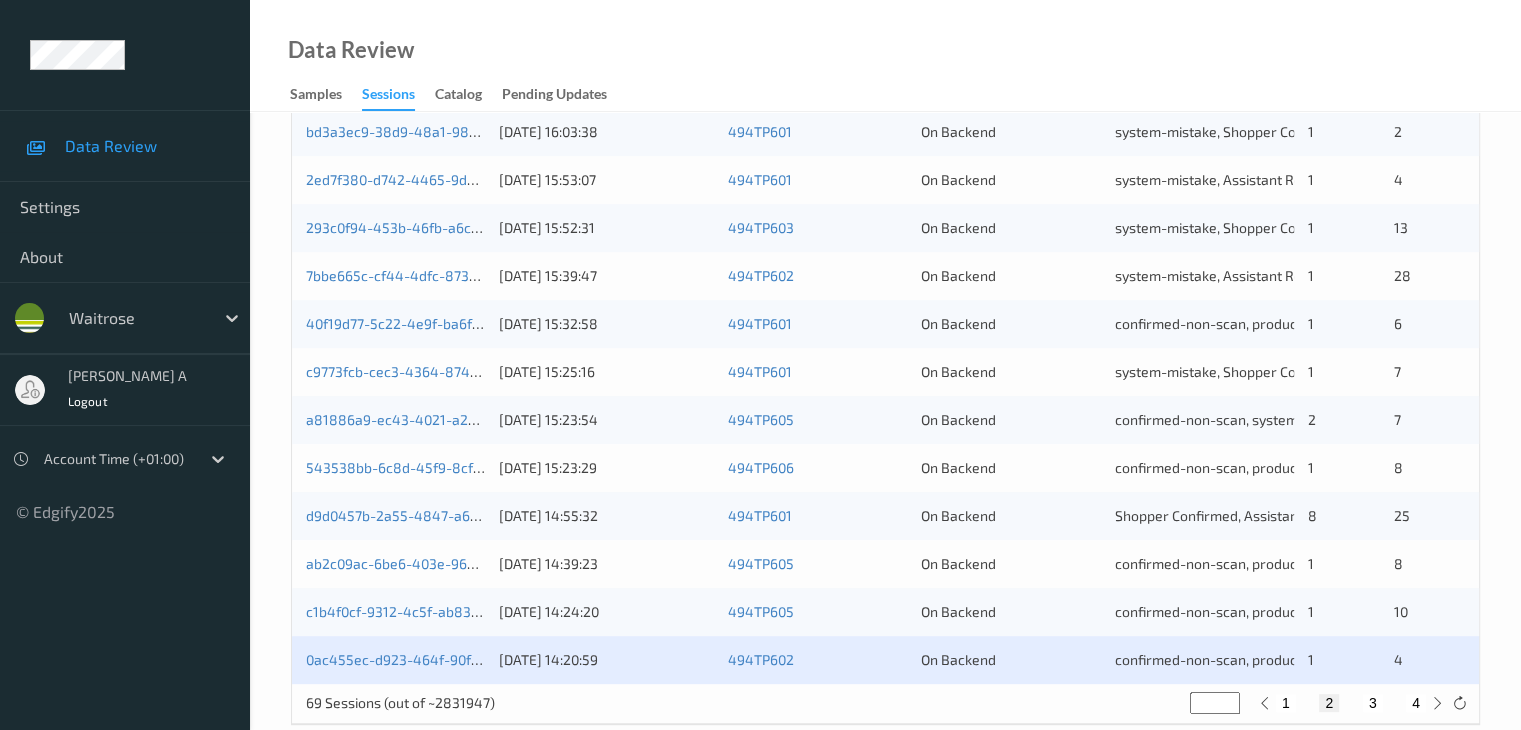 scroll, scrollTop: 932, scrollLeft: 0, axis: vertical 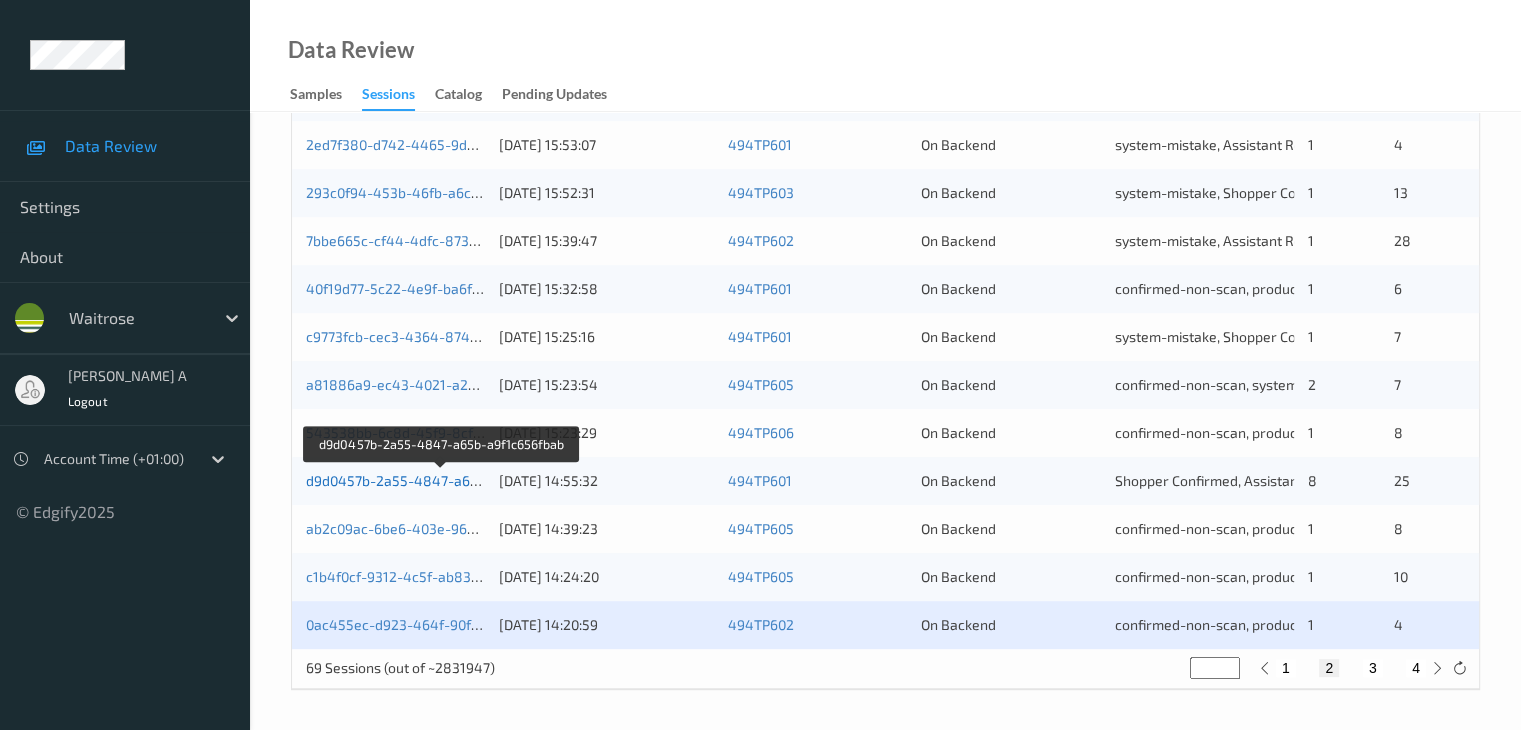 click on "d9d0457b-2a55-4847-a65b-a9f1c656fbab" at bounding box center (442, 480) 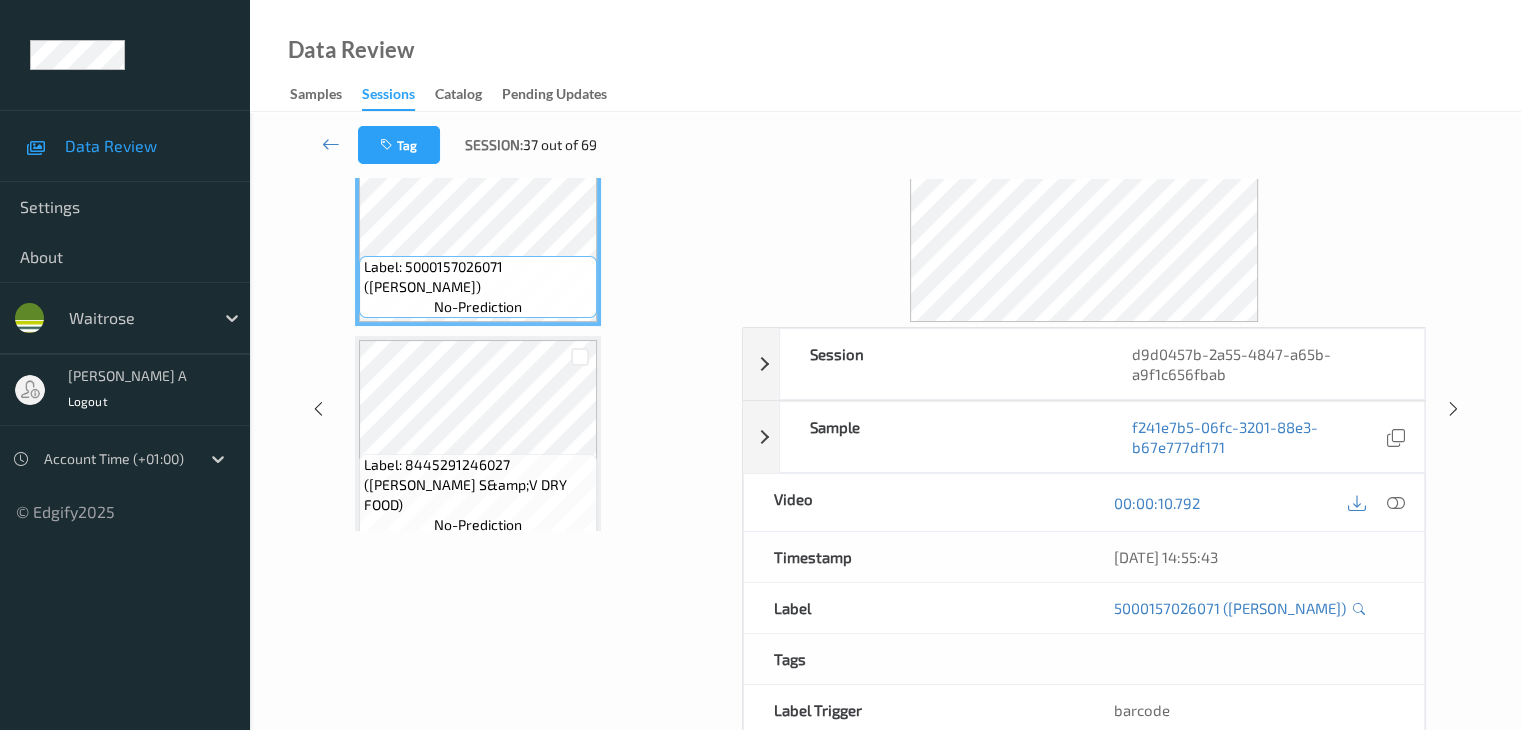 scroll, scrollTop: 0, scrollLeft: 0, axis: both 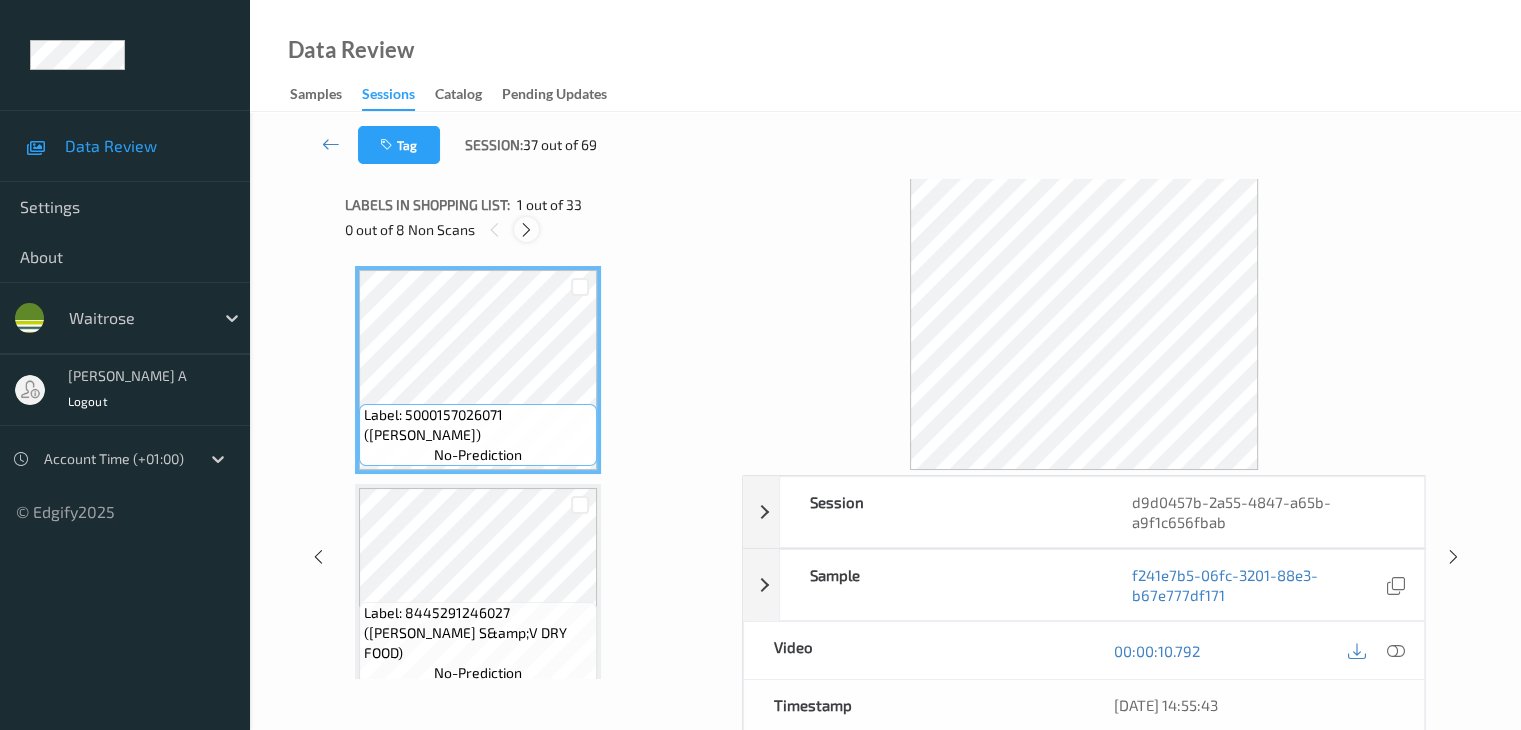 click at bounding box center (526, 230) 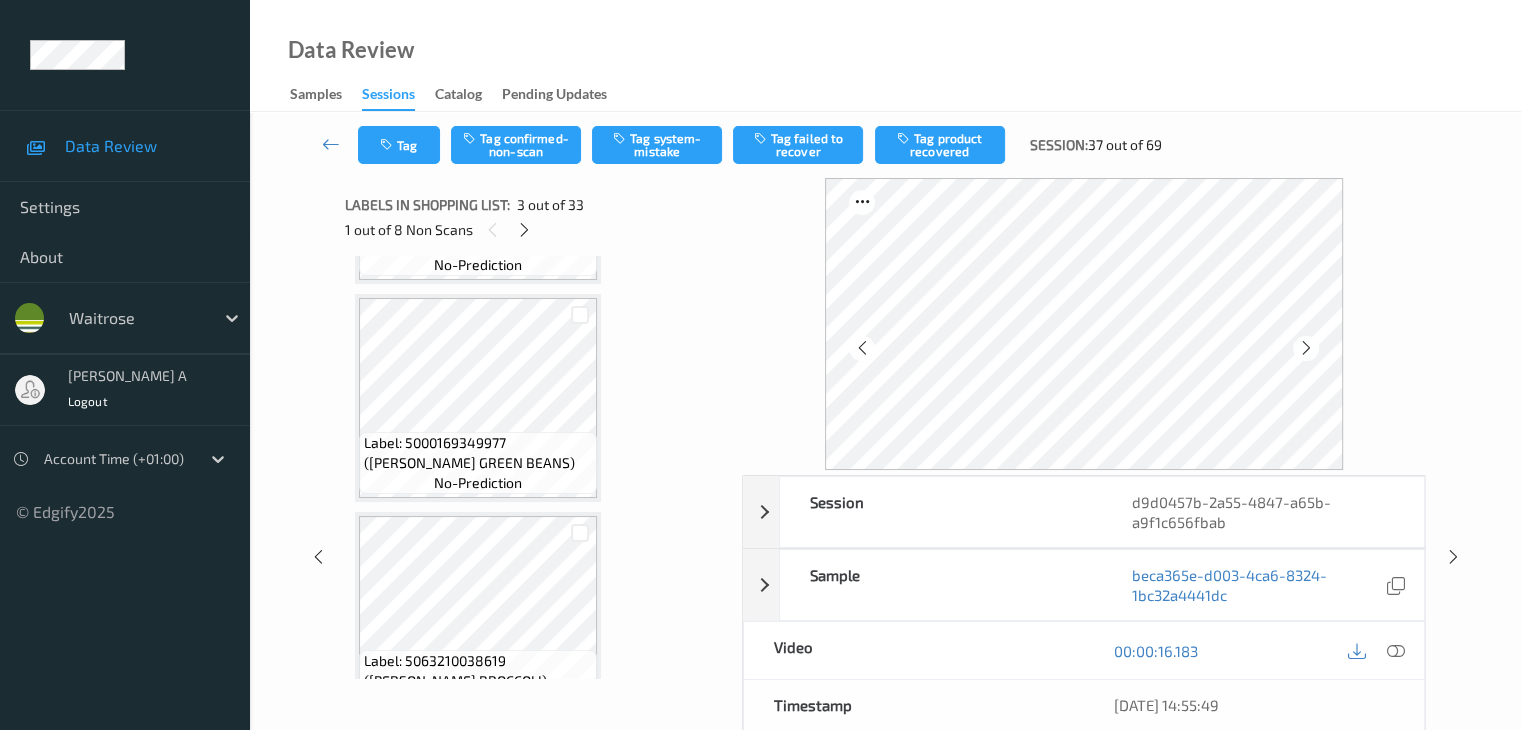 scroll, scrollTop: 3828, scrollLeft: 0, axis: vertical 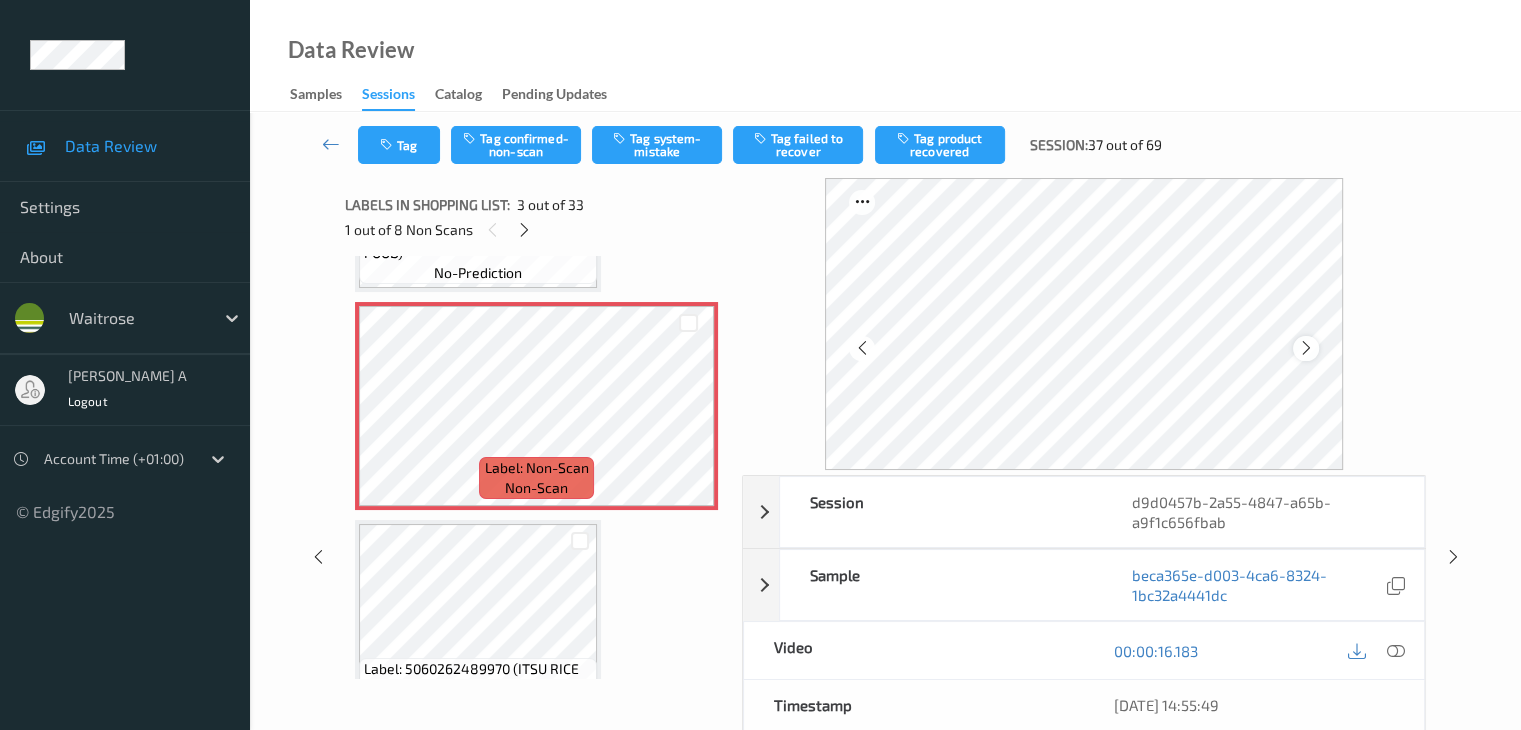 click at bounding box center (1306, 348) 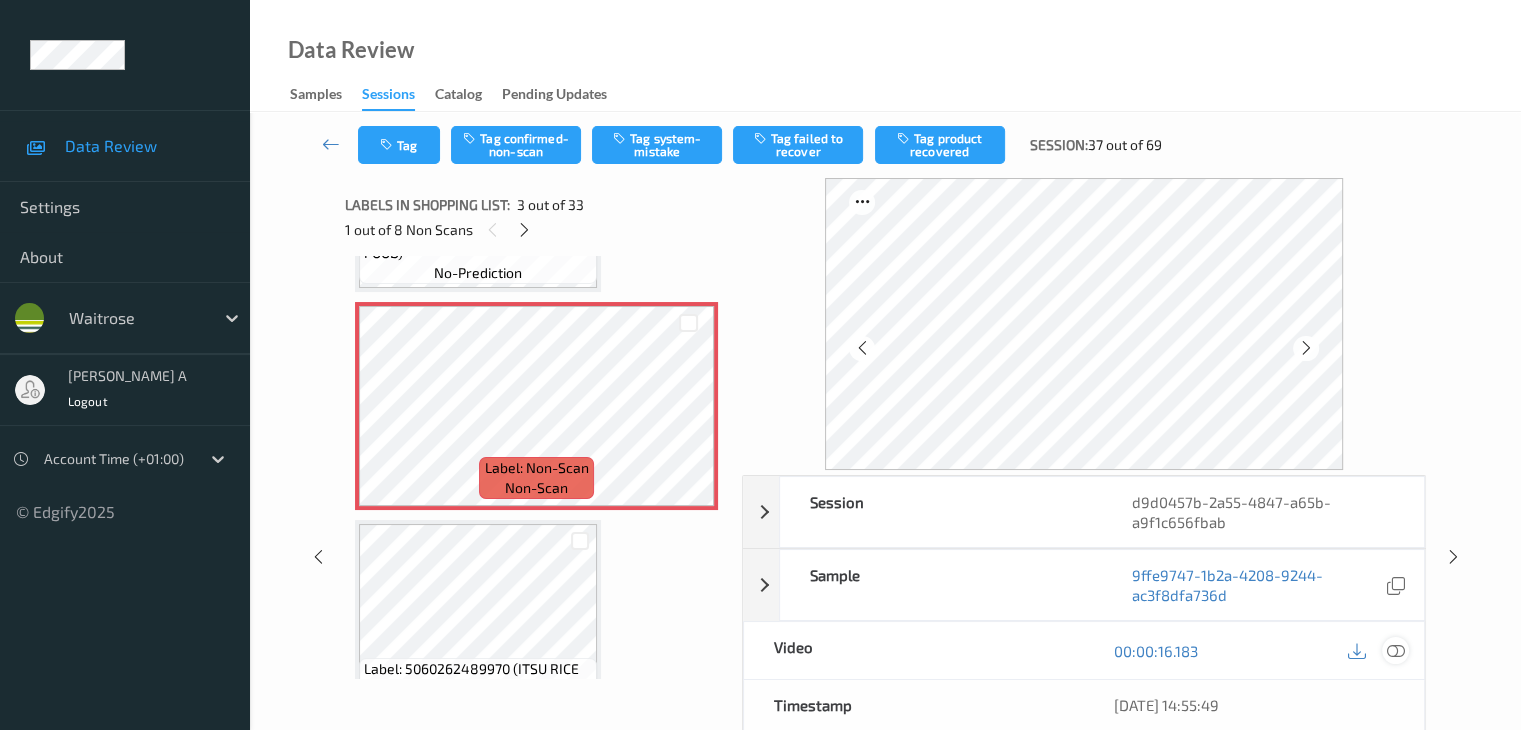 click at bounding box center [1395, 651] 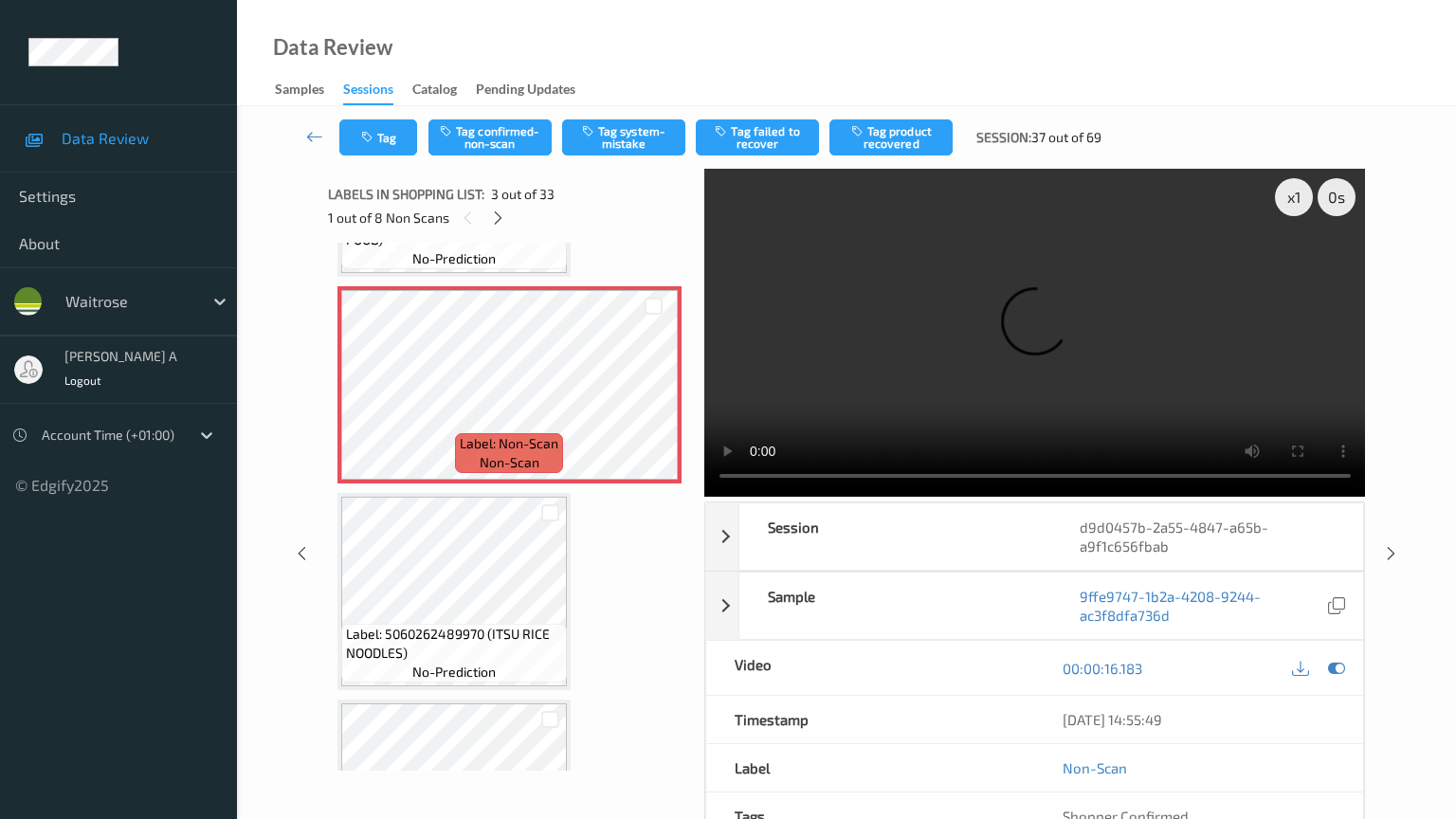 type 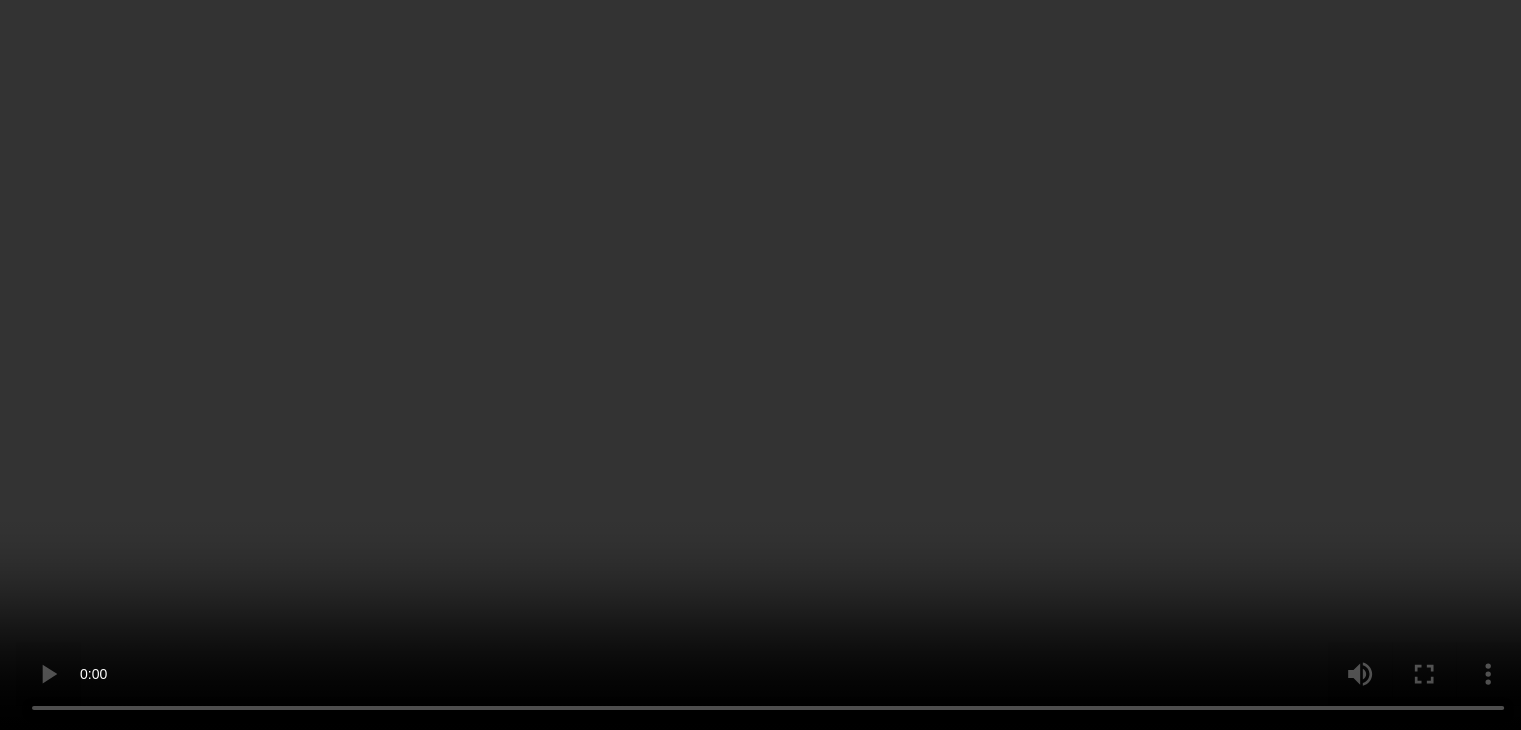 scroll, scrollTop: 0, scrollLeft: 0, axis: both 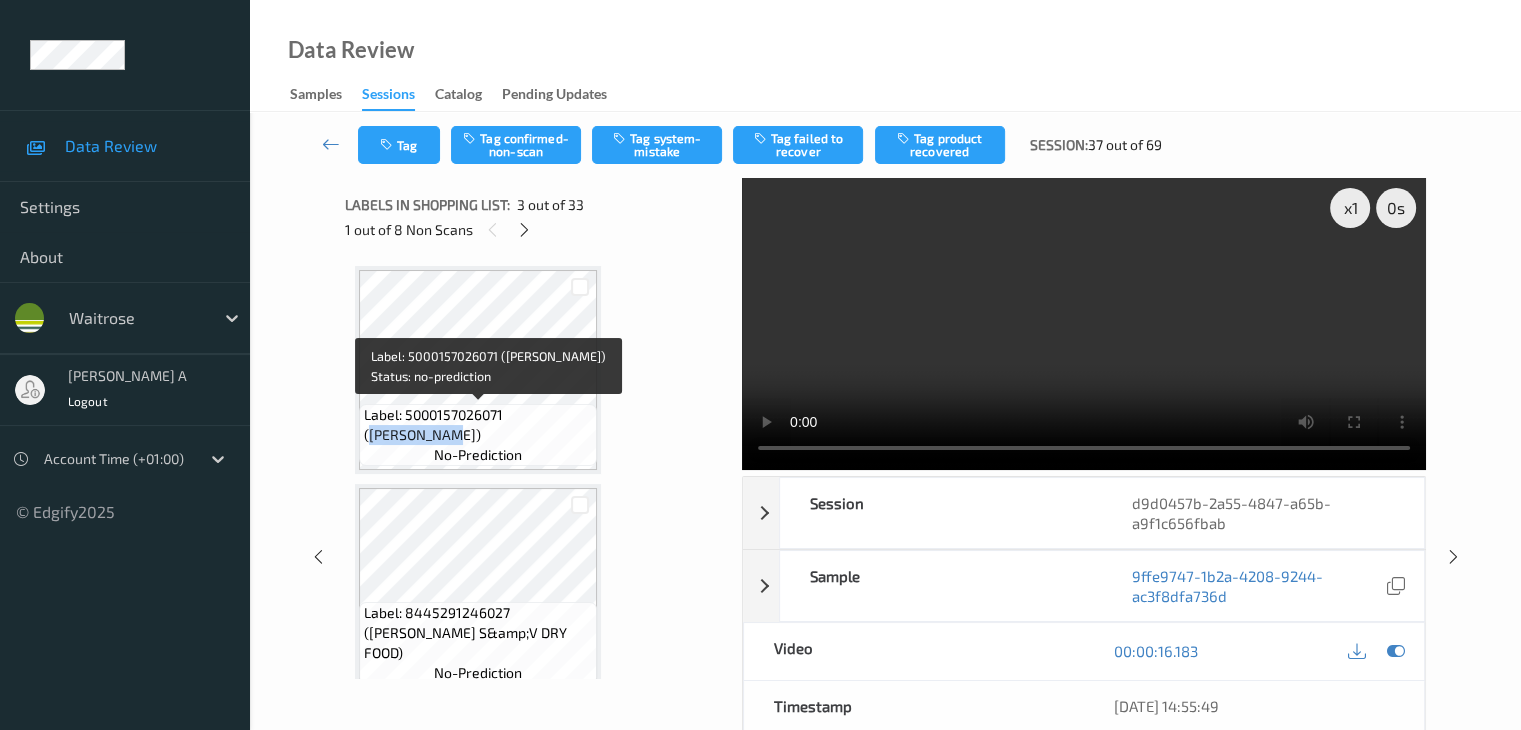 drag, startPoint x: 514, startPoint y: 414, endPoint x: 404, endPoint y: 435, distance: 111.9866 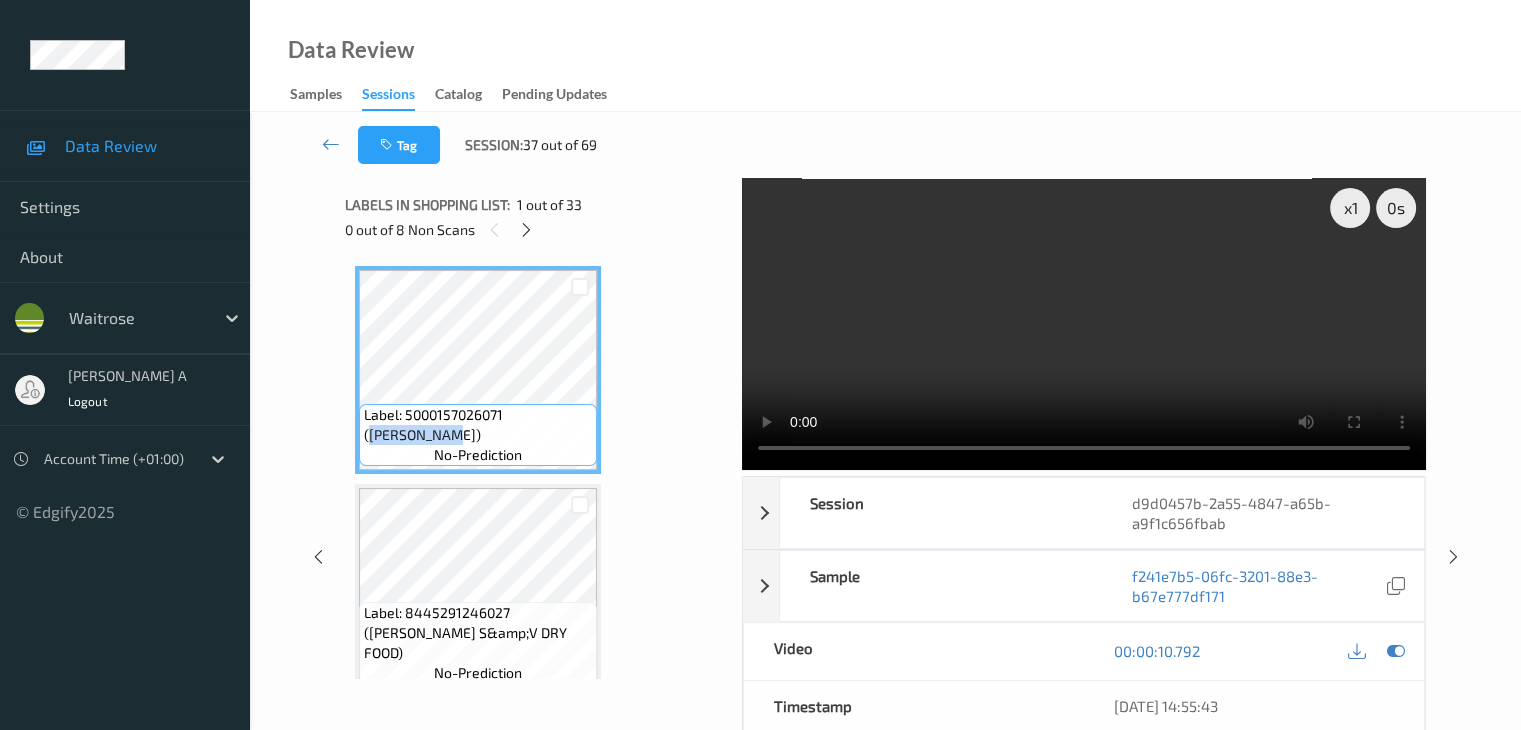 scroll, scrollTop: 100, scrollLeft: 0, axis: vertical 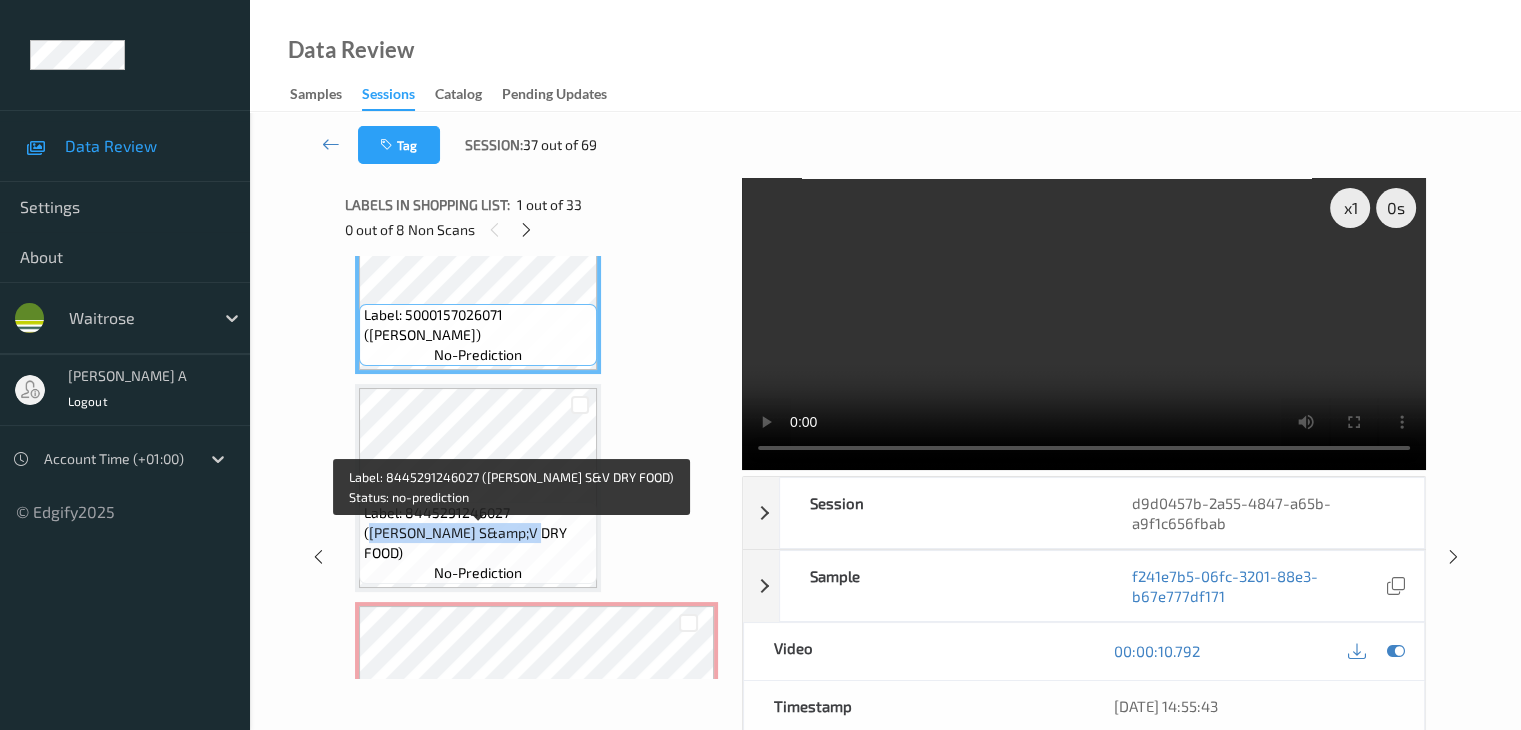 drag, startPoint x: 516, startPoint y: 529, endPoint x: 487, endPoint y: 560, distance: 42.44997 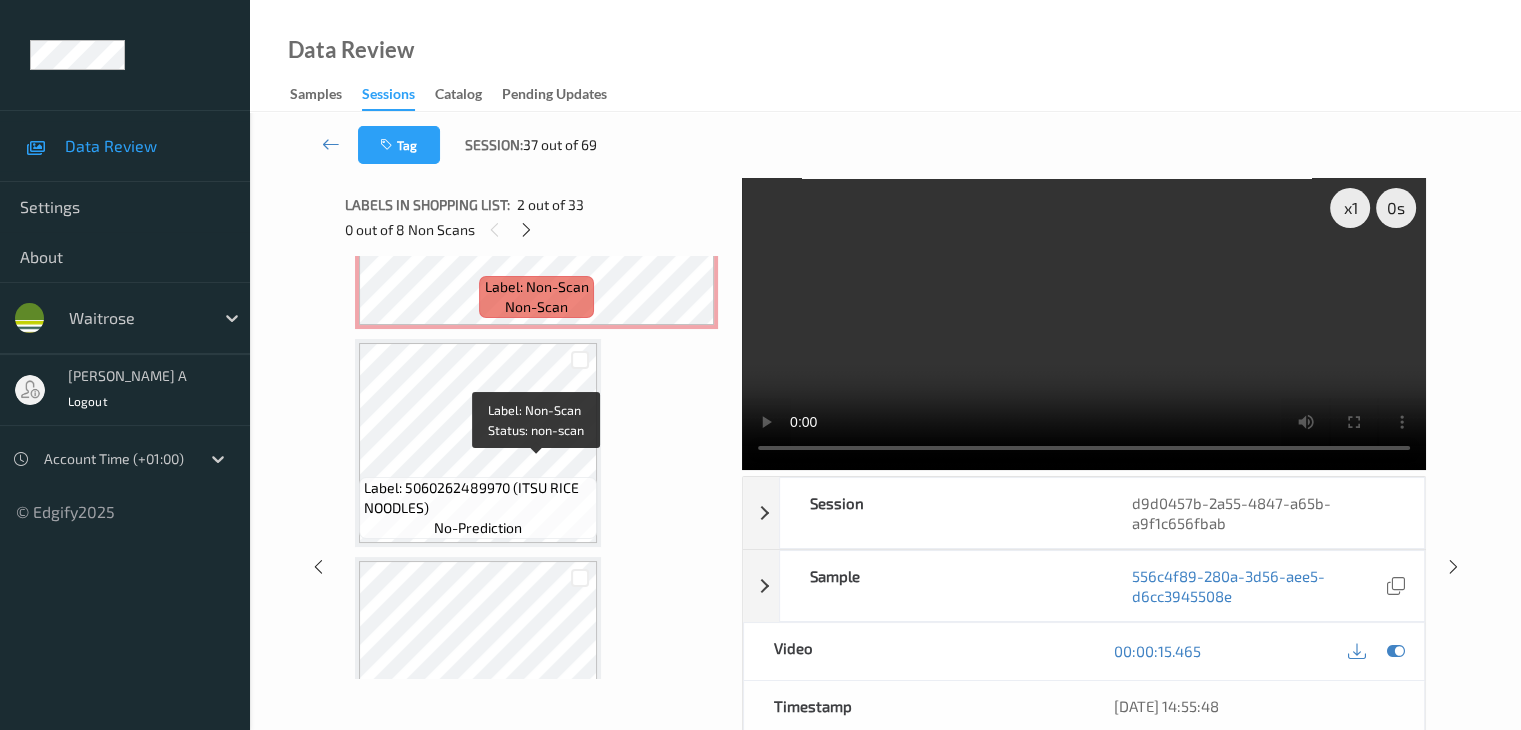 scroll, scrollTop: 600, scrollLeft: 0, axis: vertical 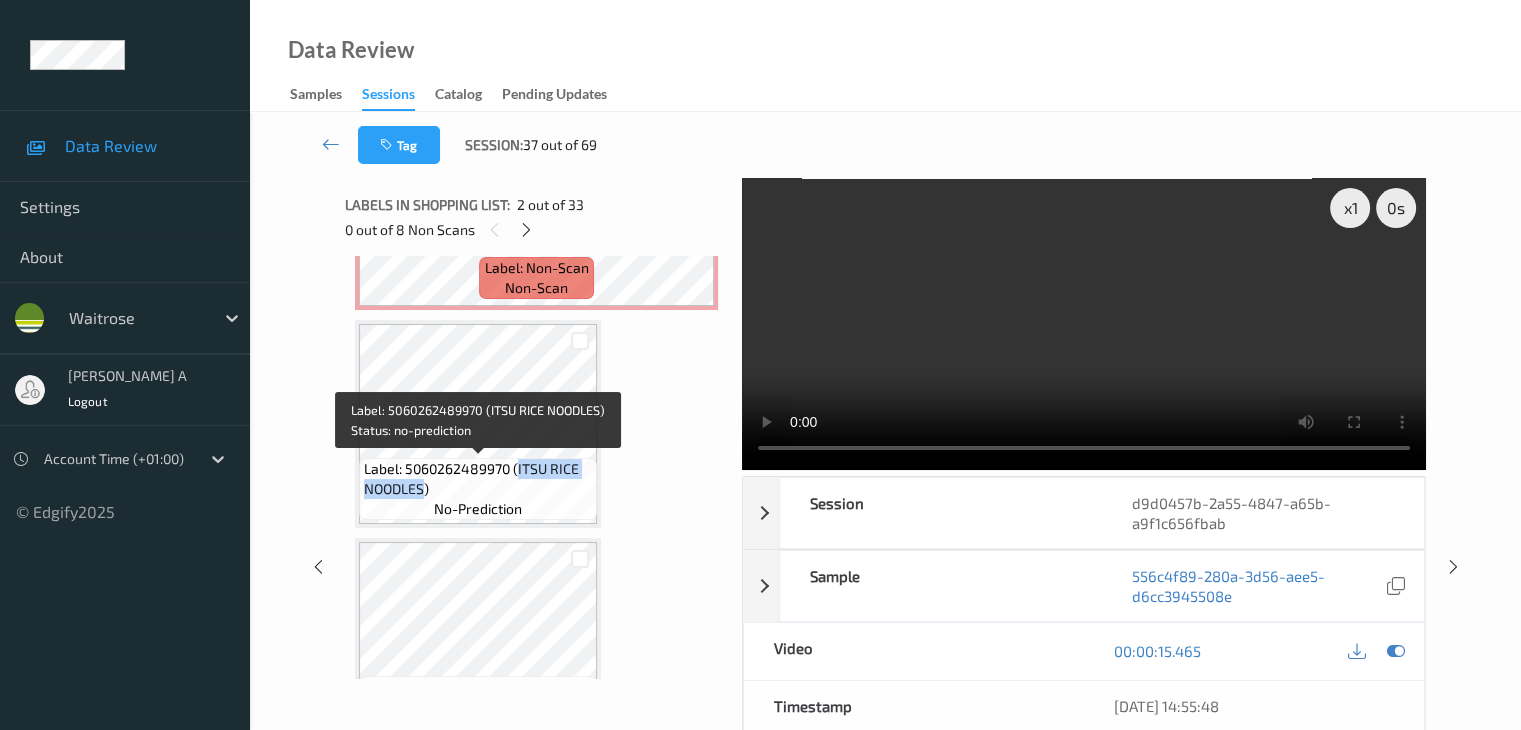 drag, startPoint x: 517, startPoint y: 469, endPoint x: 425, endPoint y: 490, distance: 94.36631 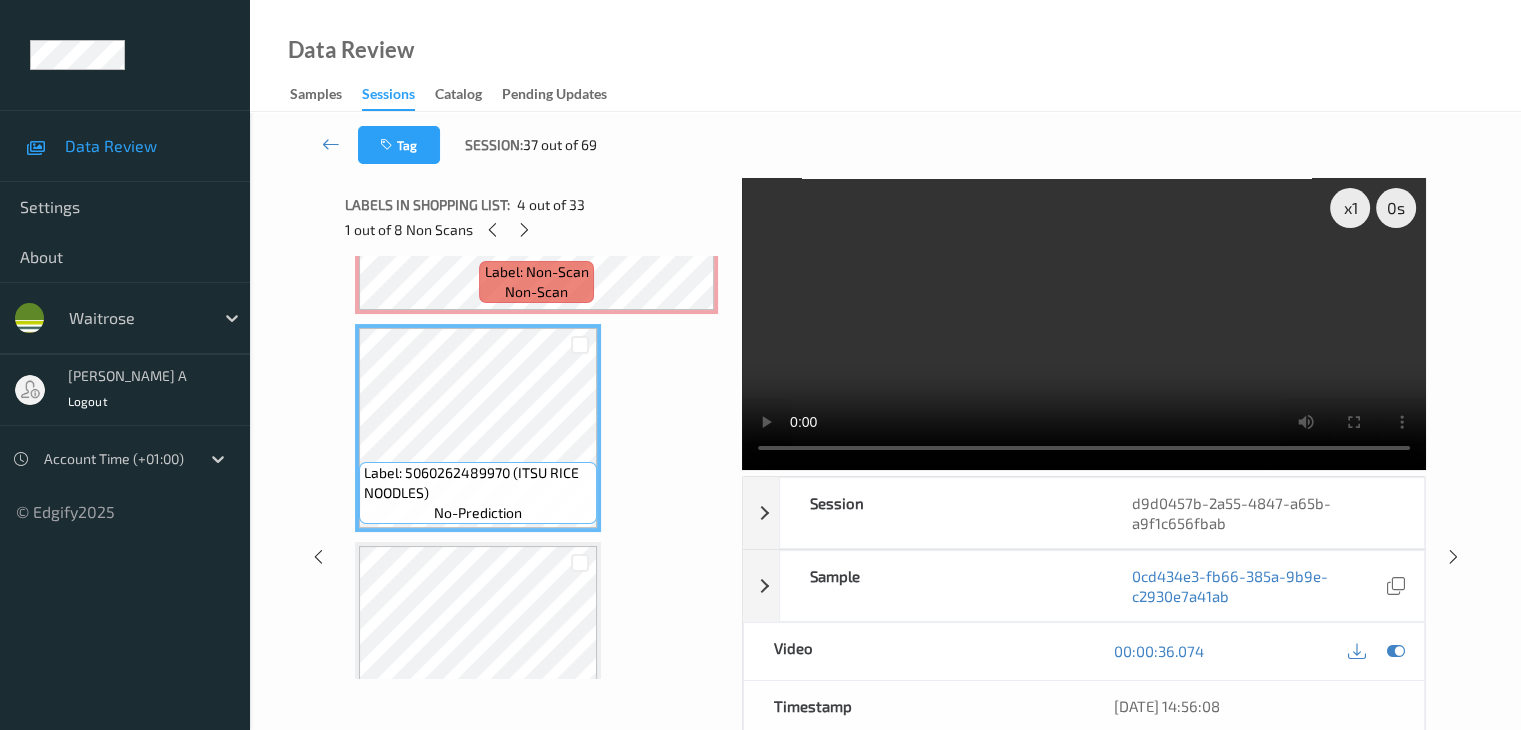 scroll, scrollTop: 600, scrollLeft: 0, axis: vertical 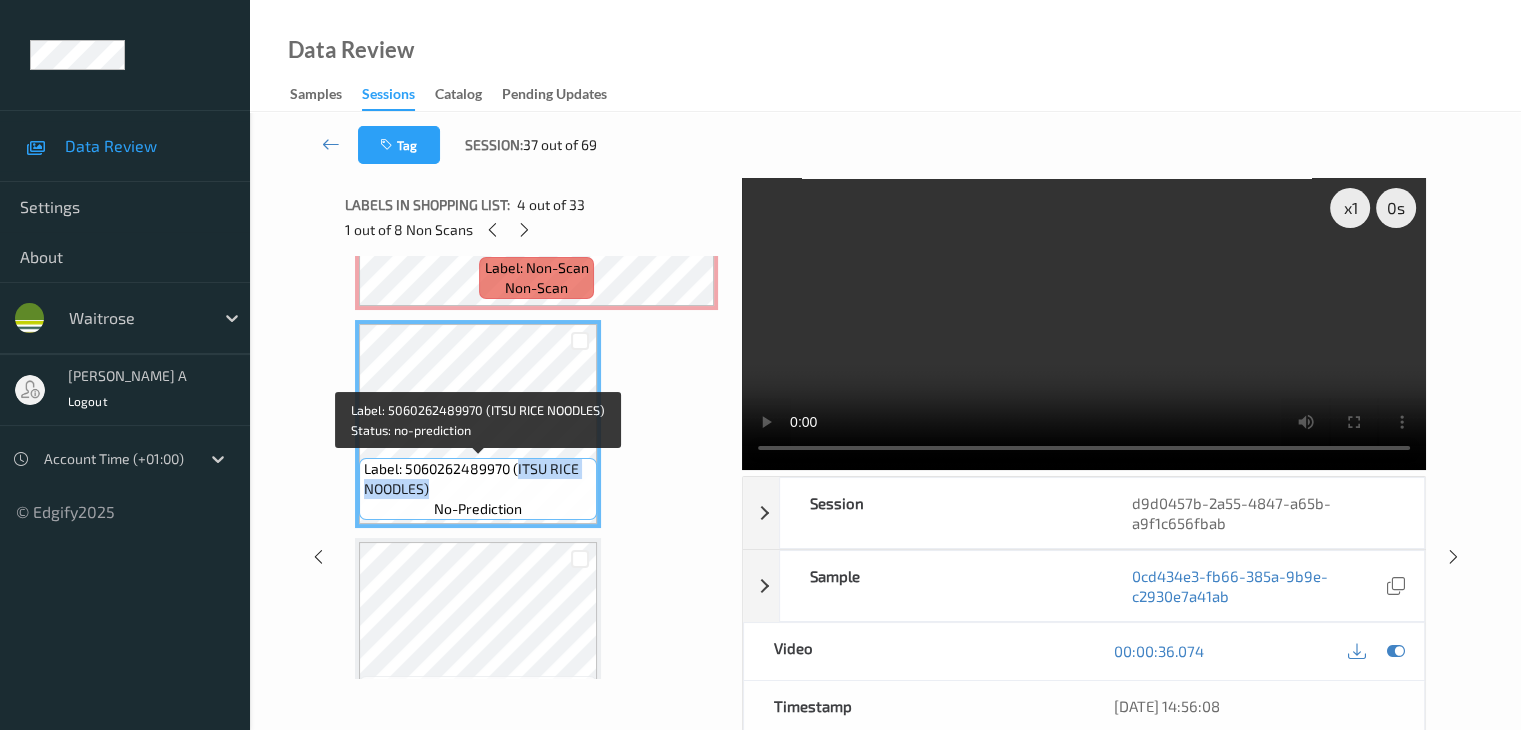 drag, startPoint x: 519, startPoint y: 469, endPoint x: 427, endPoint y: 495, distance: 95.60335 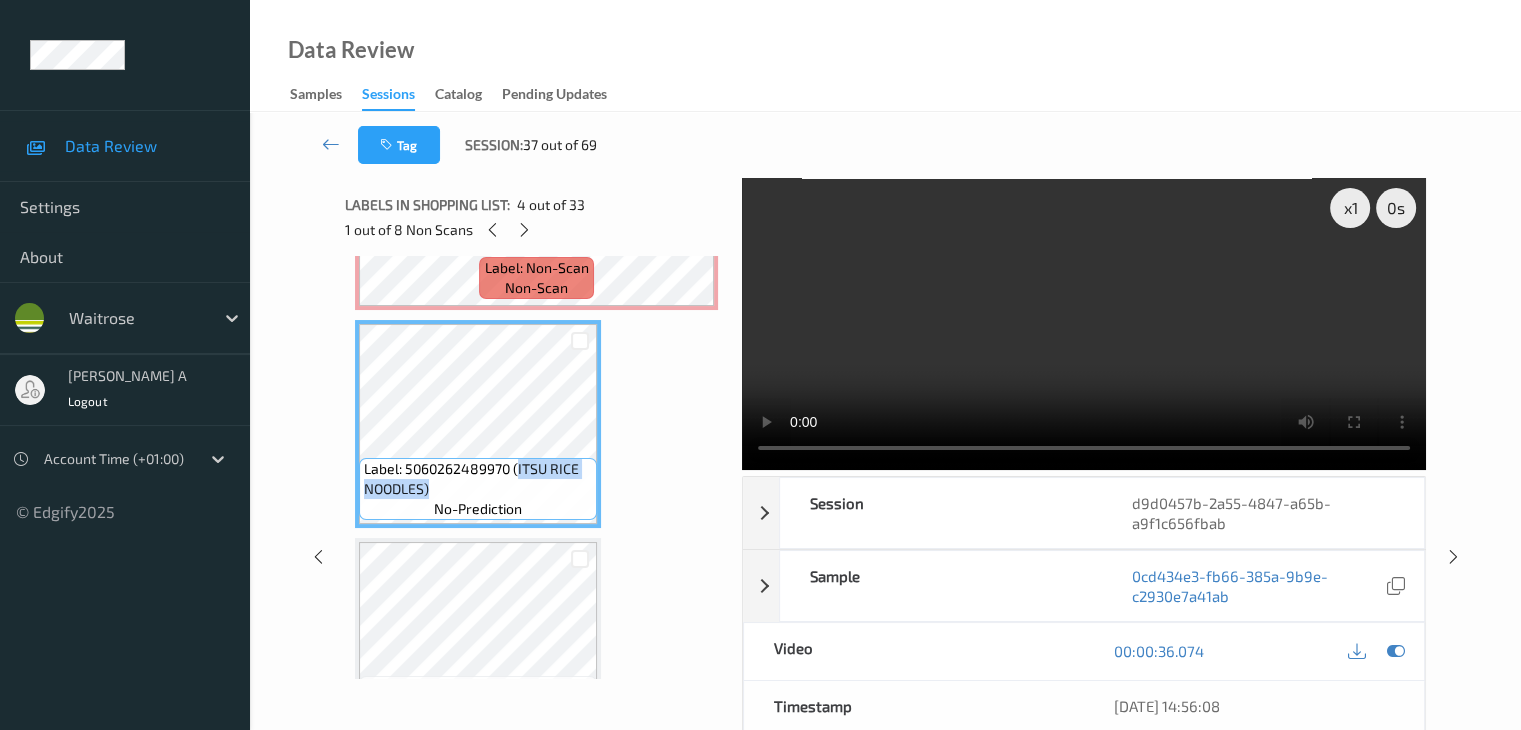 scroll, scrollTop: 300, scrollLeft: 0, axis: vertical 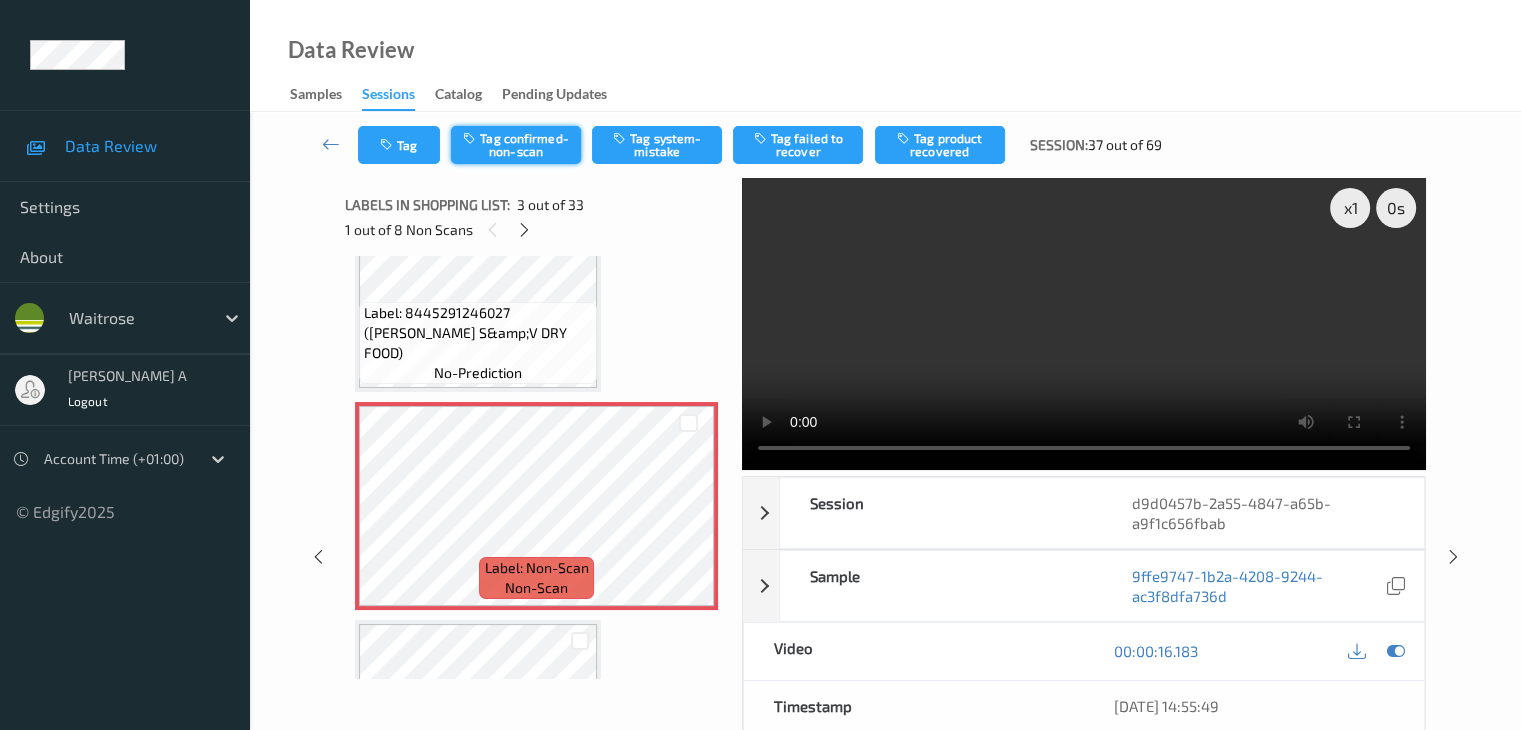 click on "Tag   confirmed-non-scan" at bounding box center (516, 145) 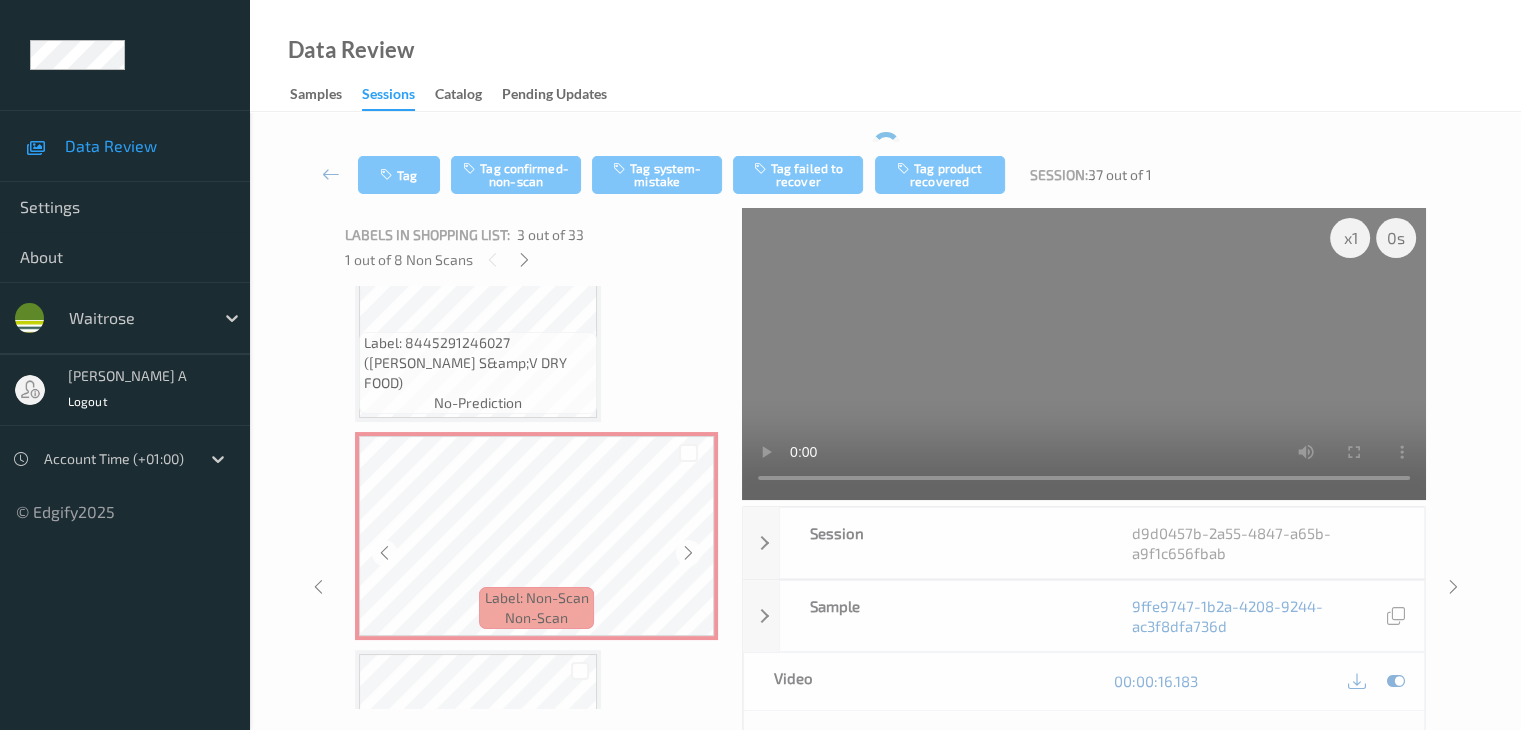 scroll, scrollTop: 0, scrollLeft: 0, axis: both 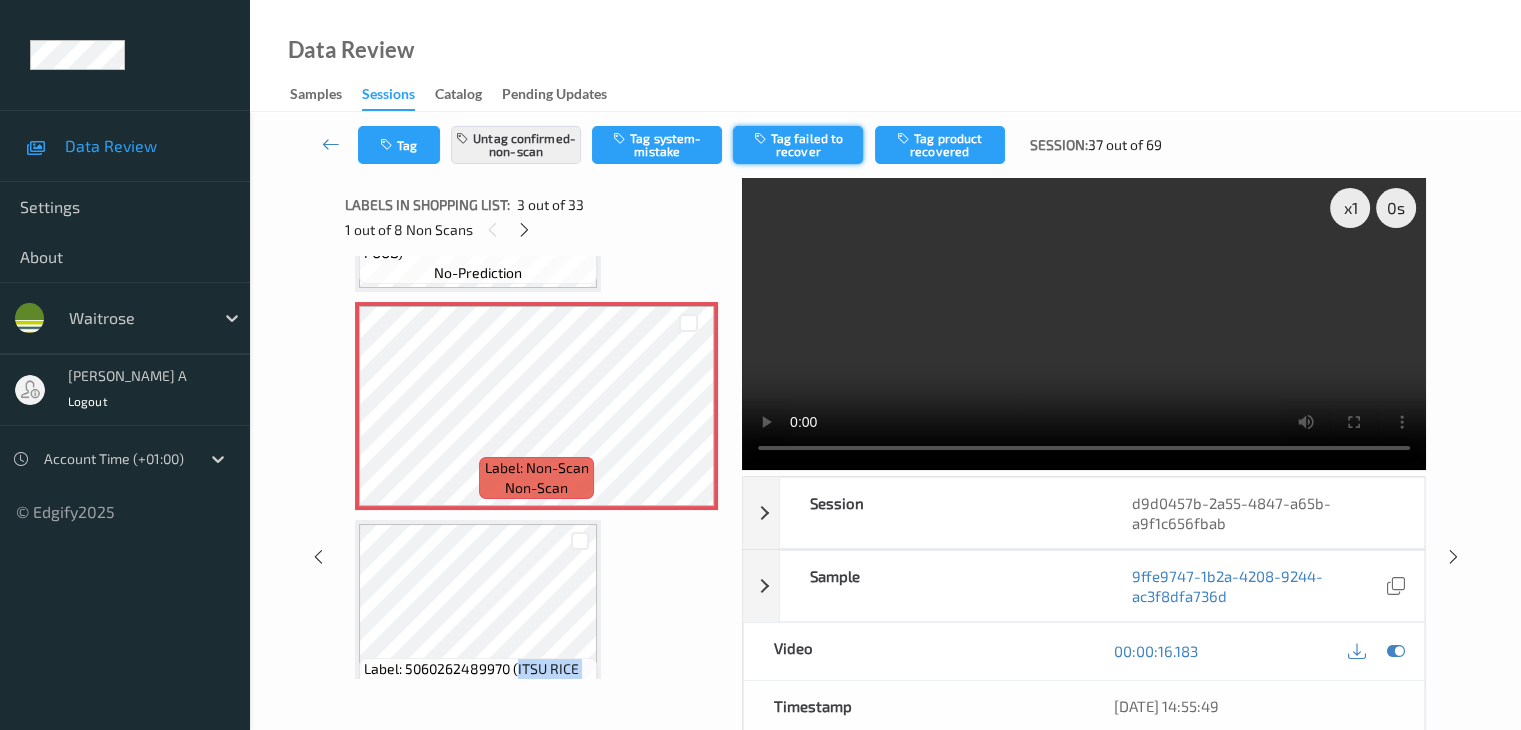 click on "Tag   failed to recover" at bounding box center [798, 145] 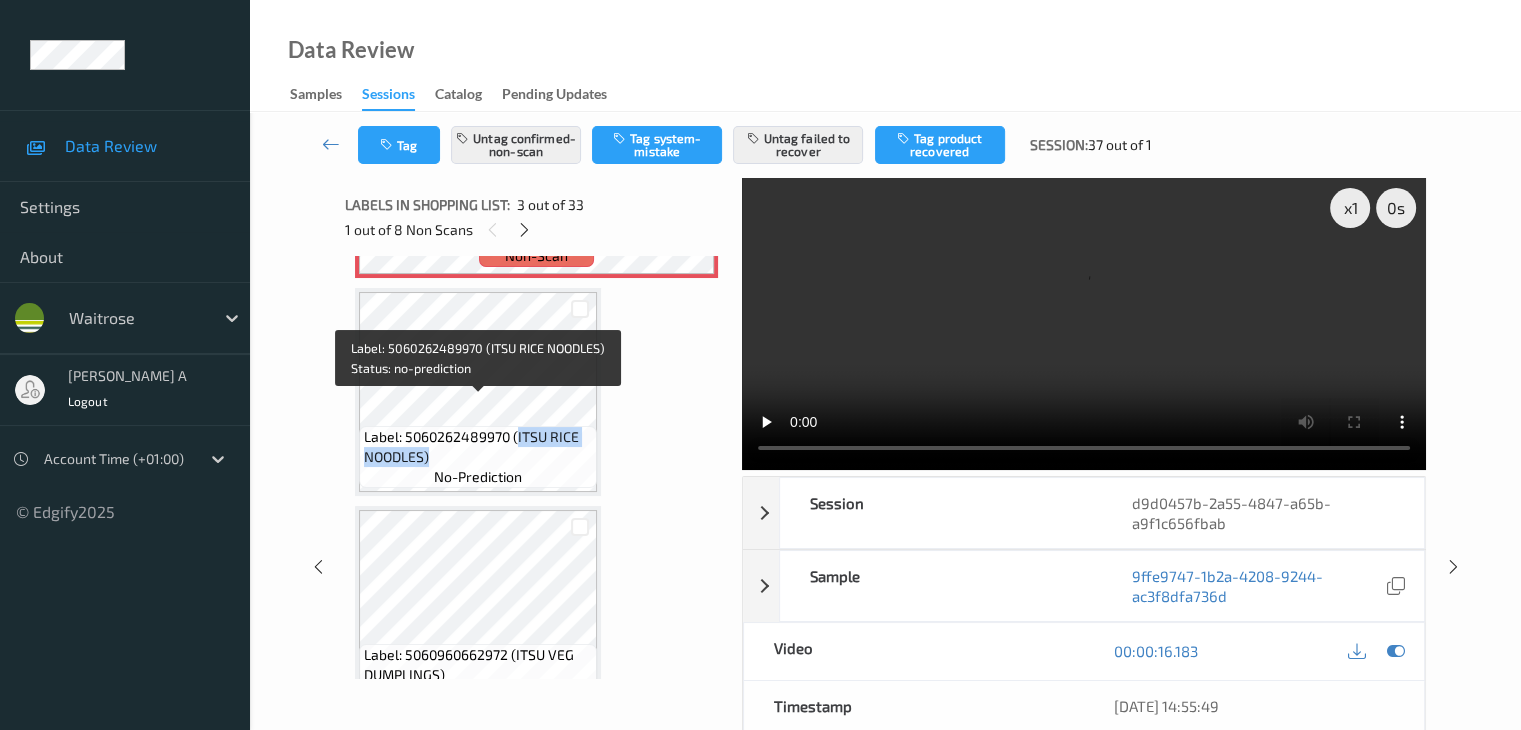 scroll, scrollTop: 600, scrollLeft: 0, axis: vertical 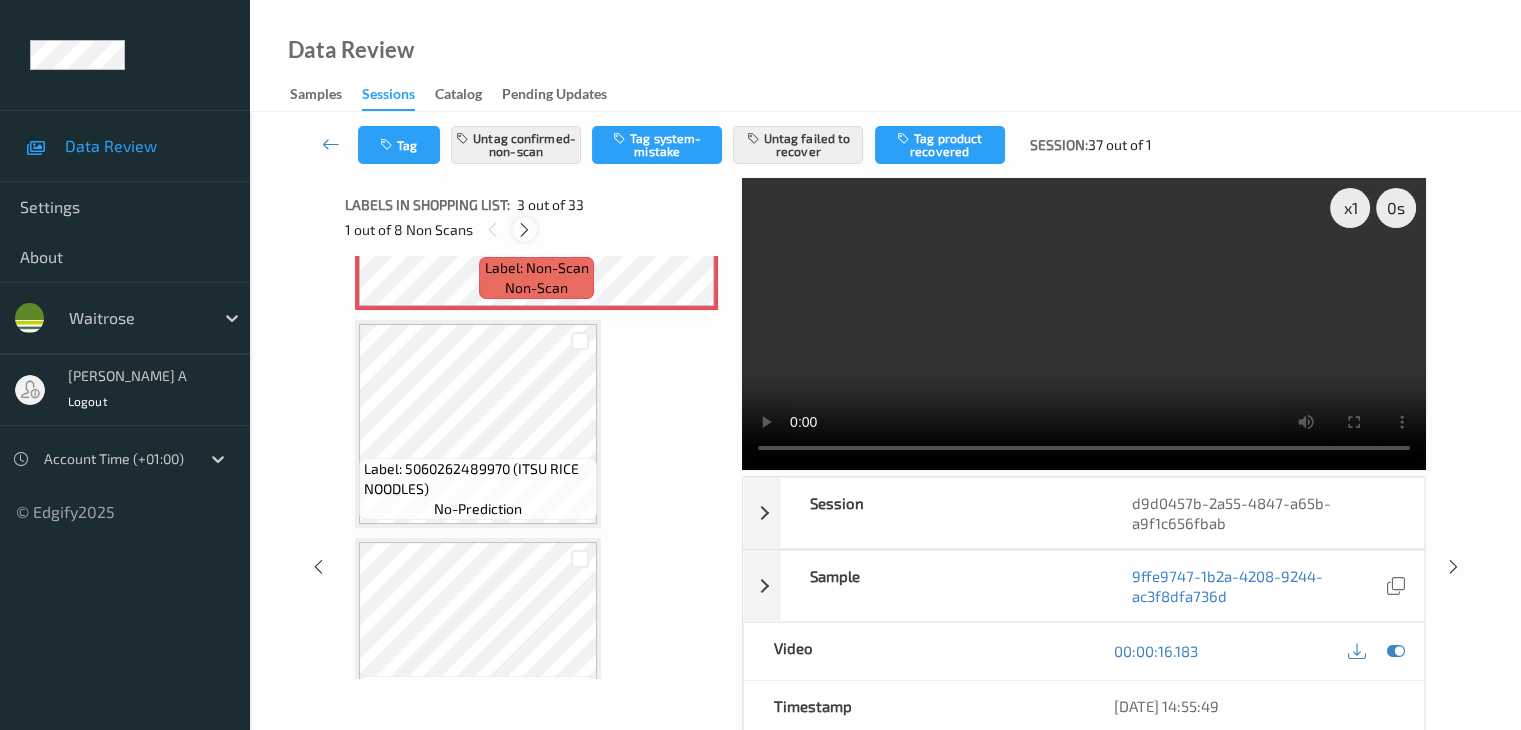 click at bounding box center (524, 230) 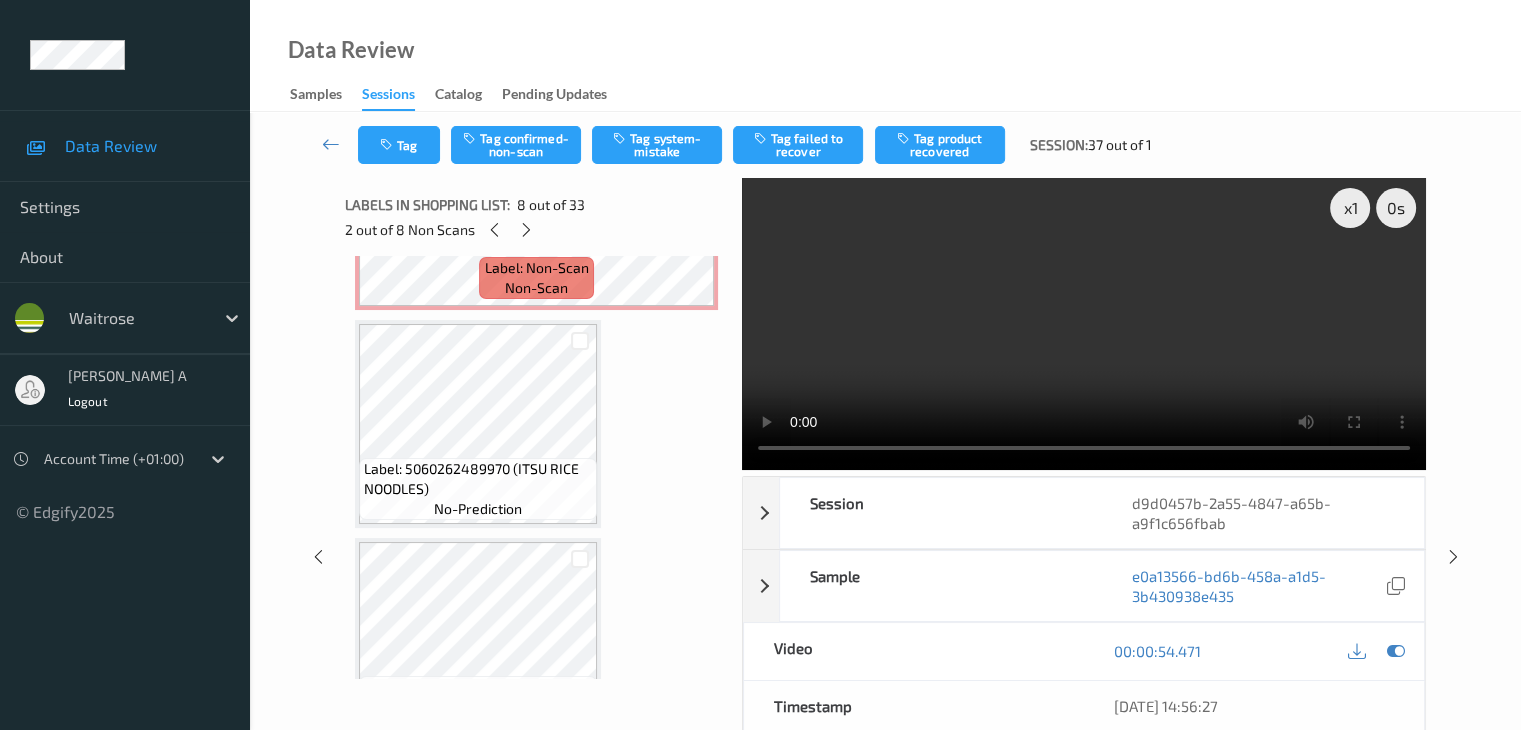 scroll, scrollTop: 1318, scrollLeft: 0, axis: vertical 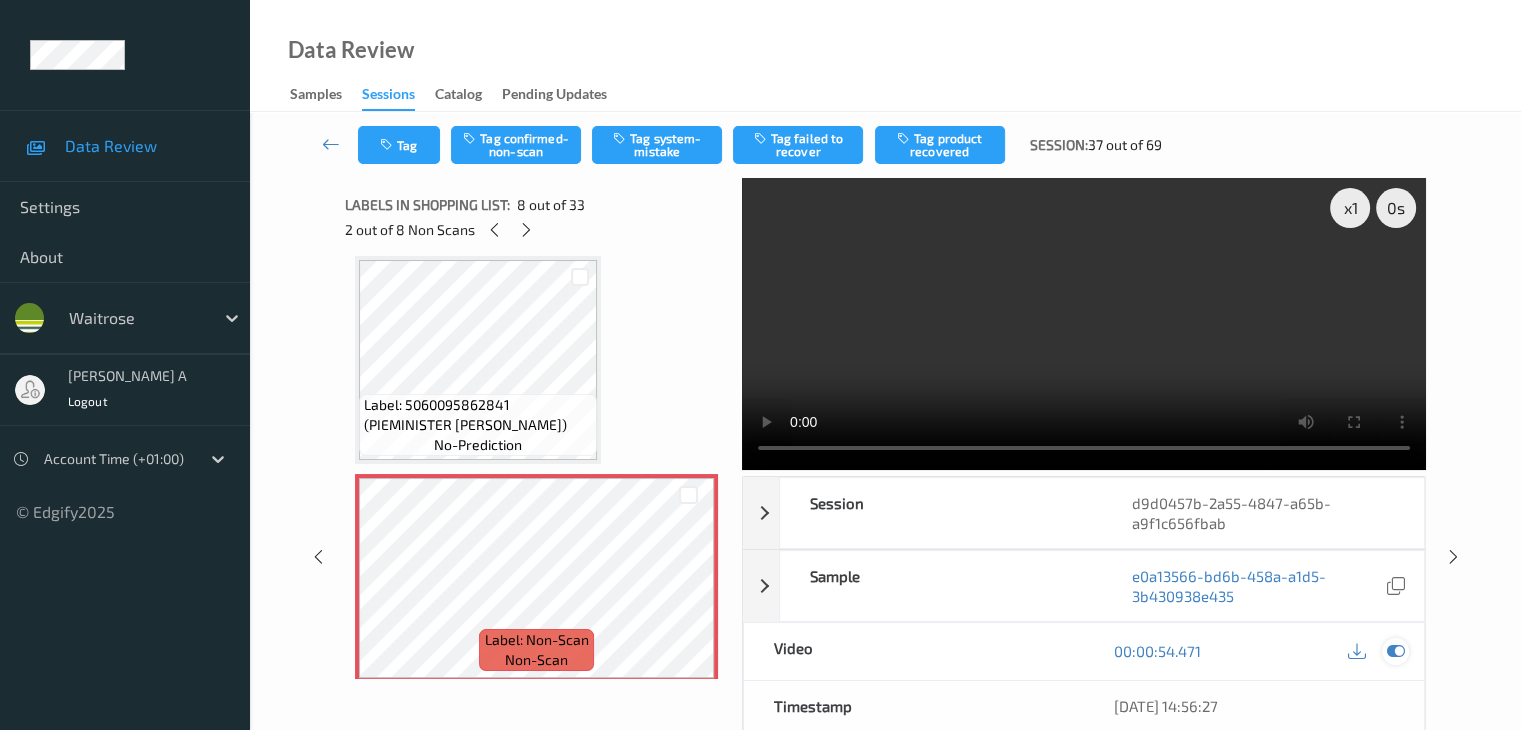 click at bounding box center [1395, 651] 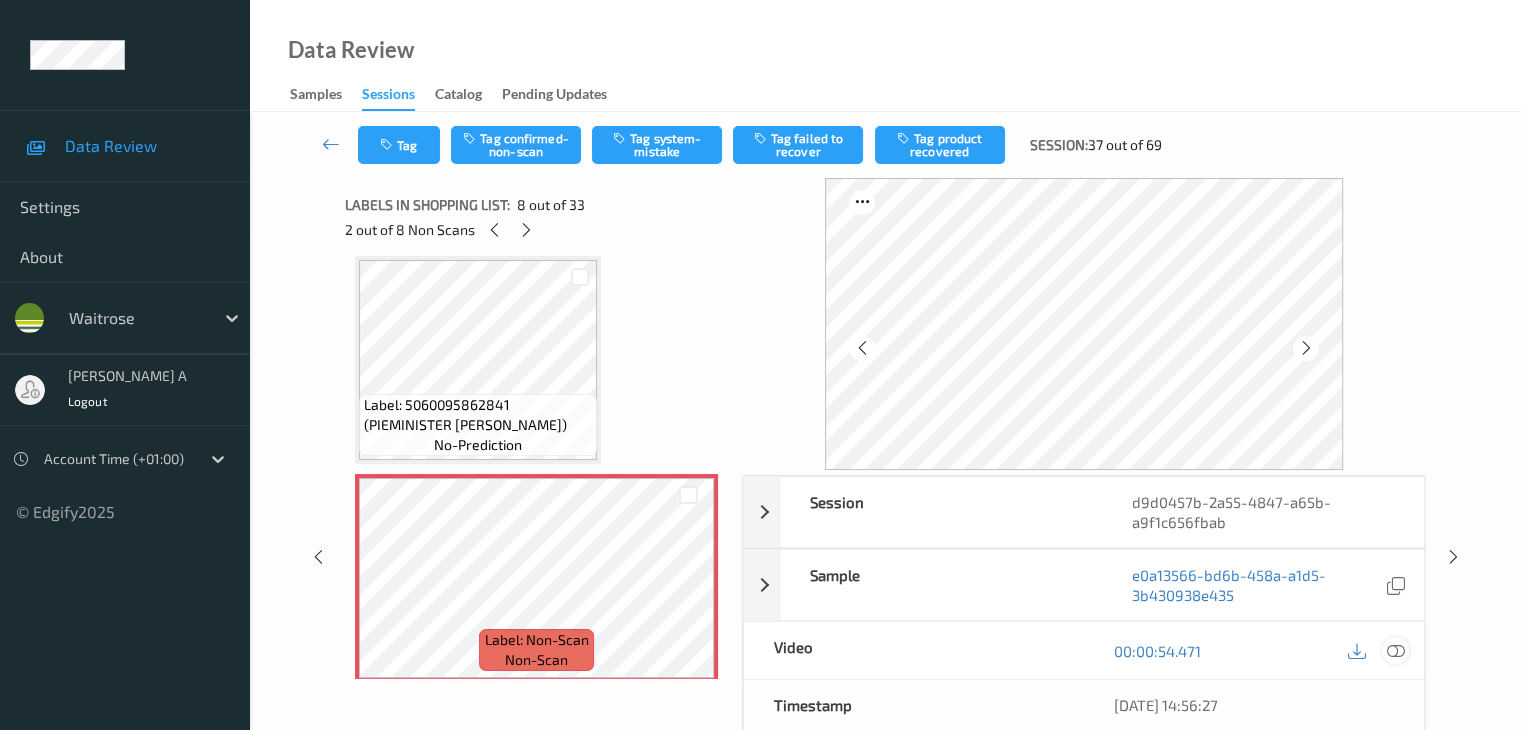 click at bounding box center (1395, 651) 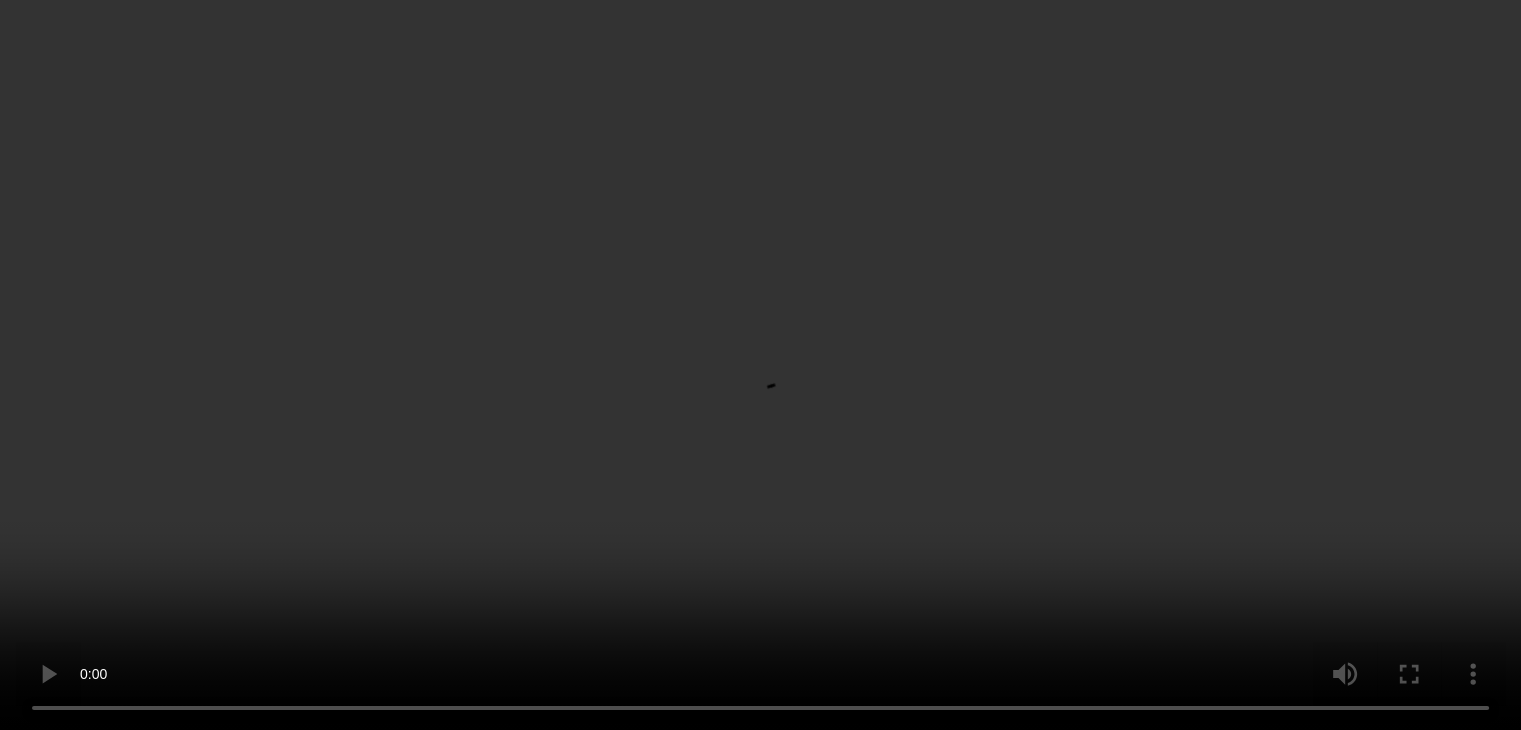 scroll, scrollTop: 1418, scrollLeft: 0, axis: vertical 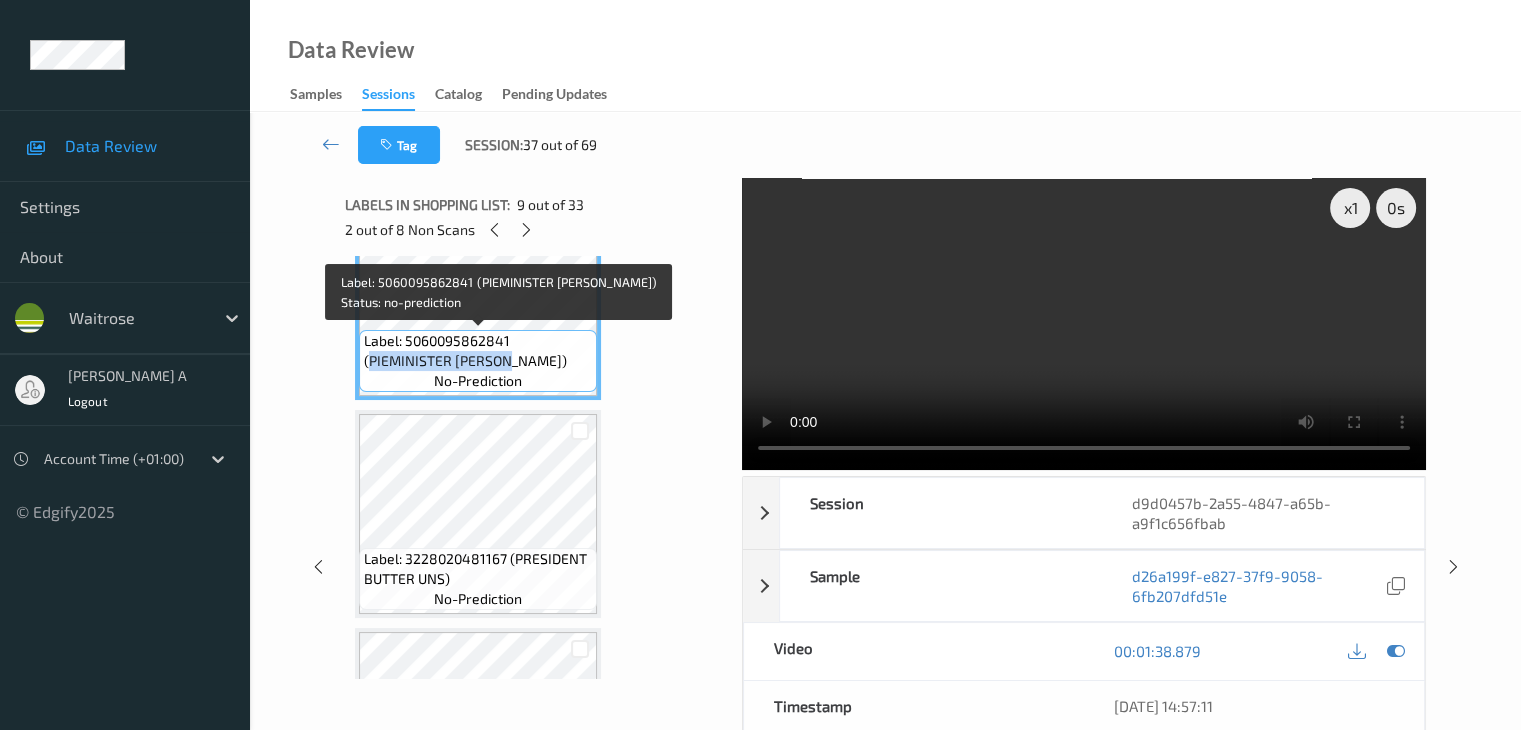 drag, startPoint x: 369, startPoint y: 360, endPoint x: 512, endPoint y: 365, distance: 143.08739 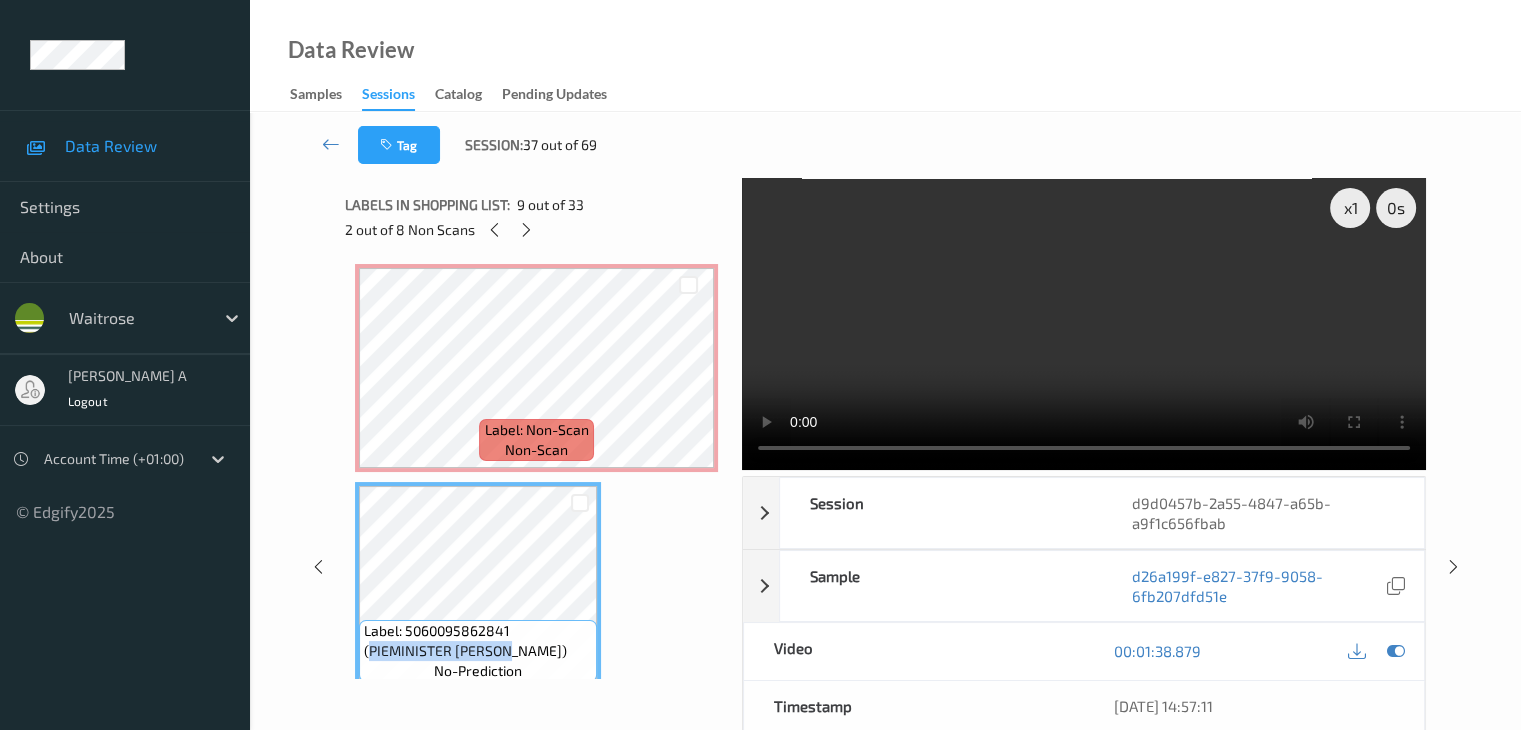 scroll, scrollTop: 1518, scrollLeft: 0, axis: vertical 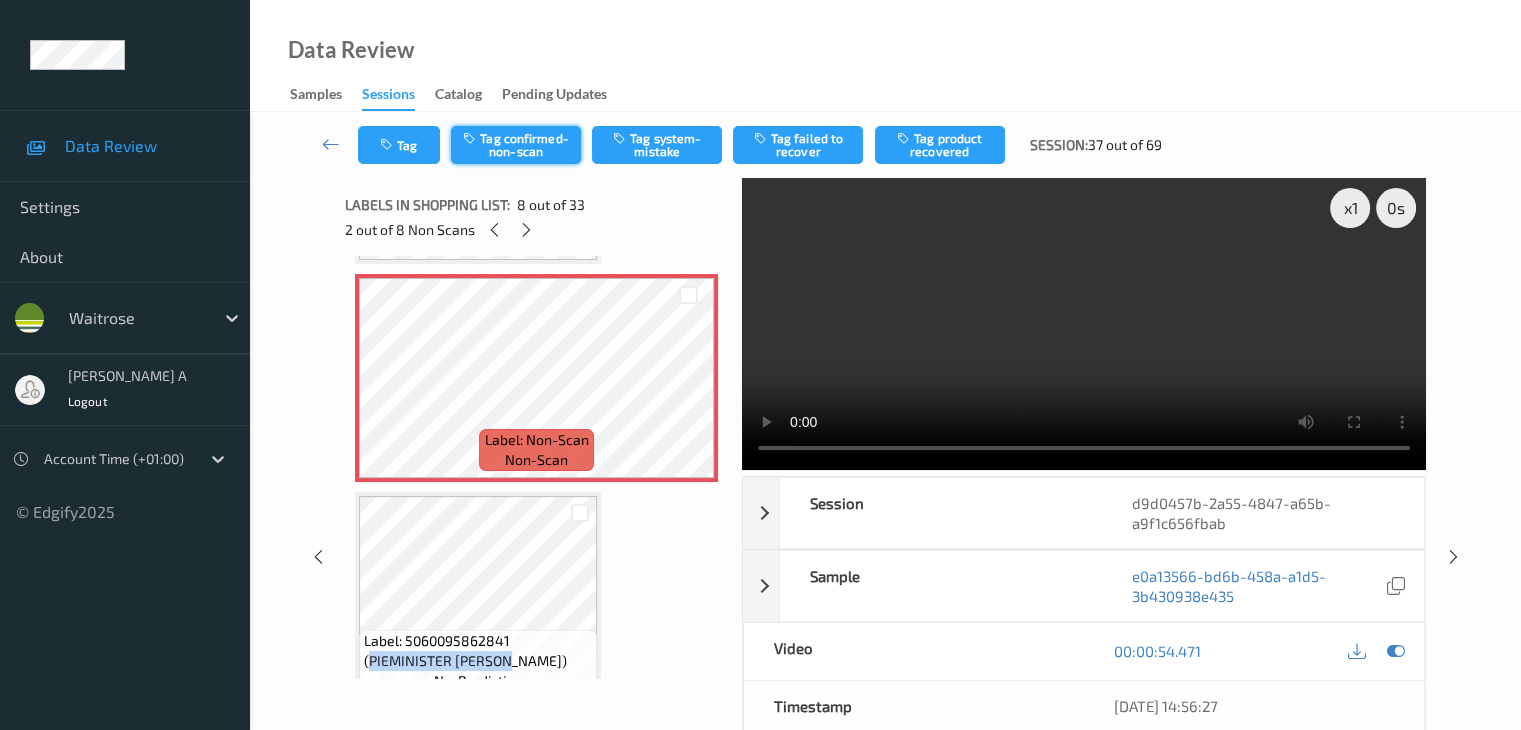 click on "Tag   confirmed-non-scan" at bounding box center [516, 145] 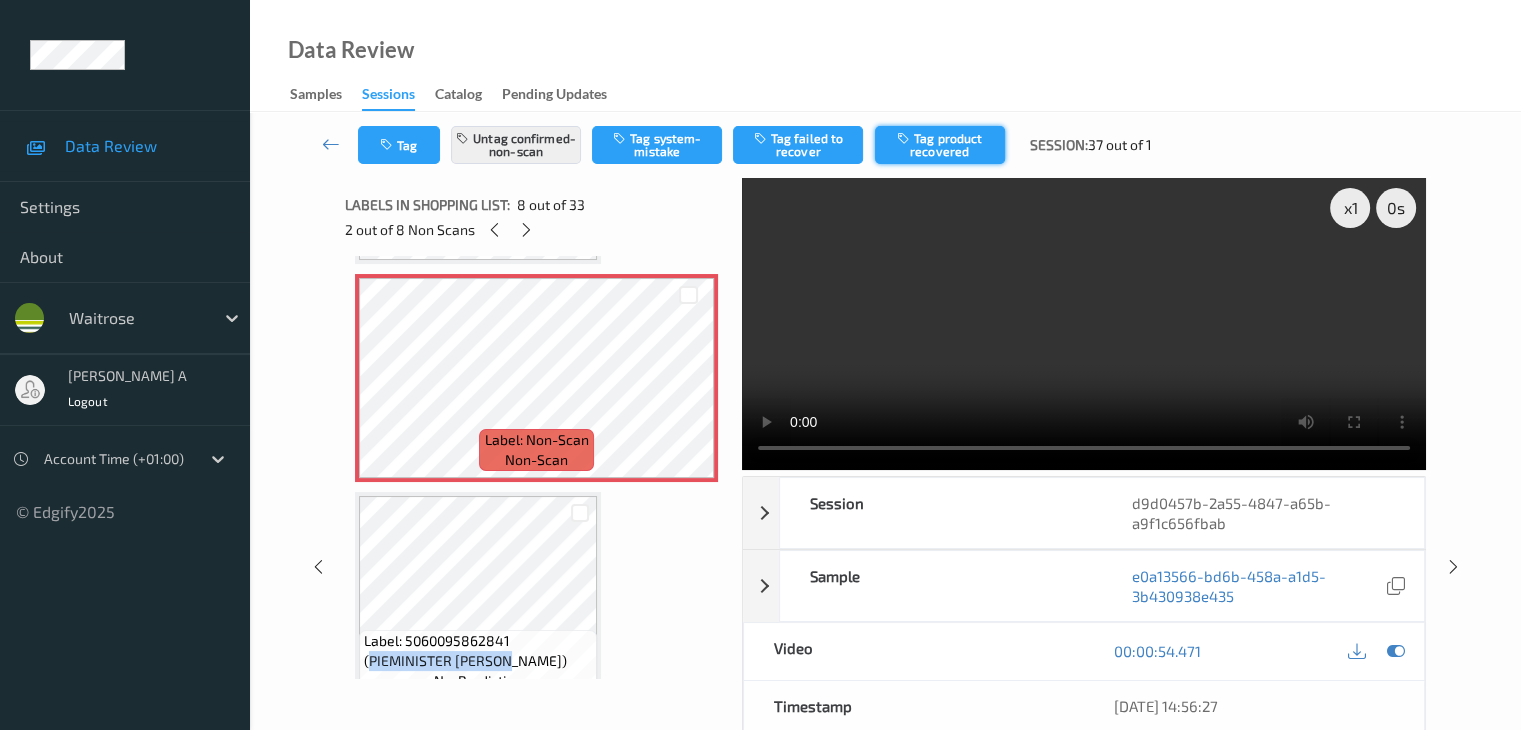 click on "Tag   product recovered" at bounding box center [940, 145] 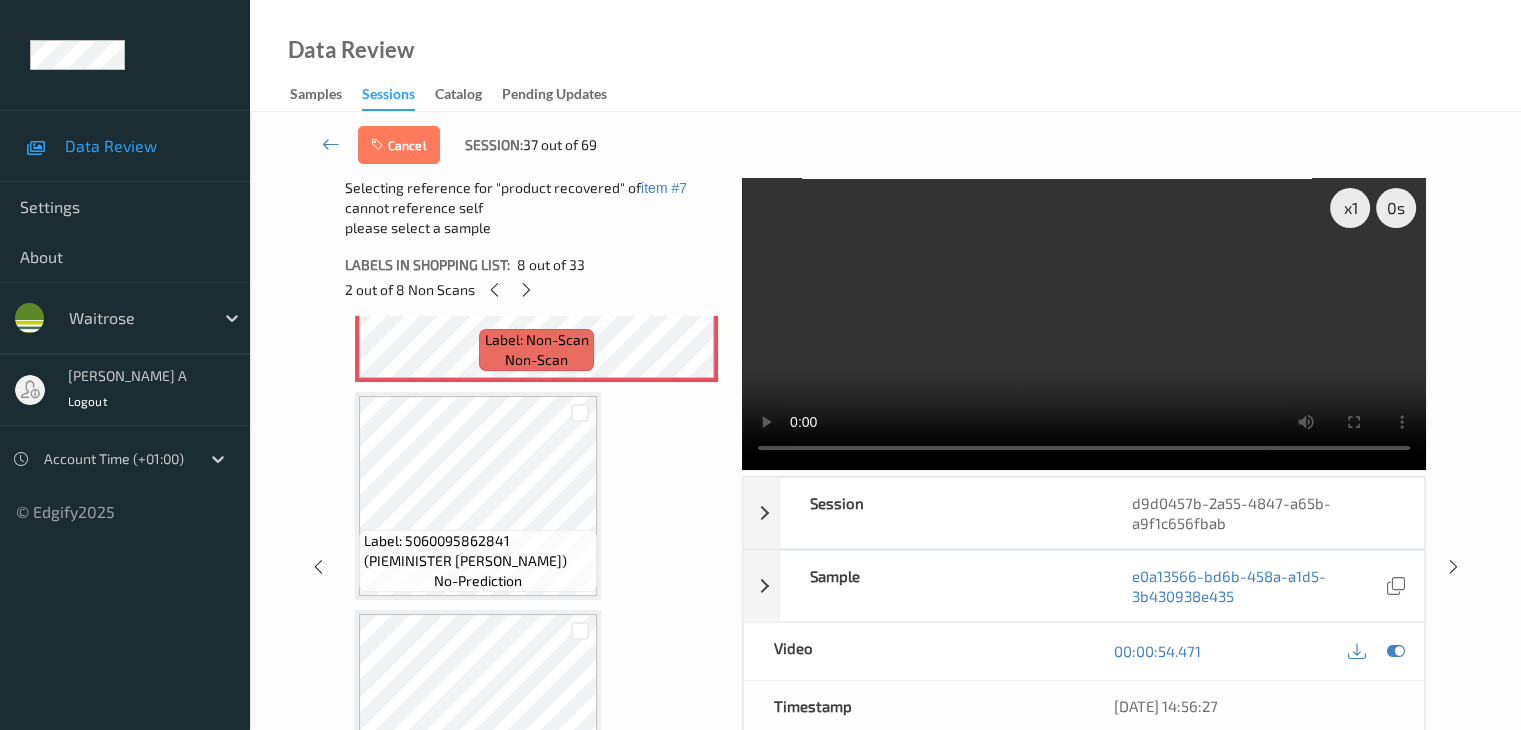 scroll, scrollTop: 1800, scrollLeft: 0, axis: vertical 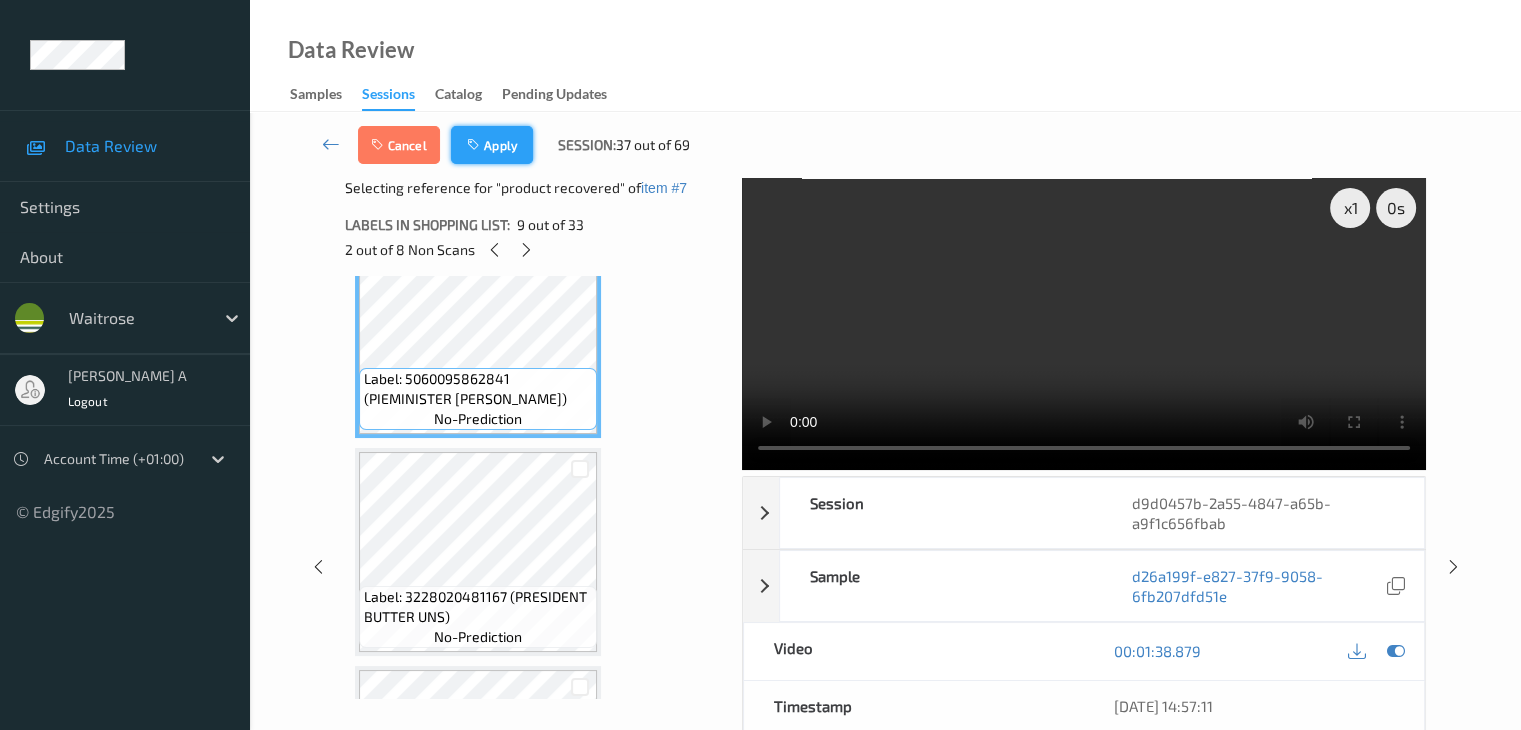 click on "Apply" at bounding box center (492, 145) 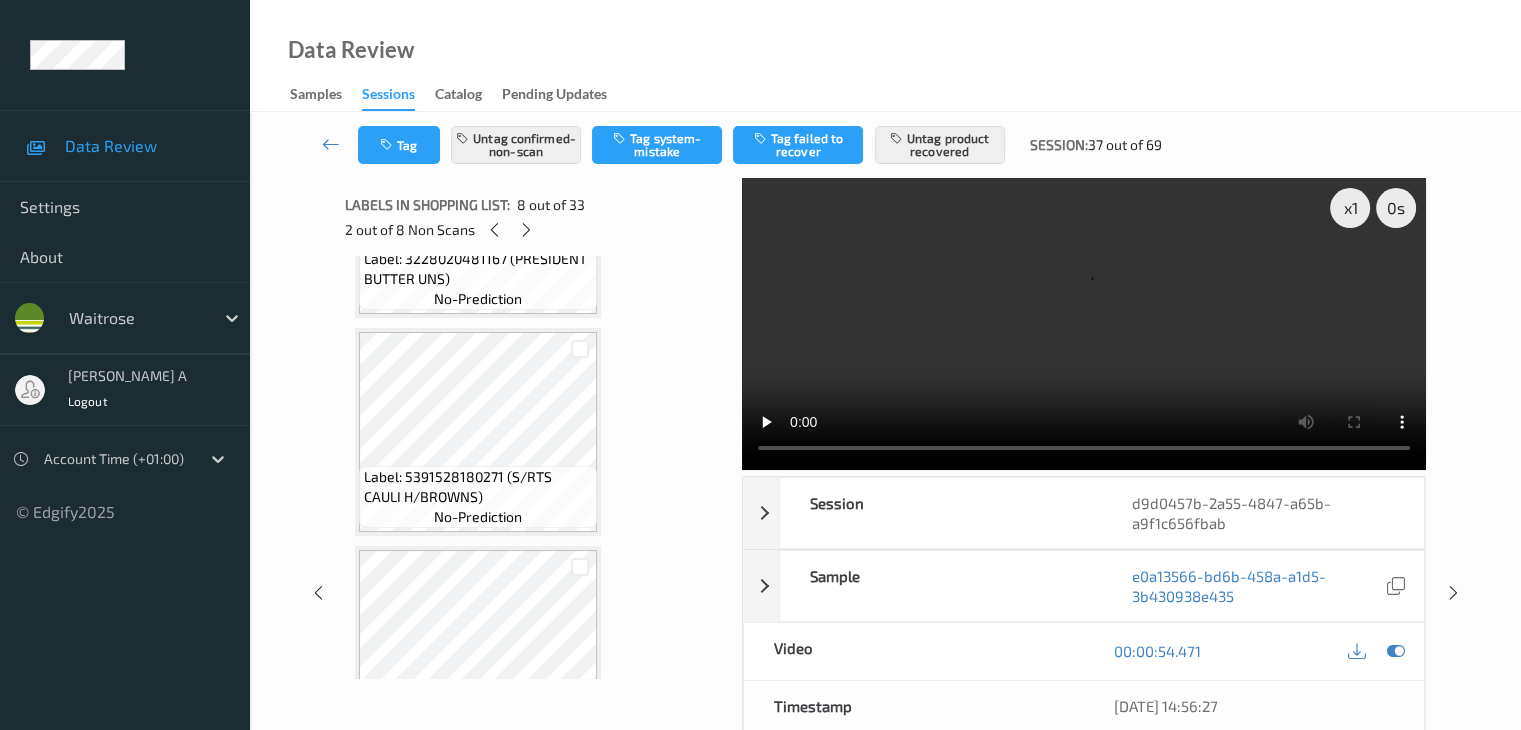 scroll, scrollTop: 1818, scrollLeft: 0, axis: vertical 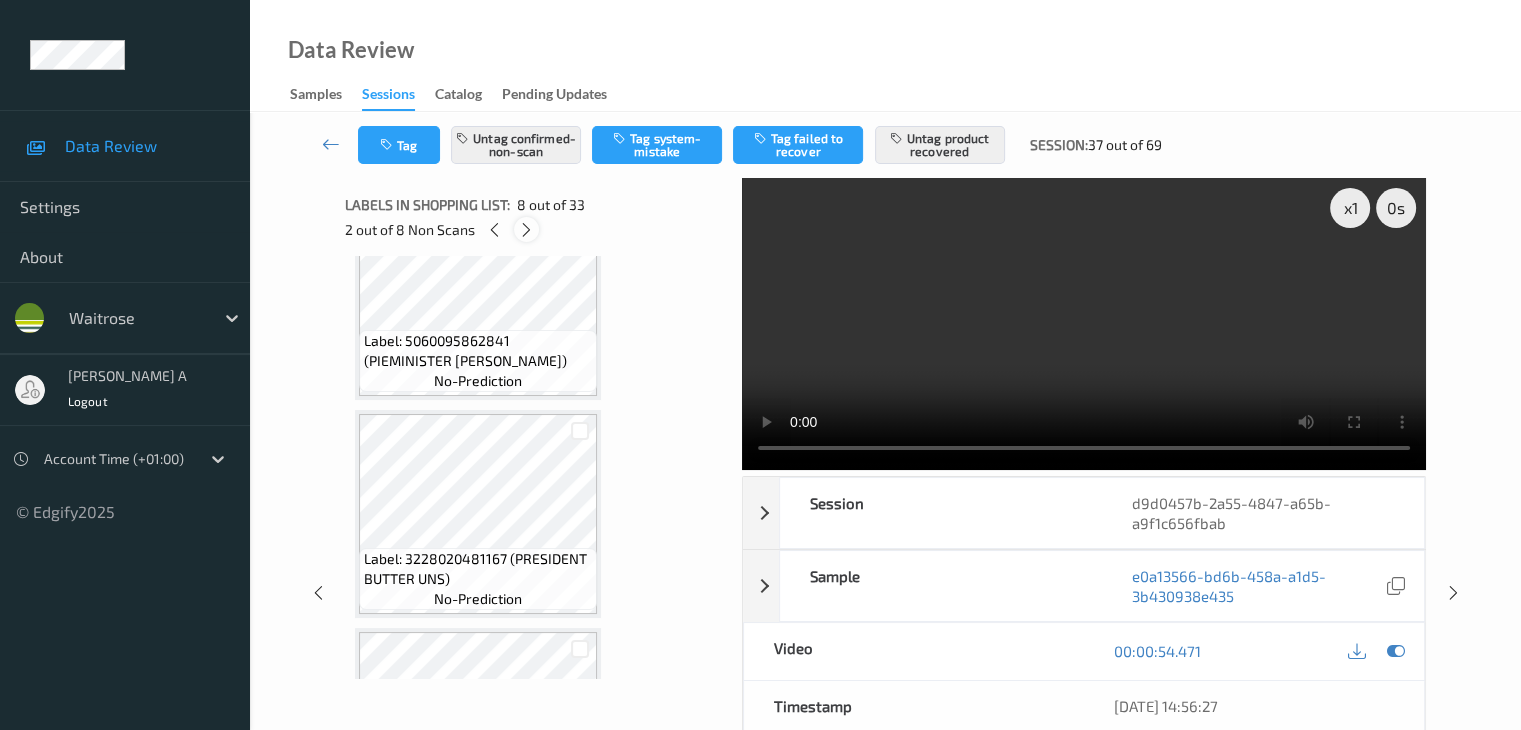click at bounding box center [526, 230] 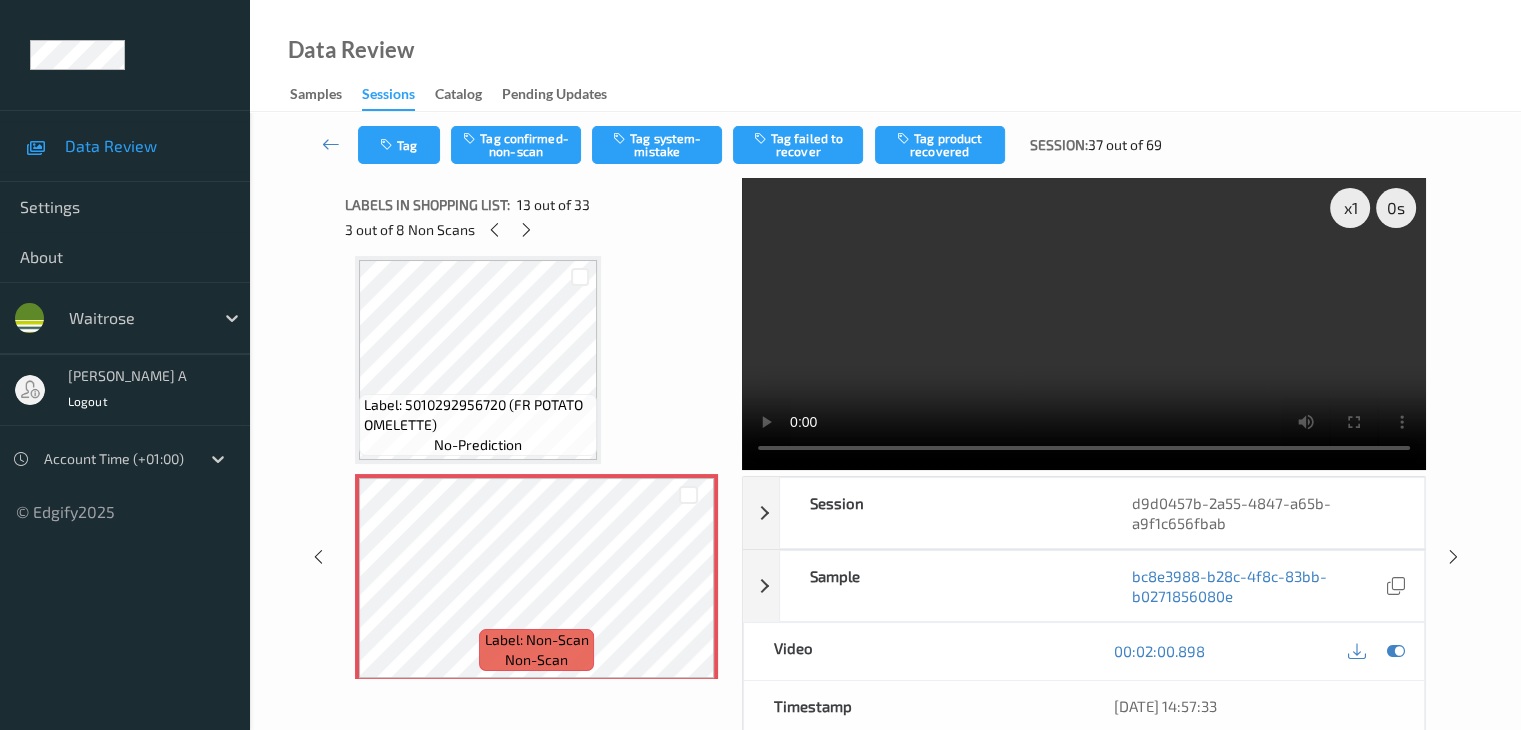 scroll, scrollTop: 2508, scrollLeft: 0, axis: vertical 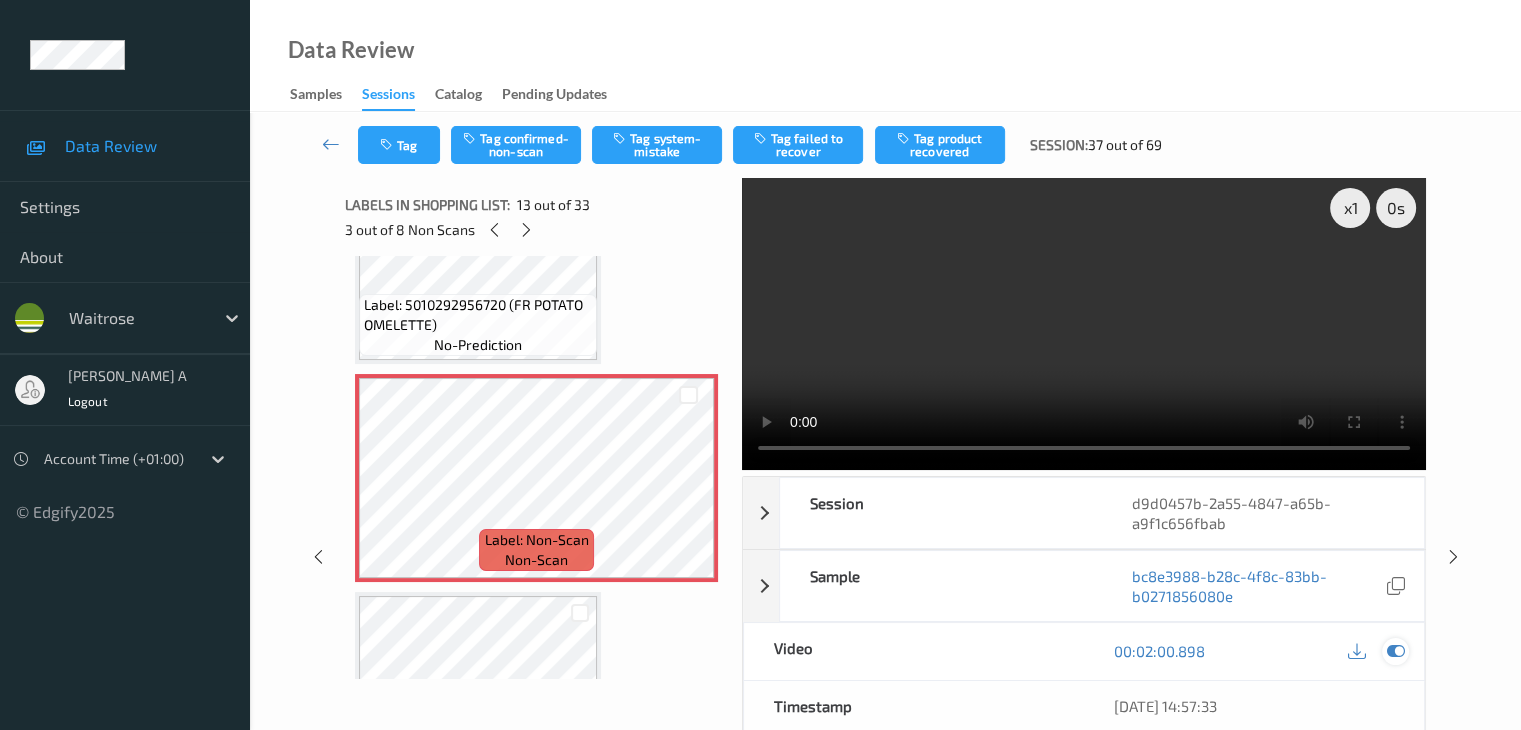 click at bounding box center [1395, 651] 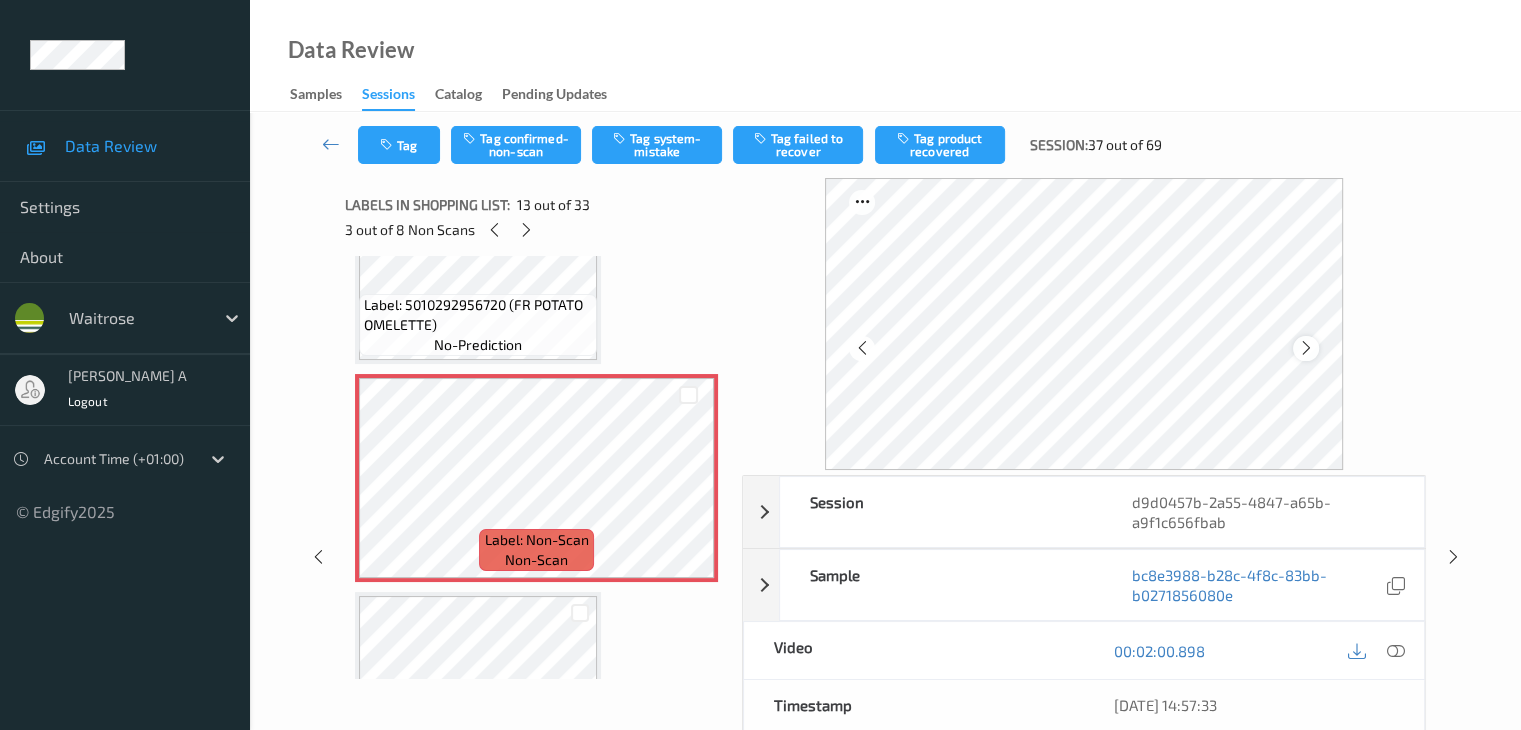 click at bounding box center (1306, 348) 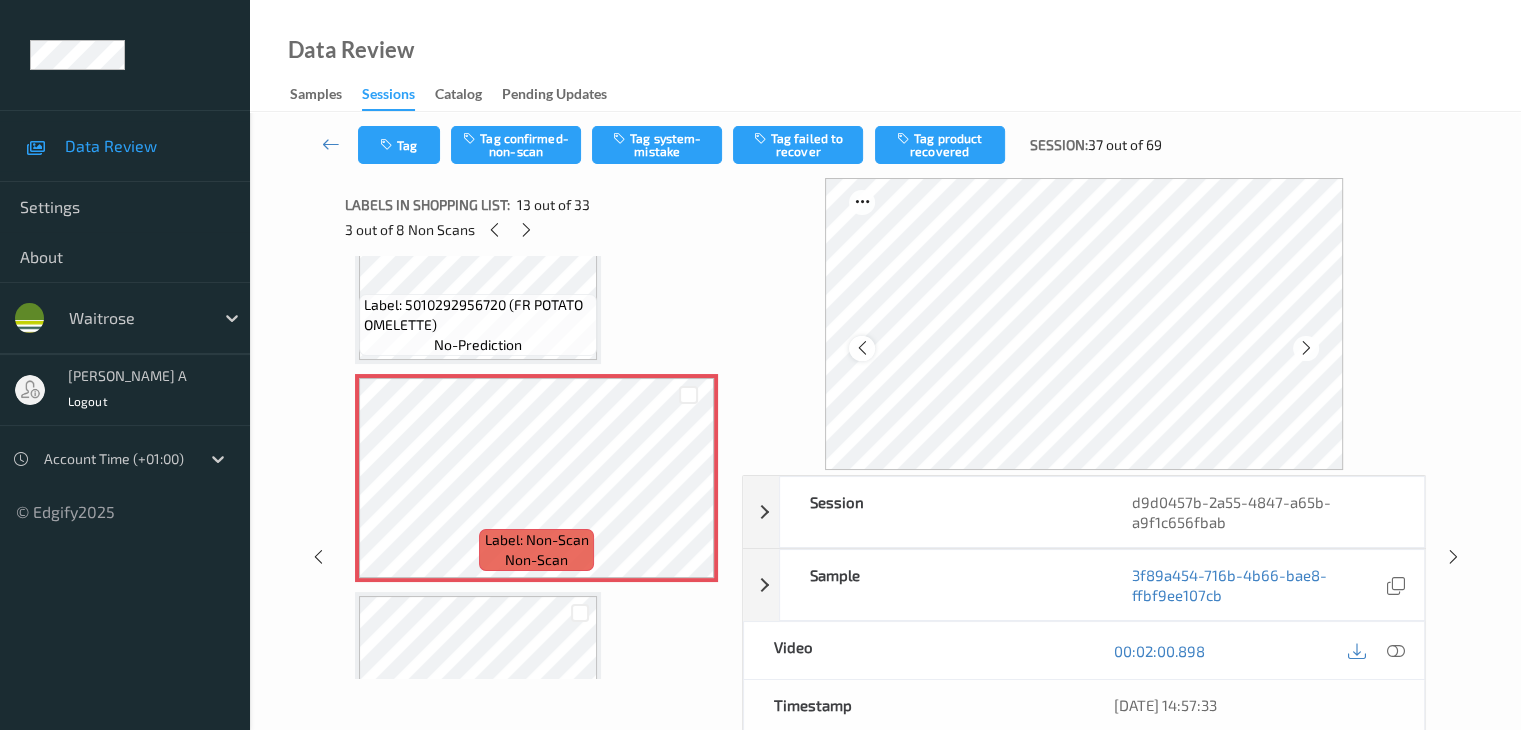 click at bounding box center [861, 348] 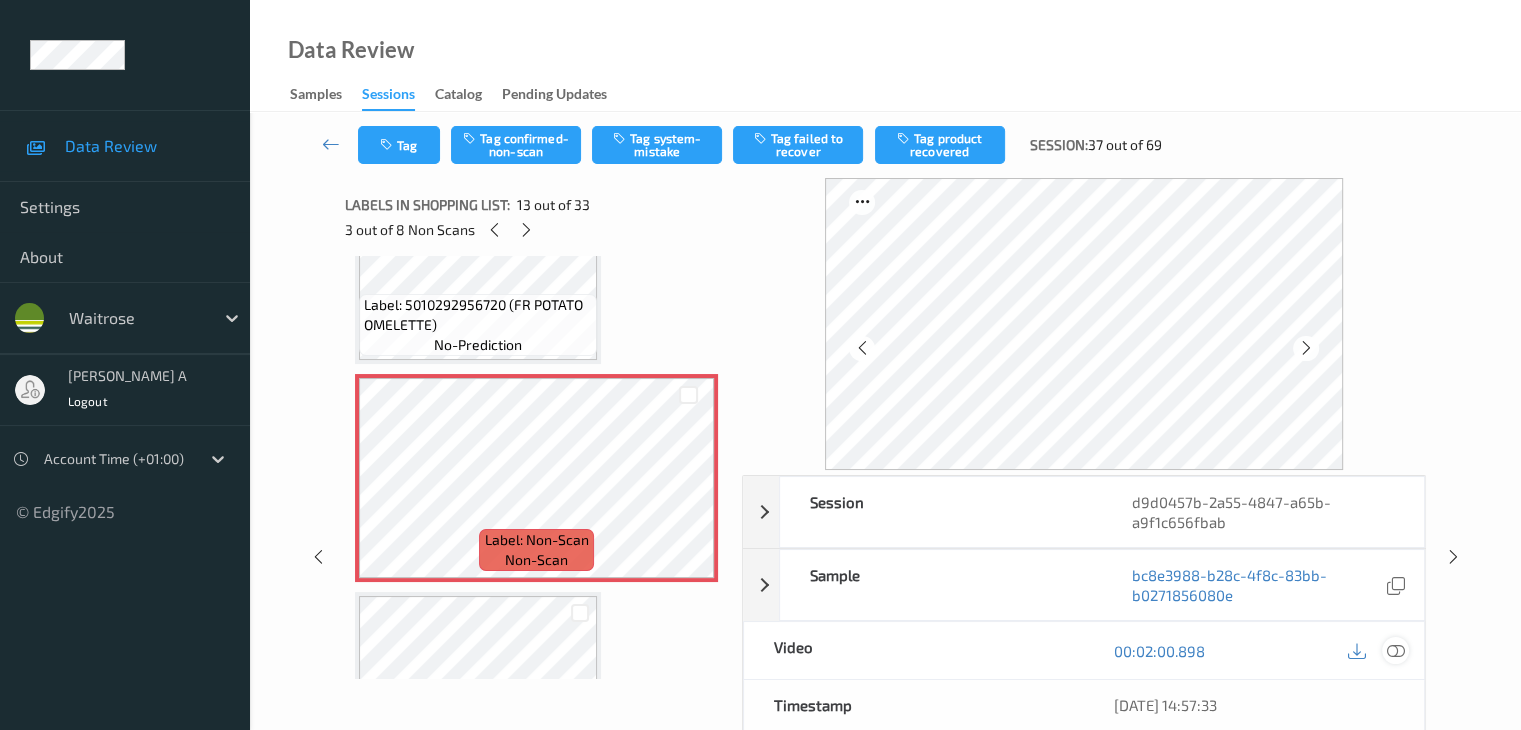 click at bounding box center [1395, 651] 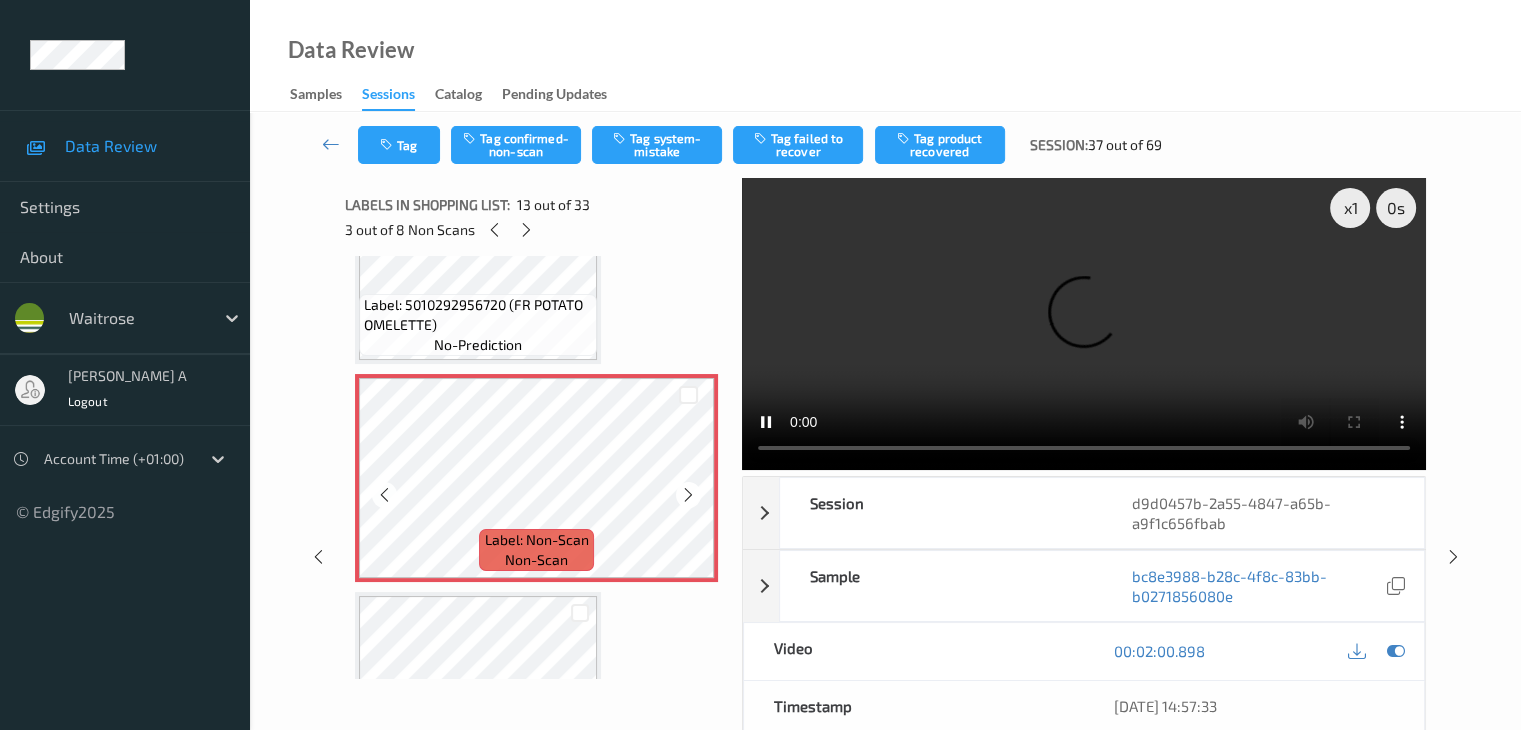 scroll, scrollTop: 2708, scrollLeft: 0, axis: vertical 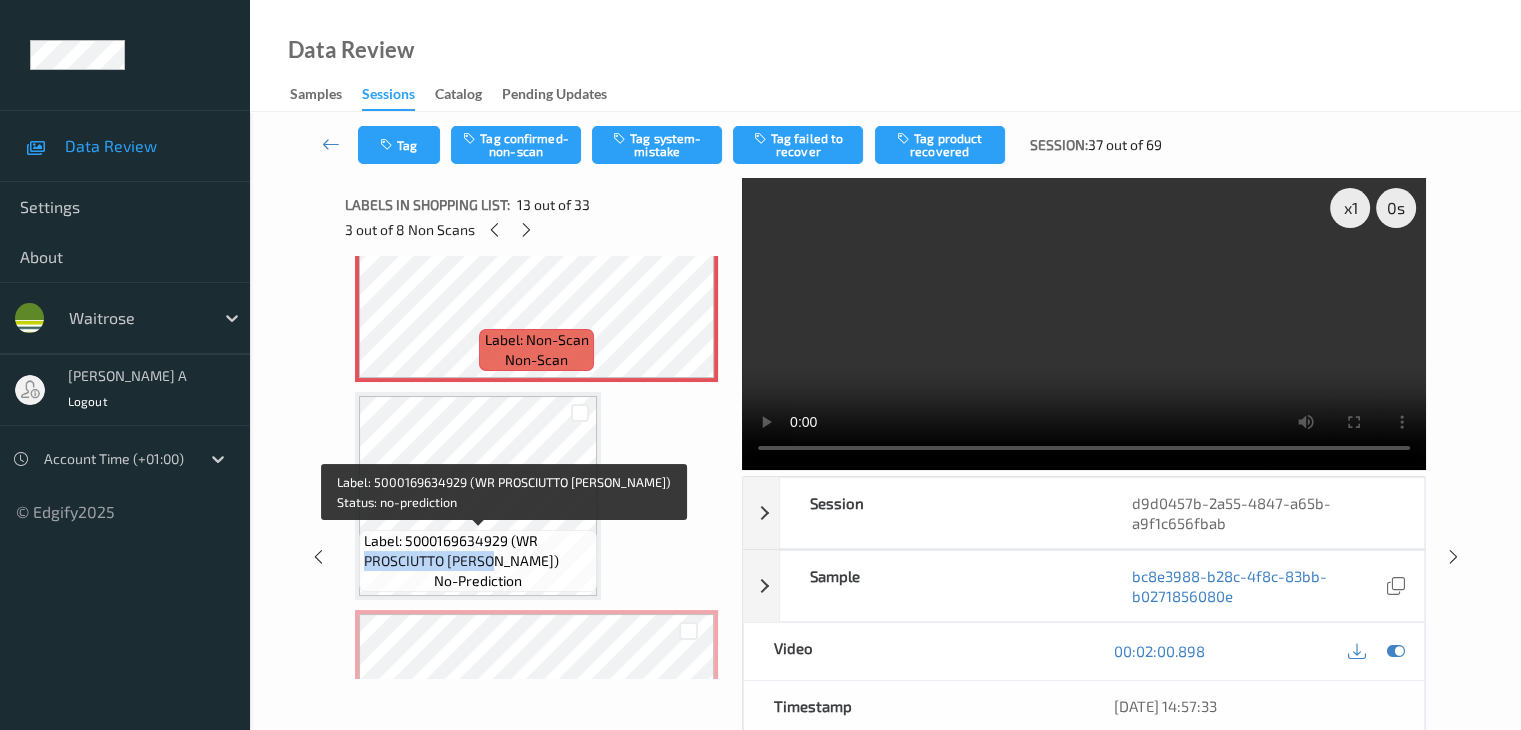 drag, startPoint x: 364, startPoint y: 560, endPoint x: 495, endPoint y: 562, distance: 131.01526 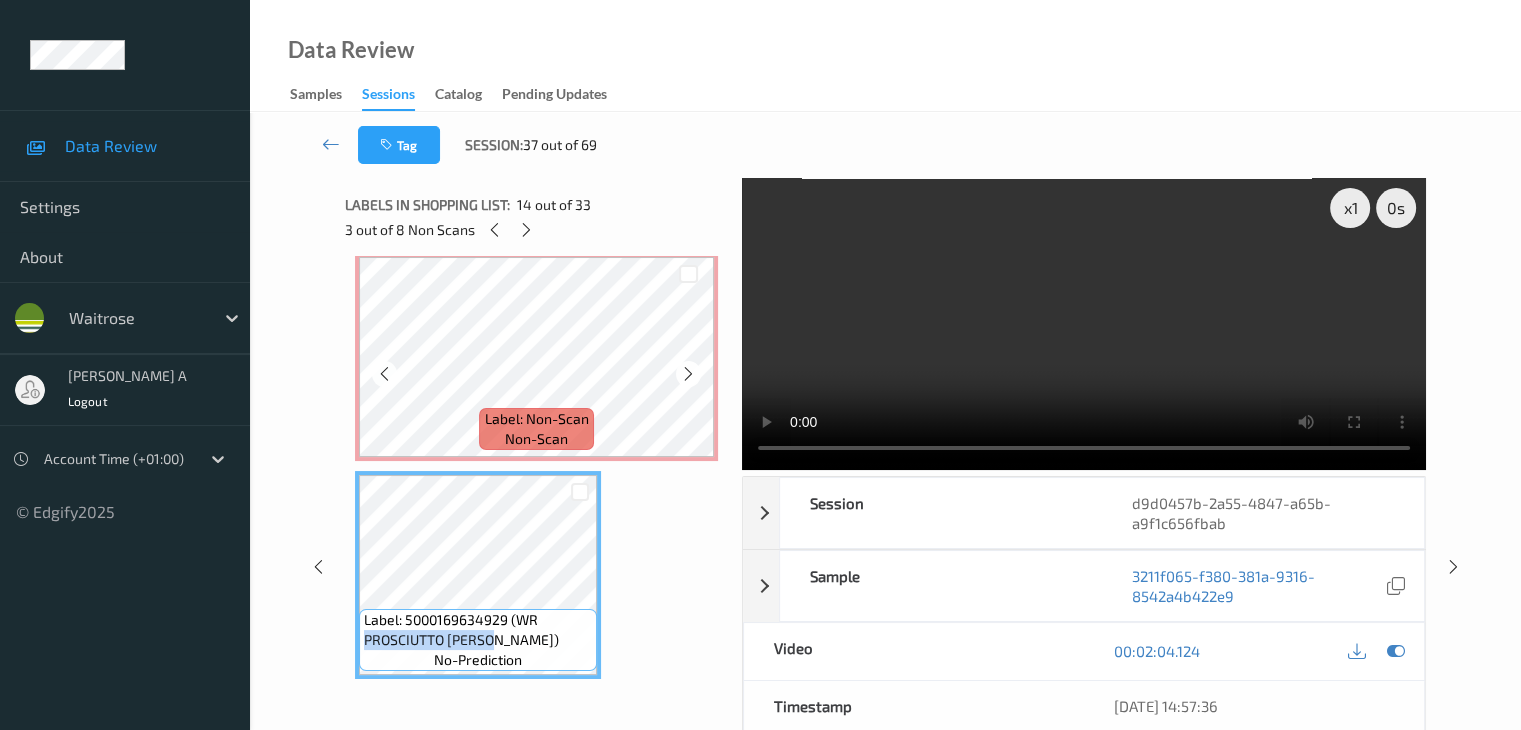 scroll, scrollTop: 2508, scrollLeft: 0, axis: vertical 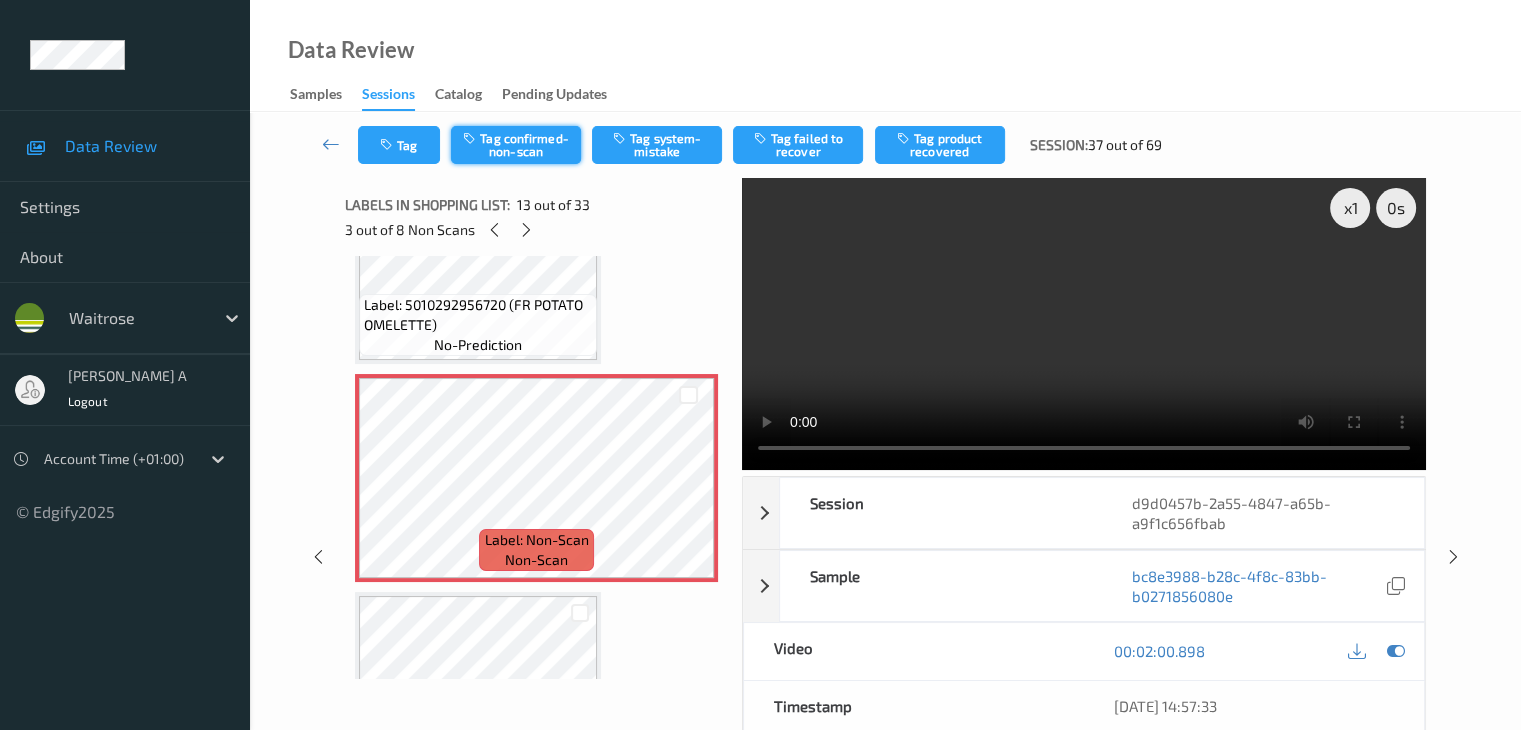 click on "Tag   confirmed-non-scan" at bounding box center [516, 145] 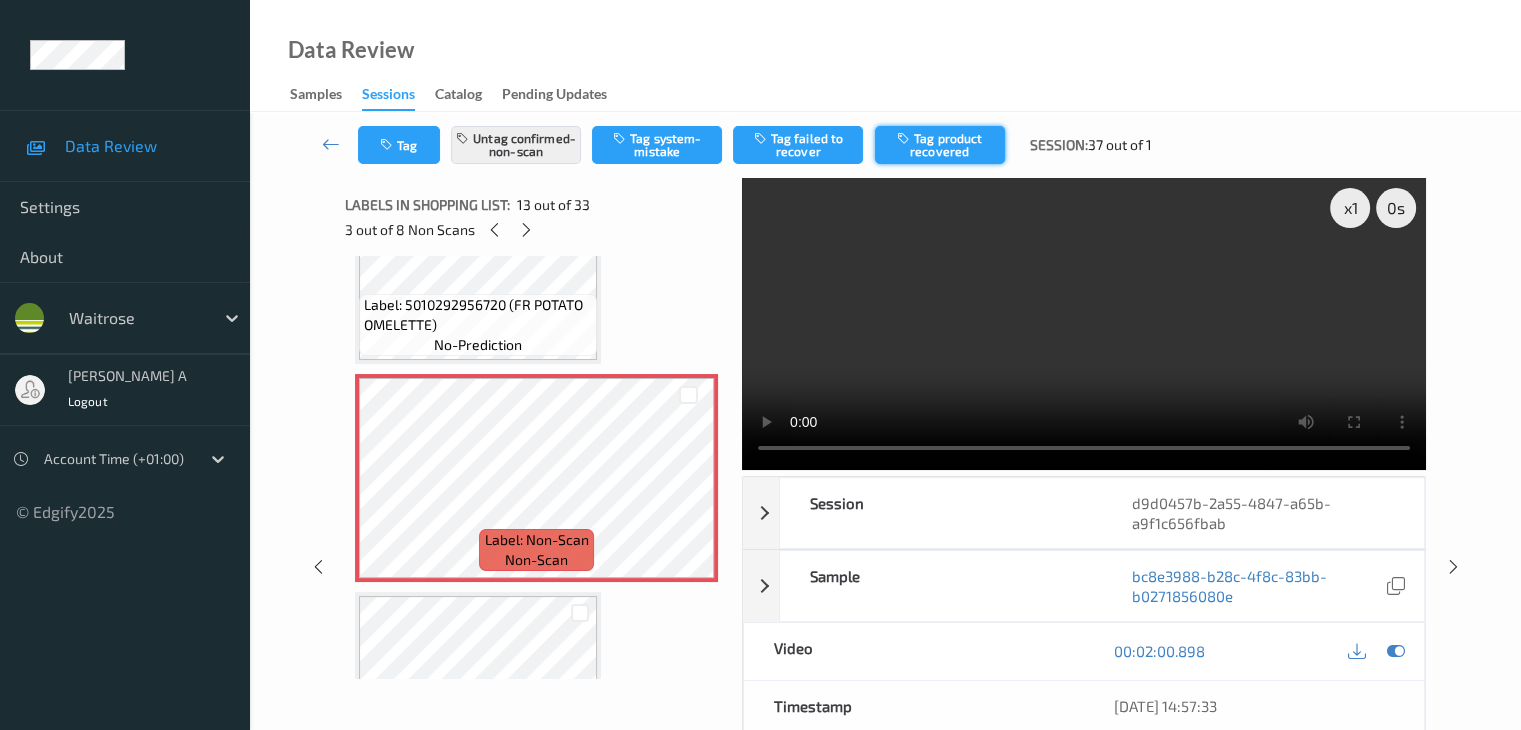 click on "Tag   product recovered" at bounding box center (940, 145) 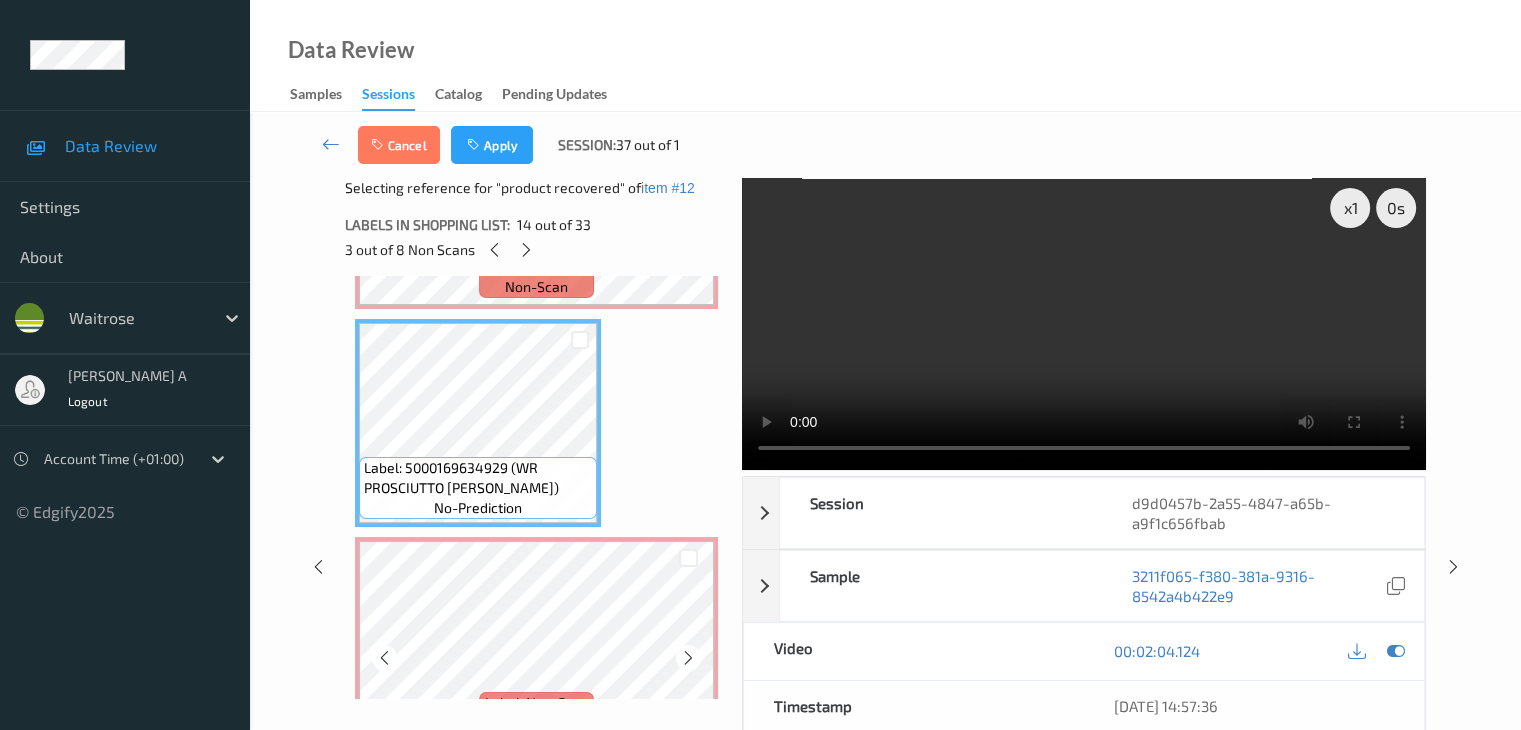 scroll, scrollTop: 2908, scrollLeft: 0, axis: vertical 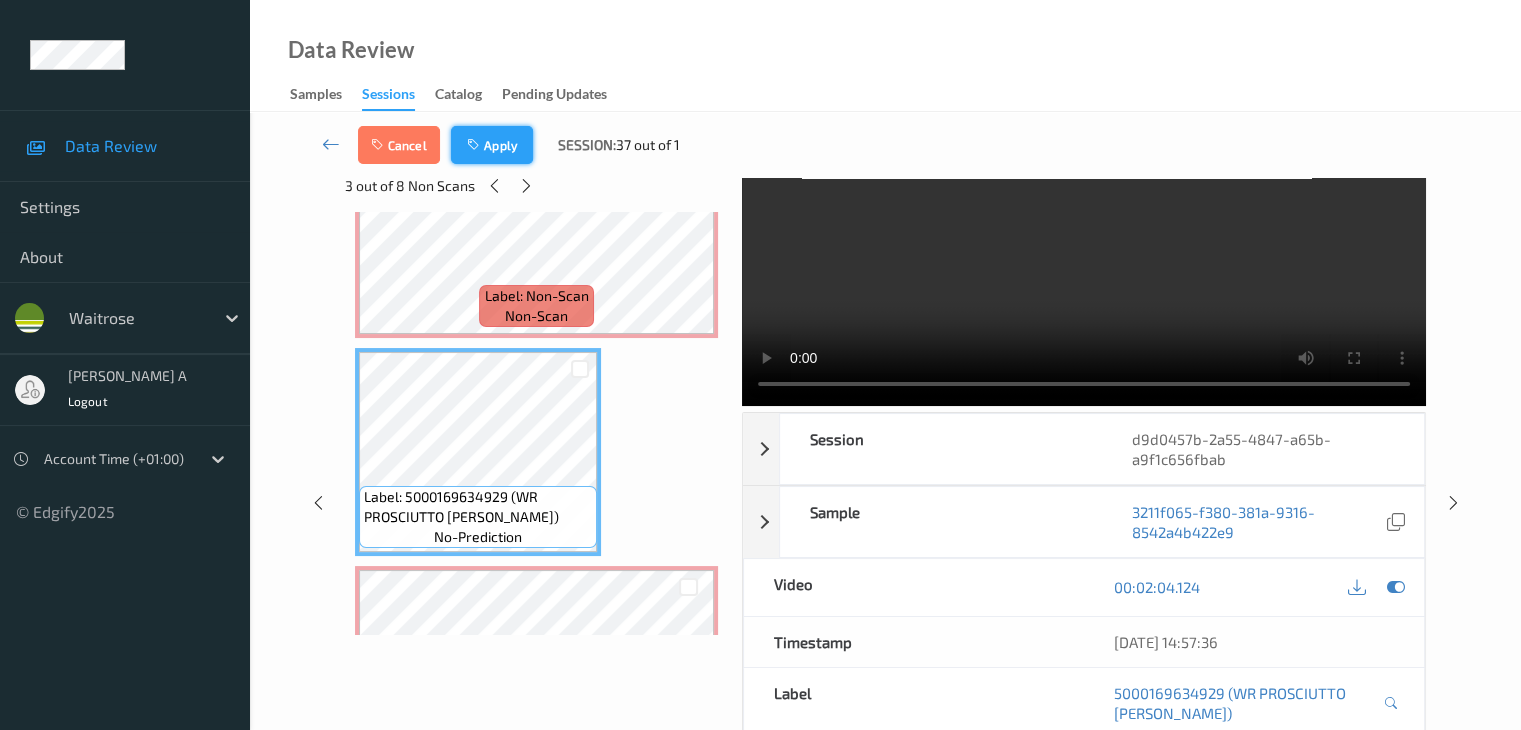 click on "Apply" at bounding box center [492, 145] 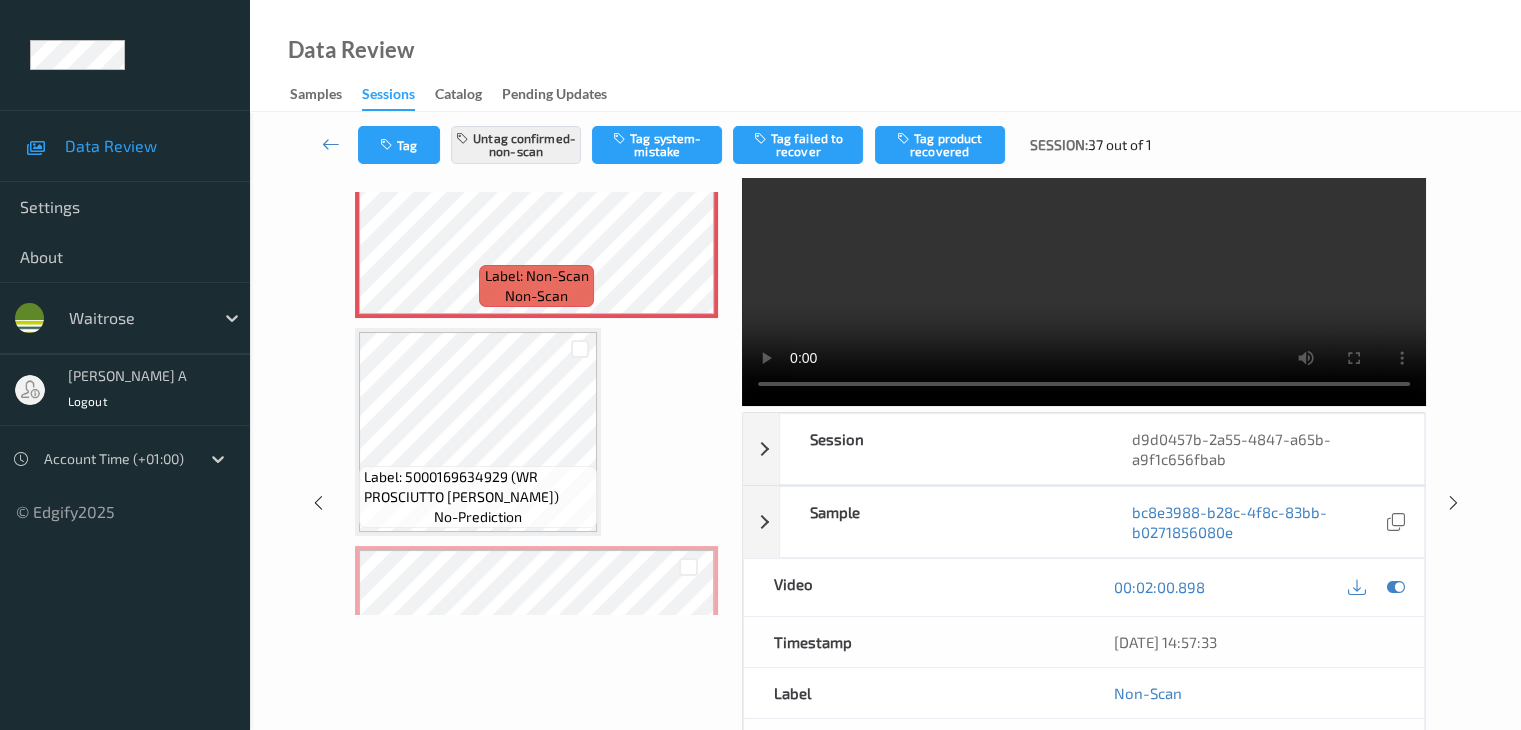 scroll, scrollTop: 2408, scrollLeft: 0, axis: vertical 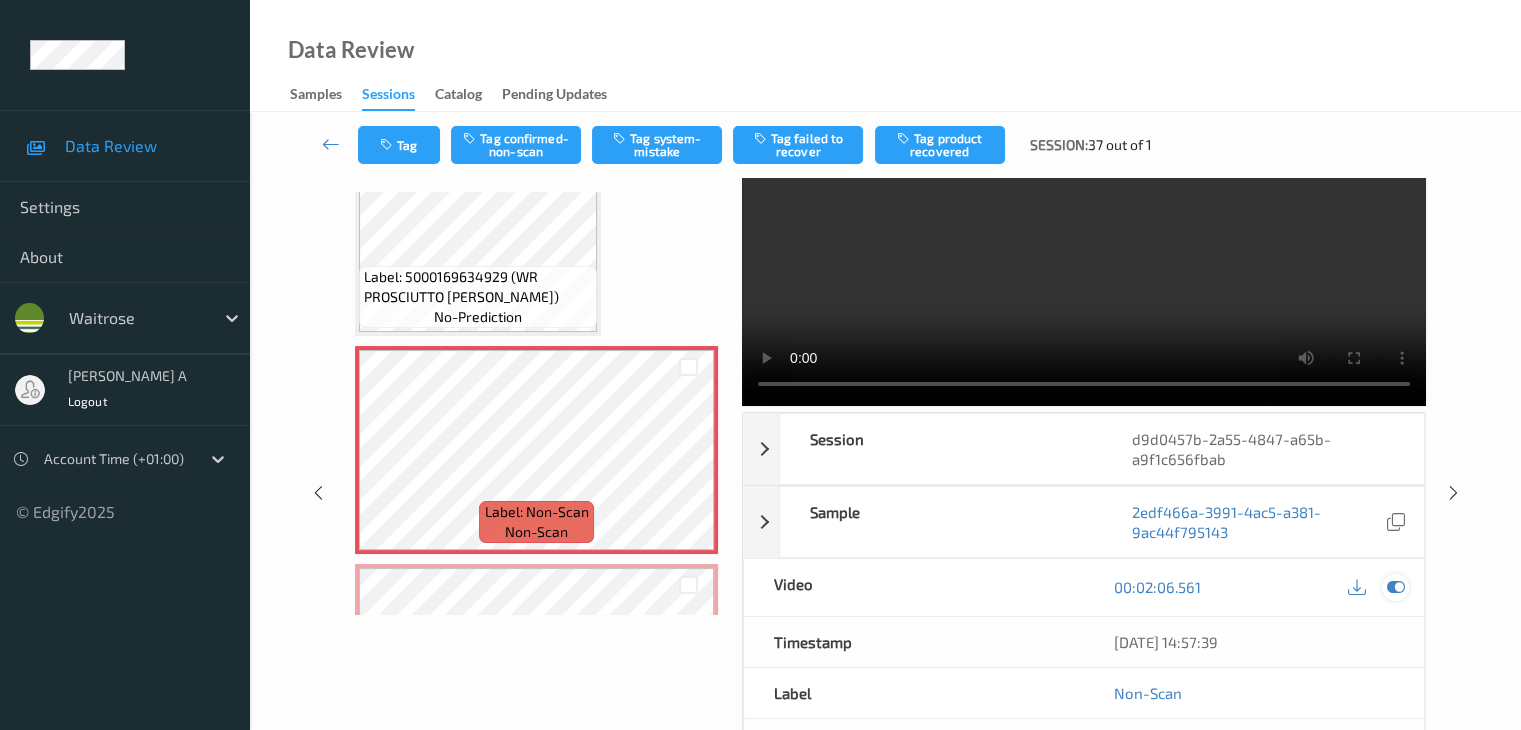click at bounding box center (1395, 587) 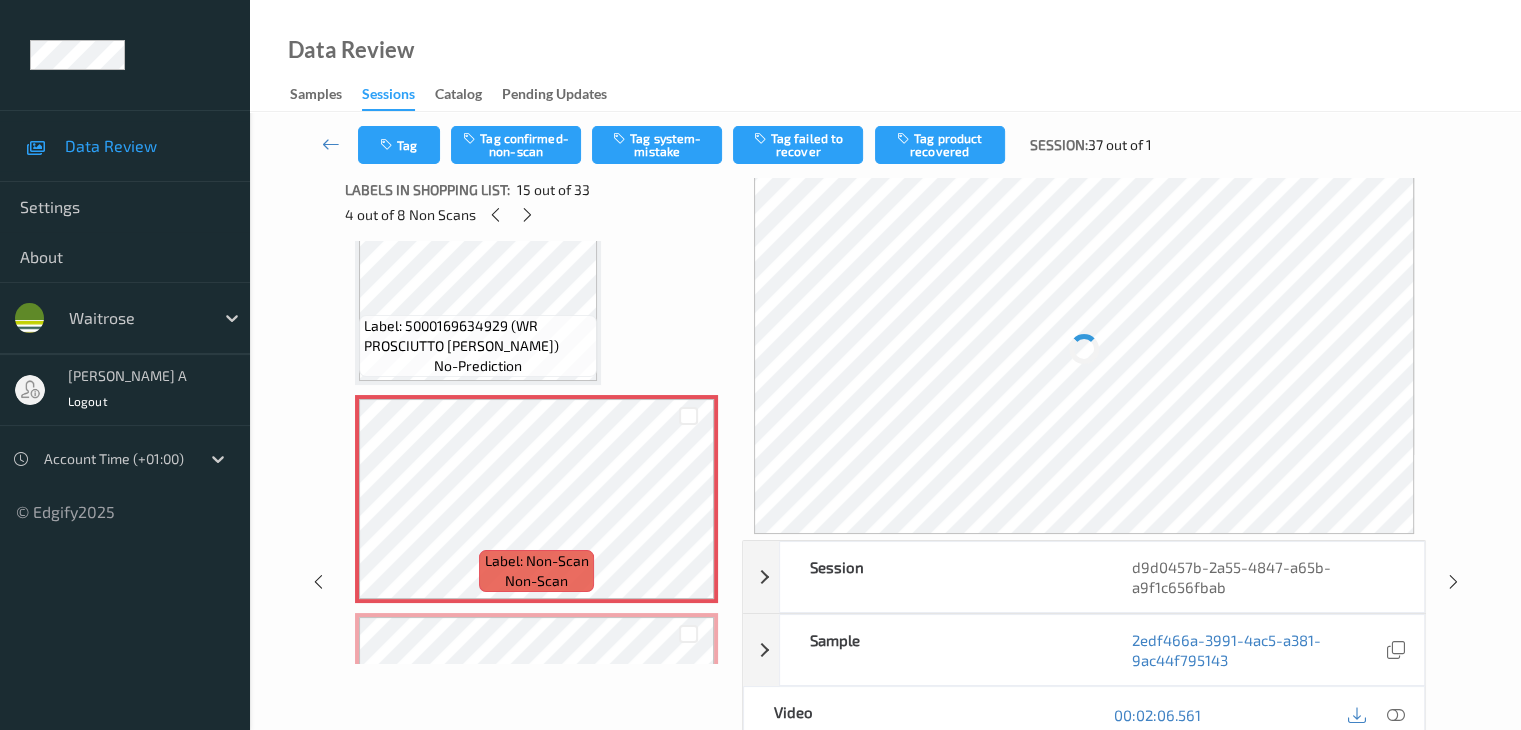 scroll, scrollTop: 0, scrollLeft: 0, axis: both 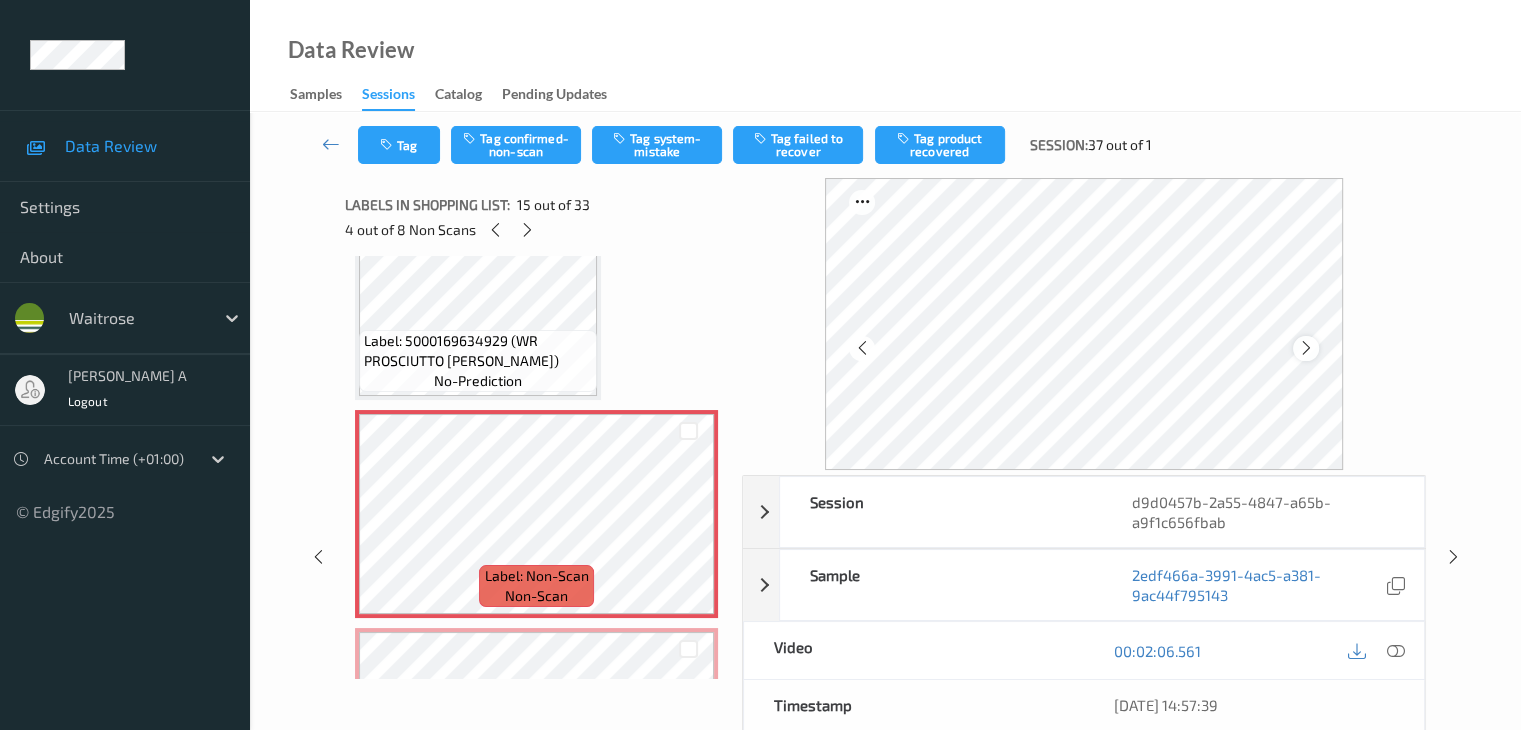 click at bounding box center (1306, 348) 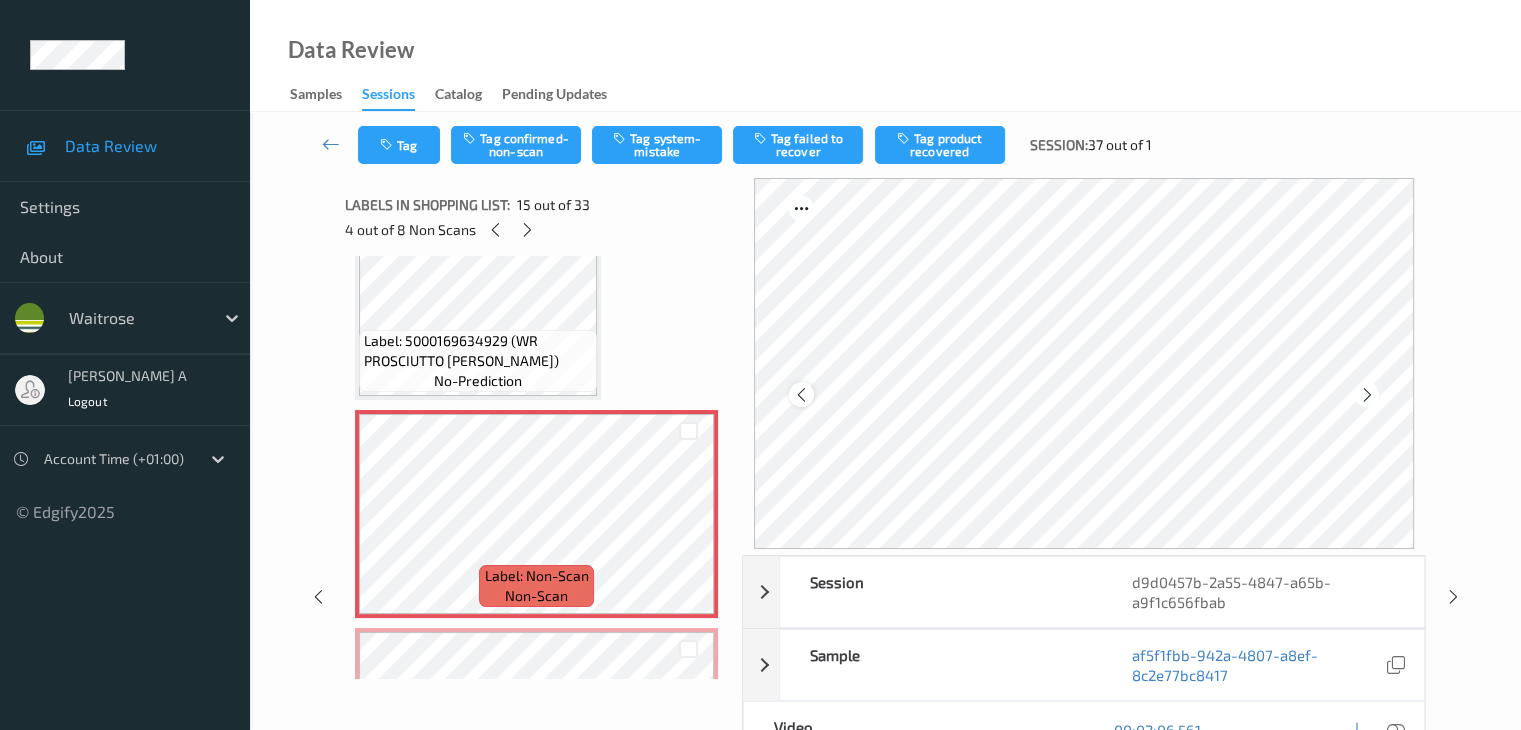 click at bounding box center (801, 395) 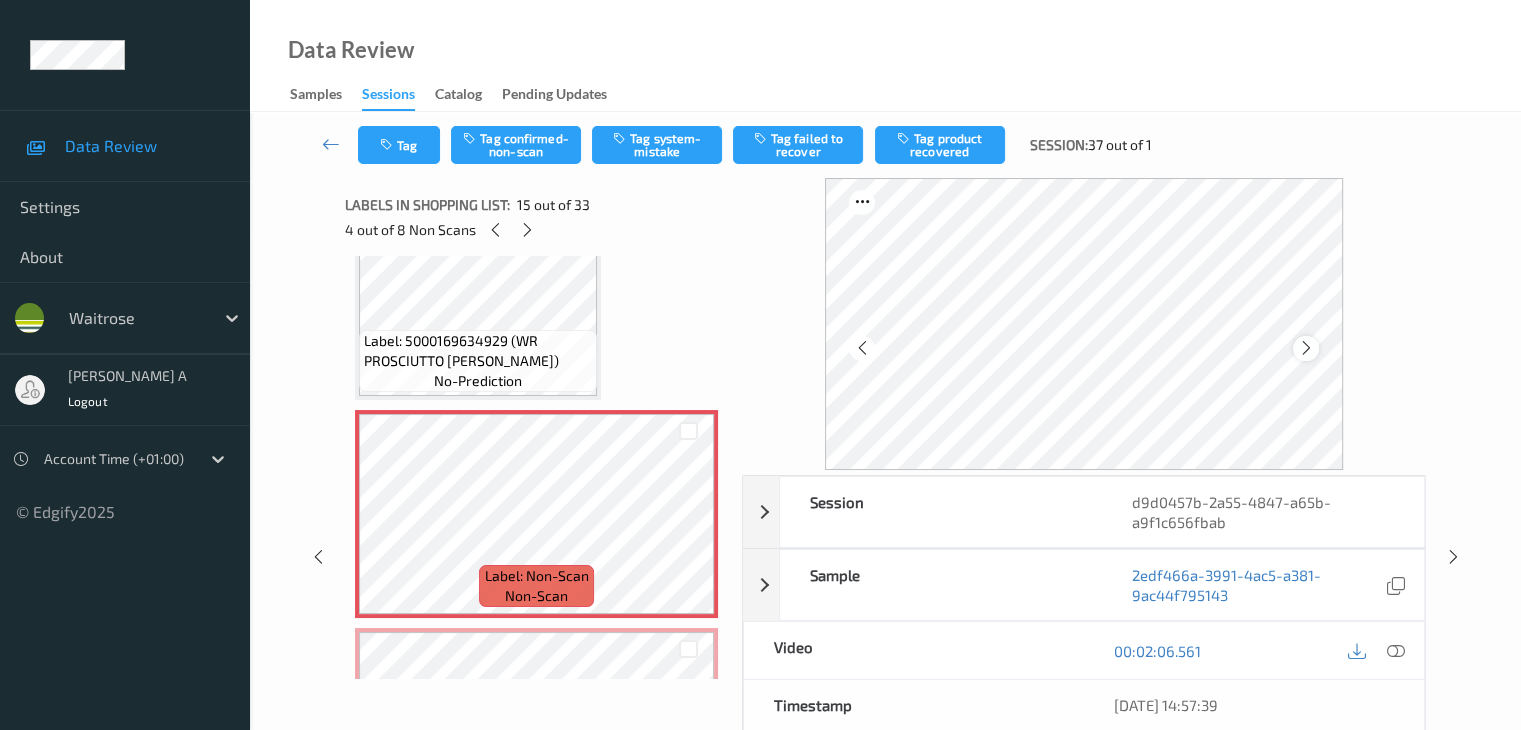 click at bounding box center [1306, 348] 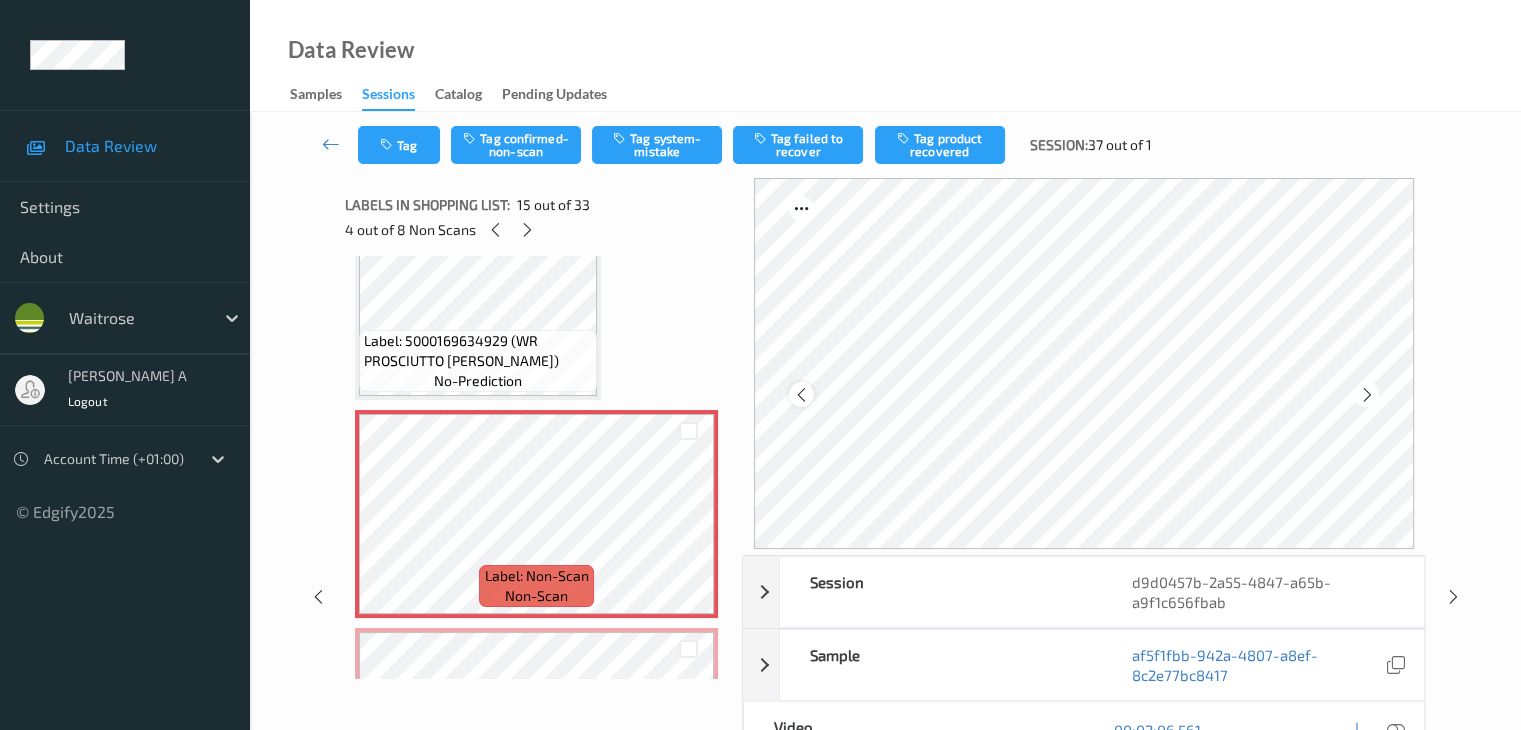click at bounding box center (801, 395) 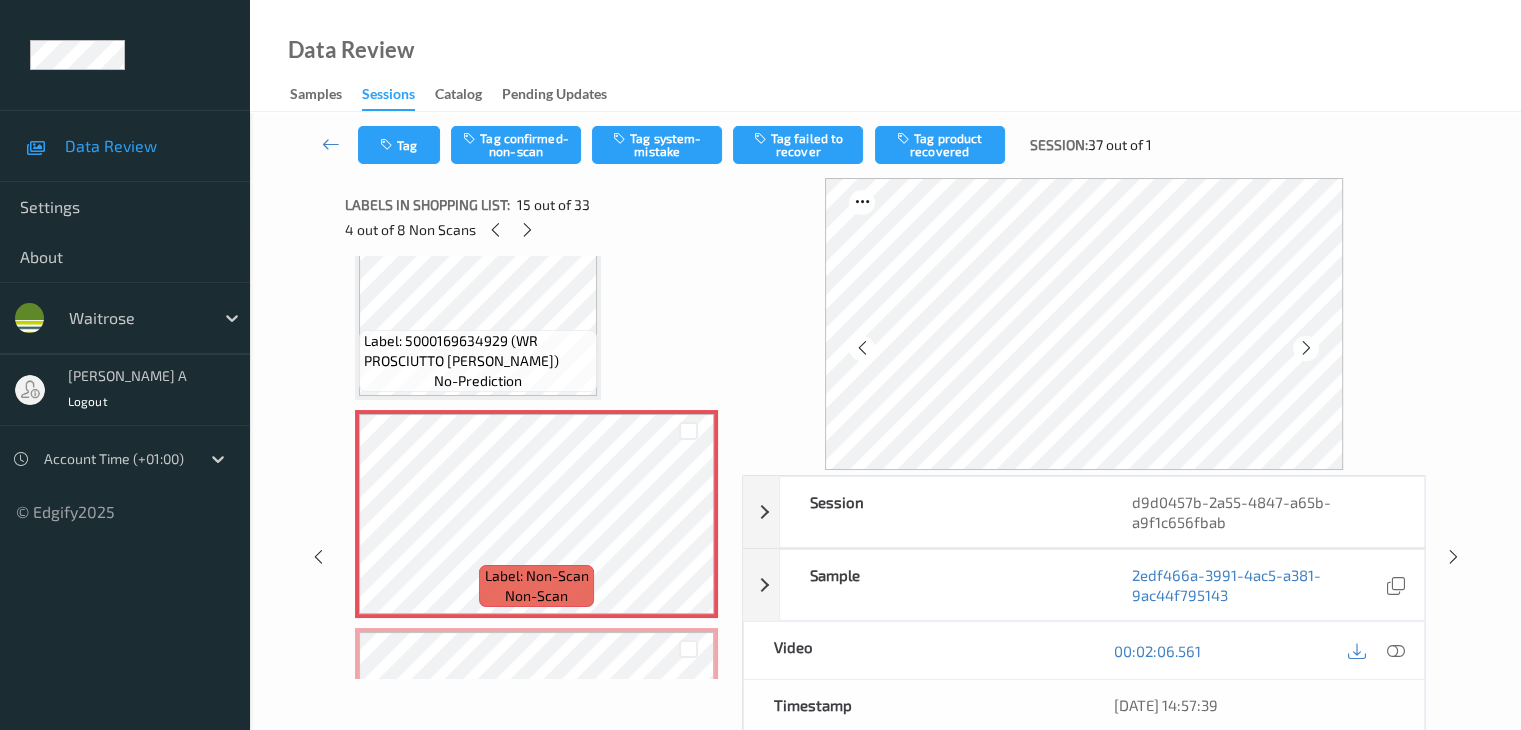 click at bounding box center (1084, 324) 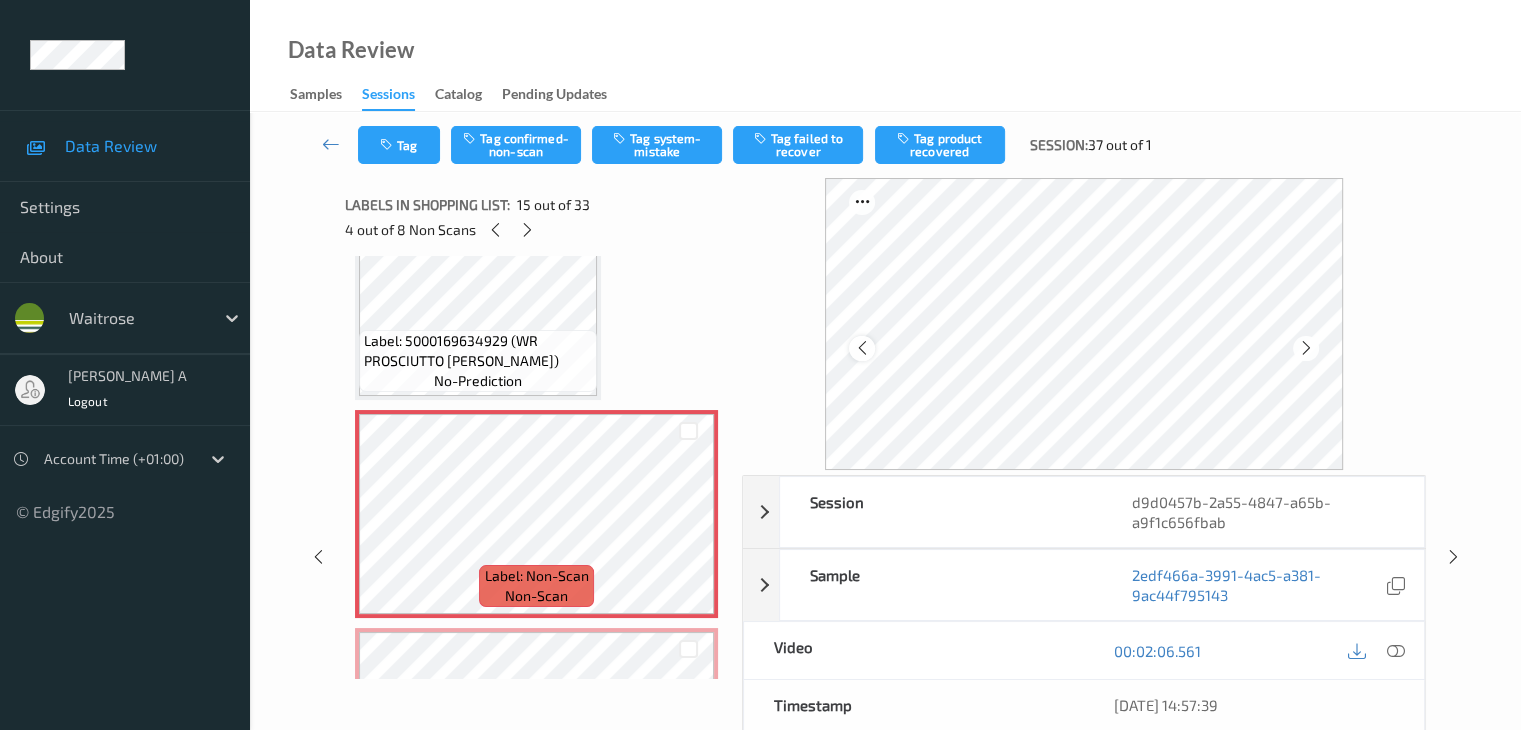 click at bounding box center (861, 348) 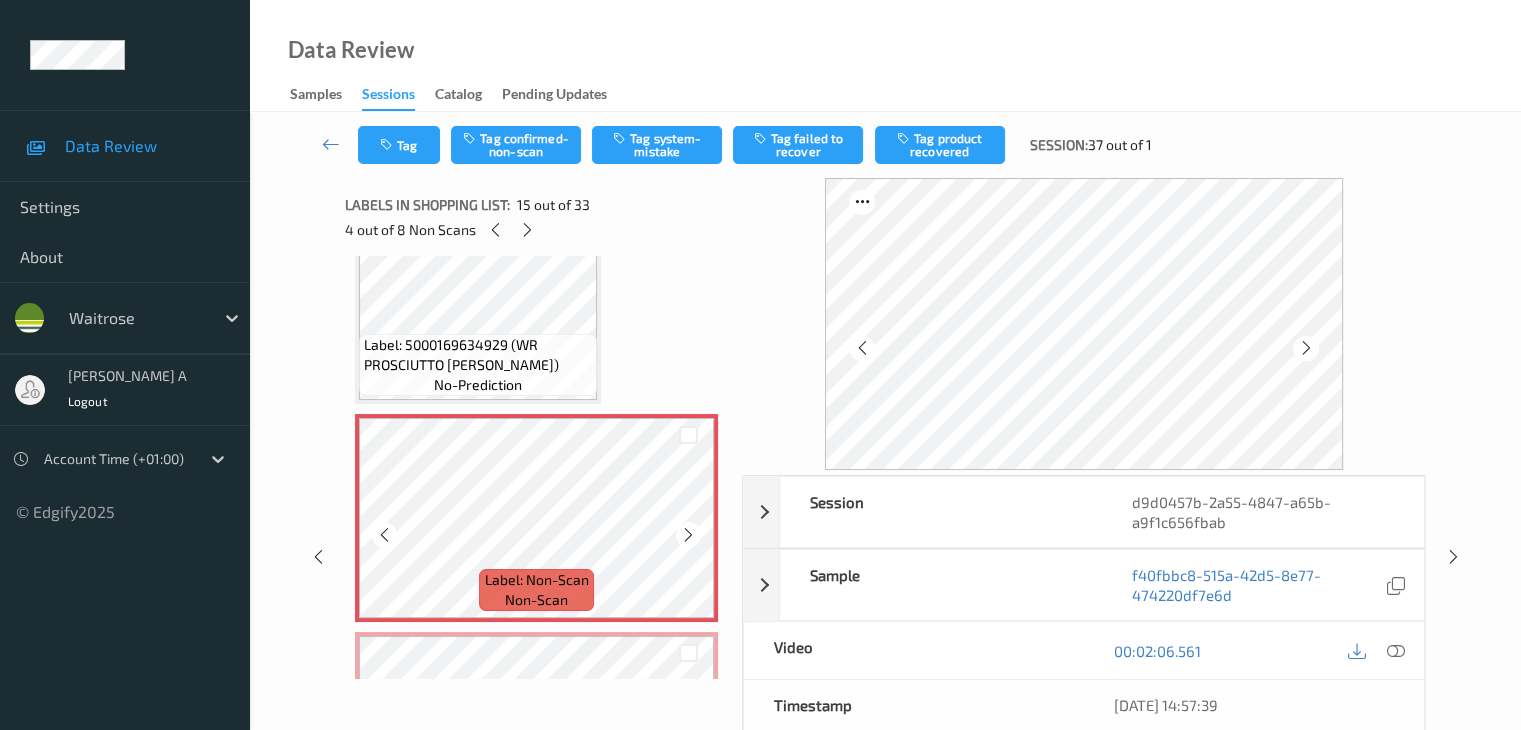 scroll, scrollTop: 2908, scrollLeft: 0, axis: vertical 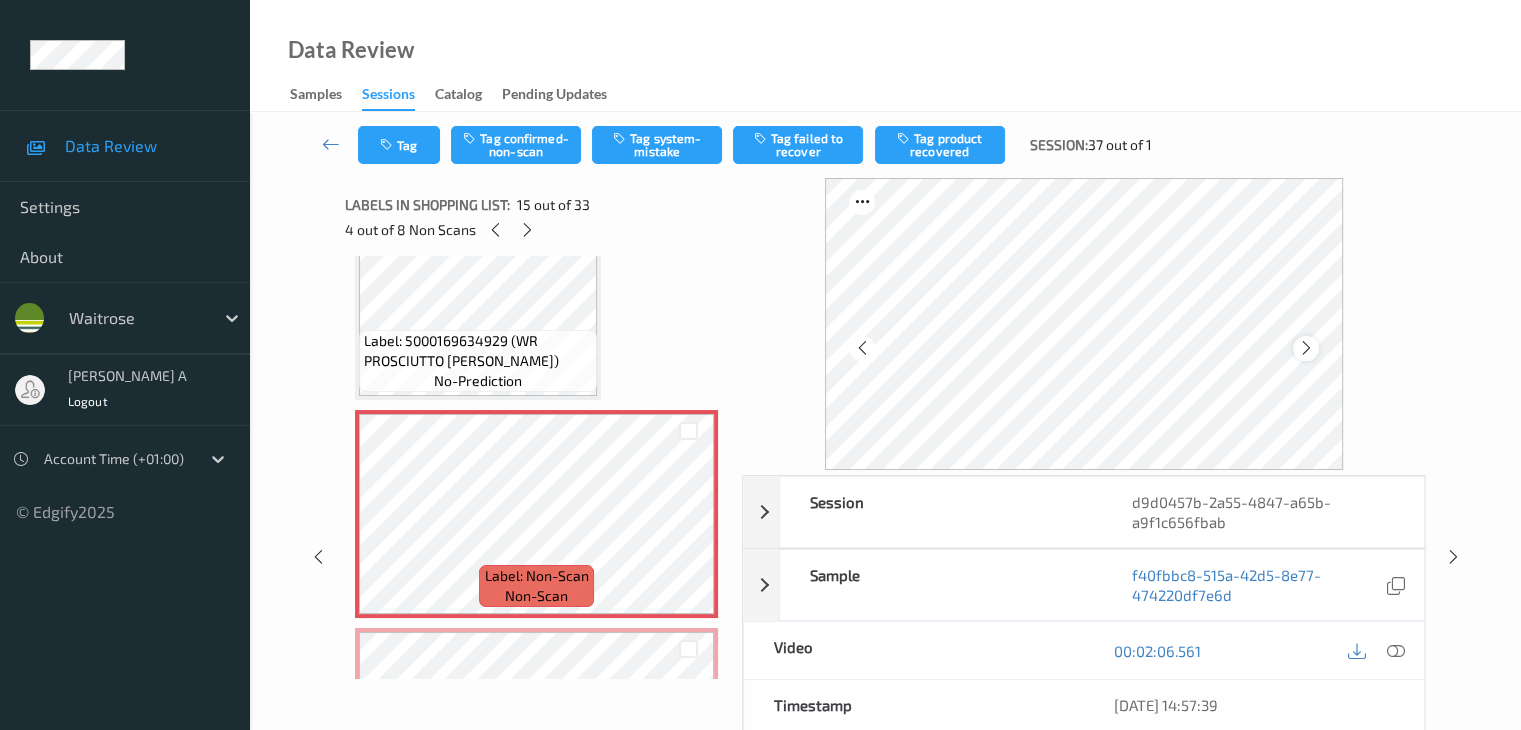 click at bounding box center [1306, 348] 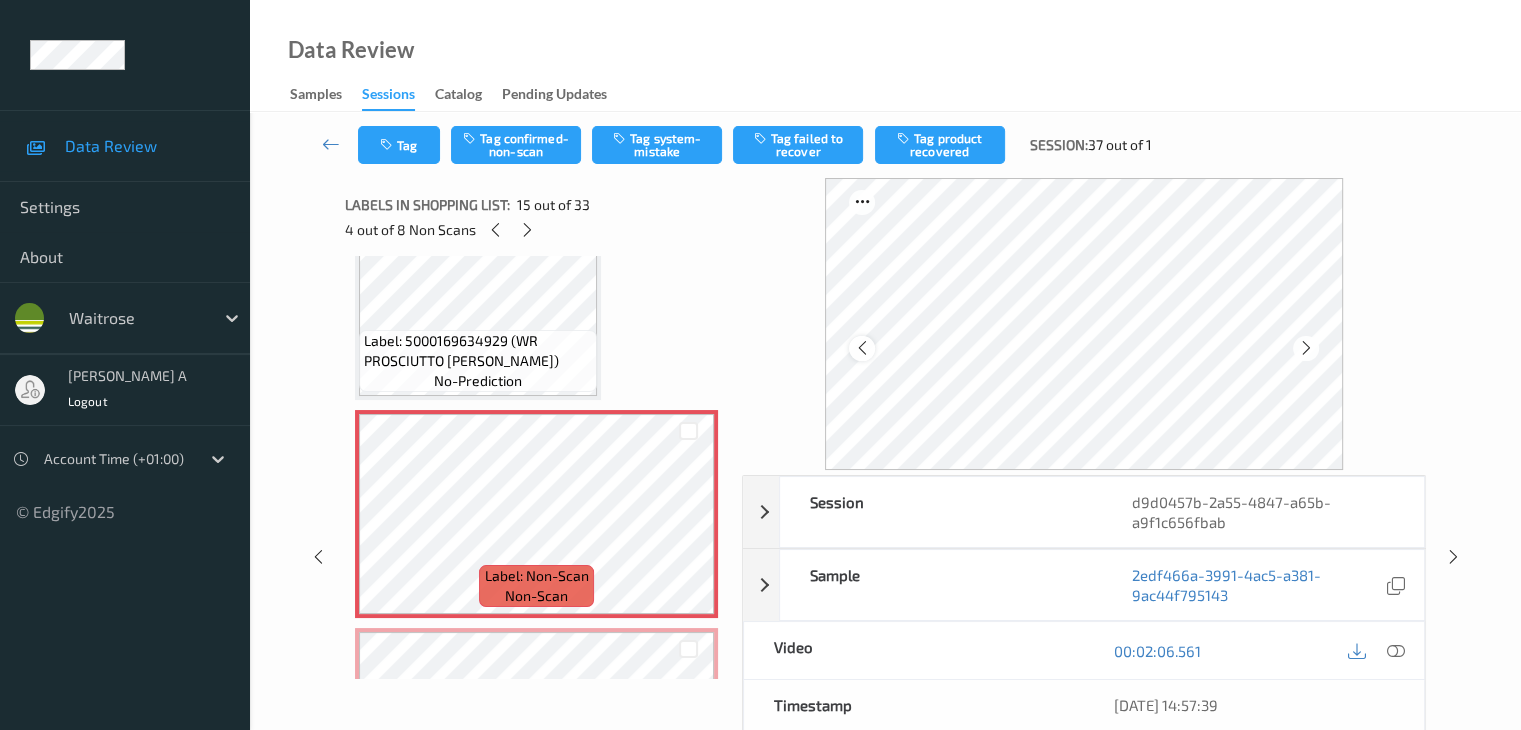 click at bounding box center (861, 348) 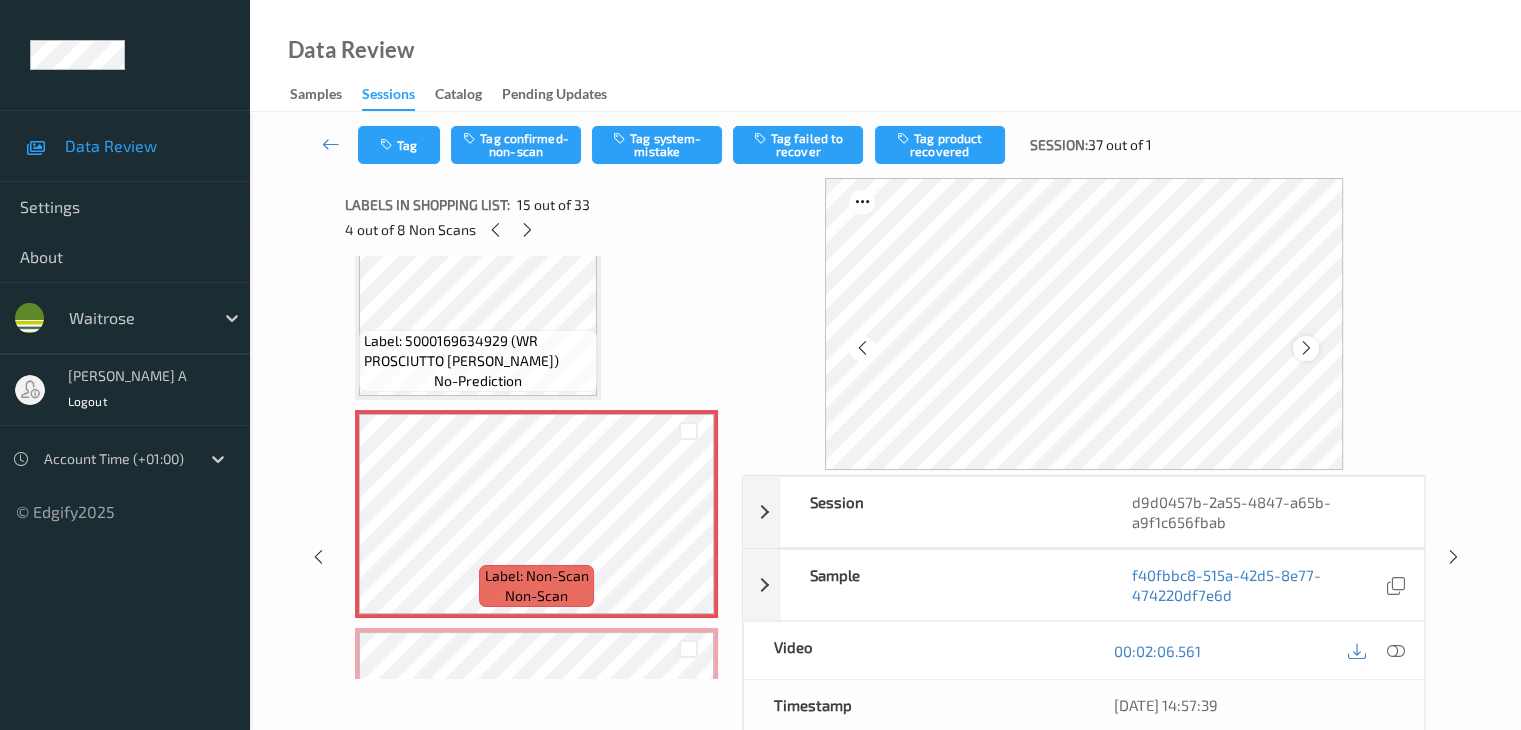 click at bounding box center (1306, 348) 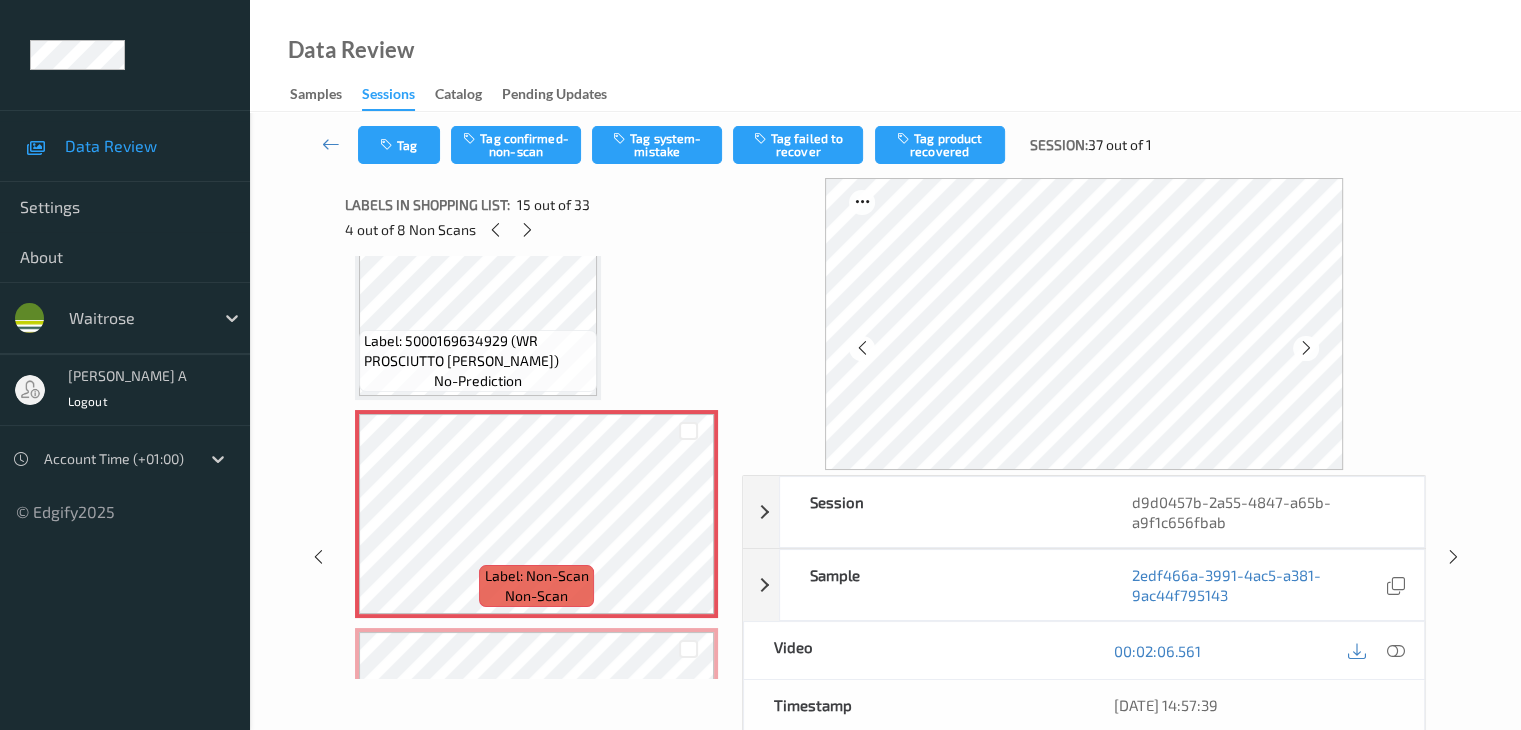 click at bounding box center (1306, 348) 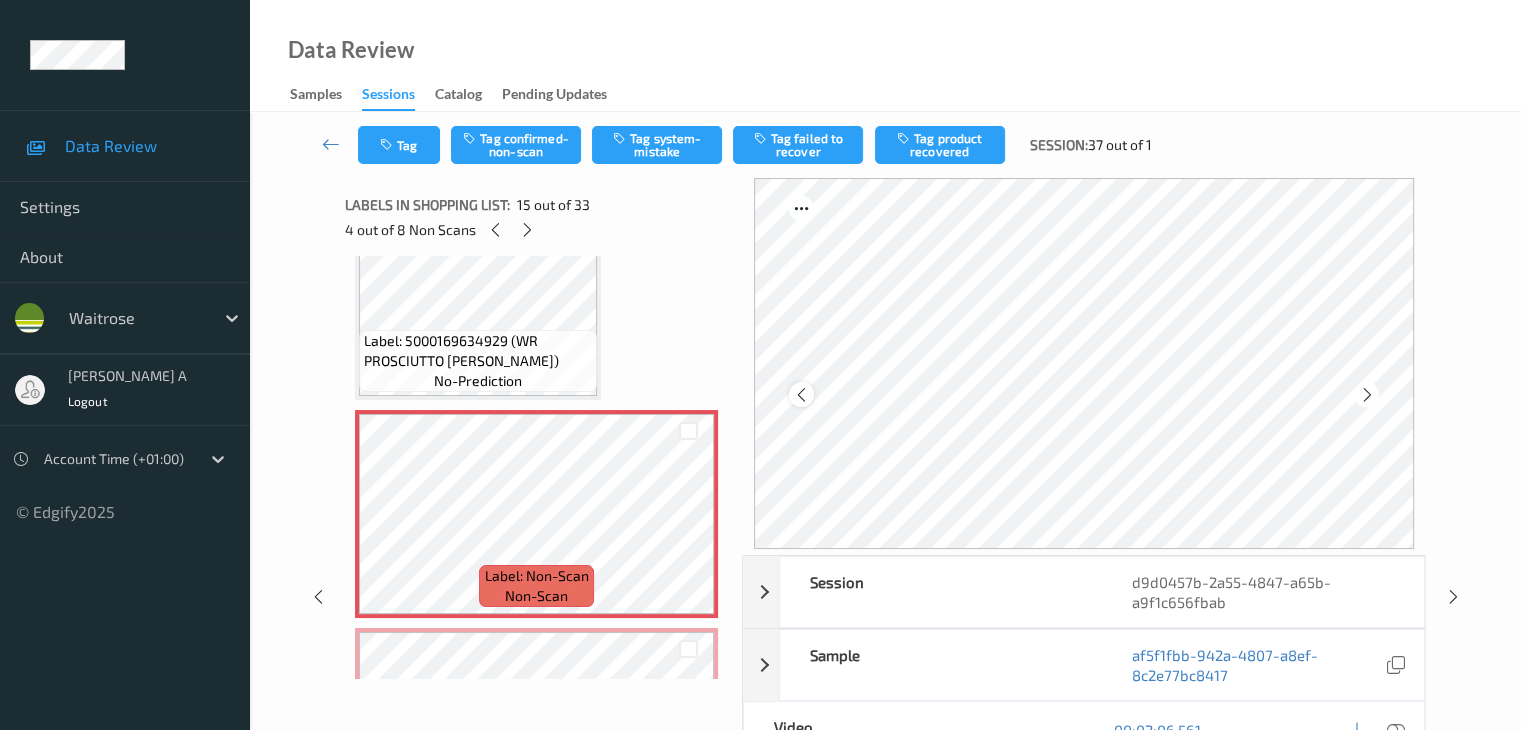 click at bounding box center [801, 395] 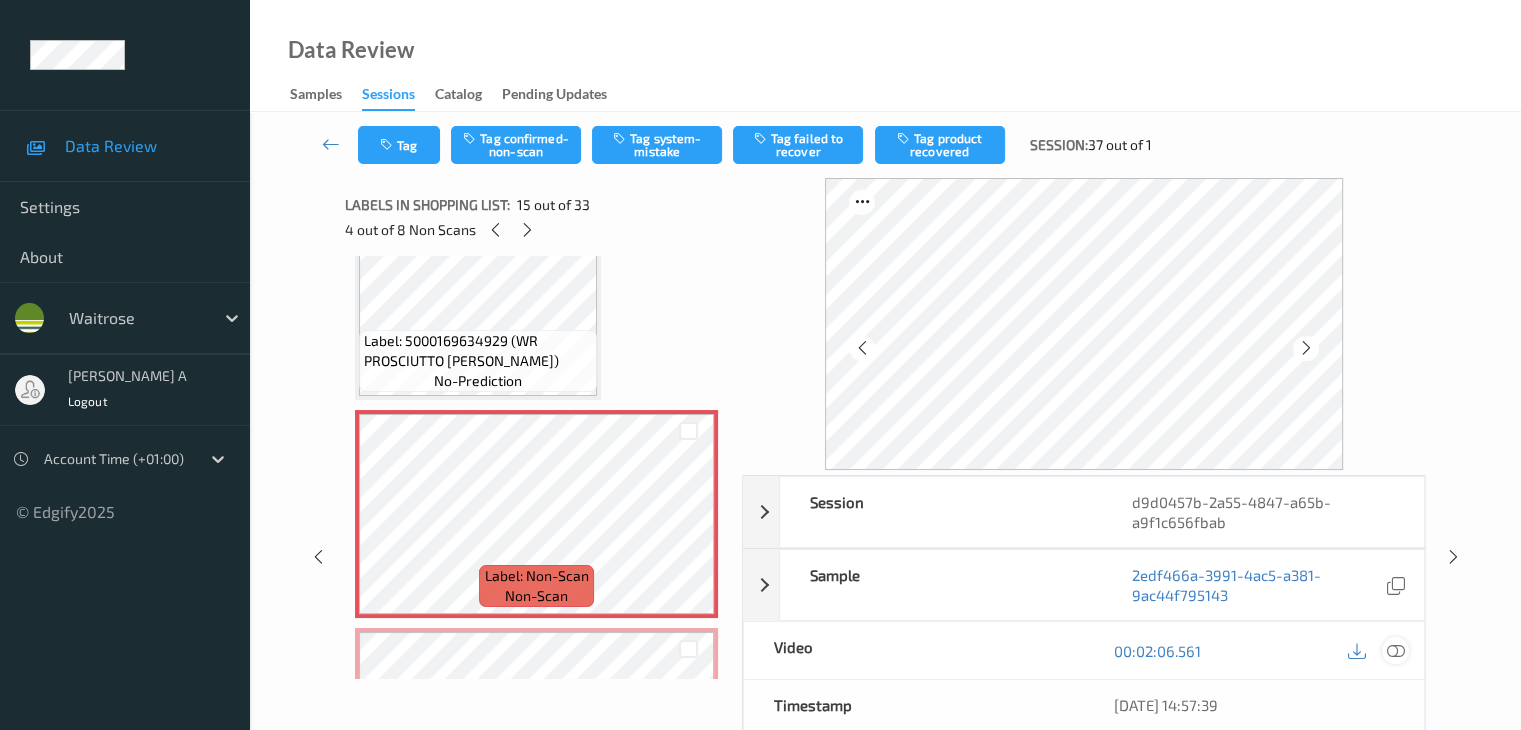 click at bounding box center (1395, 651) 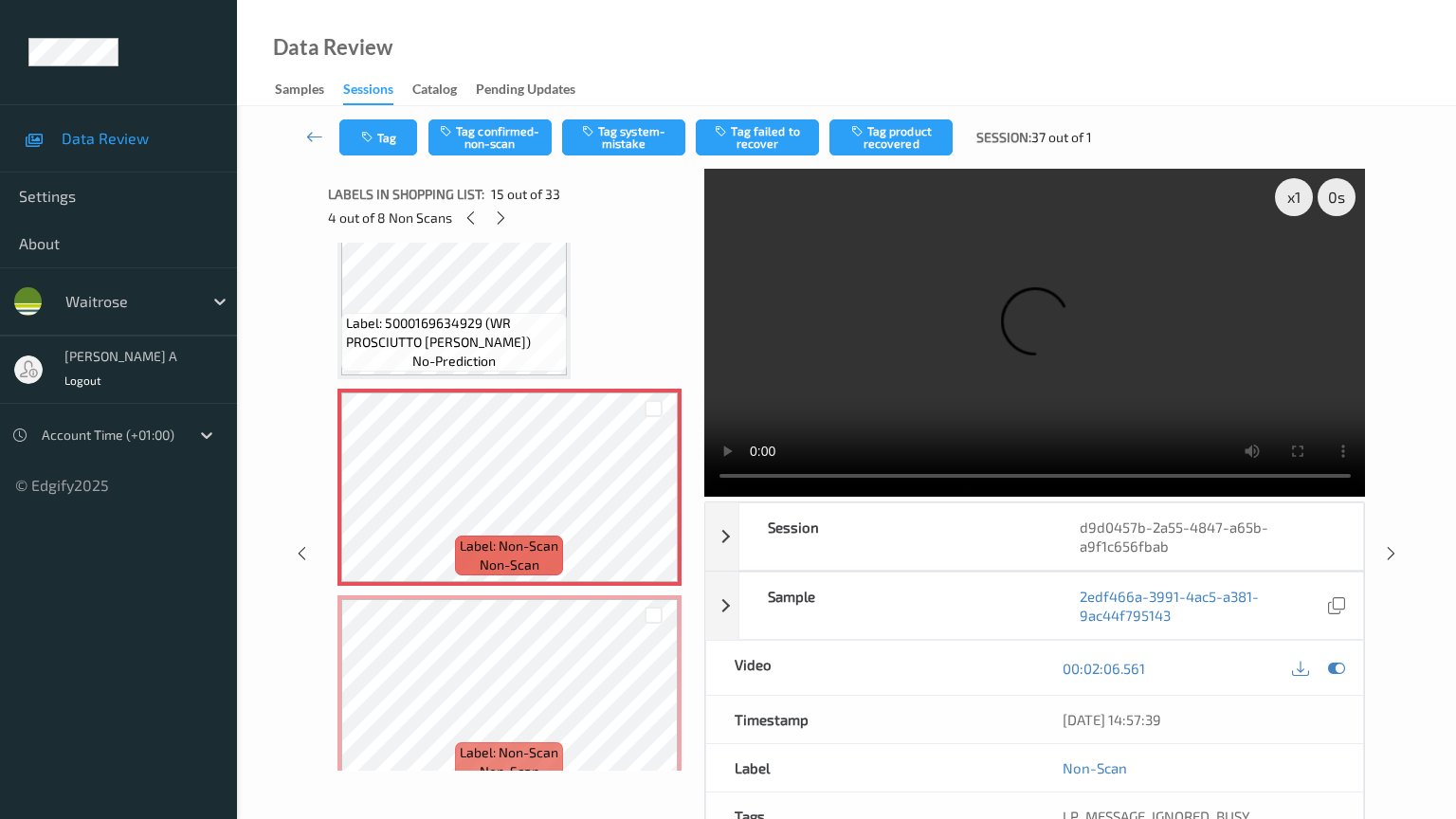 type 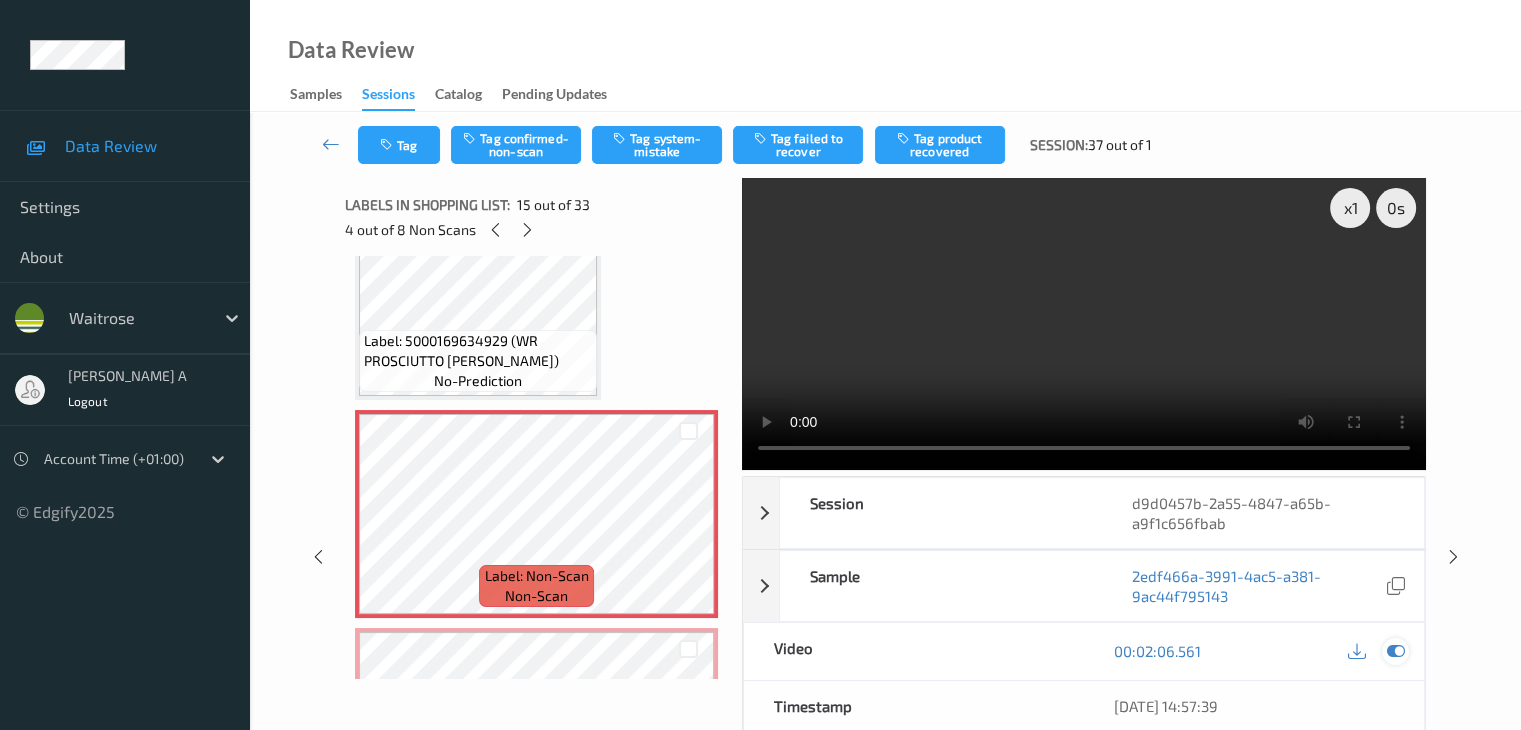 click at bounding box center (1395, 651) 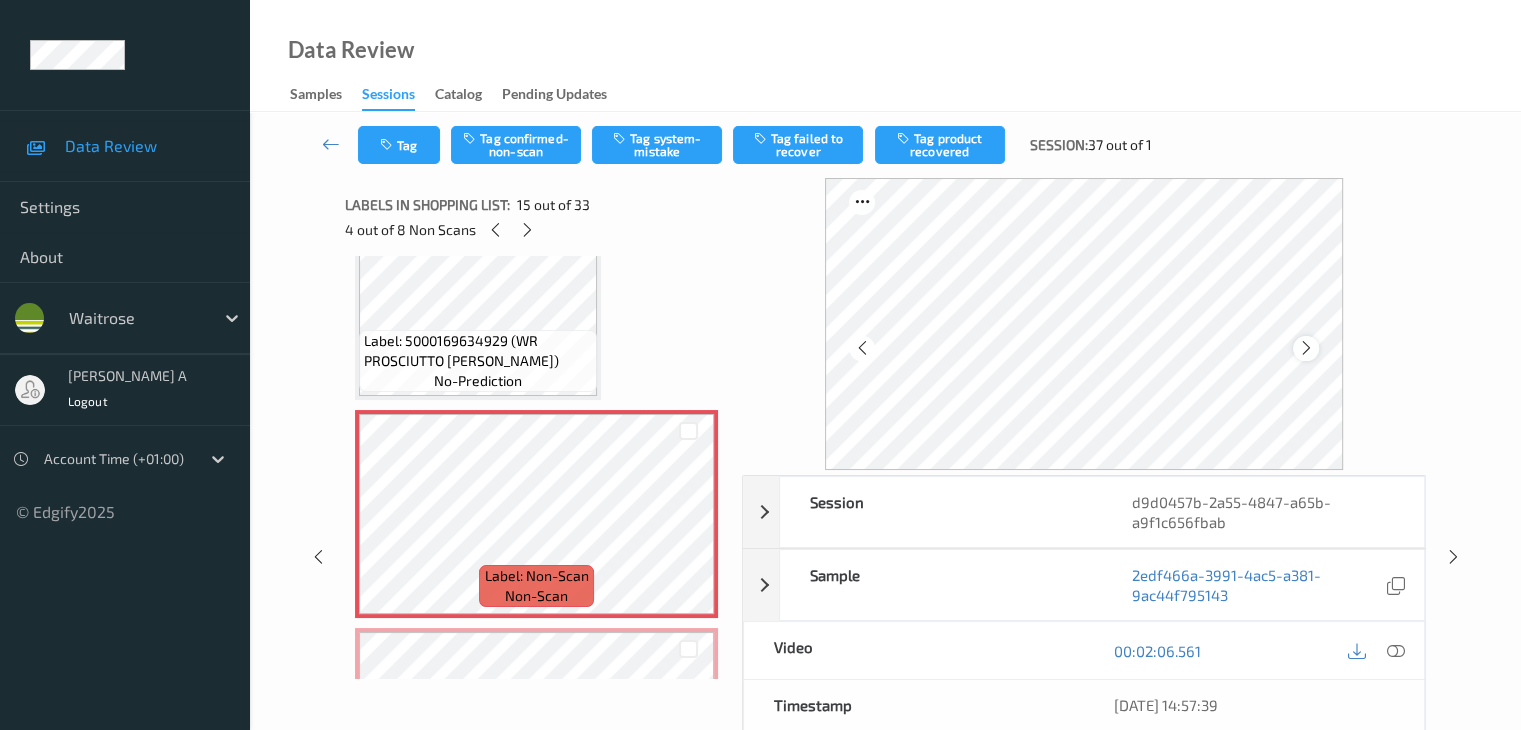 click at bounding box center [1306, 348] 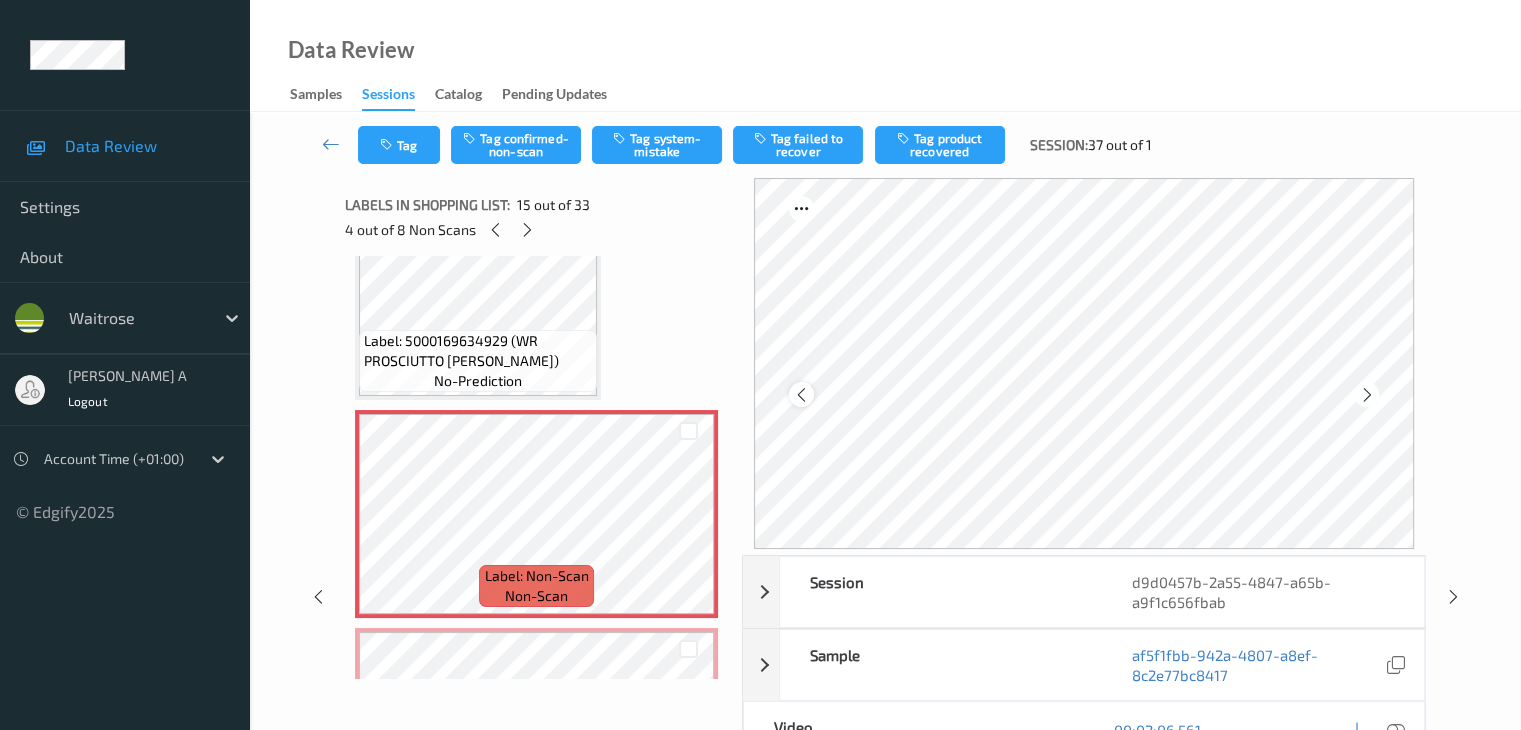 click at bounding box center [801, 395] 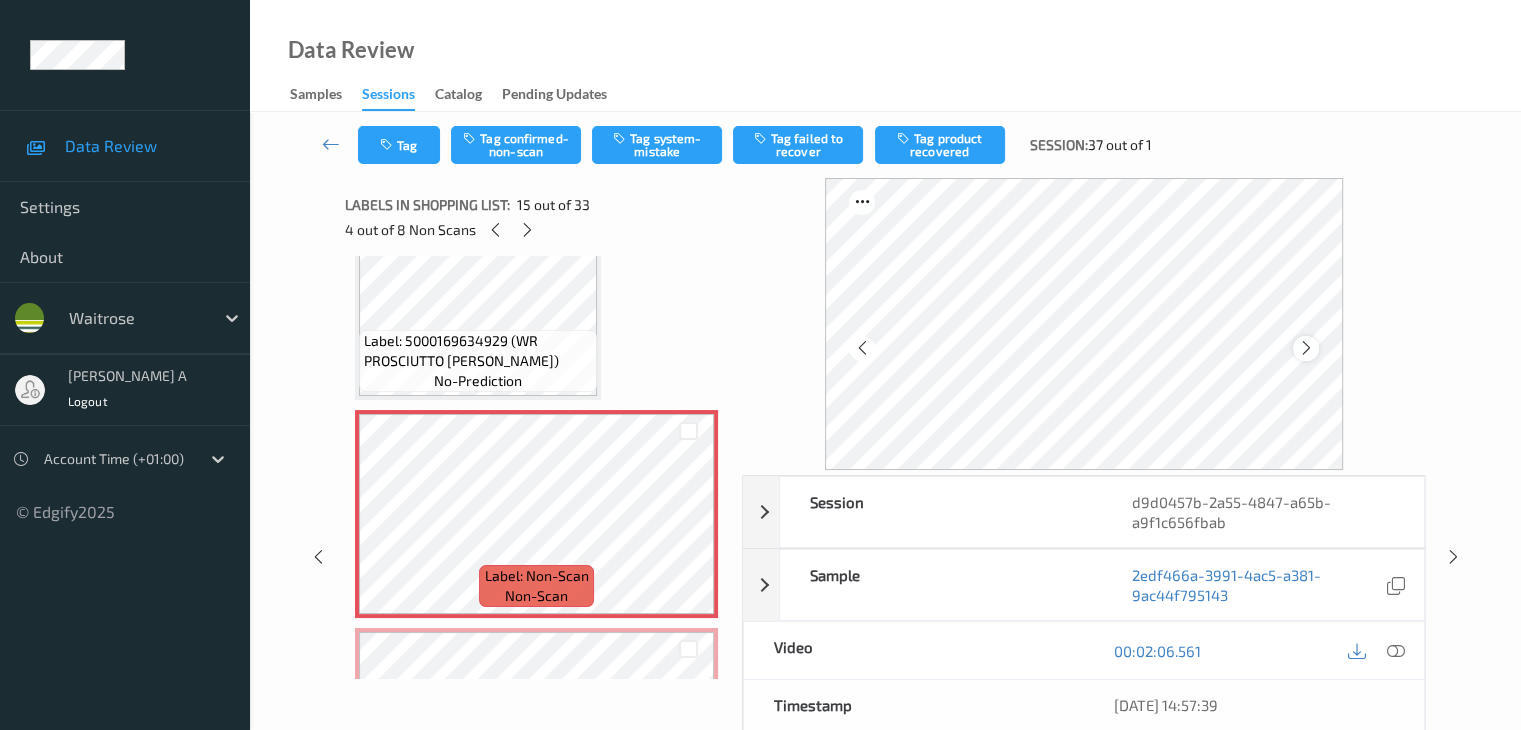 click at bounding box center (1306, 348) 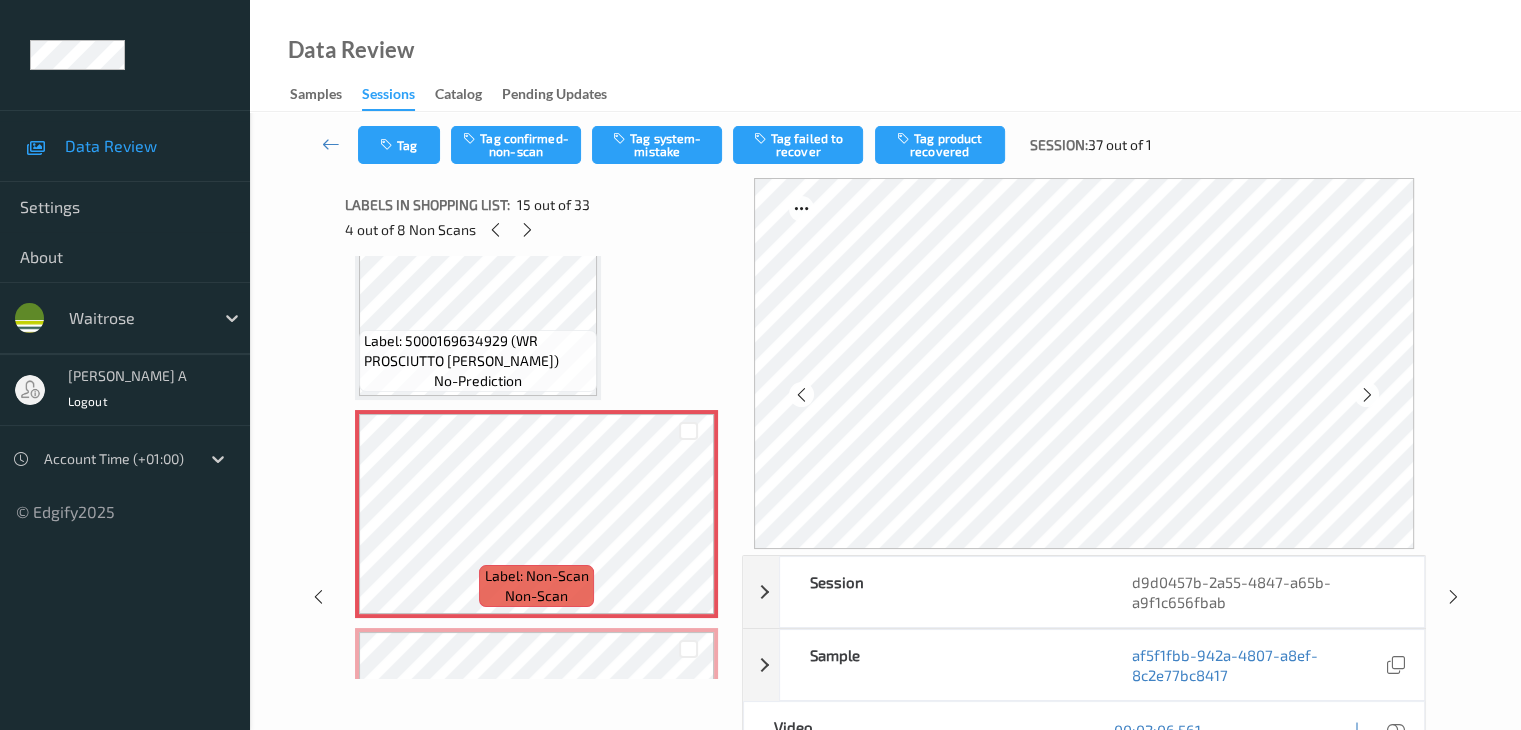 click at bounding box center (801, 395) 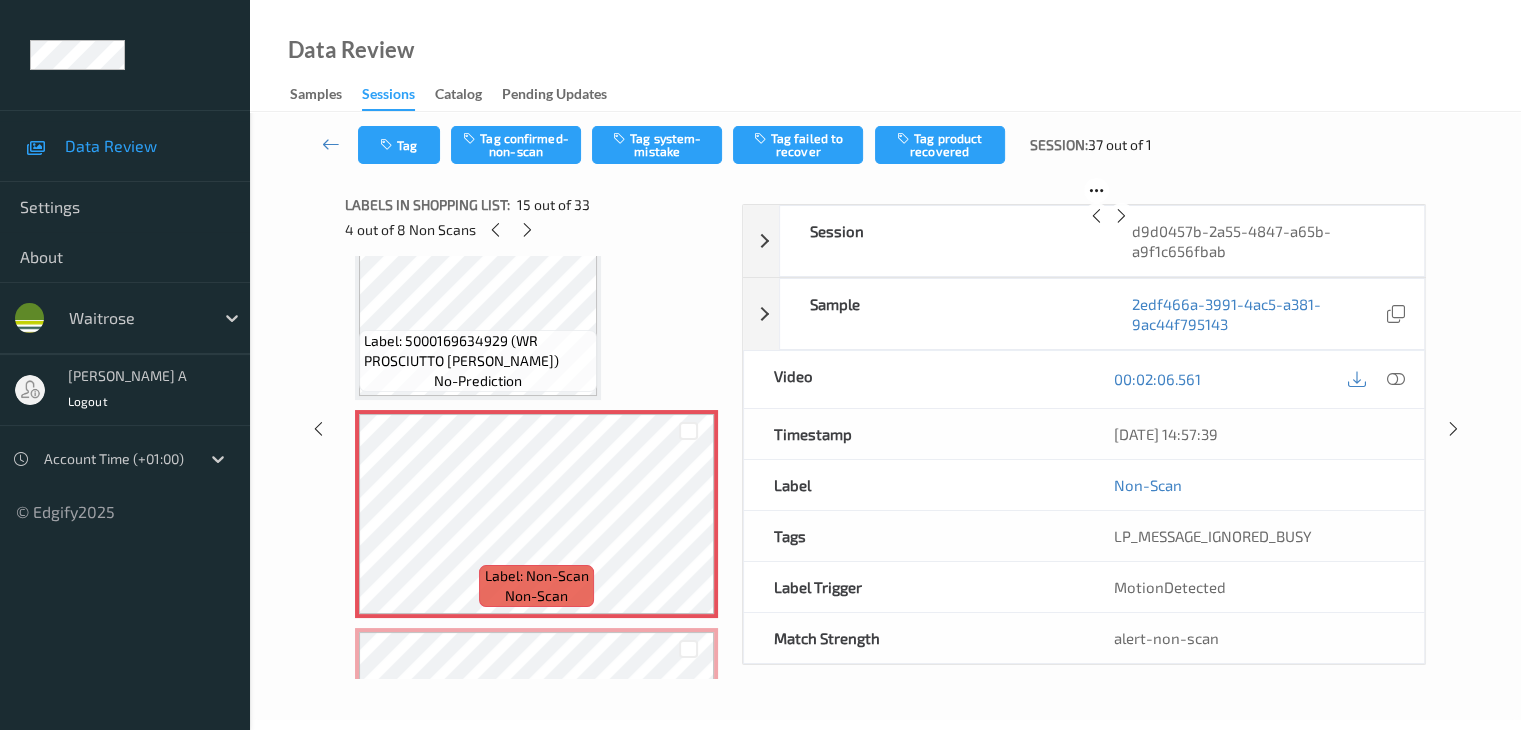 click at bounding box center (1084, 188) 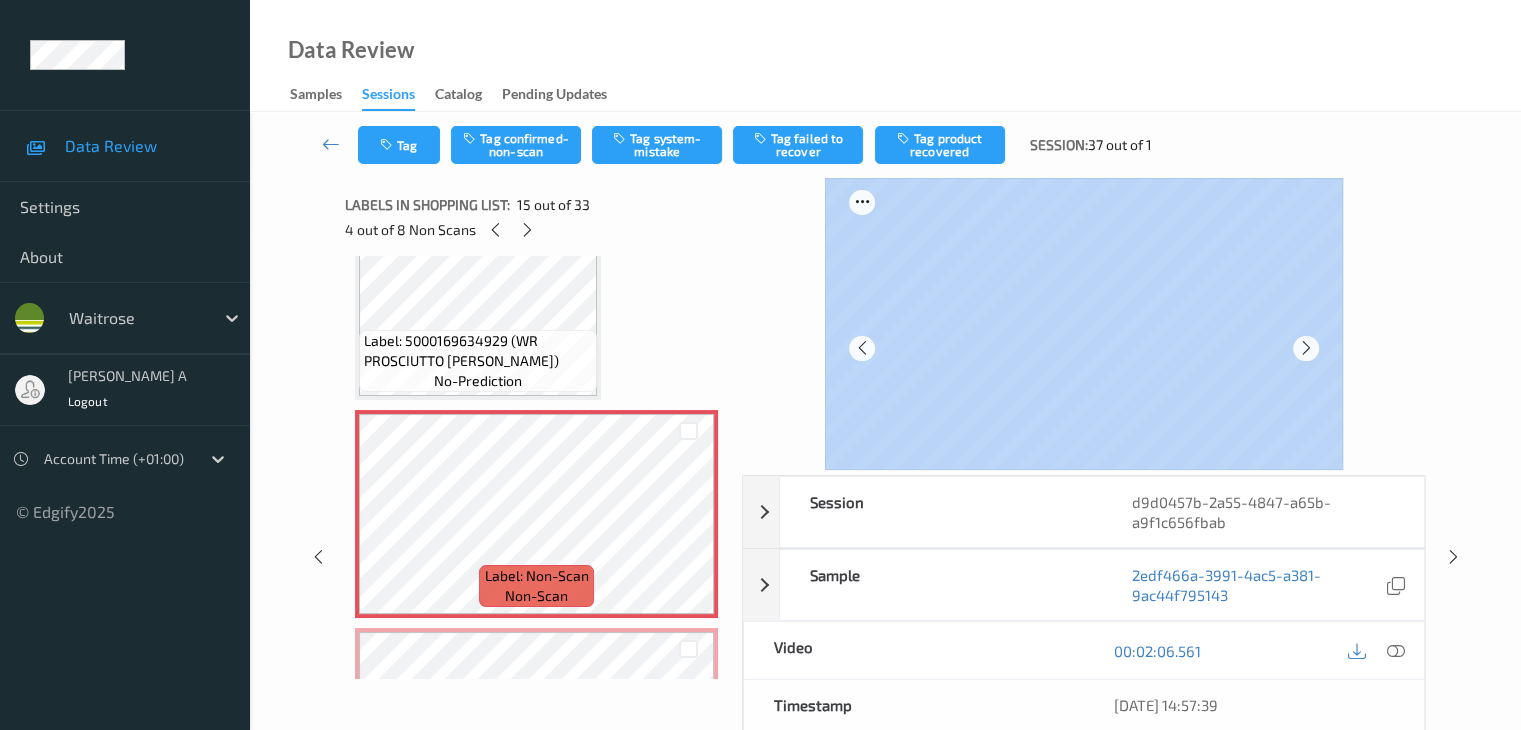 click at bounding box center [1084, 324] 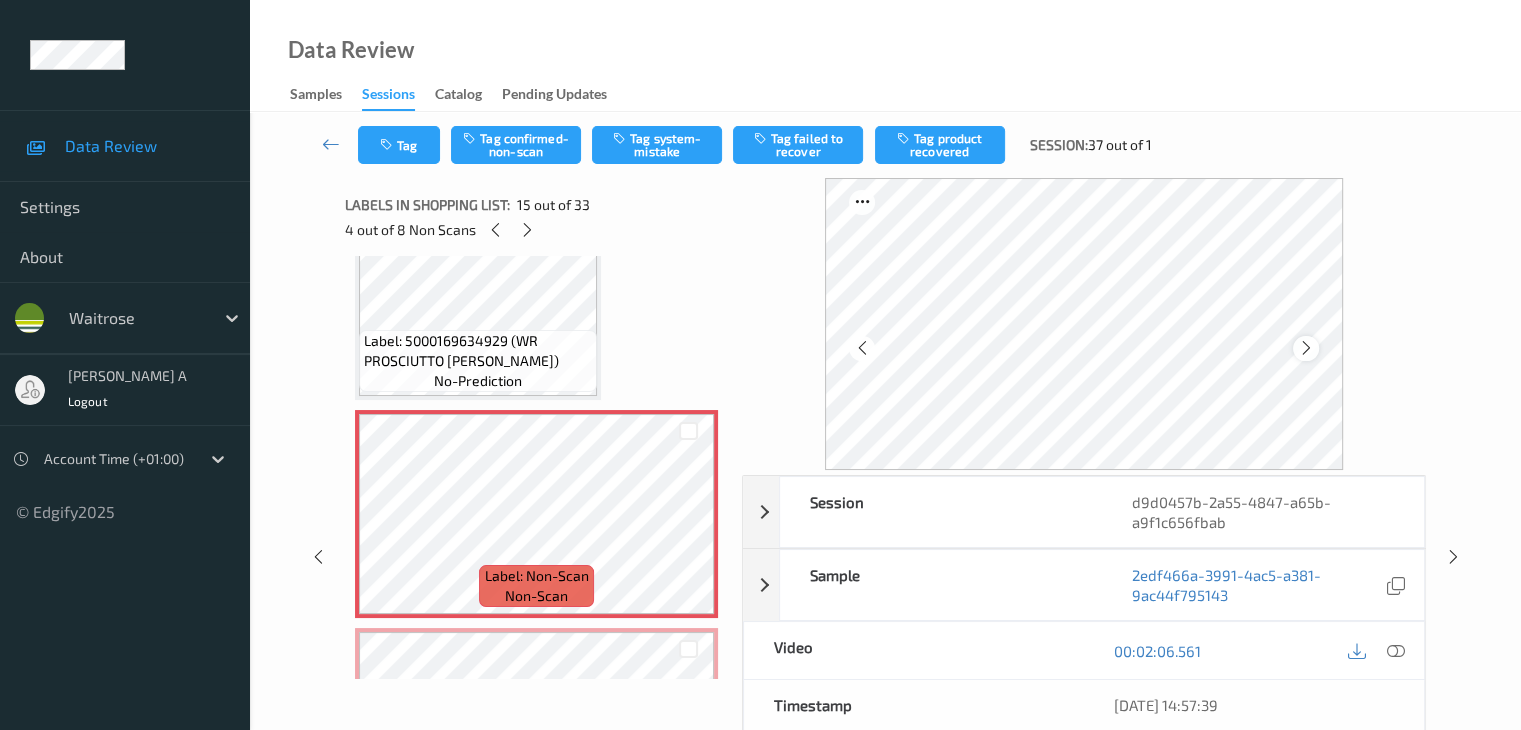 click at bounding box center [1306, 348] 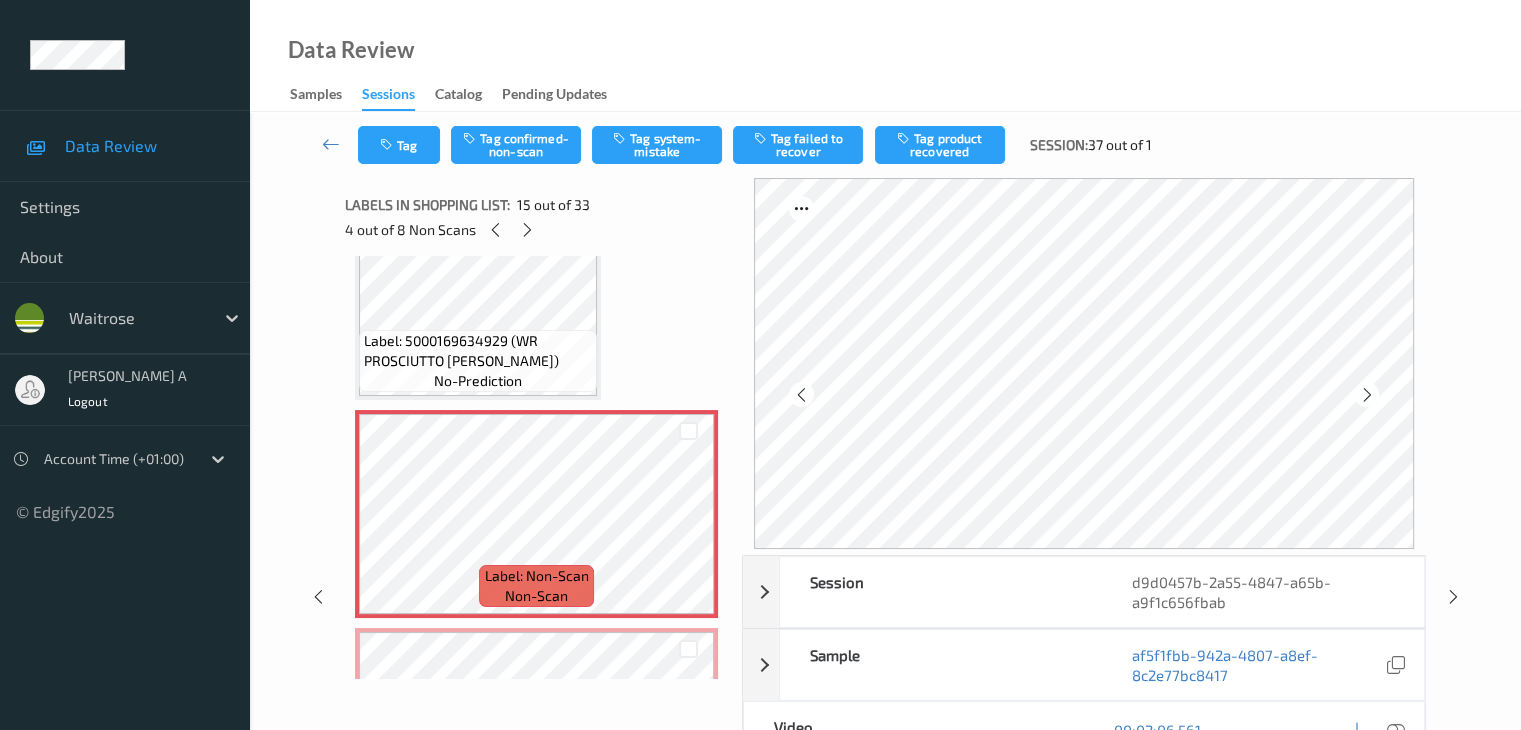 click at bounding box center [1366, 395] 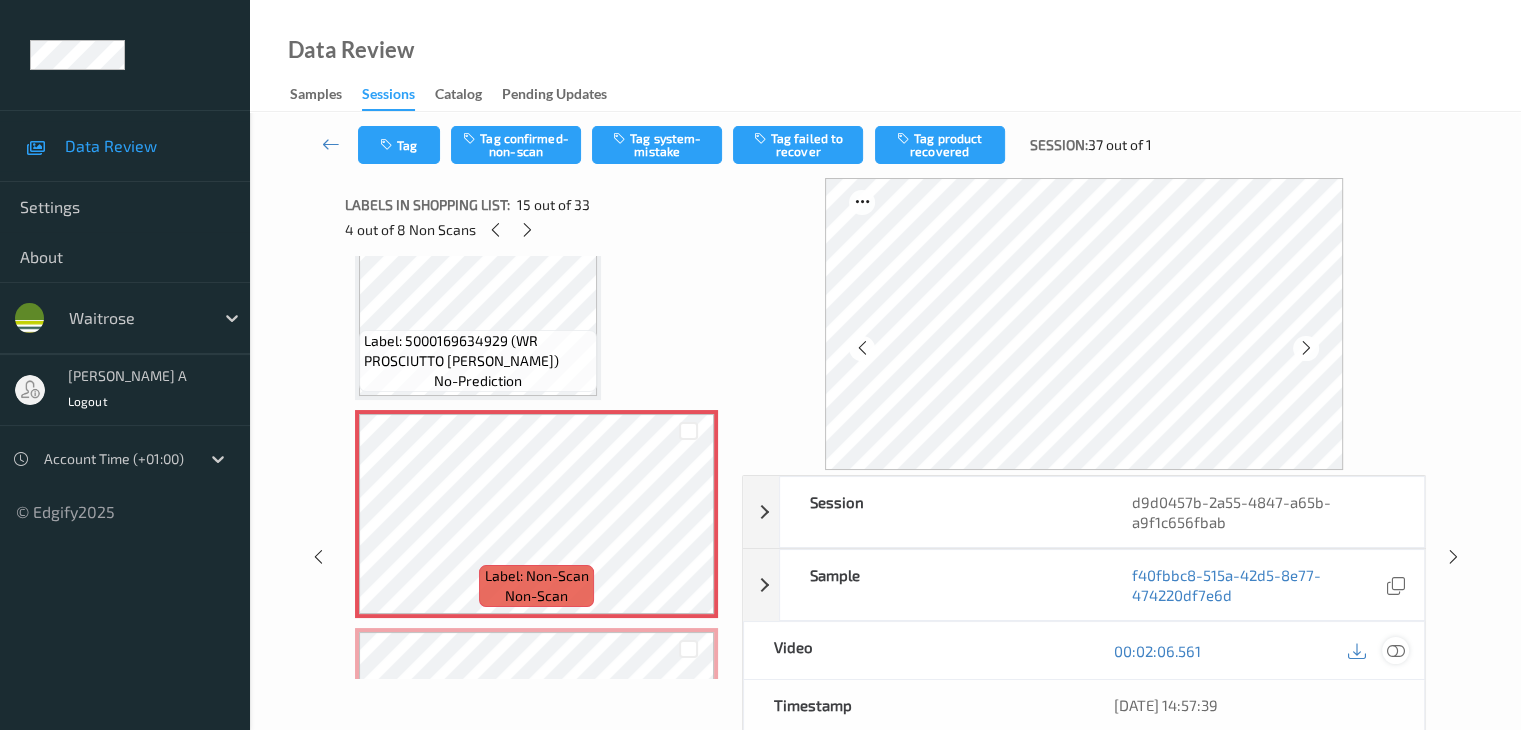 click at bounding box center (1395, 651) 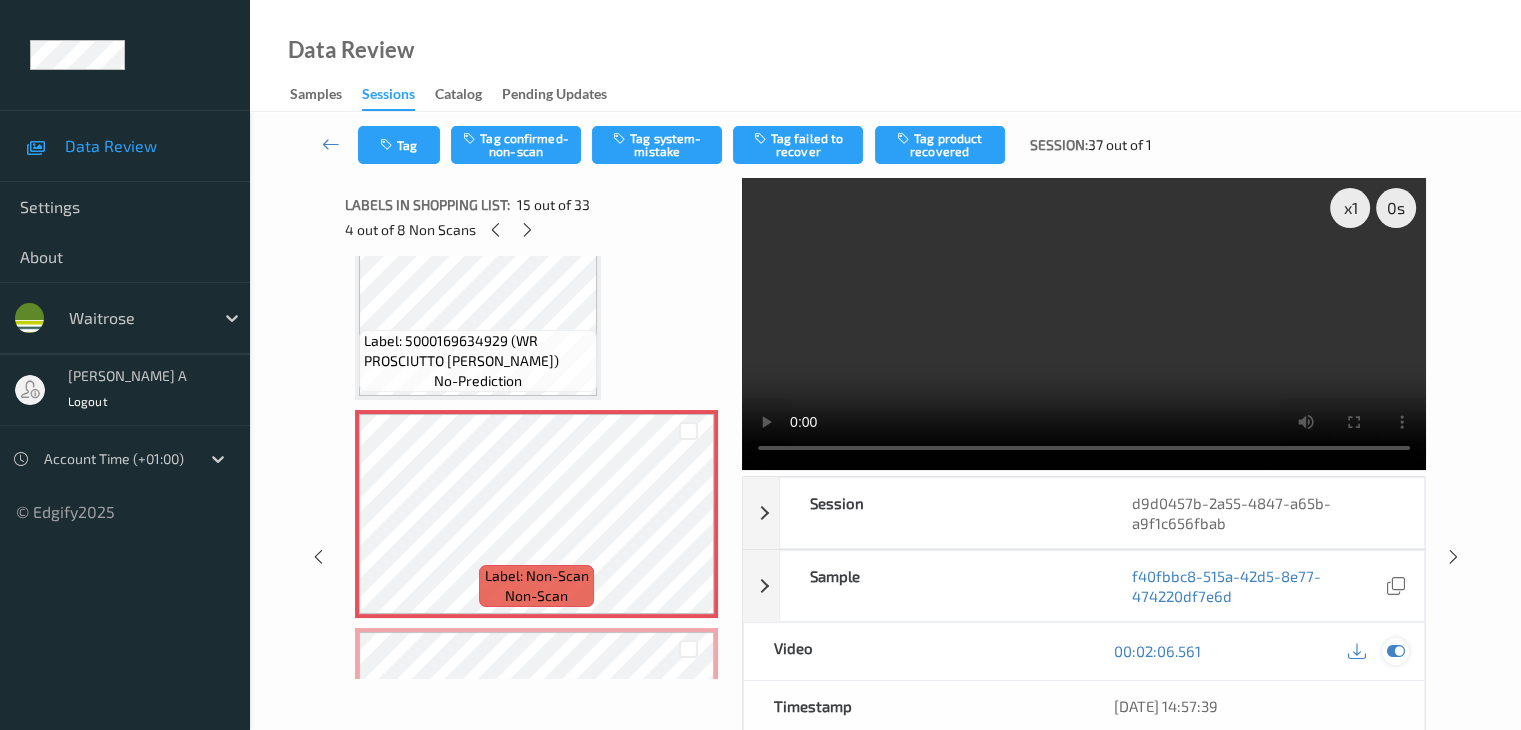click at bounding box center (1395, 651) 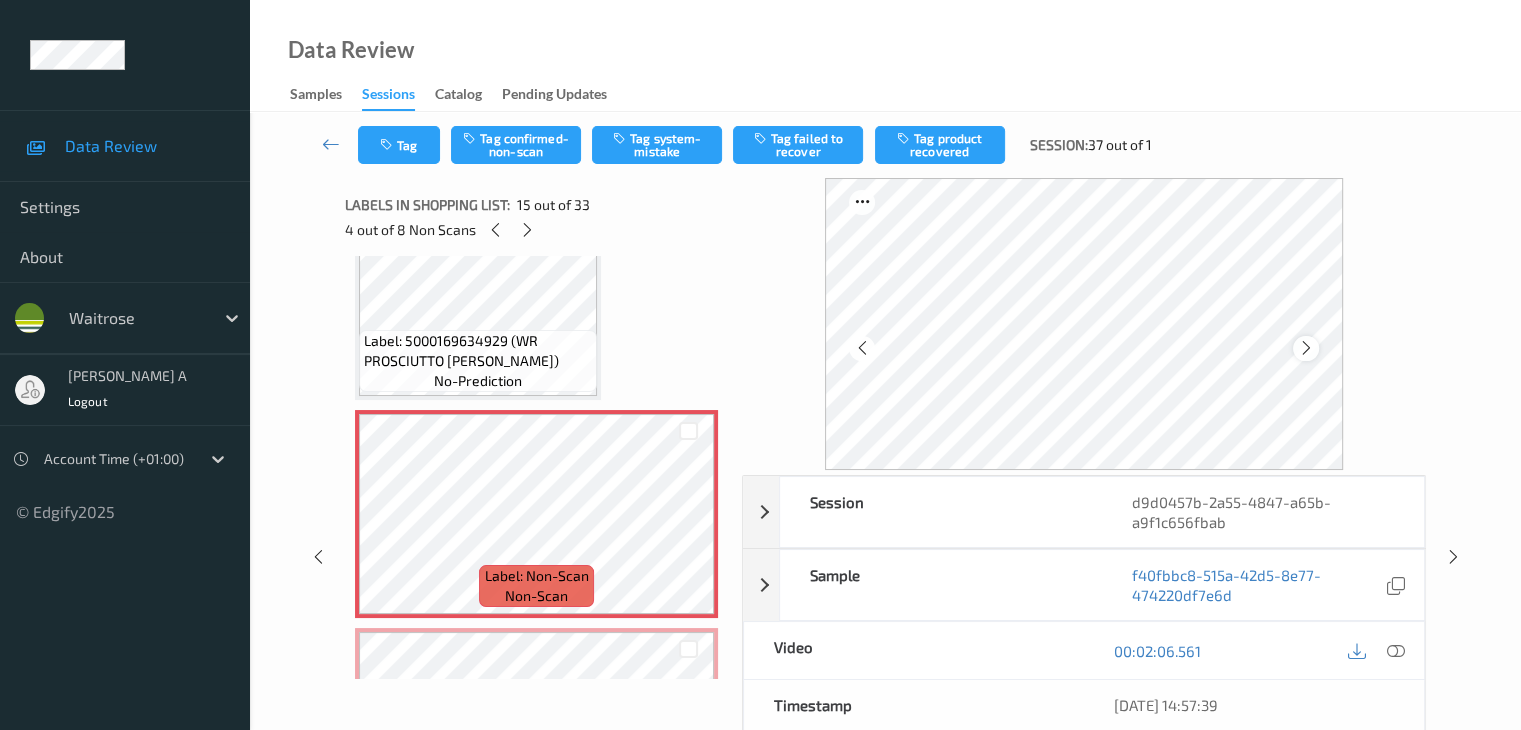 click at bounding box center [1306, 348] 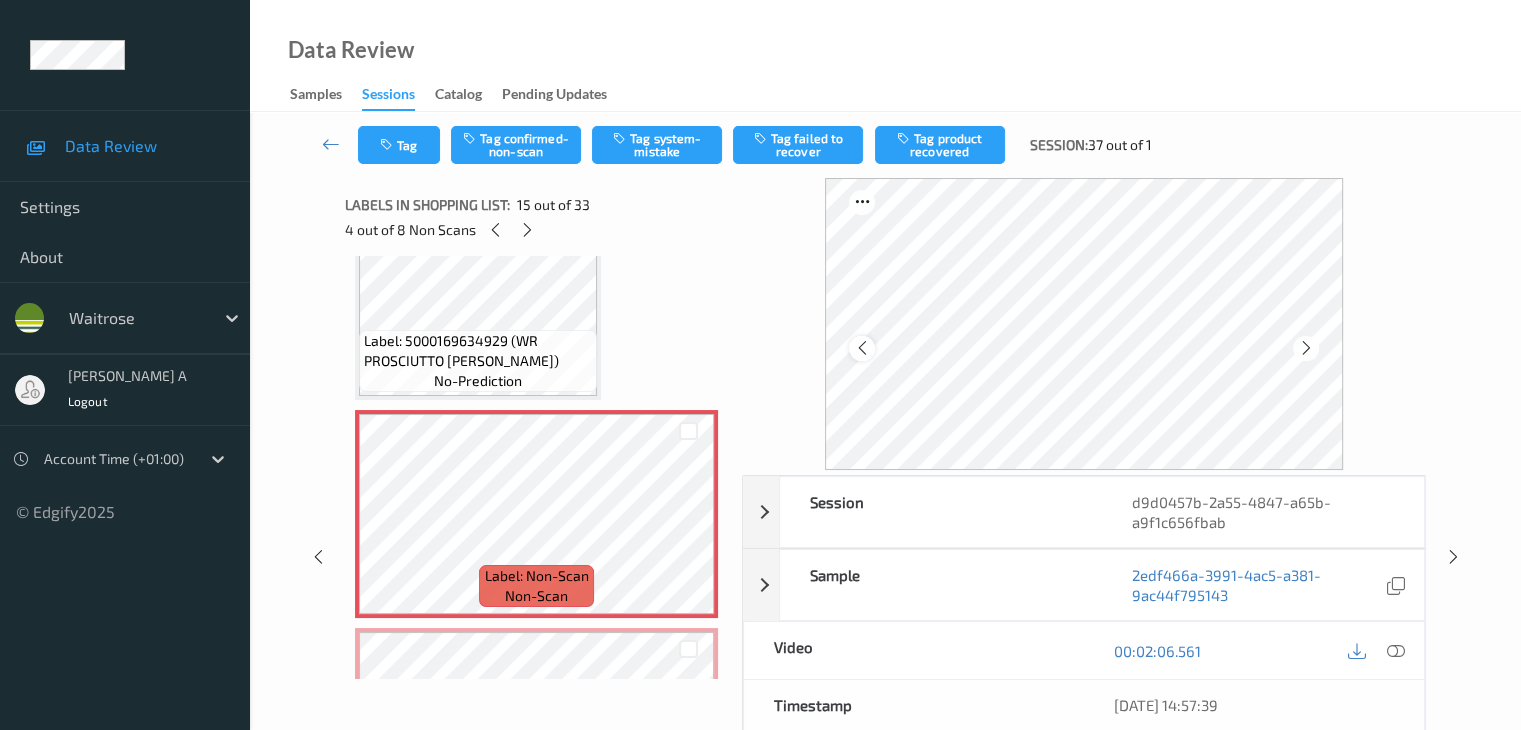 click at bounding box center [861, 348] 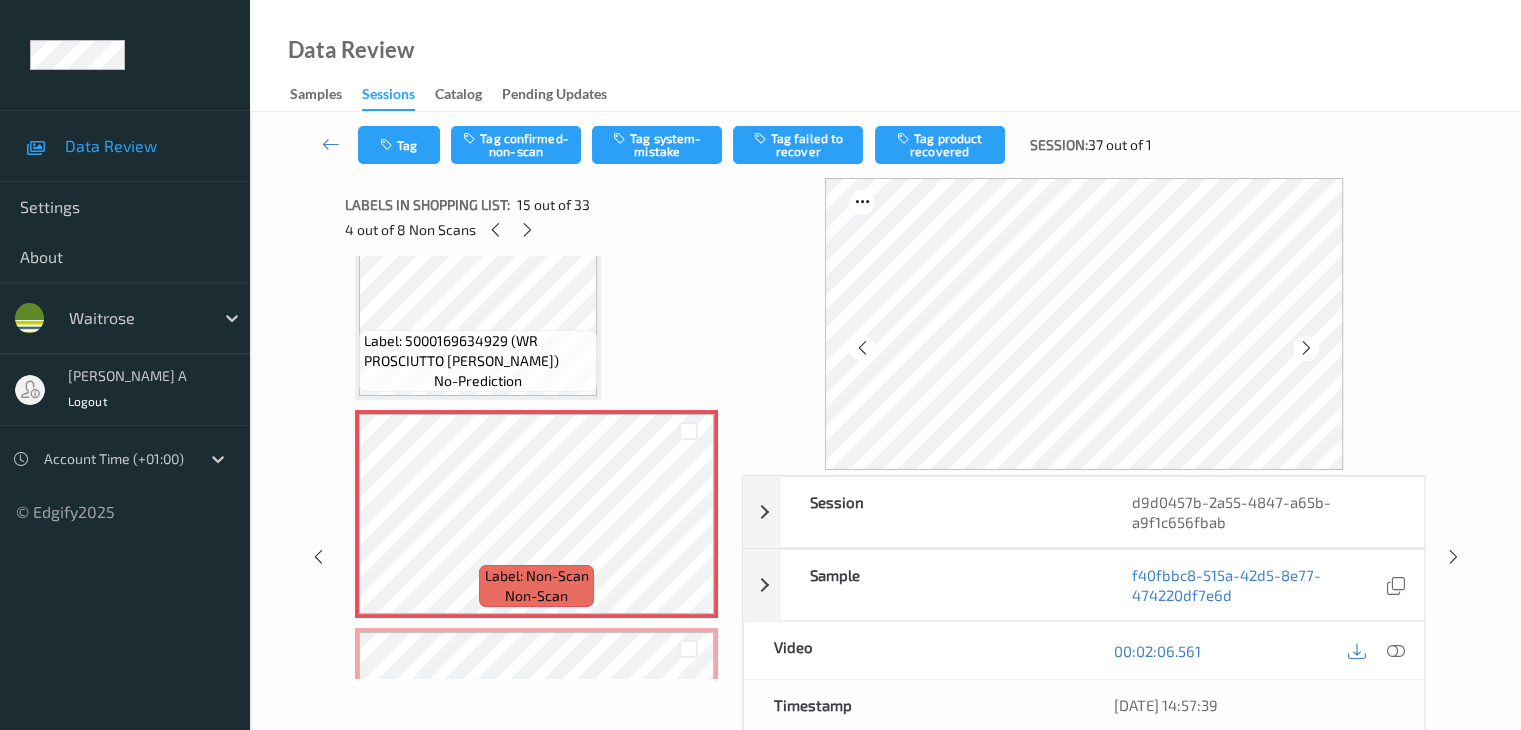 click at bounding box center (861, 348) 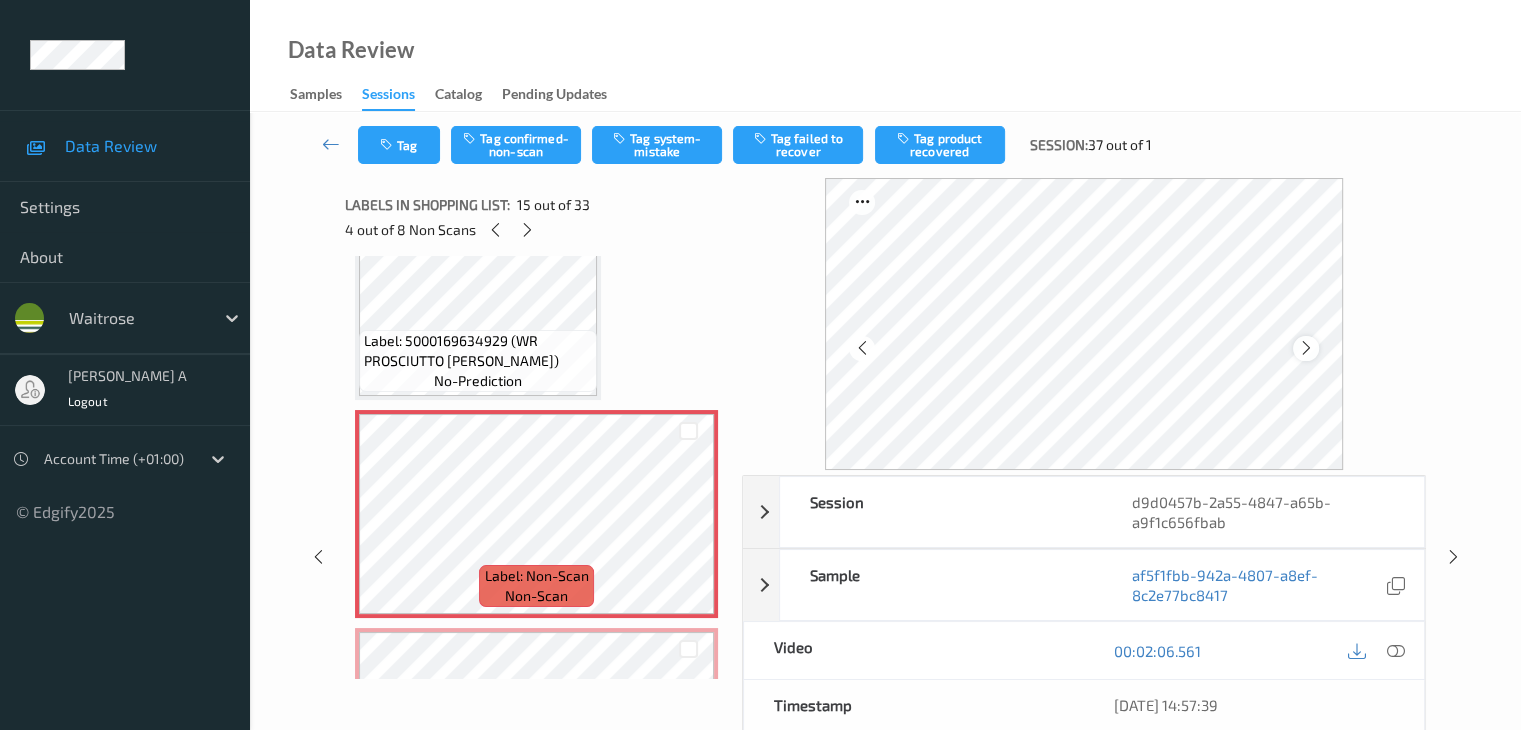 click at bounding box center [1306, 348] 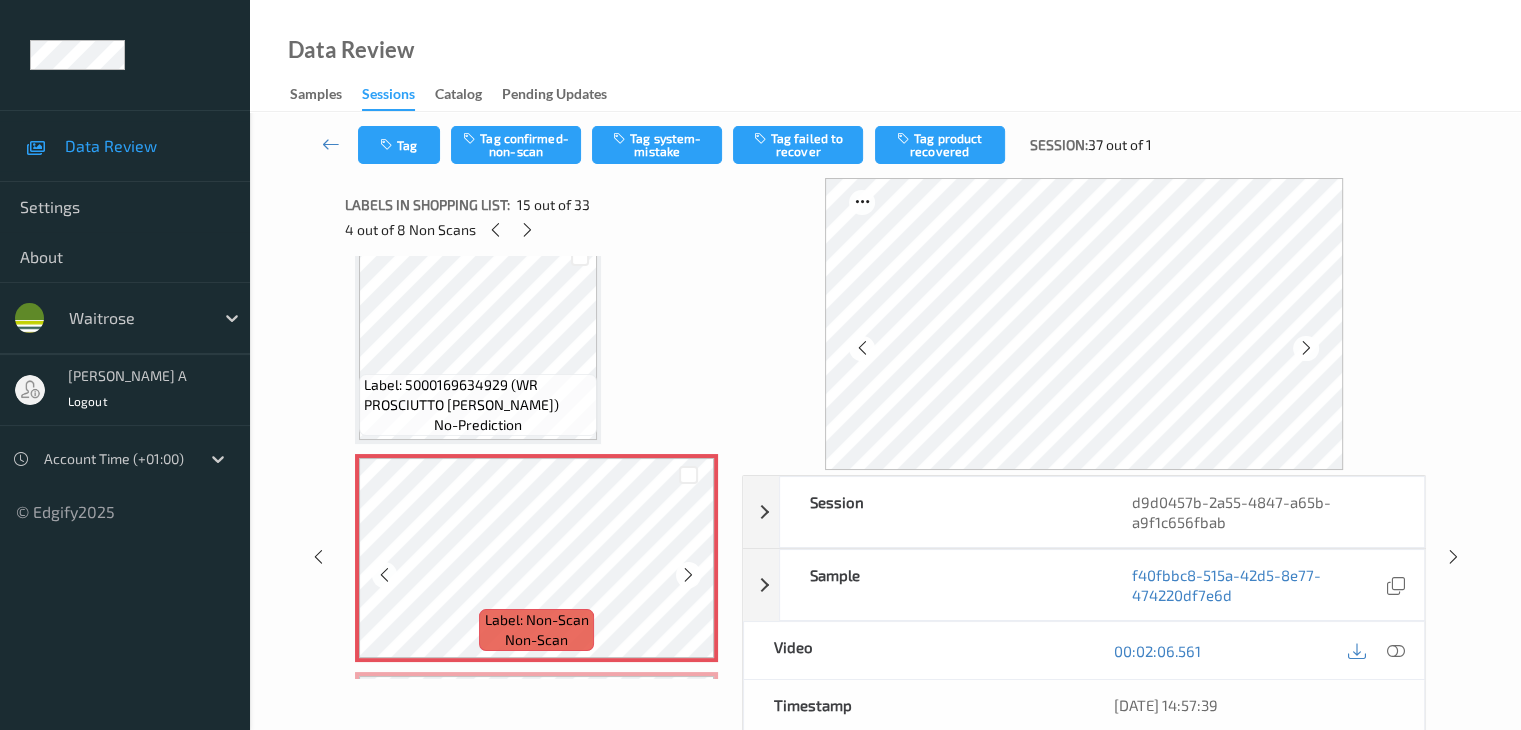 scroll, scrollTop: 2908, scrollLeft: 0, axis: vertical 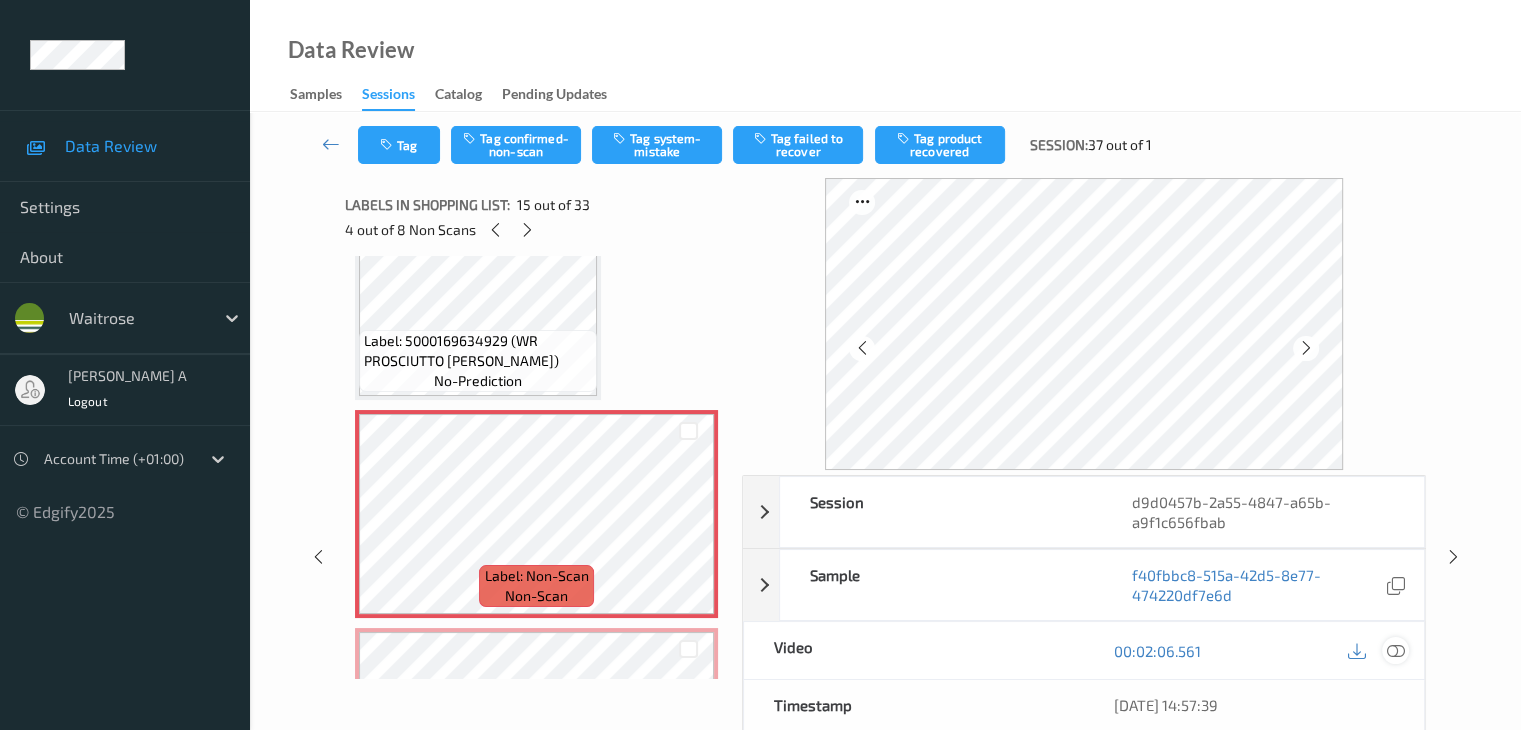 click at bounding box center (1395, 651) 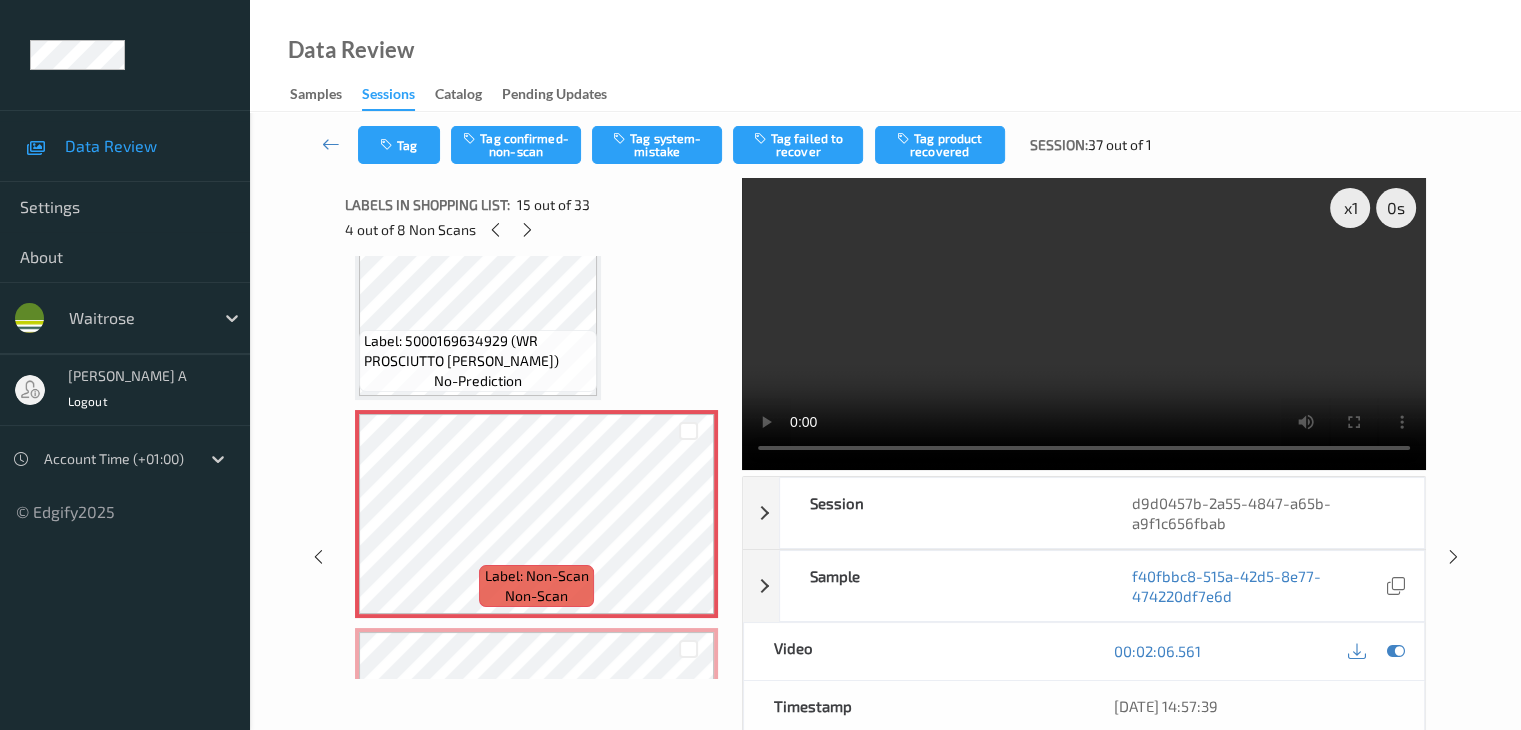 click at bounding box center (1084, 324) 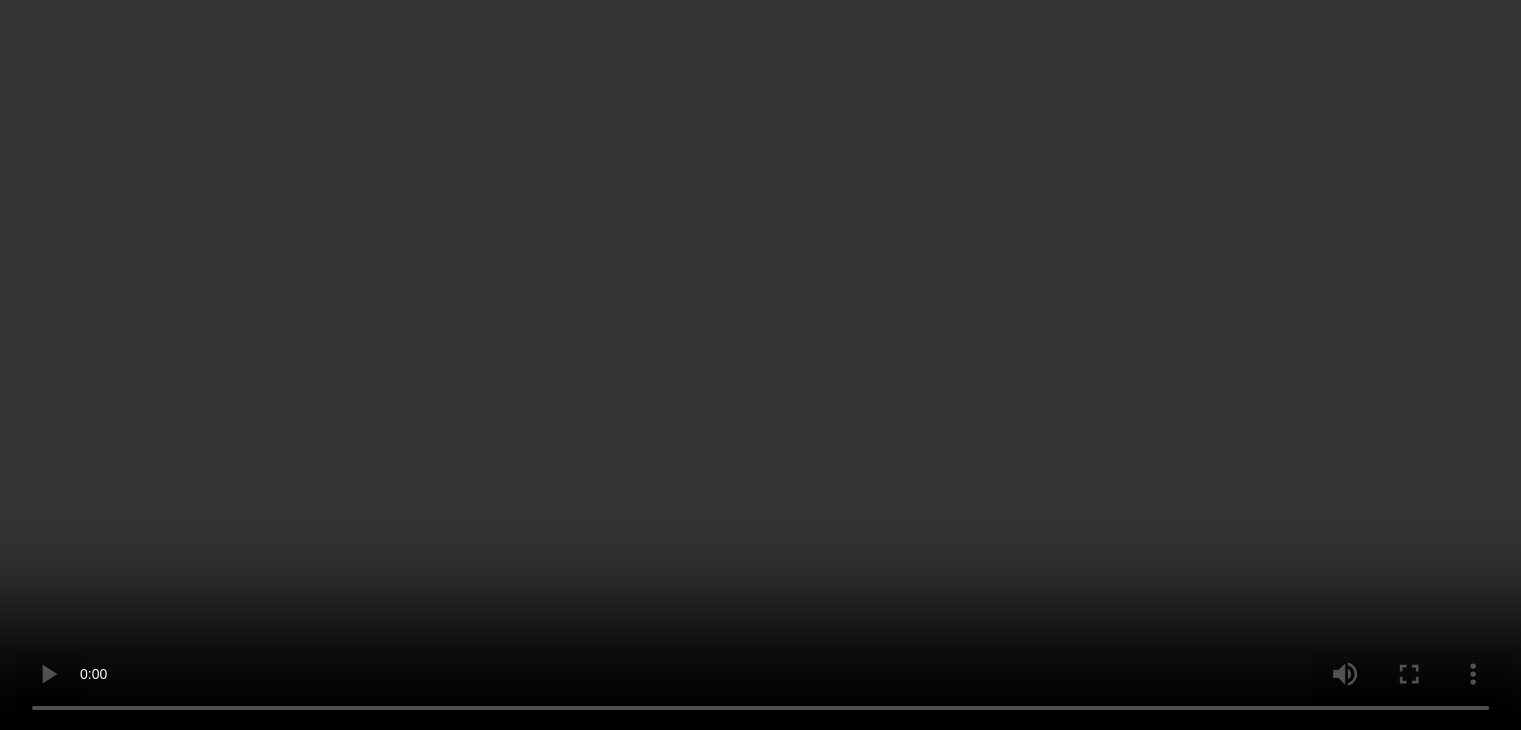 scroll, scrollTop: 3308, scrollLeft: 0, axis: vertical 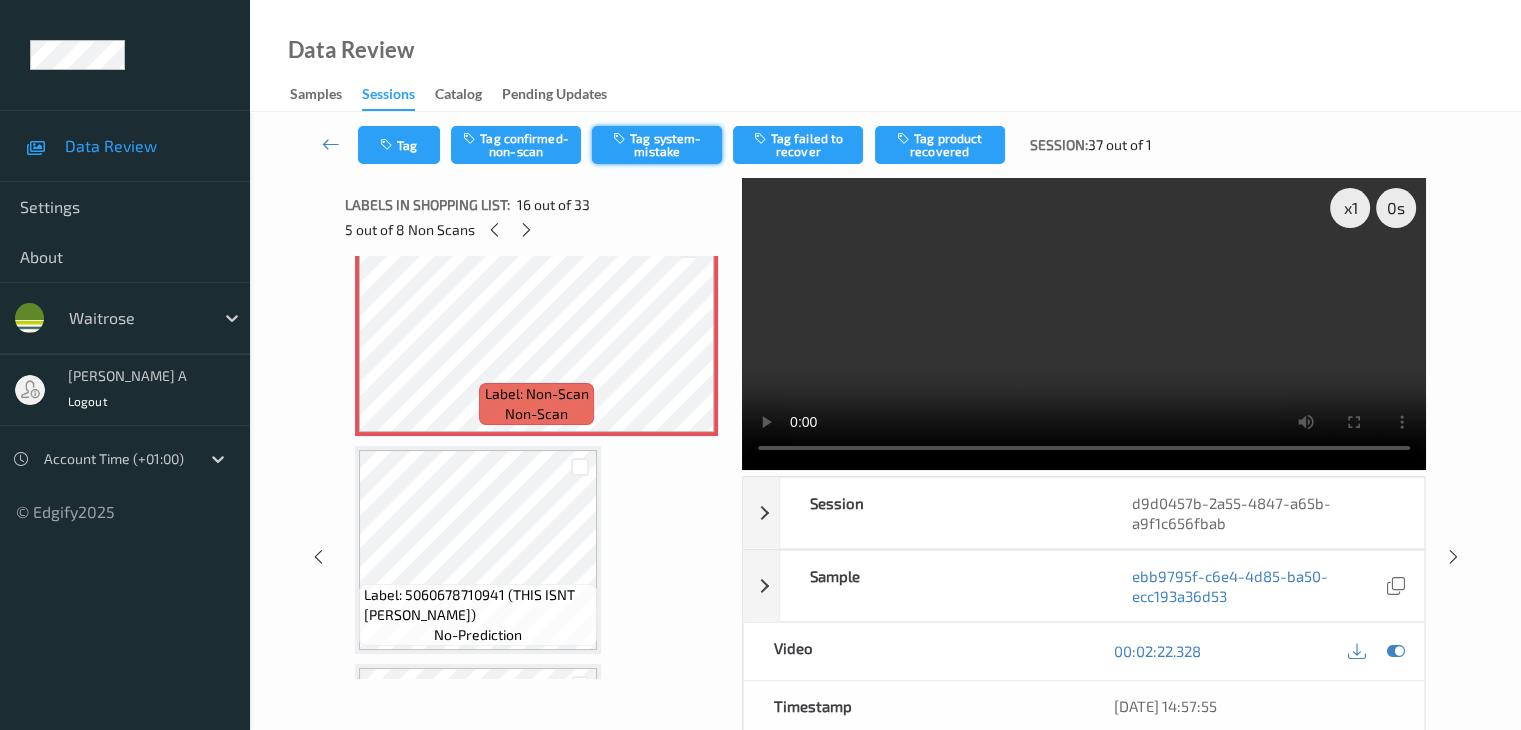 click on "Tag   system-mistake" at bounding box center [657, 145] 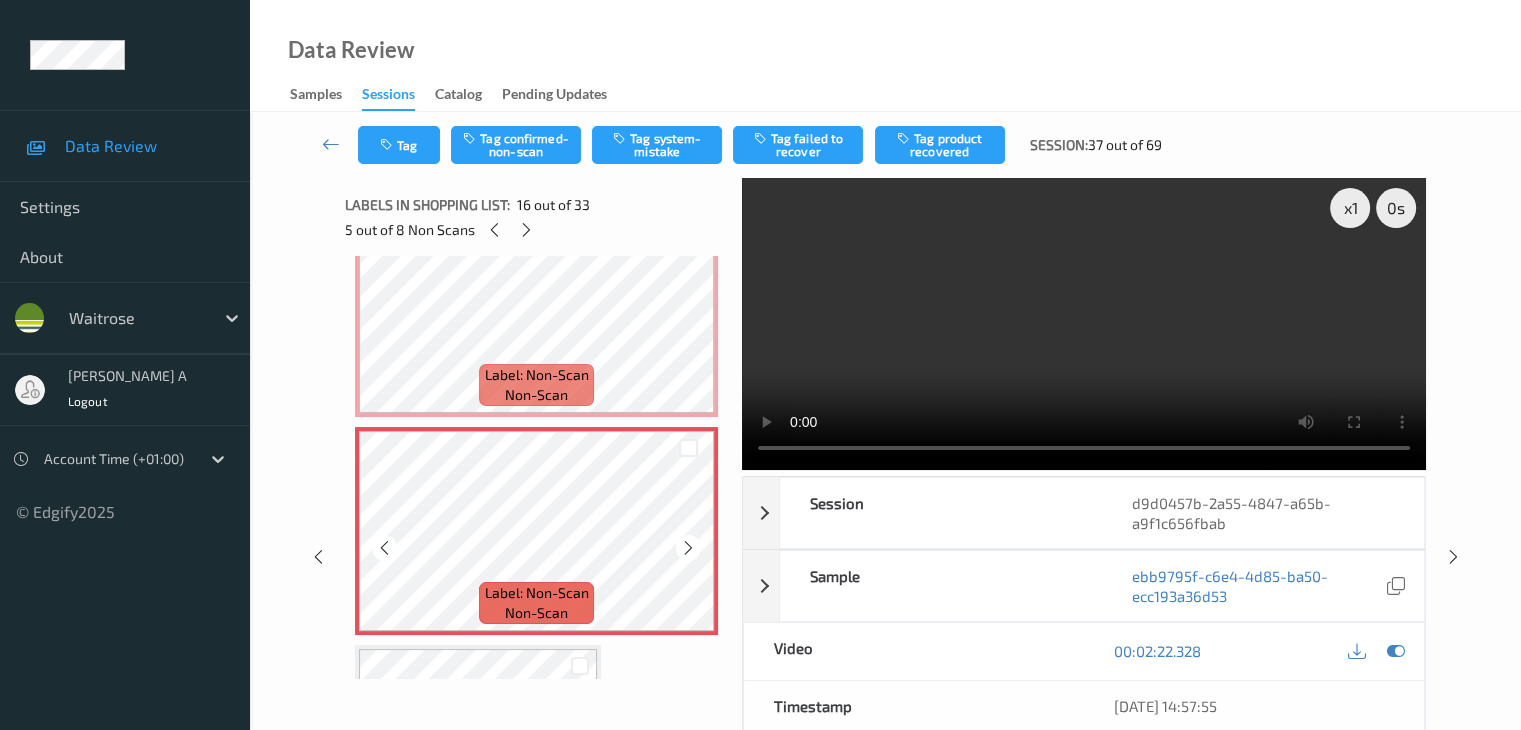 scroll, scrollTop: 3008, scrollLeft: 0, axis: vertical 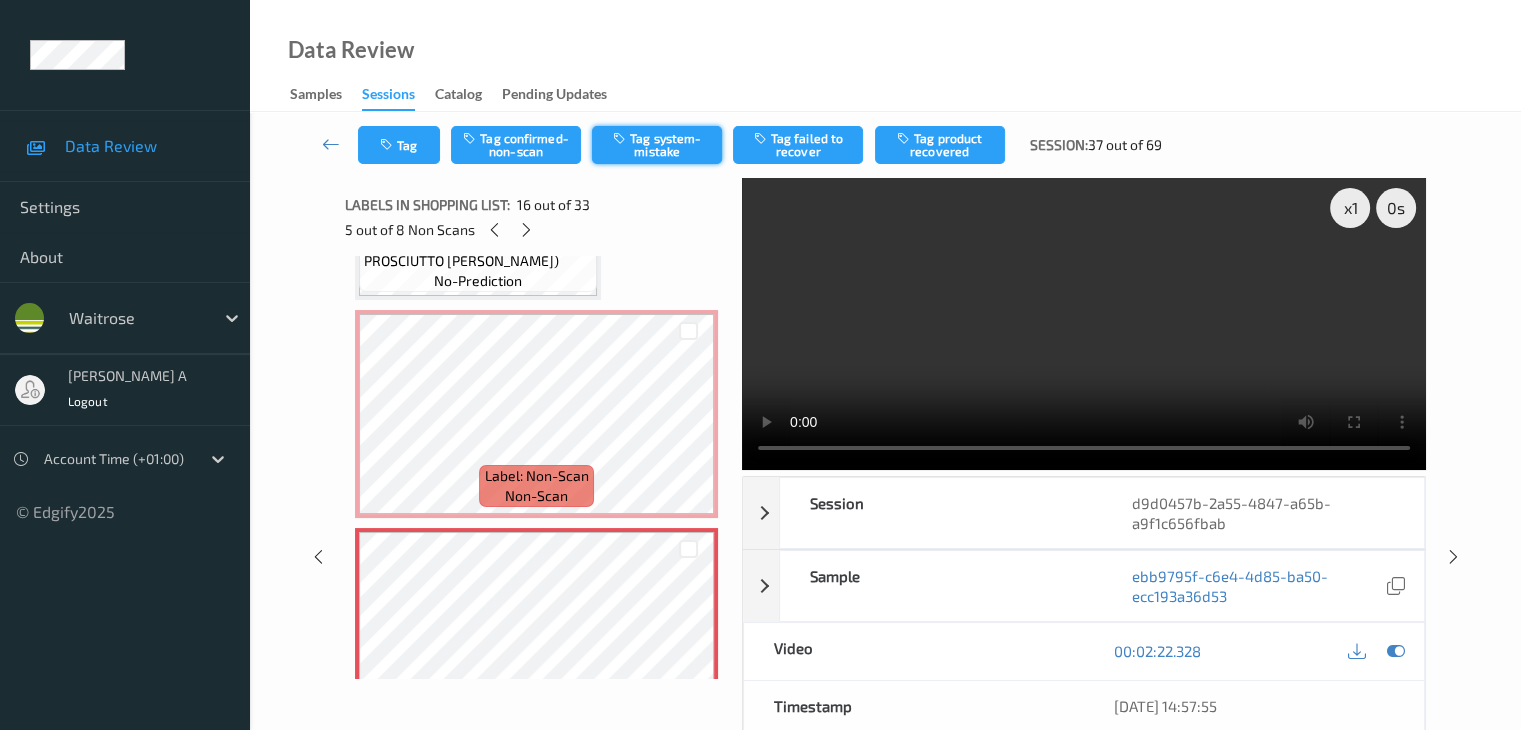 click on "Tag   system-mistake" at bounding box center [657, 145] 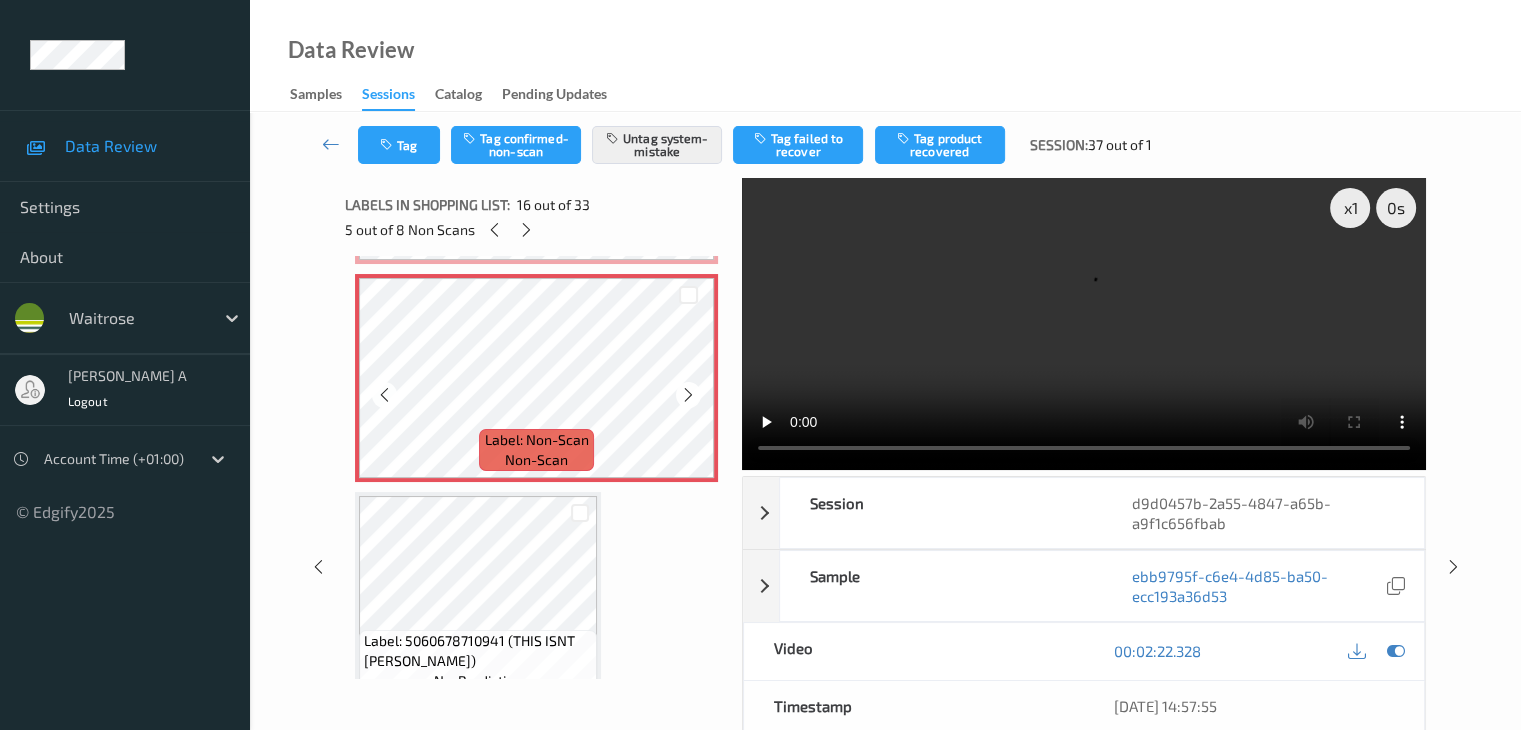 scroll, scrollTop: 3308, scrollLeft: 0, axis: vertical 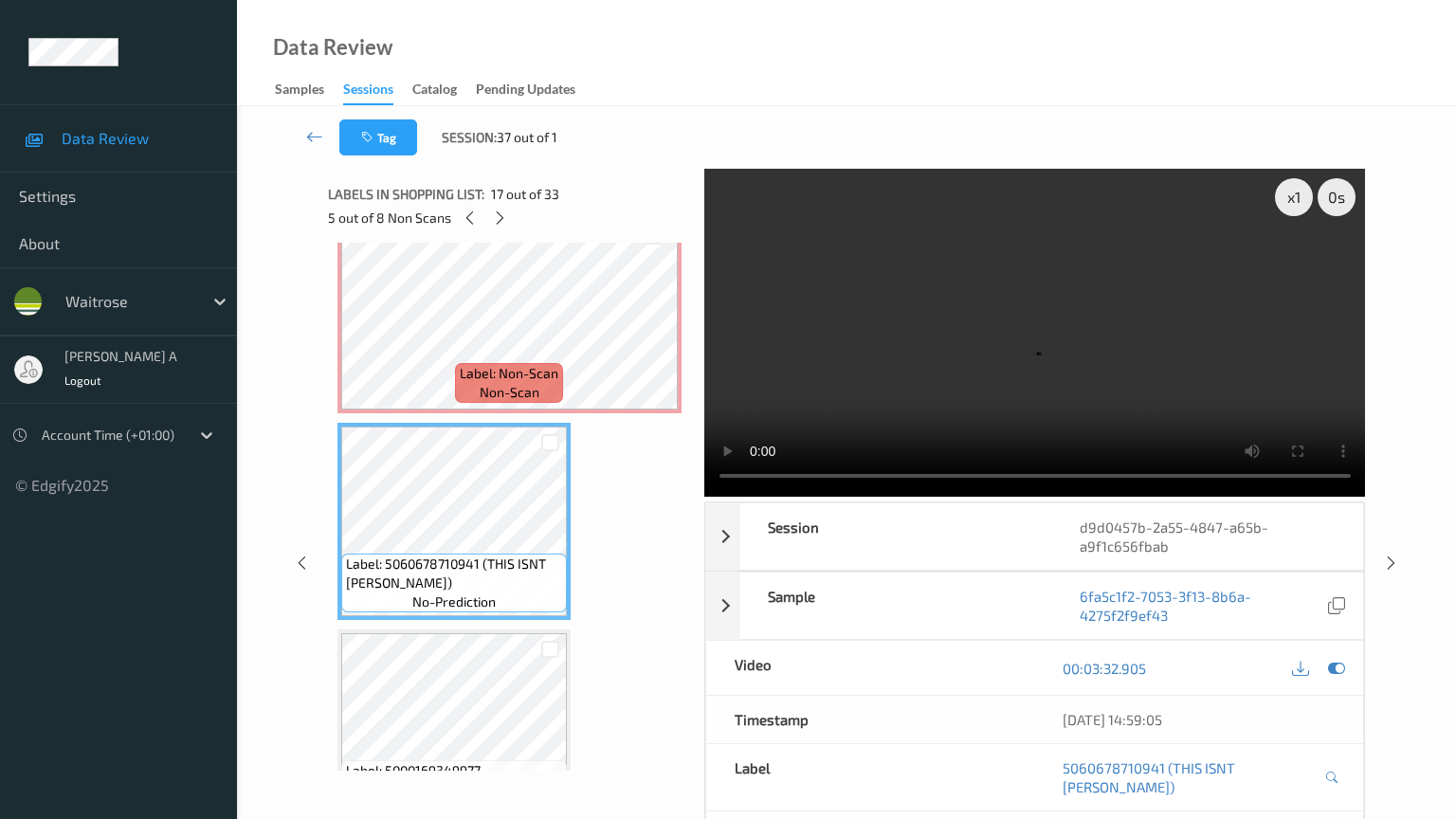 type 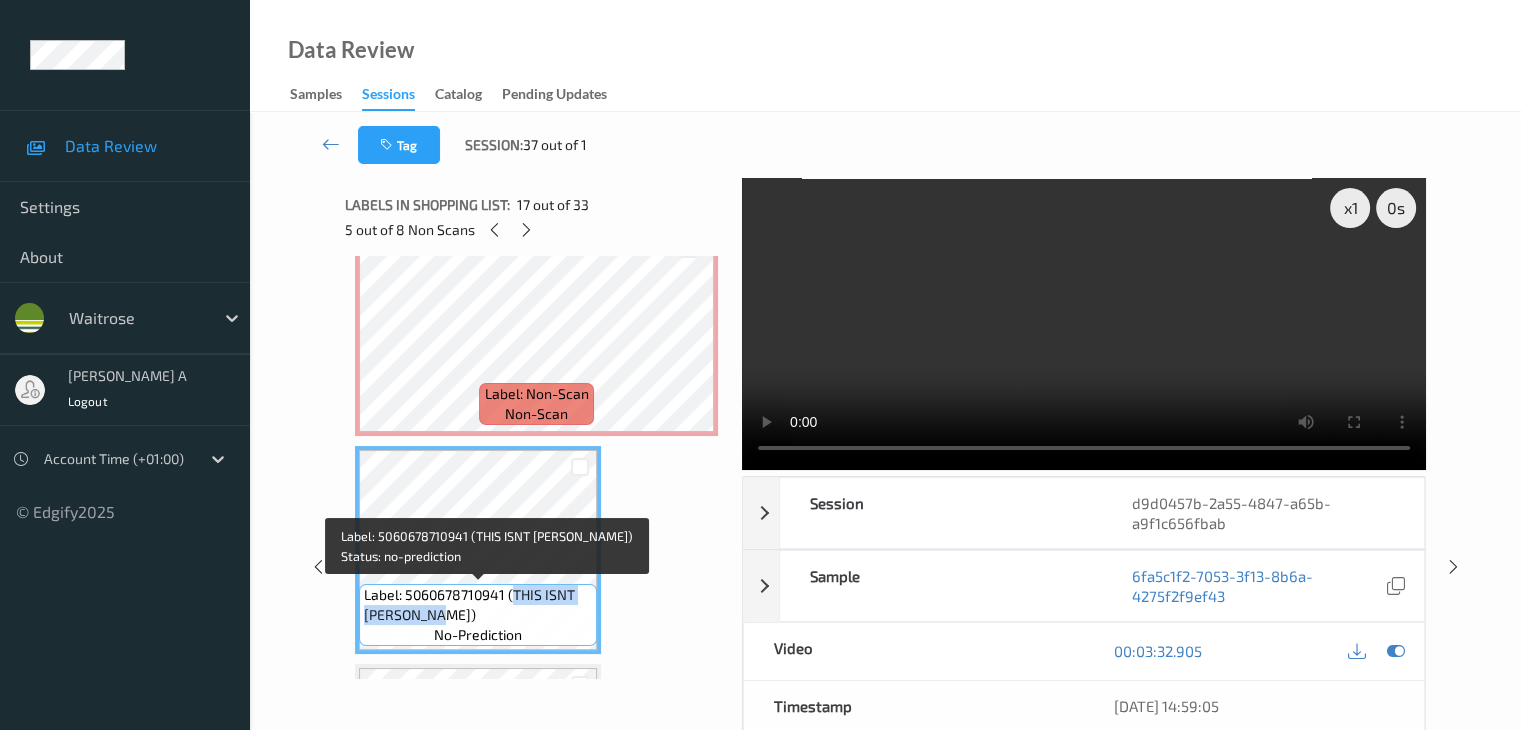 drag, startPoint x: 512, startPoint y: 595, endPoint x: 448, endPoint y: 618, distance: 68.007355 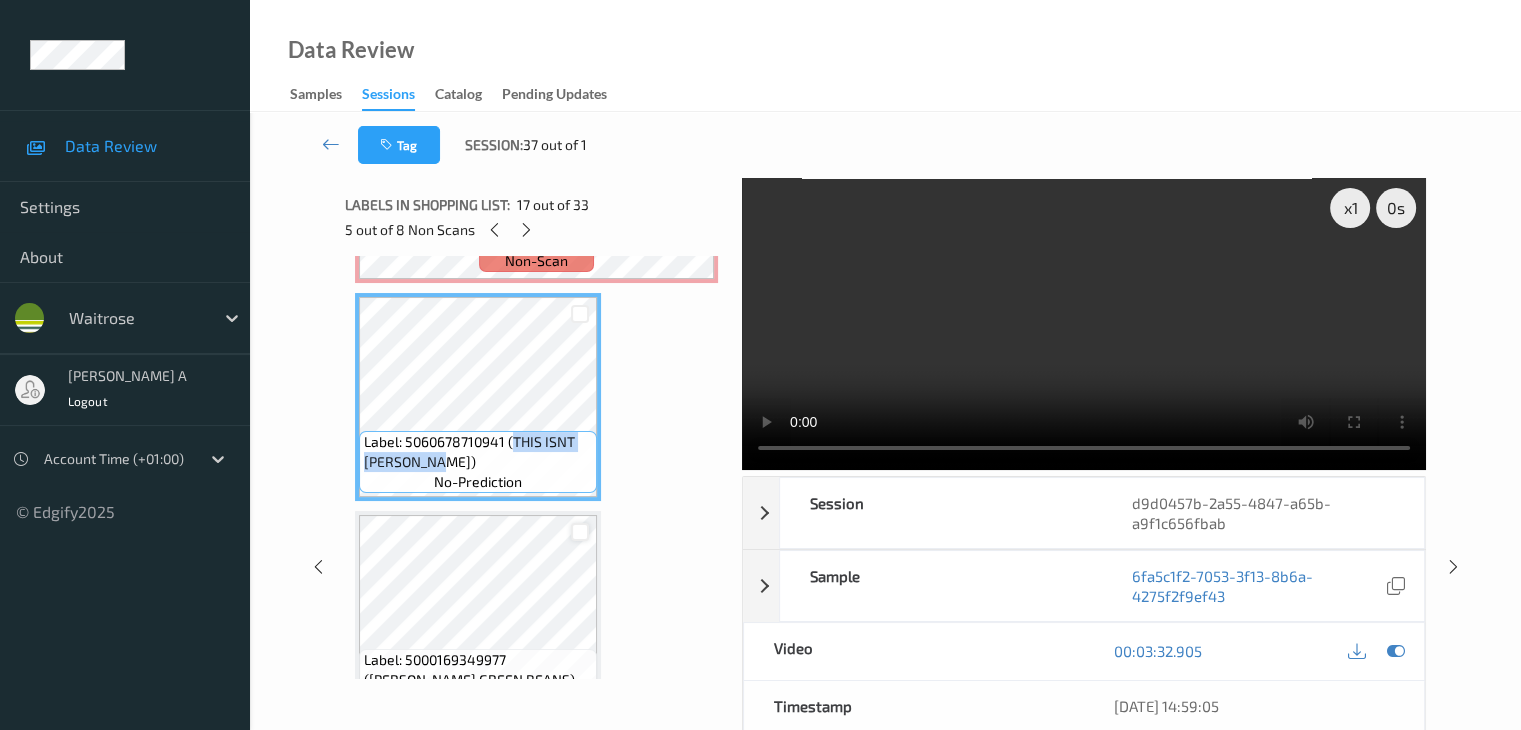 scroll, scrollTop: 3508, scrollLeft: 0, axis: vertical 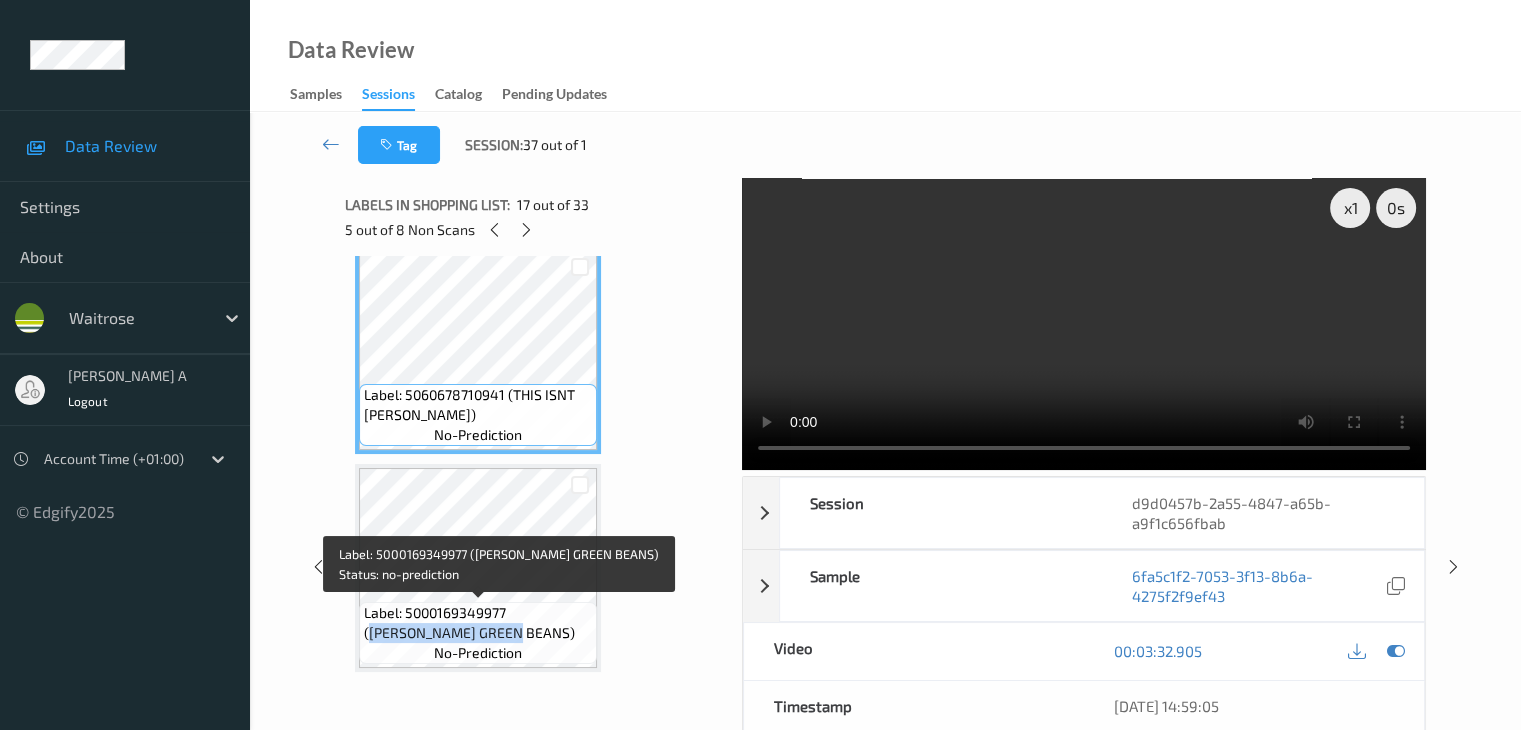 drag, startPoint x: 519, startPoint y: 614, endPoint x: 453, endPoint y: 638, distance: 70.2282 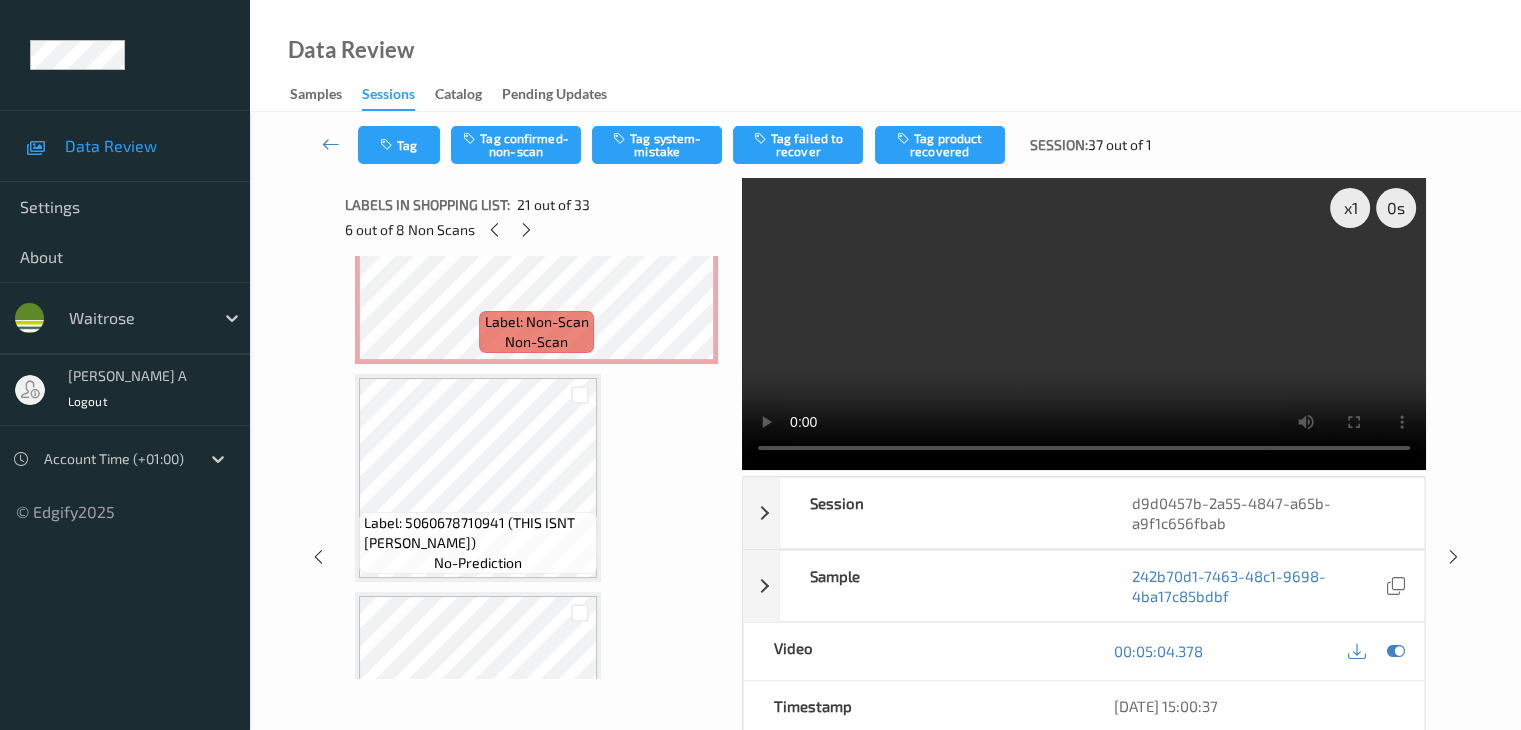 scroll, scrollTop: 3508, scrollLeft: 0, axis: vertical 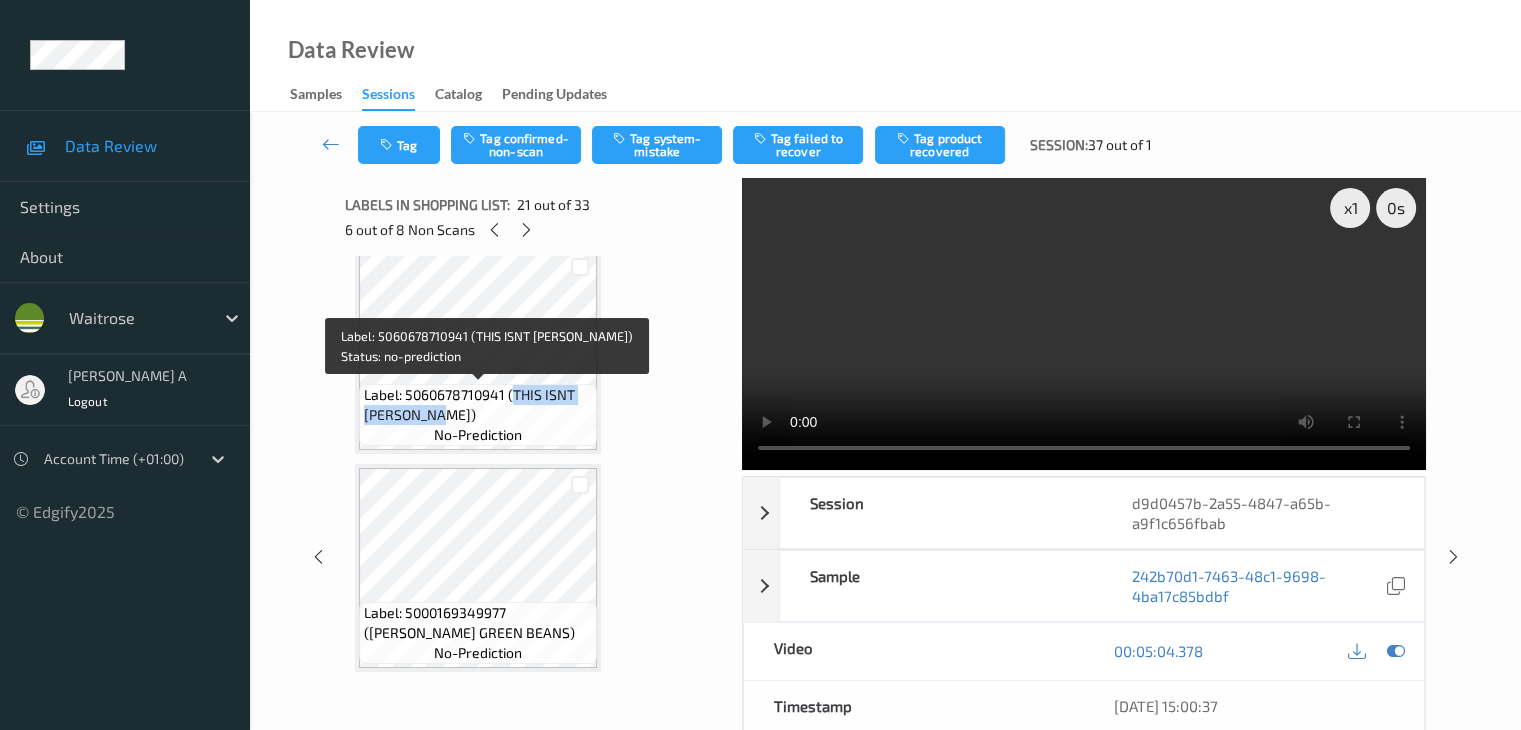 drag, startPoint x: 513, startPoint y: 397, endPoint x: 448, endPoint y: 418, distance: 68.30813 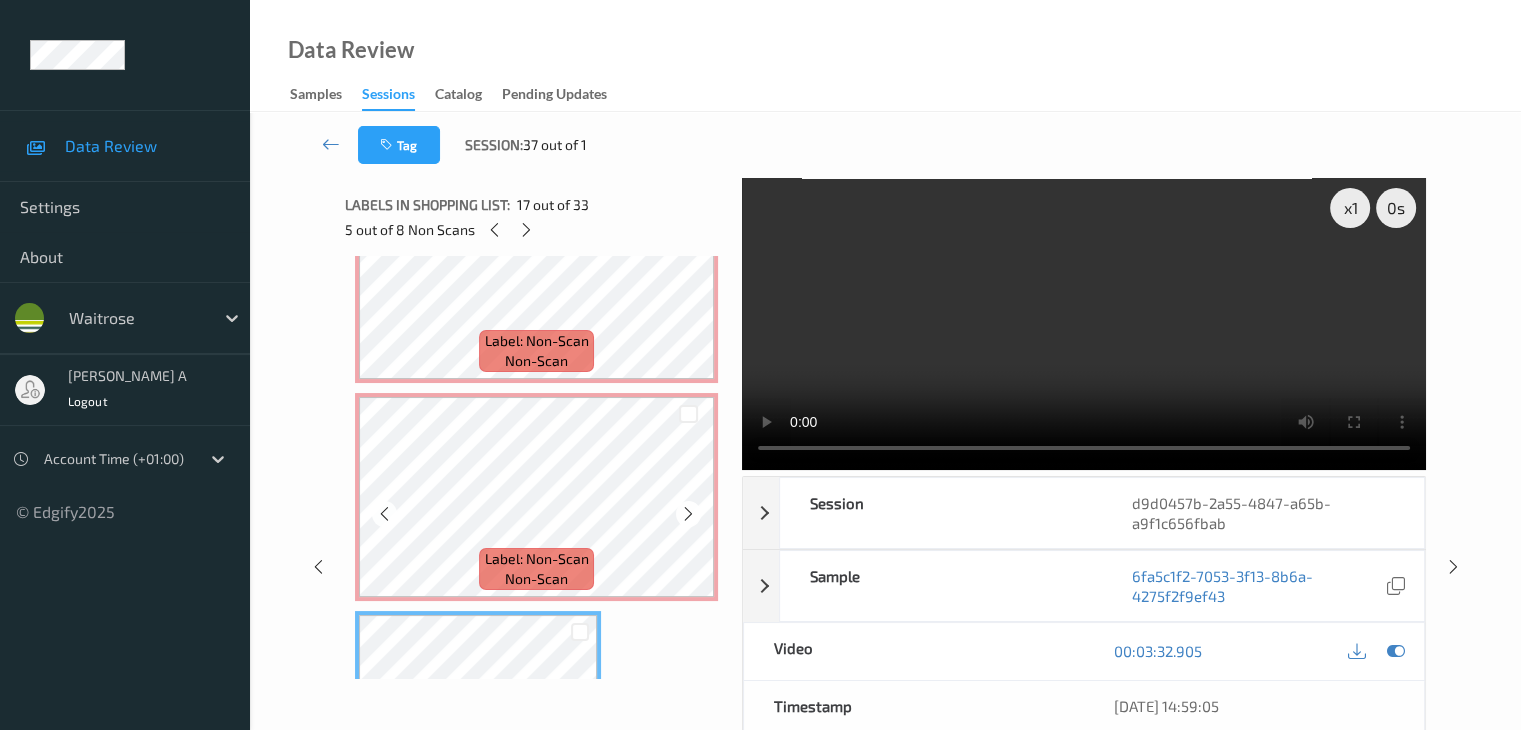 scroll, scrollTop: 3108, scrollLeft: 0, axis: vertical 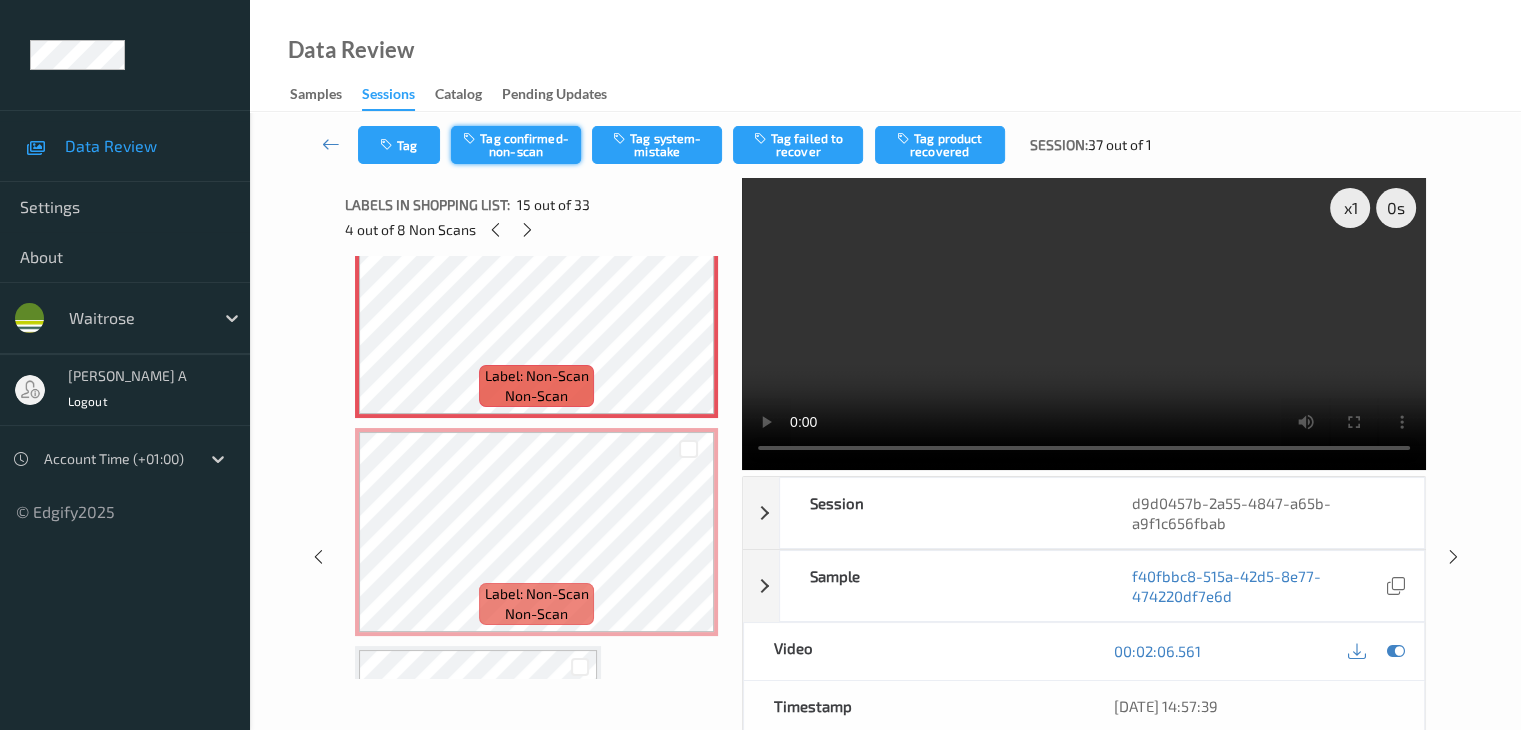 click on "Tag   confirmed-non-scan" at bounding box center (516, 145) 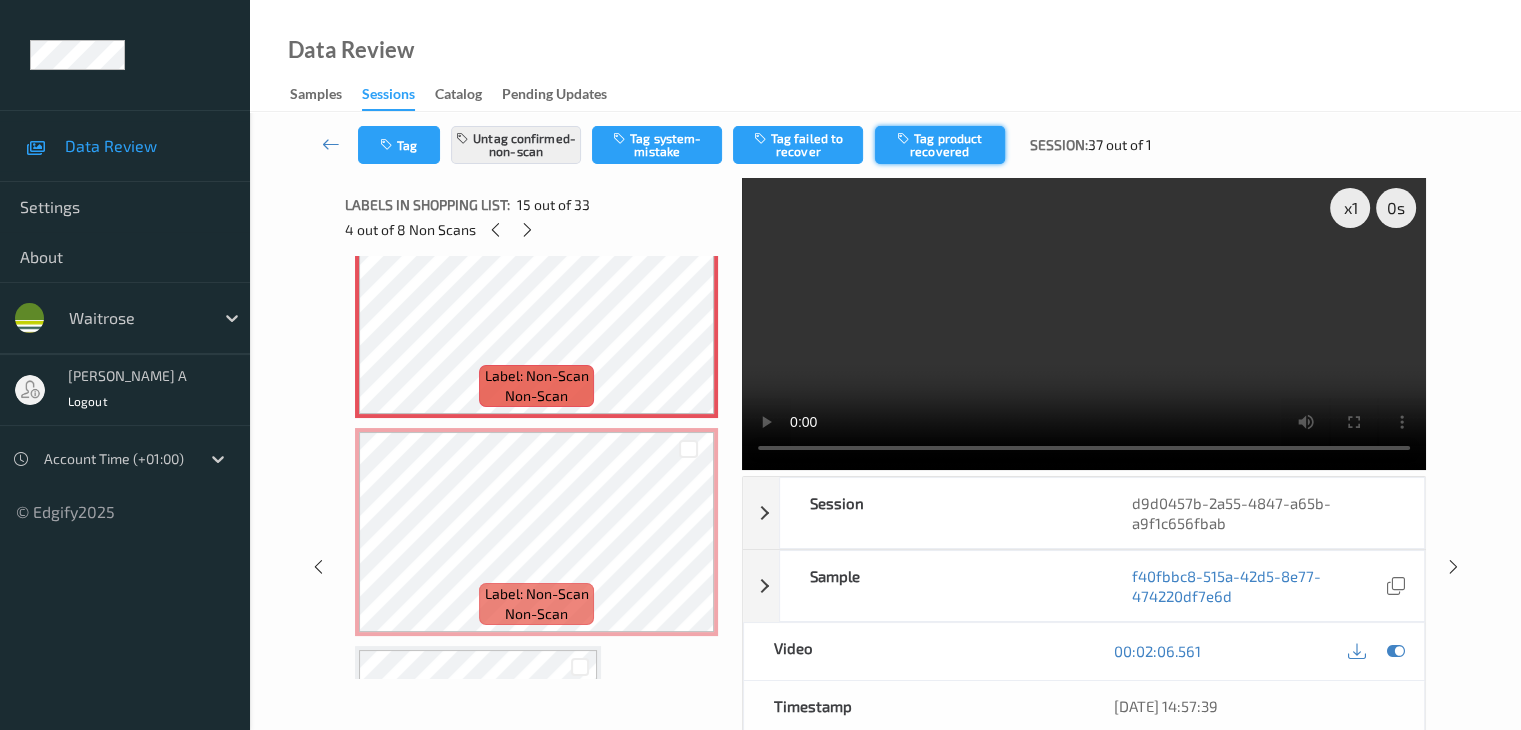 click on "Tag   product recovered" at bounding box center (940, 145) 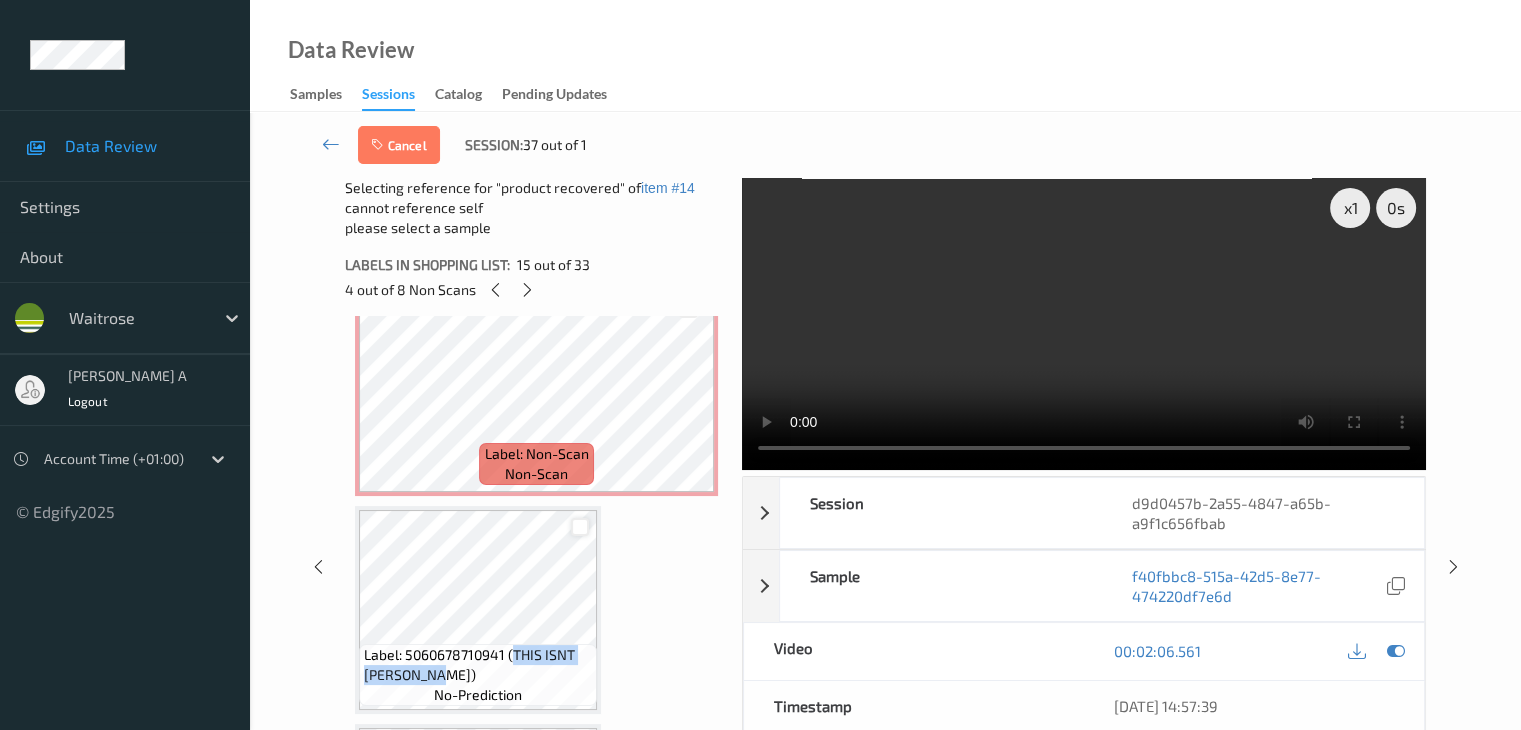 scroll, scrollTop: 3408, scrollLeft: 0, axis: vertical 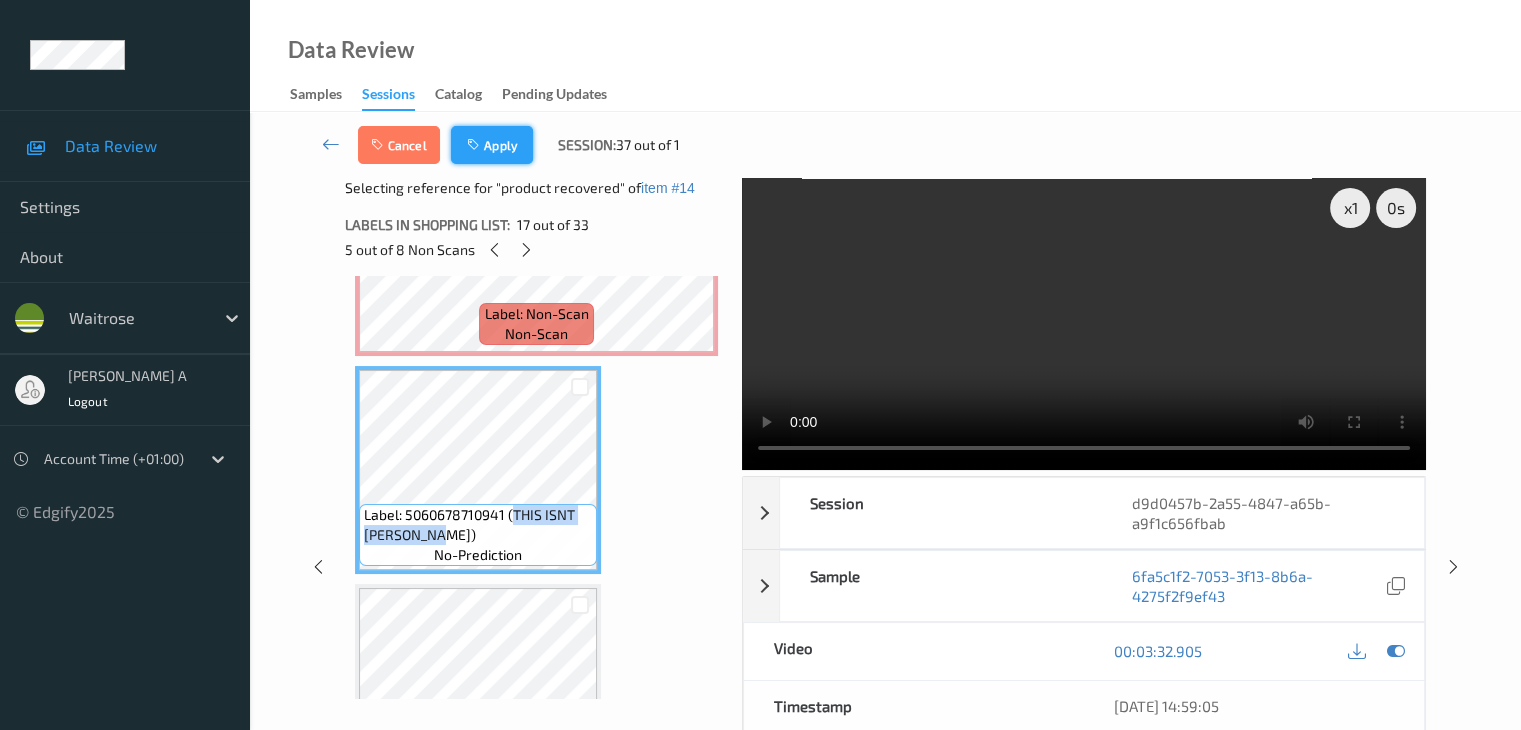 click on "Apply" at bounding box center [492, 145] 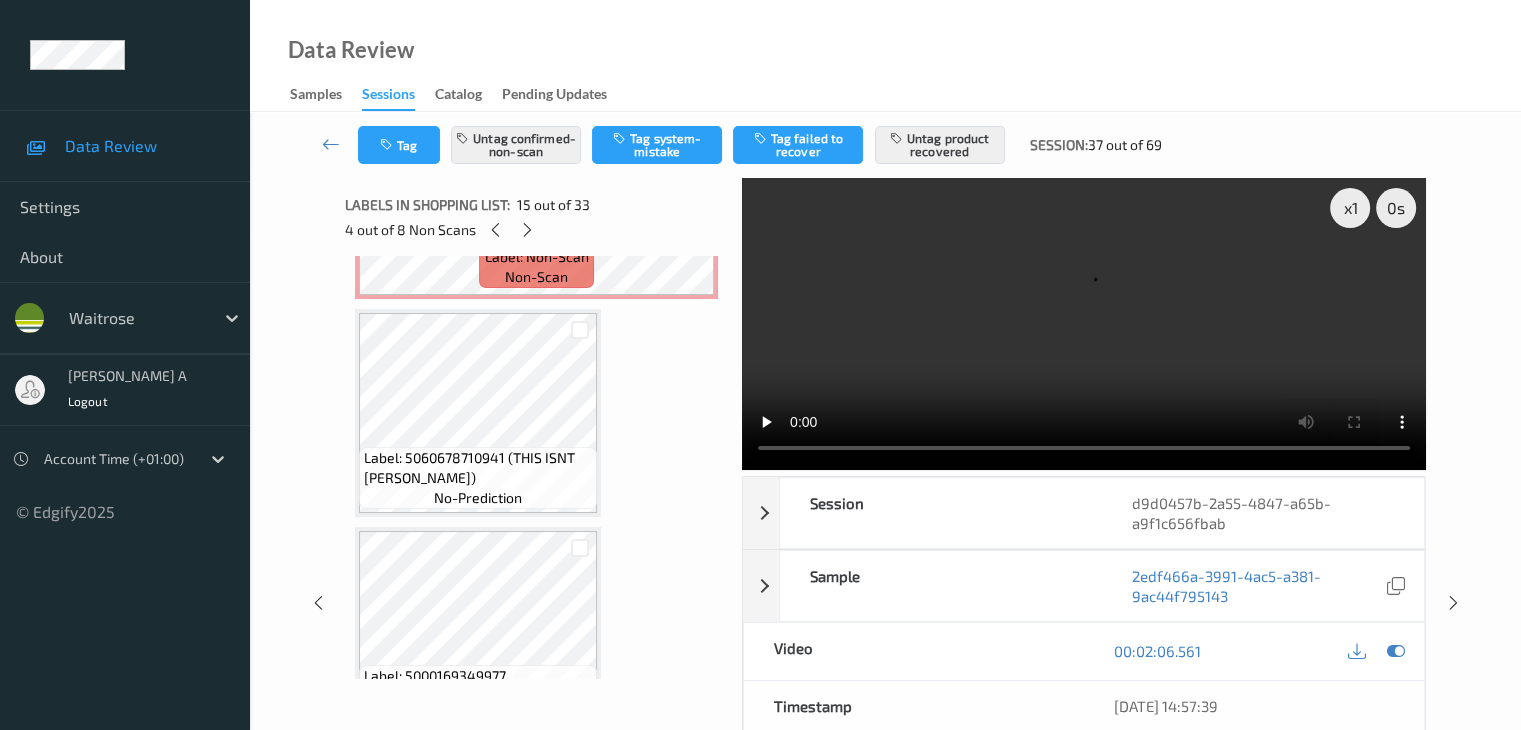 scroll, scrollTop: 3345, scrollLeft: 0, axis: vertical 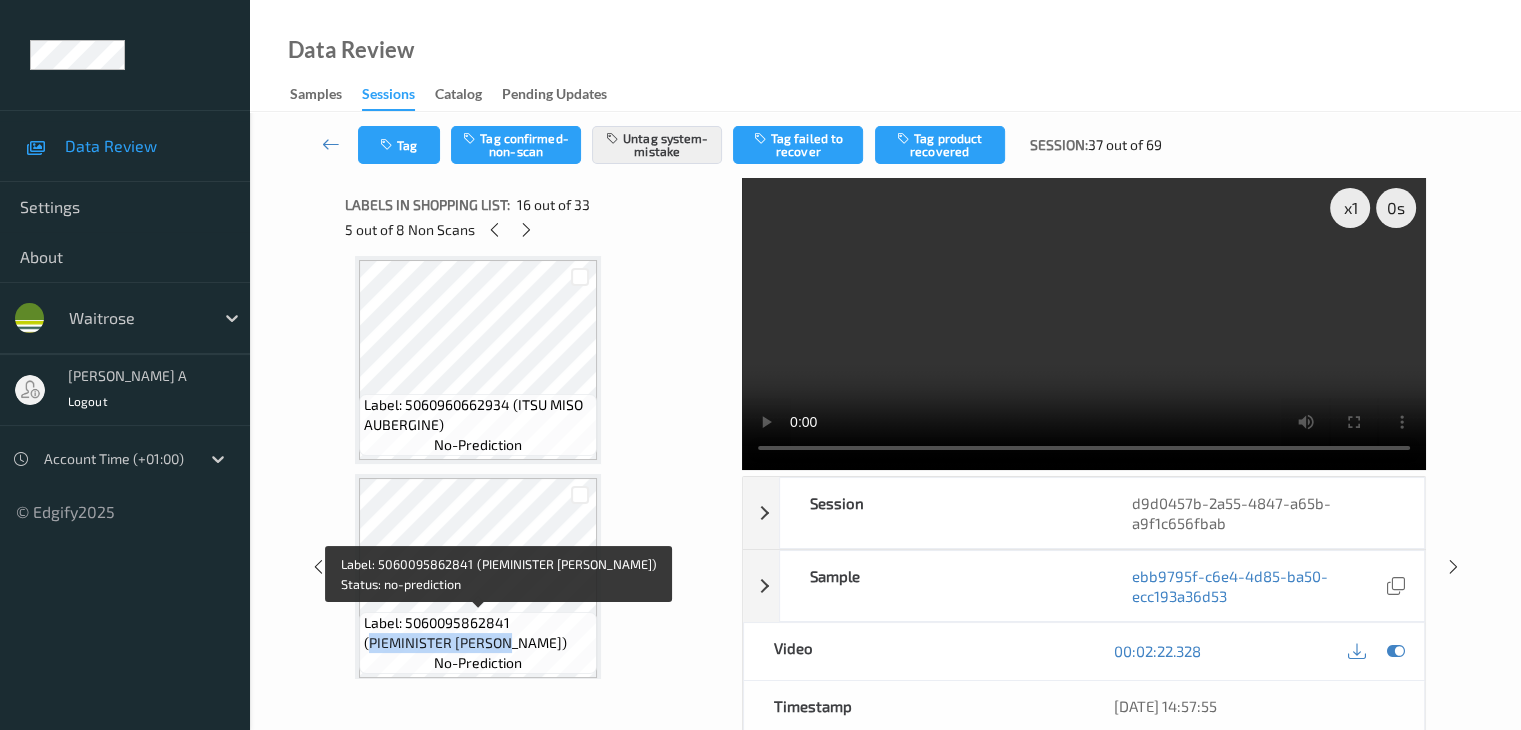 drag, startPoint x: 372, startPoint y: 644, endPoint x: 516, endPoint y: 643, distance: 144.00348 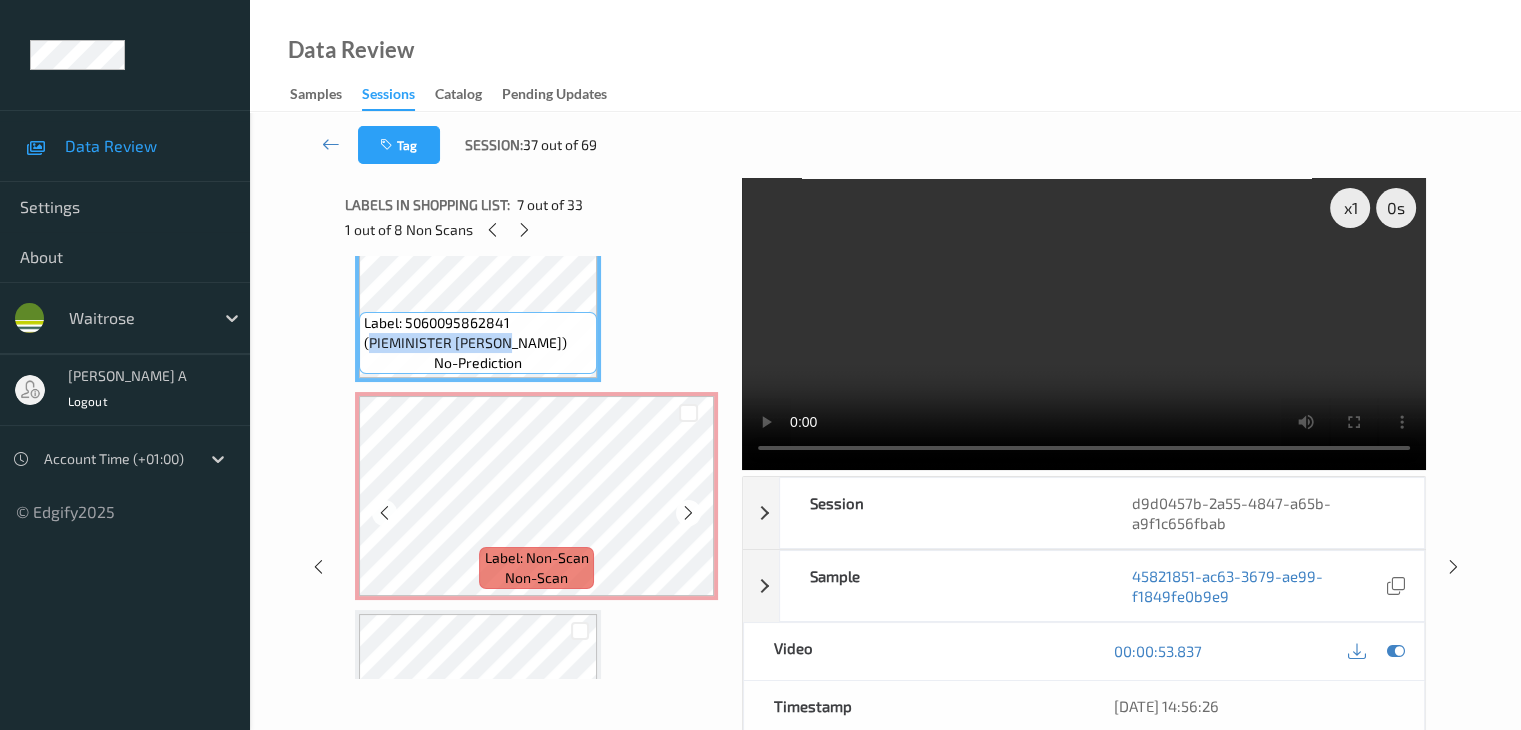 scroll, scrollTop: 1600, scrollLeft: 0, axis: vertical 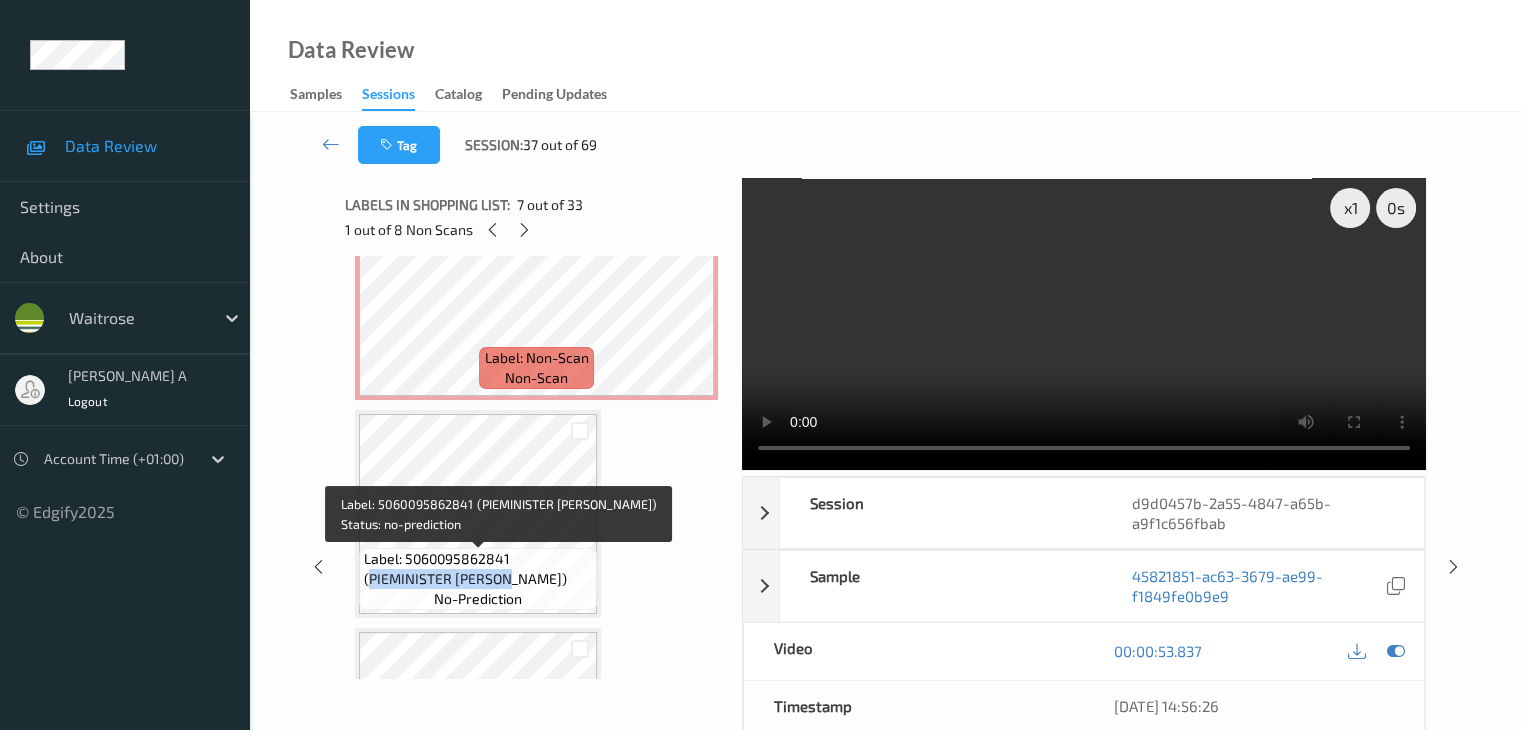 drag, startPoint x: 371, startPoint y: 580, endPoint x: 512, endPoint y: 577, distance: 141.0319 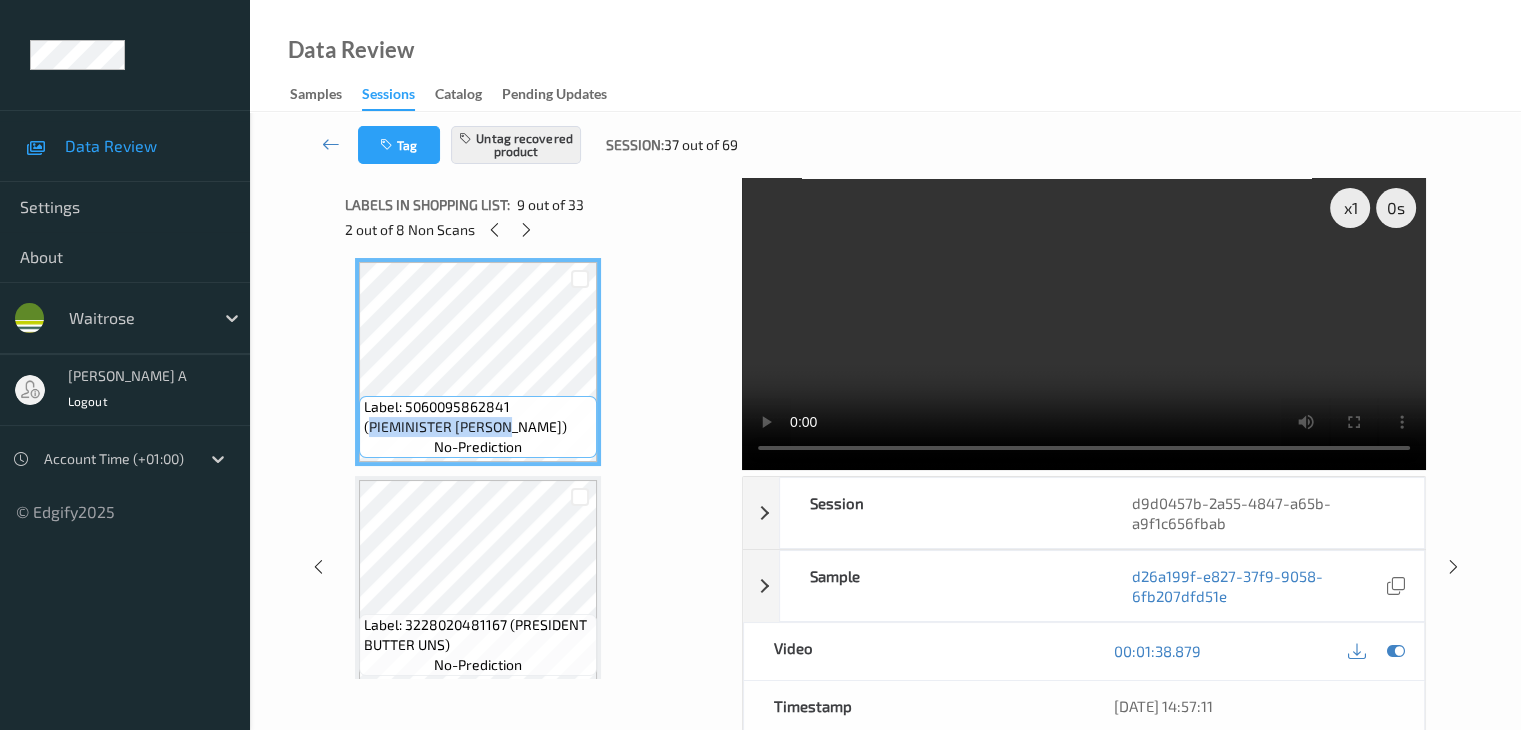 scroll, scrollTop: 1800, scrollLeft: 0, axis: vertical 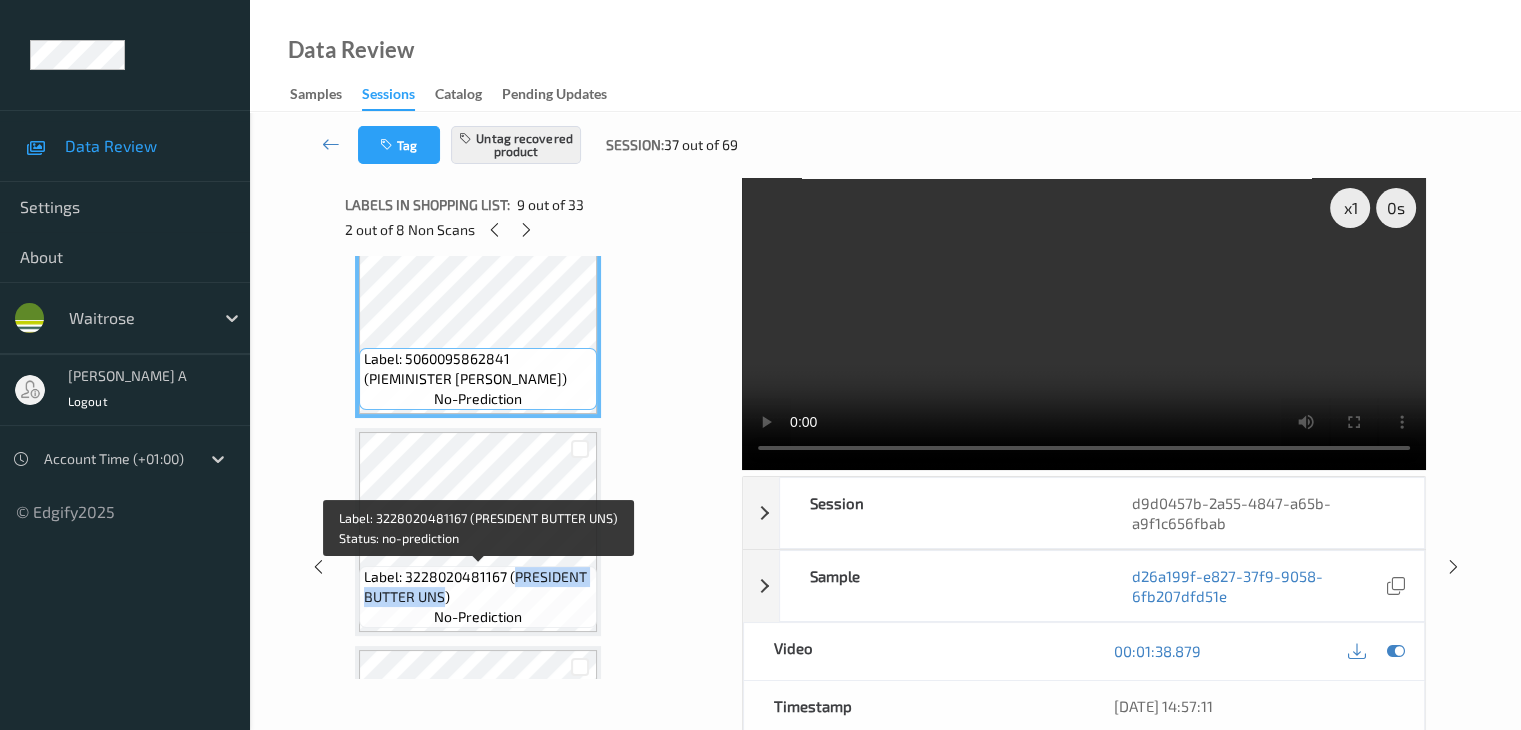 drag, startPoint x: 512, startPoint y: 572, endPoint x: 446, endPoint y: 597, distance: 70.5762 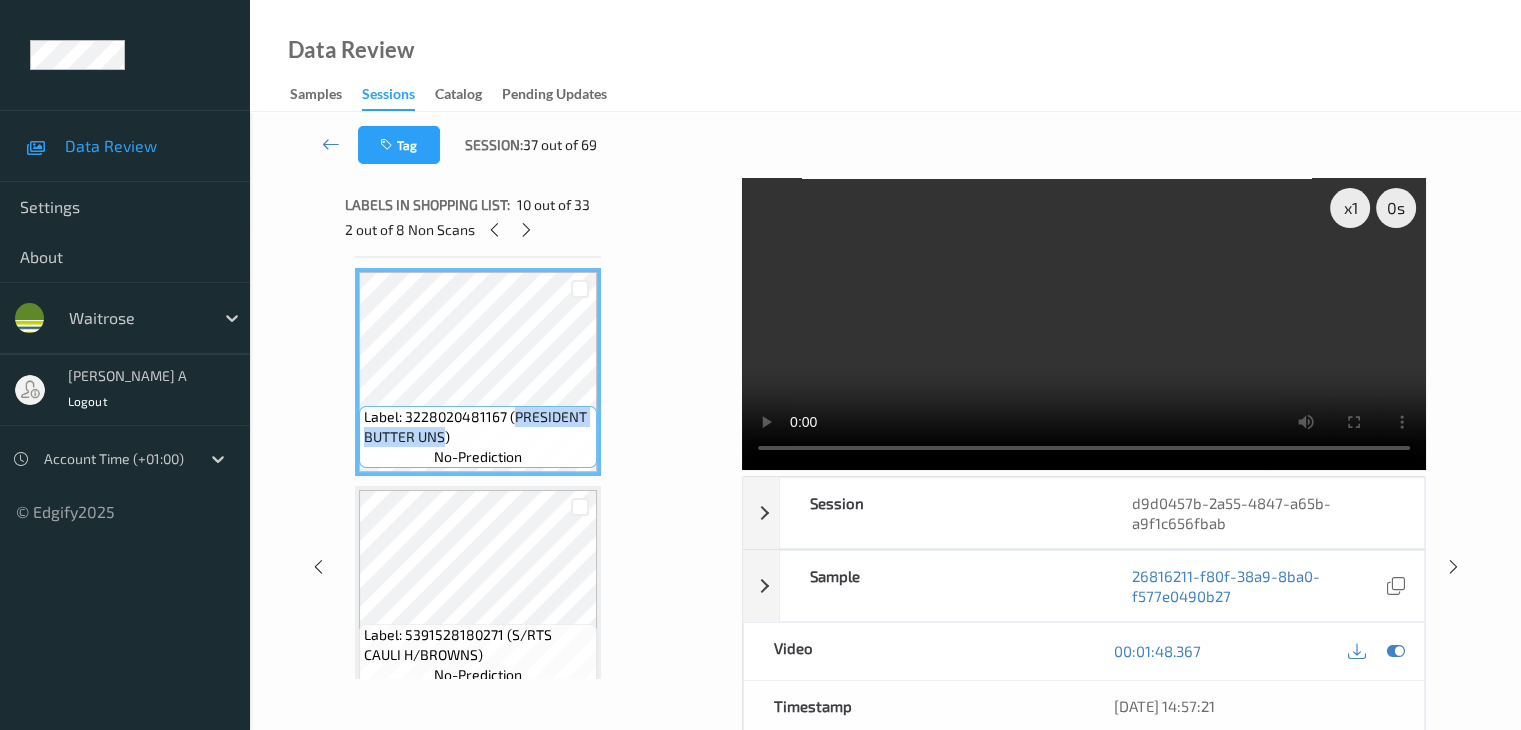 scroll, scrollTop: 2000, scrollLeft: 0, axis: vertical 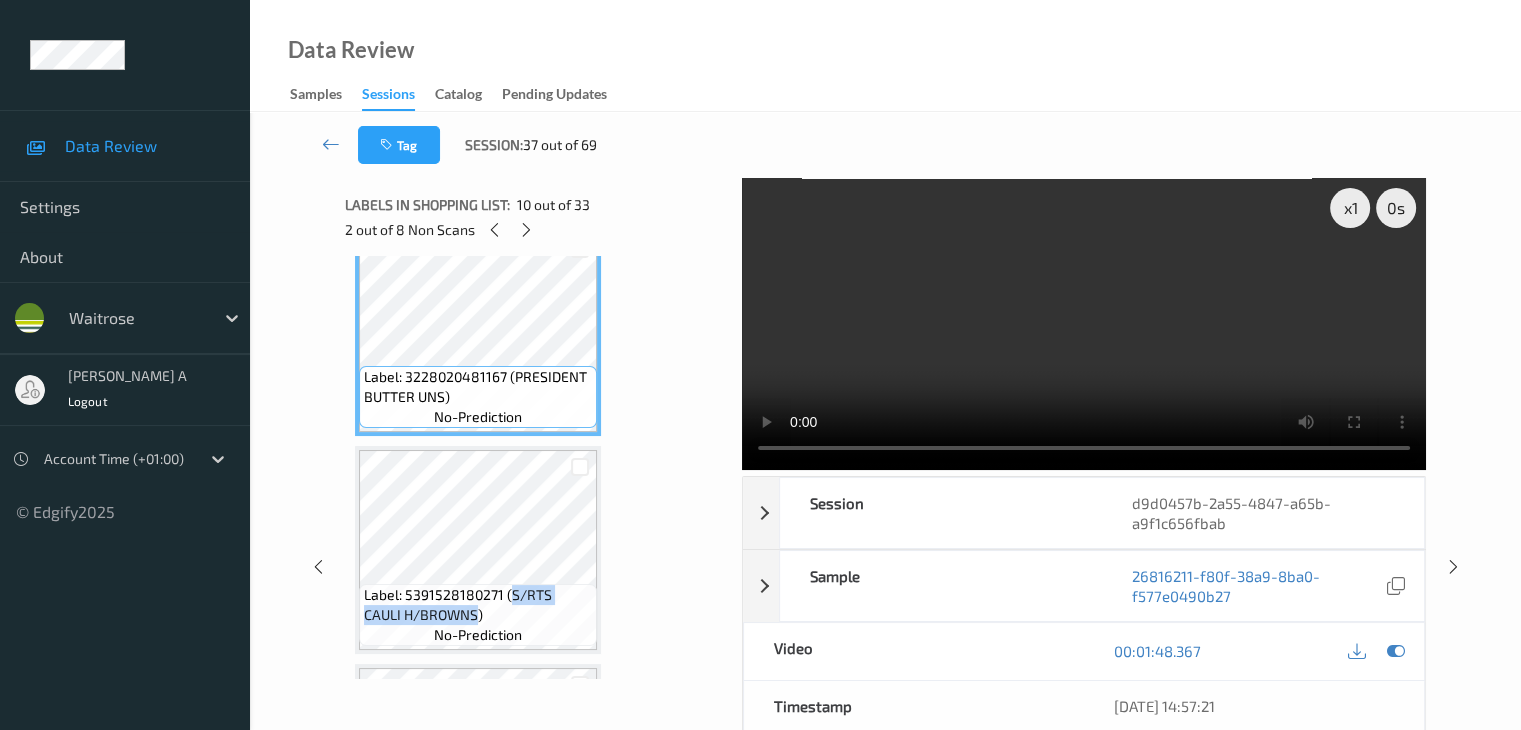 drag, startPoint x: 511, startPoint y: 592, endPoint x: 437, endPoint y: 617, distance: 78.1089 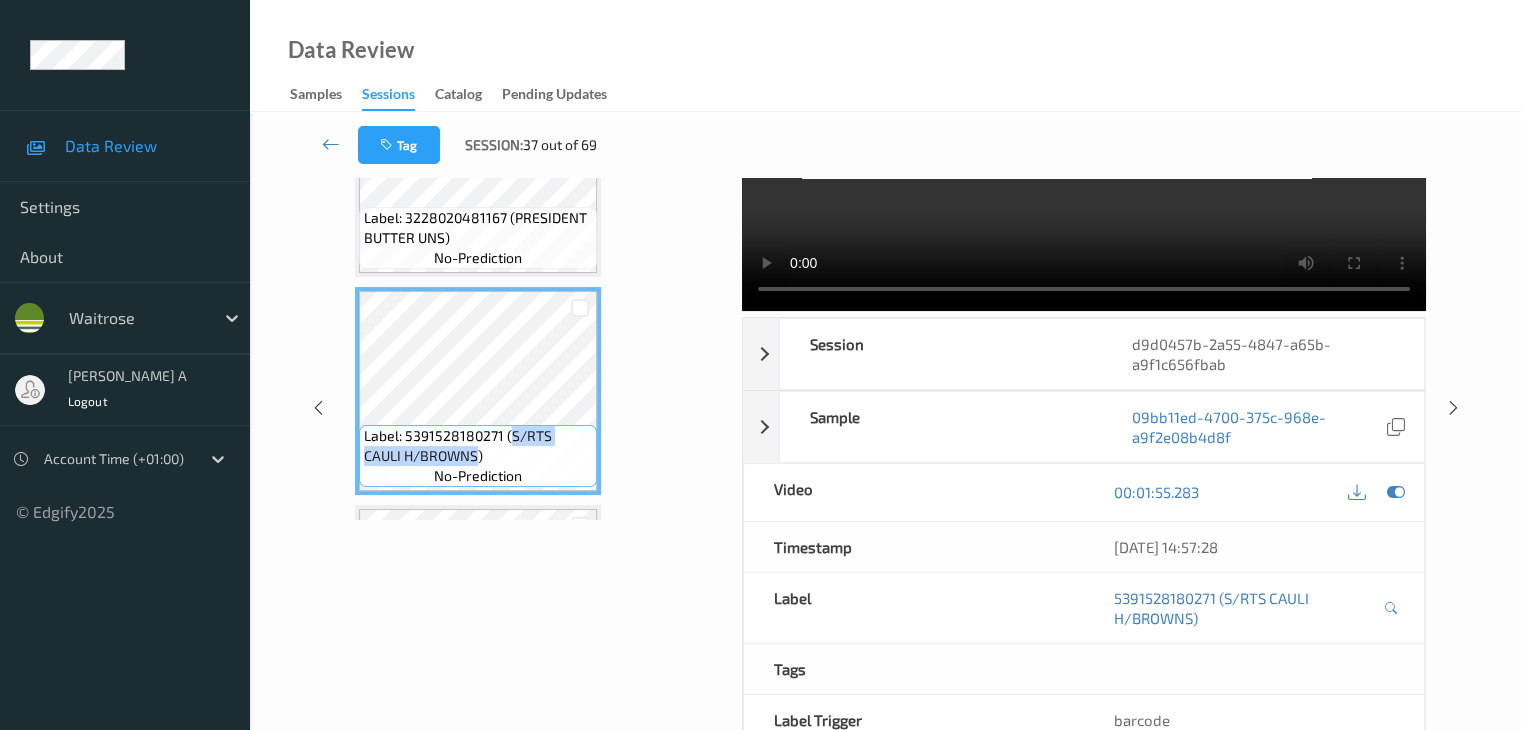 scroll, scrollTop: 200, scrollLeft: 0, axis: vertical 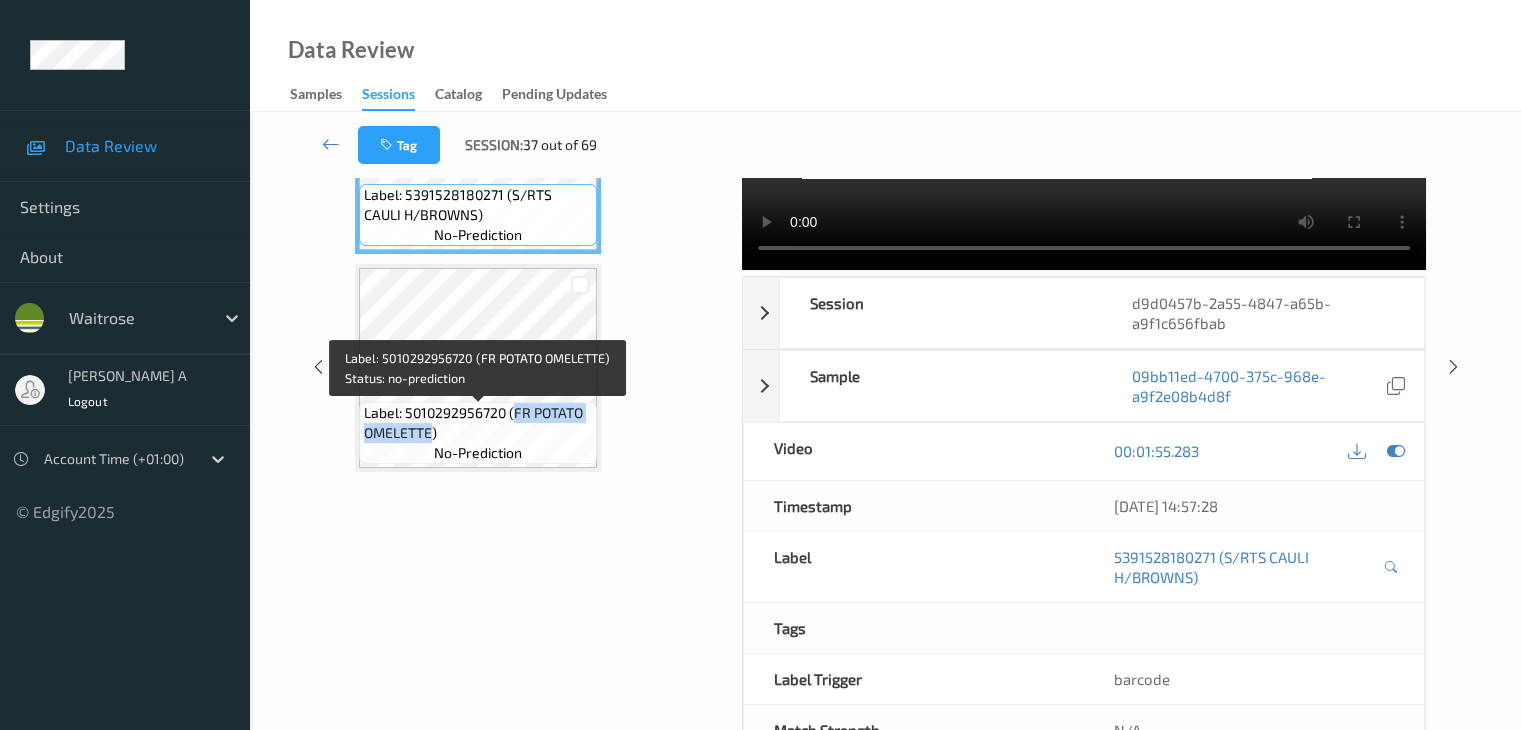 drag, startPoint x: 514, startPoint y: 413, endPoint x: 431, endPoint y: 438, distance: 86.683334 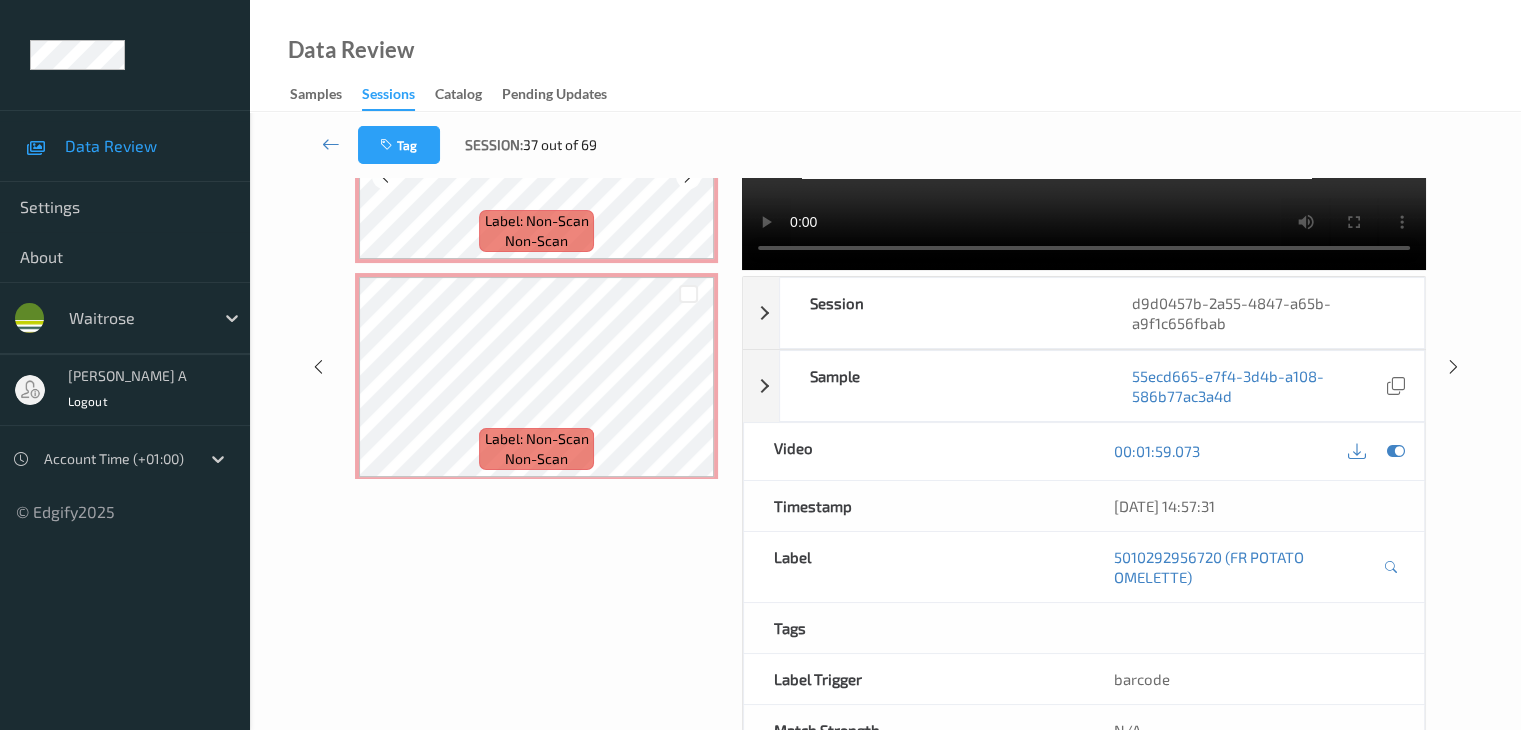 scroll, scrollTop: 3100, scrollLeft: 0, axis: vertical 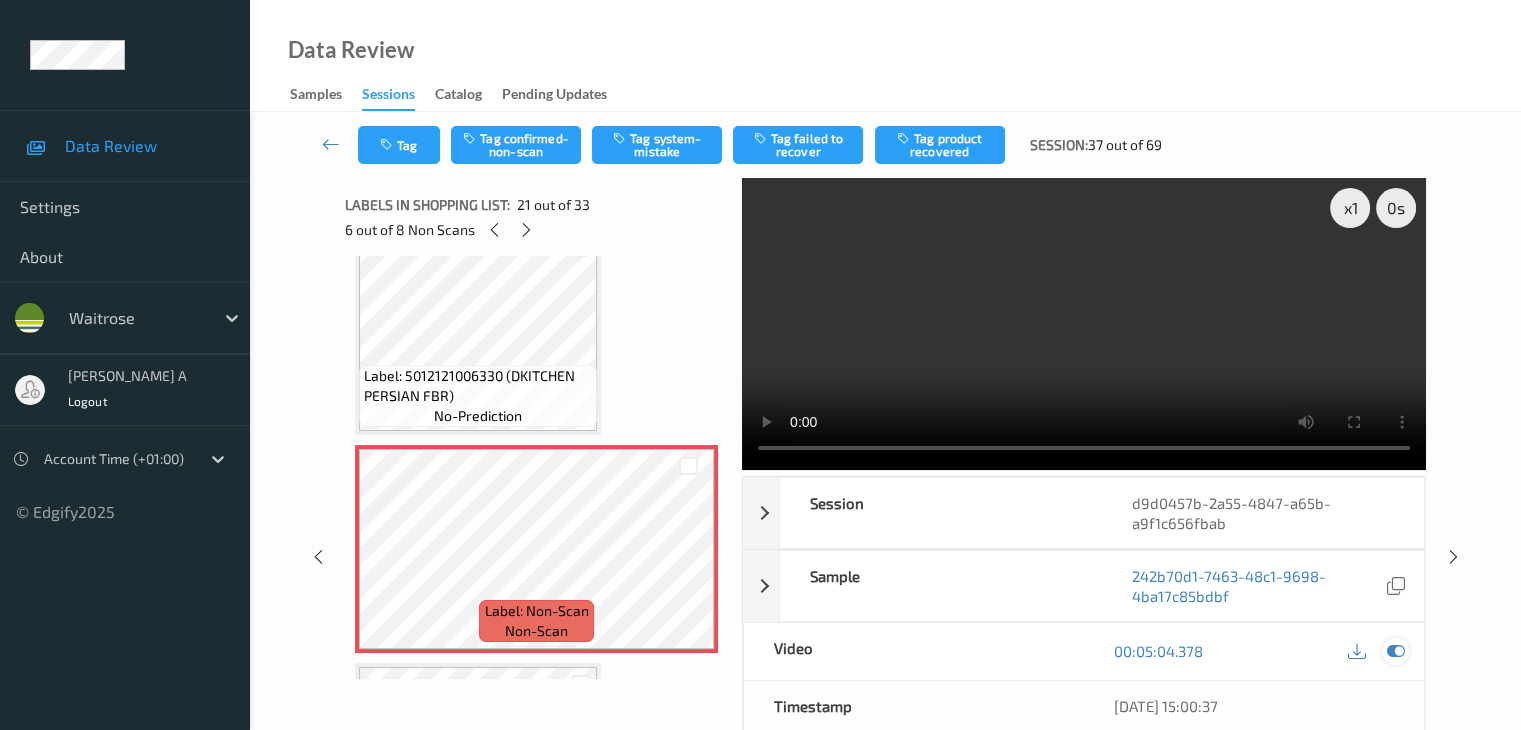 click at bounding box center [1395, 651] 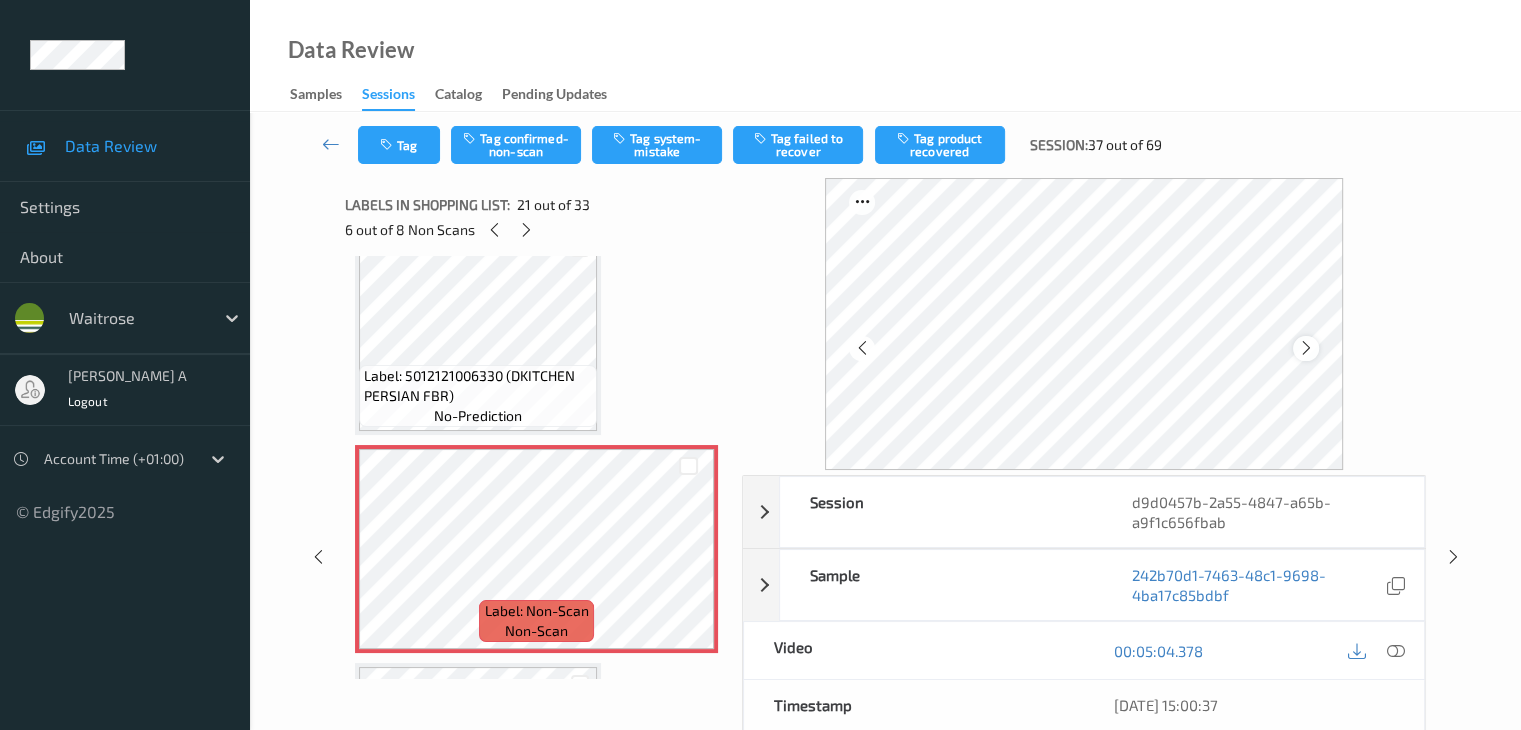 click at bounding box center (1306, 348) 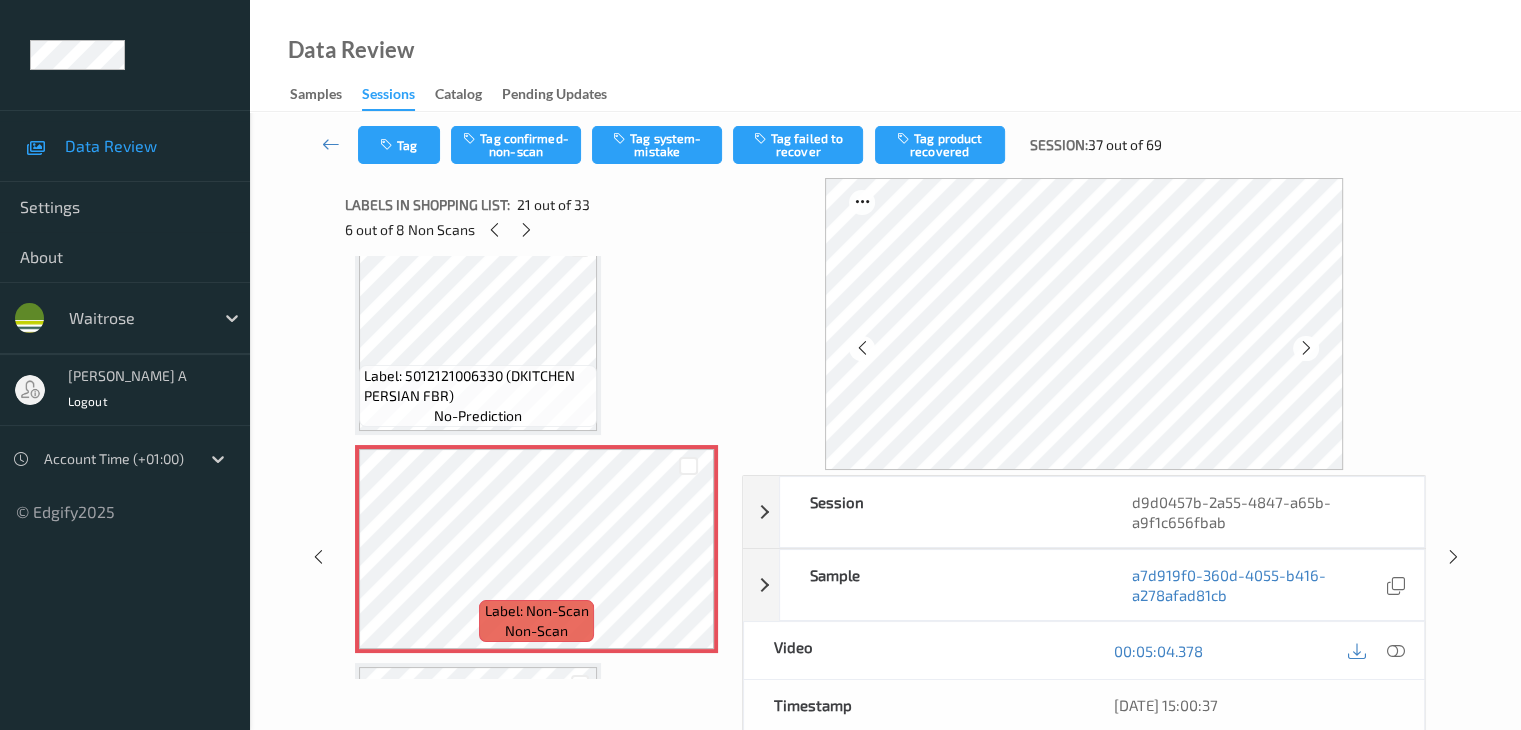 click at bounding box center [1306, 348] 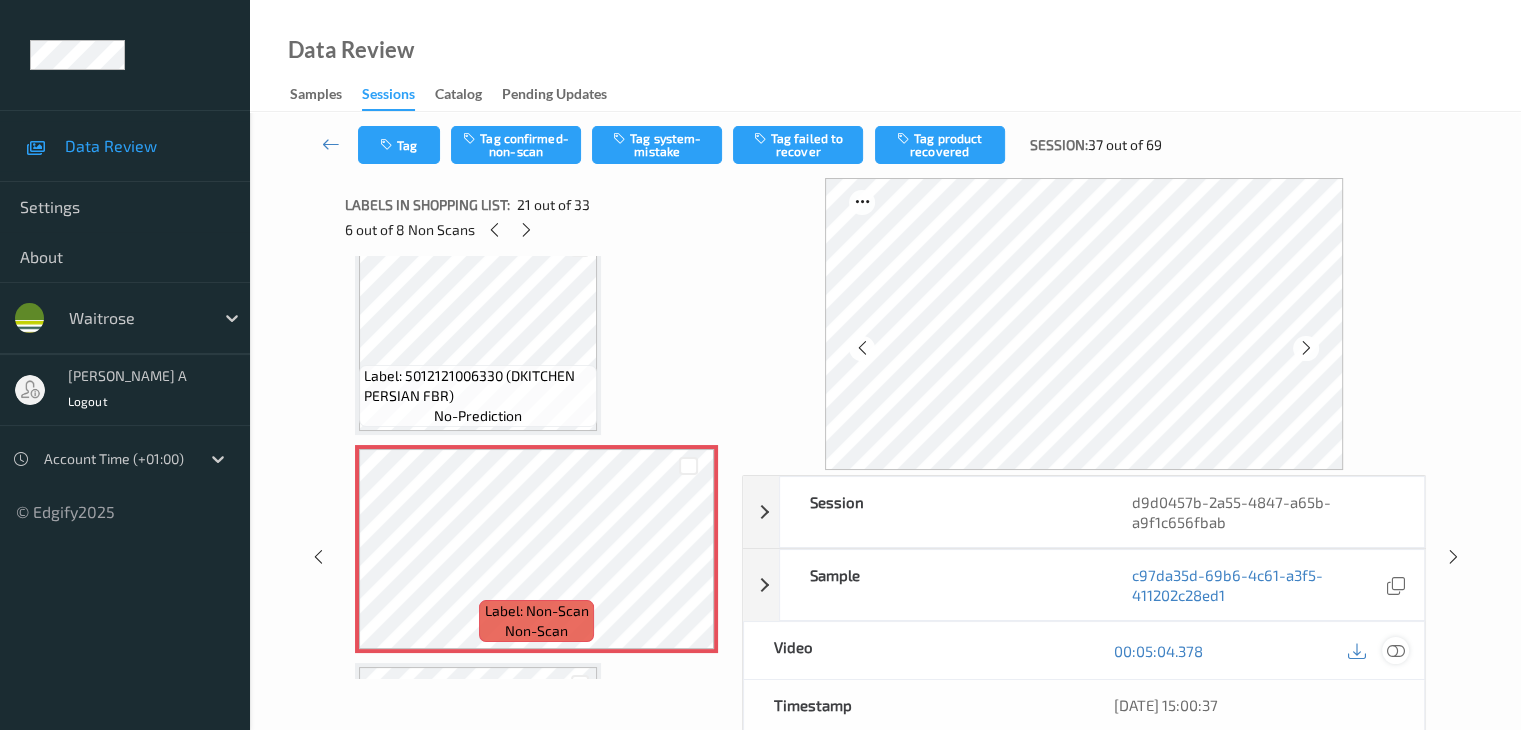 click at bounding box center [1395, 651] 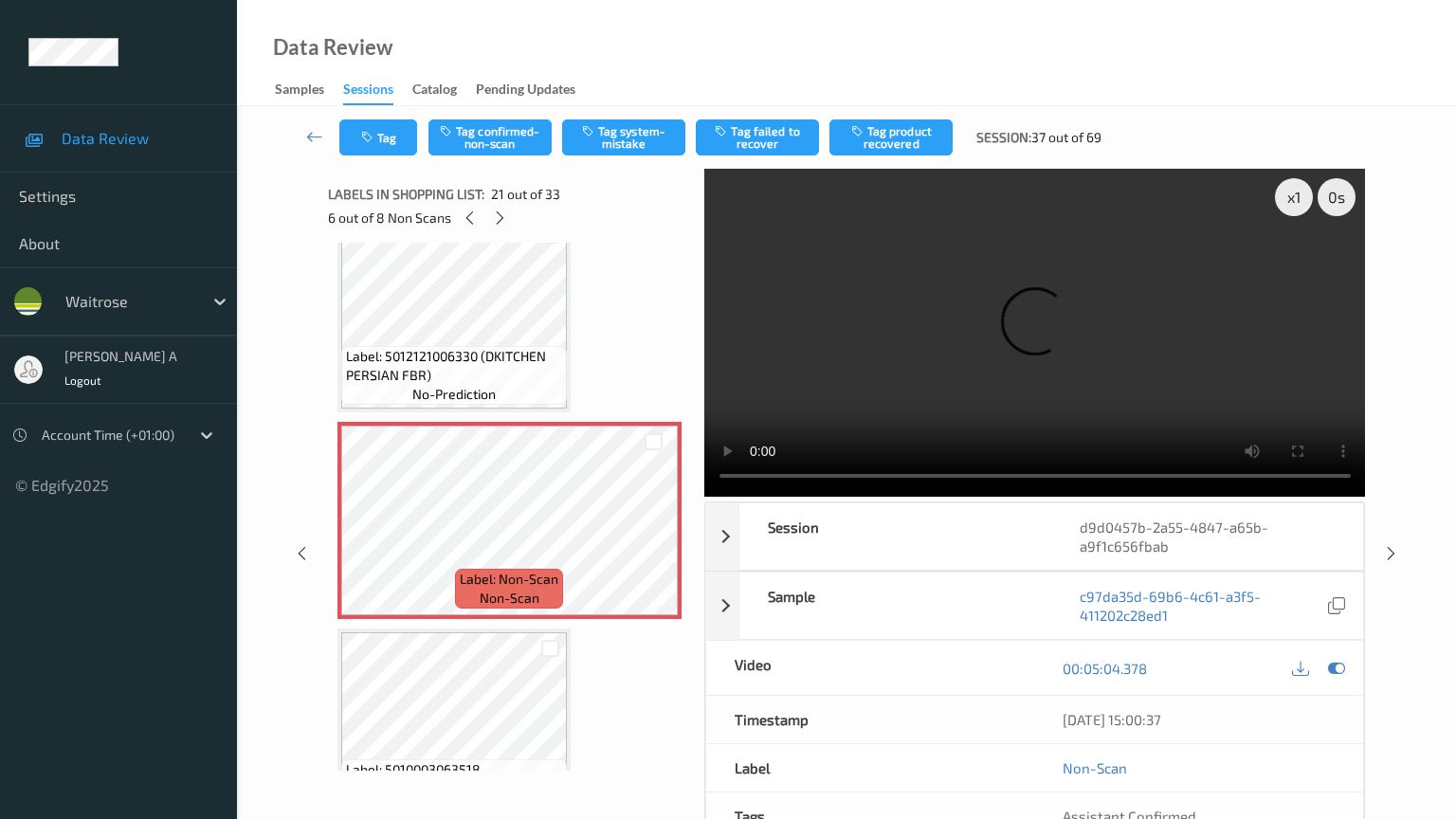 type 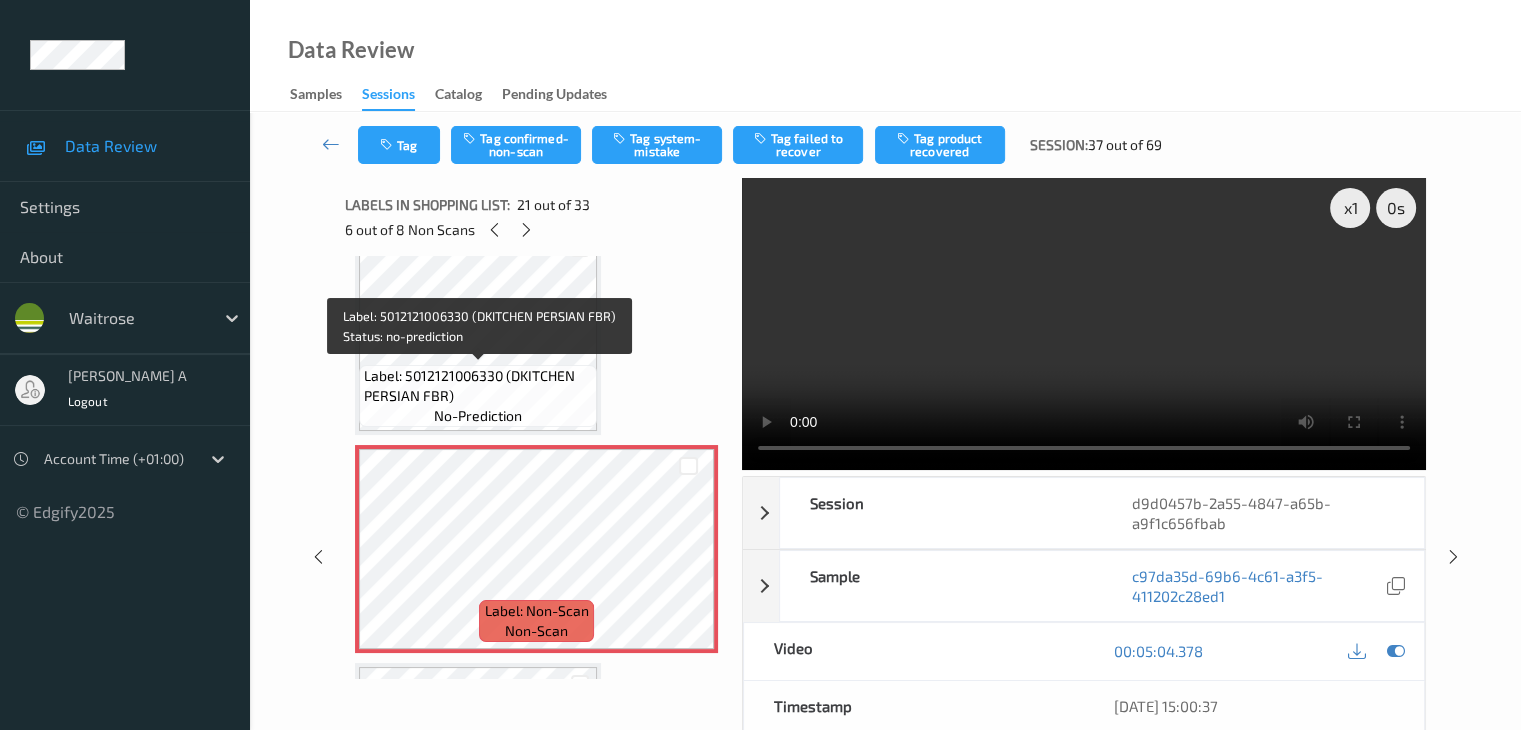 scroll, scrollTop: 4081, scrollLeft: 0, axis: vertical 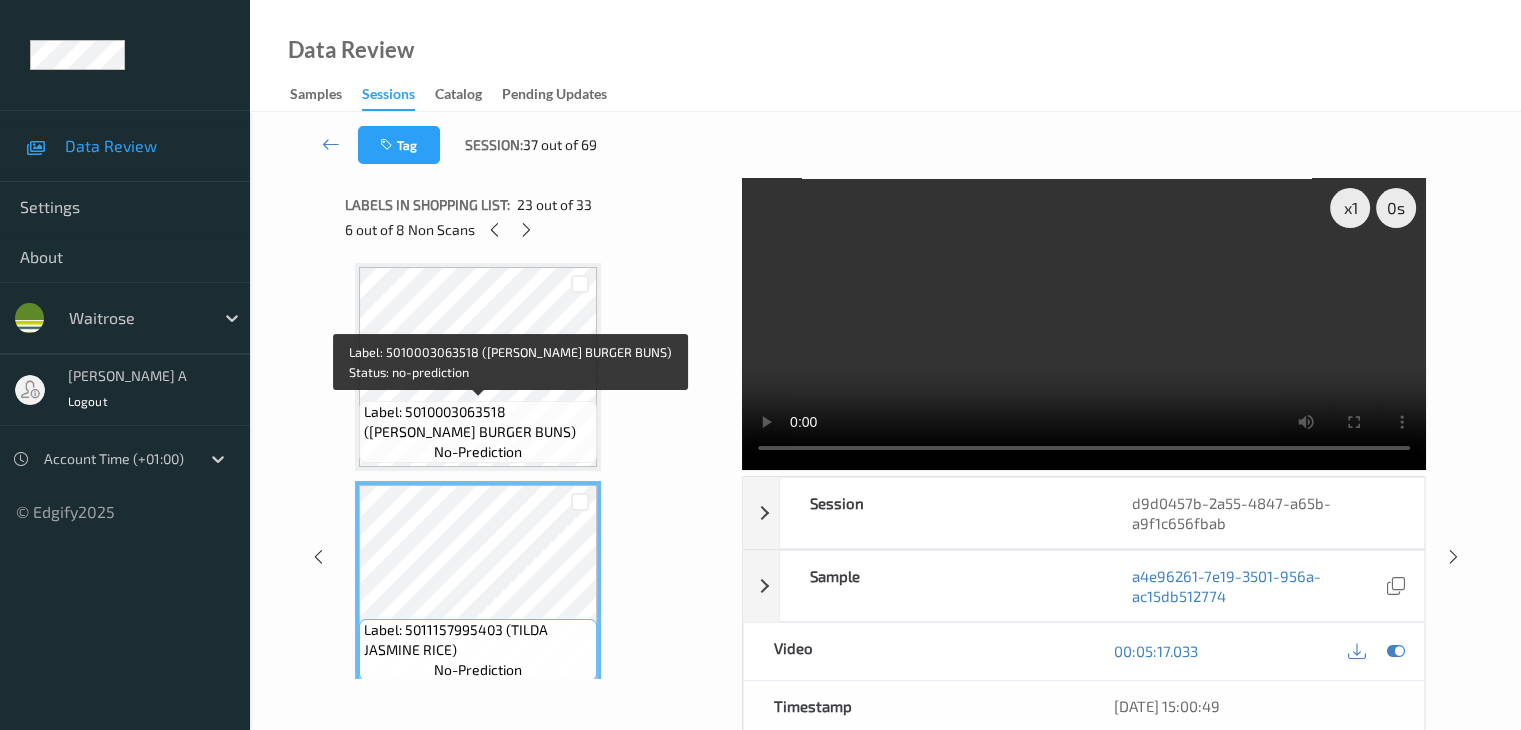 click on "Label: 5010003063518 ([PERSON_NAME] BURGER BUNS)" at bounding box center (478, 422) 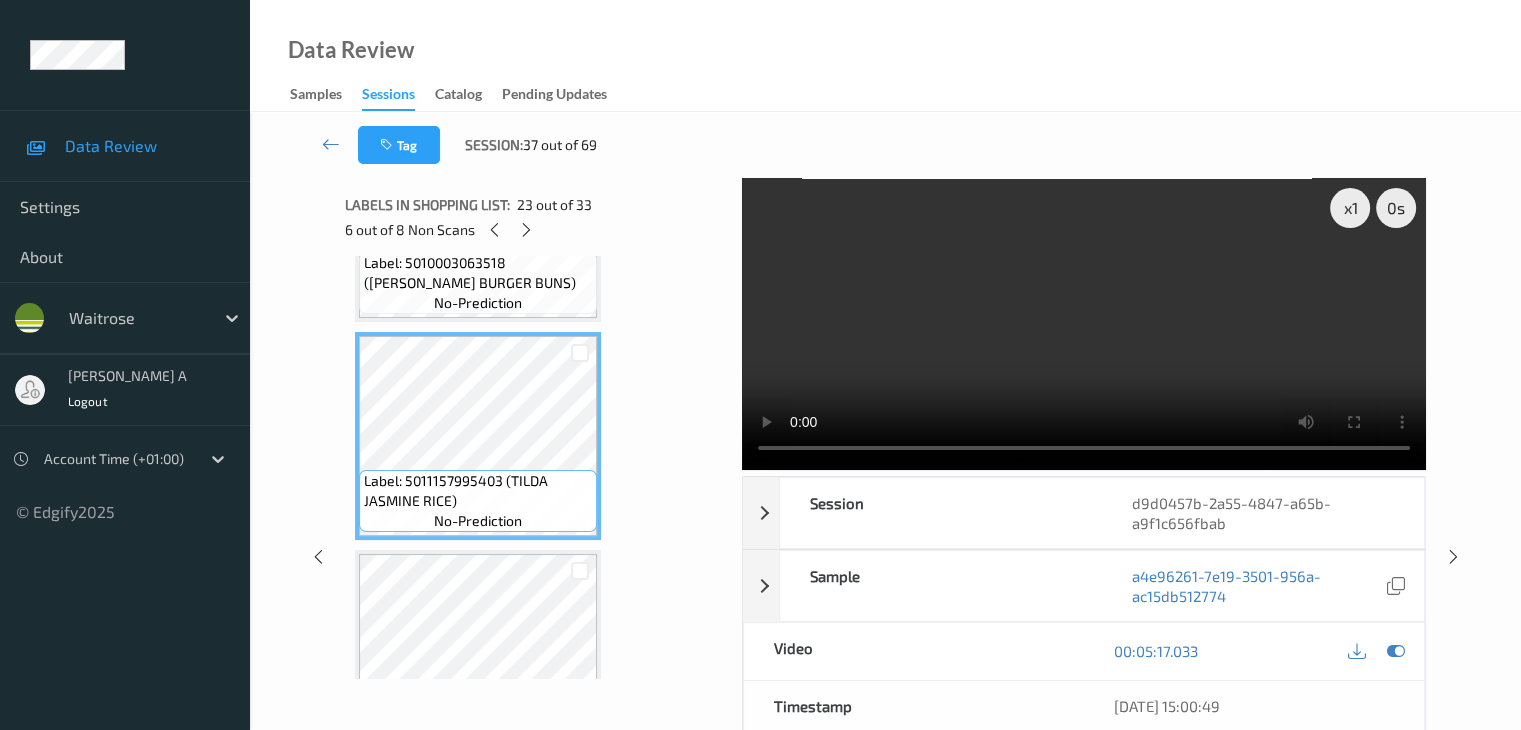 scroll, scrollTop: 4781, scrollLeft: 0, axis: vertical 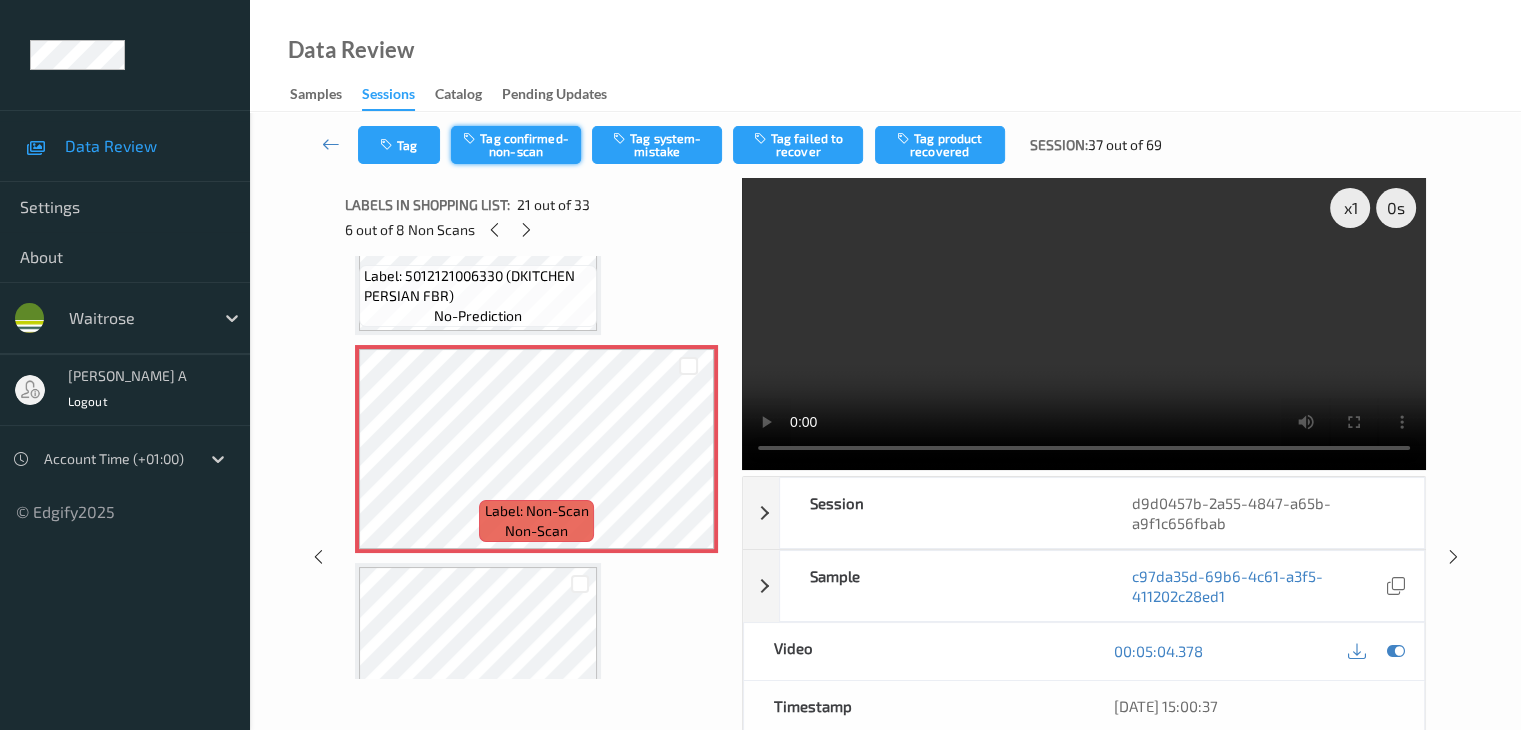 click on "Tag   confirmed-non-scan" at bounding box center (516, 145) 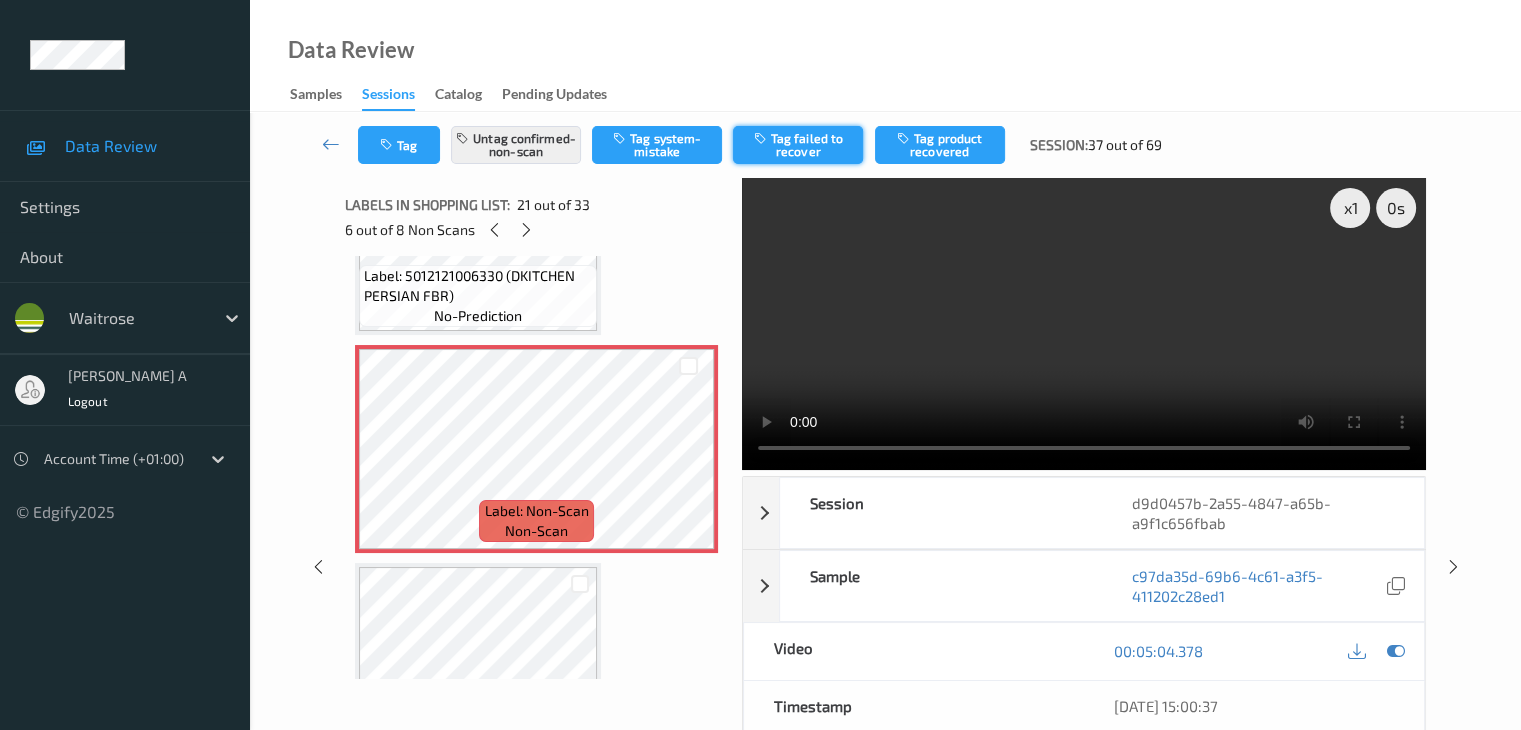 click on "Tag   failed to recover" at bounding box center [798, 145] 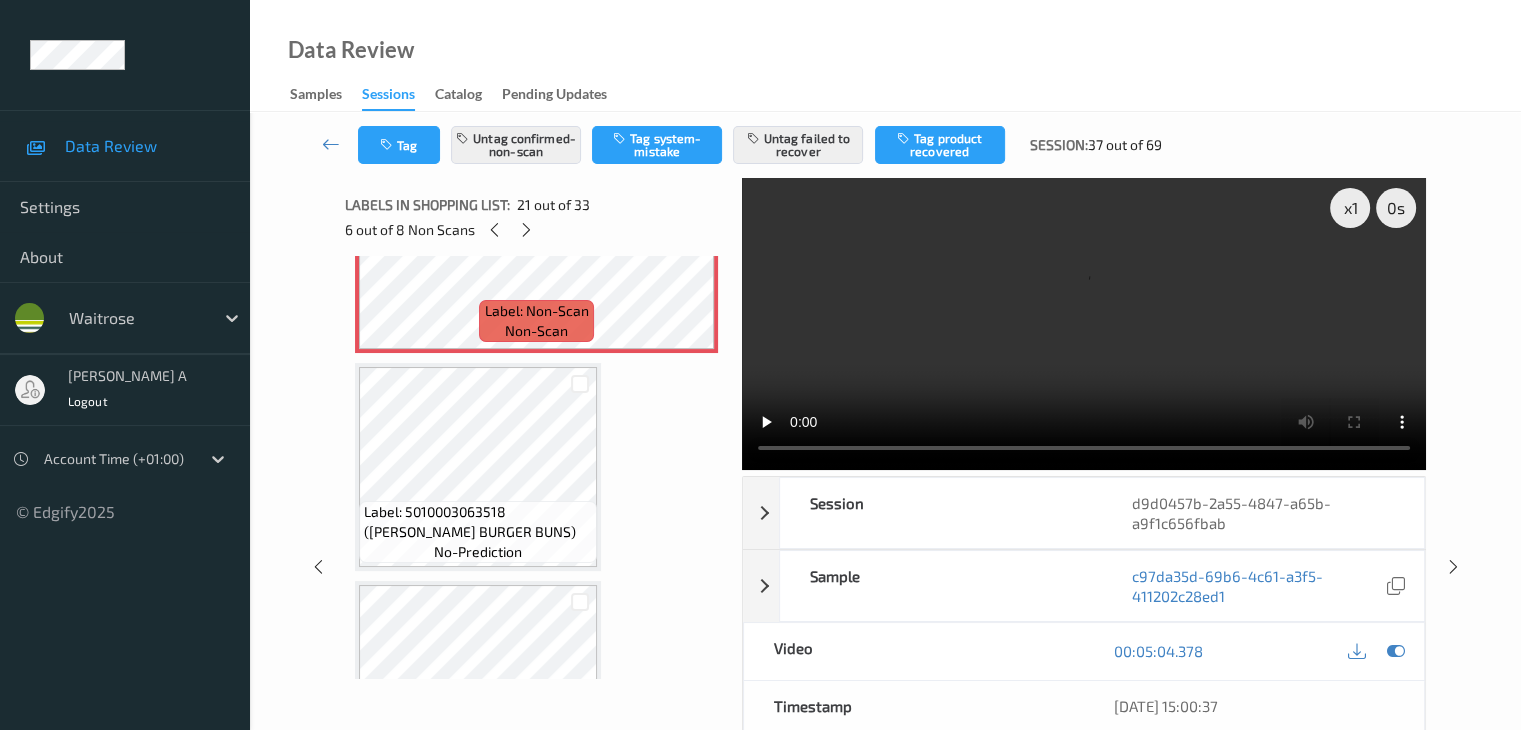 scroll, scrollTop: 4581, scrollLeft: 0, axis: vertical 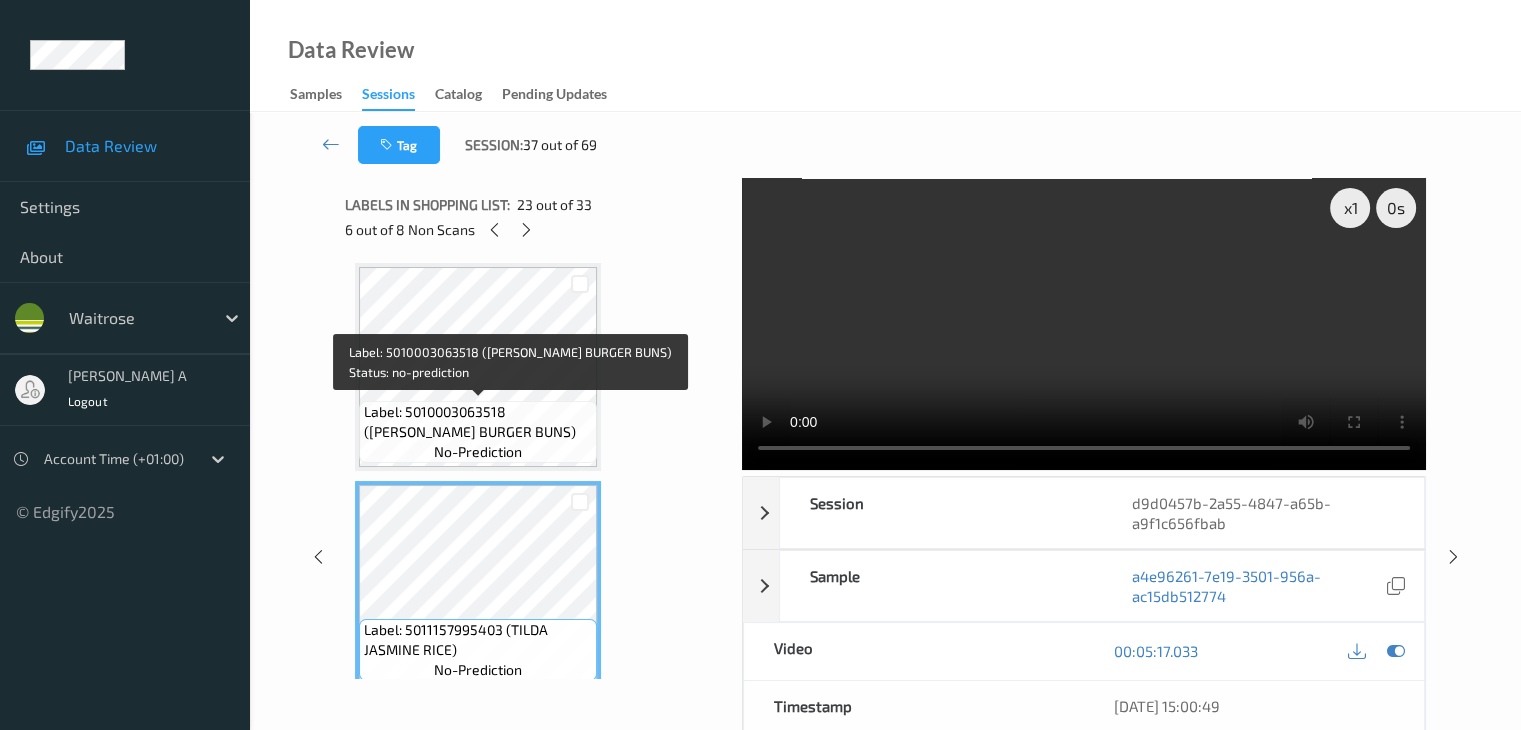click on "Label: 5010003063518 ([PERSON_NAME] BURGER BUNS)" at bounding box center [478, 422] 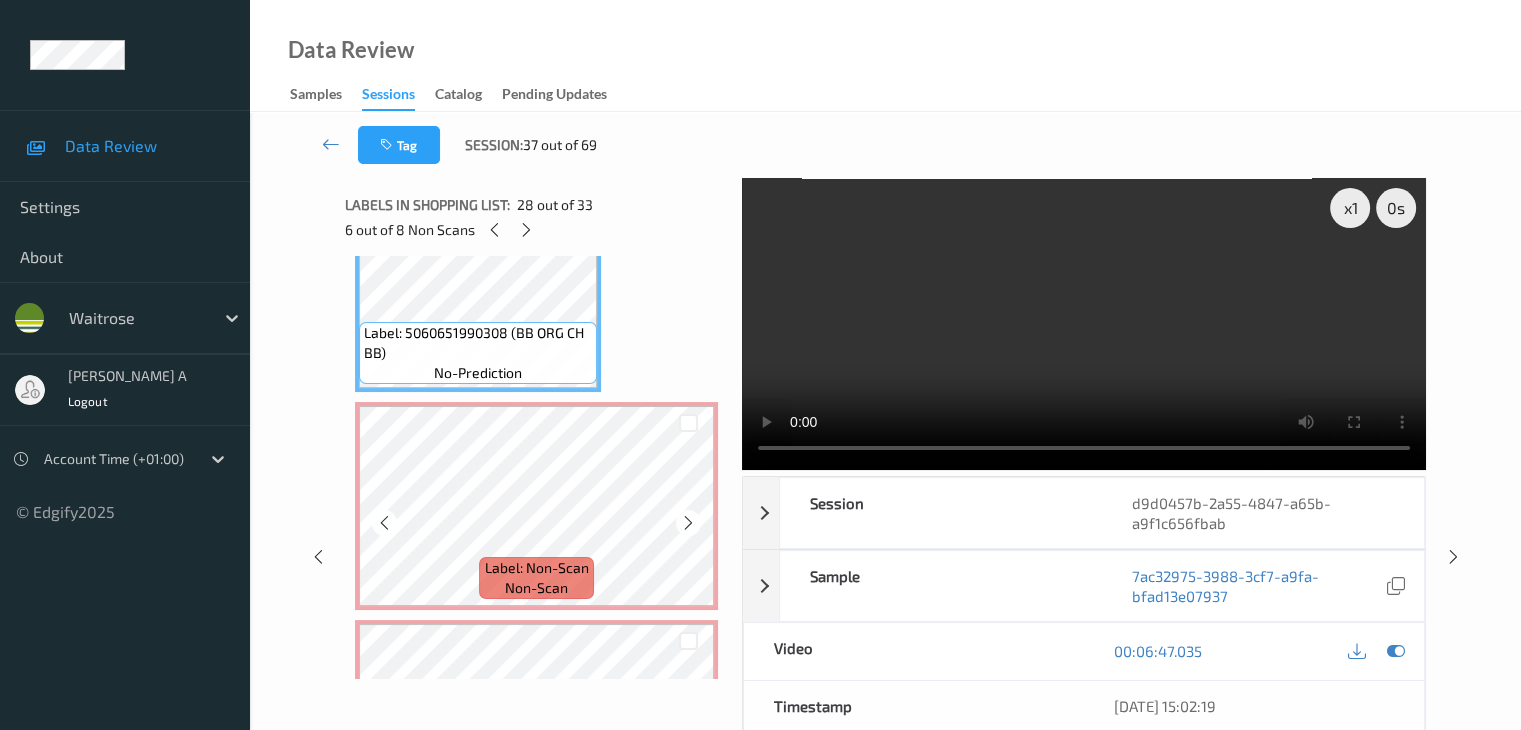 scroll, scrollTop: 5981, scrollLeft: 0, axis: vertical 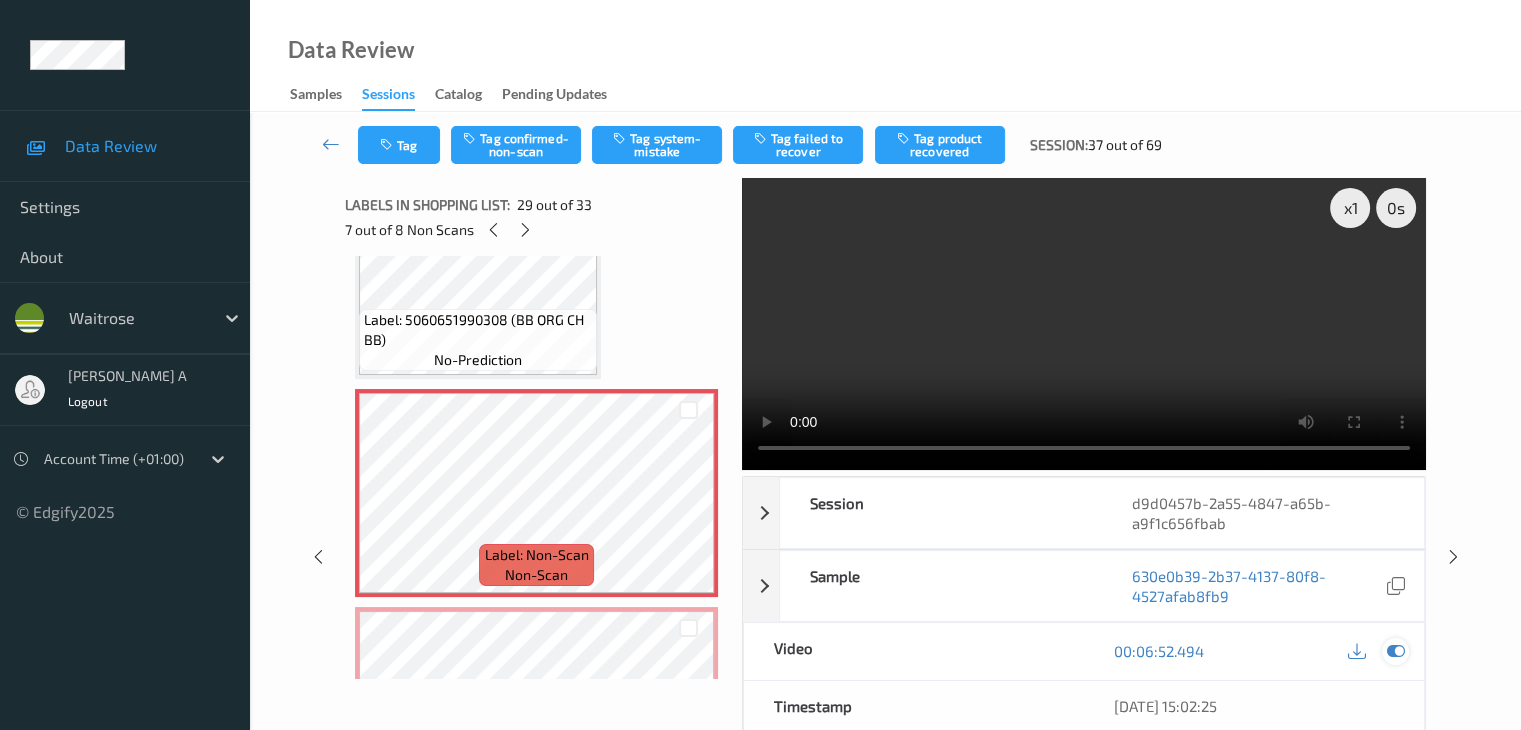 click at bounding box center (1395, 651) 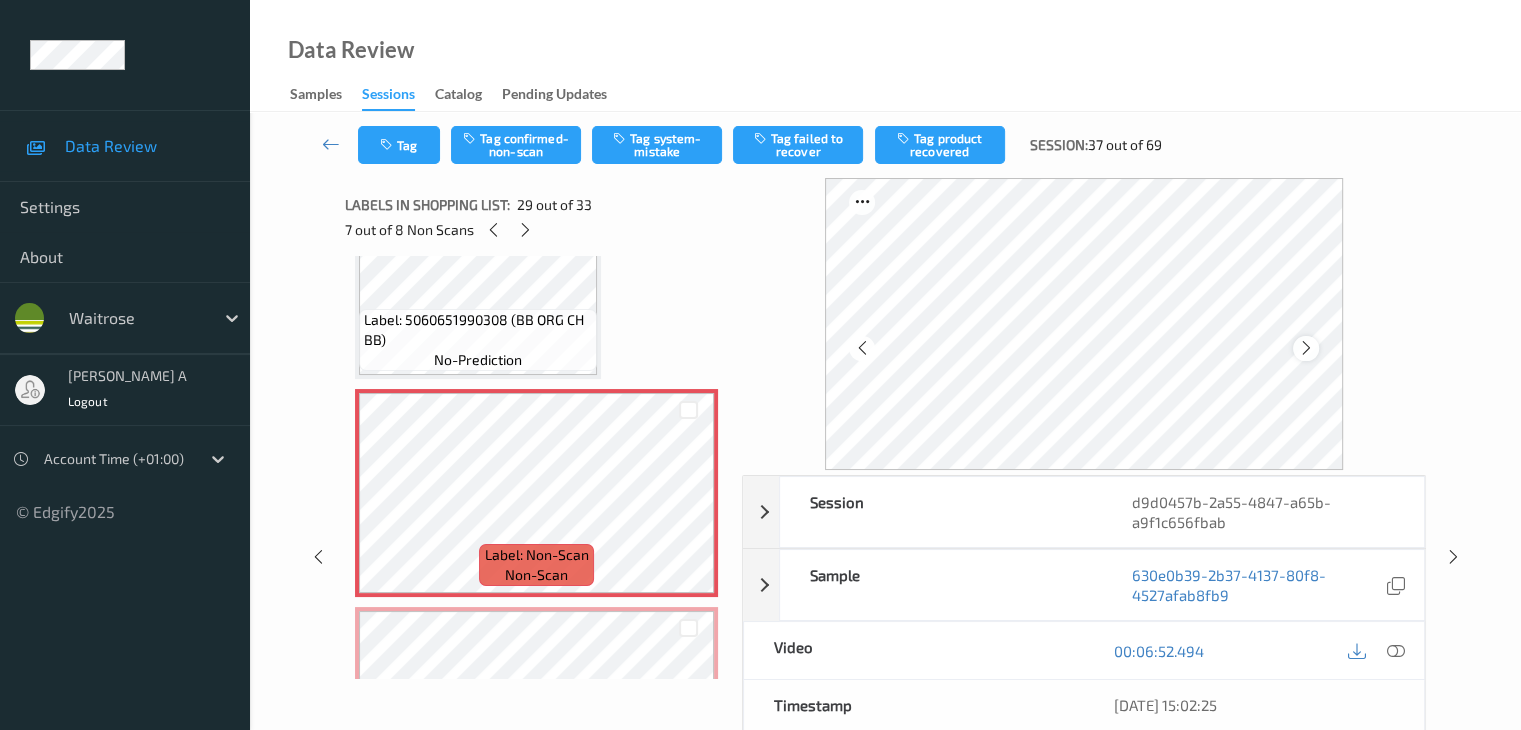 click at bounding box center (1306, 348) 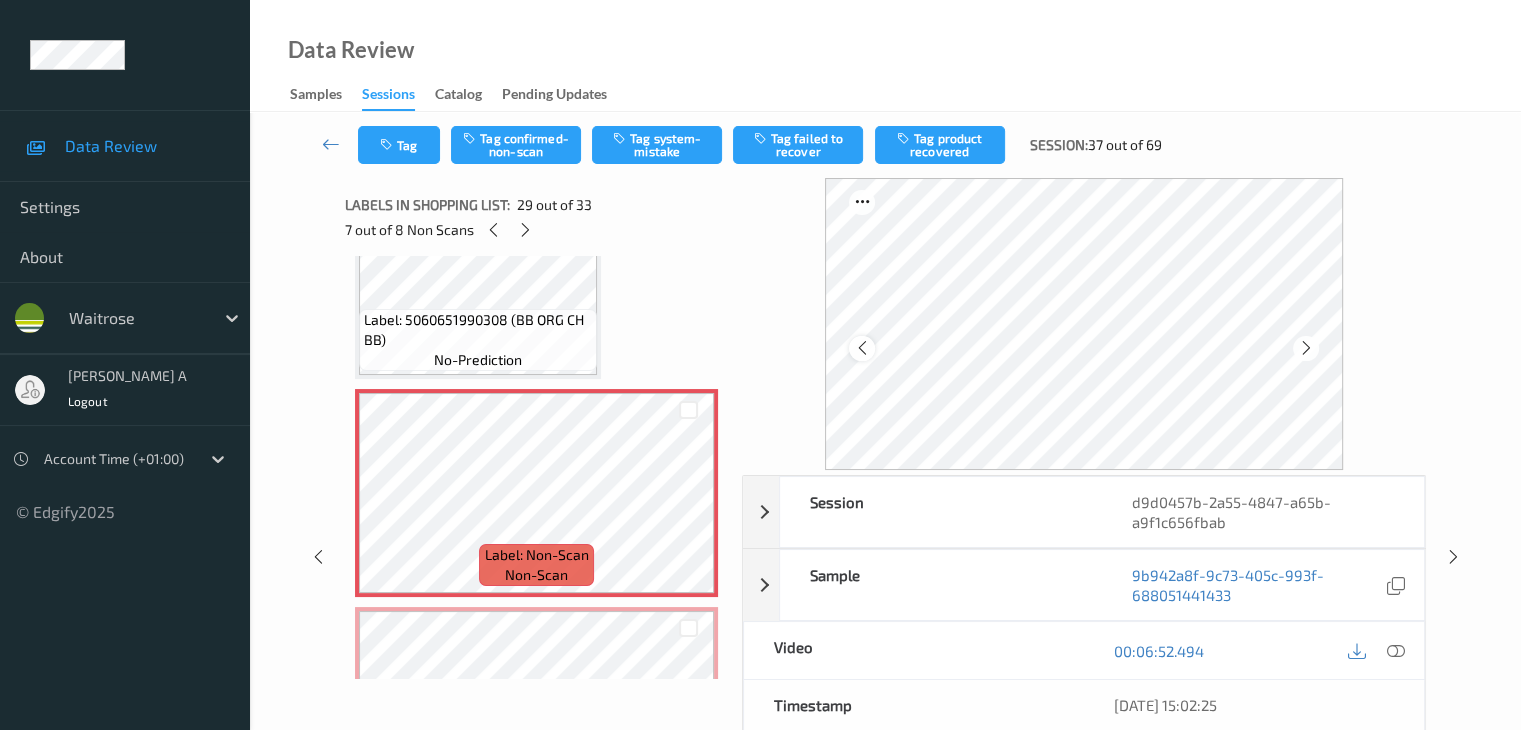 drag, startPoint x: 1316, startPoint y: 347, endPoint x: 862, endPoint y: 357, distance: 454.1101 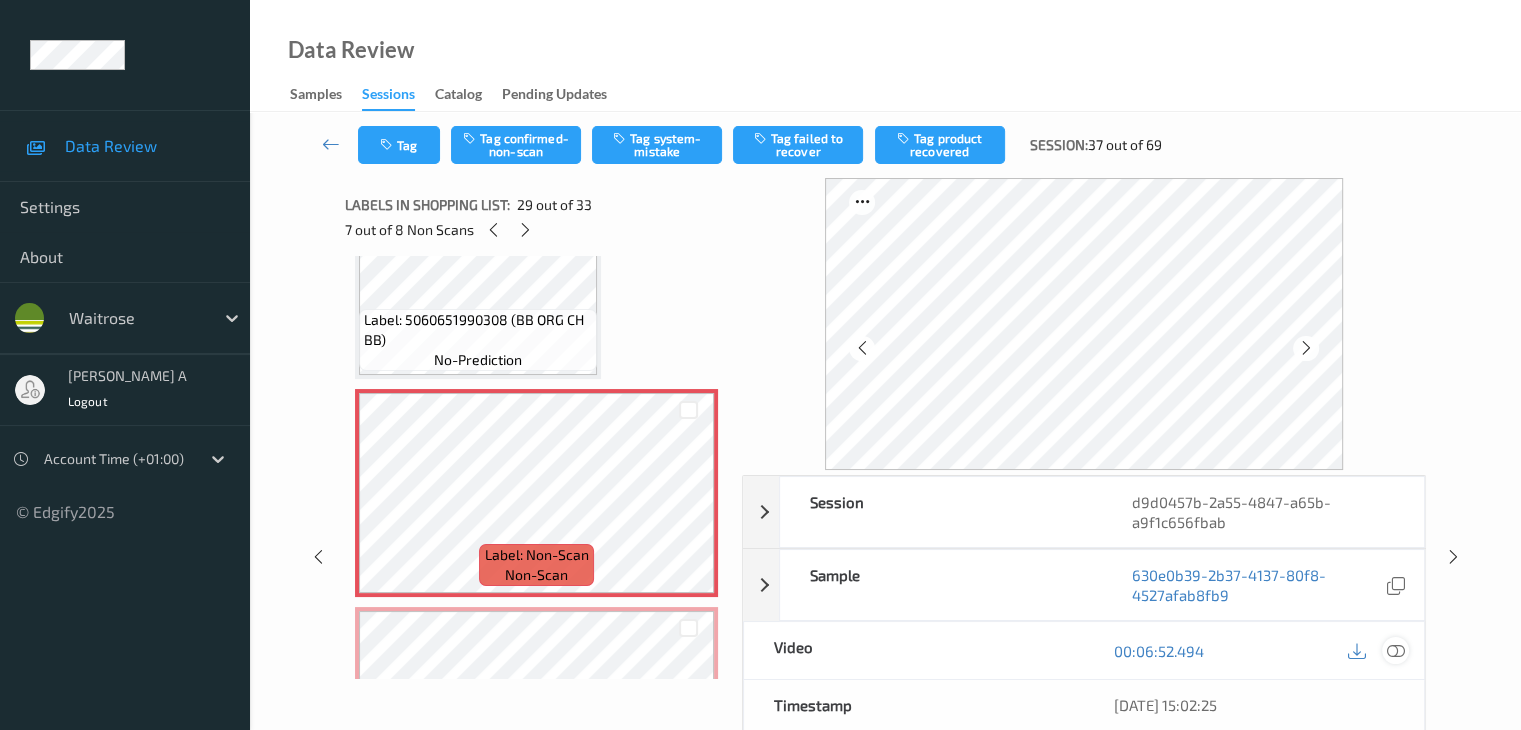 click at bounding box center (1395, 651) 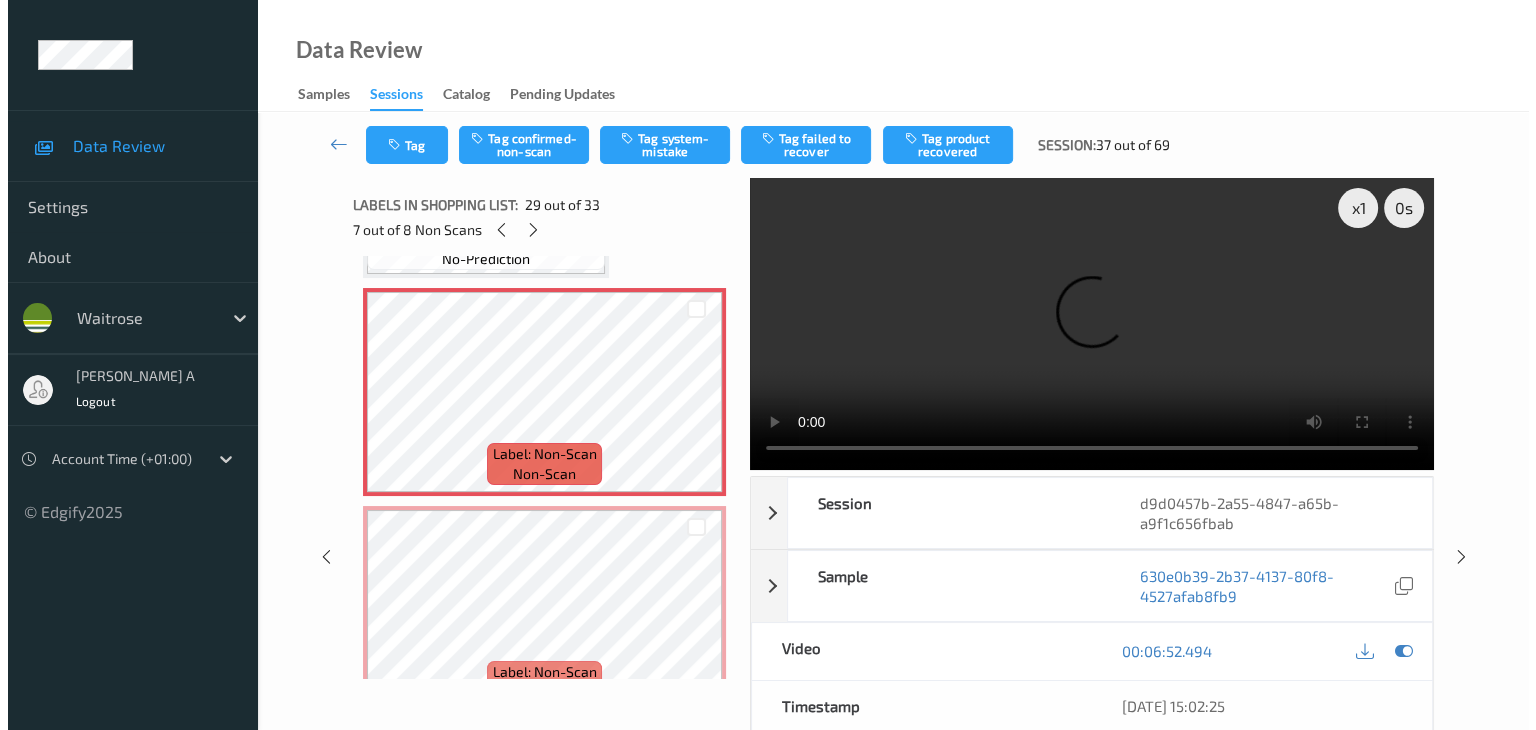 scroll, scrollTop: 6081, scrollLeft: 0, axis: vertical 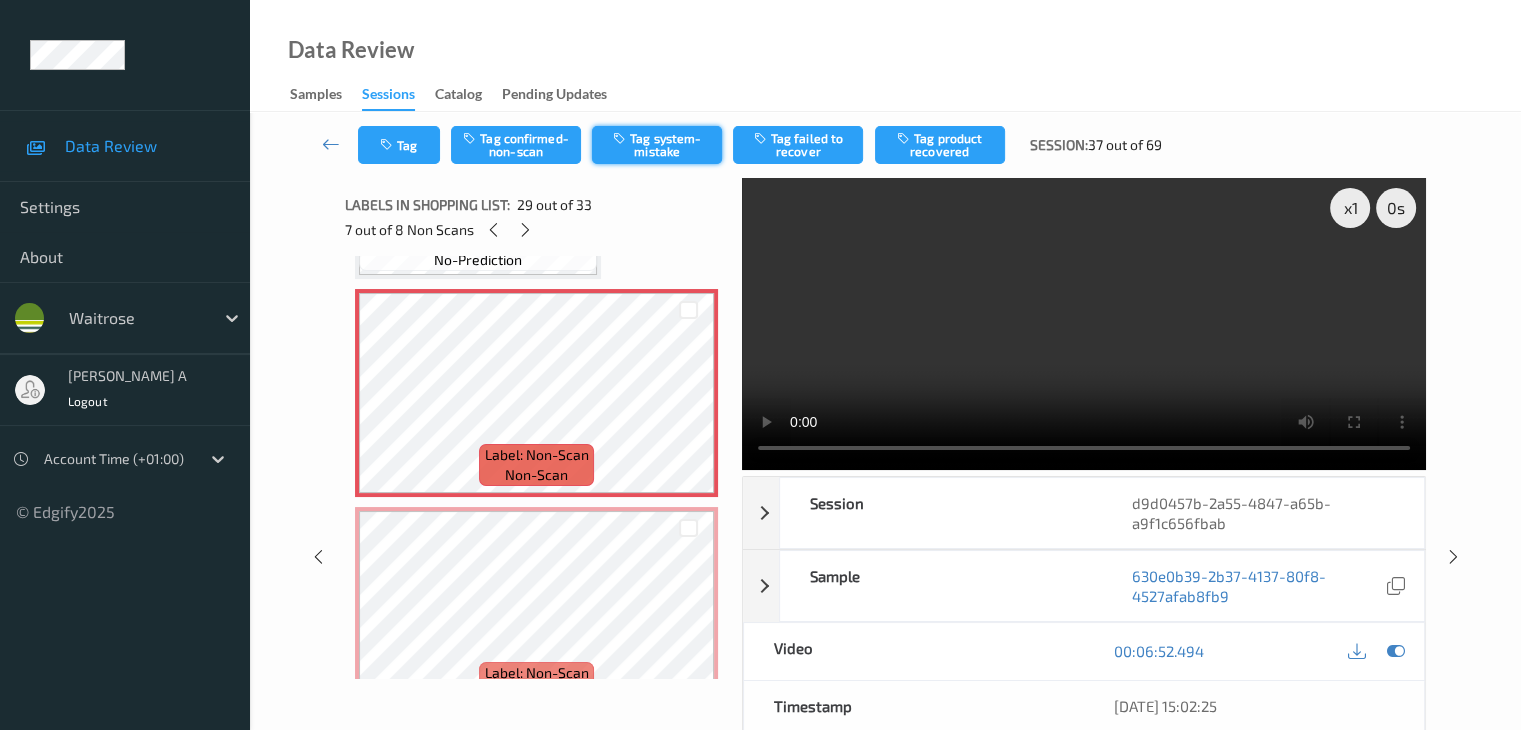 click on "Tag   system-mistake" at bounding box center [657, 145] 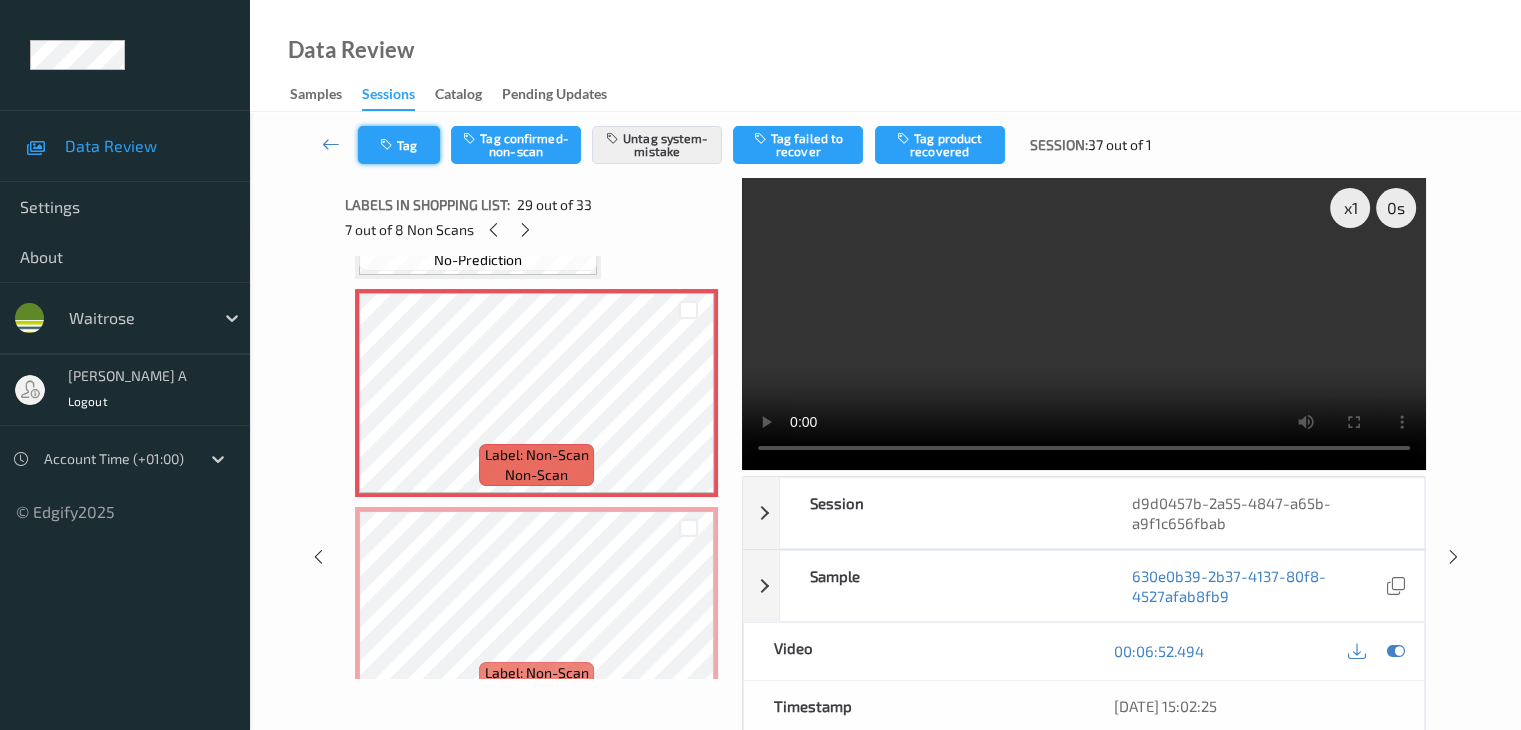 click on "Tag" at bounding box center [399, 145] 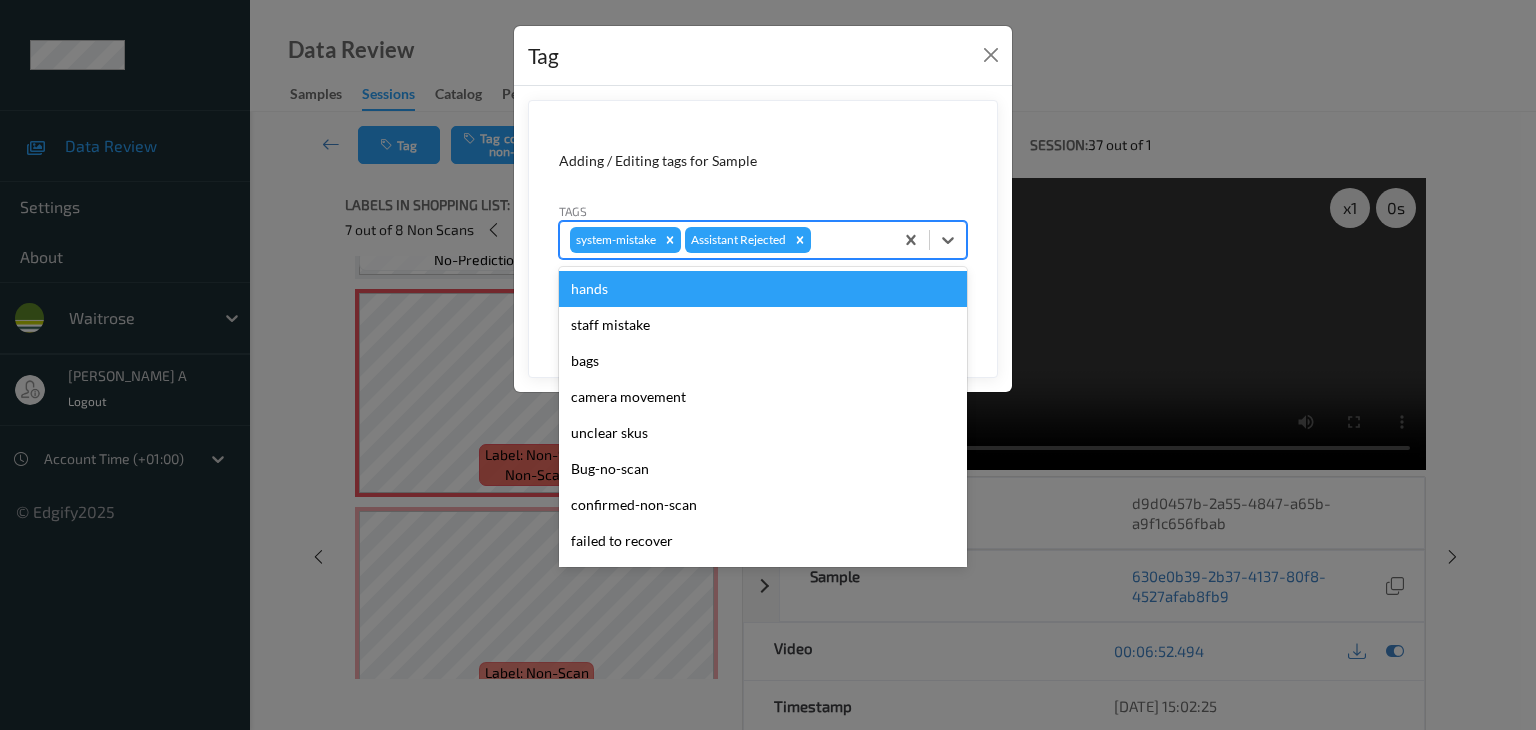 click on "system-mistake Assistant Rejected" at bounding box center (726, 240) 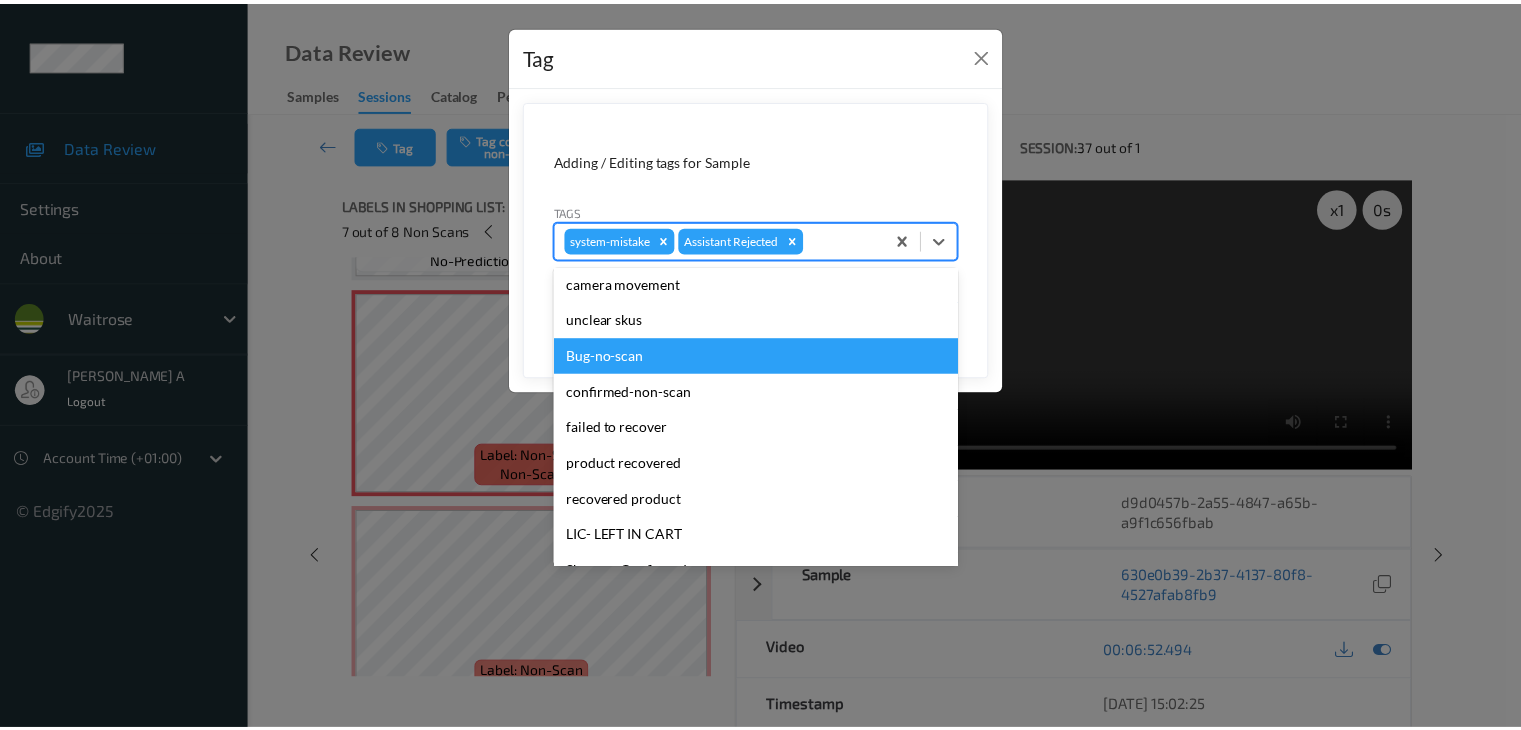 scroll, scrollTop: 300, scrollLeft: 0, axis: vertical 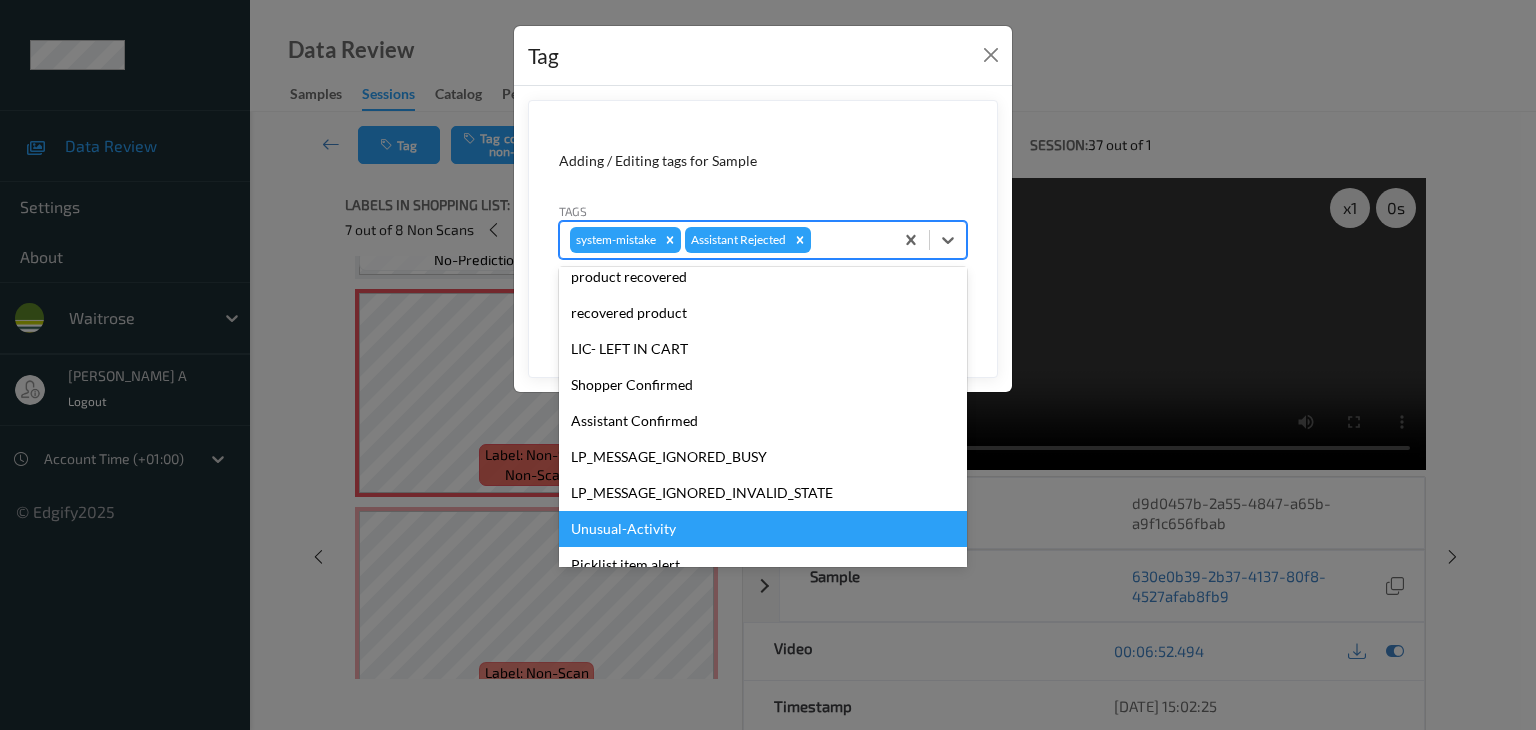 click on "Unusual-Activity" at bounding box center [763, 529] 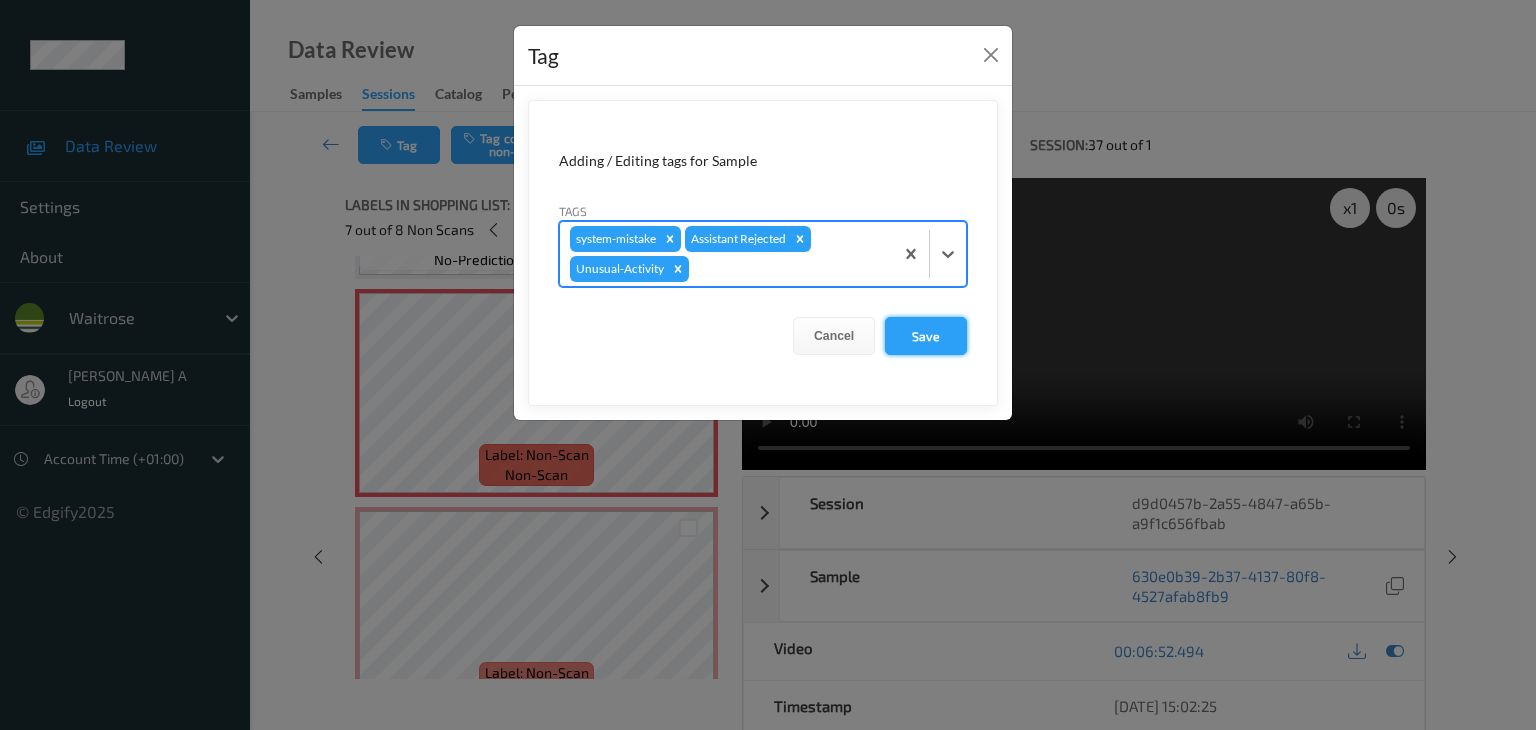 click on "Save" at bounding box center [926, 336] 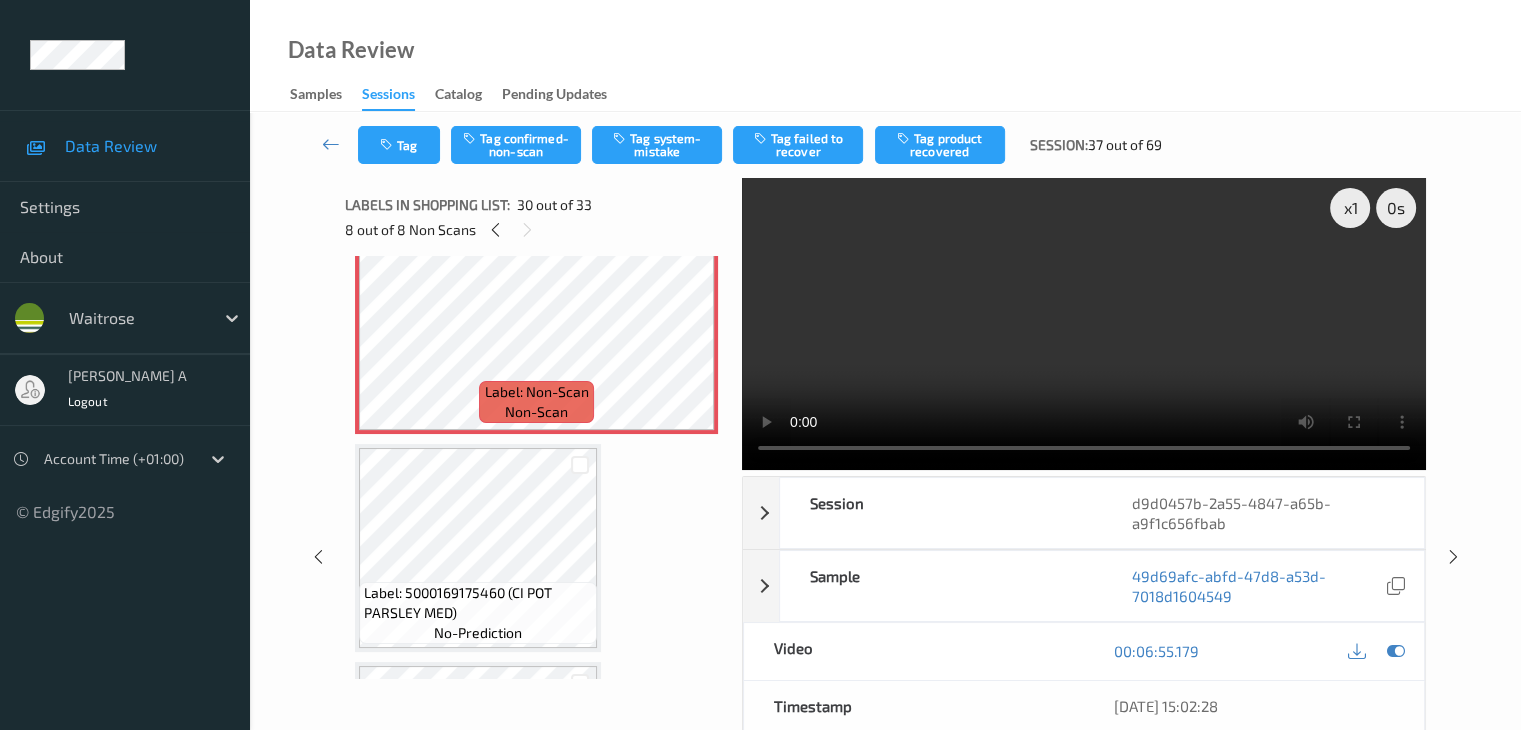 scroll, scrollTop: 6381, scrollLeft: 0, axis: vertical 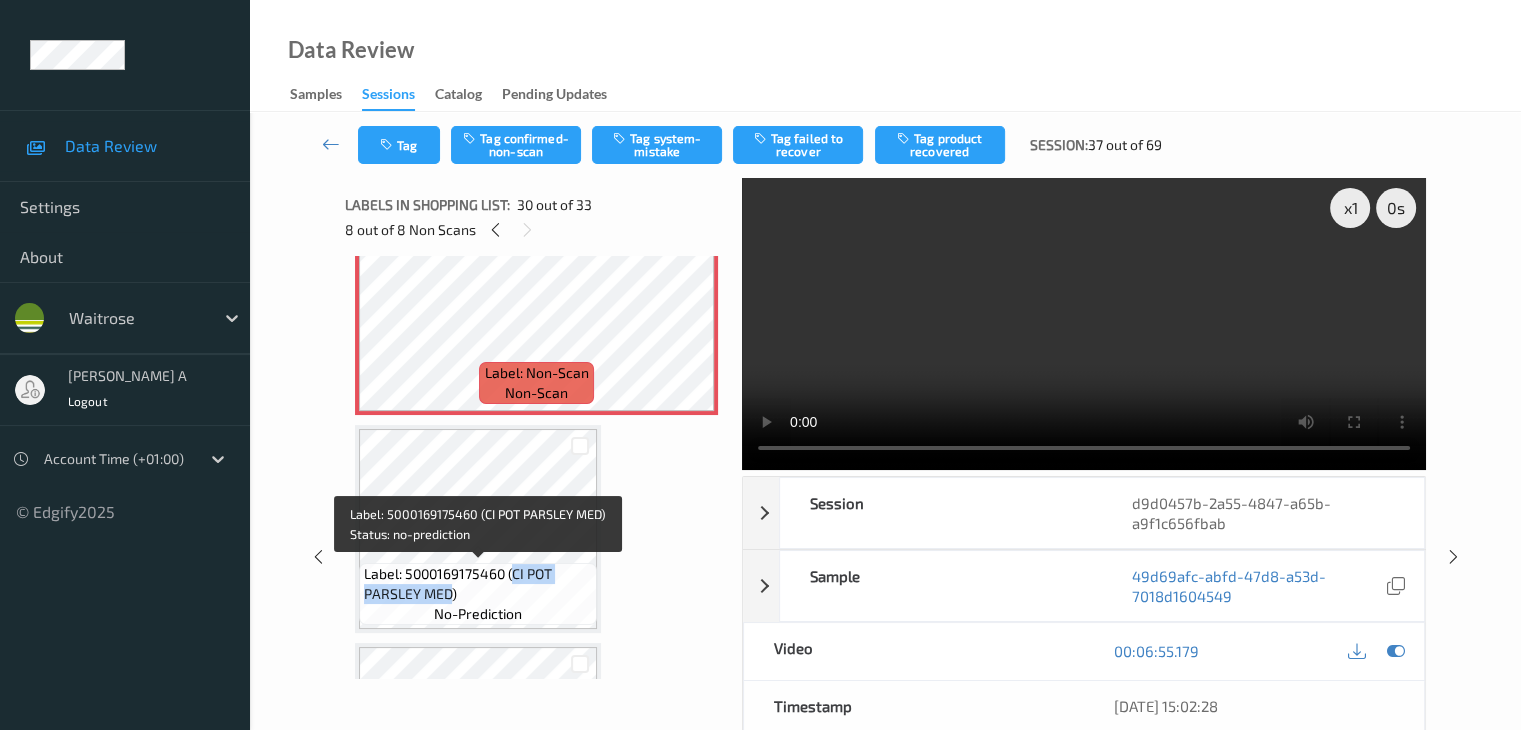 drag, startPoint x: 512, startPoint y: 573, endPoint x: 450, endPoint y: 596, distance: 66.12866 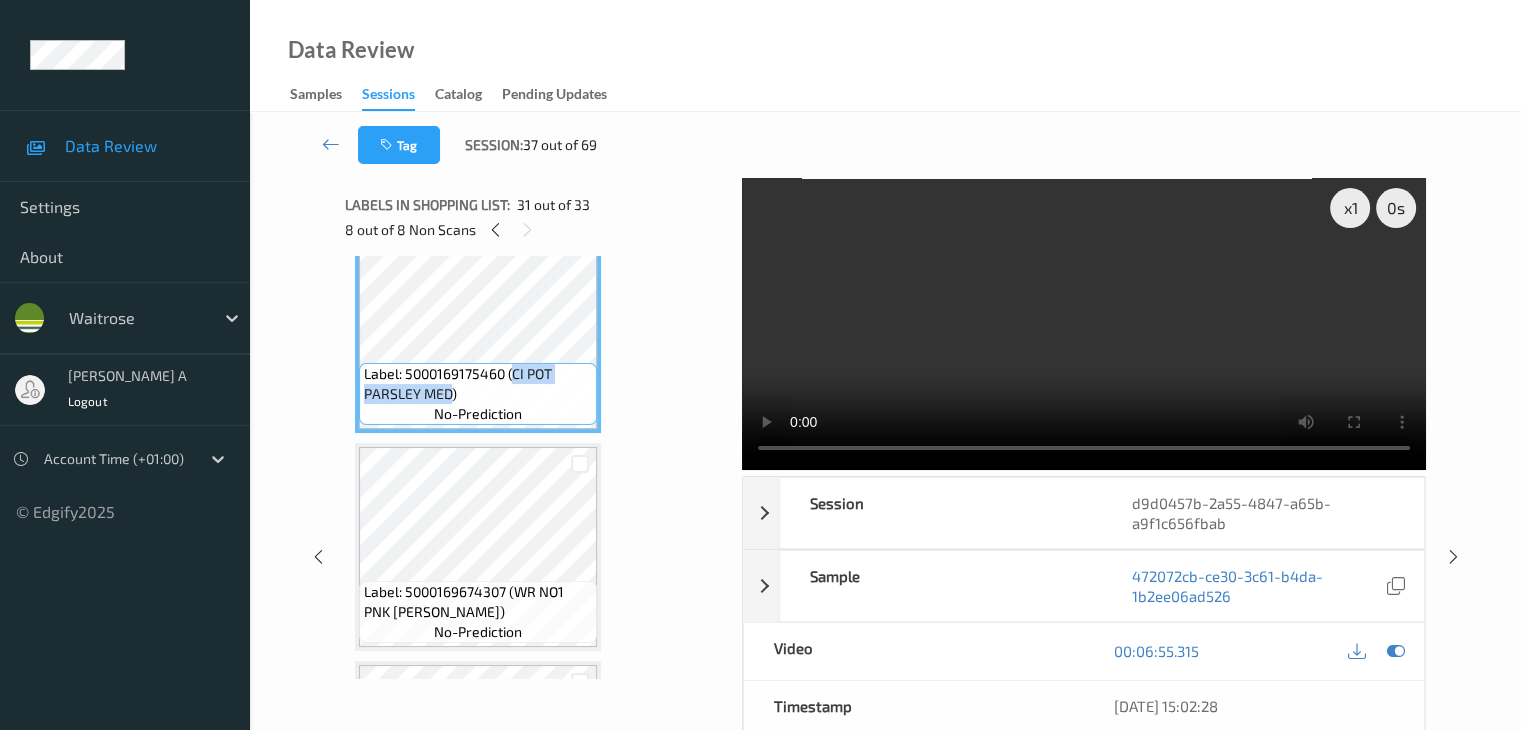 scroll, scrollTop: 6681, scrollLeft: 0, axis: vertical 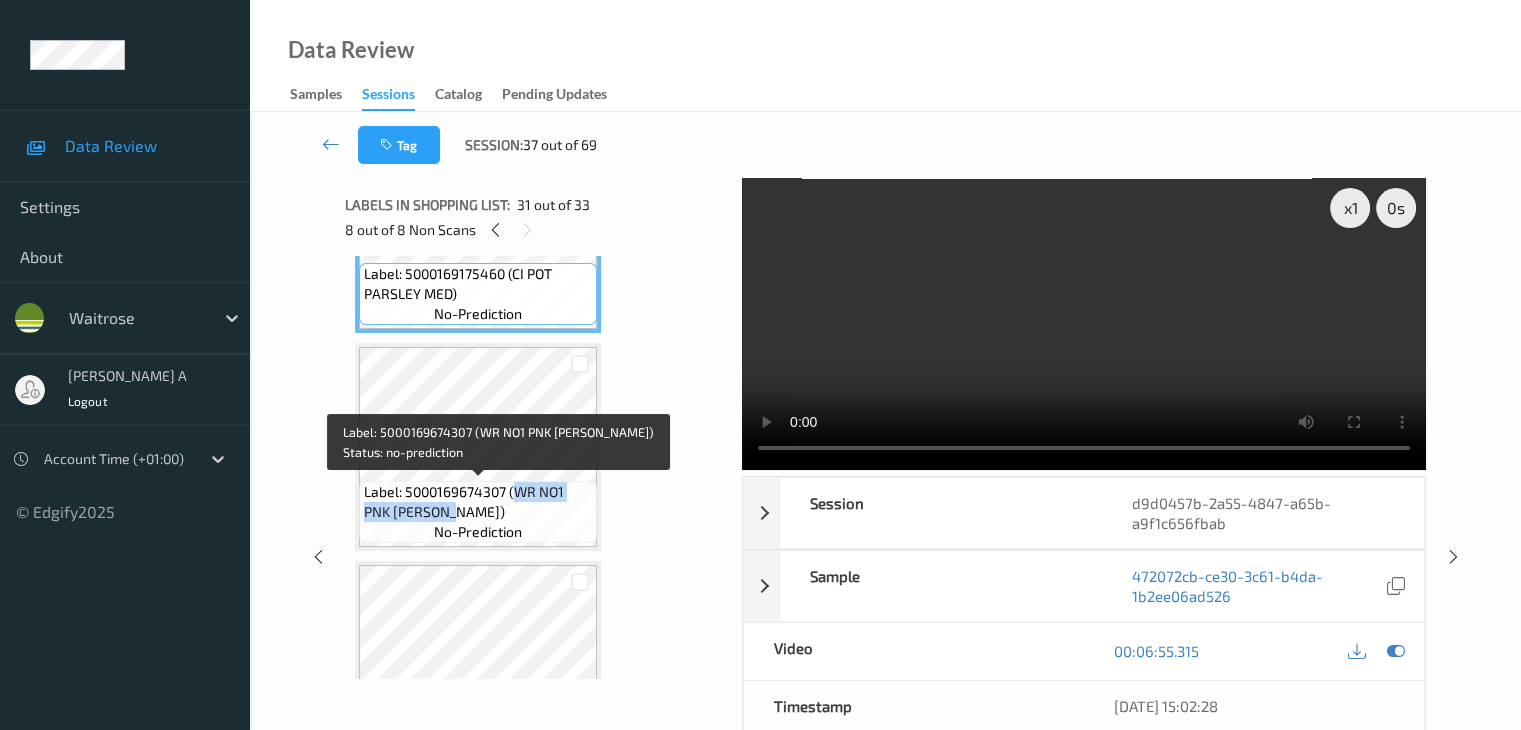 drag, startPoint x: 517, startPoint y: 489, endPoint x: 453, endPoint y: 513, distance: 68.35203 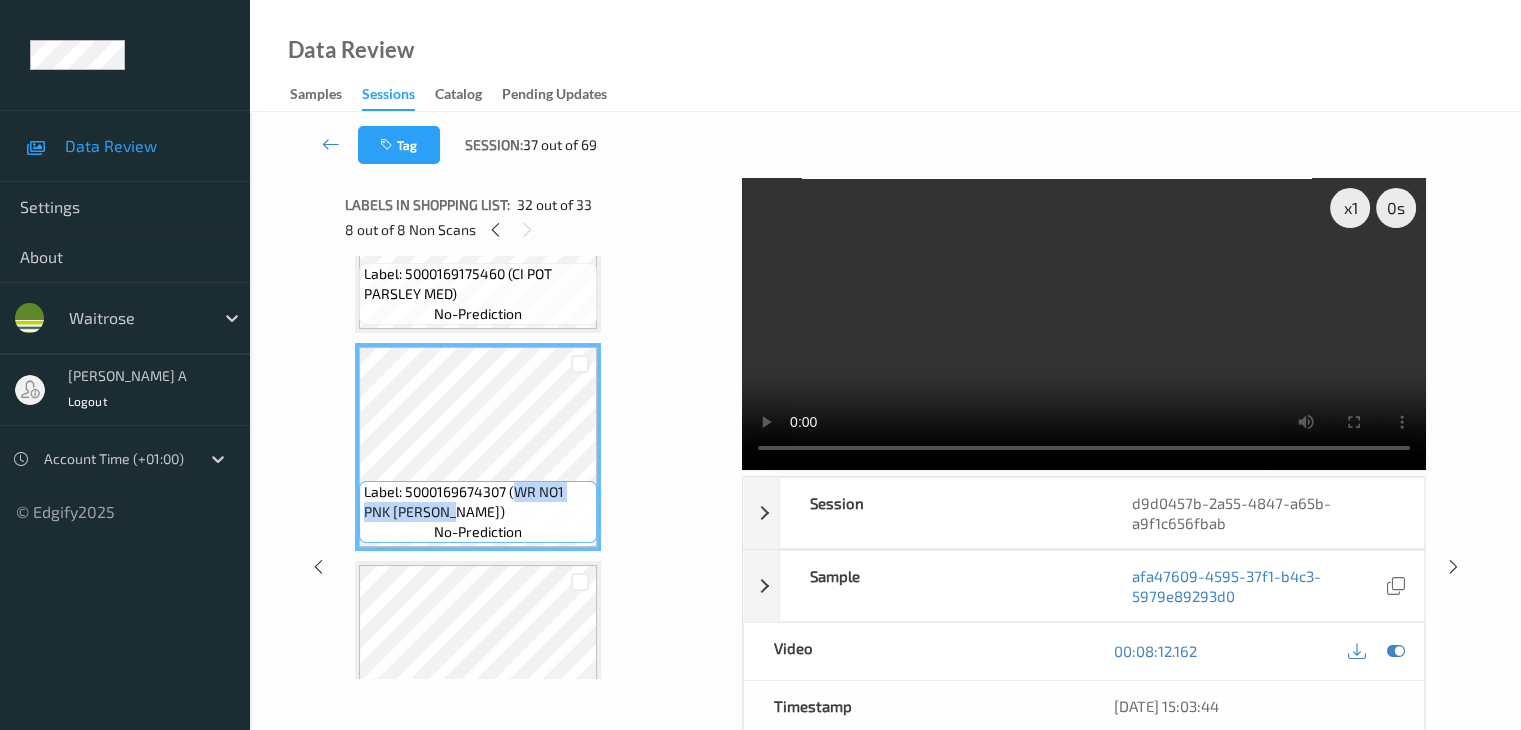 scroll, scrollTop: 6781, scrollLeft: 0, axis: vertical 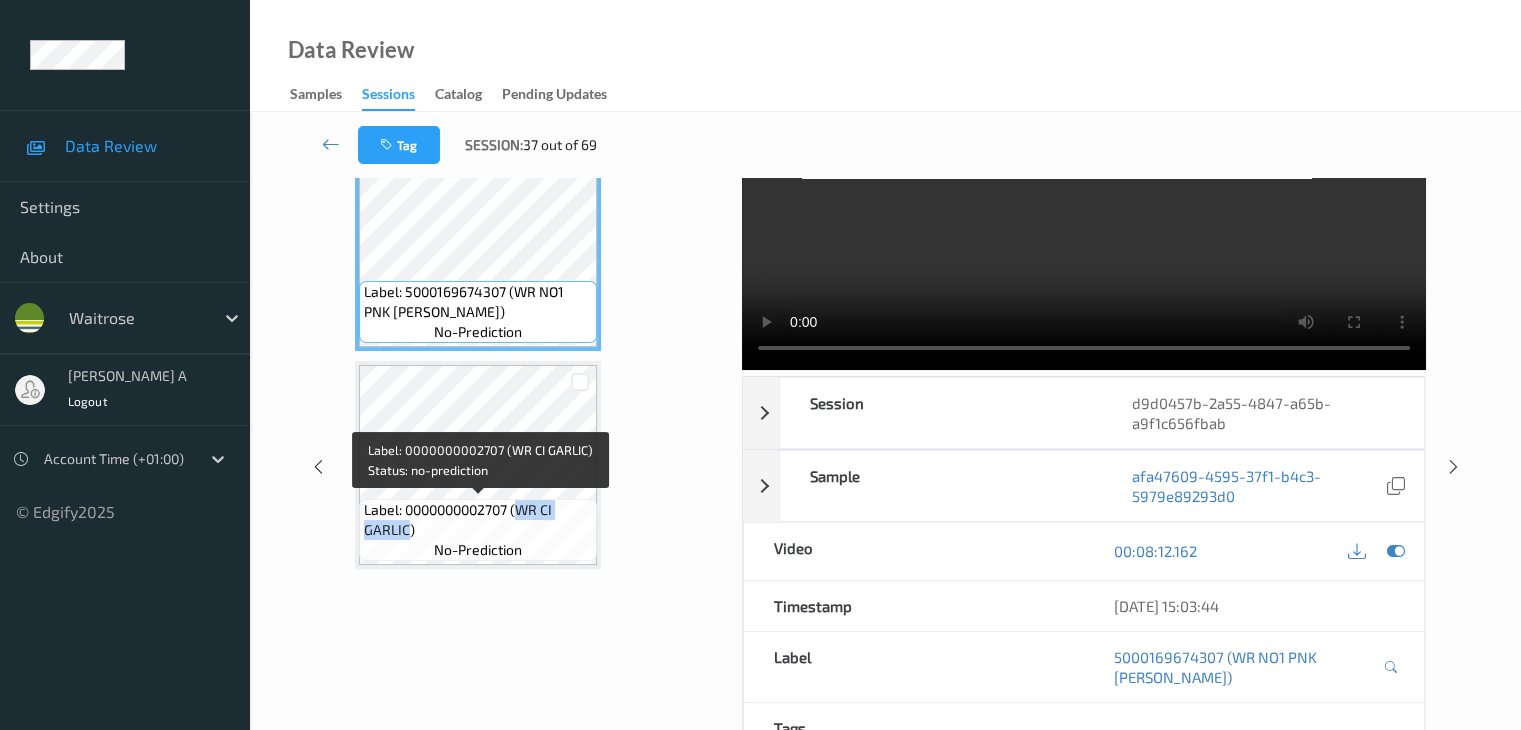 drag, startPoint x: 520, startPoint y: 504, endPoint x: 407, endPoint y: 531, distance: 116.18089 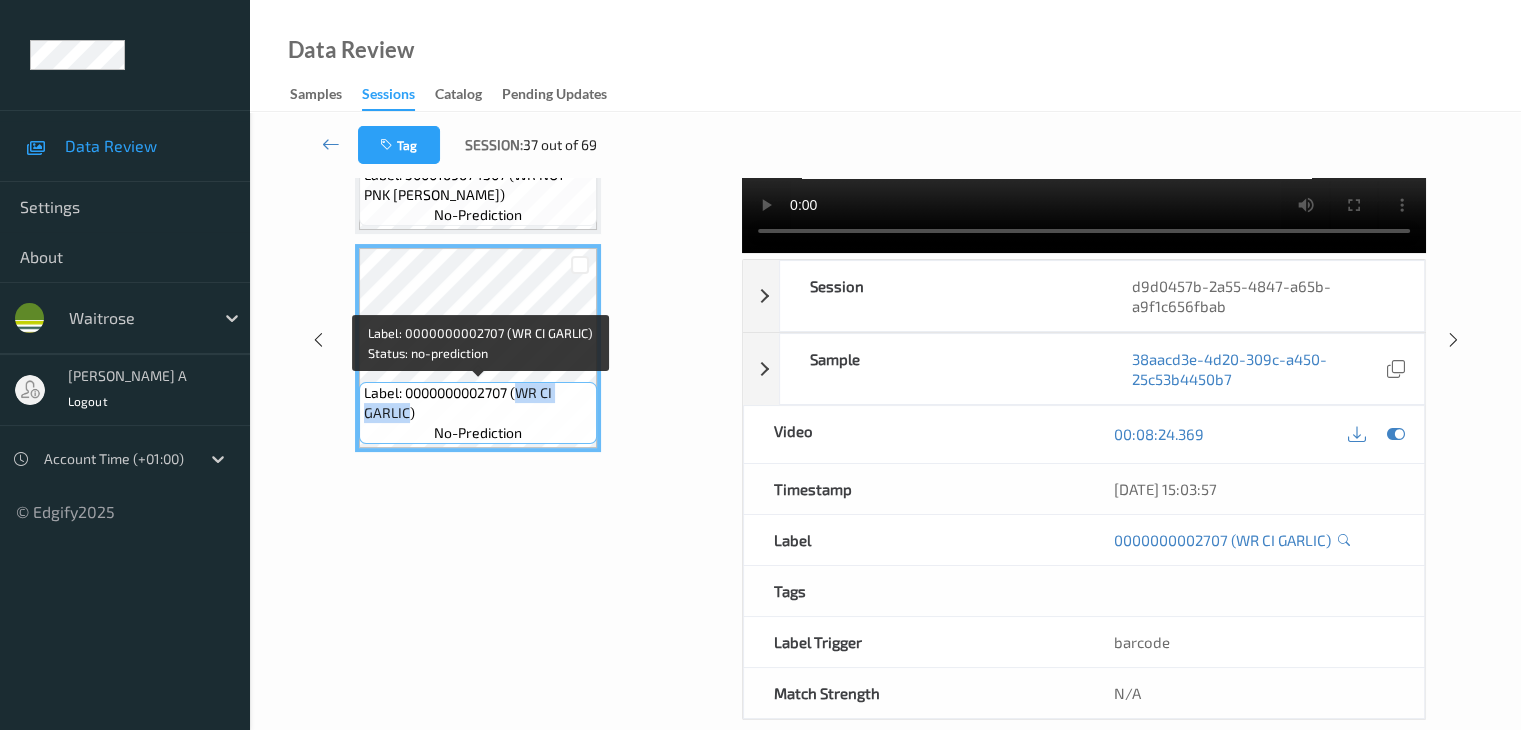 scroll, scrollTop: 244, scrollLeft: 0, axis: vertical 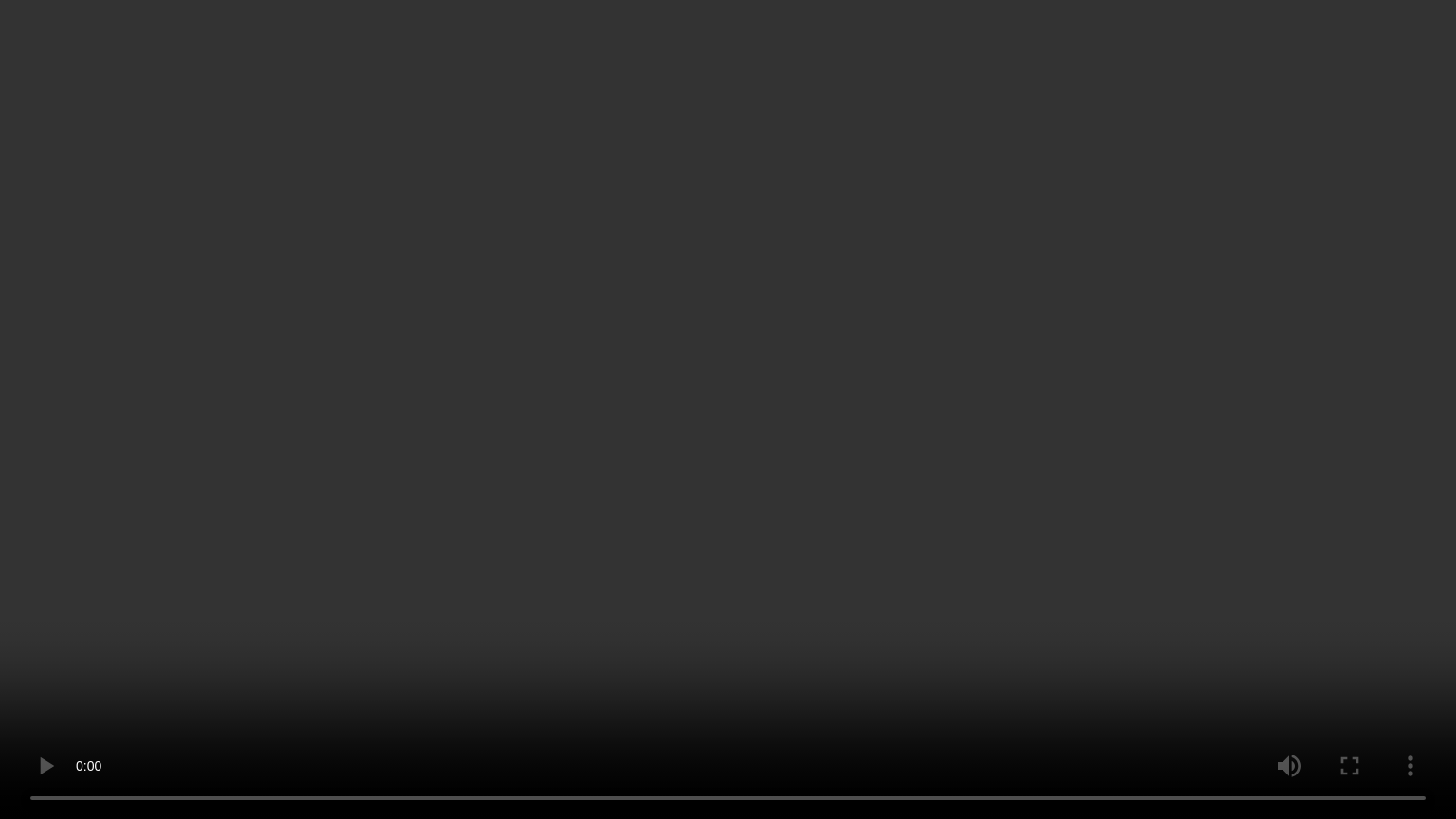 type 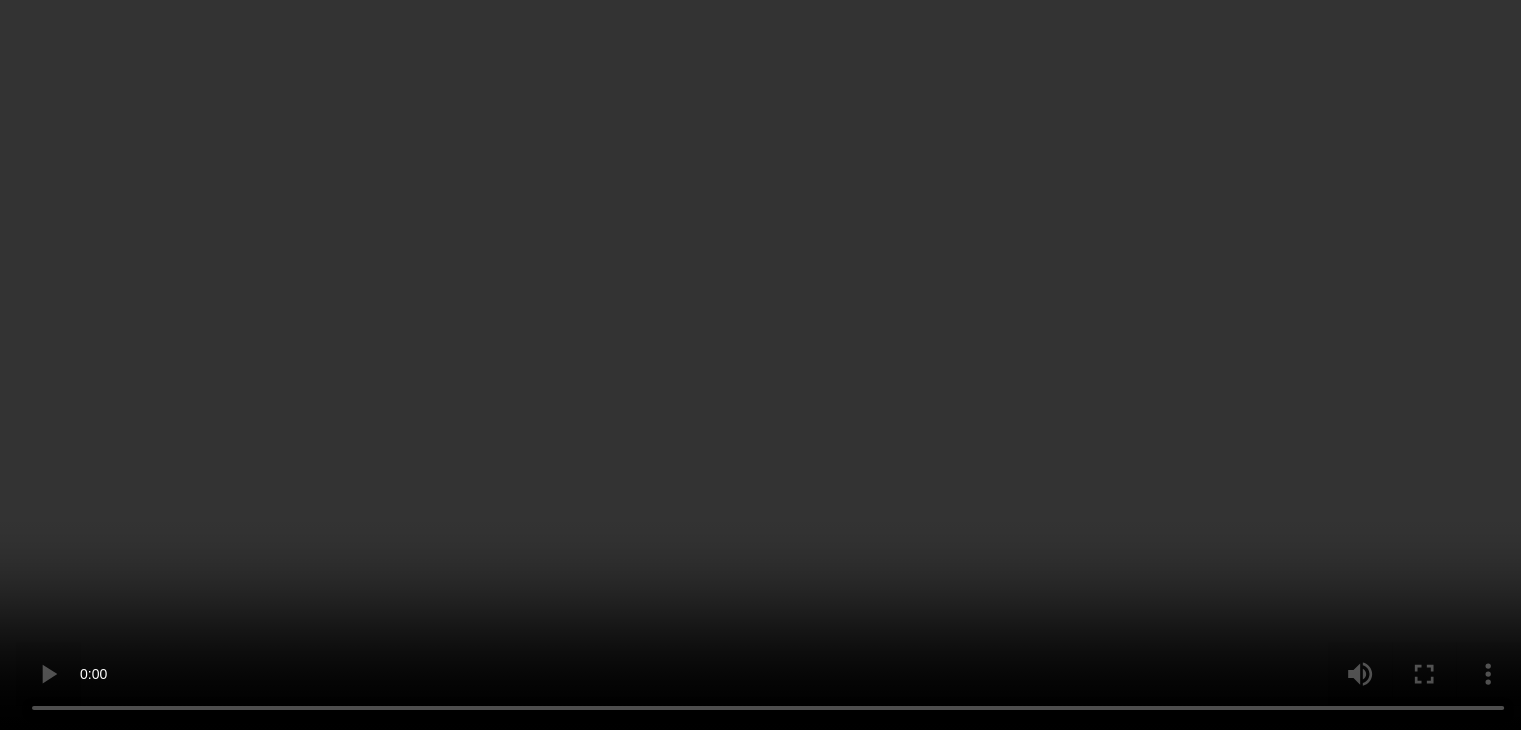scroll, scrollTop: 6681, scrollLeft: 0, axis: vertical 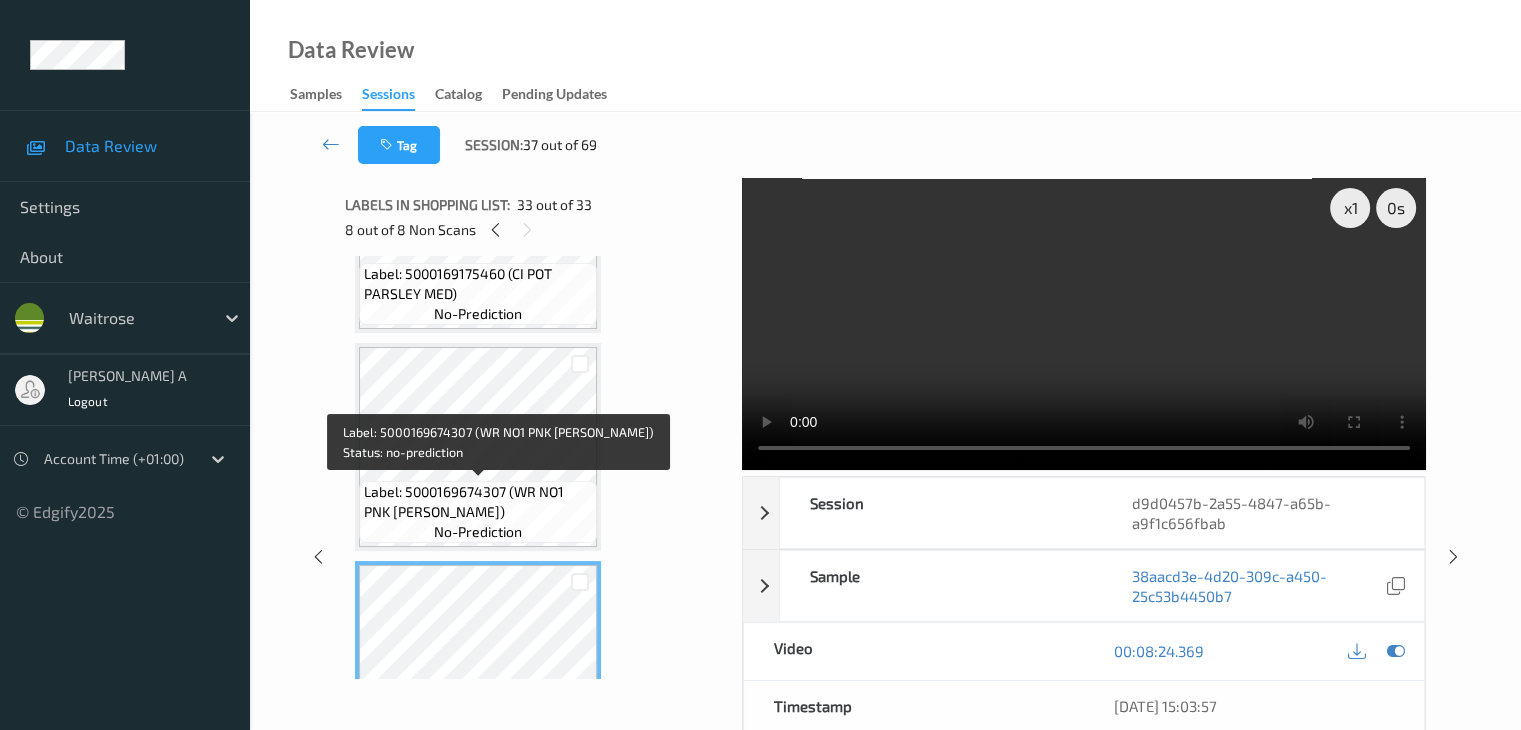 click on "Label: 5000169674307 (WR NO1 PNK [PERSON_NAME])" at bounding box center [478, 502] 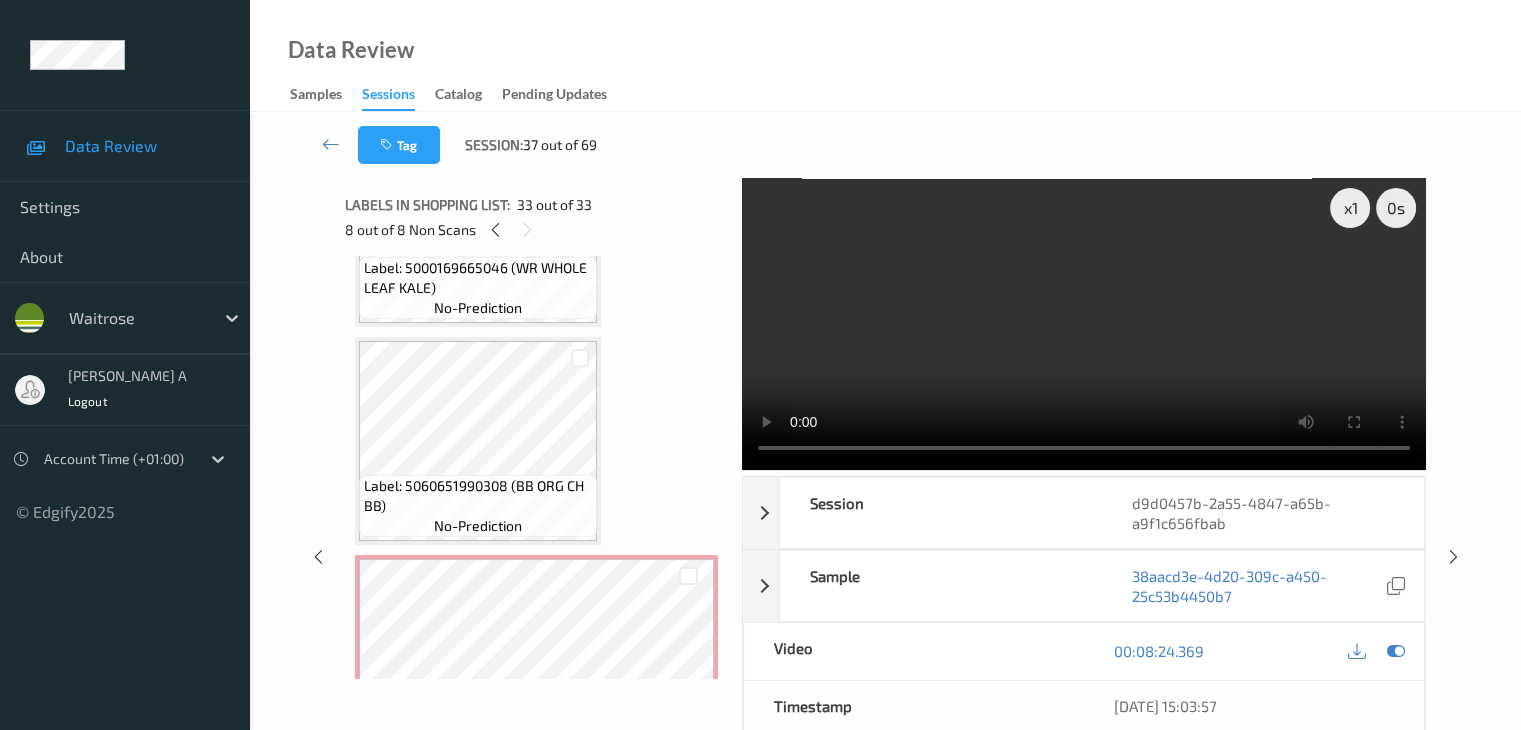 scroll, scrollTop: 5781, scrollLeft: 0, axis: vertical 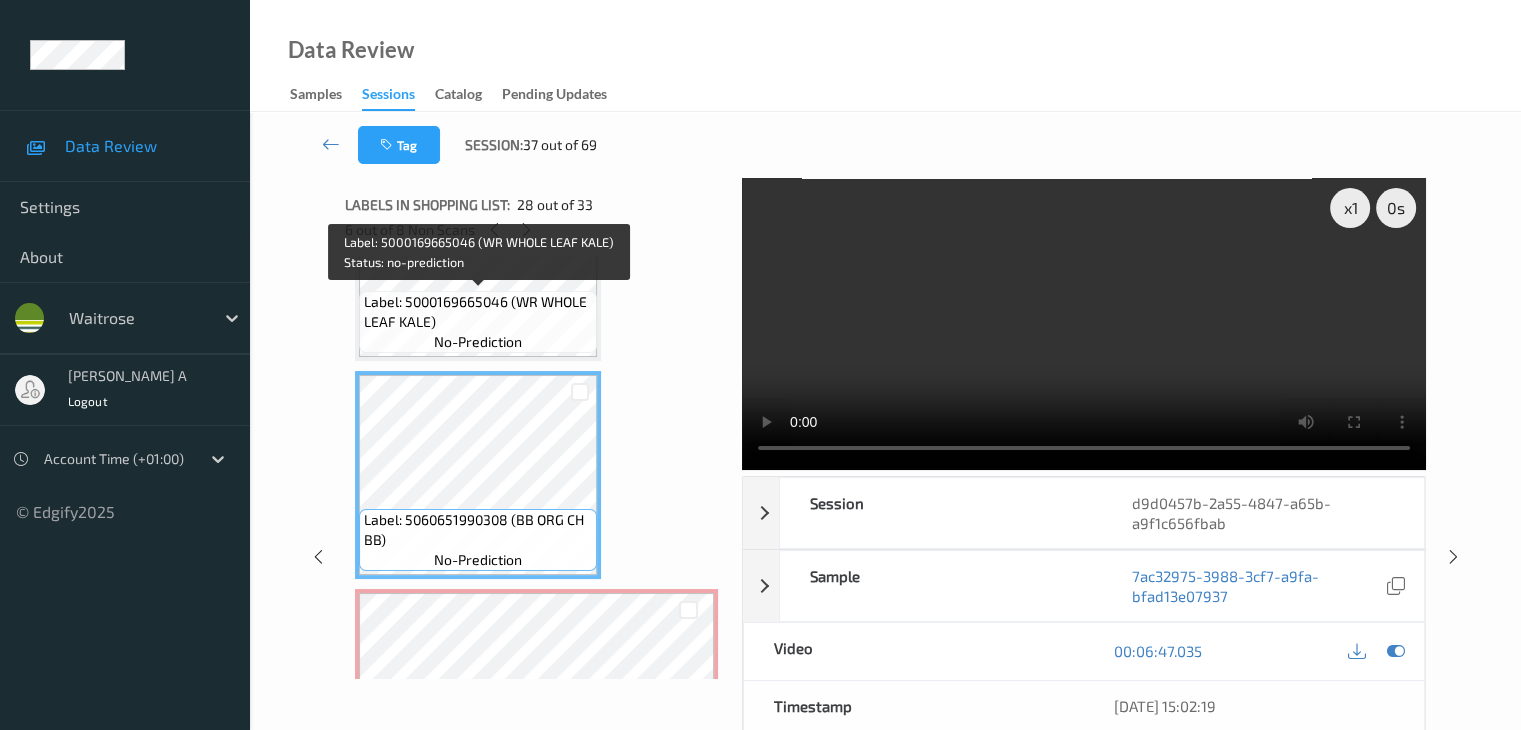 click on "Label: 5000169665046 (WR WHOLE LEAF KALE)" at bounding box center (478, 312) 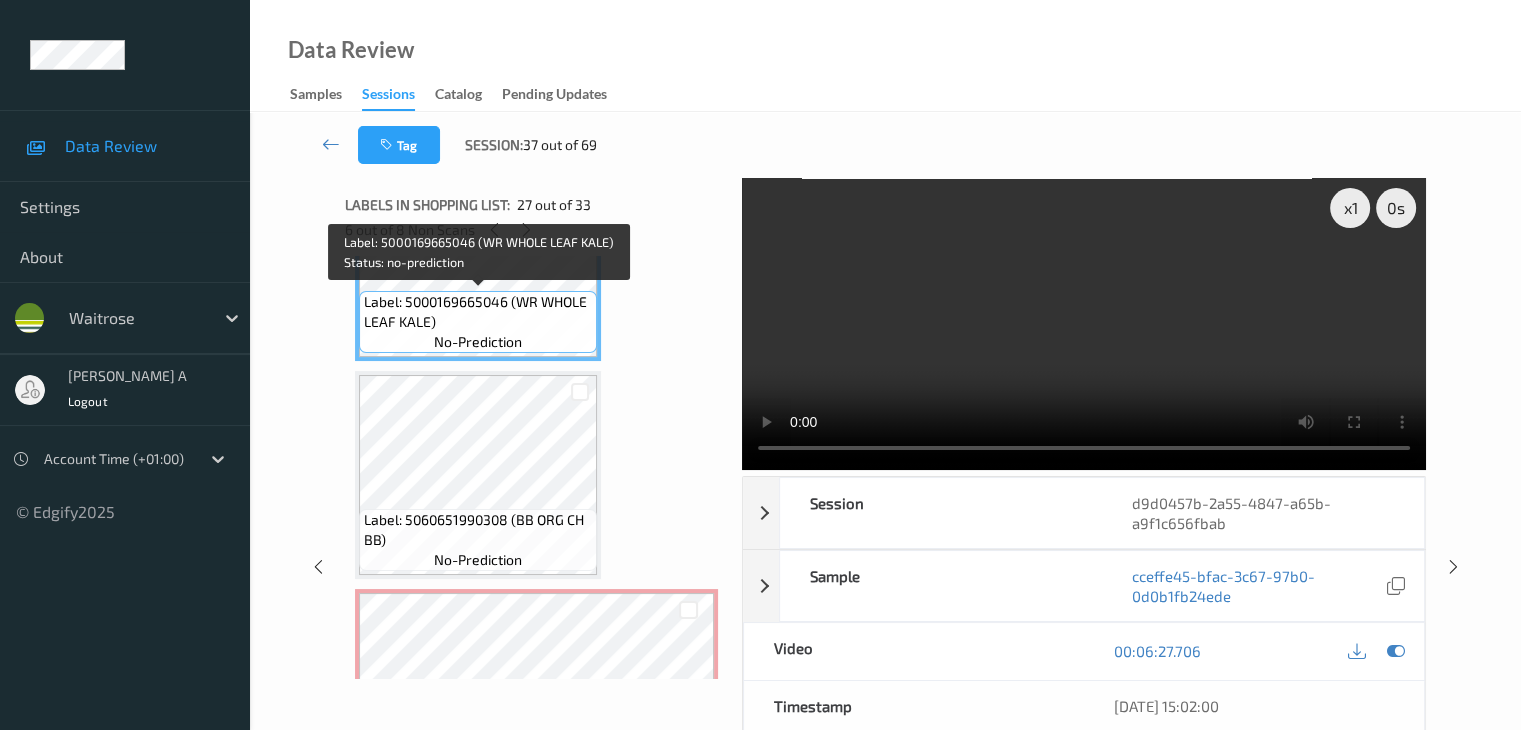 click on "Label: 5000169665046 (WR WHOLE LEAF KALE)" at bounding box center [478, 312] 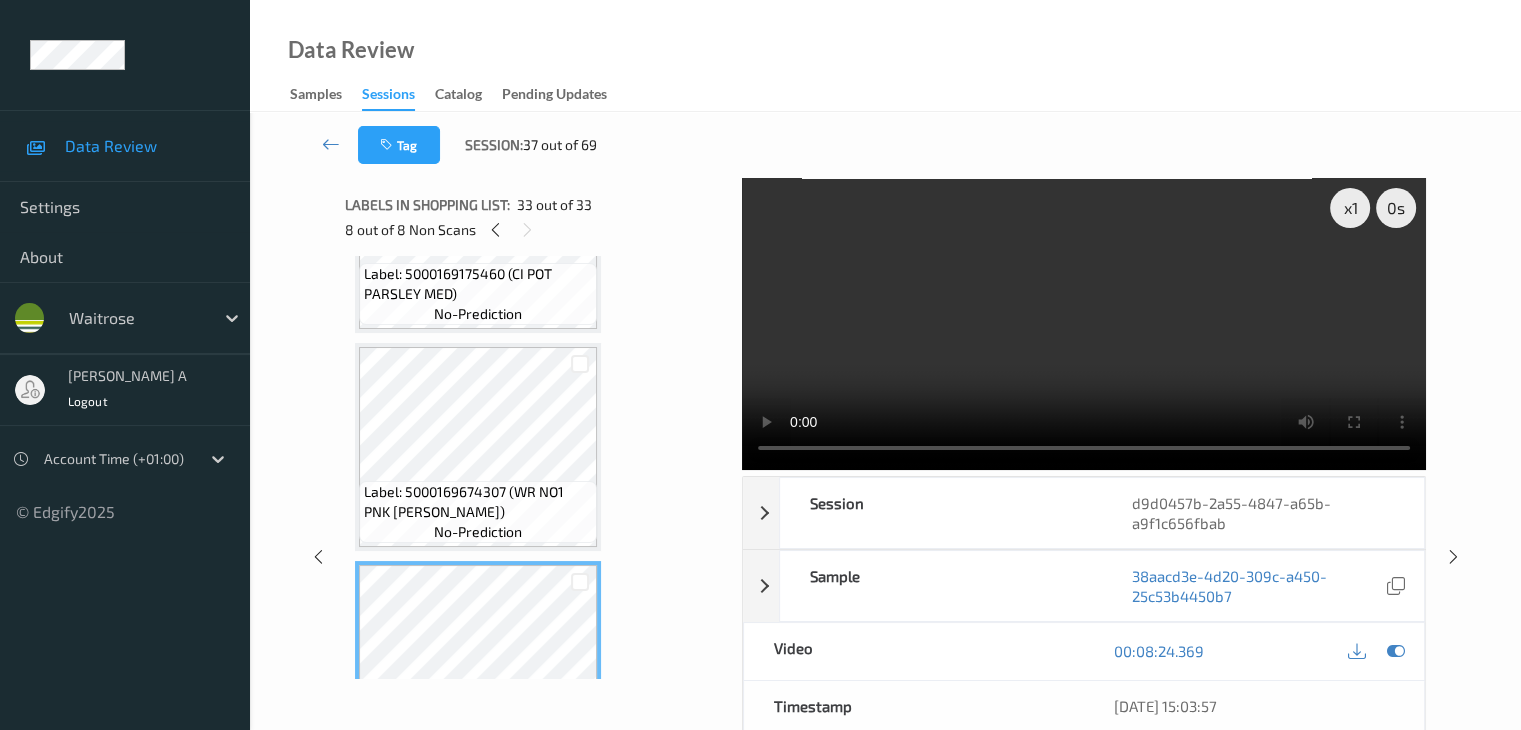 scroll, scrollTop: 6781, scrollLeft: 0, axis: vertical 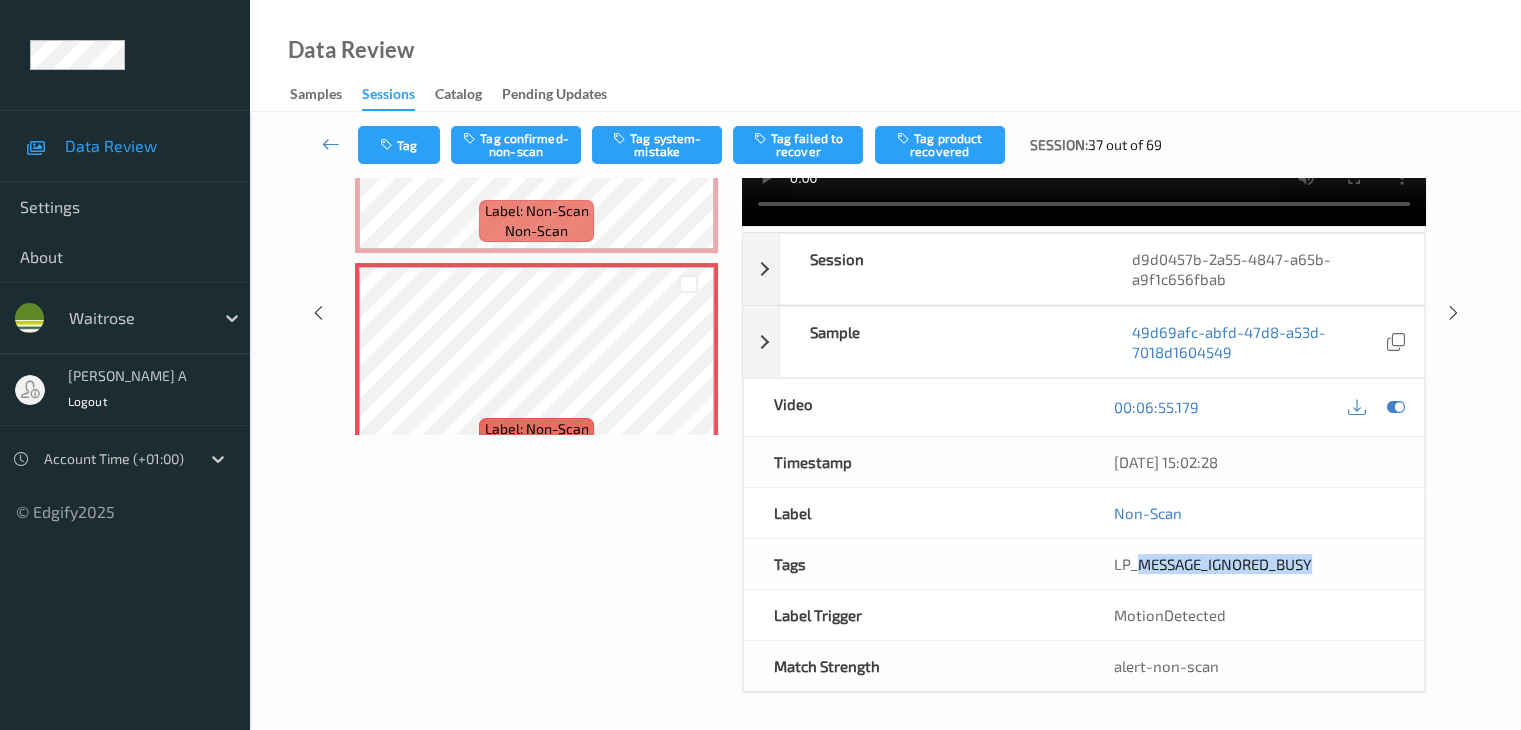 drag, startPoint x: 1145, startPoint y: 562, endPoint x: 1332, endPoint y: 571, distance: 187.21645 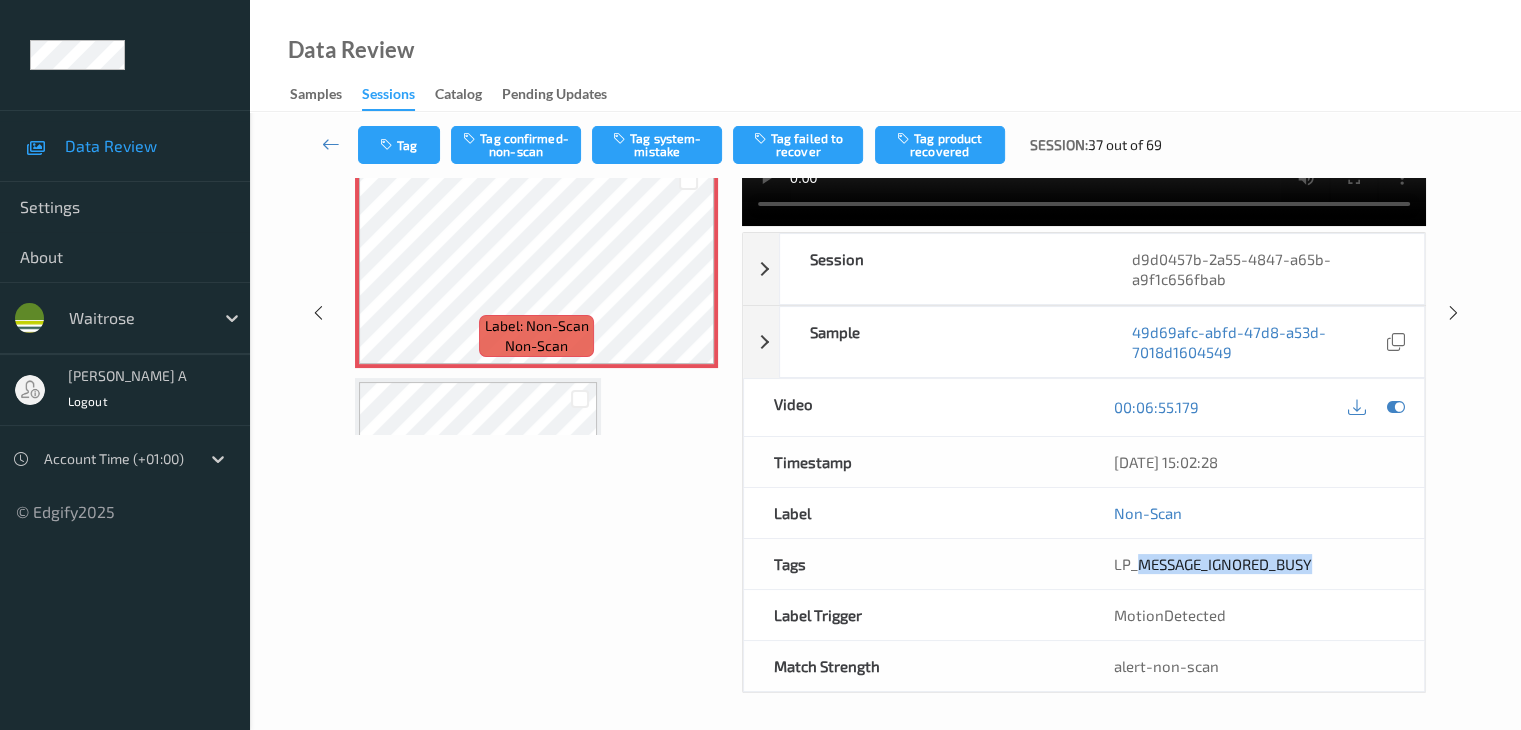 scroll, scrollTop: 6081, scrollLeft: 0, axis: vertical 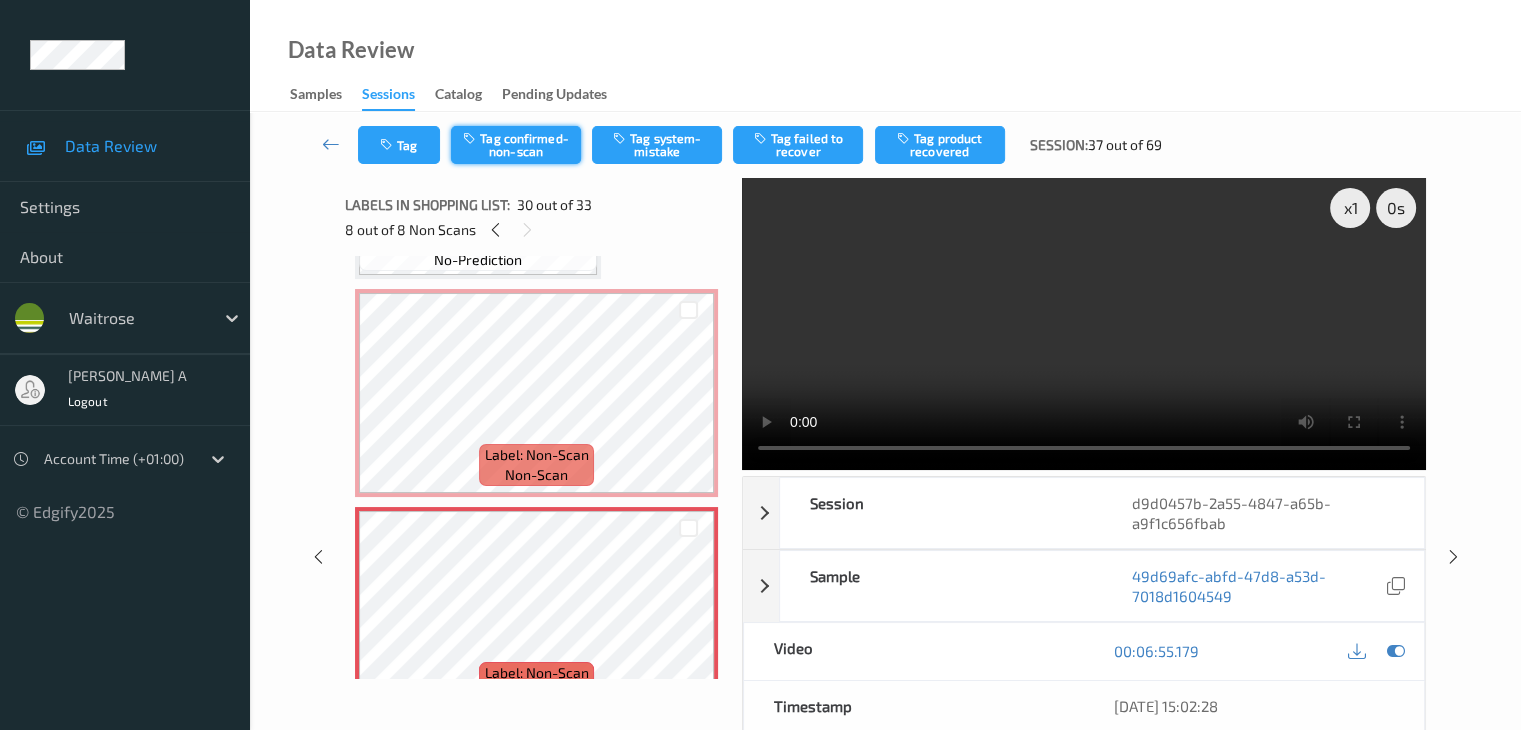 click on "Tag   confirmed-non-scan" at bounding box center [516, 145] 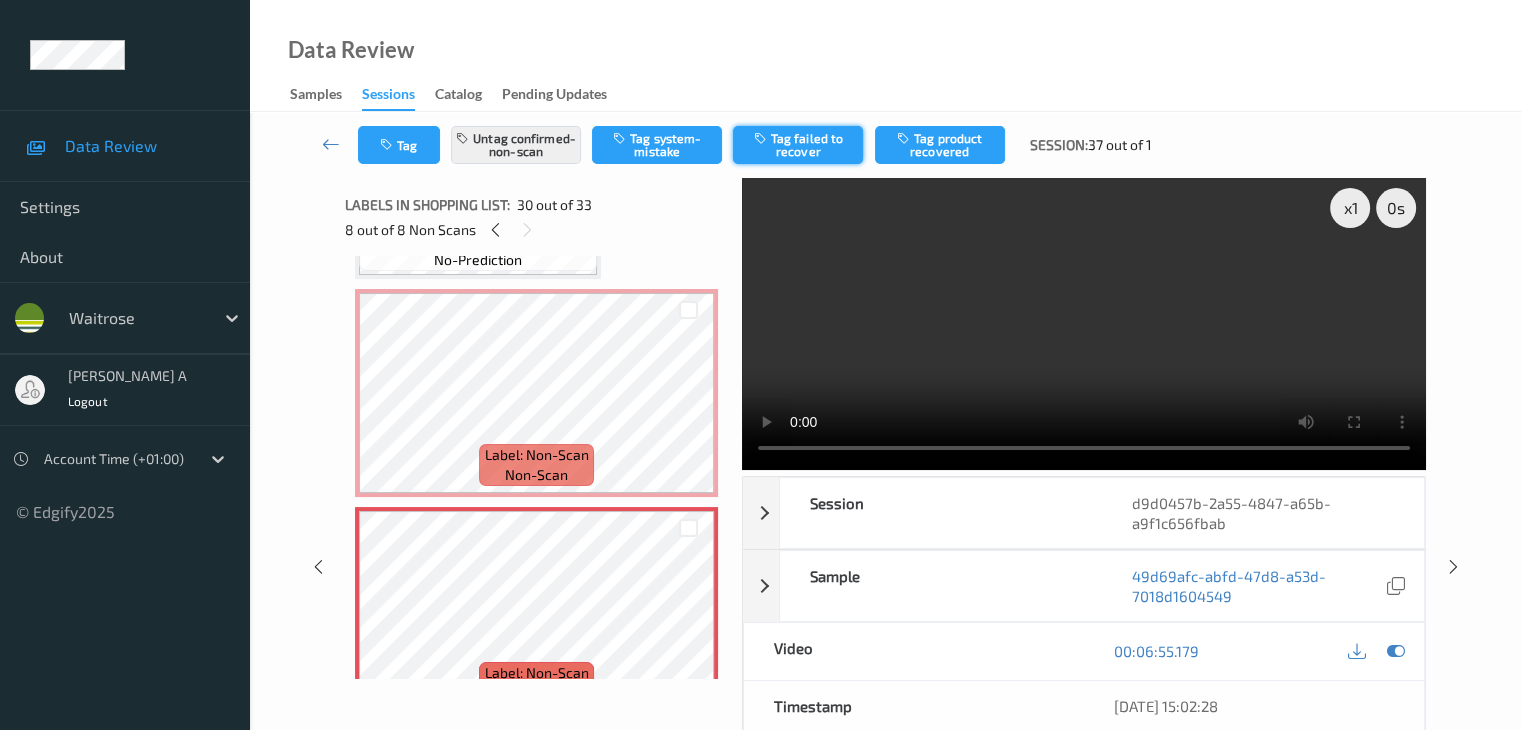click on "Tag   failed to recover" at bounding box center [798, 145] 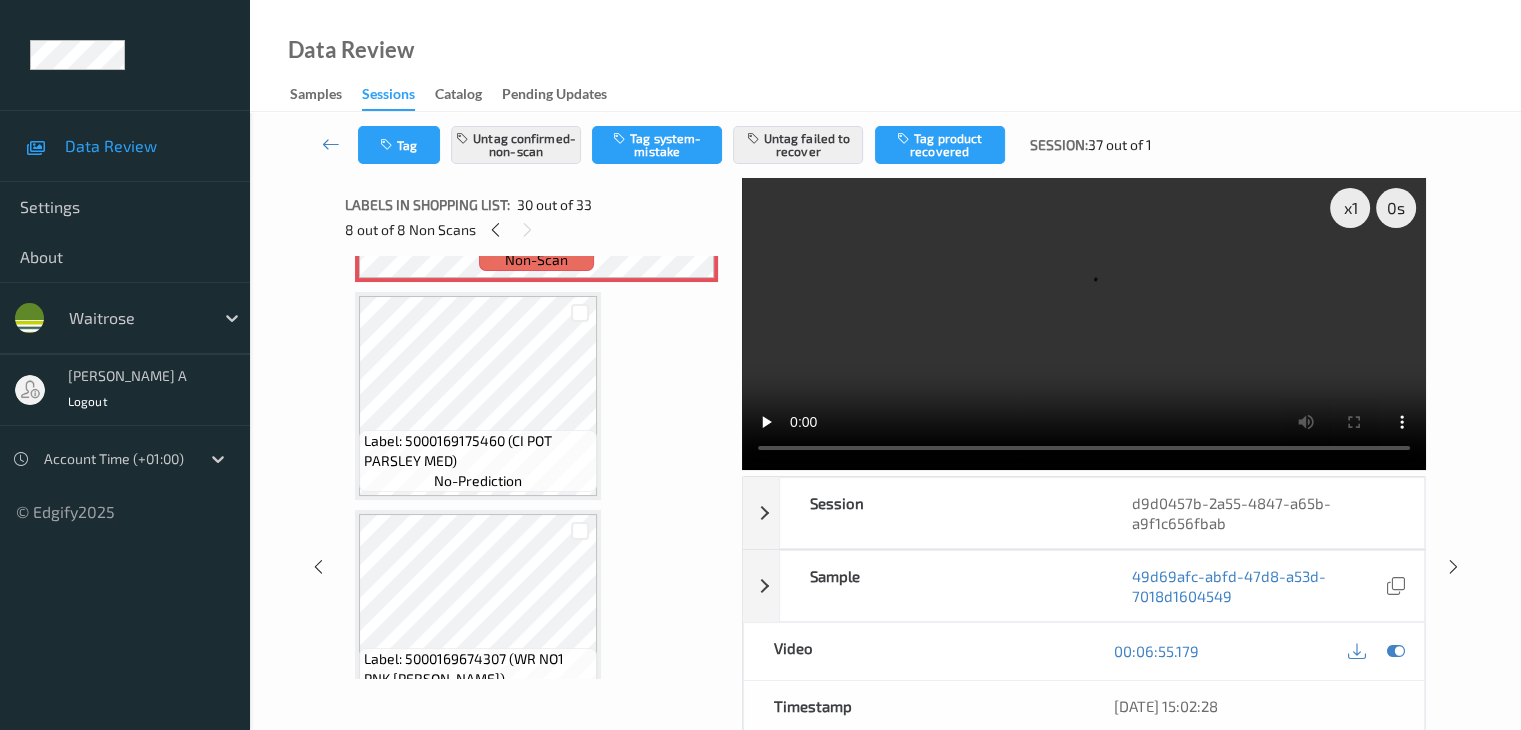 scroll, scrollTop: 6581, scrollLeft: 0, axis: vertical 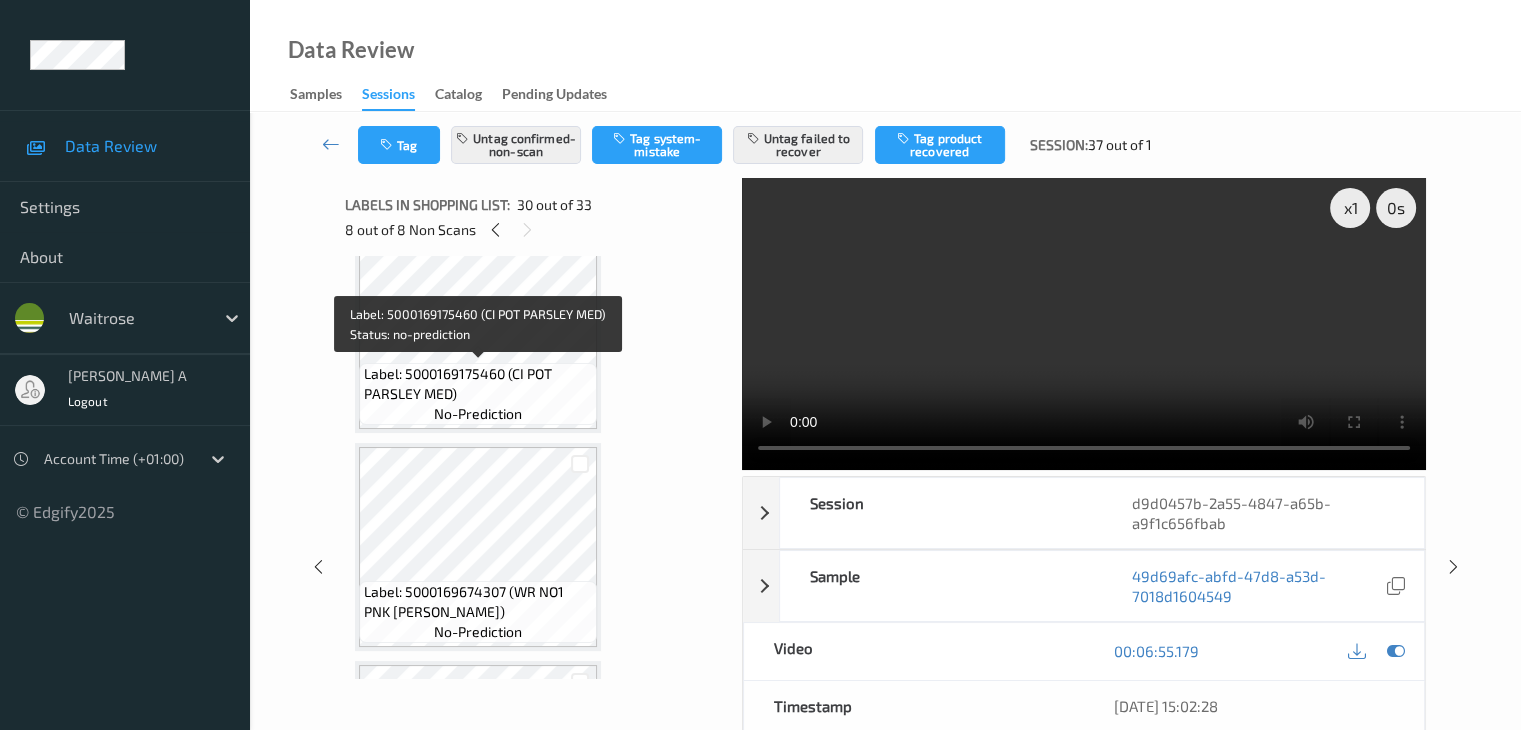 click on "Label: 5000169175460 (CI POT PARSLEY MED)" at bounding box center (478, 384) 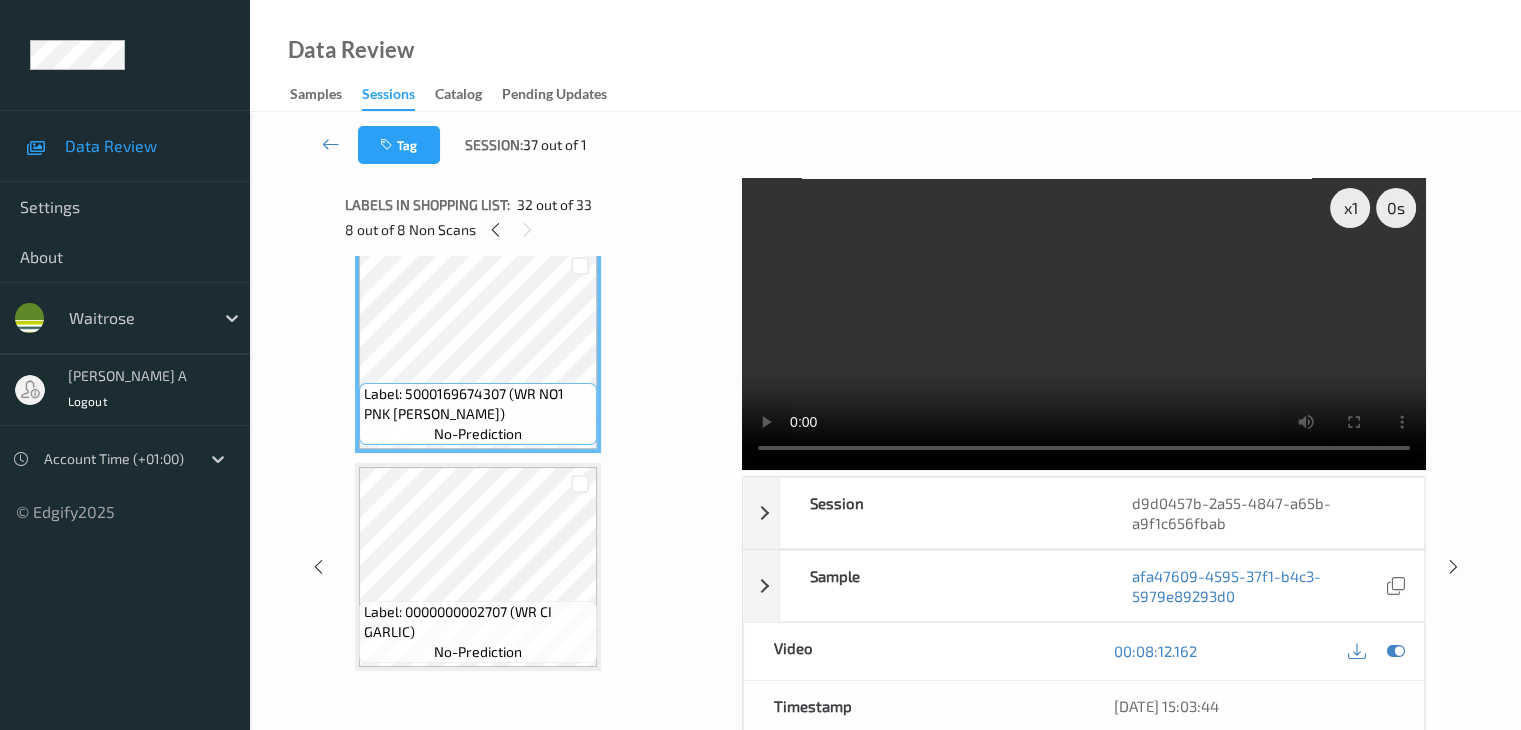 scroll, scrollTop: 6781, scrollLeft: 0, axis: vertical 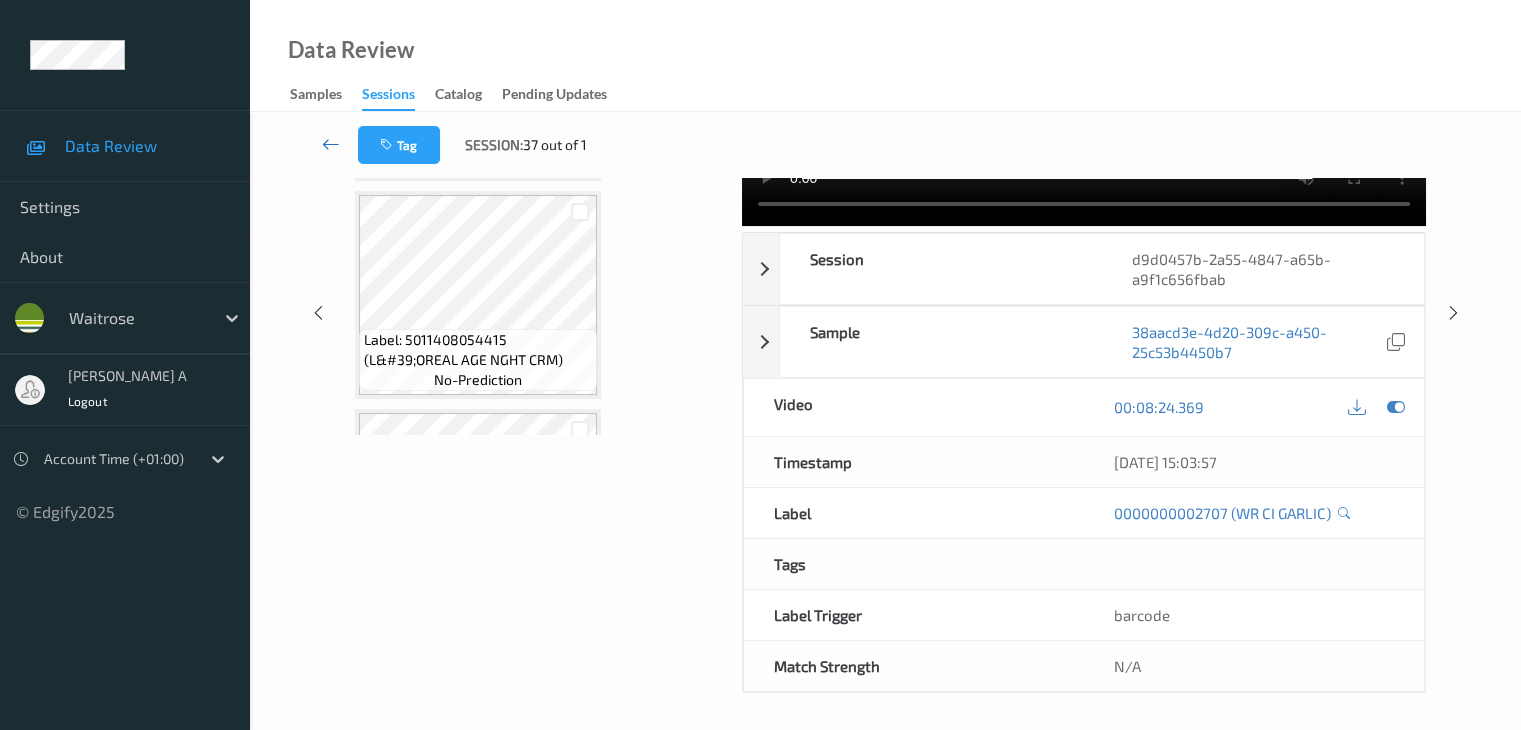 click at bounding box center [331, 144] 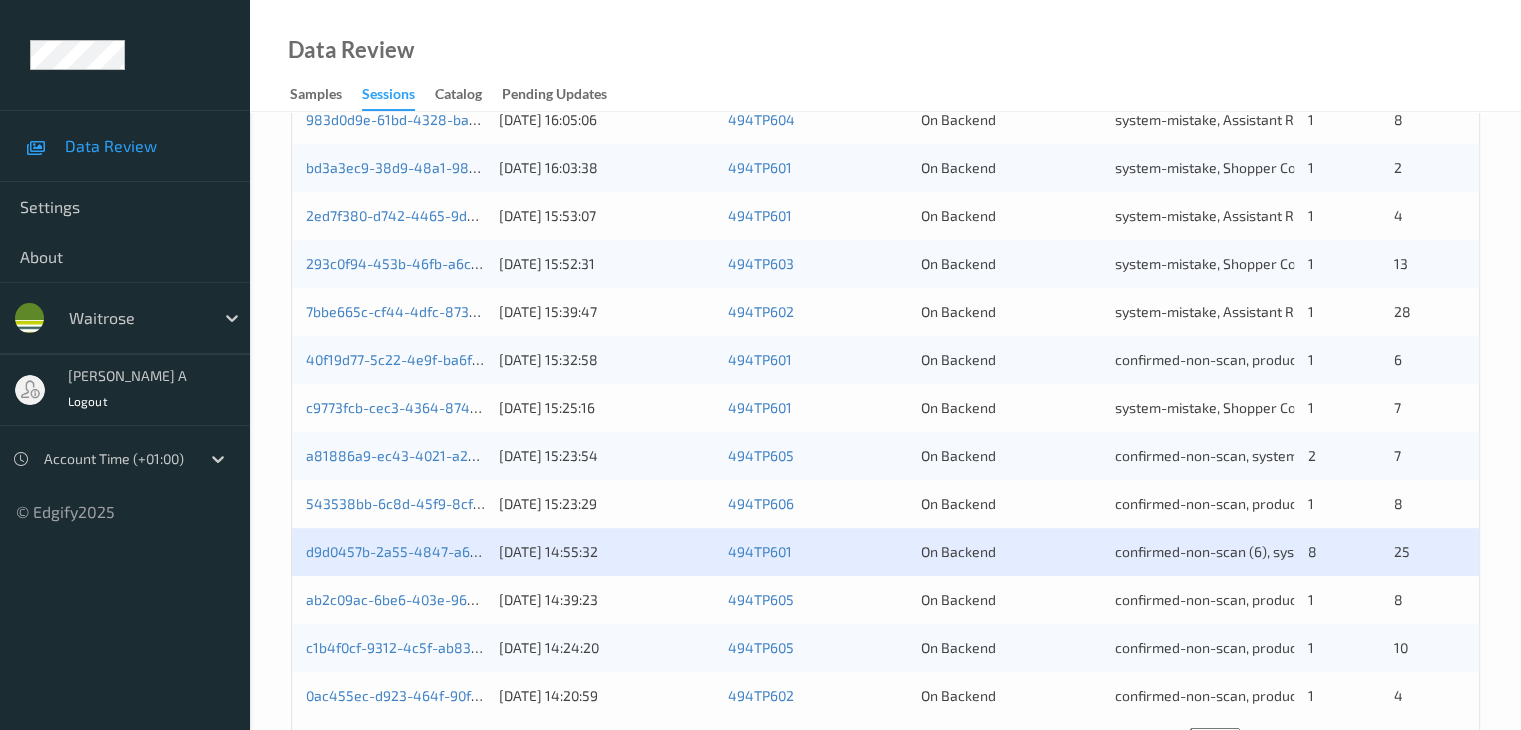 scroll, scrollTop: 900, scrollLeft: 0, axis: vertical 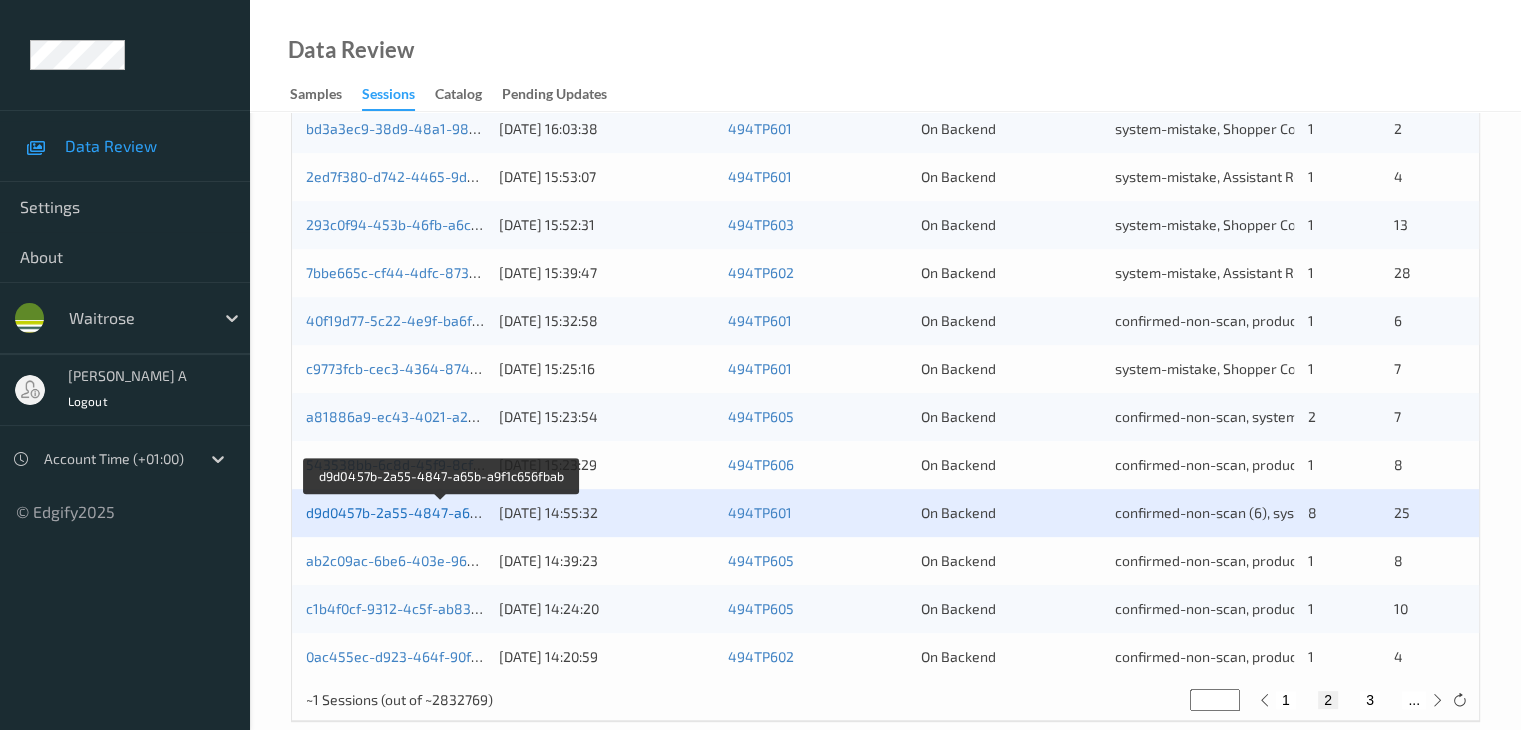click on "d9d0457b-2a55-4847-a65b-a9f1c656fbab" at bounding box center [442, 512] 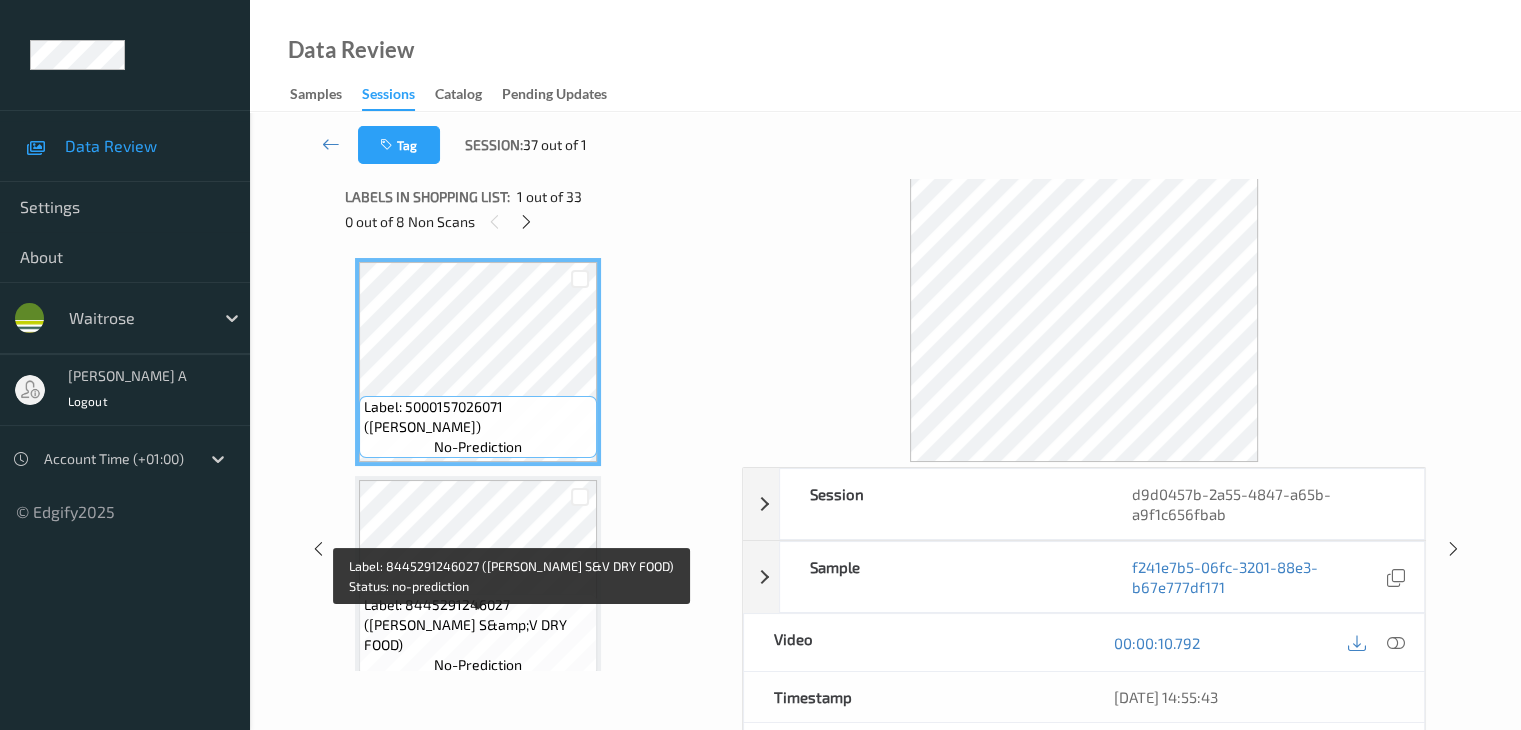 scroll, scrollTop: 0, scrollLeft: 0, axis: both 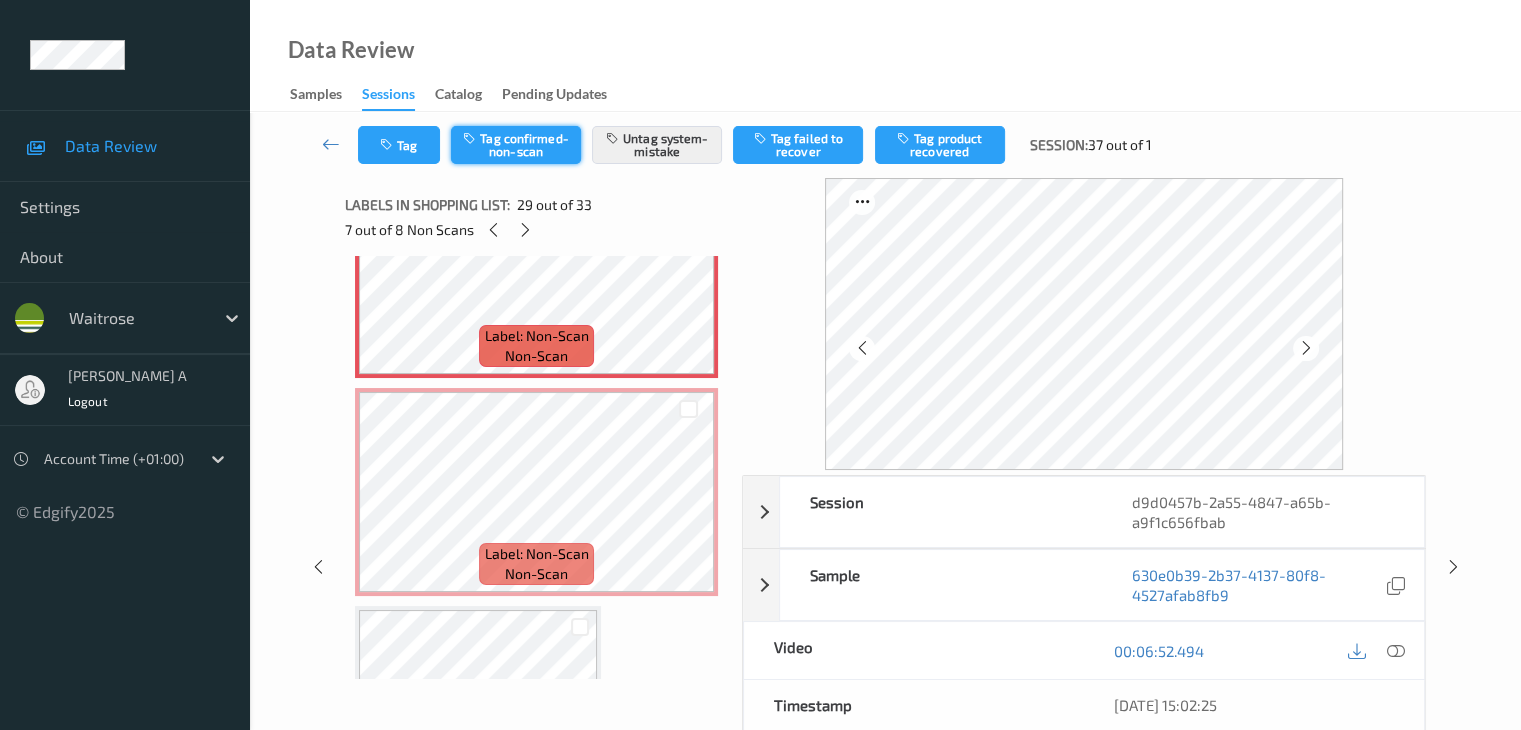 click on "Tag   confirmed-non-scan" at bounding box center [516, 145] 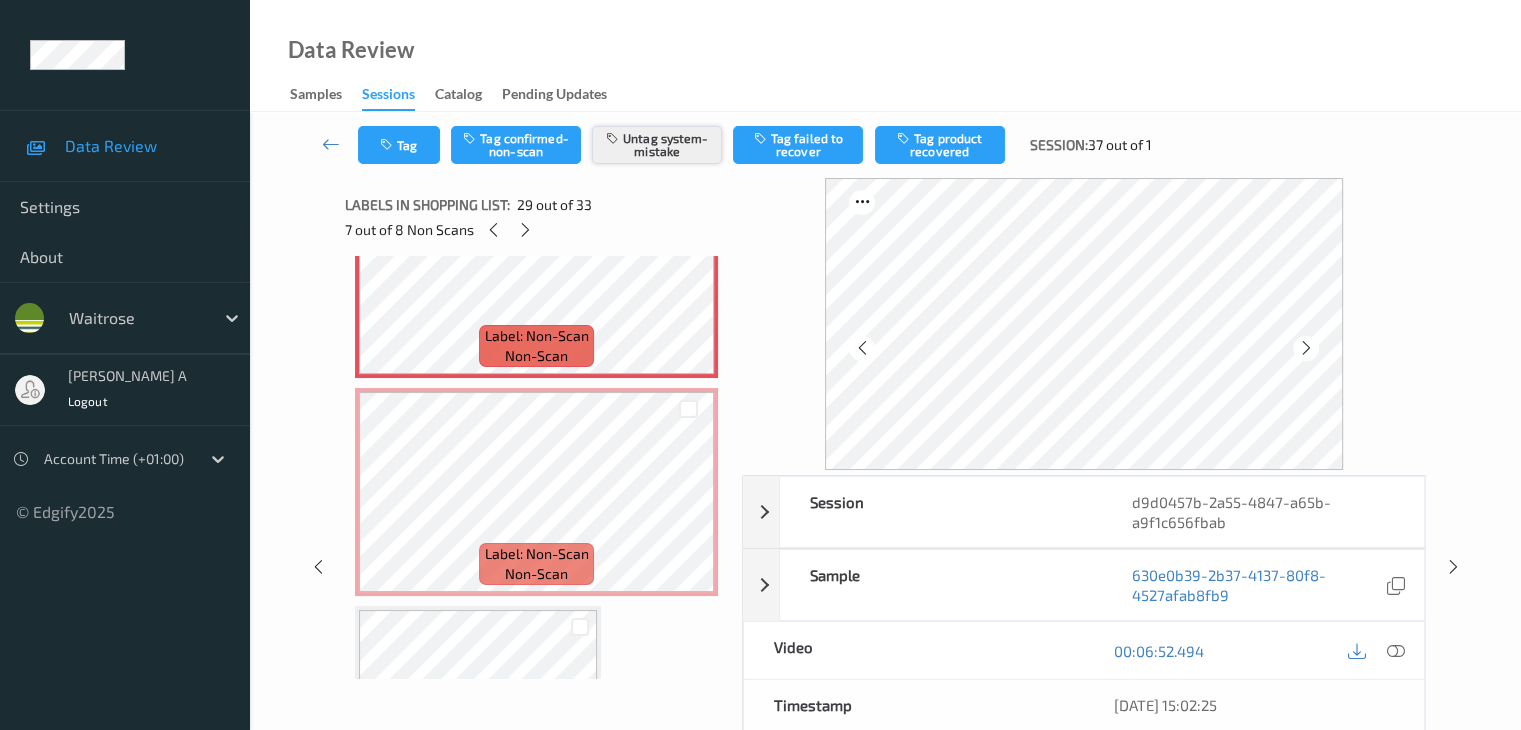 click on "Untag   system-mistake" at bounding box center (657, 145) 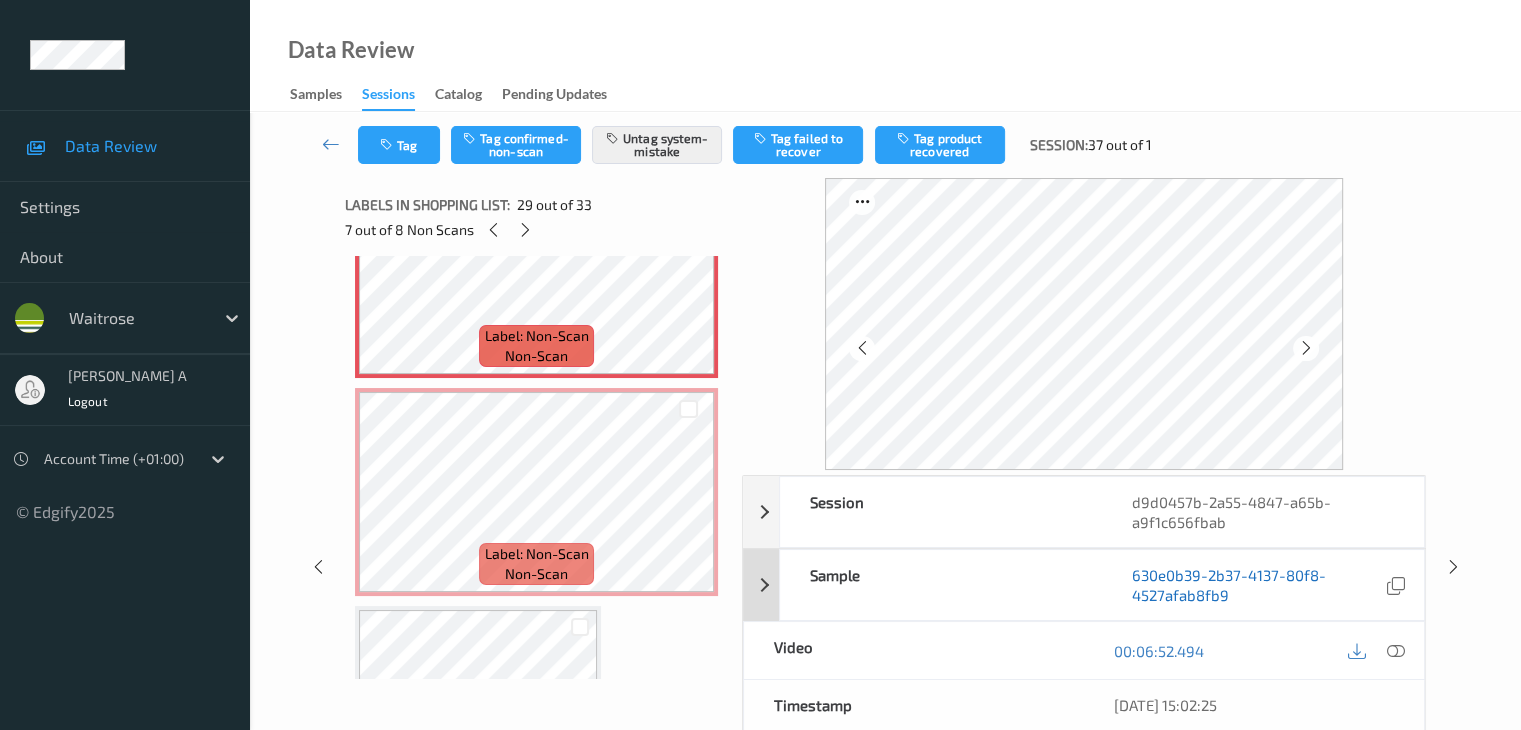 type 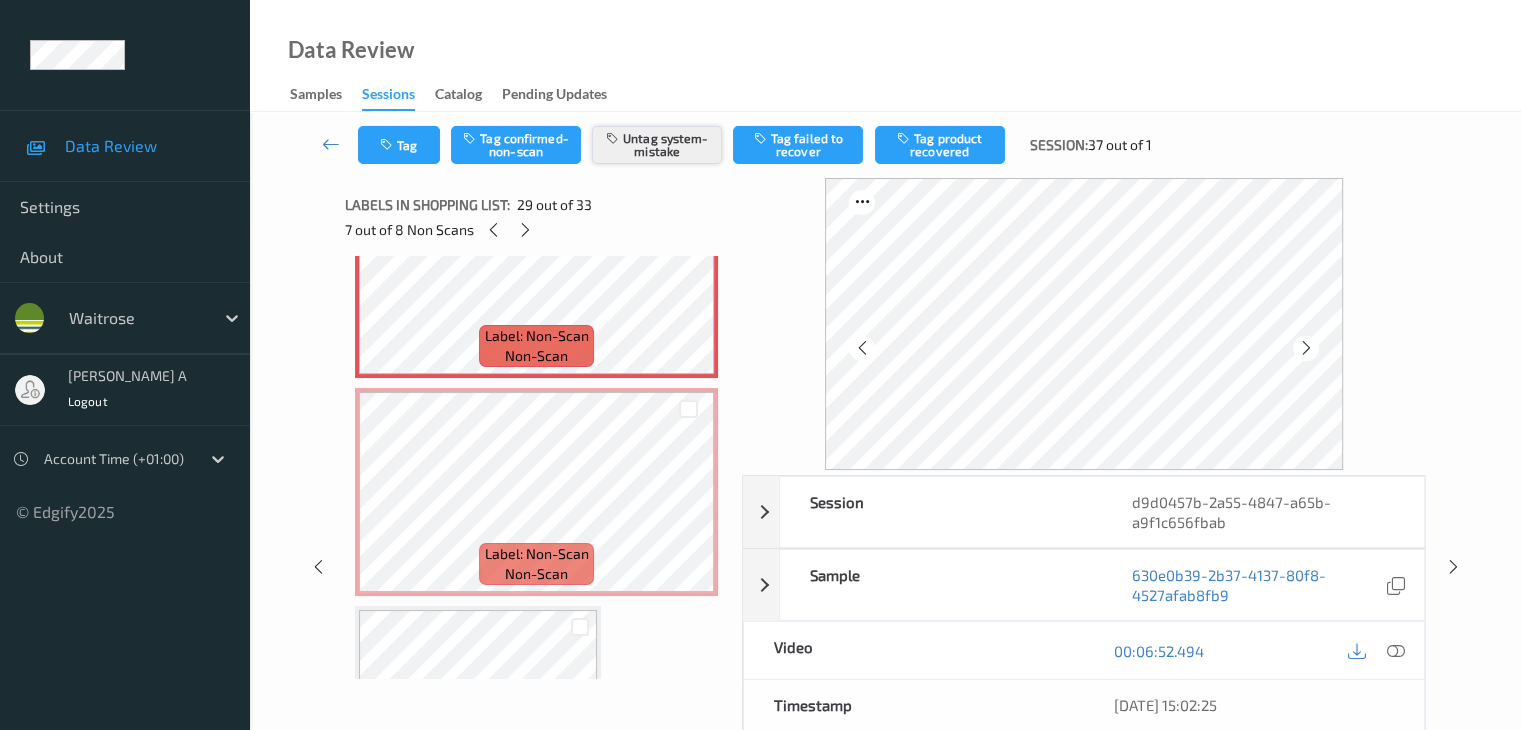 click on "Untag   system-mistake" at bounding box center (657, 145) 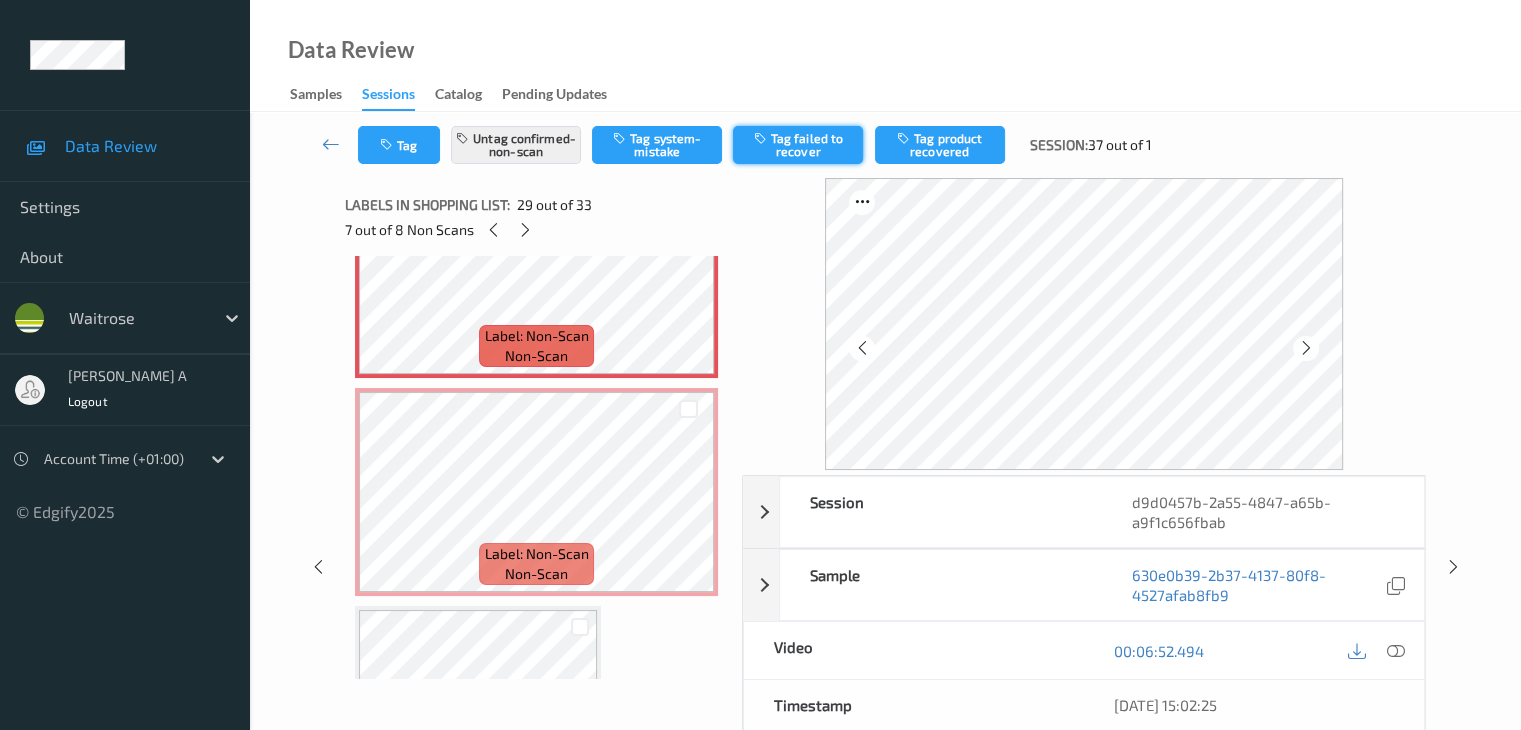 click on "Tag   failed to recover" at bounding box center (798, 145) 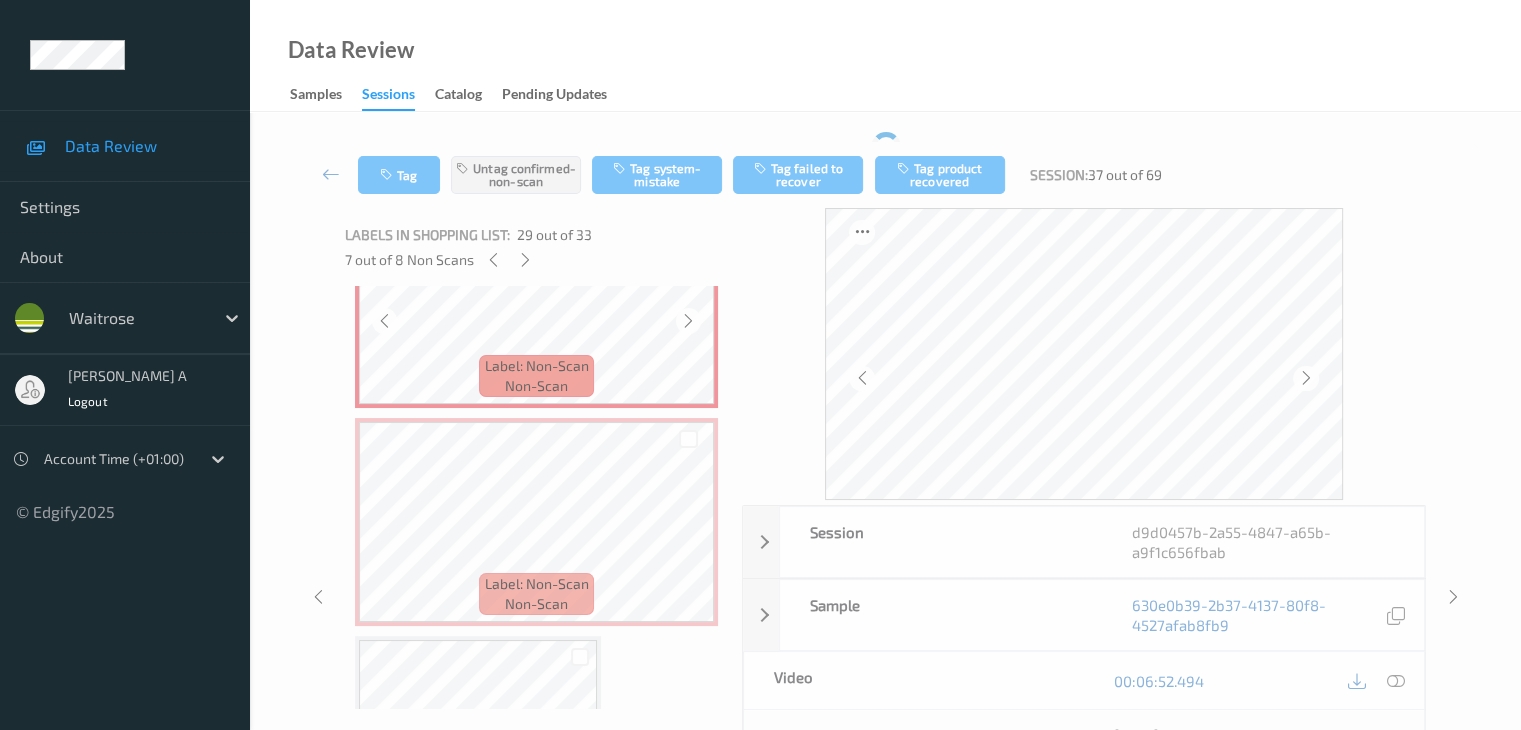 type 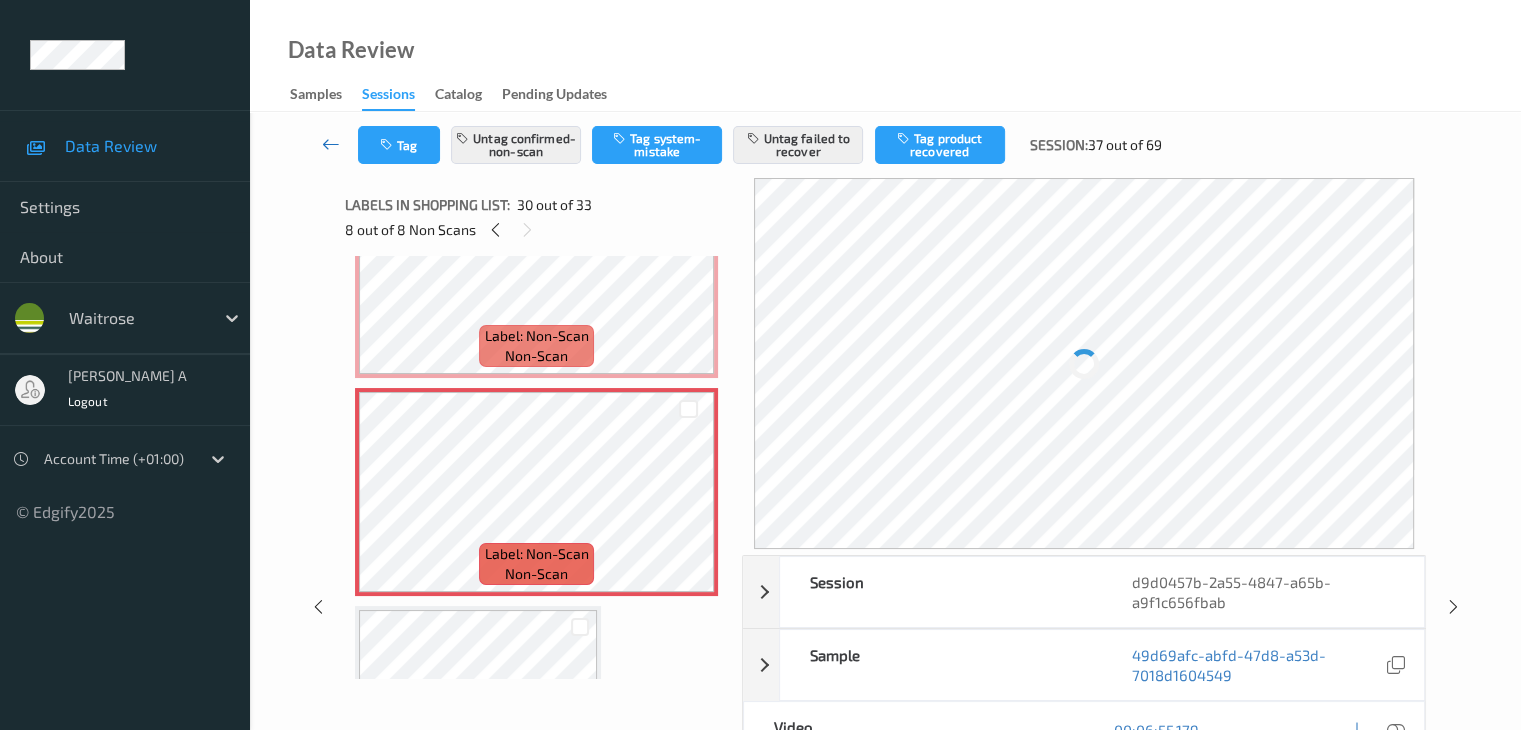 click at bounding box center [331, 144] 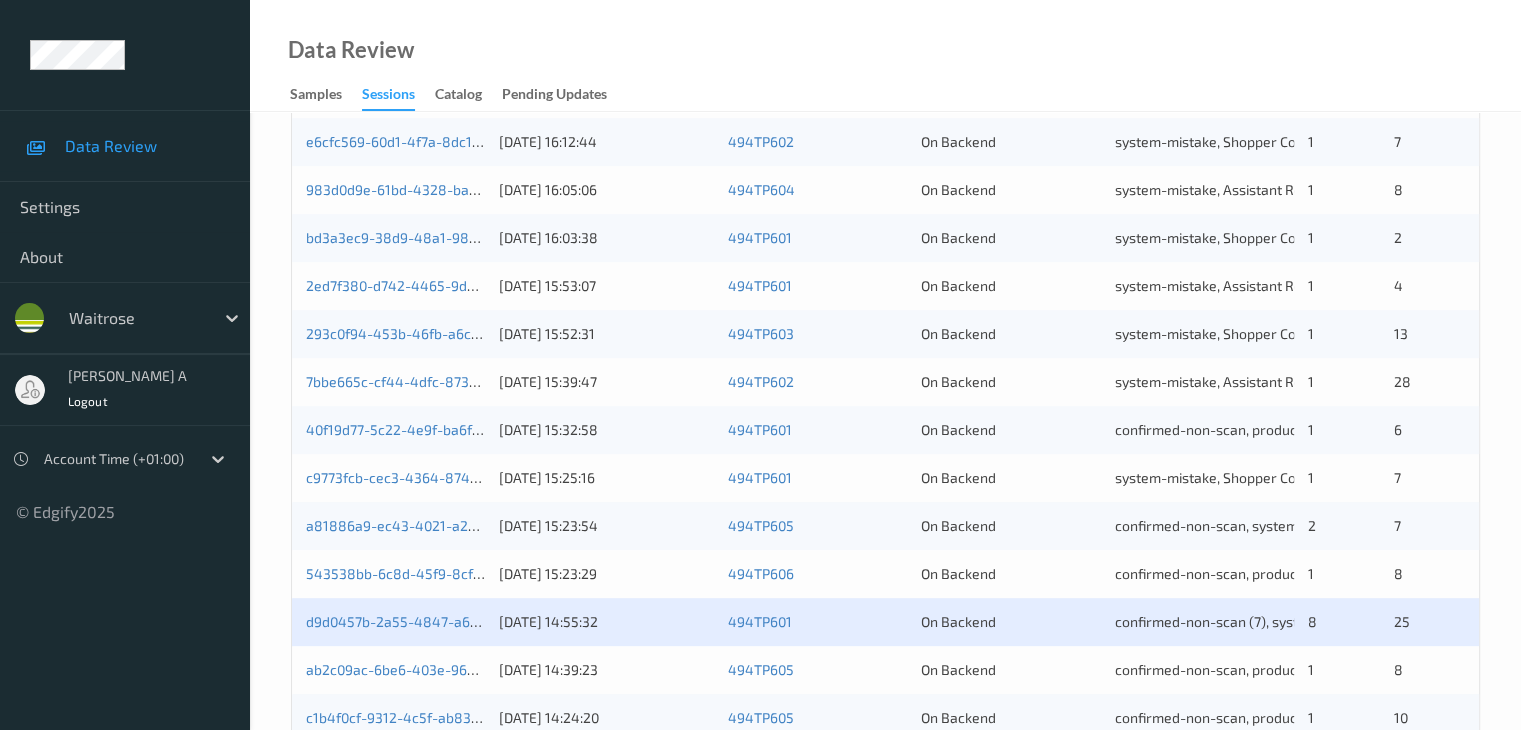 scroll, scrollTop: 900, scrollLeft: 0, axis: vertical 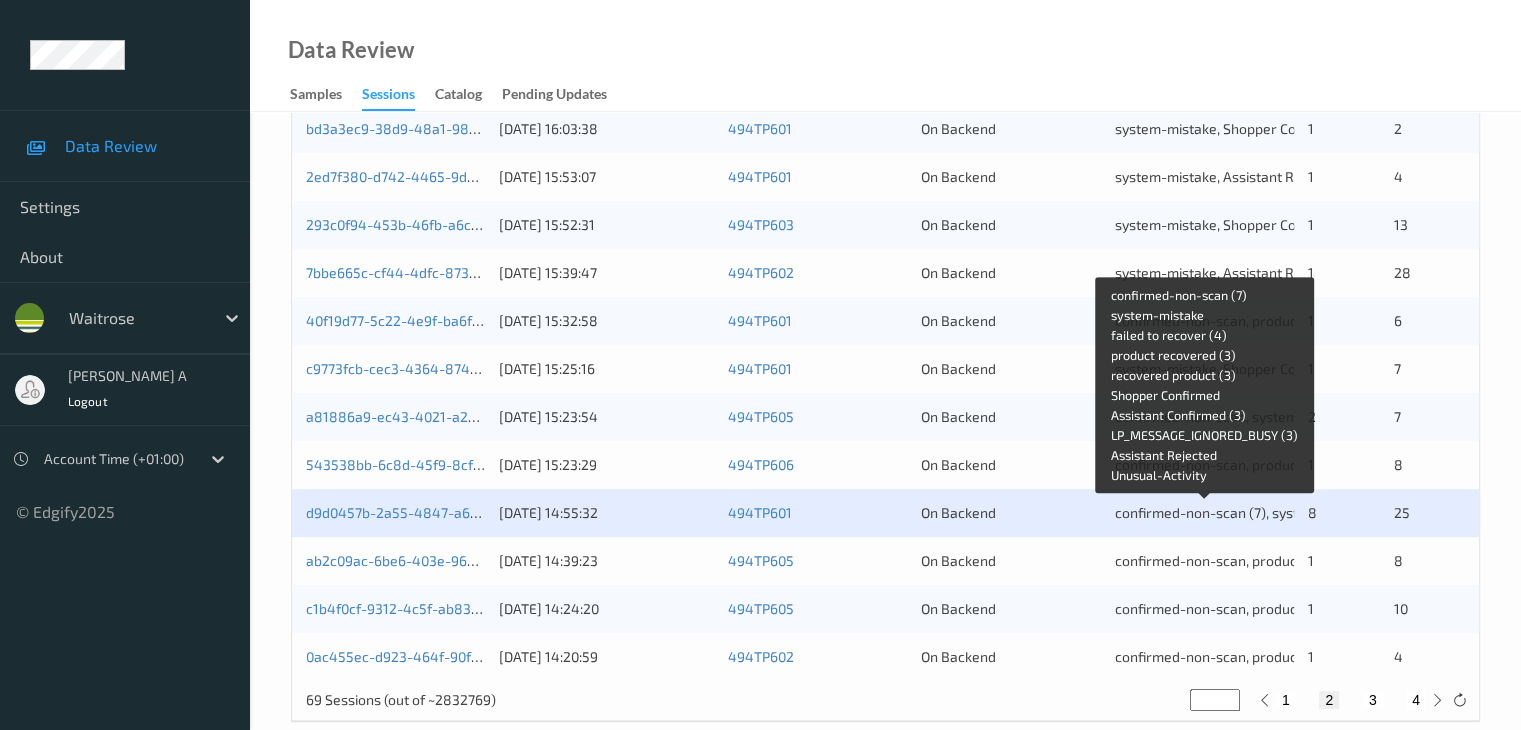 click on "confirmed-non-scan (7), system-mistake, failed to recover (4), product recovered (3), recovered product (3), Shopper Confirmed, Assistant Confirmed (3), LP_MESSAGE_IGNORED_BUSY (3), Assistant Rejected, Unusual-Activity" at bounding box center (1823, 512) 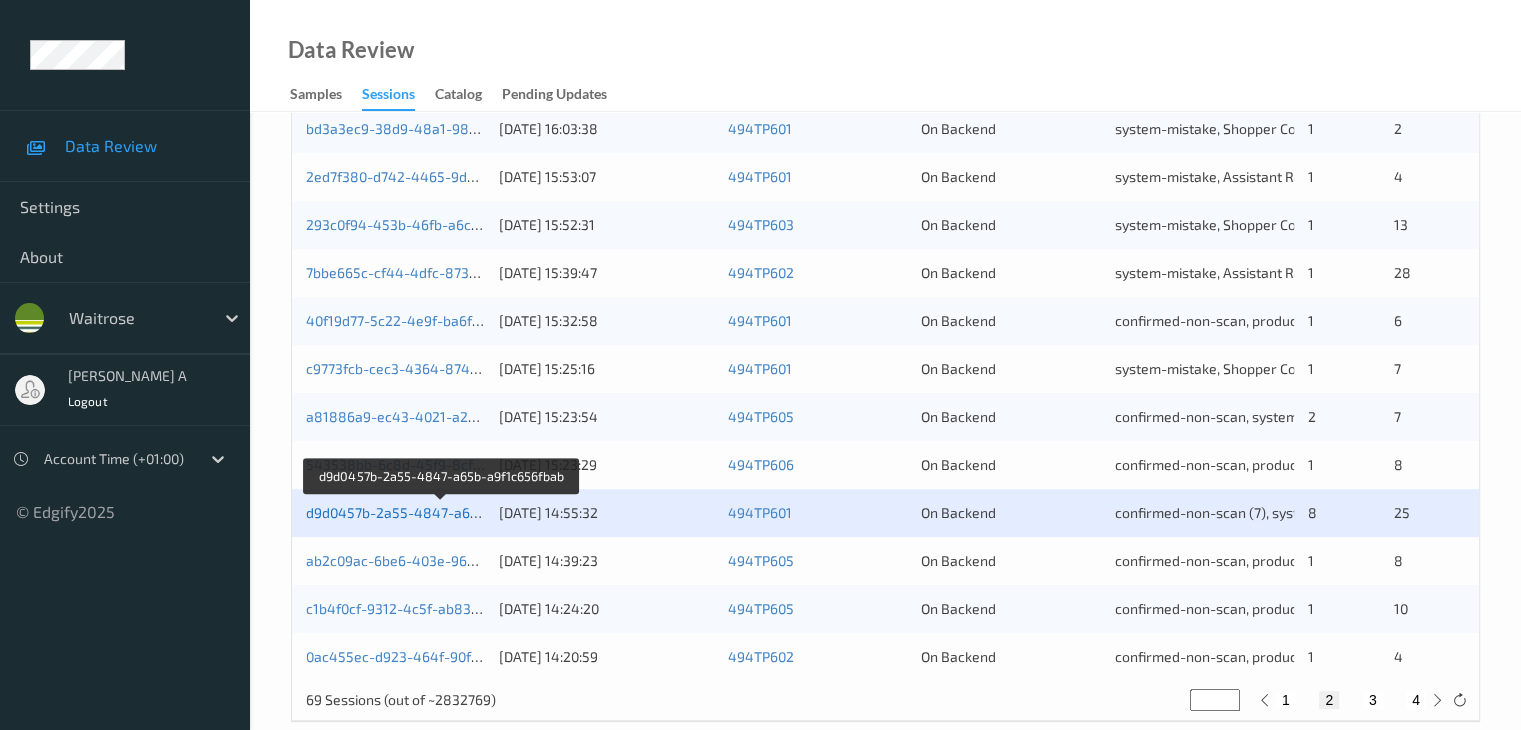 click on "d9d0457b-2a55-4847-a65b-a9f1c656fbab" at bounding box center [442, 512] 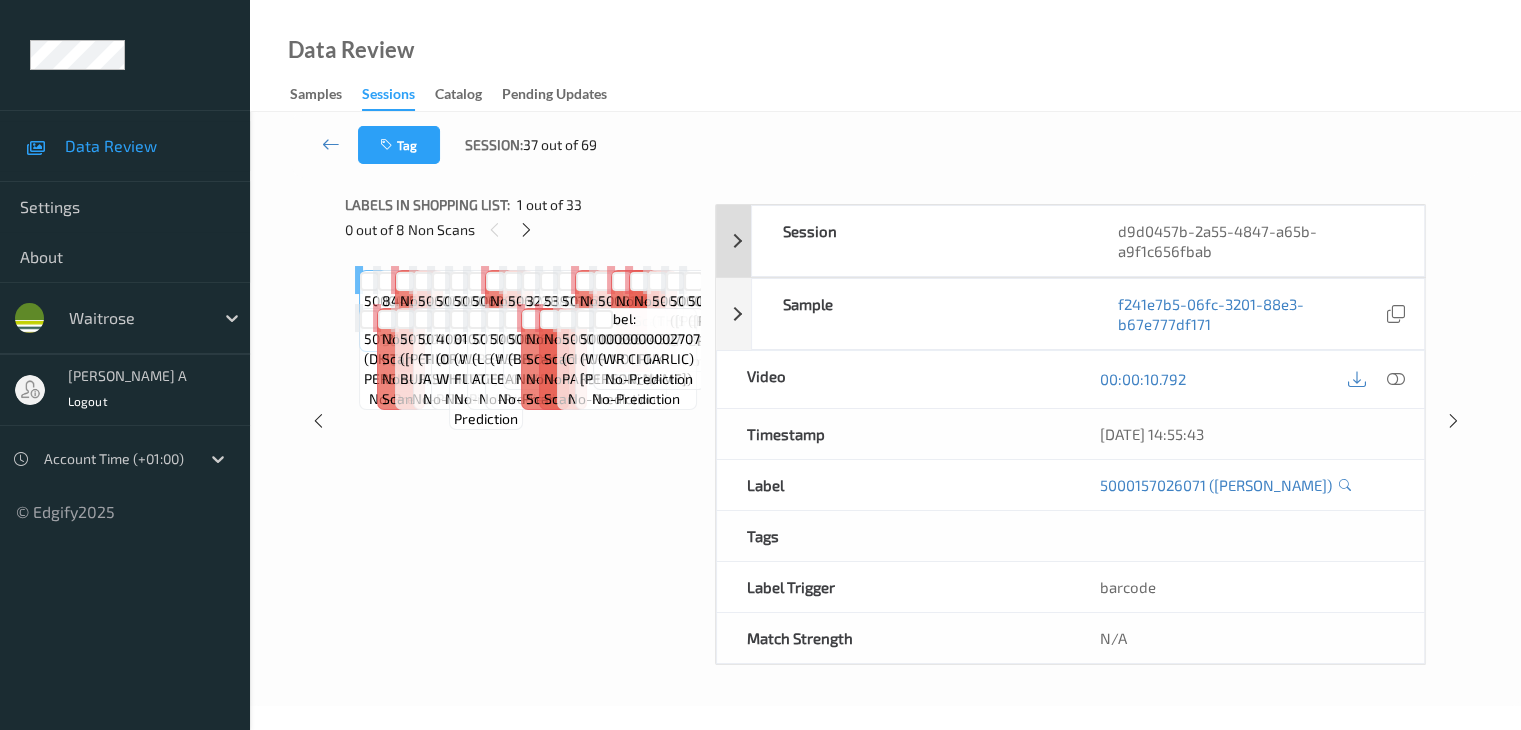 scroll, scrollTop: 244, scrollLeft: 0, axis: vertical 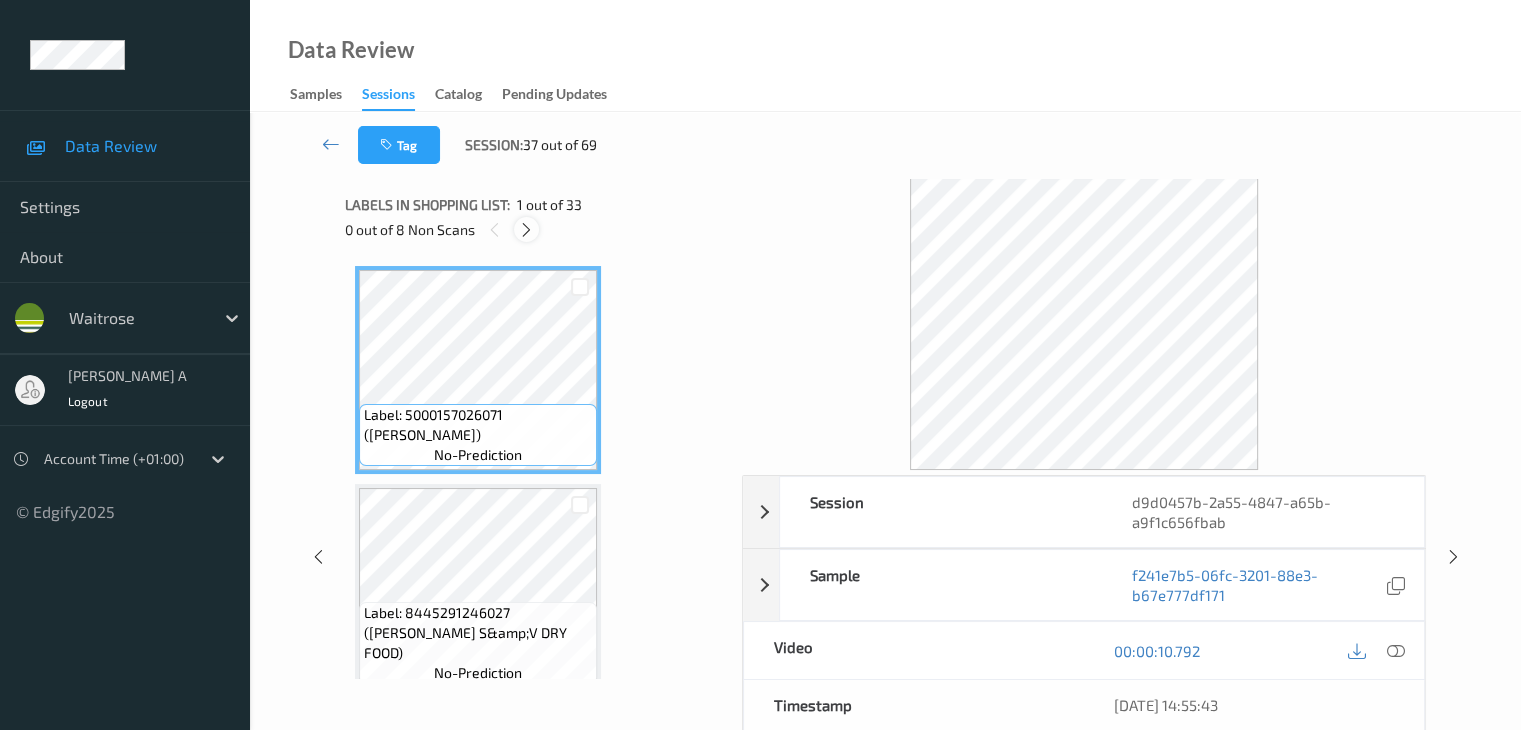 click at bounding box center [526, 230] 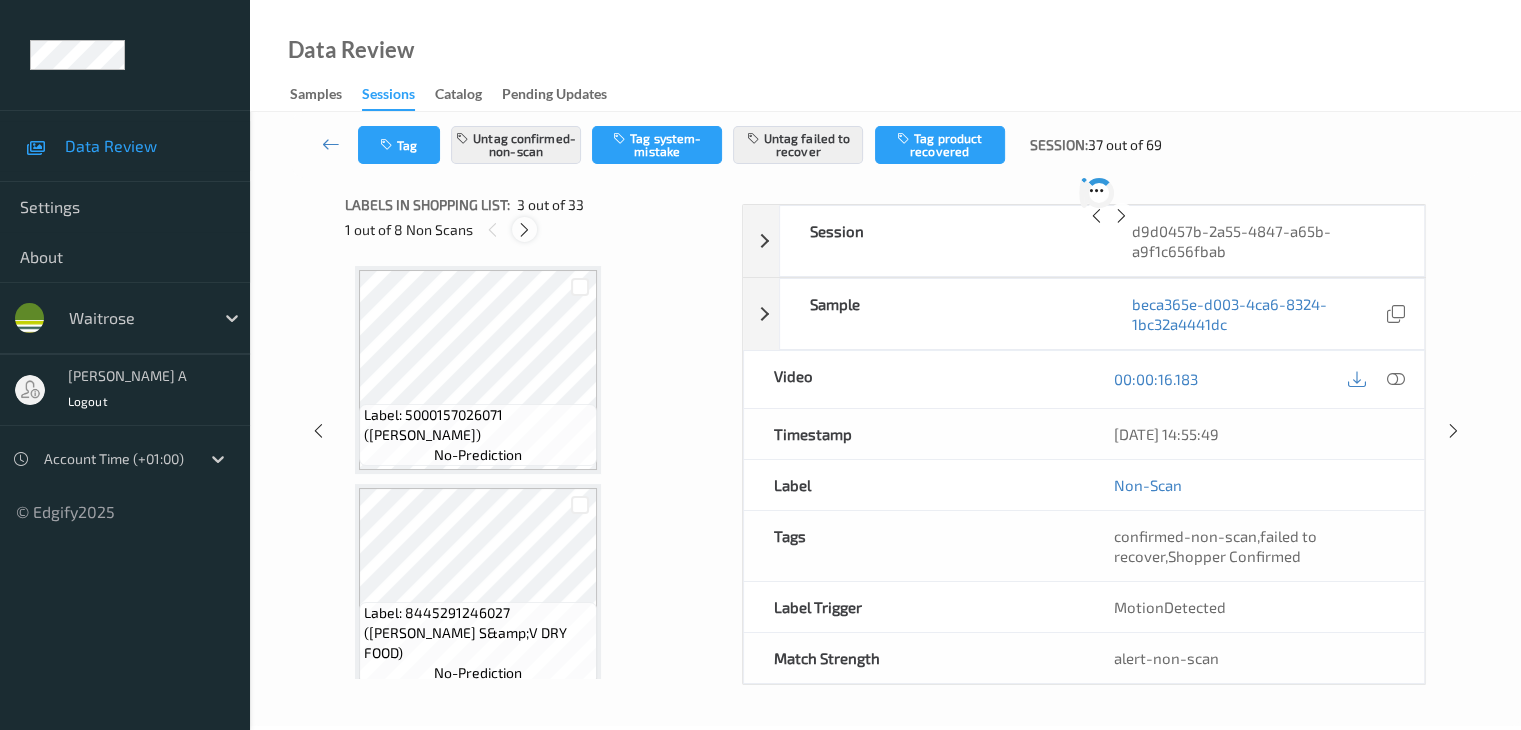 scroll, scrollTop: 228, scrollLeft: 0, axis: vertical 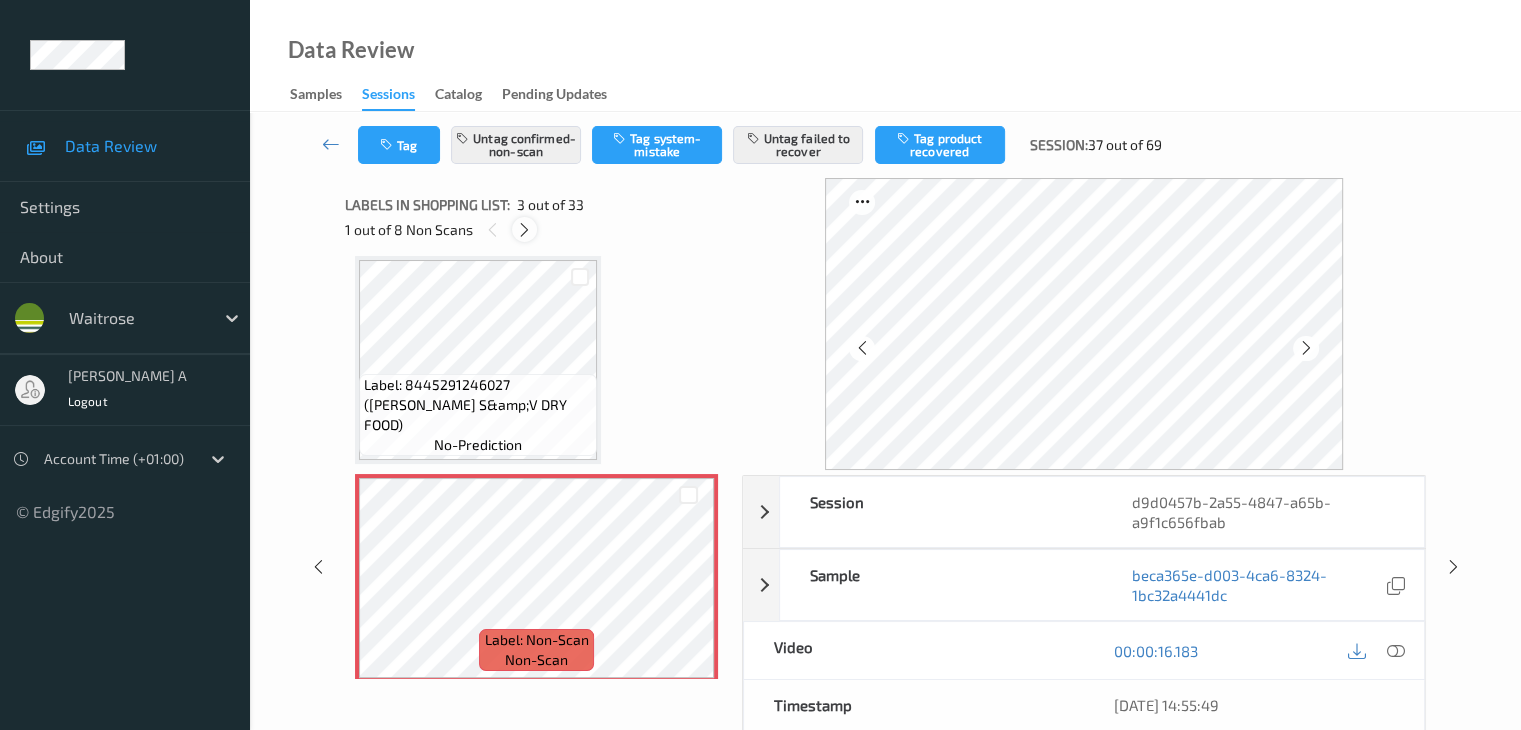 click at bounding box center (524, 230) 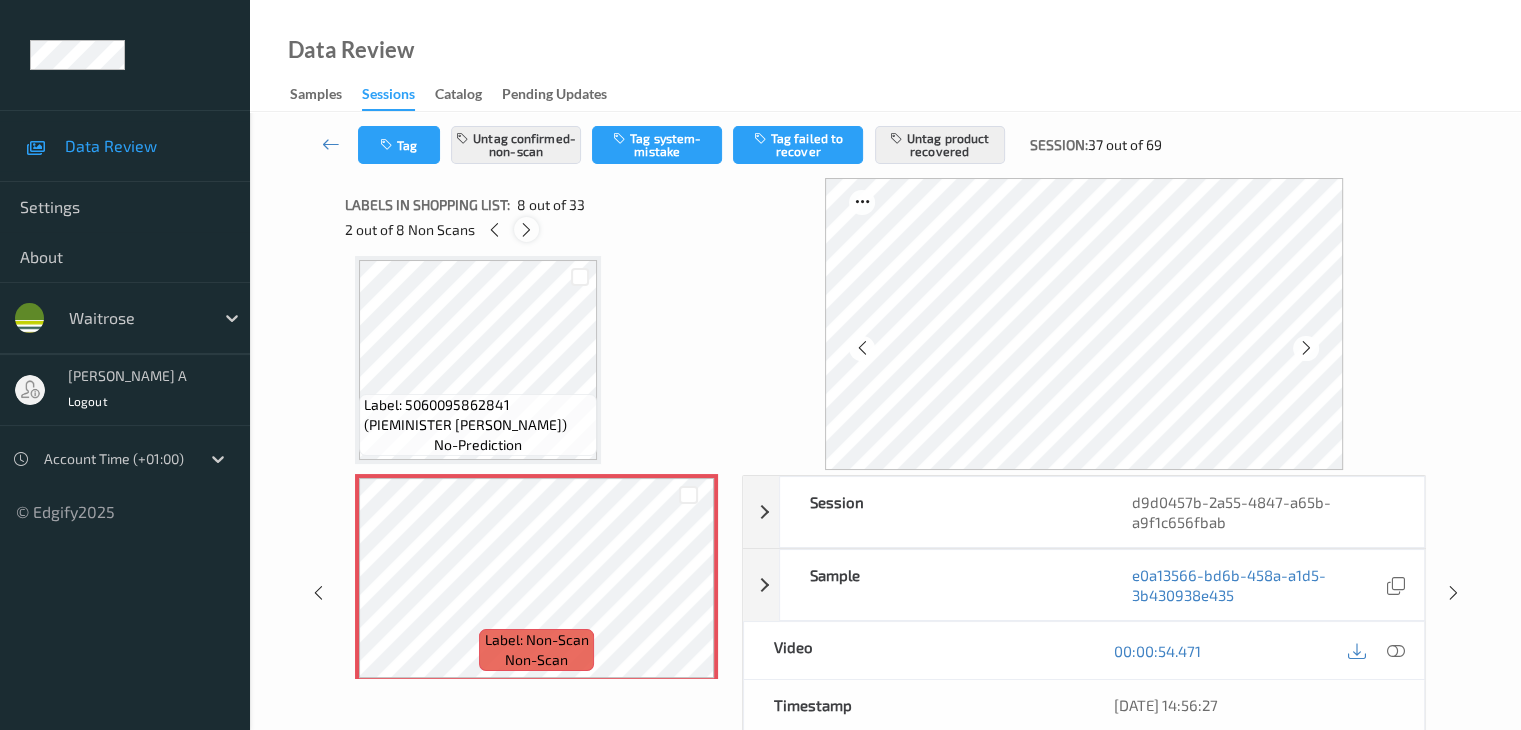 click at bounding box center [526, 230] 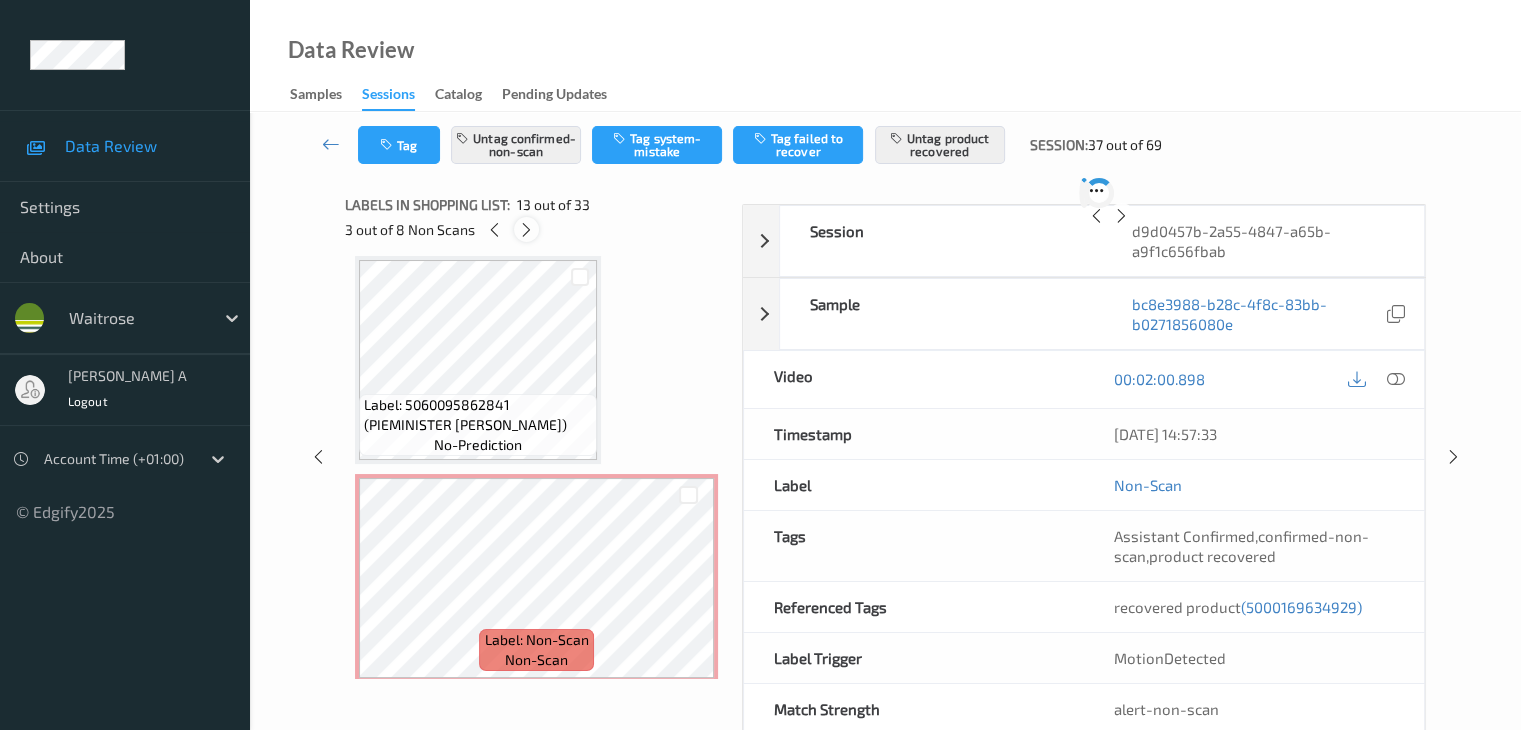 scroll, scrollTop: 2408, scrollLeft: 0, axis: vertical 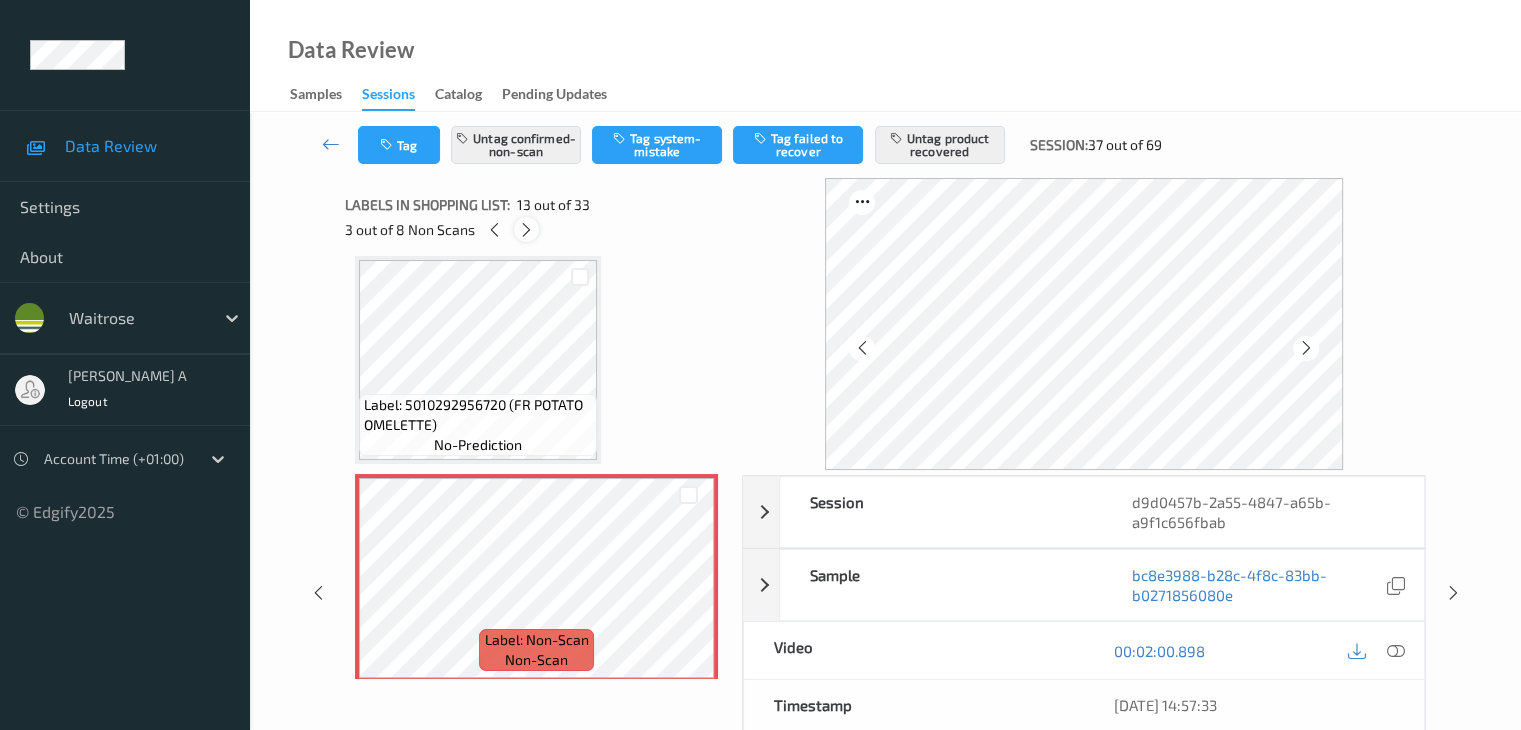 click at bounding box center (526, 230) 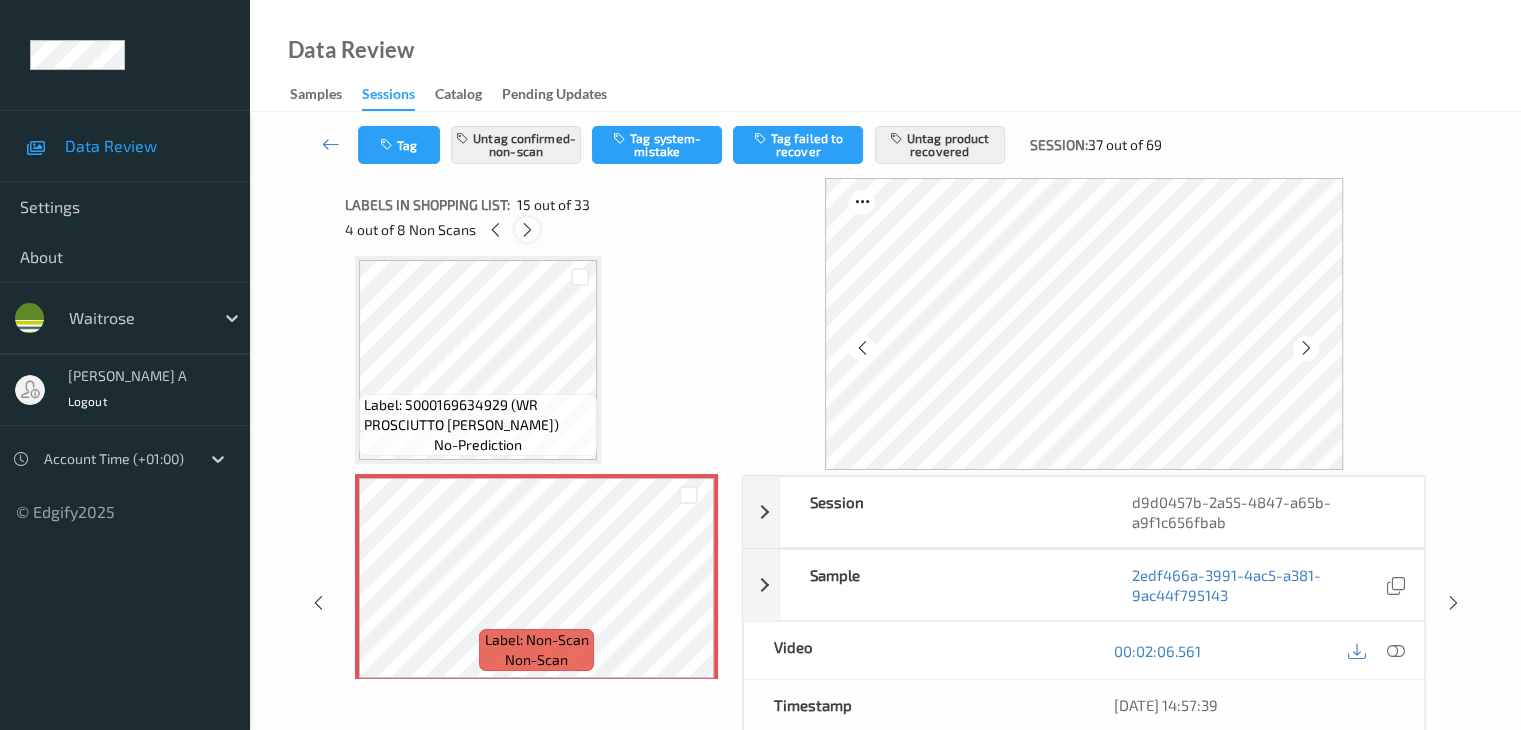click at bounding box center (527, 230) 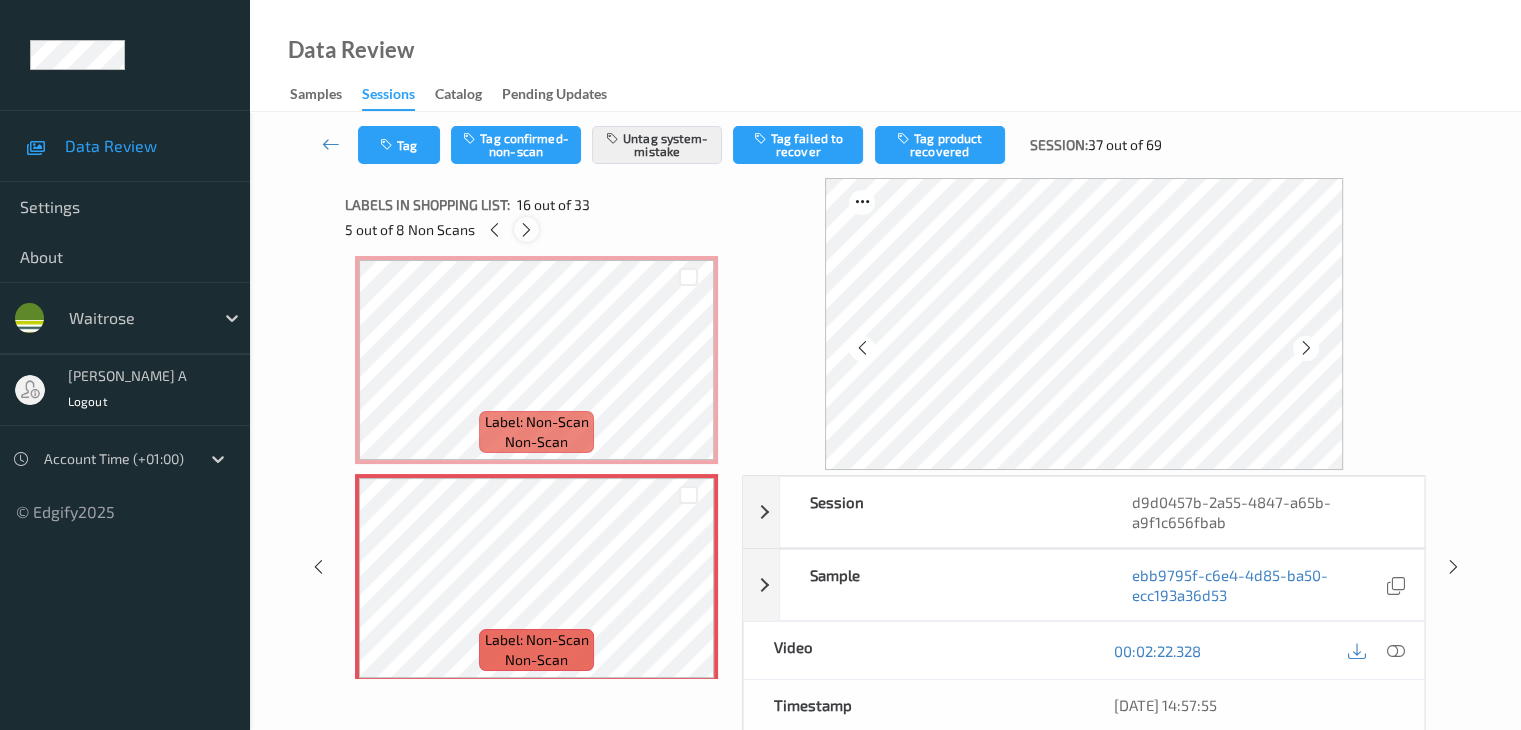click at bounding box center [526, 230] 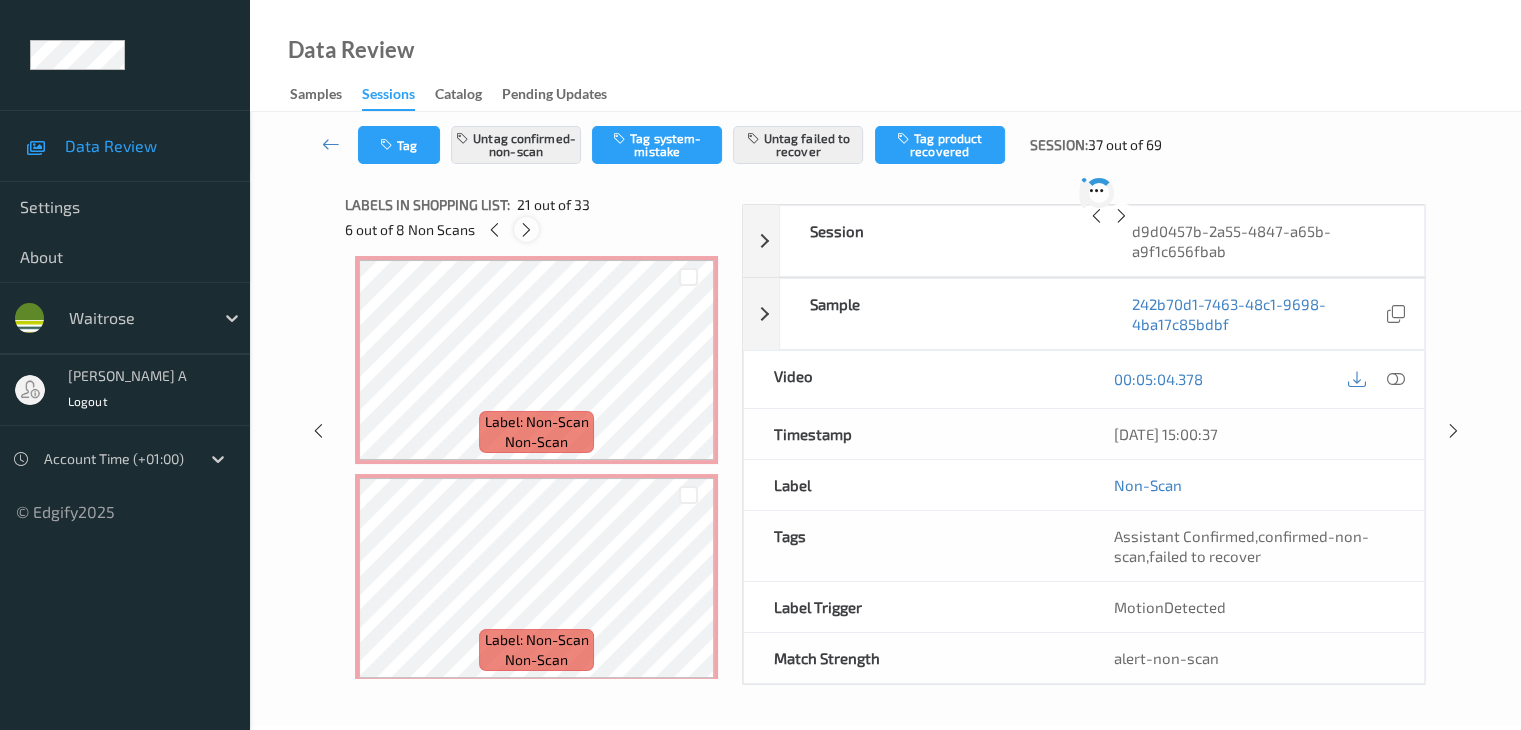 scroll, scrollTop: 4152, scrollLeft: 0, axis: vertical 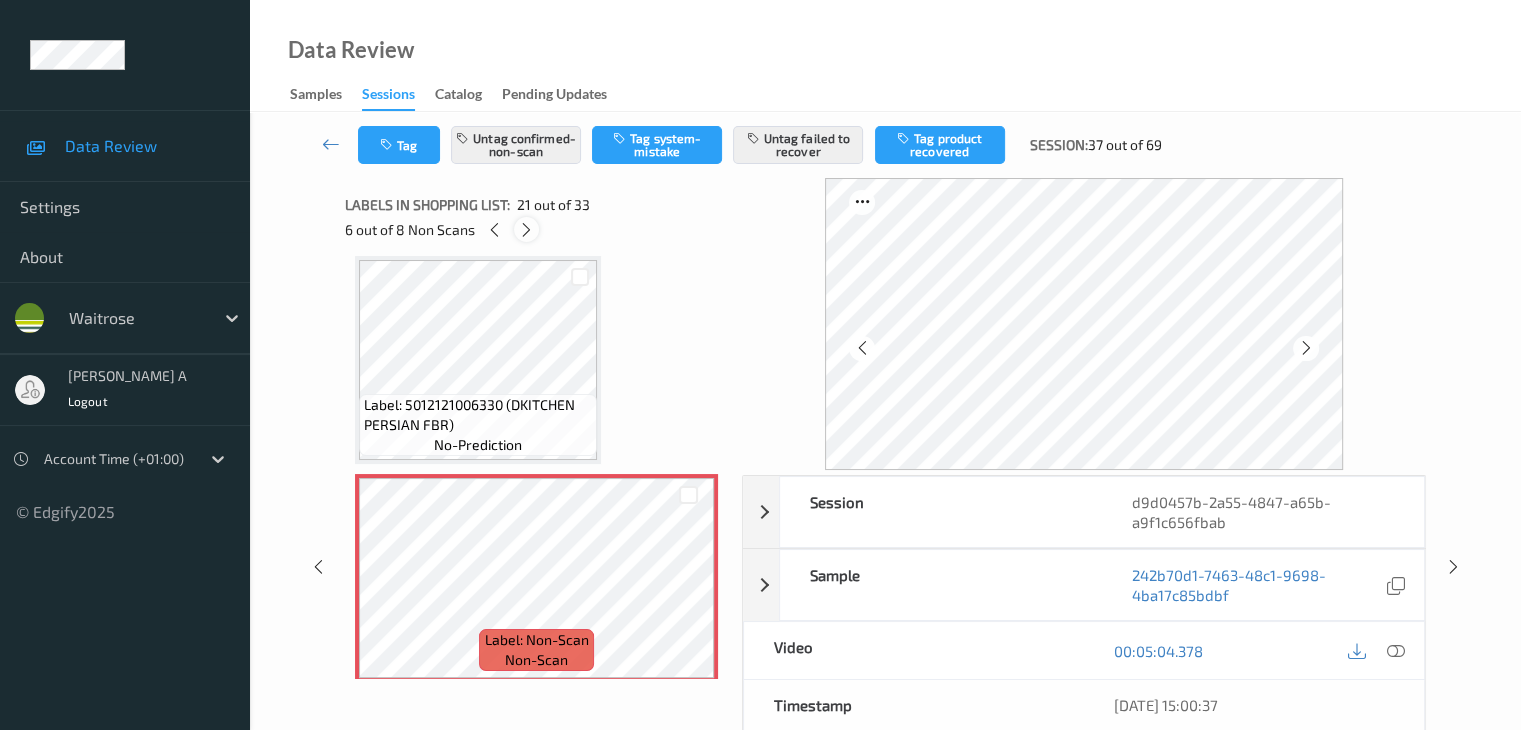 click at bounding box center [526, 230] 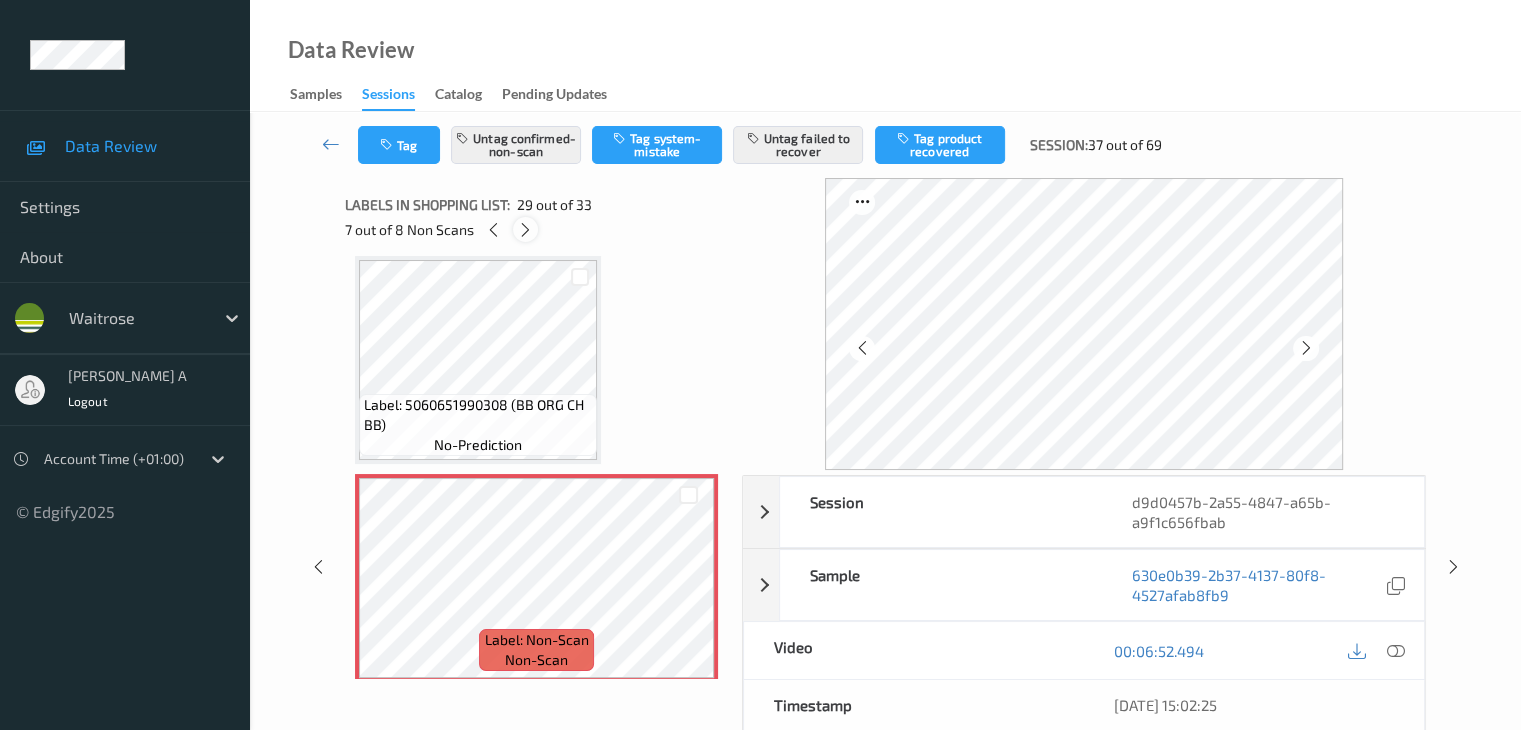 click at bounding box center [525, 230] 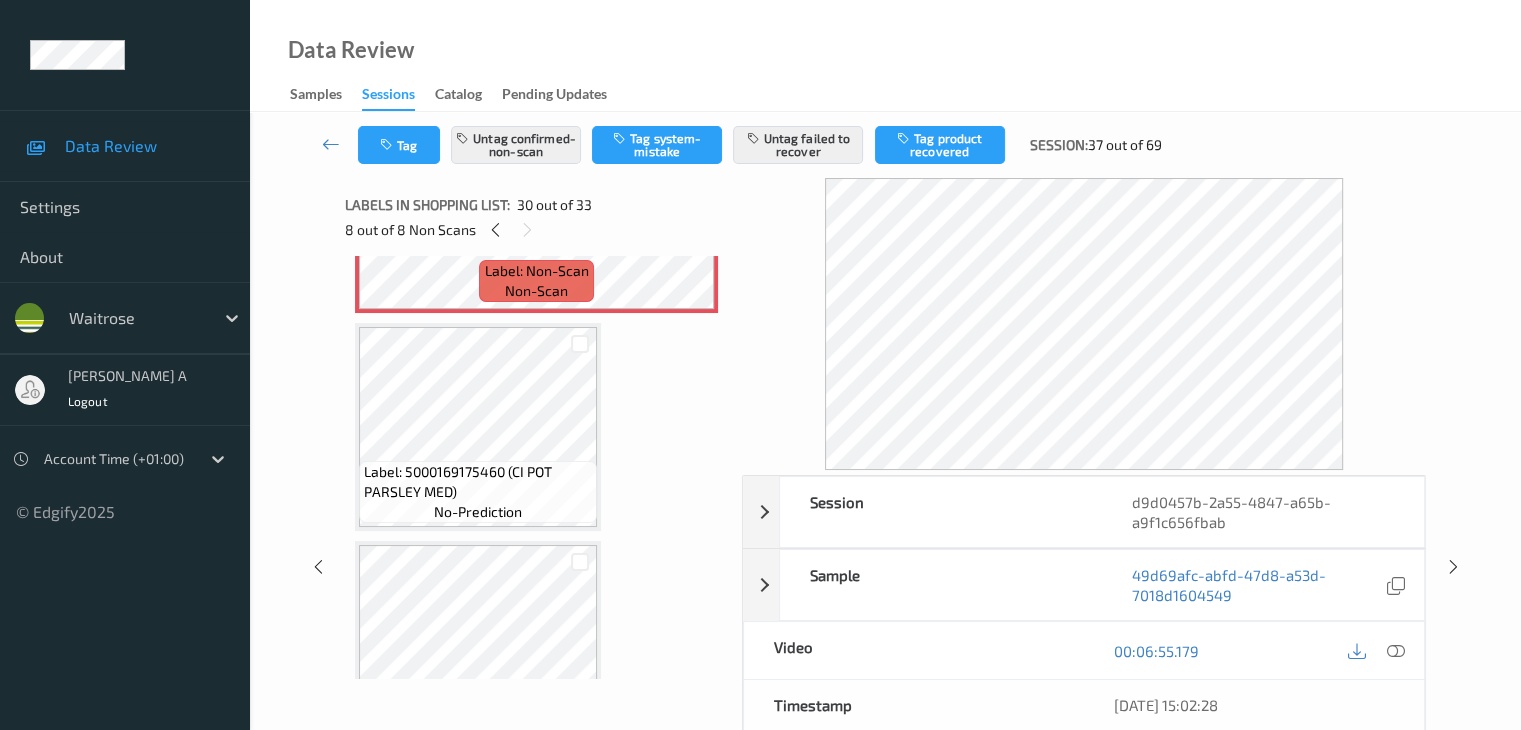 scroll, scrollTop: 6514, scrollLeft: 0, axis: vertical 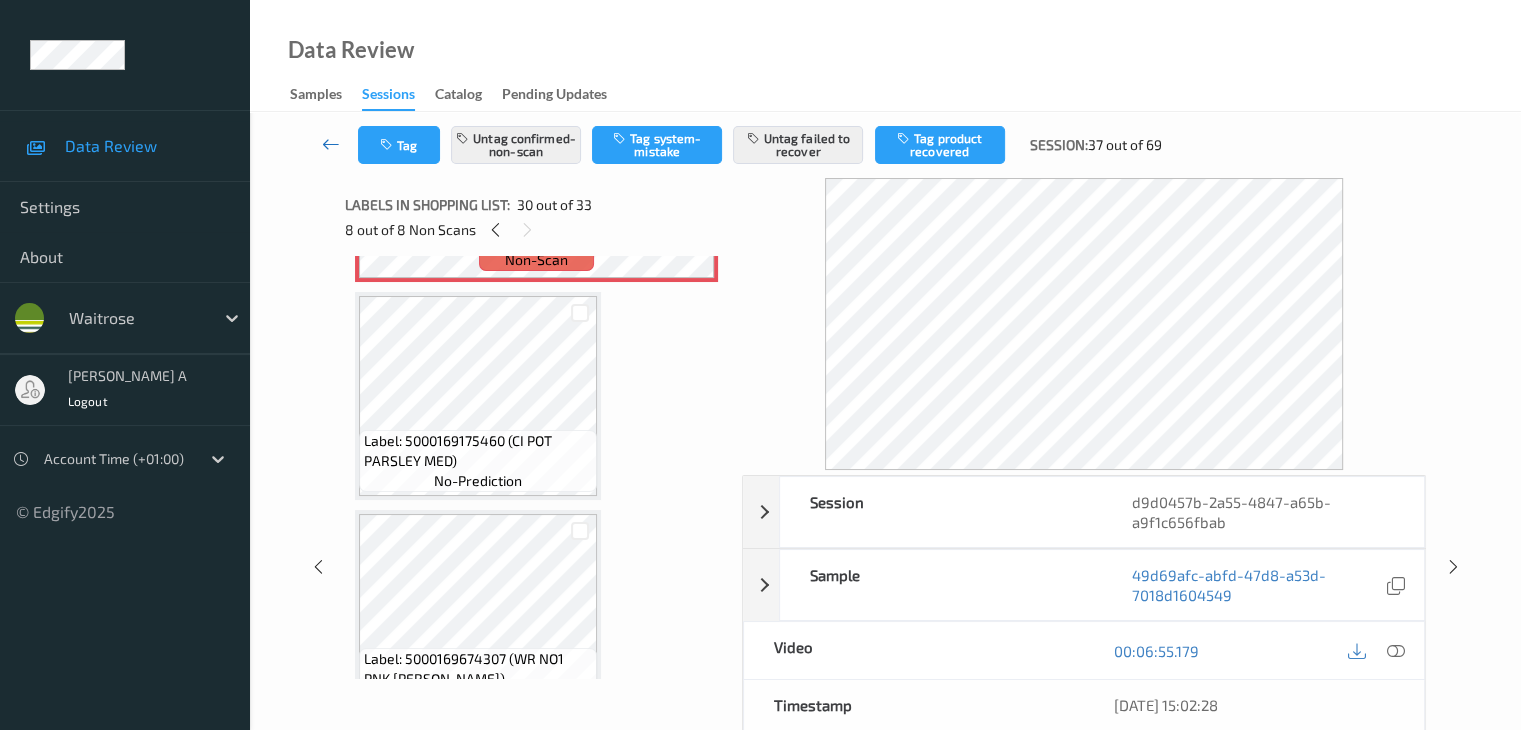 click at bounding box center [331, 144] 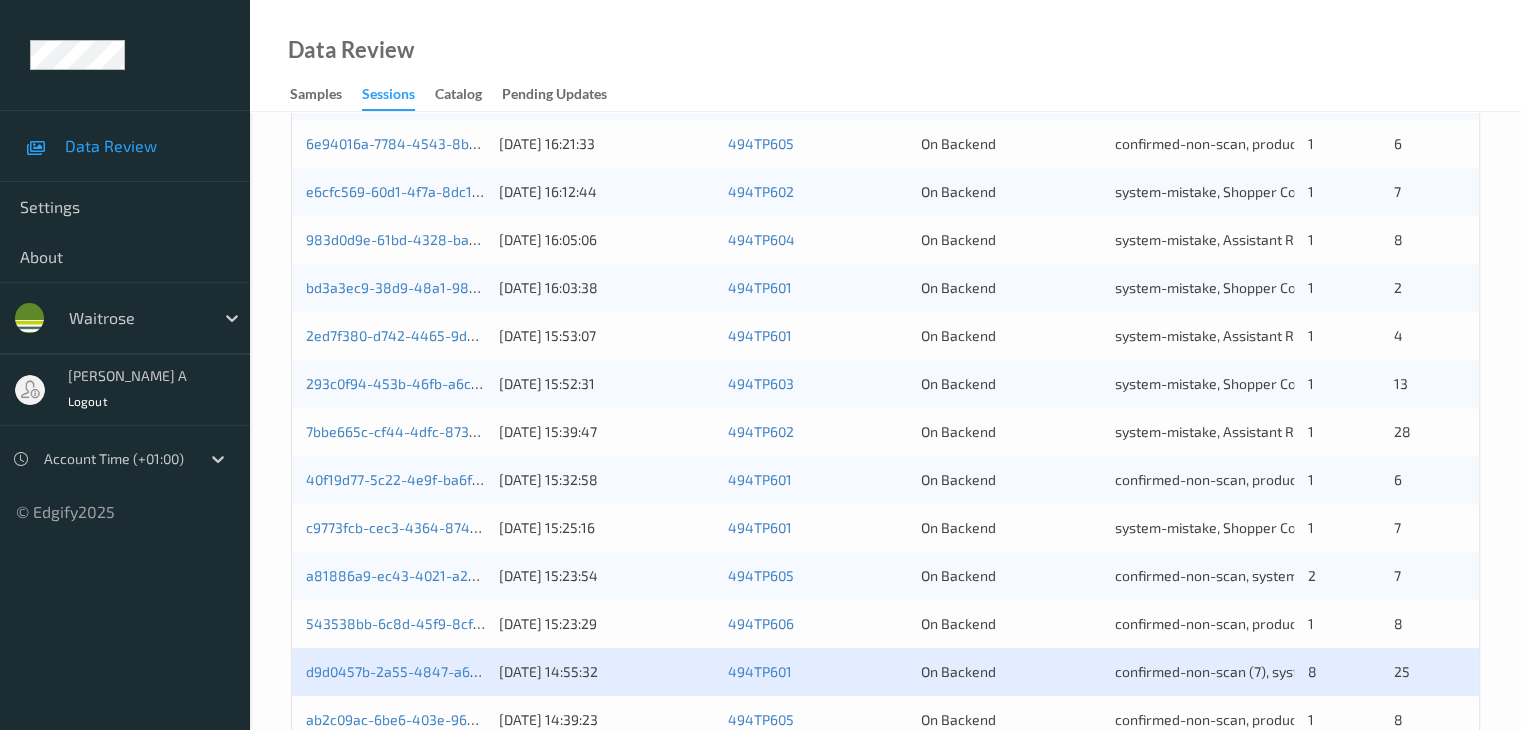 scroll, scrollTop: 900, scrollLeft: 0, axis: vertical 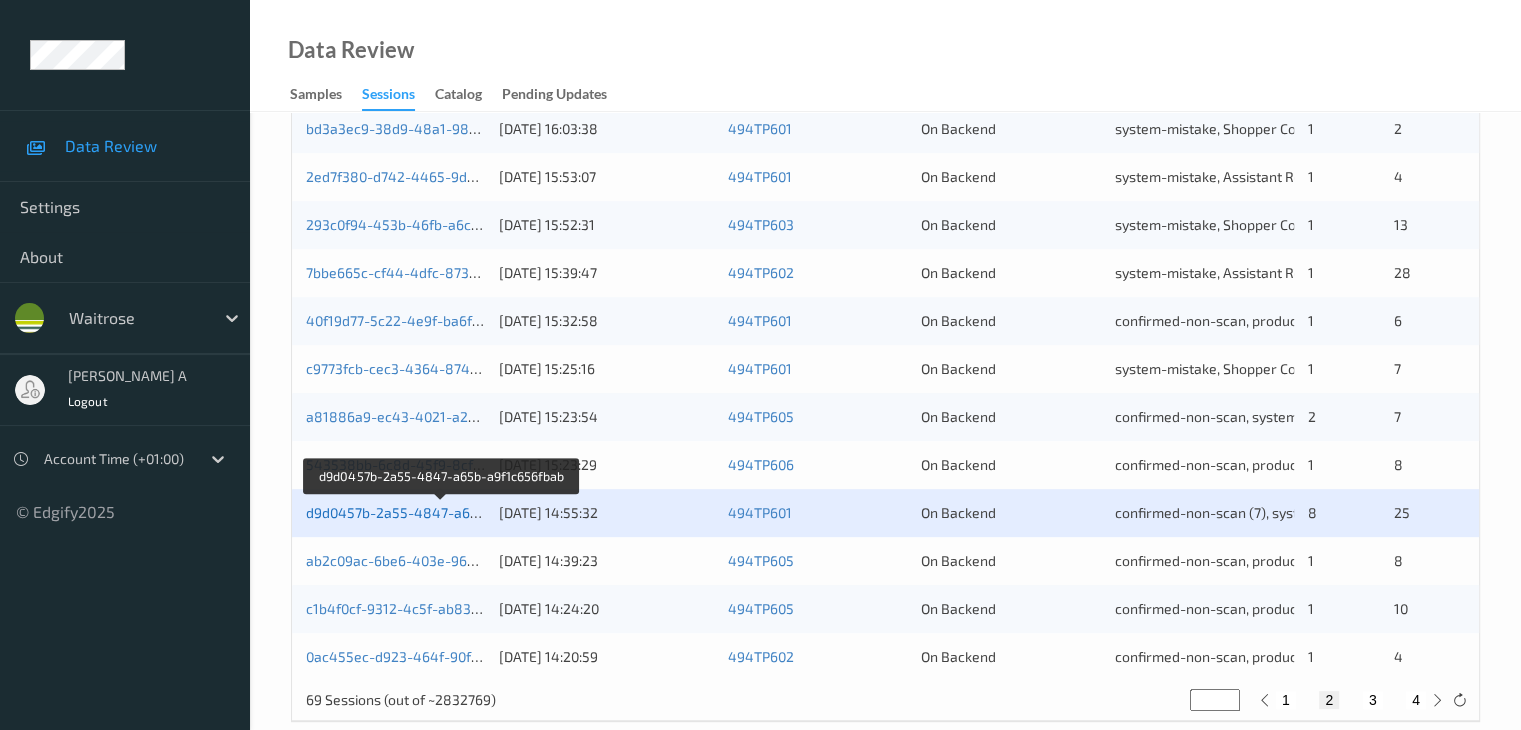click on "d9d0457b-2a55-4847-a65b-a9f1c656fbab" at bounding box center [442, 512] 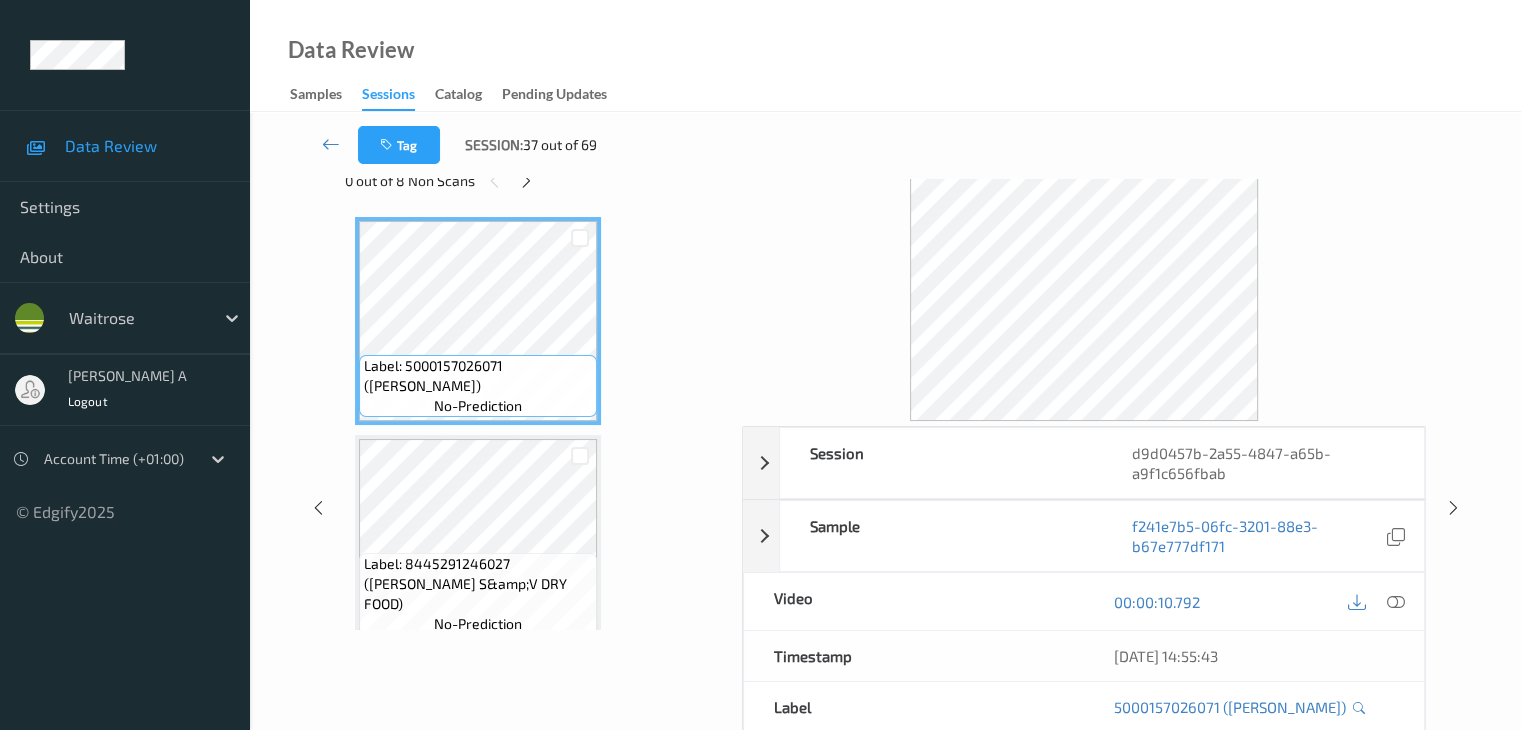 scroll, scrollTop: 44, scrollLeft: 0, axis: vertical 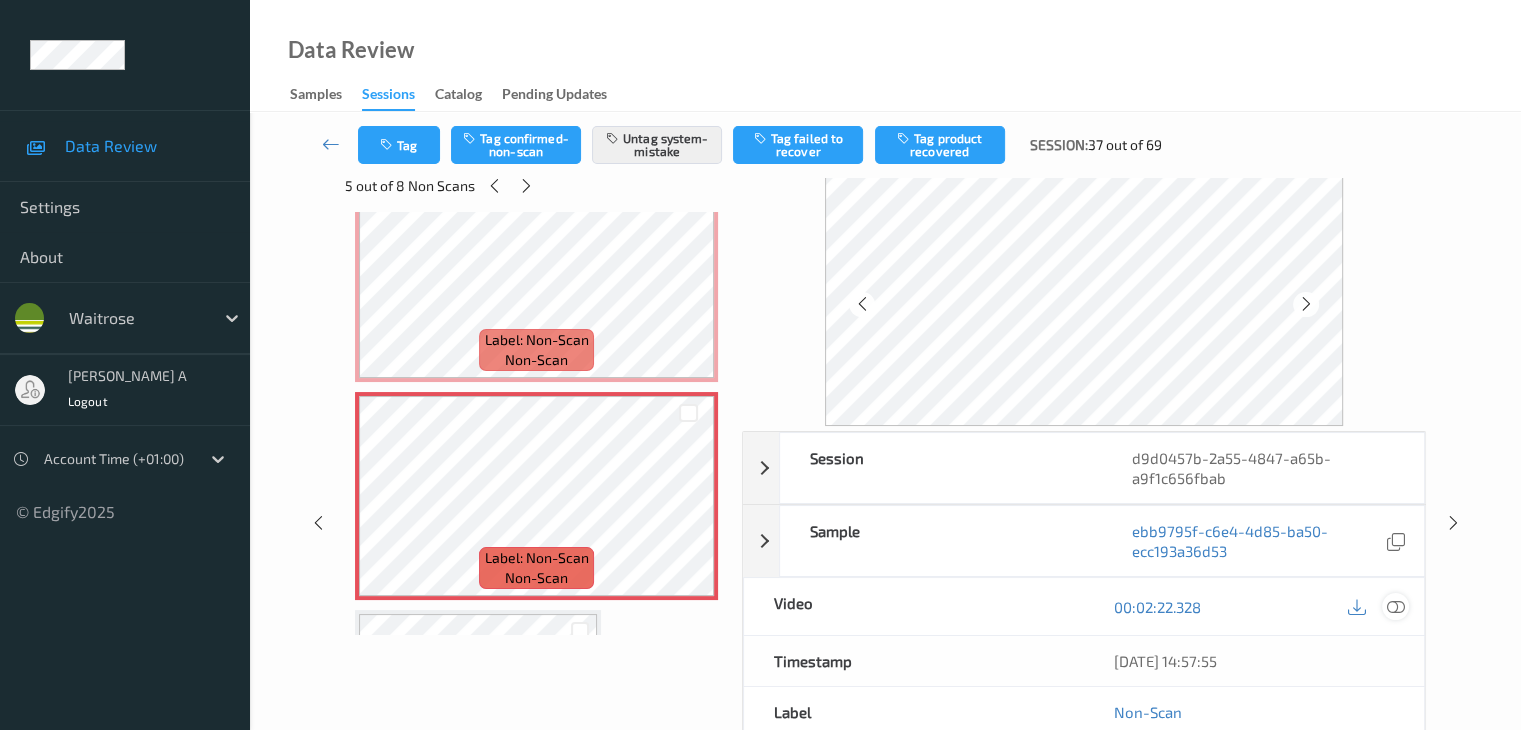 click at bounding box center [1395, 607] 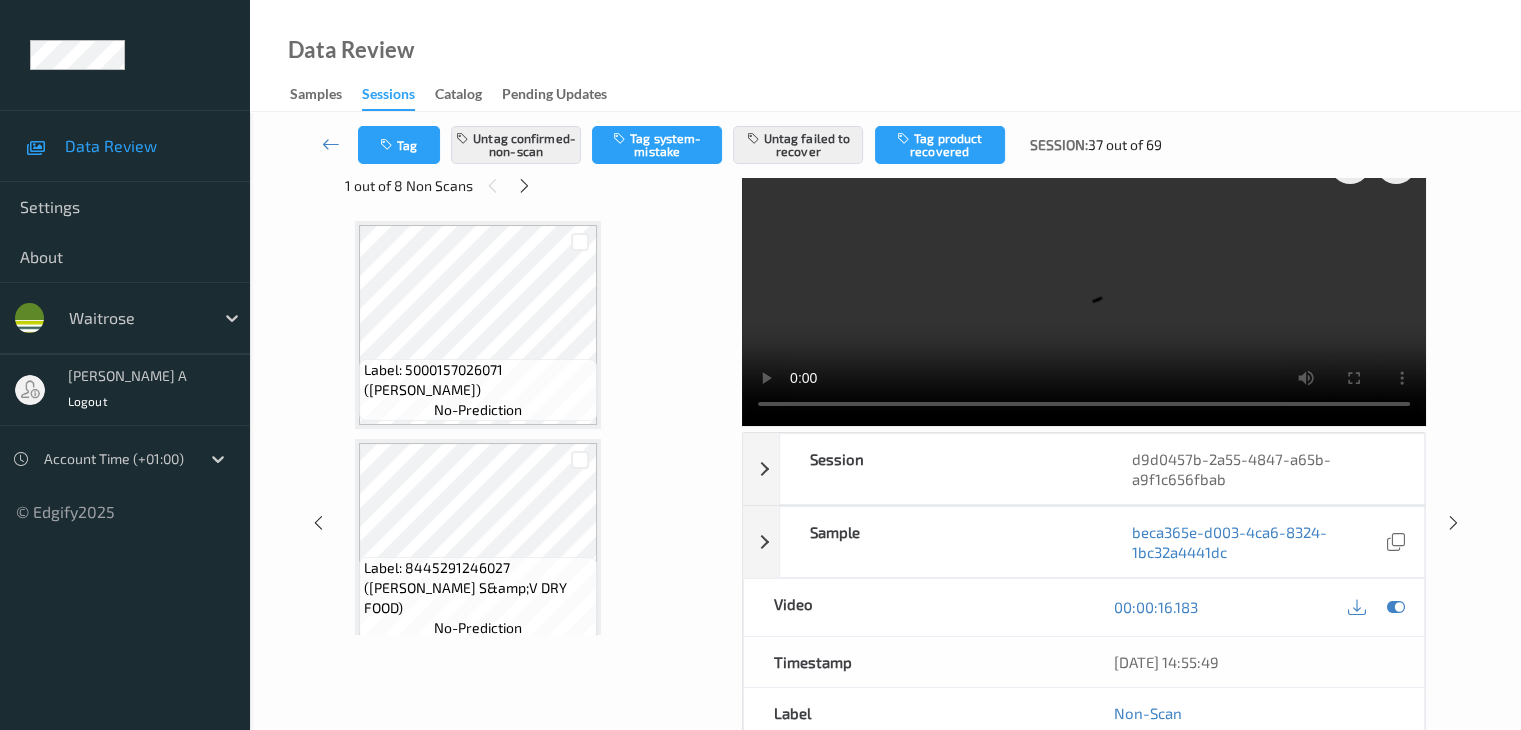 scroll, scrollTop: 0, scrollLeft: 0, axis: both 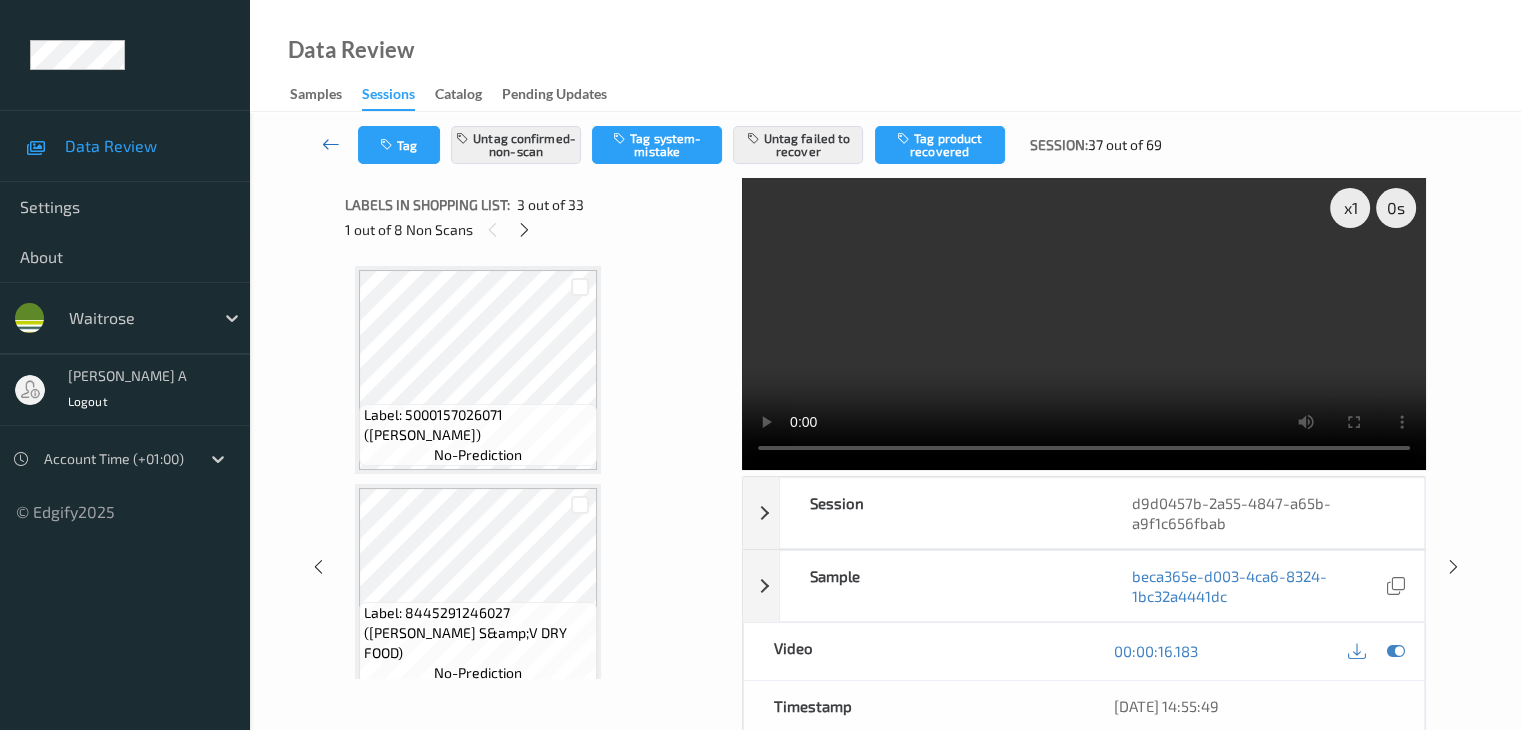click at bounding box center [331, 144] 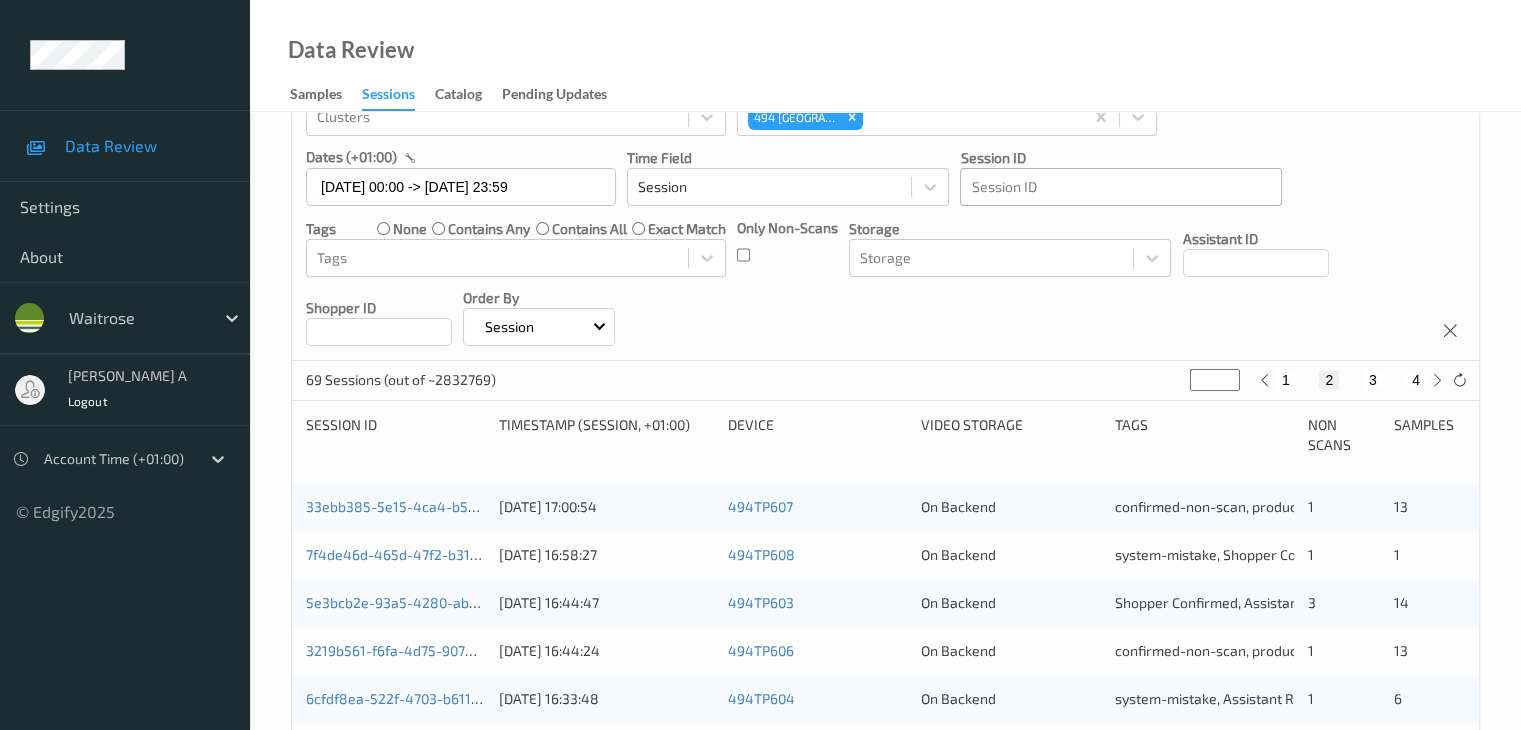 scroll, scrollTop: 32, scrollLeft: 0, axis: vertical 